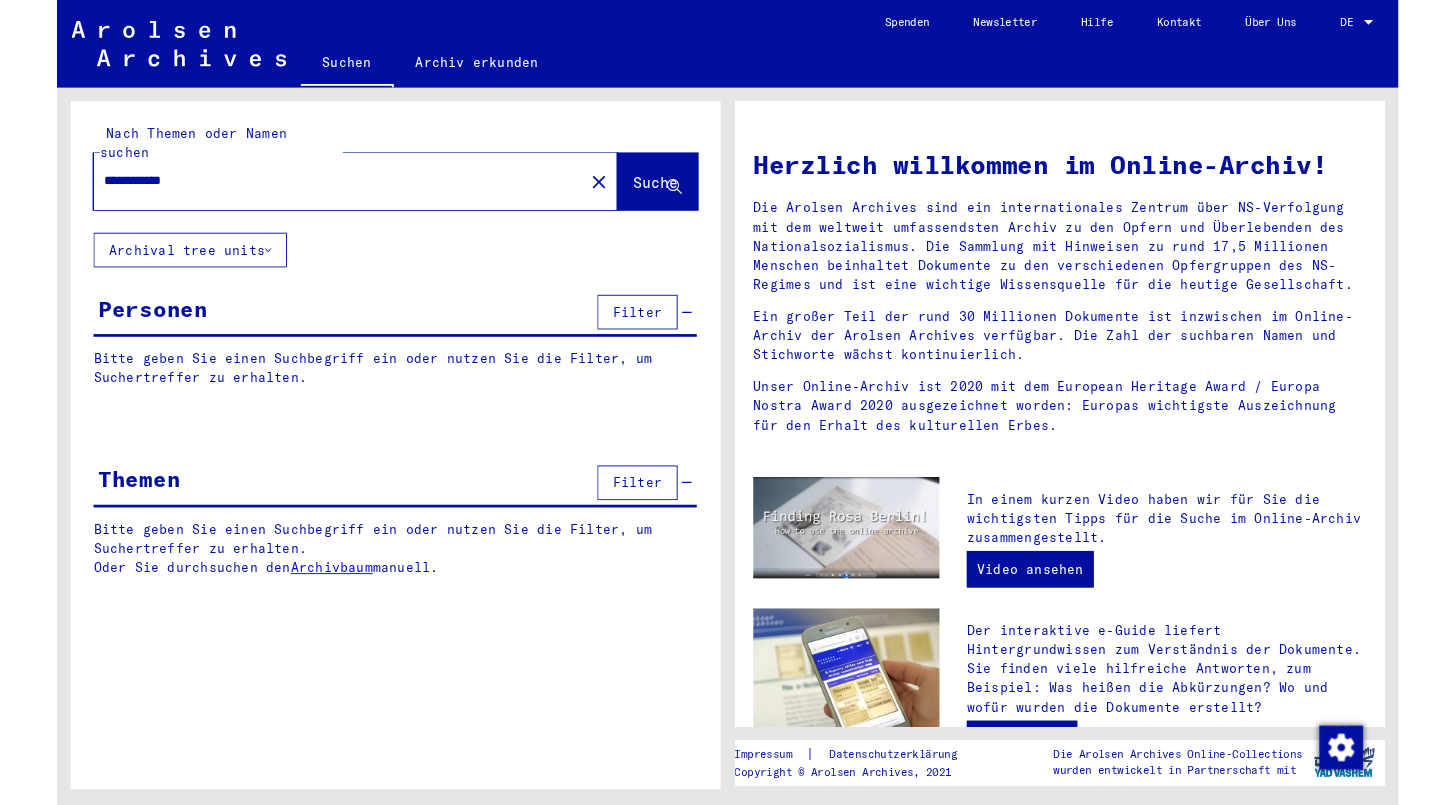 scroll, scrollTop: 0, scrollLeft: 0, axis: both 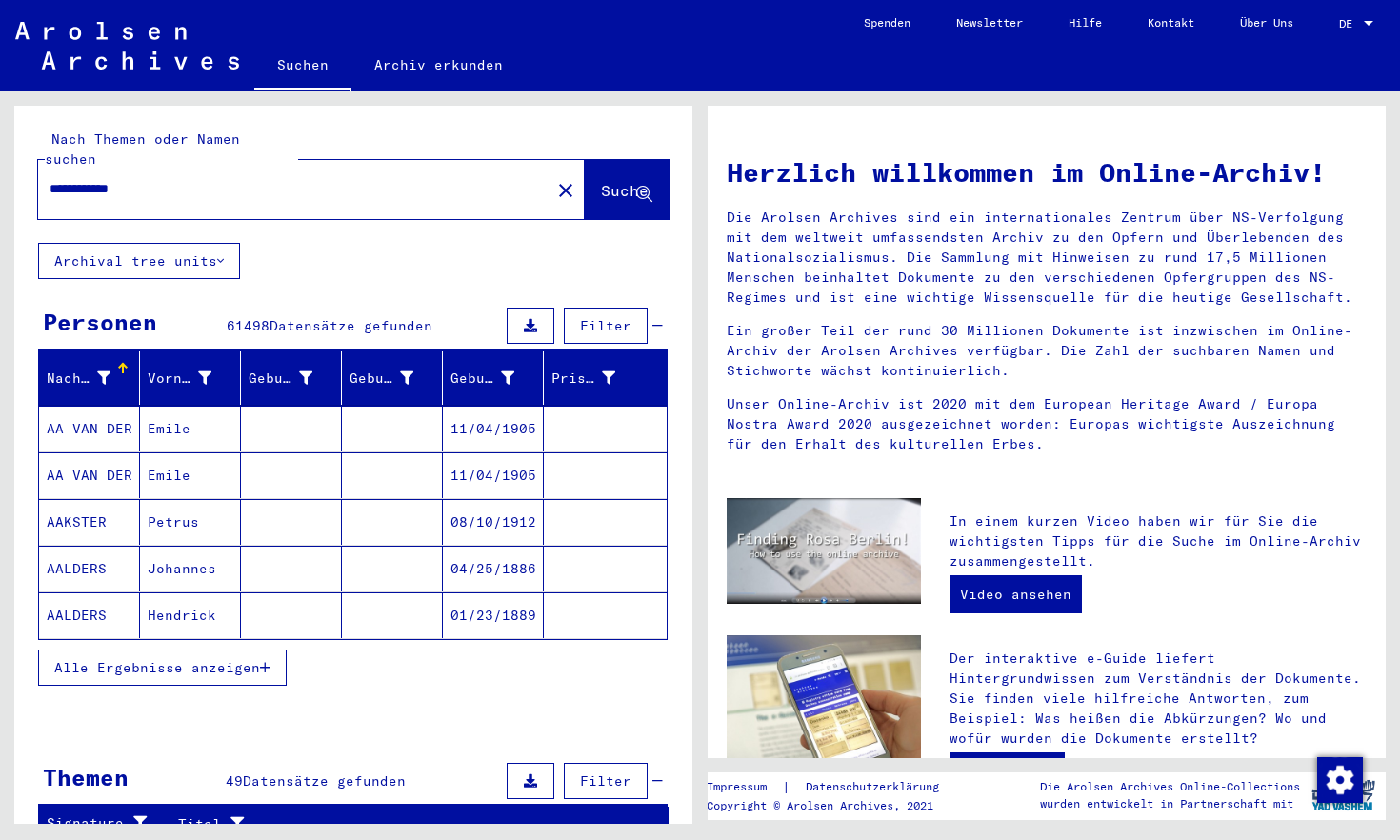 click at bounding box center (1369, 23) 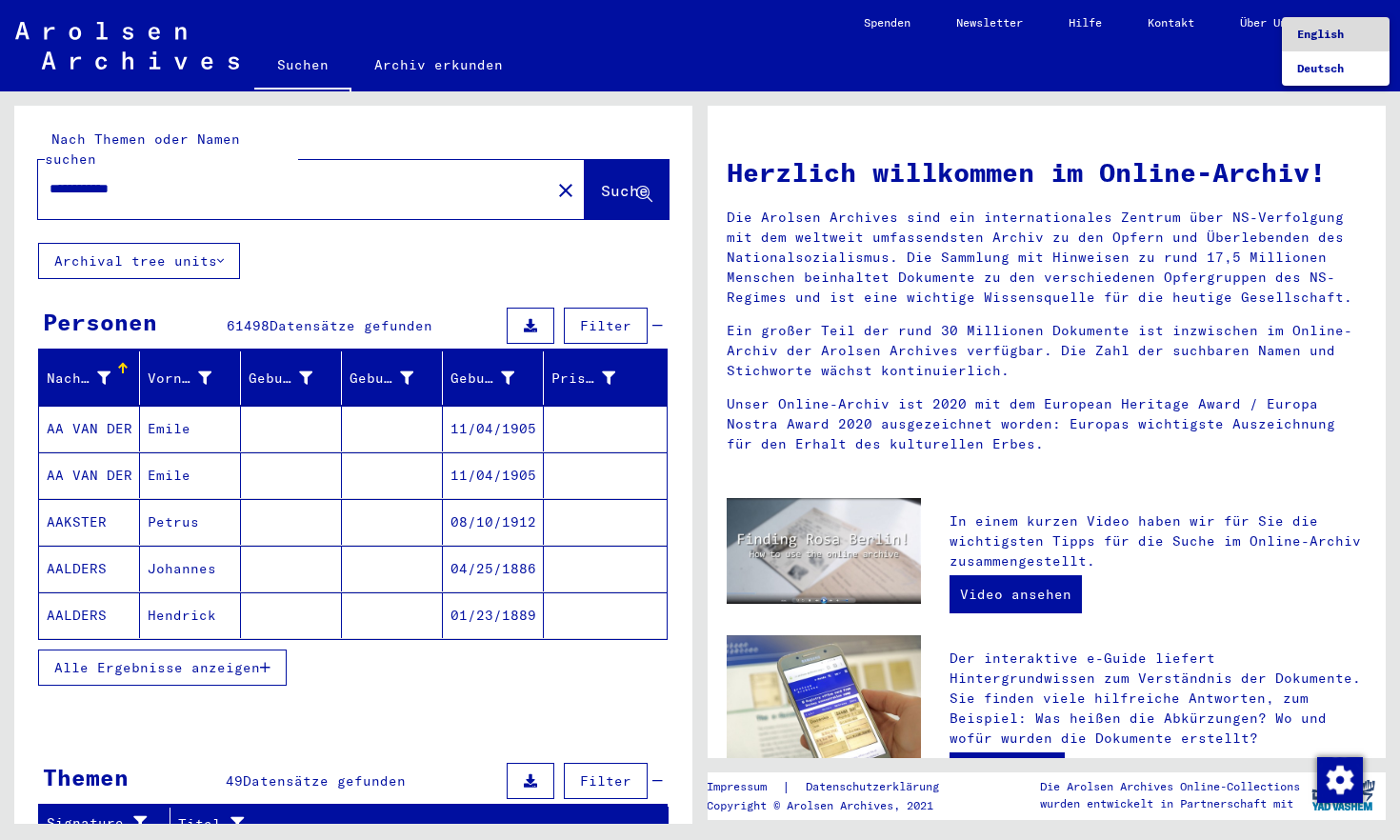click on "English" at bounding box center (1320, 33) 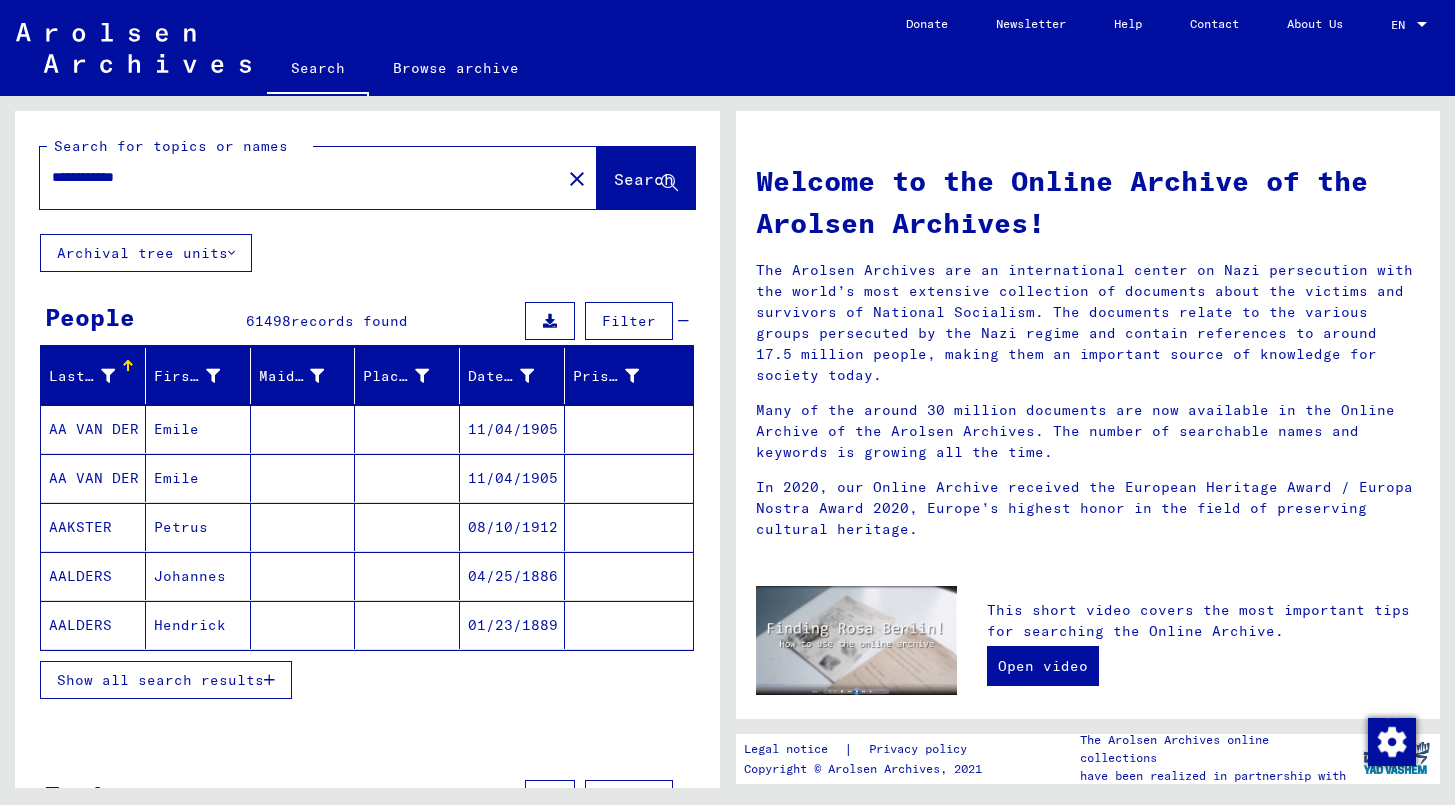 click on "Filter" at bounding box center (629, 321) 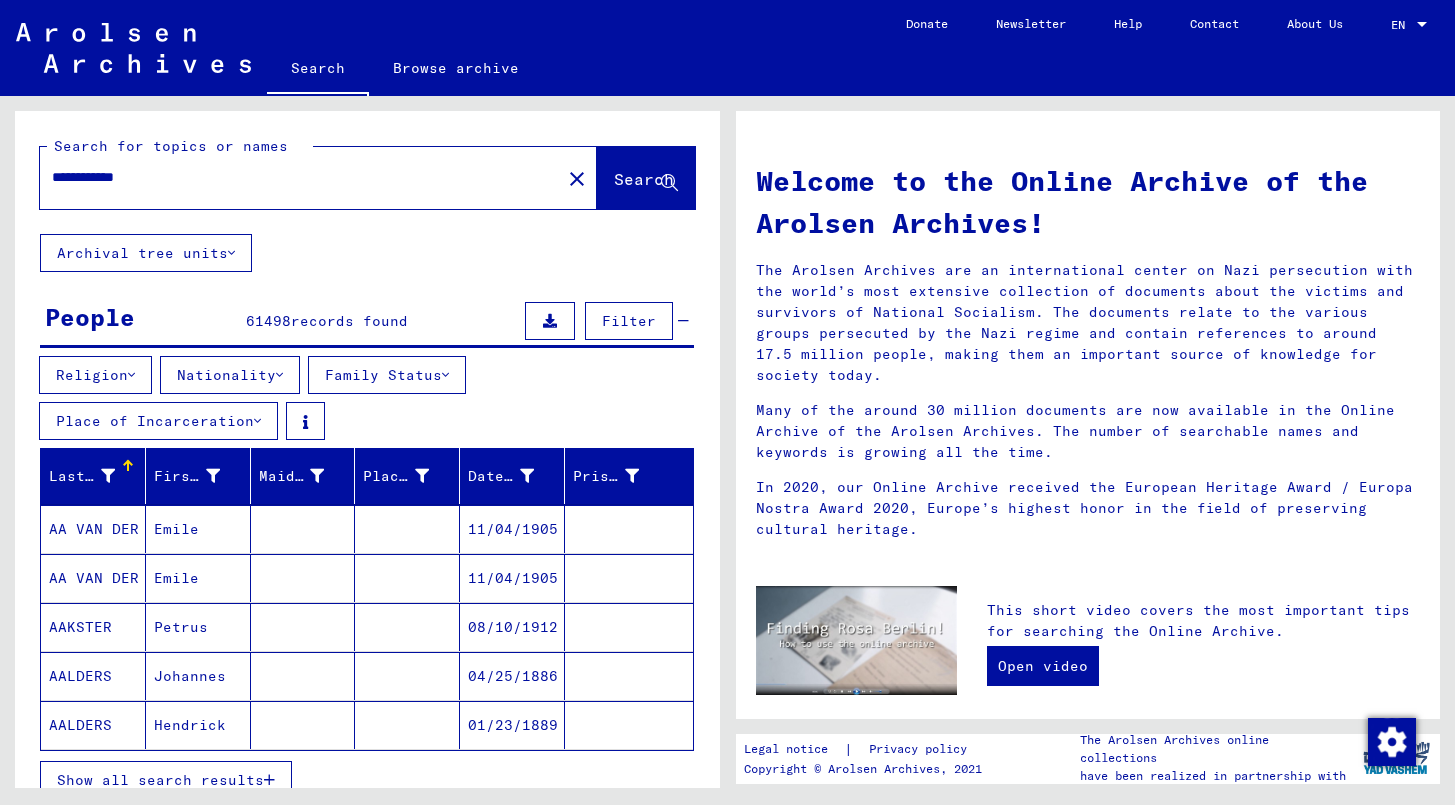 click at bounding box center [279, 375] 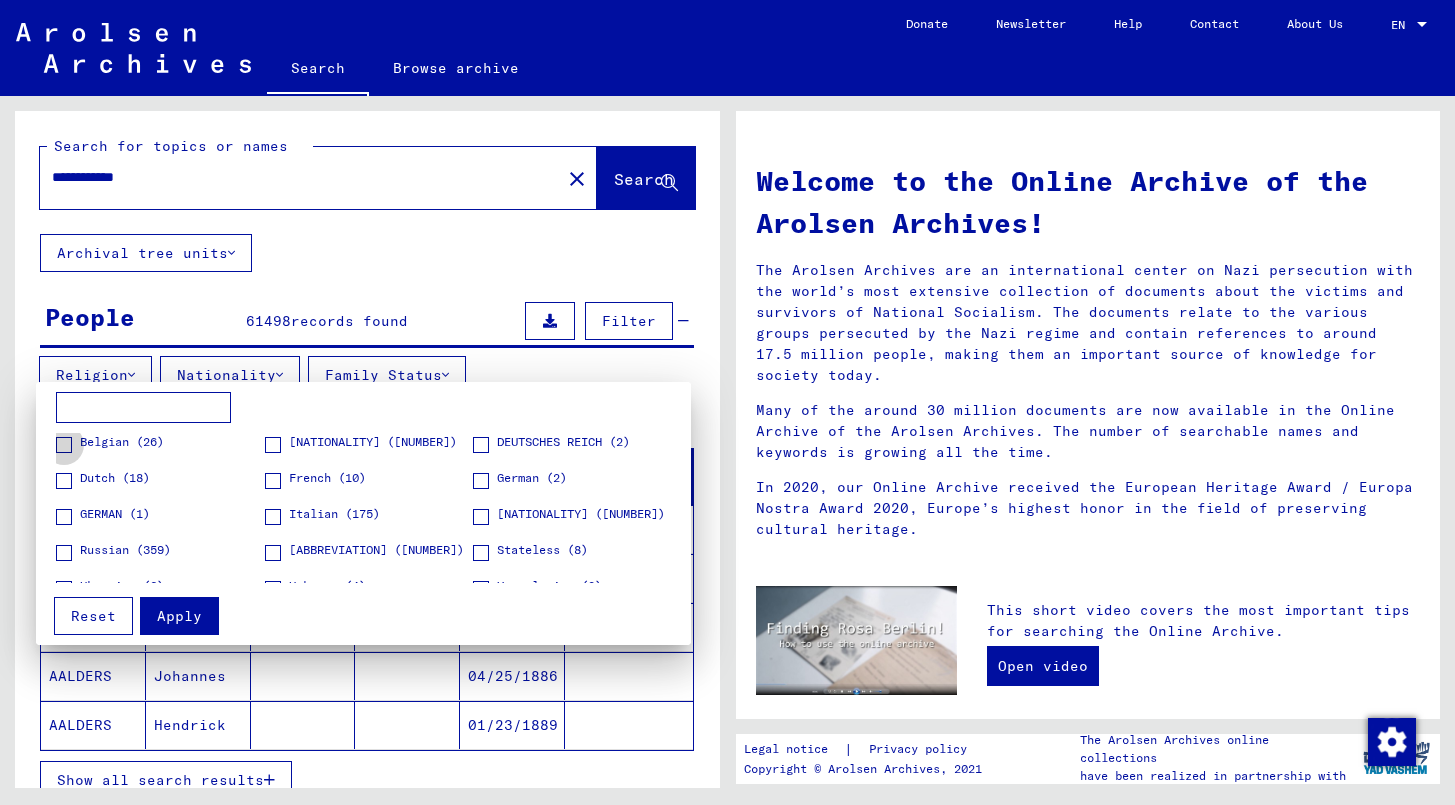 click at bounding box center (64, 445) 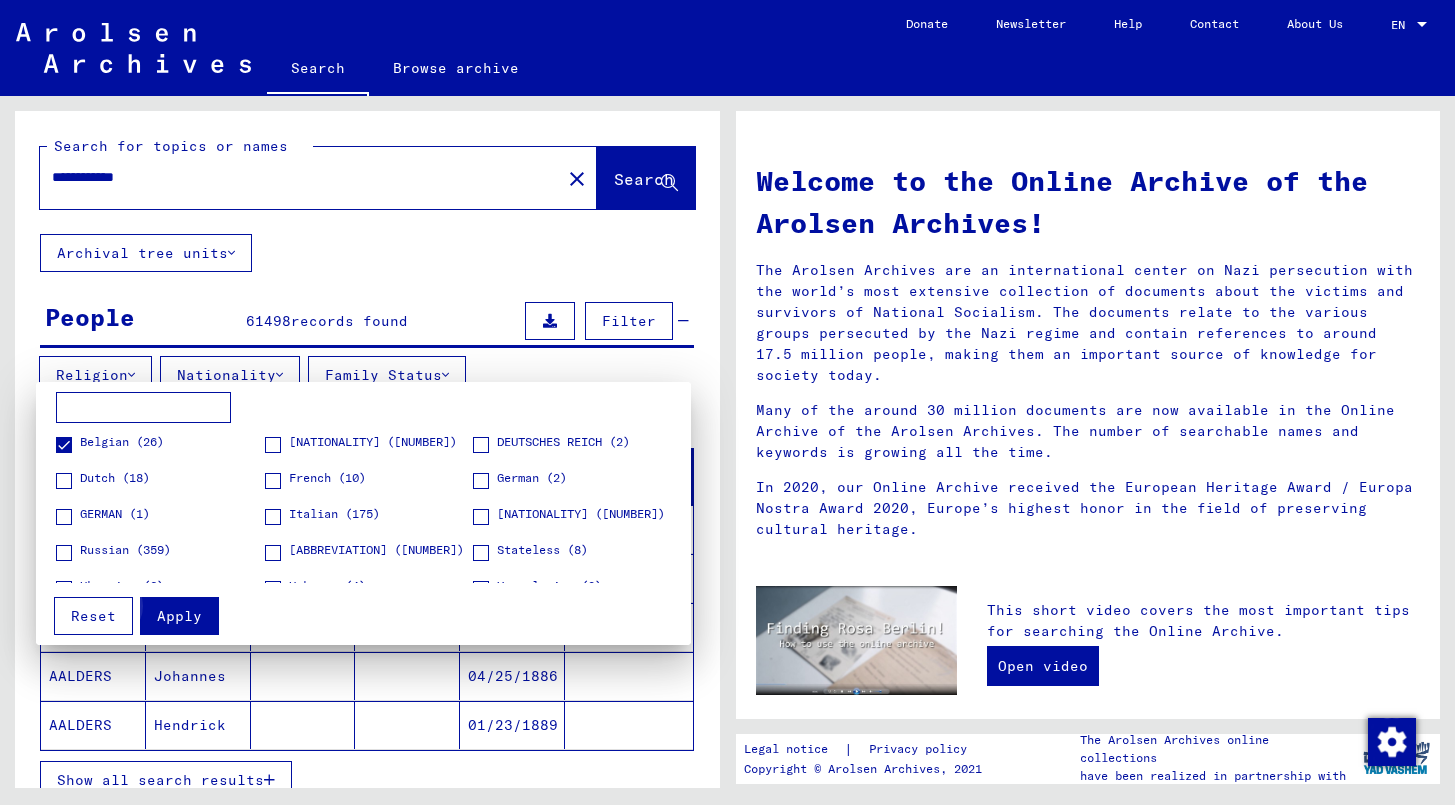 click on "Apply" at bounding box center [179, 616] 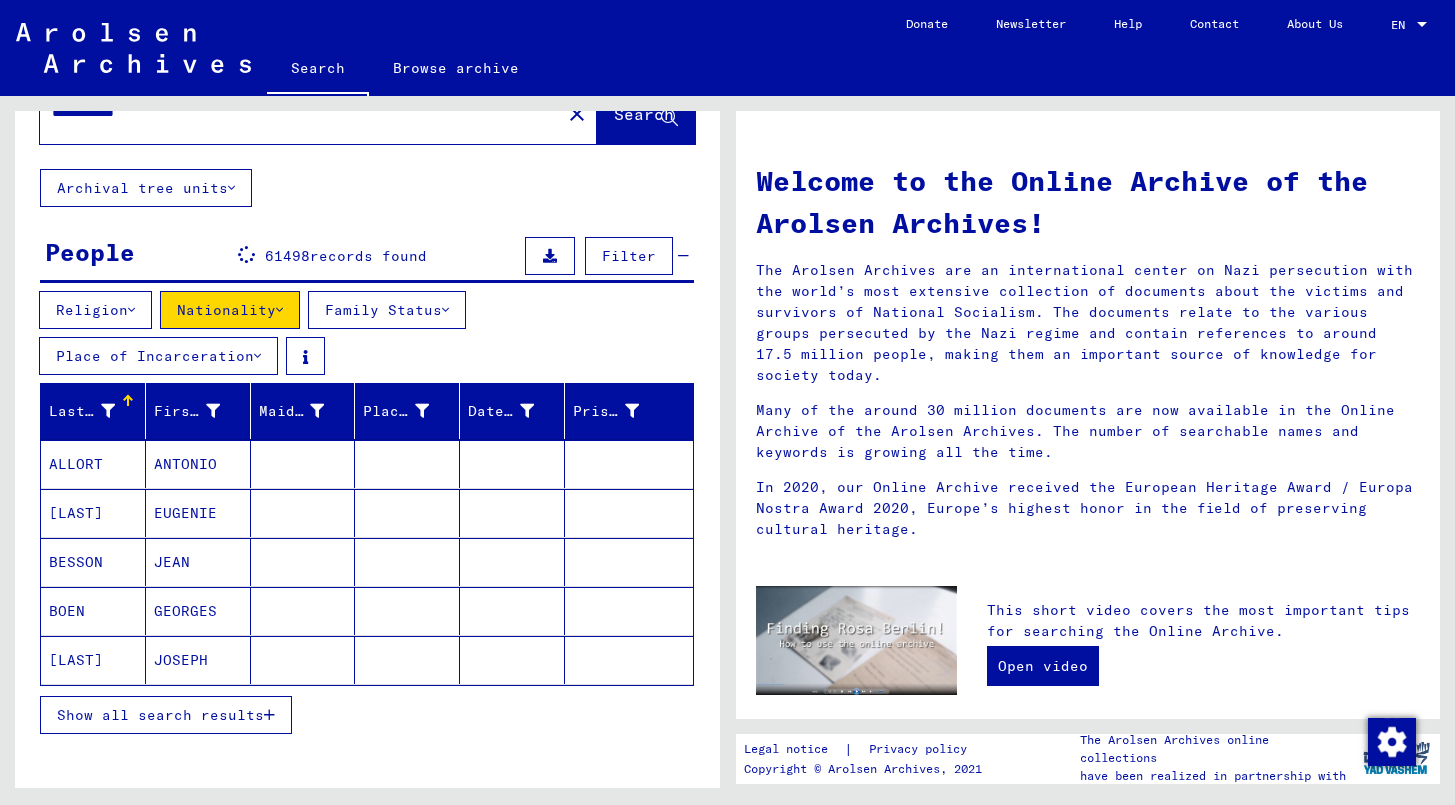 scroll, scrollTop: 71, scrollLeft: 0, axis: vertical 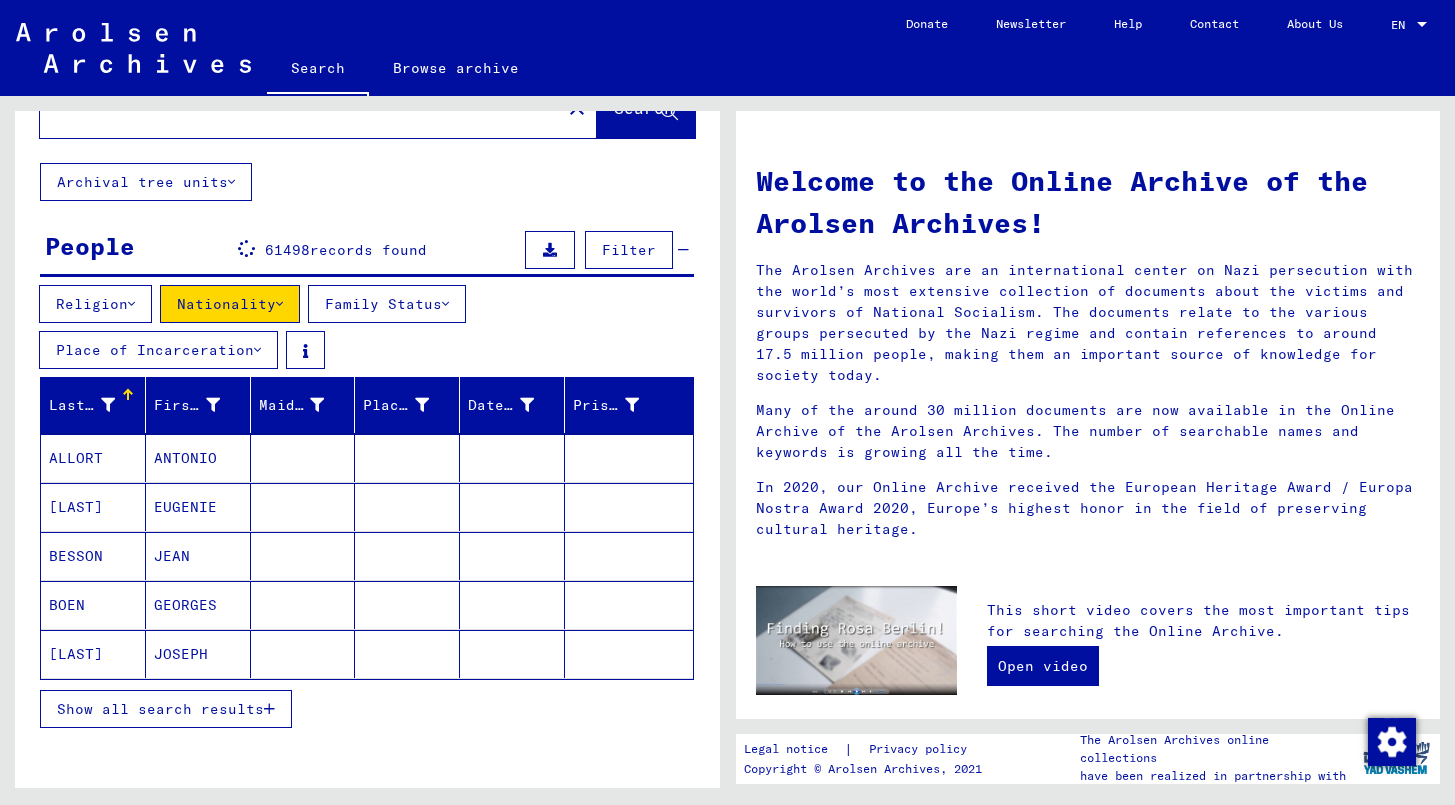click on "Show all search results" at bounding box center (160, 709) 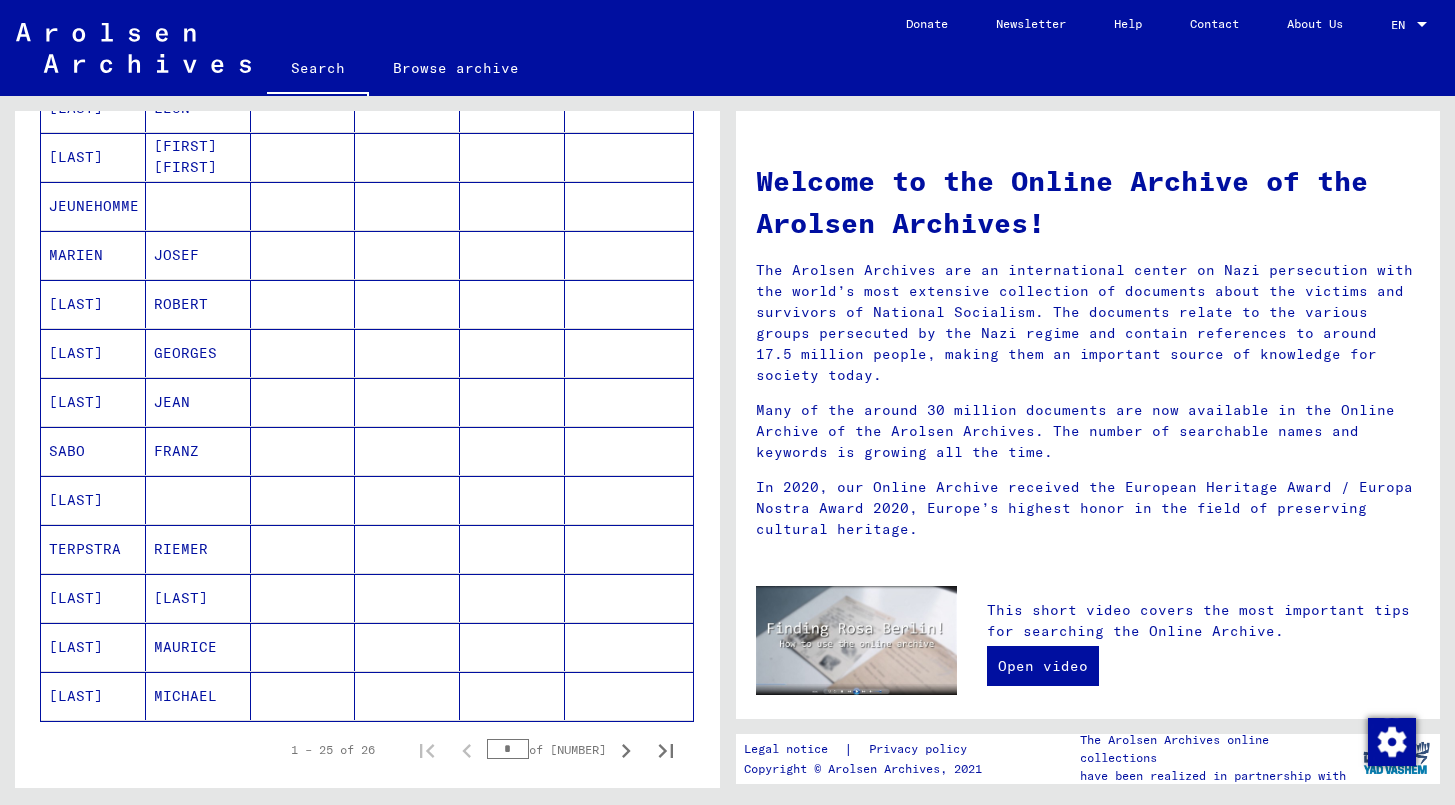 scroll, scrollTop: 1013, scrollLeft: 0, axis: vertical 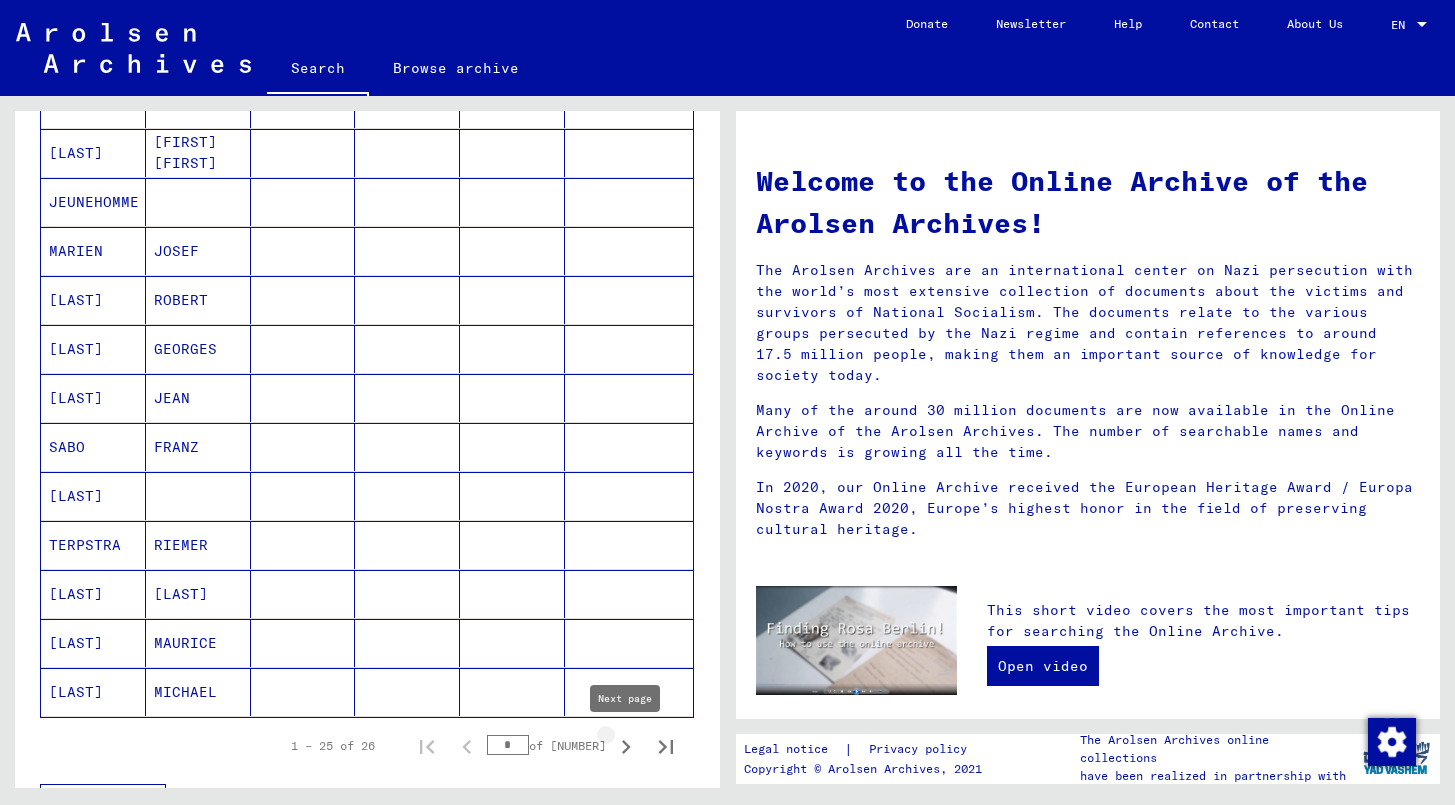 click 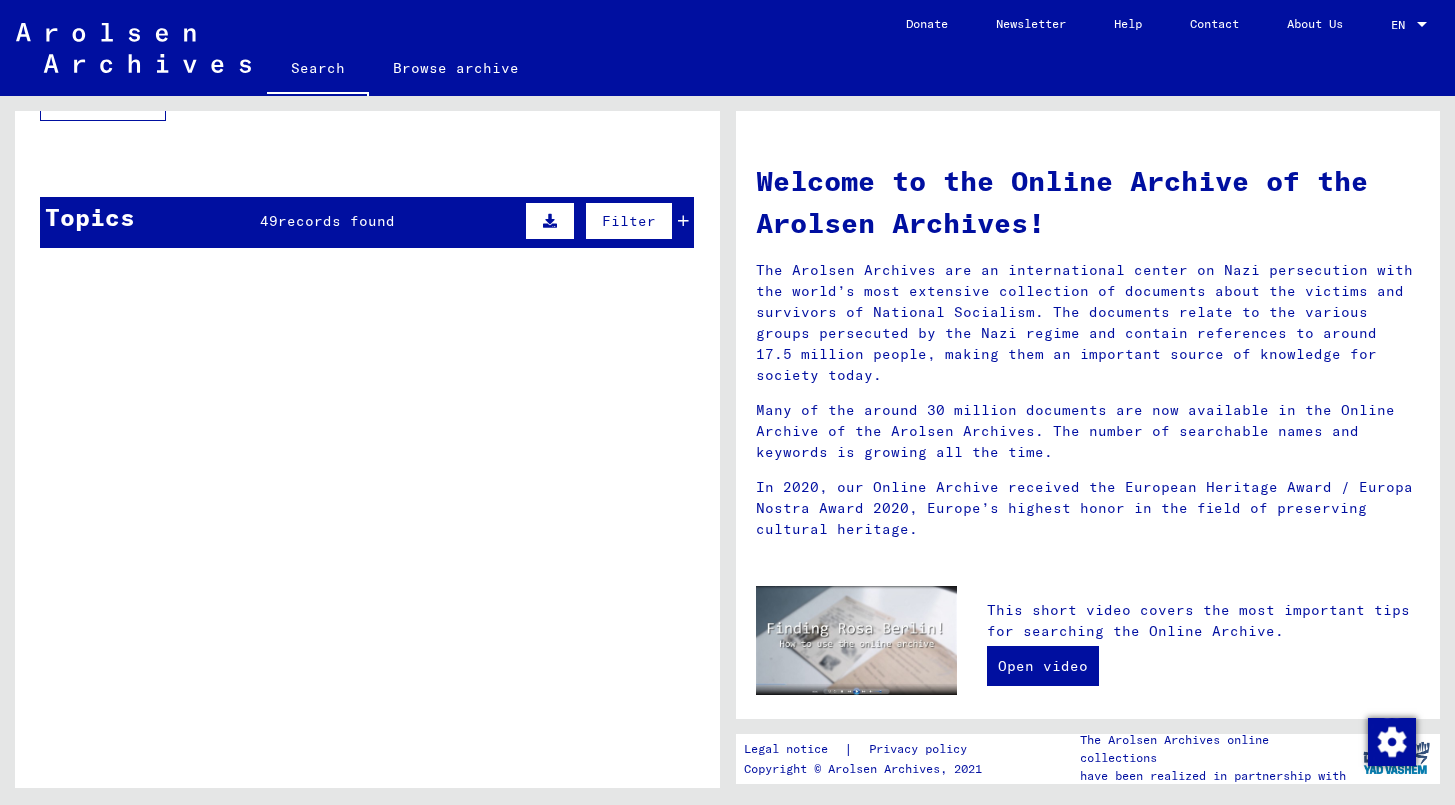 scroll, scrollTop: 136, scrollLeft: 0, axis: vertical 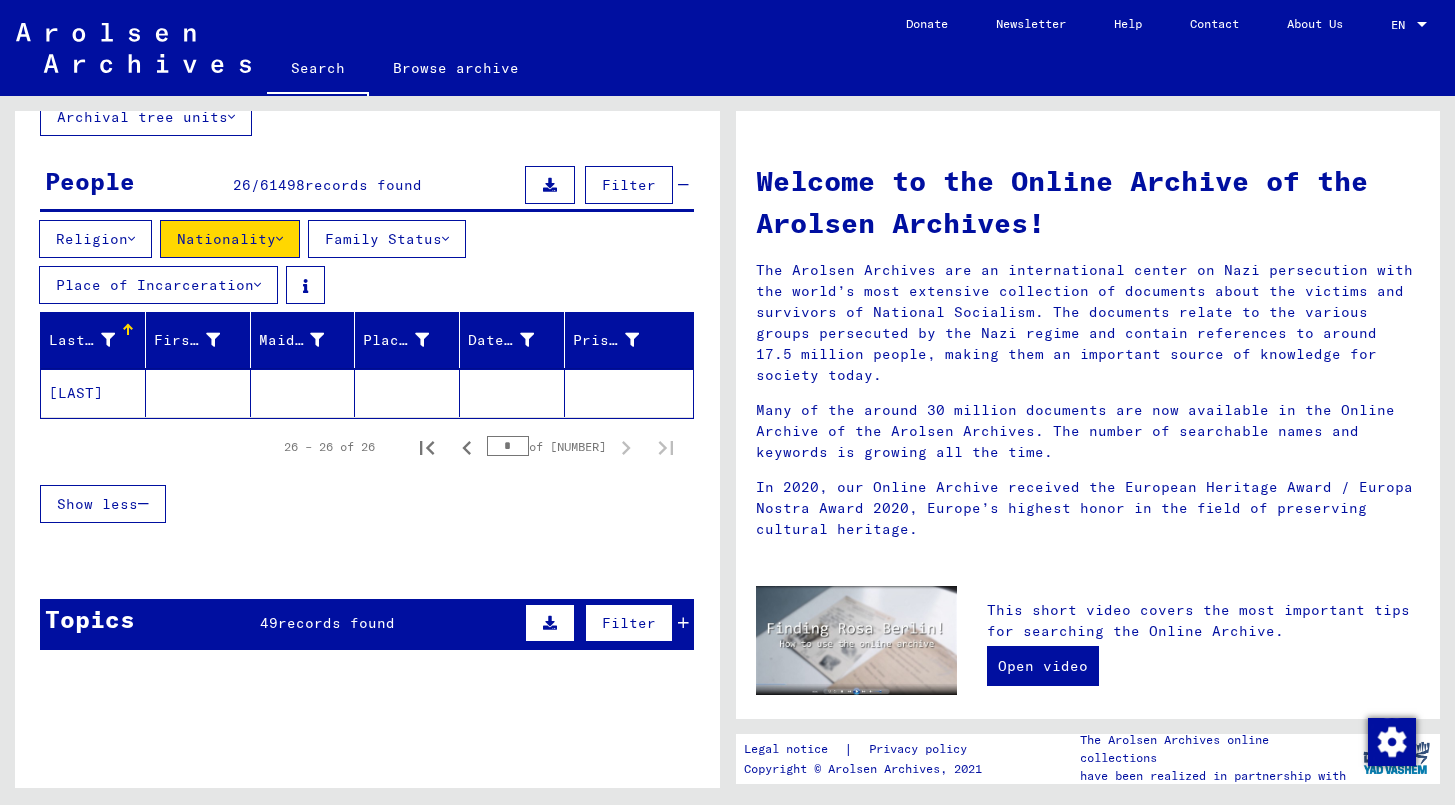 click on "records found" at bounding box center (336, 623) 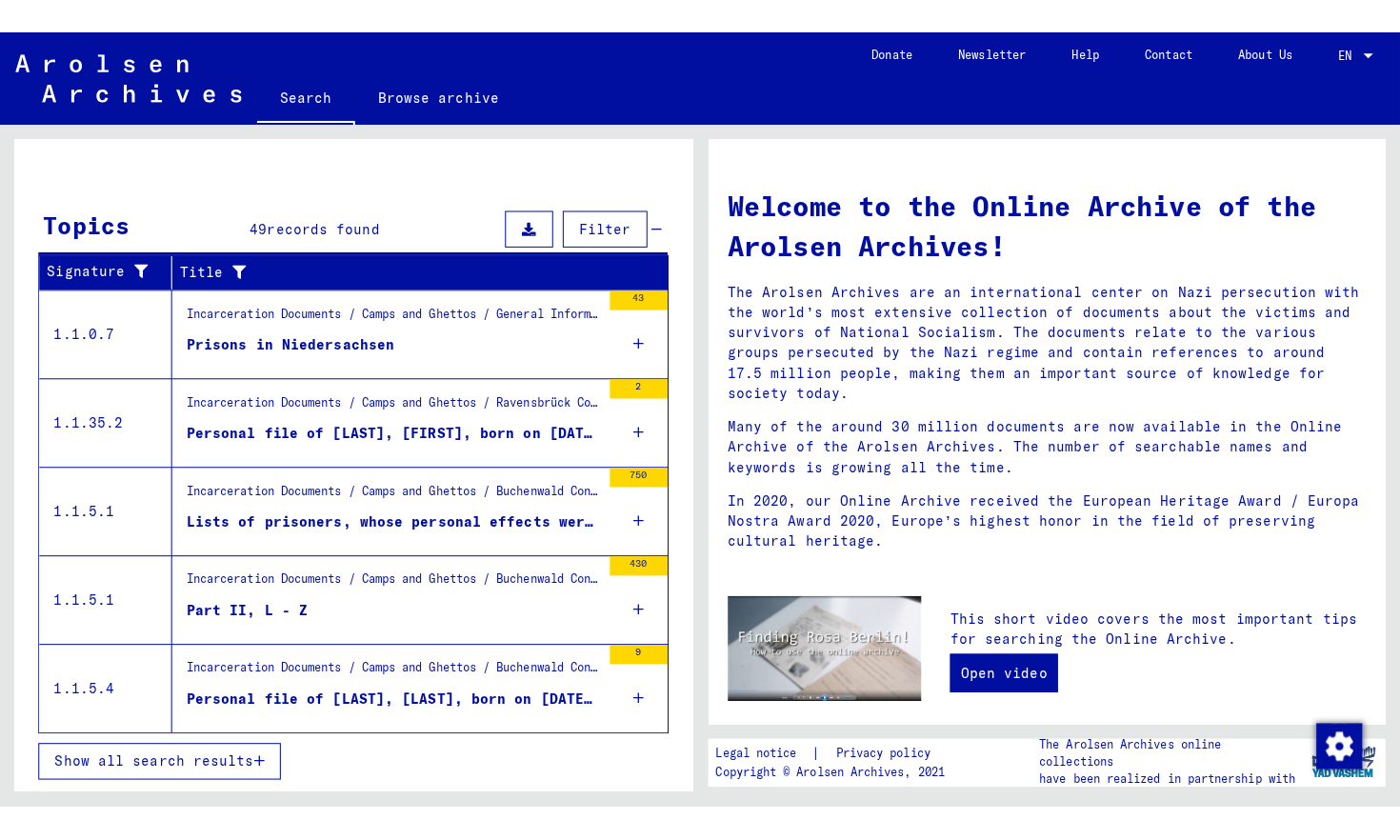scroll, scrollTop: 528, scrollLeft: 0, axis: vertical 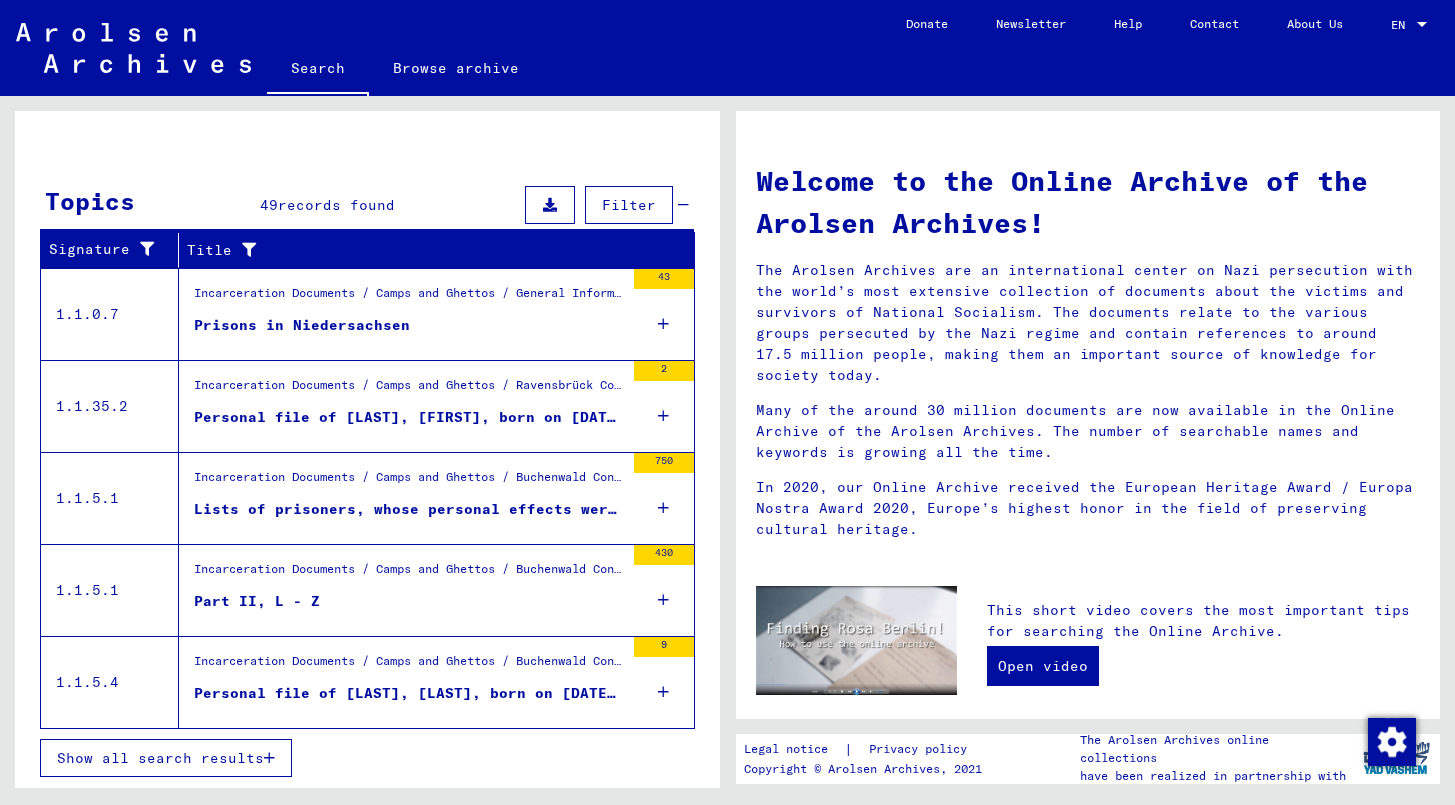 click on "Show all search results" at bounding box center [160, 758] 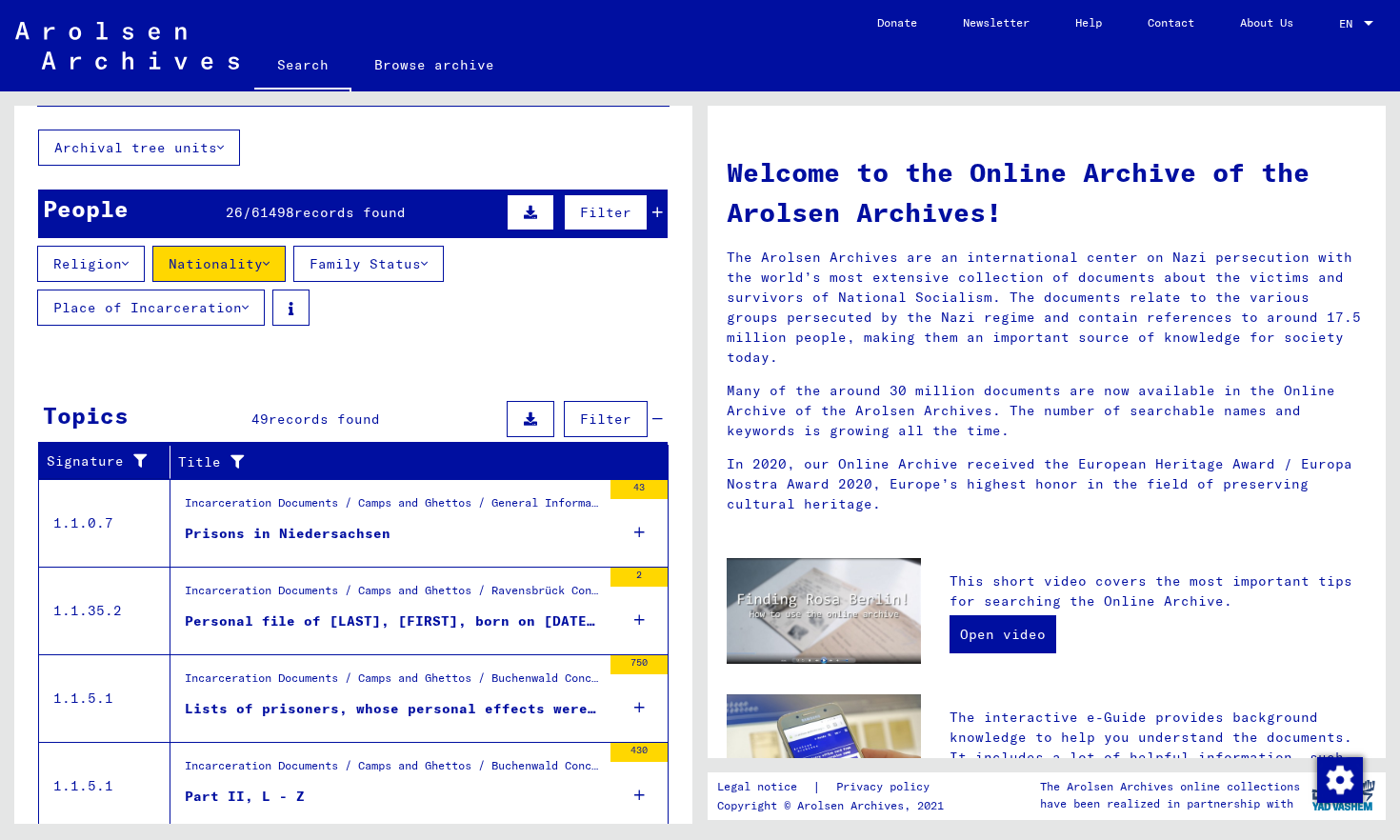 scroll, scrollTop: 98, scrollLeft: 0, axis: vertical 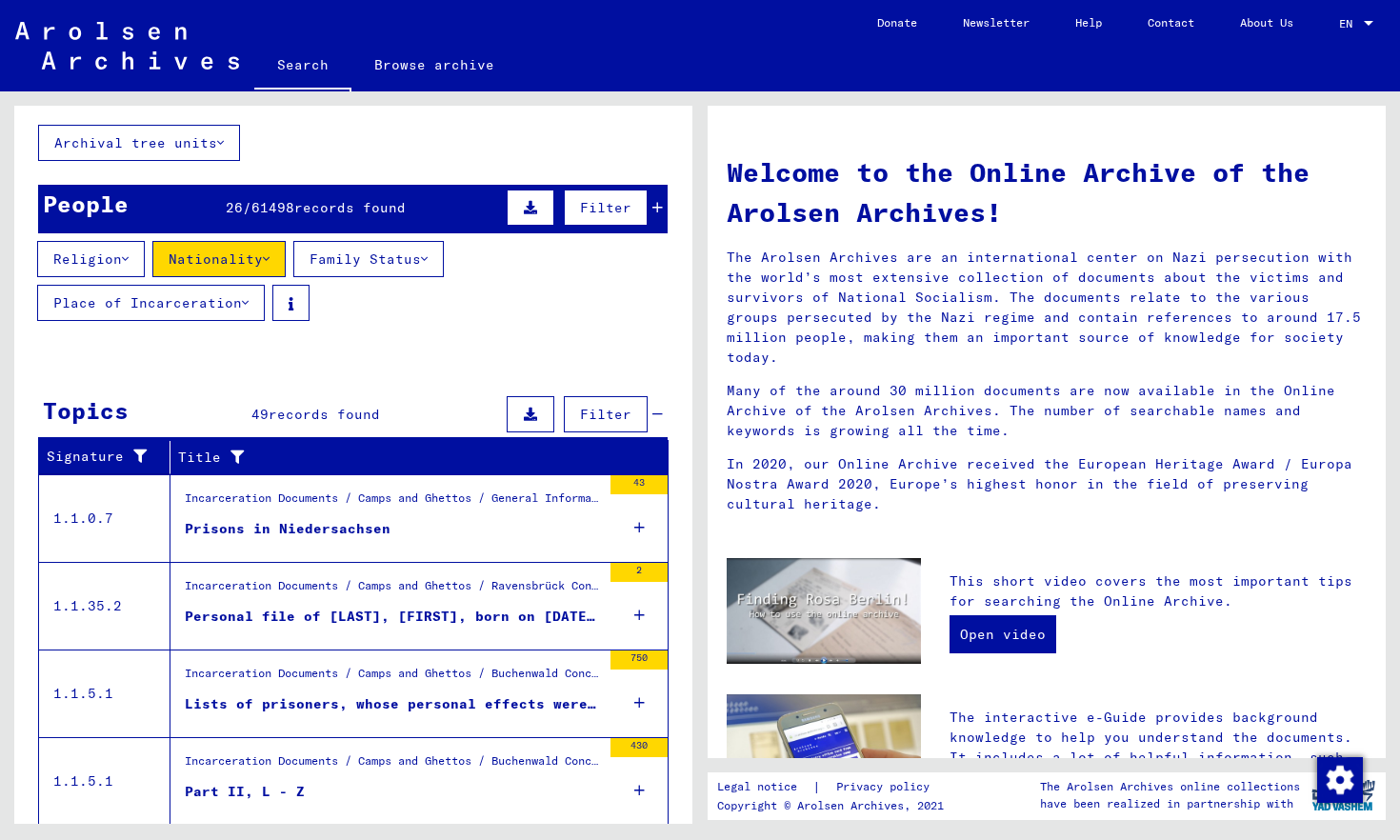 click on "Show less" at bounding box center [352, 511] 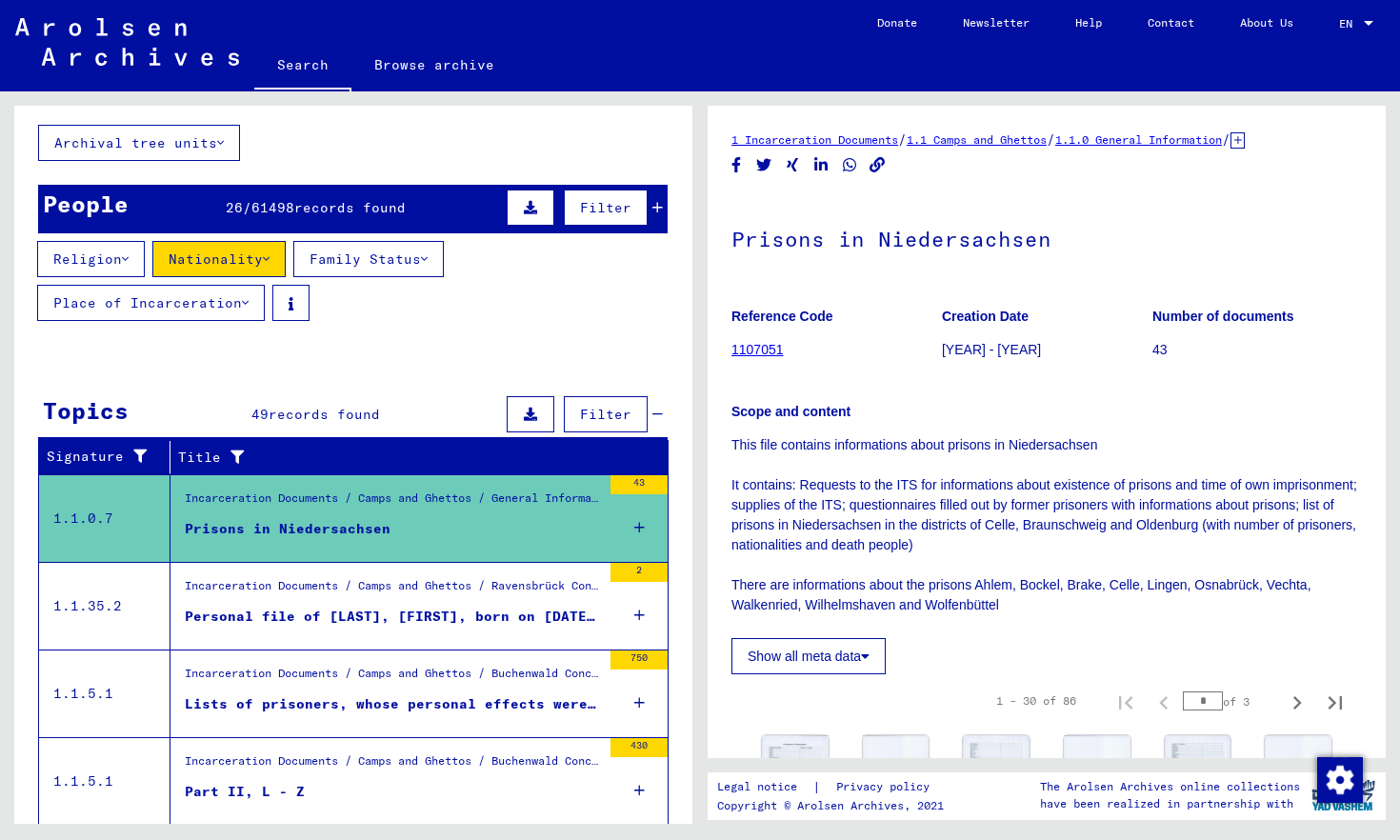 scroll, scrollTop: 110, scrollLeft: 0, axis: vertical 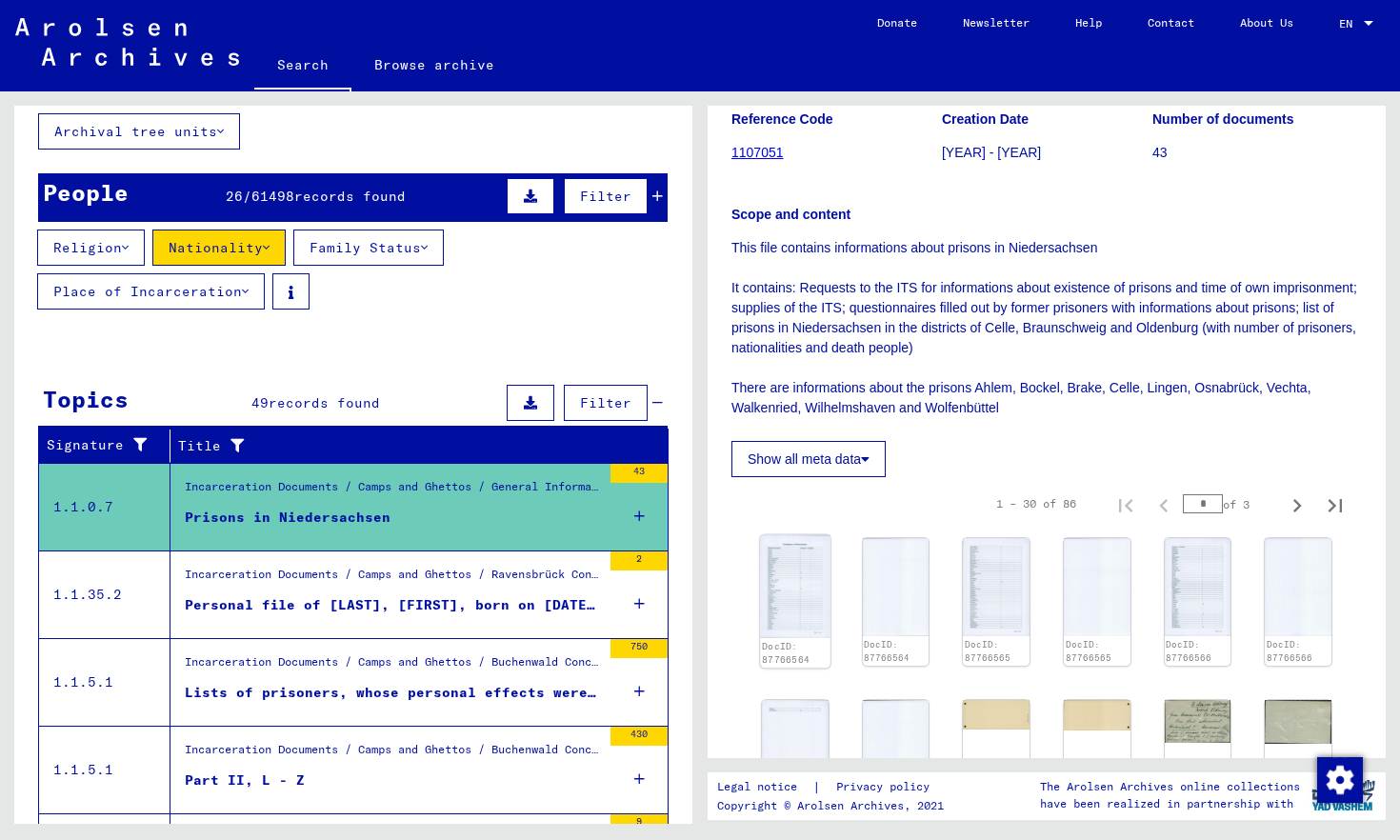 click 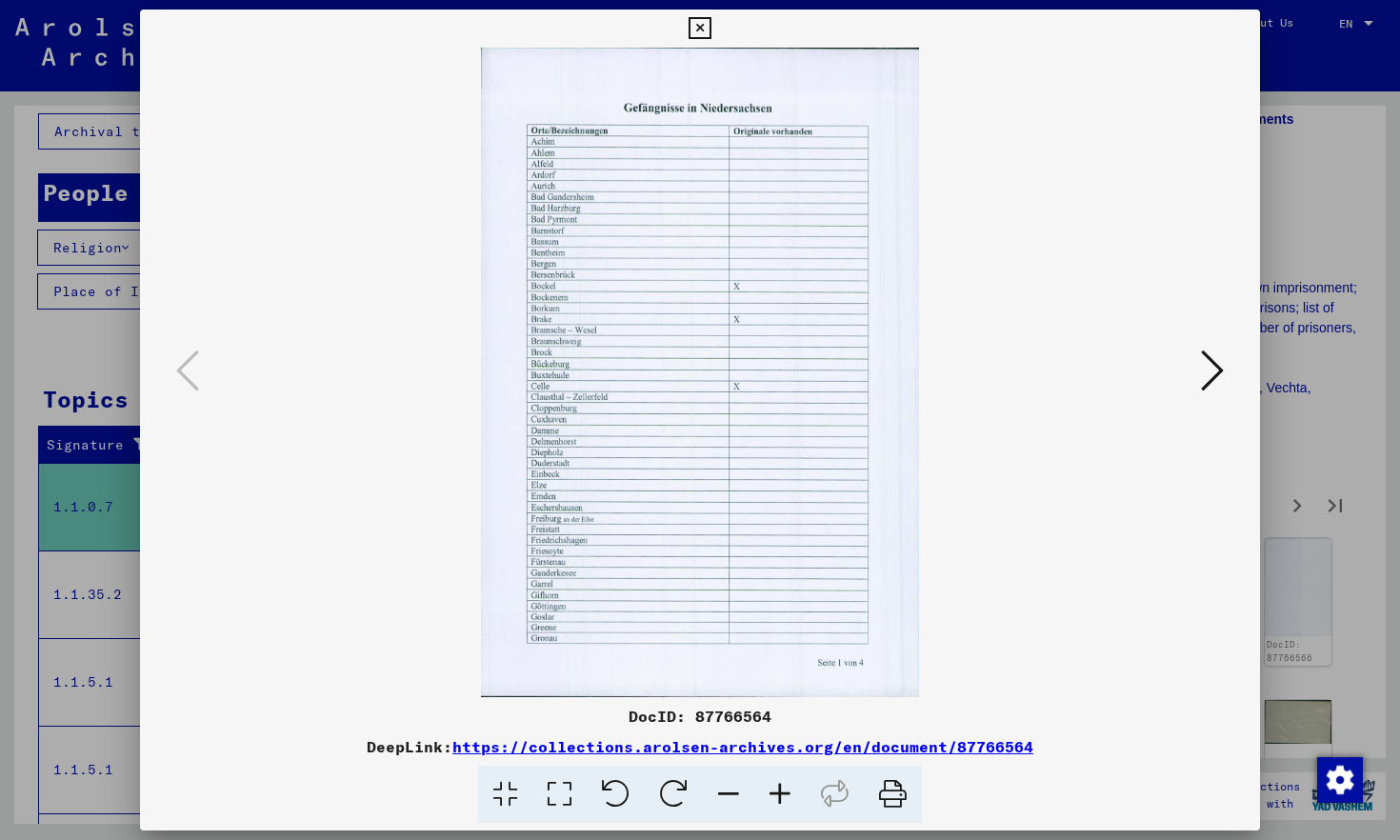 click at bounding box center [1212, 370] 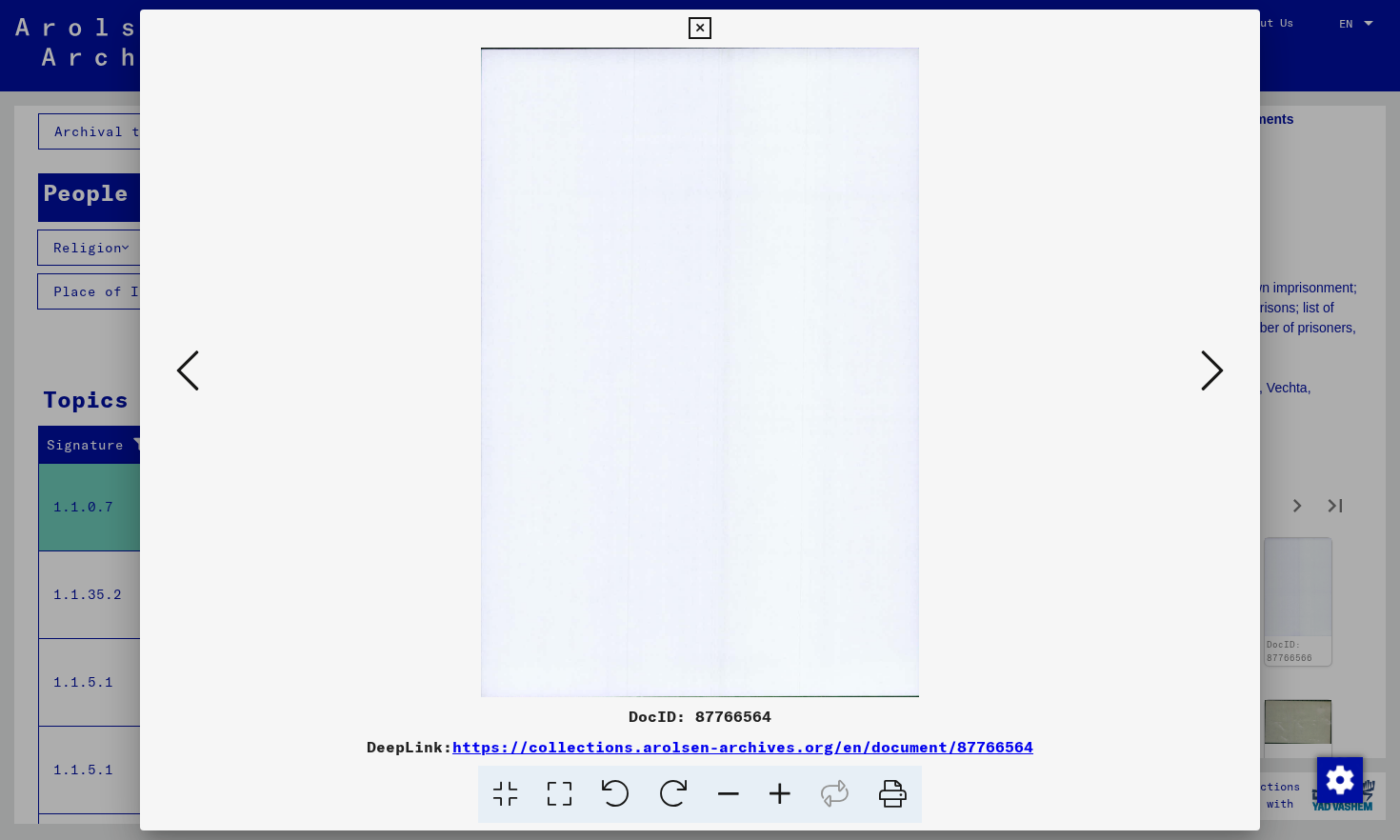 click at bounding box center [1212, 370] 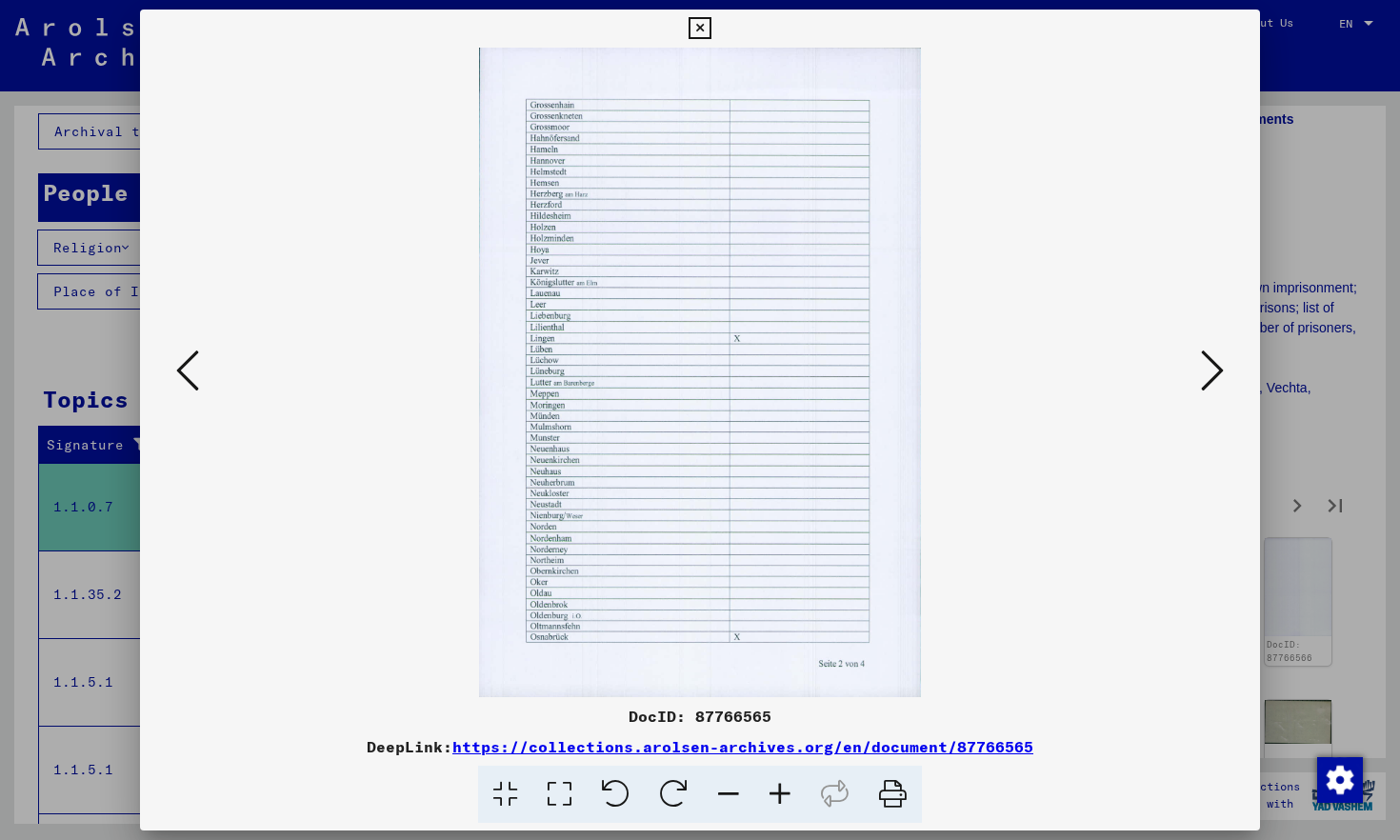 click at bounding box center [1212, 370] 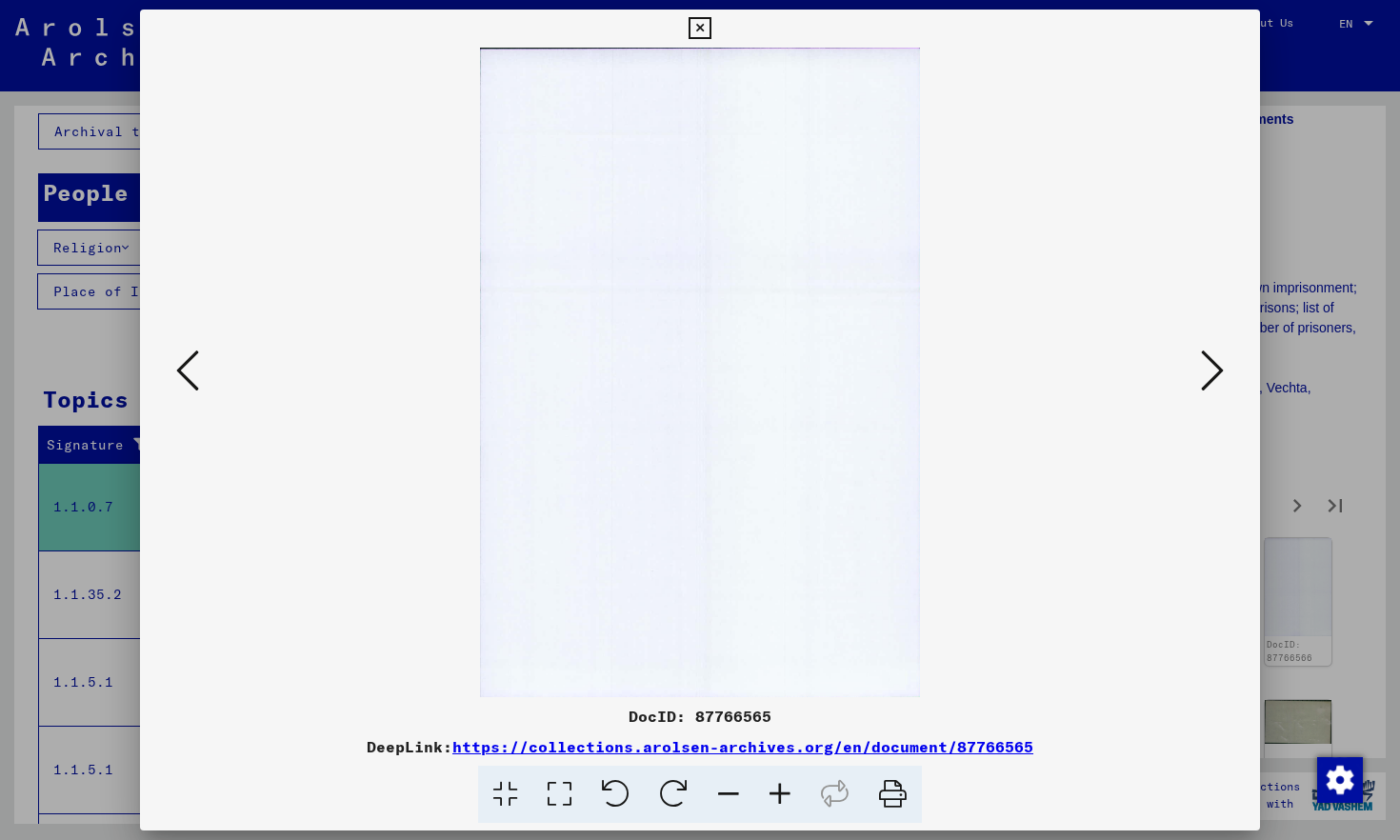 click at bounding box center [1212, 370] 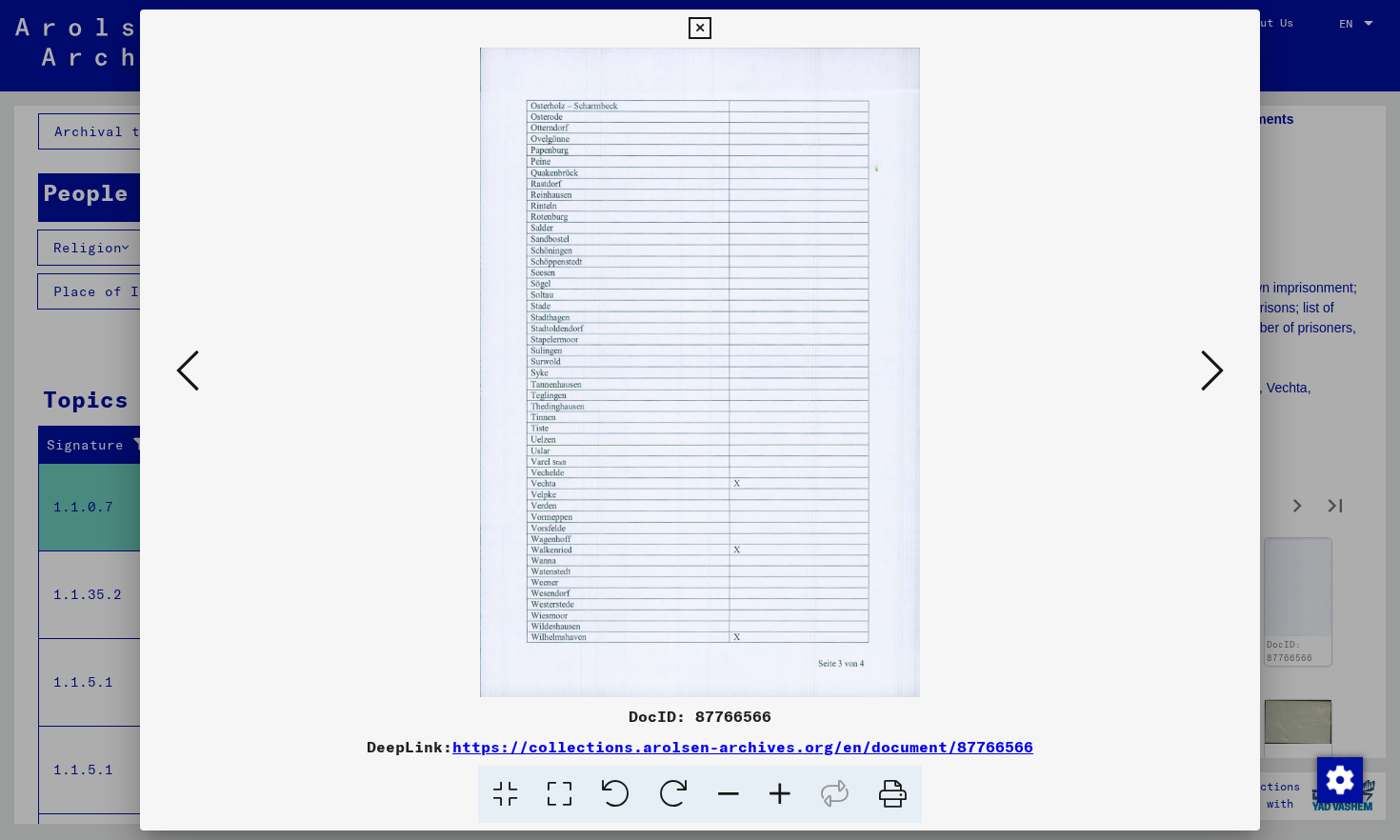 click at bounding box center [1212, 370] 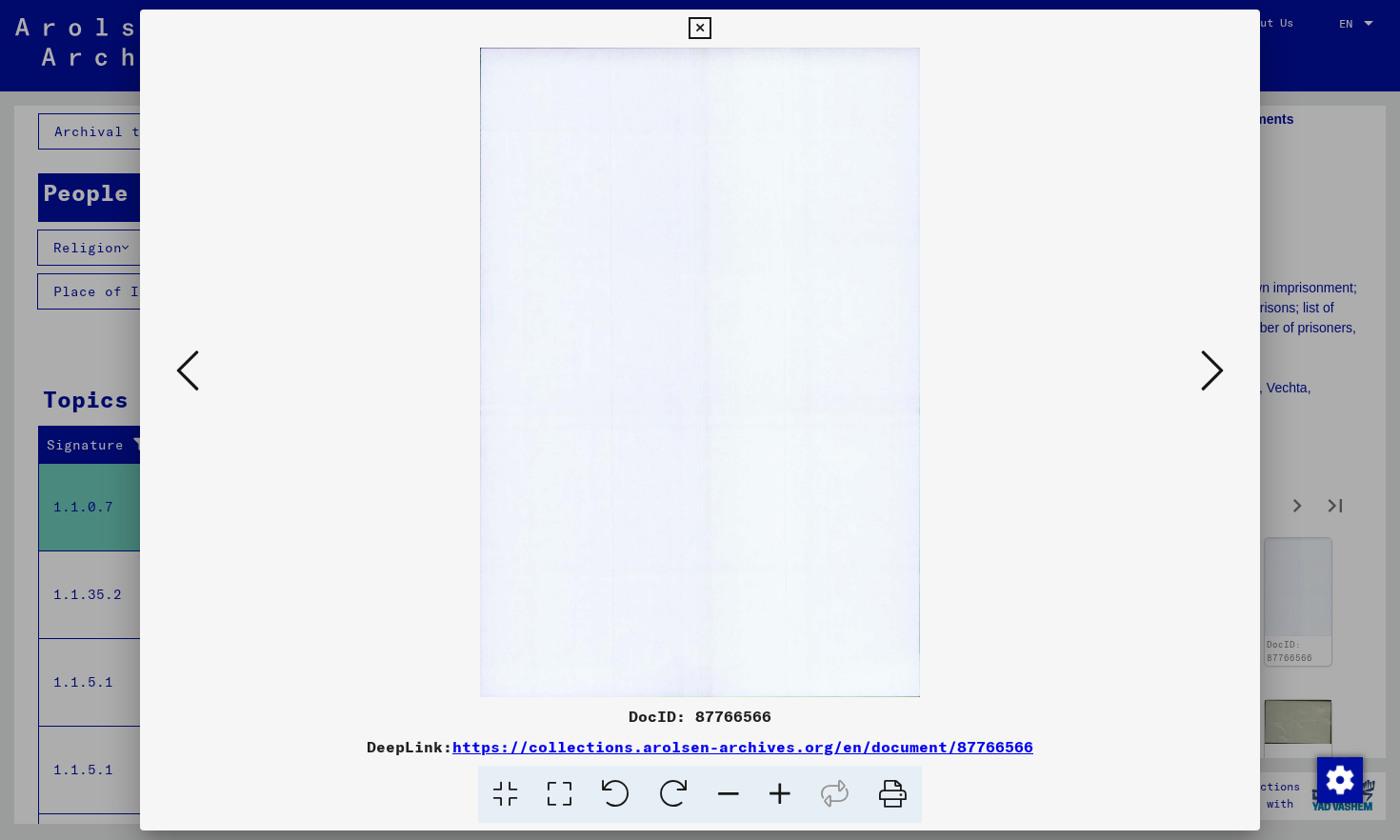click at bounding box center [1212, 370] 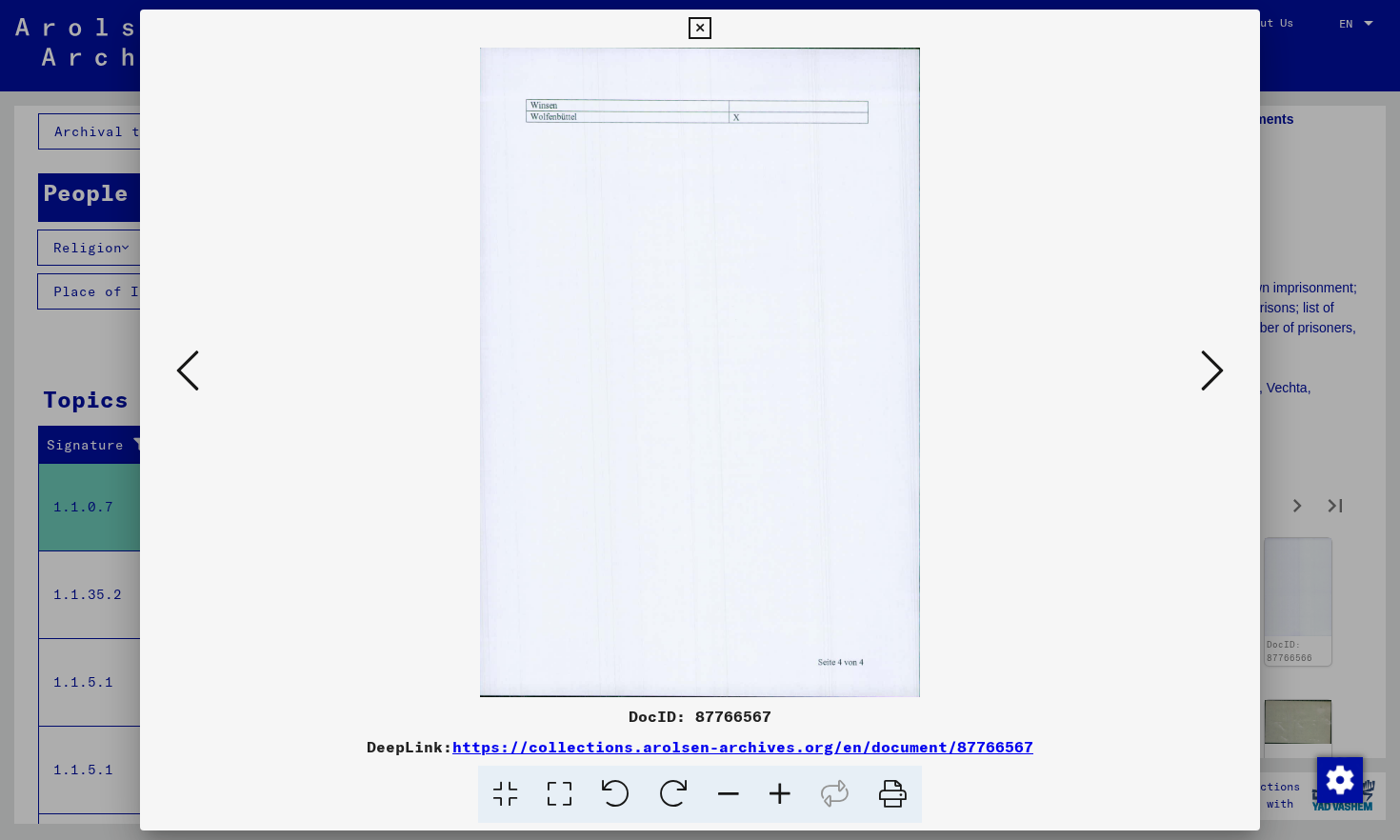 click at bounding box center [1212, 370] 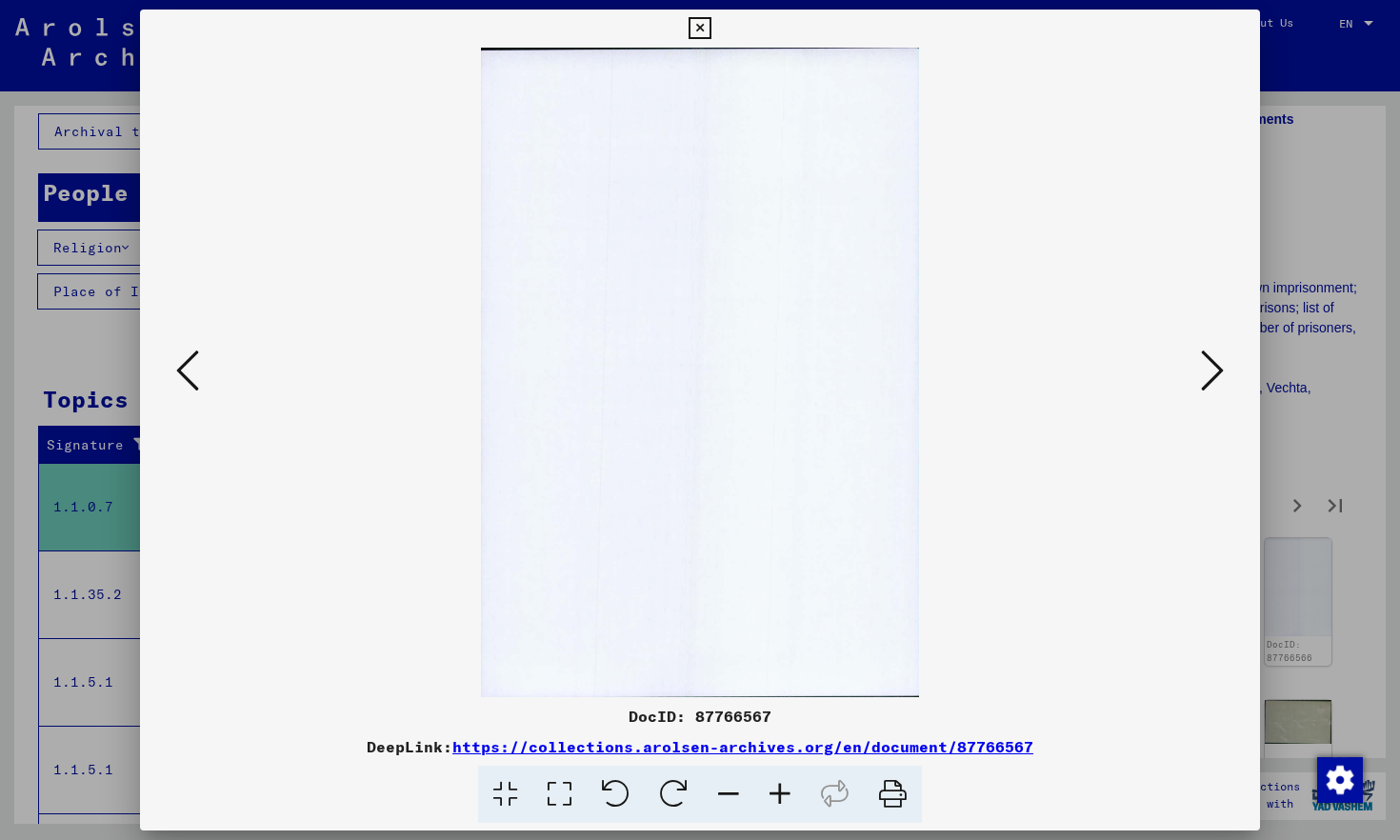 click at bounding box center (1212, 370) 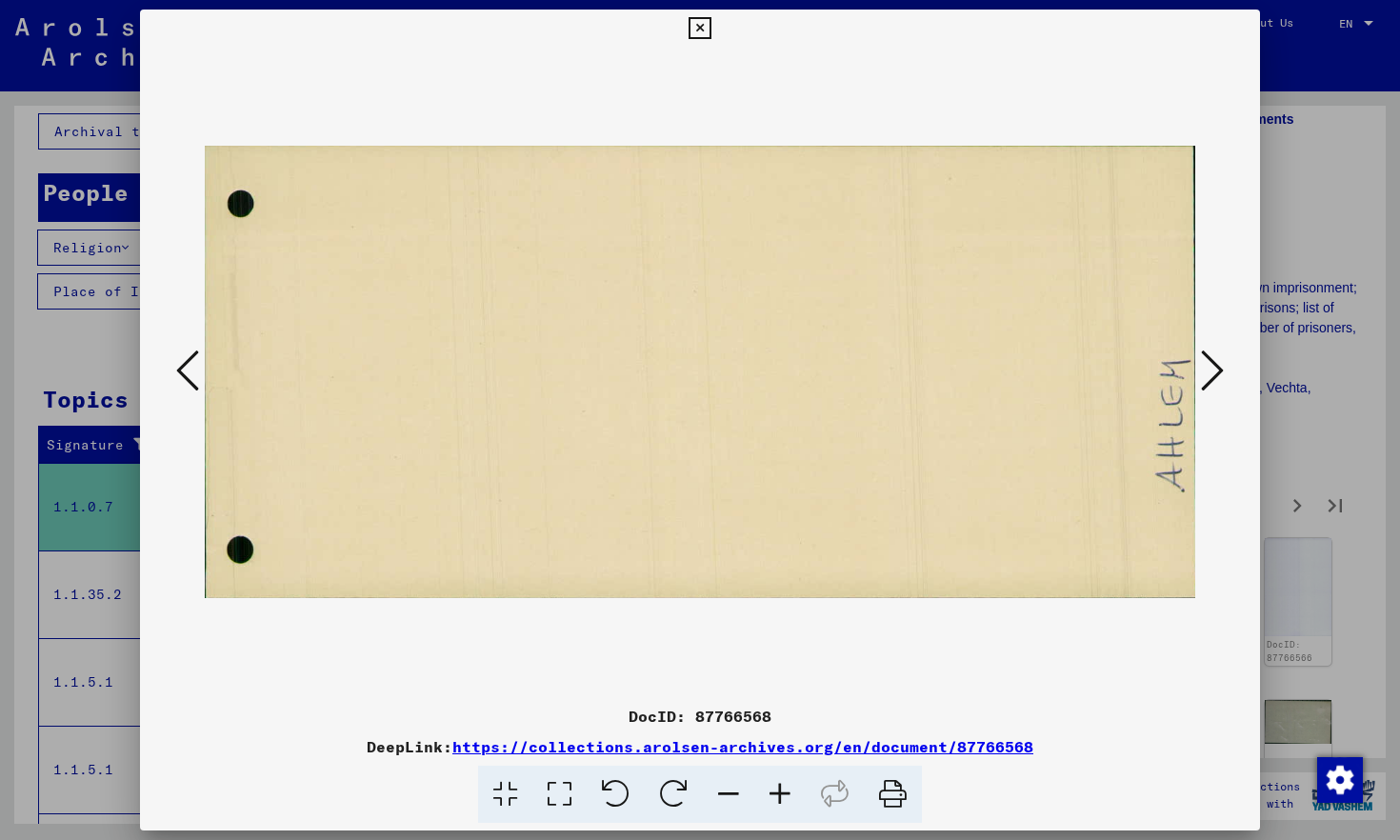 click at bounding box center [1212, 370] 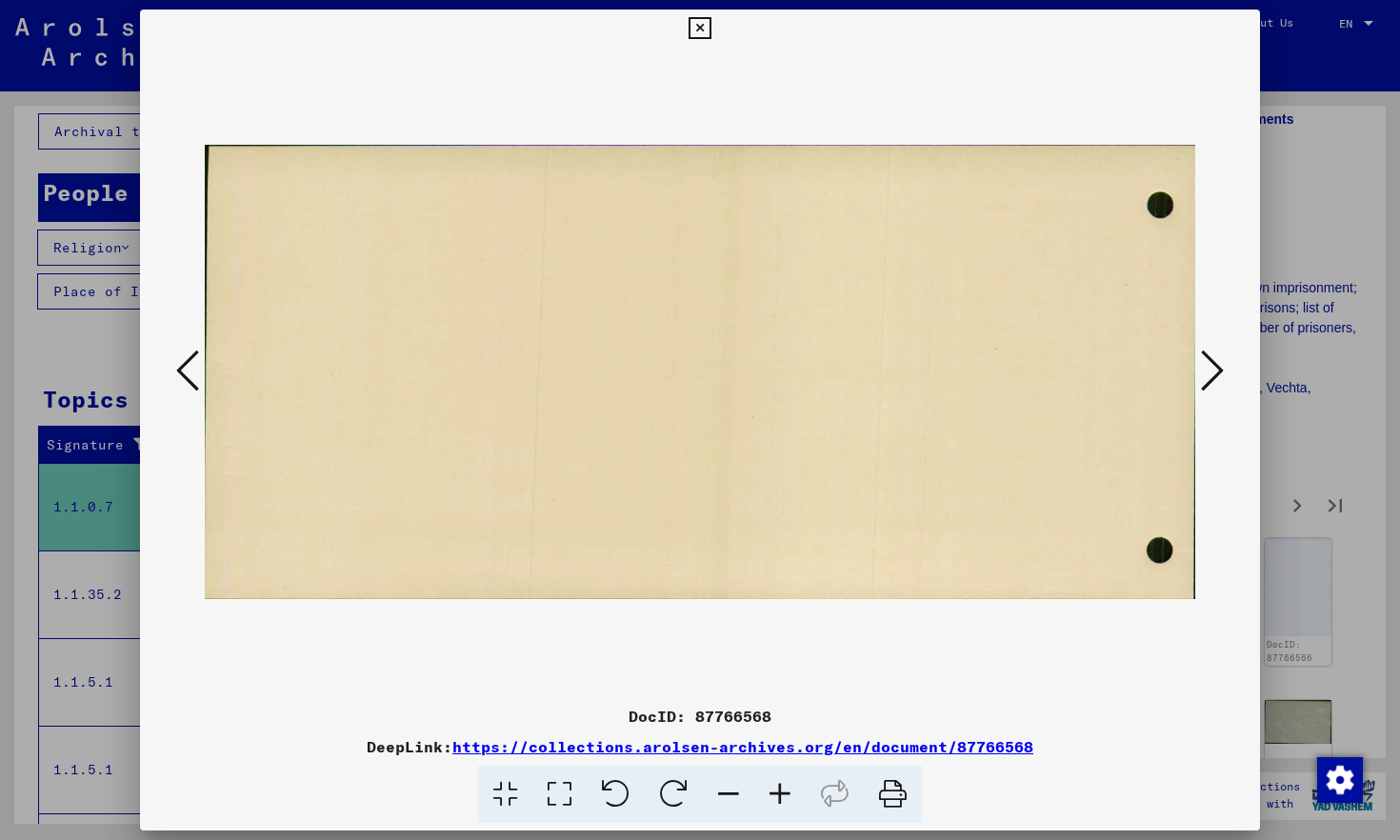 click at bounding box center (1212, 370) 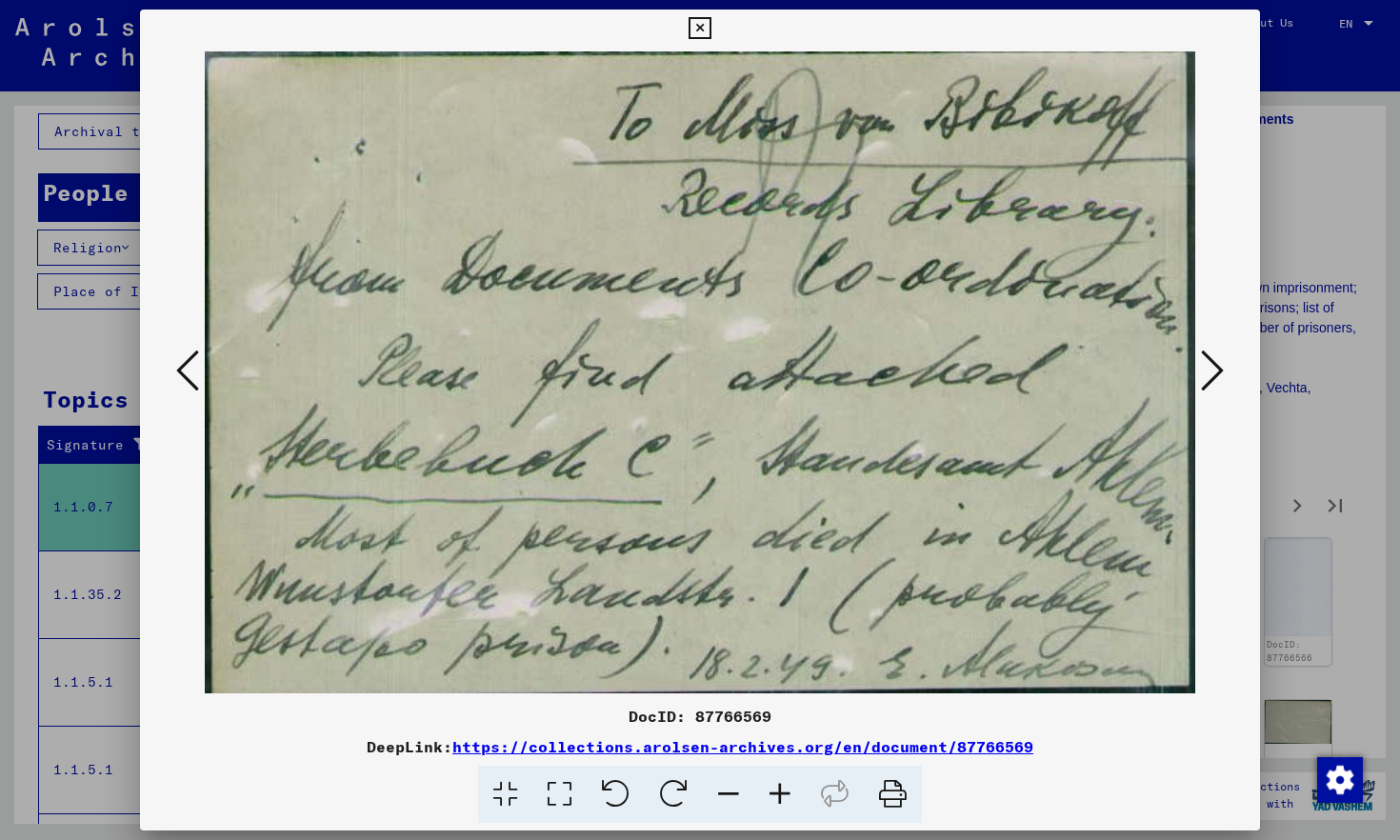 click at bounding box center [1212, 370] 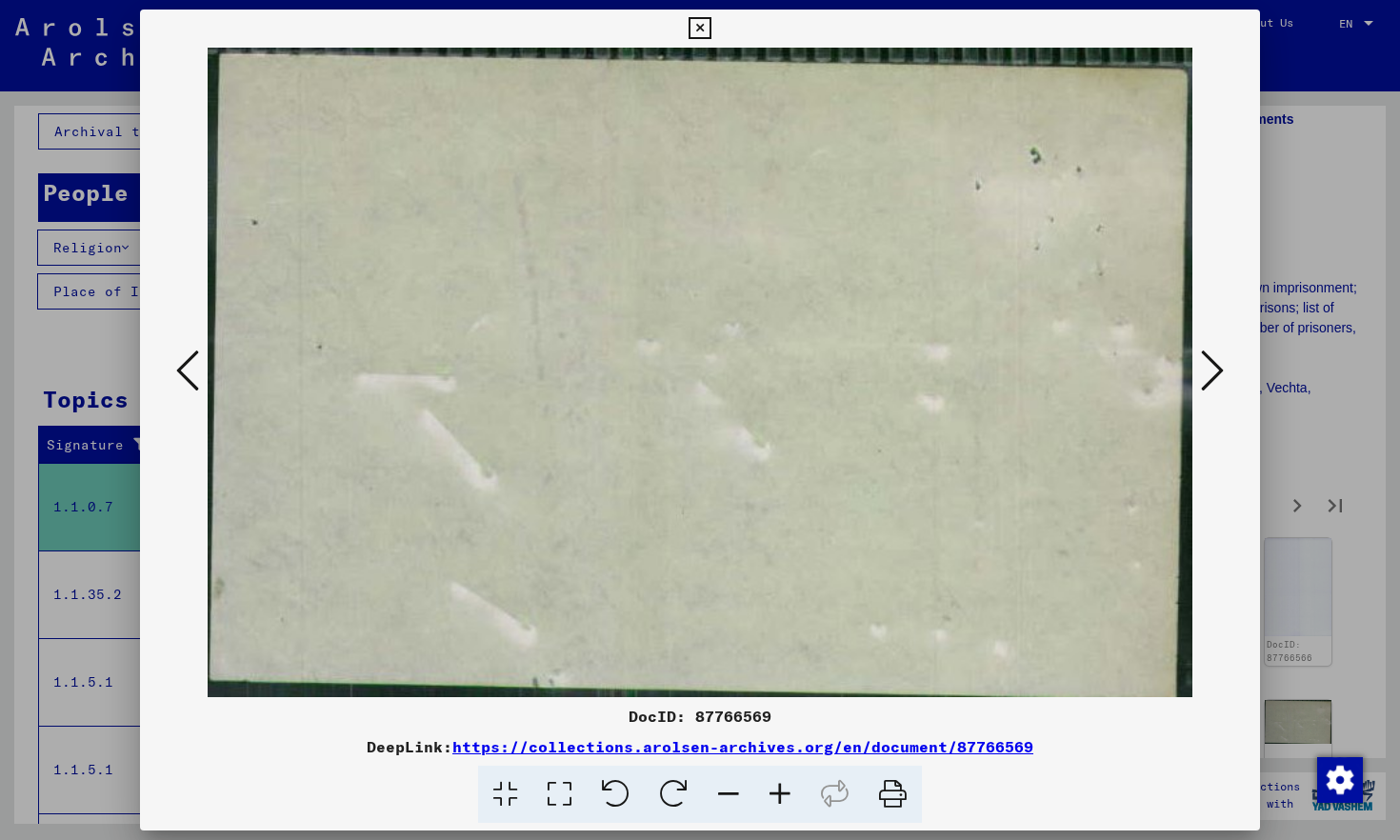 click at bounding box center [1212, 370] 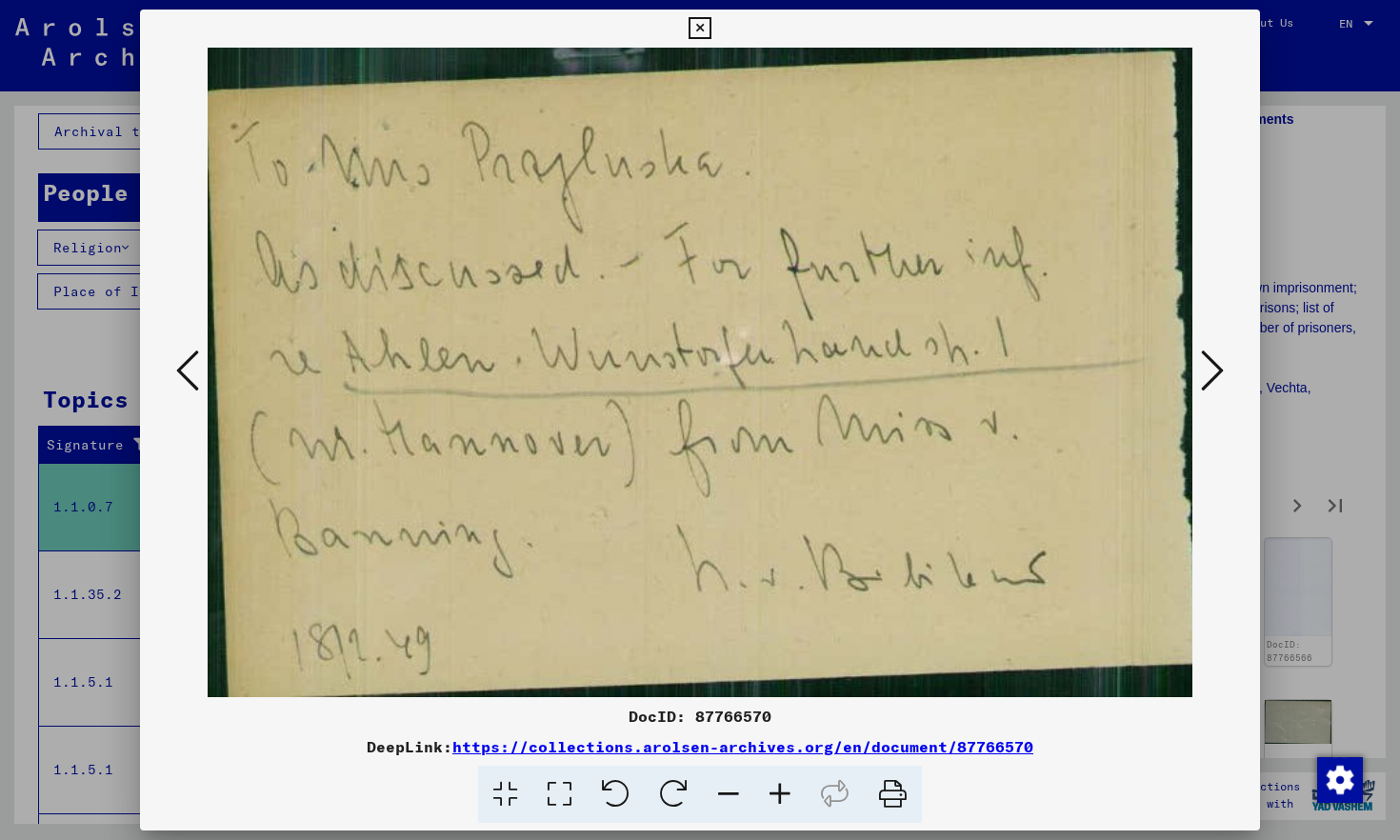 click at bounding box center (1212, 370) 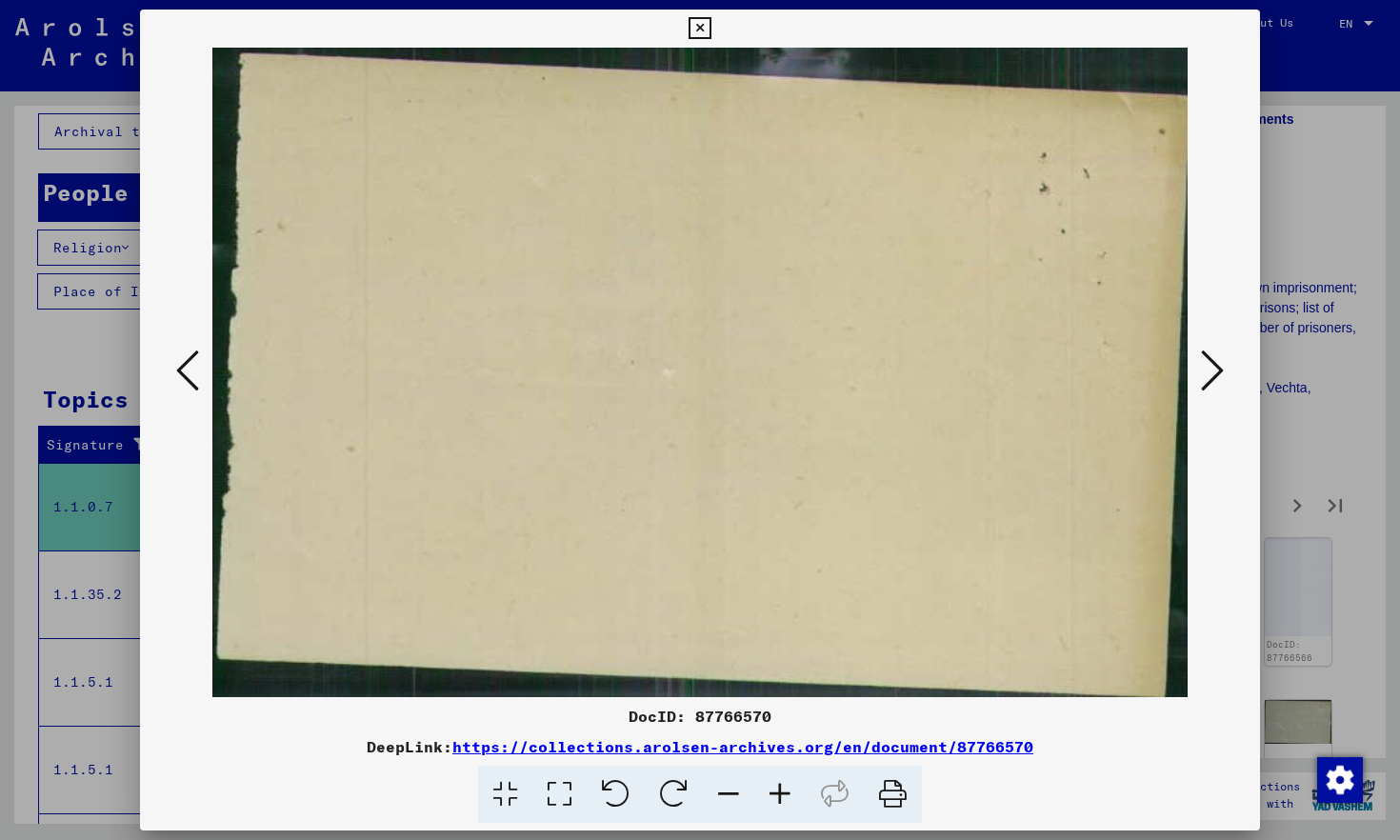 click at bounding box center (1212, 370) 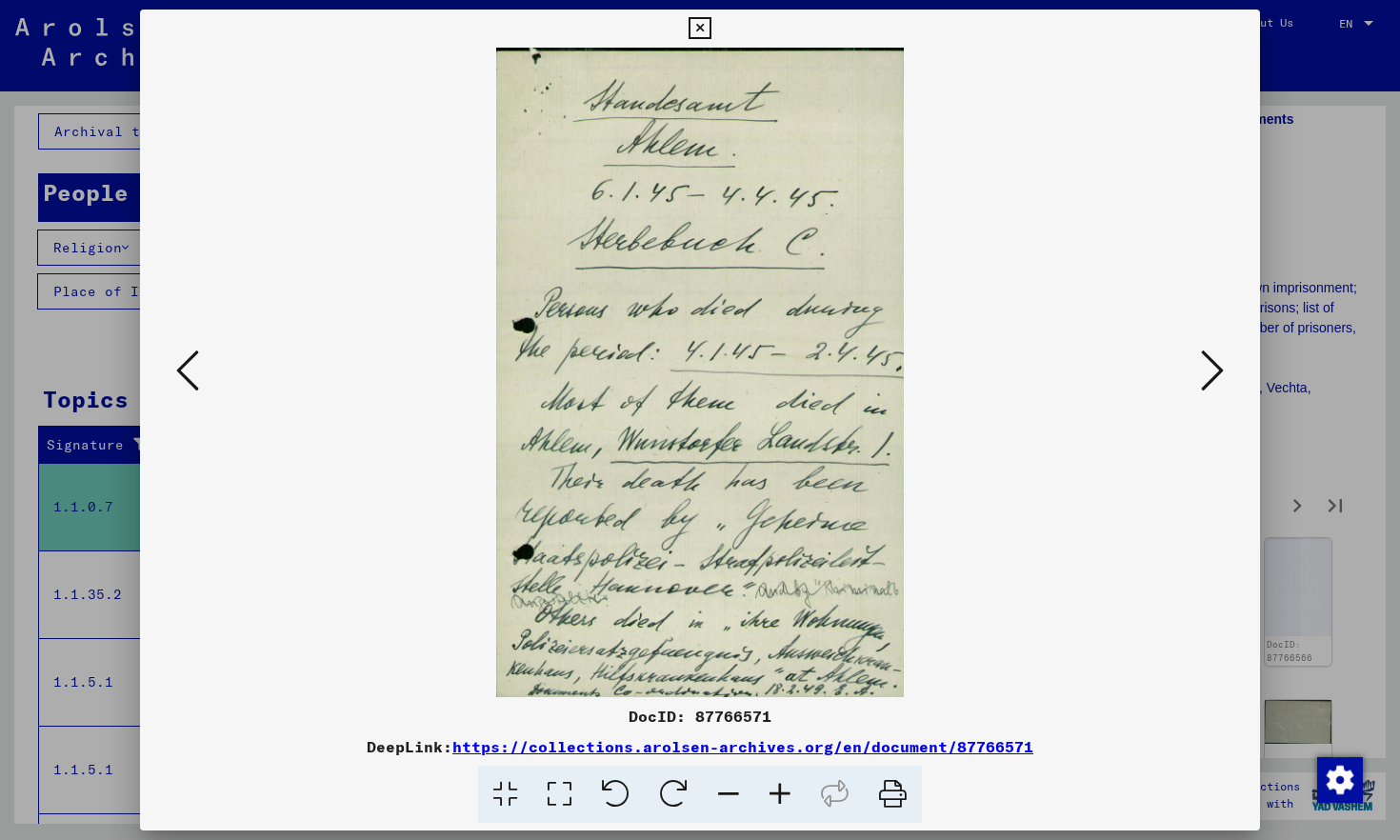 click at bounding box center (1212, 370) 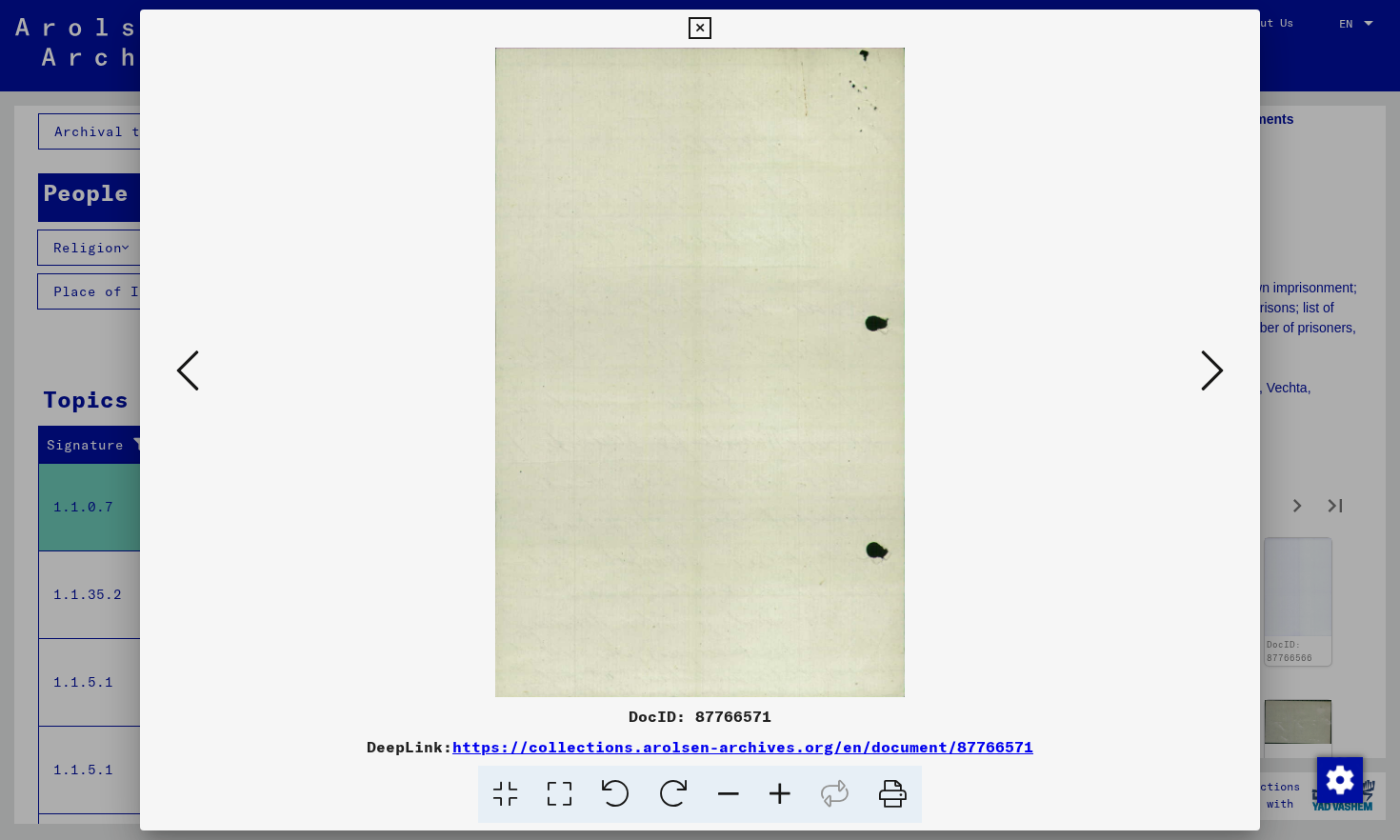 click at bounding box center [1212, 370] 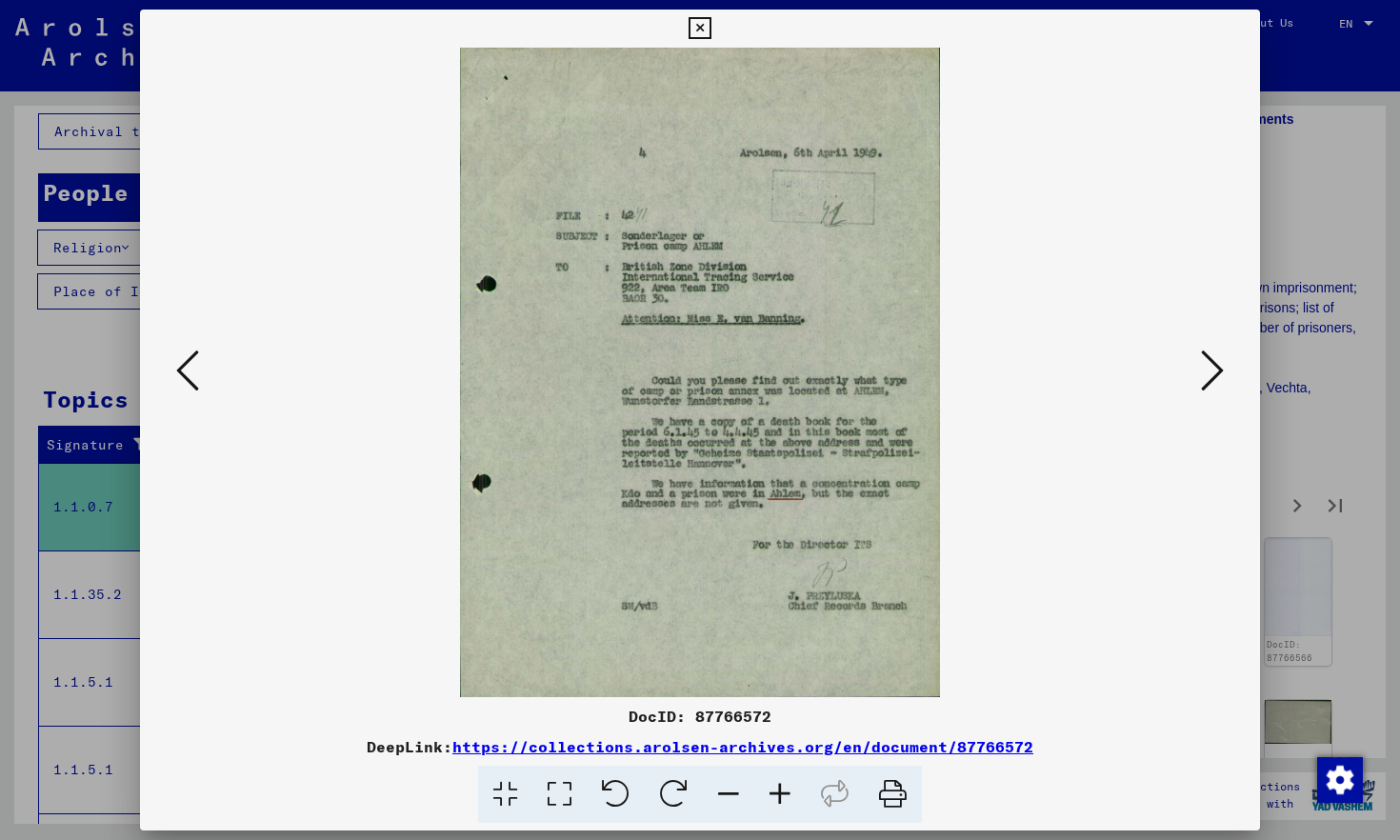 click at bounding box center [1212, 370] 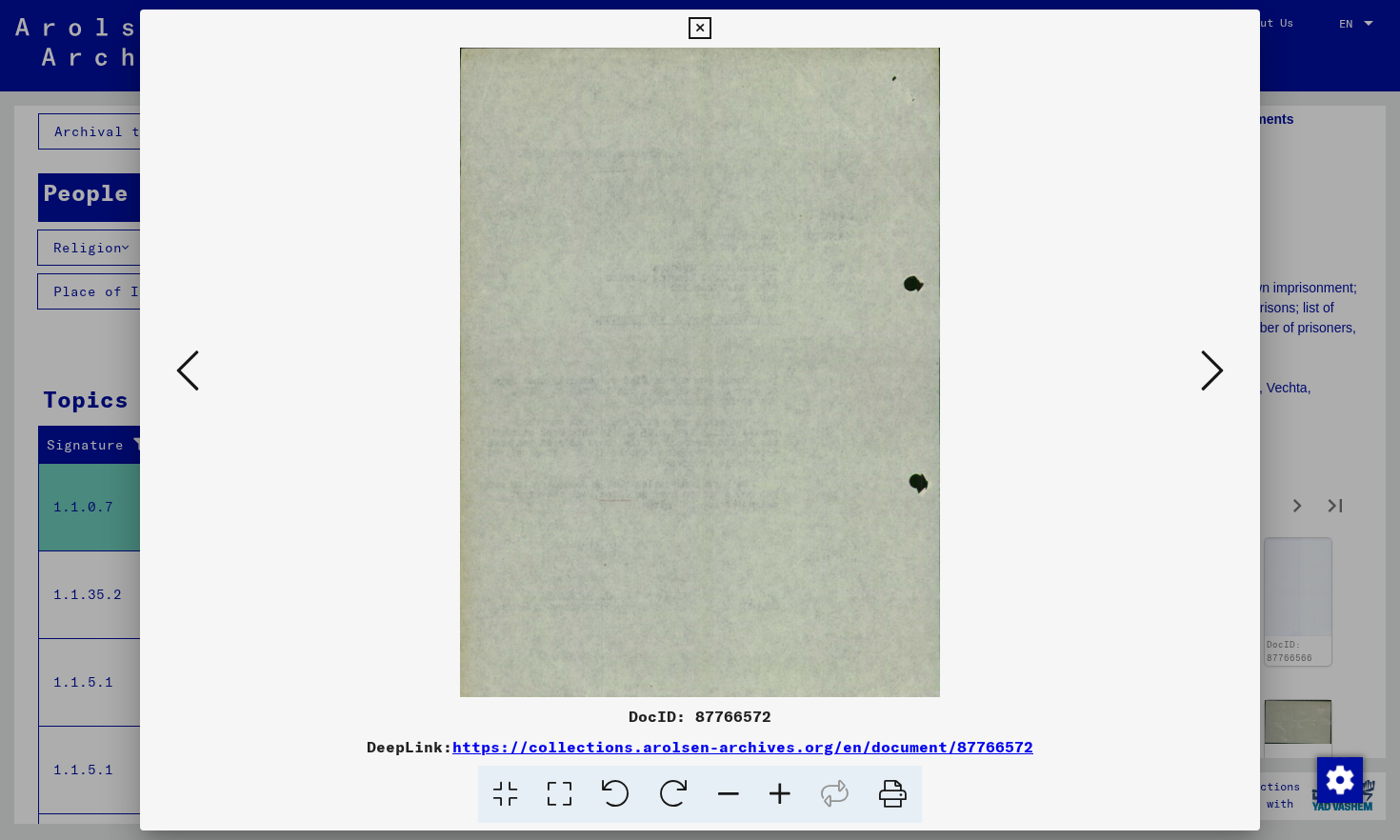 click at bounding box center (1212, 370) 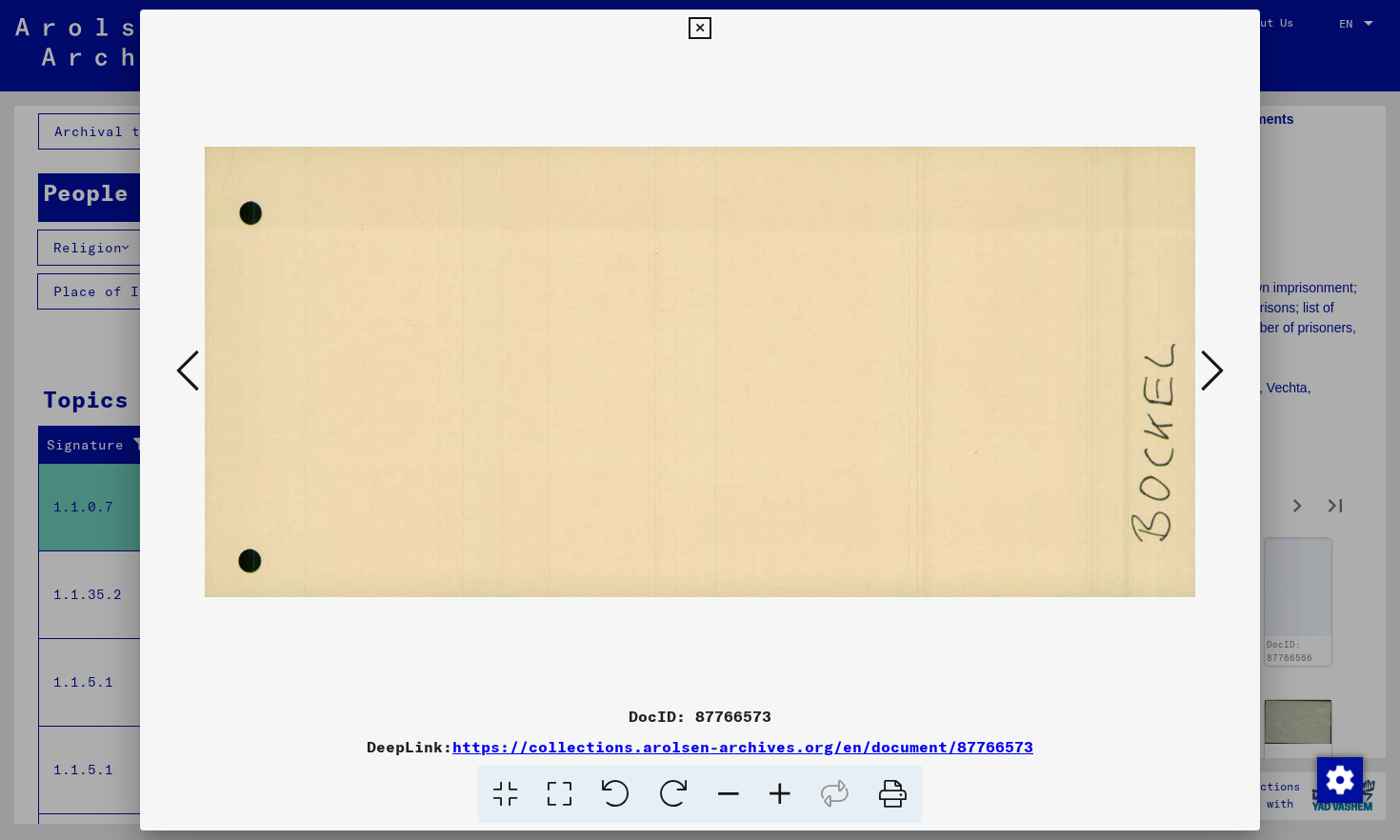 click at bounding box center (1212, 370) 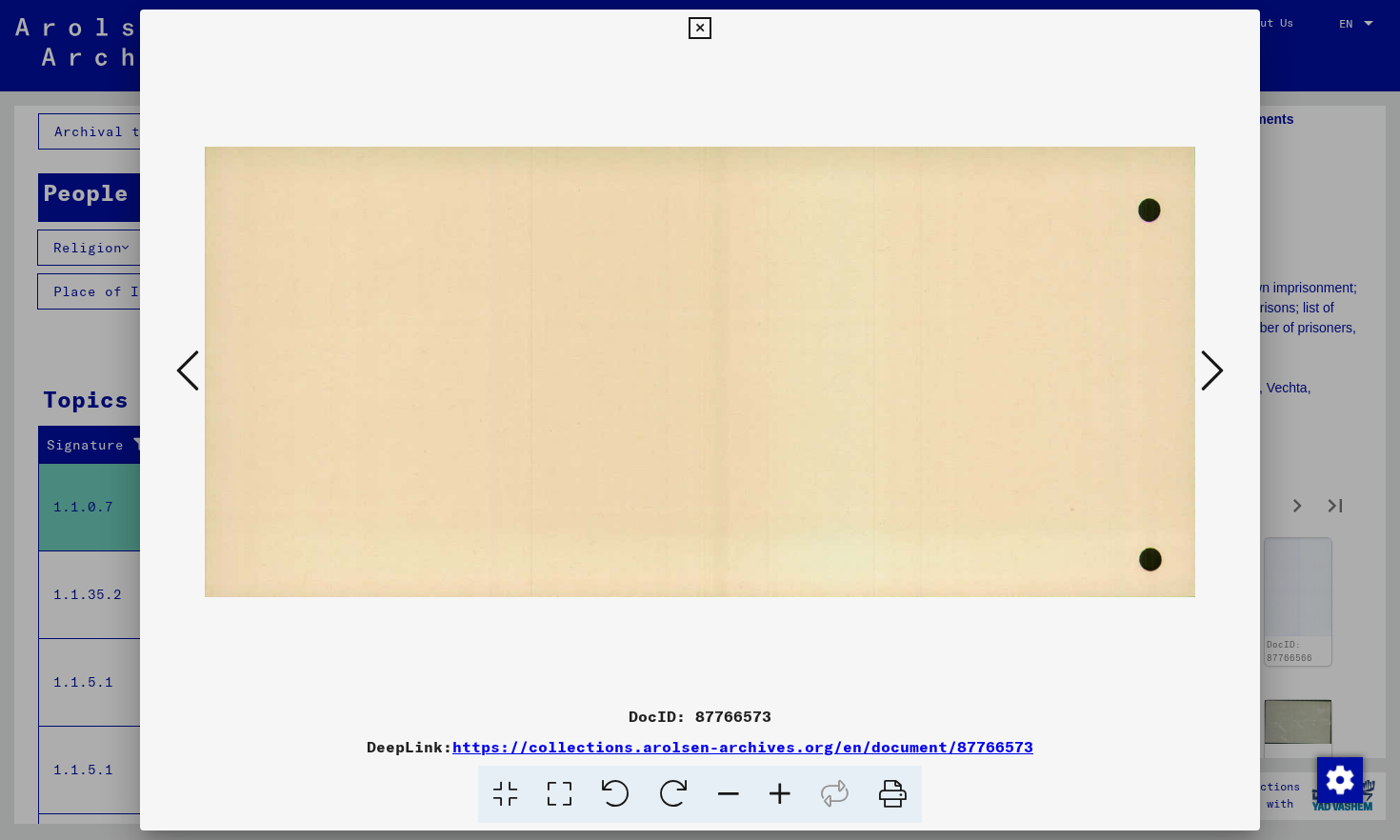 click at bounding box center [1212, 370] 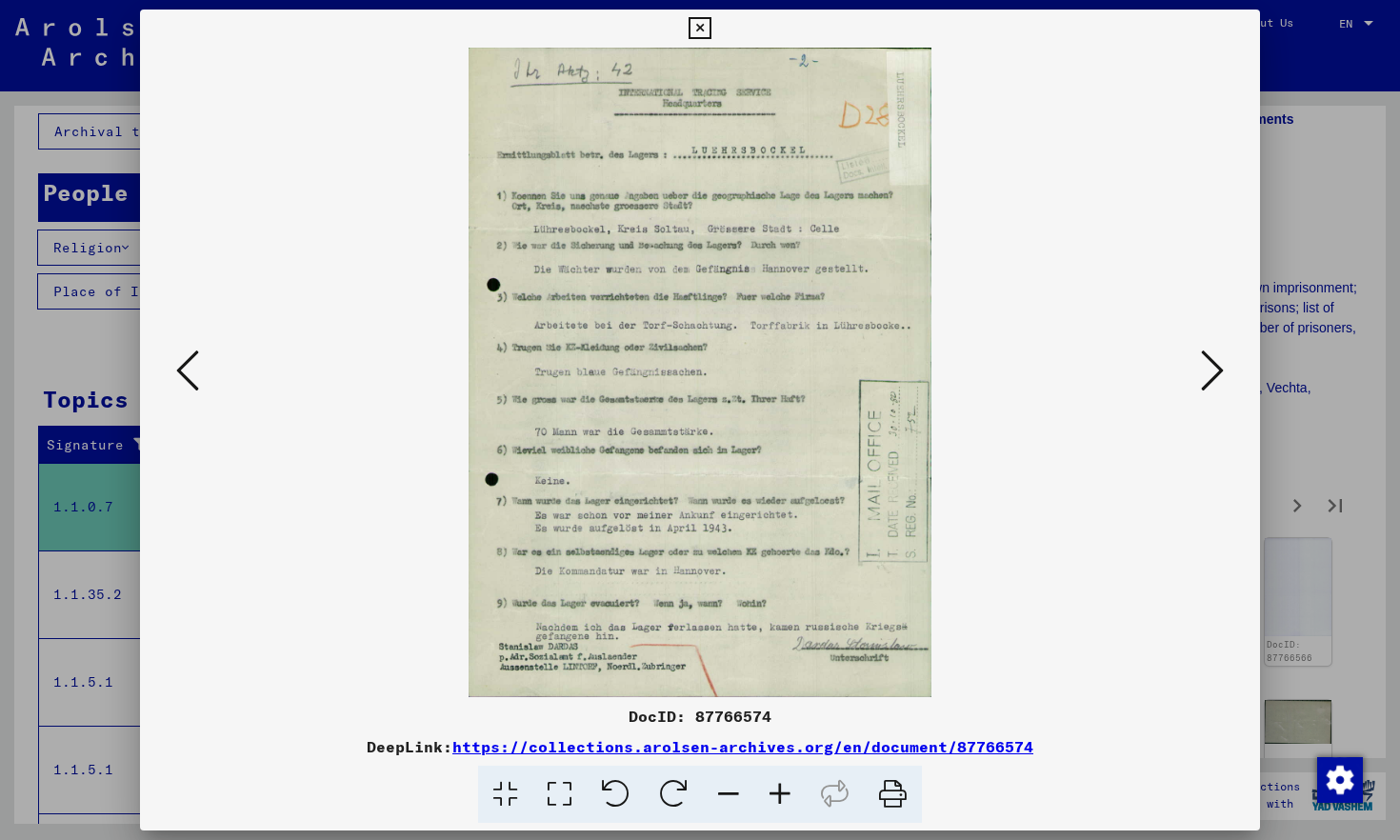 click at bounding box center (1212, 370) 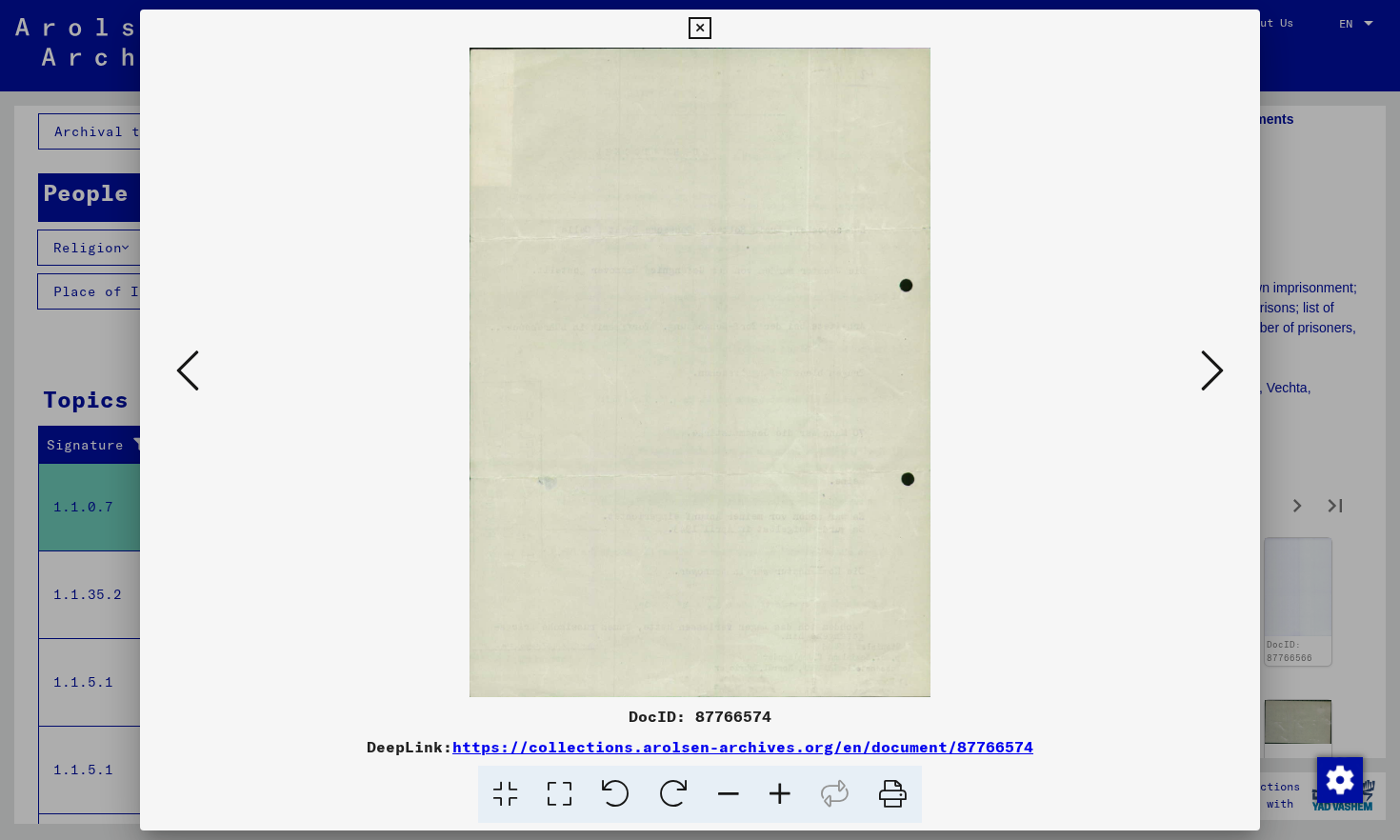 click at bounding box center (1212, 370) 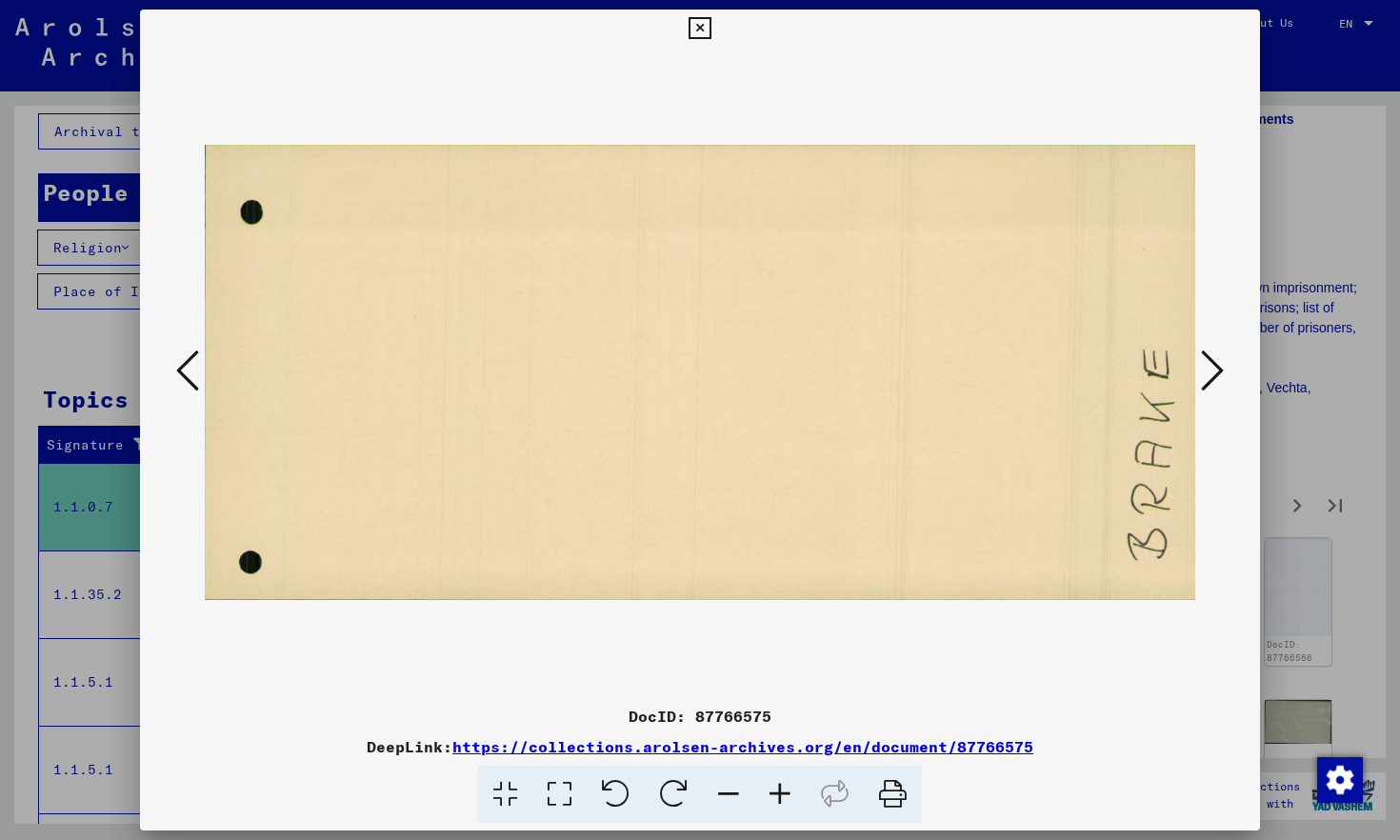 click at bounding box center [1212, 370] 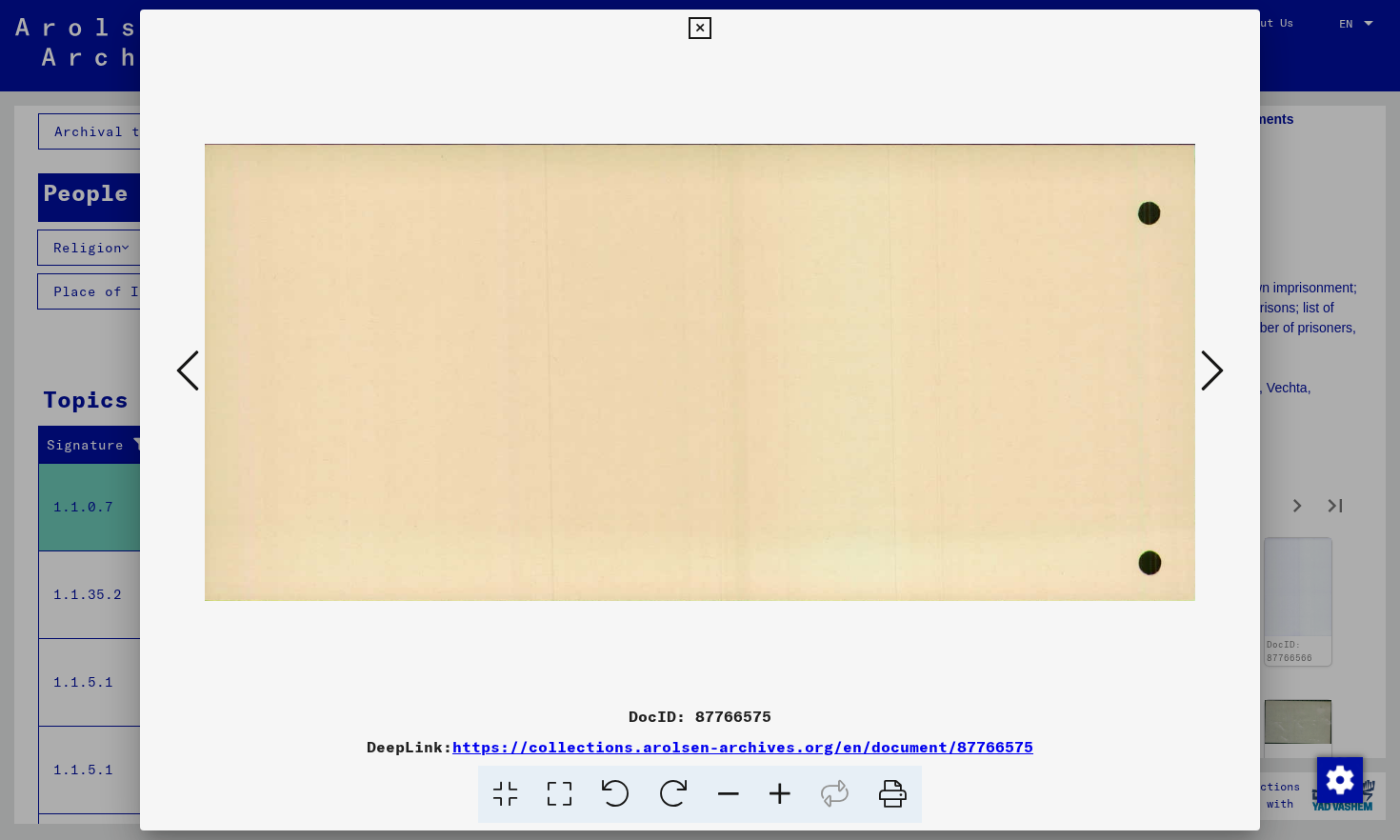 click at bounding box center [1212, 370] 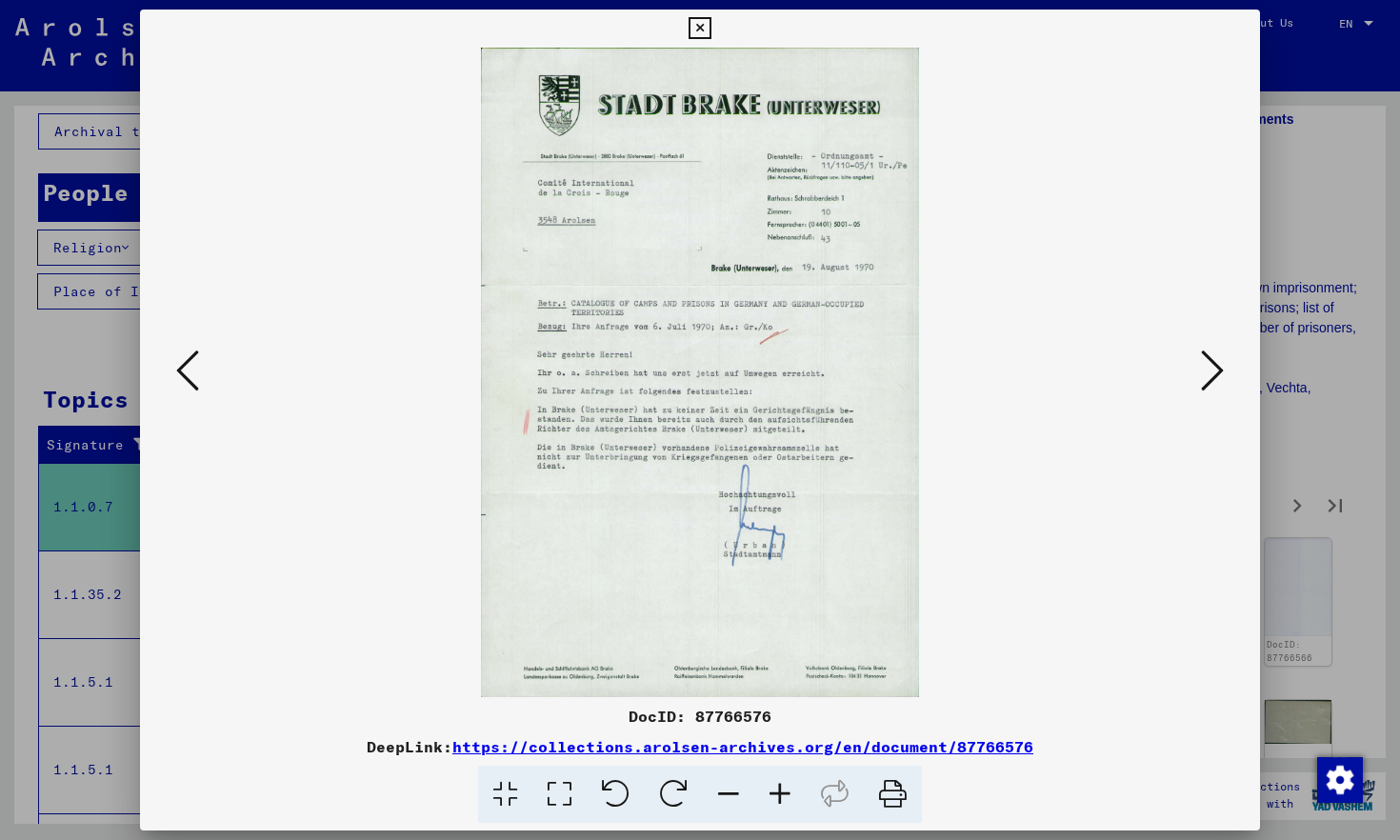 click at bounding box center (1212, 370) 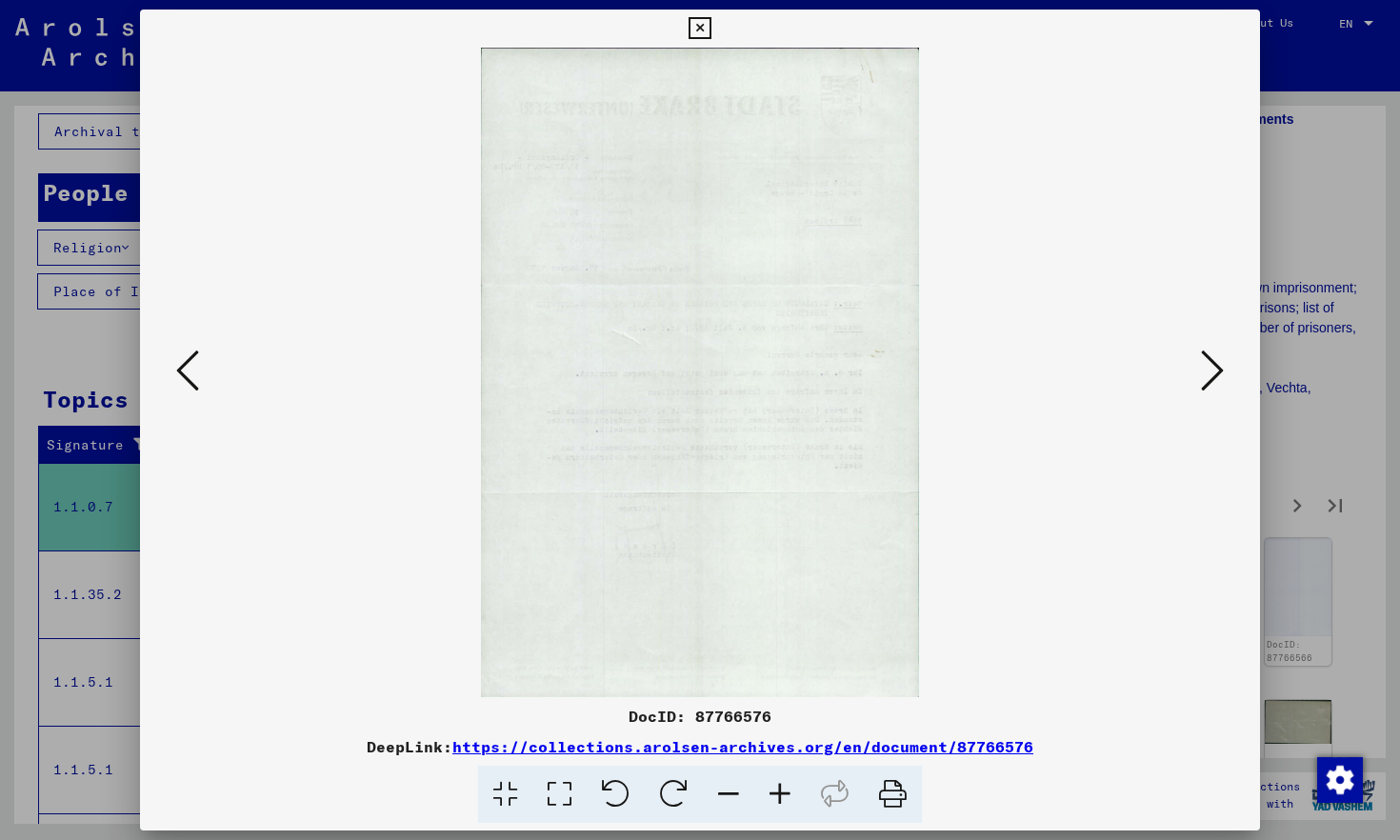 click at bounding box center (1212, 370) 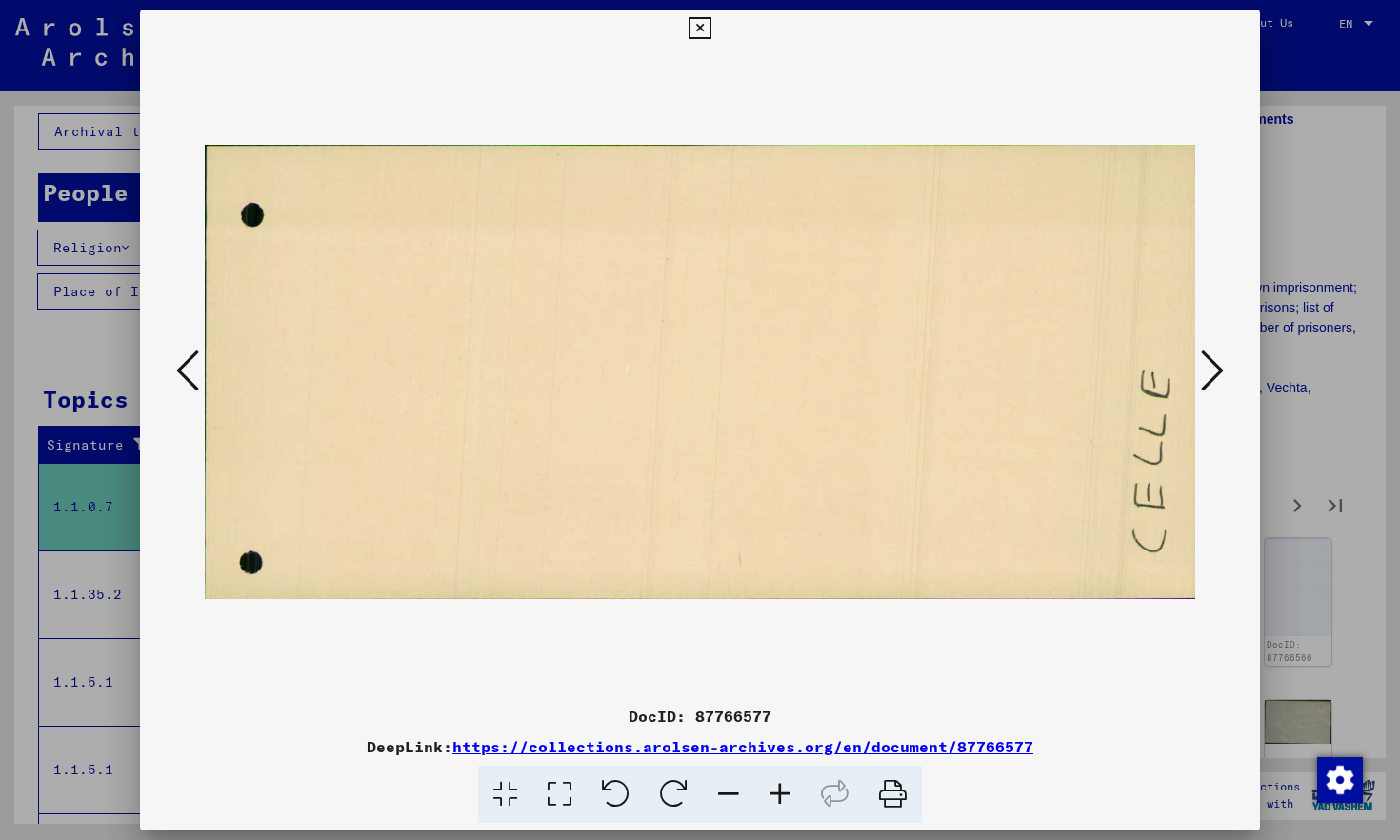 click at bounding box center [1212, 370] 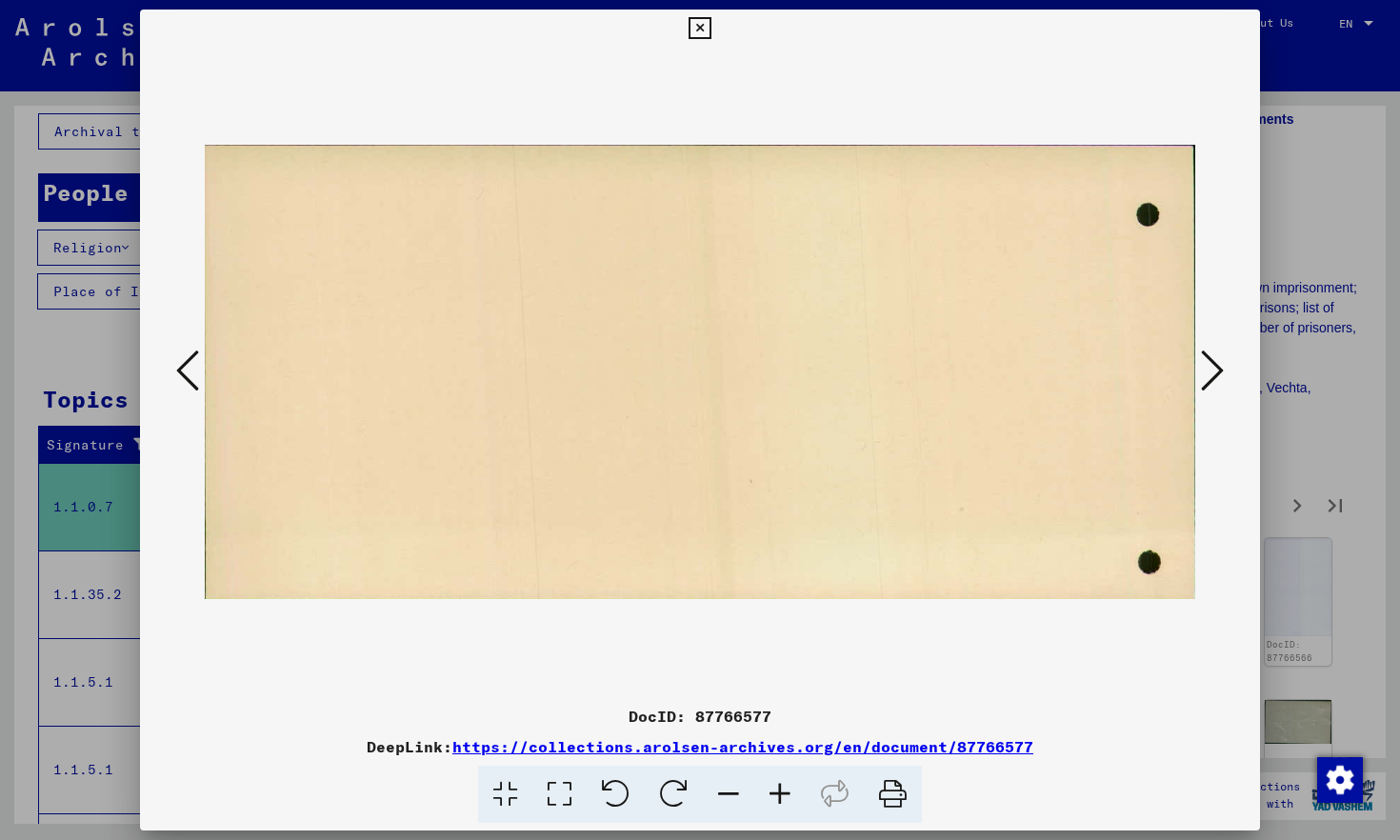 click at bounding box center (1212, 370) 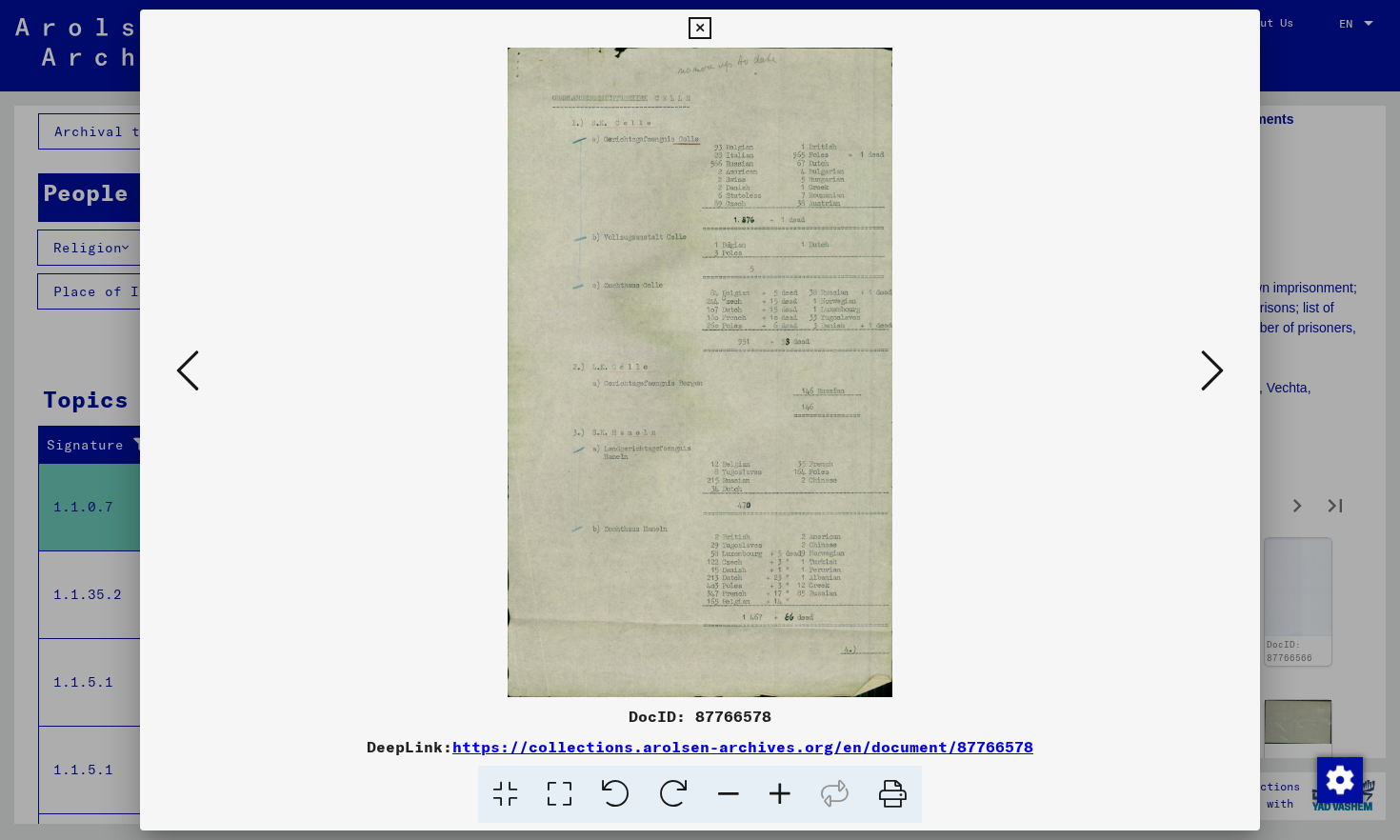 click at bounding box center [1212, 370] 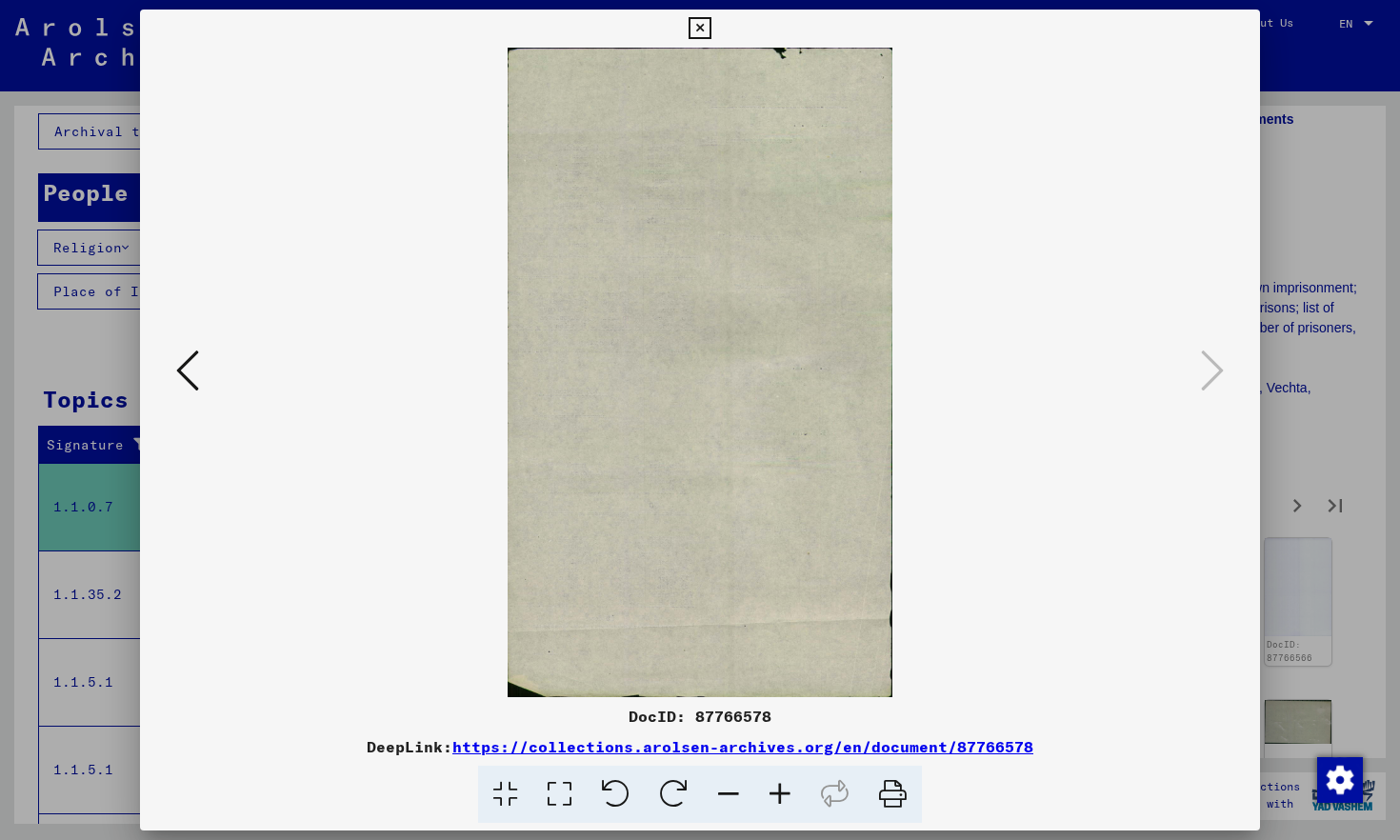 click at bounding box center [699, 29] 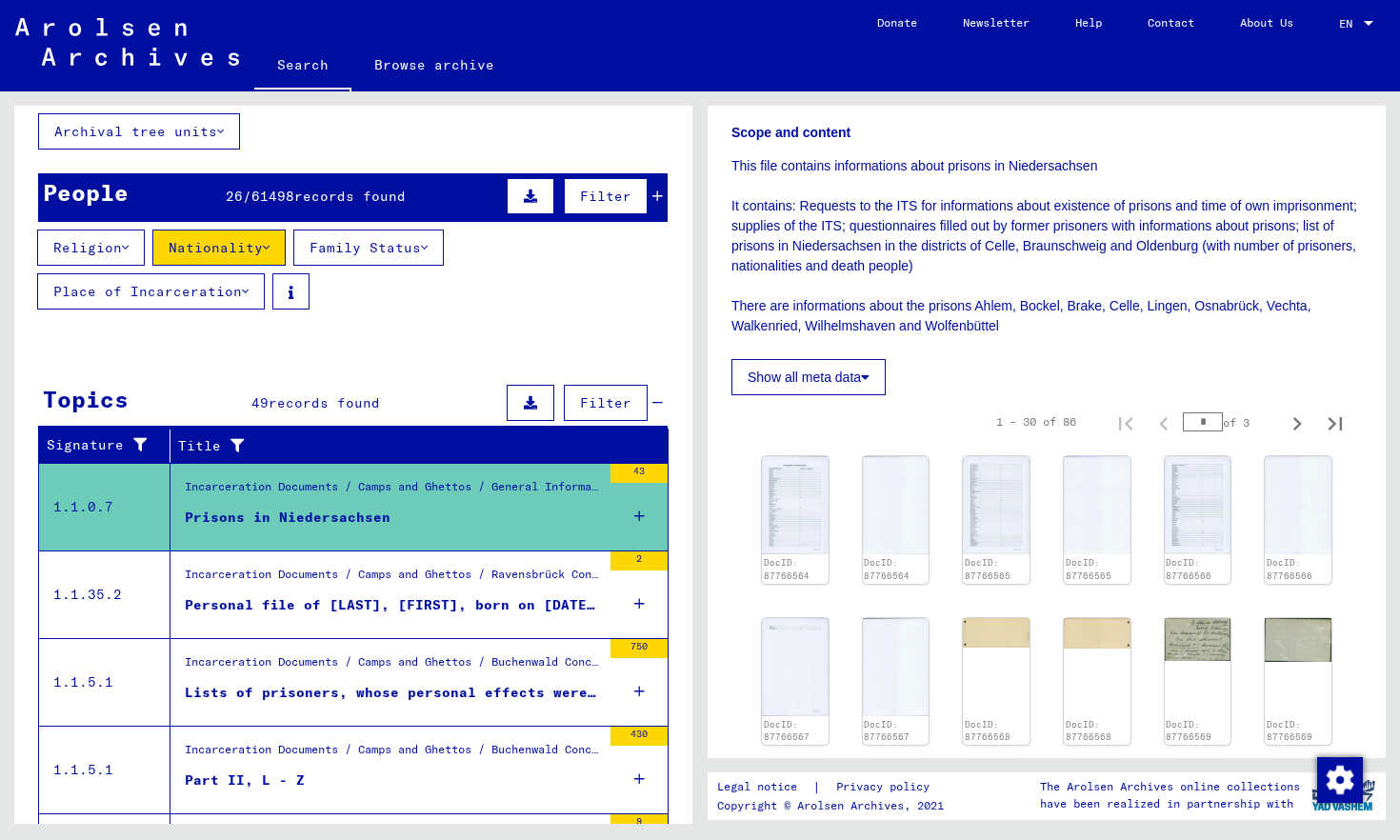 scroll, scrollTop: 279, scrollLeft: 0, axis: vertical 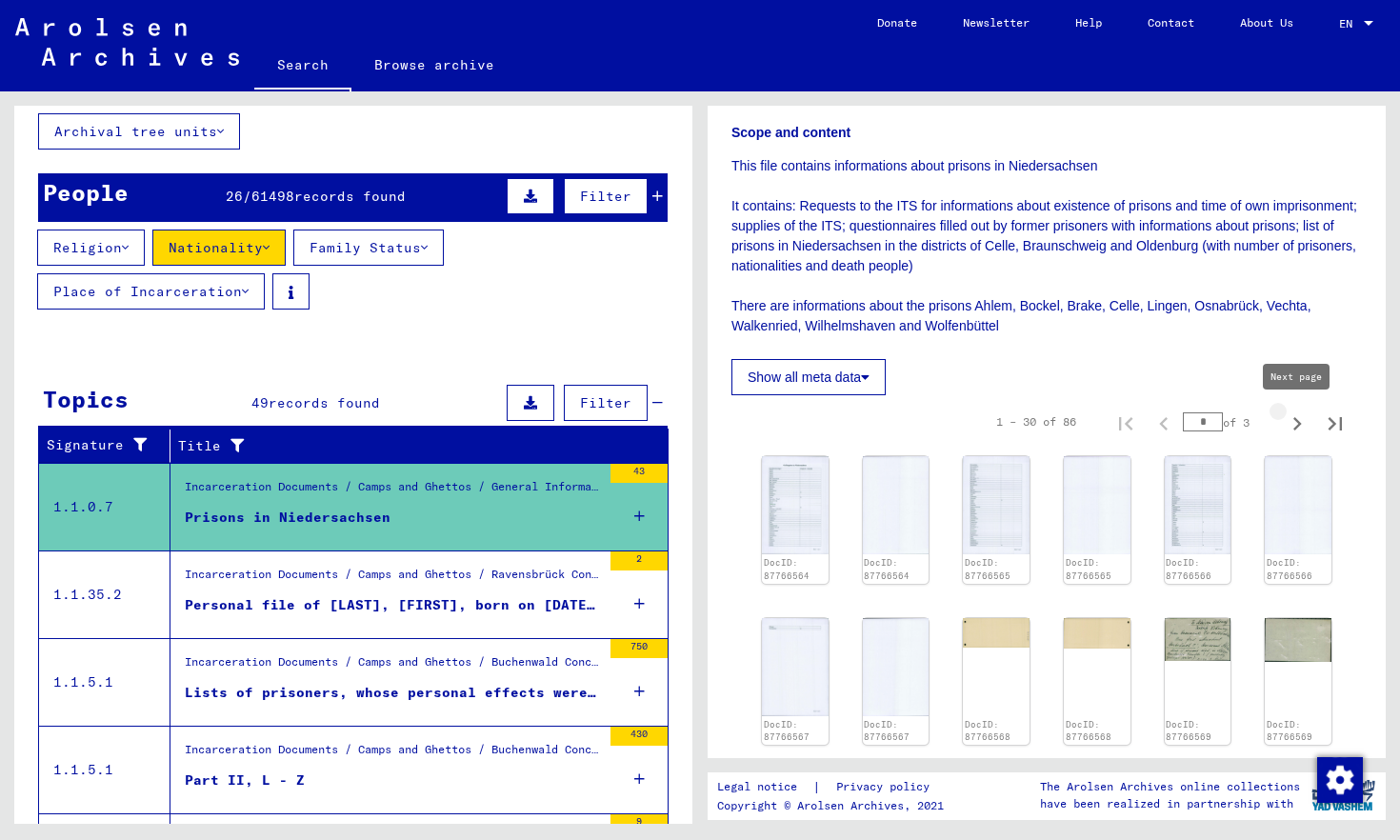 click 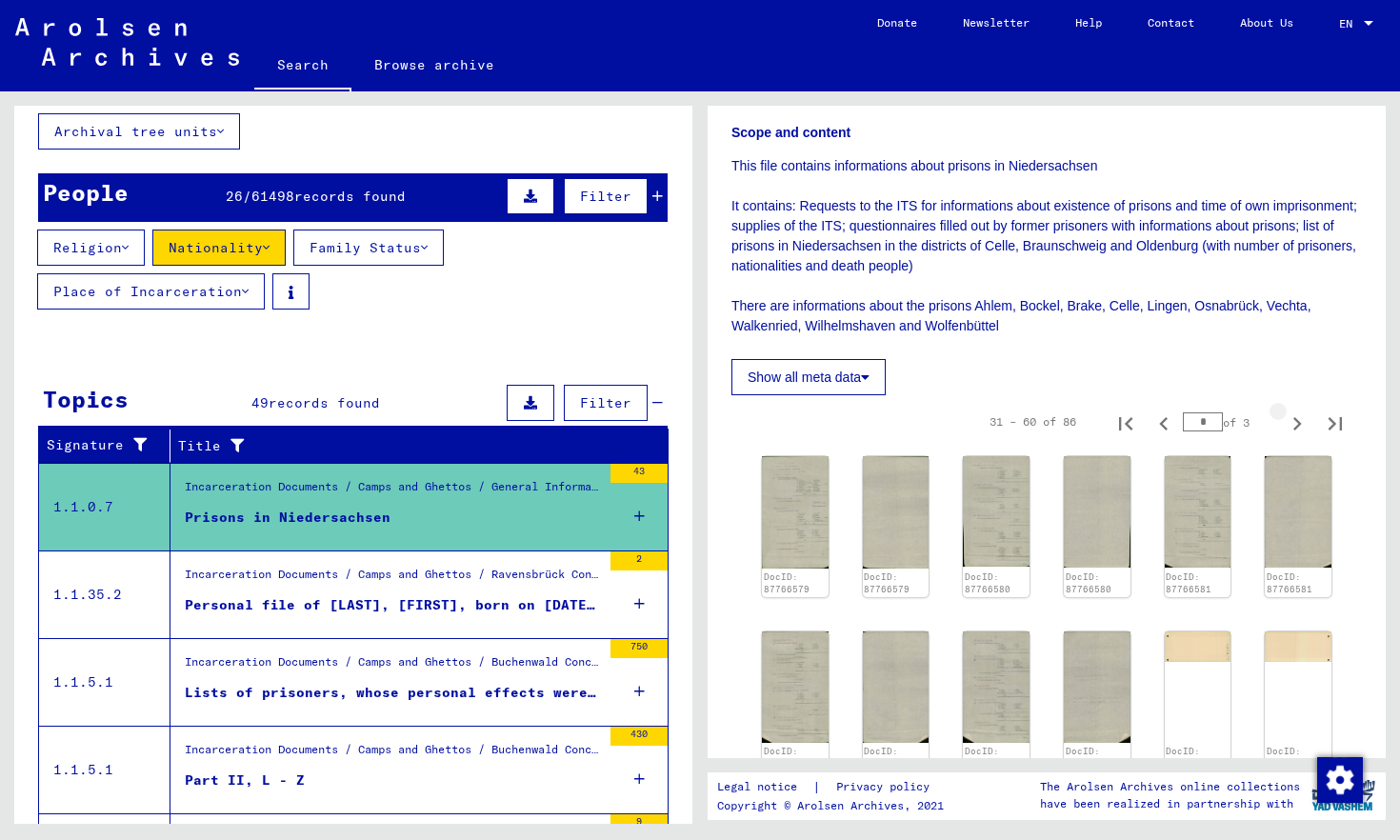 click 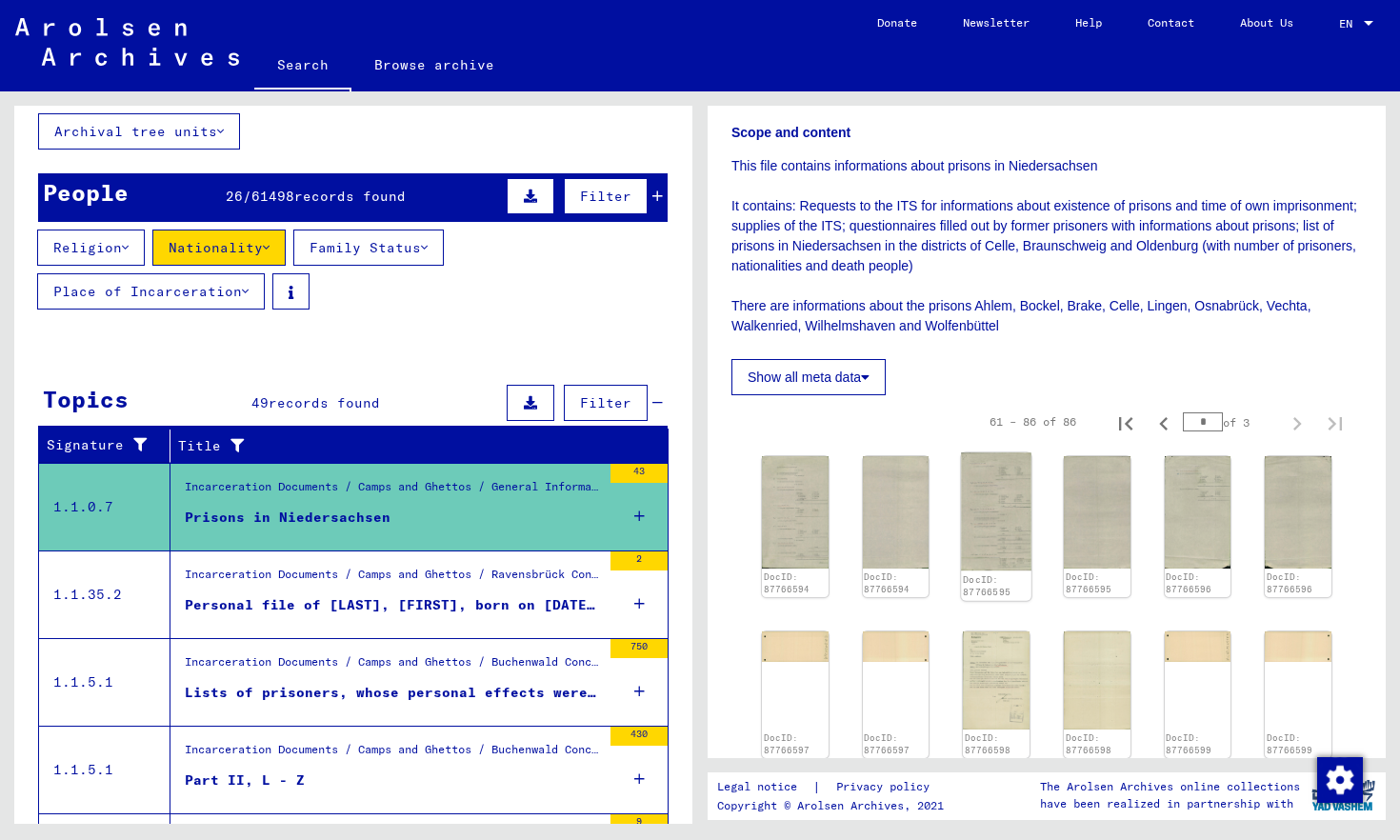 click 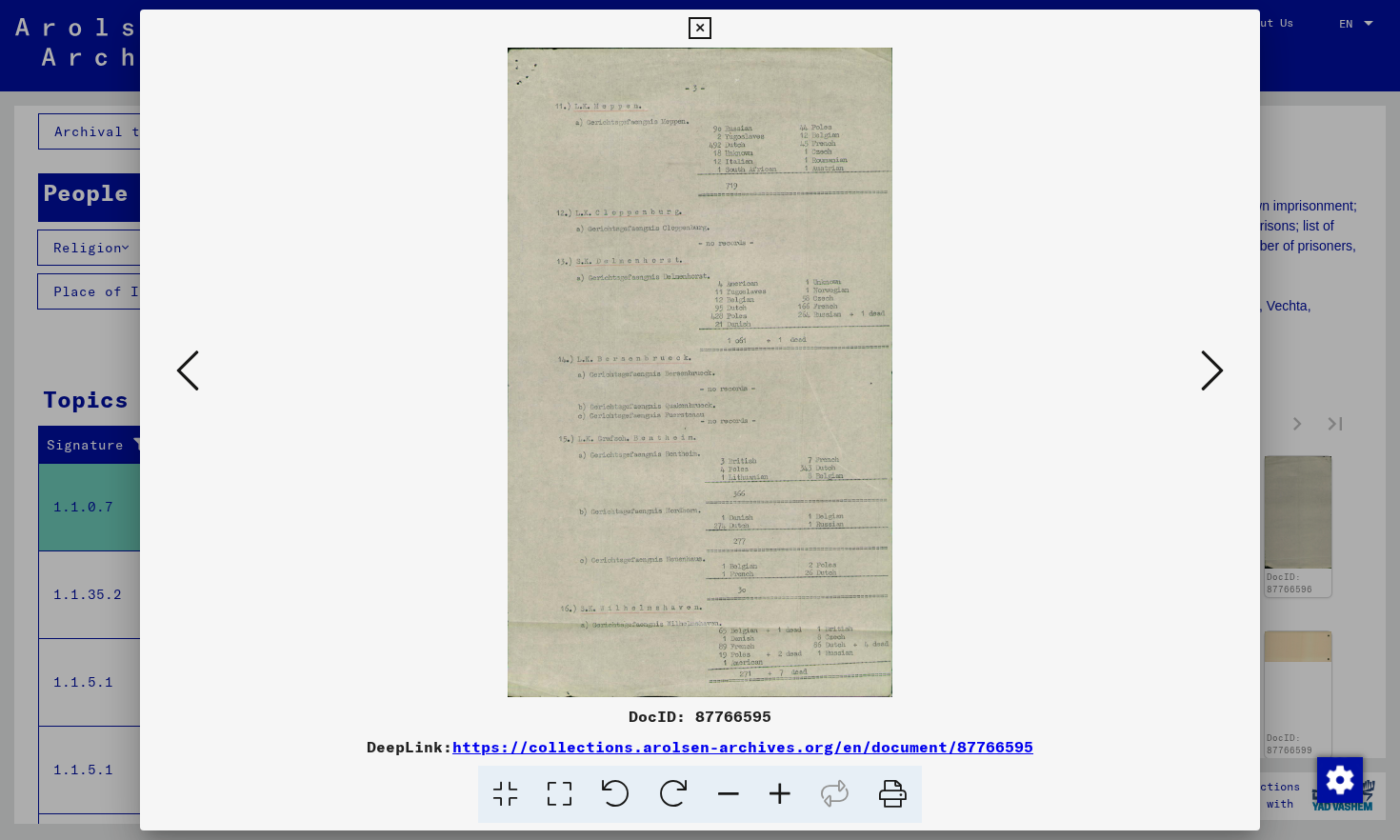 click at bounding box center (699, 29) 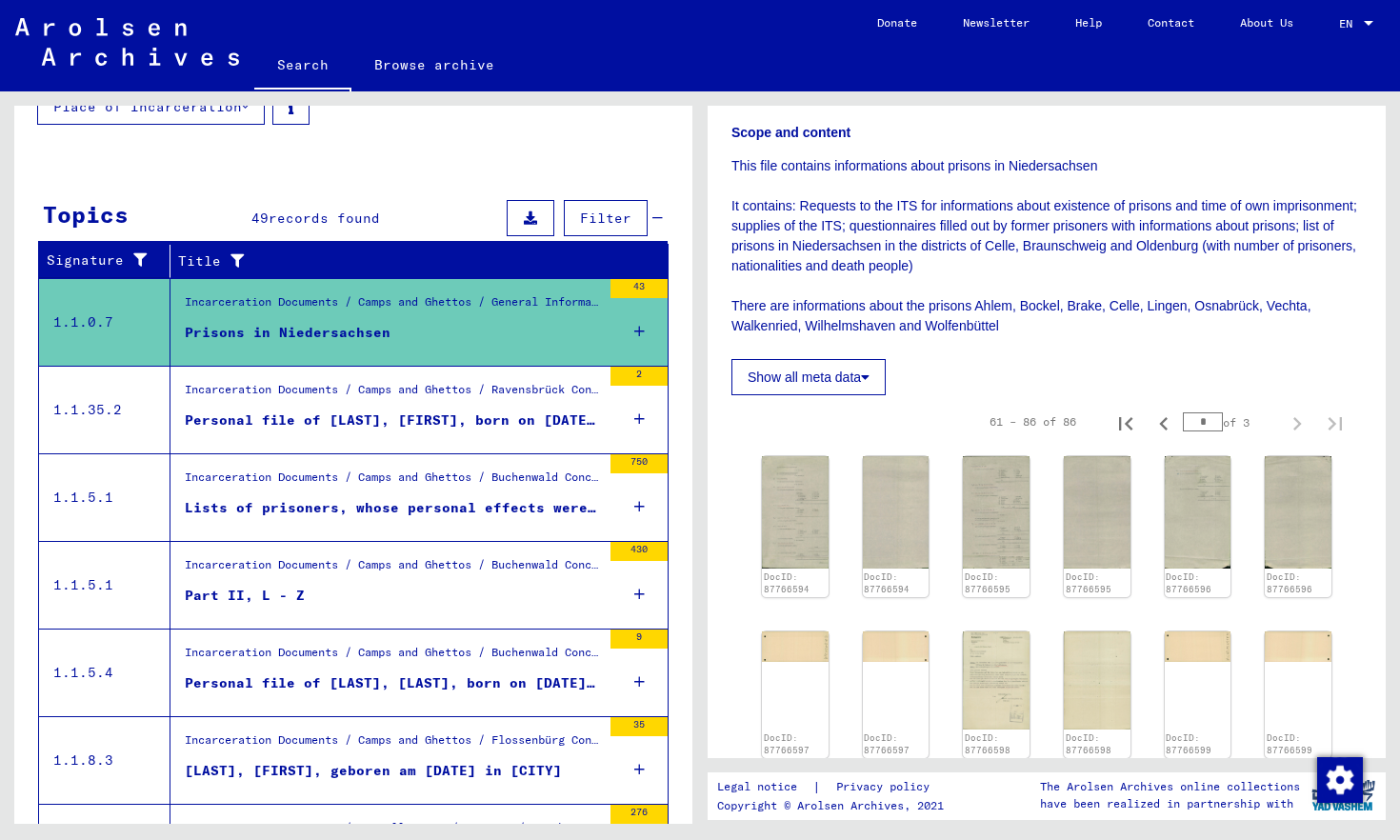 scroll, scrollTop: 304, scrollLeft: 0, axis: vertical 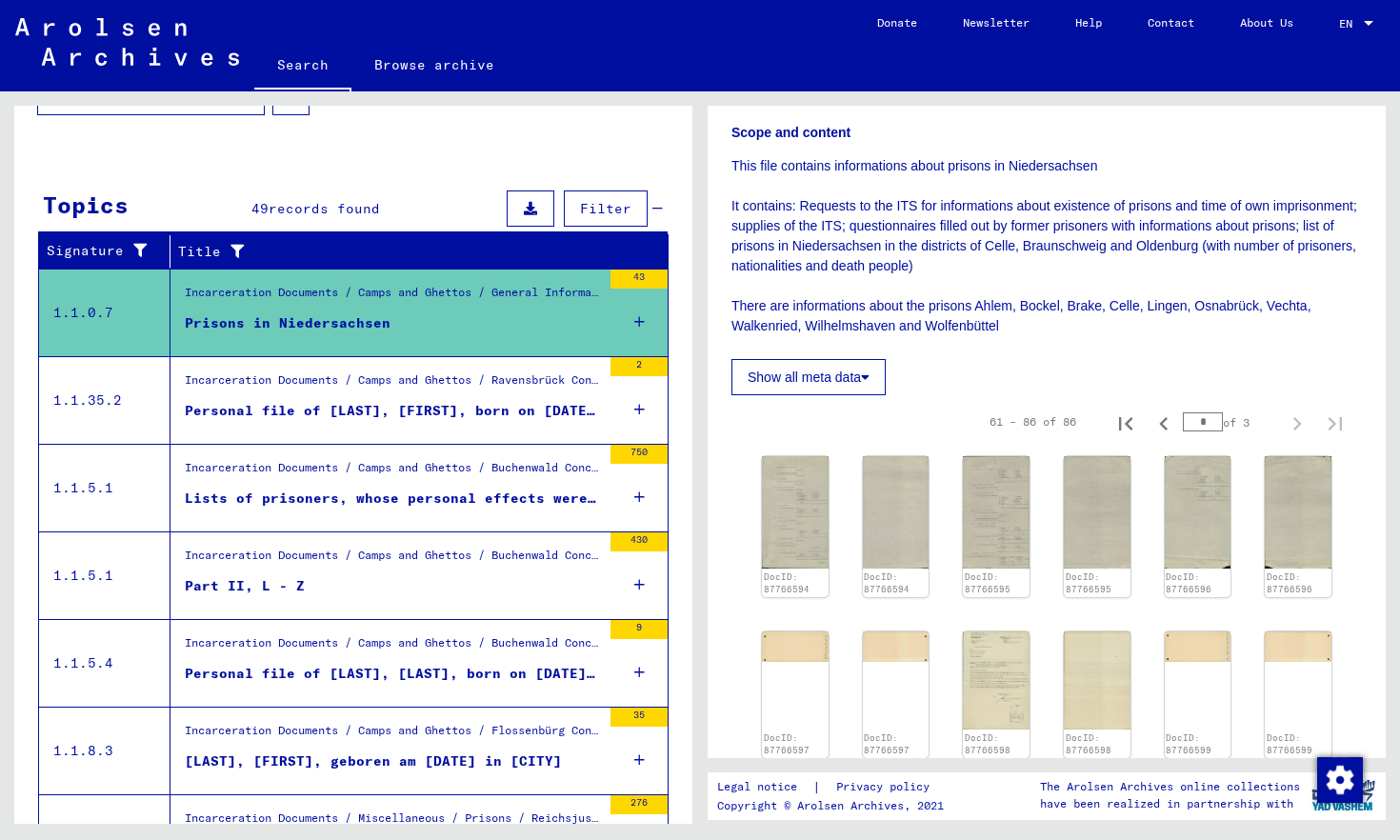 click at bounding box center (639, 497) 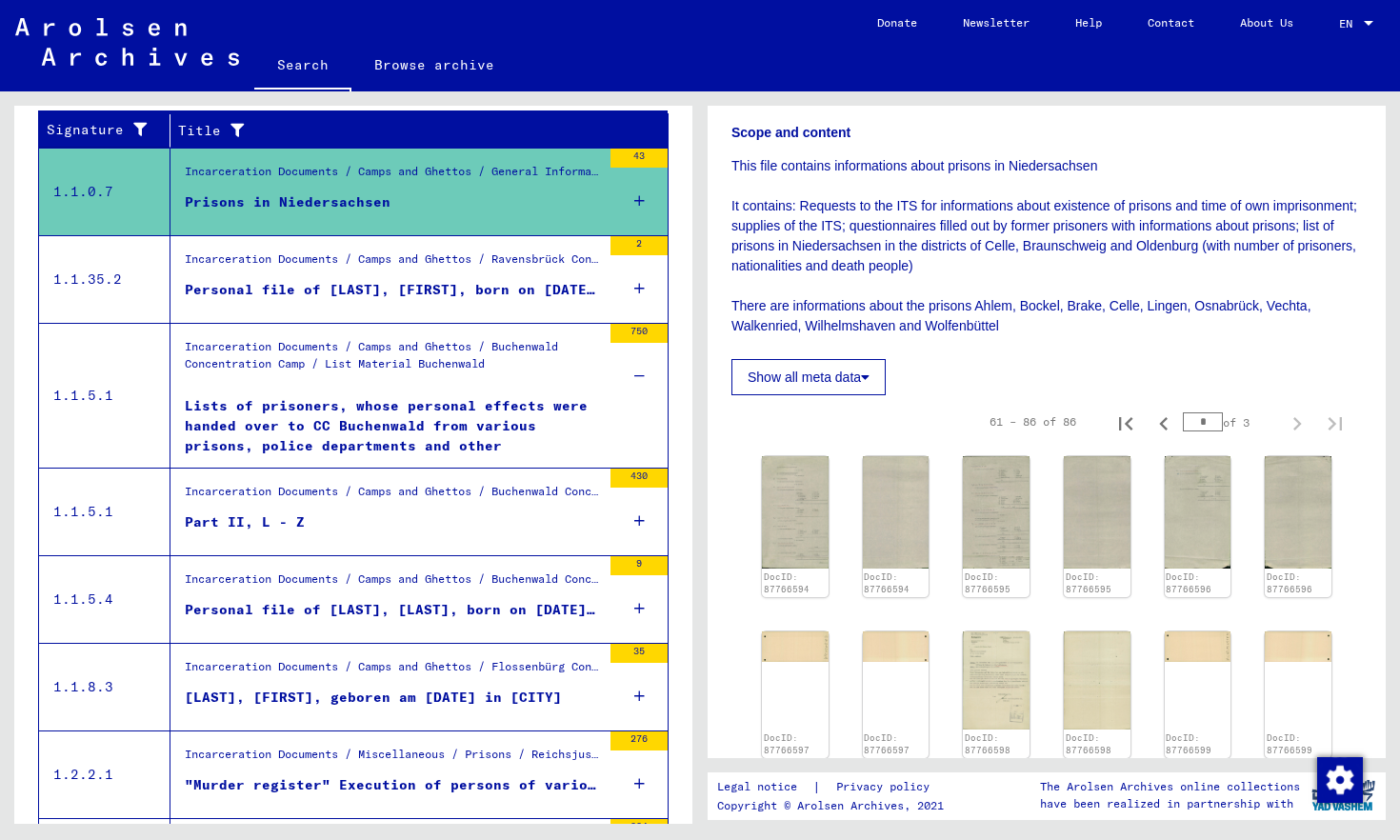 scroll, scrollTop: 427, scrollLeft: 0, axis: vertical 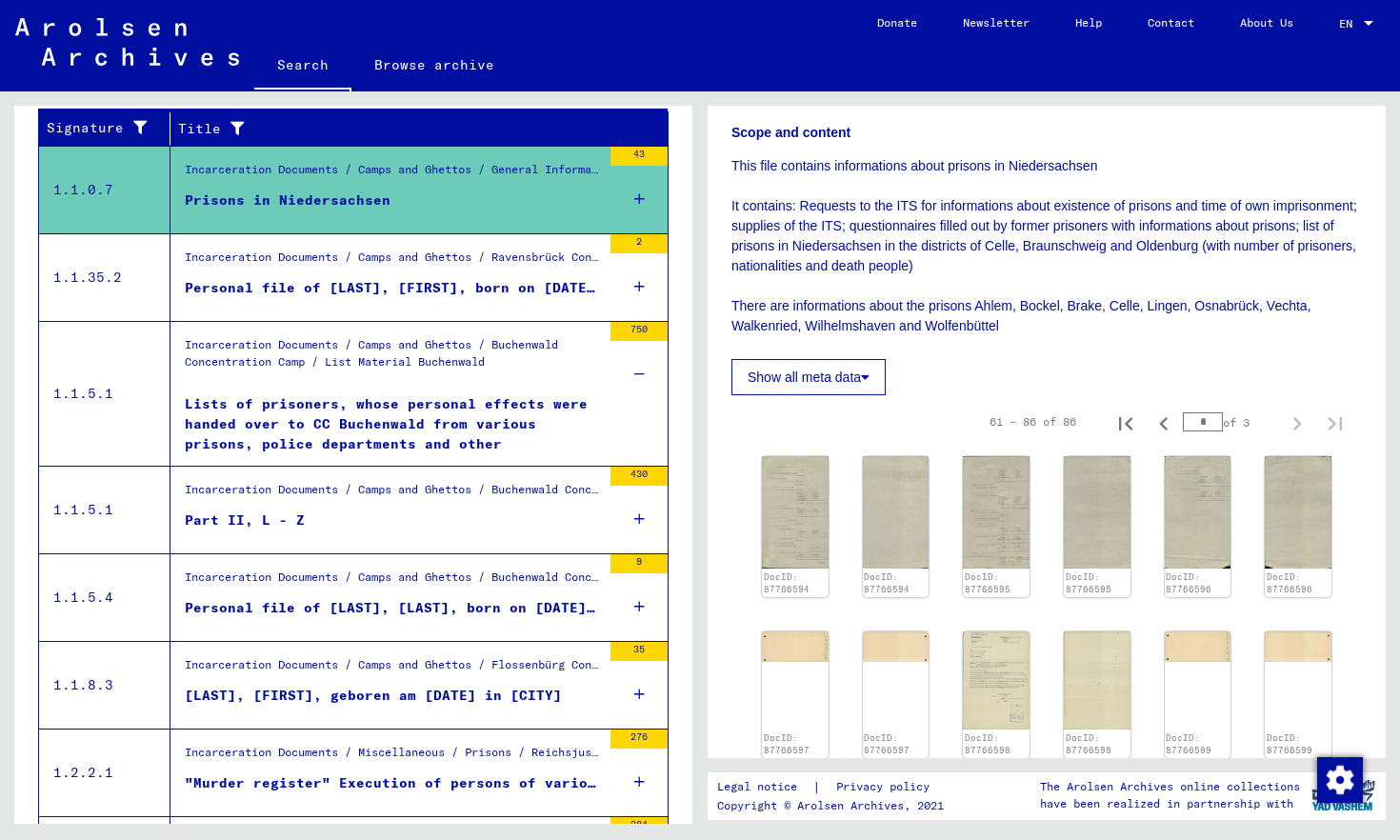 click at bounding box center [639, 519] 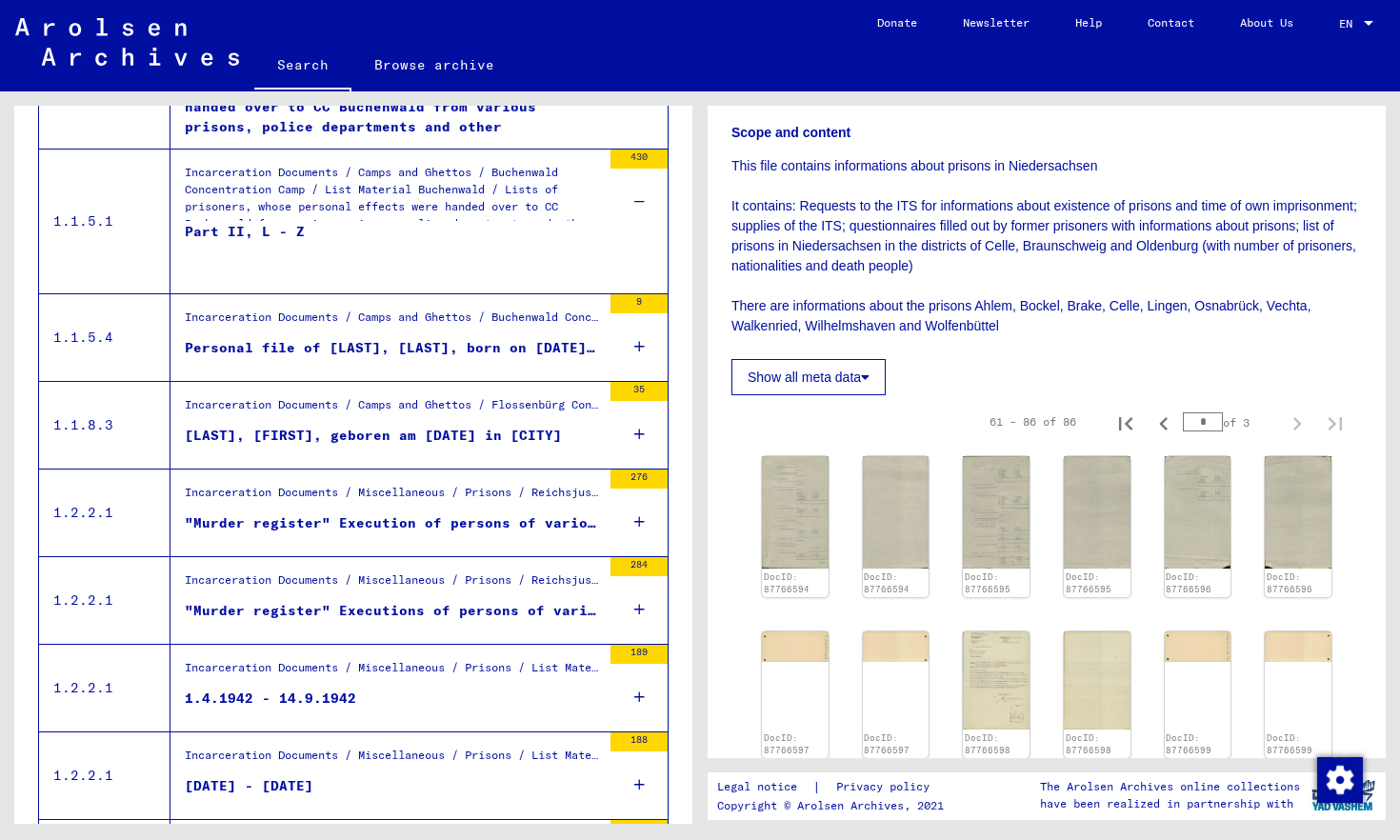 scroll, scrollTop: 749, scrollLeft: 0, axis: vertical 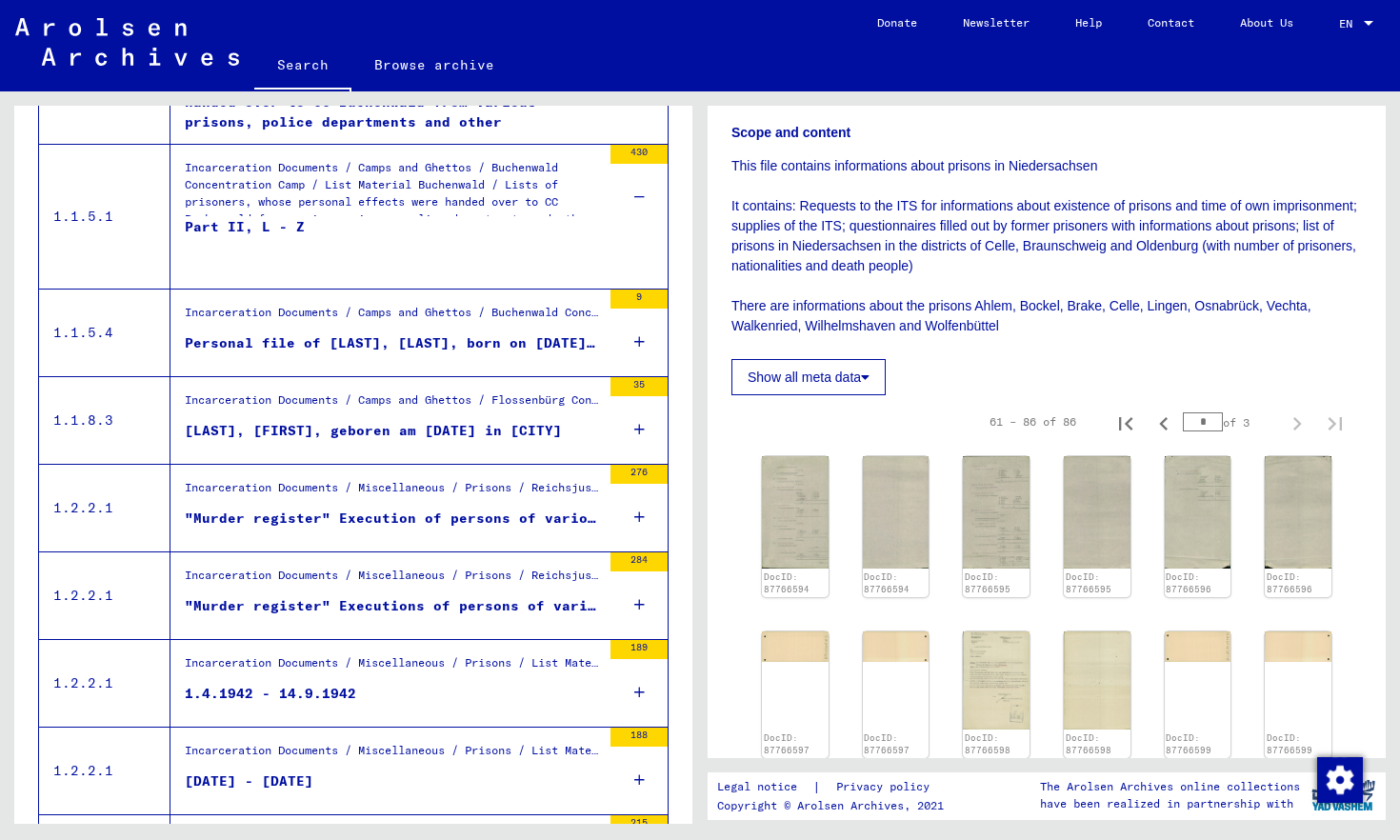 click on "Incarceration Documents / Miscellaneous / Prisons / Reichsjustizministerium / "Murder Register" Executions of persons of various nationalities, who were      condemned to death by various courts in Germany and occupied territories." at bounding box center [392, 580] 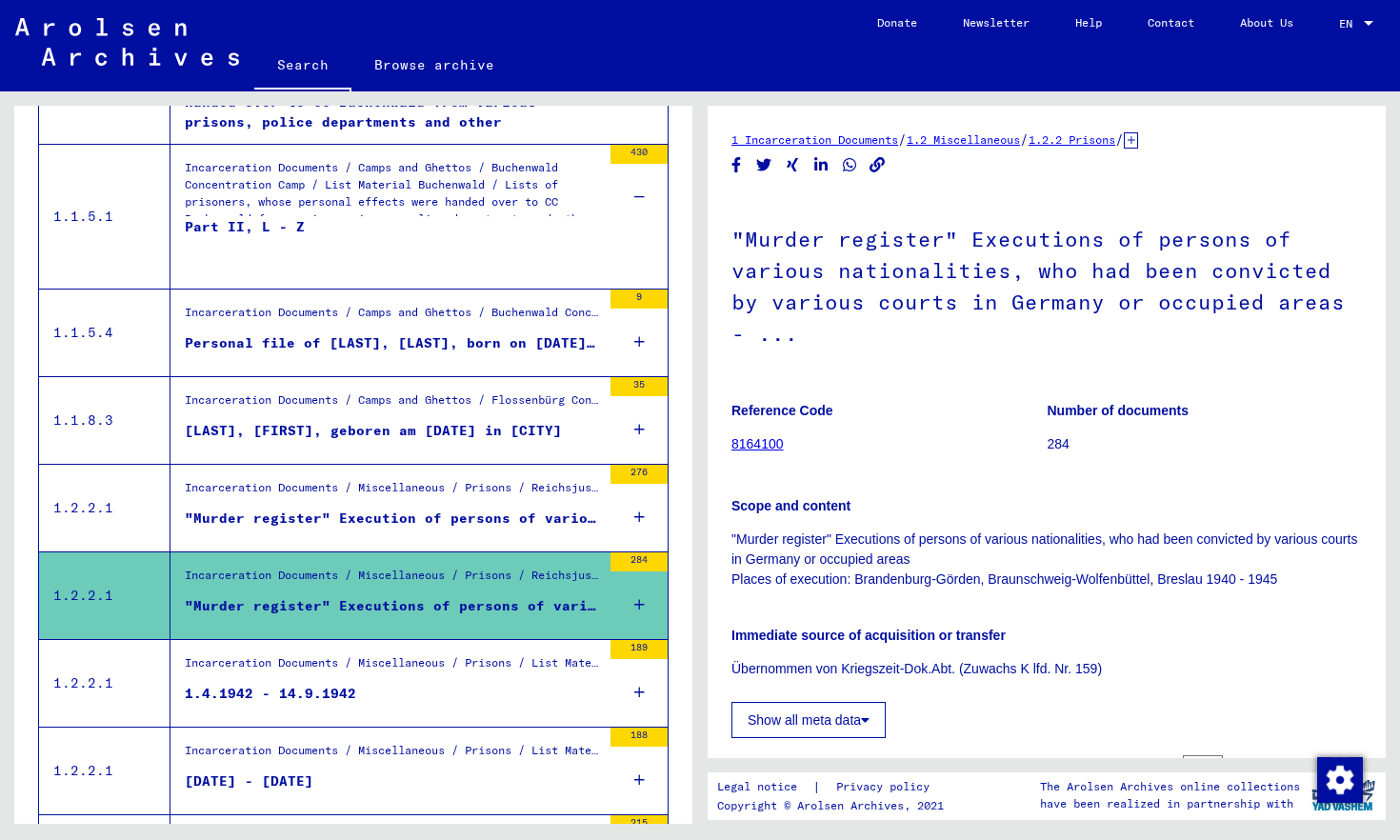click on "Incarceration Documents / Miscellaneous / Prisons / Reichsjustizministerium / "Murder Register" Executions of persons of various nationalities, who were      condemned to death by various courts in Germany and occupied territories." at bounding box center [392, 492] 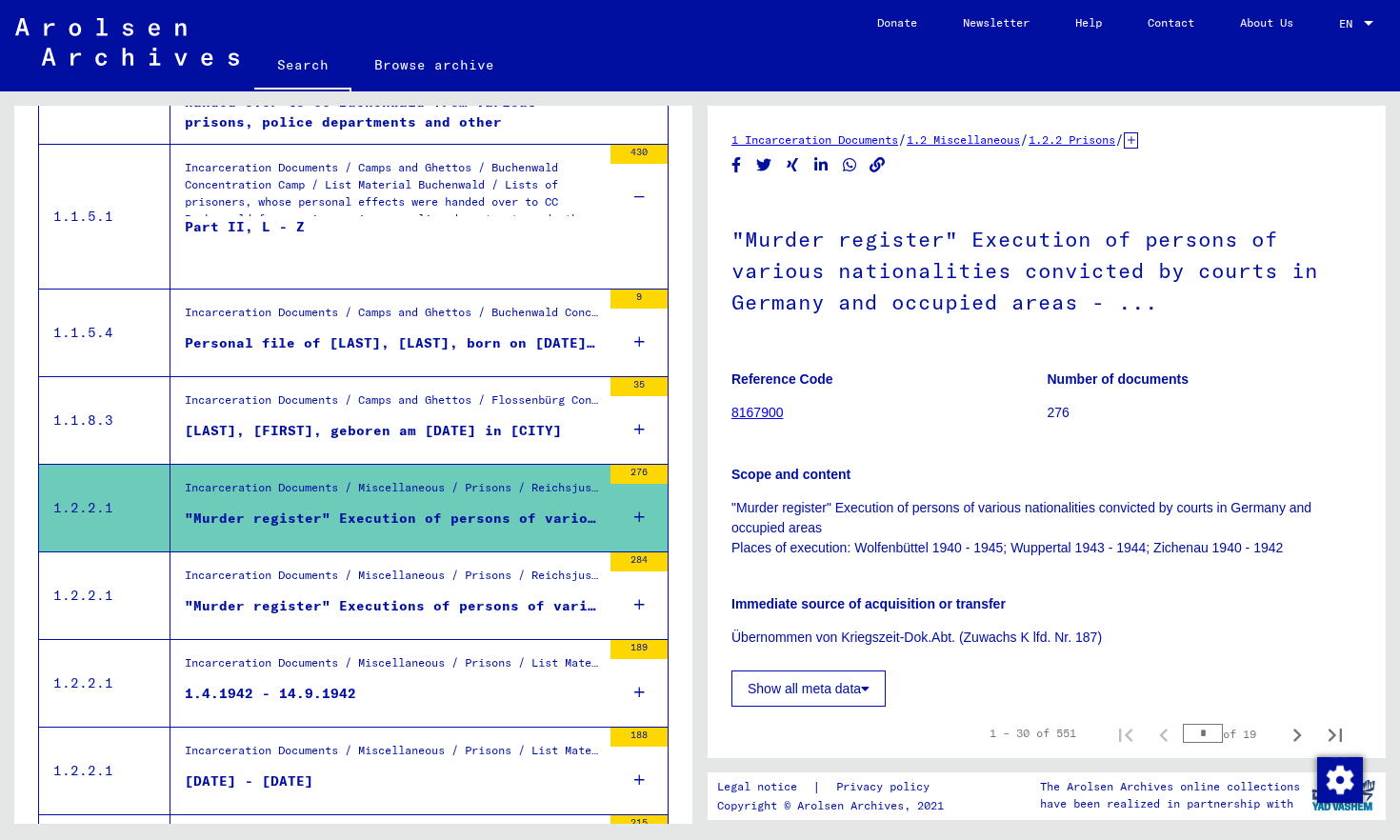 click on "Show all meta data" 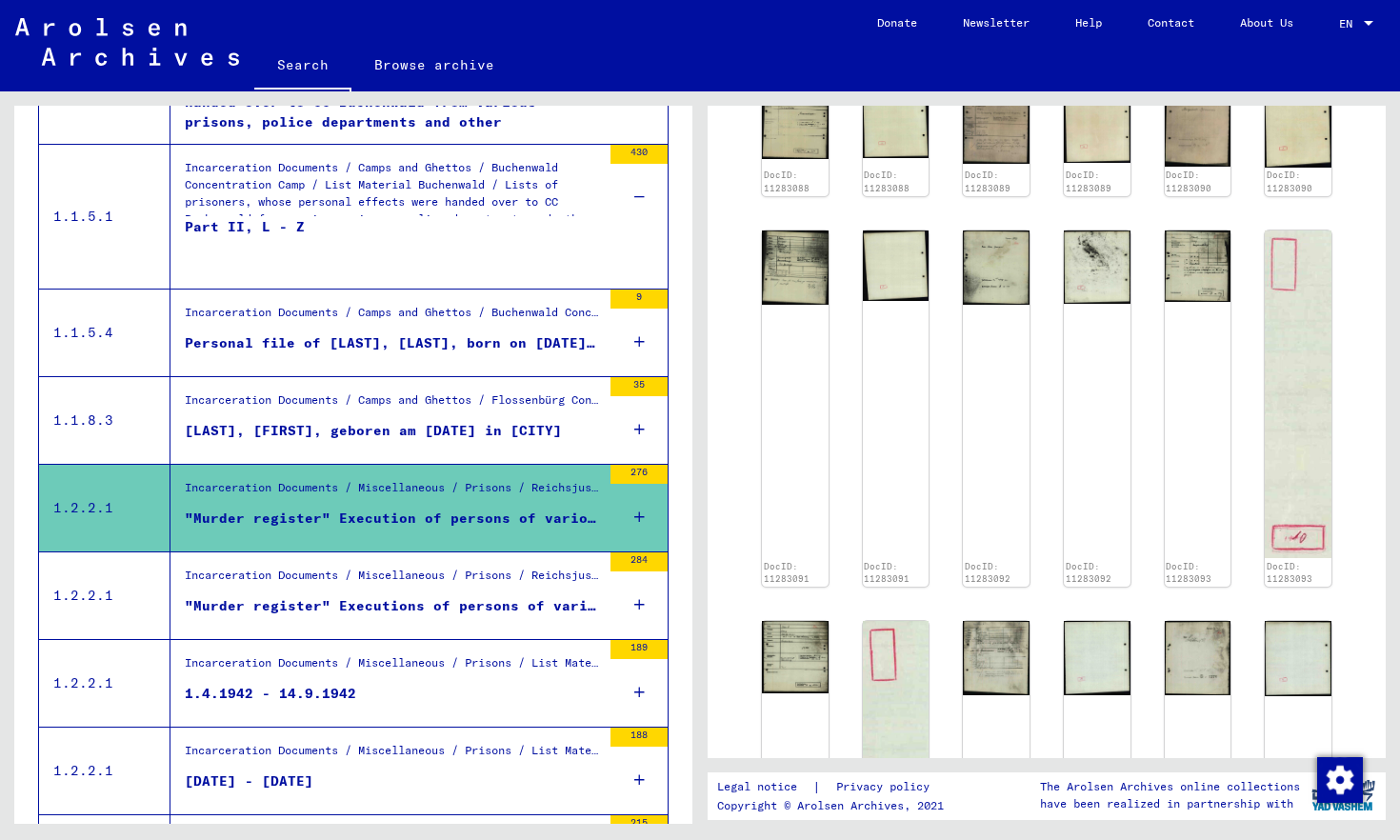 scroll, scrollTop: 1111, scrollLeft: 0, axis: vertical 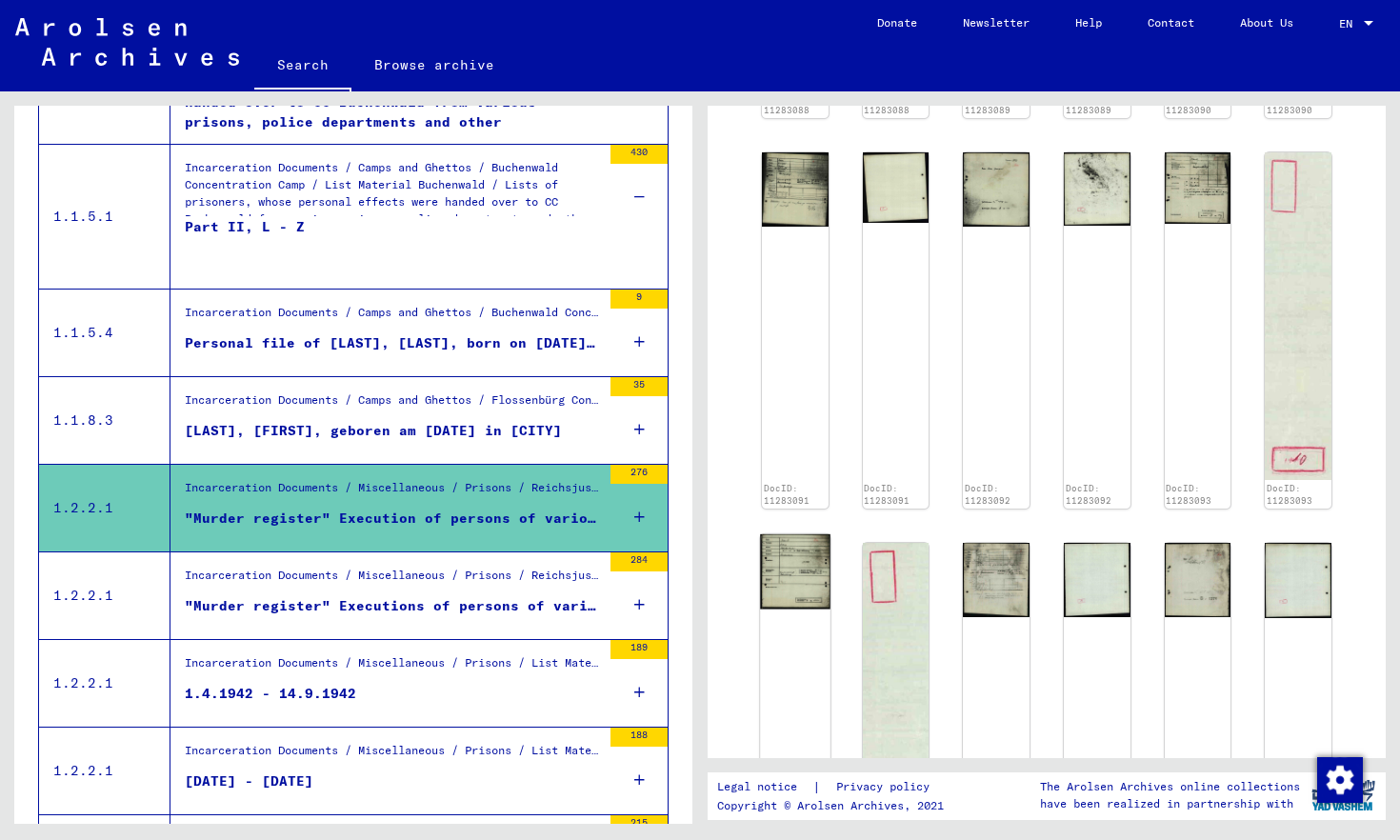 click 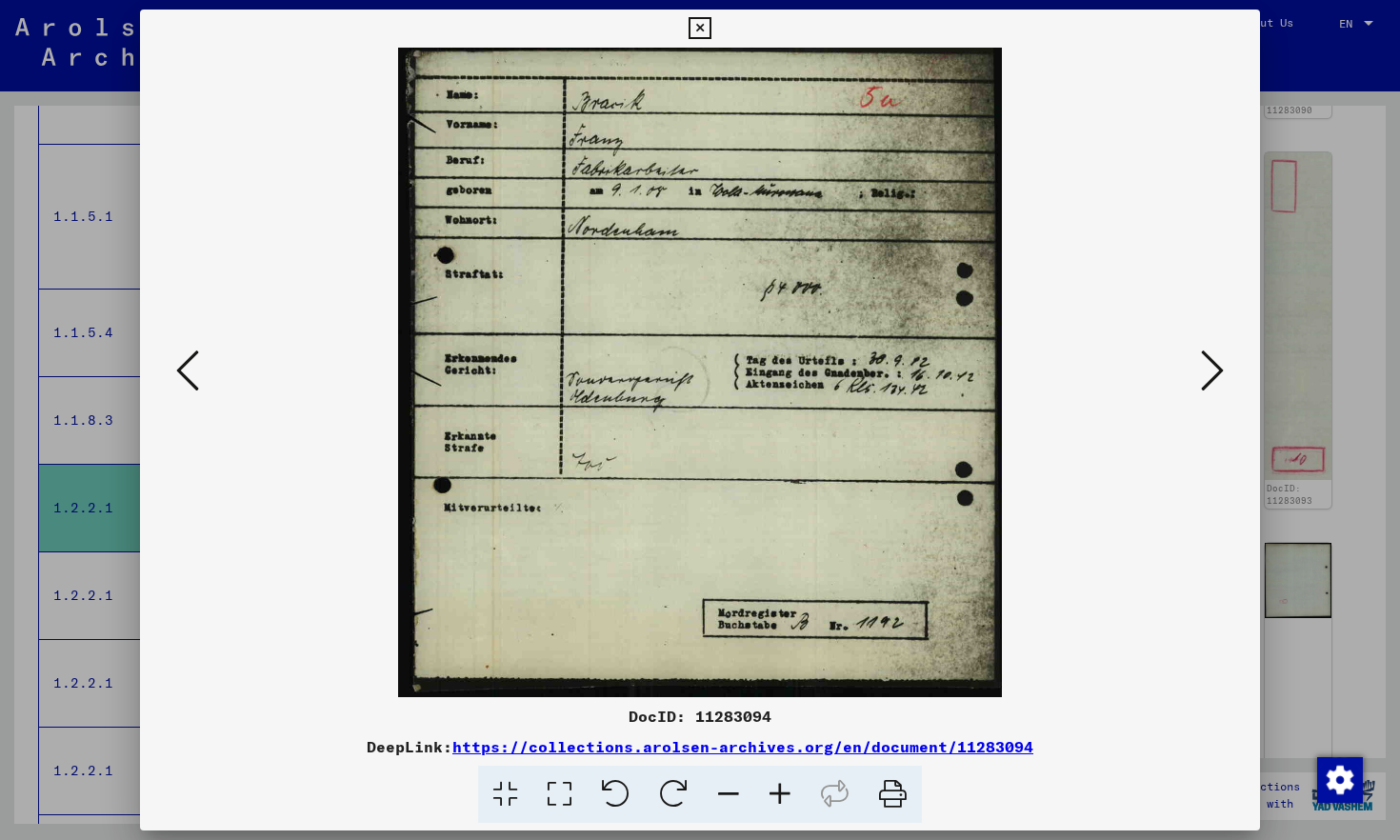 click at bounding box center [700, 372] 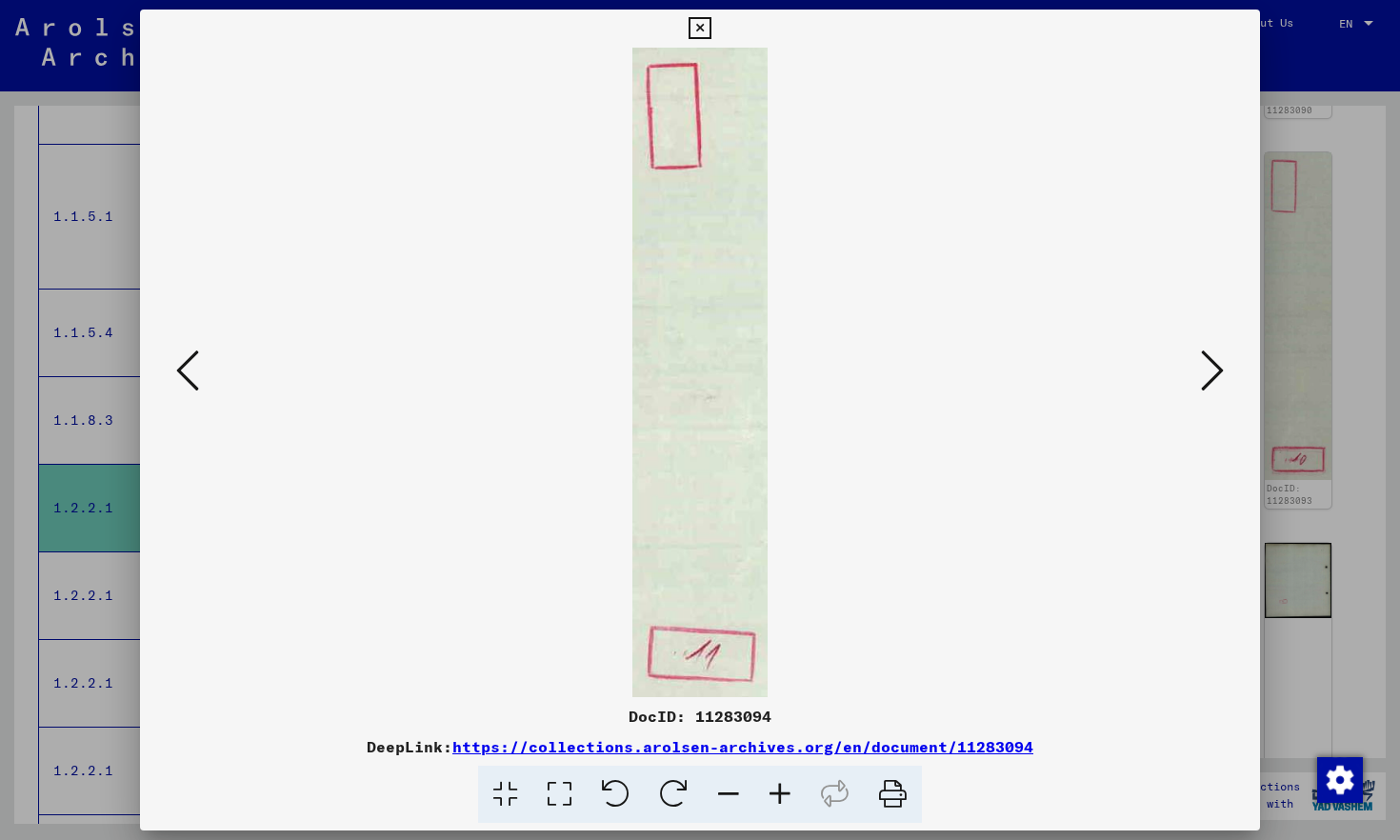 click at bounding box center [1212, 370] 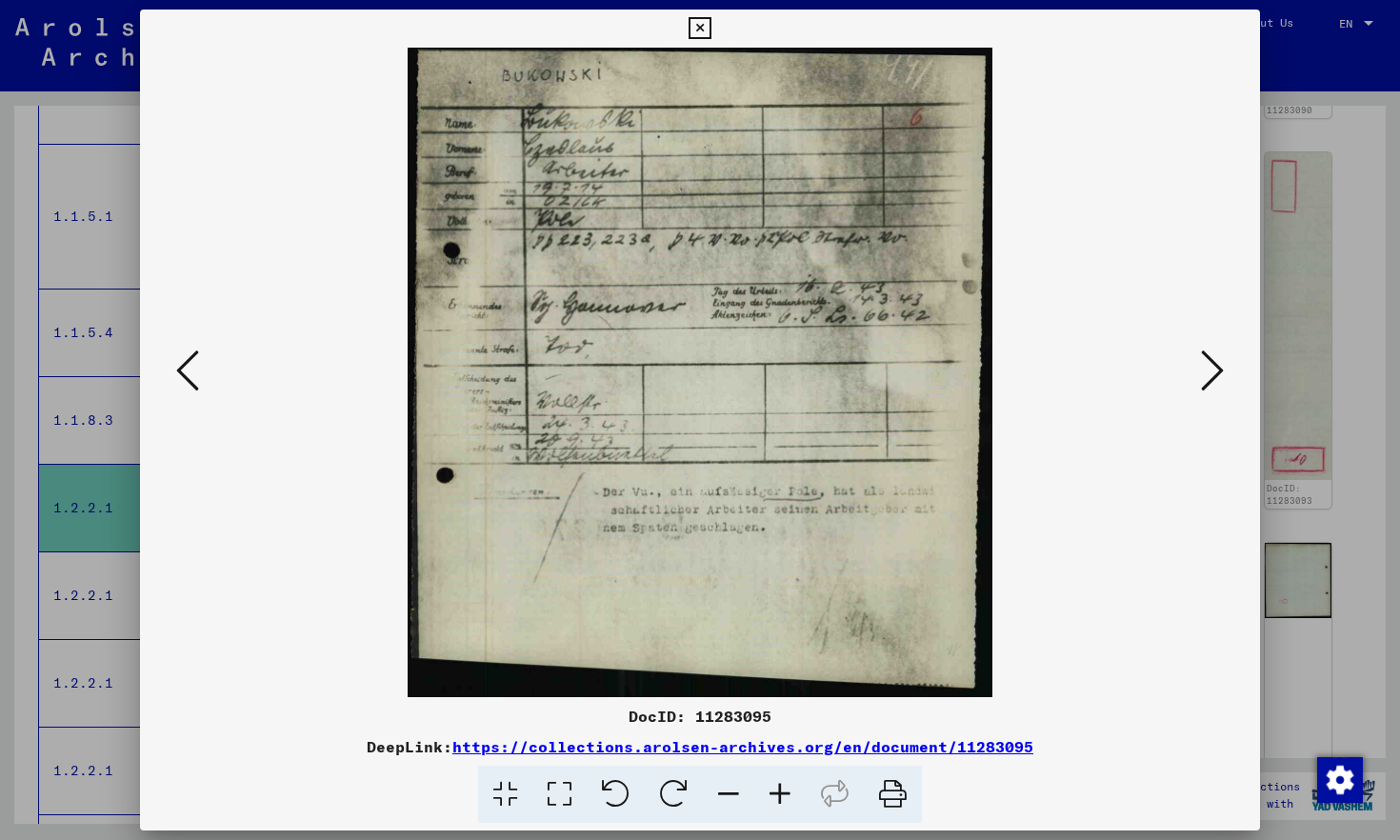 click at bounding box center [1212, 370] 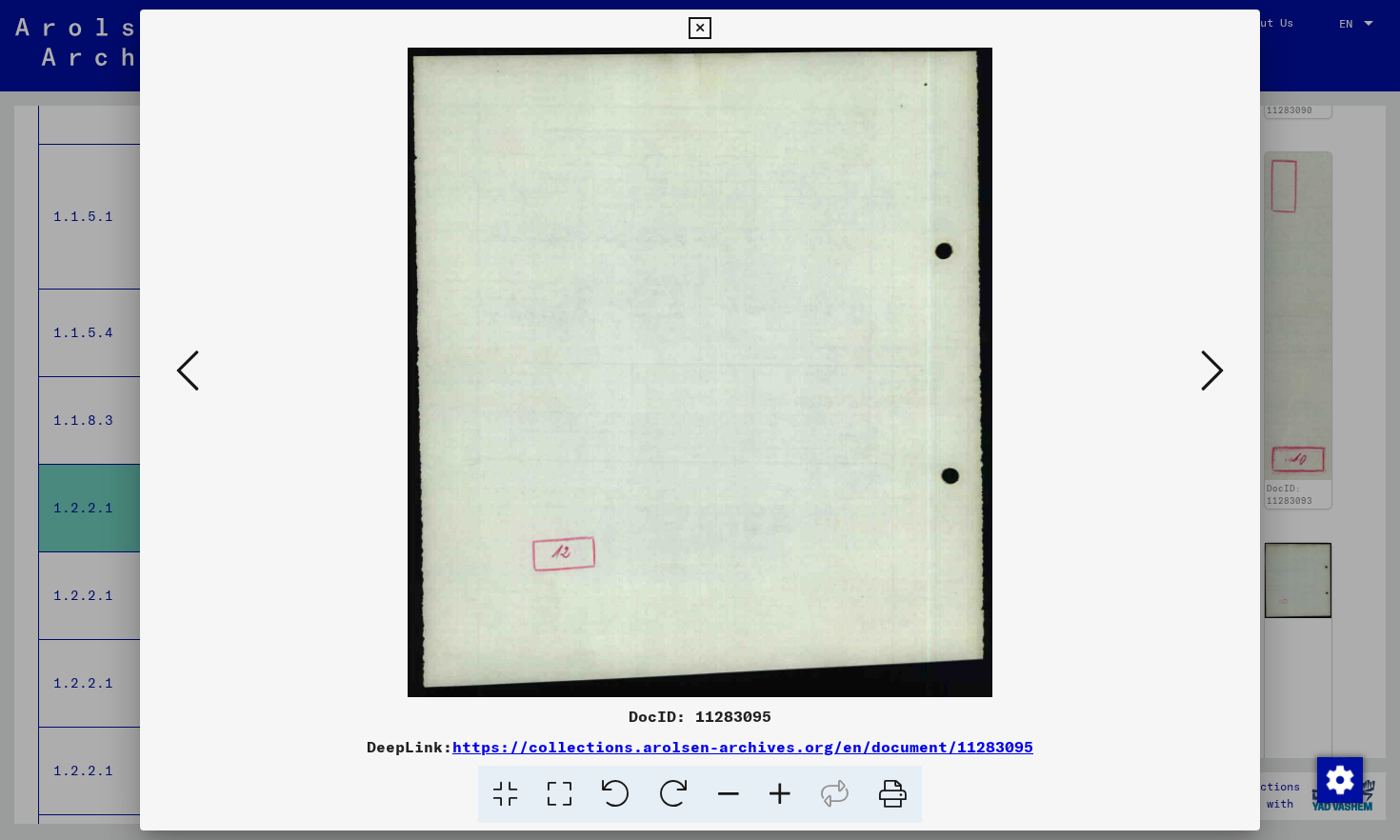 click at bounding box center (1212, 370) 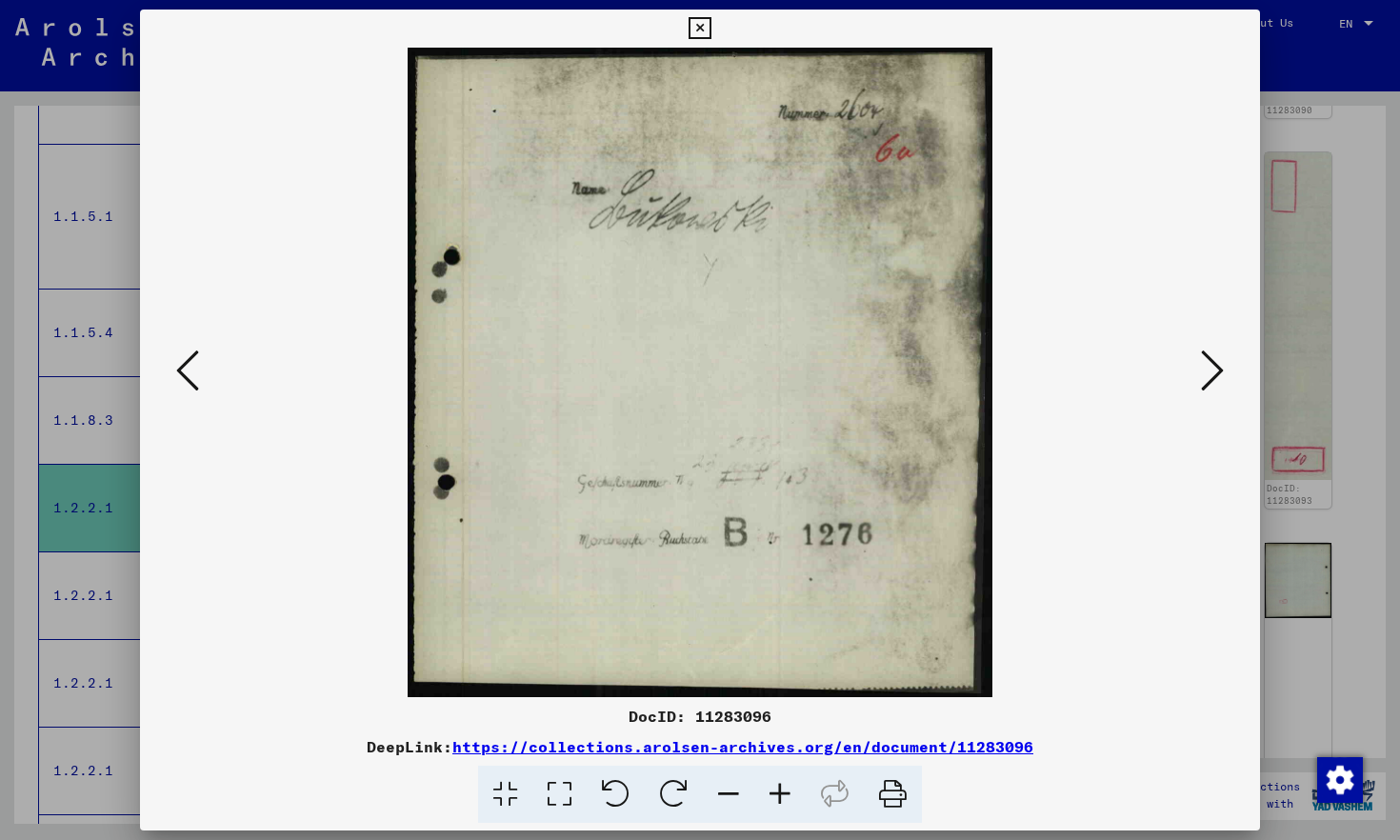 click at bounding box center [1212, 370] 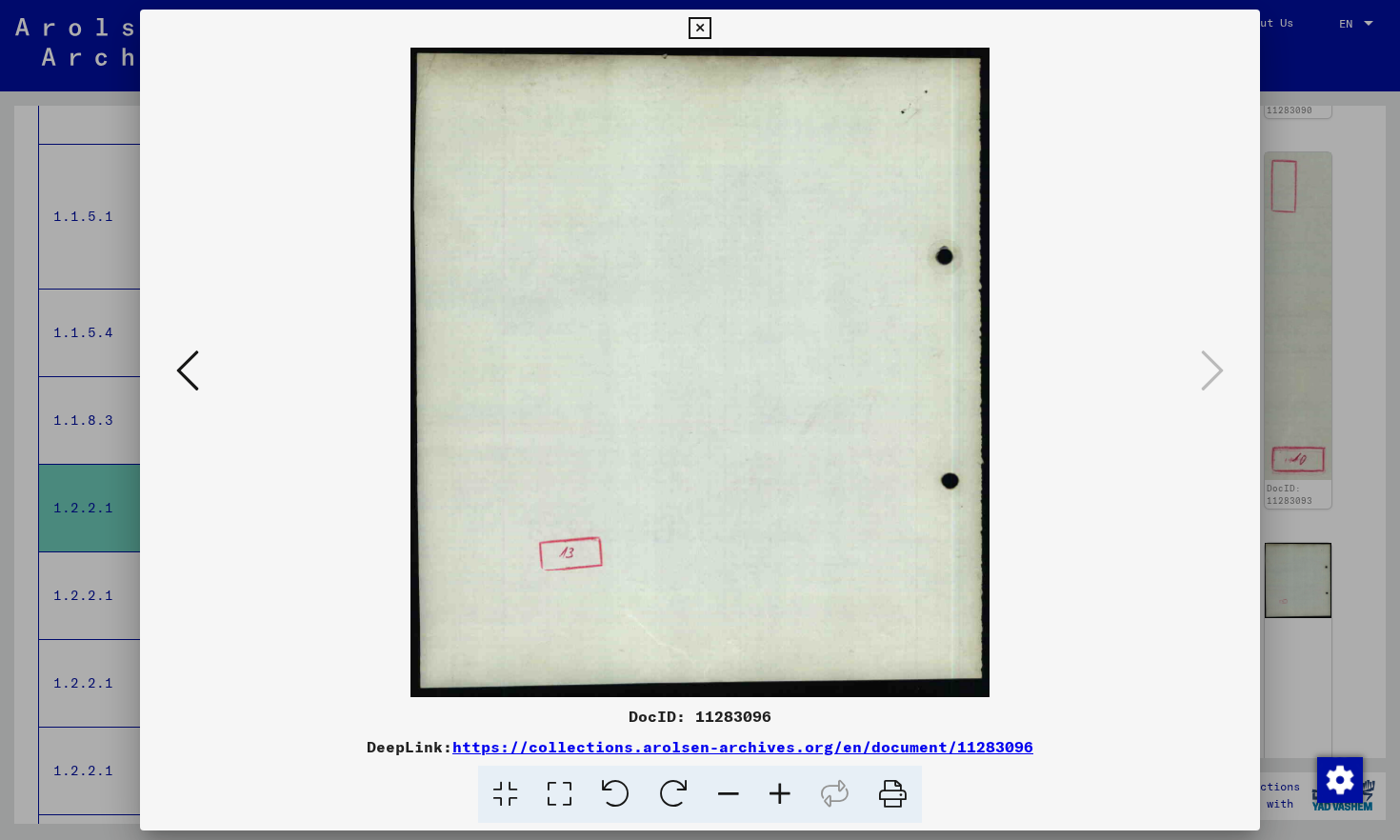 click at bounding box center [699, 29] 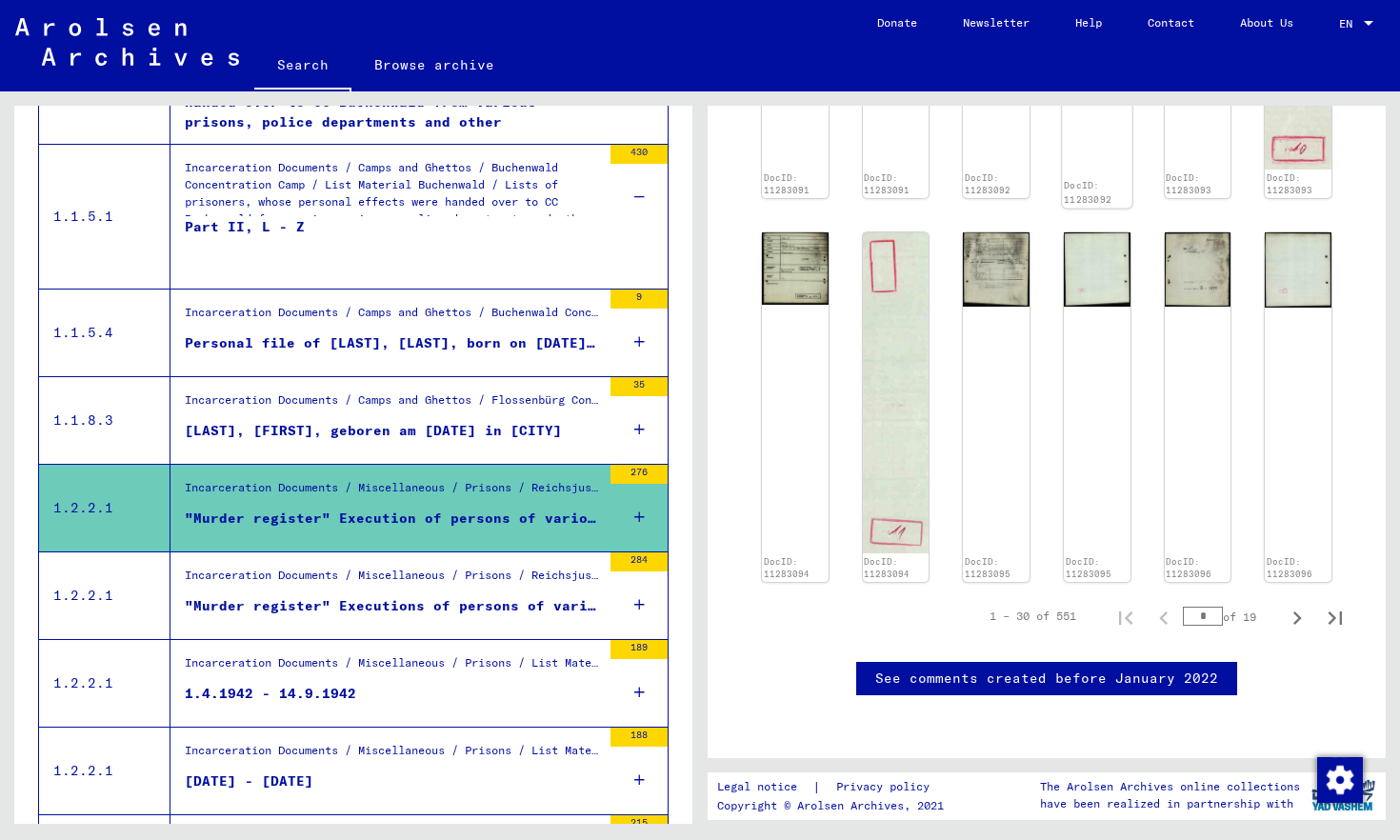 scroll, scrollTop: 1689, scrollLeft: 0, axis: vertical 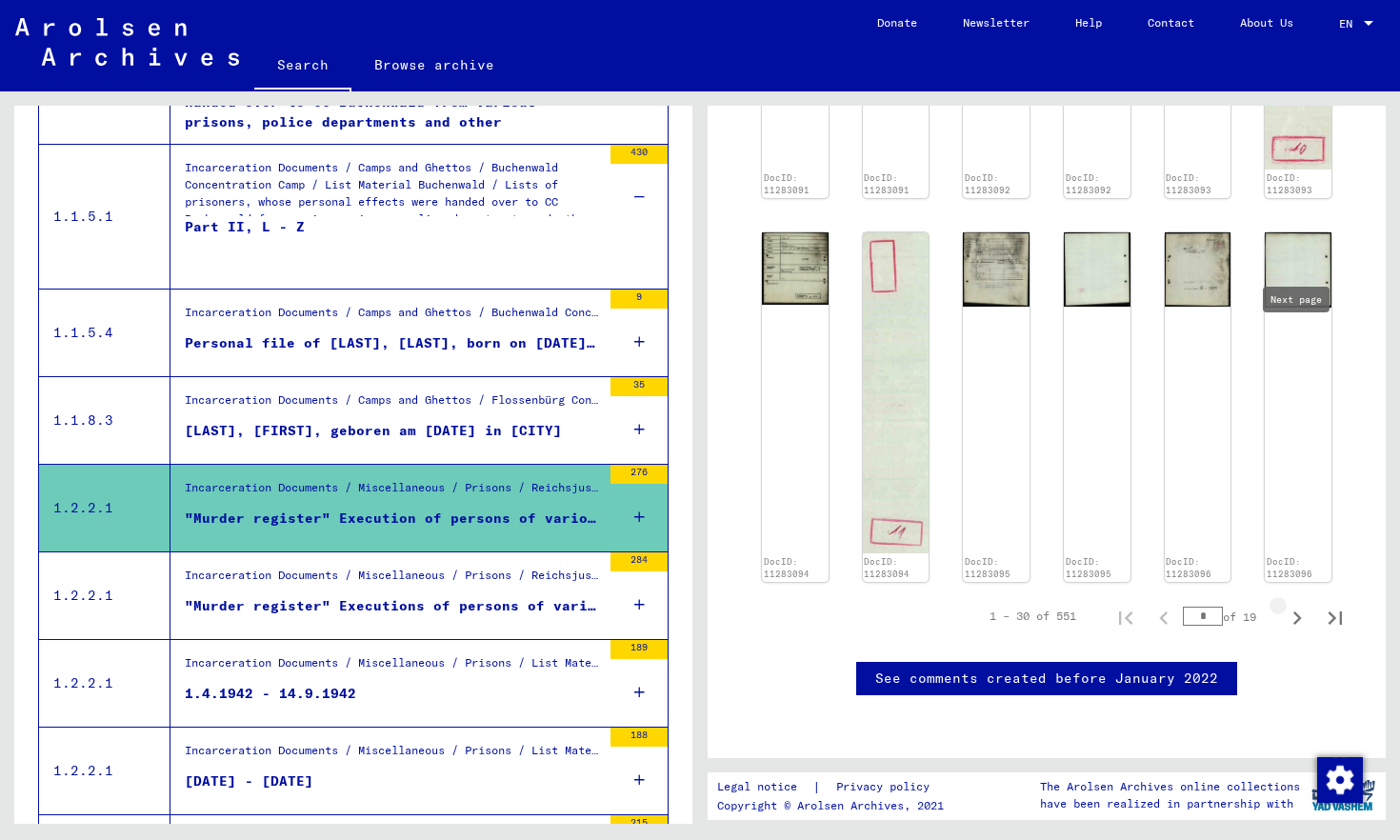 click 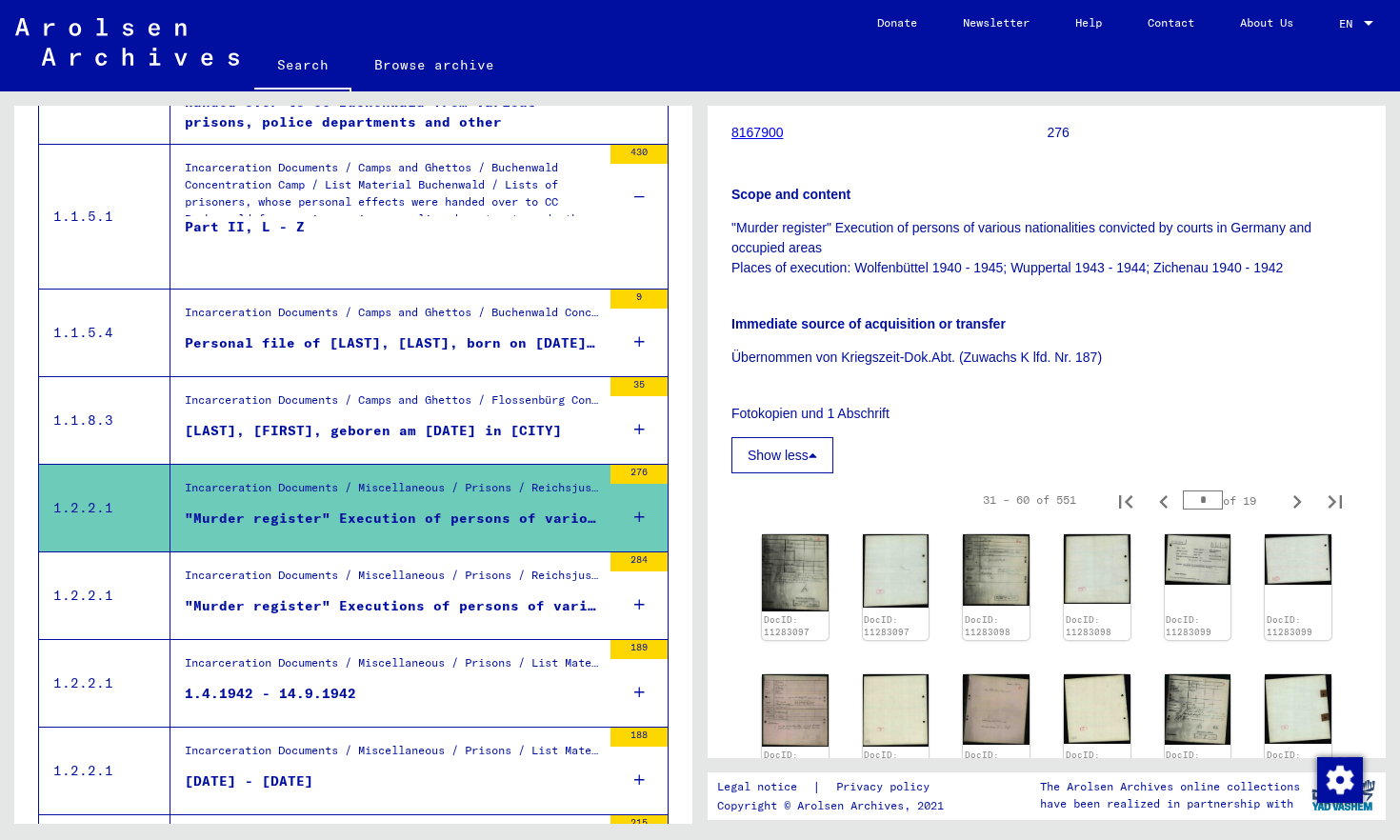 scroll, scrollTop: 281, scrollLeft: 0, axis: vertical 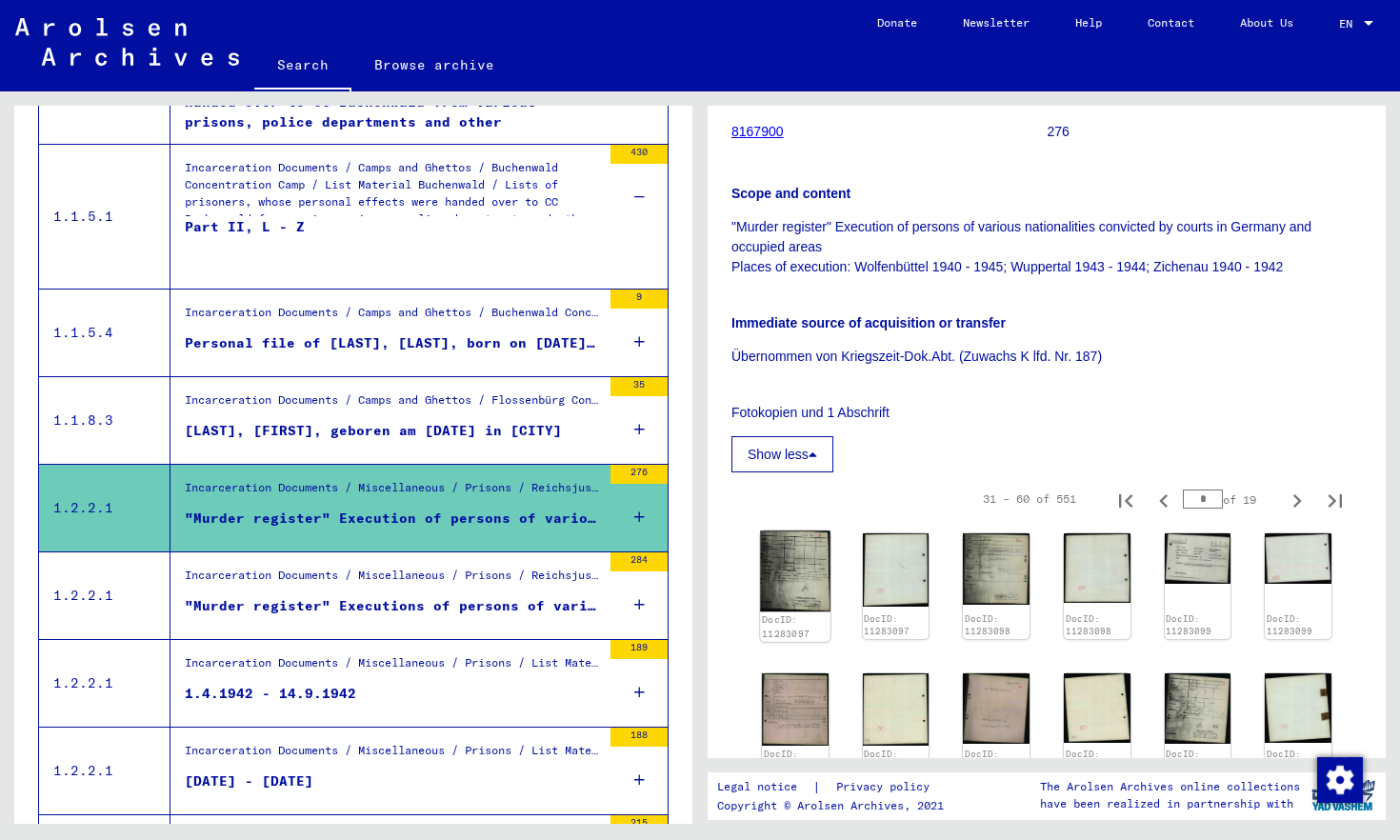 click 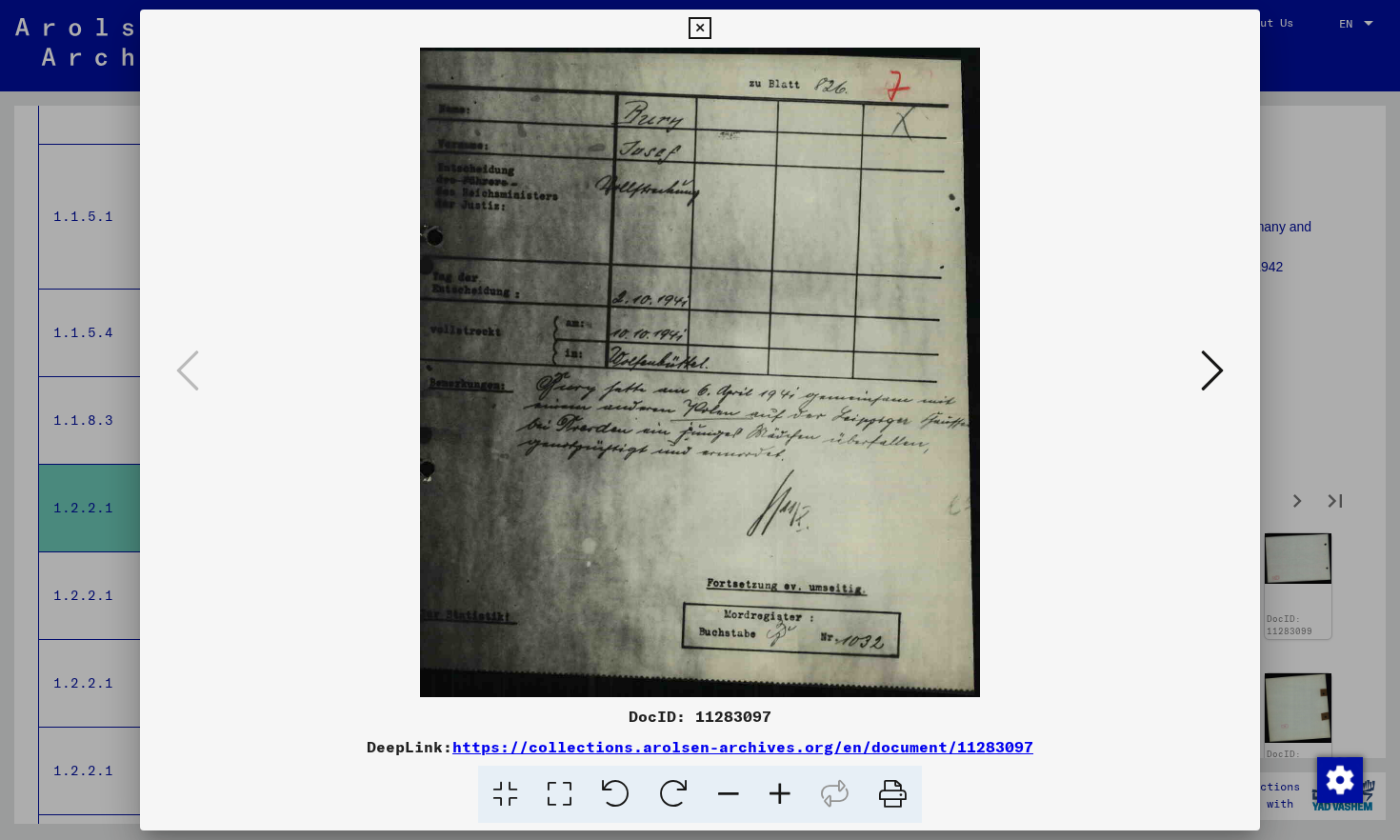 click at bounding box center (1212, 370) 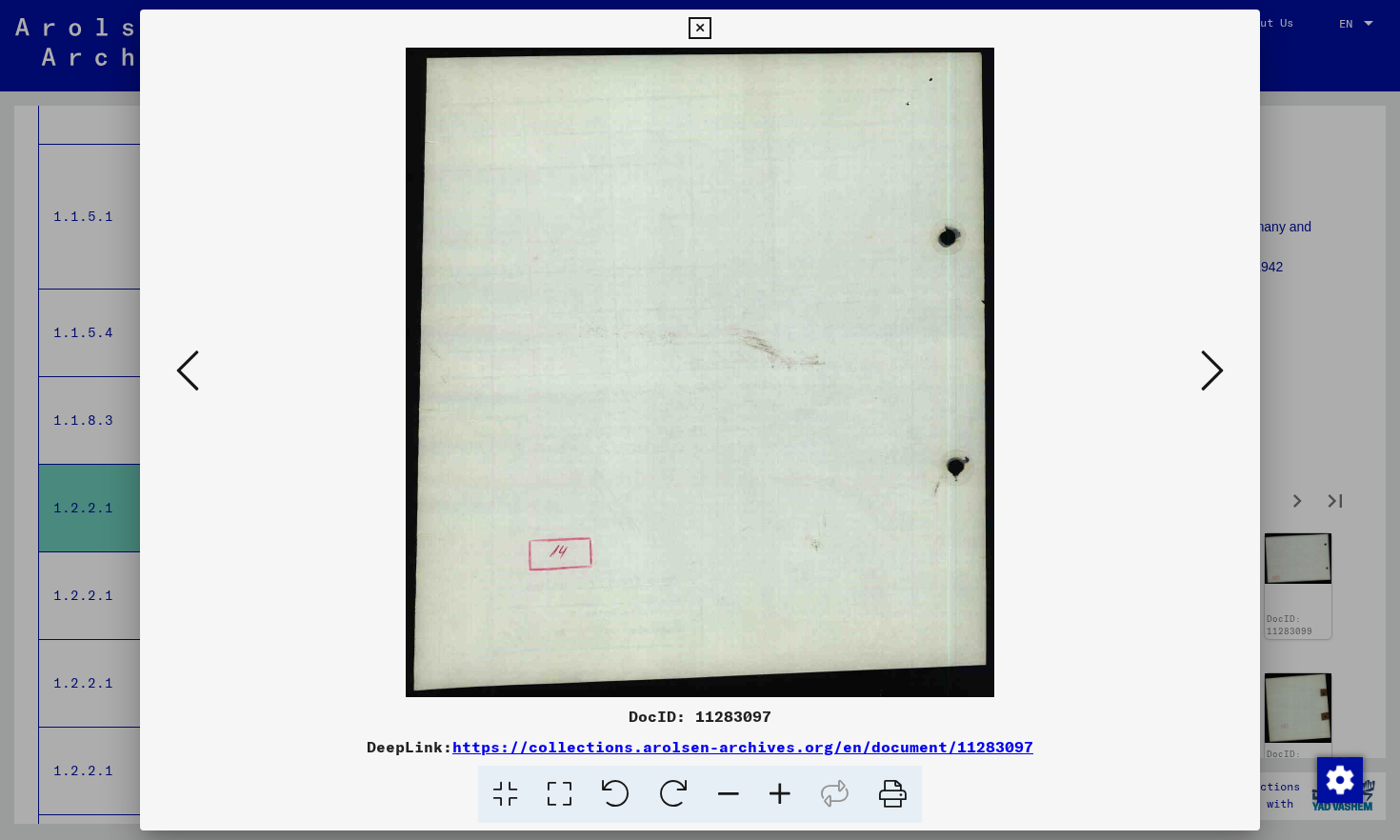 click at bounding box center [1212, 370] 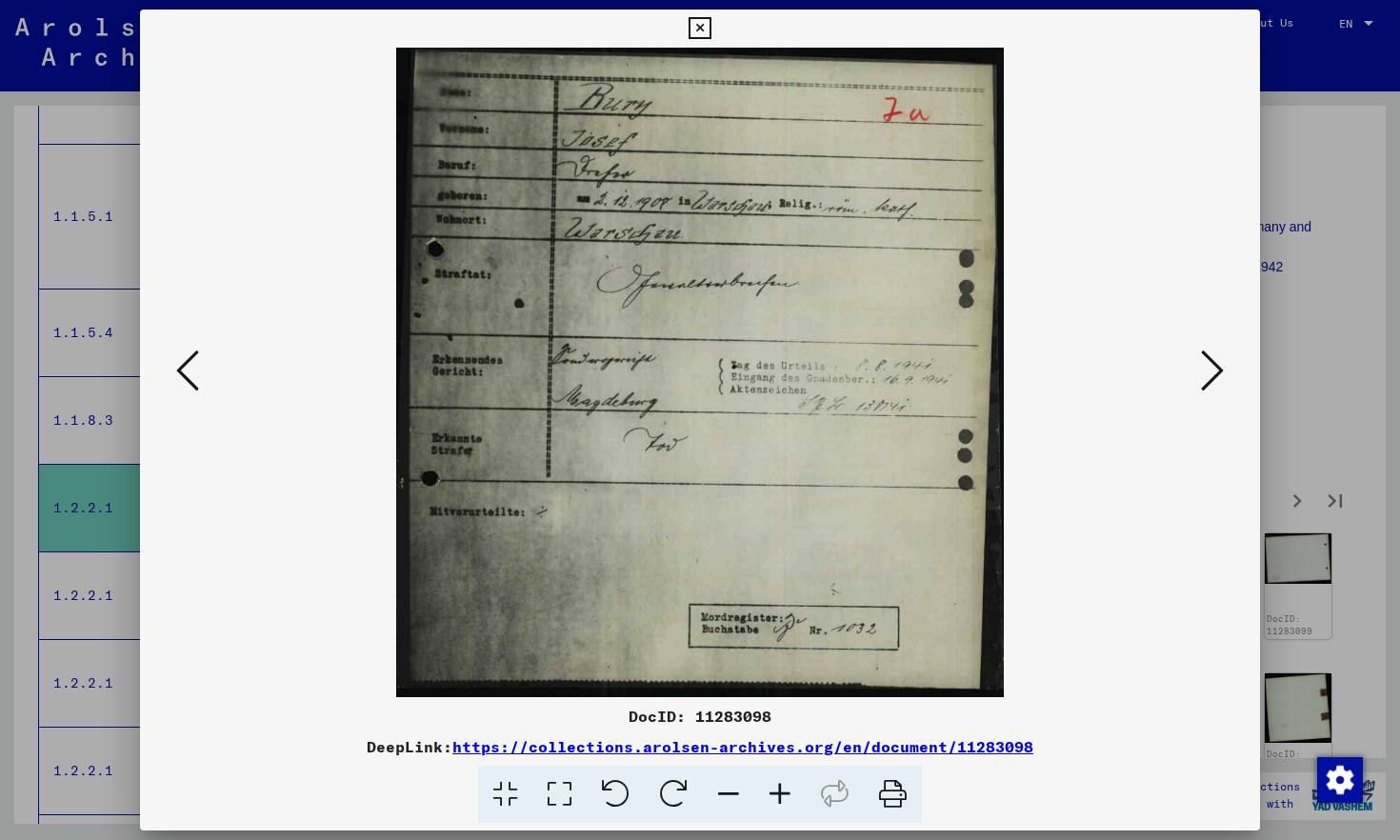 click at bounding box center (1212, 370) 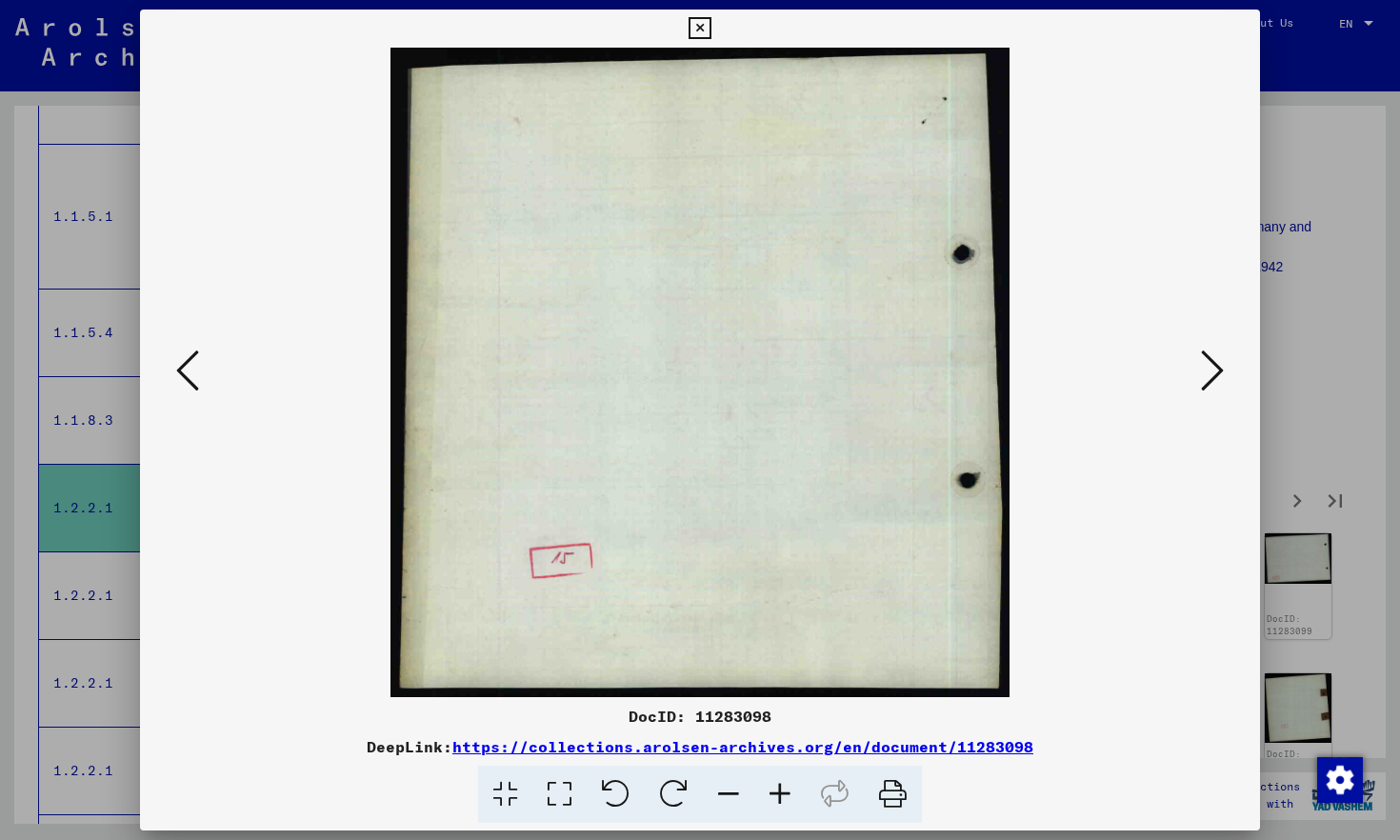 click at bounding box center (1212, 370) 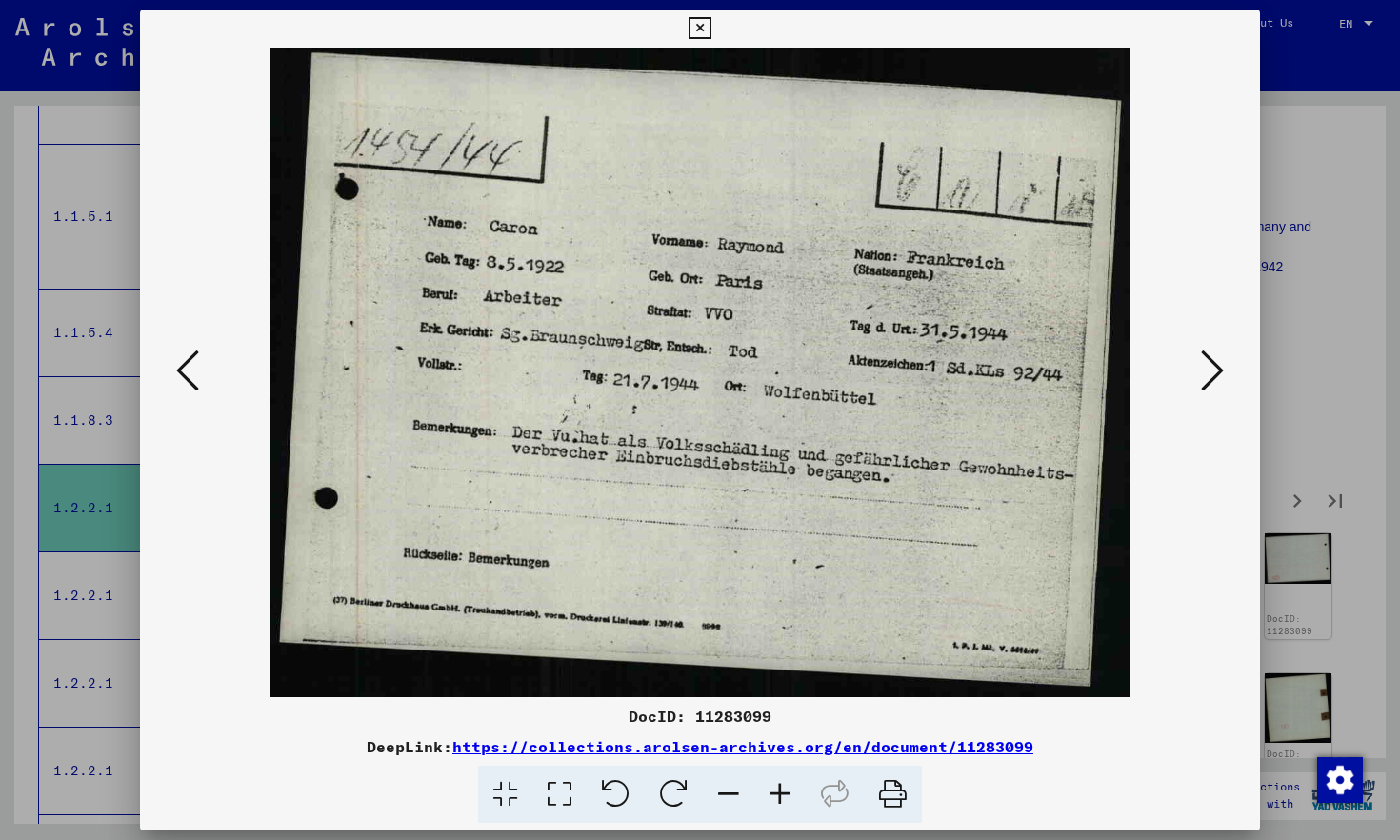 click at bounding box center (1212, 370) 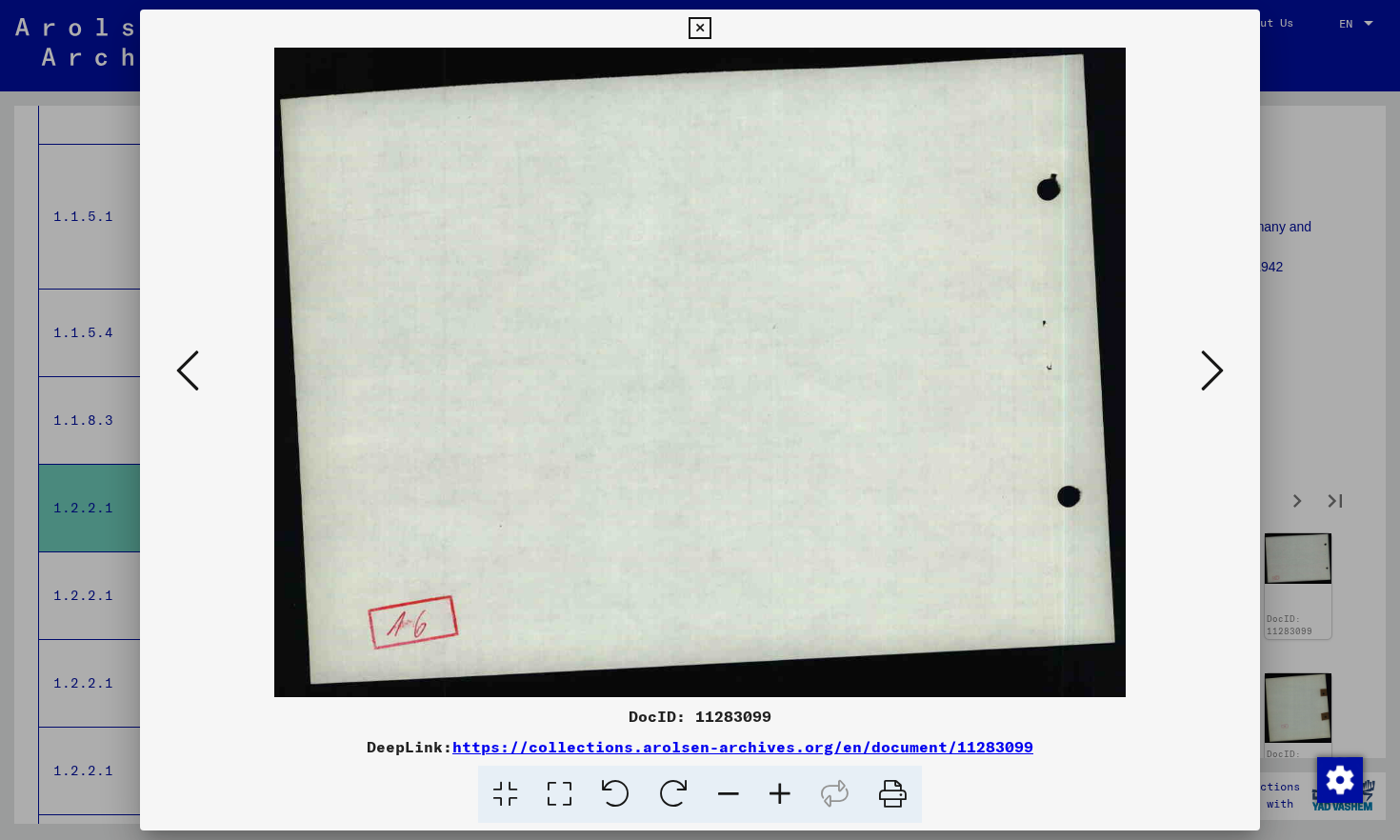 click at bounding box center (1212, 370) 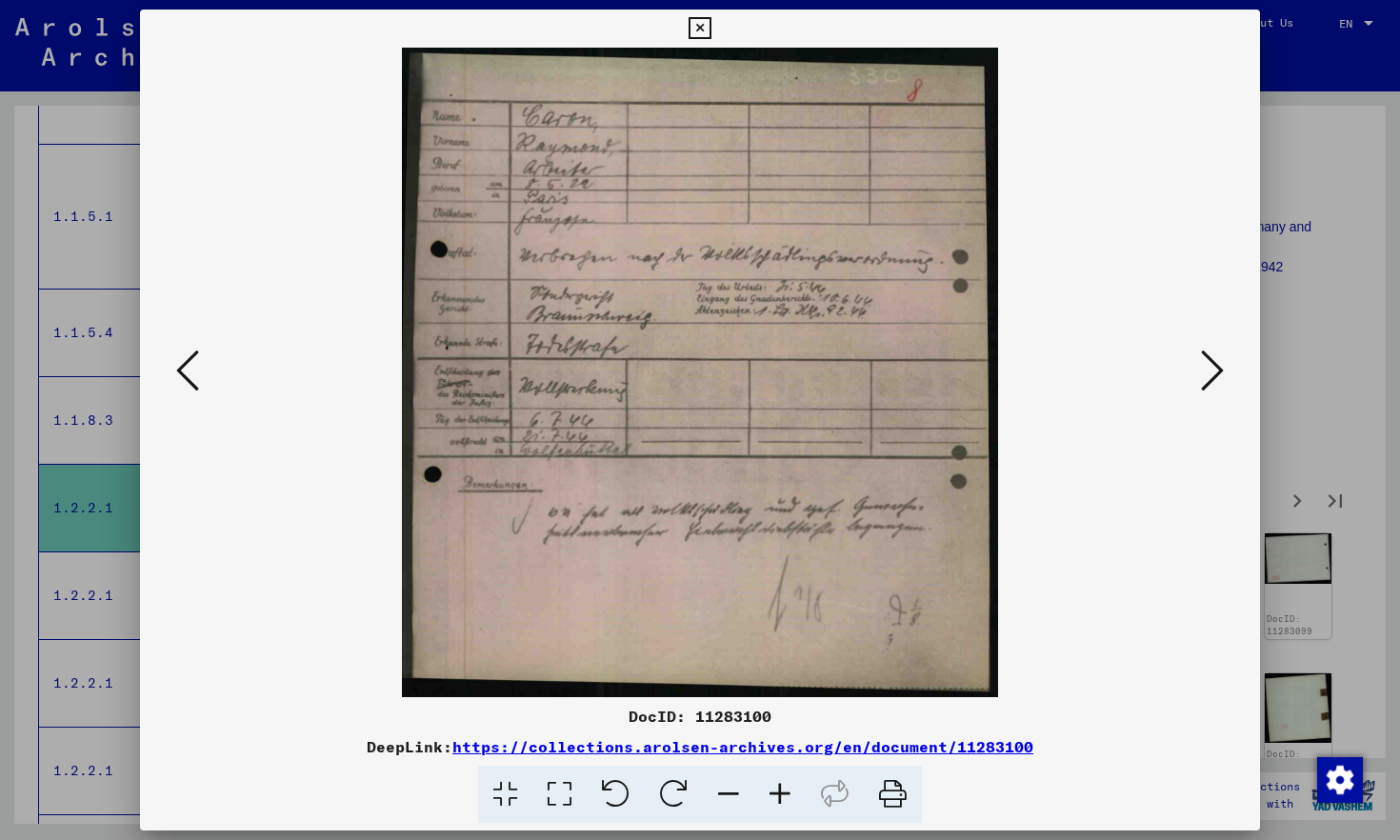 click at bounding box center (1212, 370) 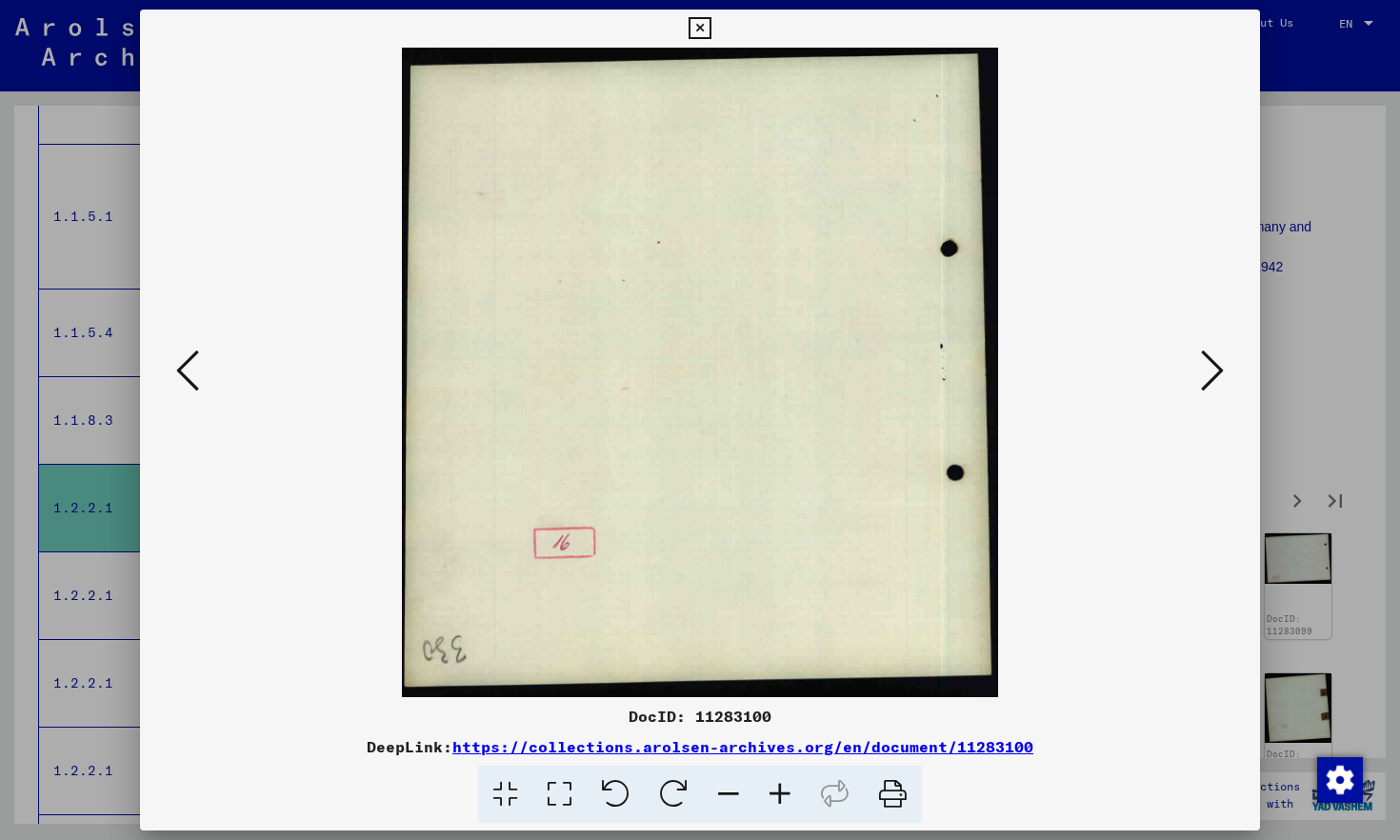 click at bounding box center (1212, 370) 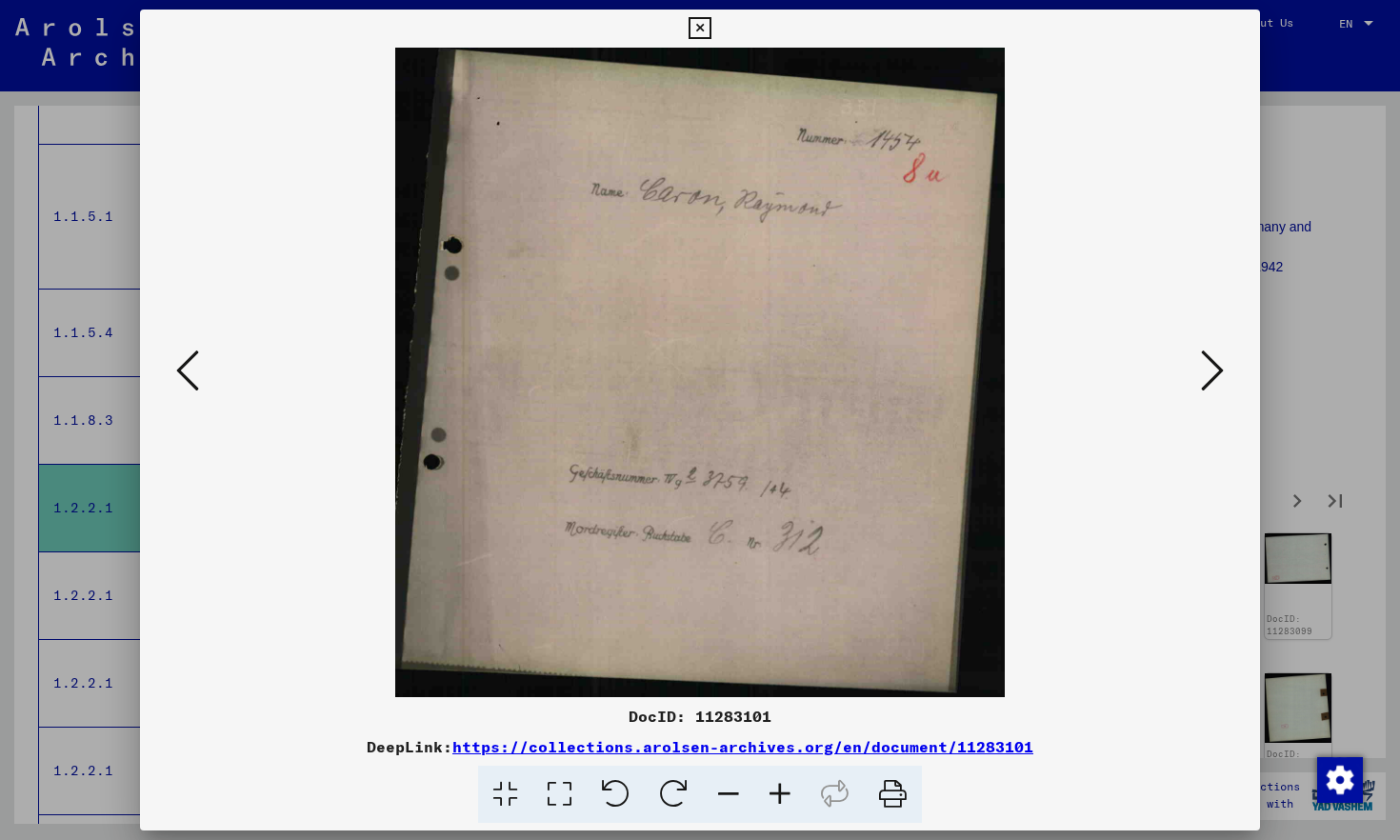 click at bounding box center [1212, 370] 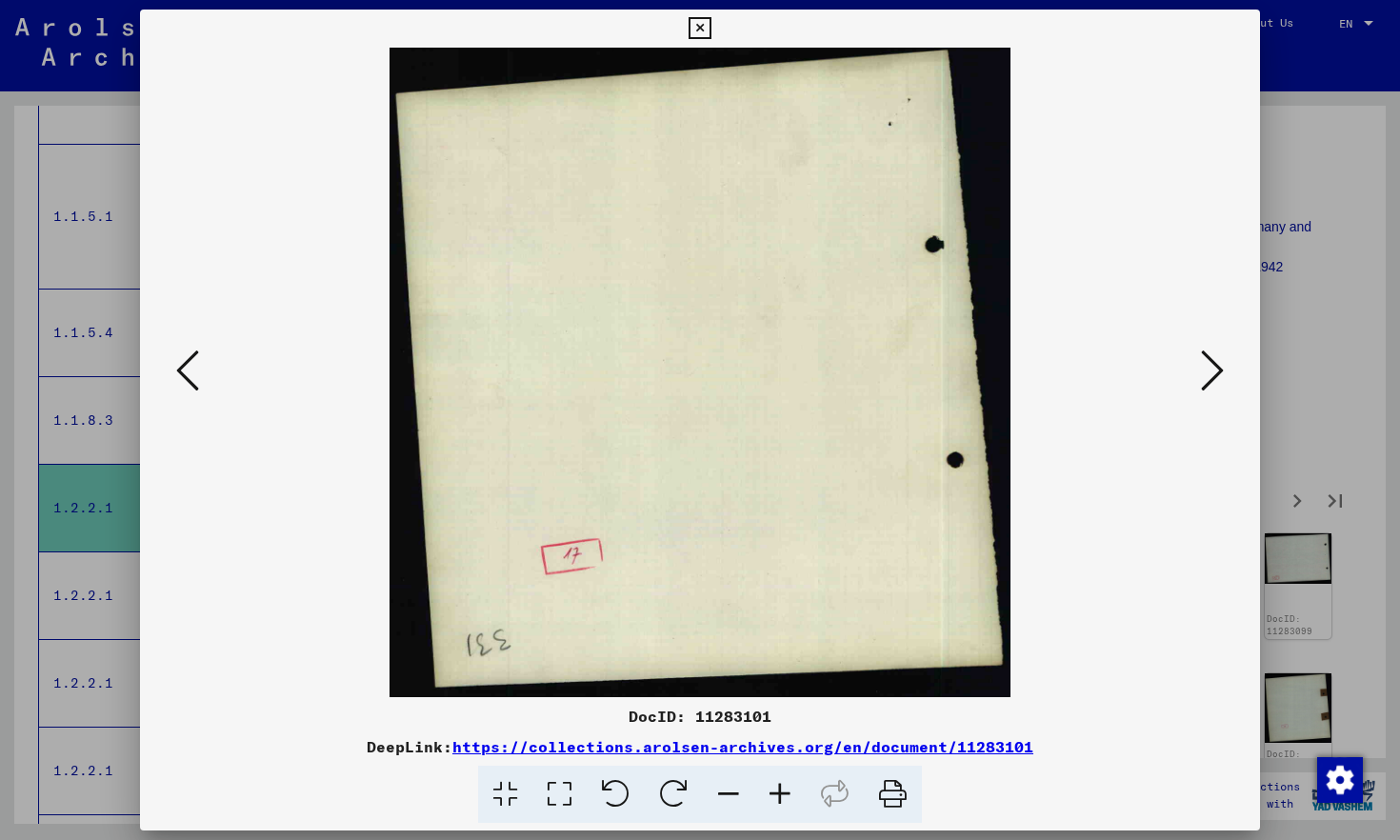 click at bounding box center [1212, 370] 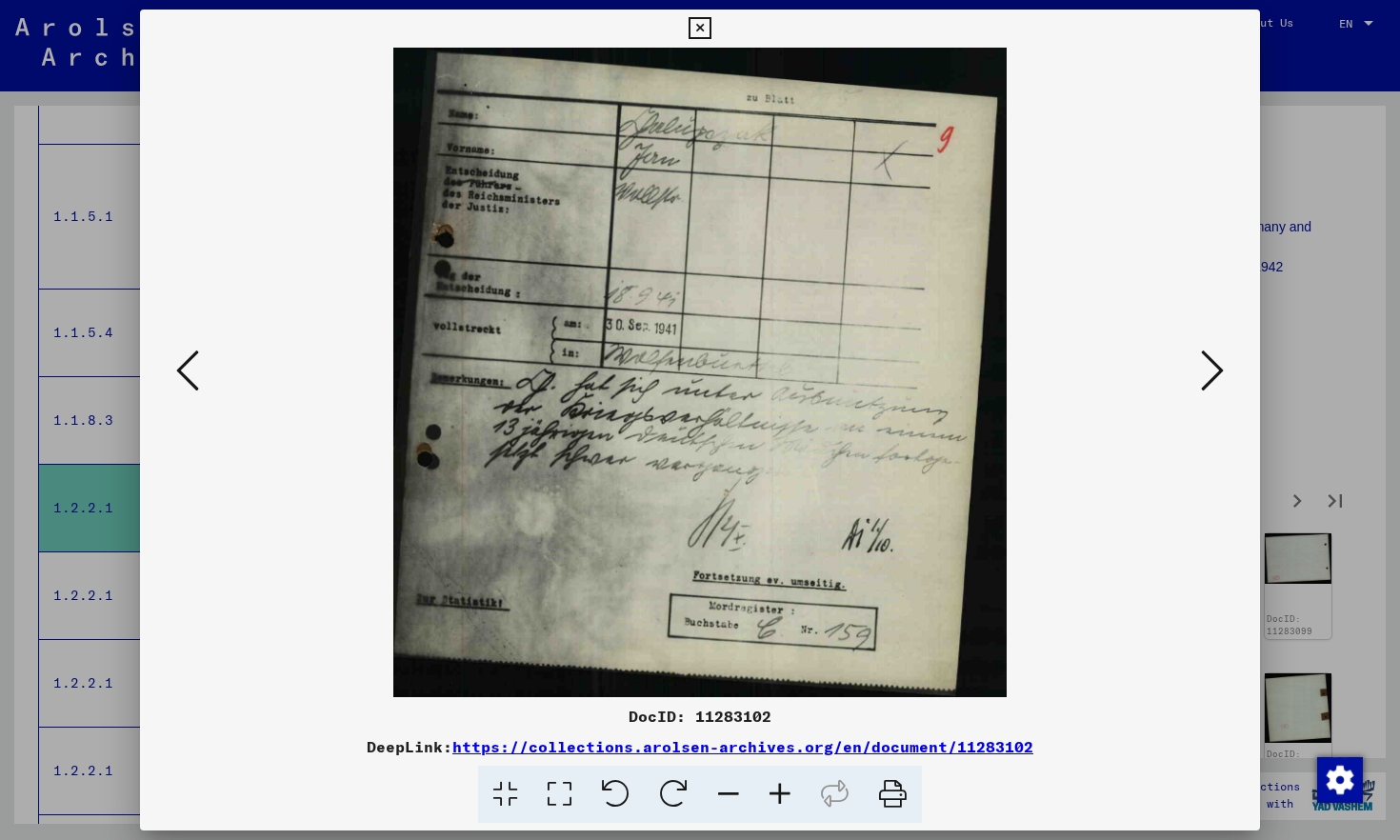 click at bounding box center (1212, 370) 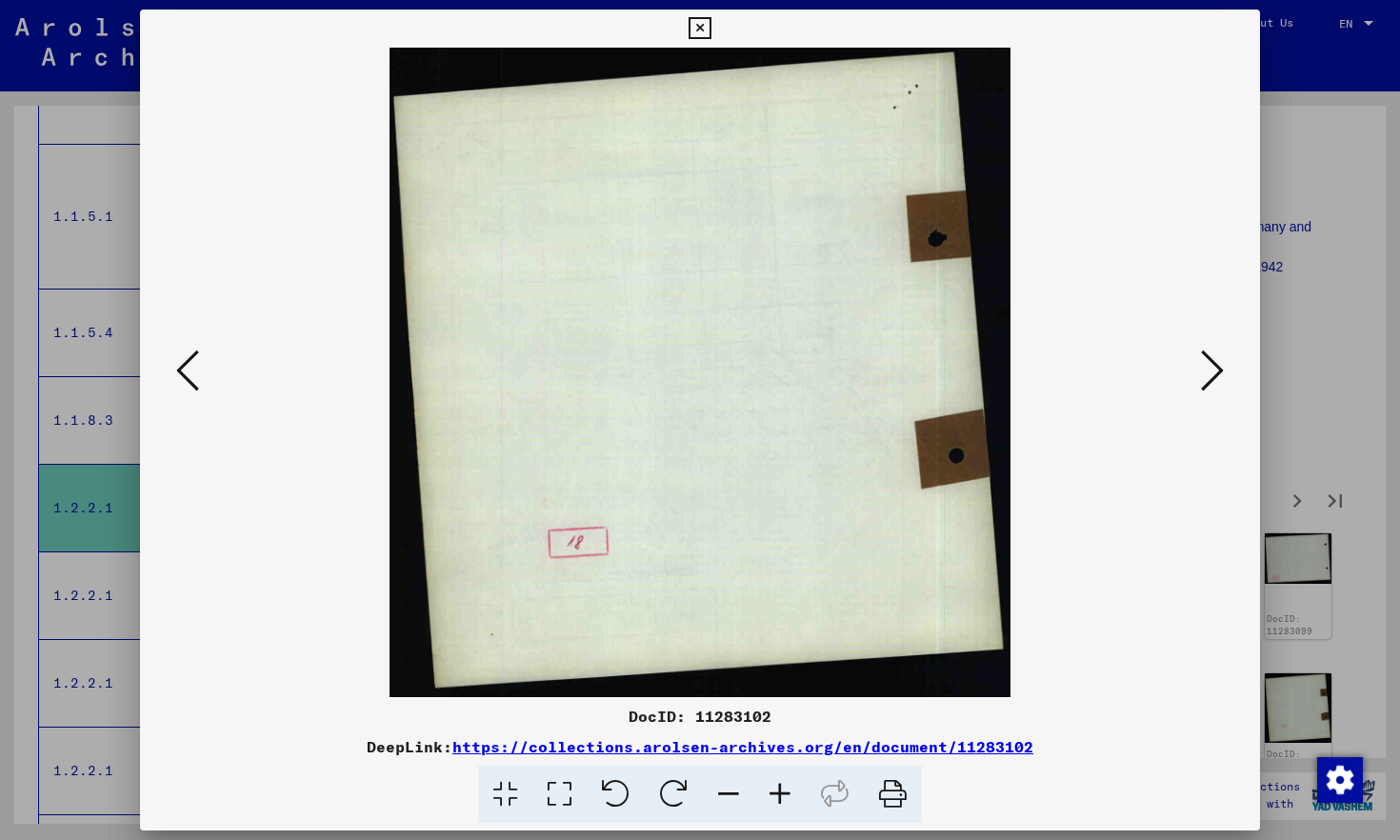 click at bounding box center [1212, 370] 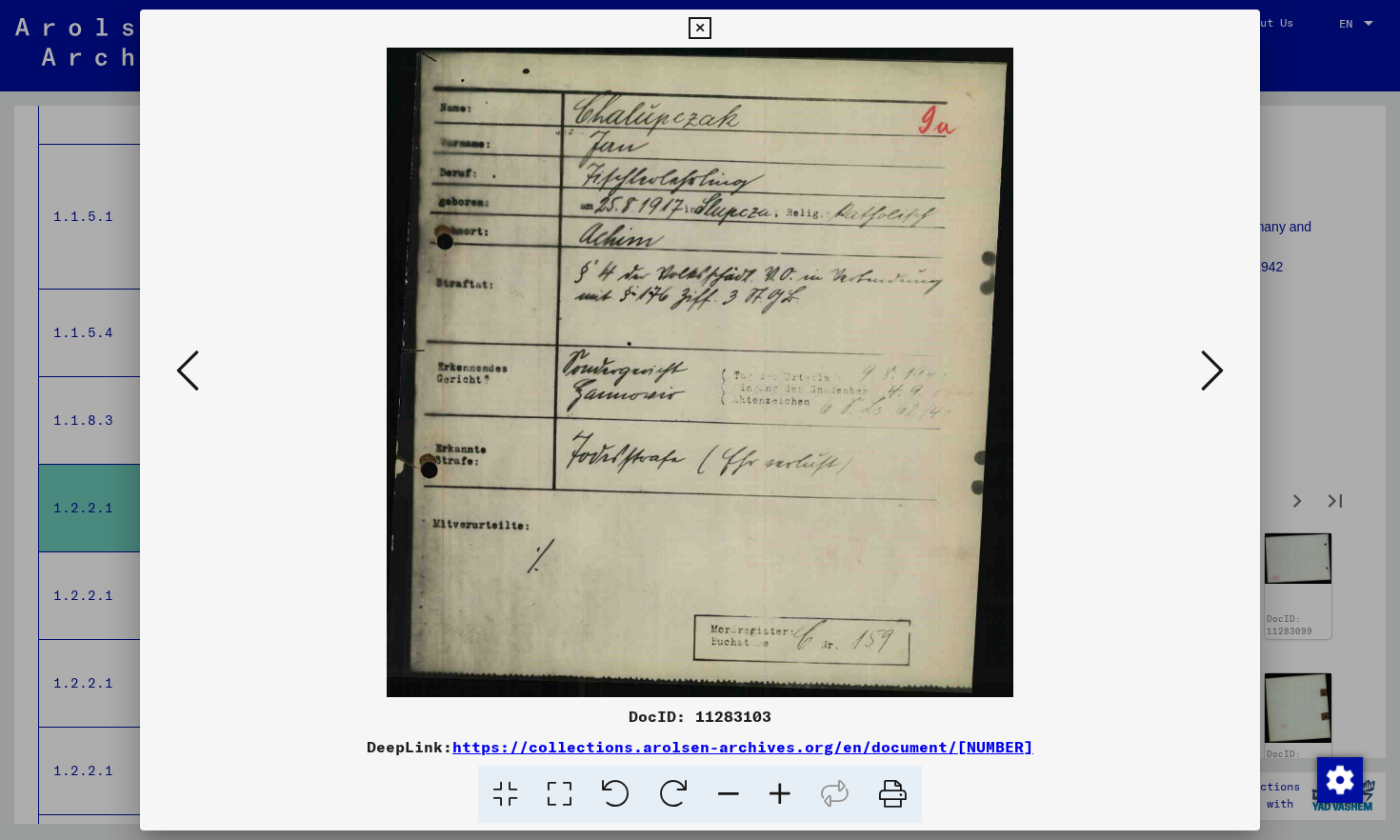 click at bounding box center [1212, 370] 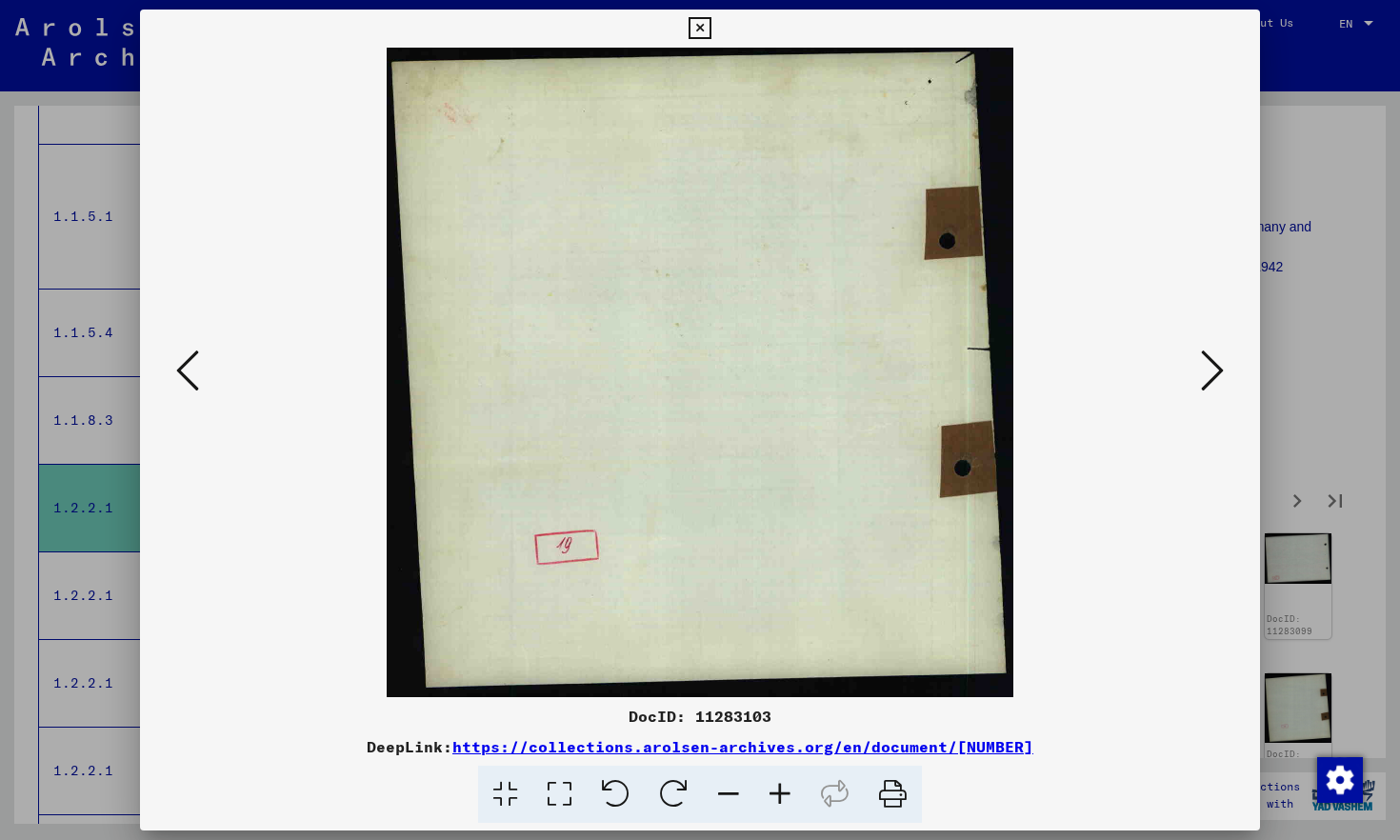 click at bounding box center (1212, 370) 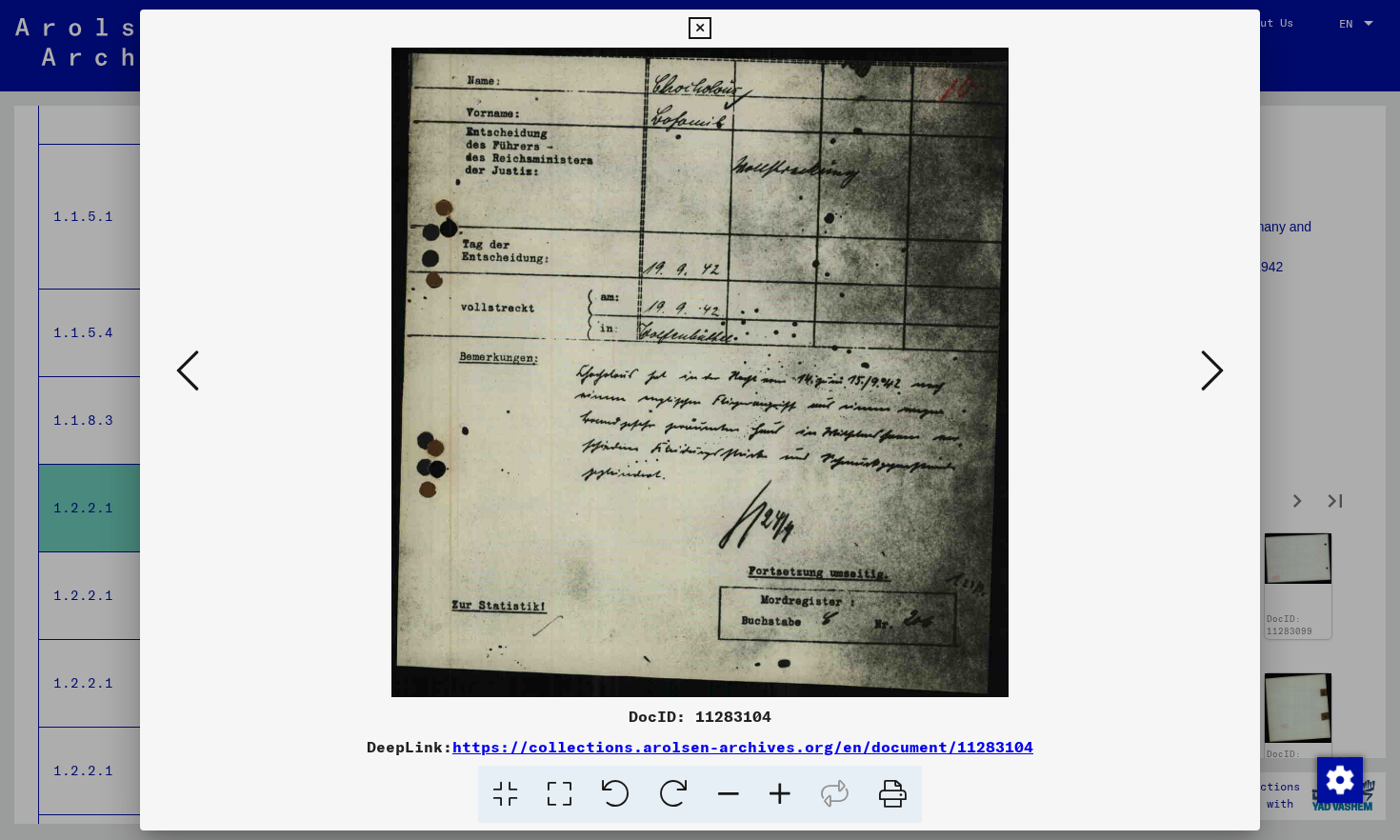 click at bounding box center (1212, 370) 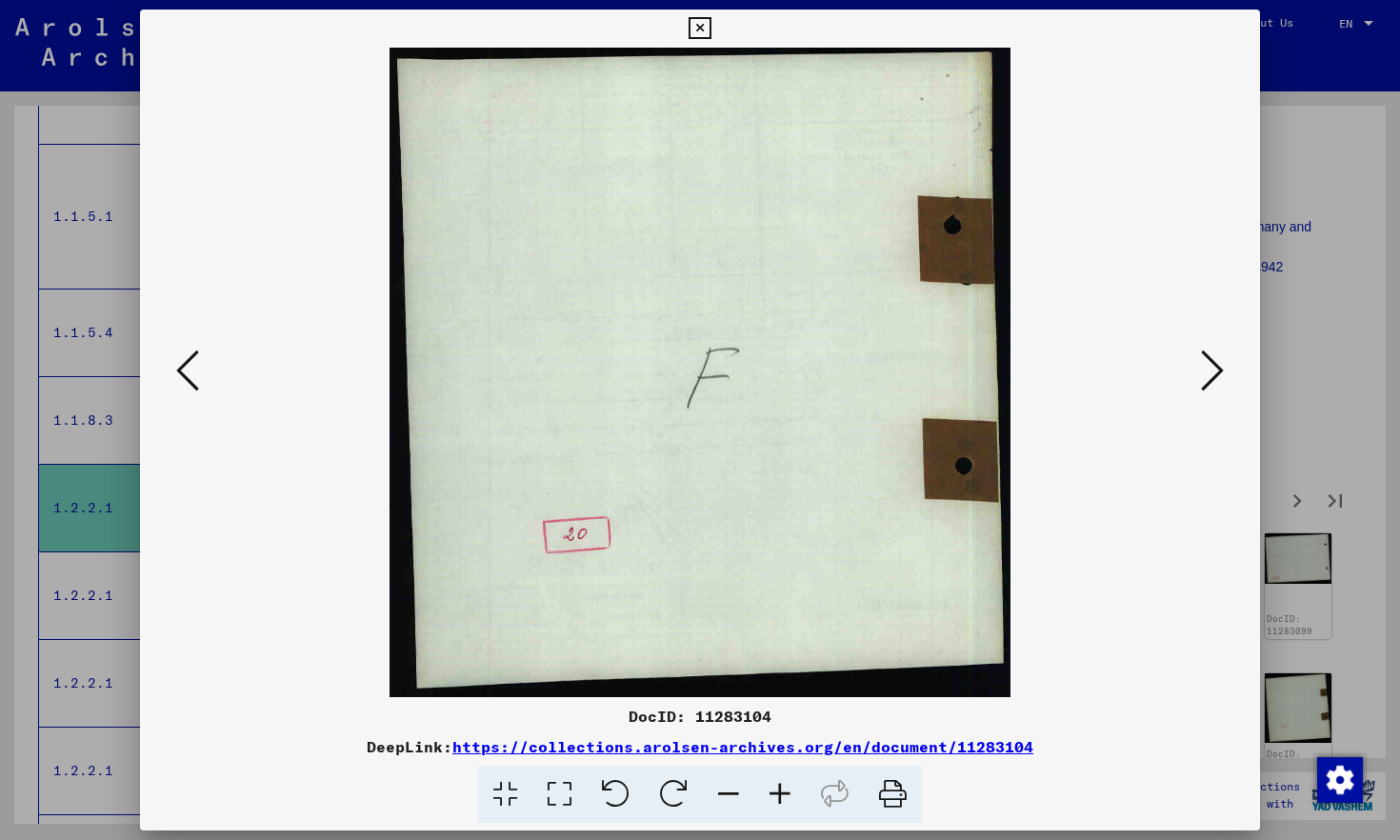 click at bounding box center [1212, 370] 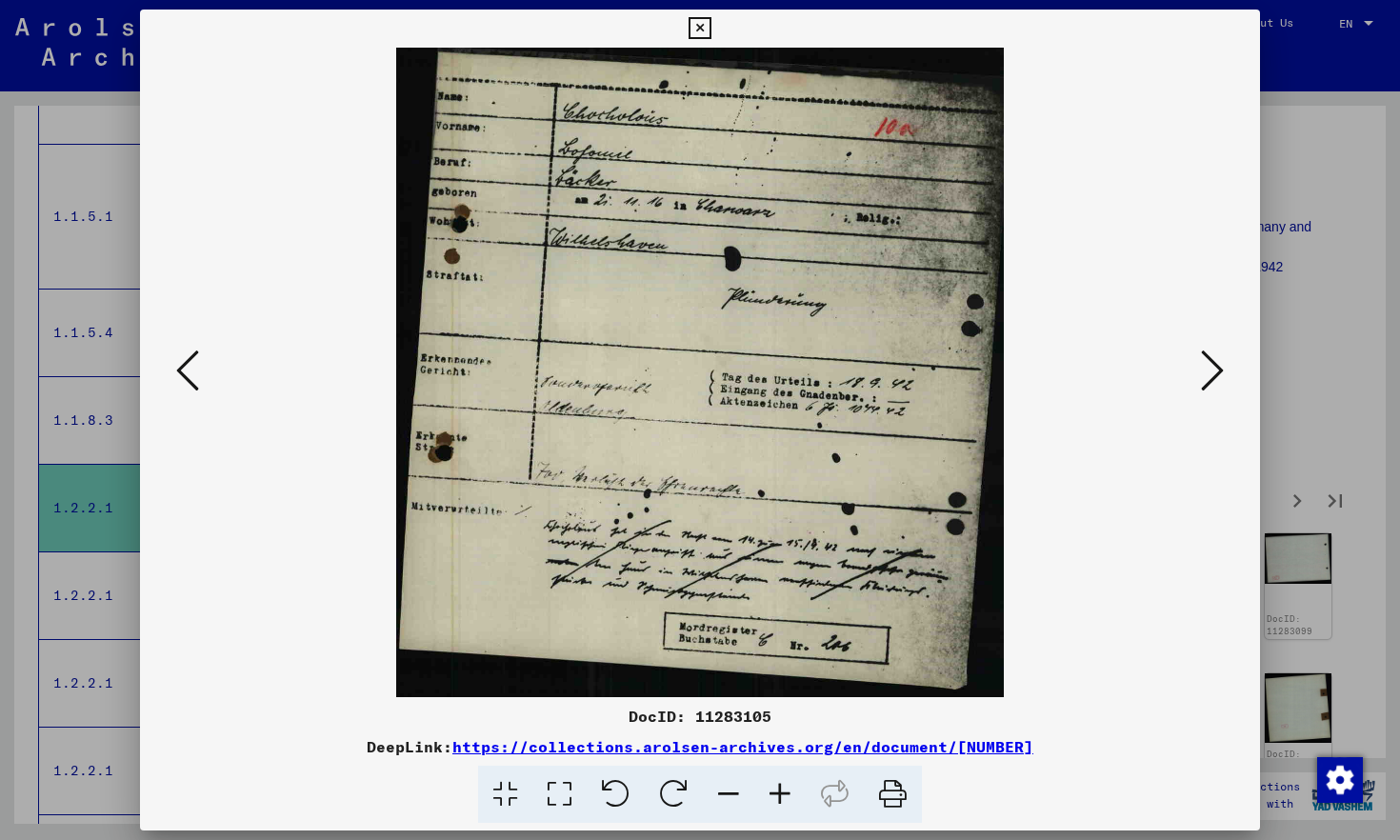 click at bounding box center (1212, 370) 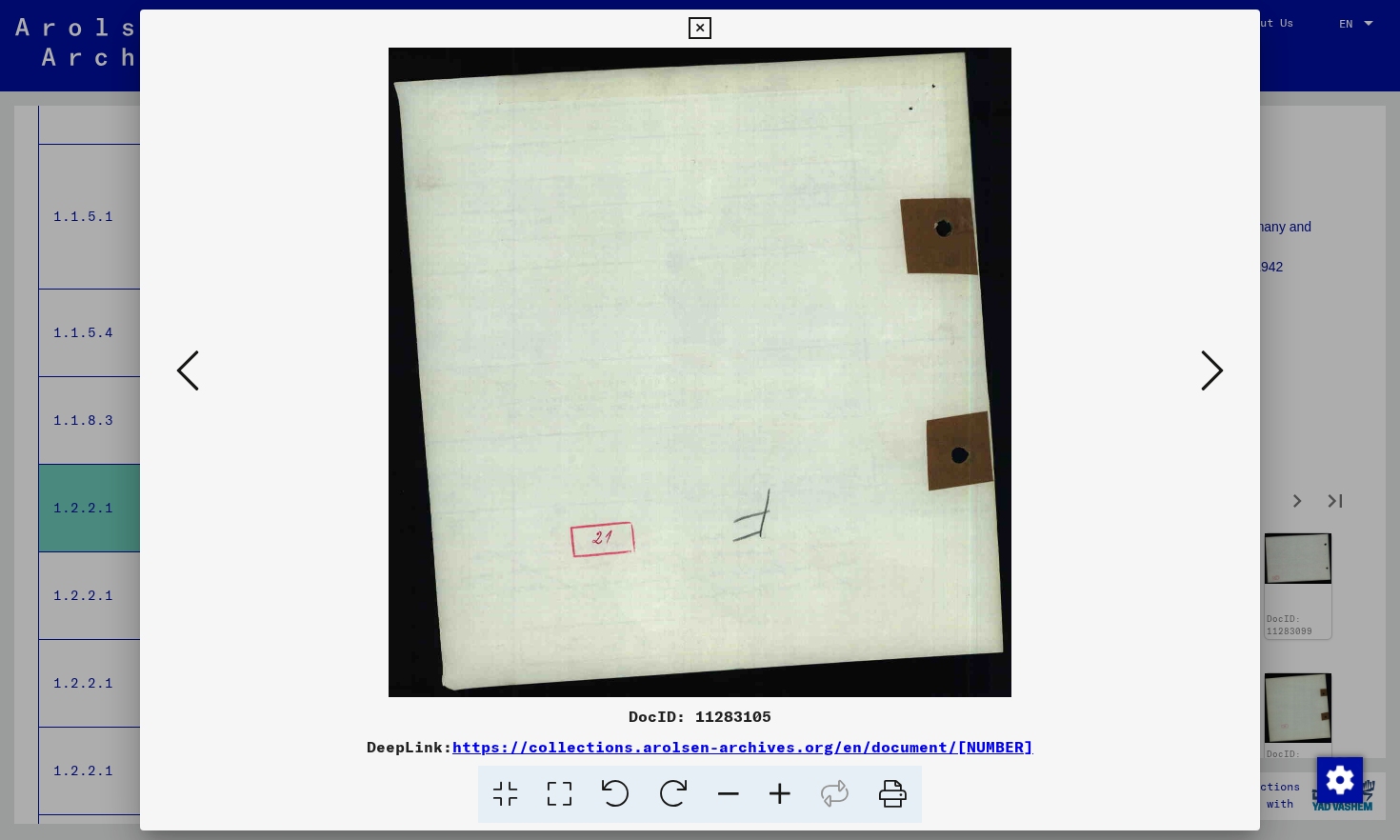 click at bounding box center [1212, 370] 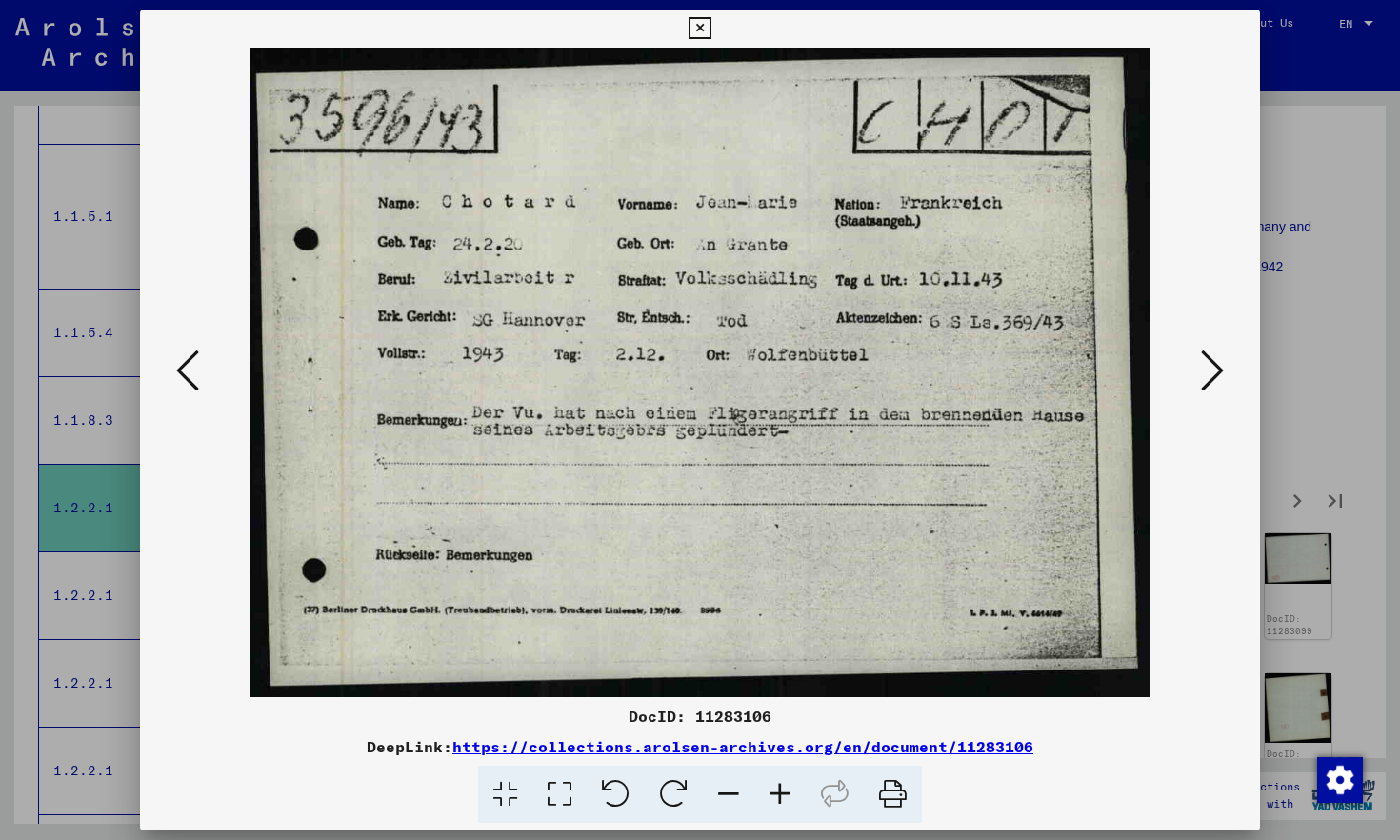 click at bounding box center [1212, 370] 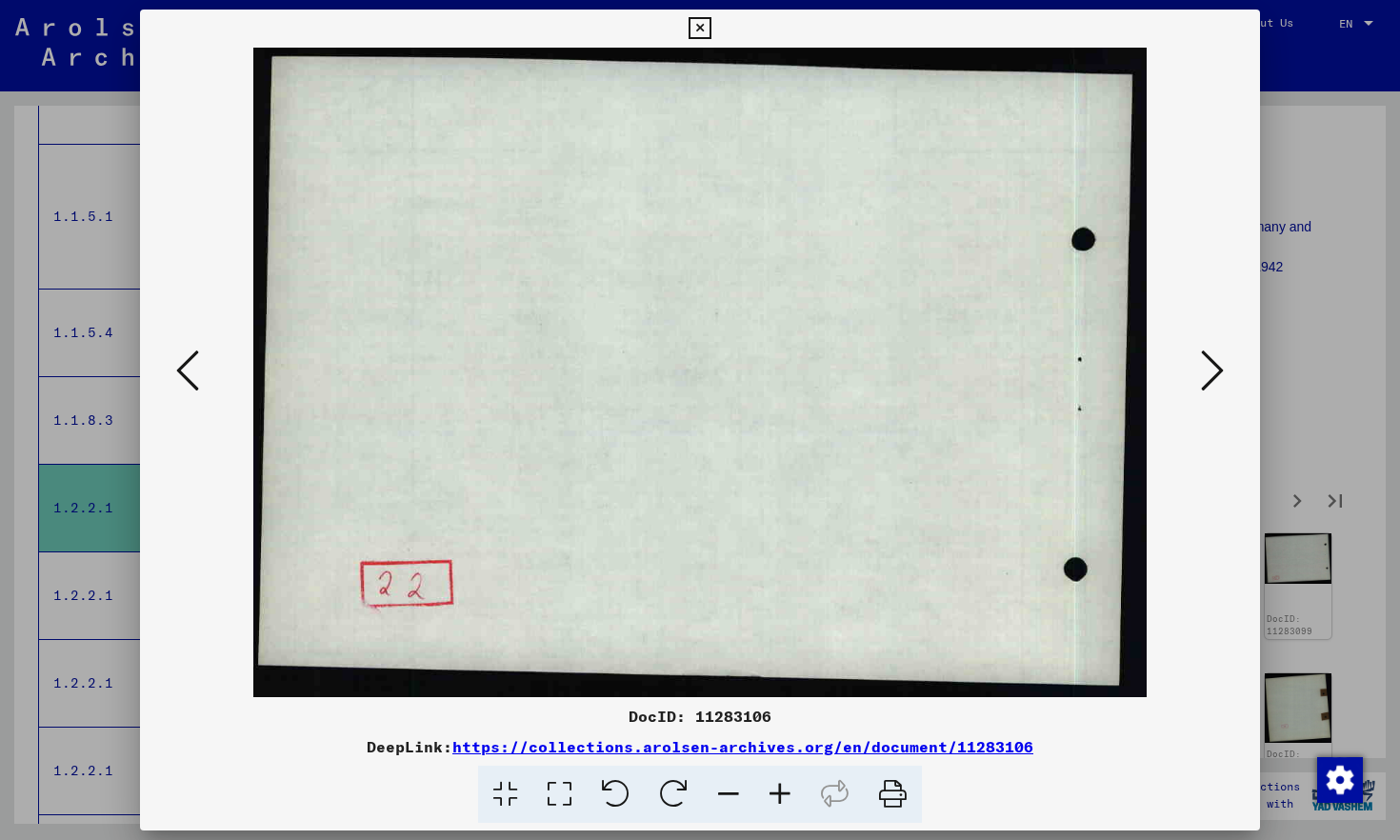 click at bounding box center (1212, 370) 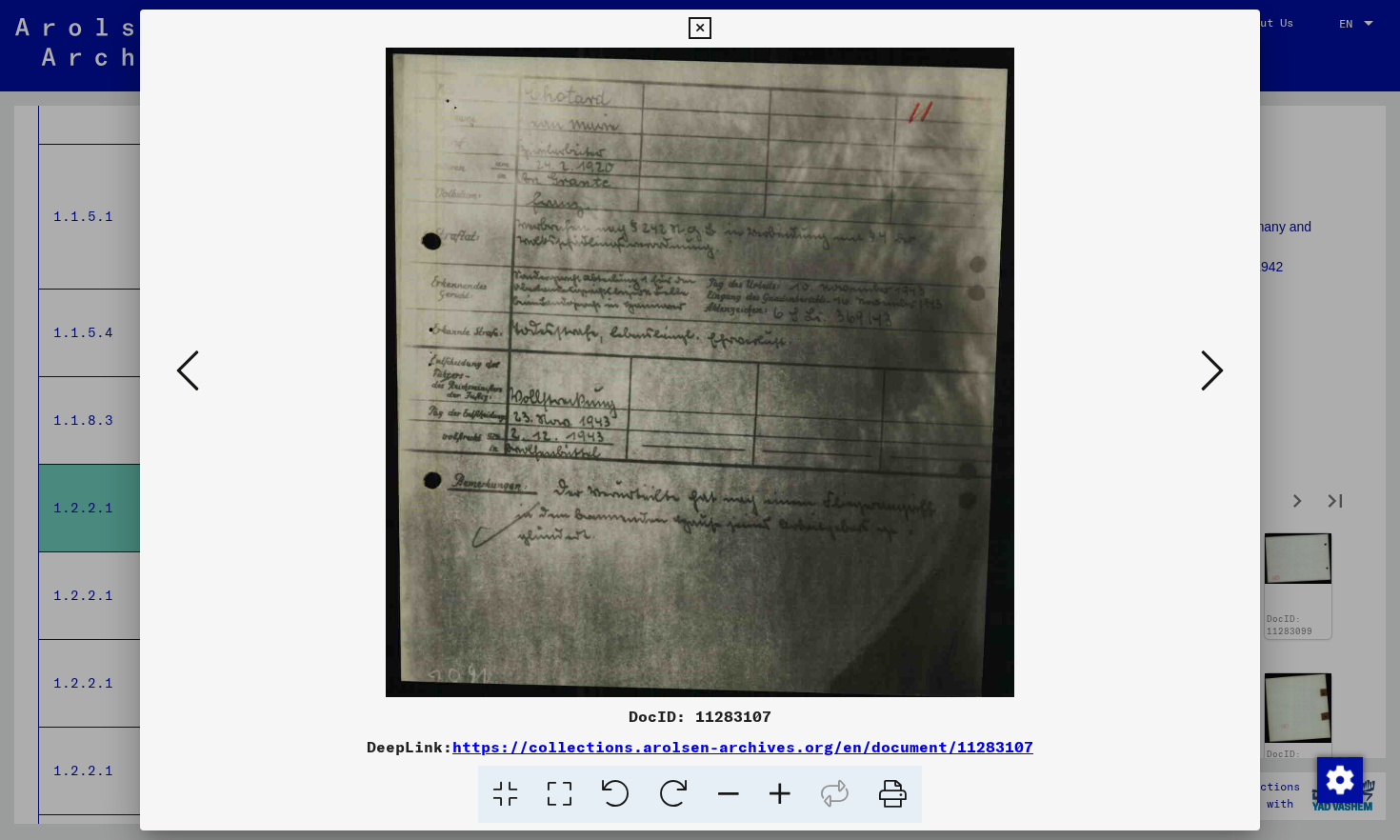 click at bounding box center [1212, 370] 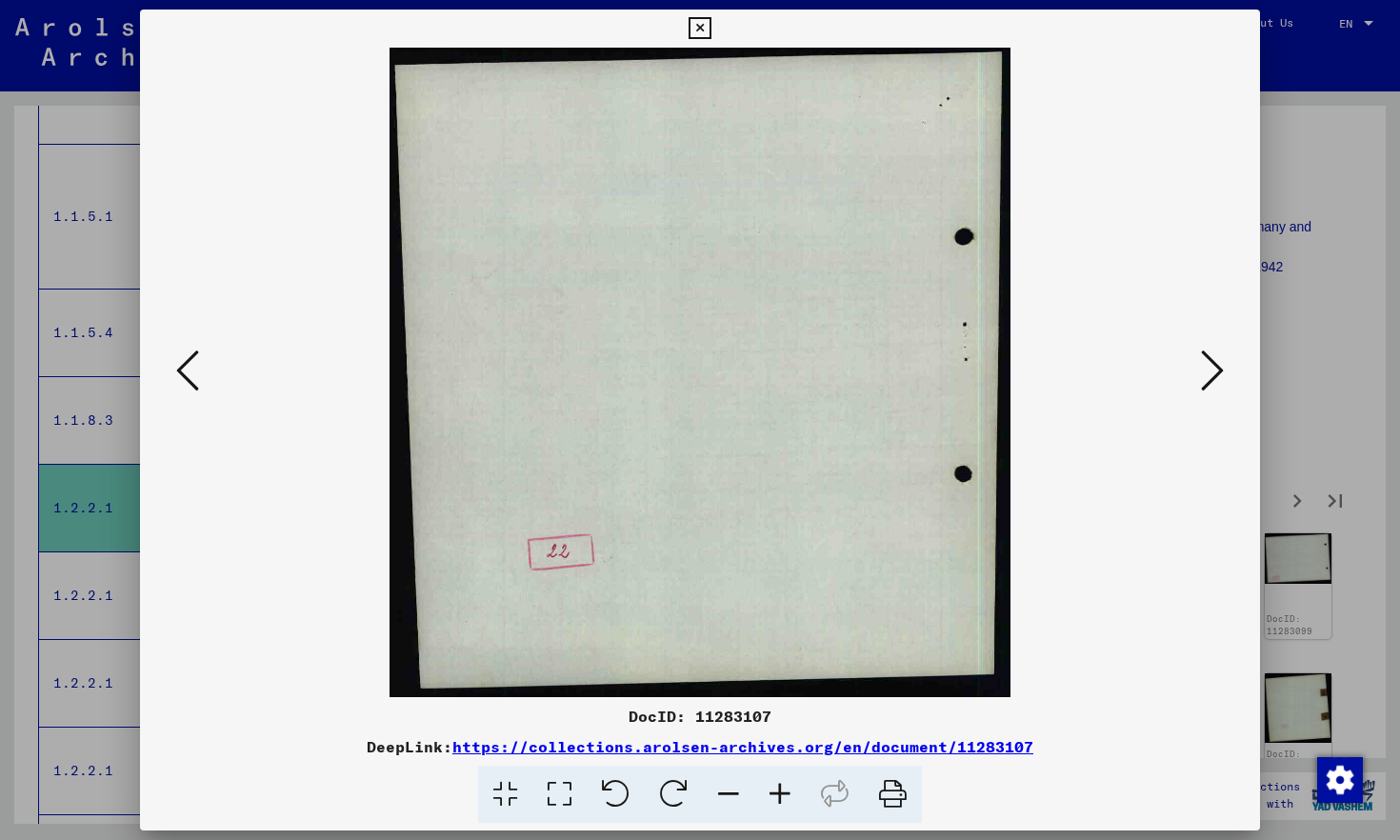 click at bounding box center (1212, 370) 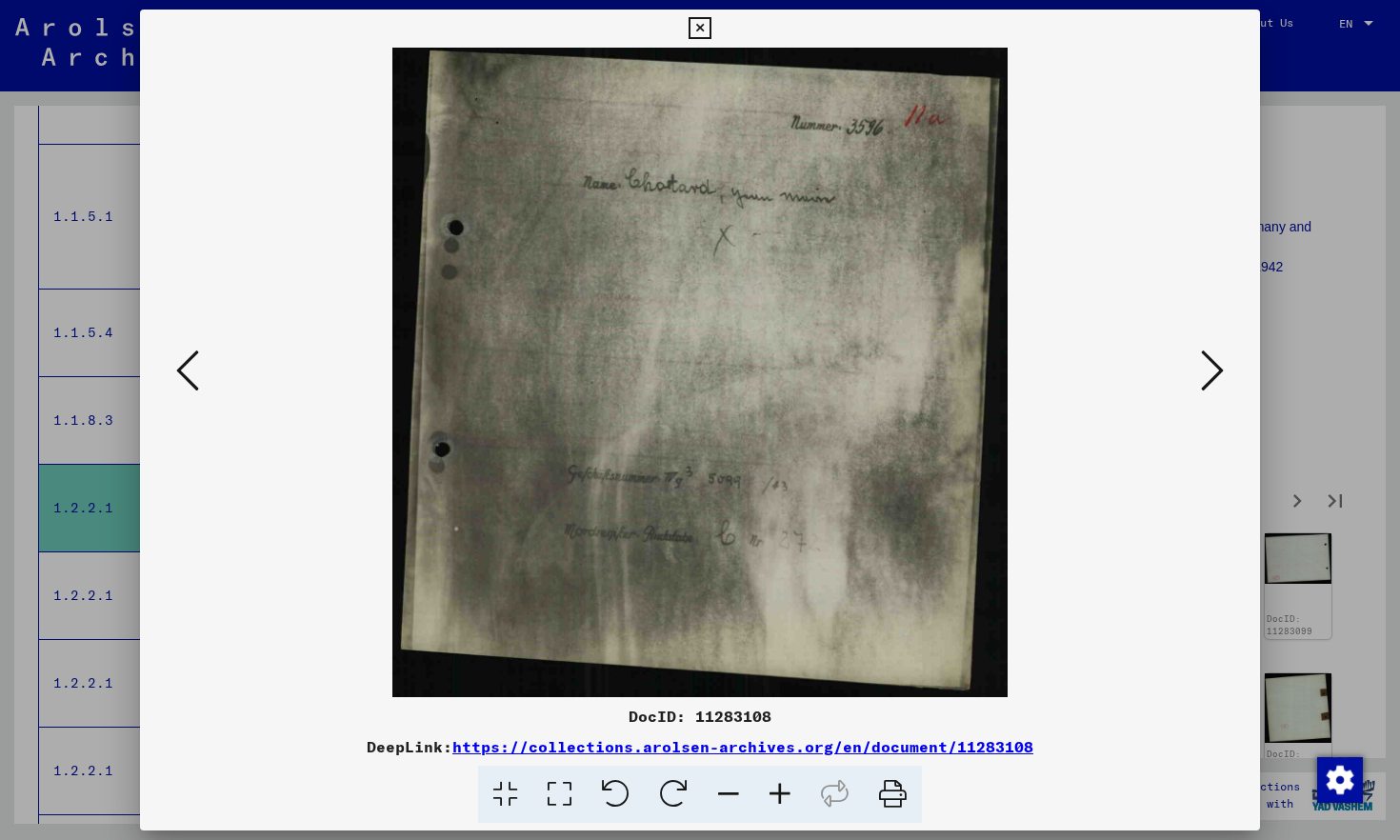 click at bounding box center [1212, 370] 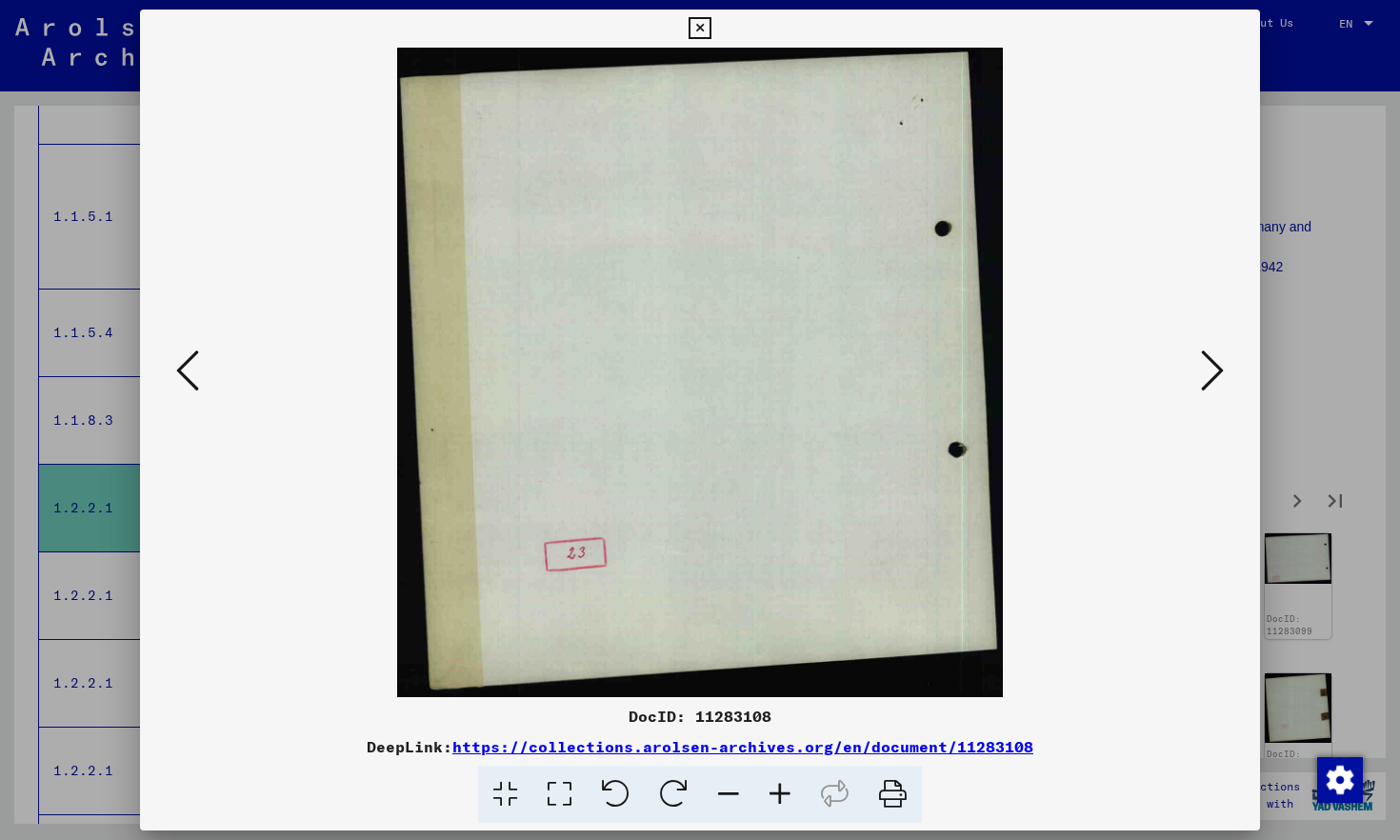 click at bounding box center (1212, 370) 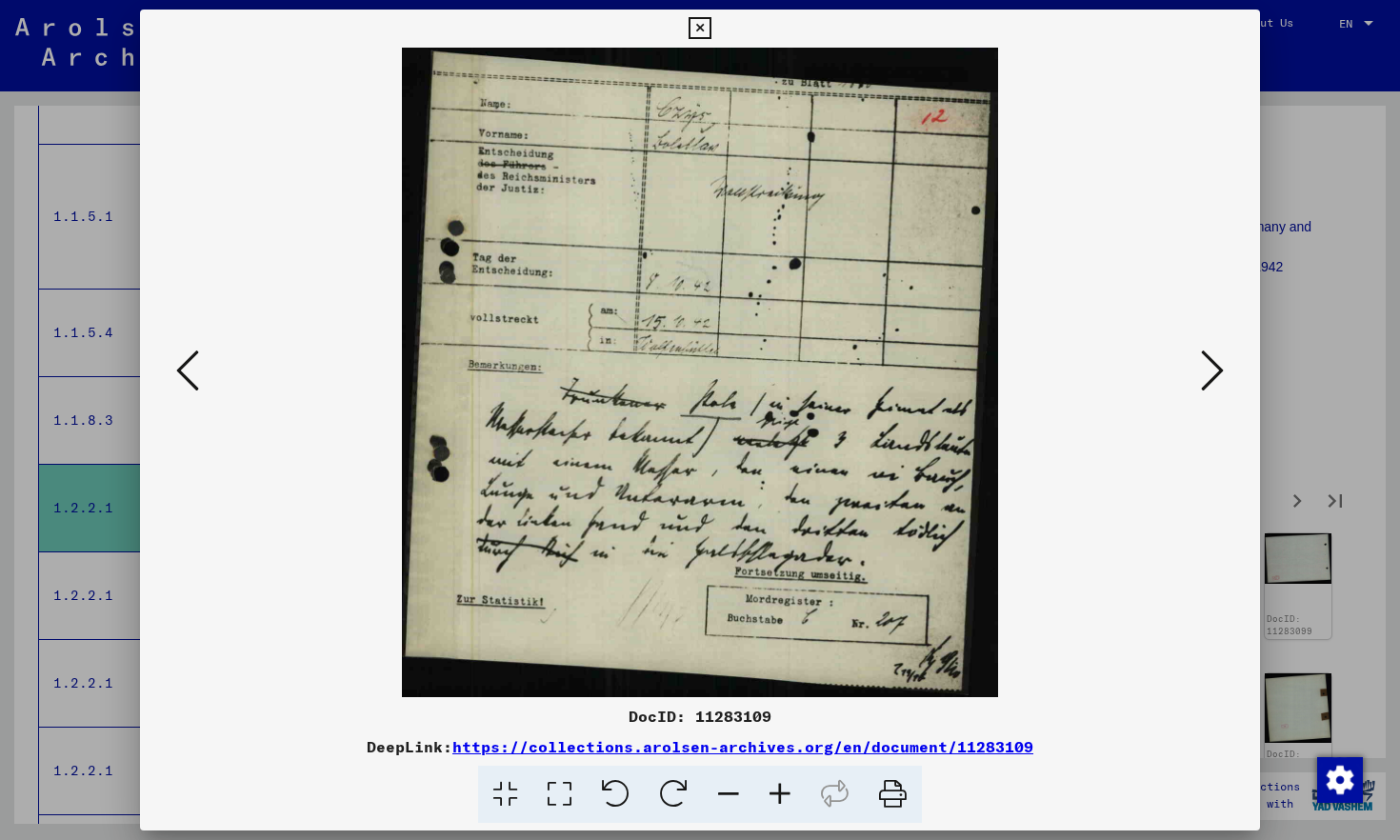 click at bounding box center (1212, 370) 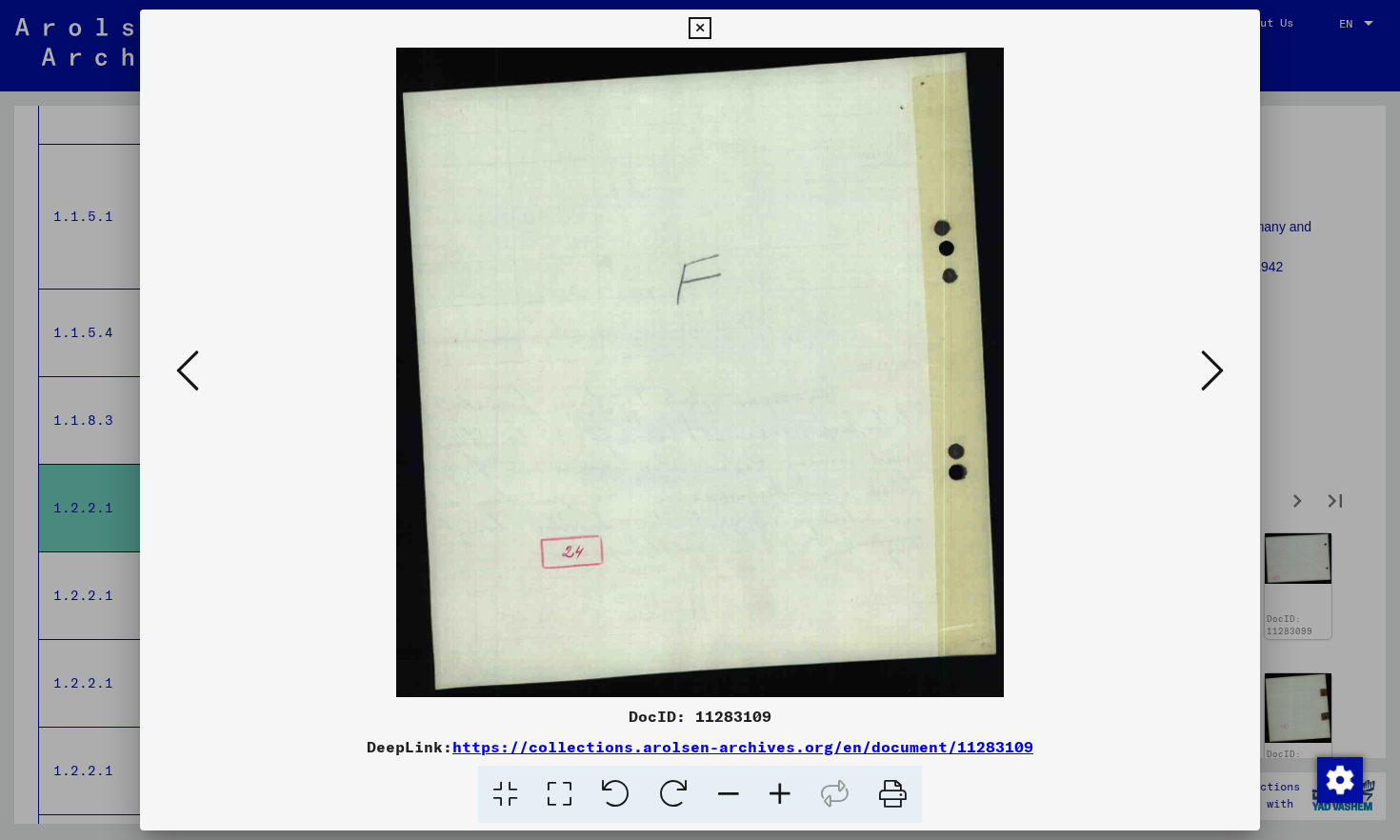 click at bounding box center [1212, 370] 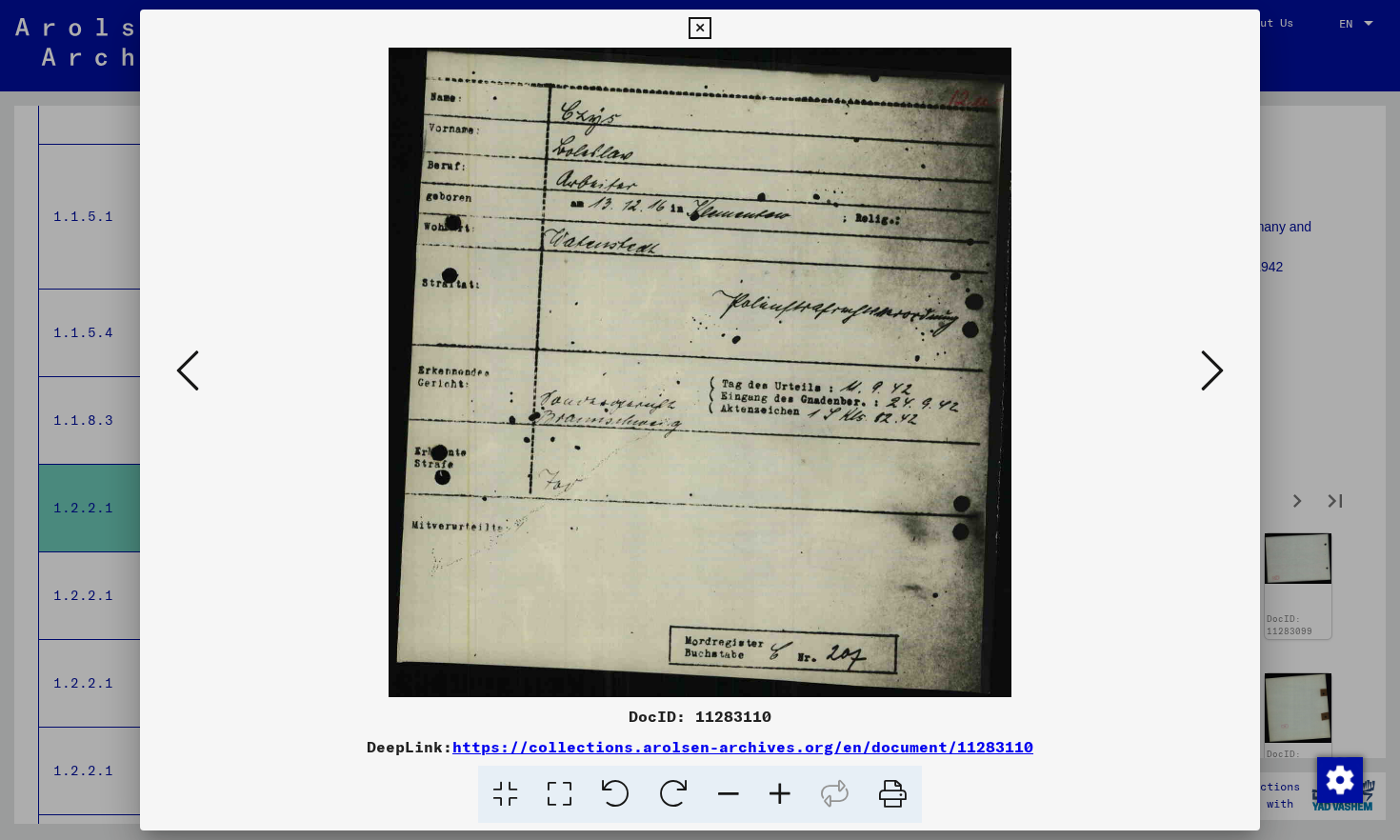 click at bounding box center [1212, 370] 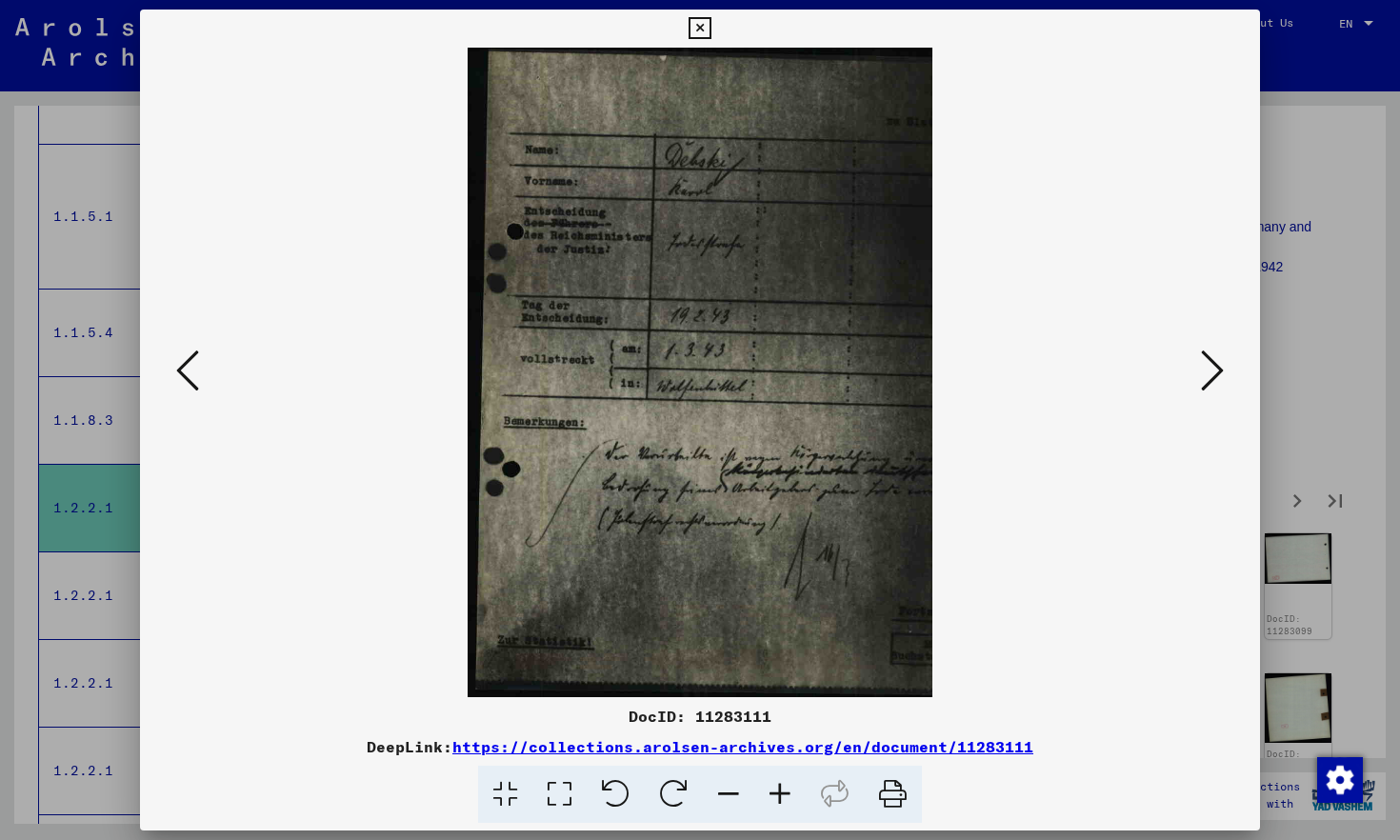 click at bounding box center (1212, 370) 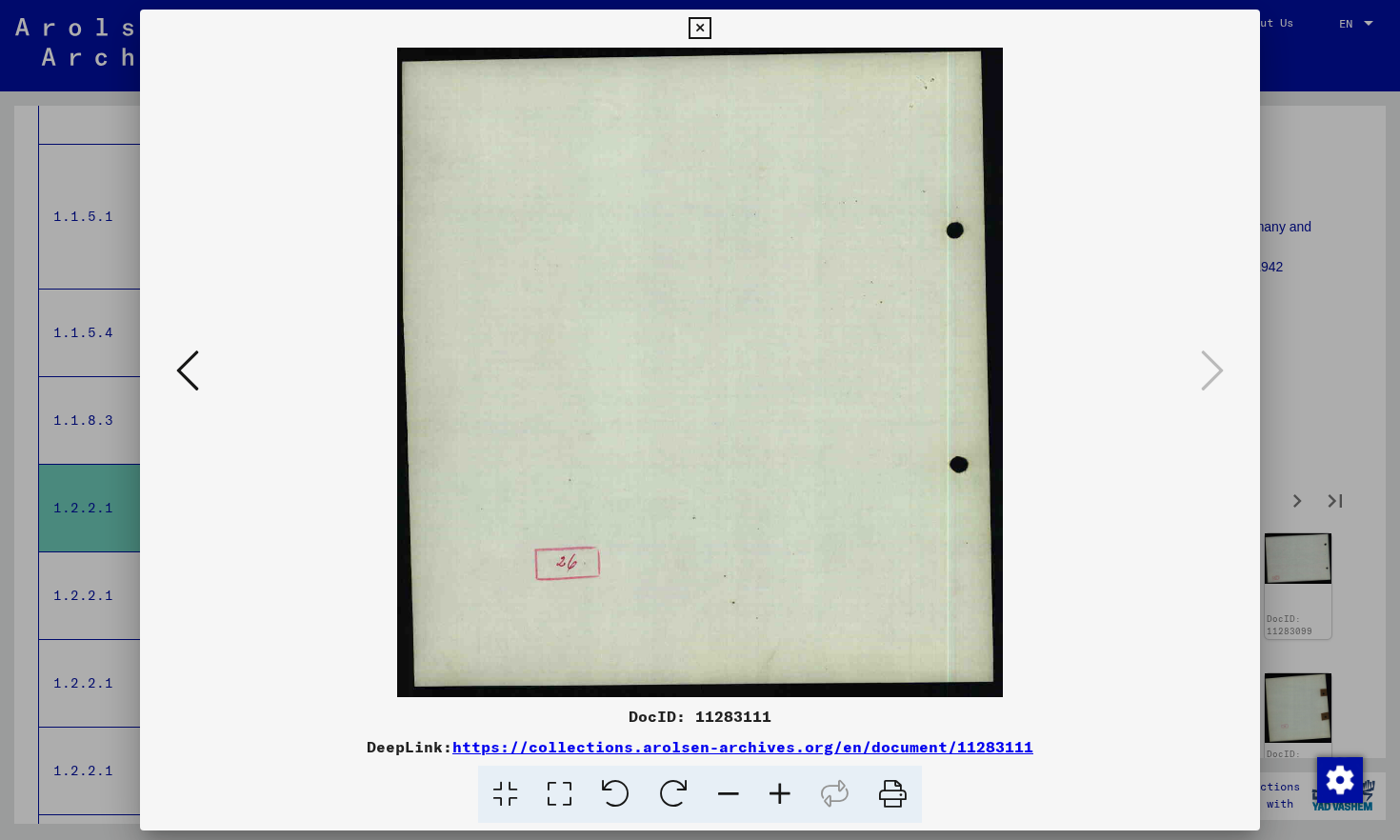 click at bounding box center (699, 29) 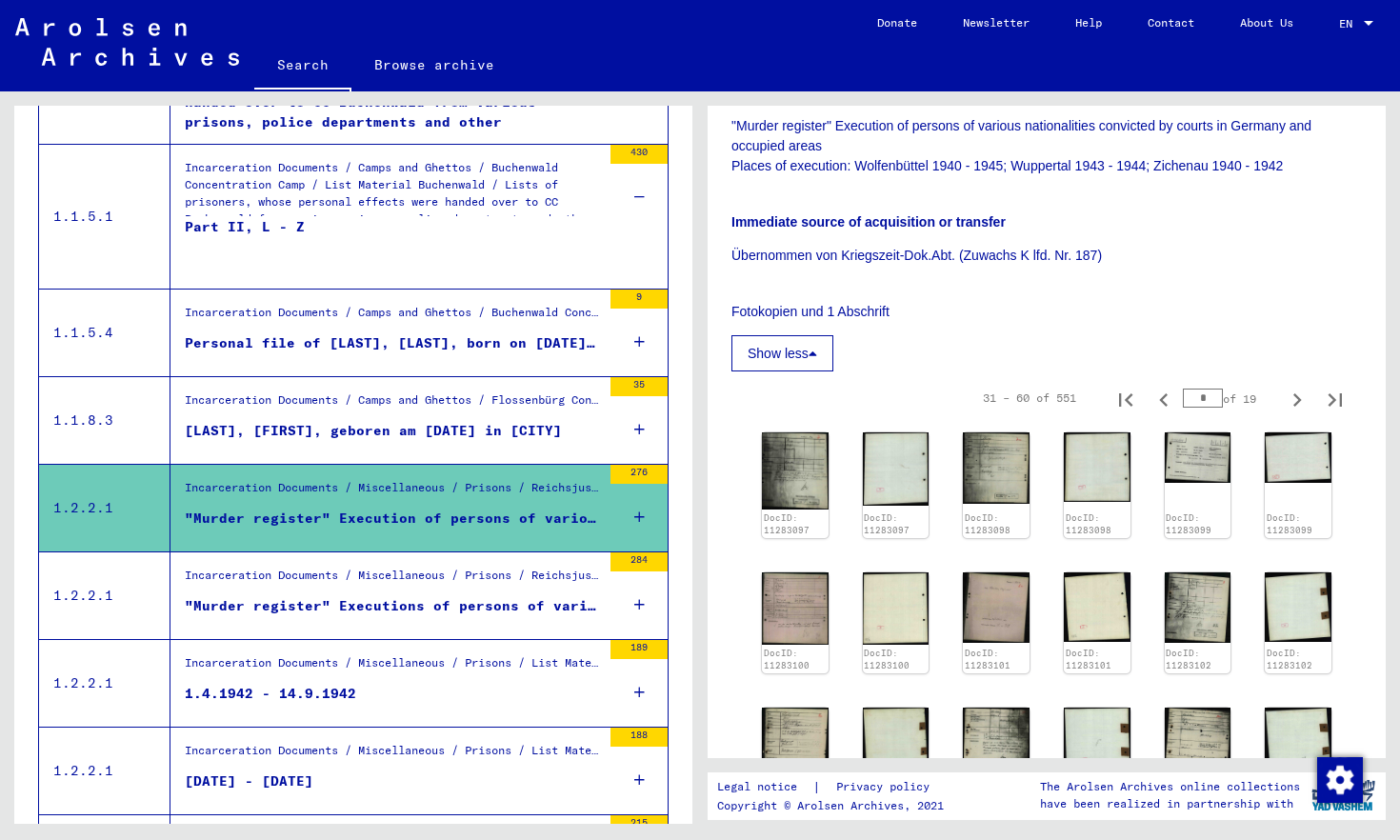 scroll, scrollTop: 383, scrollLeft: 0, axis: vertical 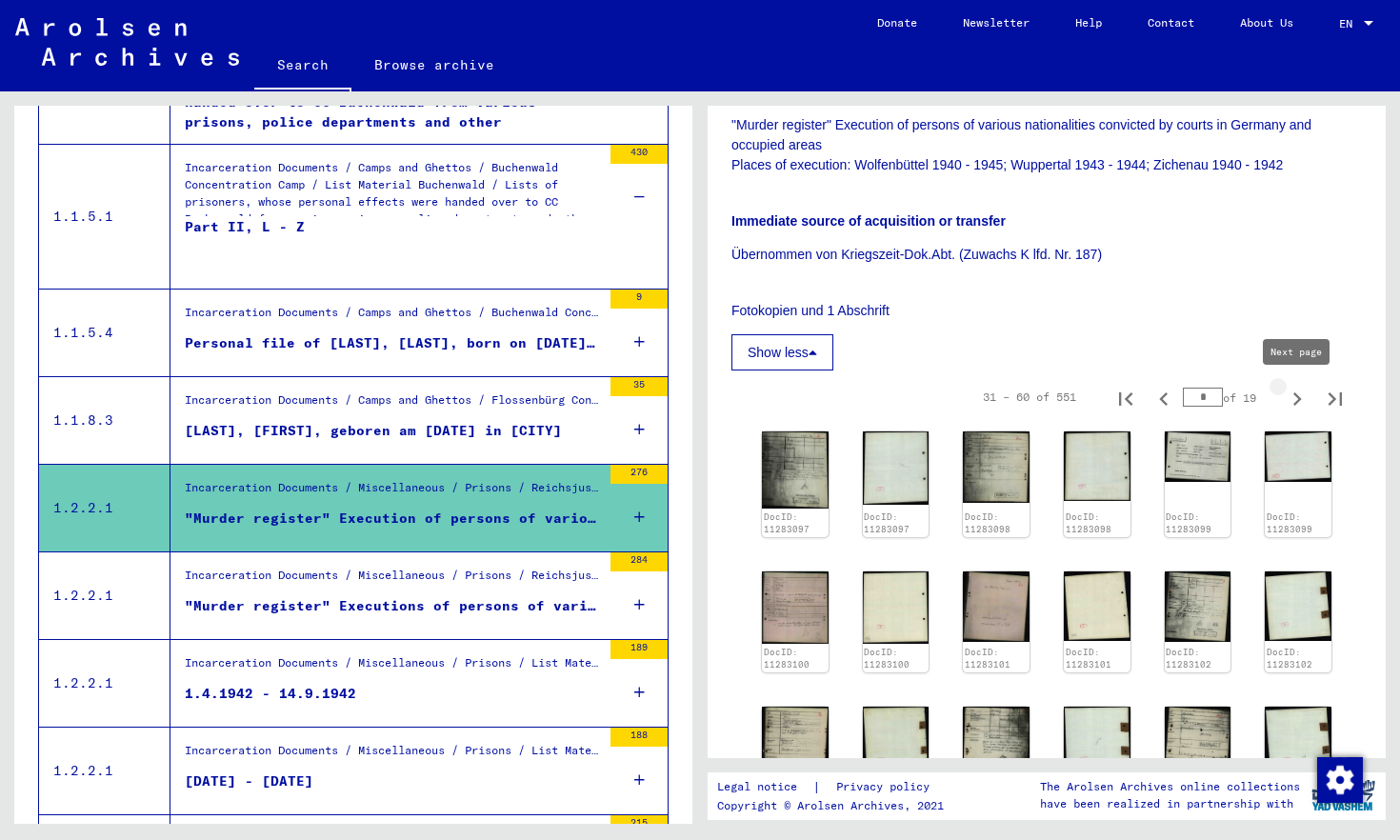 click 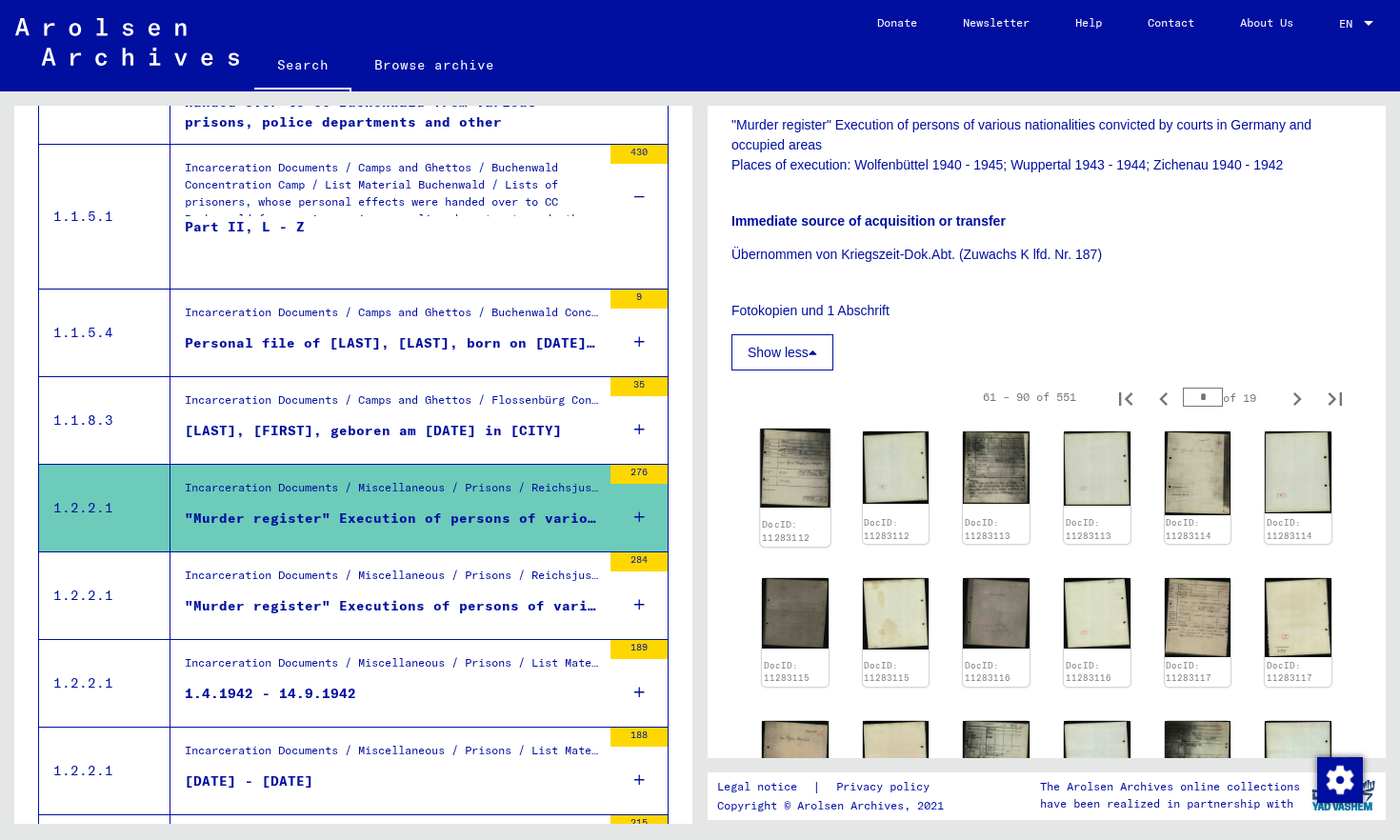 click 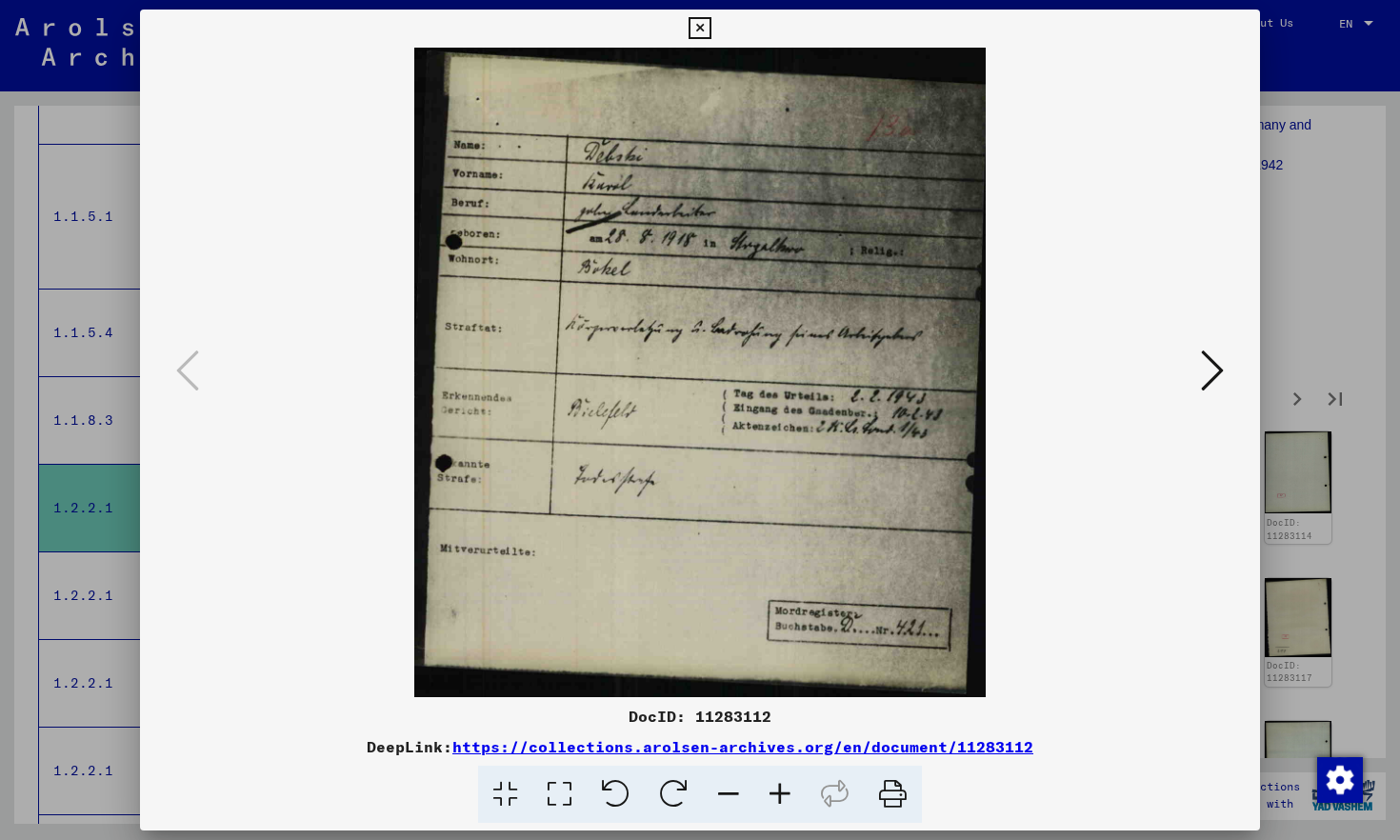 click at bounding box center (1212, 370) 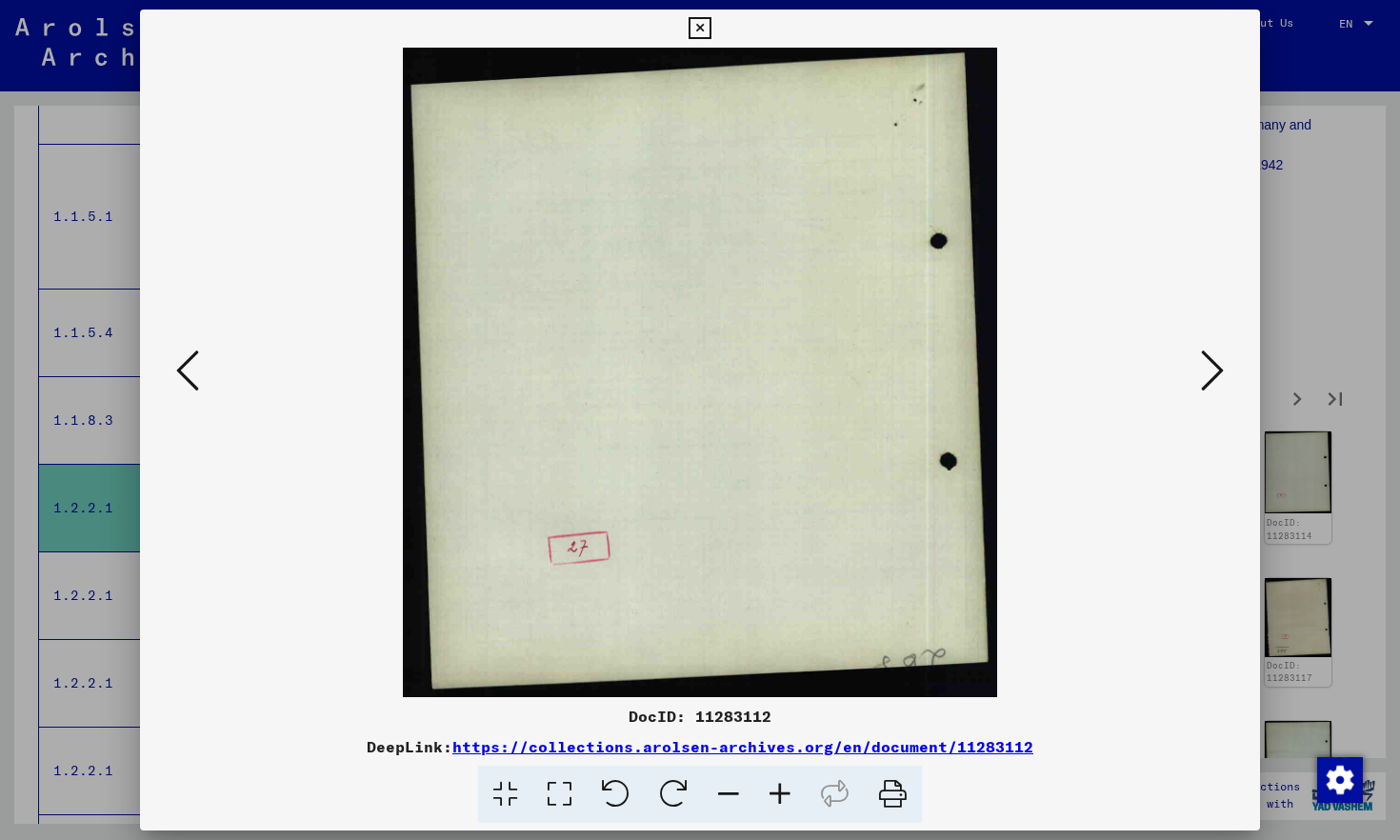 click at bounding box center (1212, 370) 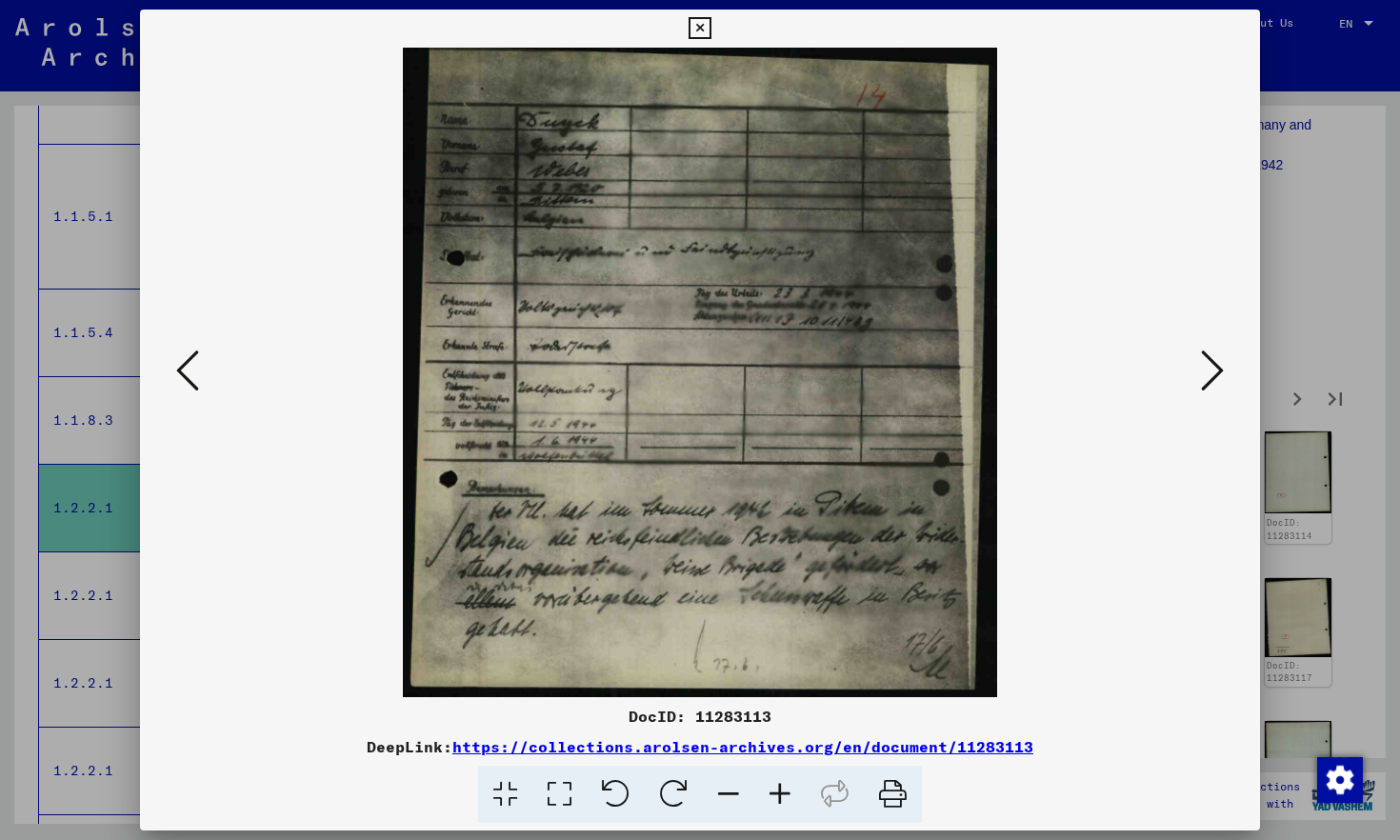click at bounding box center [1212, 370] 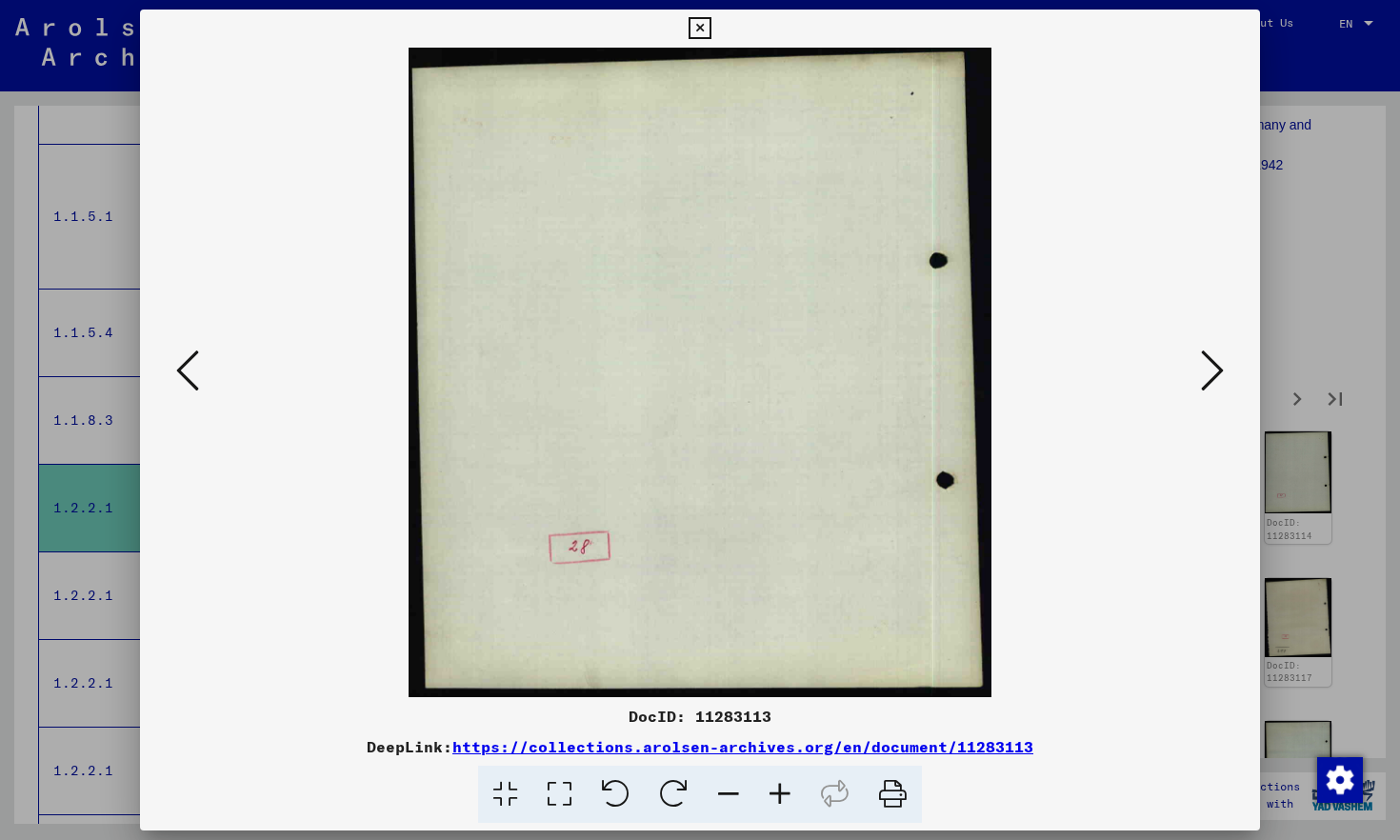 click at bounding box center [1212, 370] 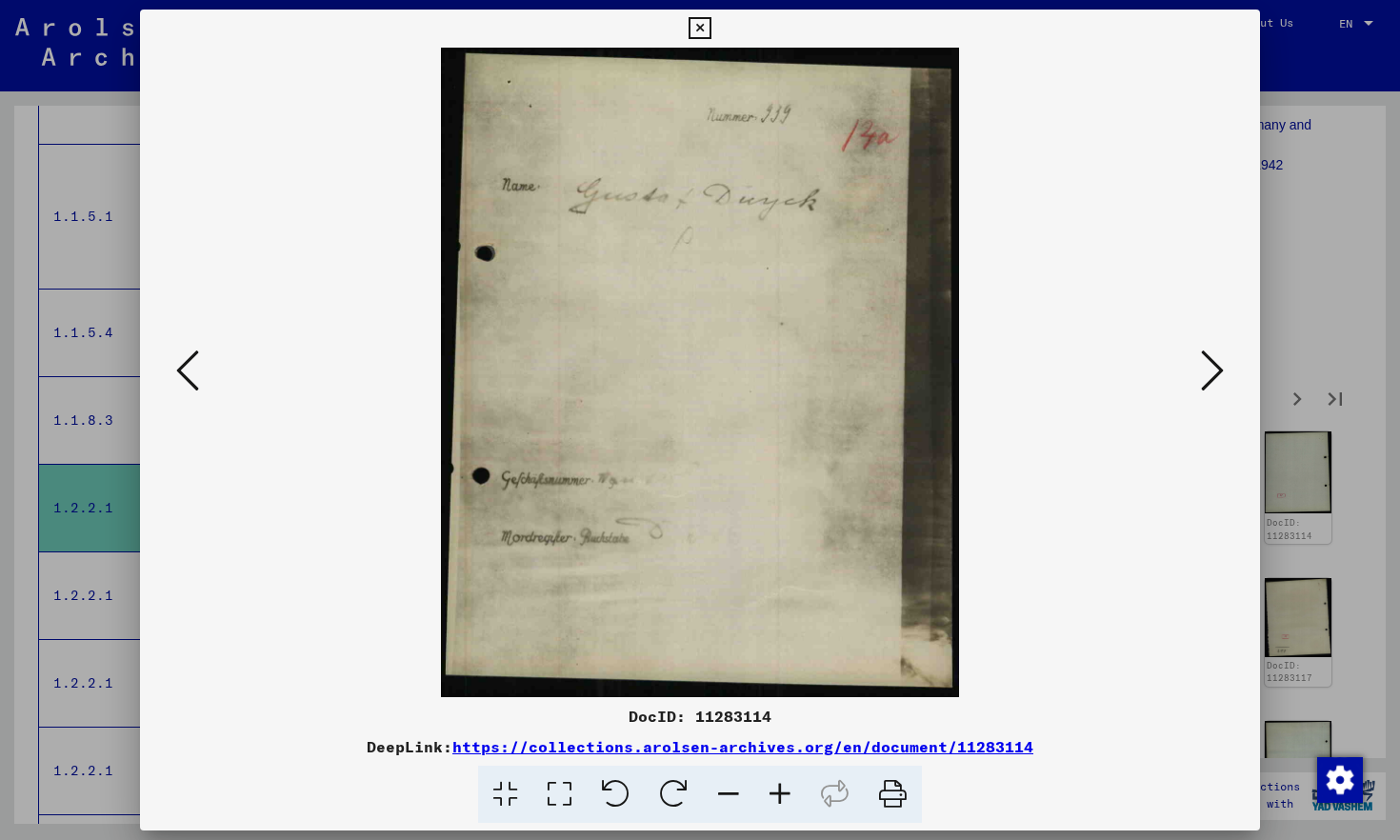 click at bounding box center [1212, 370] 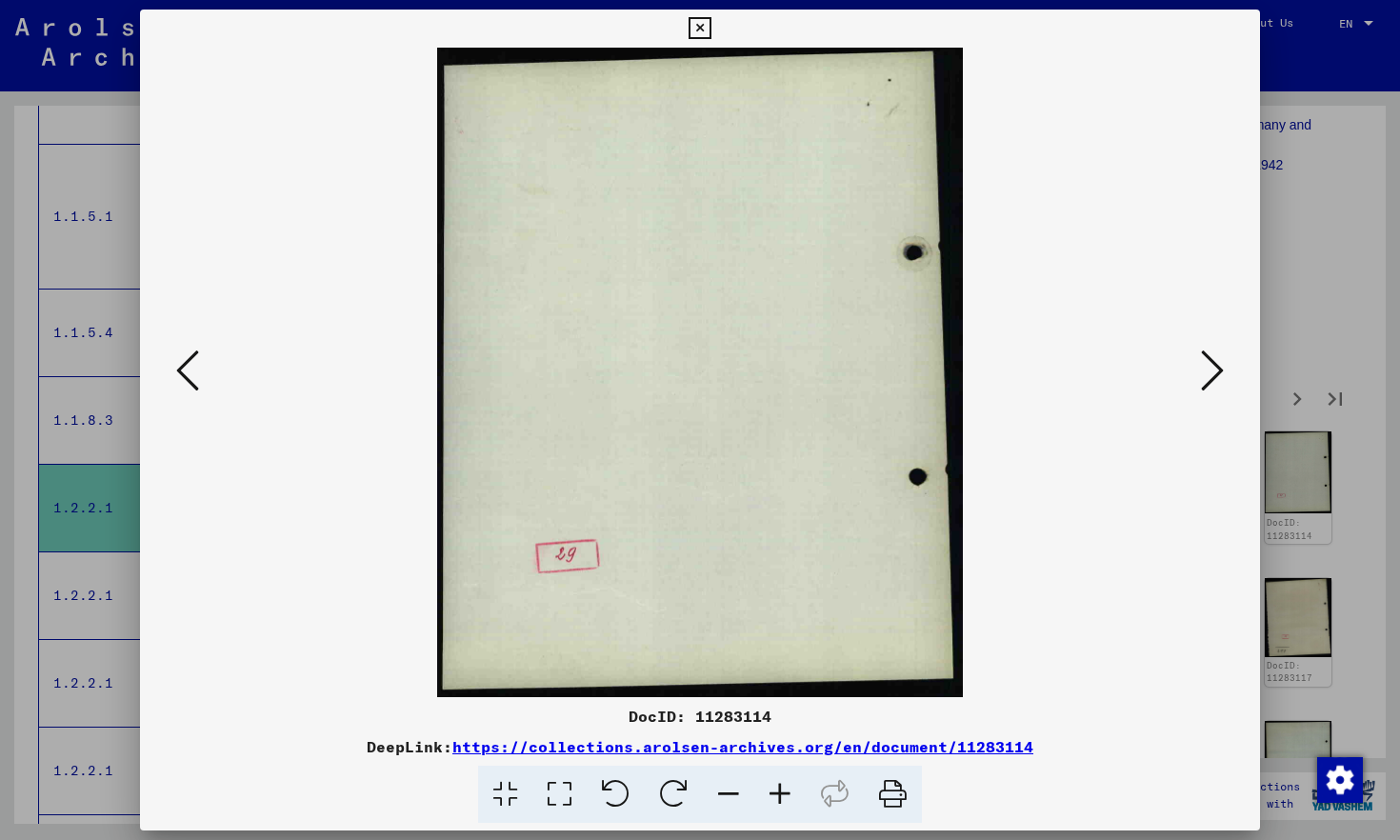 click at bounding box center [1212, 370] 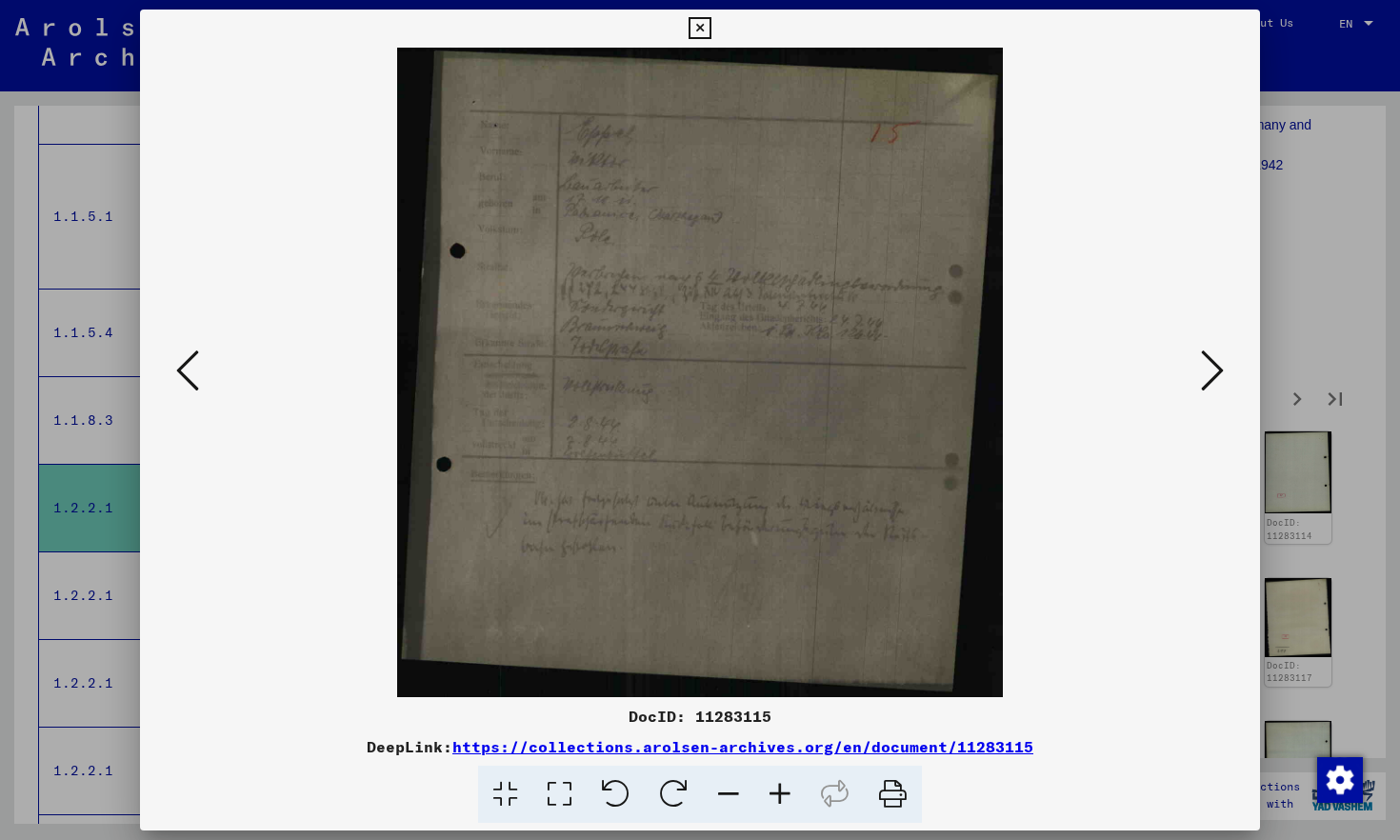click at bounding box center (1212, 370) 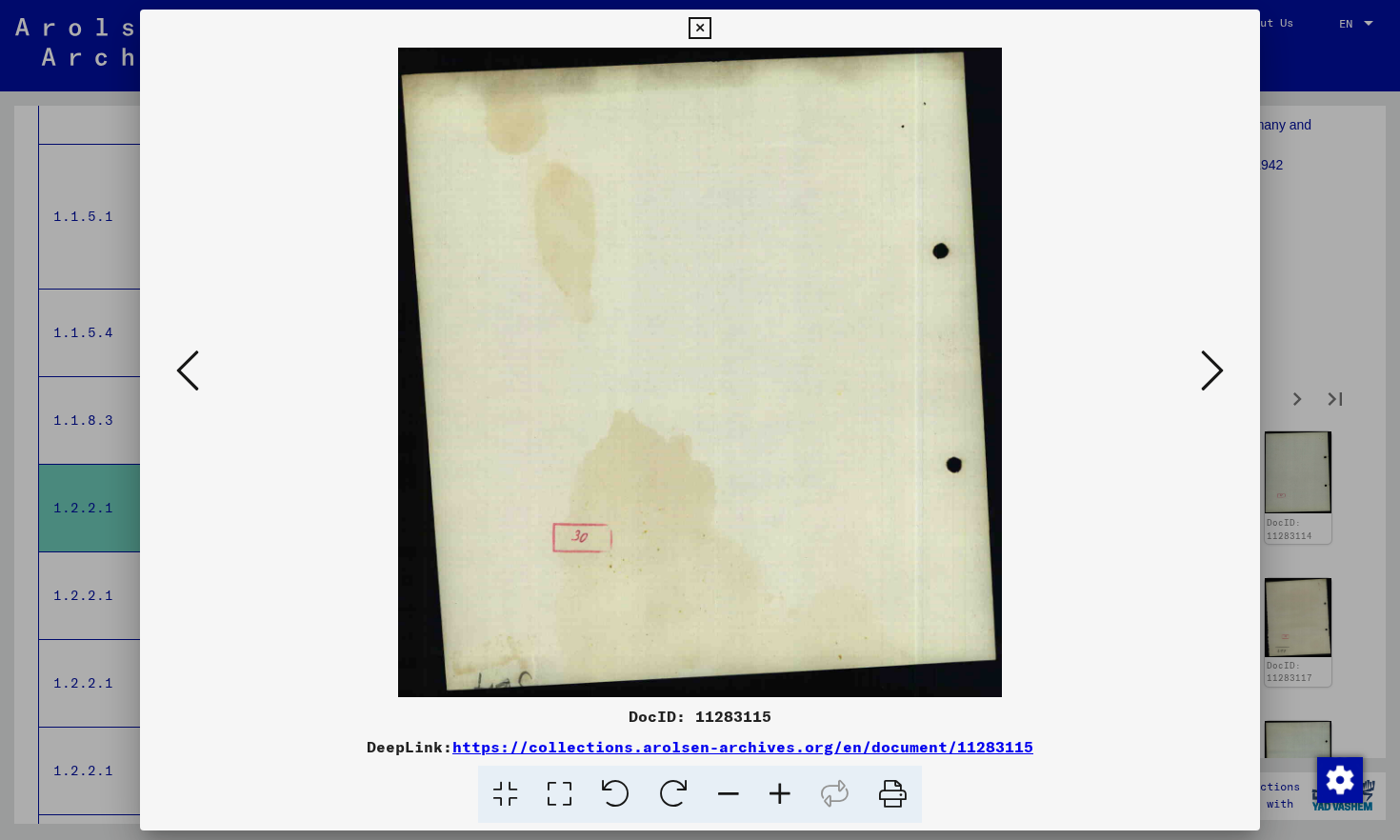 click at bounding box center [1212, 370] 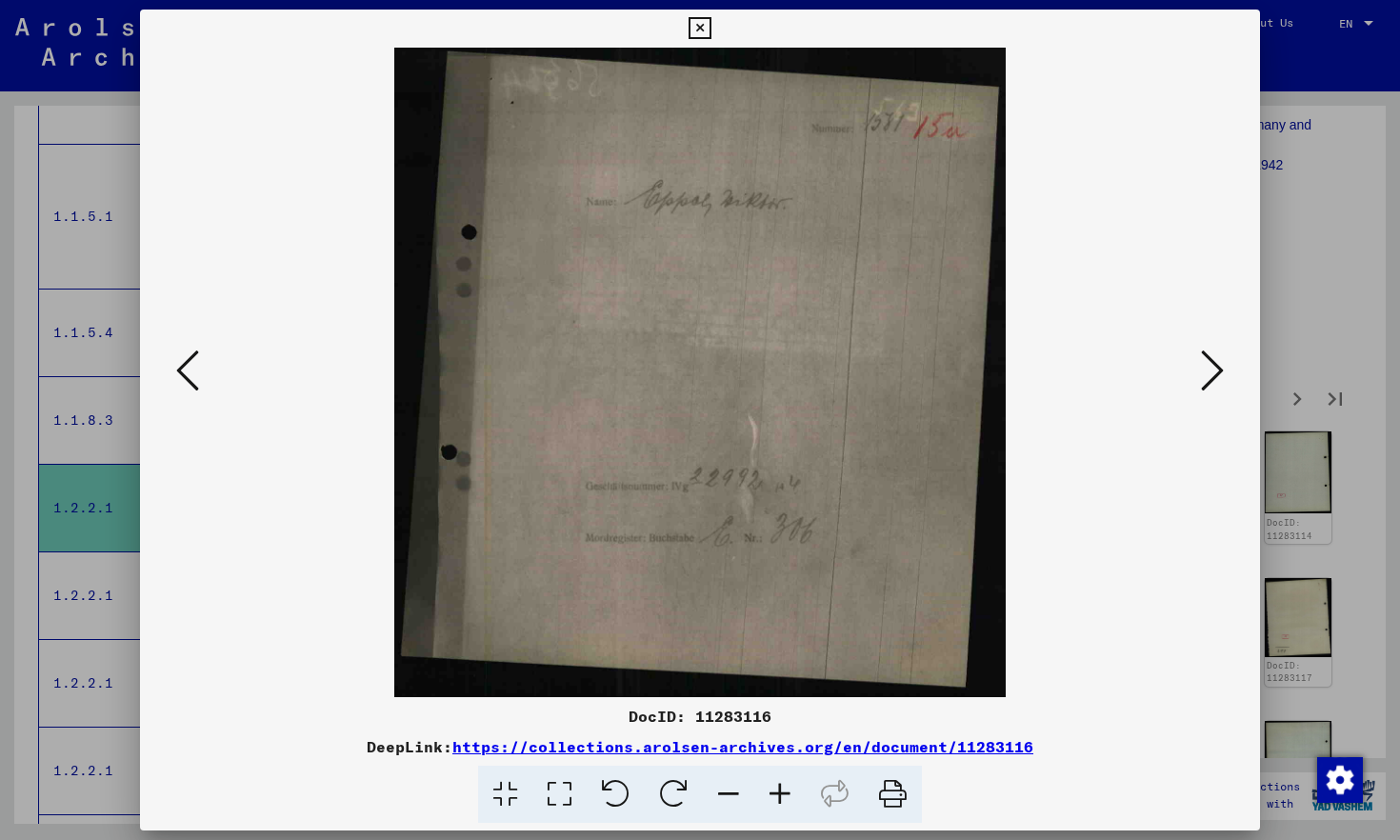 click at bounding box center [1212, 370] 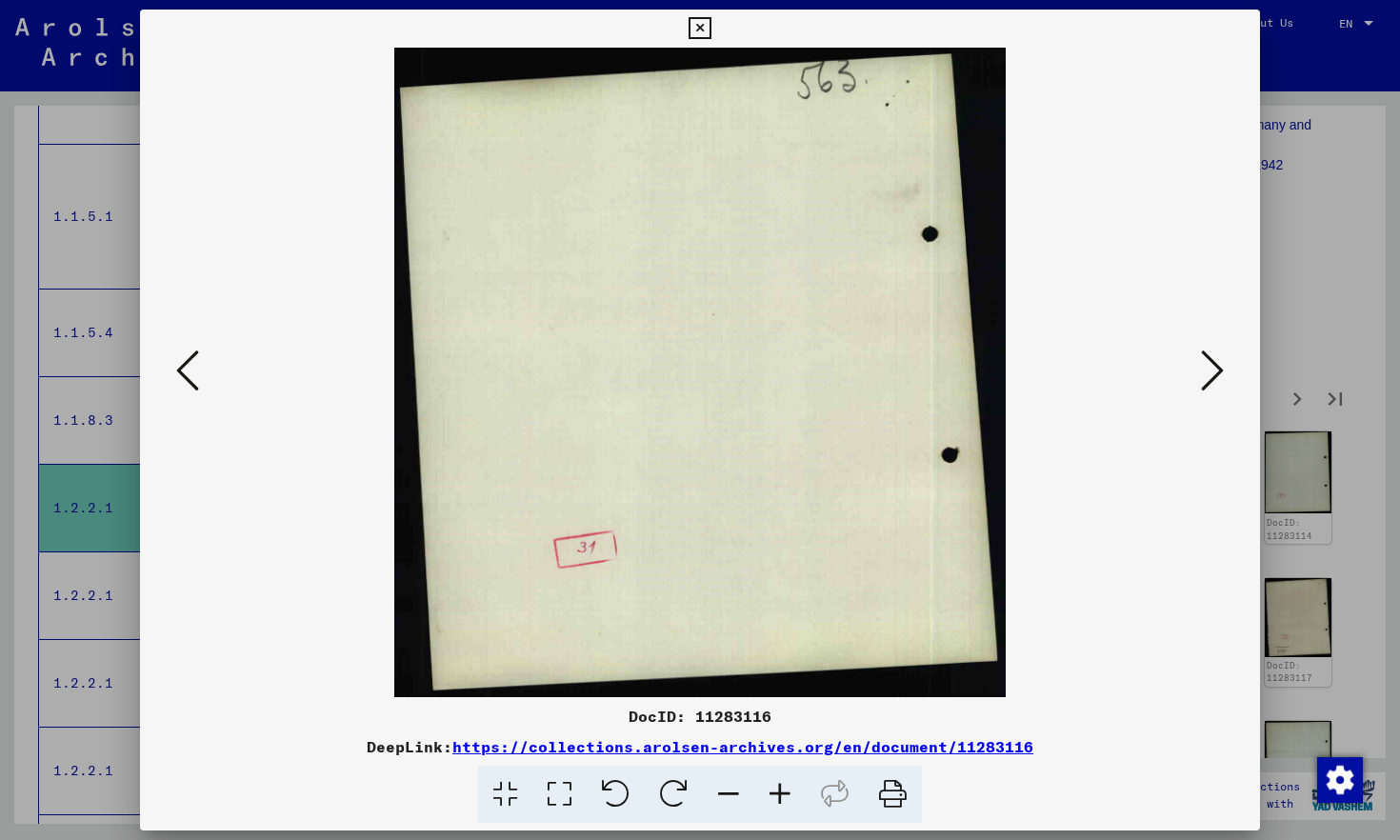 click at bounding box center [1212, 370] 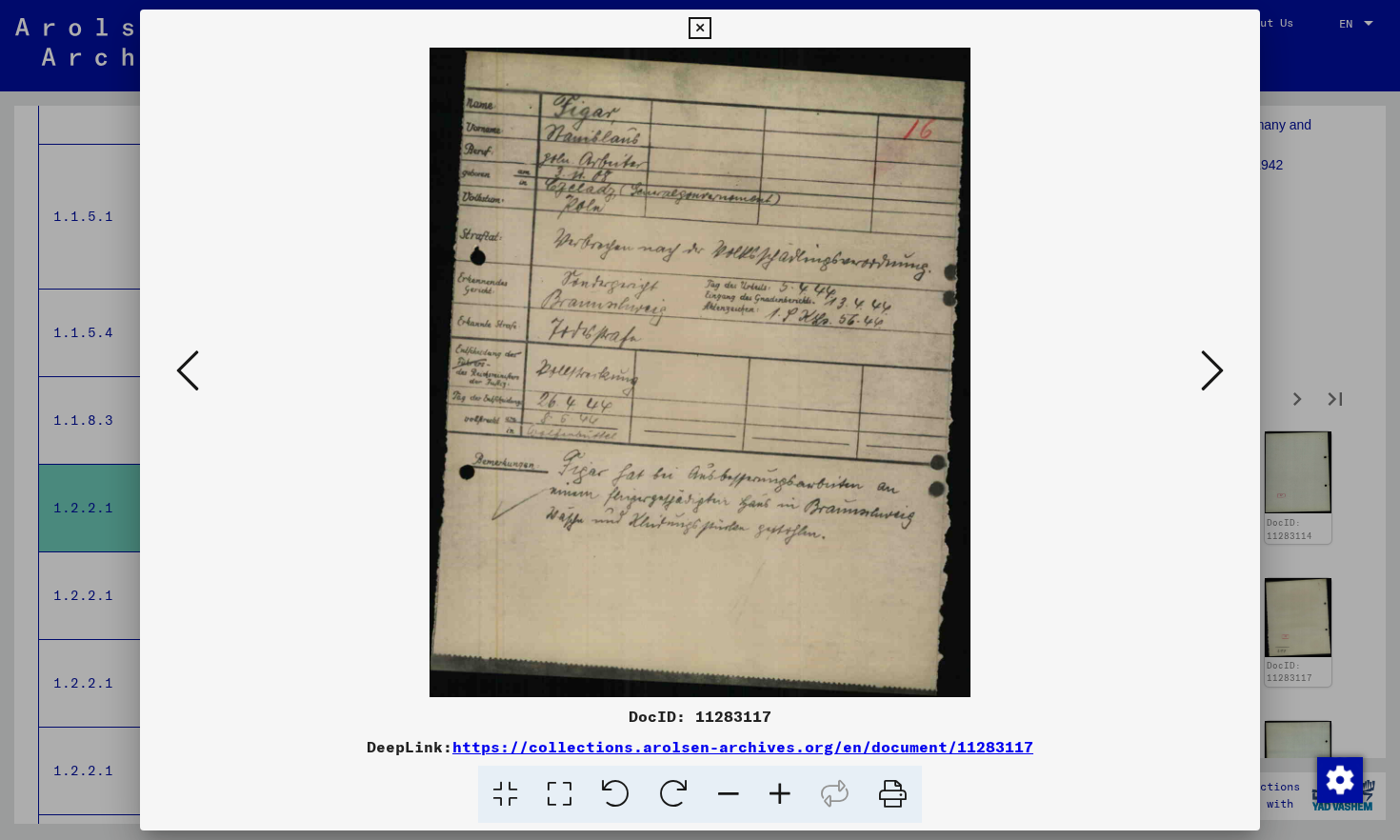 click at bounding box center [1212, 370] 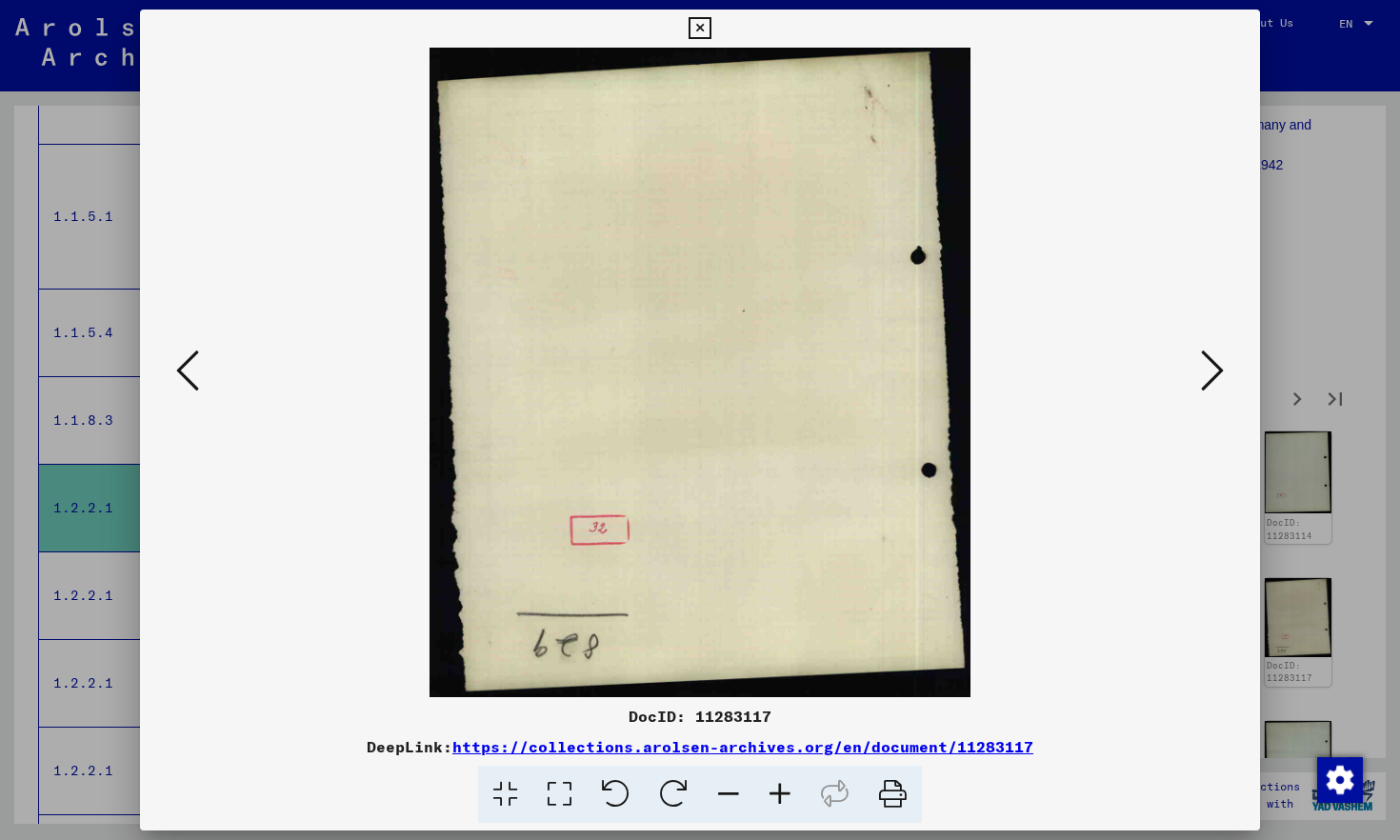 click at bounding box center [1212, 370] 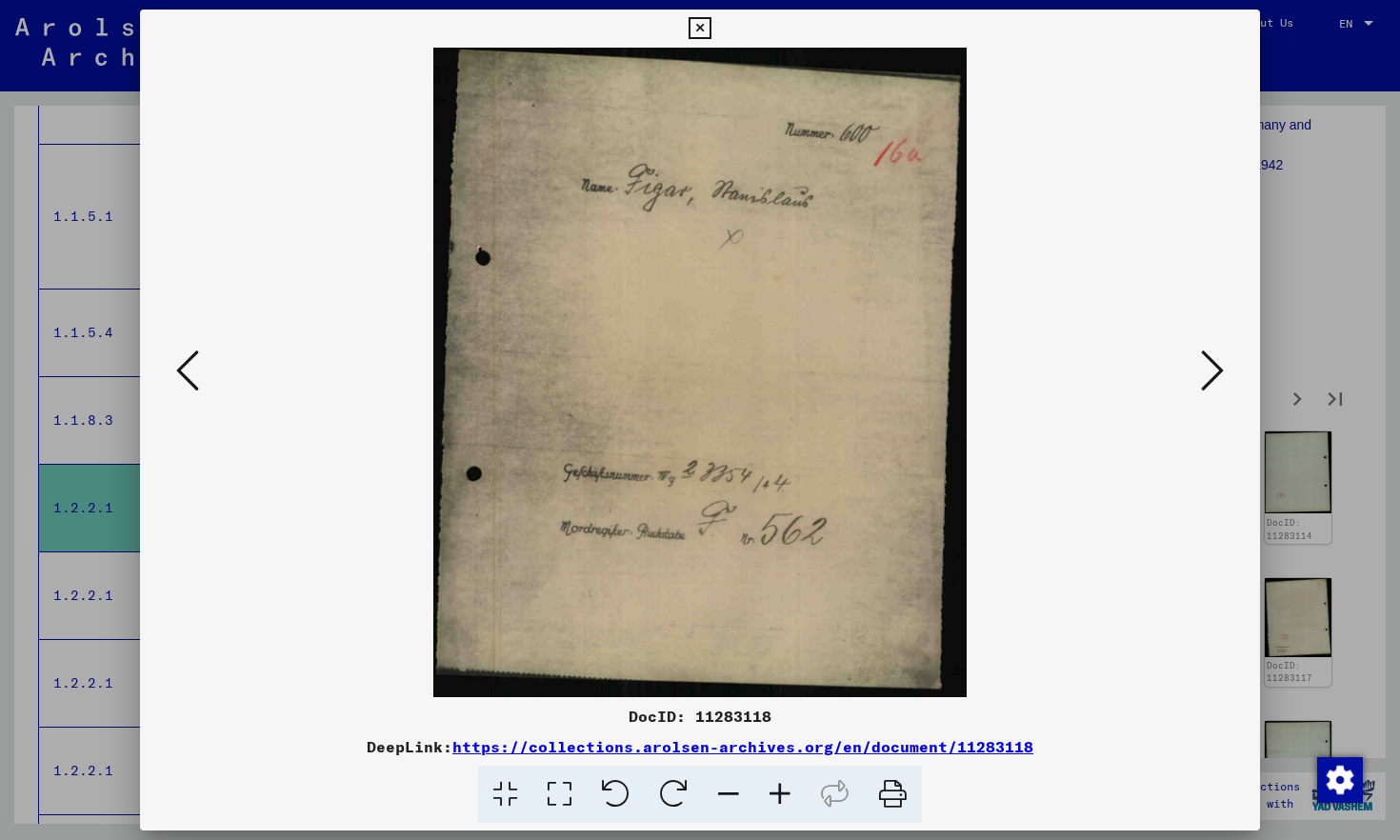 click at bounding box center (1212, 370) 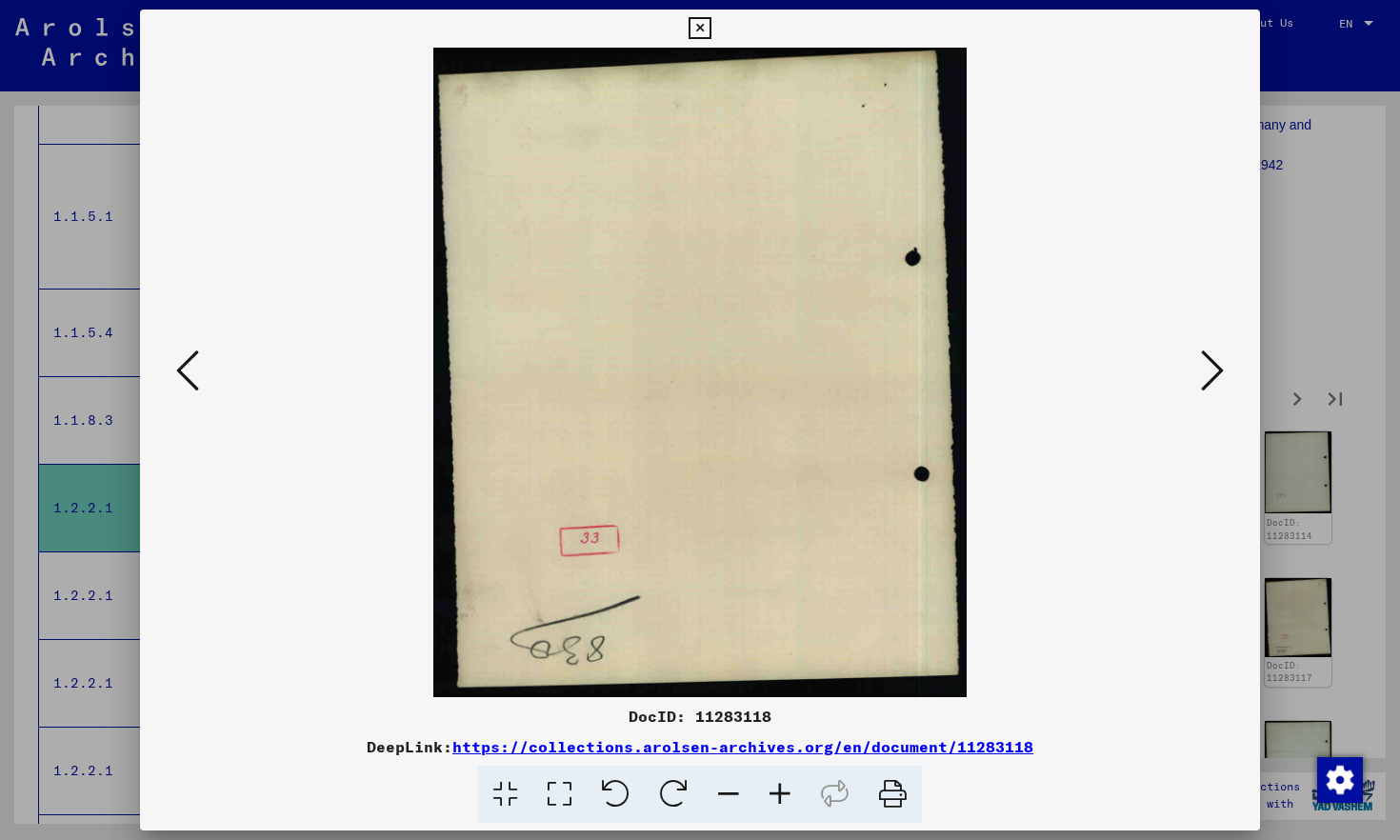 click at bounding box center [1212, 370] 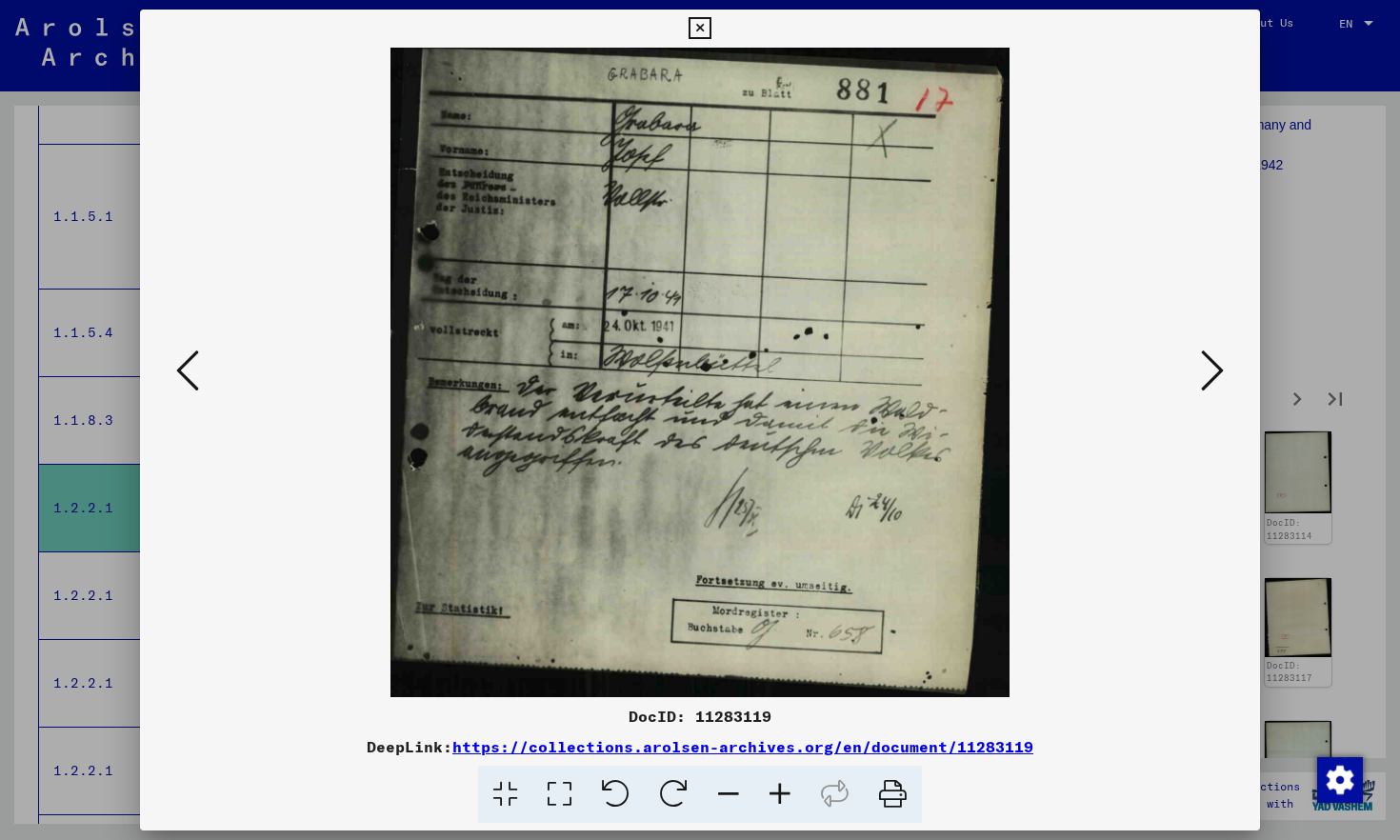 click at bounding box center [1212, 370] 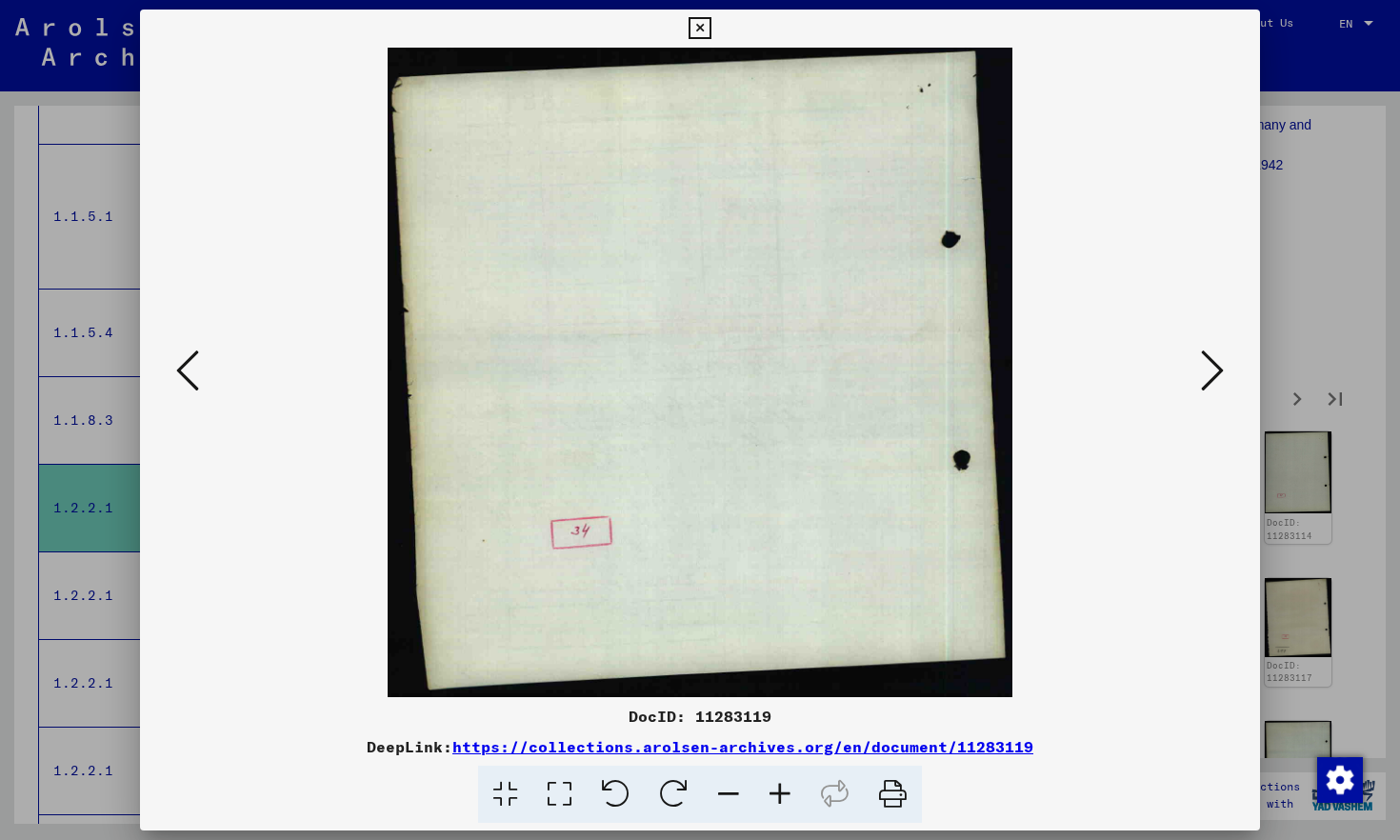 click at bounding box center [1212, 370] 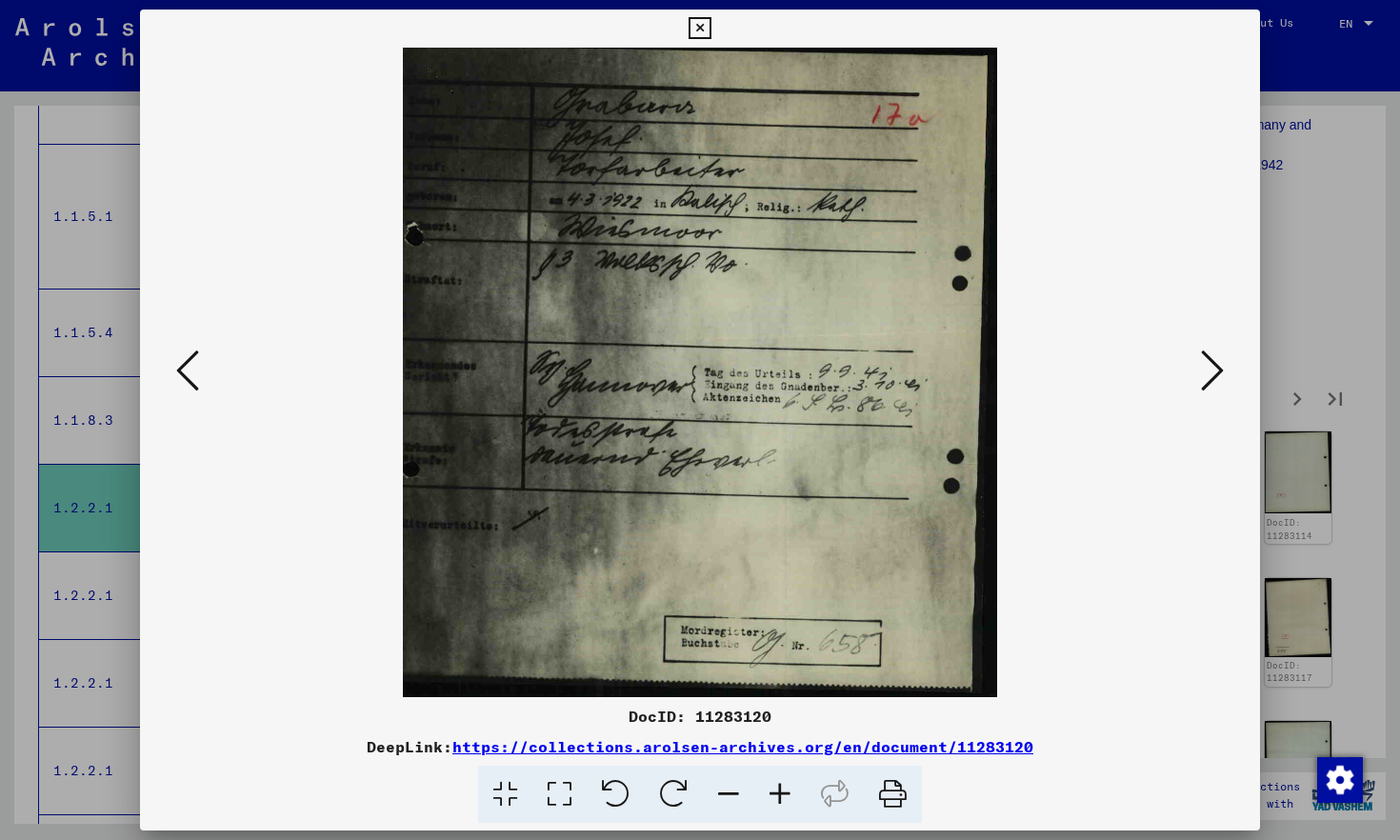 click at bounding box center [1212, 370] 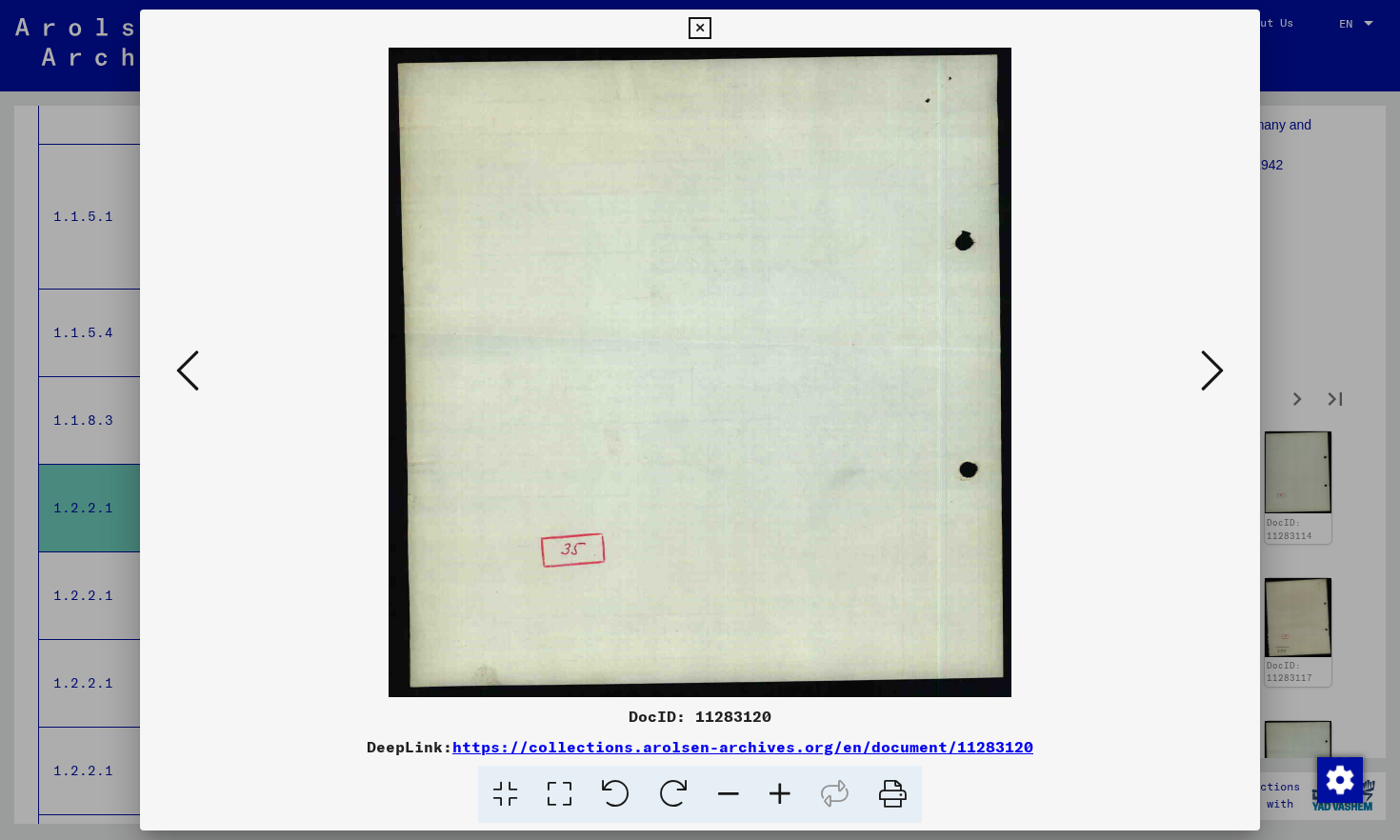 click at bounding box center (1212, 370) 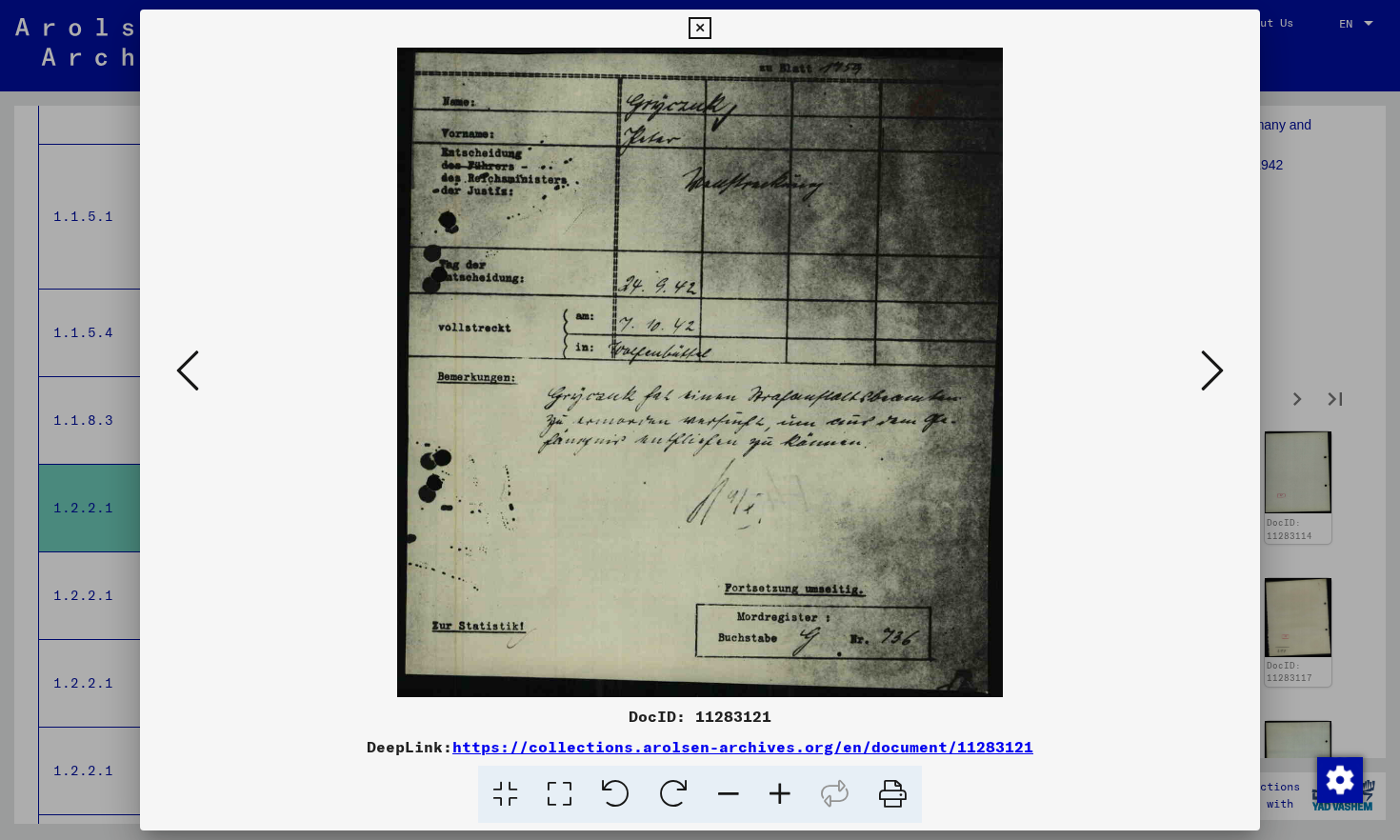 click at bounding box center [1212, 370] 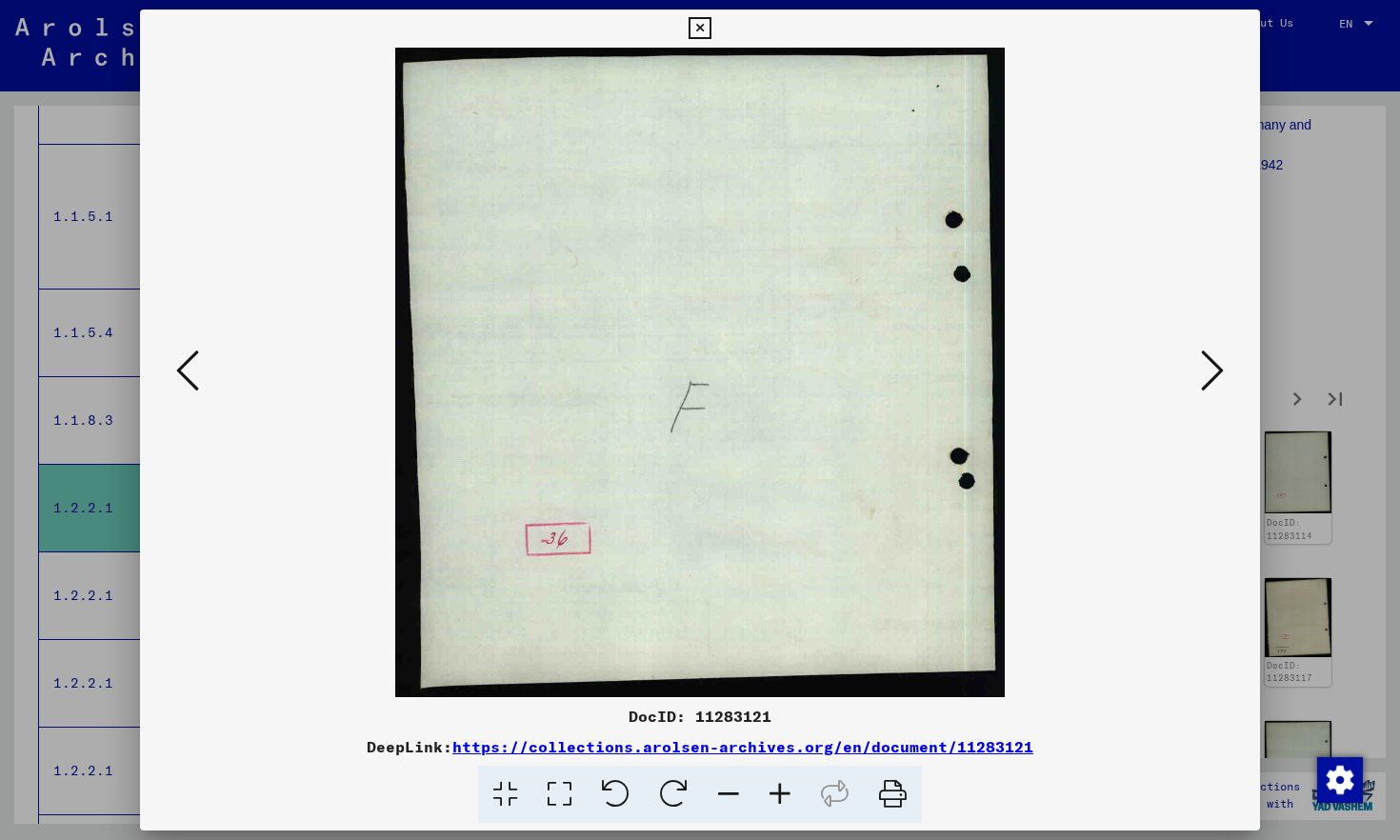 click at bounding box center (1212, 370) 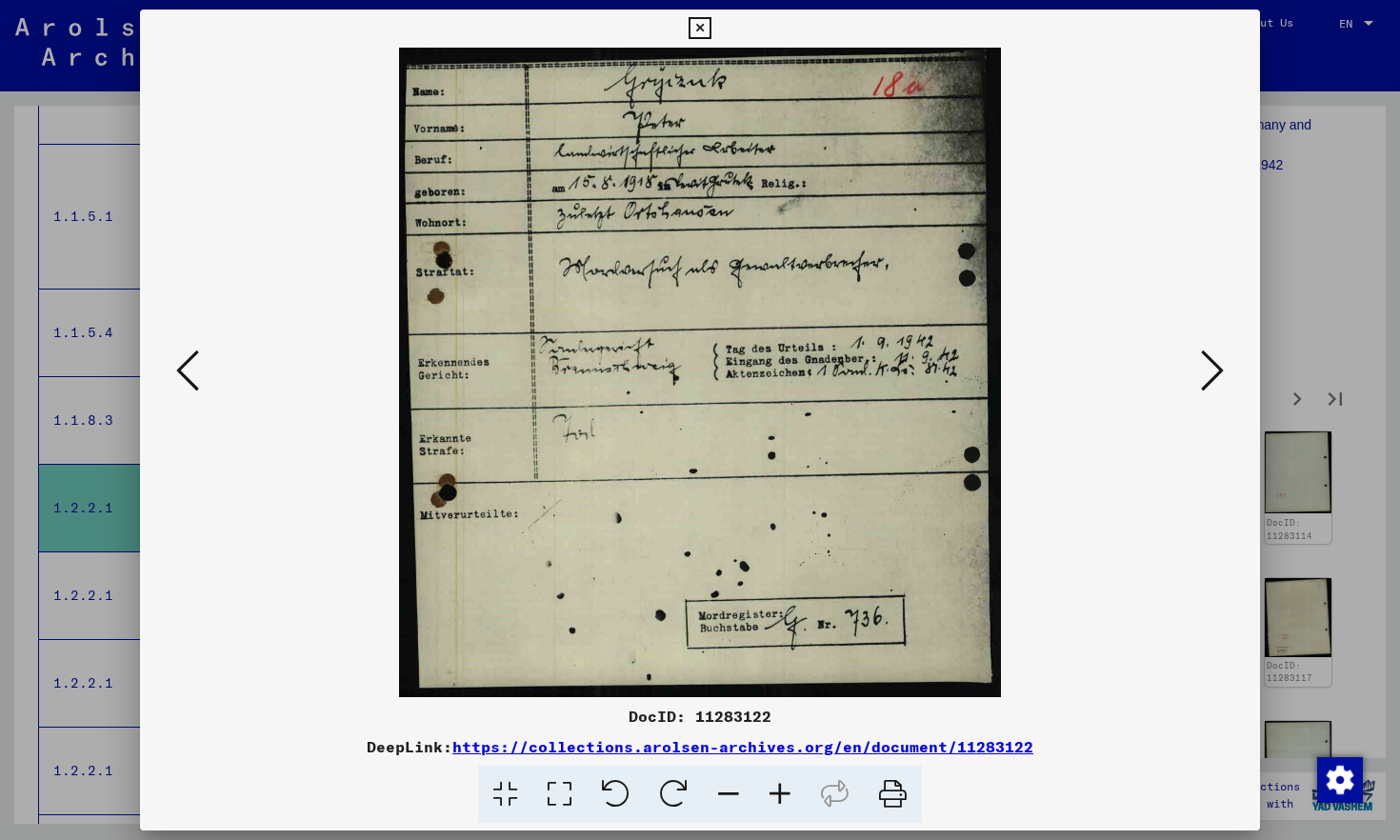 click at bounding box center (1212, 370) 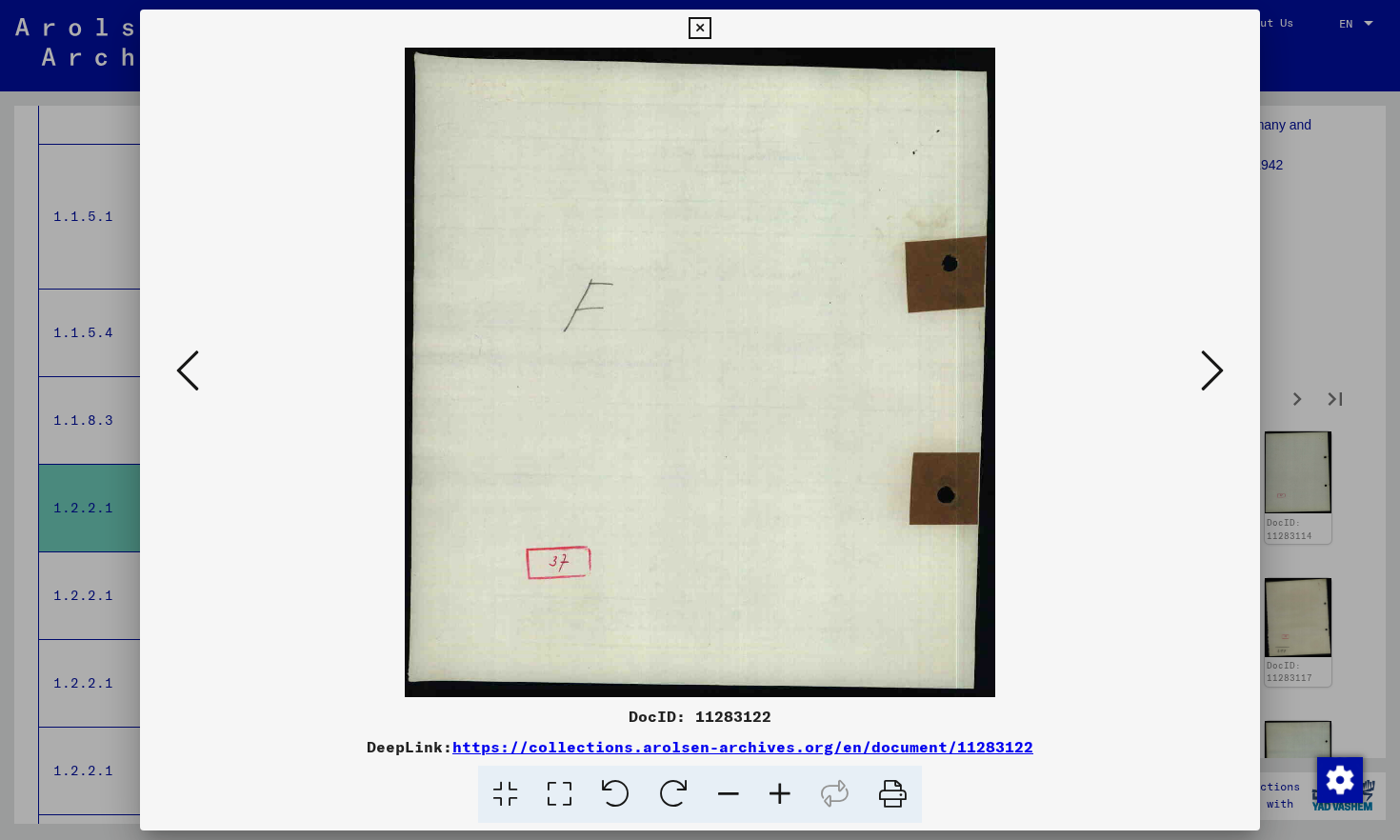 click at bounding box center (1212, 370) 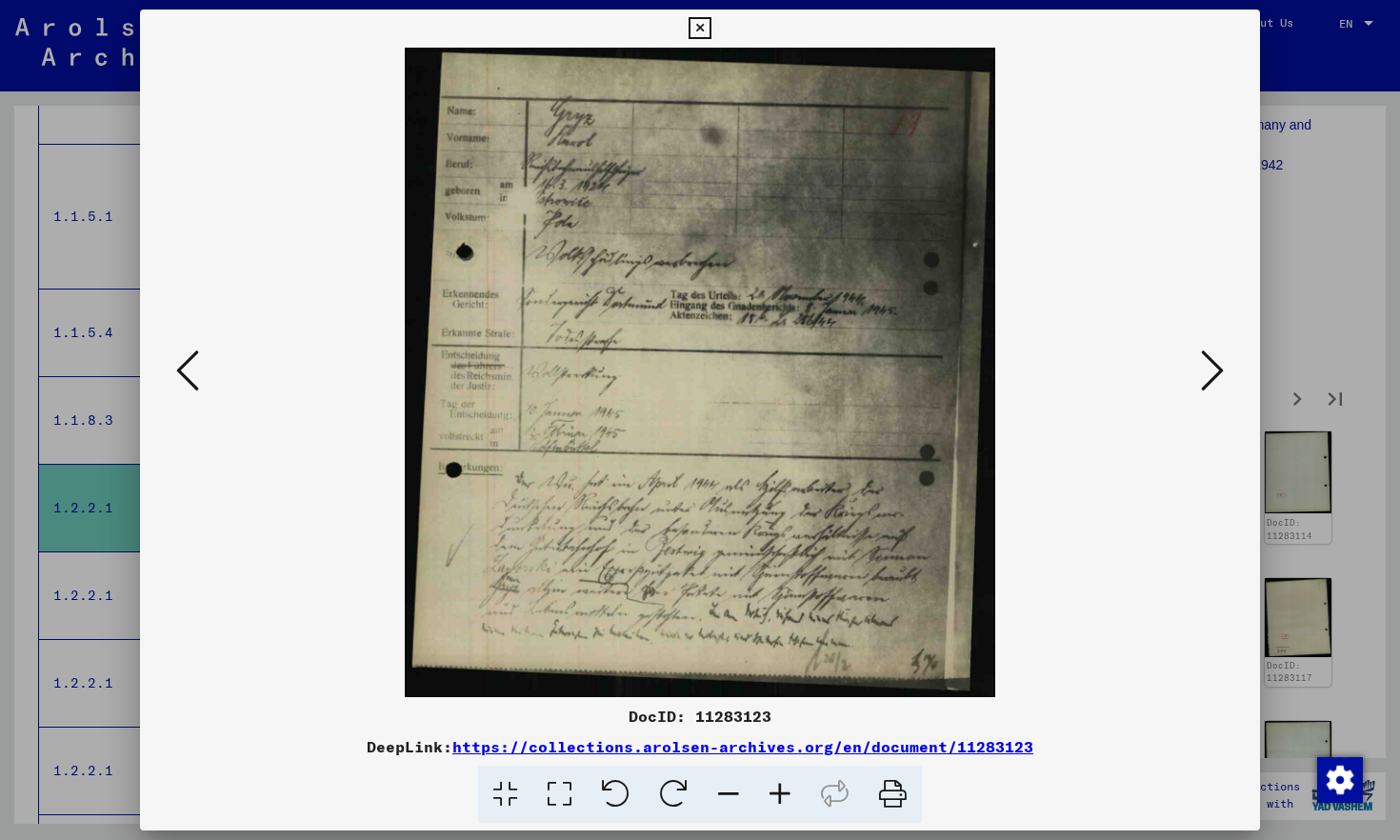 click at bounding box center [1212, 370] 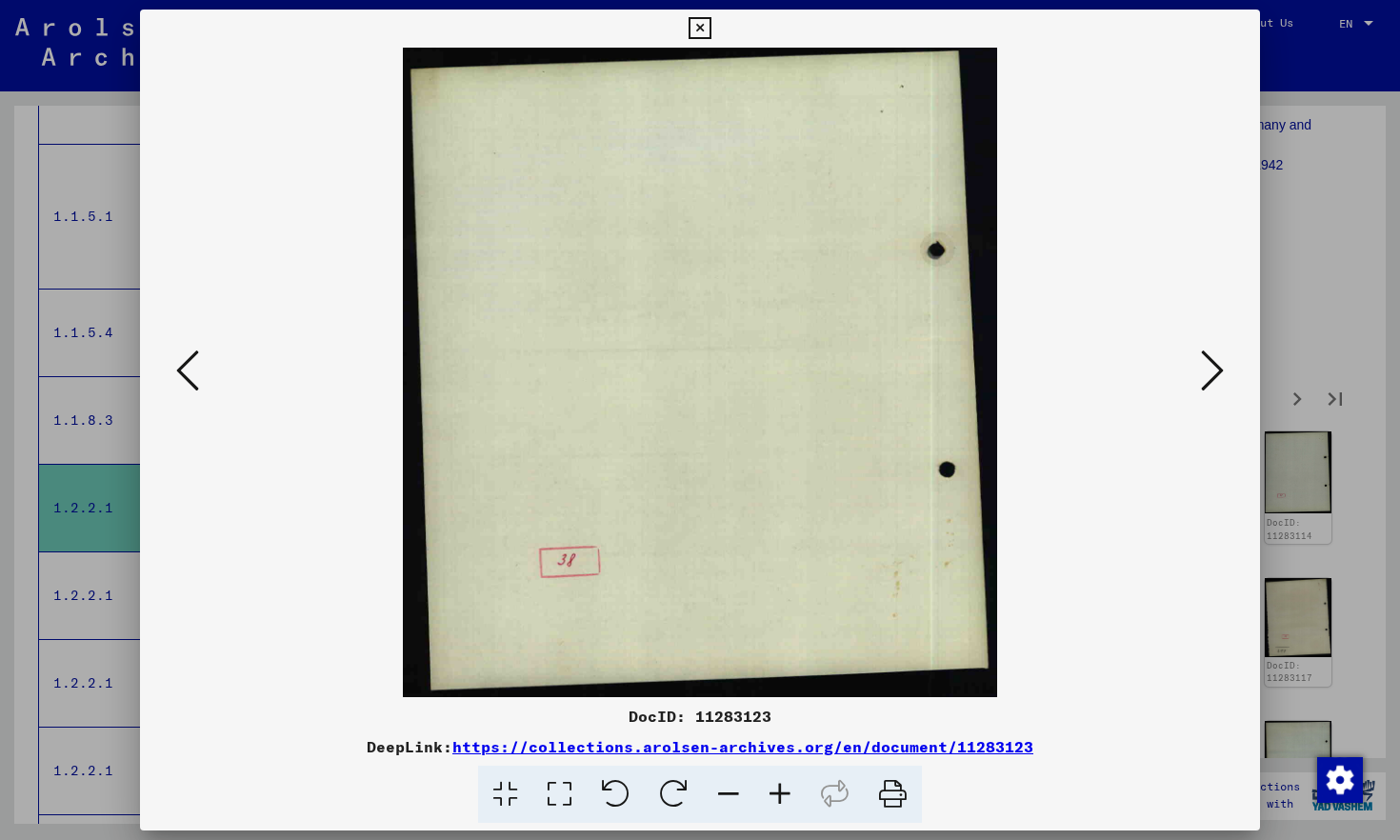 click at bounding box center [1212, 370] 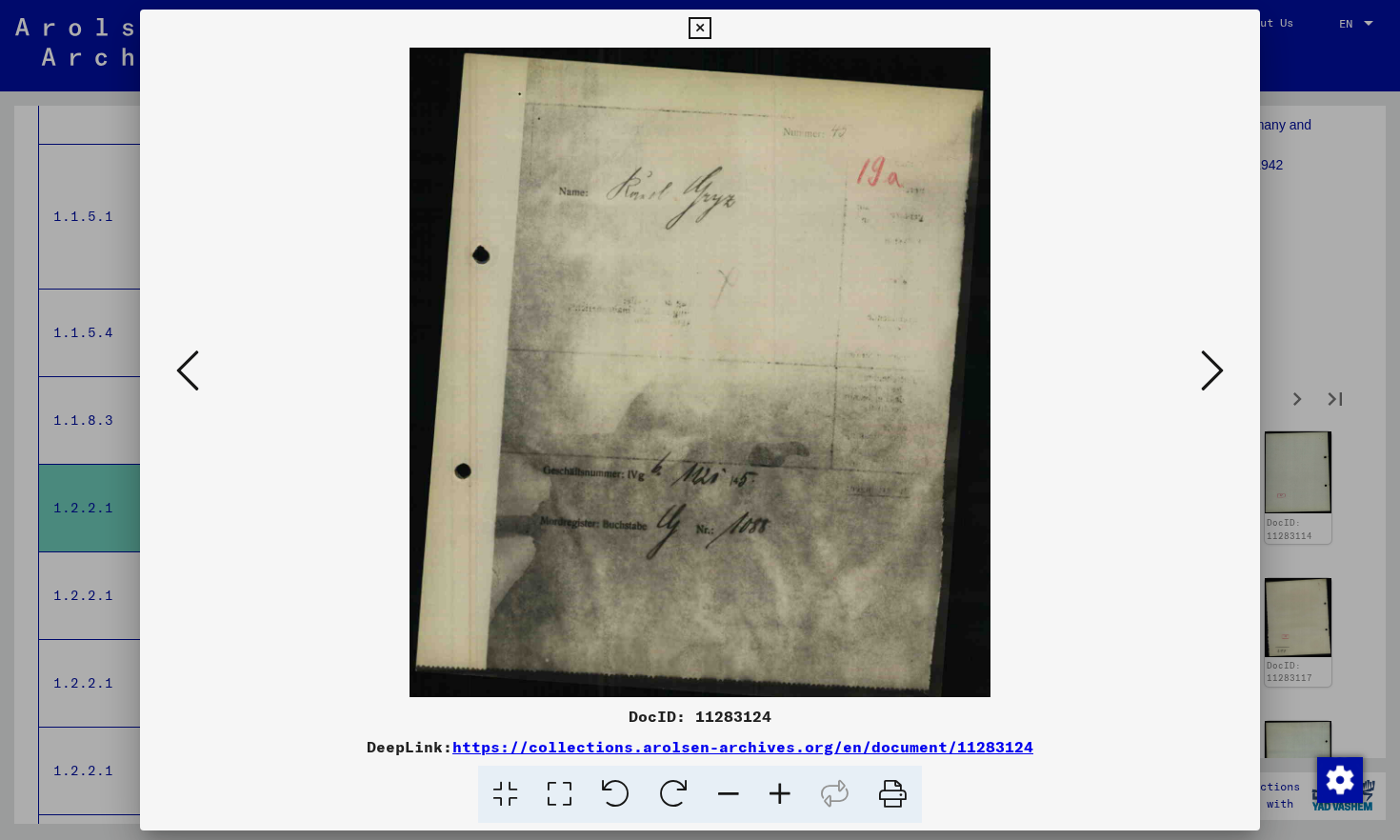 click at bounding box center [1212, 370] 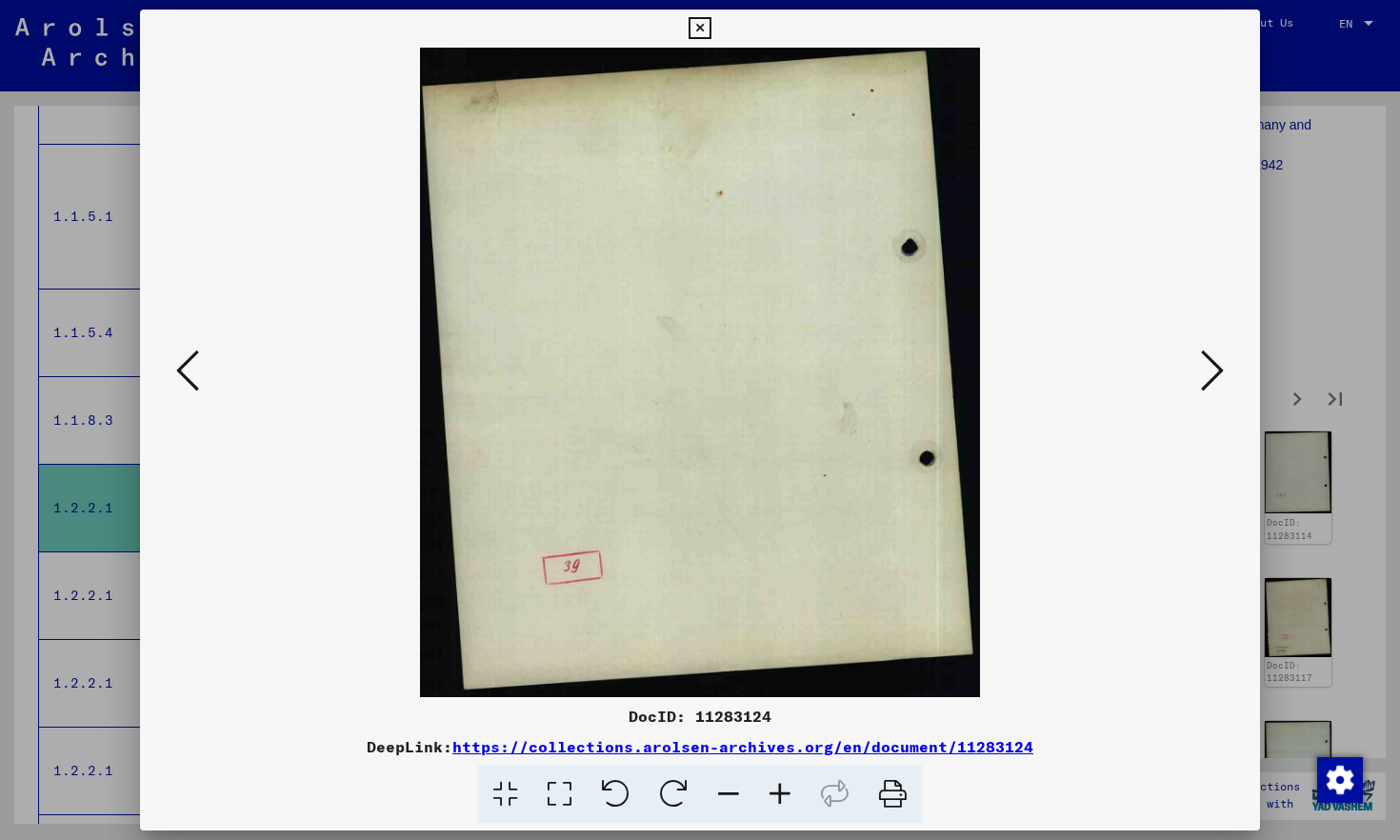 click at bounding box center (1212, 370) 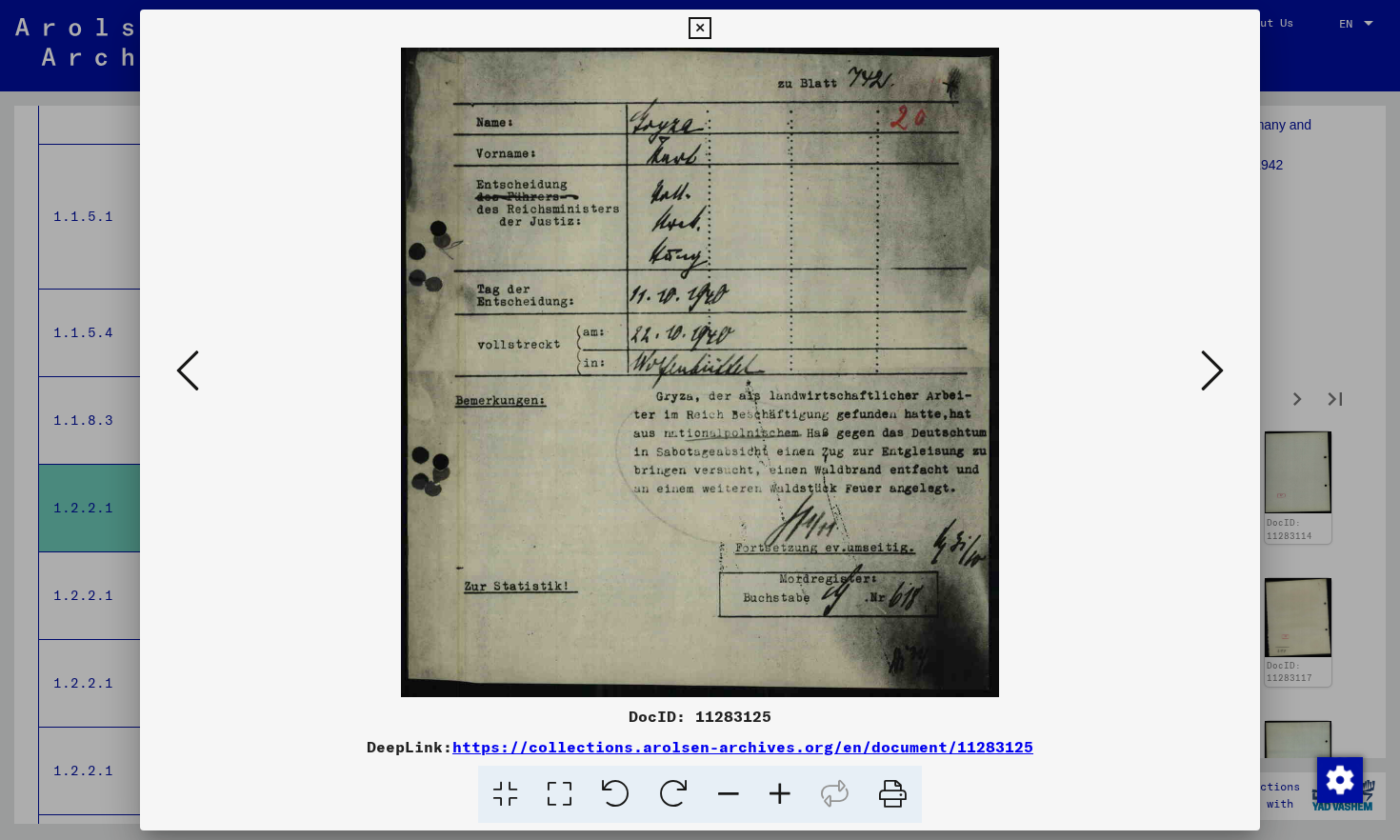 click at bounding box center [1212, 370] 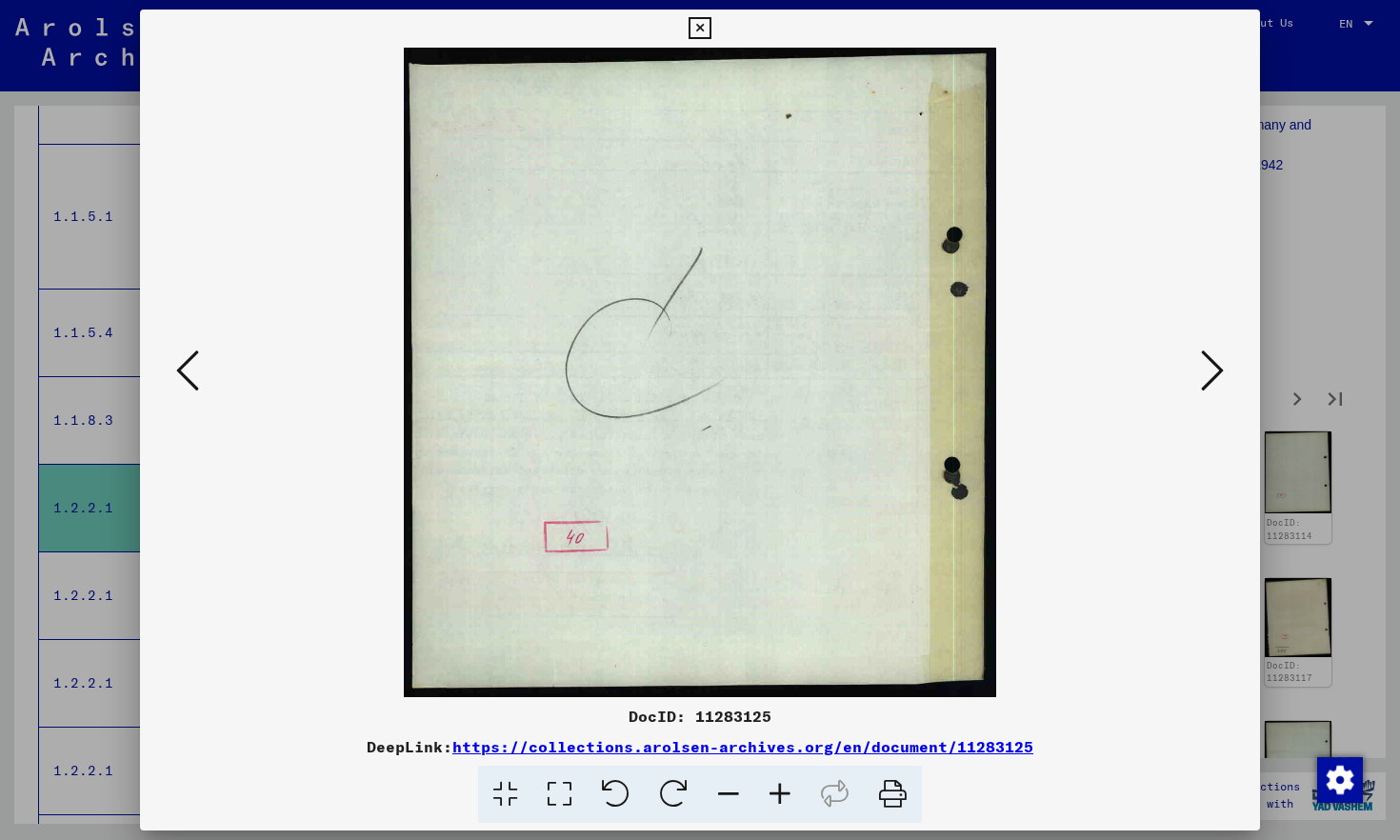 click at bounding box center [1212, 370] 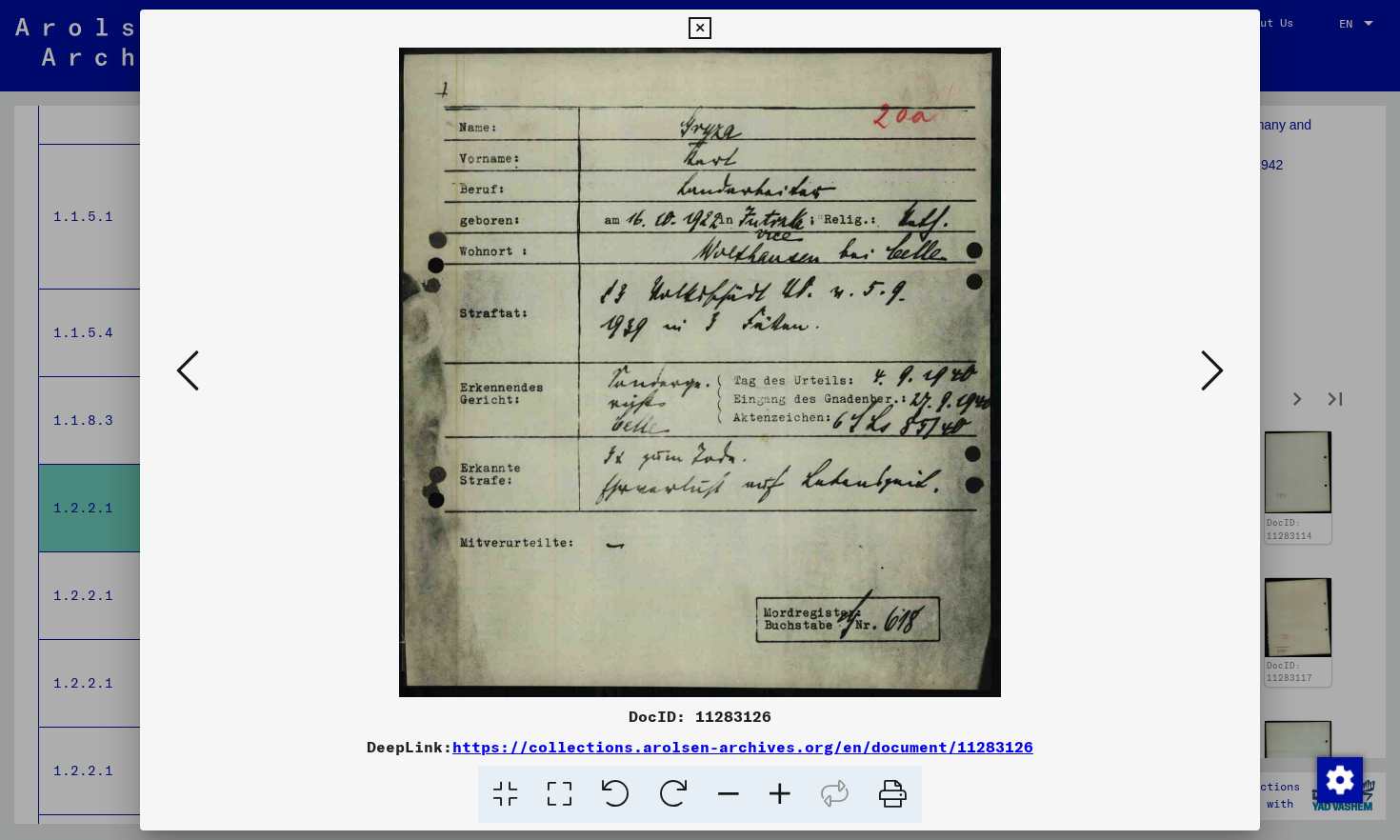 click at bounding box center (1212, 370) 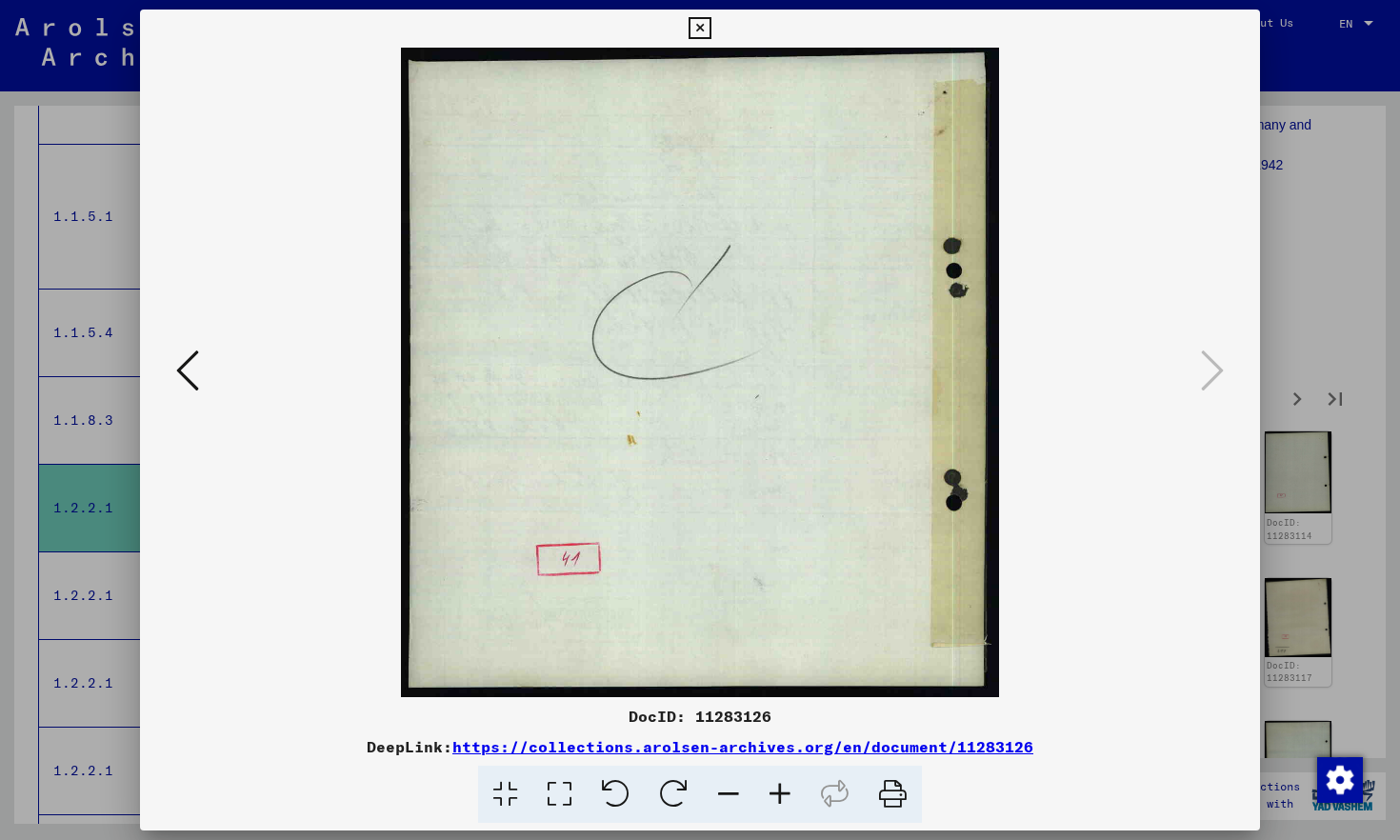 click at bounding box center [699, 29] 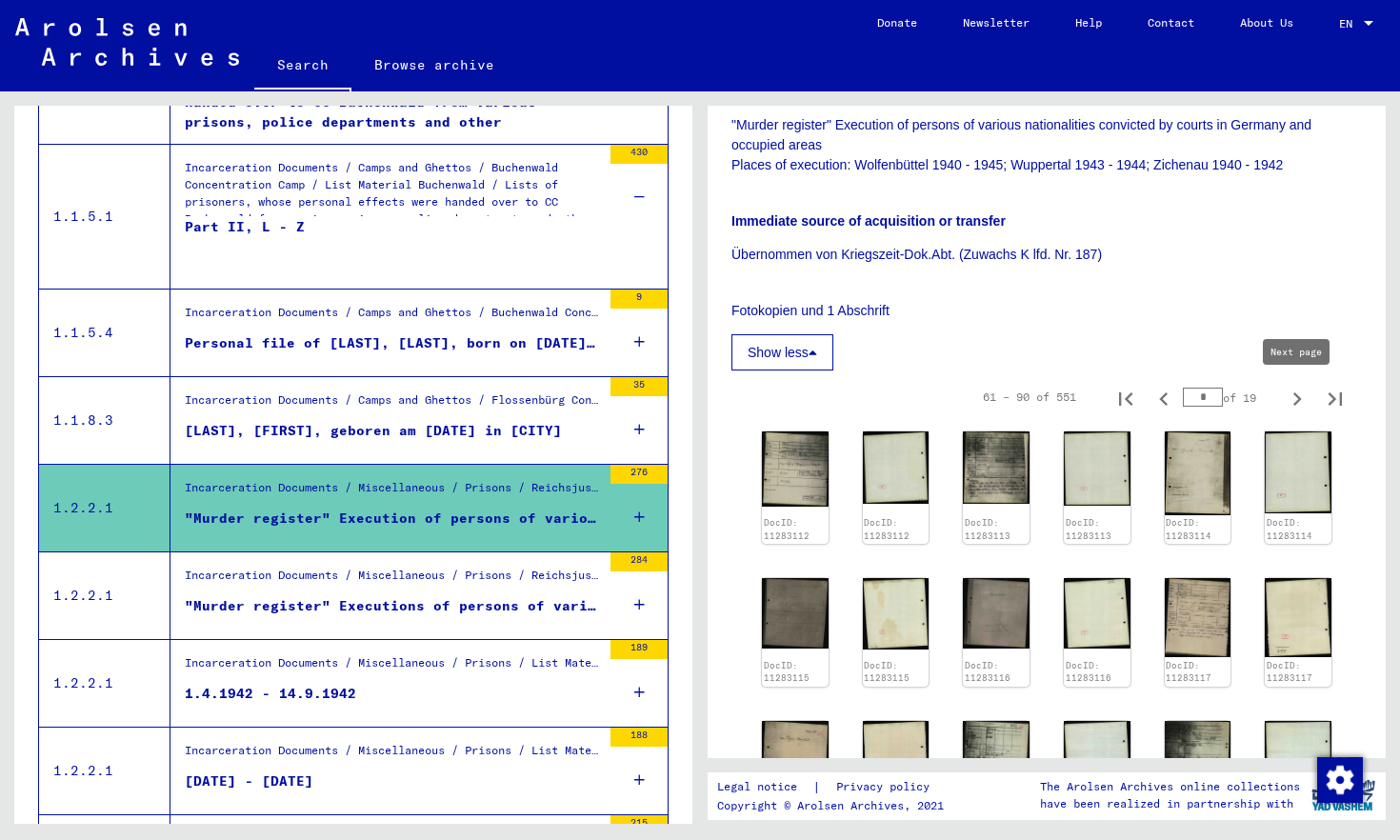 click 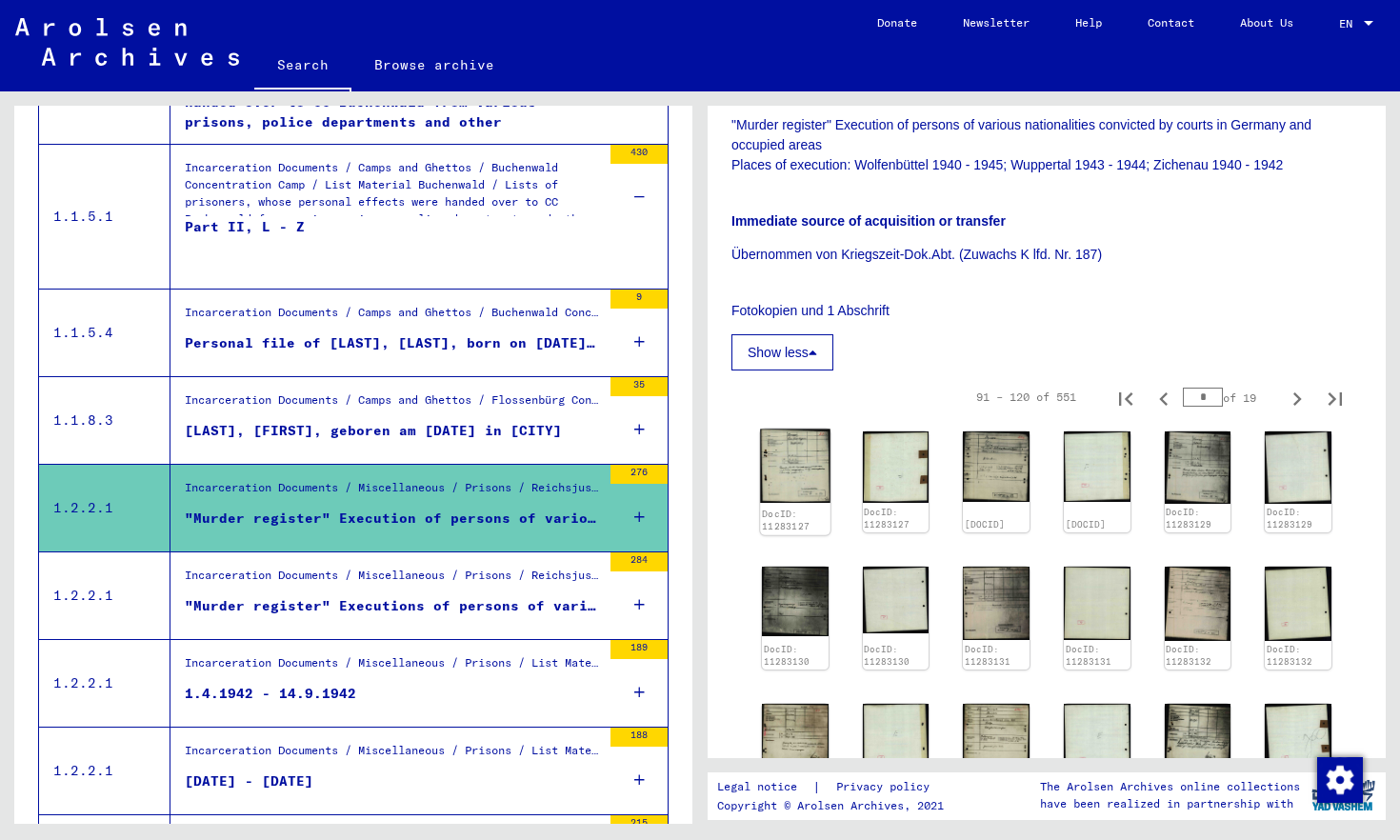 click 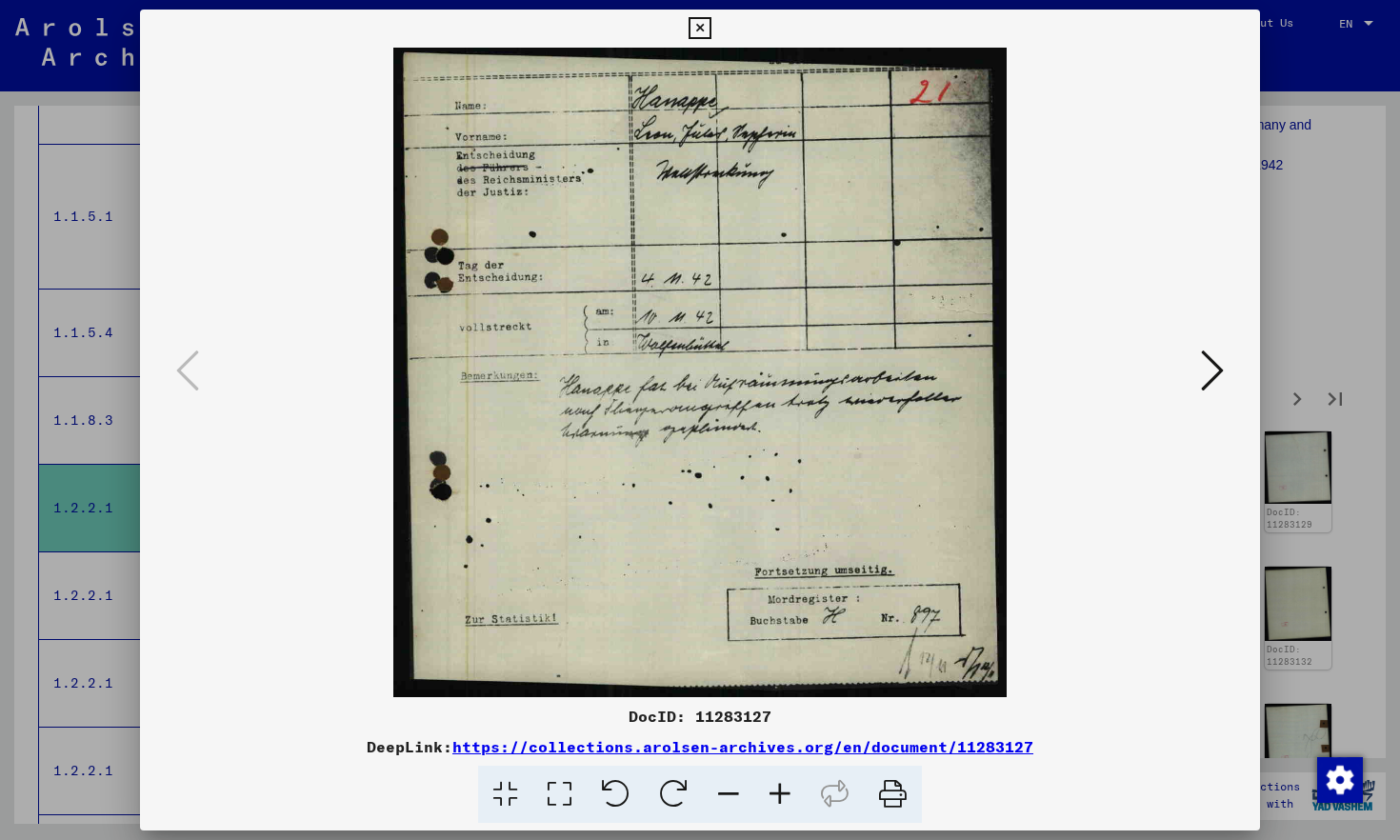 click at bounding box center [1212, 370] 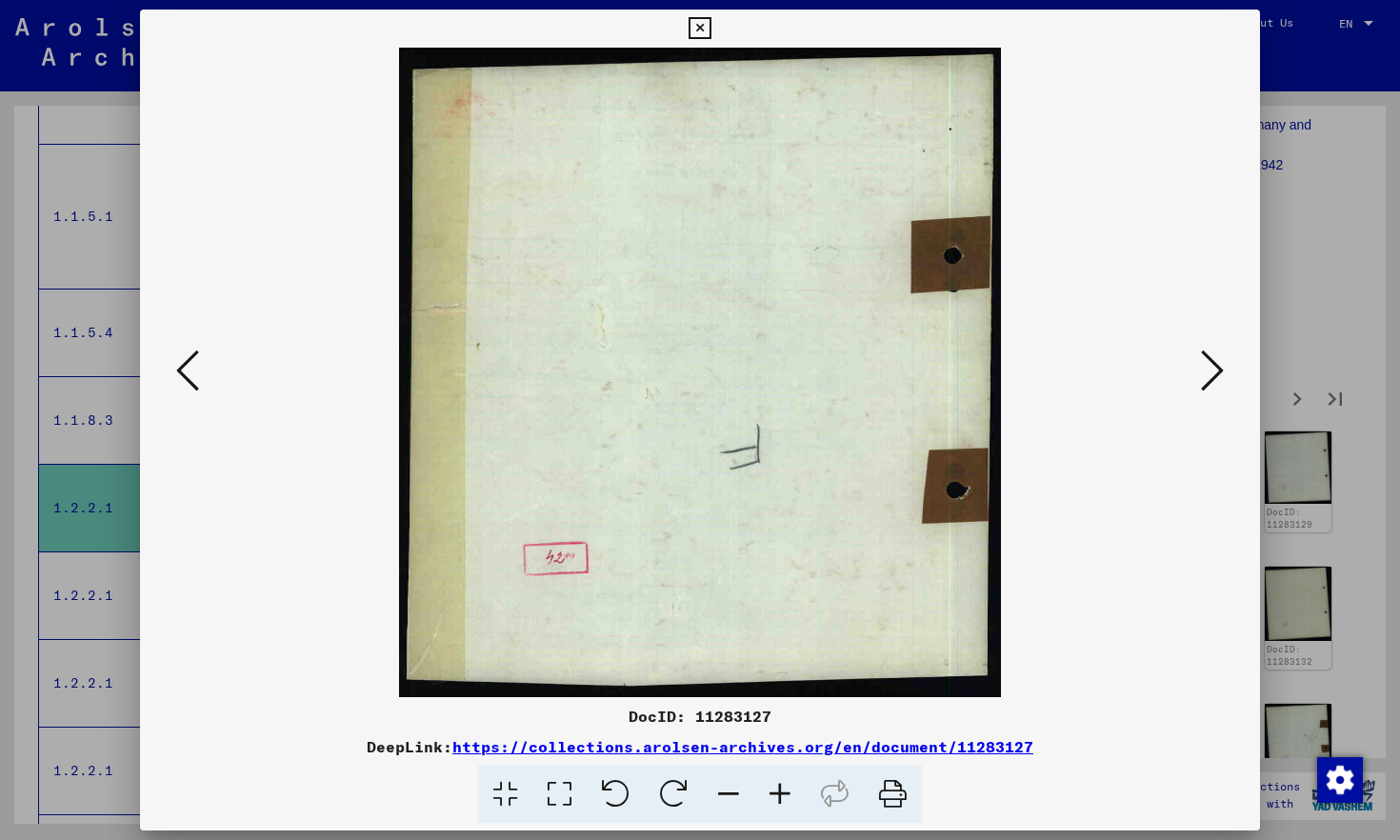 click at bounding box center (1212, 370) 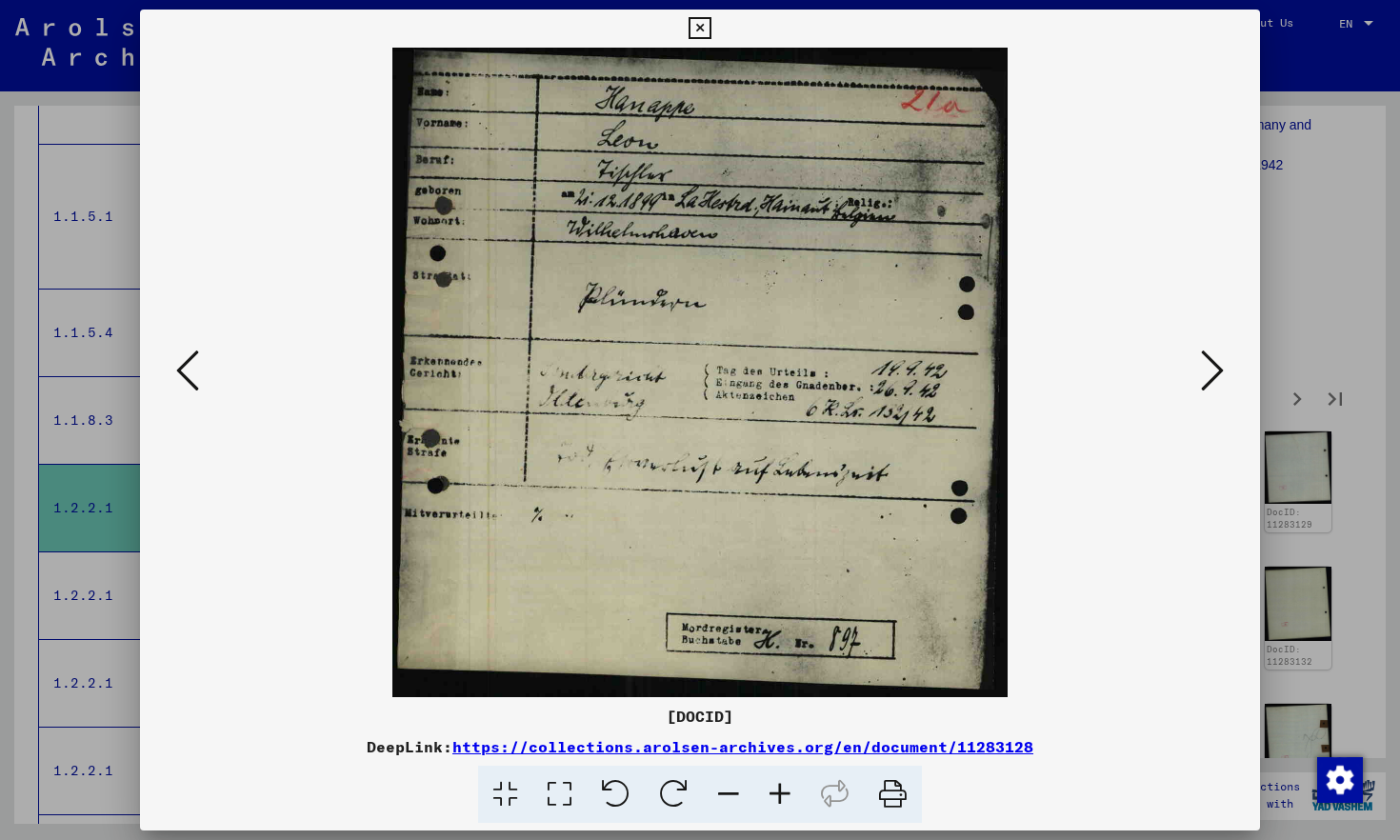 click at bounding box center (1212, 370) 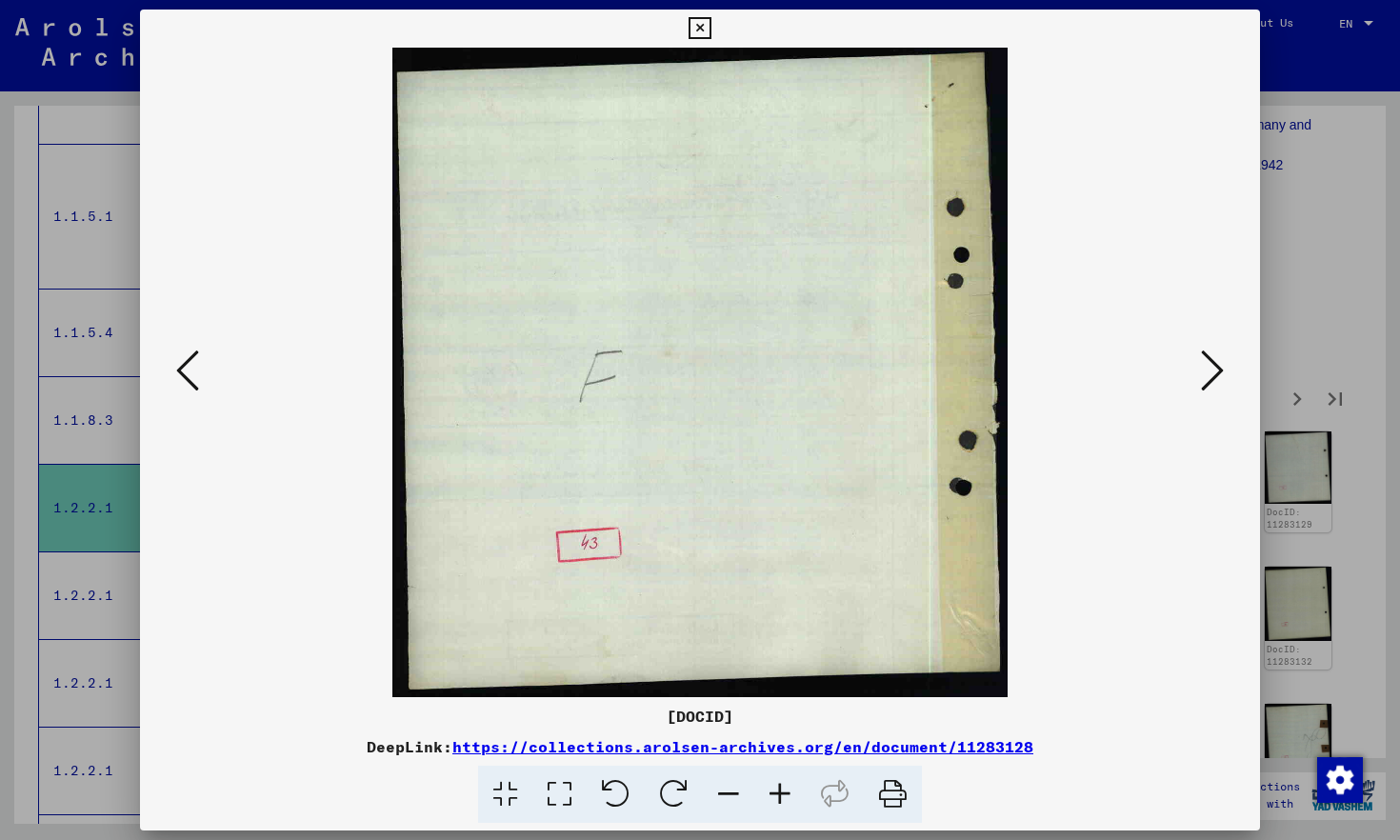 click at bounding box center [1212, 370] 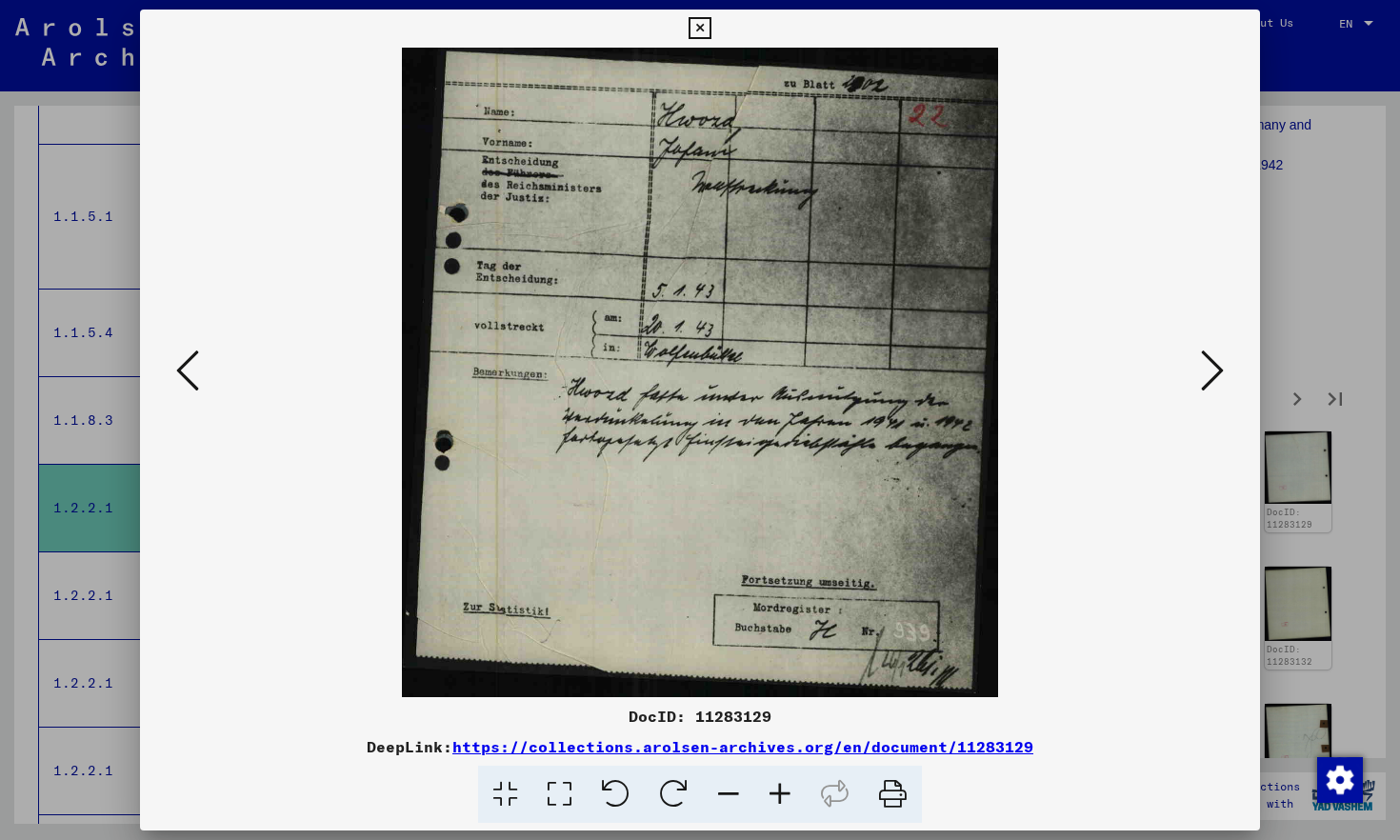 click at bounding box center [1212, 370] 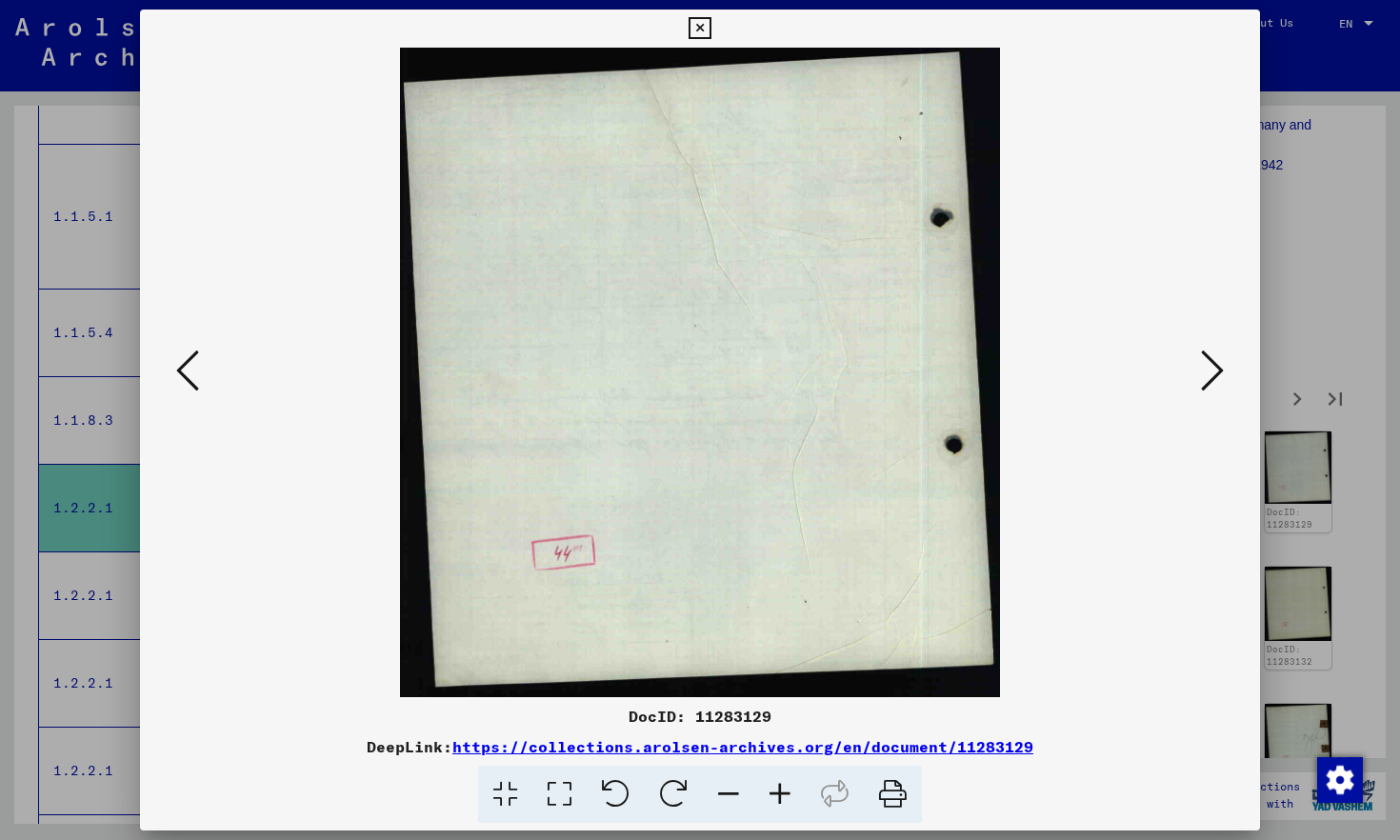 click at bounding box center (1212, 370) 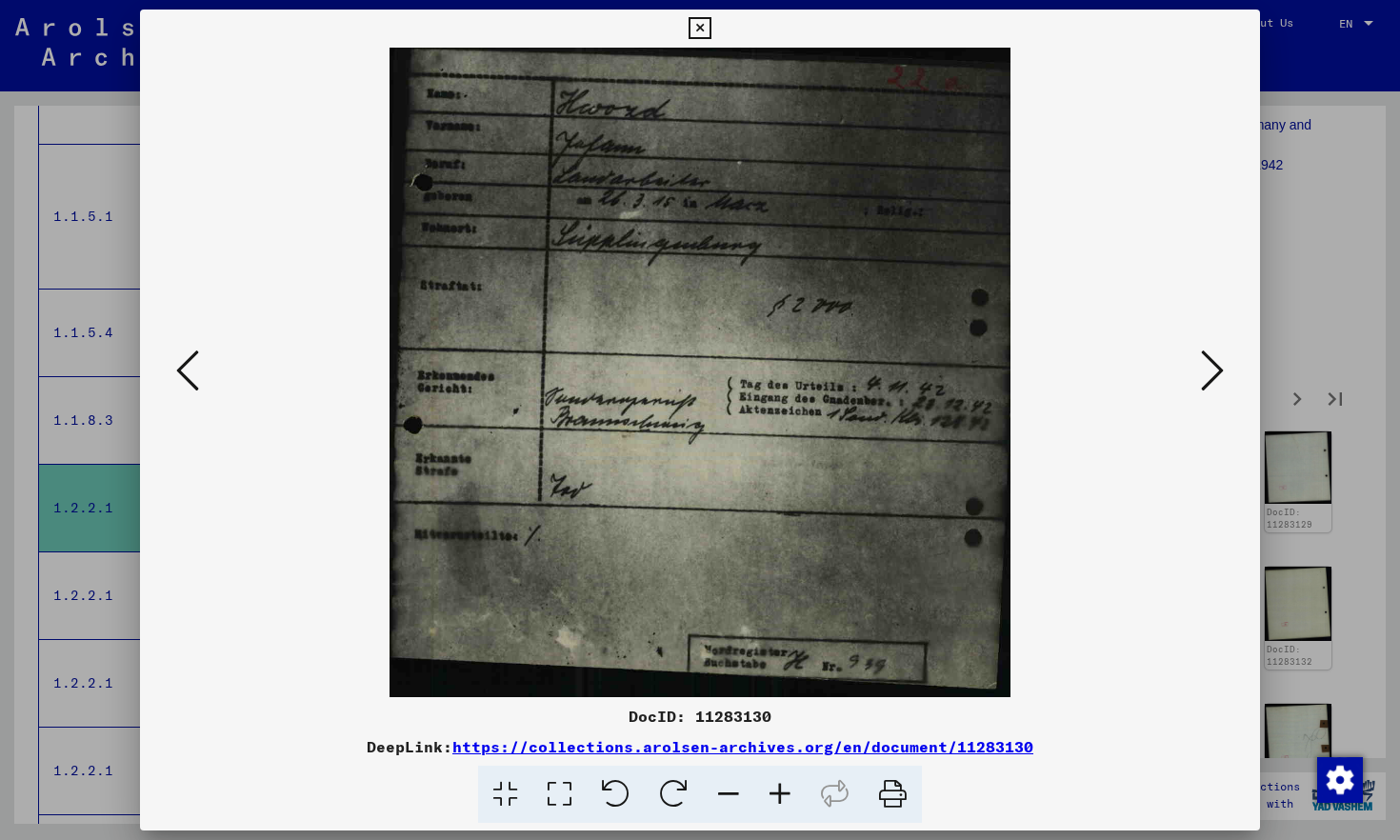 click at bounding box center (1212, 370) 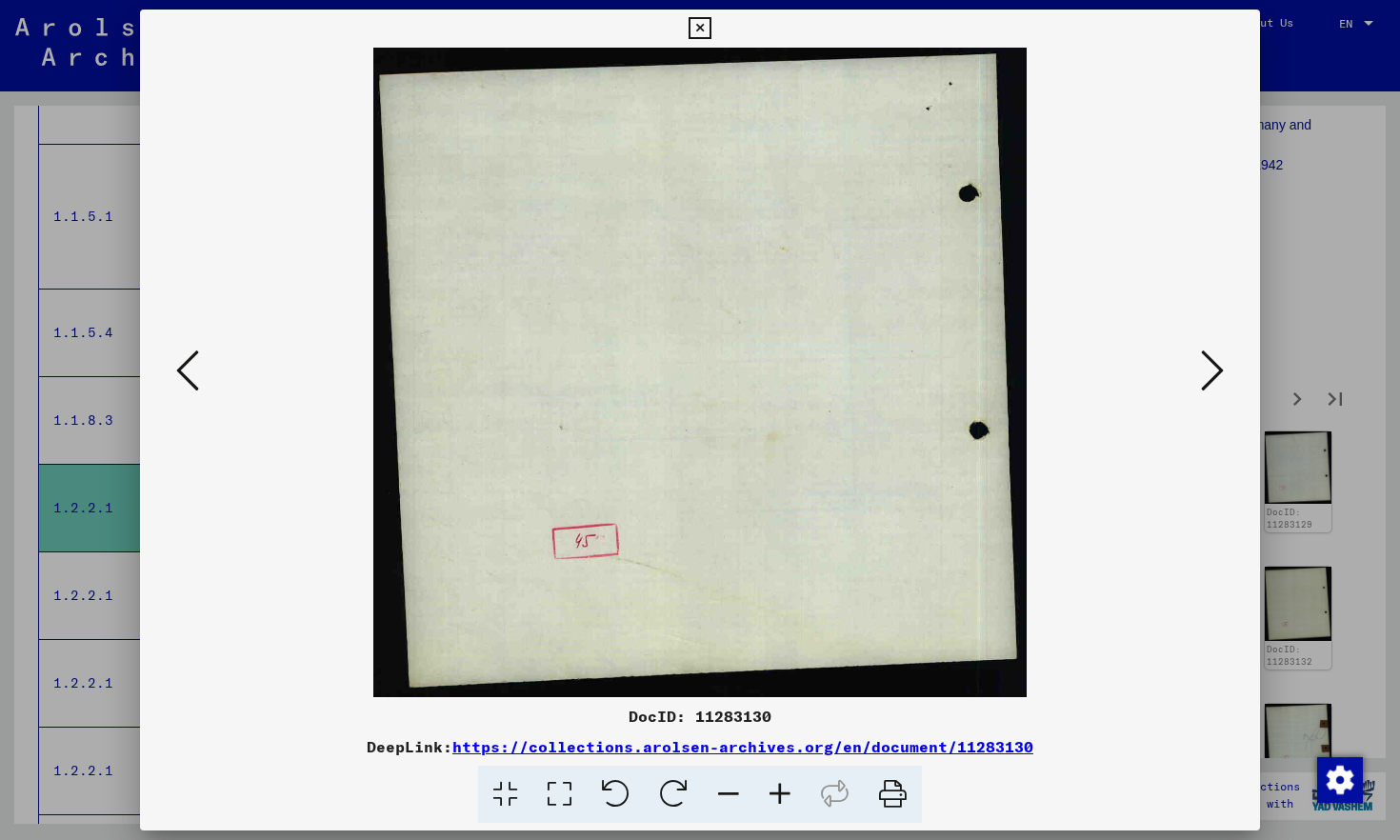 click at bounding box center (1212, 370) 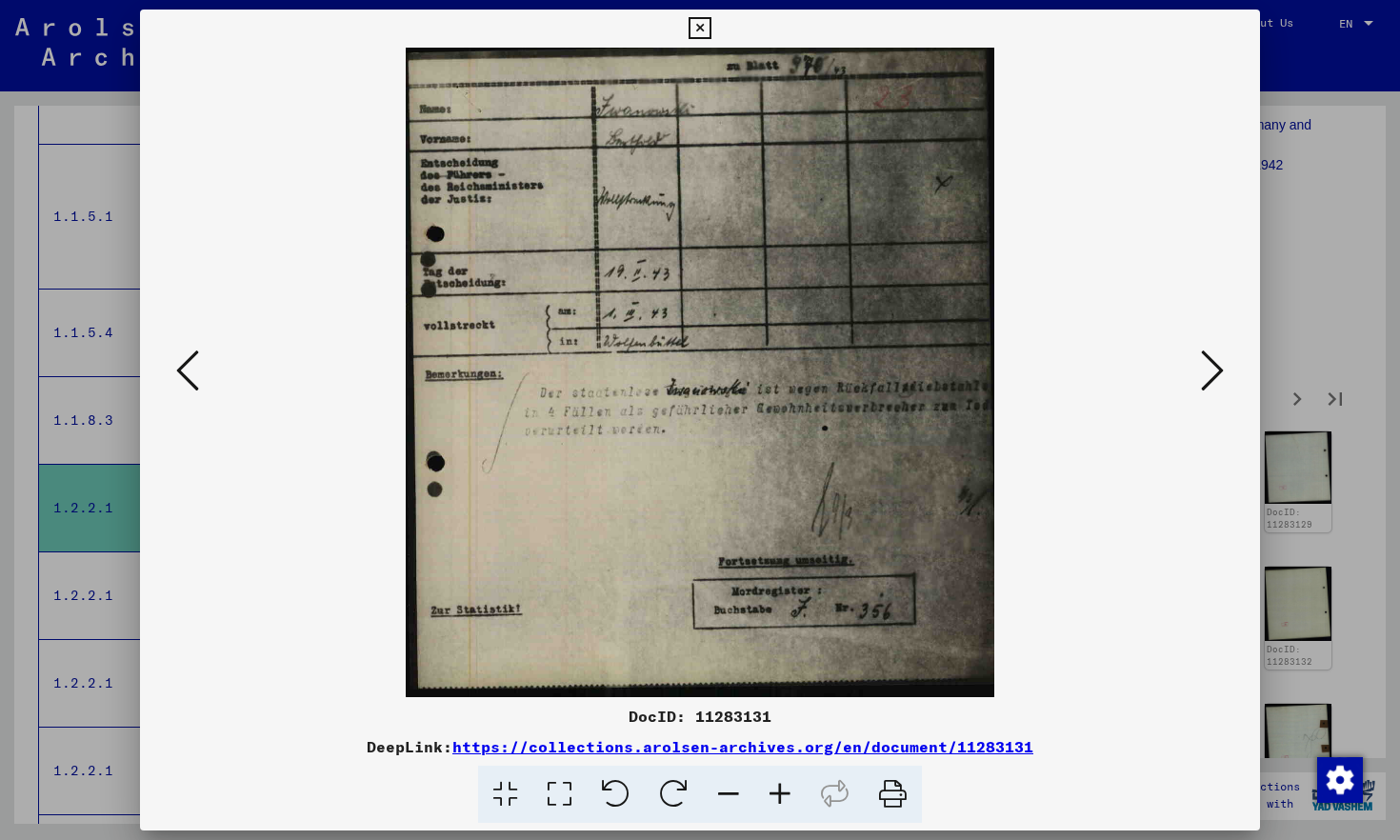 click at bounding box center [1212, 370] 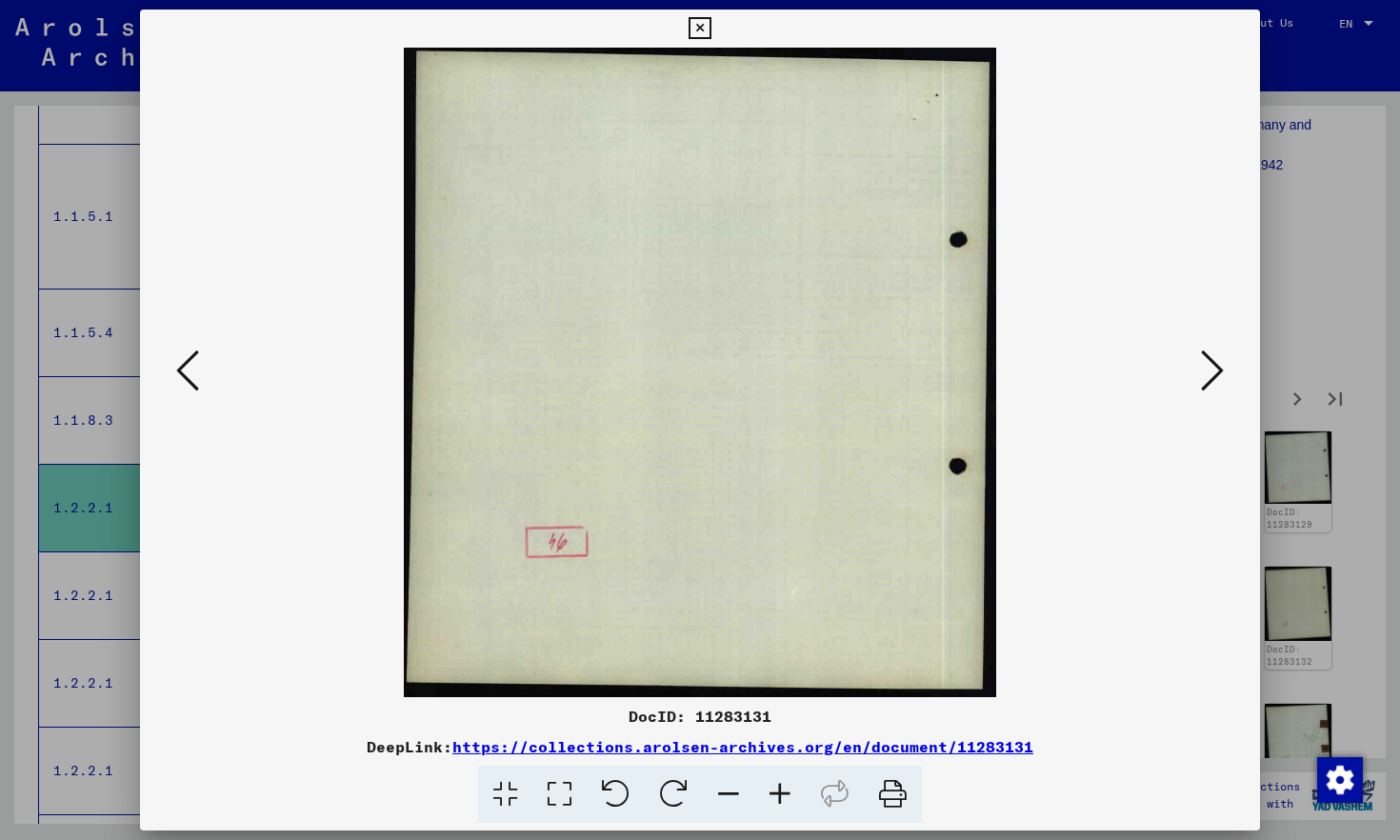 click at bounding box center [1212, 370] 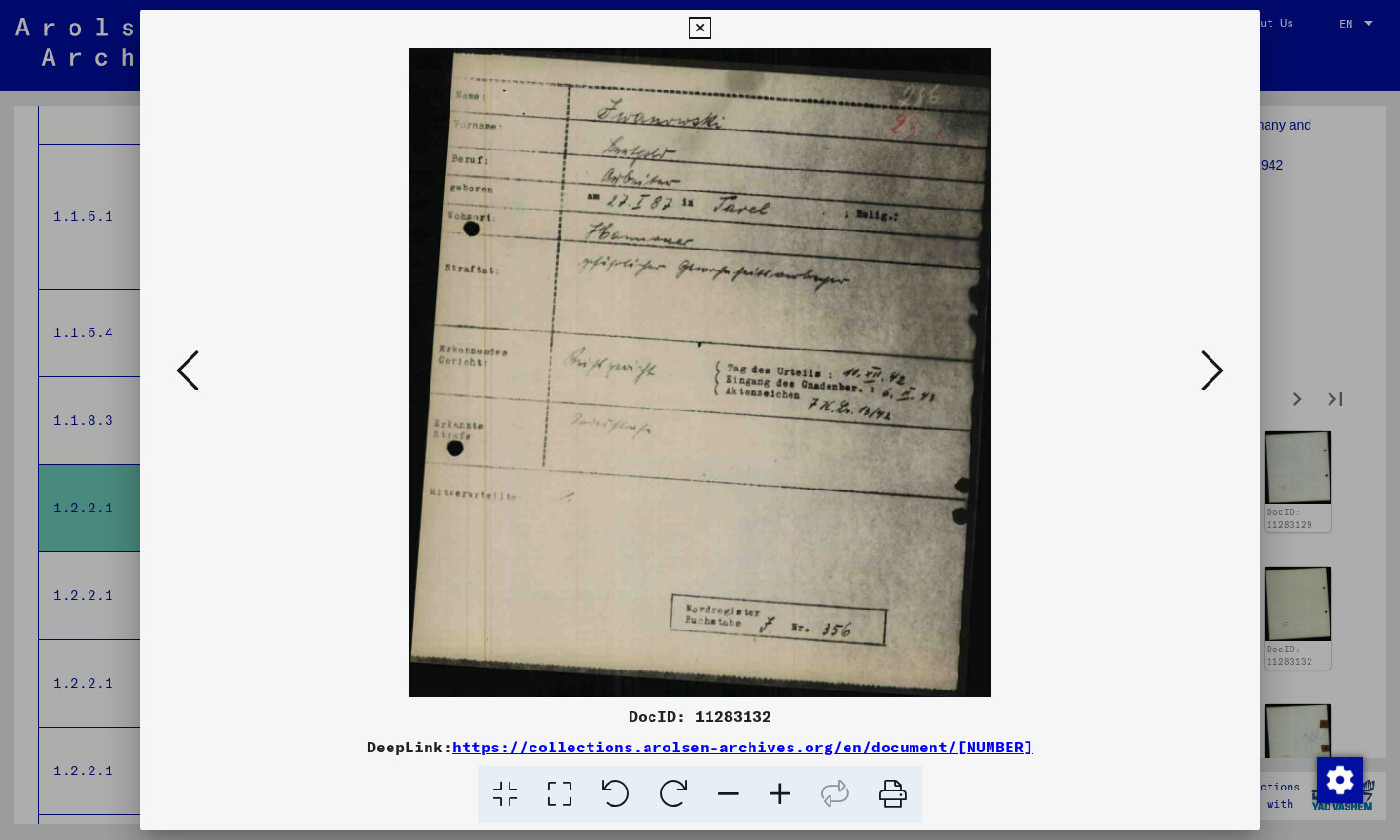 click at bounding box center [1212, 370] 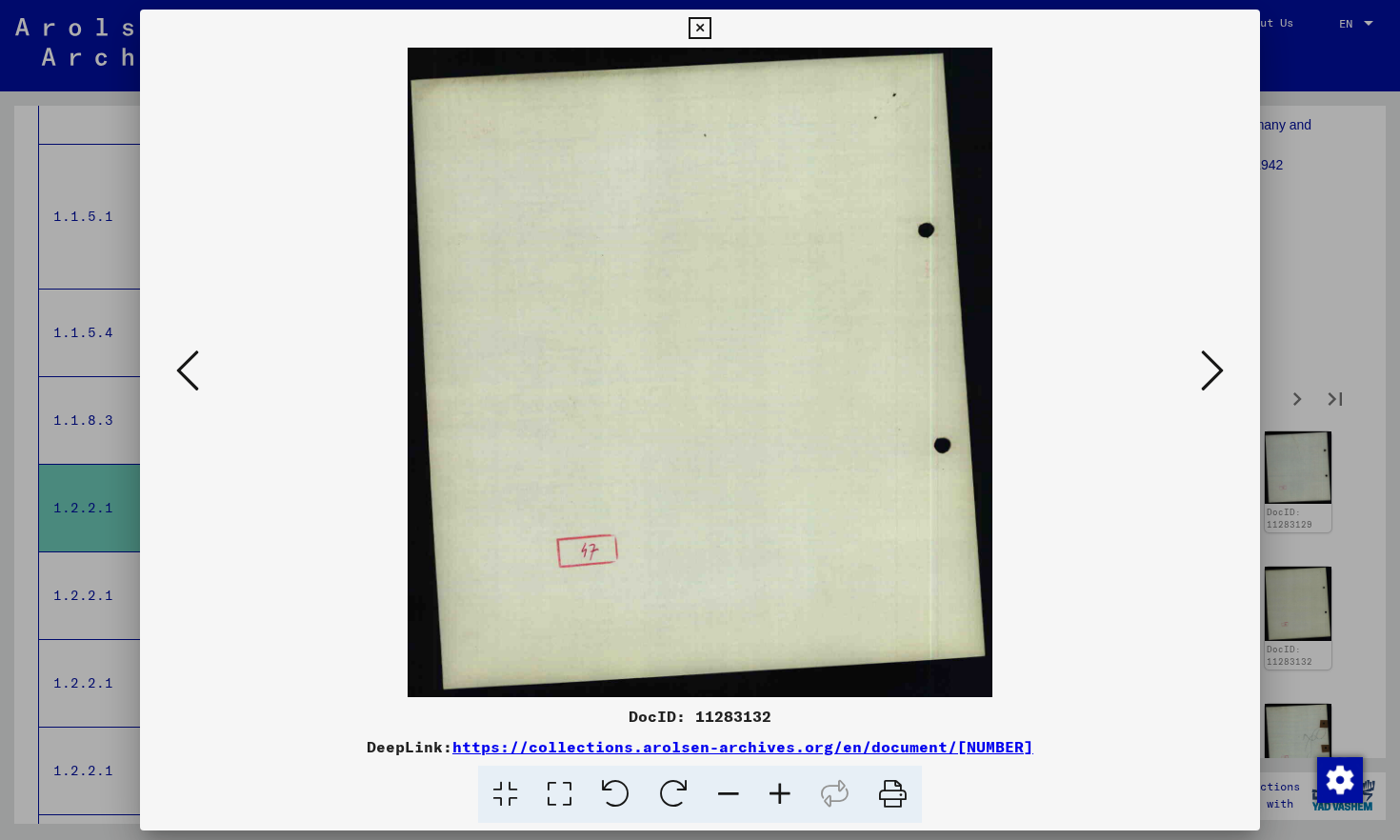 click at bounding box center (1212, 370) 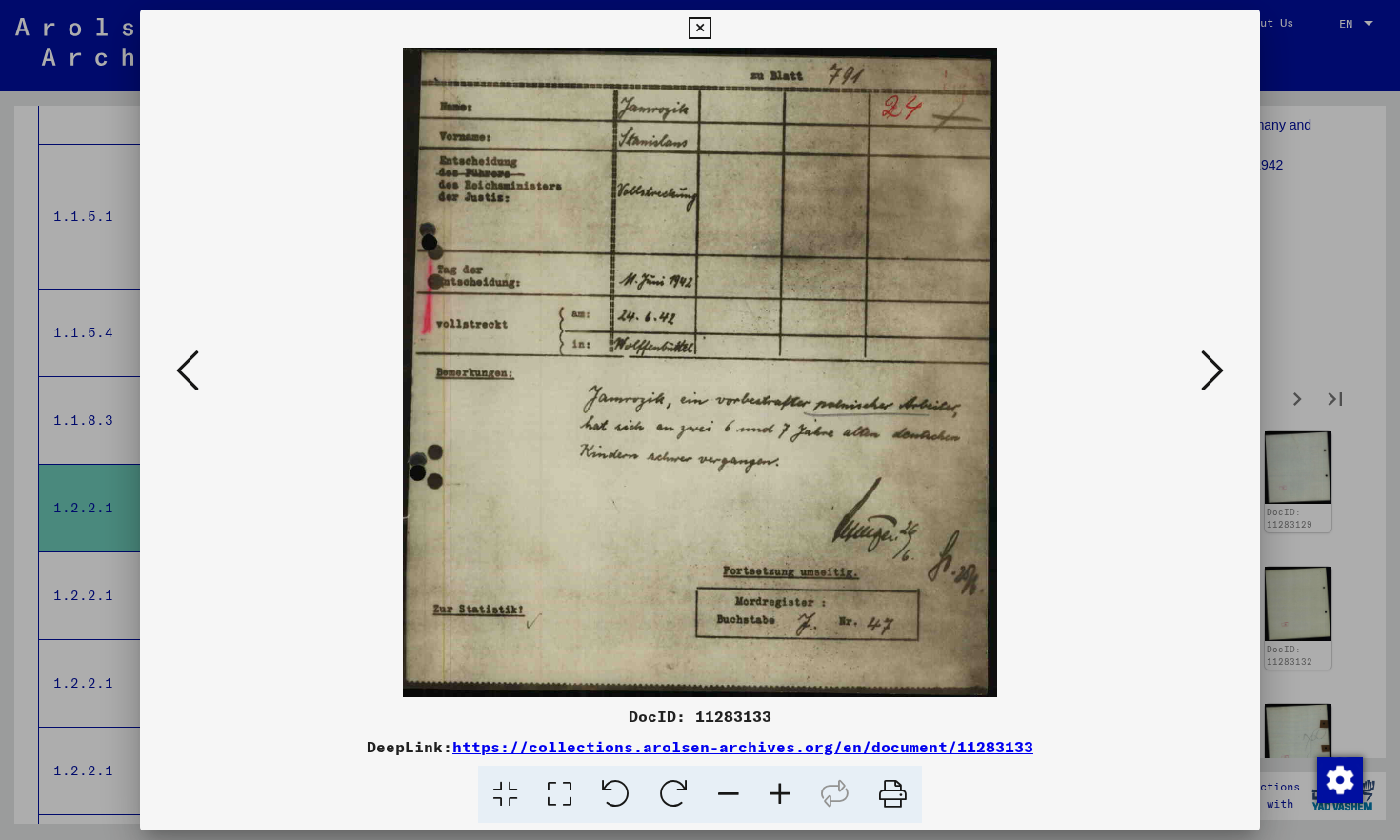 click at bounding box center [1212, 370] 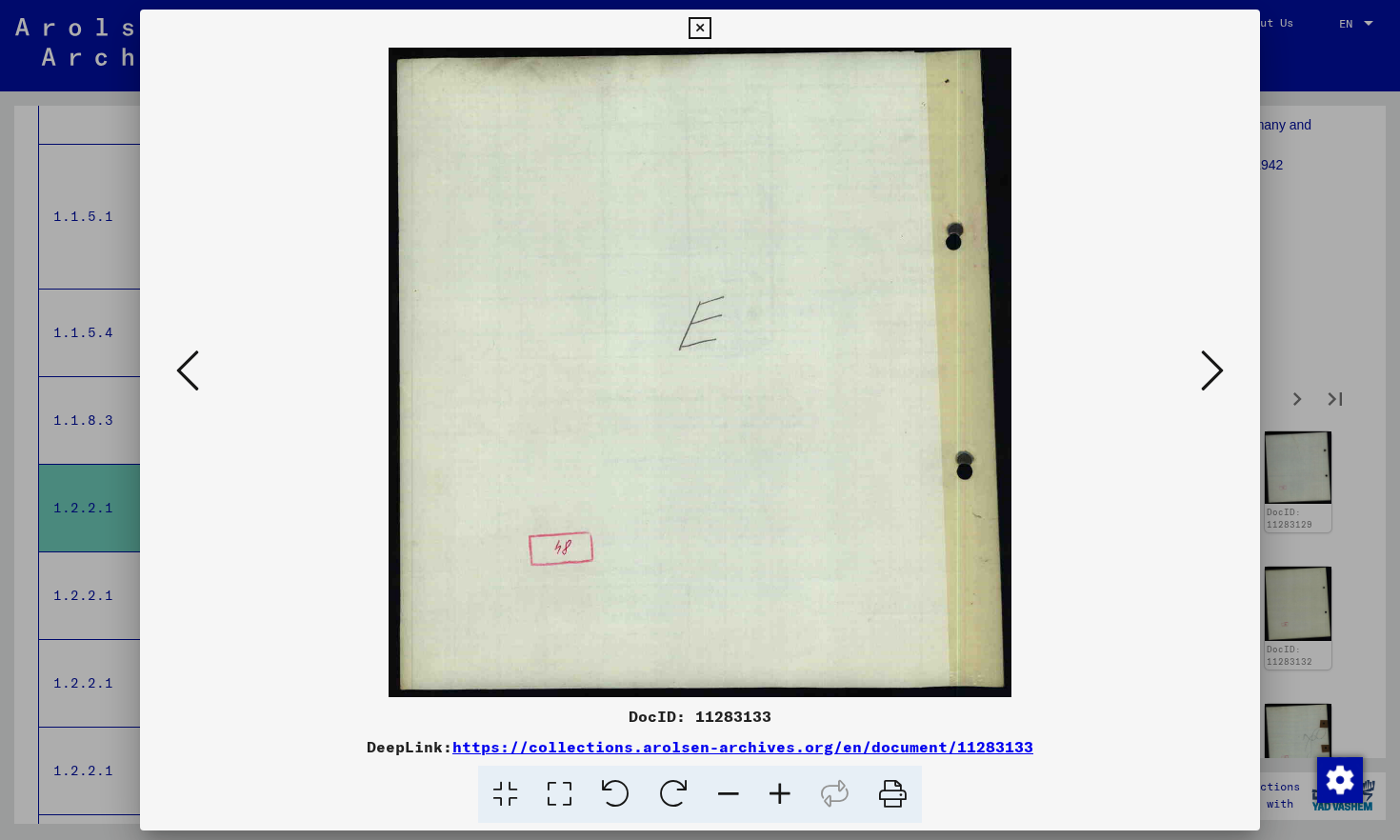 click at bounding box center [1212, 370] 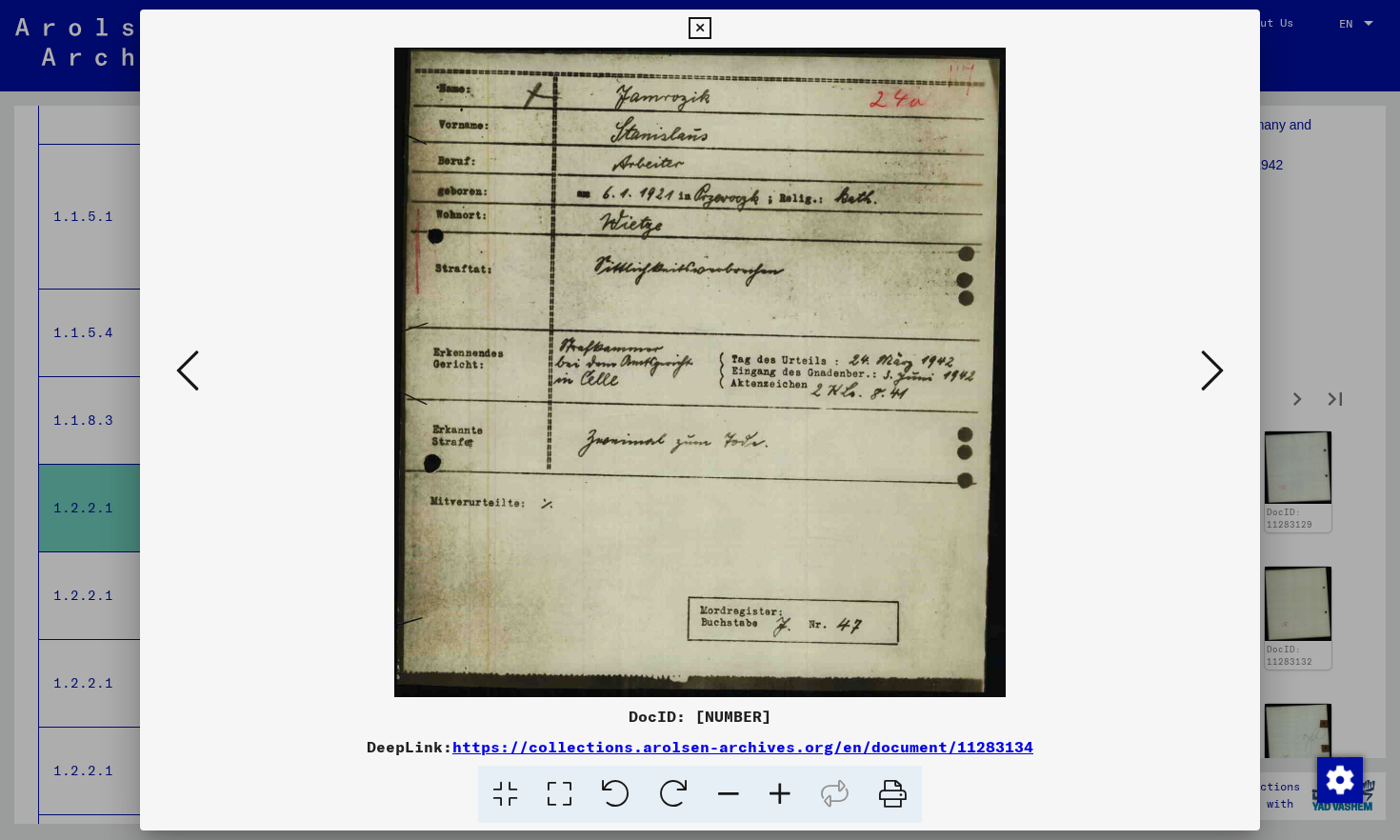 click at bounding box center (1212, 370) 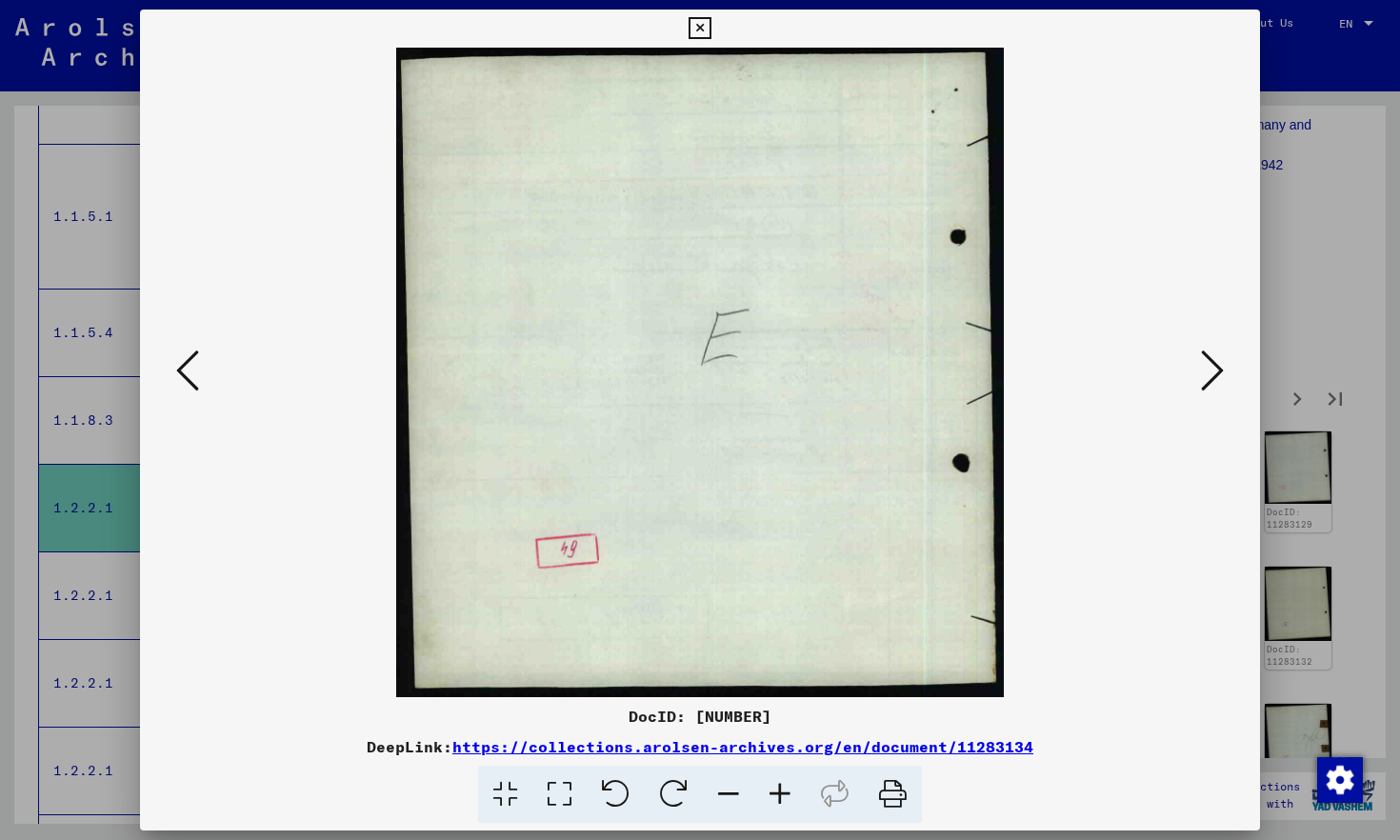click at bounding box center (1212, 370) 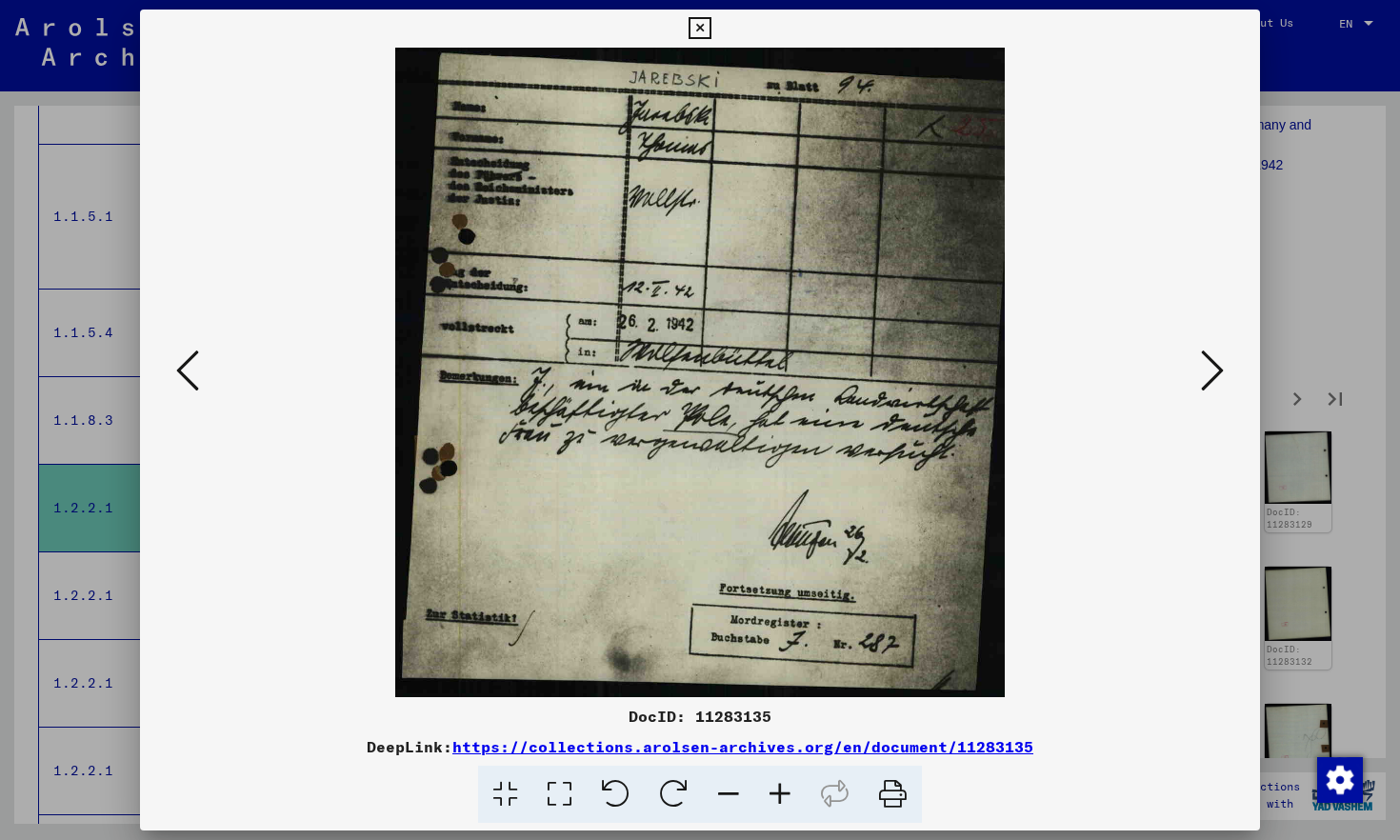 click at bounding box center (1212, 370) 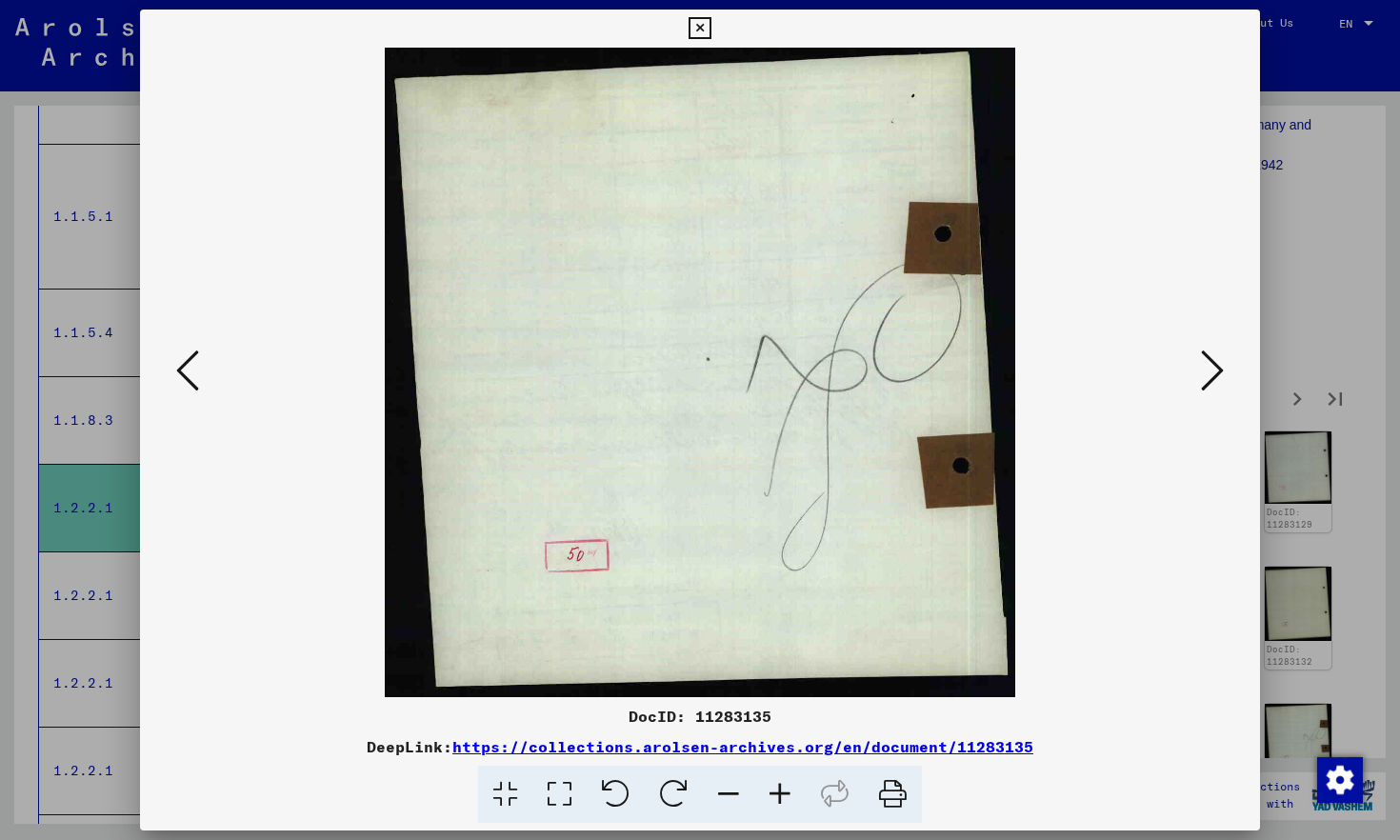 click at bounding box center [1212, 370] 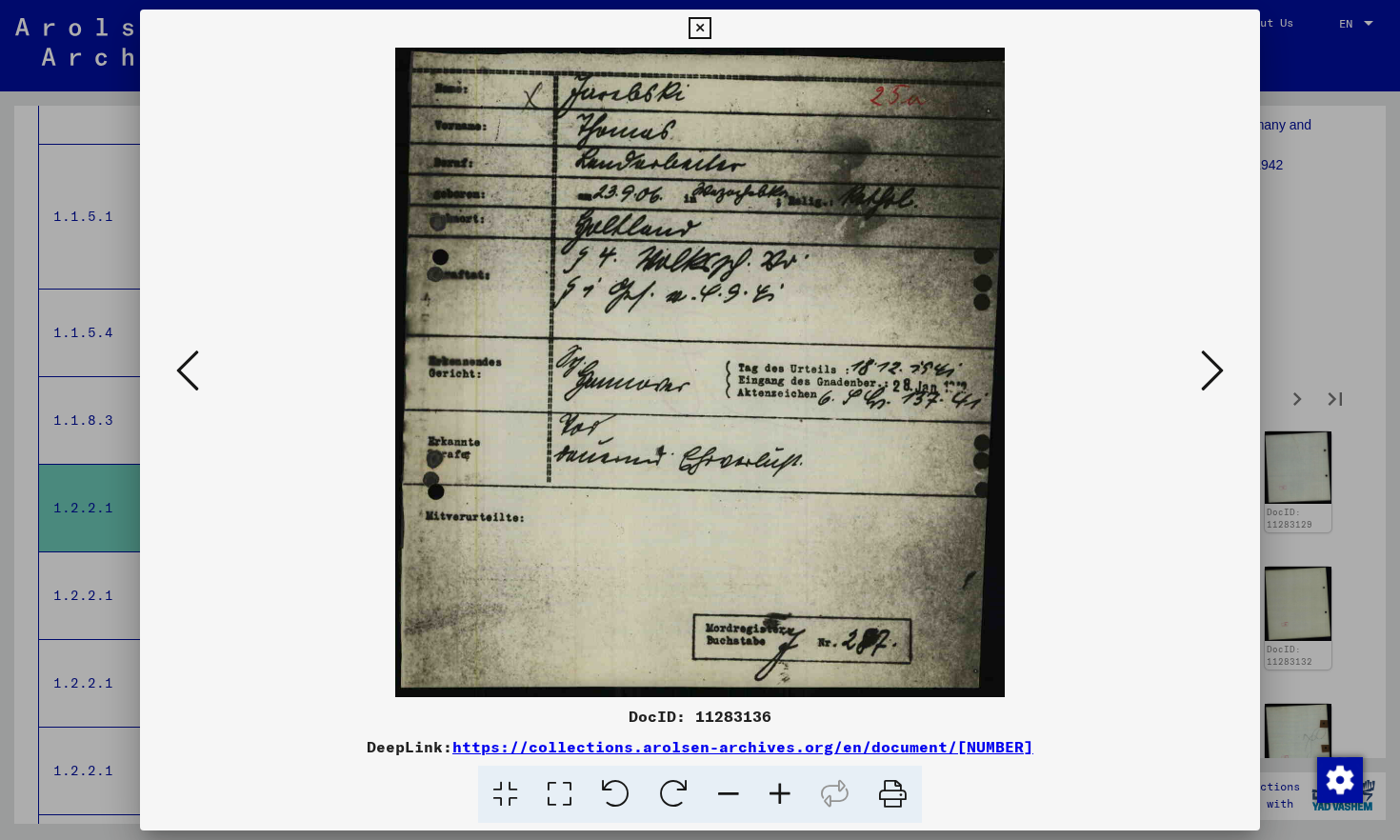click at bounding box center [1212, 370] 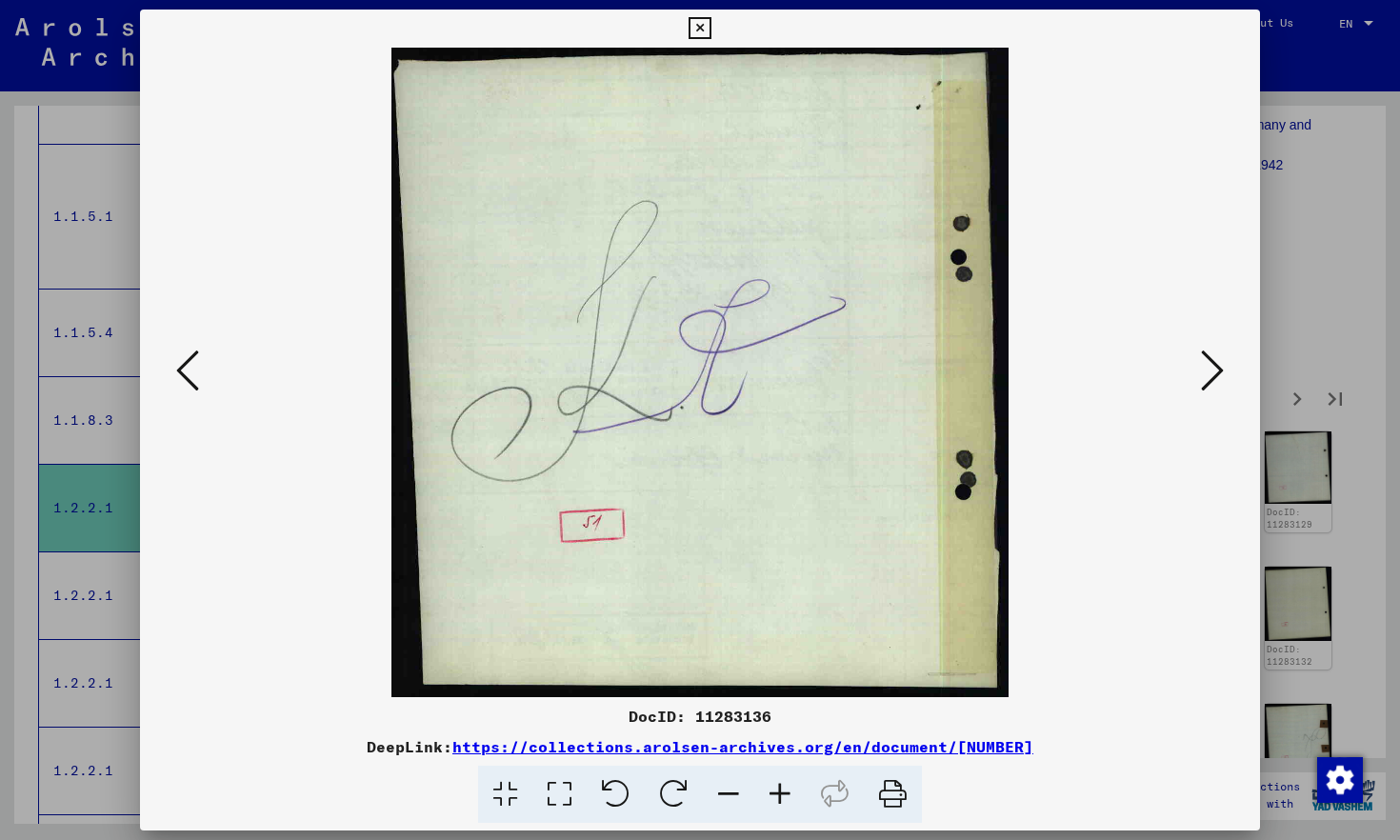 click at bounding box center (1212, 370) 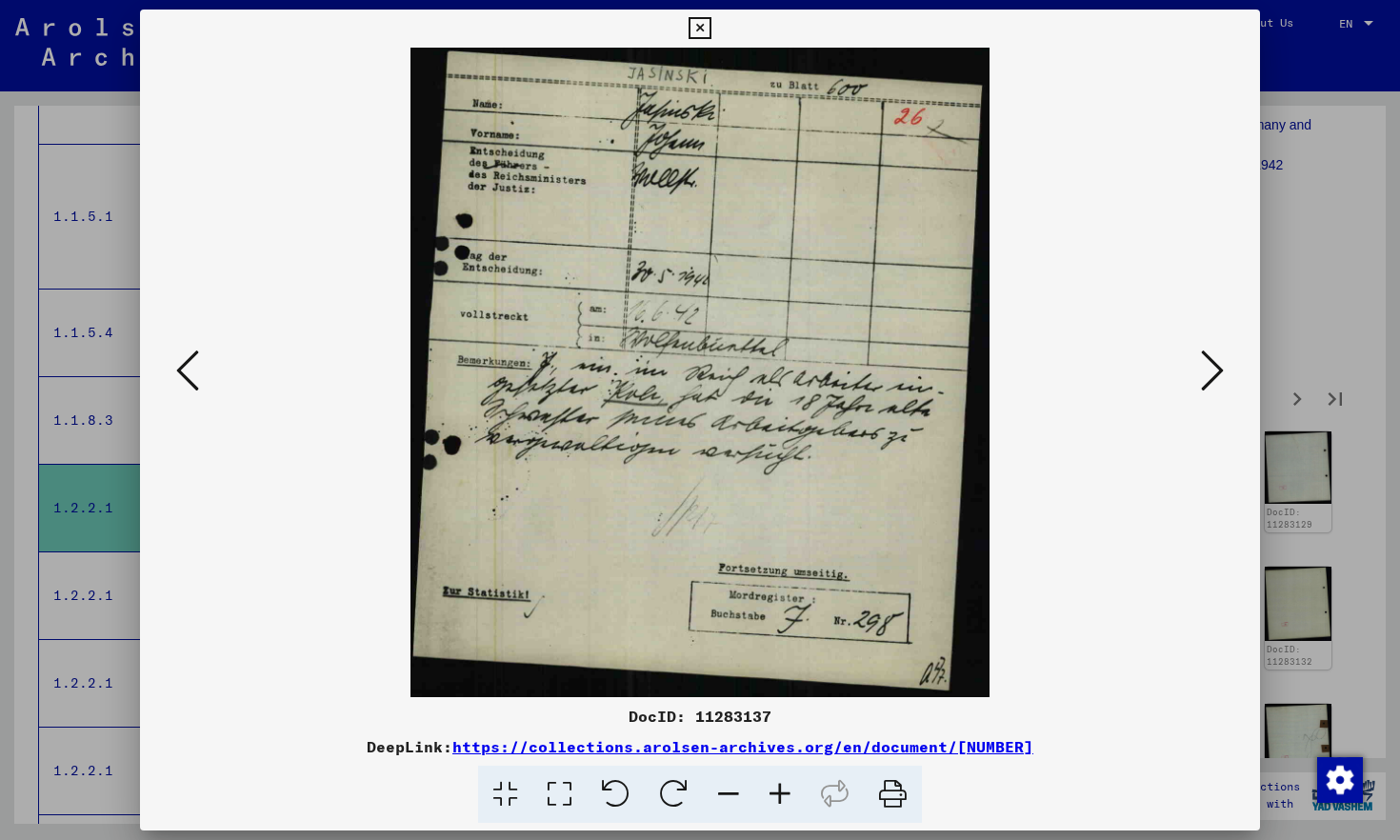 click at bounding box center (1212, 370) 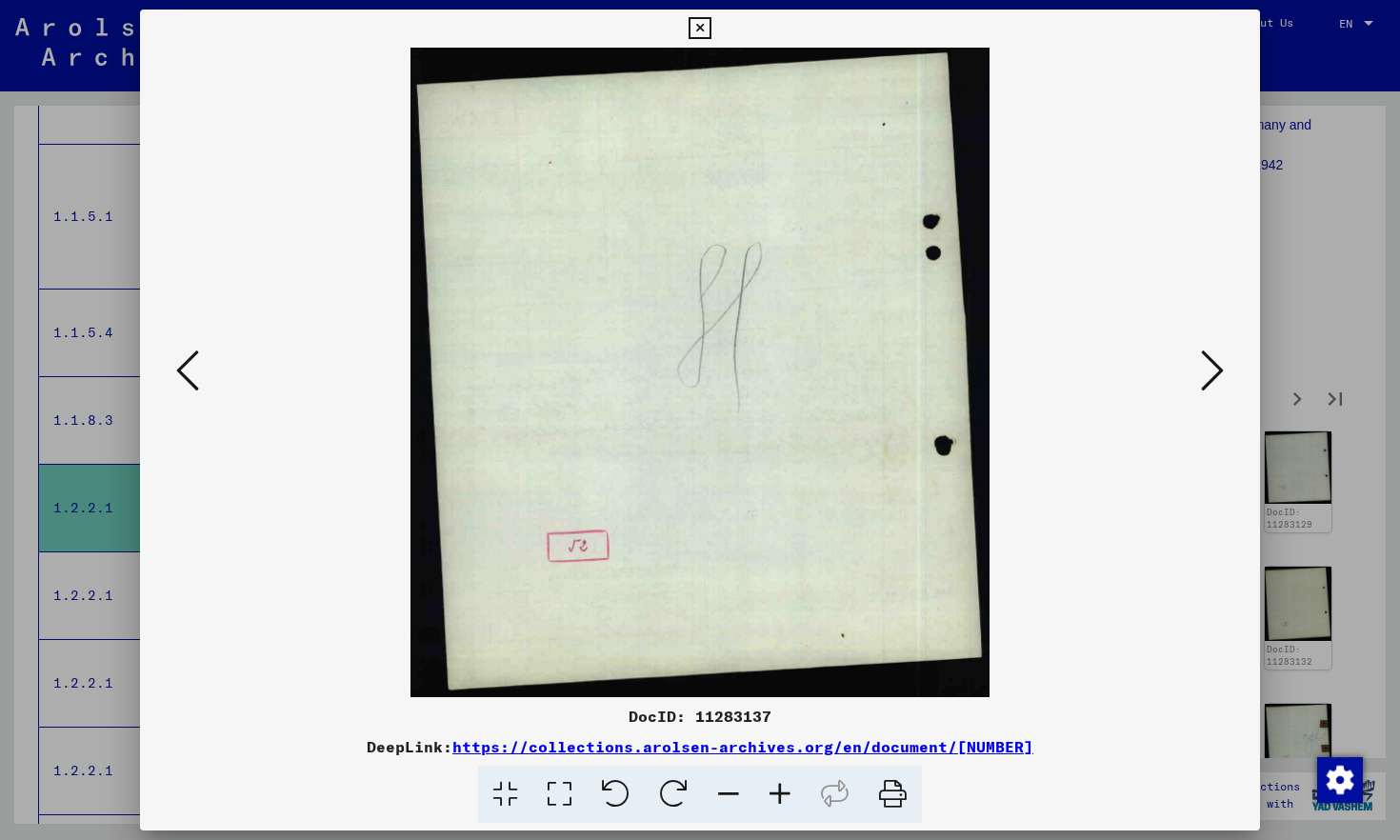 click at bounding box center [1212, 370] 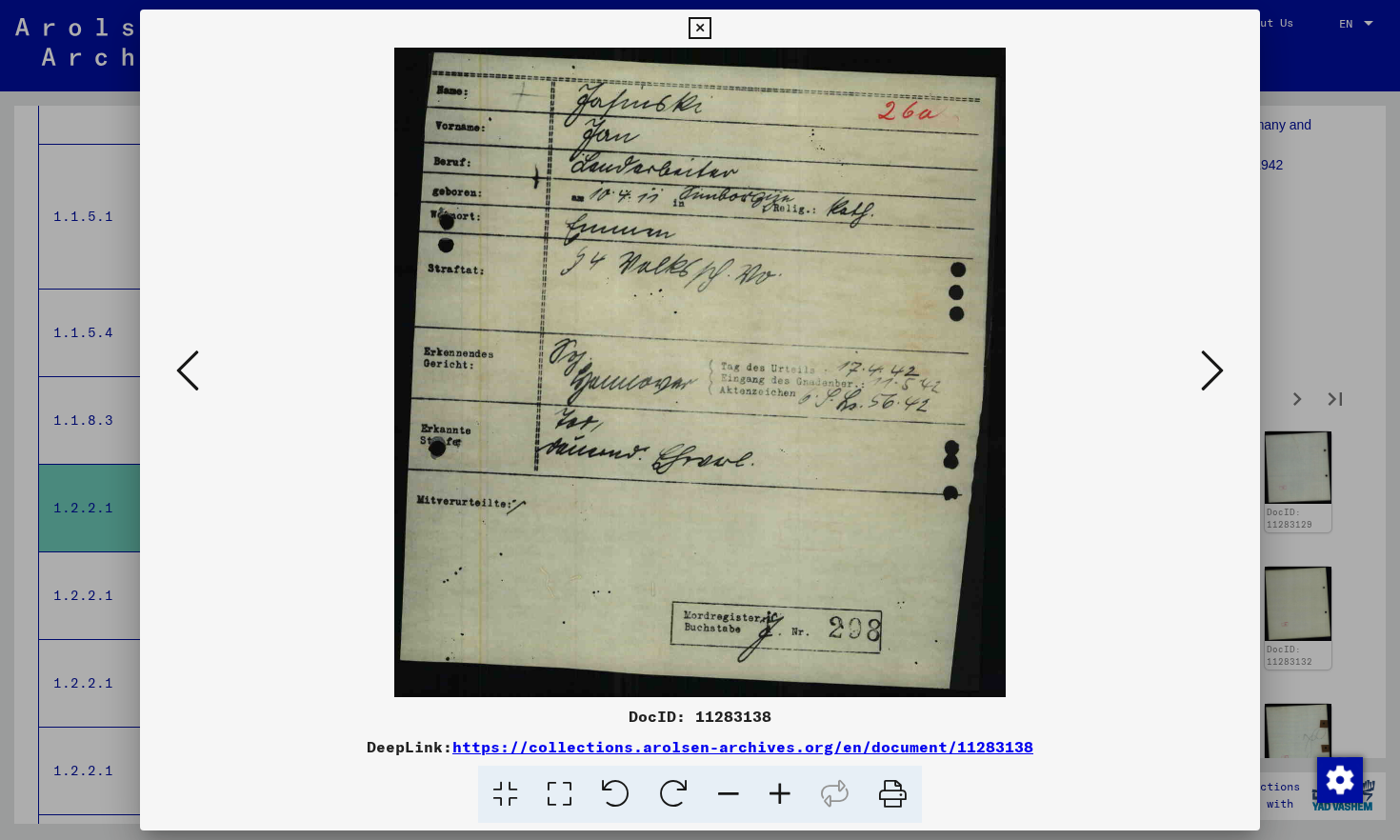 click at bounding box center [1212, 370] 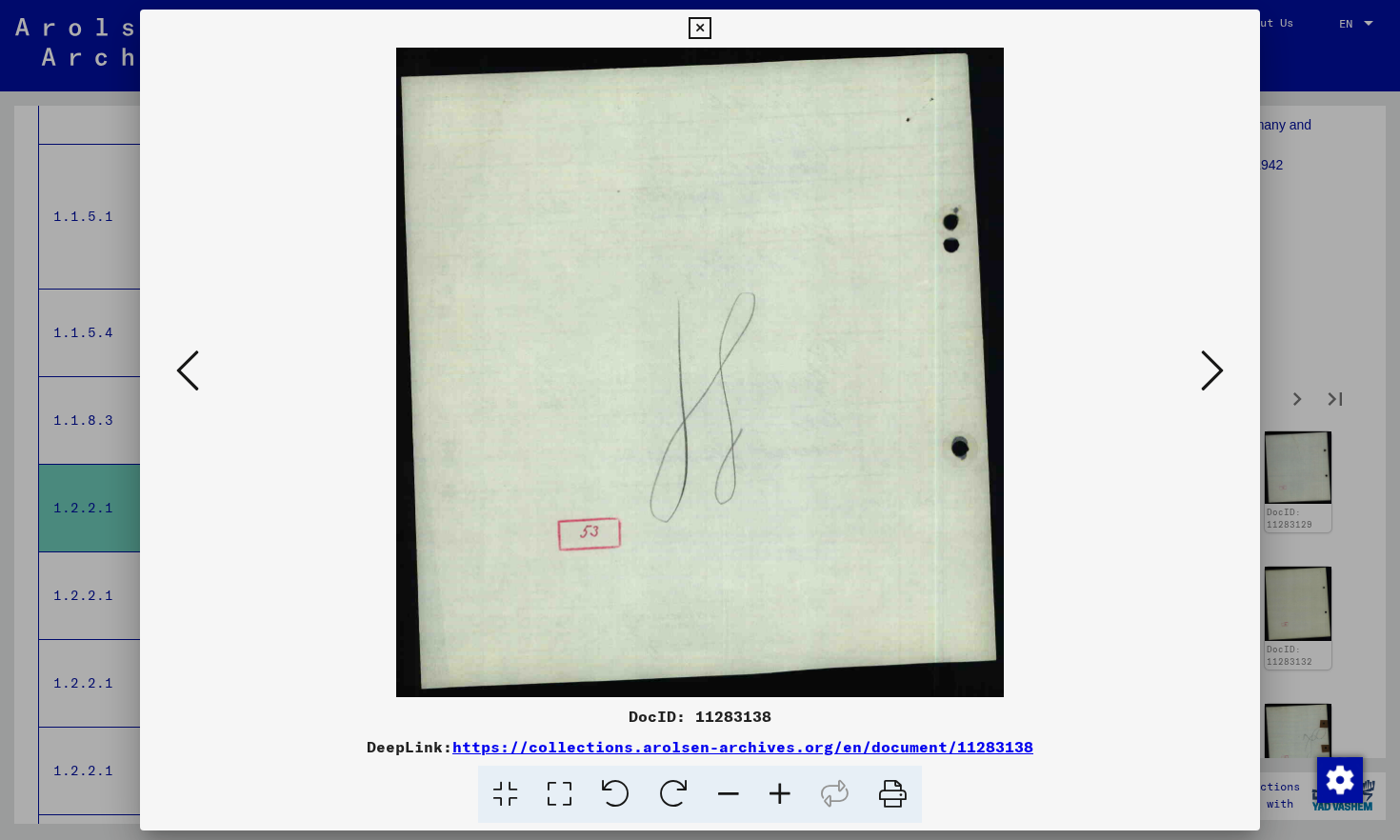 click at bounding box center [1212, 370] 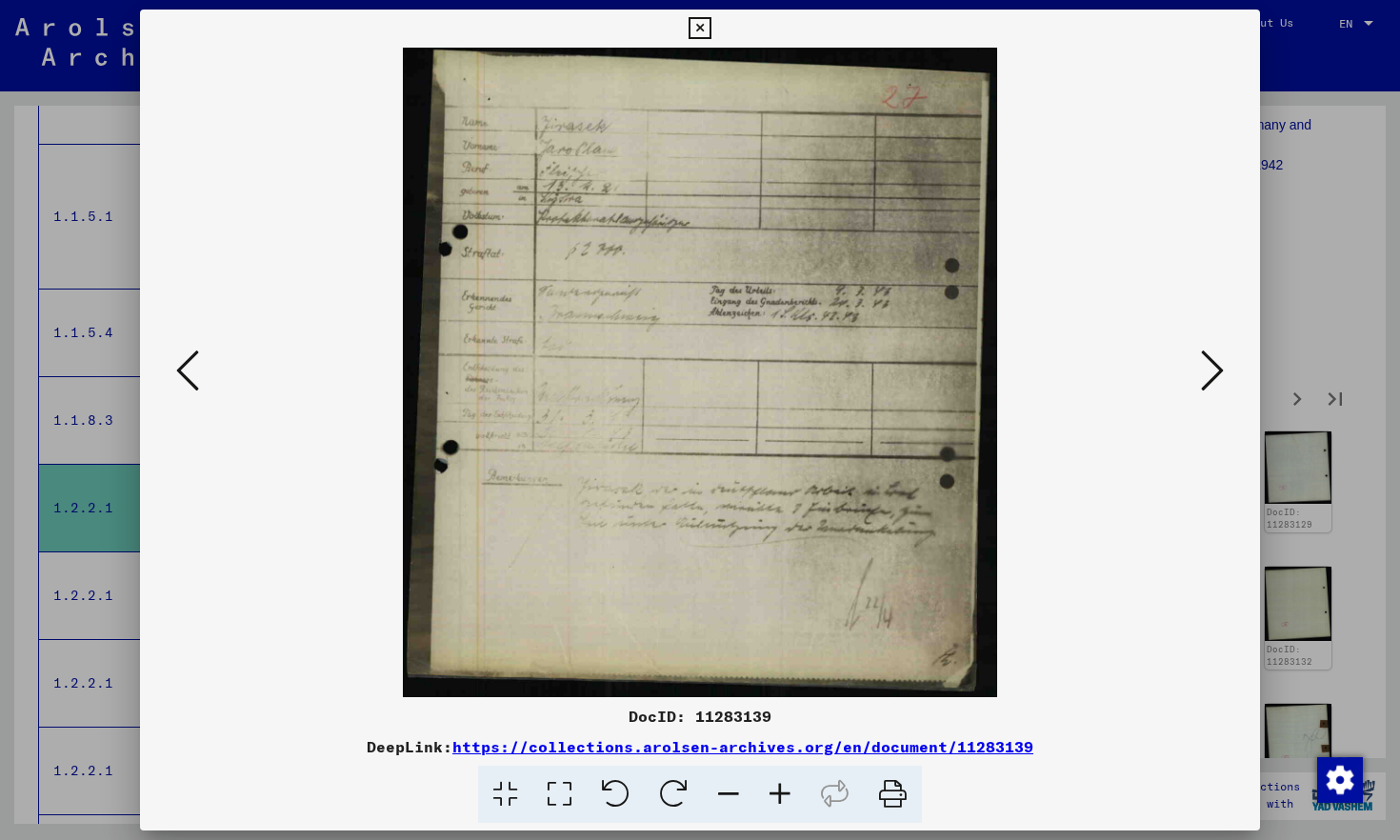 click at bounding box center (1212, 370) 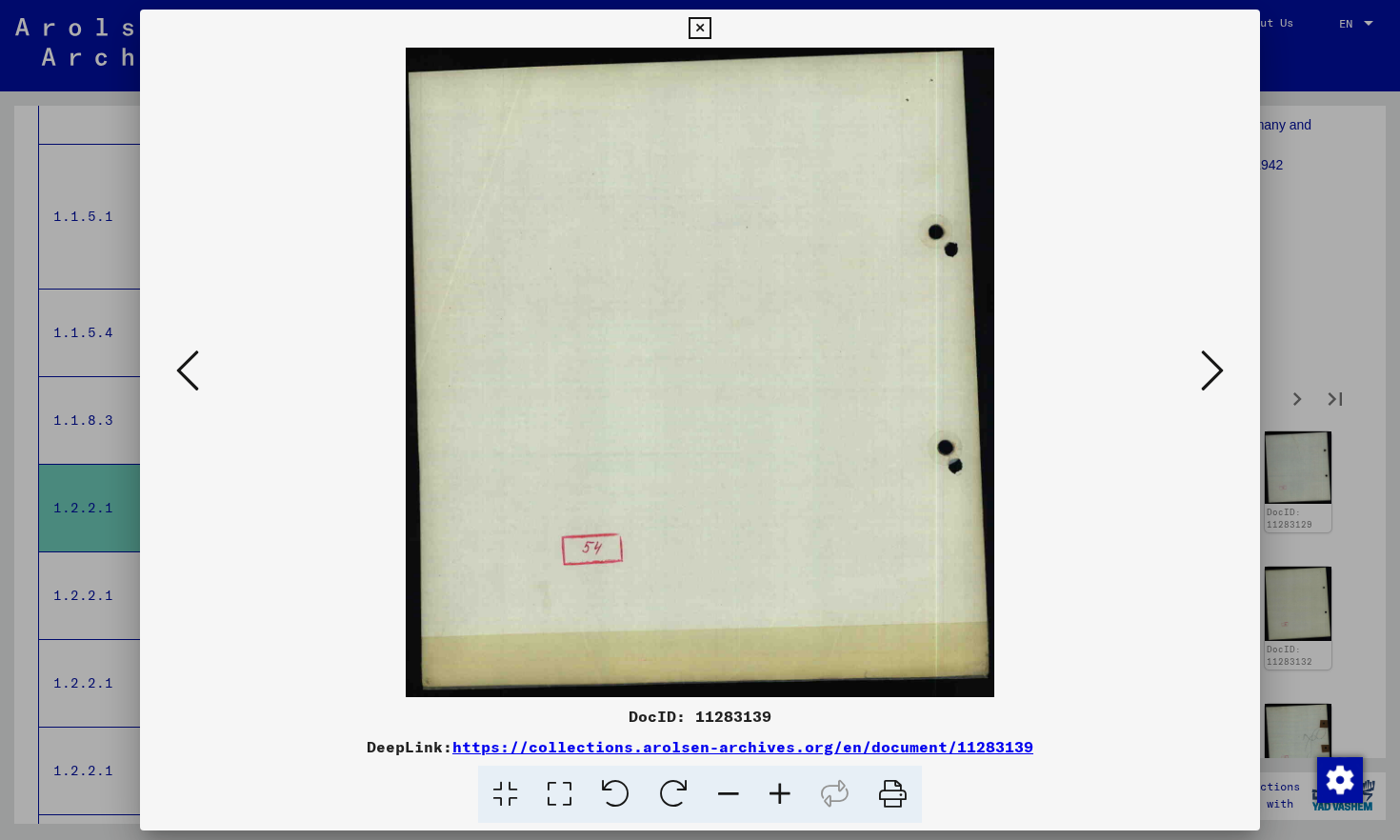 click at bounding box center (1212, 370) 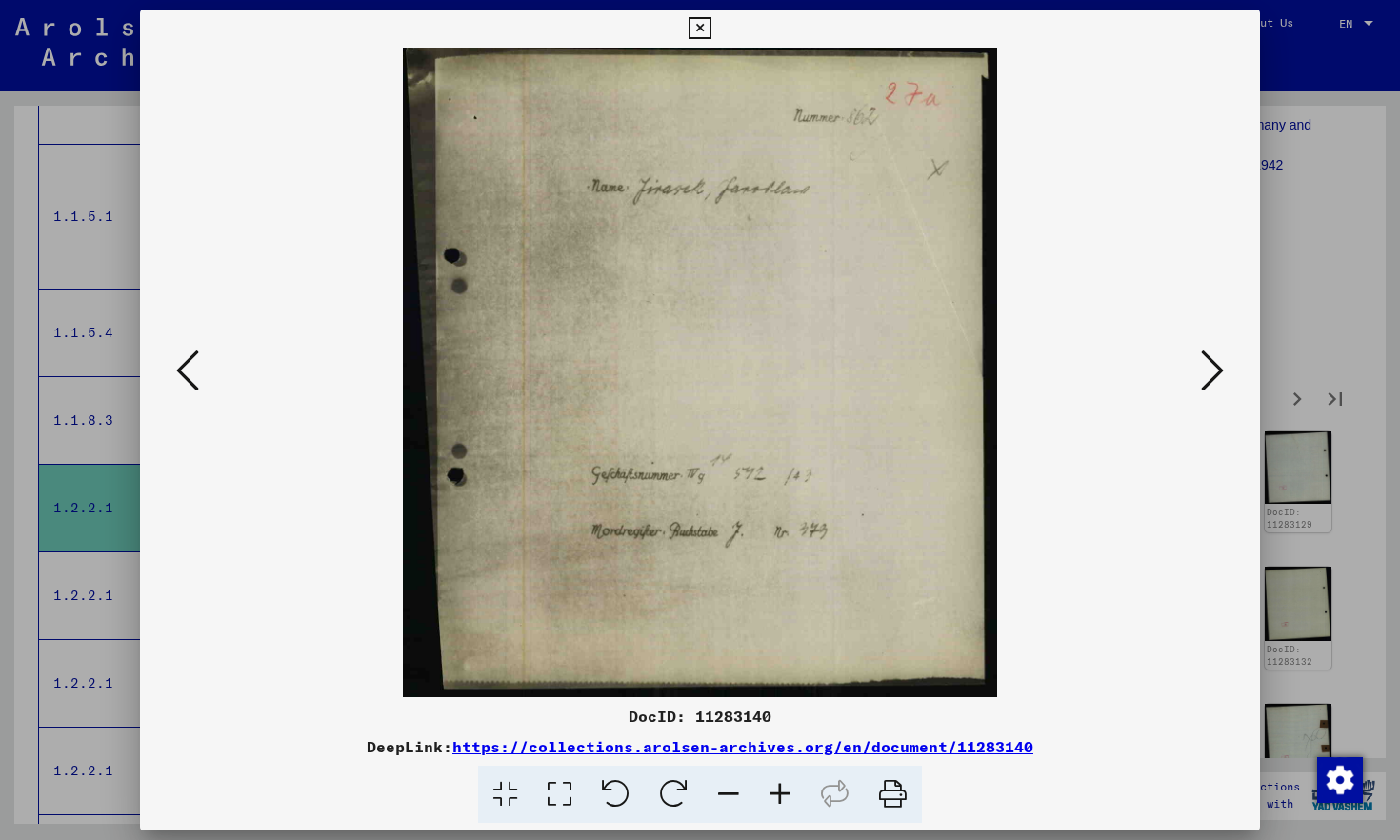click at bounding box center (1212, 370) 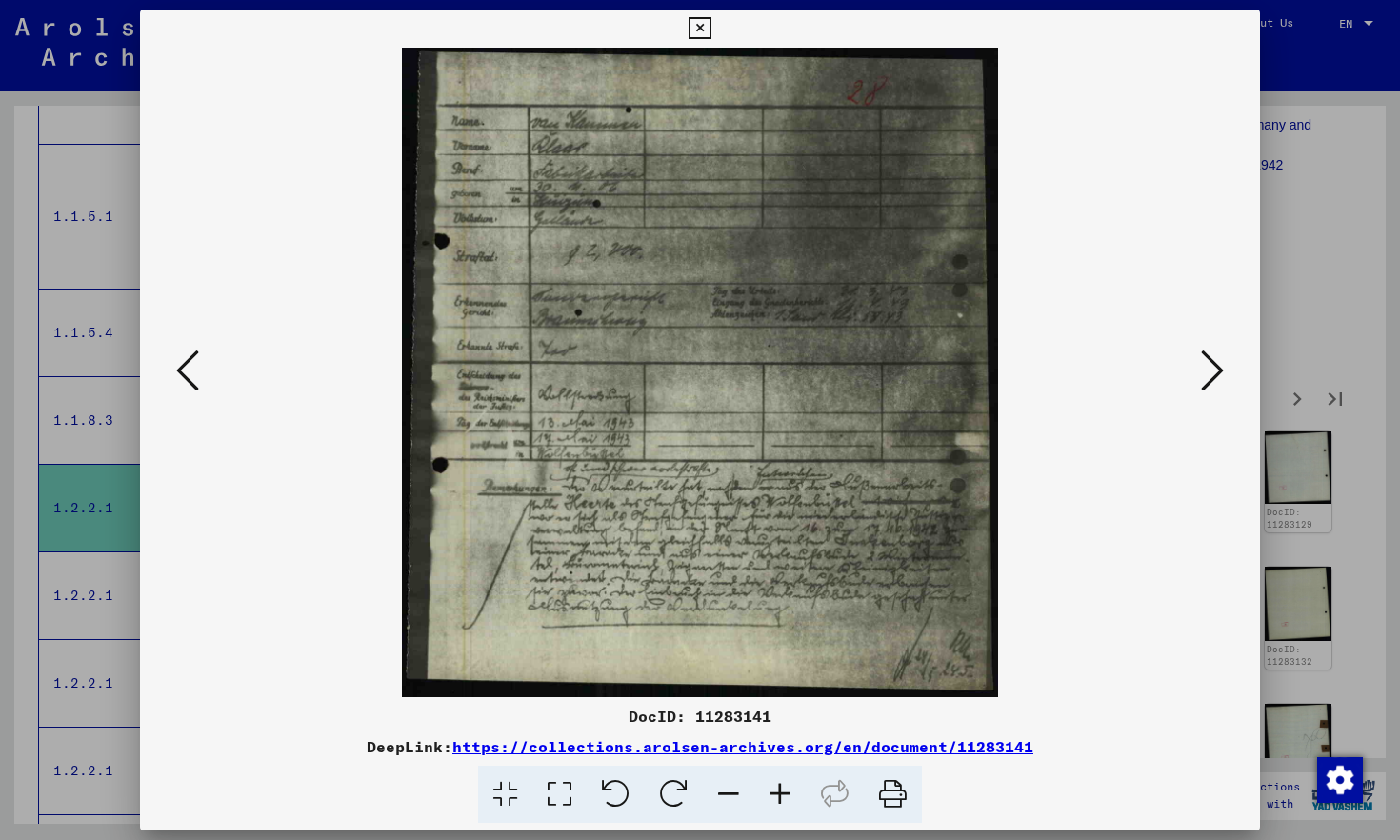 click at bounding box center [1212, 370] 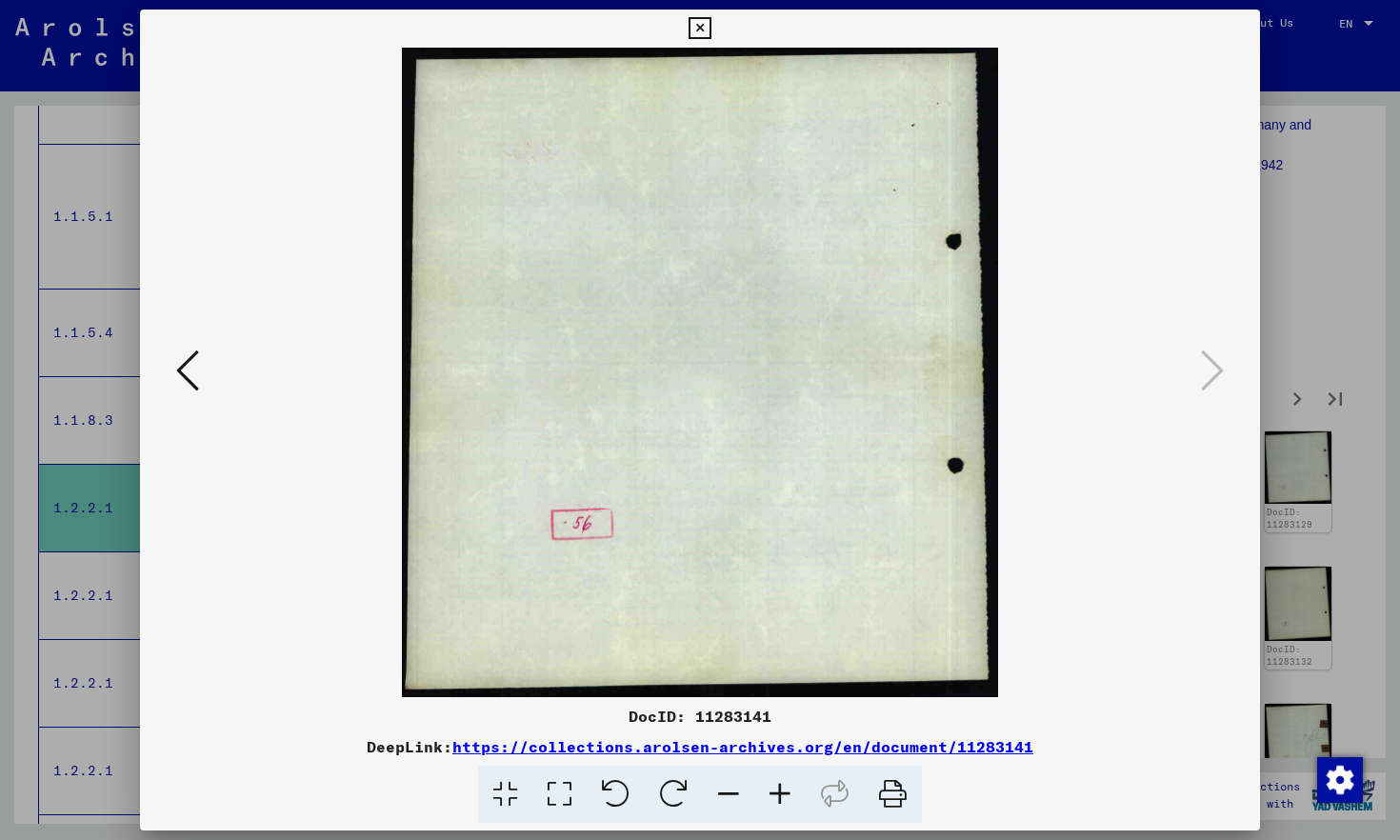 click at bounding box center [699, 29] 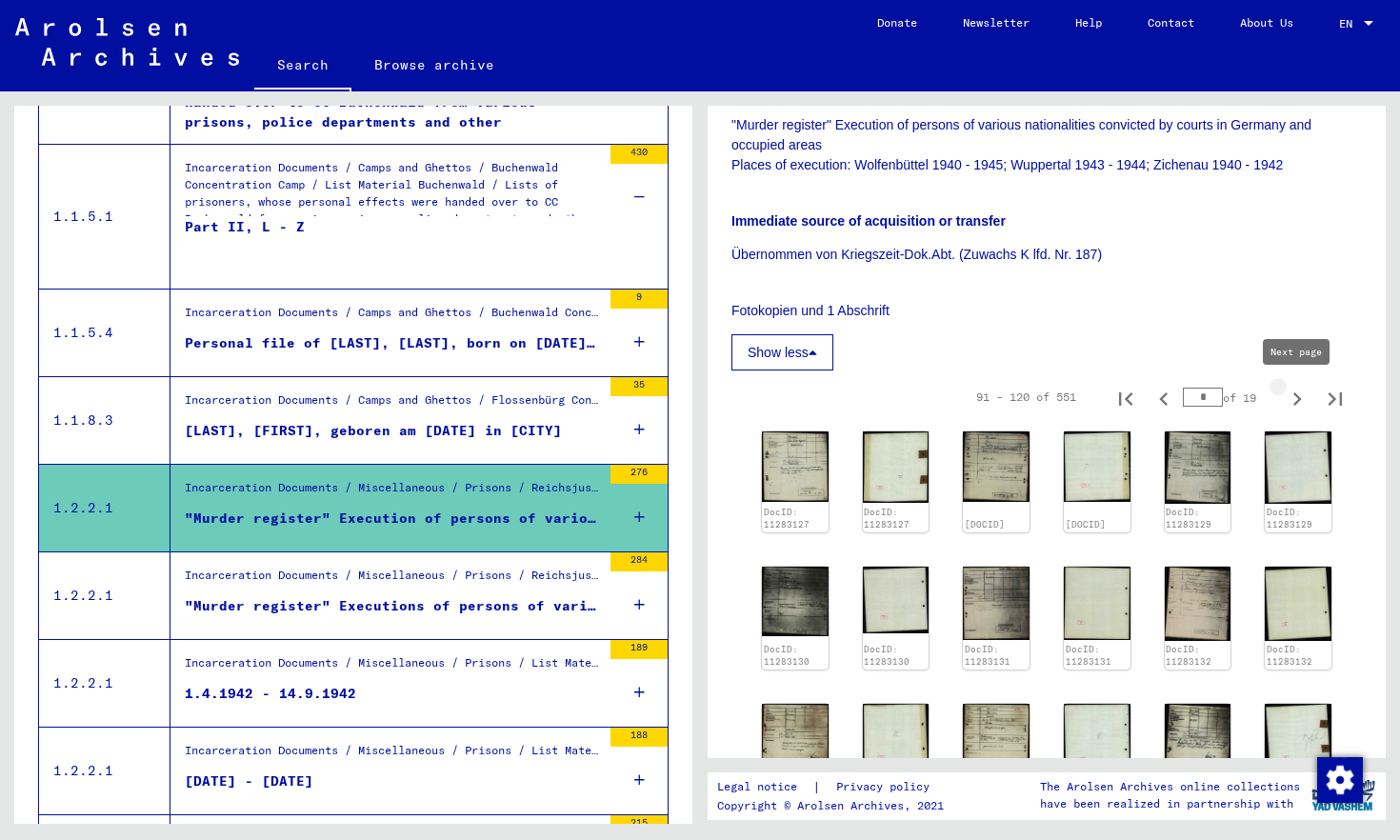 click 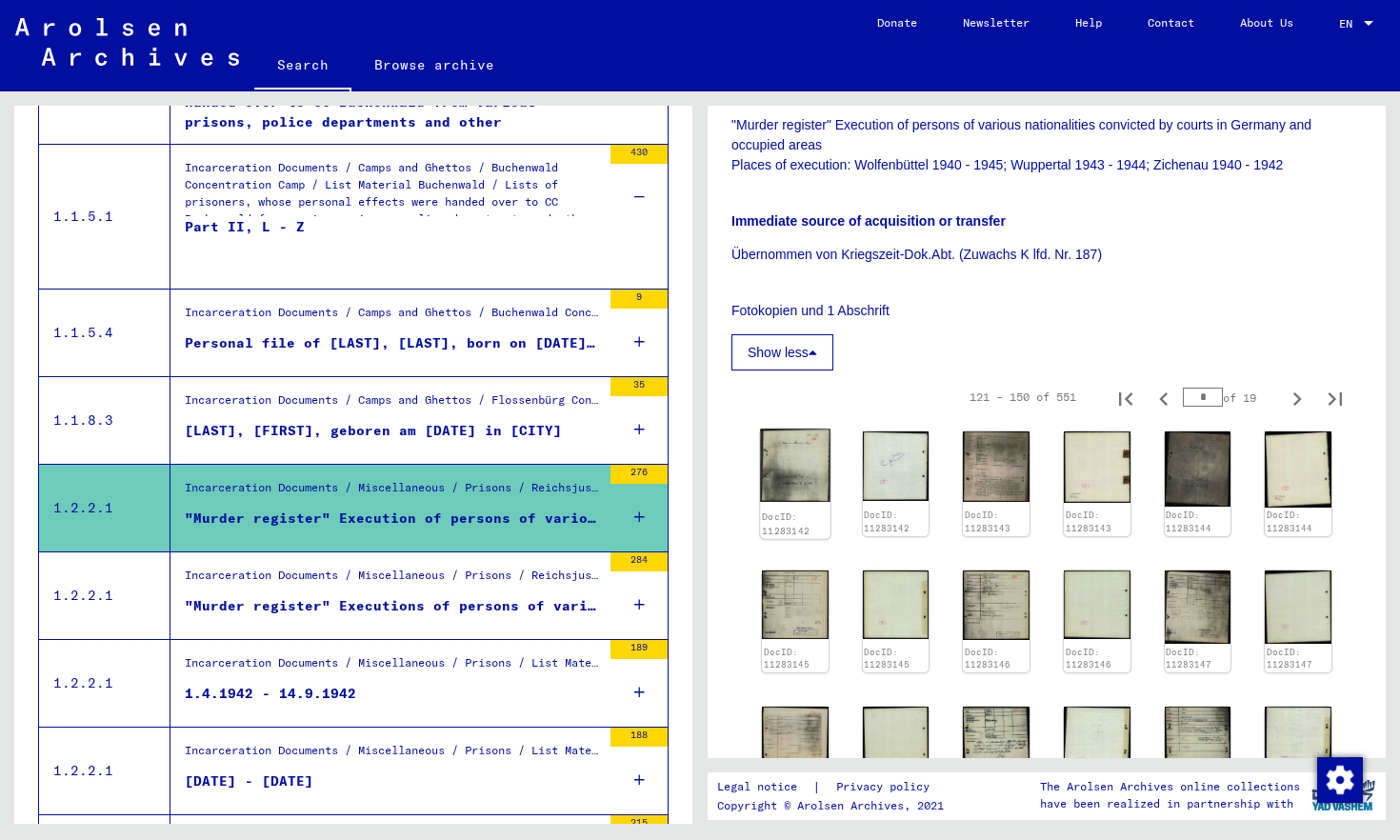 click 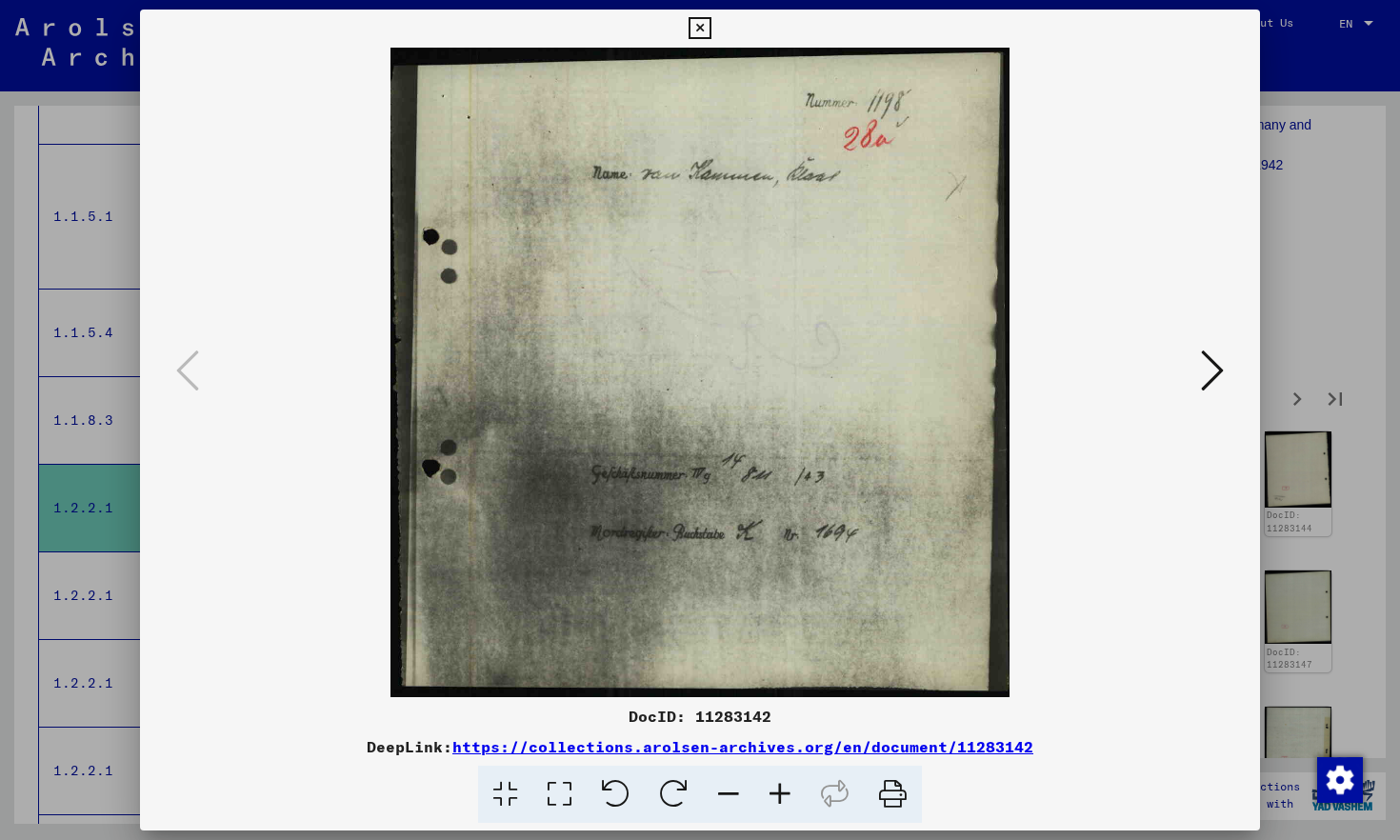 click at bounding box center (700, 372) 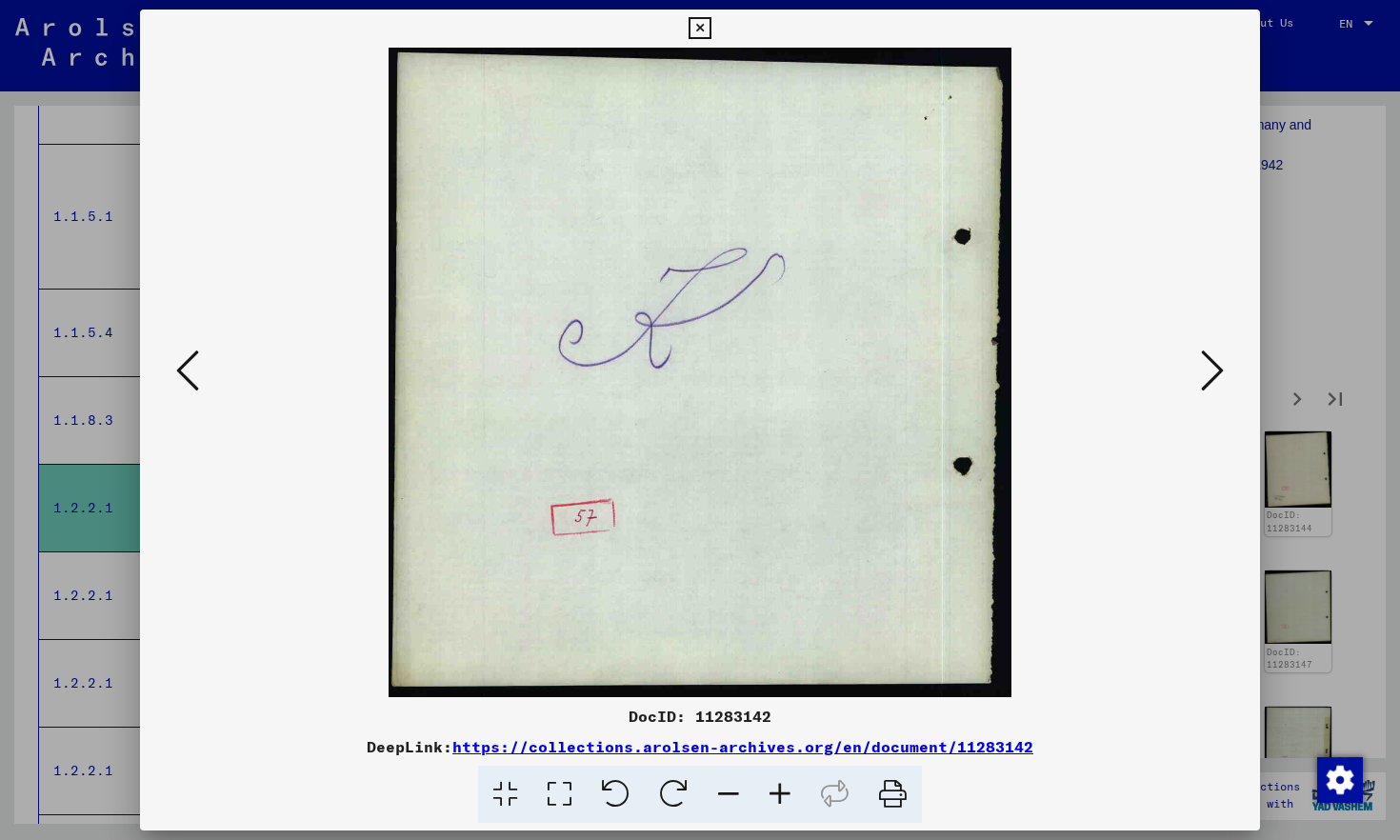 click at bounding box center [1212, 370] 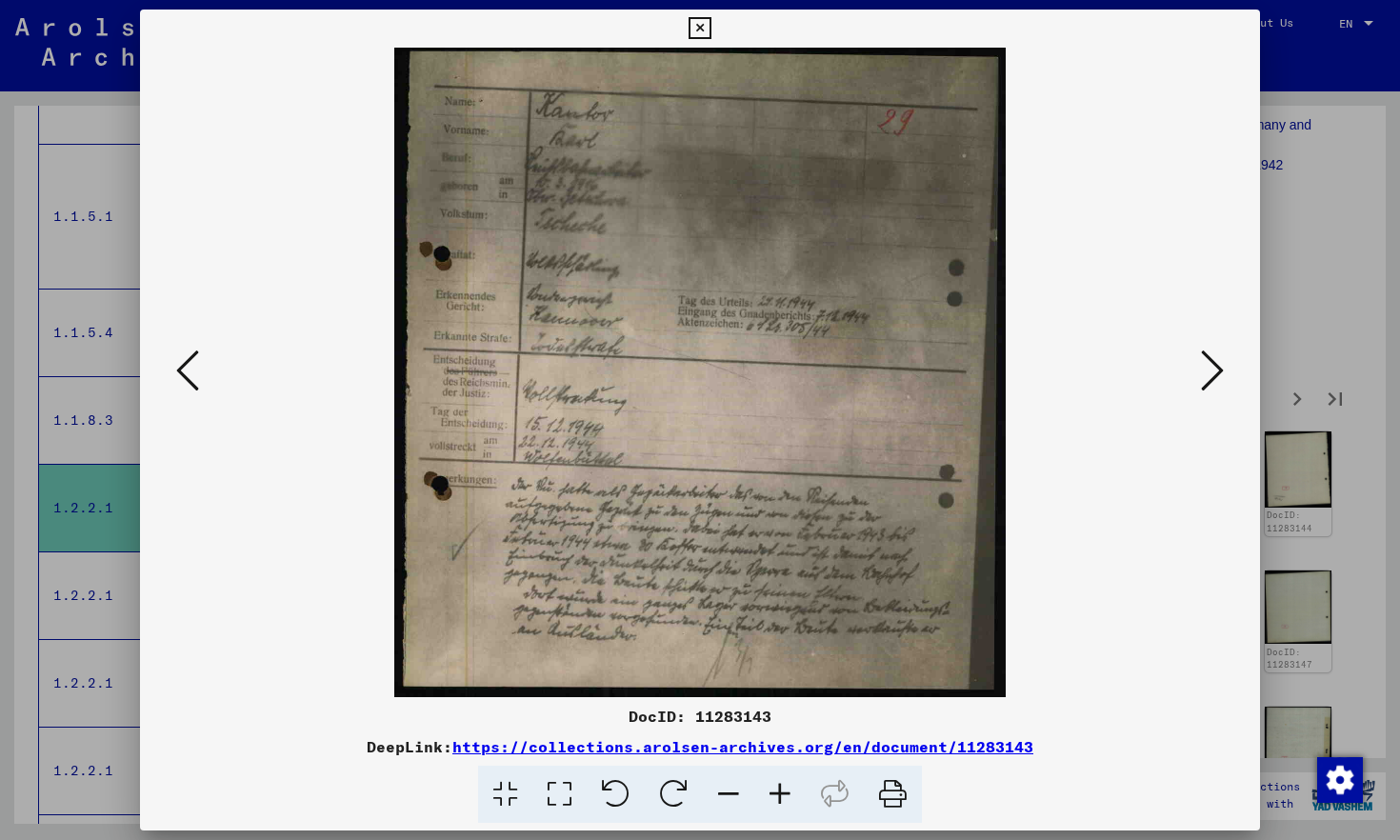 click at bounding box center [1212, 370] 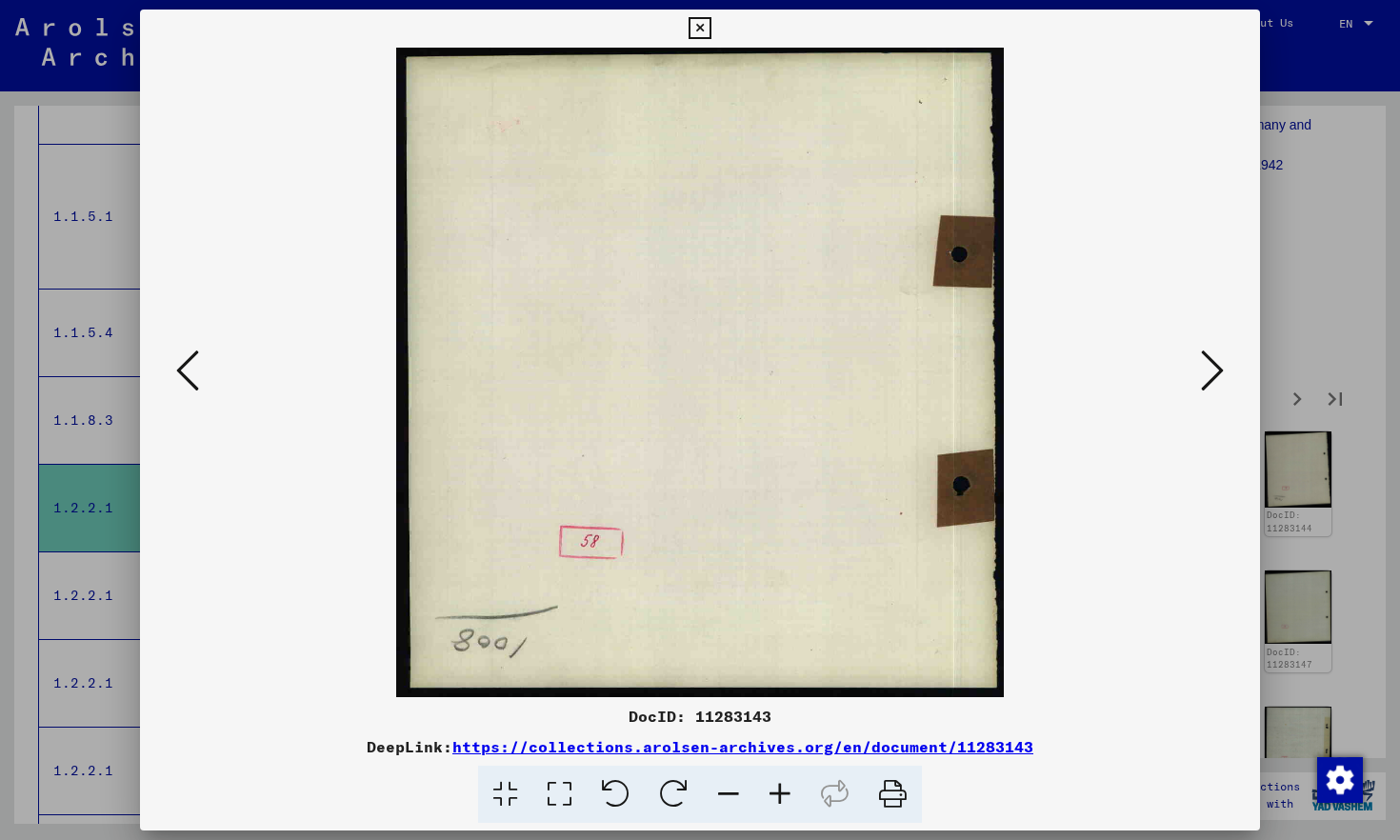 click at bounding box center (1212, 370) 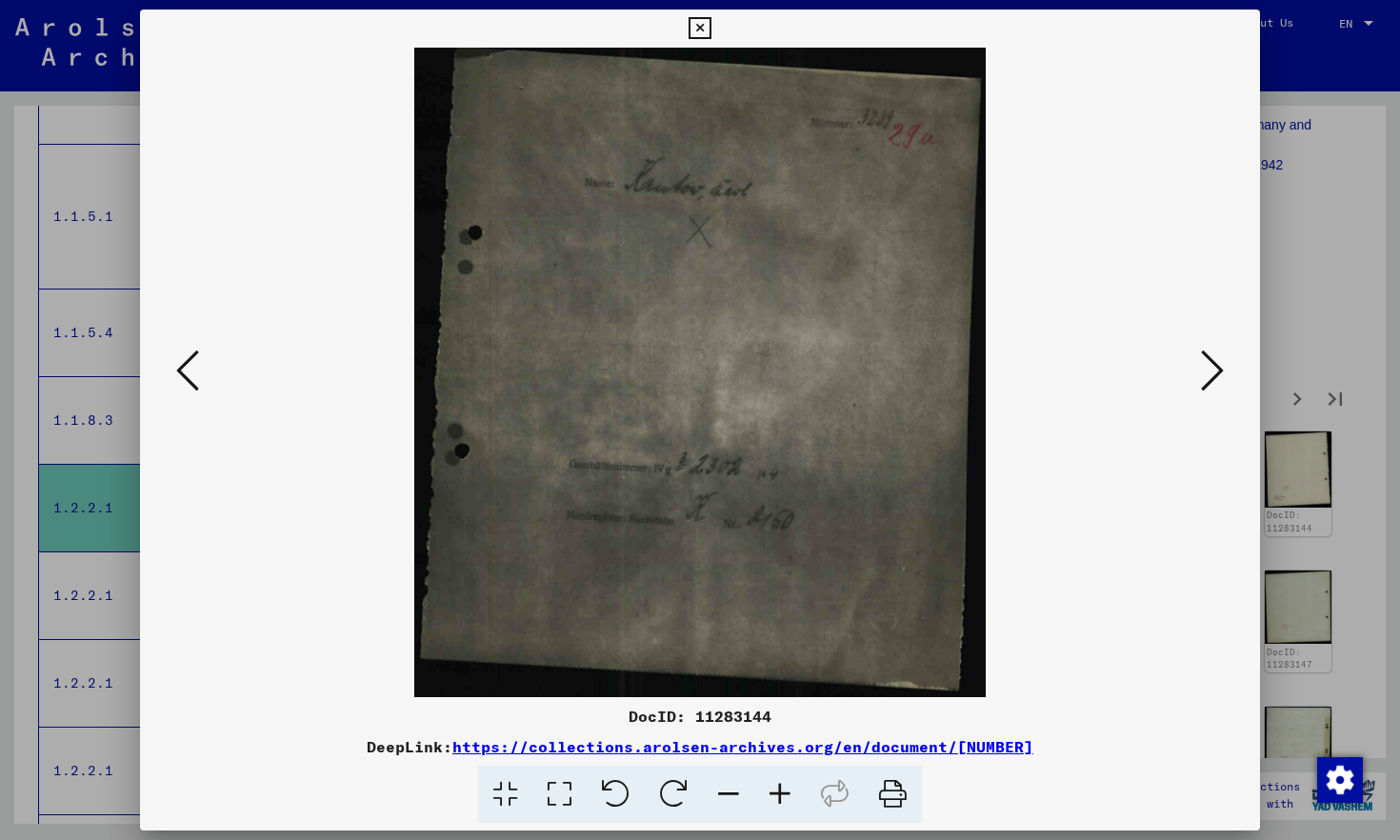 click at bounding box center [1212, 370] 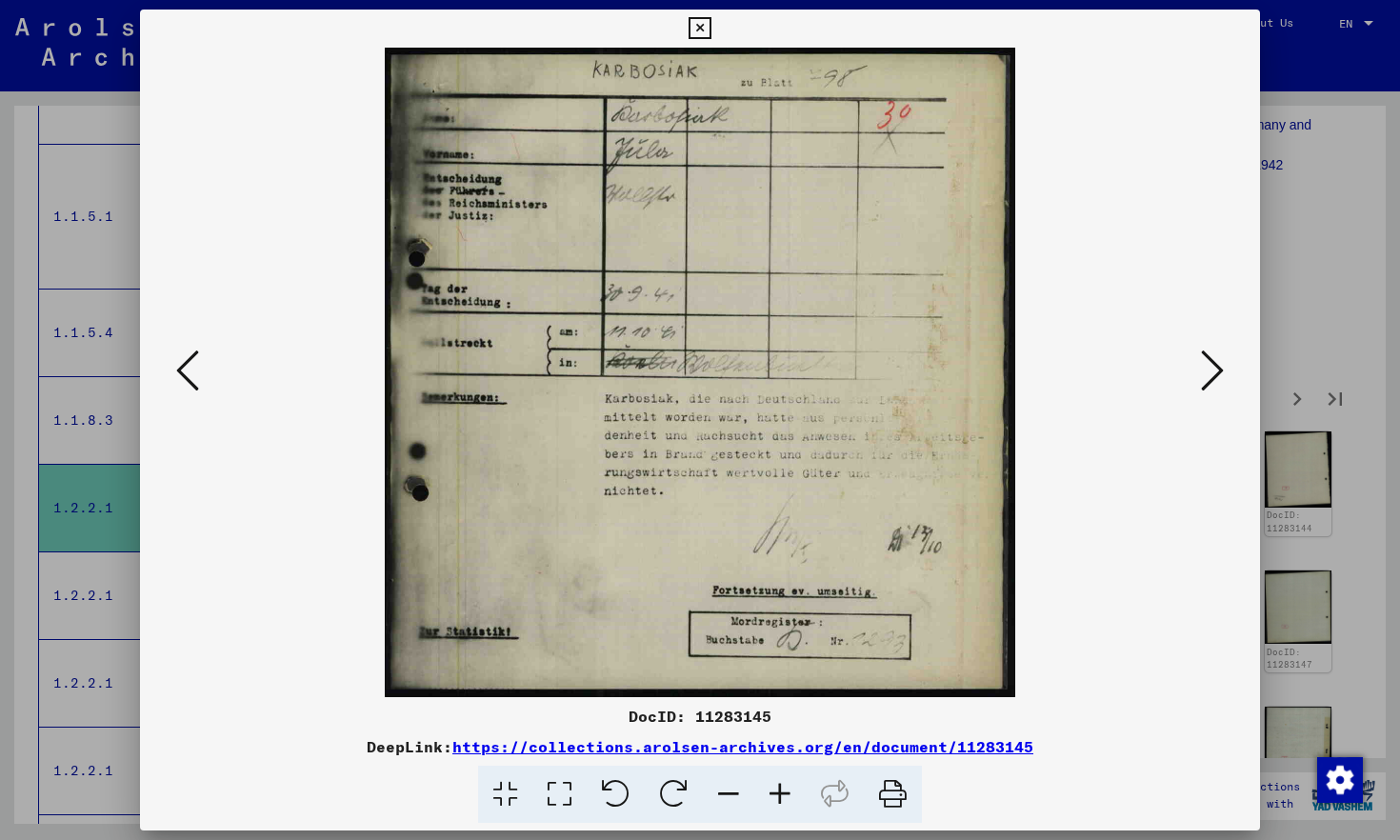 click at bounding box center [1212, 370] 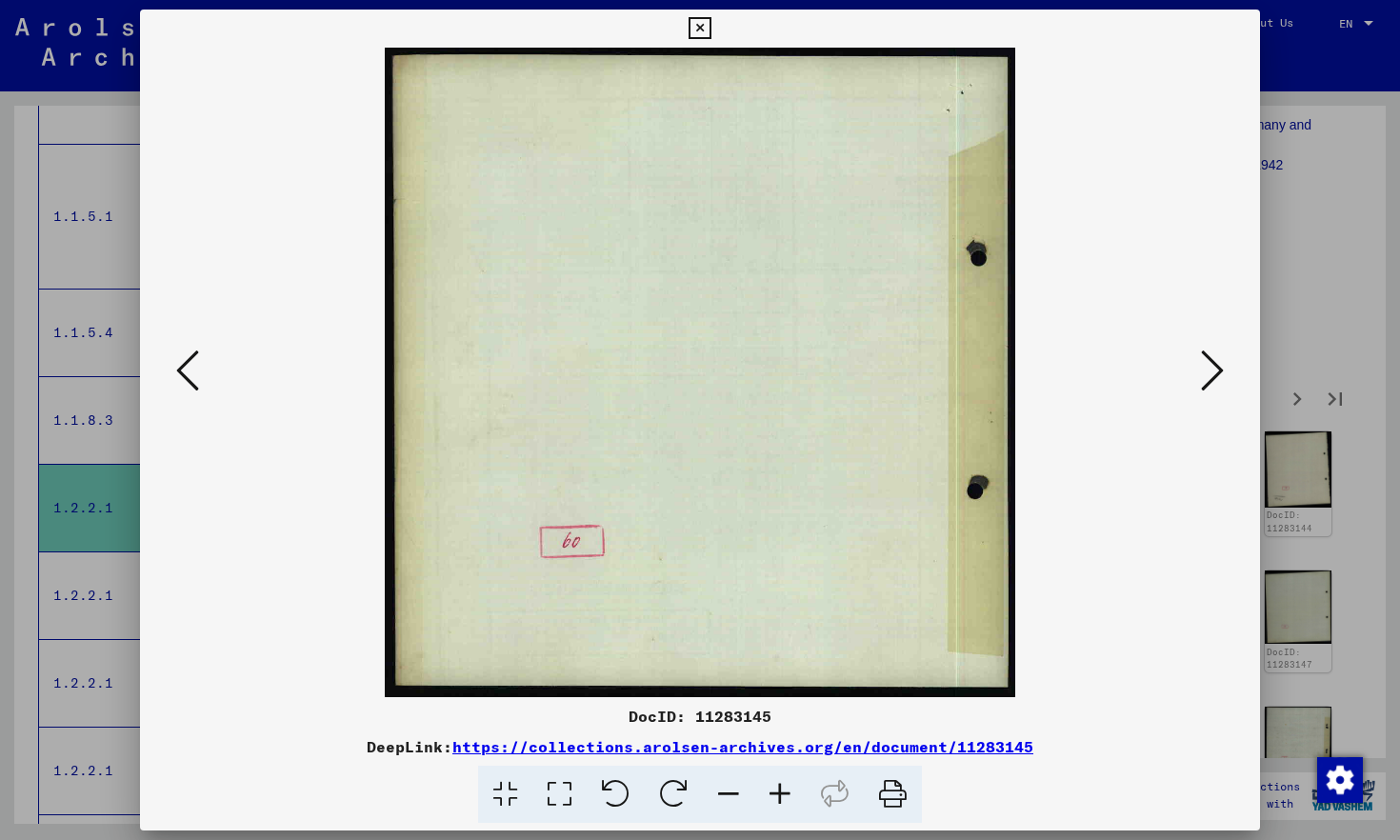 click at bounding box center (1212, 370) 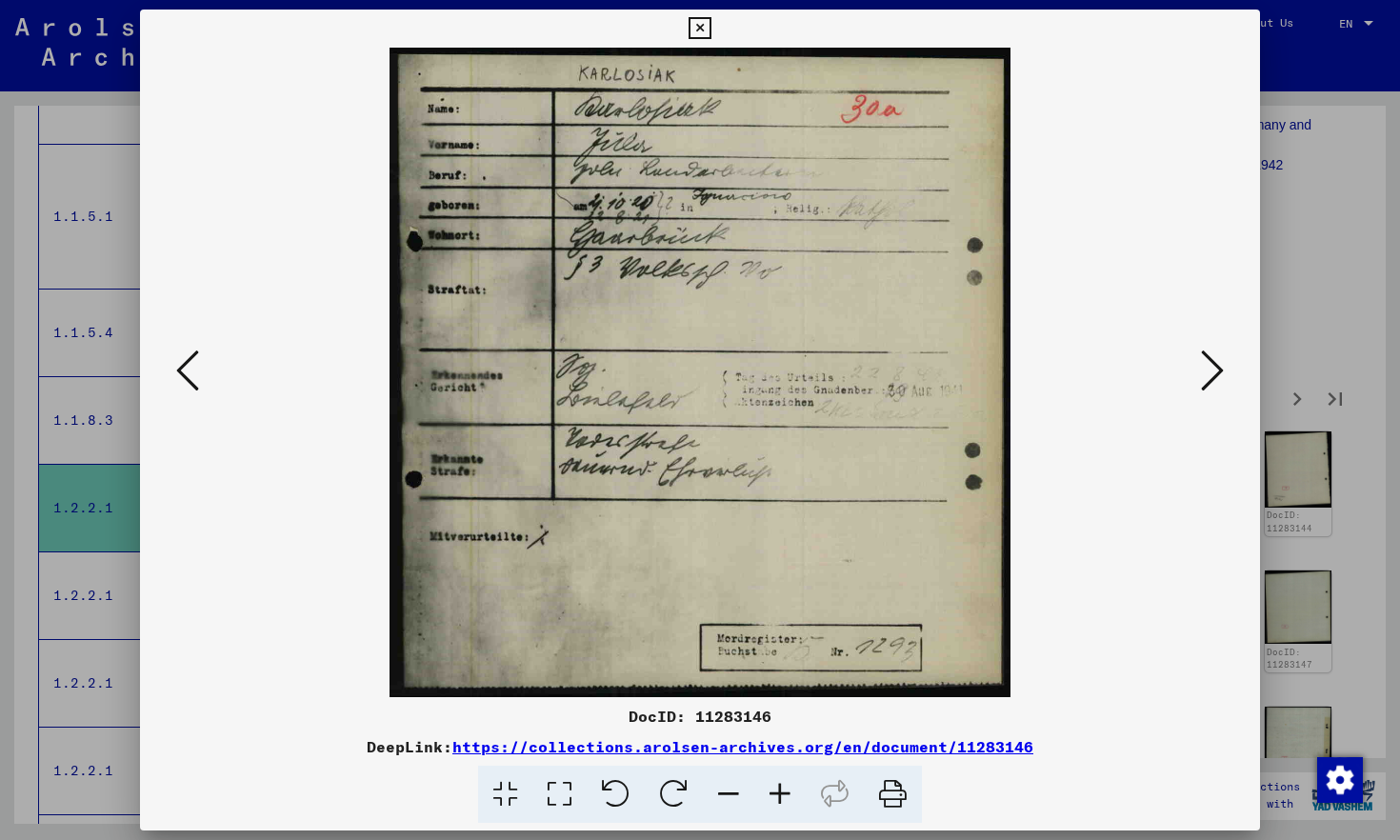 click at bounding box center (1212, 370) 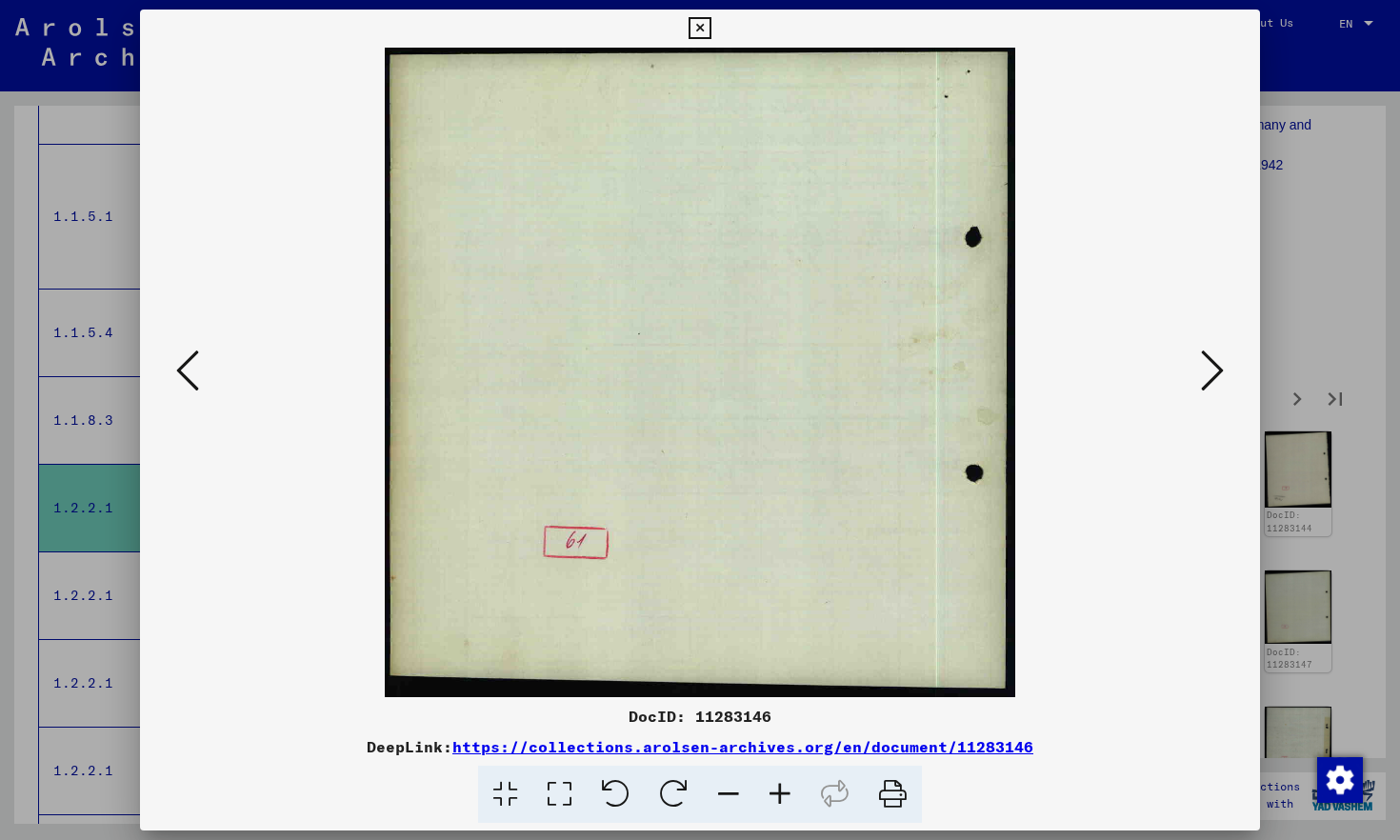 click at bounding box center [1212, 370] 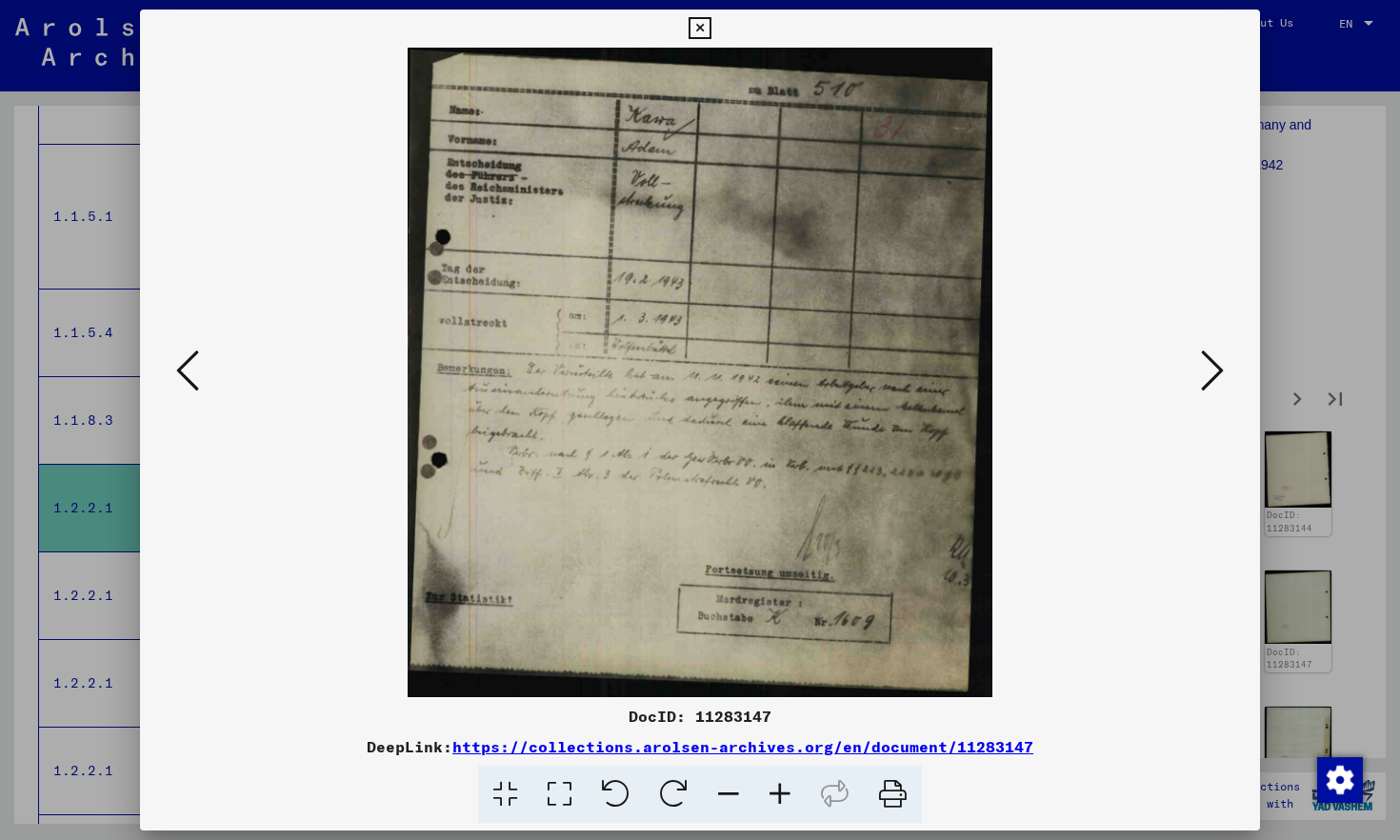 click at bounding box center [1212, 370] 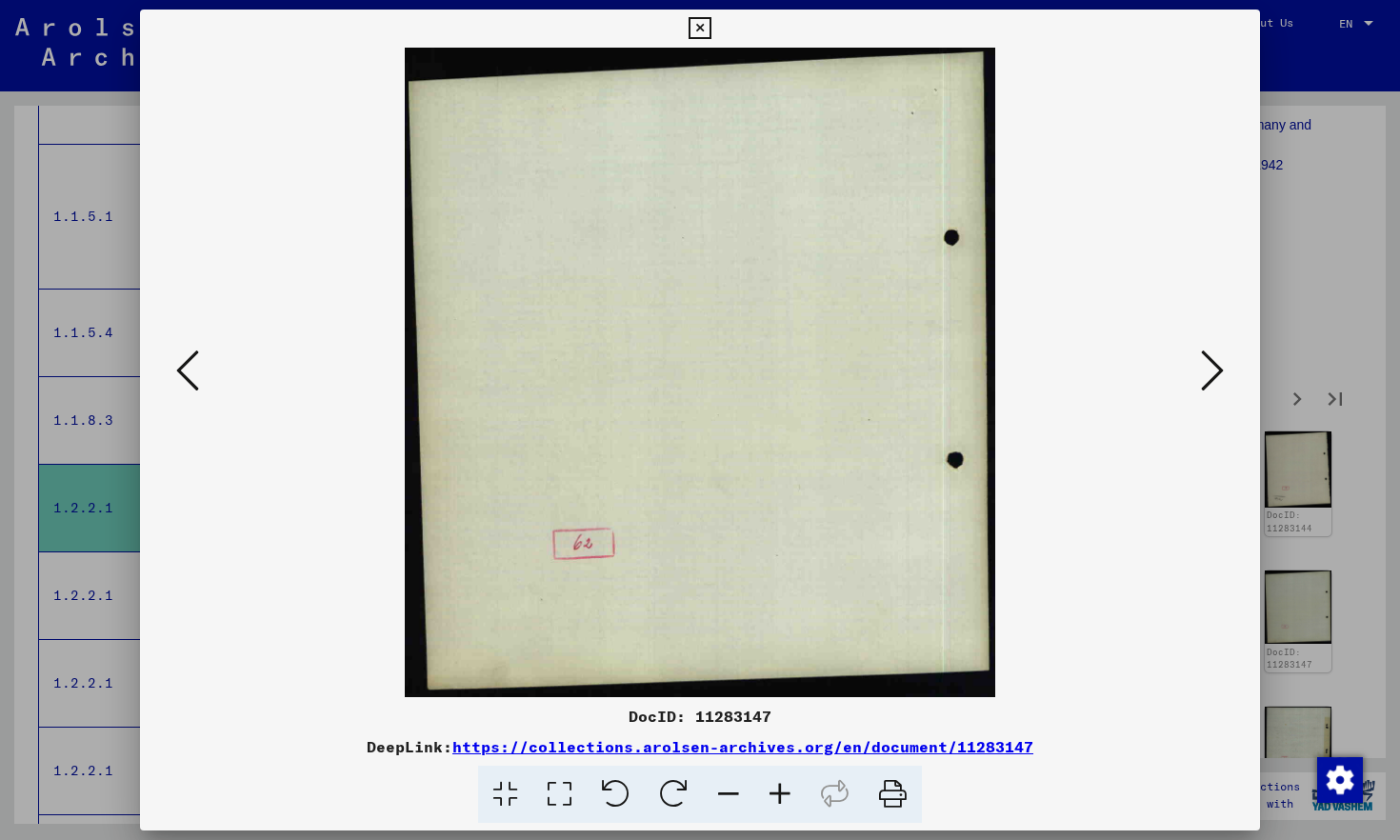 click at bounding box center [1212, 370] 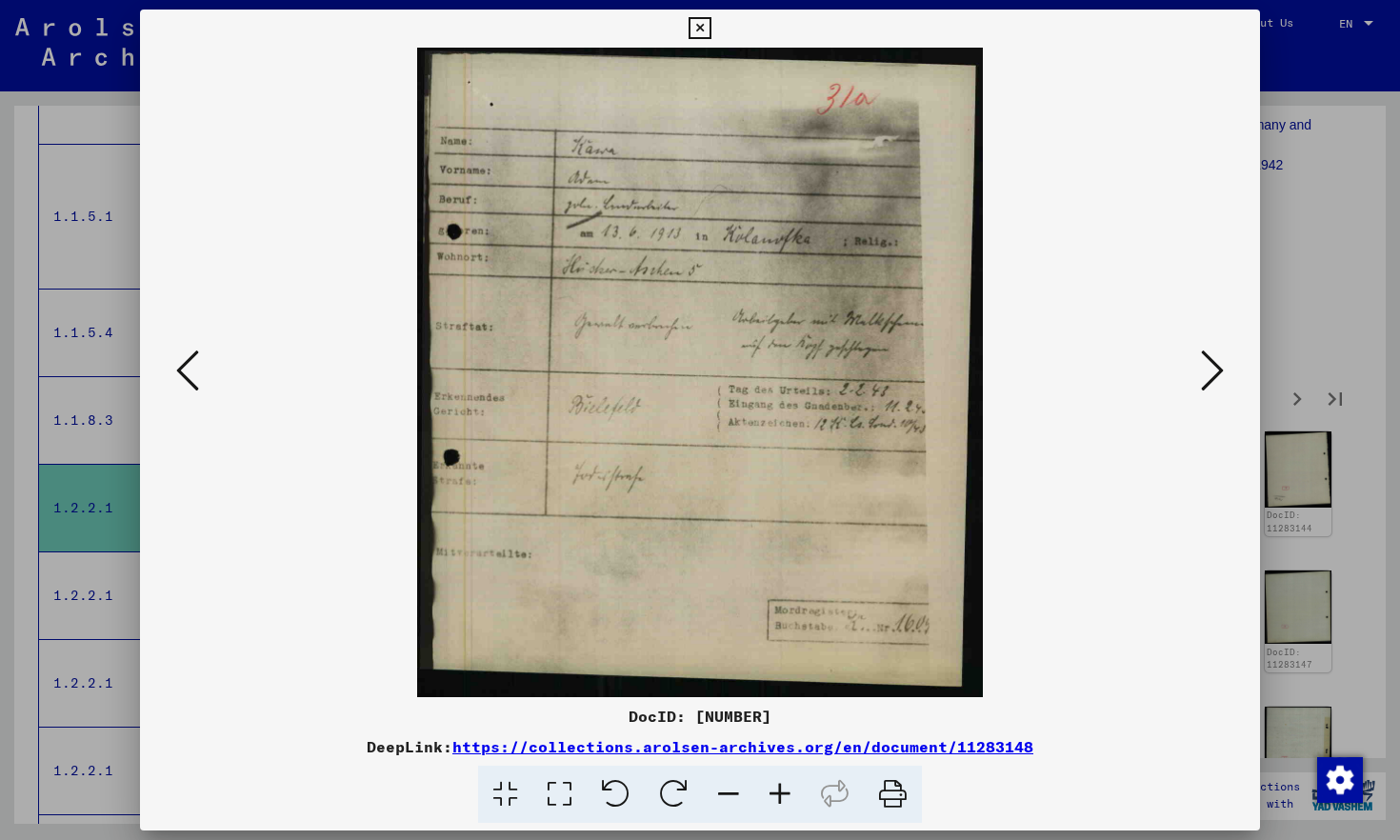 click at bounding box center [1212, 370] 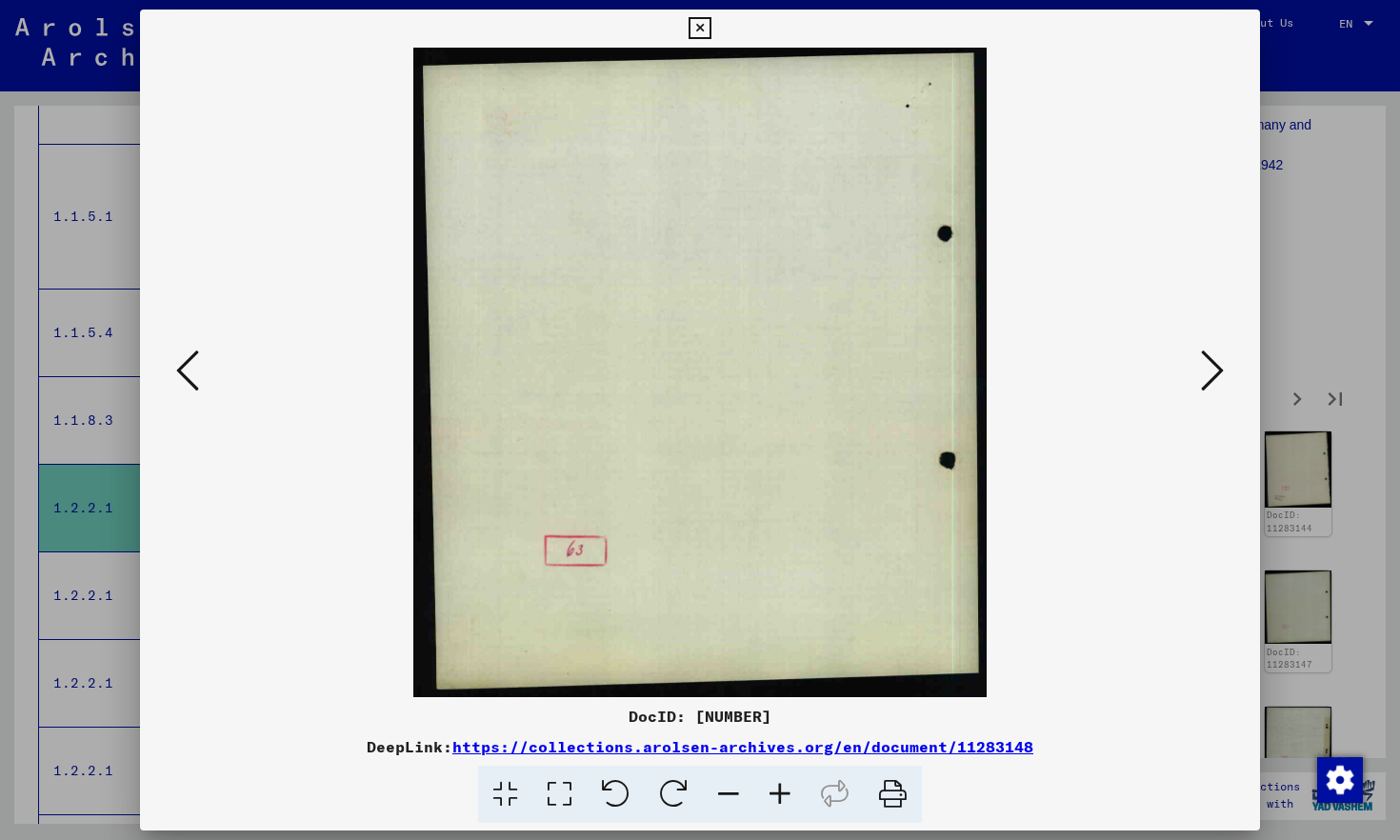 click at bounding box center [1212, 370] 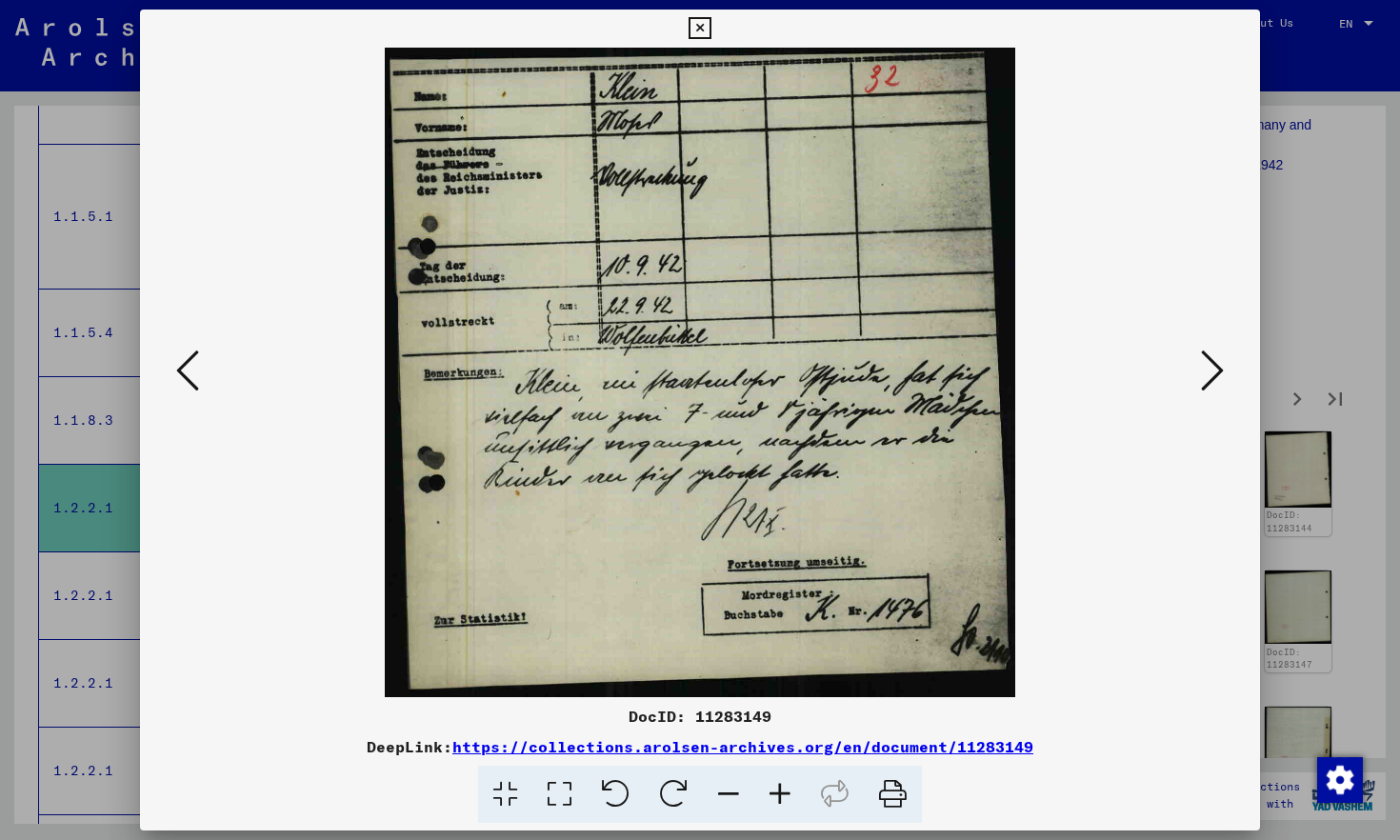 click at bounding box center [1212, 370] 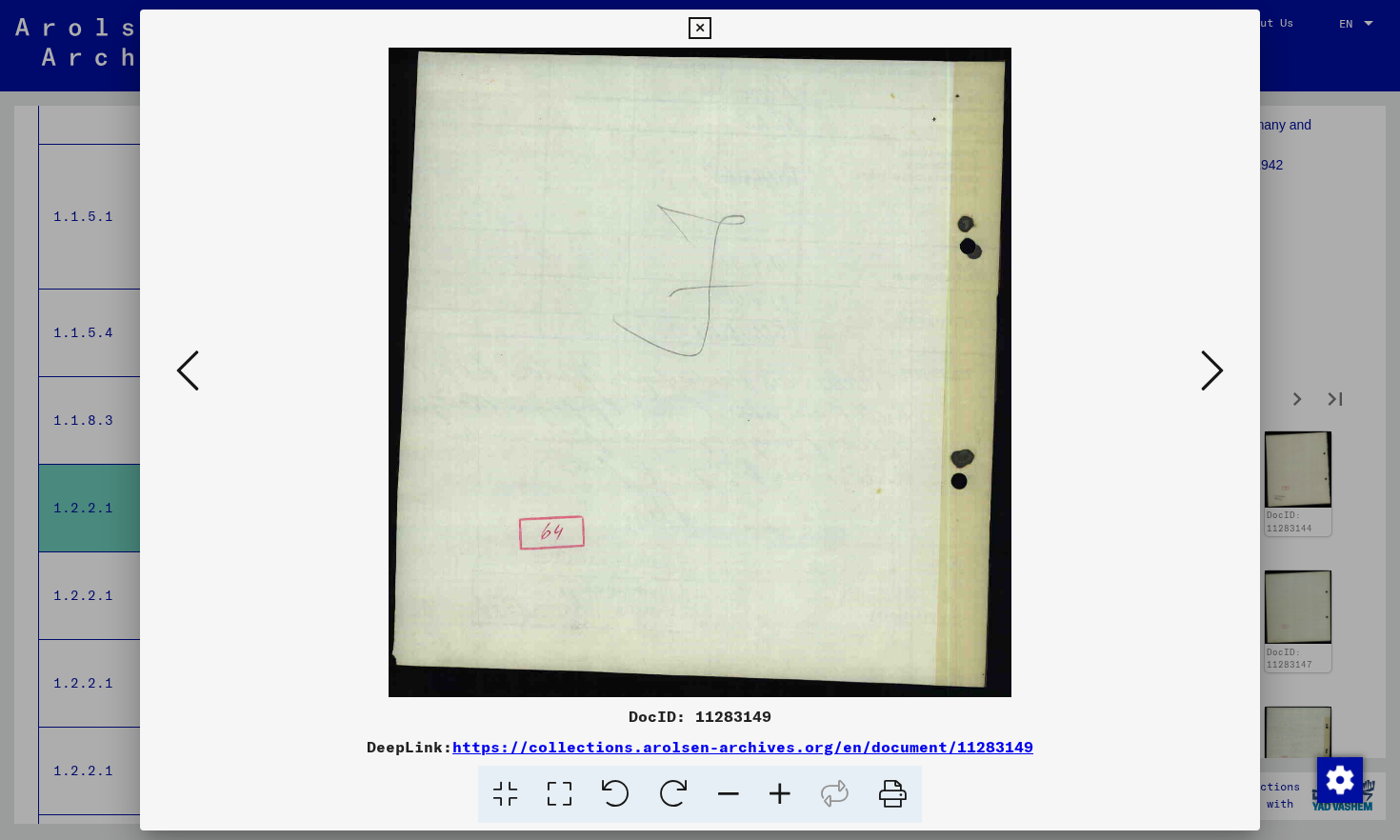click at bounding box center [1212, 370] 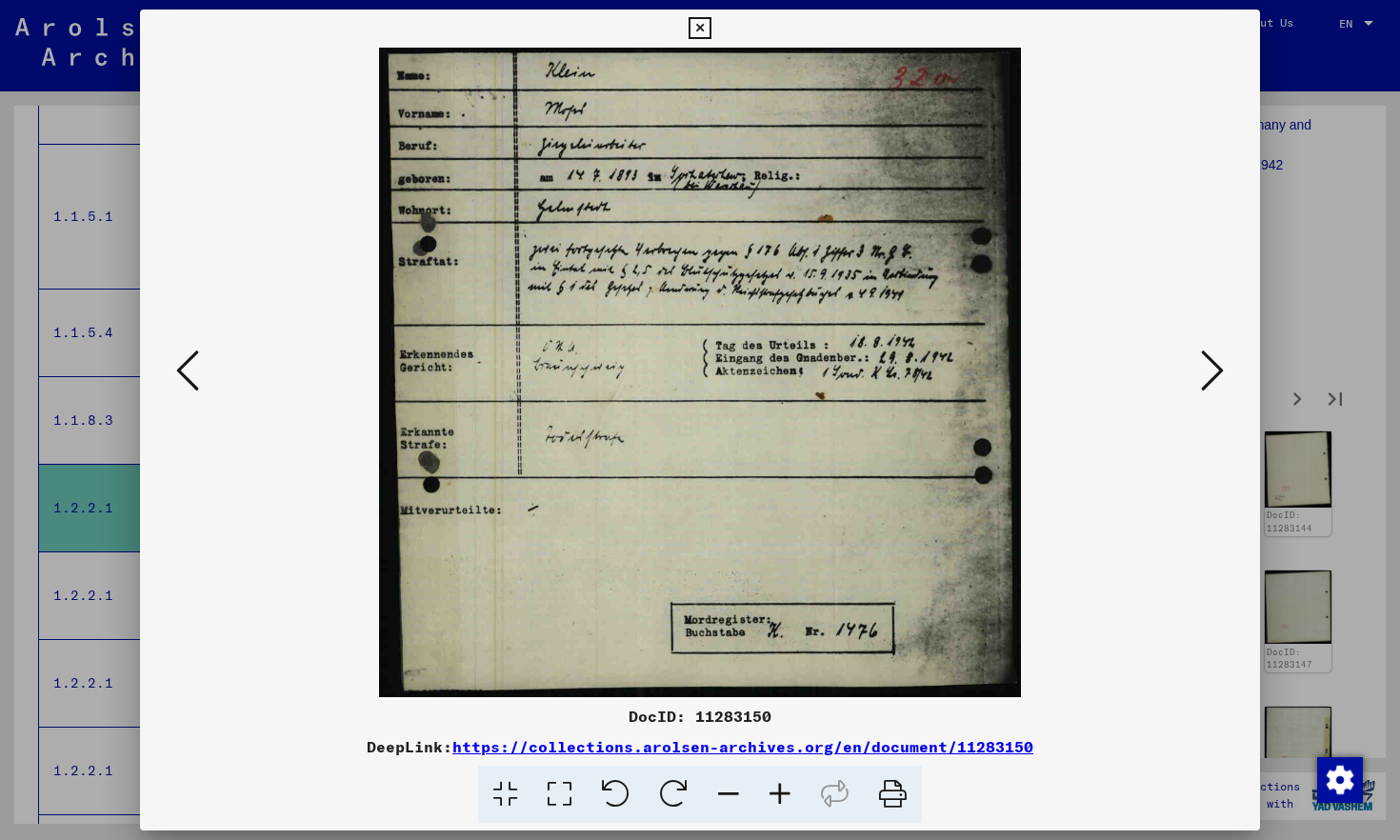 click at bounding box center (1212, 370) 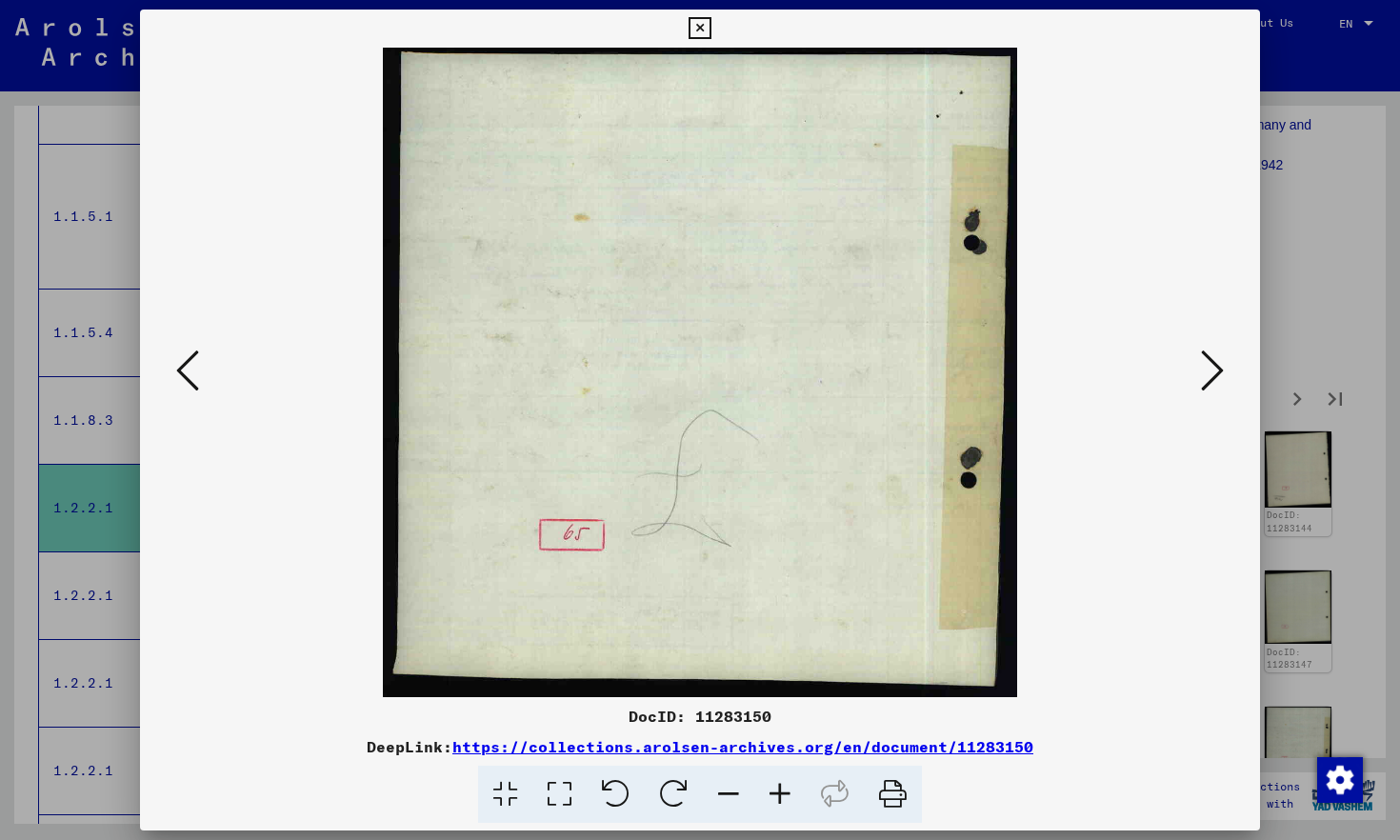 click at bounding box center [1212, 370] 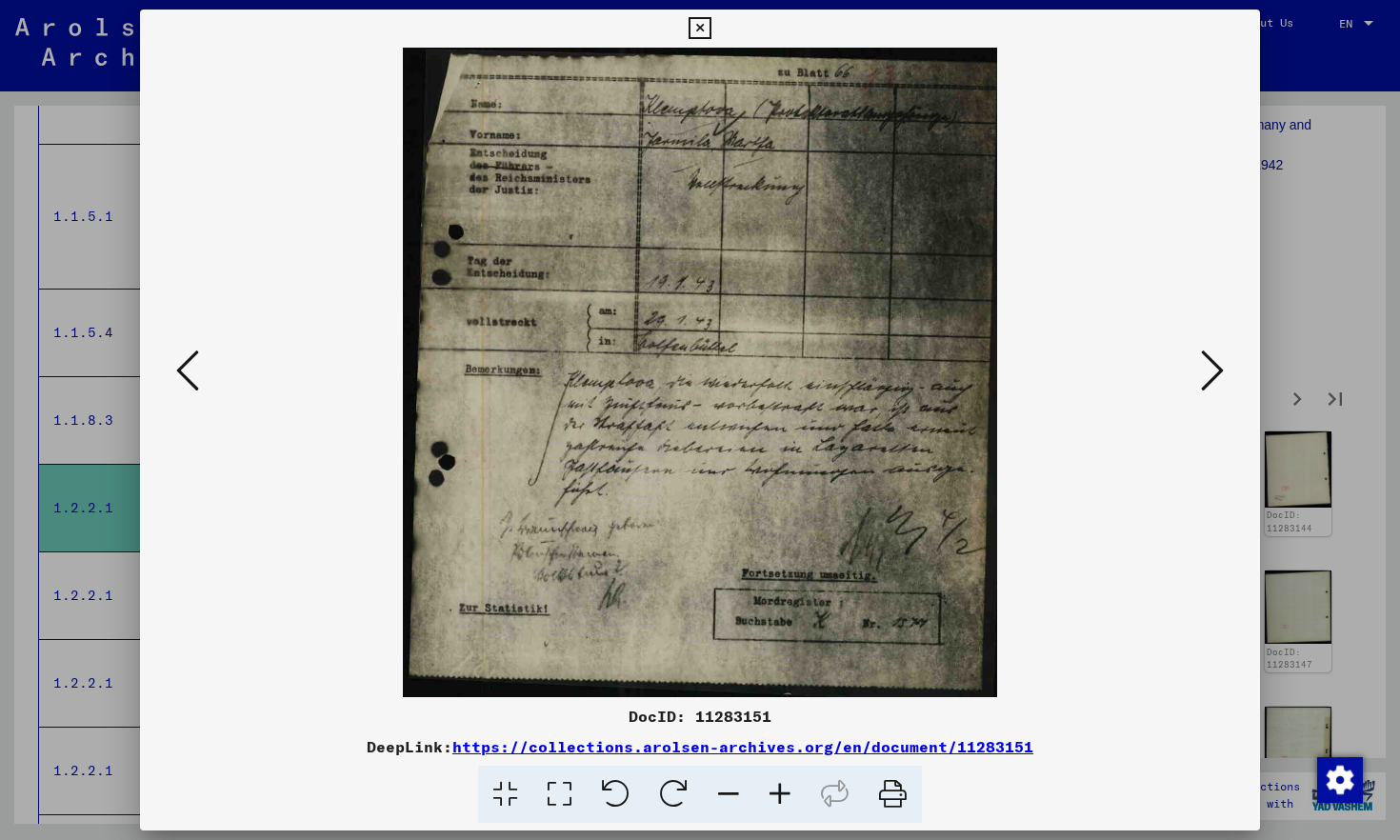 click at bounding box center [1212, 370] 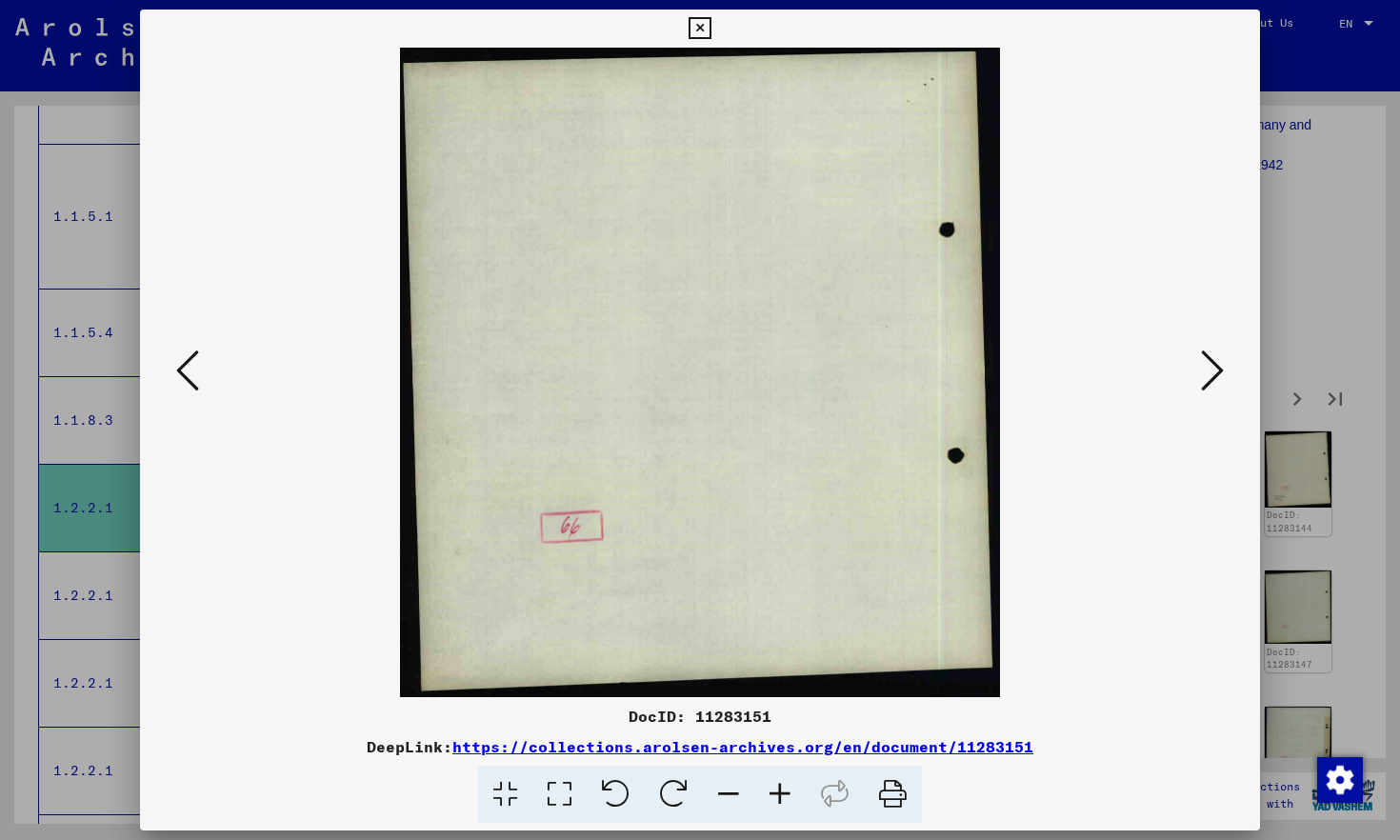 click at bounding box center (1212, 370) 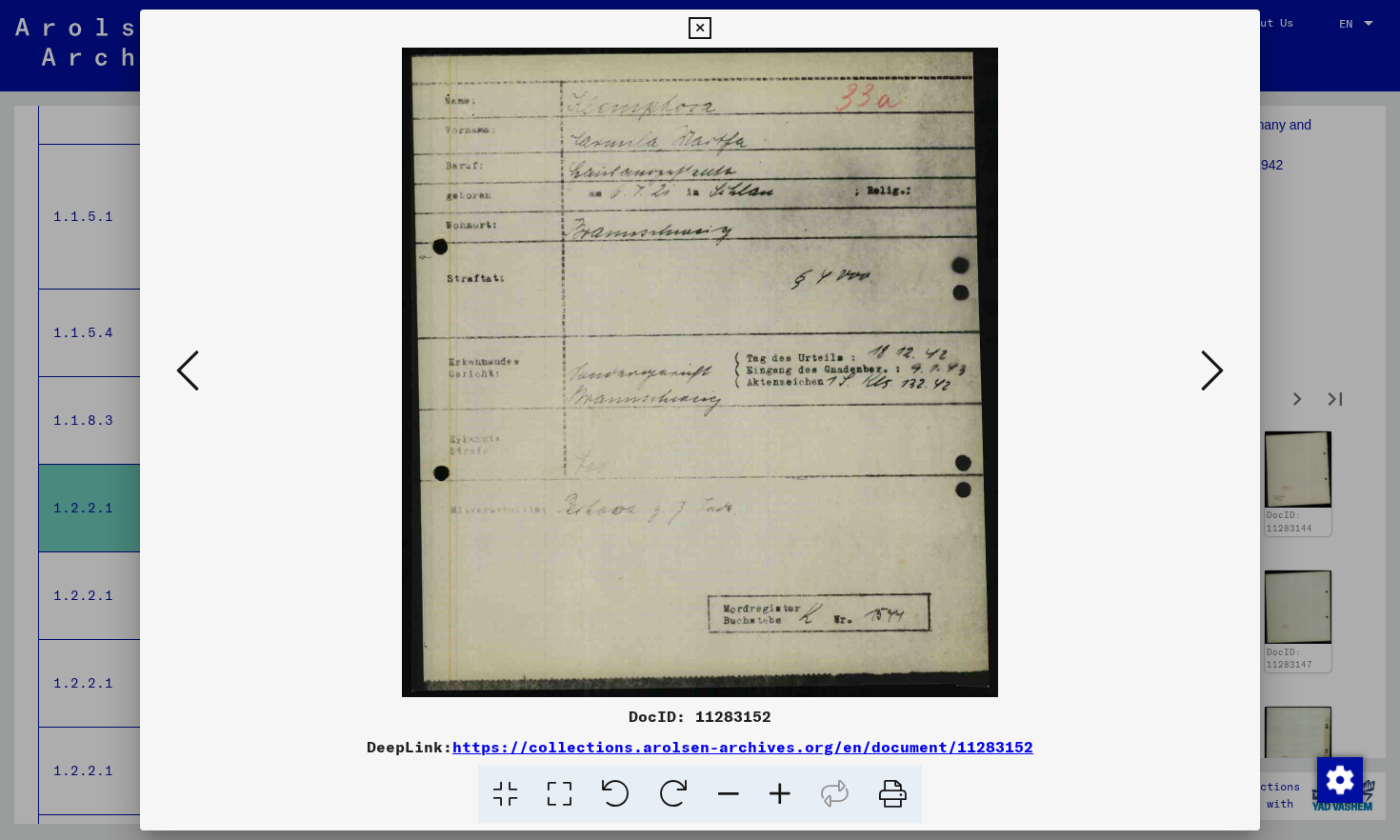 click at bounding box center [1212, 370] 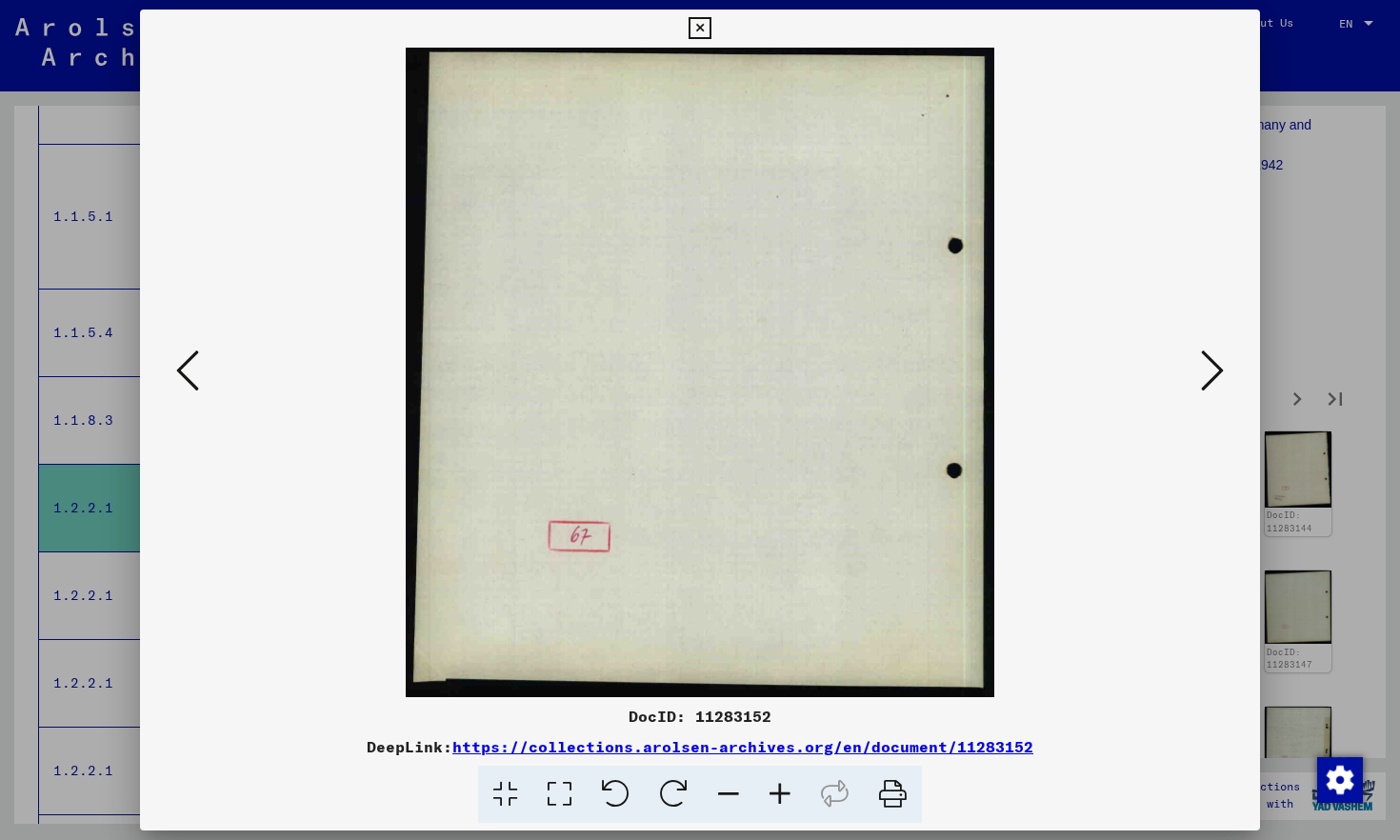 click at bounding box center [1212, 370] 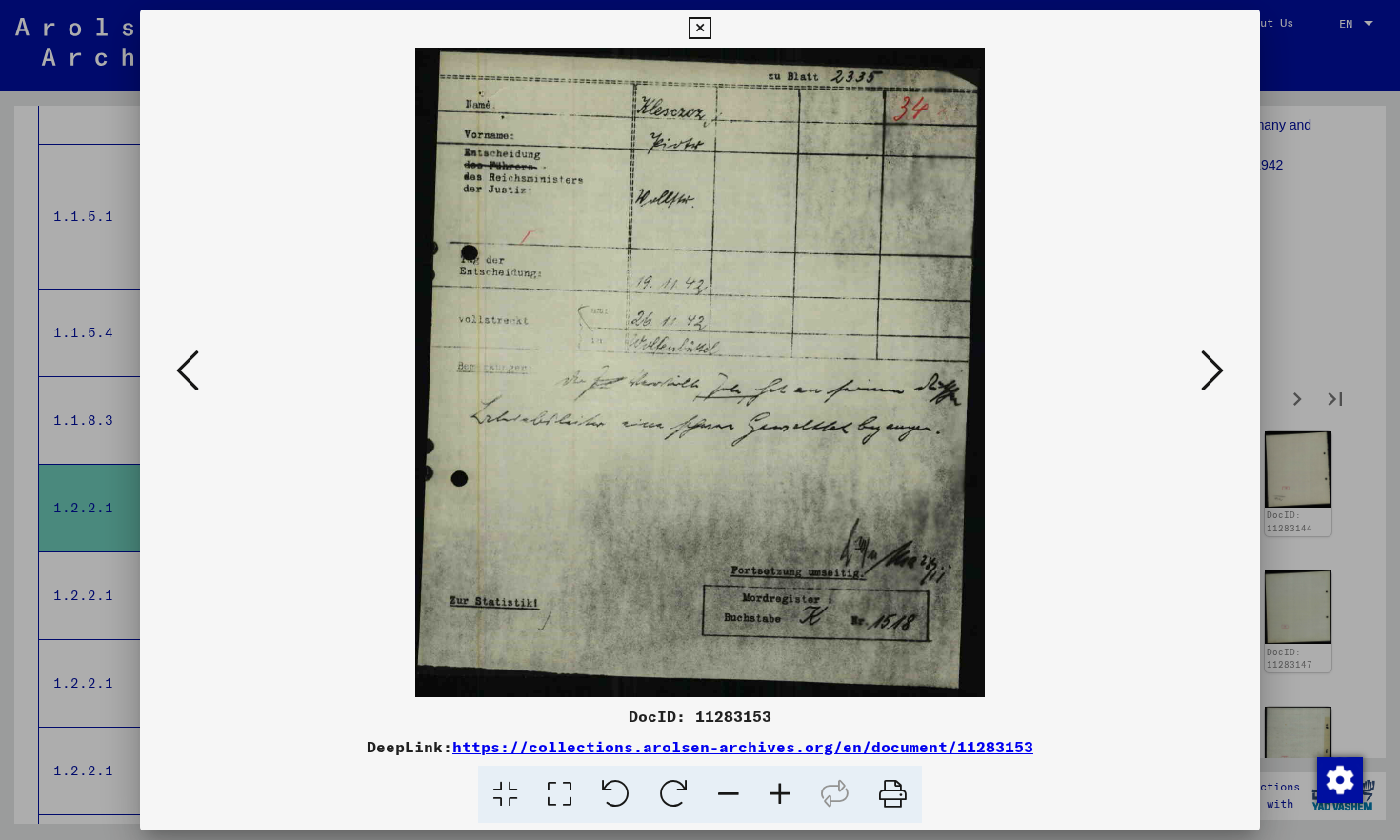 click at bounding box center [1212, 370] 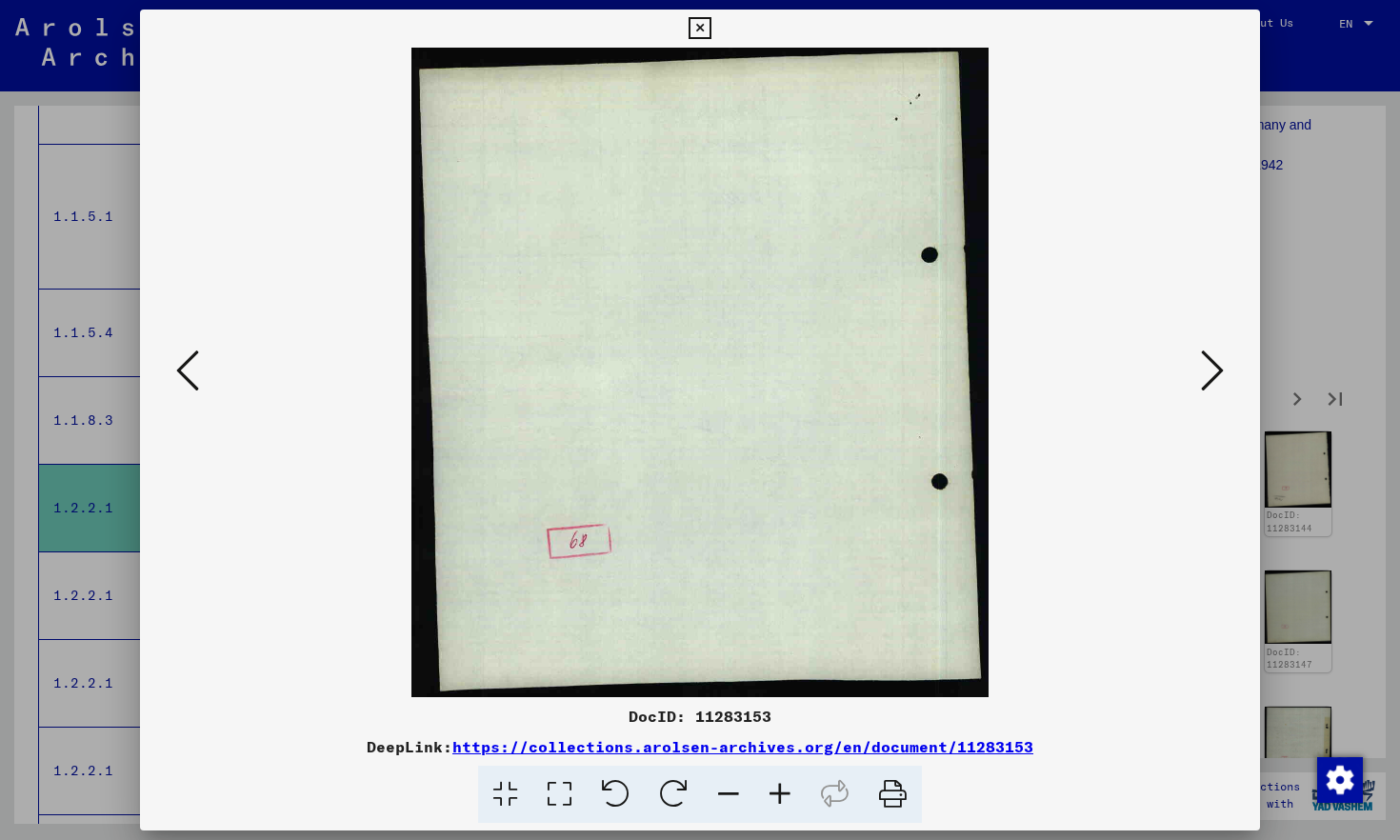 click at bounding box center (1212, 370) 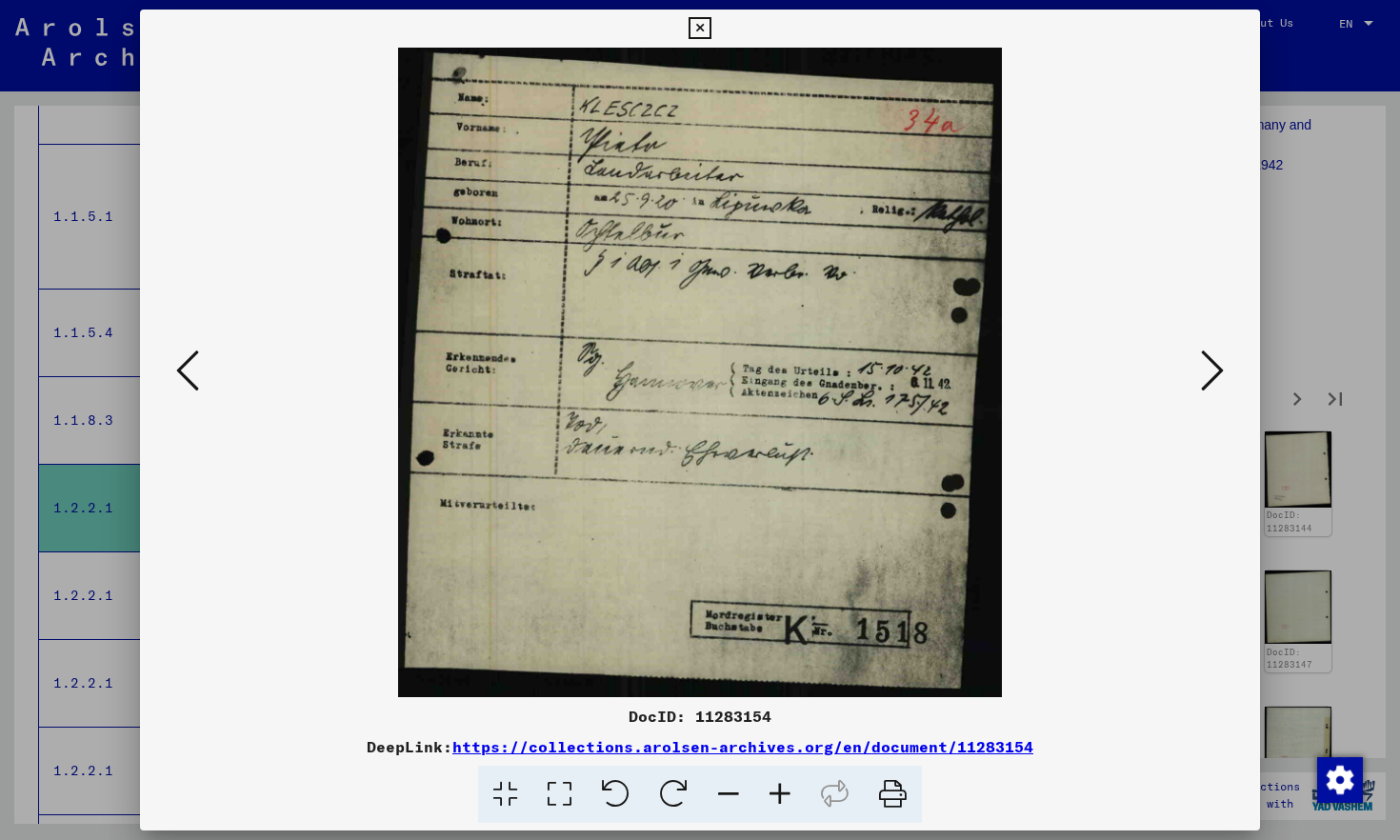 click at bounding box center (1212, 370) 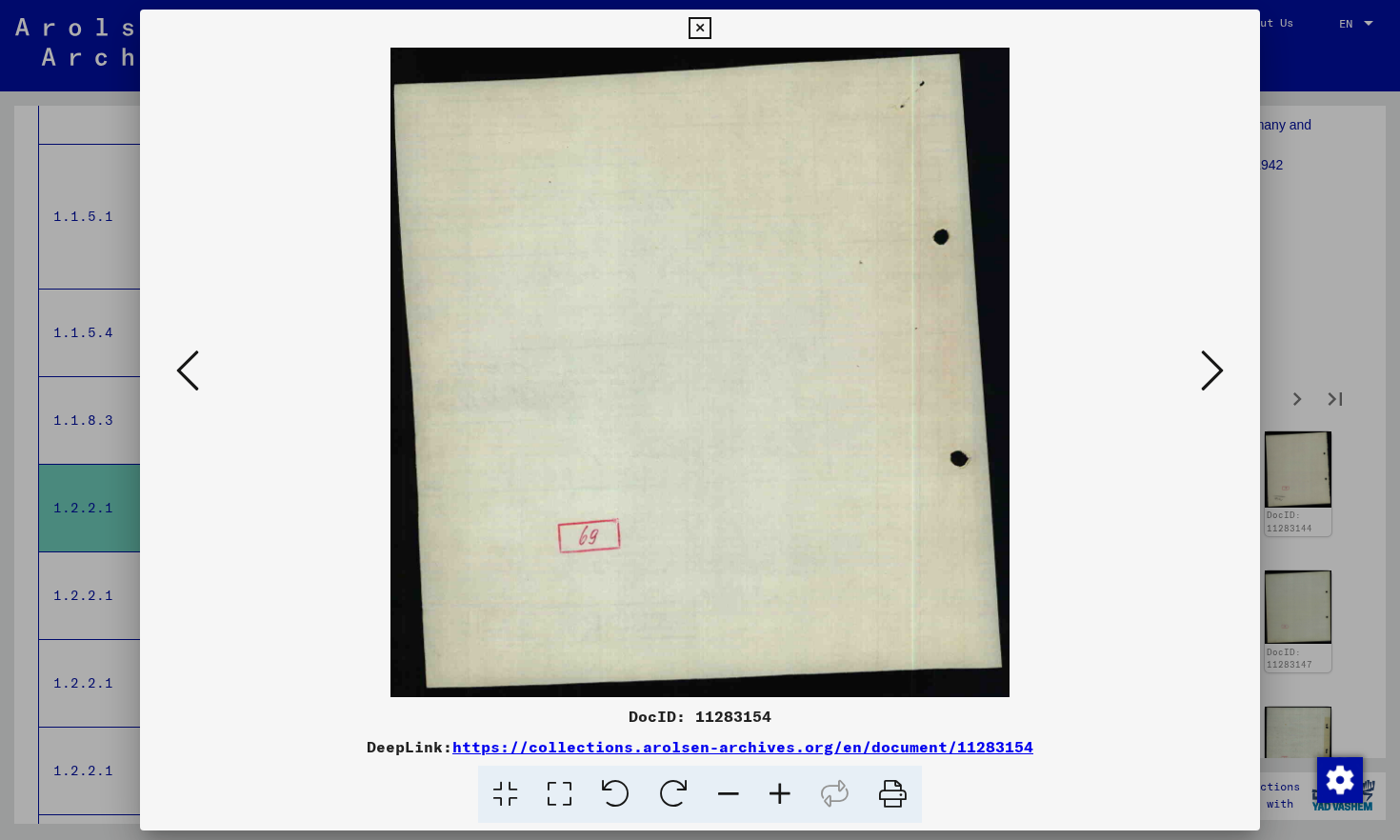 click at bounding box center [1212, 370] 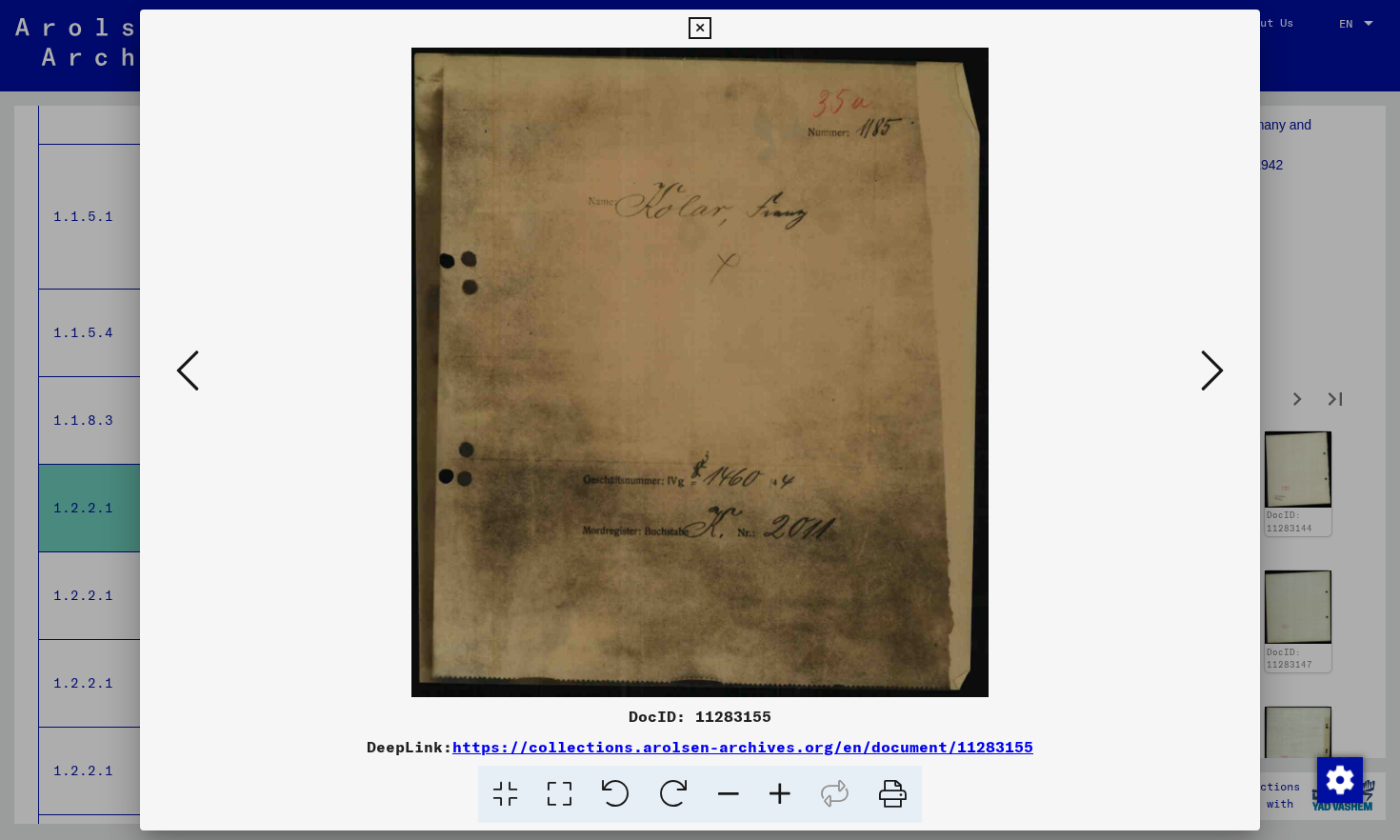 click at bounding box center [1212, 370] 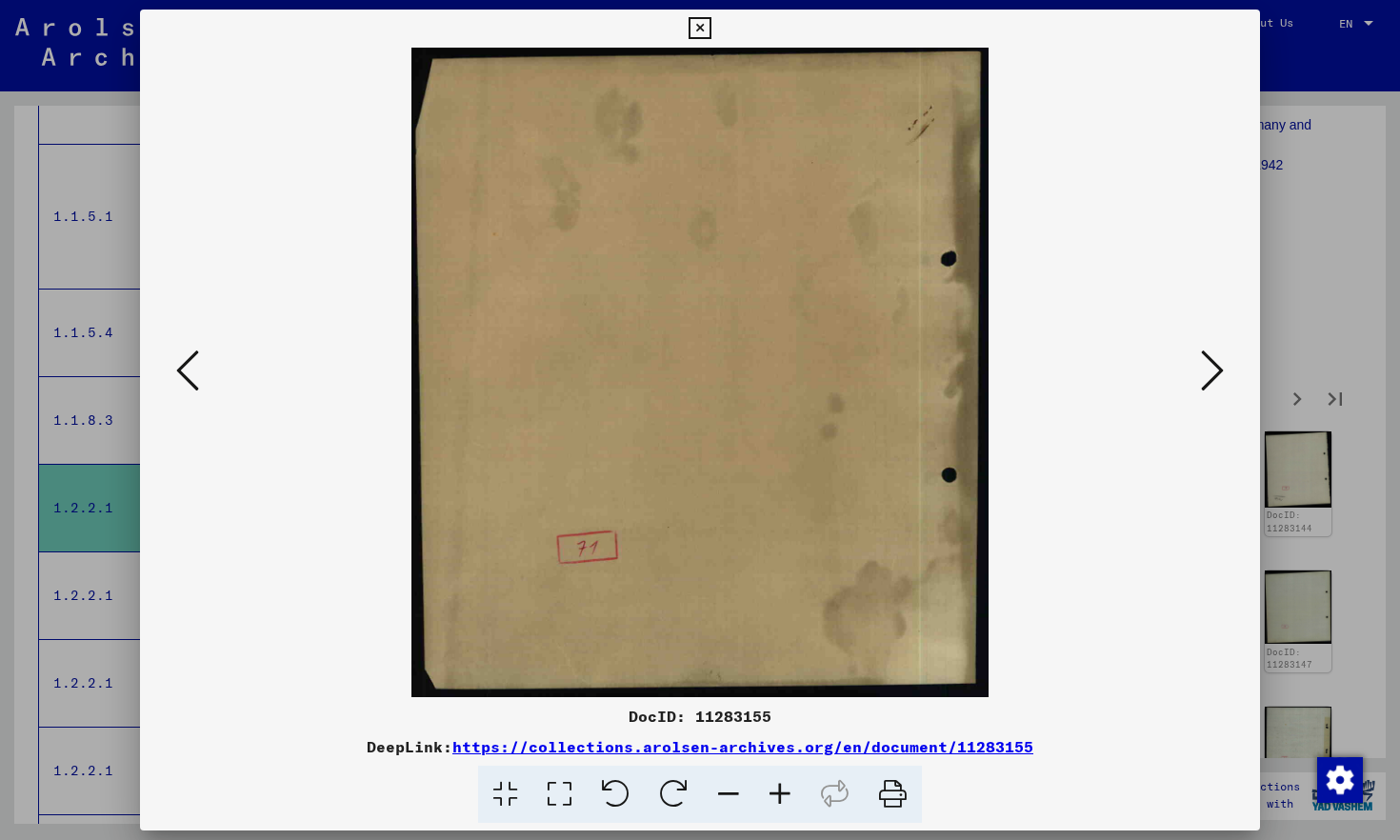 click at bounding box center [1212, 370] 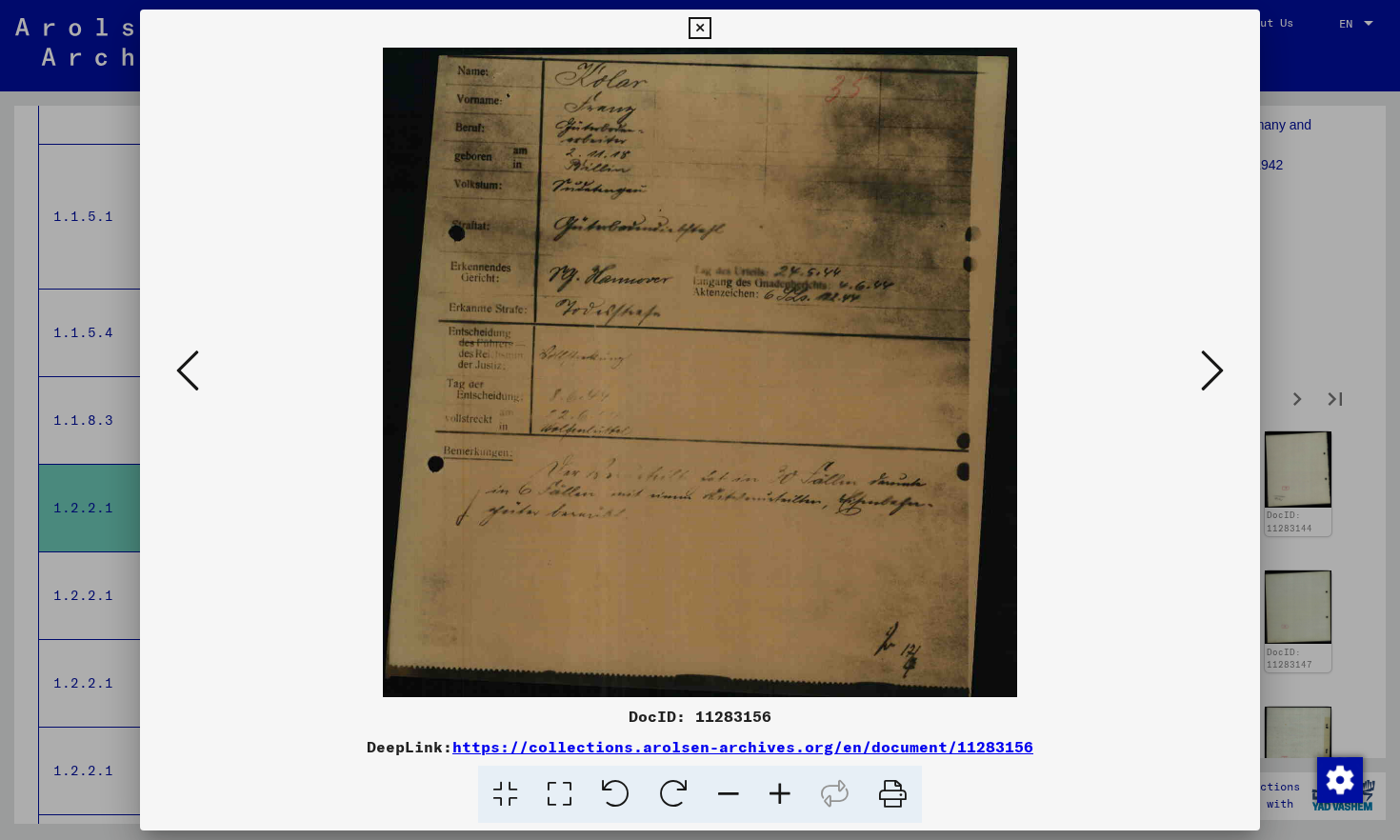click at bounding box center [1212, 370] 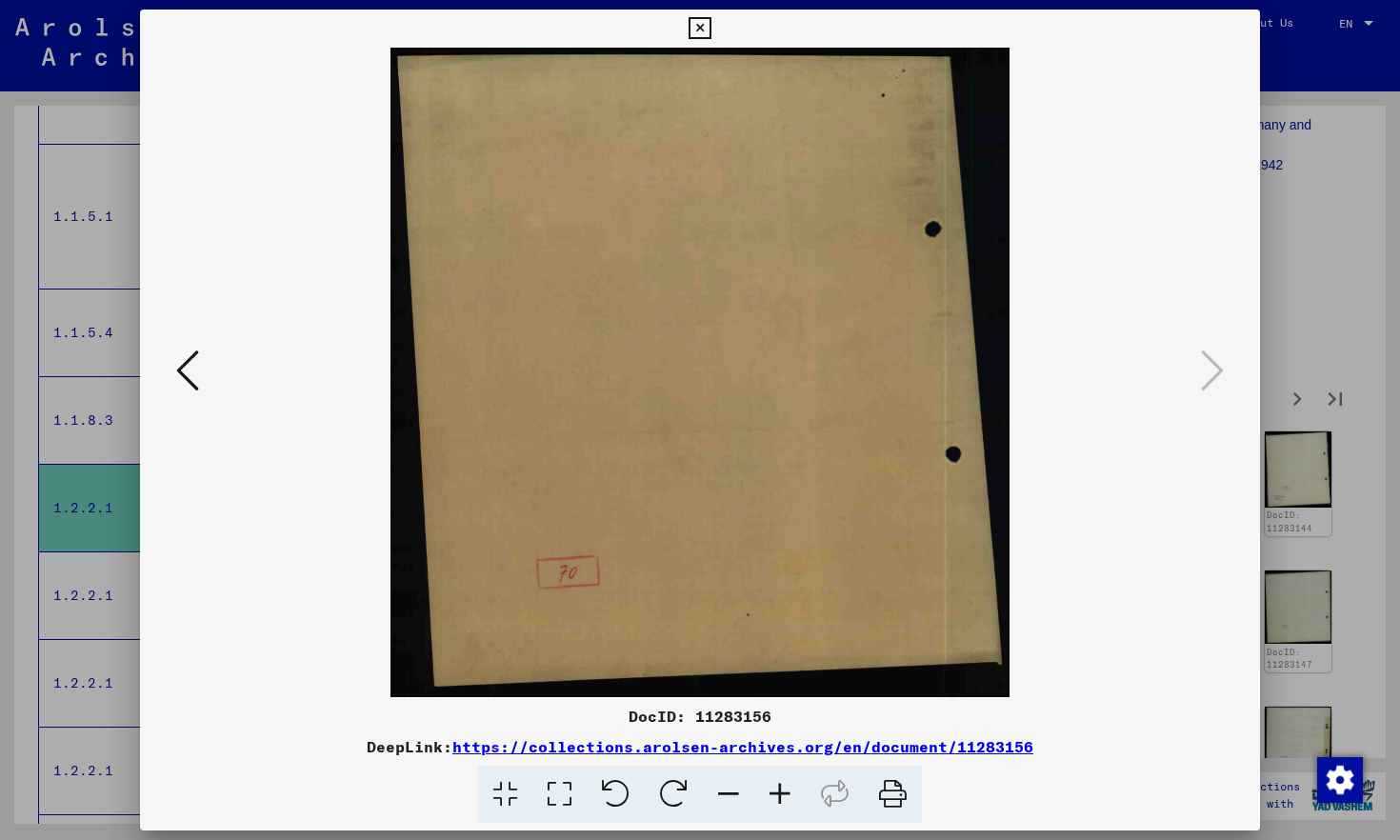 click at bounding box center [699, 29] 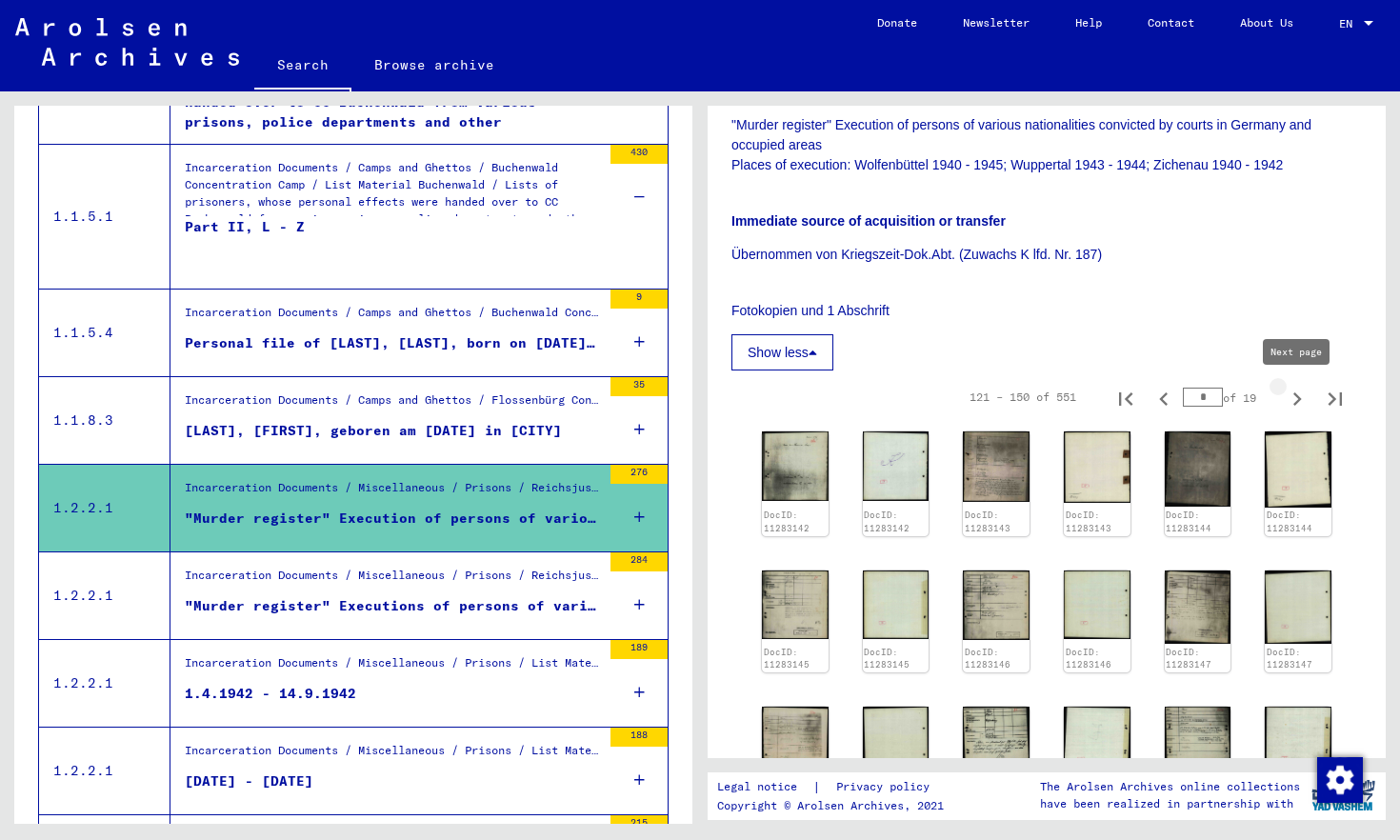 click 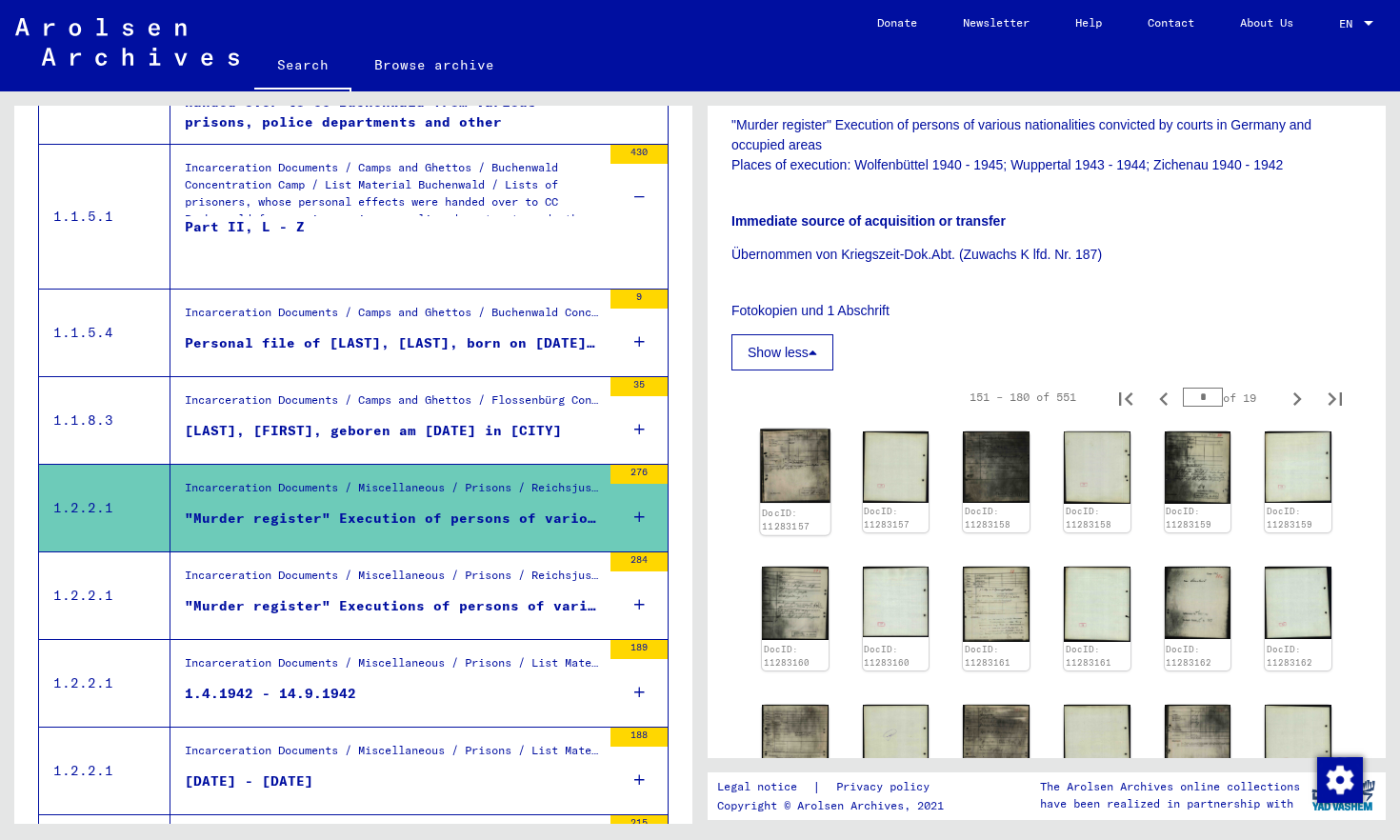 click 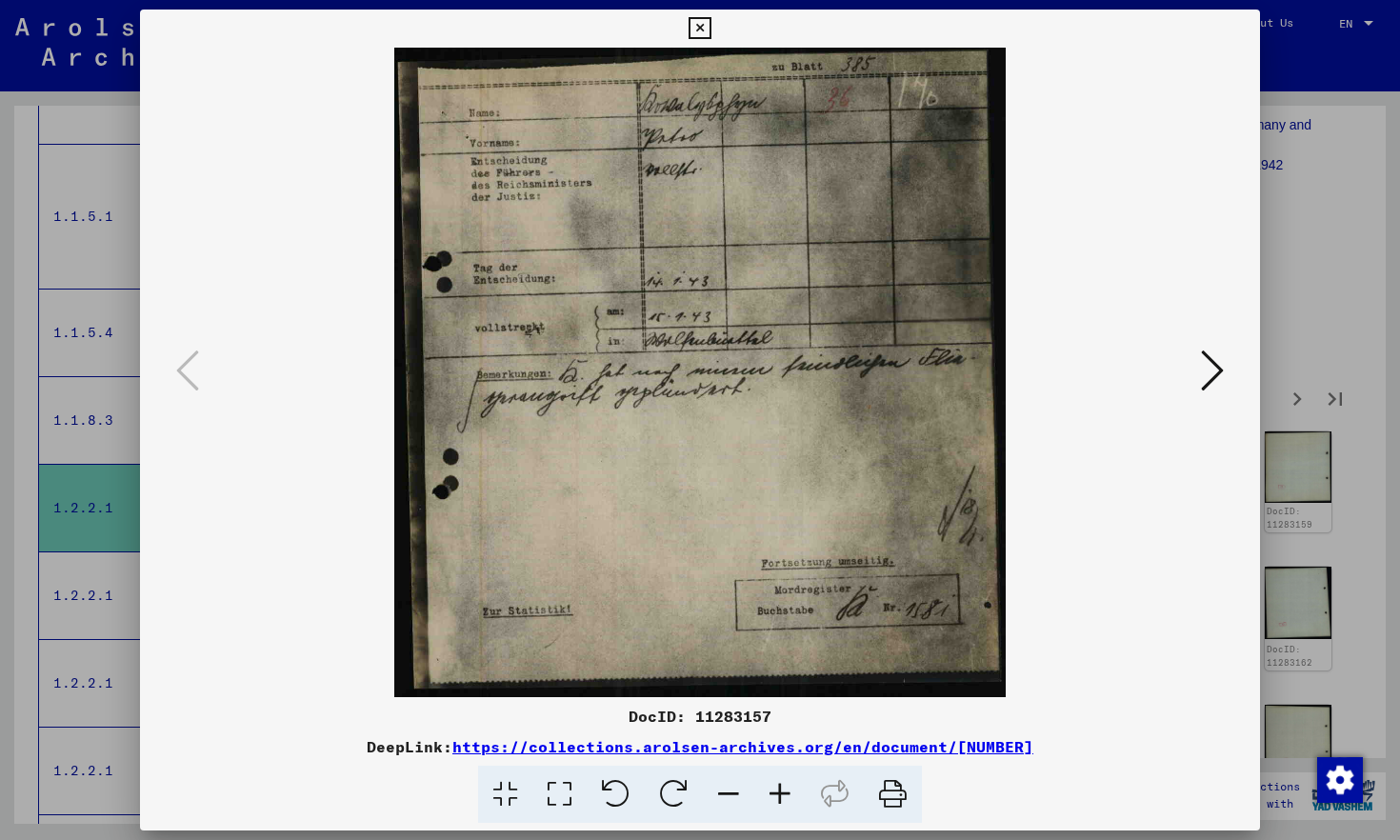 click at bounding box center [700, 372] 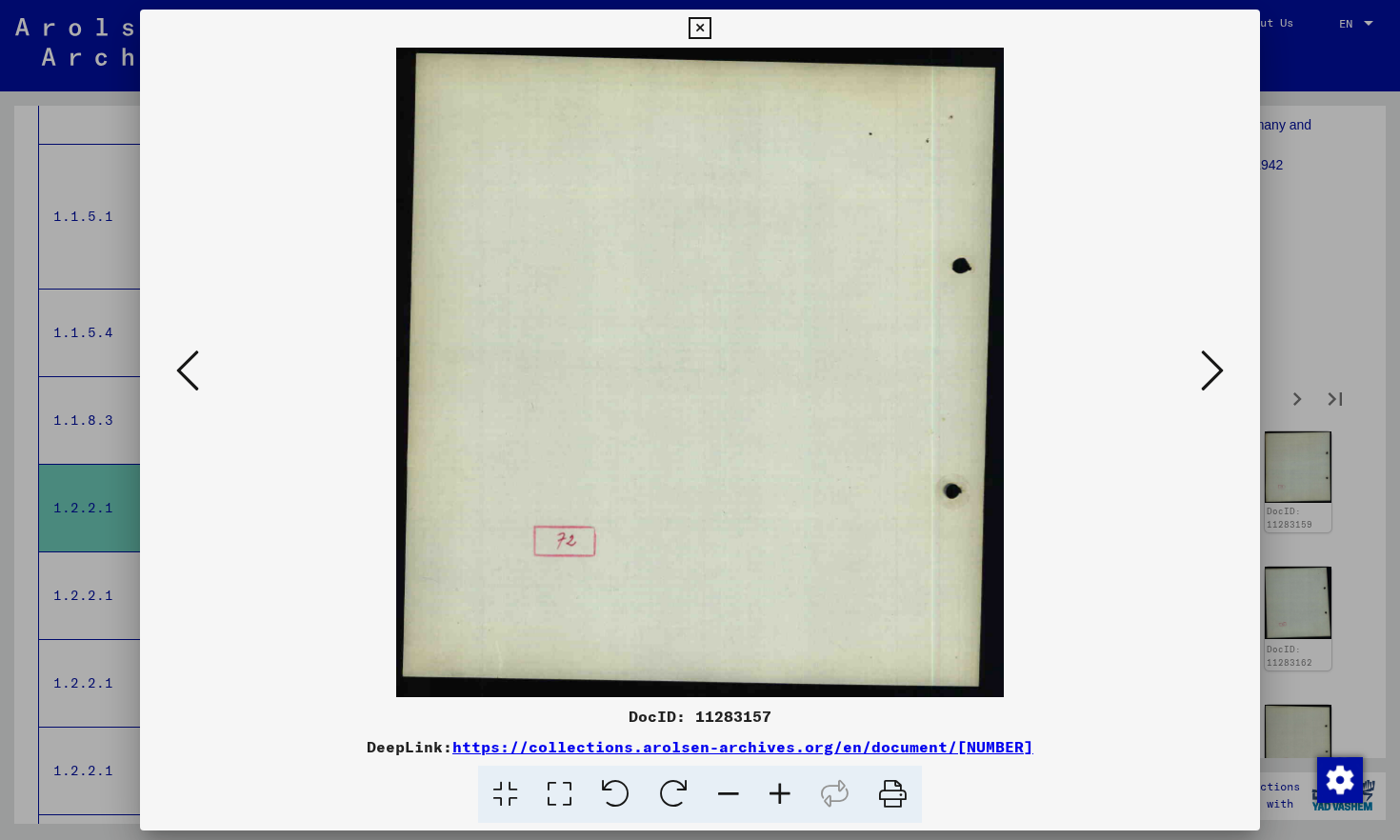 click at bounding box center [1212, 370] 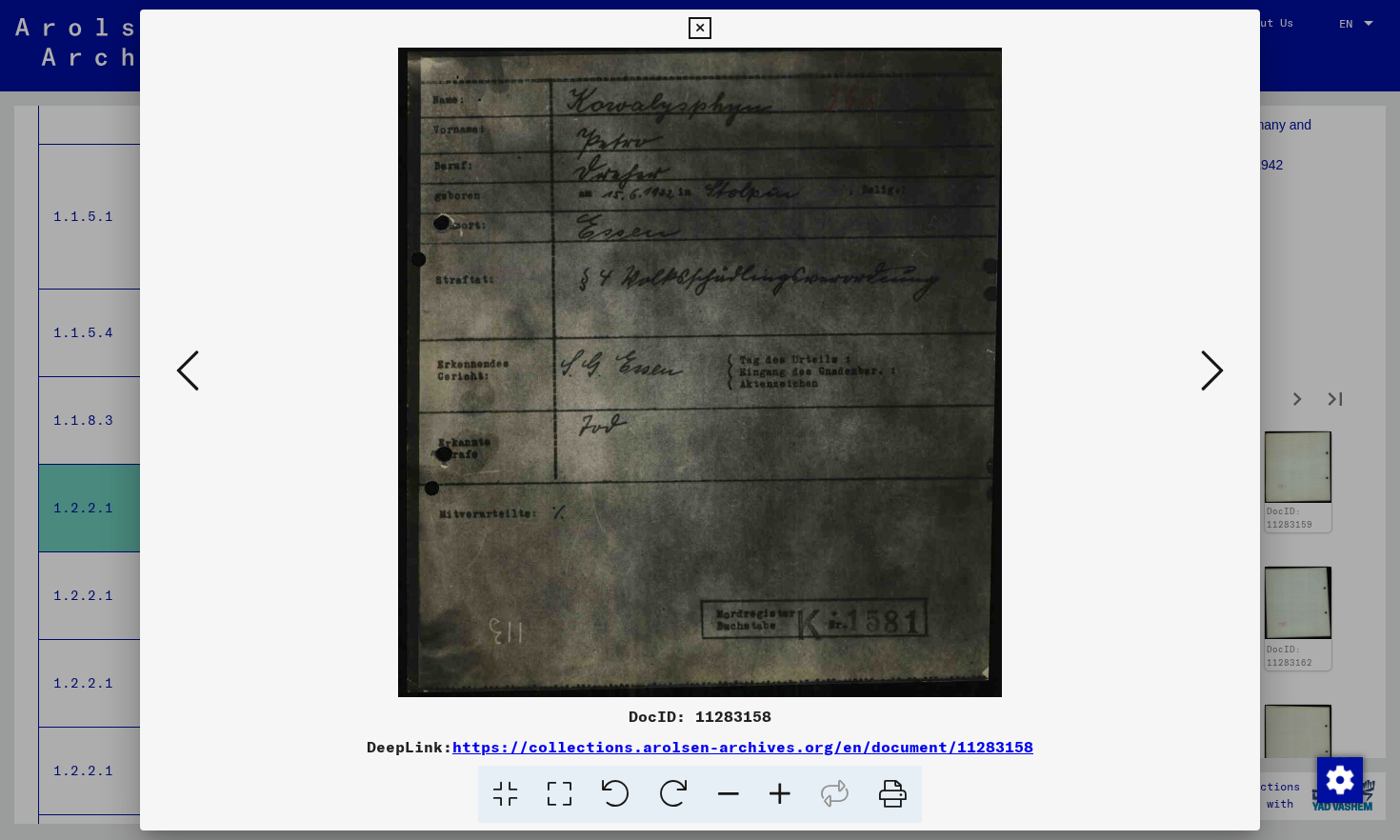 click at bounding box center [1212, 370] 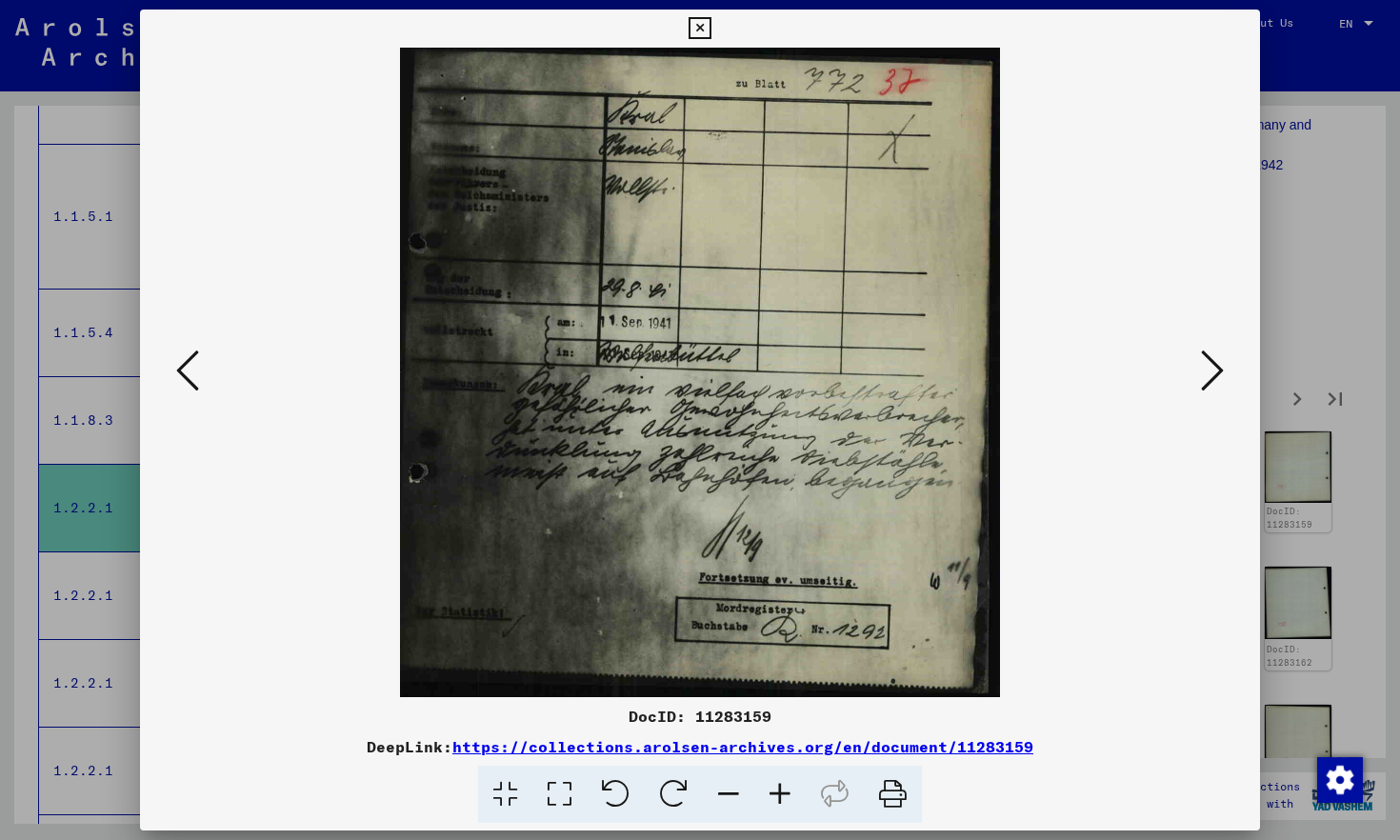 click at bounding box center [1212, 370] 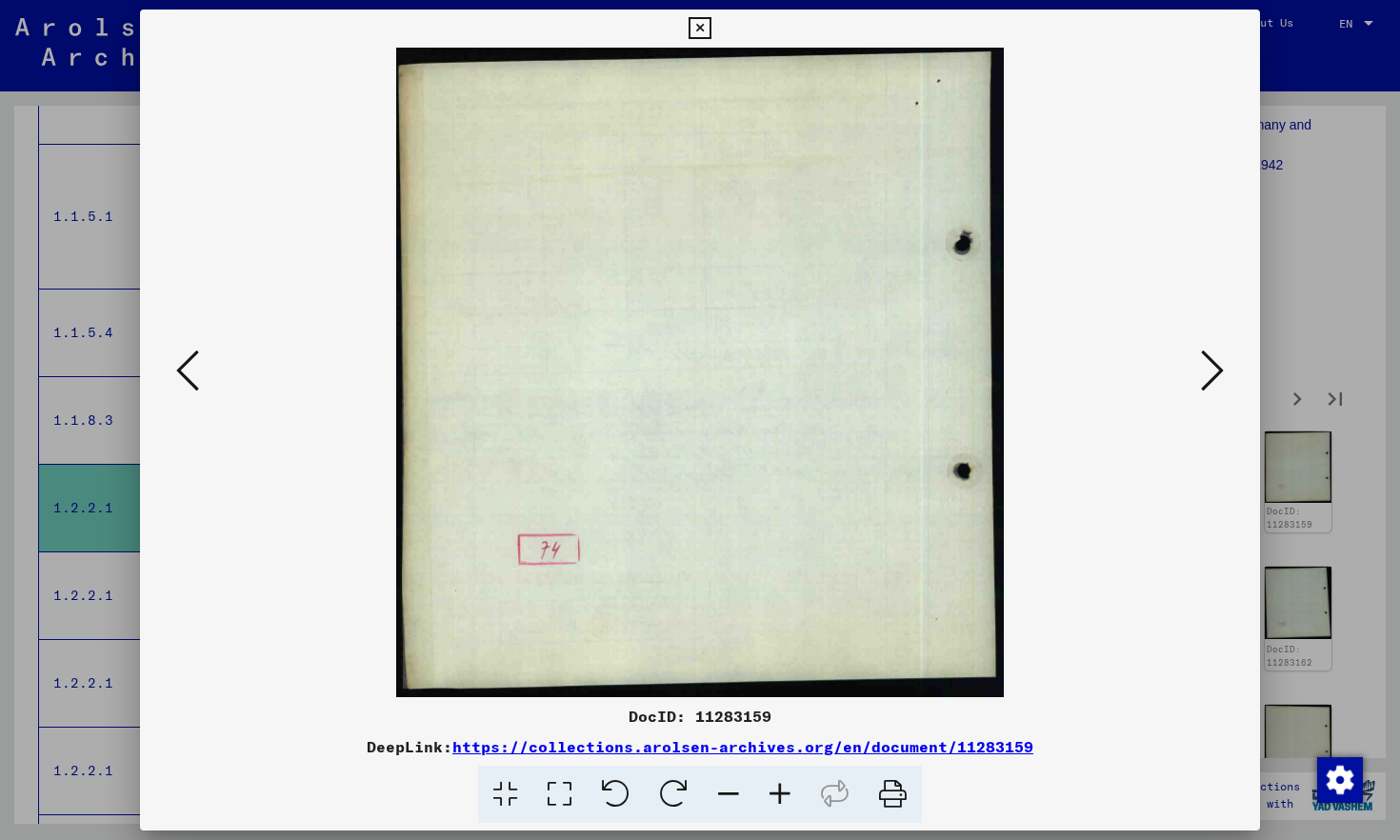 click at bounding box center (1212, 370) 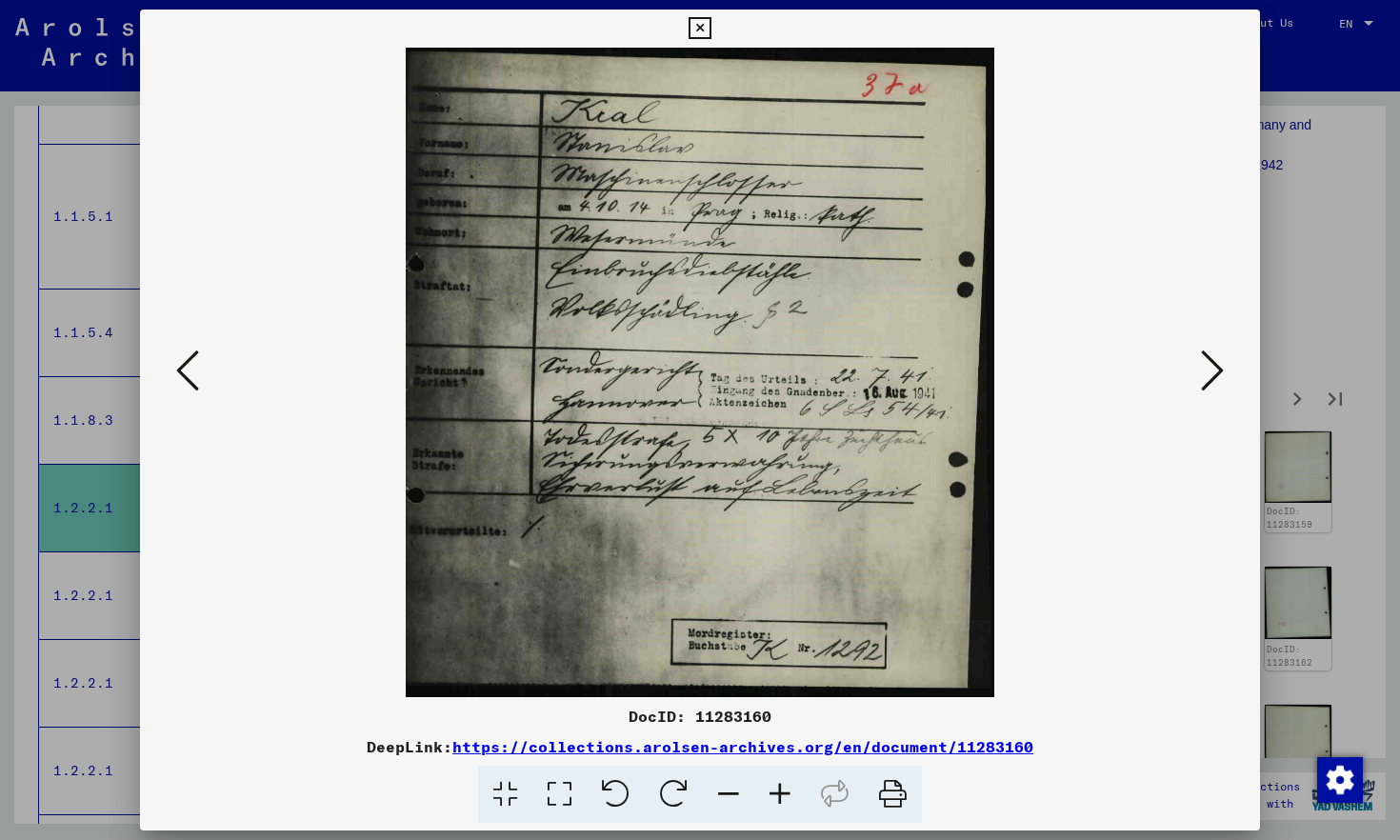 click at bounding box center (1212, 370) 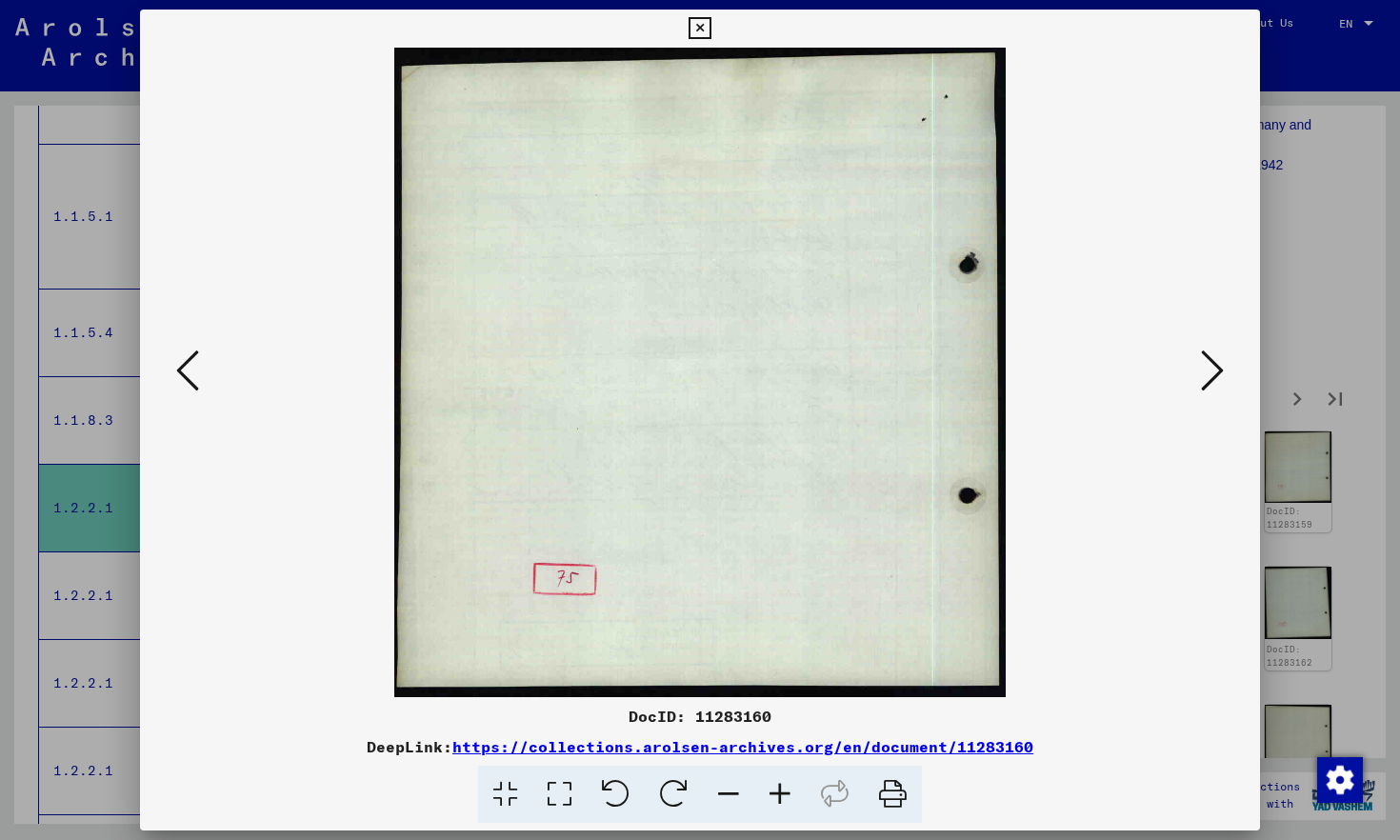 click at bounding box center [1212, 370] 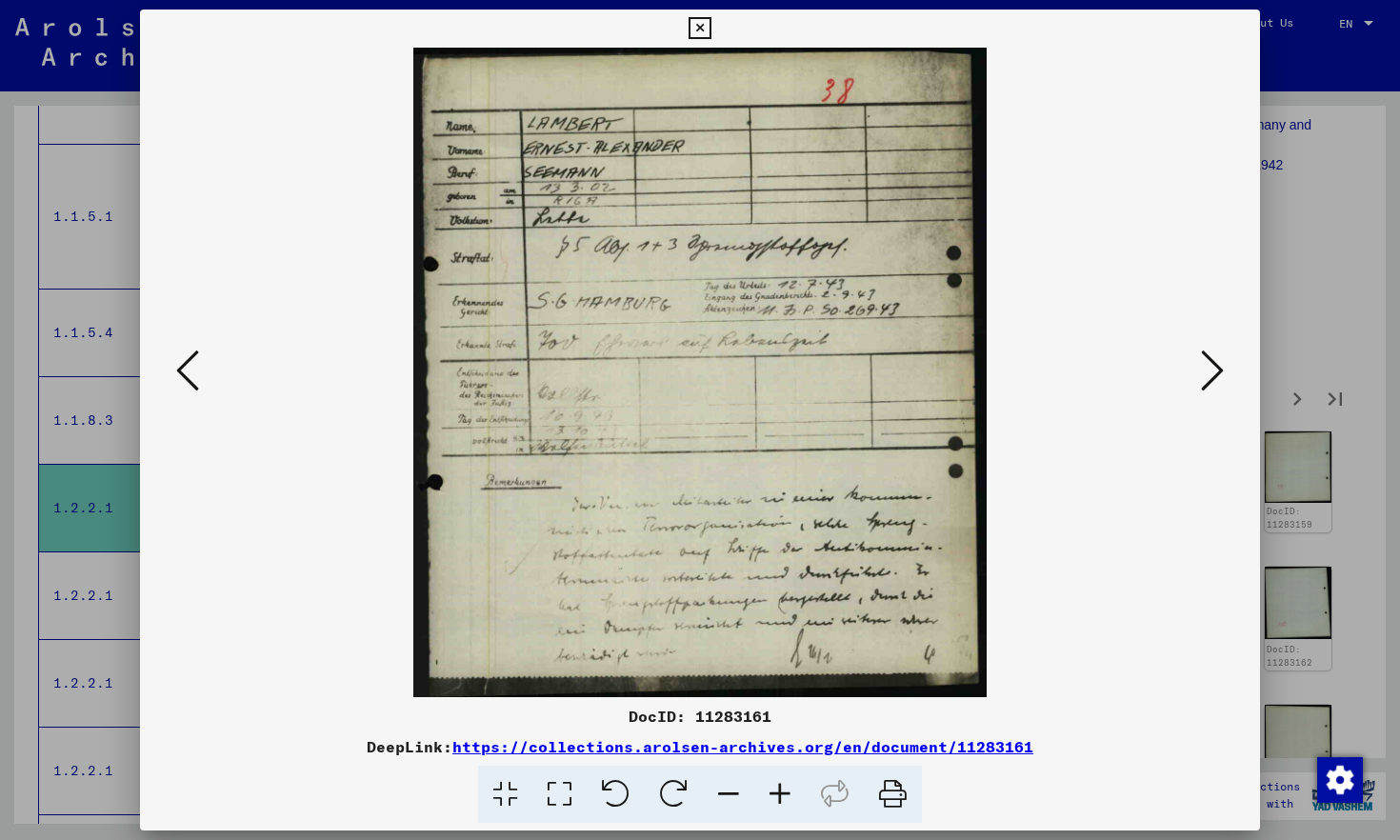 click at bounding box center [1212, 370] 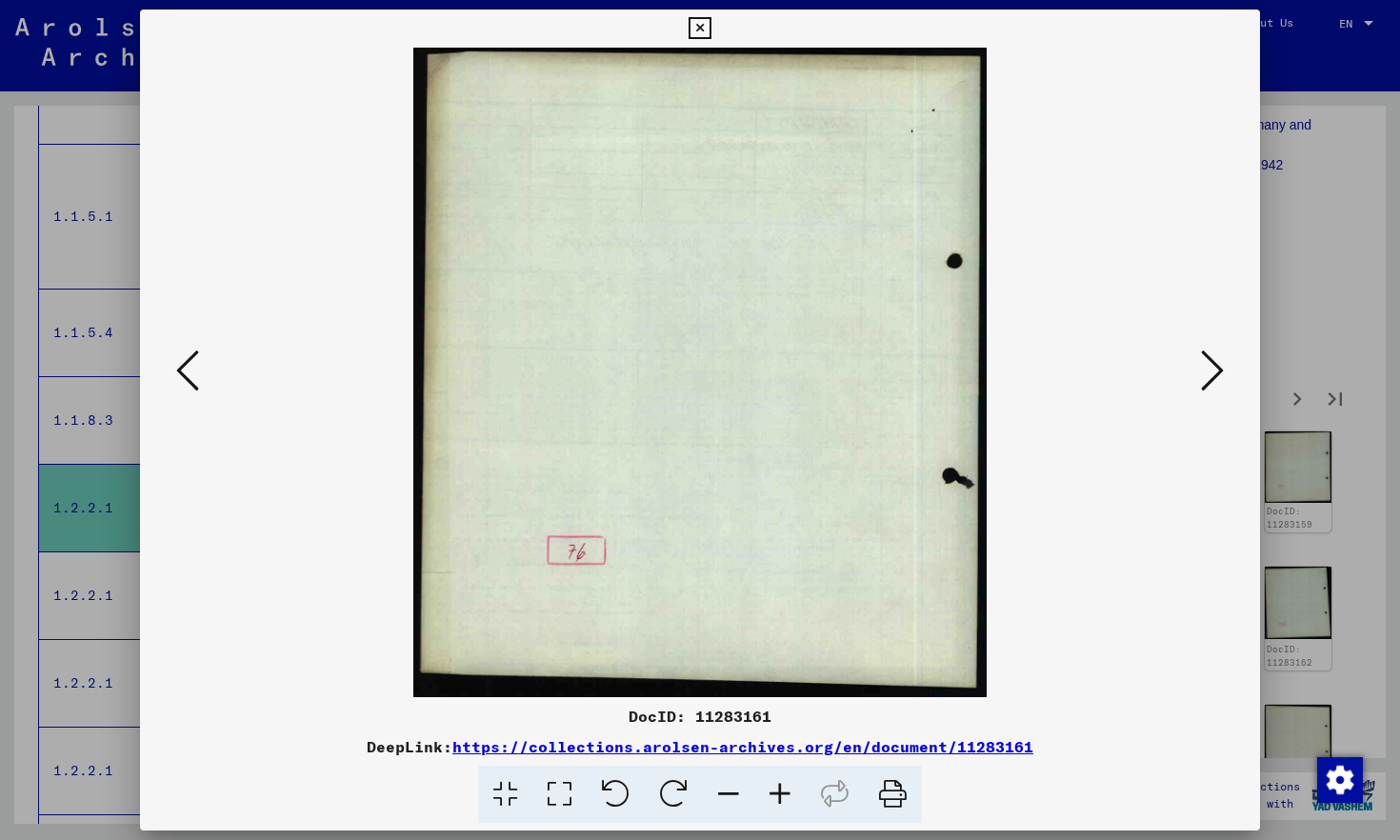 click at bounding box center (1212, 370) 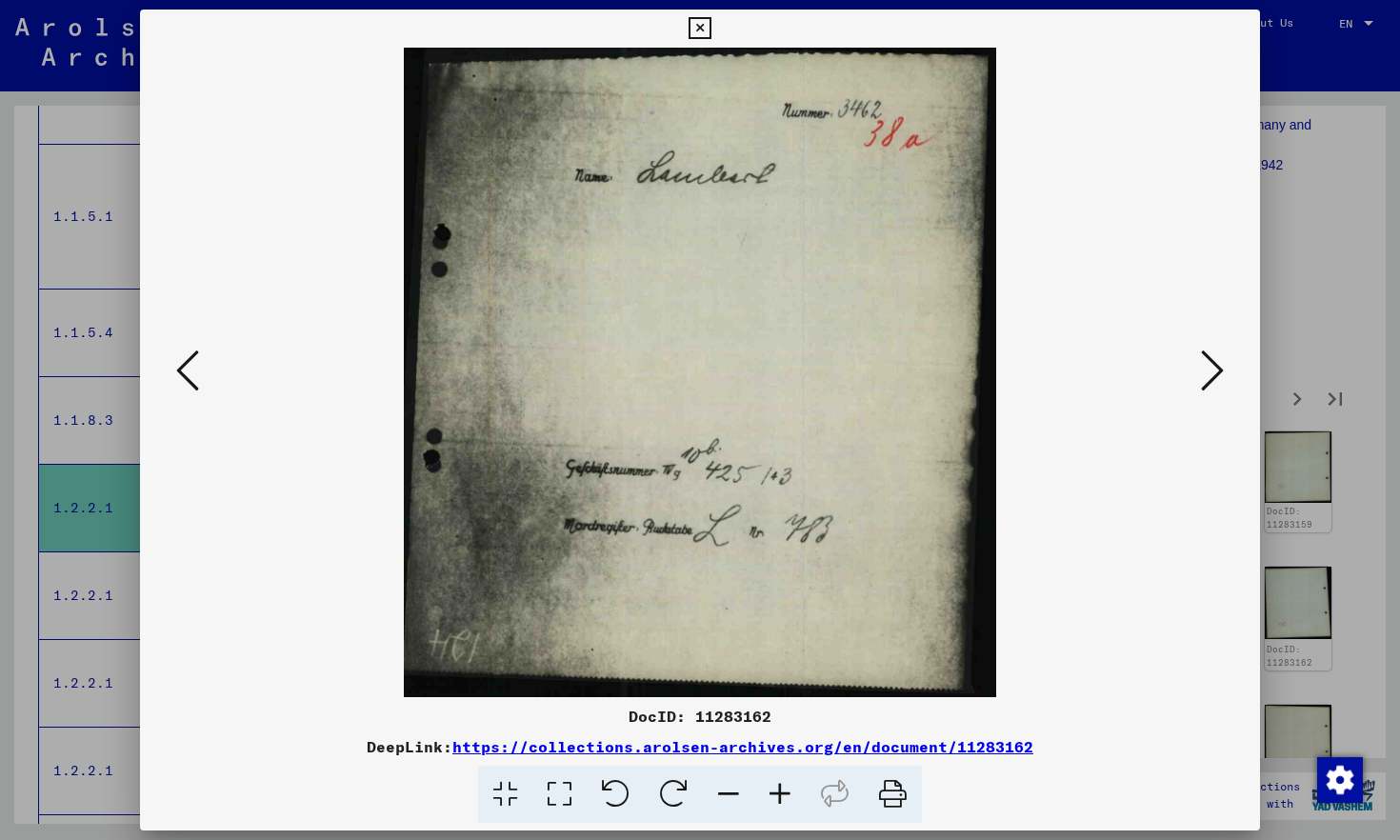 click at bounding box center (1212, 370) 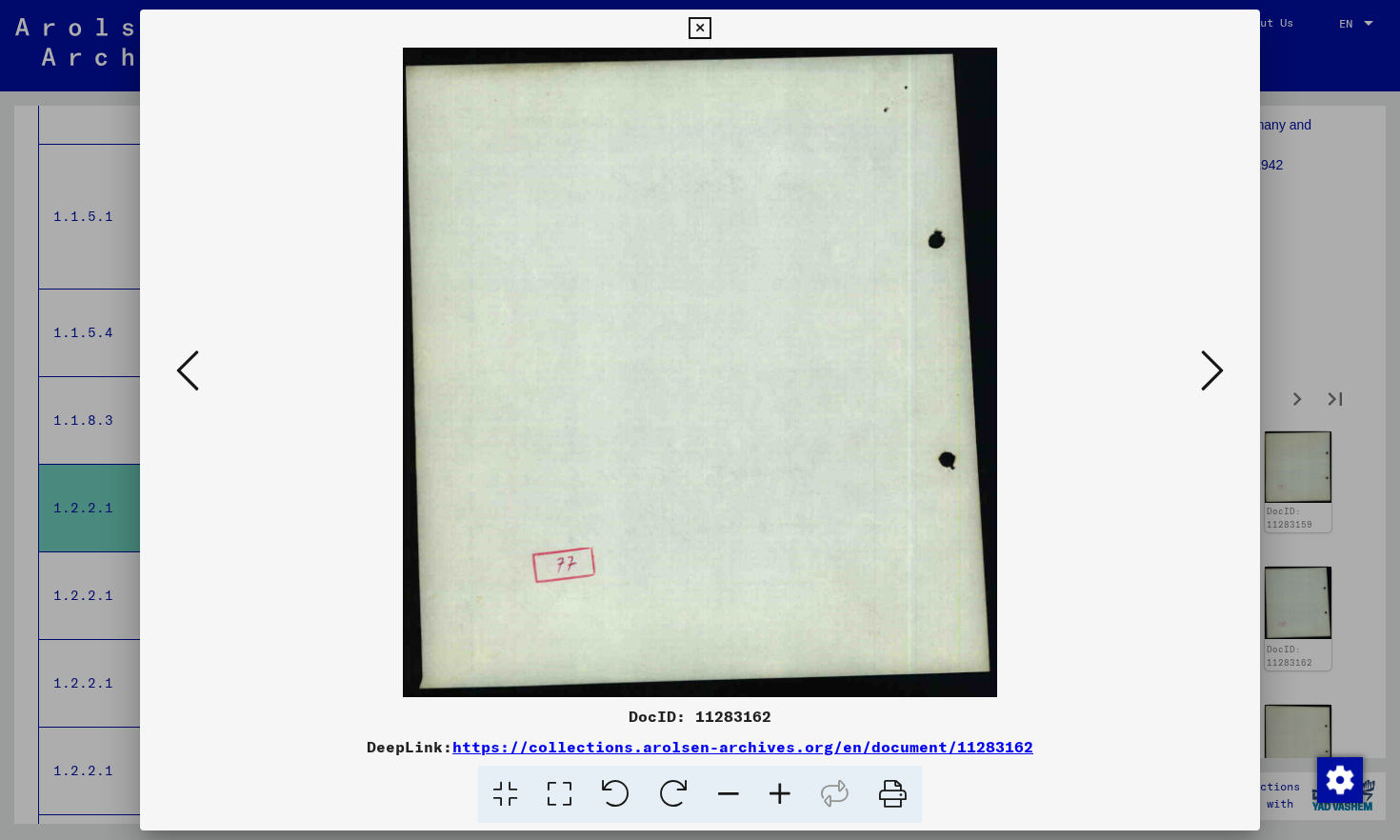 click at bounding box center (1212, 370) 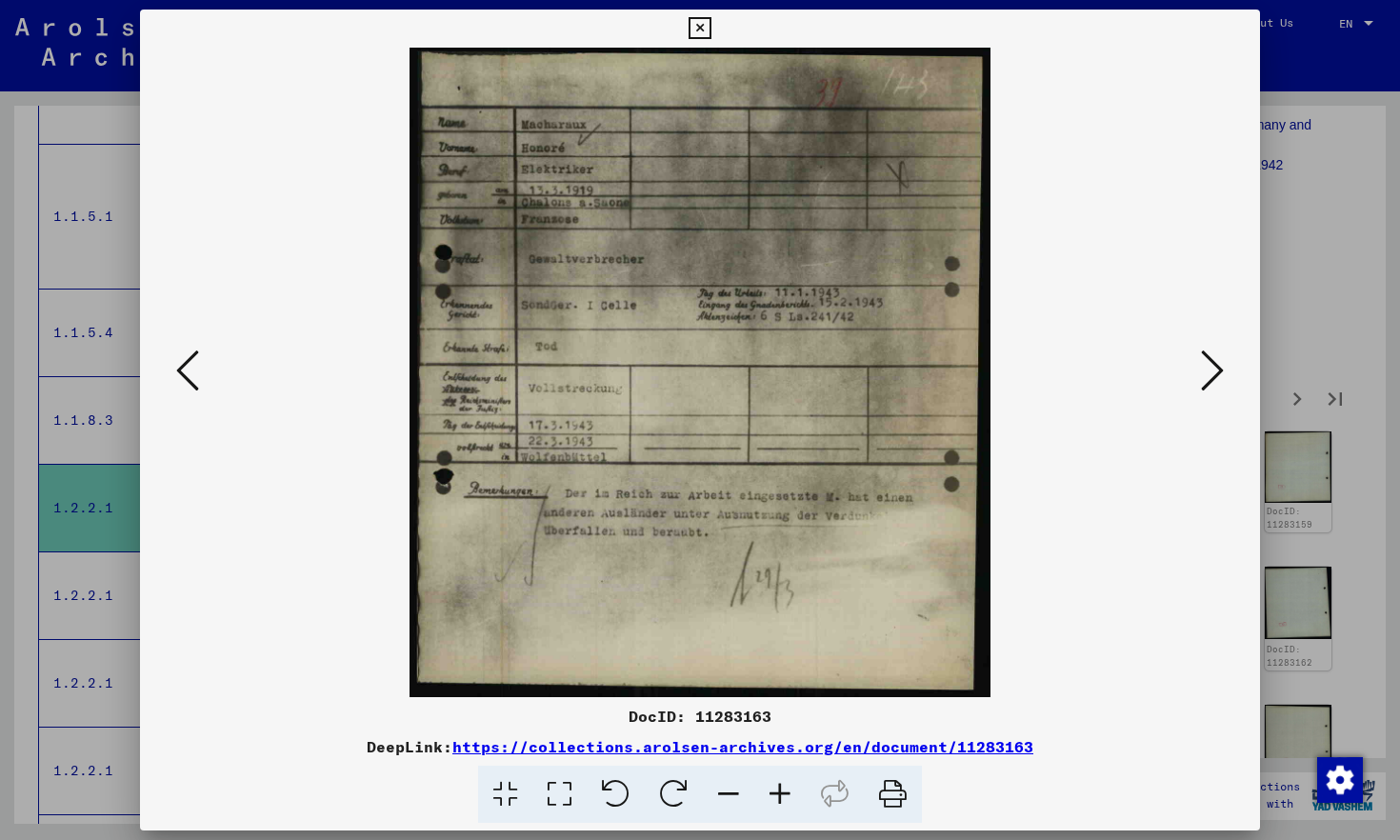 click at bounding box center (1212, 370) 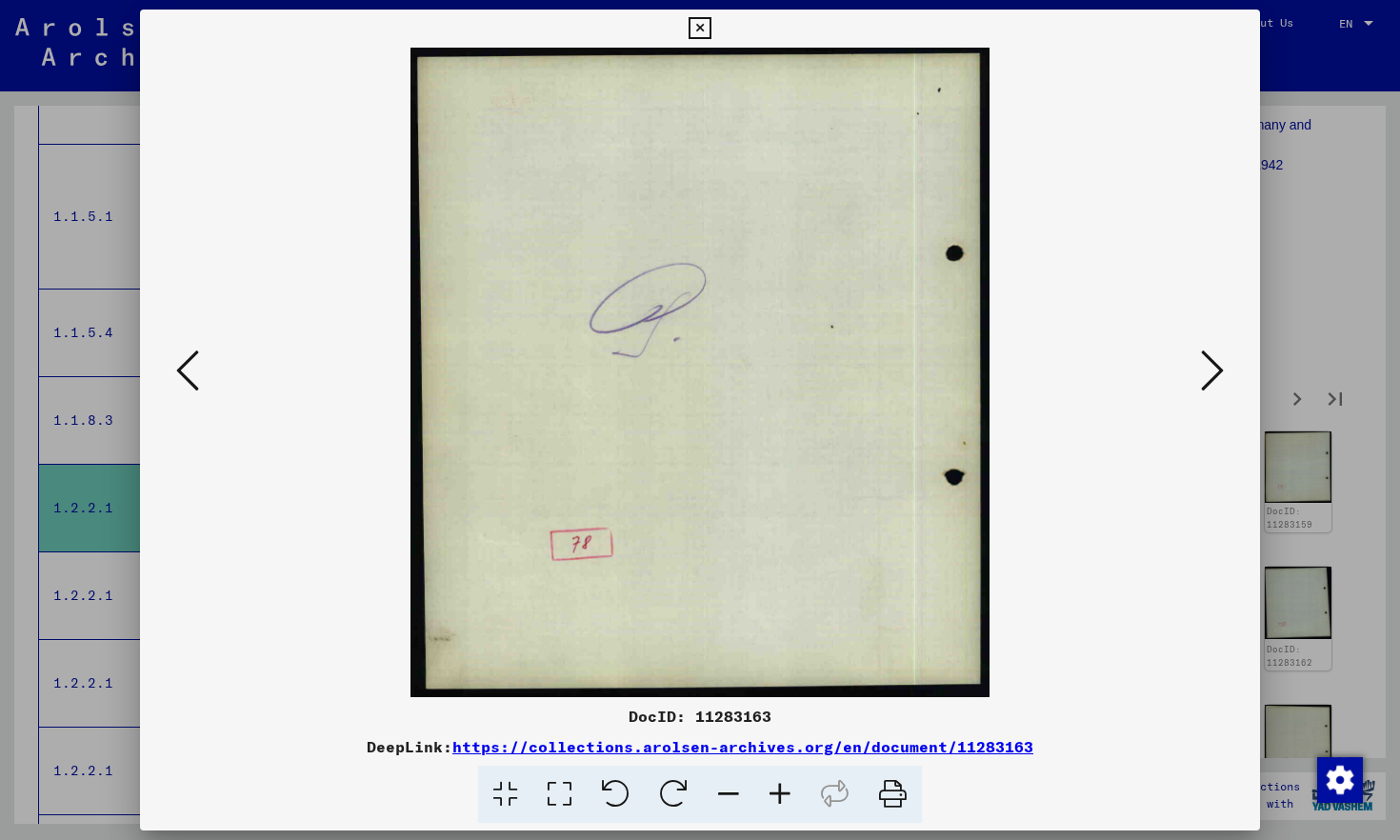 click at bounding box center [1212, 370] 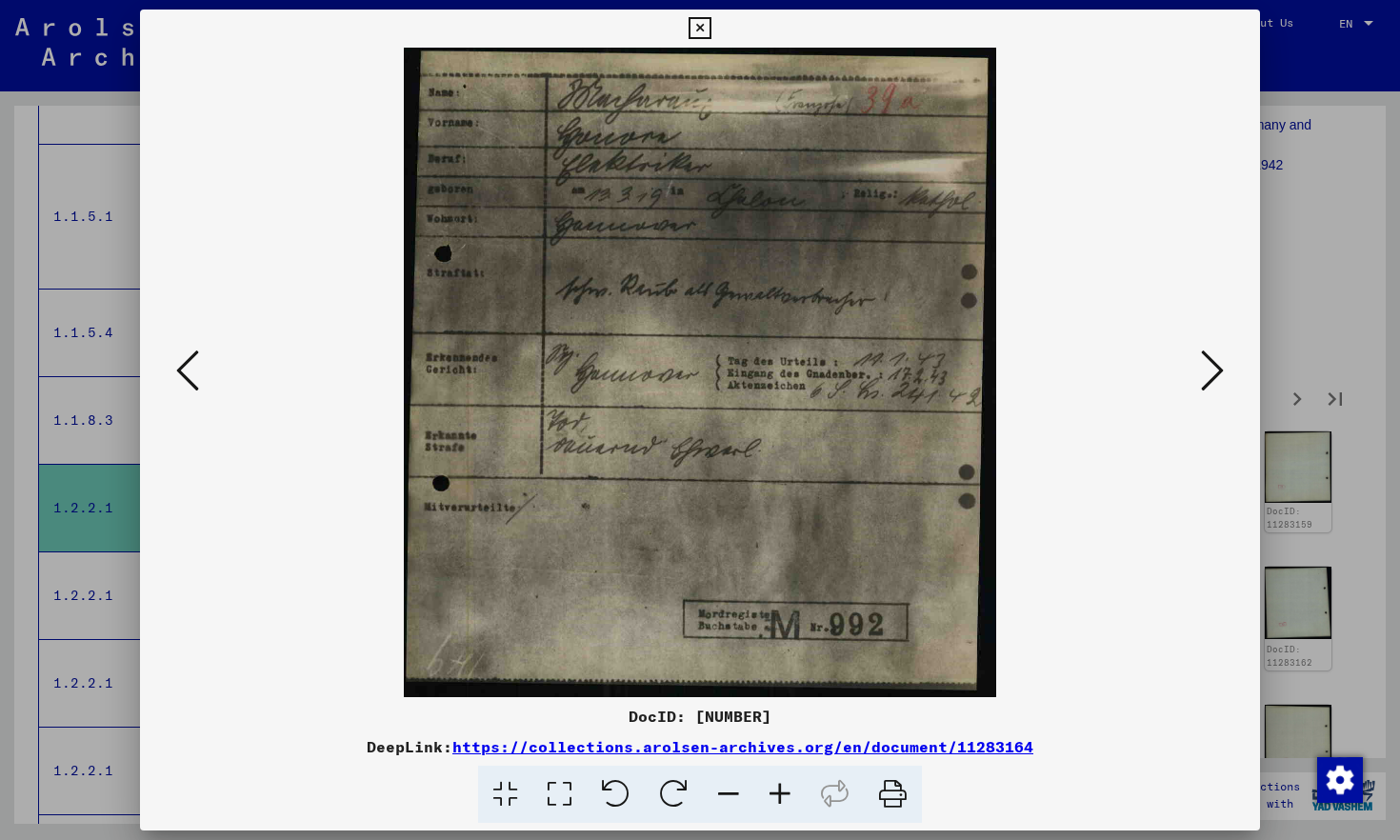 click at bounding box center [1212, 370] 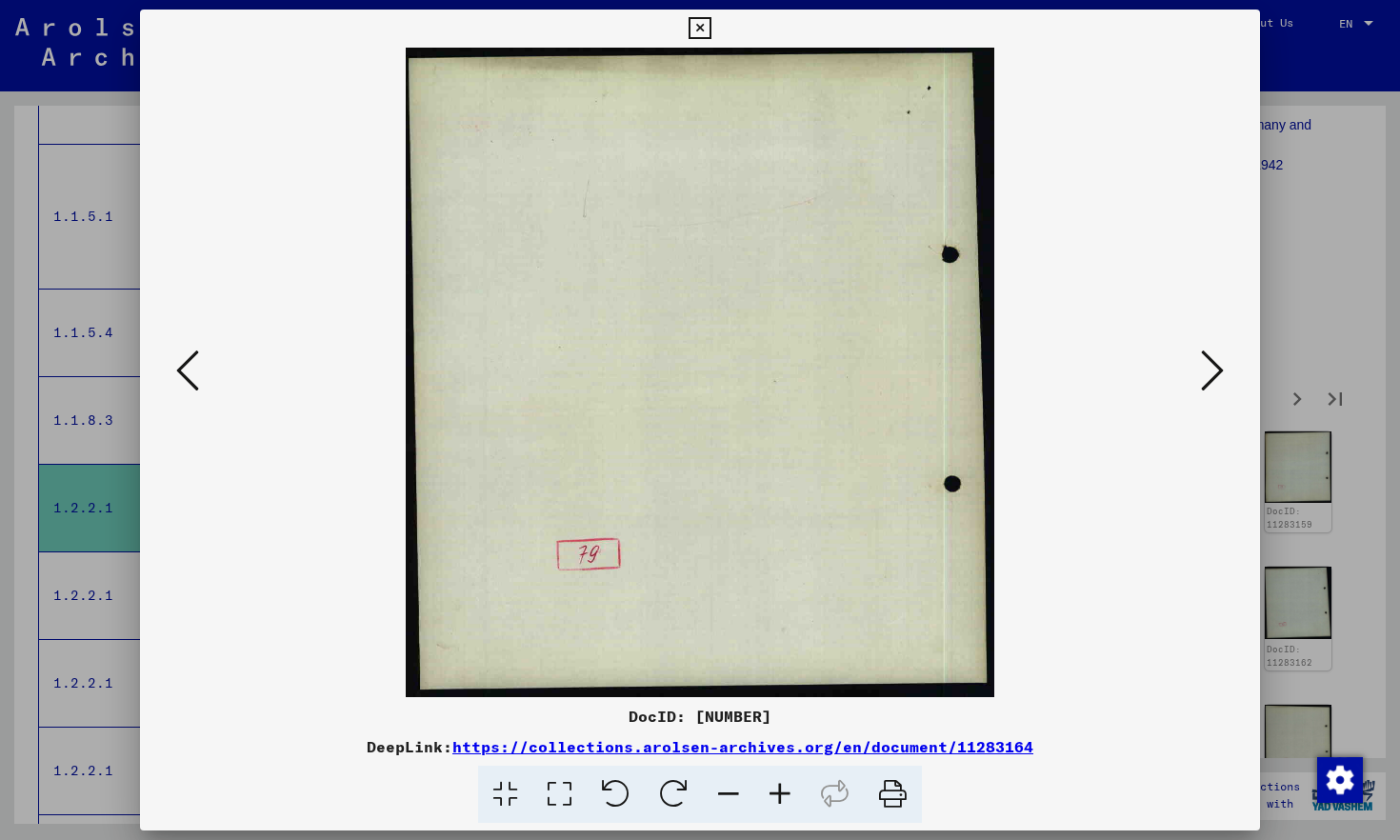click at bounding box center (1212, 370) 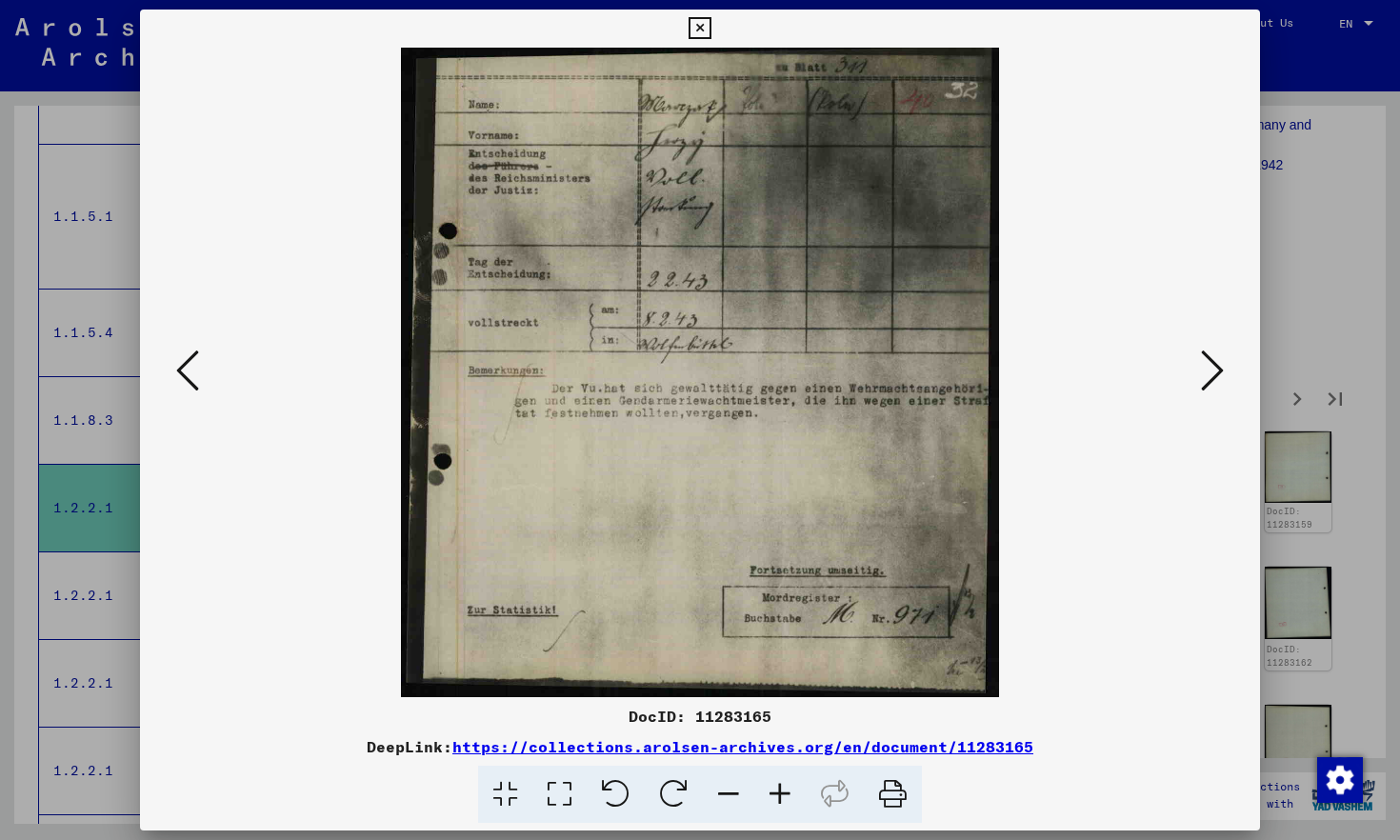 click at bounding box center [699, 29] 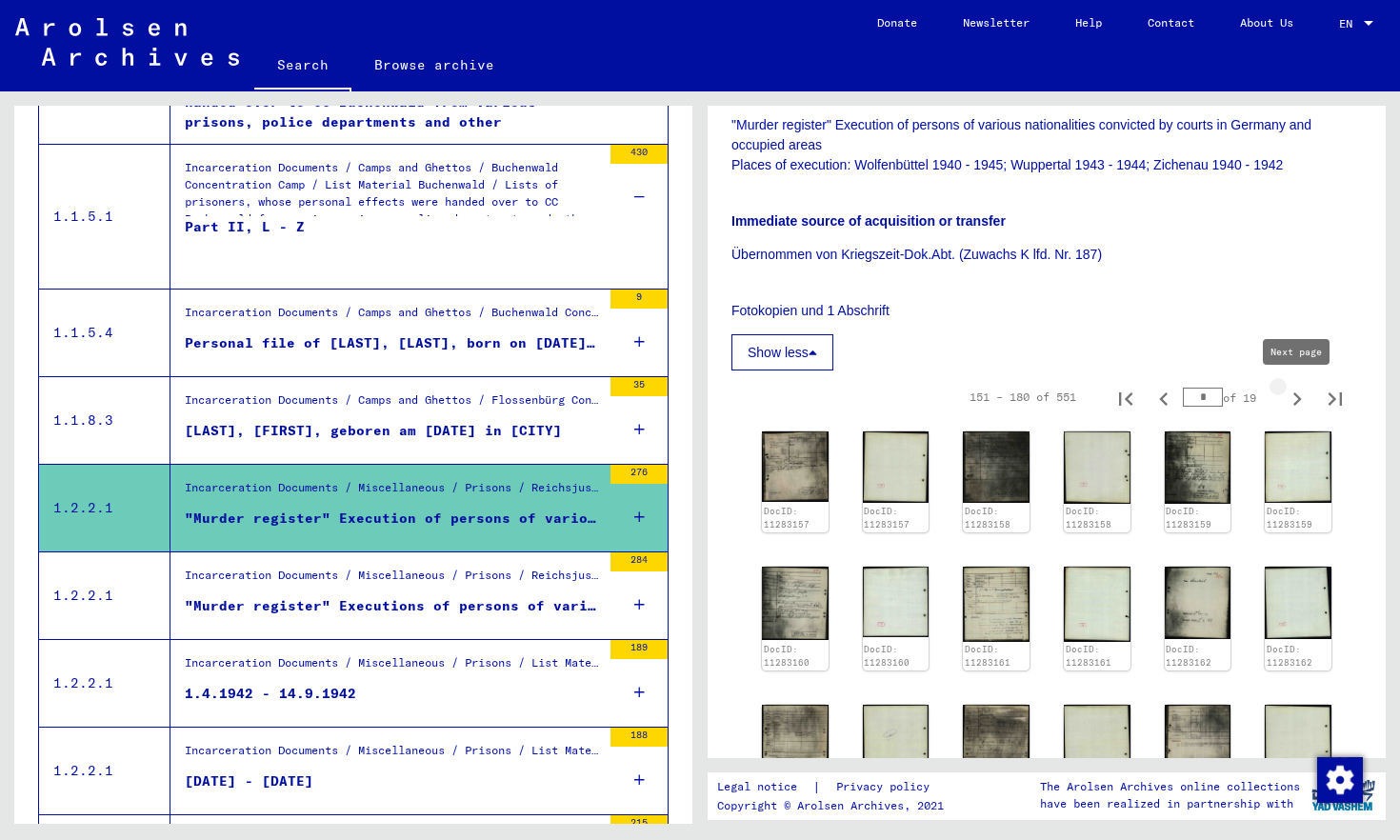 click 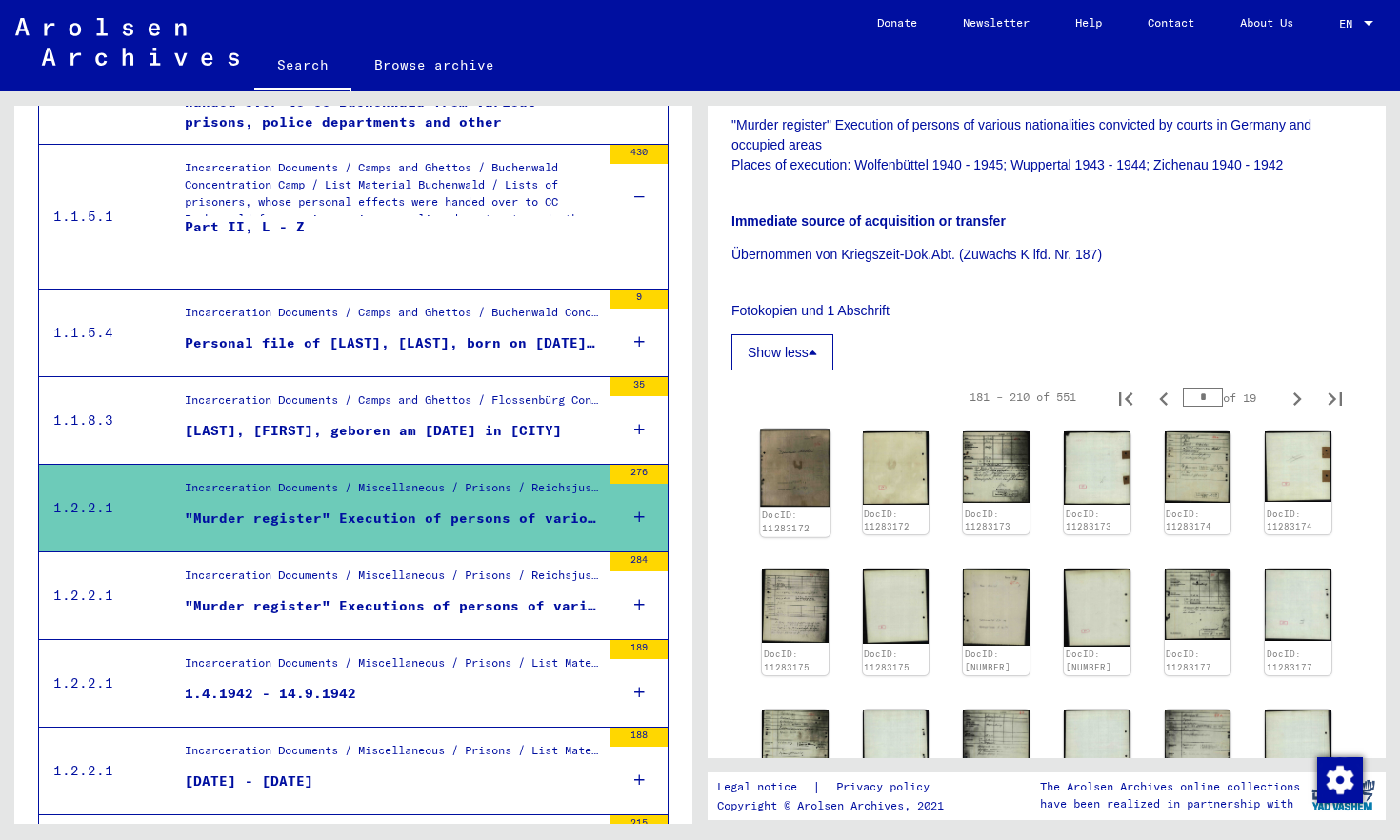 click 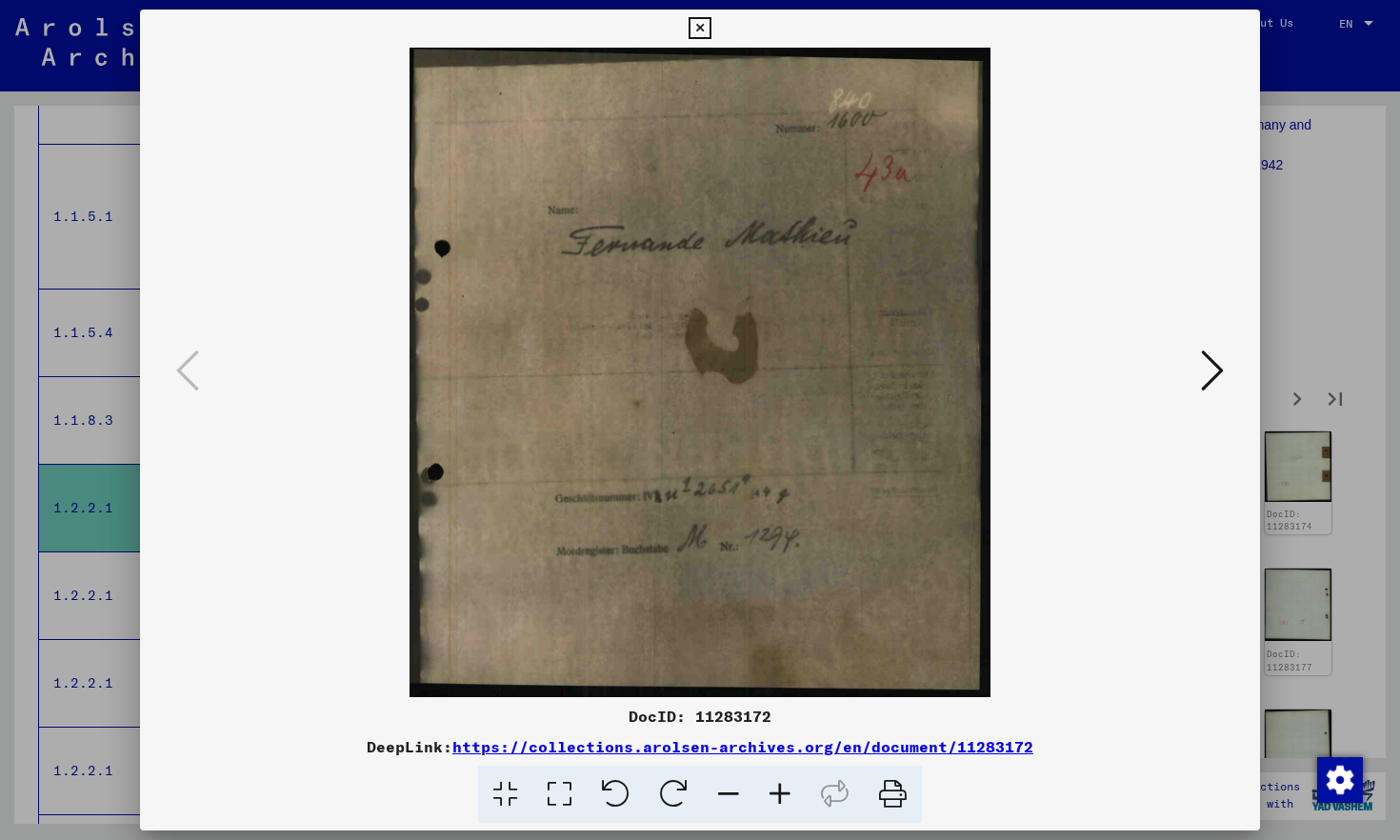 click at bounding box center (1212, 370) 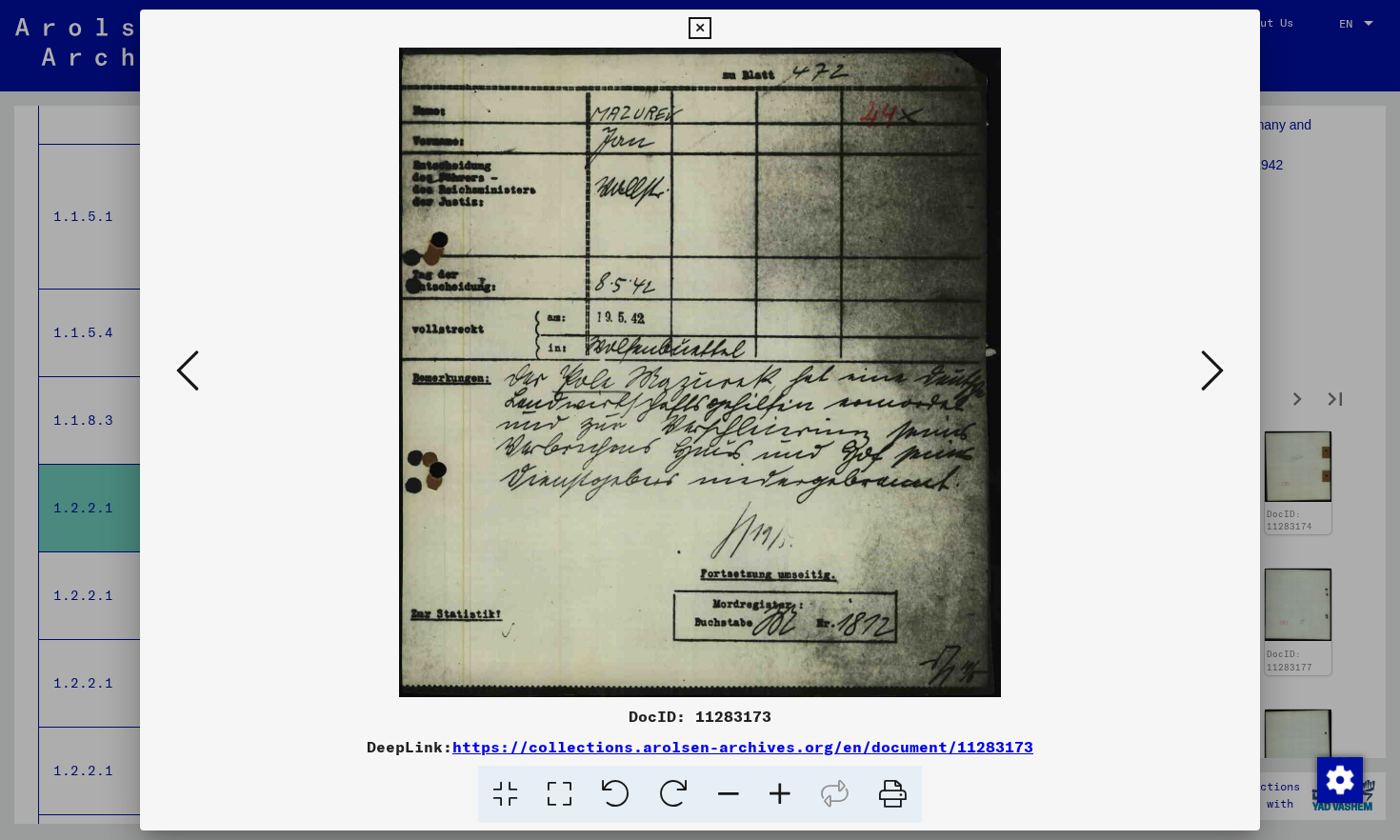 click at bounding box center [1212, 370] 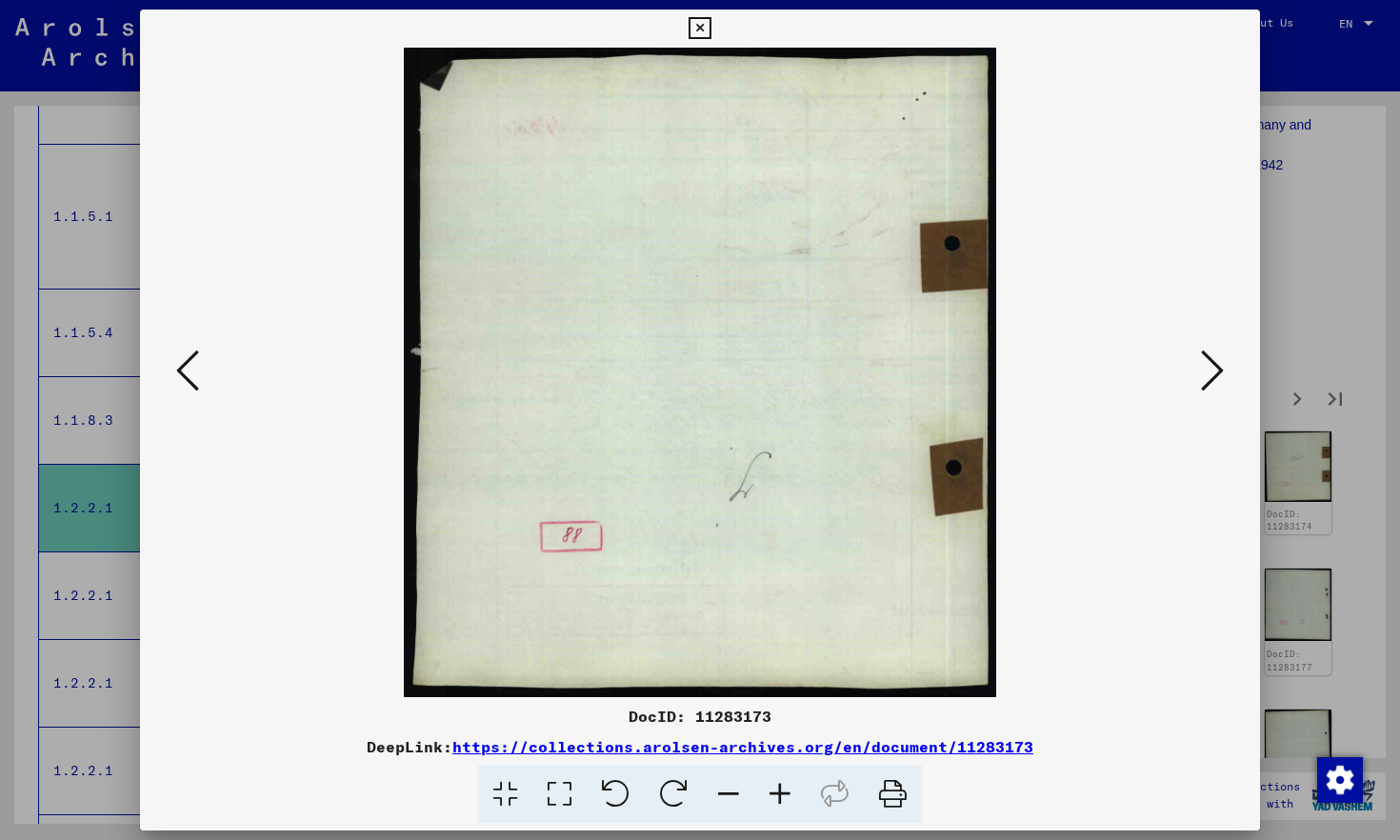 click at bounding box center (1212, 370) 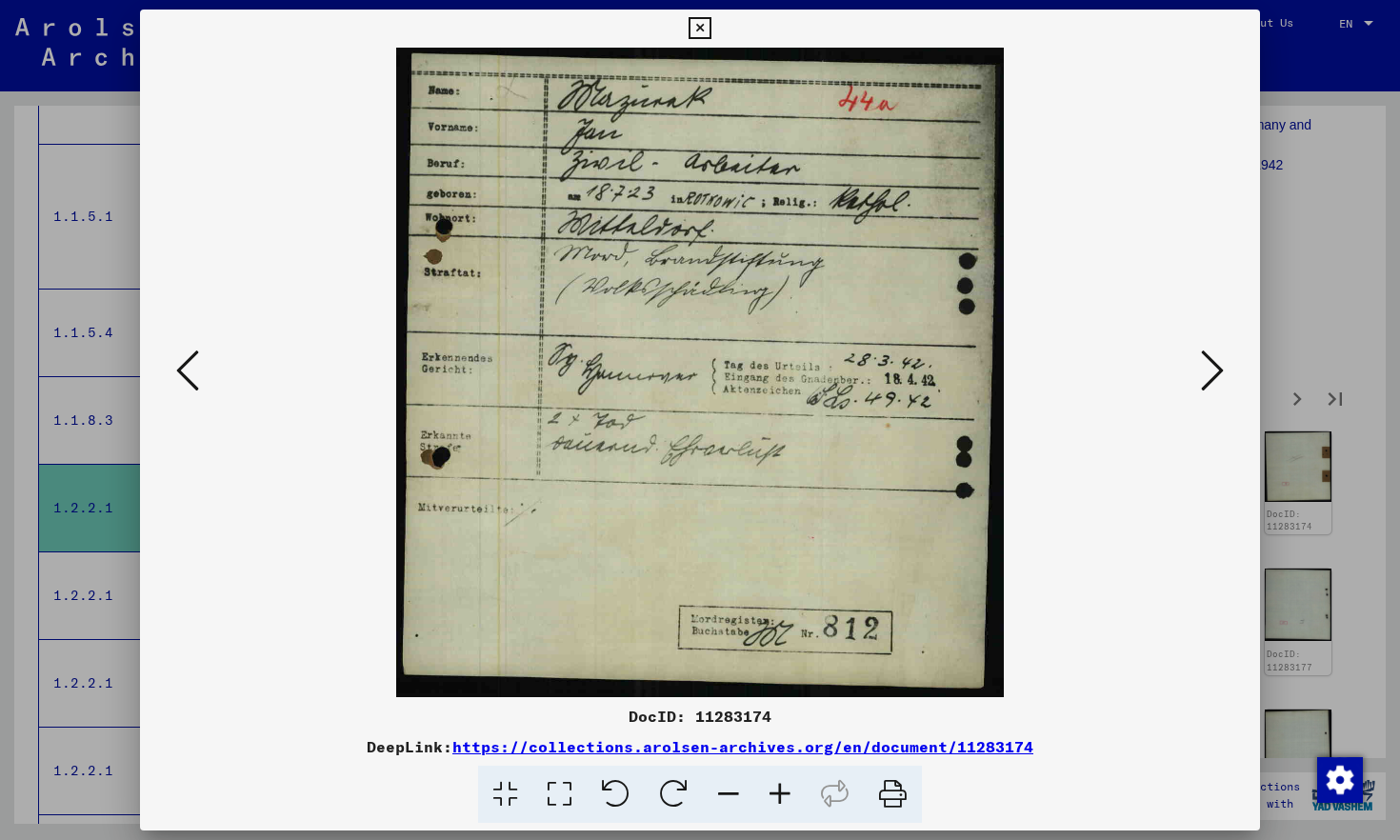 click at bounding box center (1212, 370) 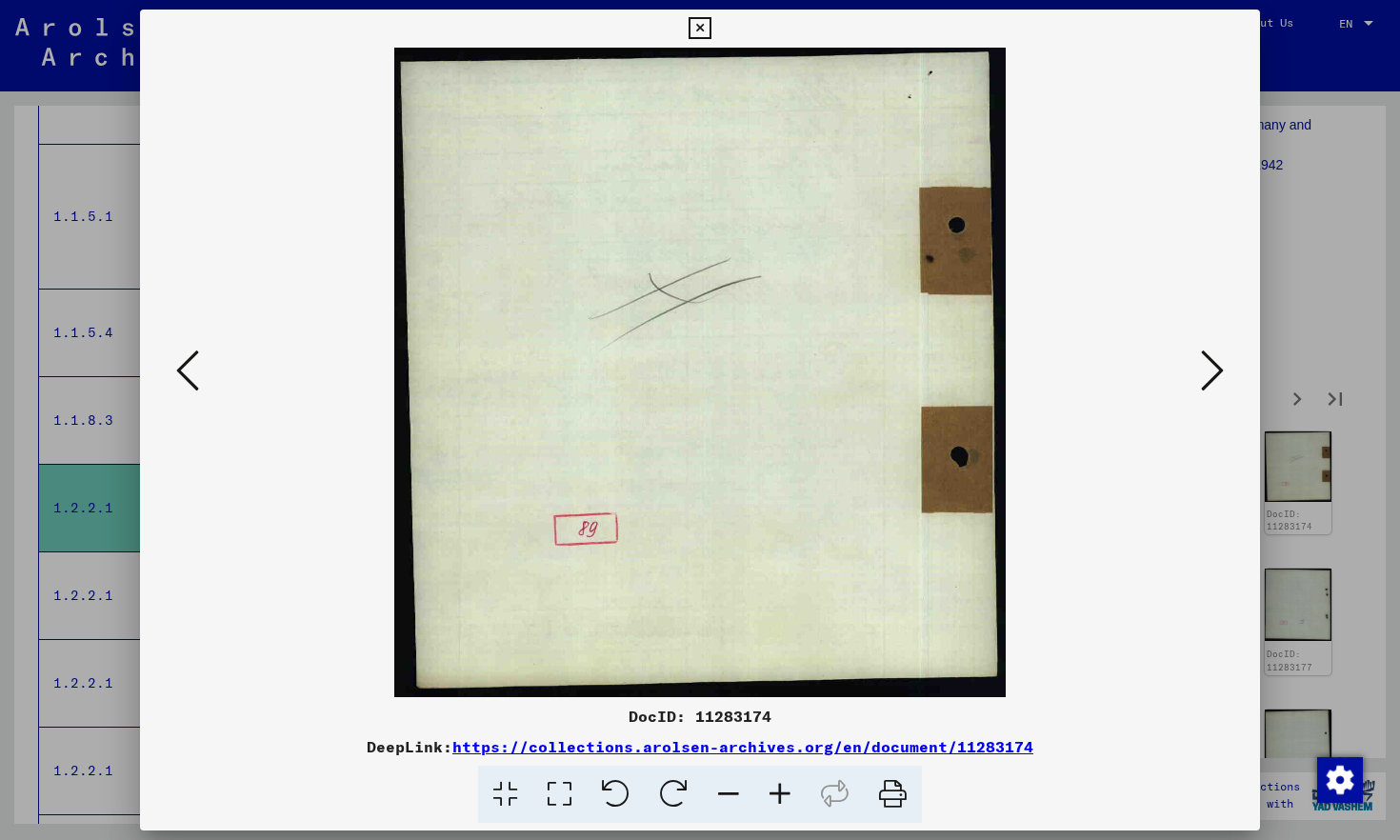 click at bounding box center (1212, 370) 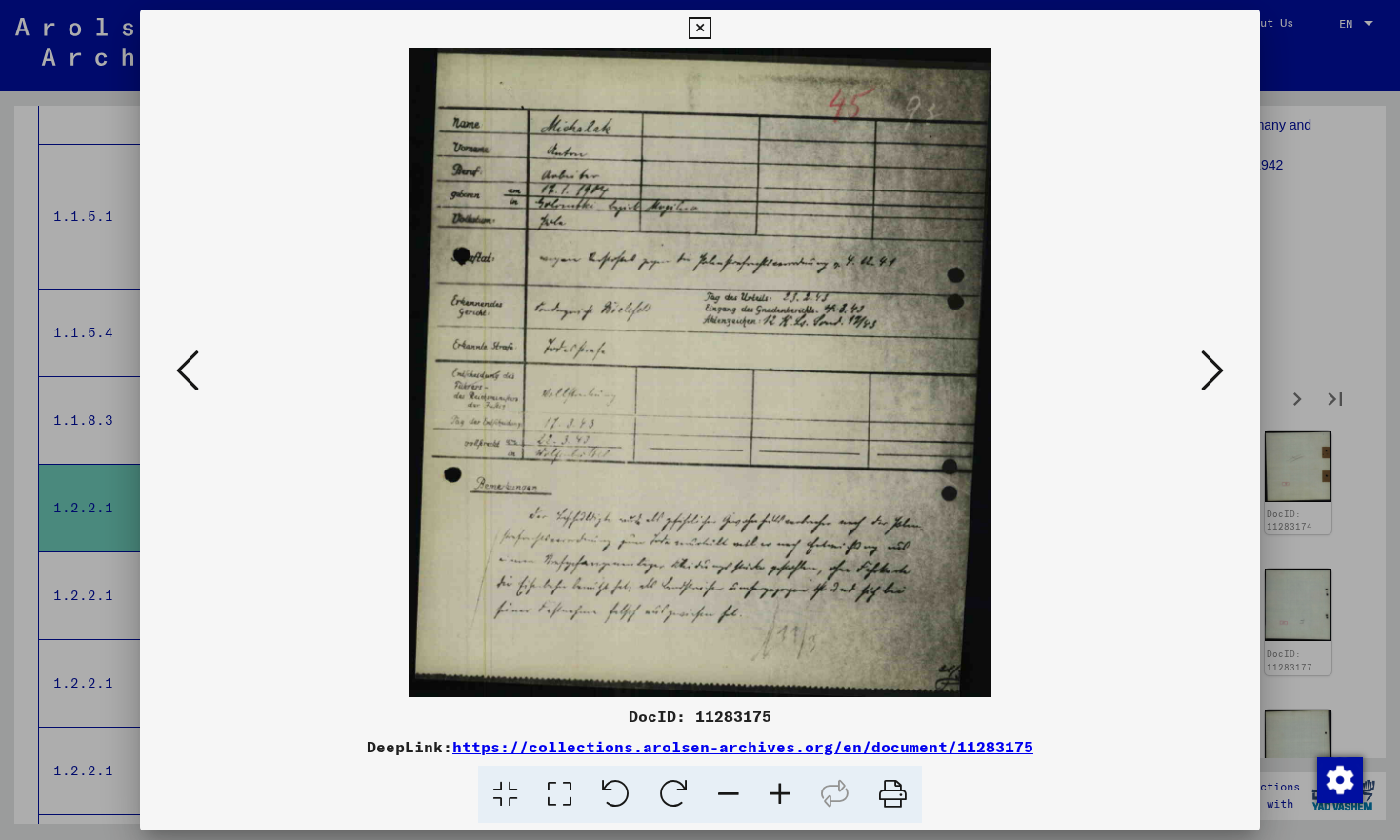 click at bounding box center (1212, 370) 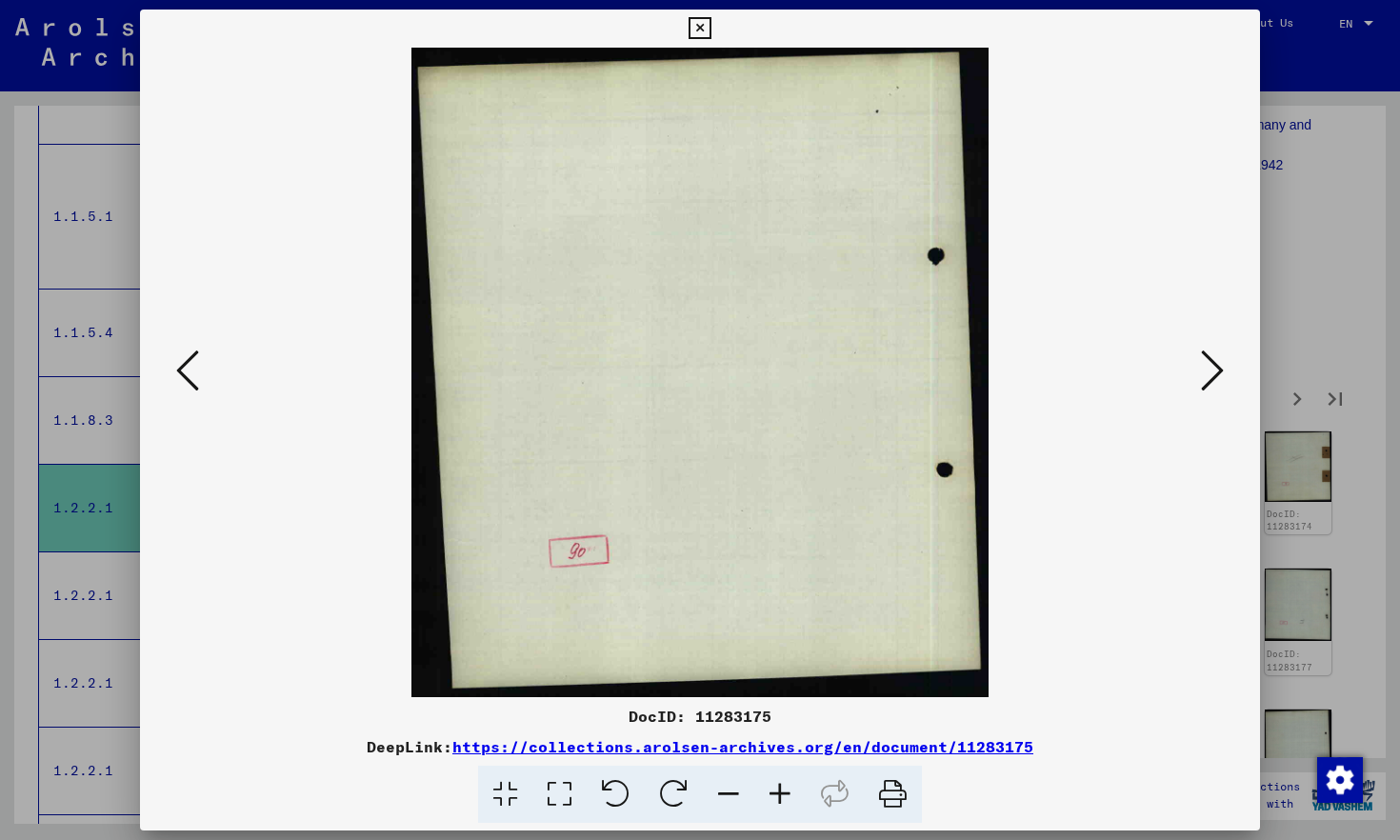 click at bounding box center (1212, 370) 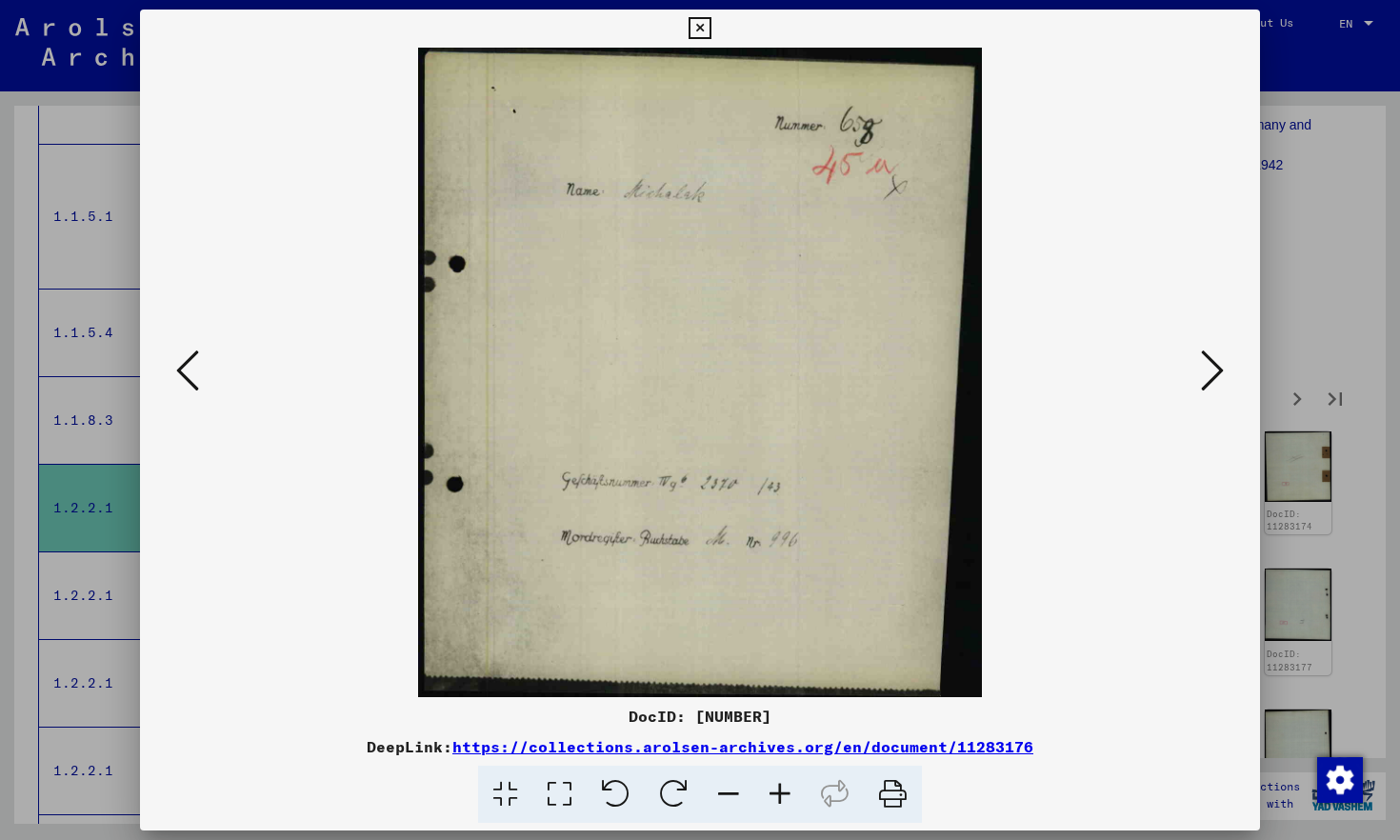click at bounding box center (1212, 370) 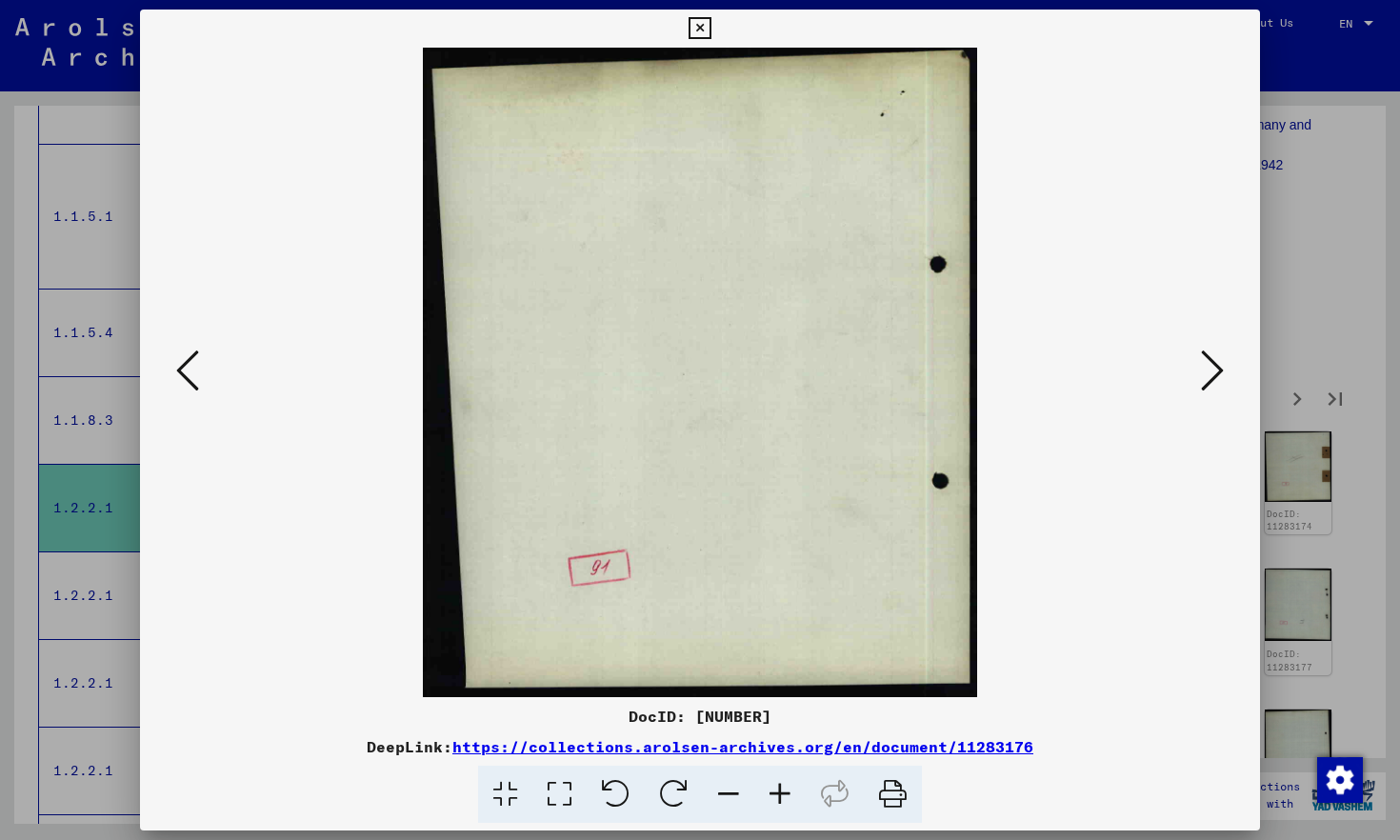 click at bounding box center (1212, 370) 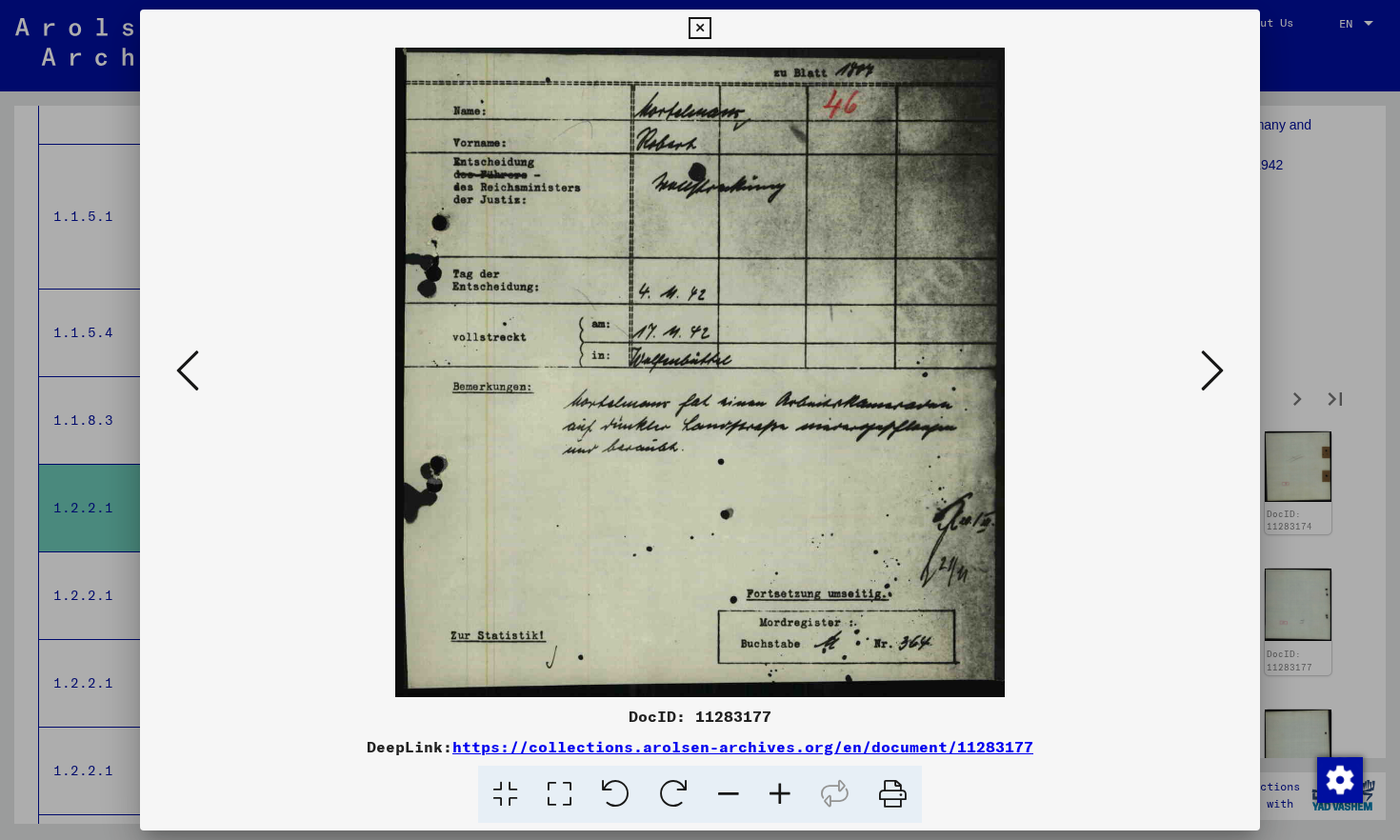 click at bounding box center (1212, 370) 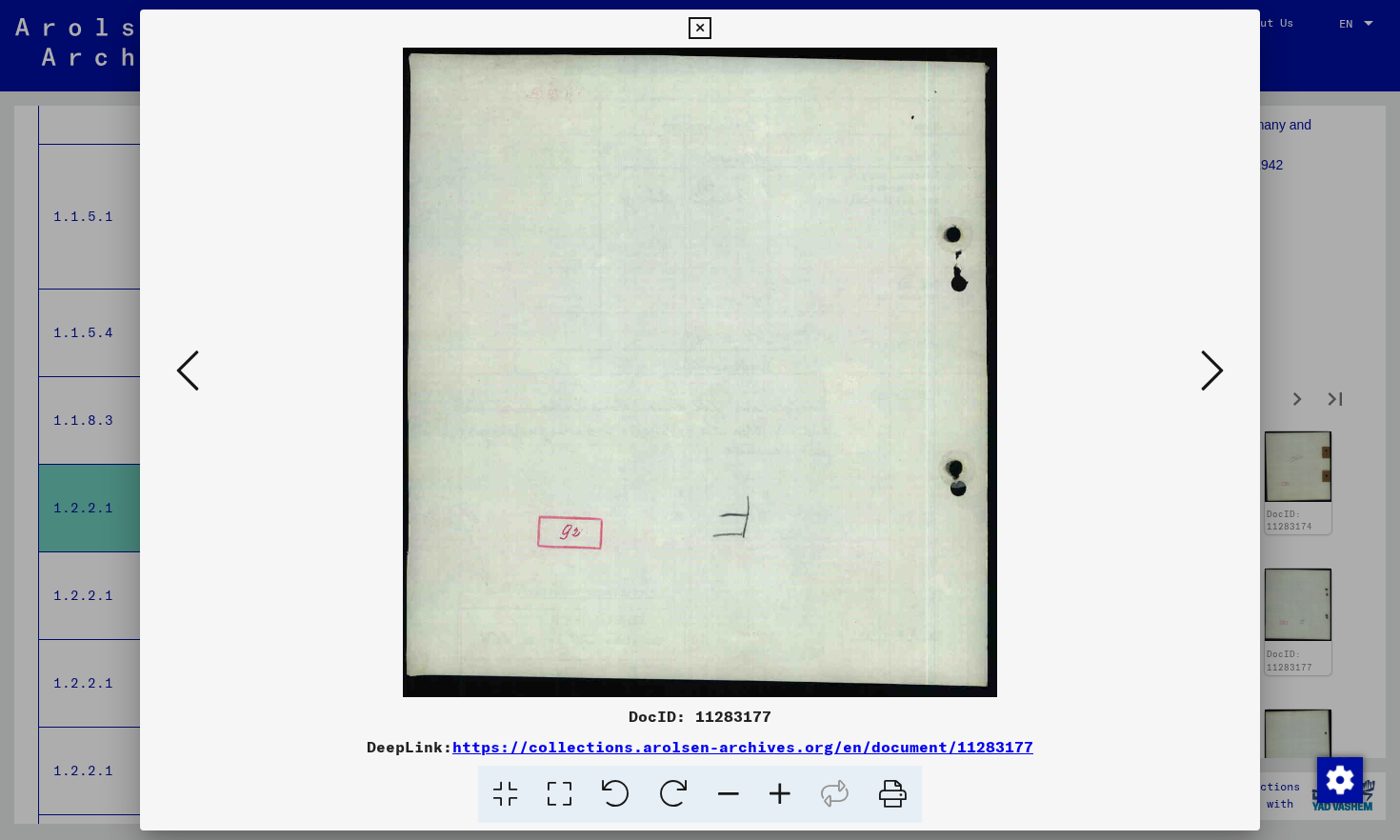 click at bounding box center (1212, 370) 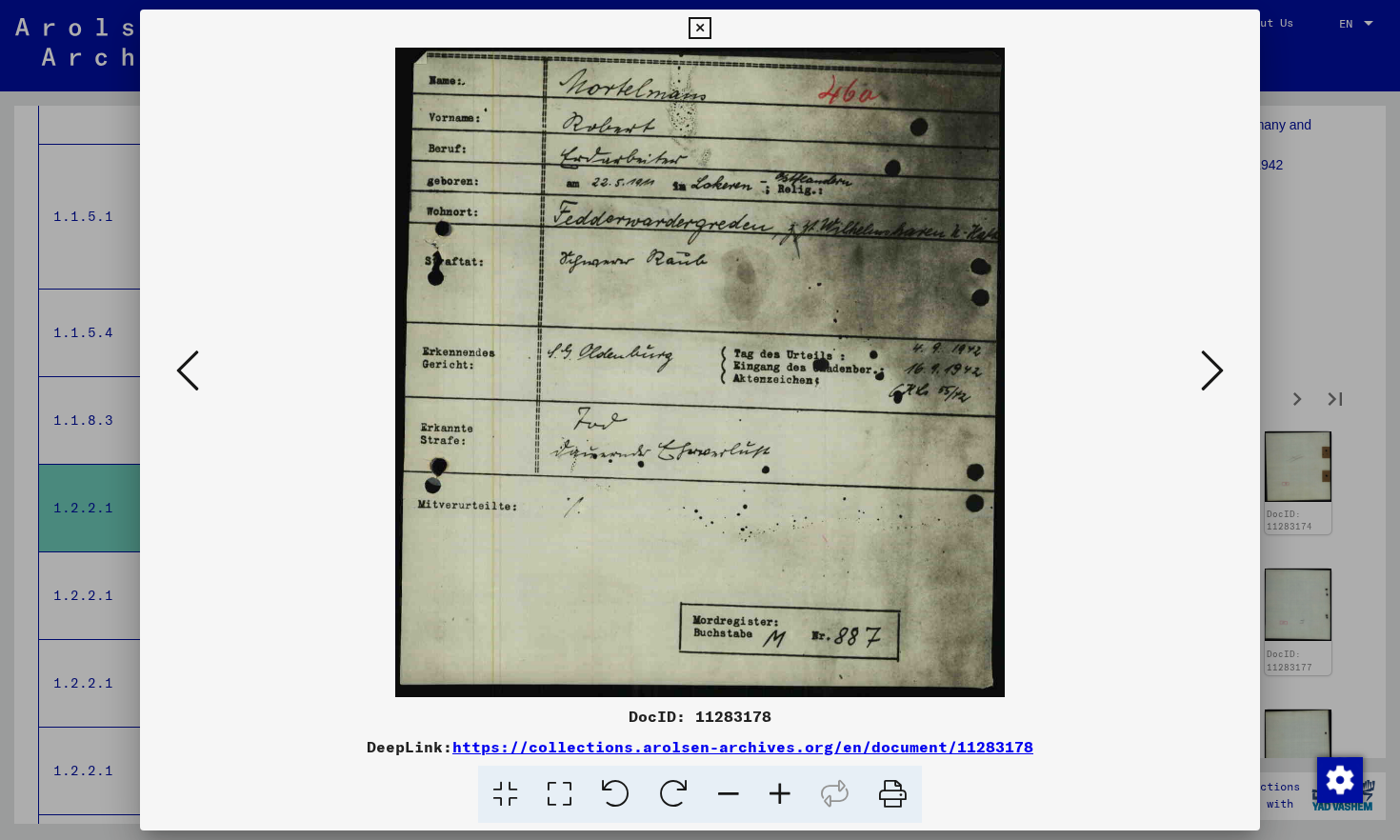 click at bounding box center (1212, 370) 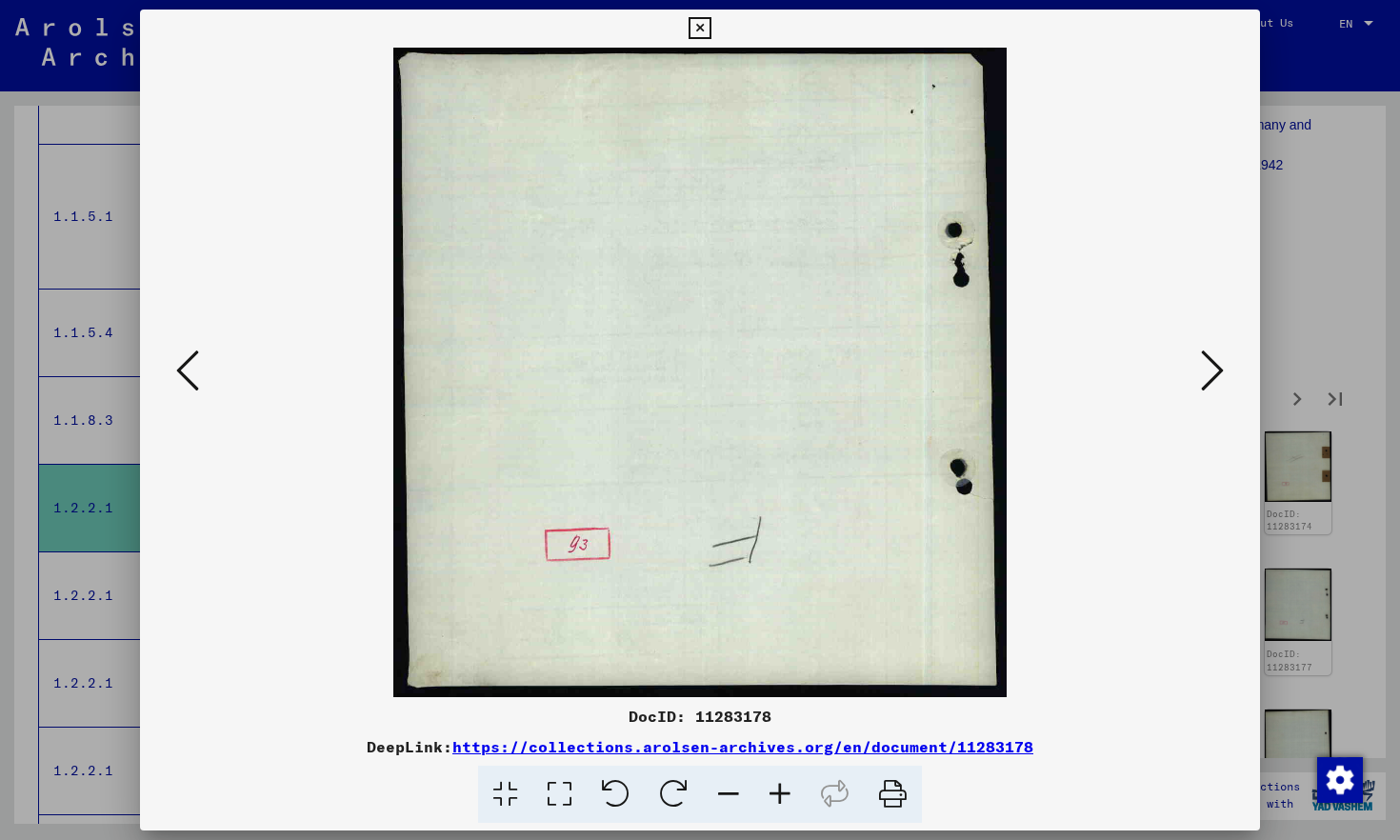 click at bounding box center (1212, 370) 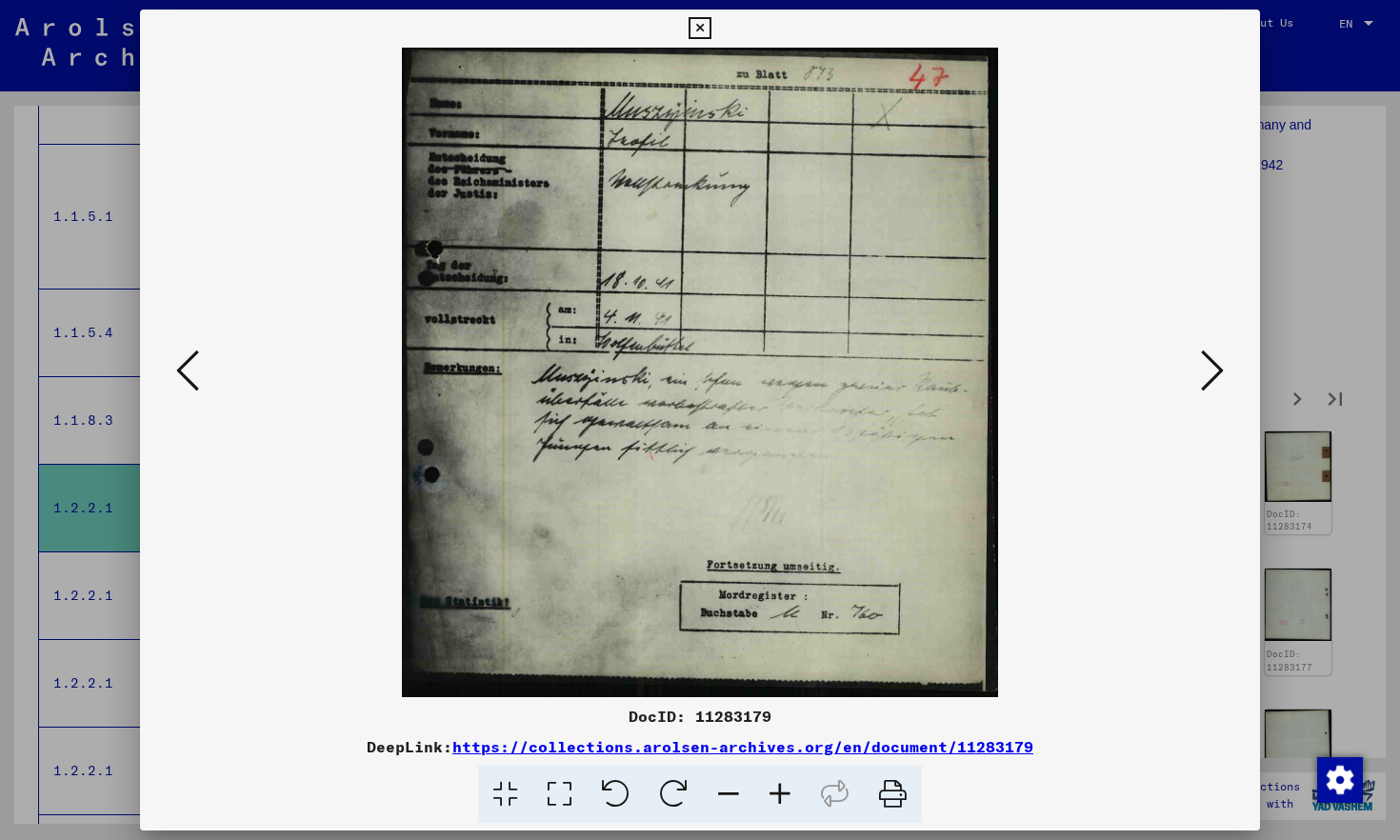 click at bounding box center (1212, 370) 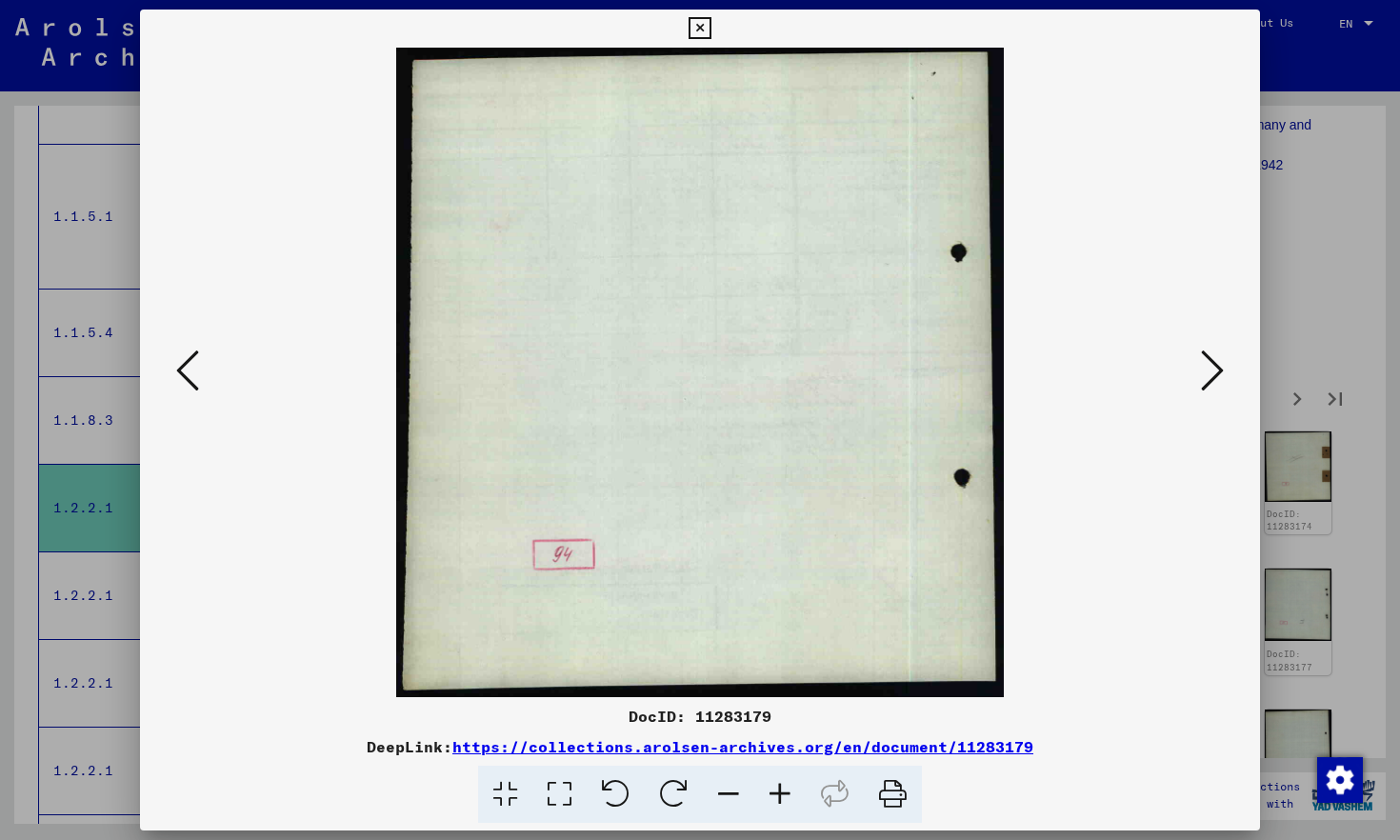 click at bounding box center (1212, 370) 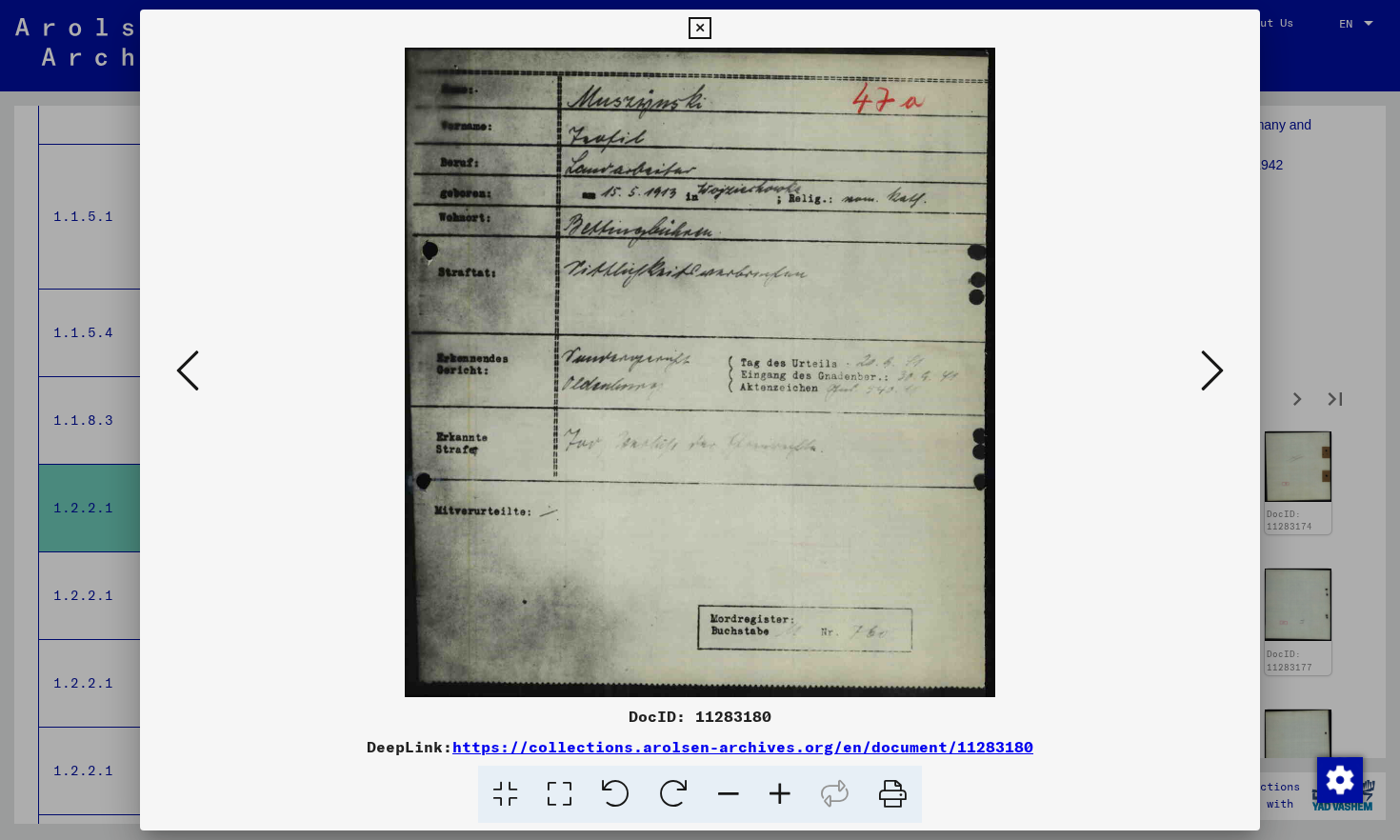 click at bounding box center [1212, 370] 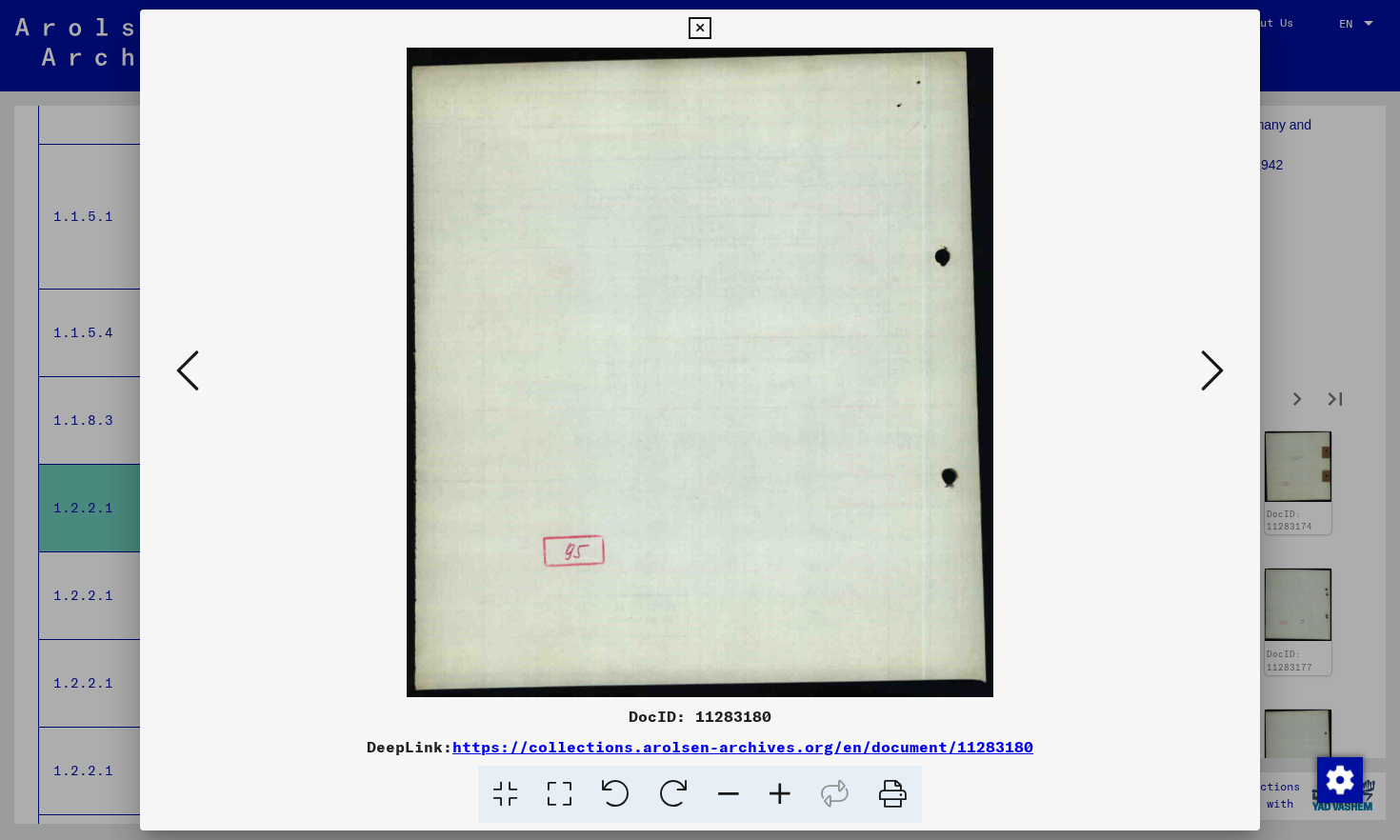 click at bounding box center (1212, 370) 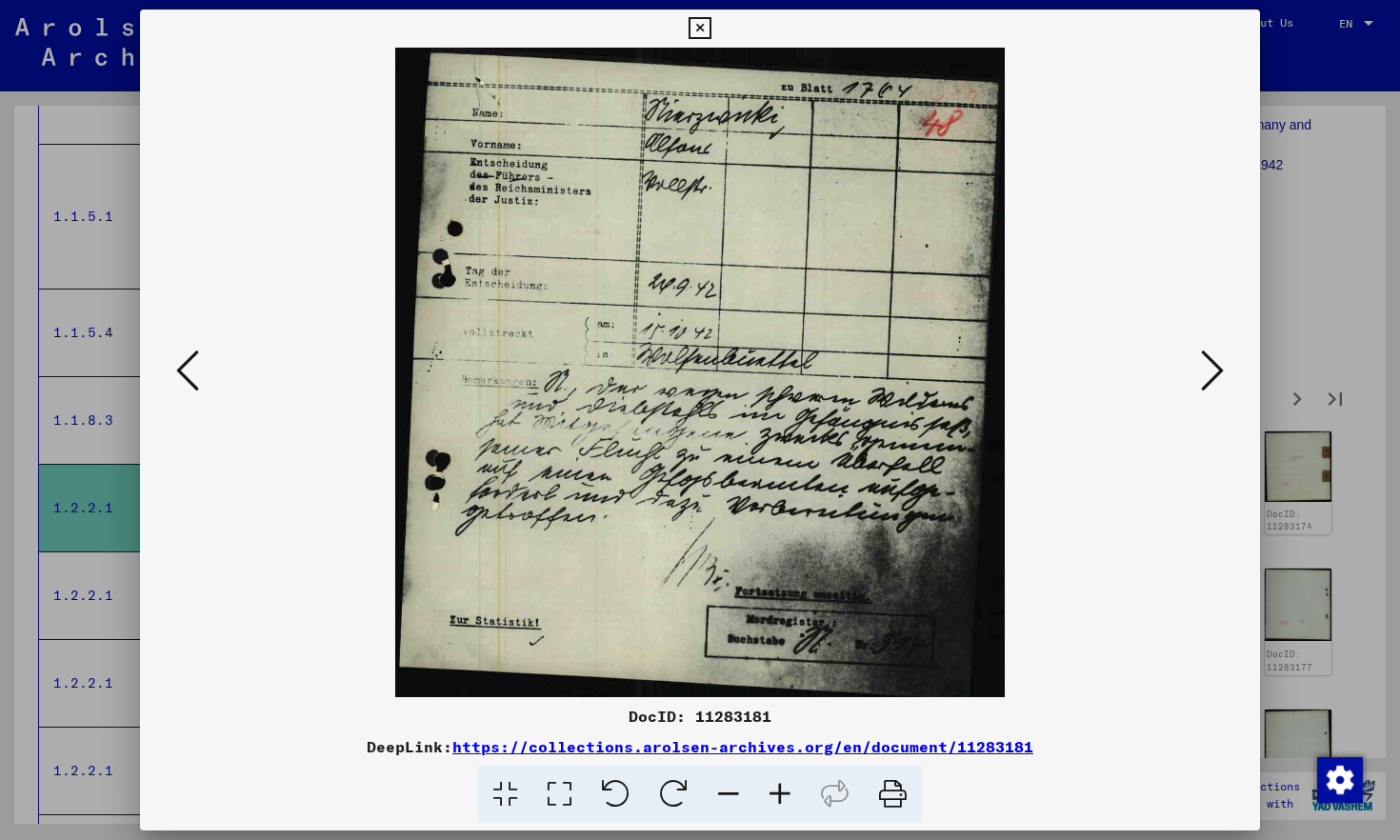 click at bounding box center (1212, 370) 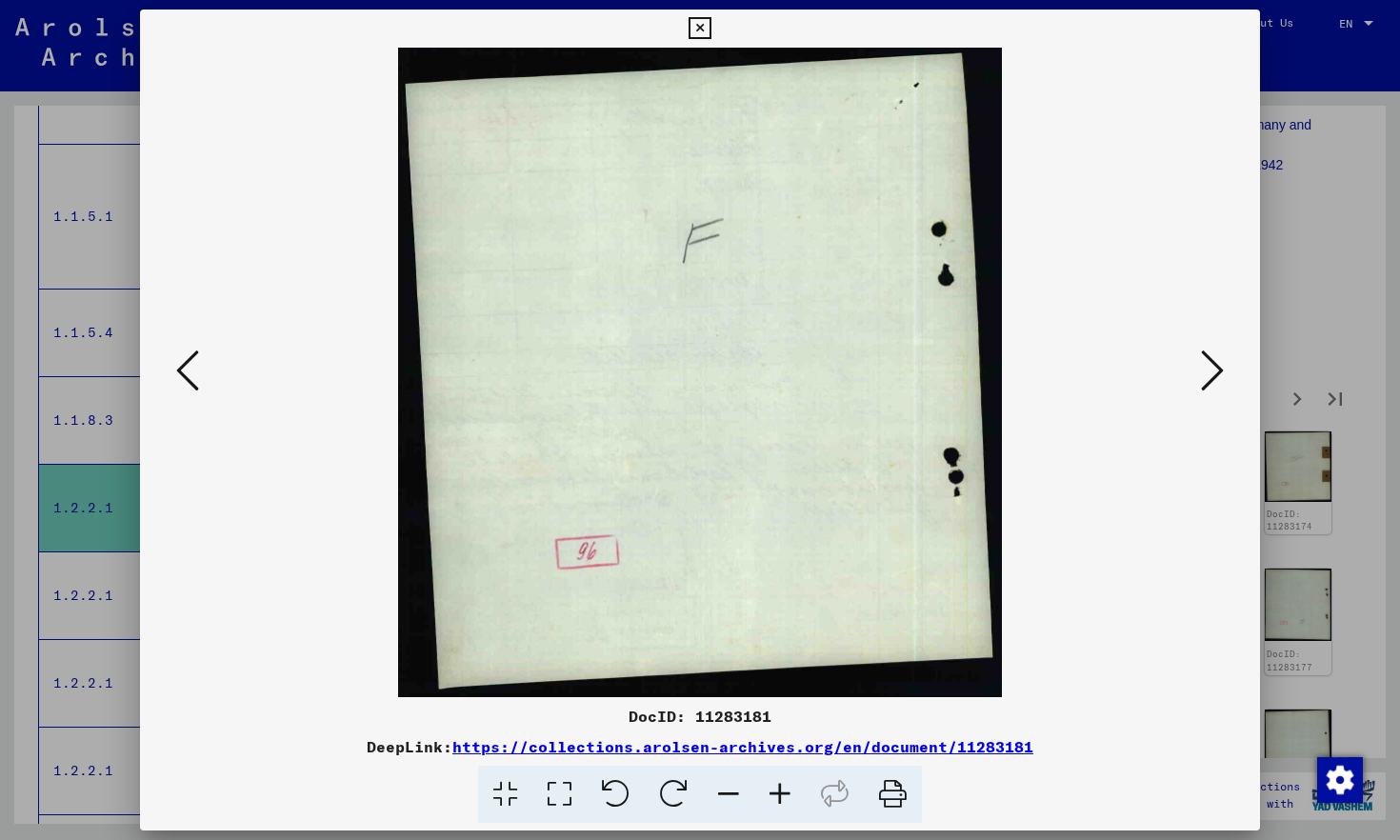click at bounding box center [1212, 370] 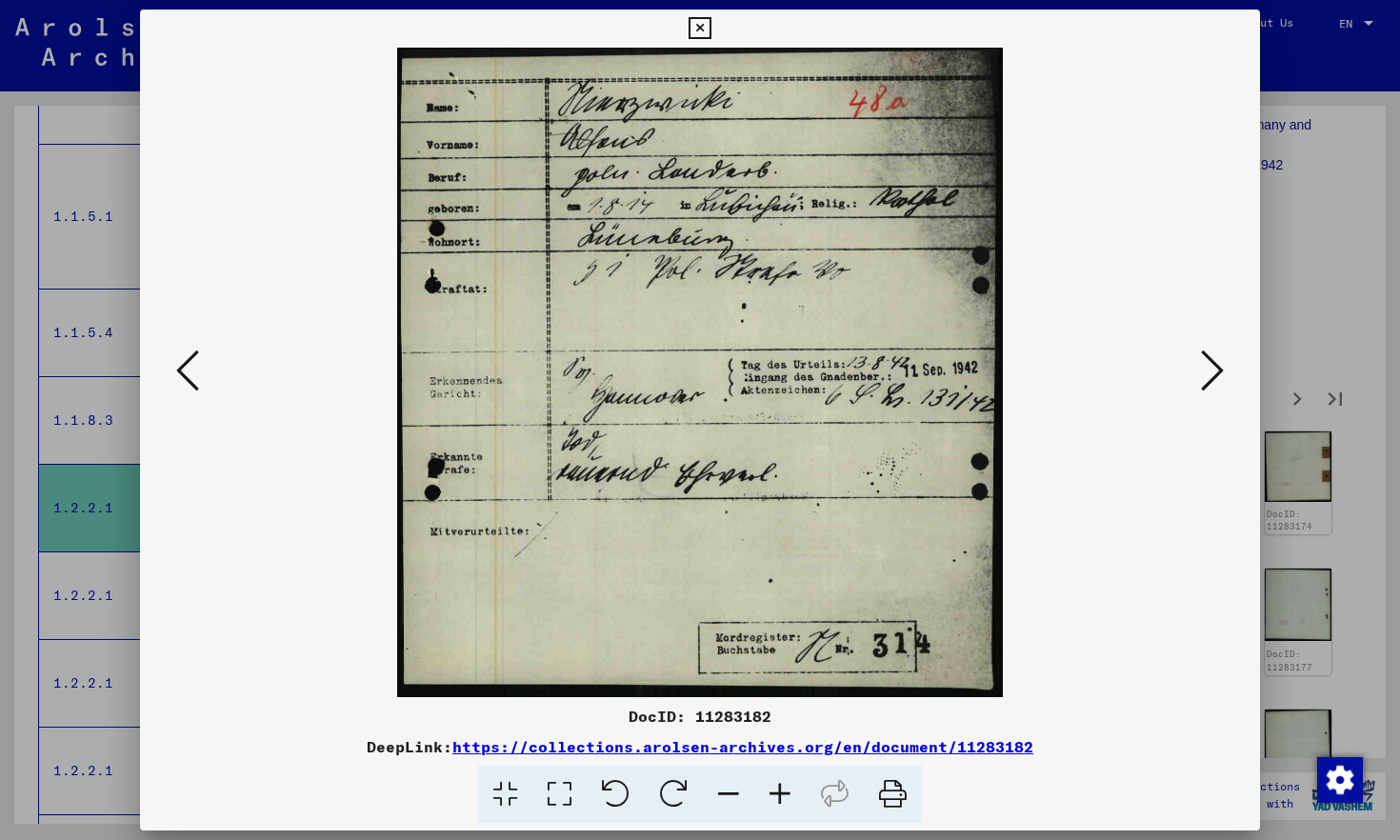 click at bounding box center (1212, 370) 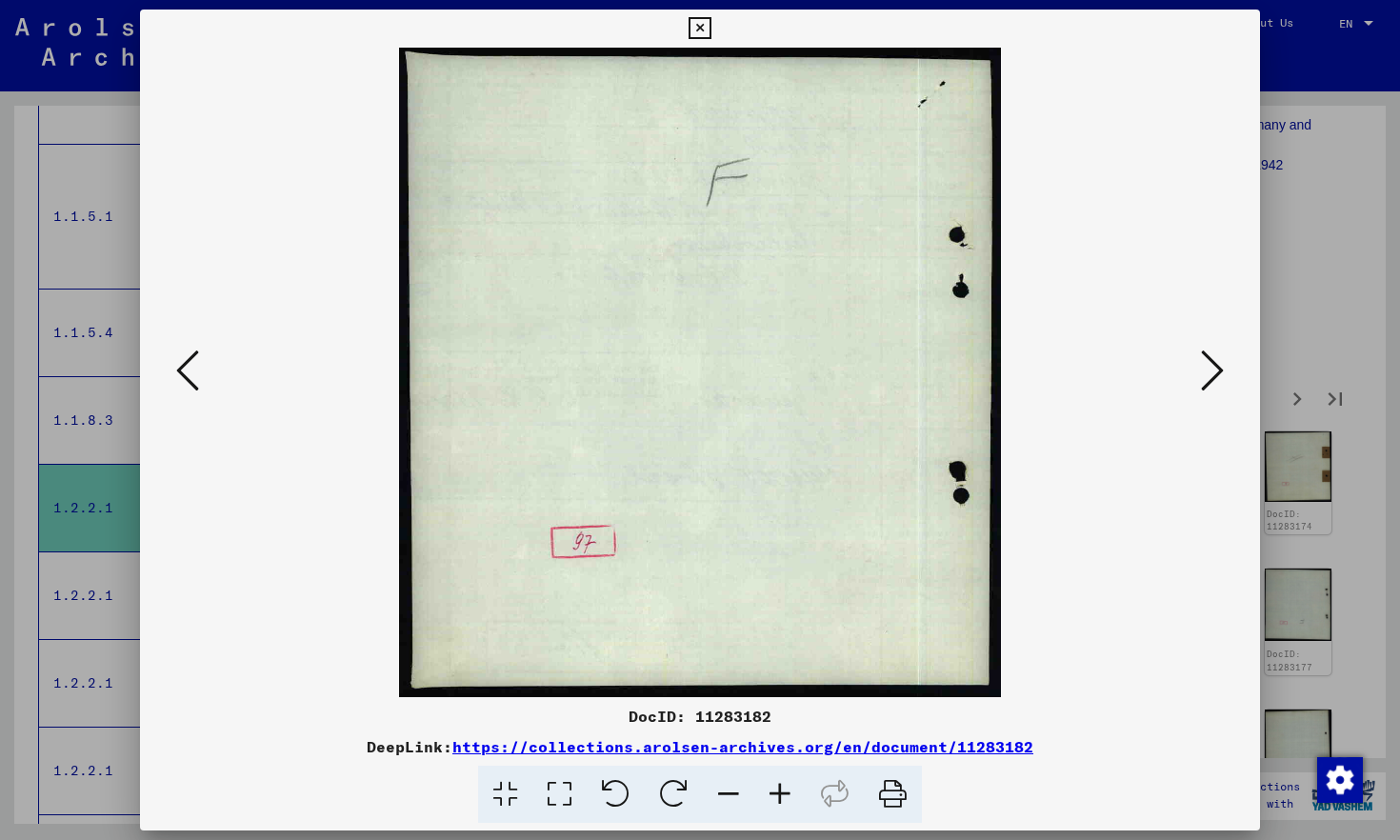 click at bounding box center [1212, 370] 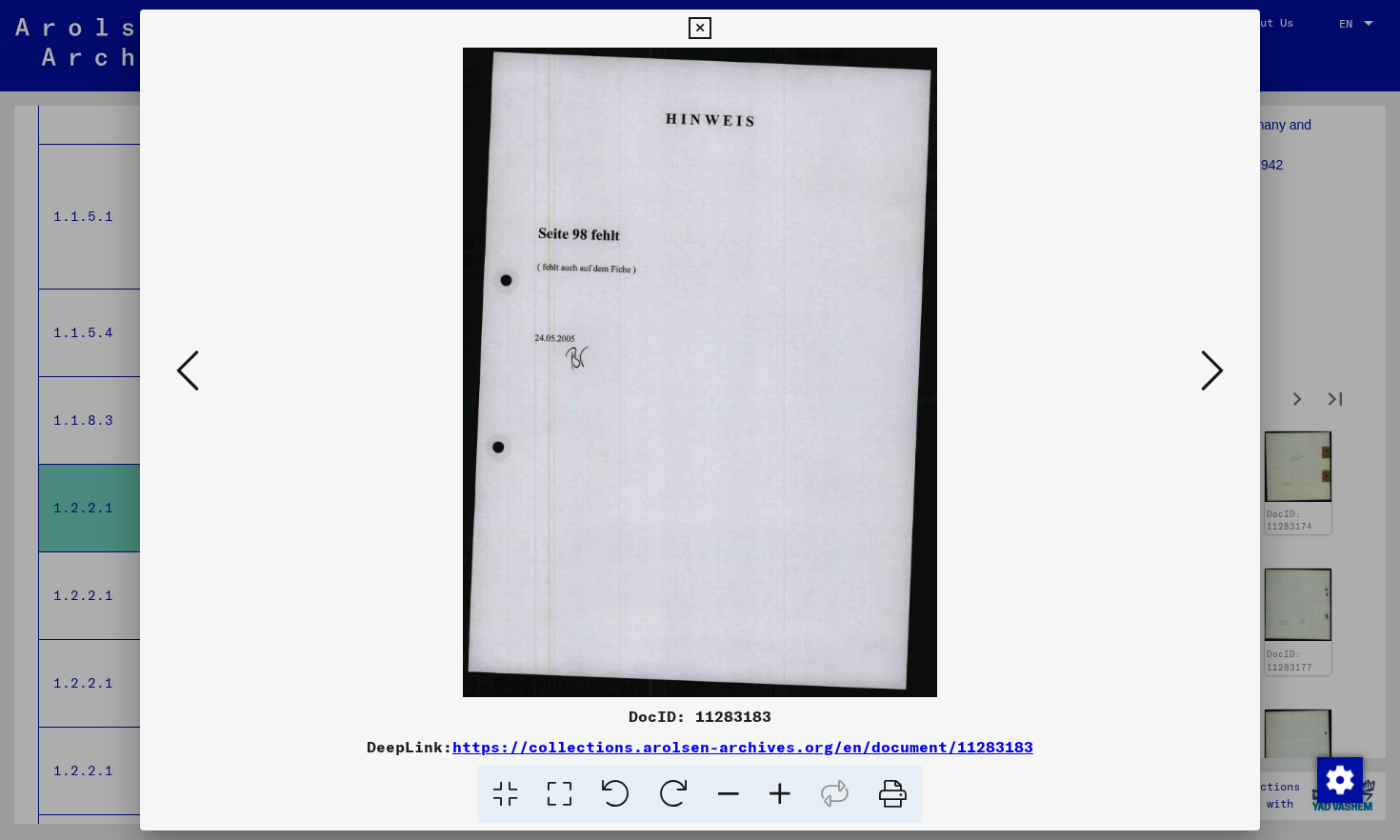 click at bounding box center [1212, 370] 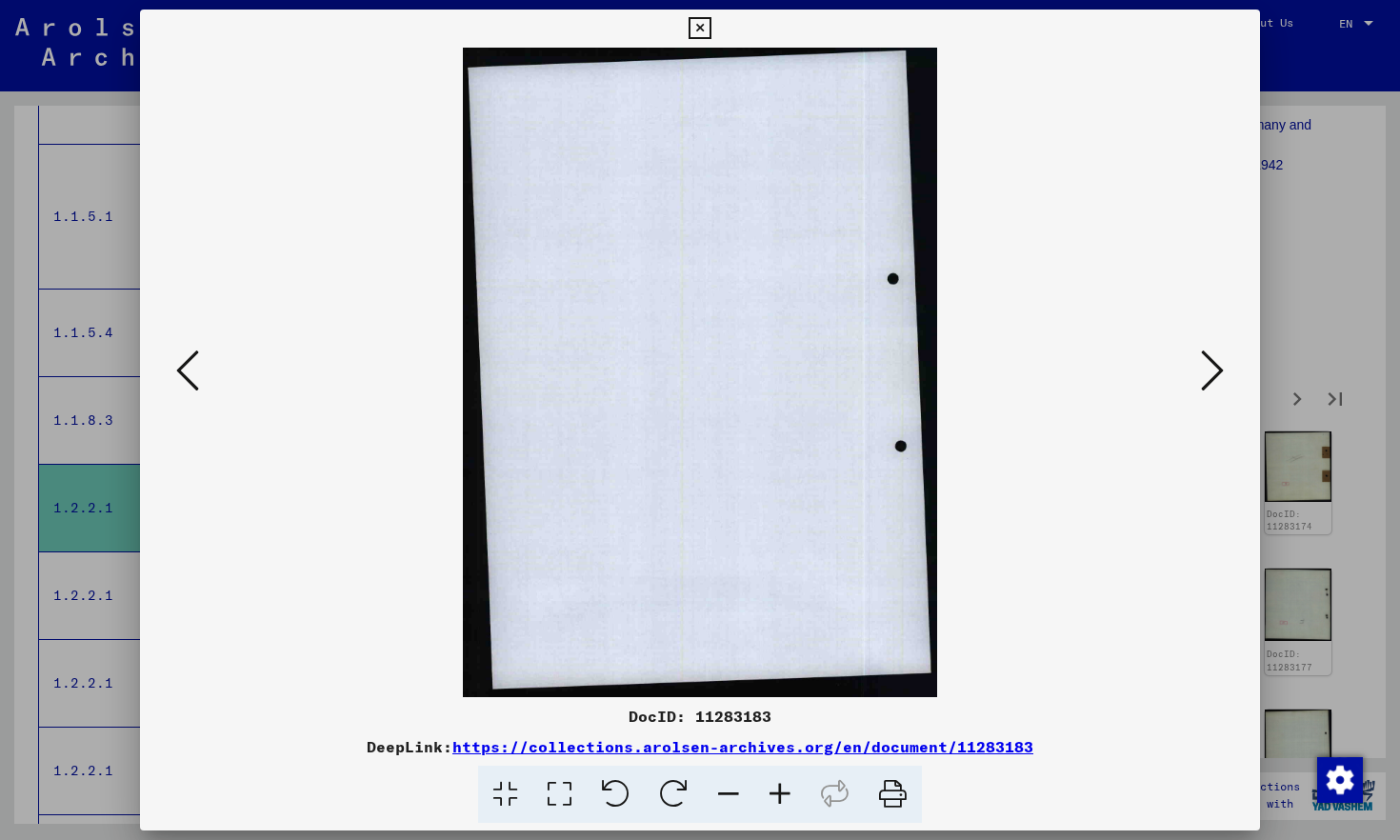 click at bounding box center (1212, 370) 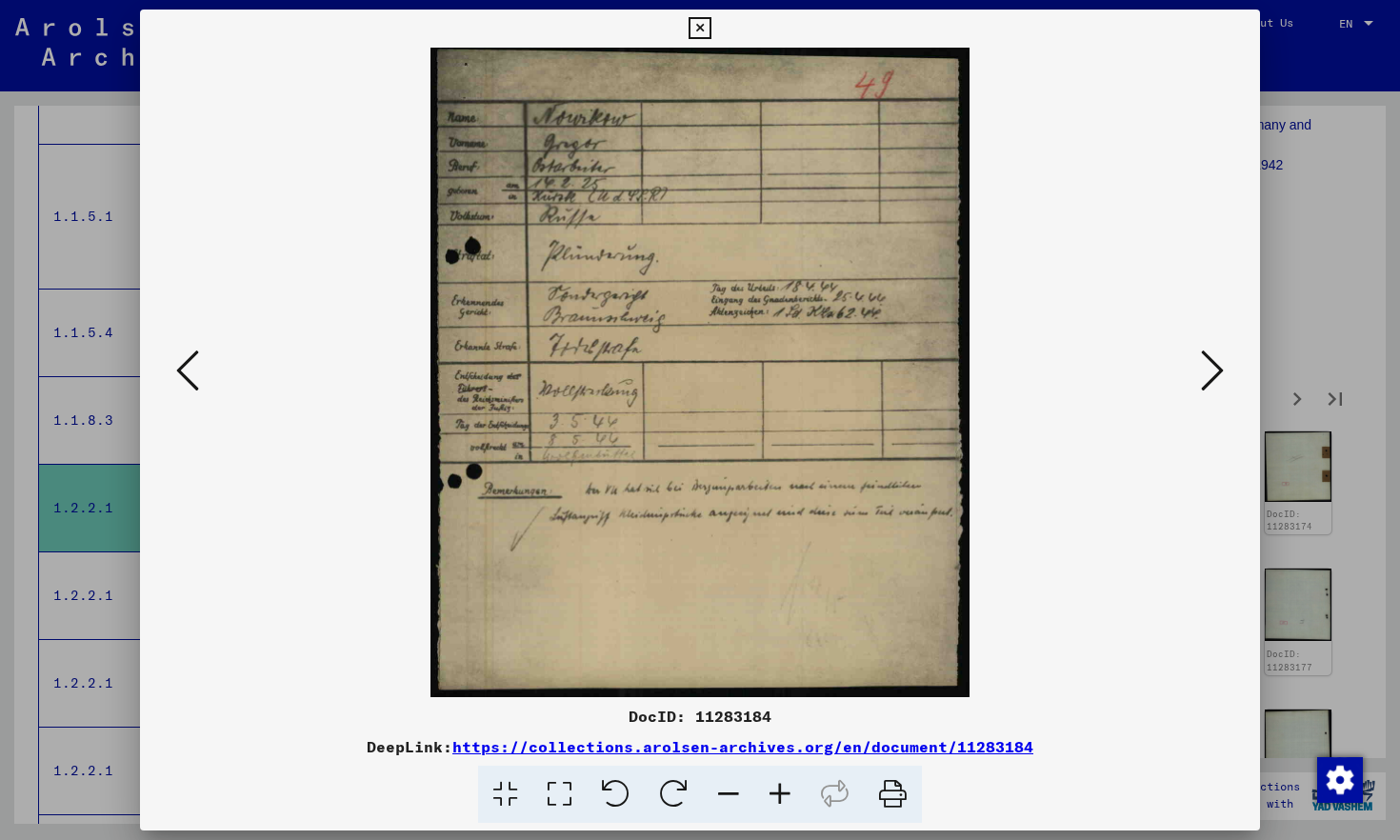 click at bounding box center (1212, 370) 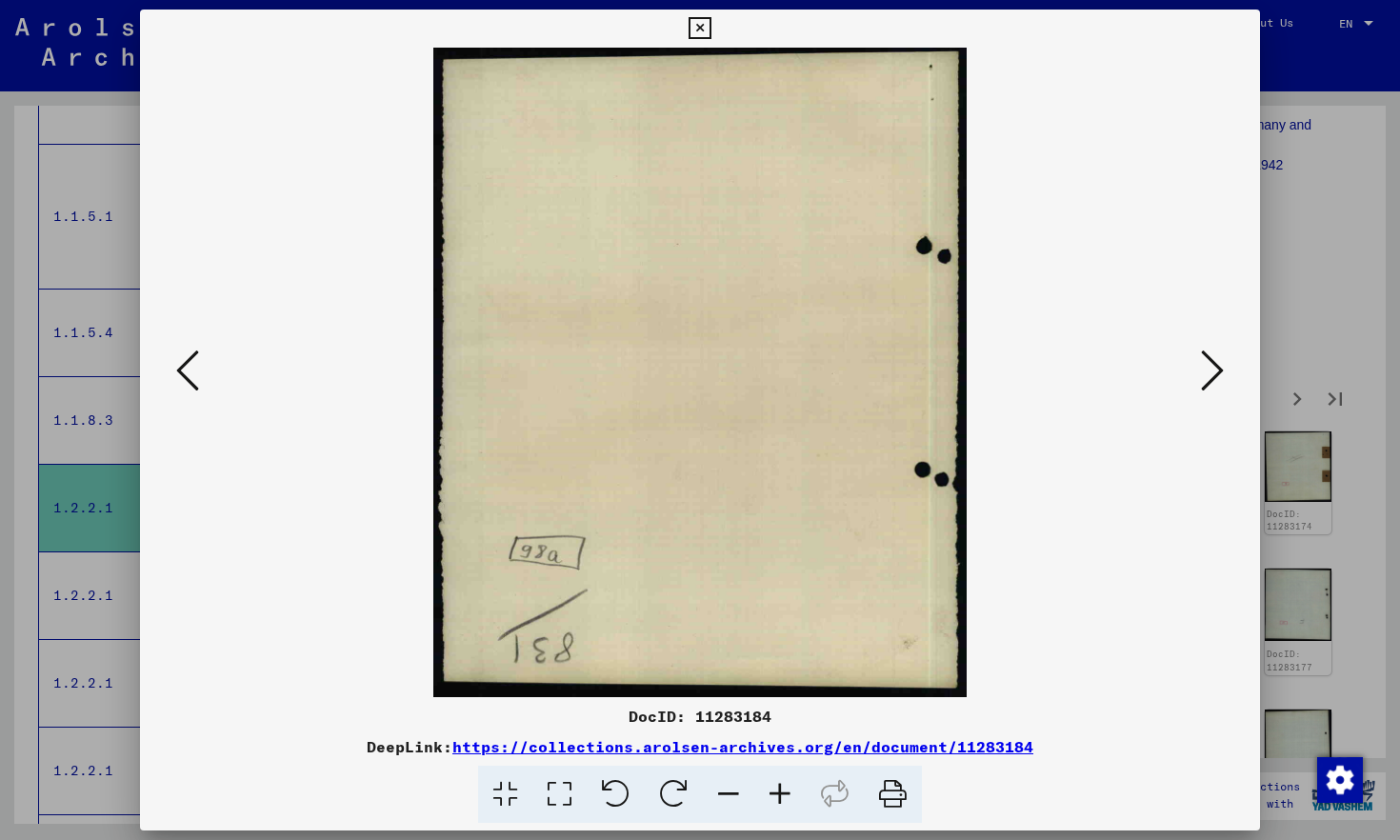 click at bounding box center (1212, 370) 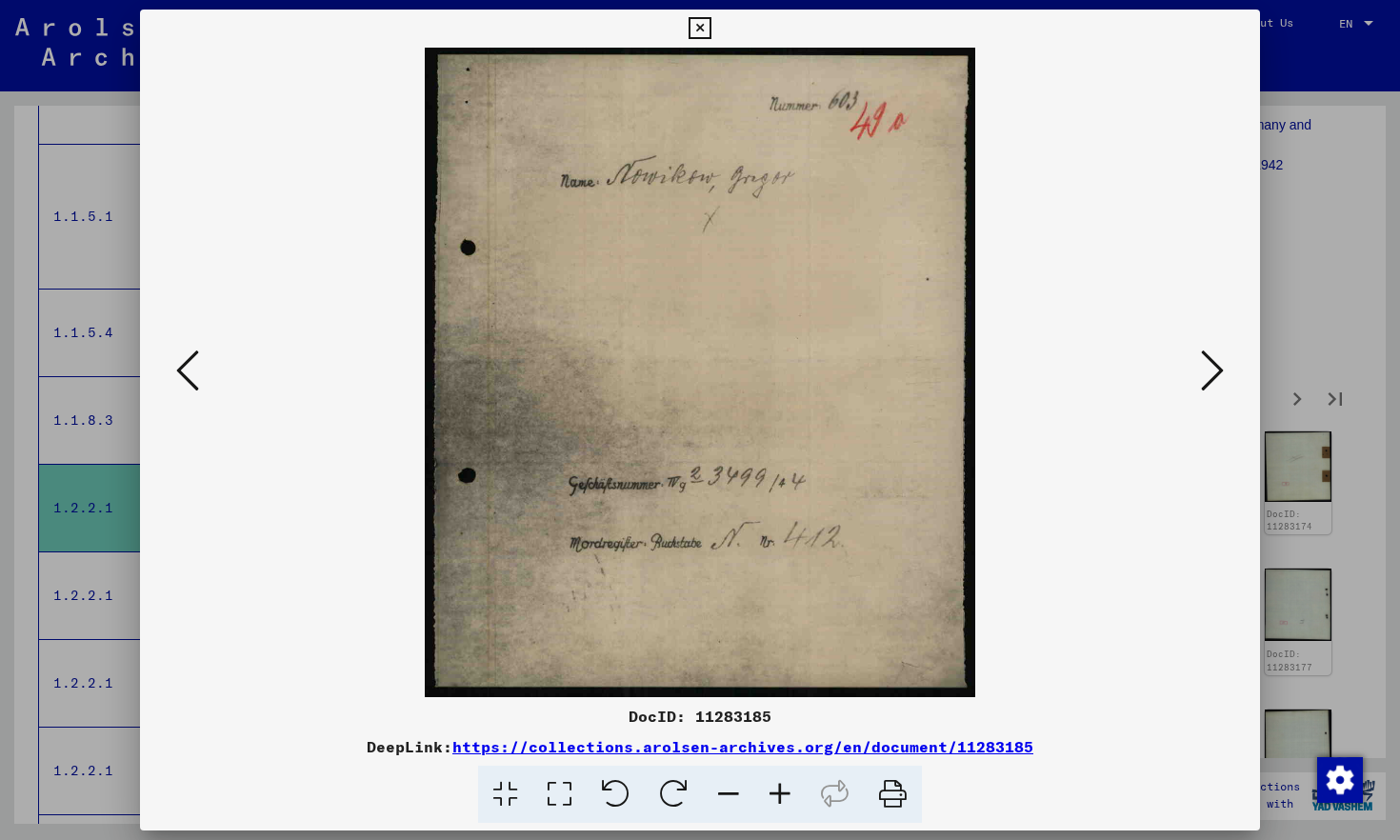 click at bounding box center (1212, 370) 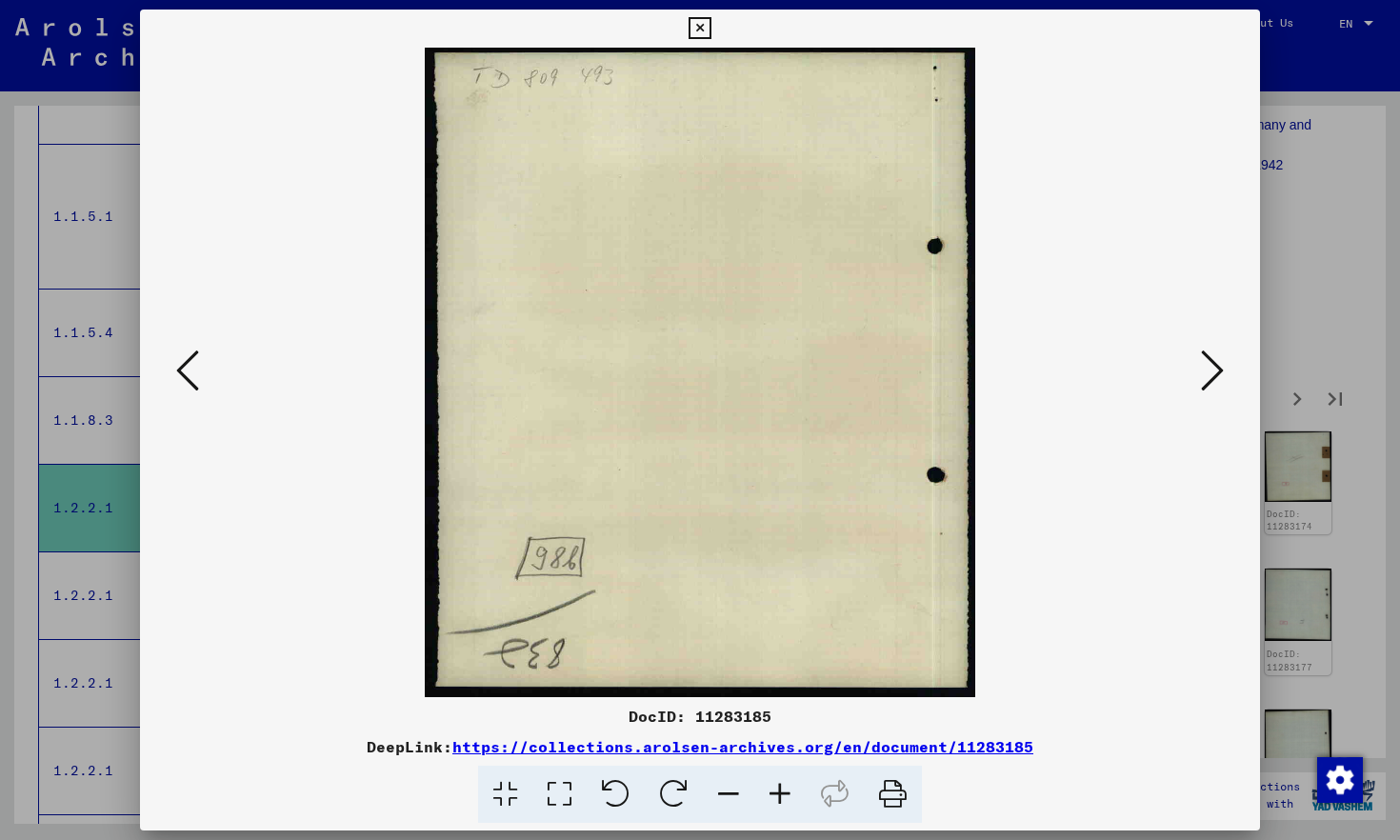 click at bounding box center [1212, 370] 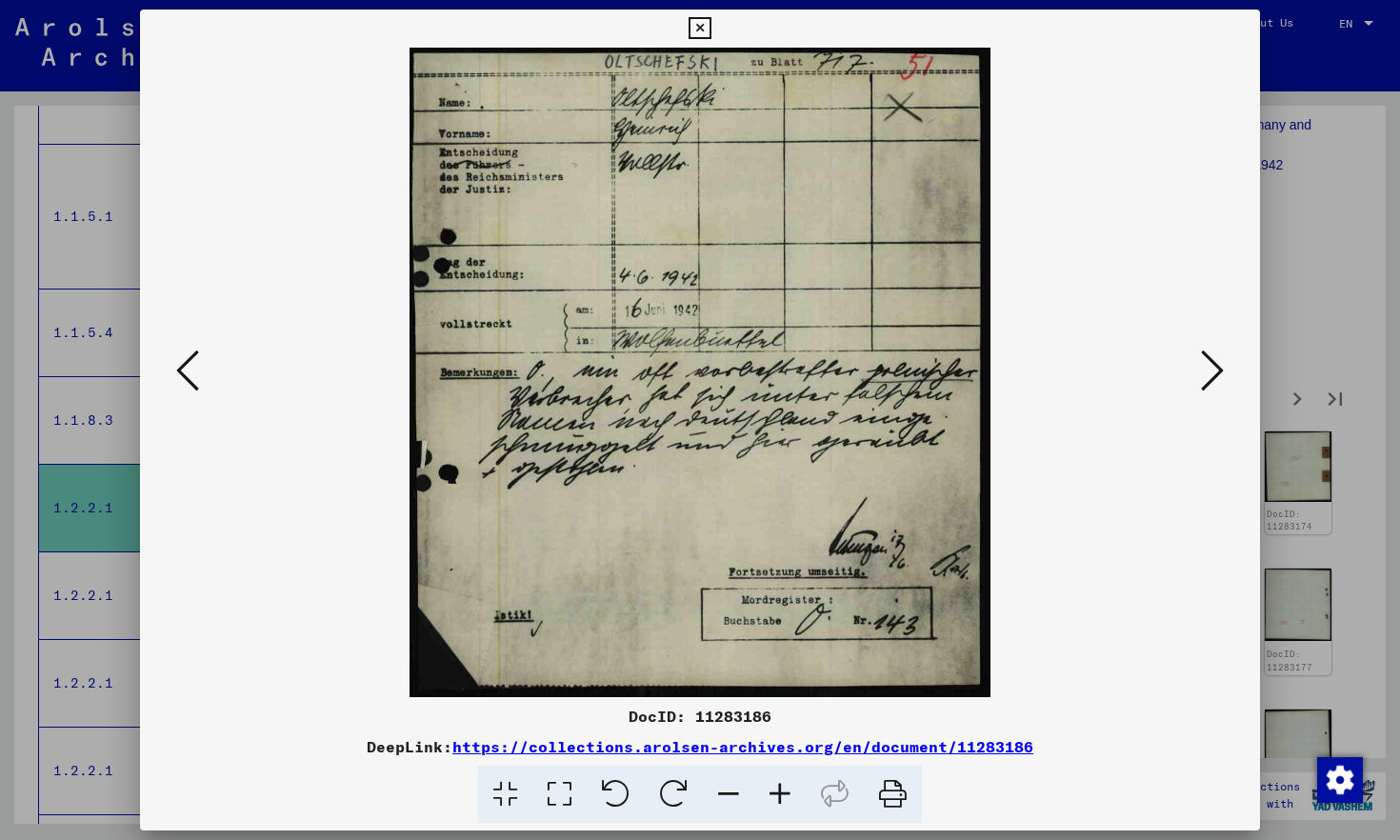click at bounding box center (1212, 370) 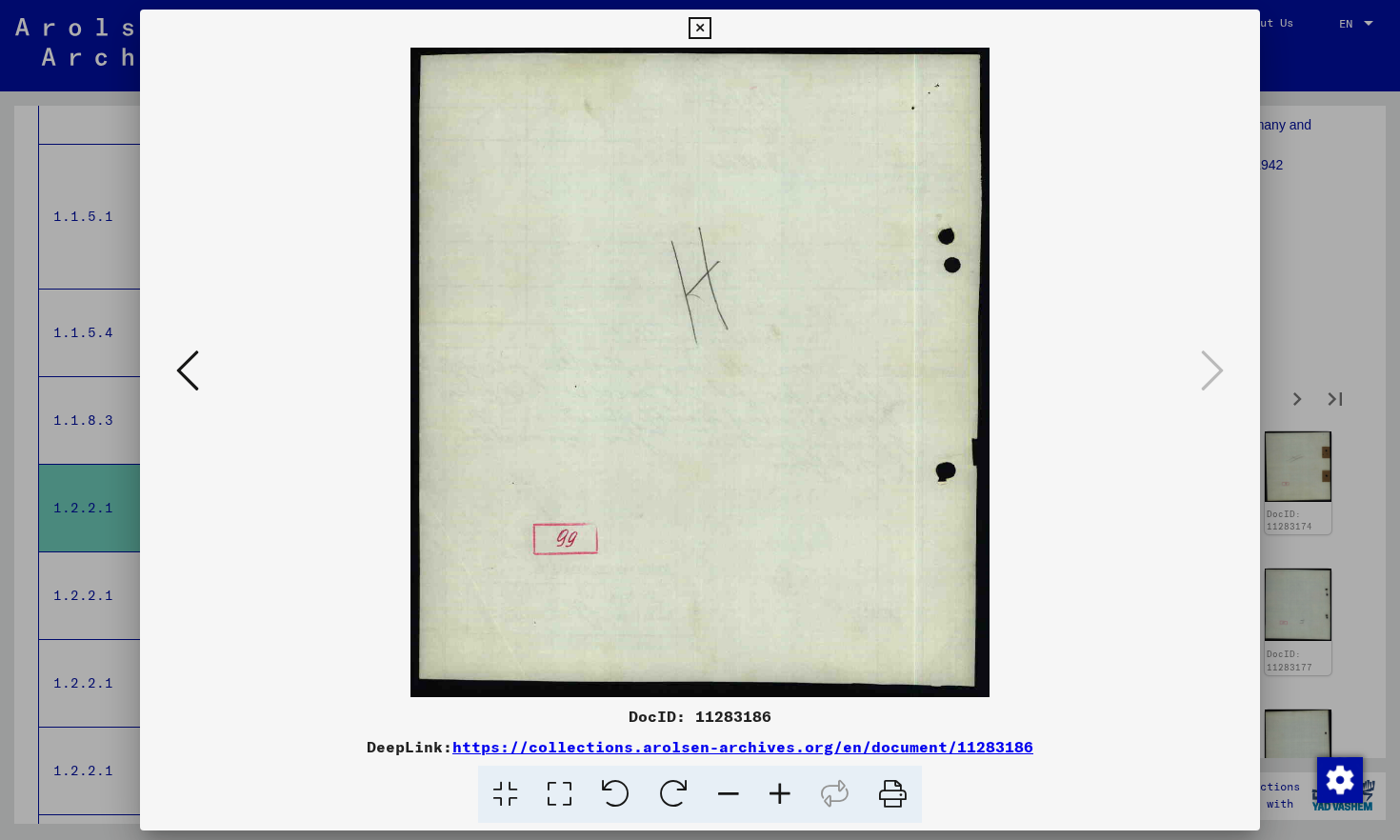 click at bounding box center [699, 29] 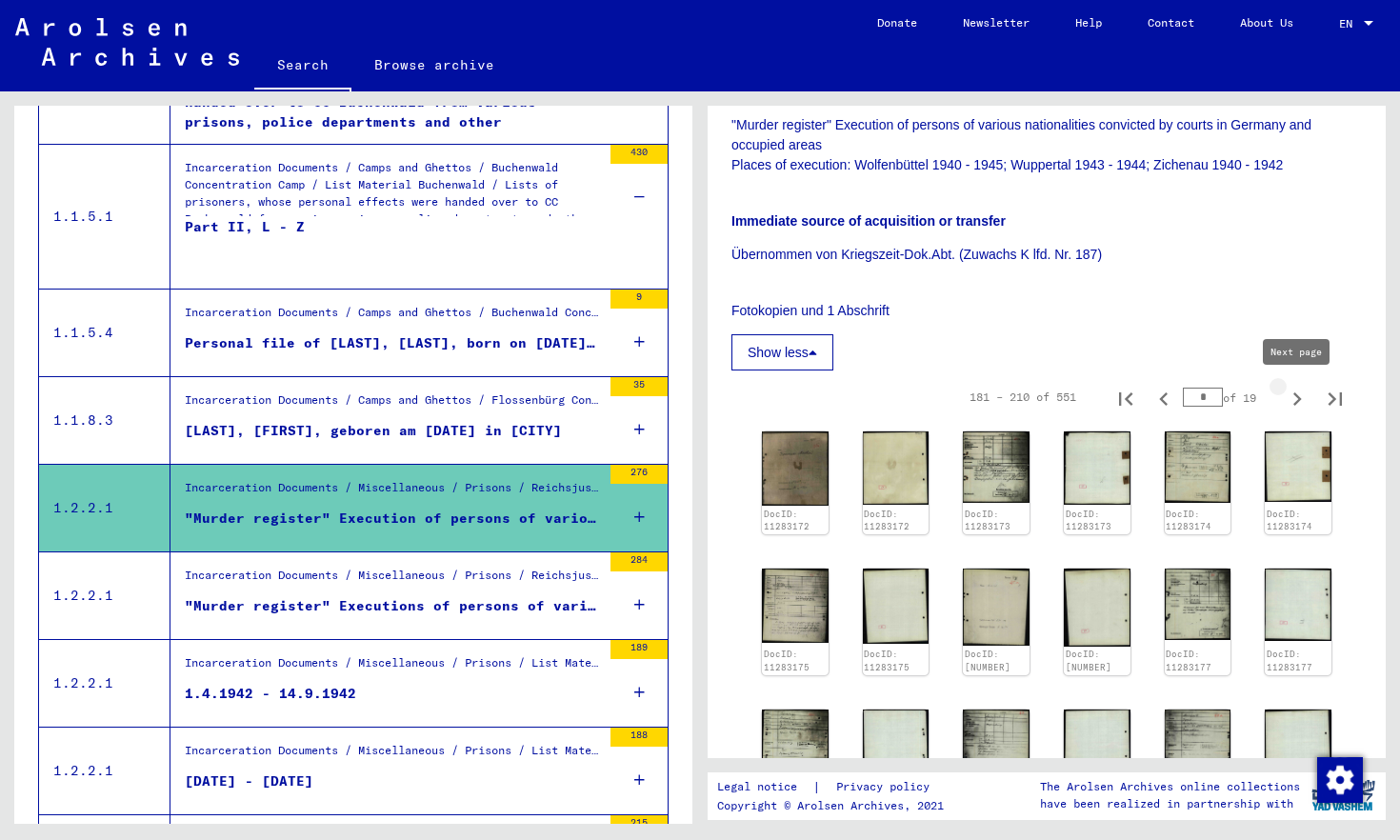 click 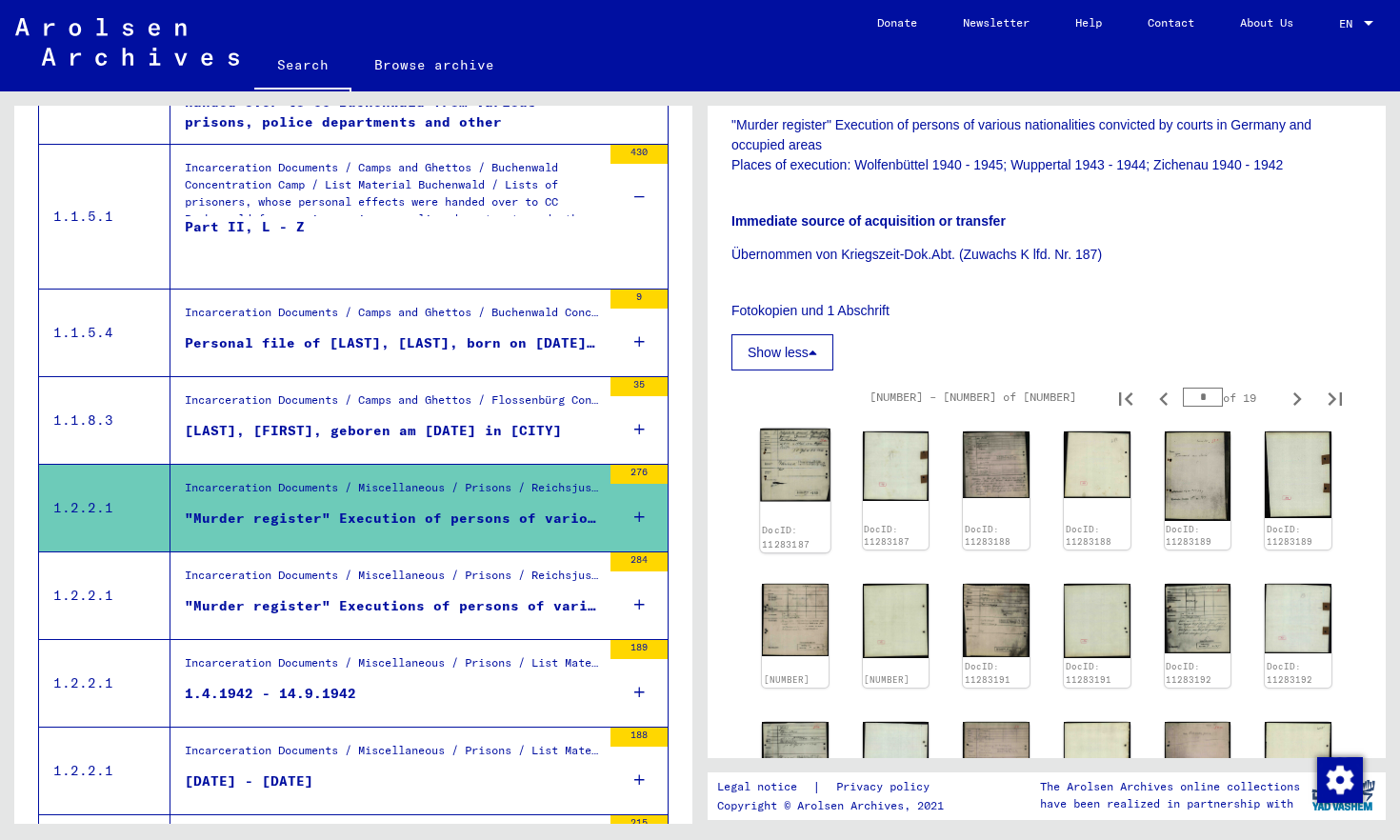 click 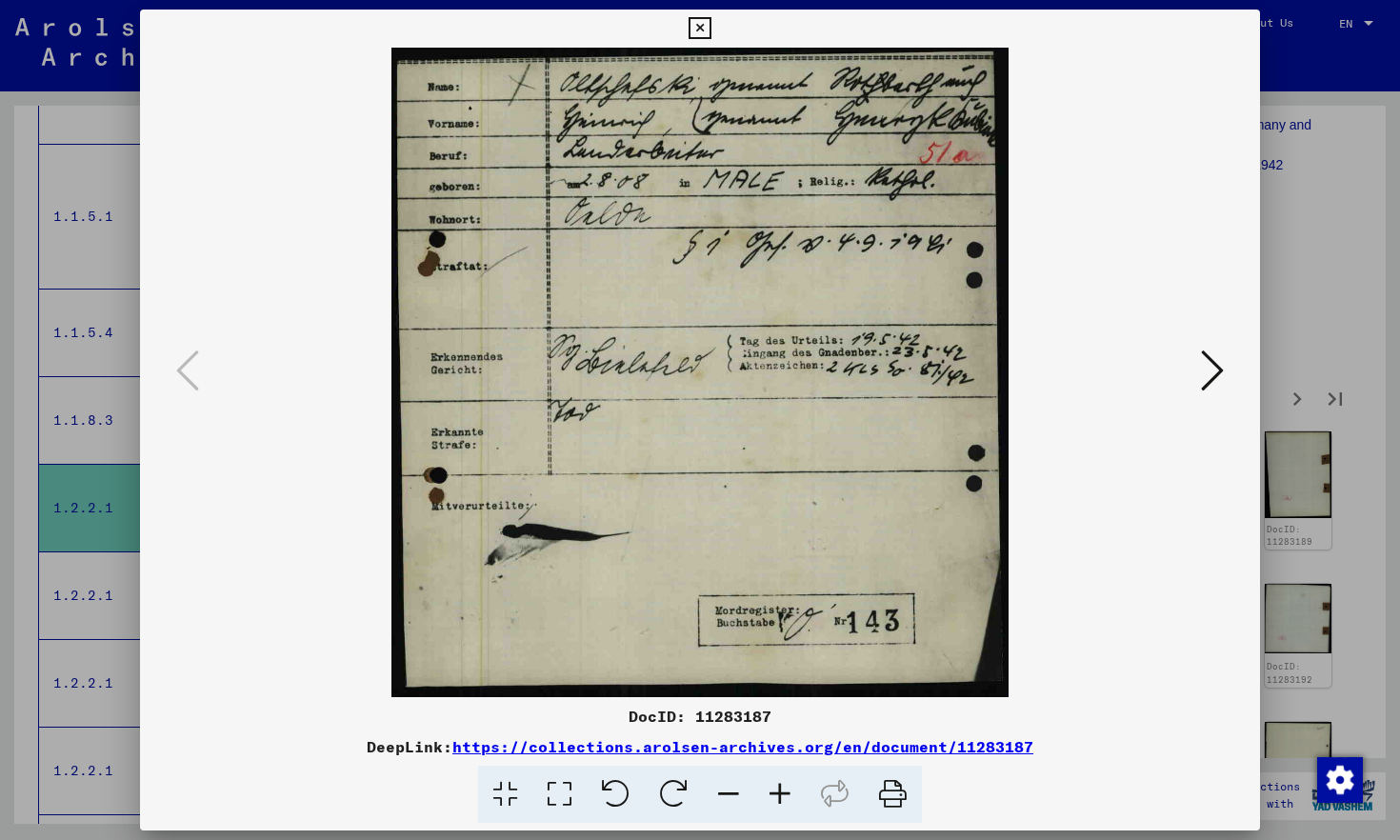 click at bounding box center [700, 372] 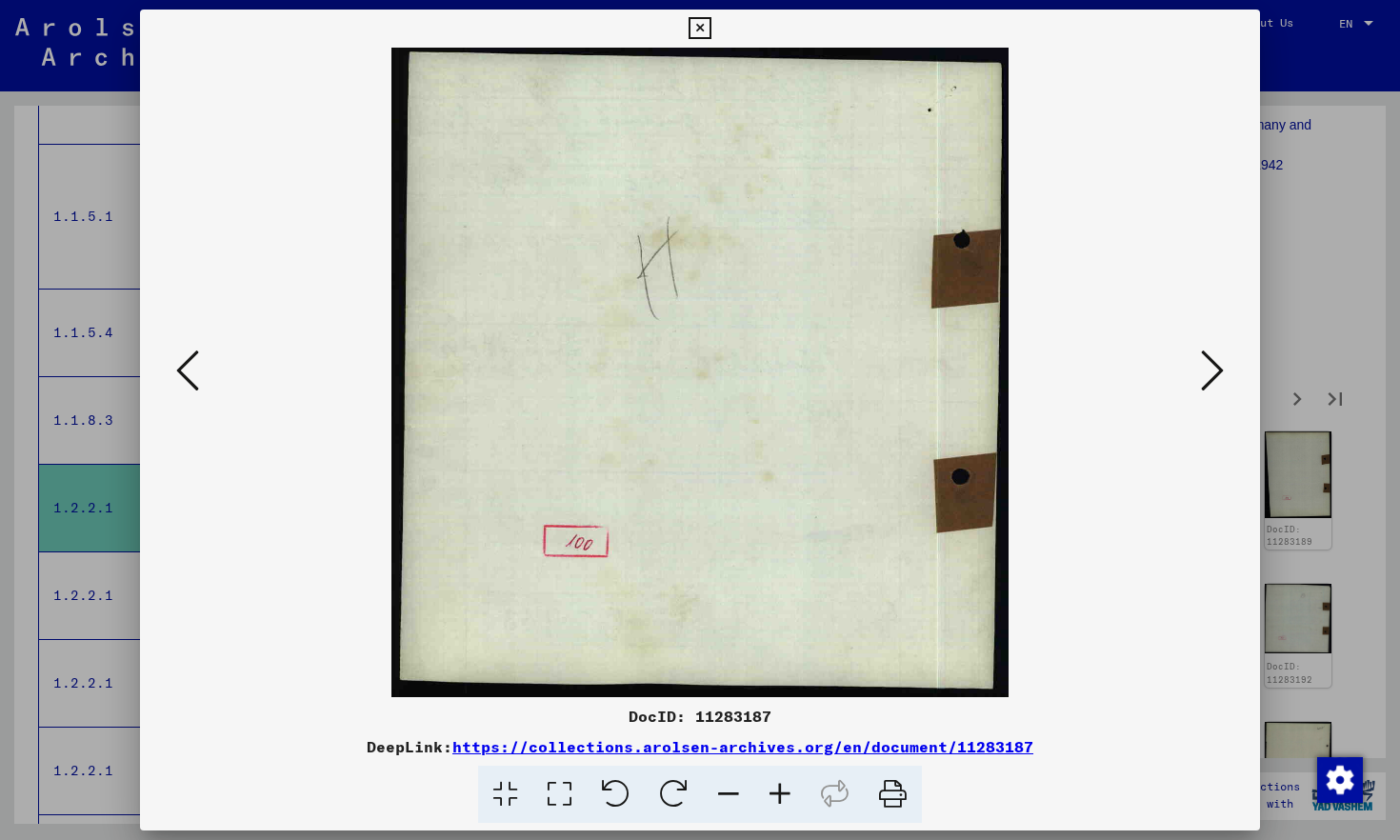 click at bounding box center [1212, 370] 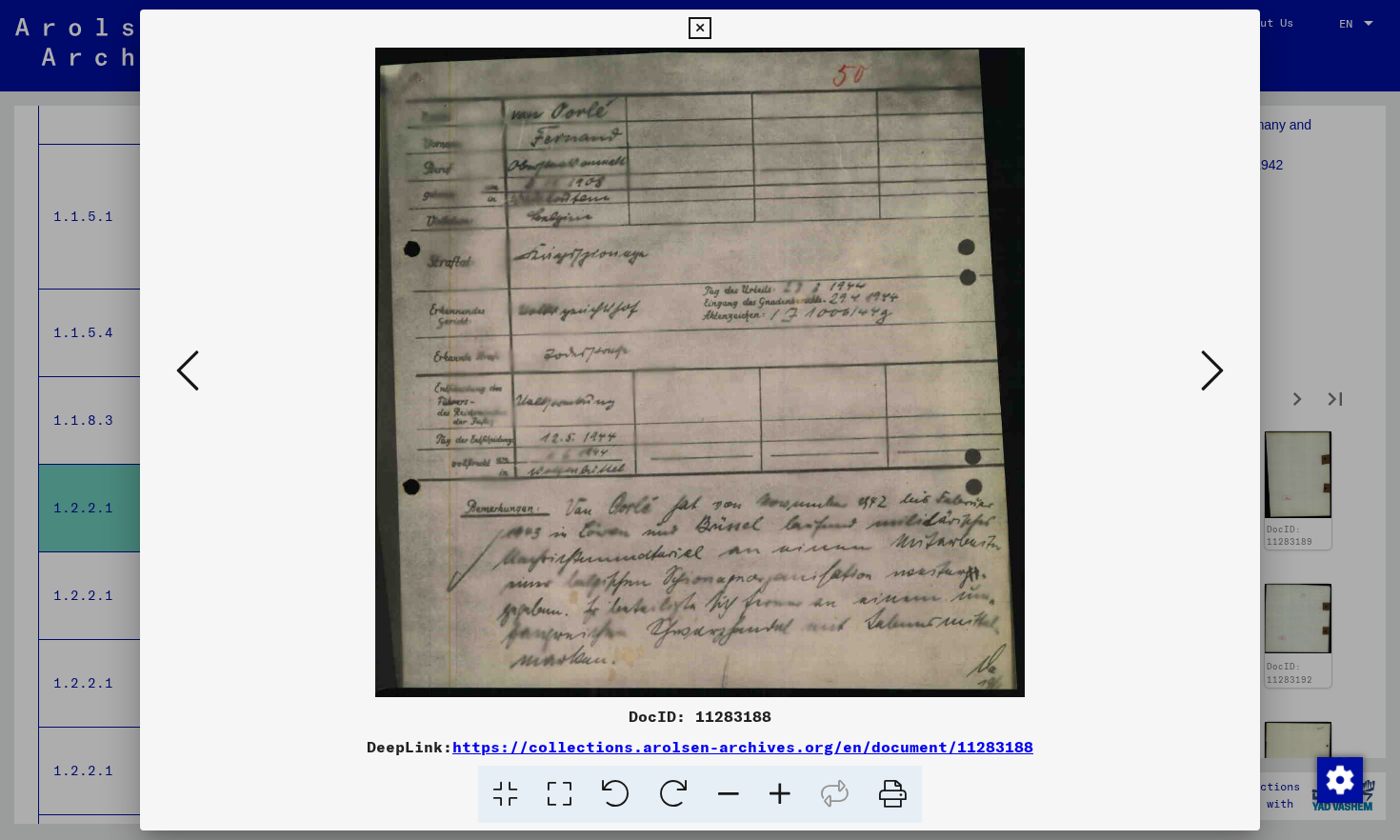 click at bounding box center (1212, 370) 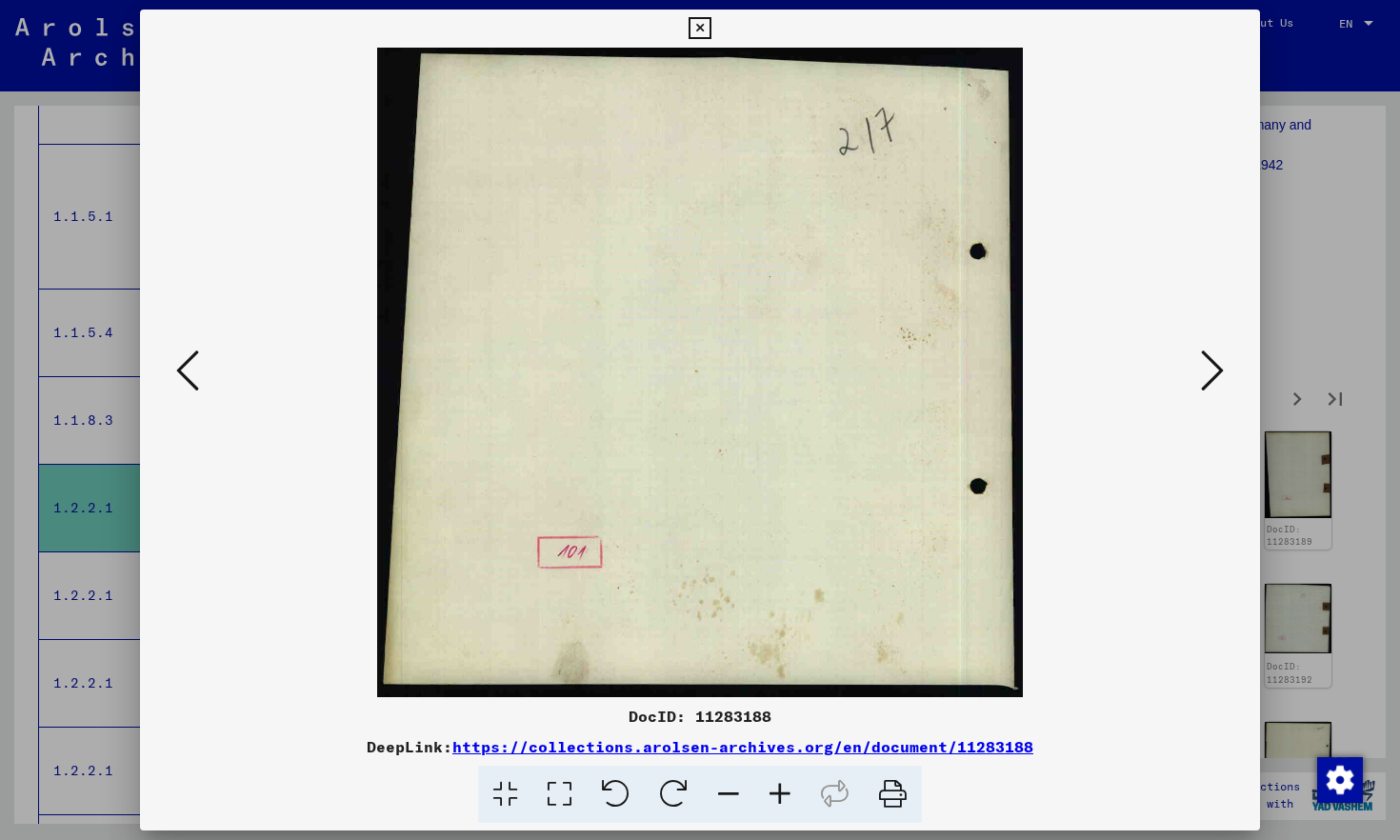 click at bounding box center [1212, 370] 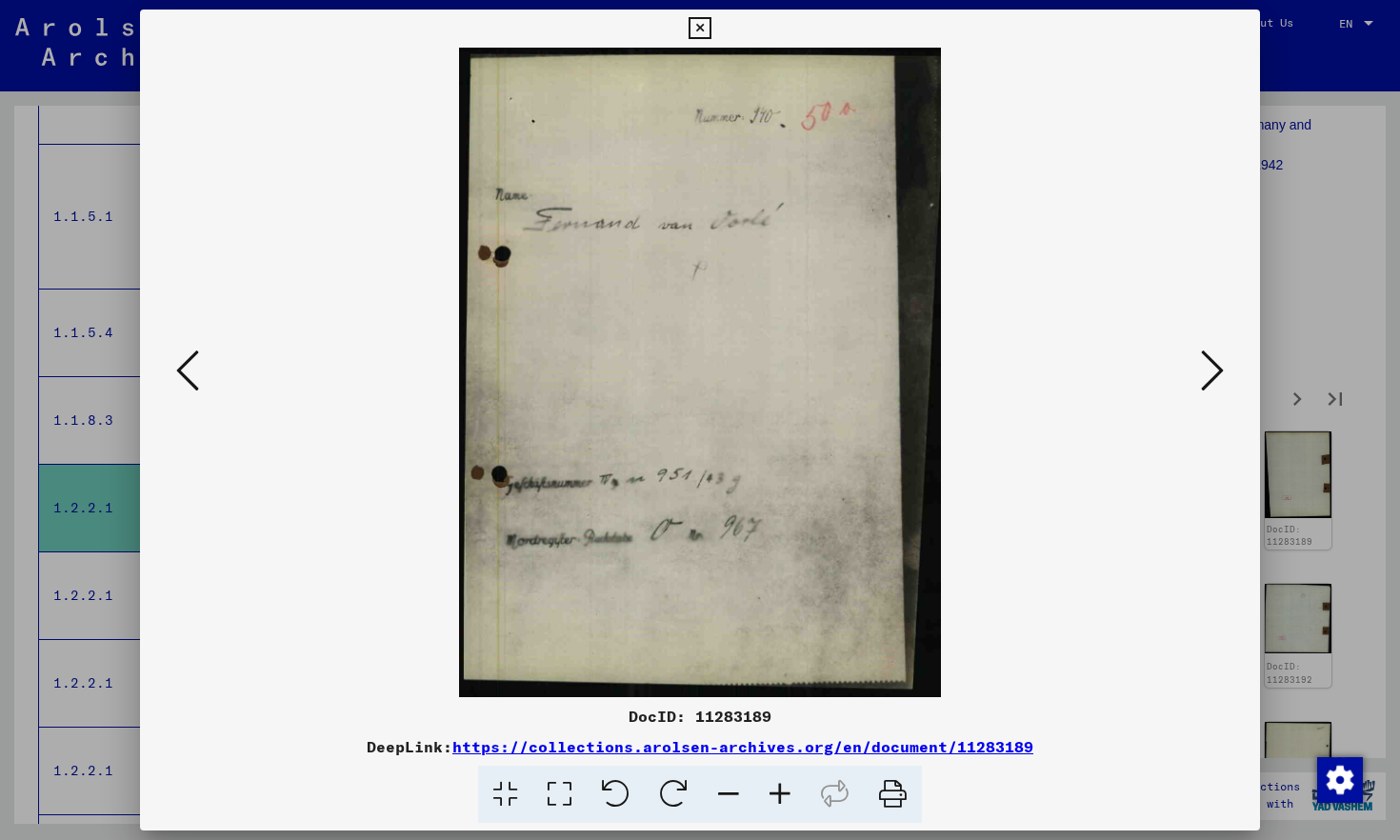 click at bounding box center [1212, 370] 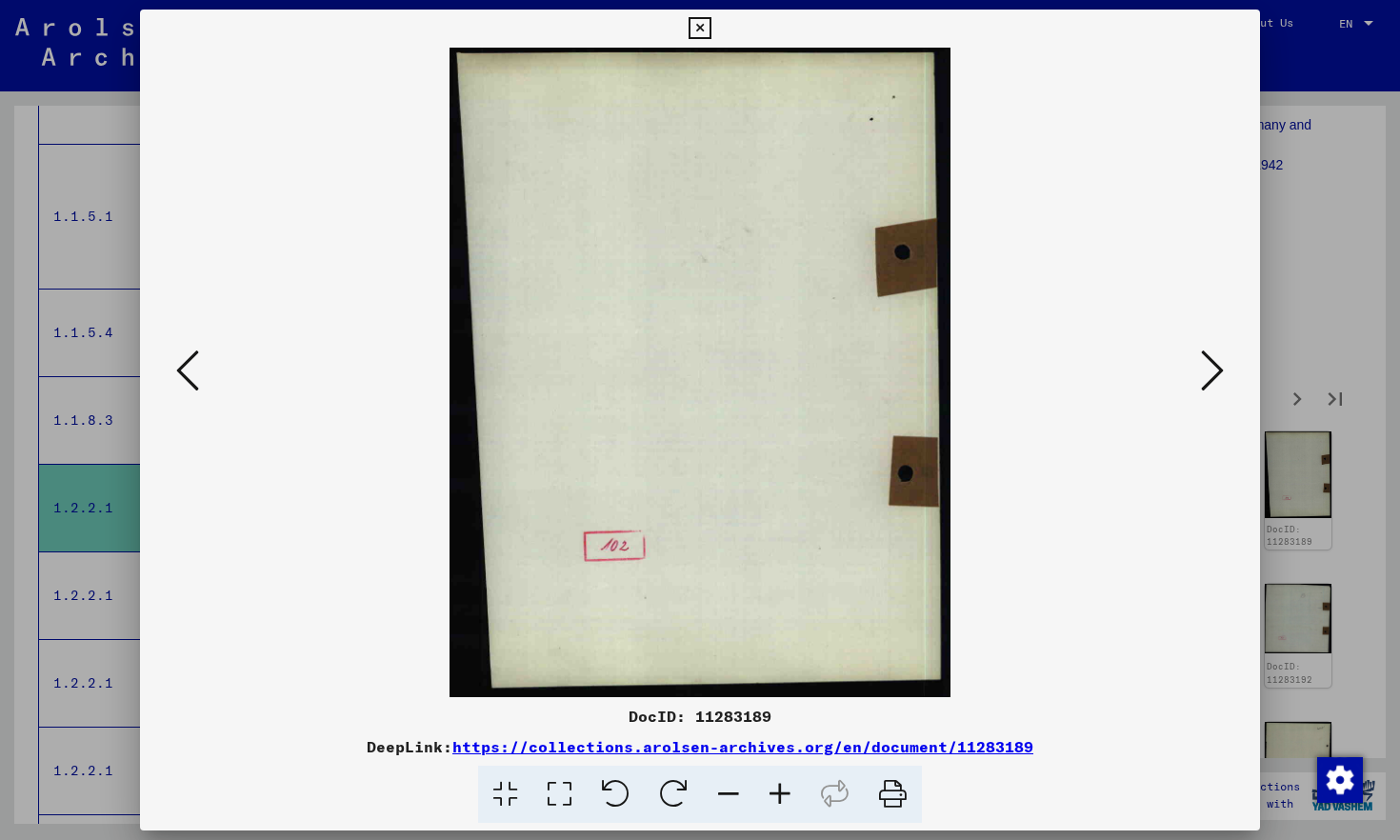click at bounding box center [1212, 370] 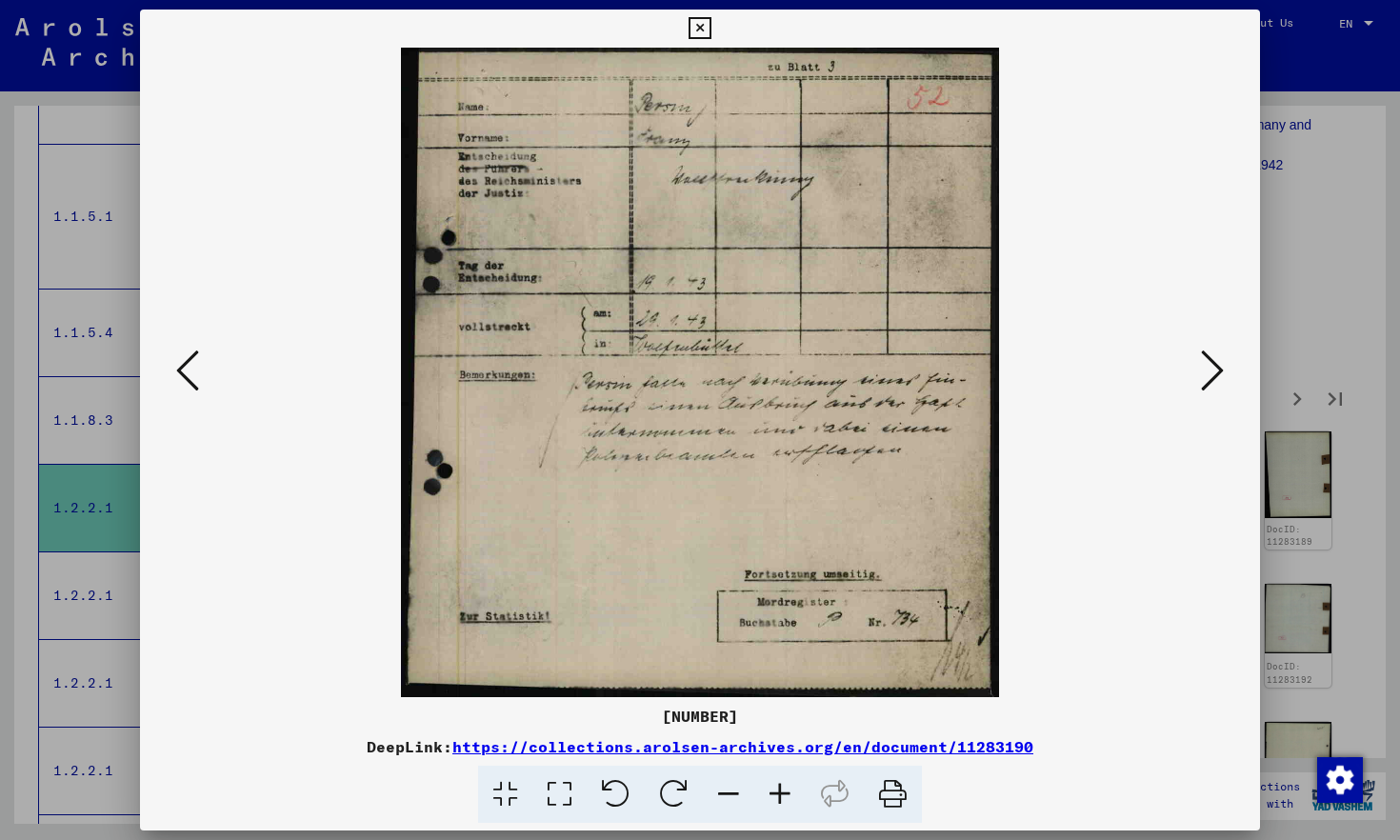 click at bounding box center [1212, 370] 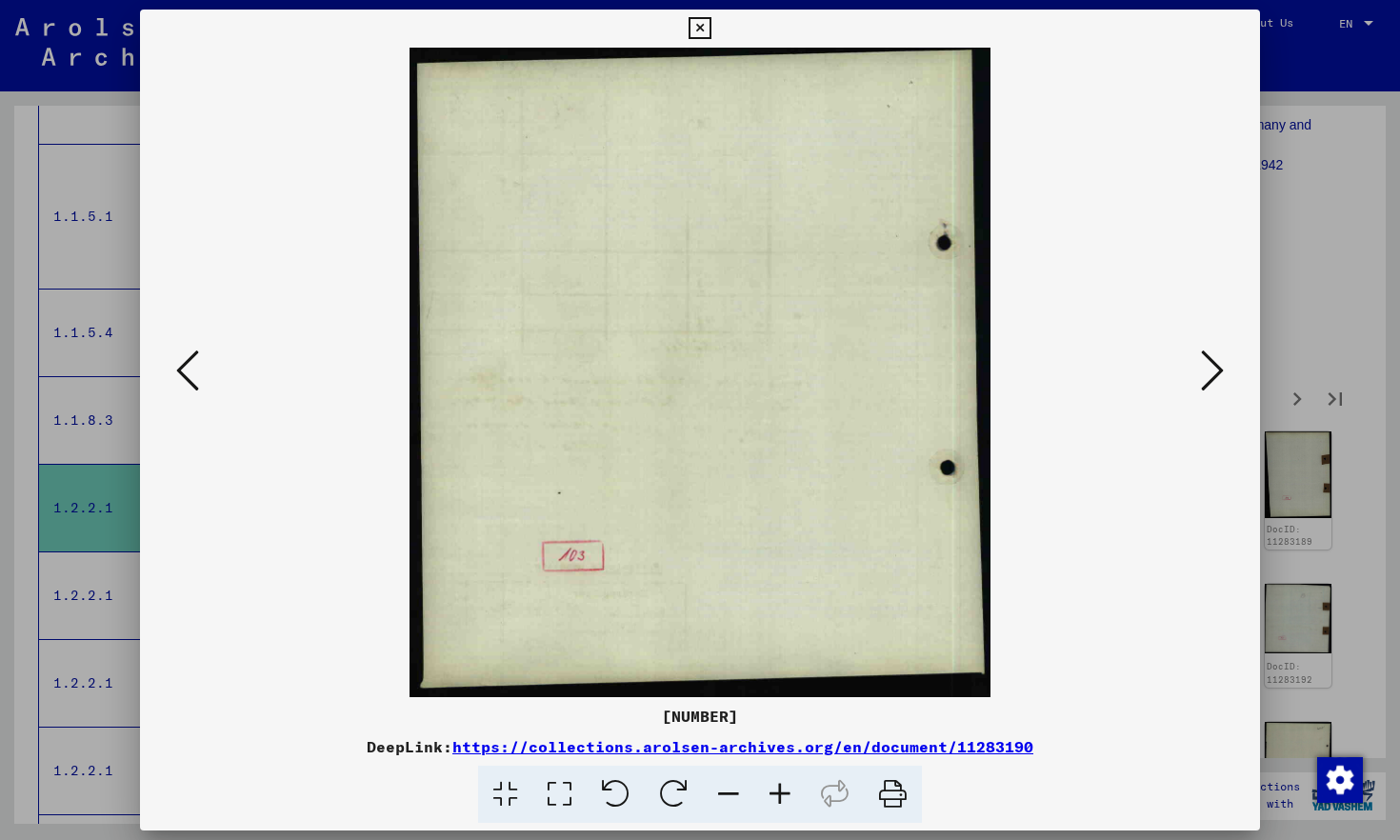 click at bounding box center (1212, 370) 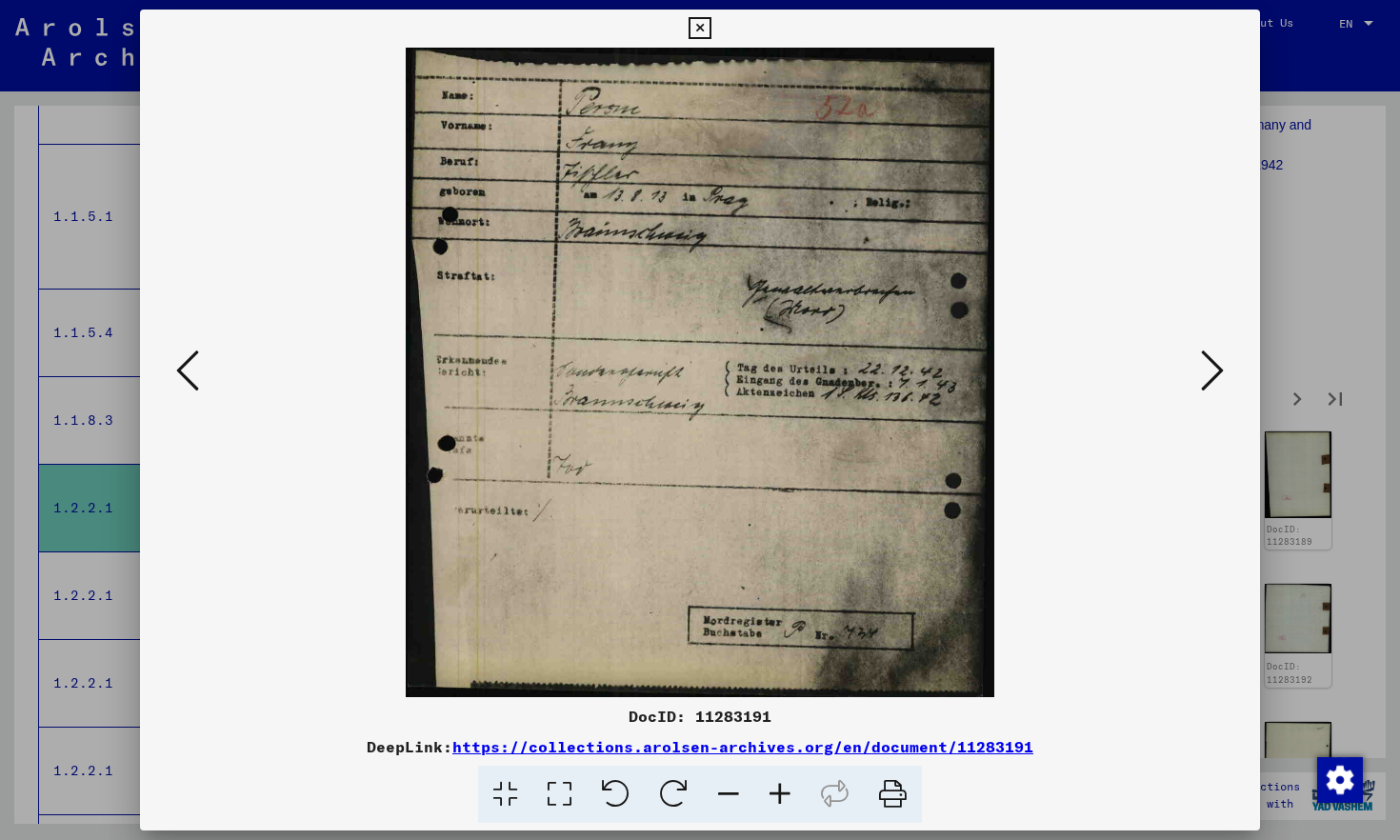 click at bounding box center (1212, 370) 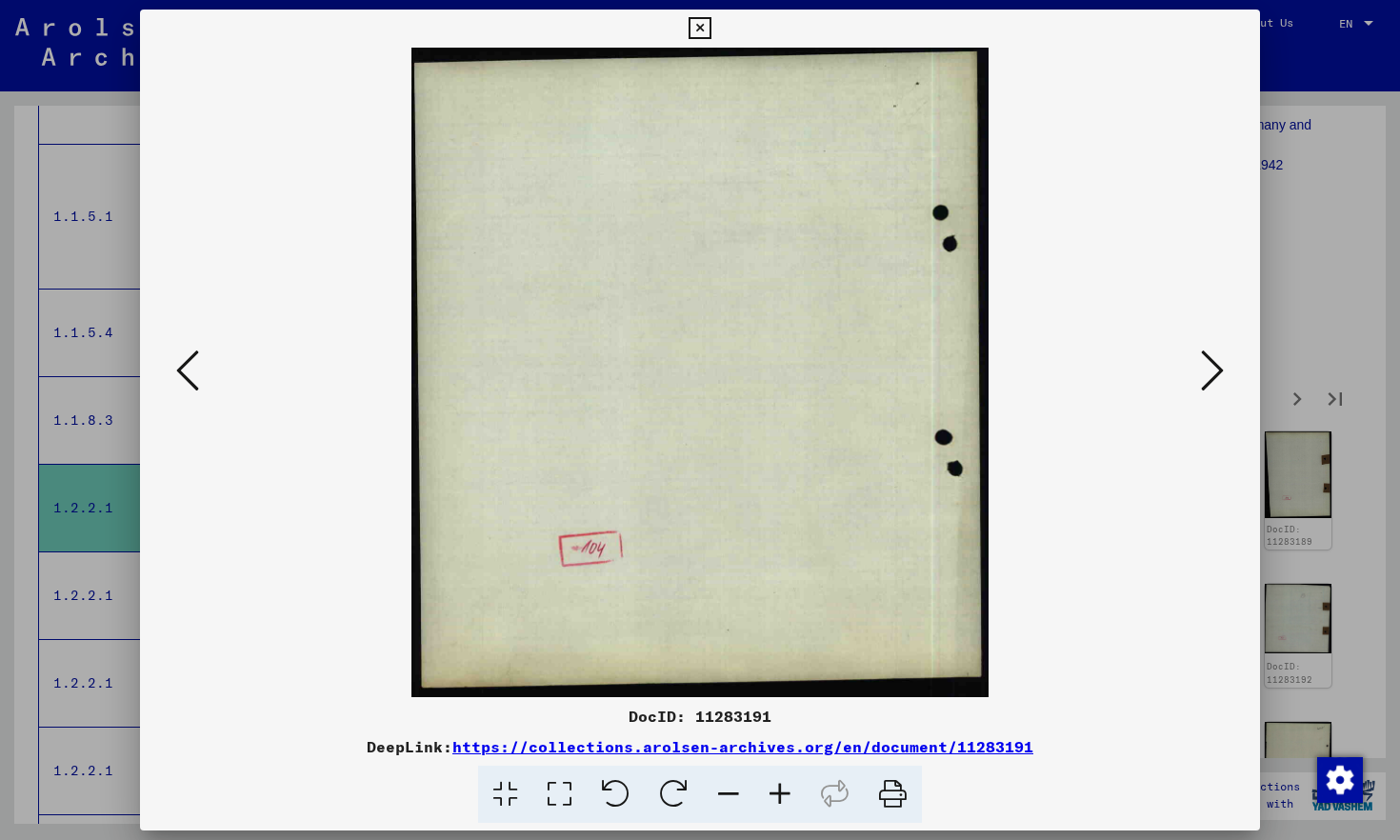 click at bounding box center (1212, 370) 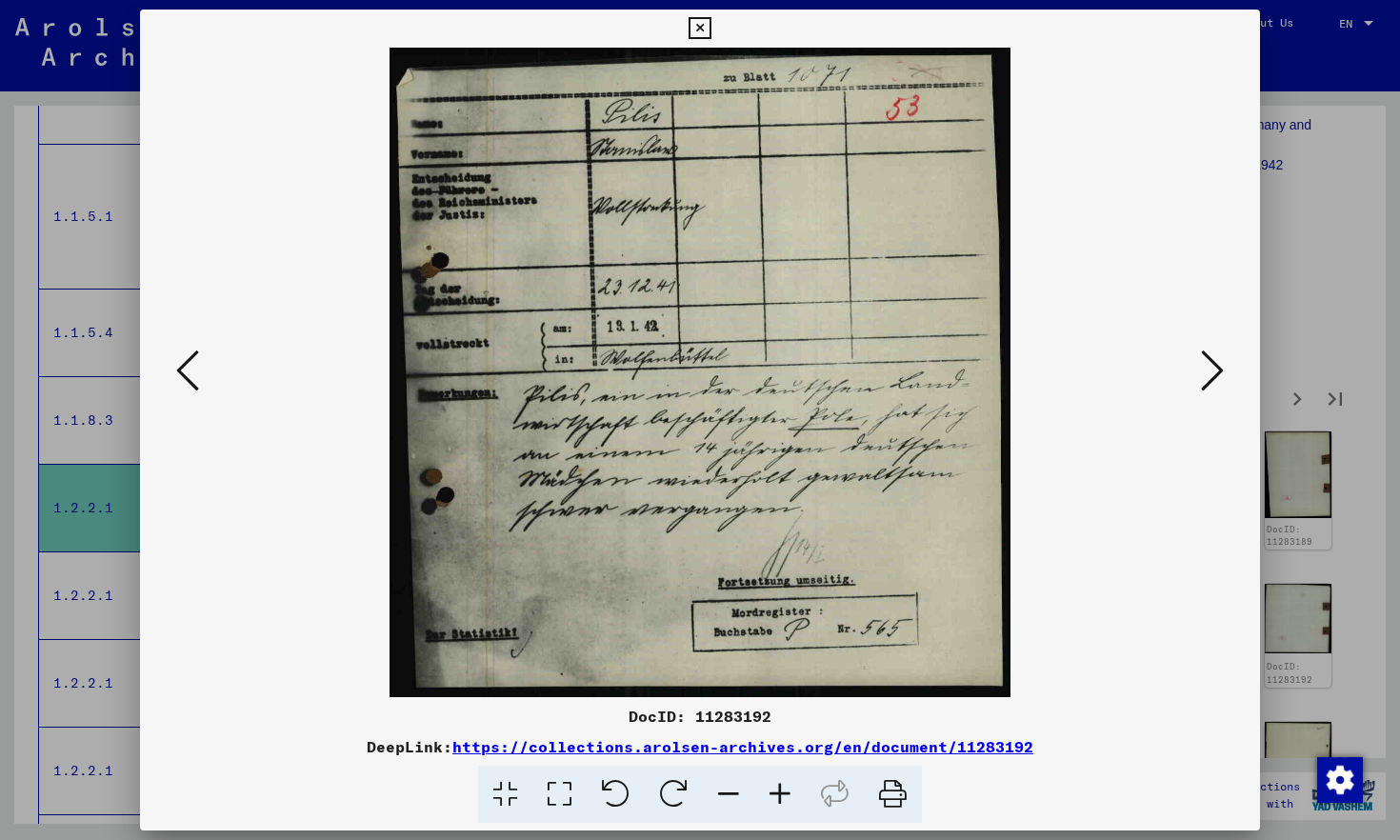 click at bounding box center [1212, 370] 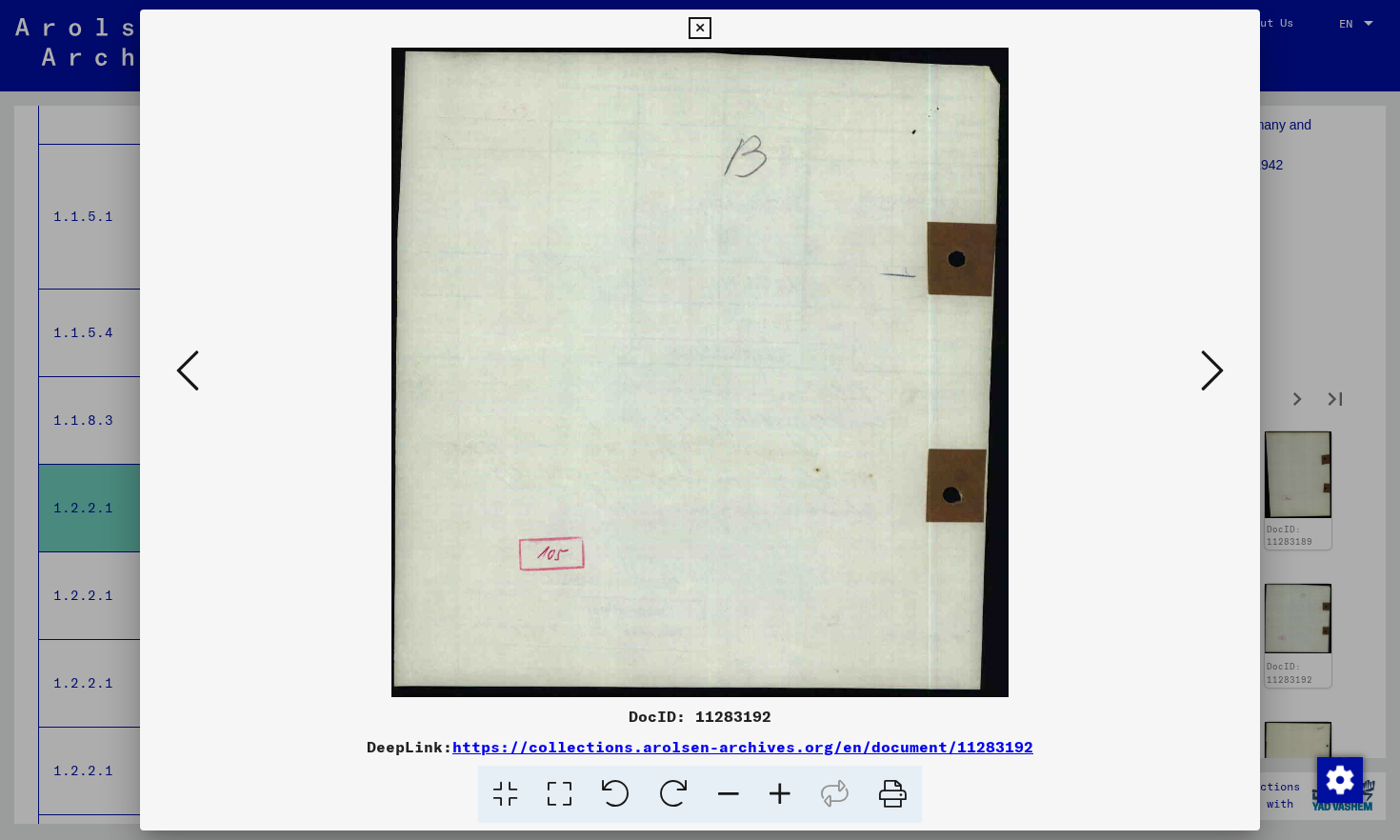 click at bounding box center [1212, 370] 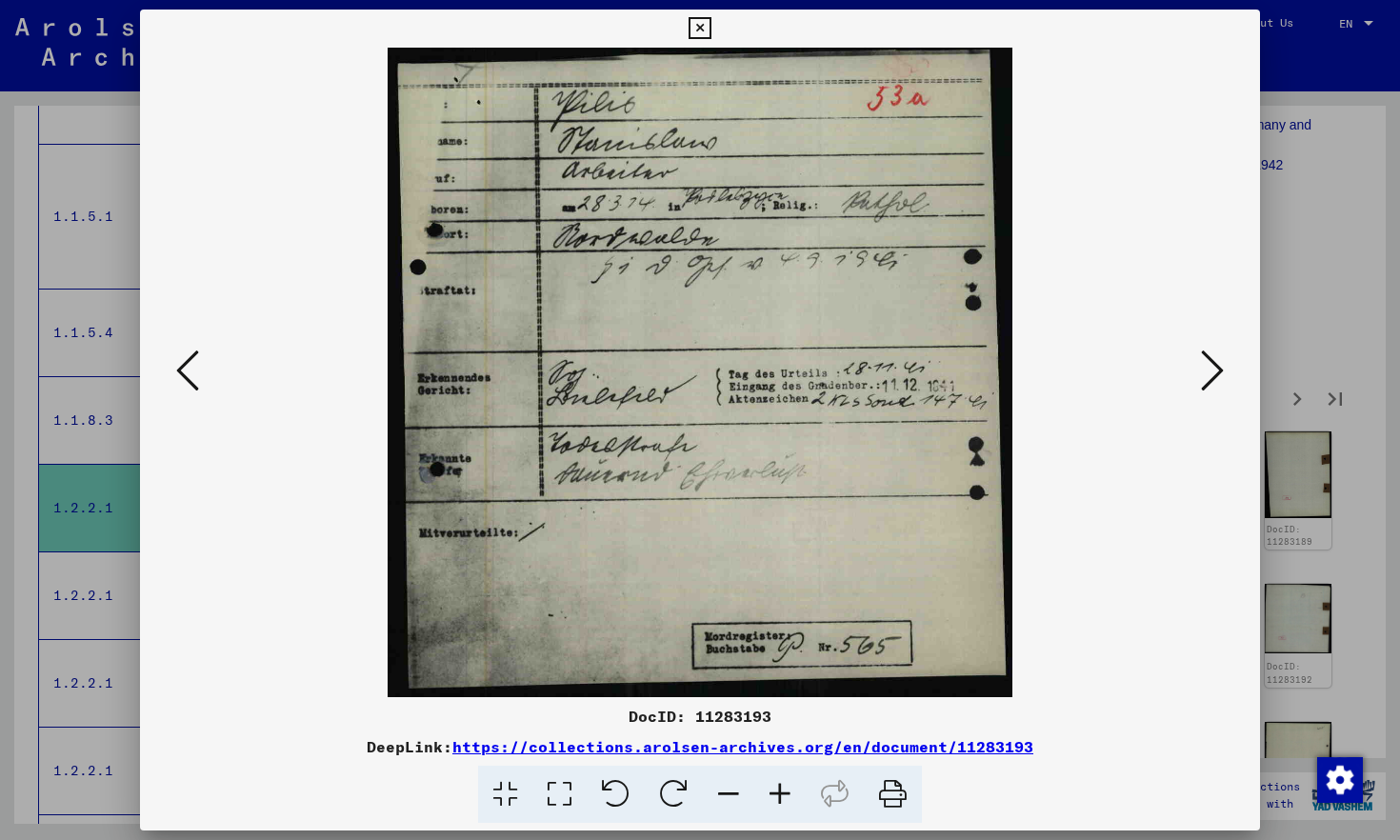 click at bounding box center [1212, 370] 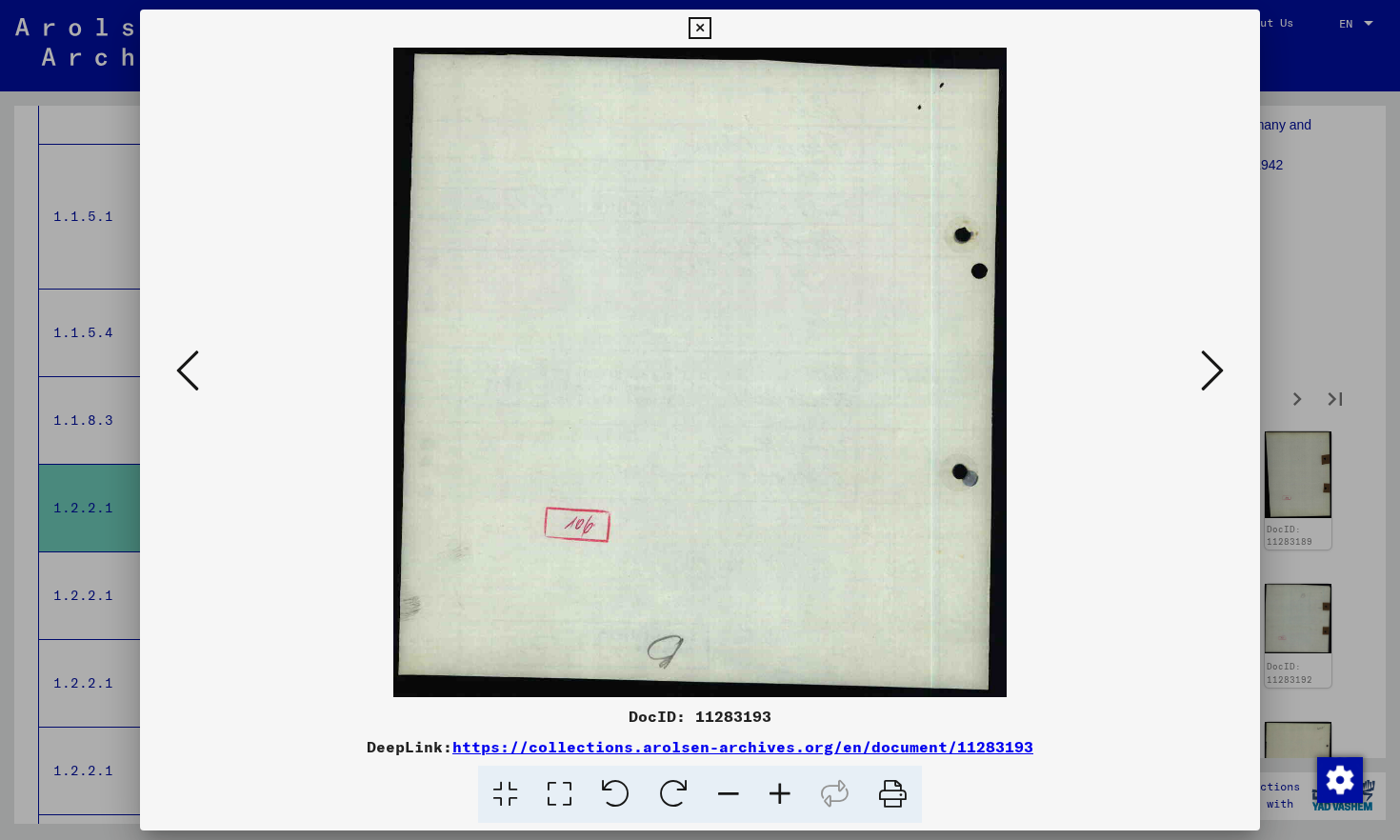 click at bounding box center (1212, 370) 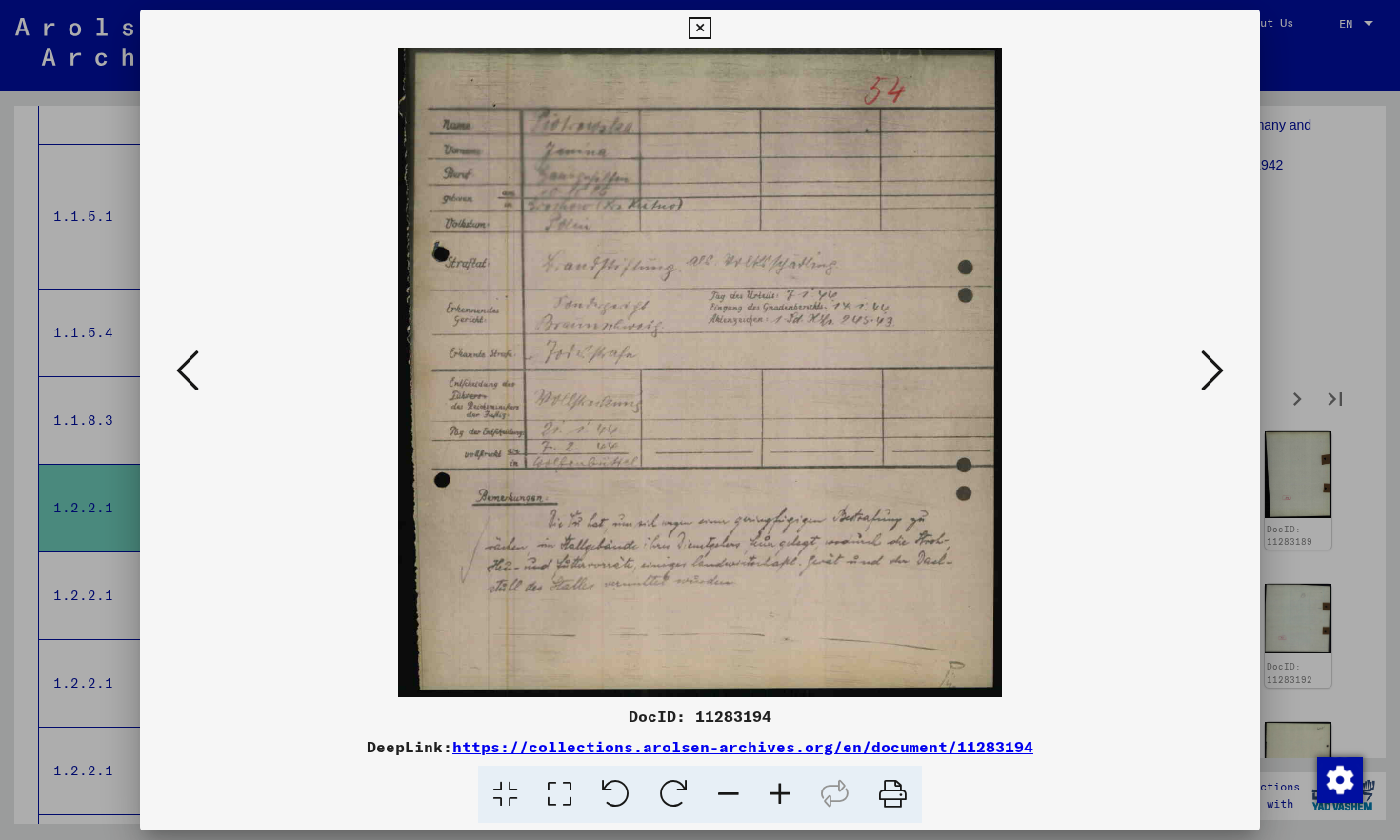 click at bounding box center (1212, 370) 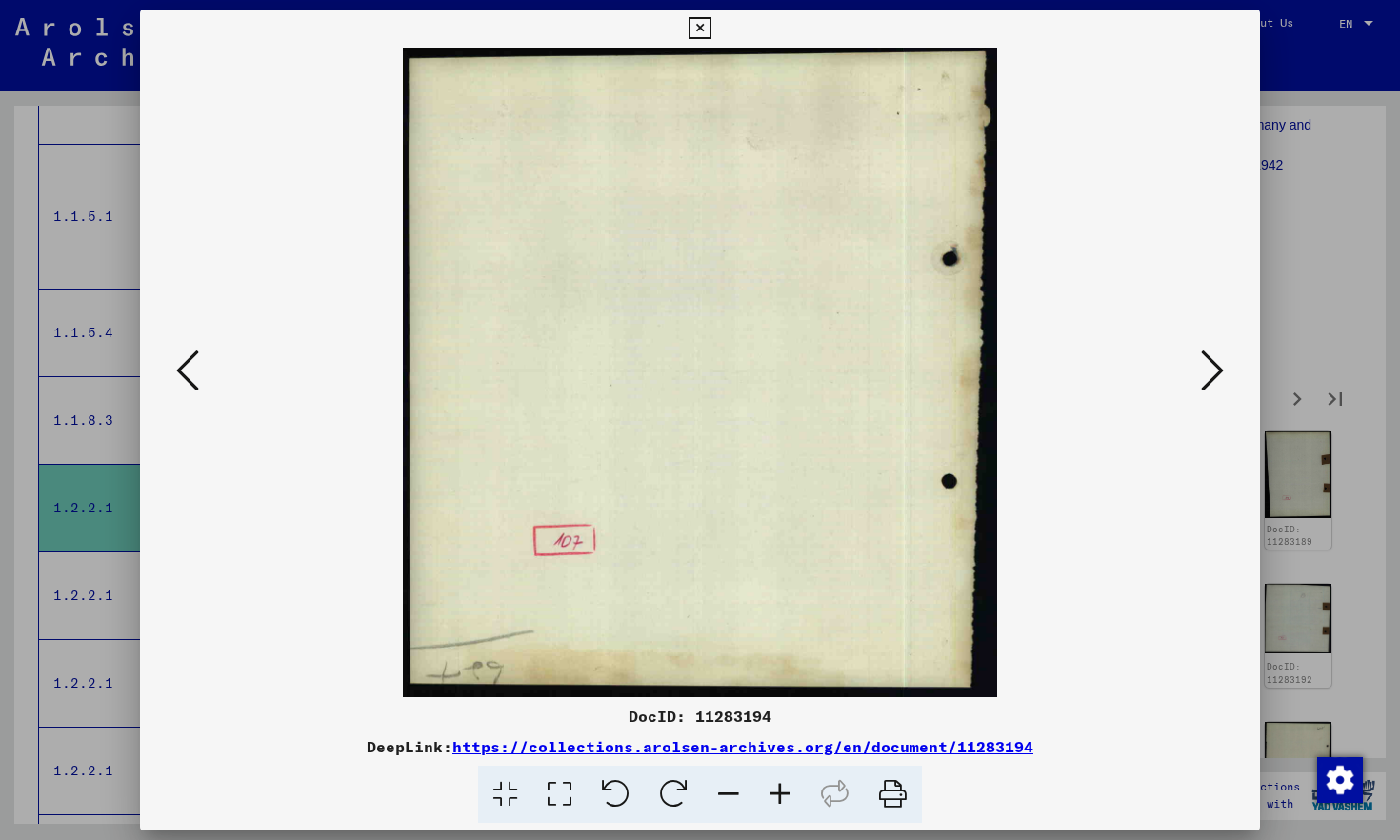 click at bounding box center [1212, 370] 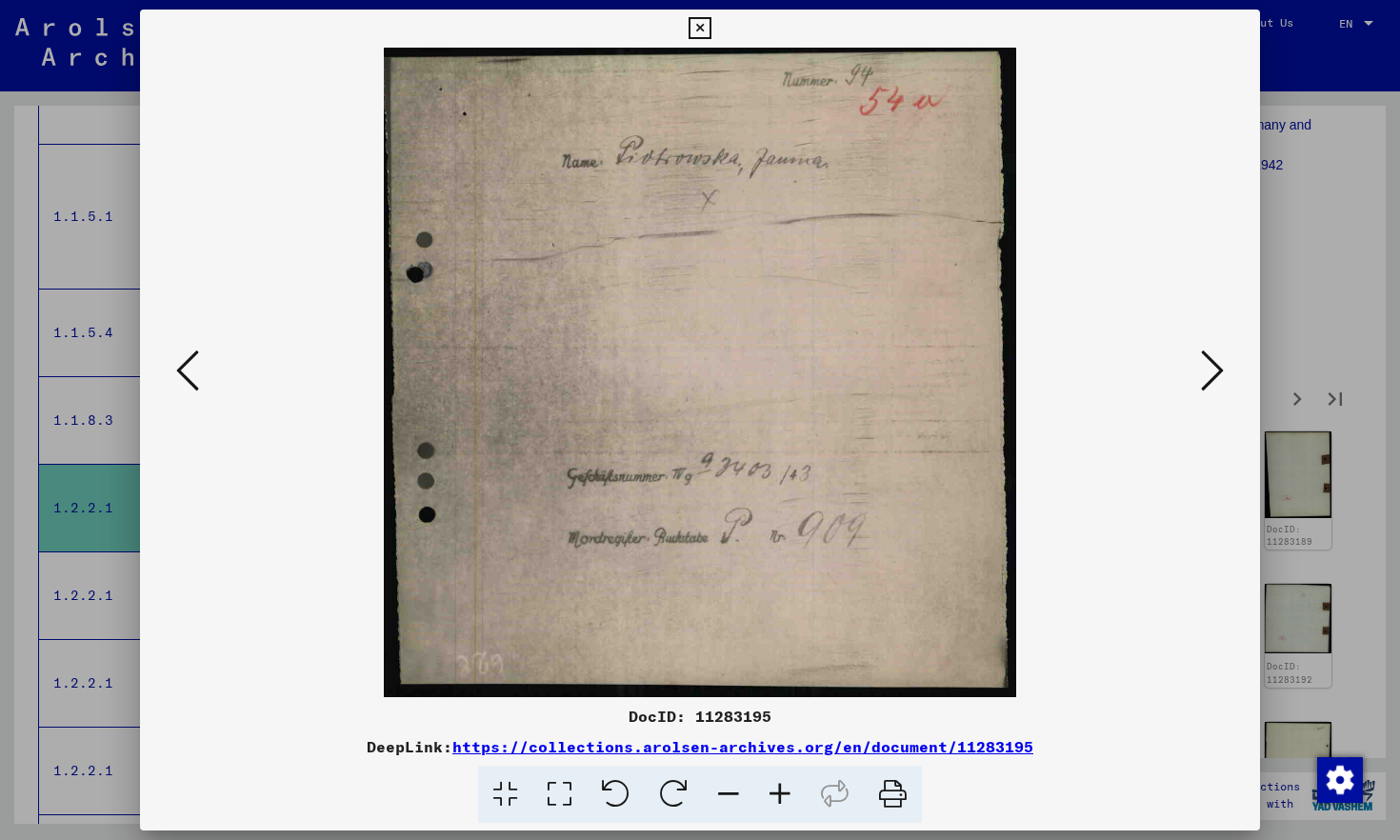 click at bounding box center (1212, 370) 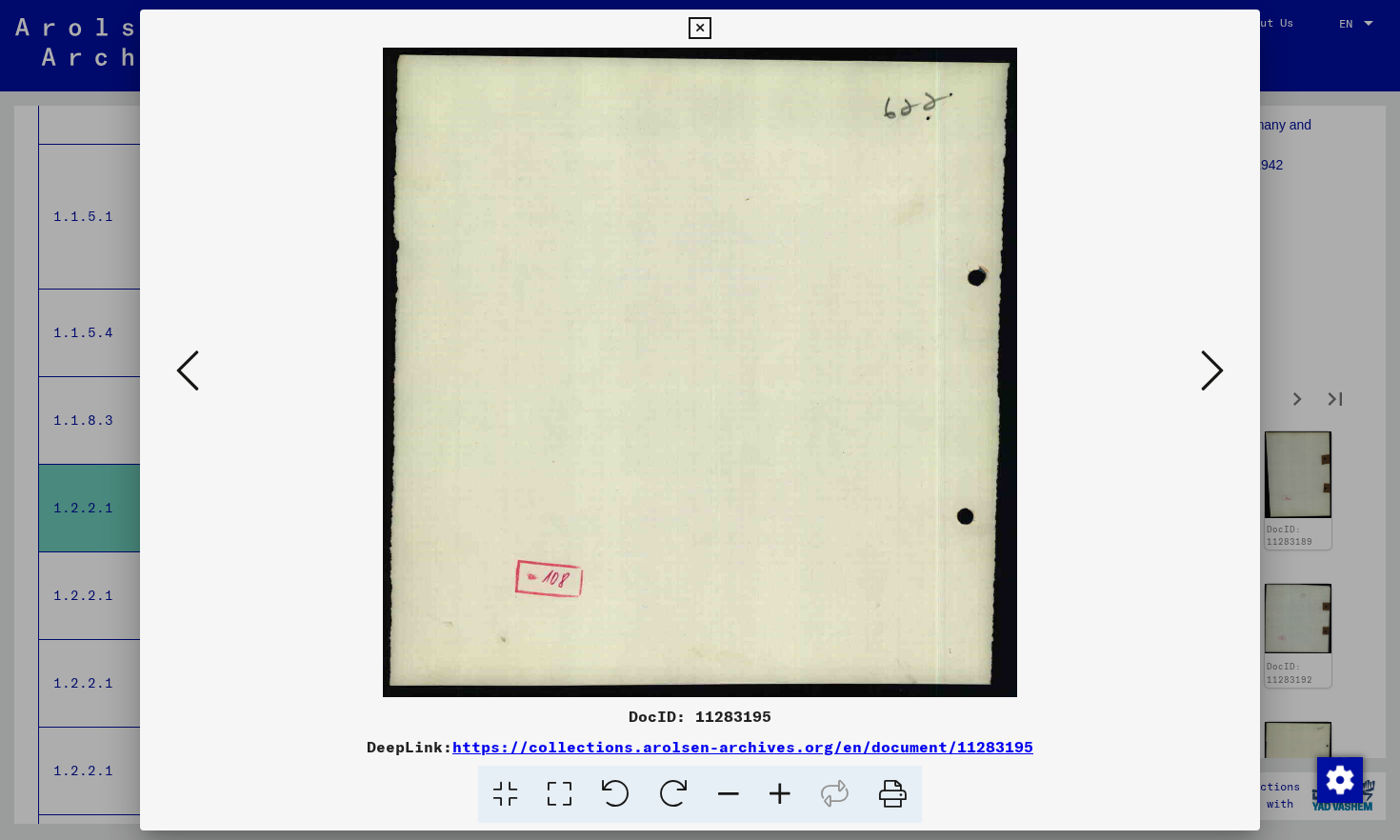 click at bounding box center (1212, 370) 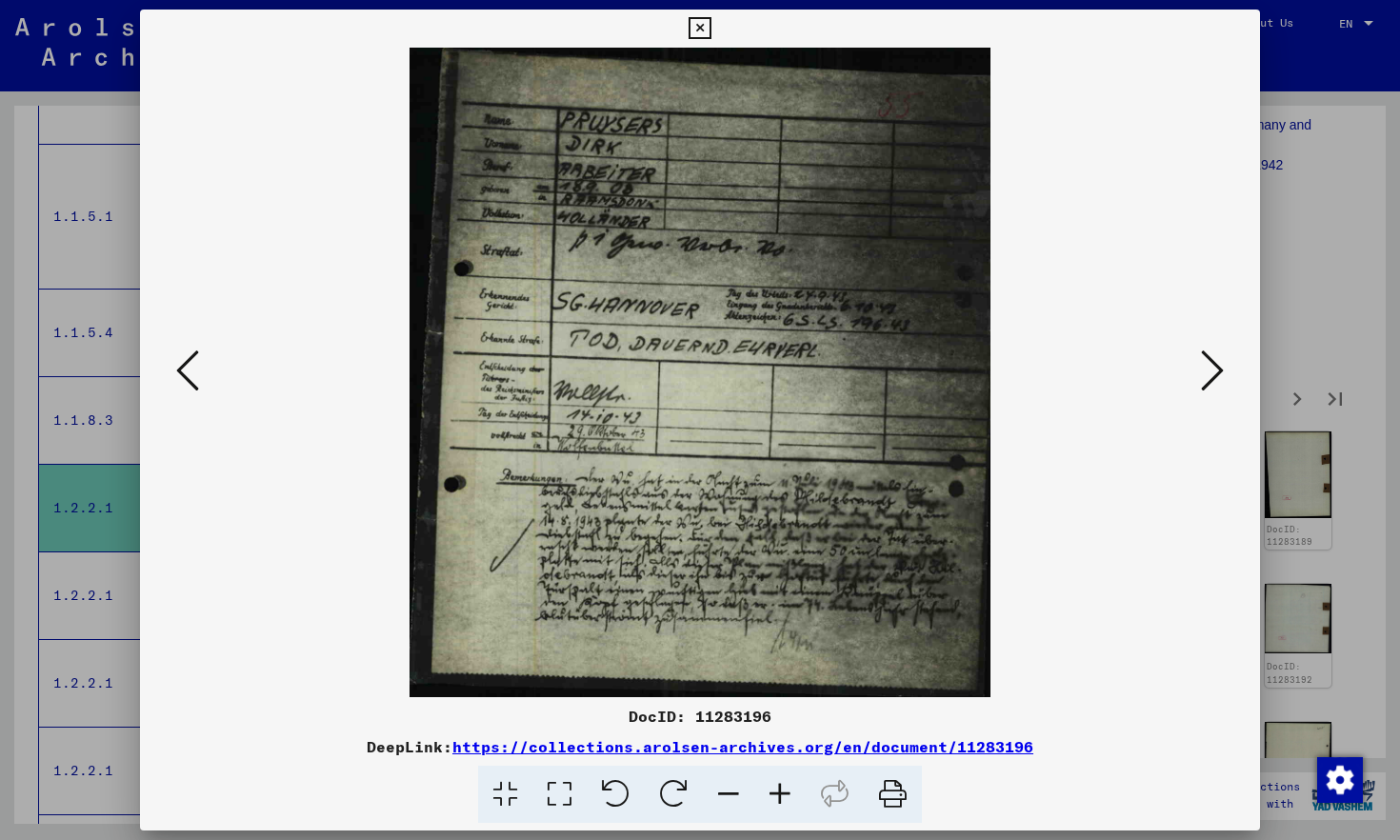click at bounding box center (1212, 370) 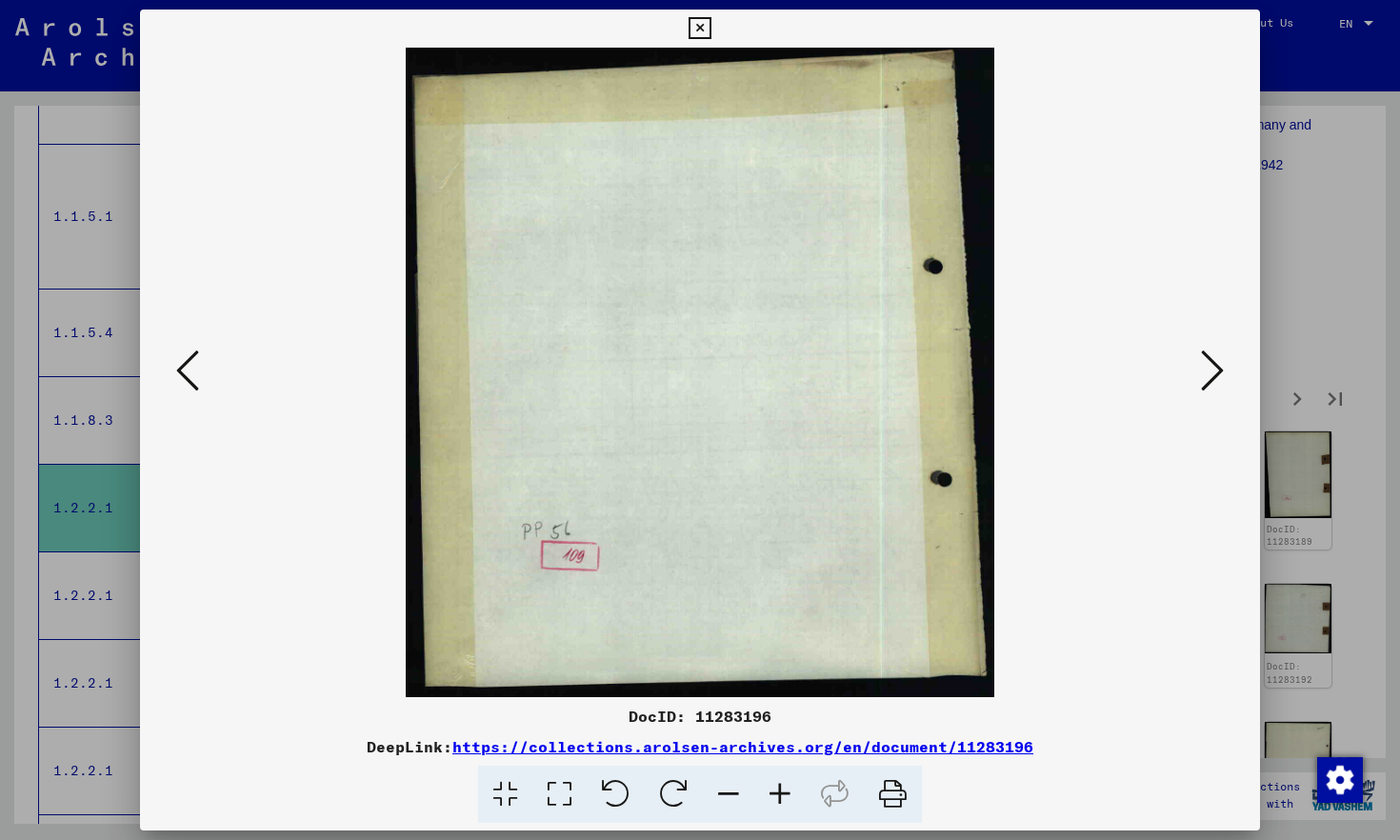 click at bounding box center (1212, 370) 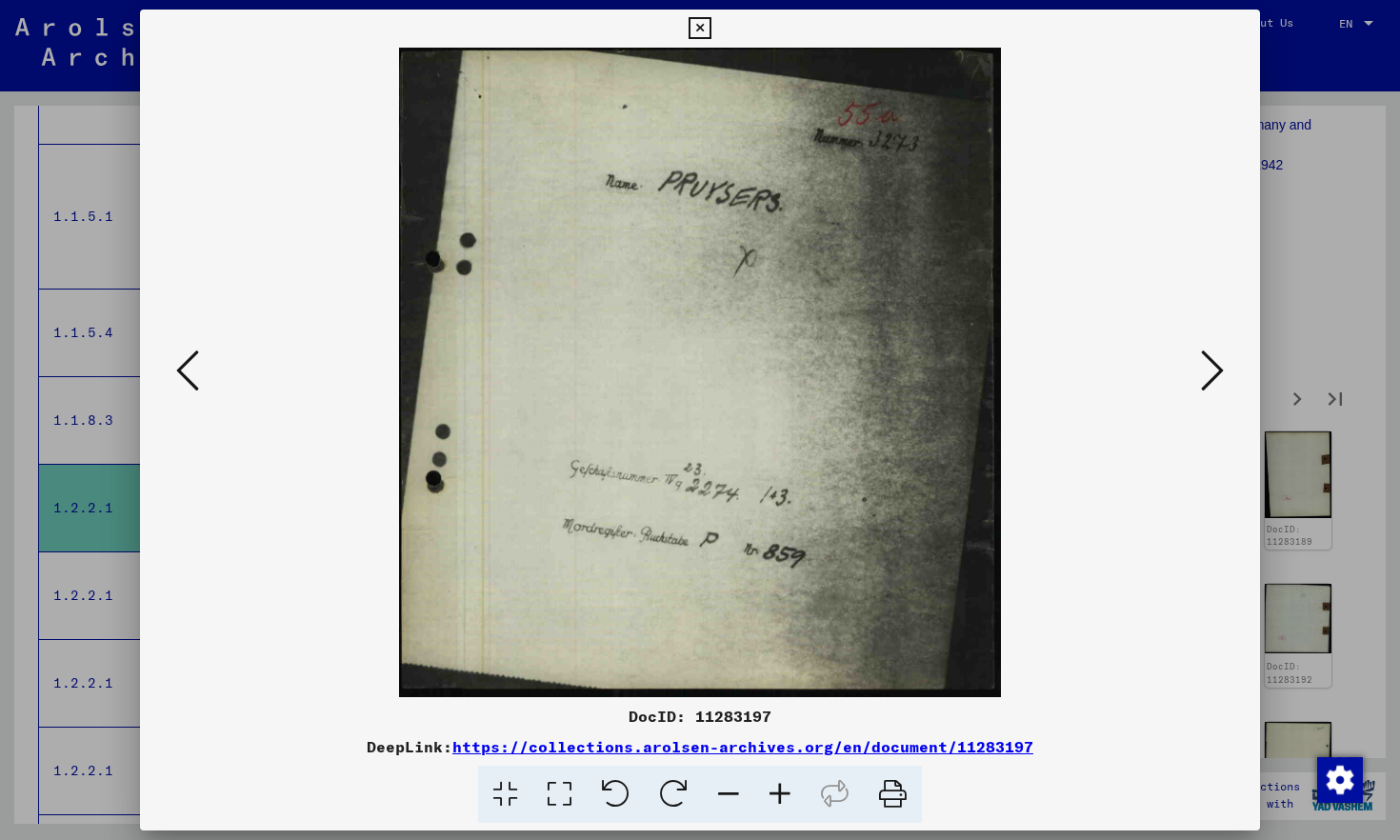 click at bounding box center [1212, 370] 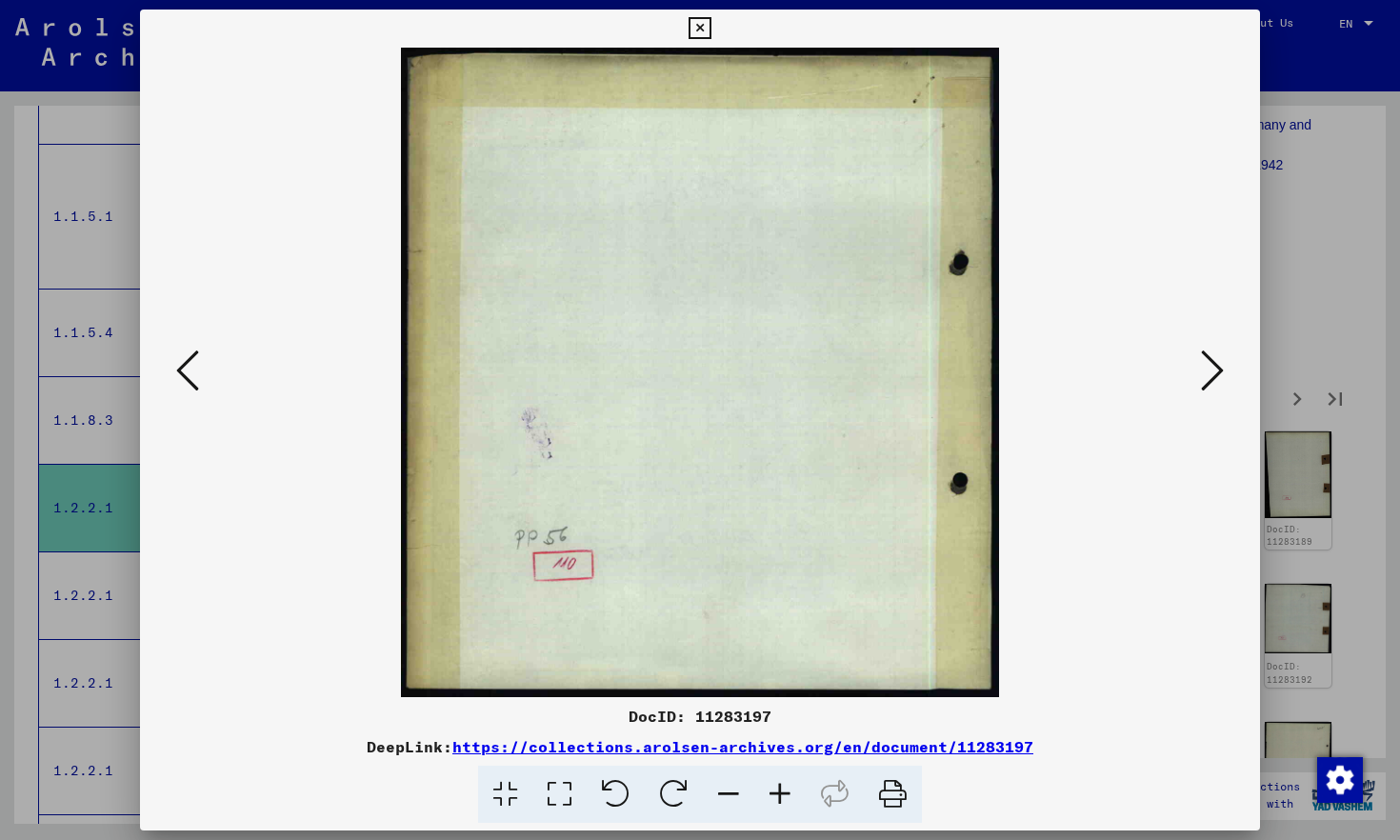 click at bounding box center [1212, 370] 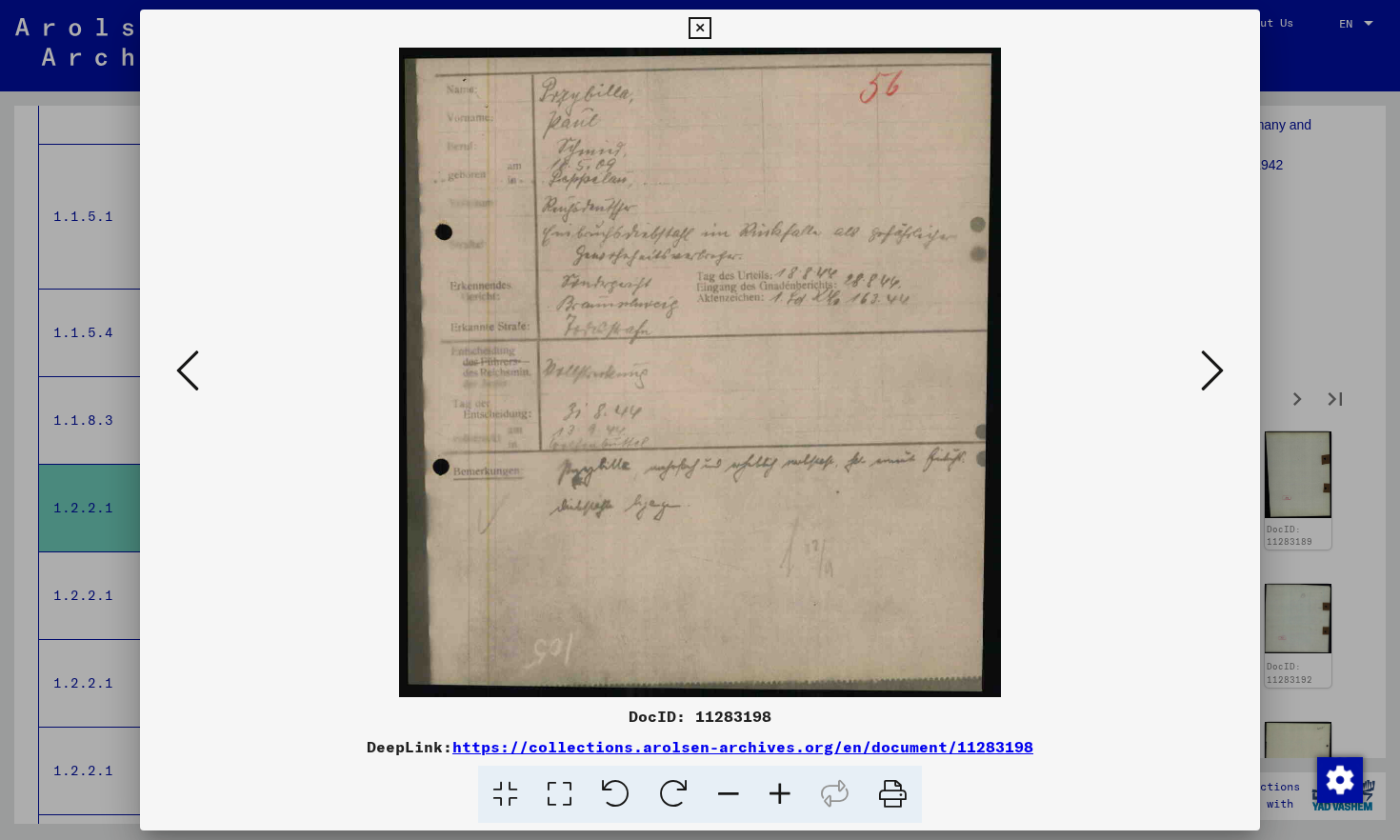 click at bounding box center [1212, 370] 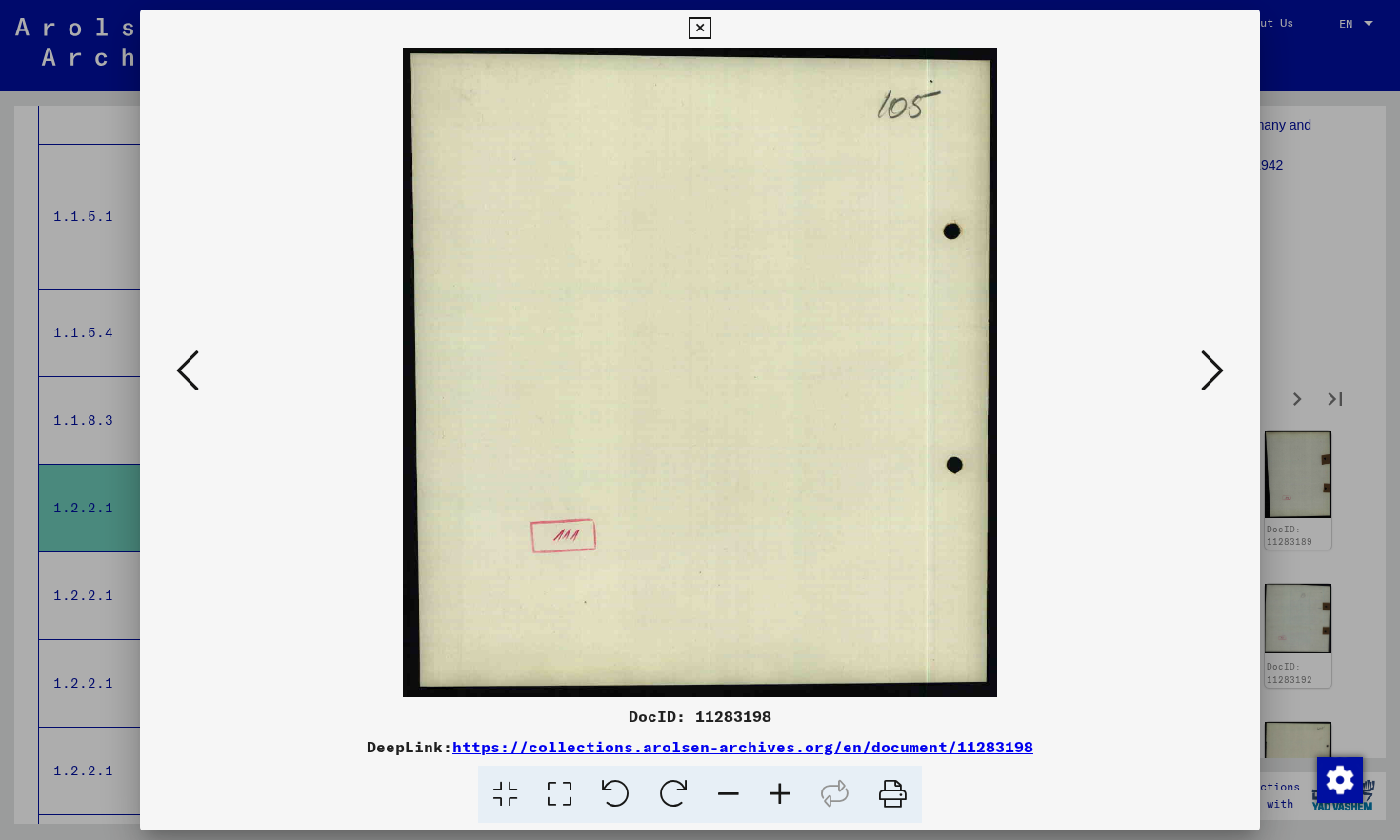 click at bounding box center [1212, 370] 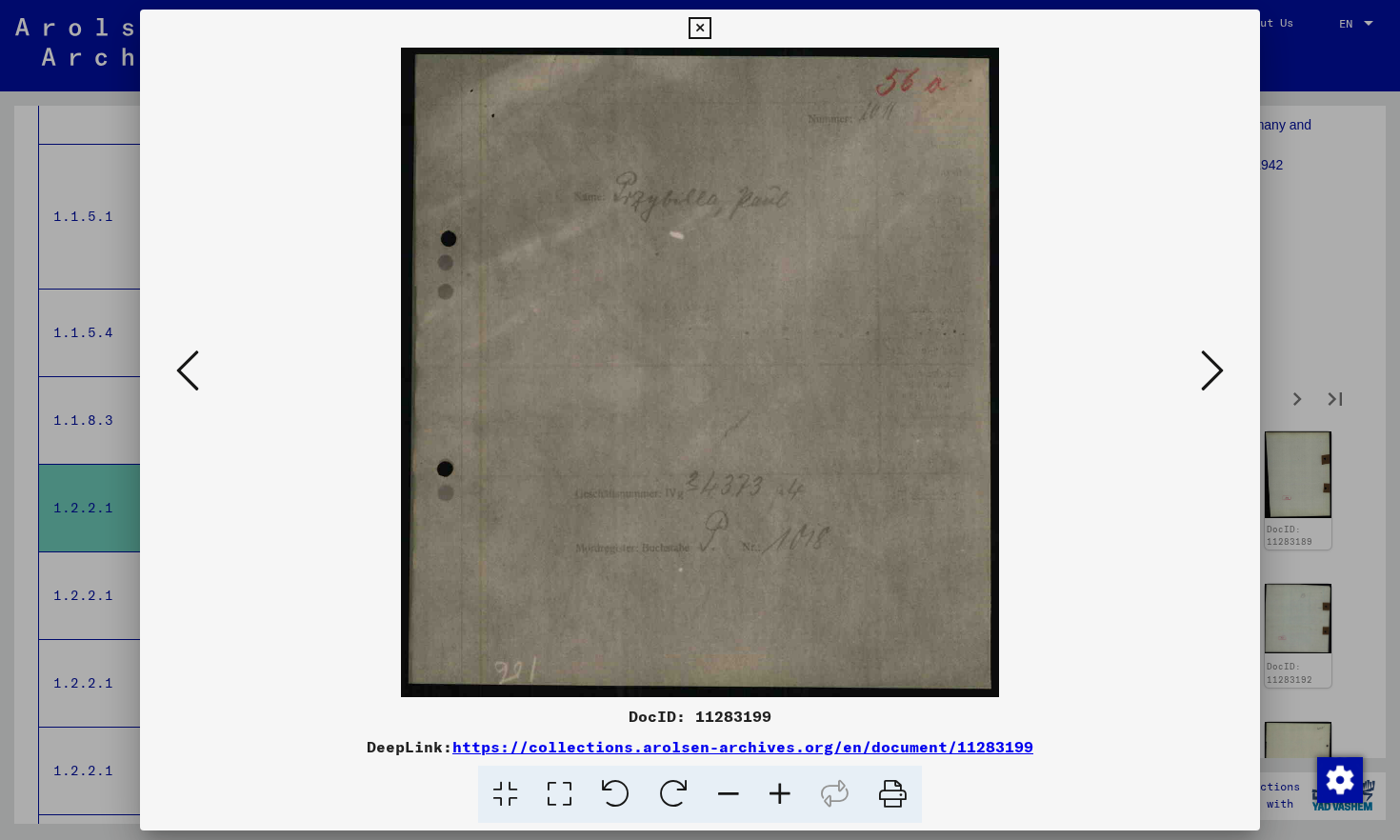 click at bounding box center [1212, 370] 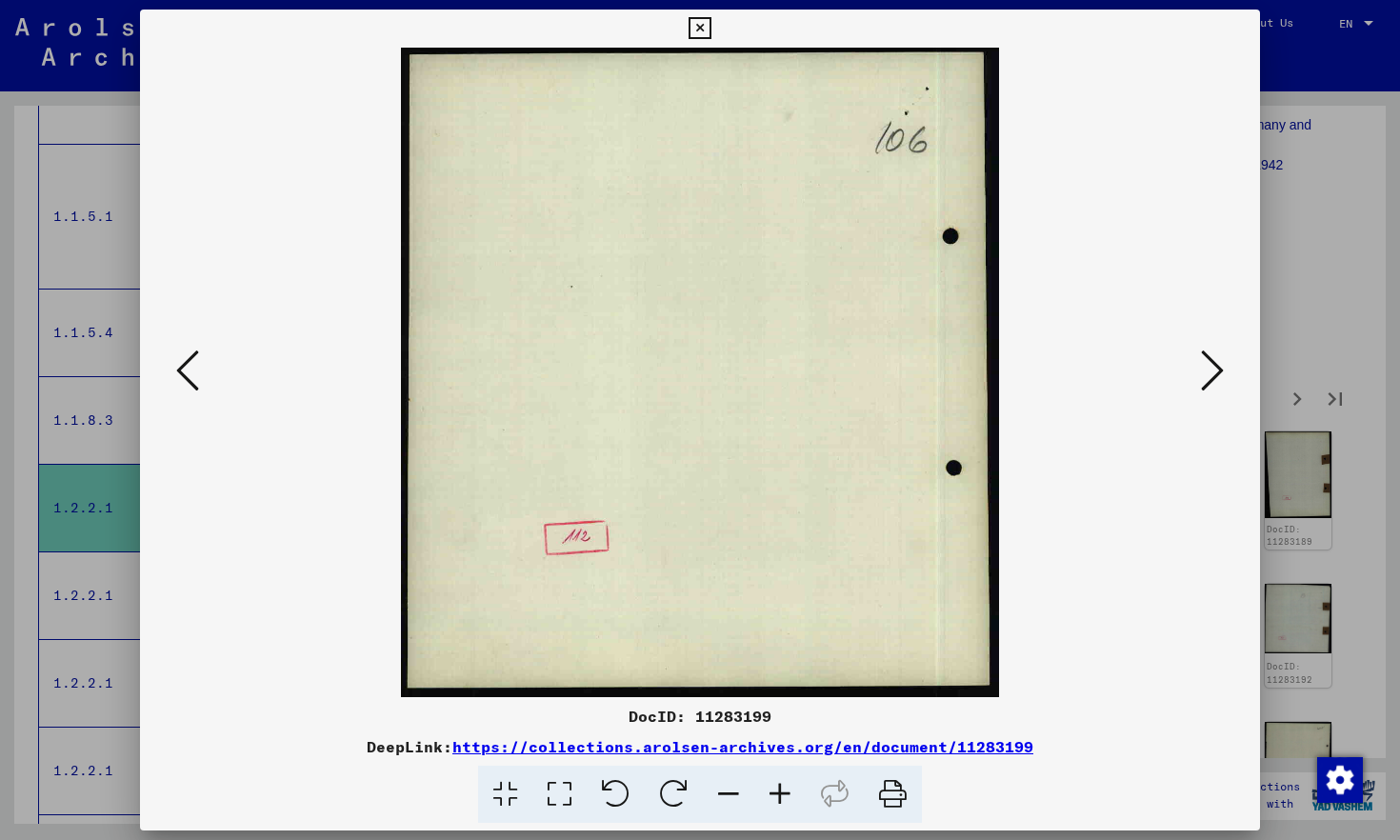 click at bounding box center (1212, 370) 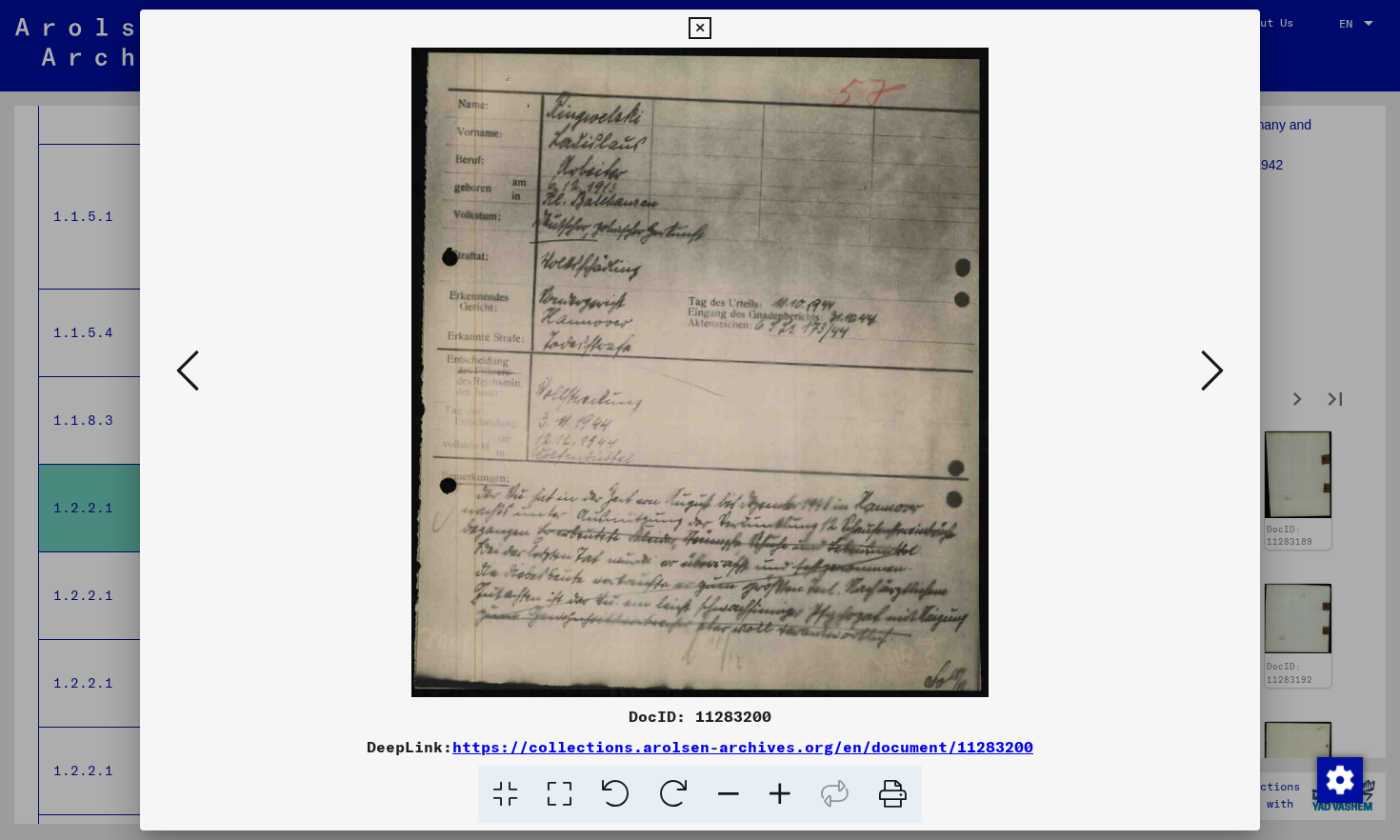 click at bounding box center [1212, 370] 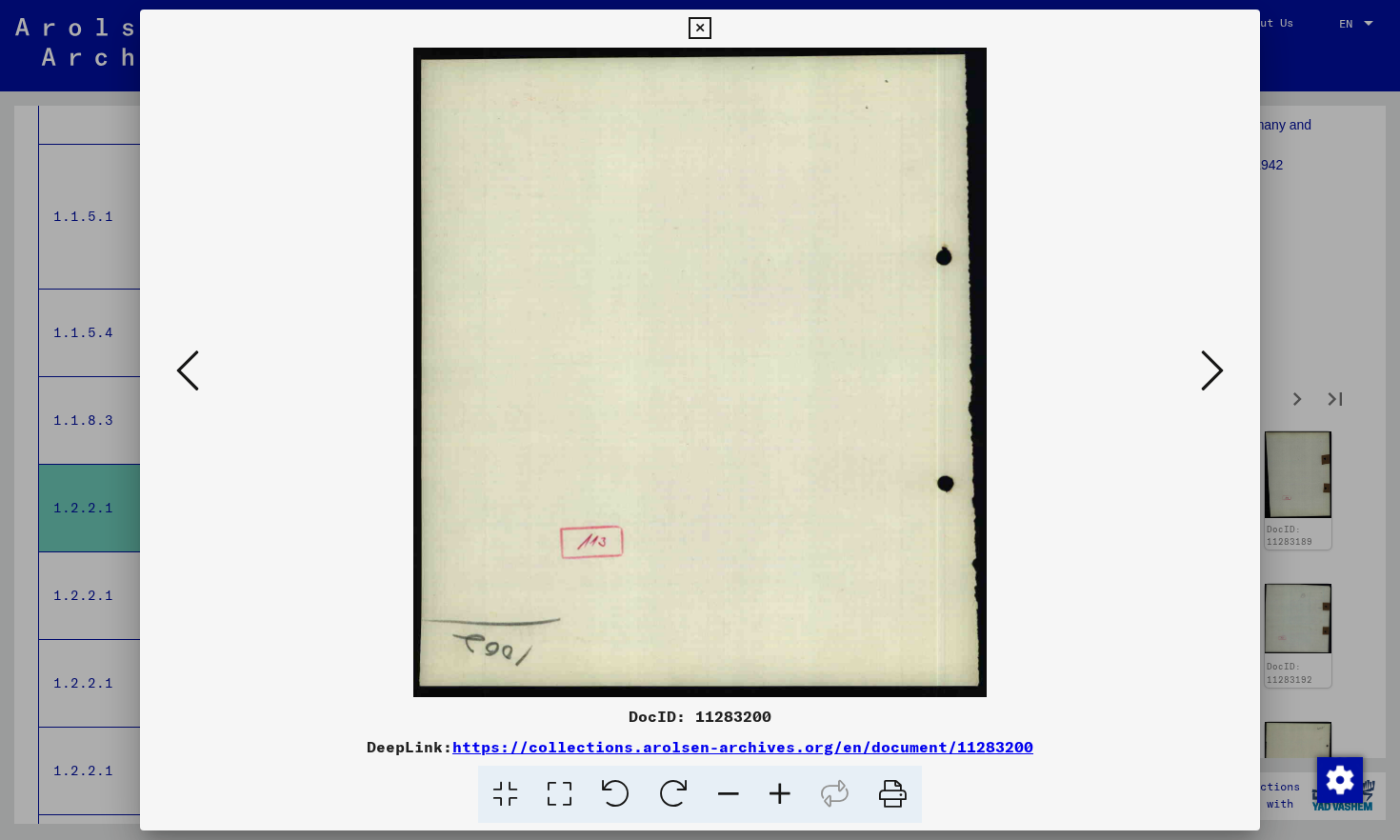 click at bounding box center [1212, 370] 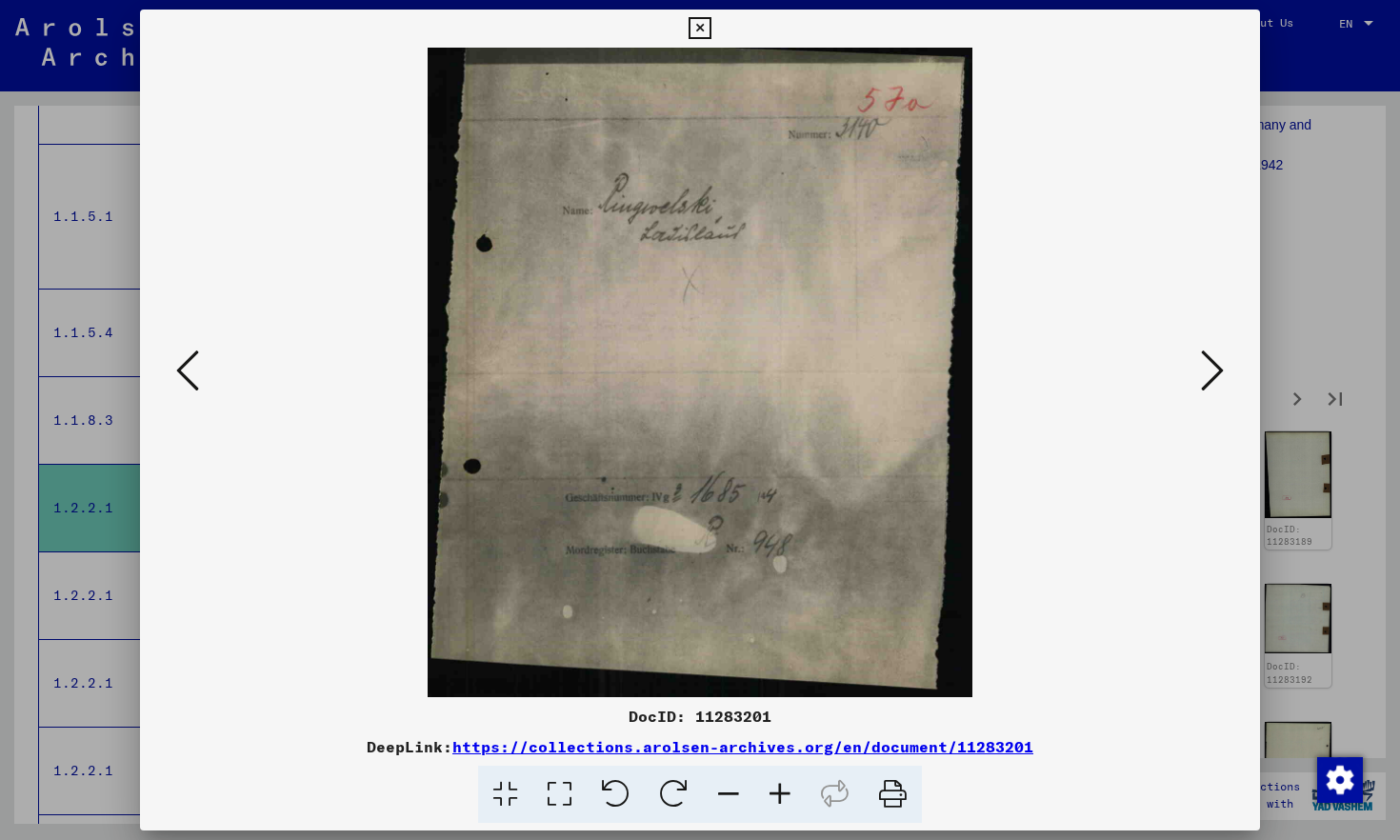 click at bounding box center (1212, 370) 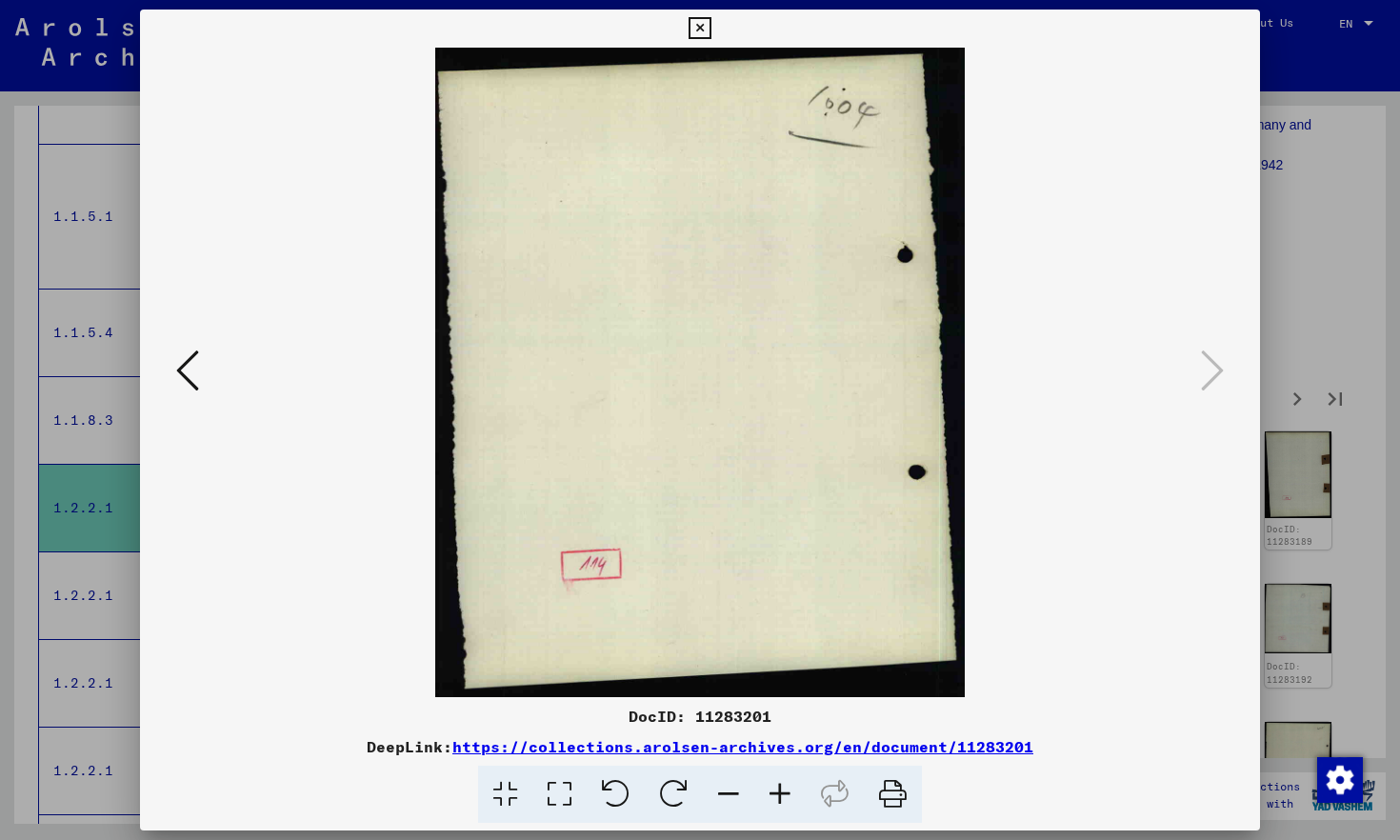 click at bounding box center [699, 29] 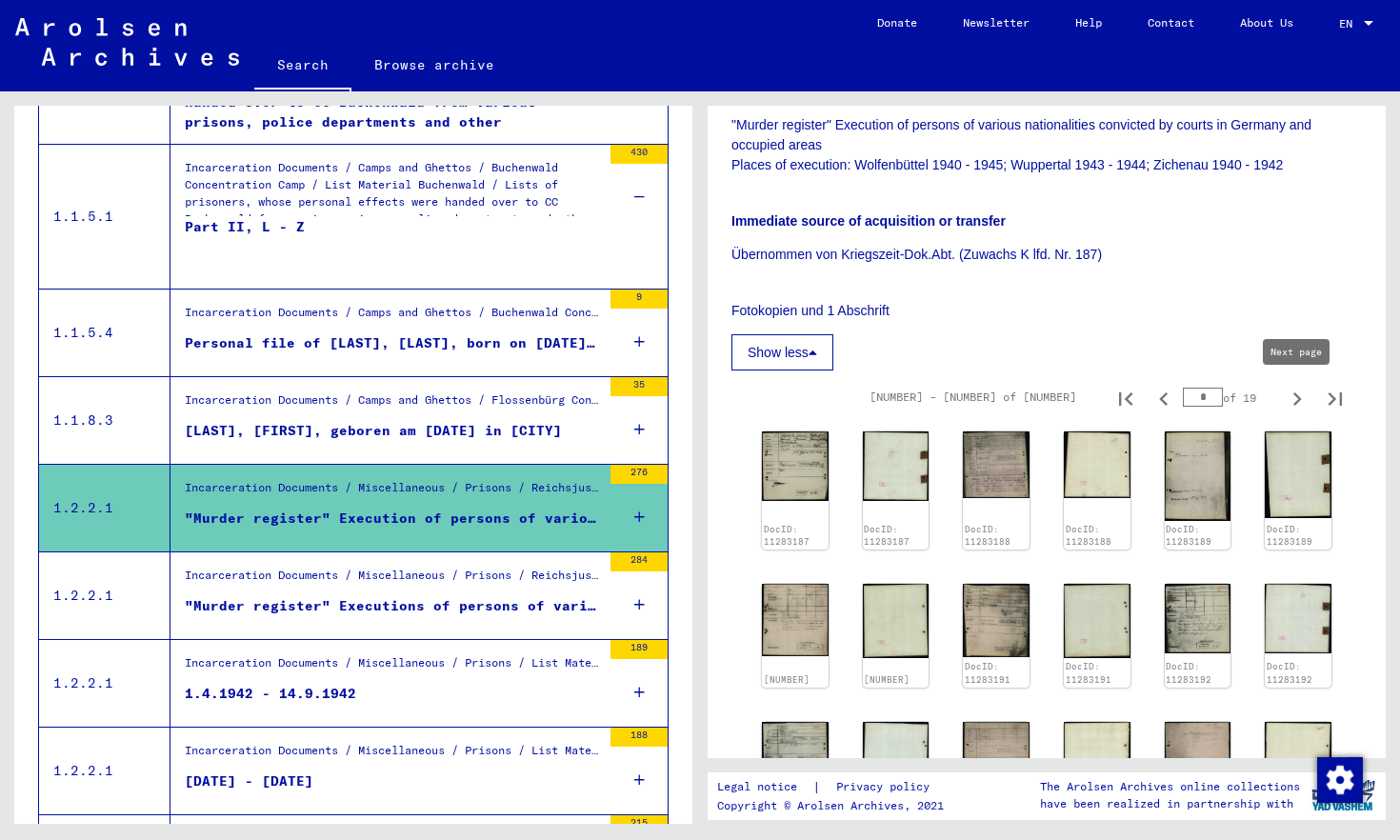 click 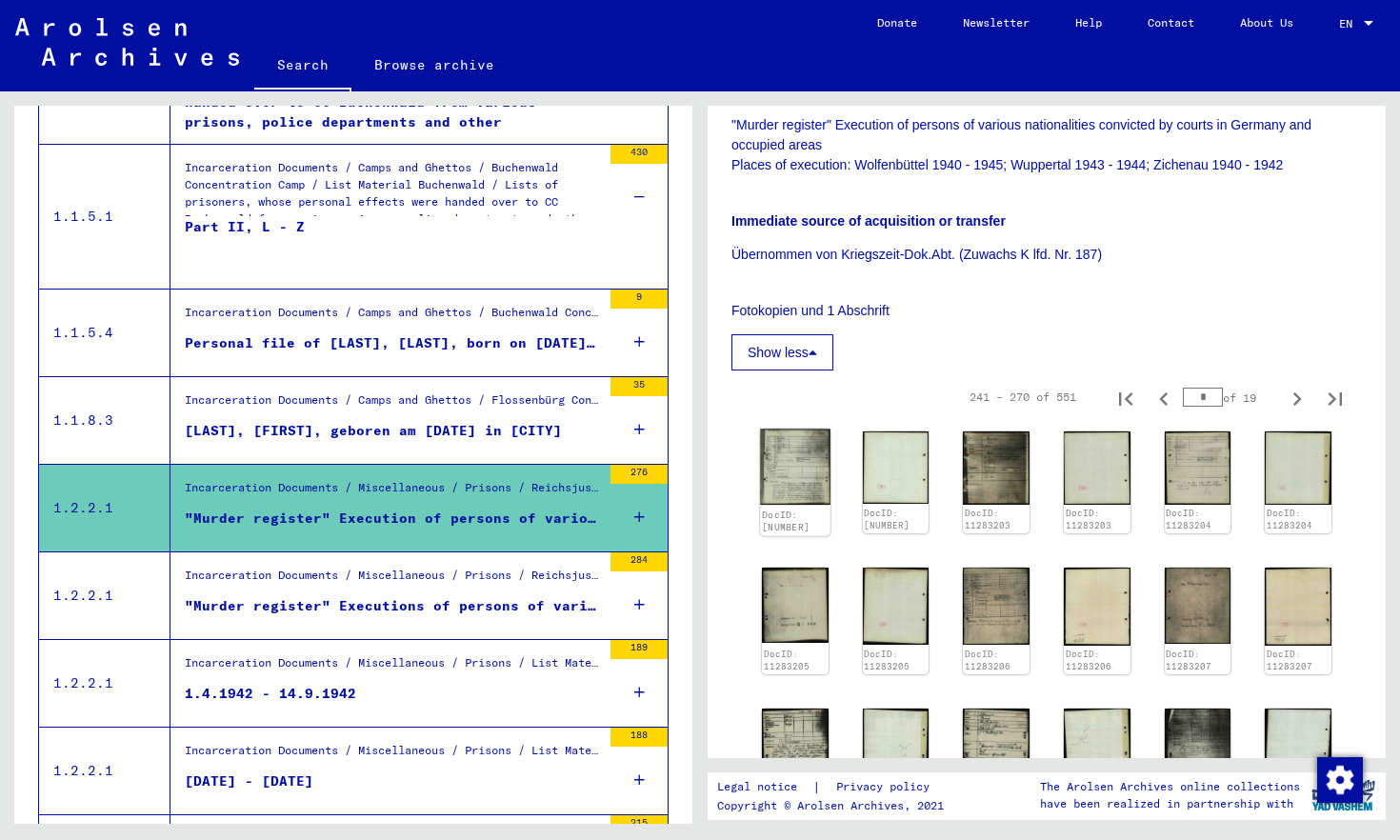 click 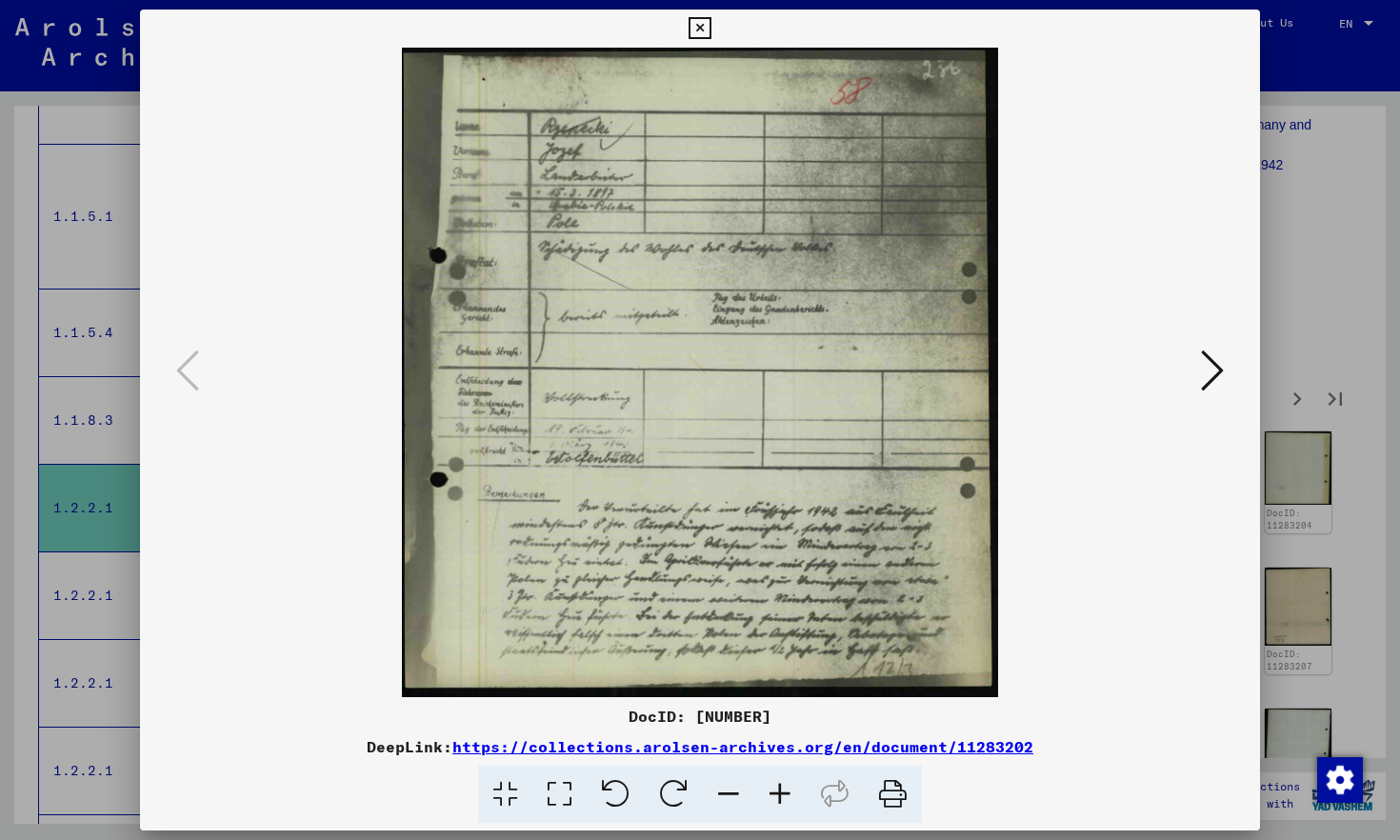 click at bounding box center [700, 372] 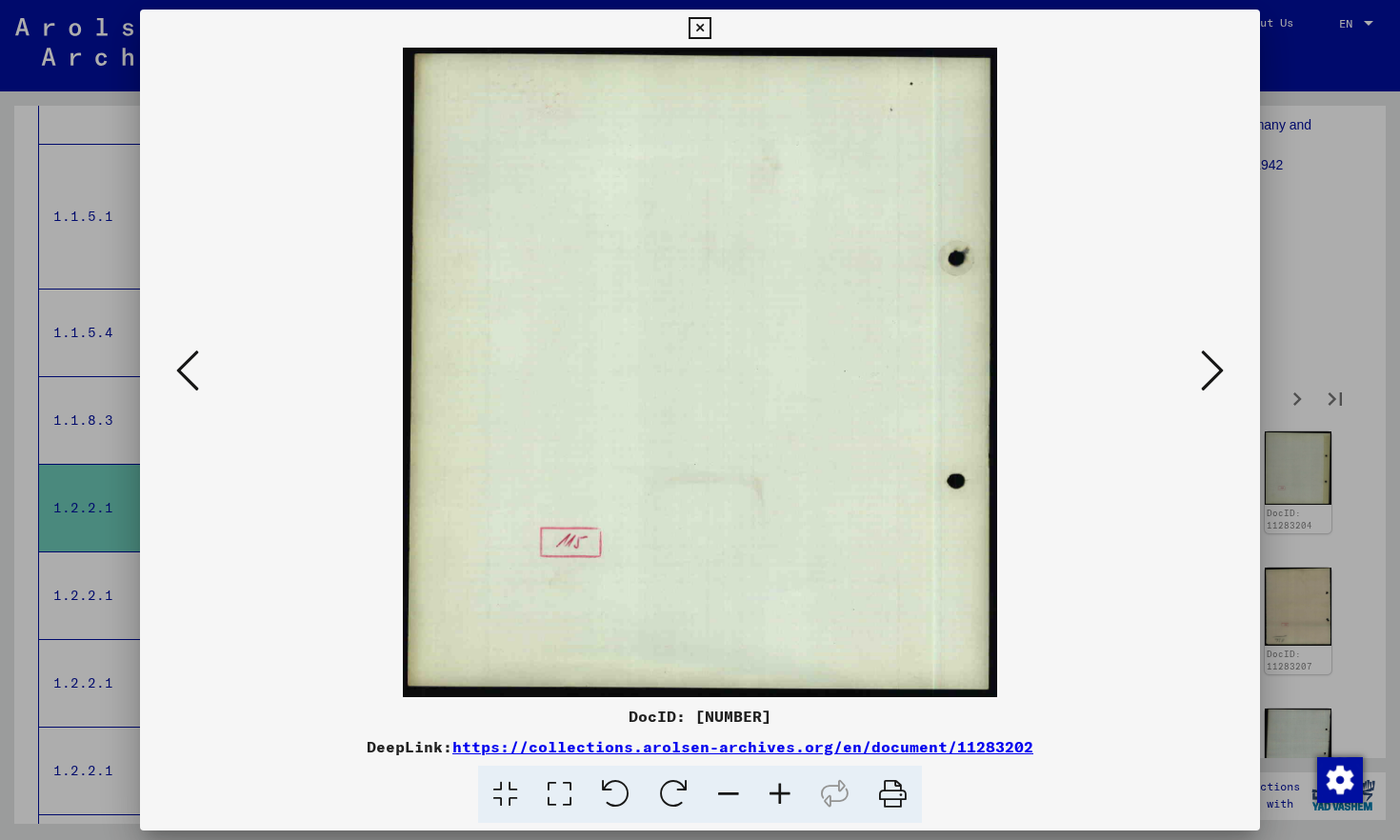 click at bounding box center [1212, 370] 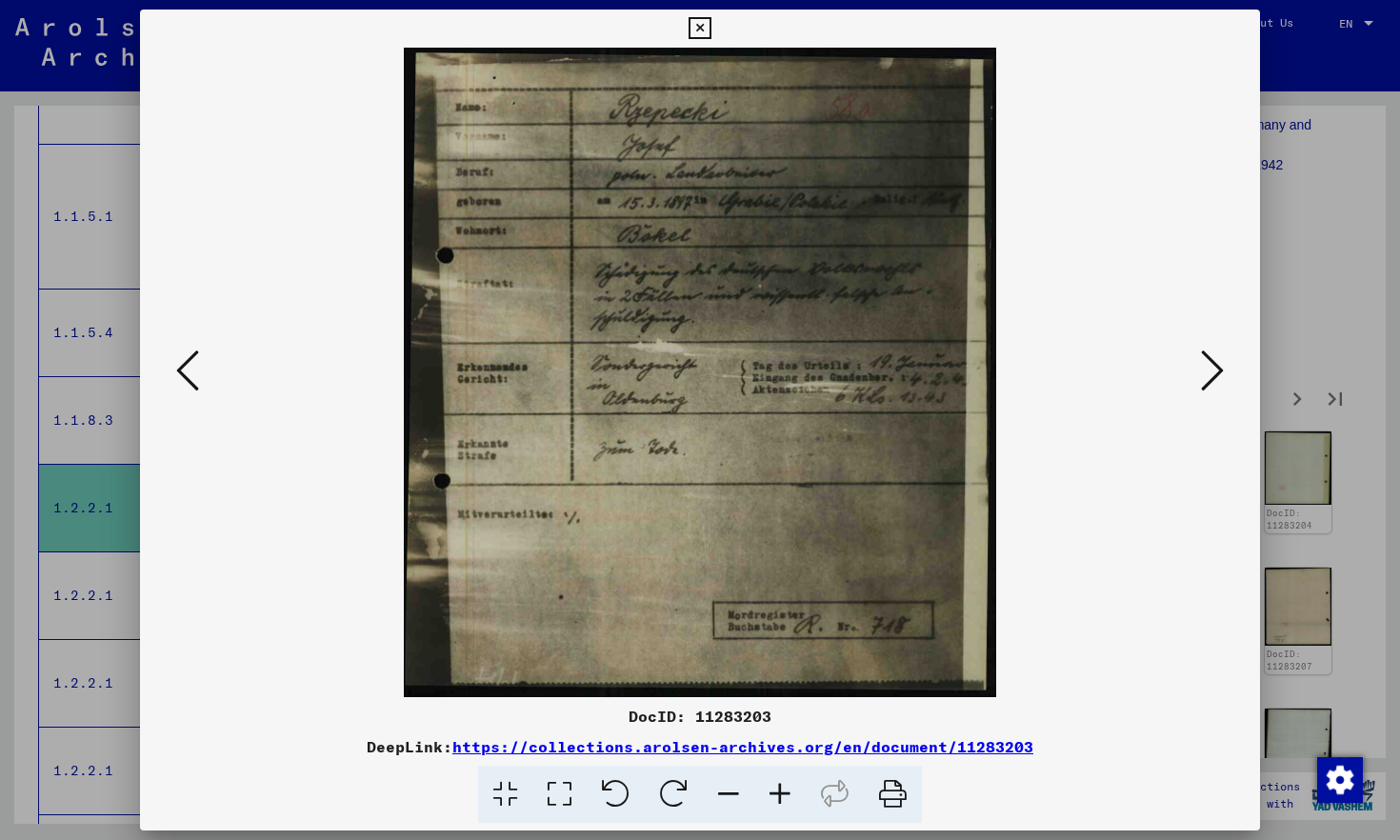 click at bounding box center [1212, 370] 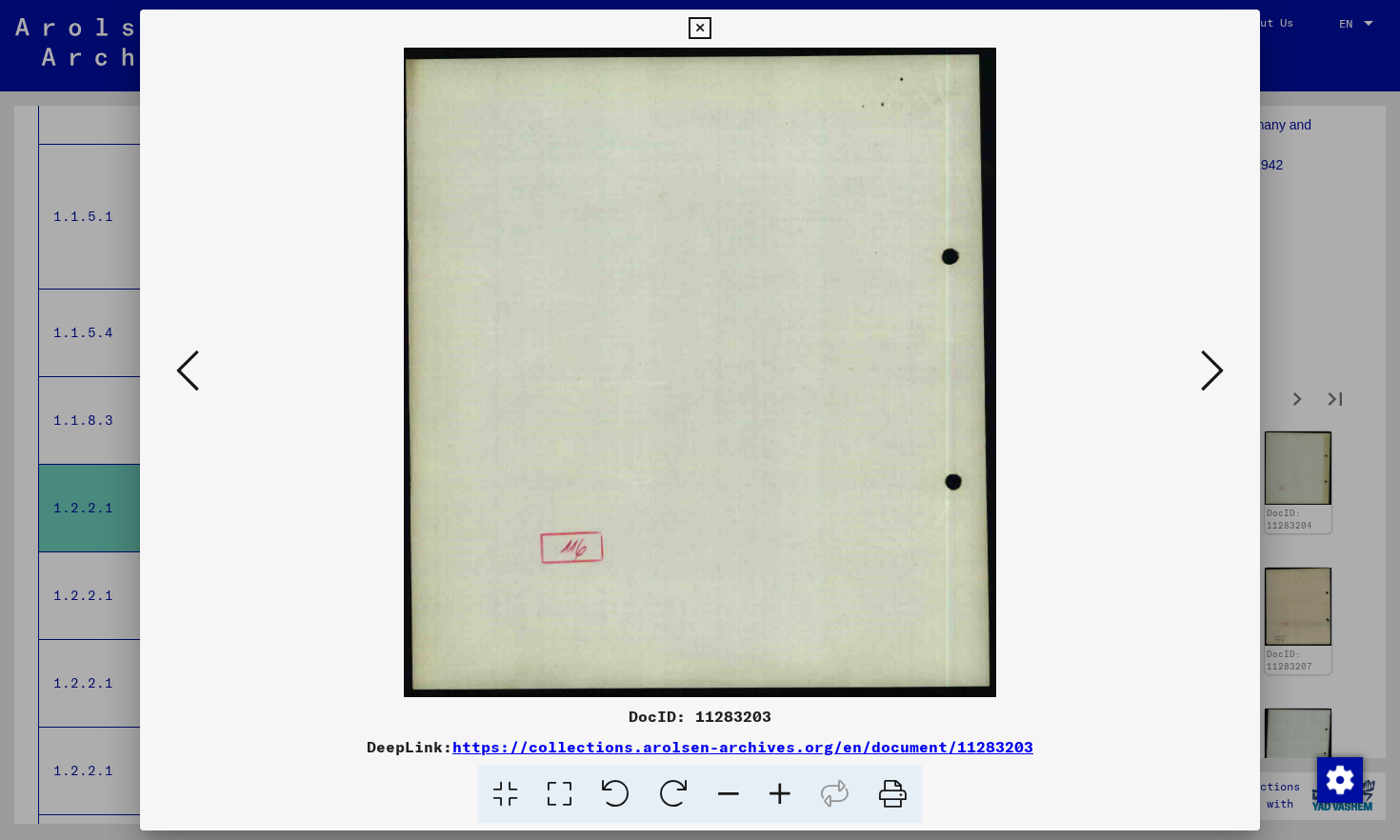 click at bounding box center [1212, 370] 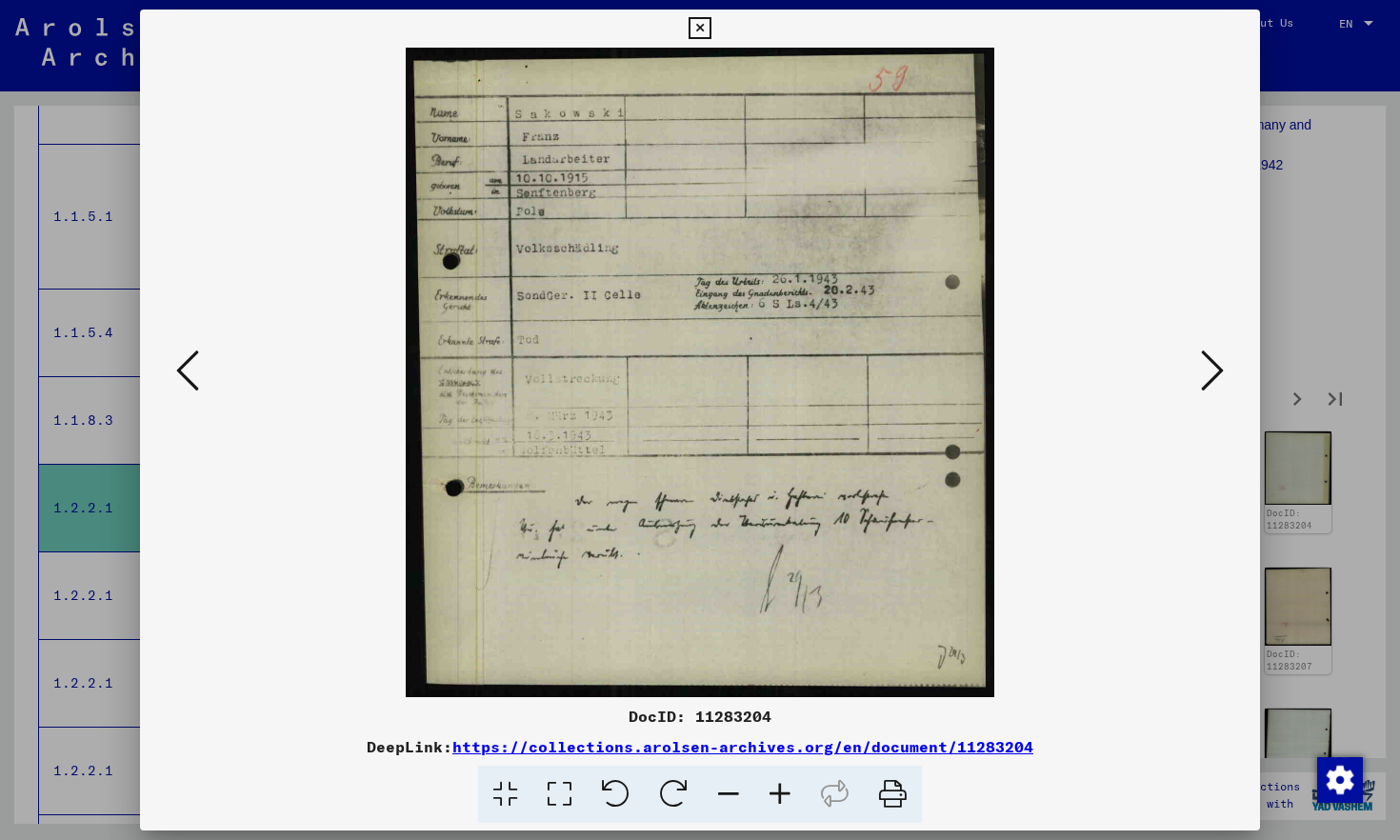 click at bounding box center [1212, 370] 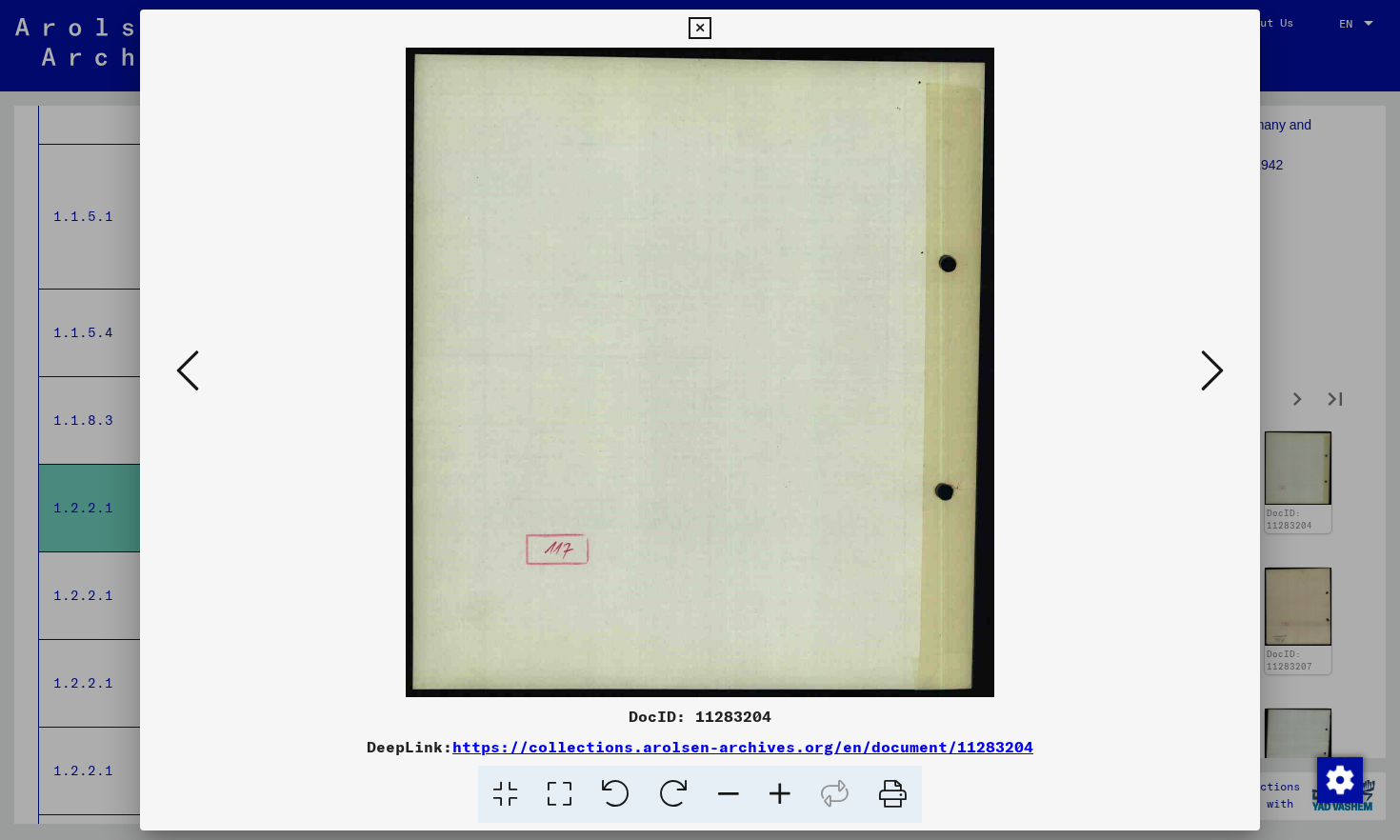 click at bounding box center (1212, 370) 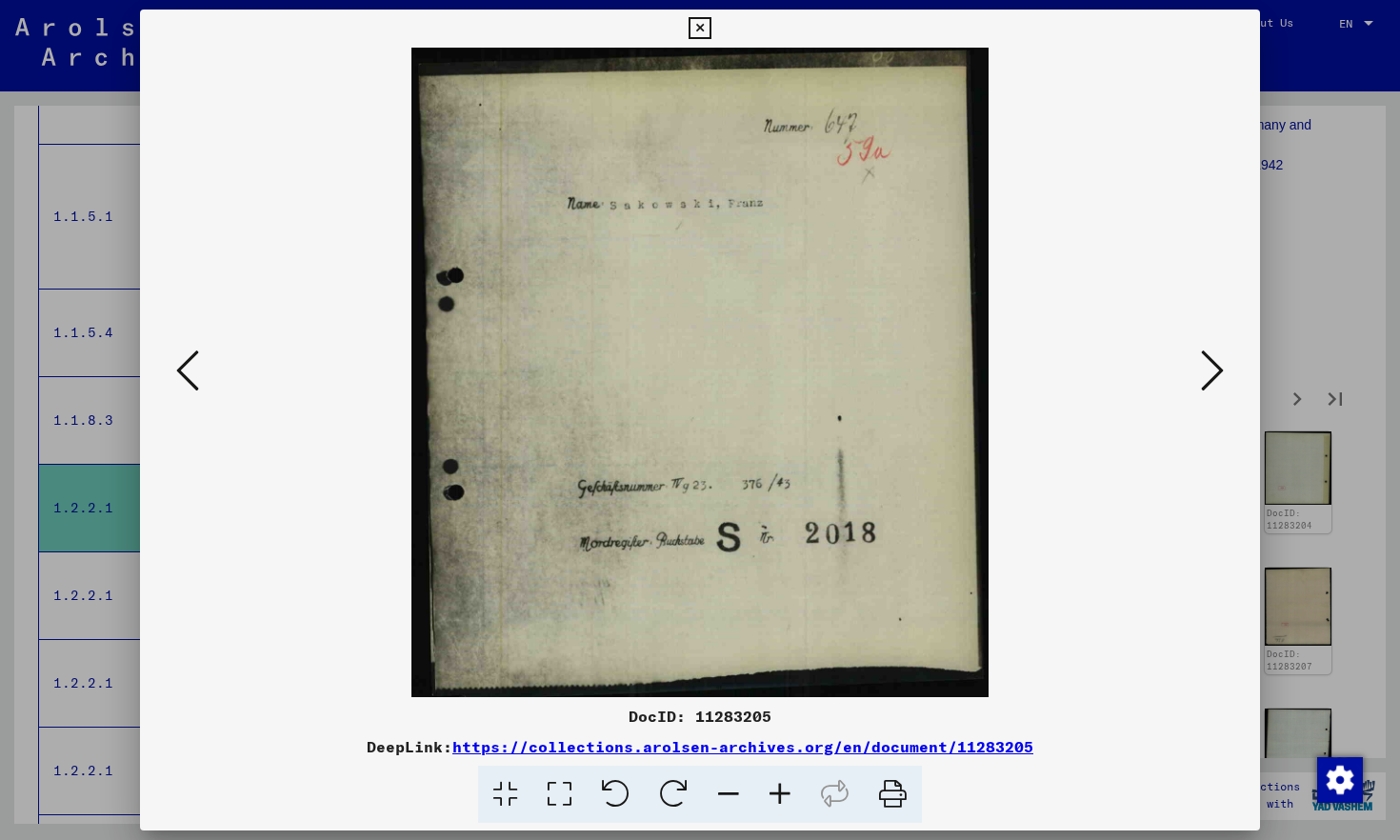 click at bounding box center (1212, 370) 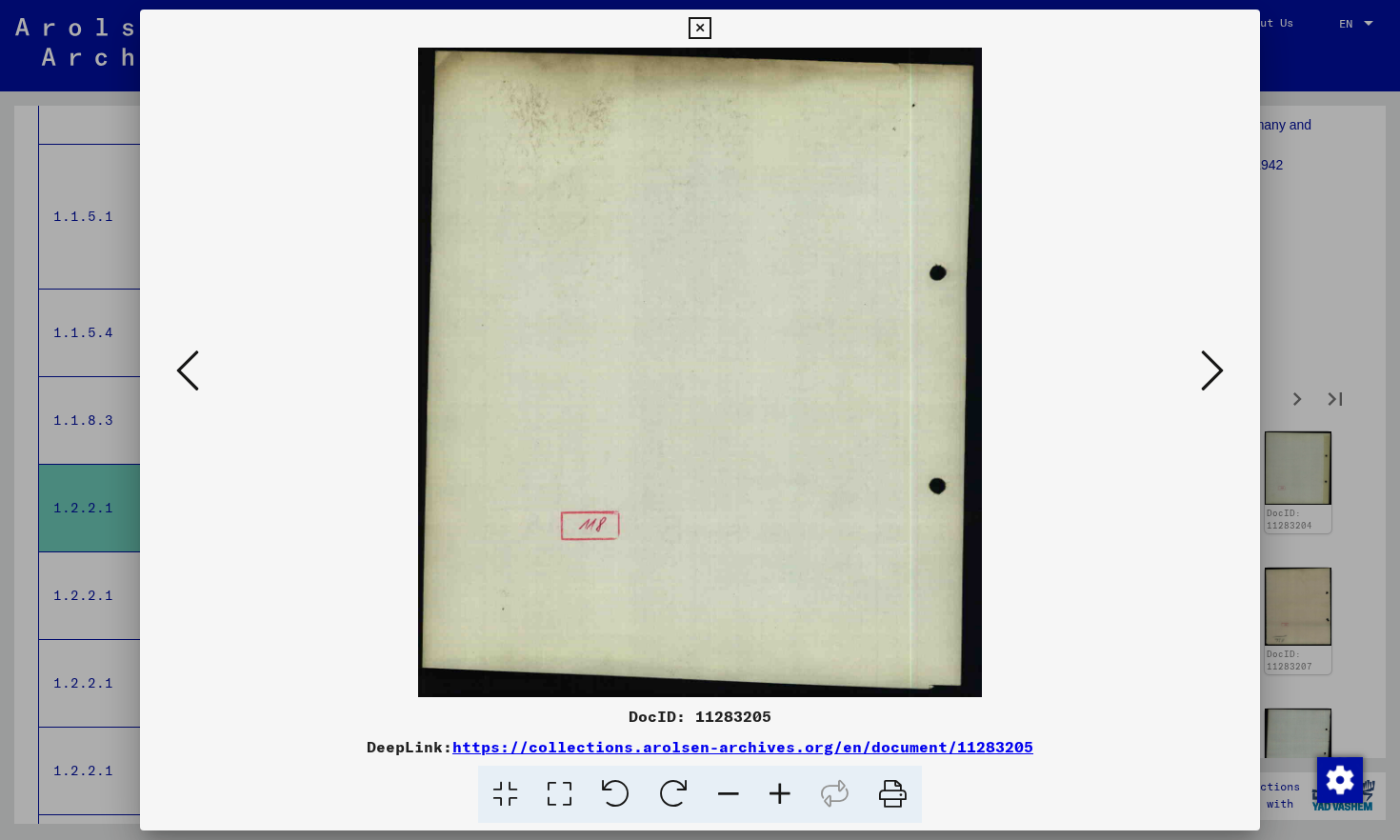 click at bounding box center (1212, 370) 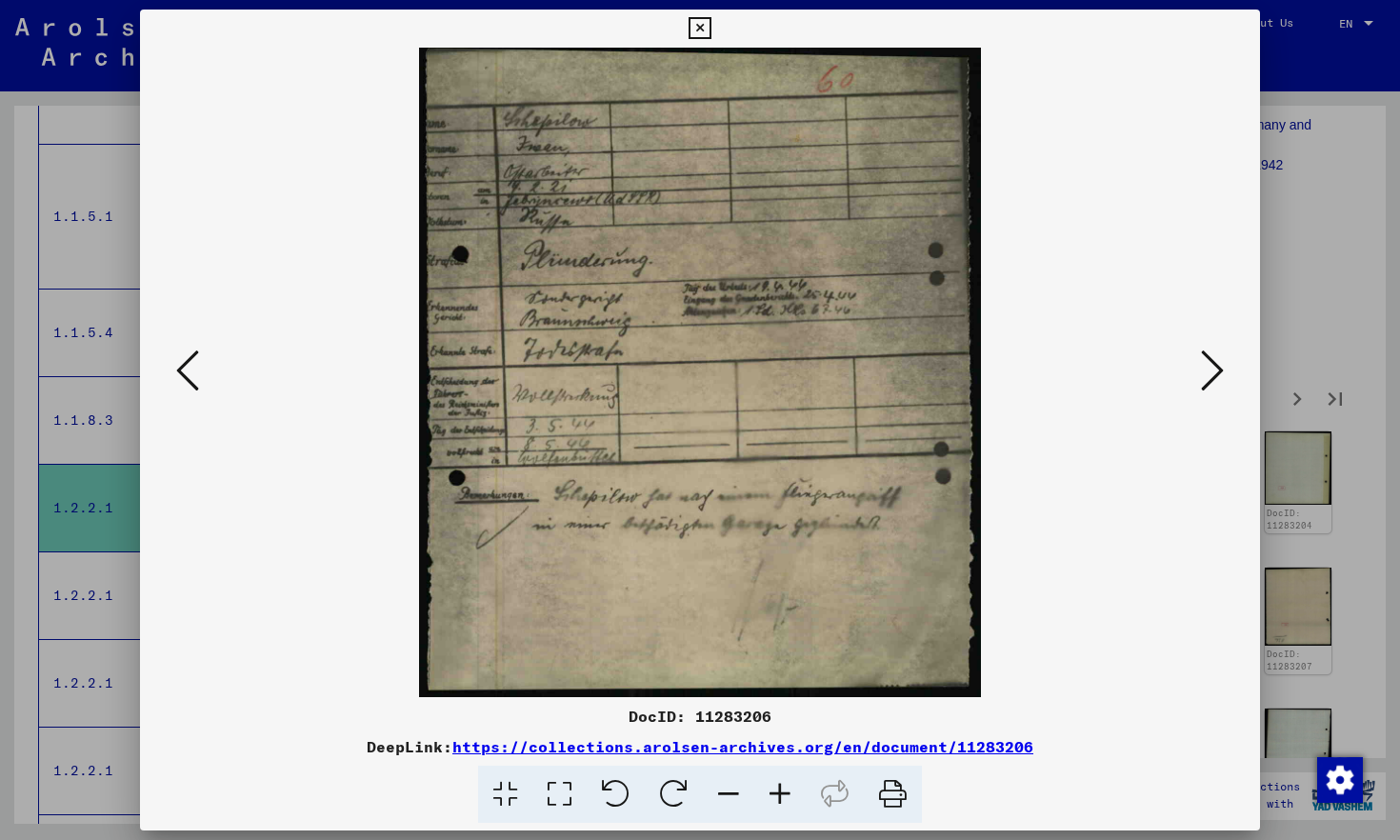 click at bounding box center (1212, 370) 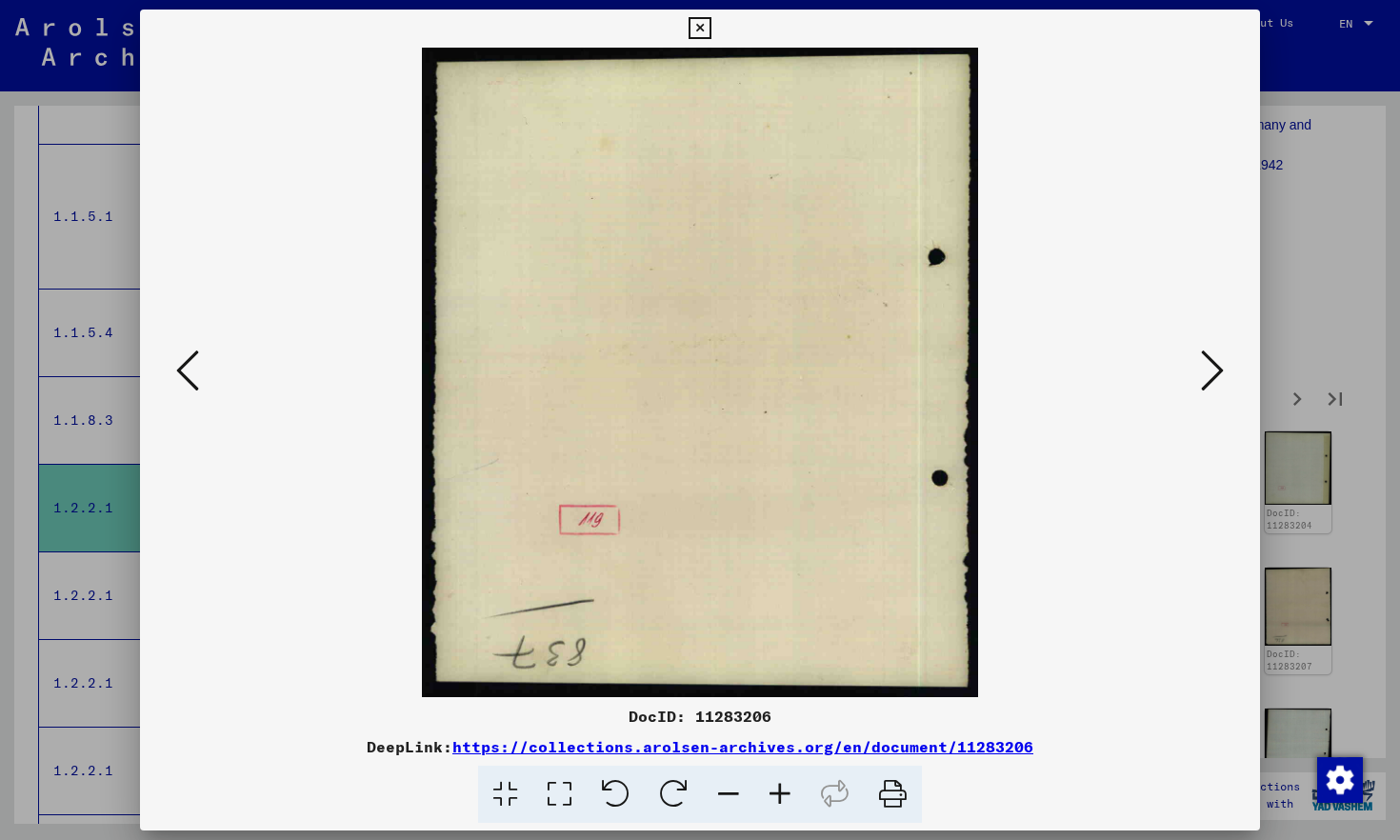 click at bounding box center (1212, 370) 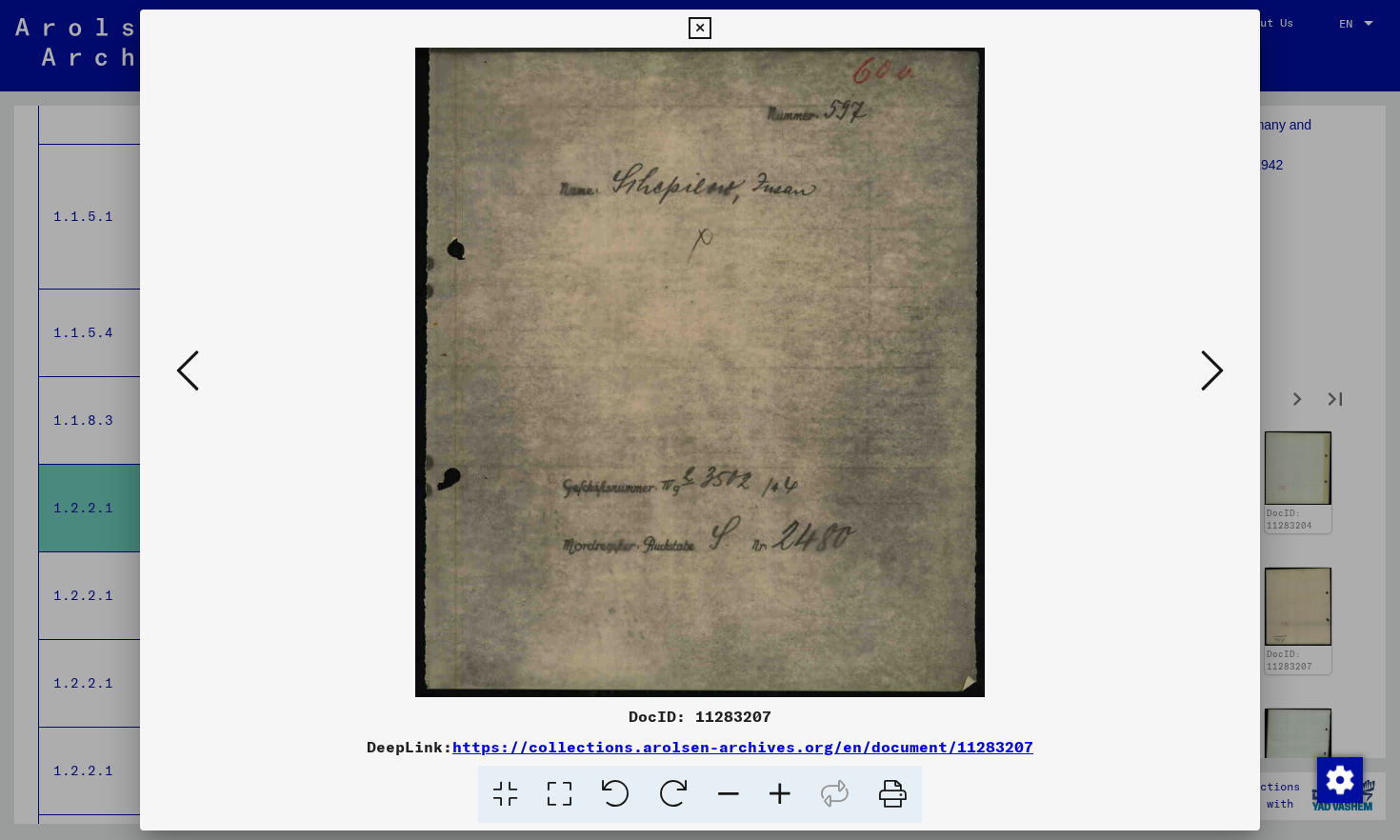 click at bounding box center (1212, 370) 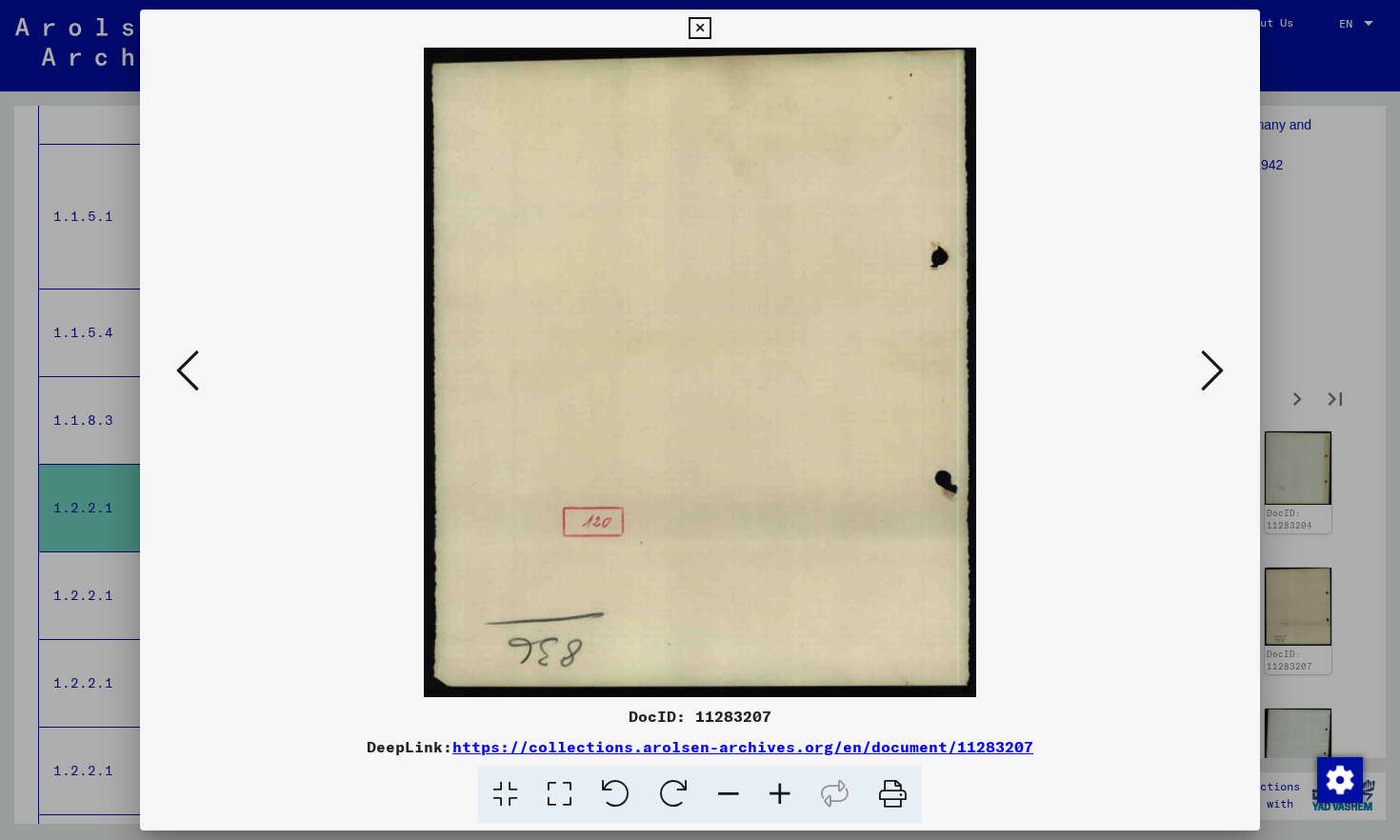 click at bounding box center [1212, 370] 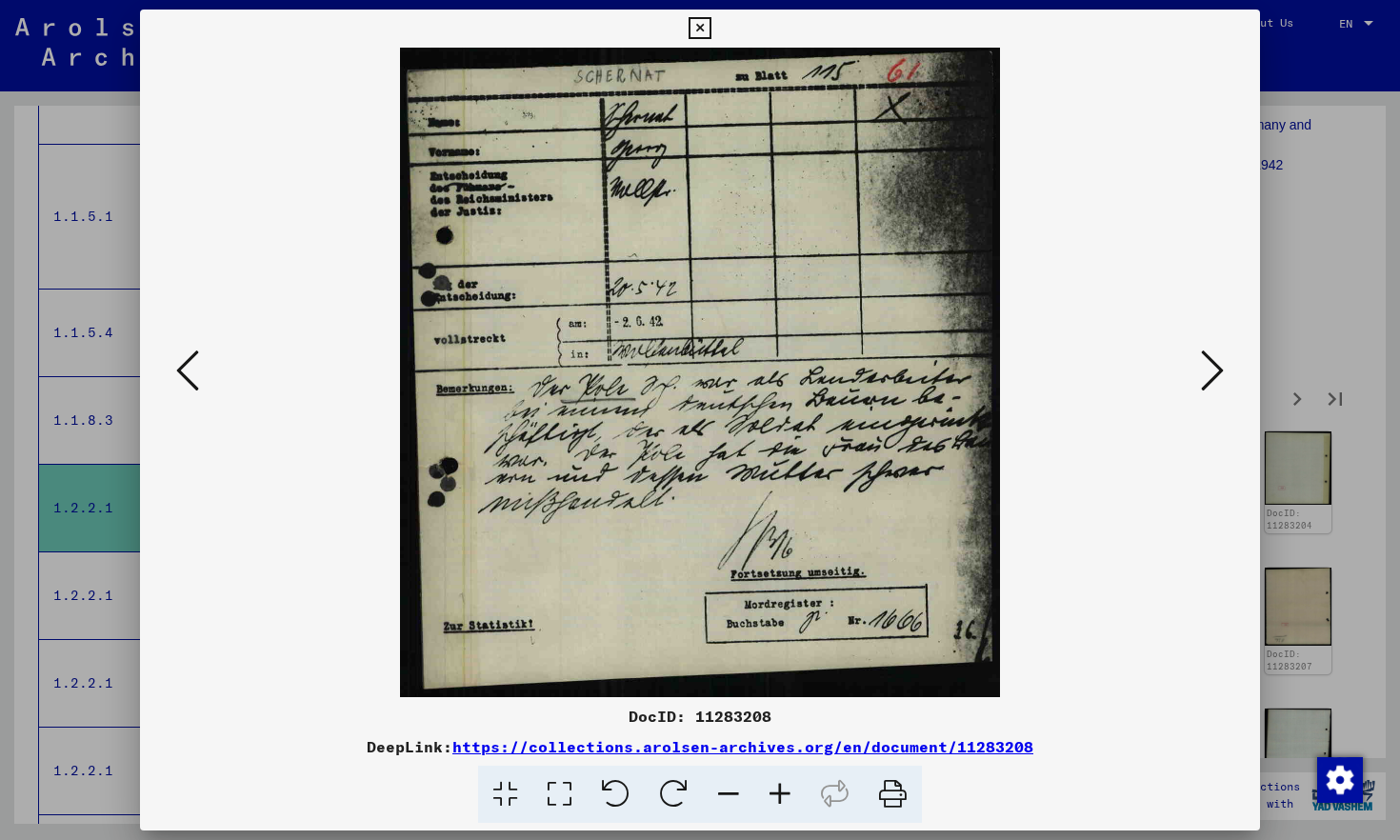 click at bounding box center [1212, 370] 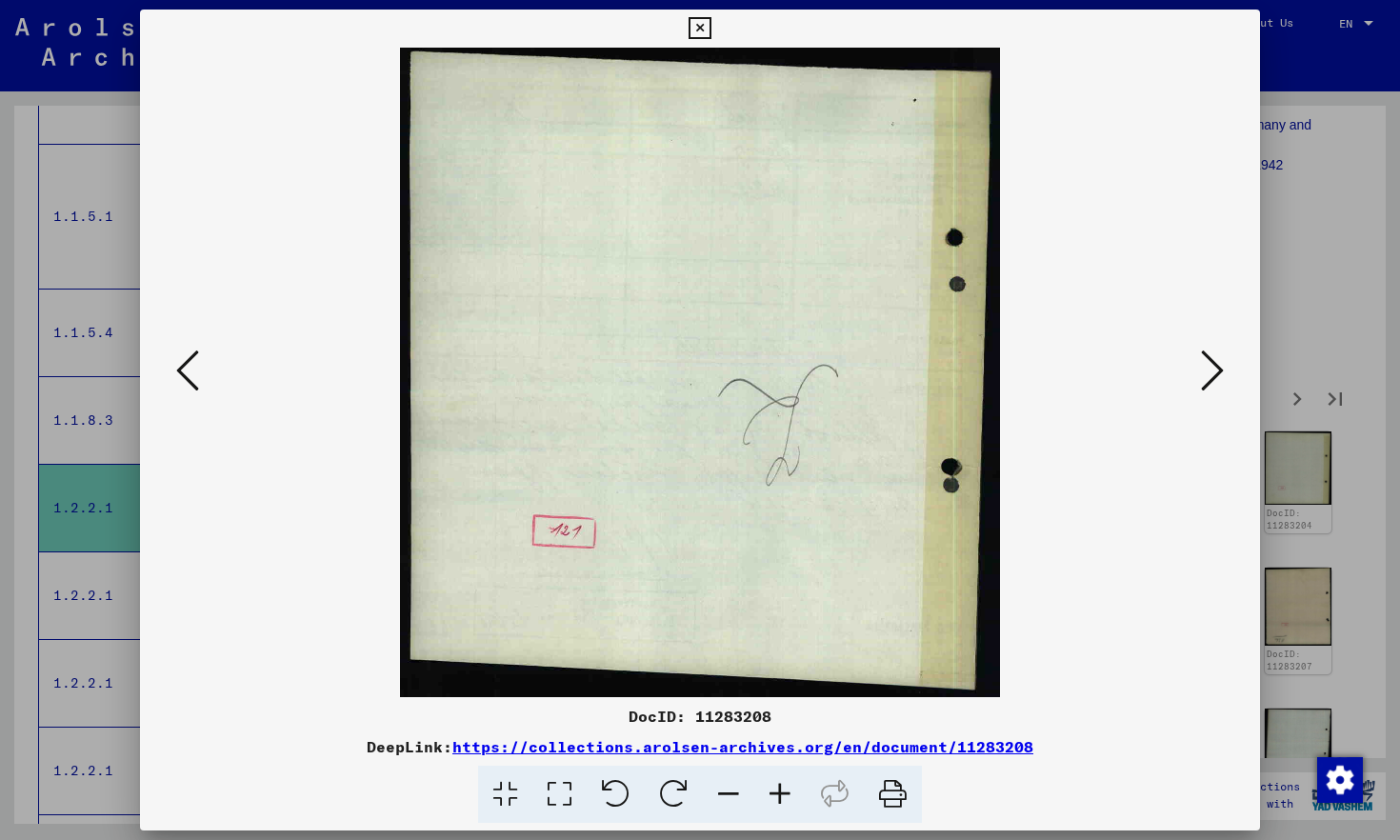 click at bounding box center (1212, 370) 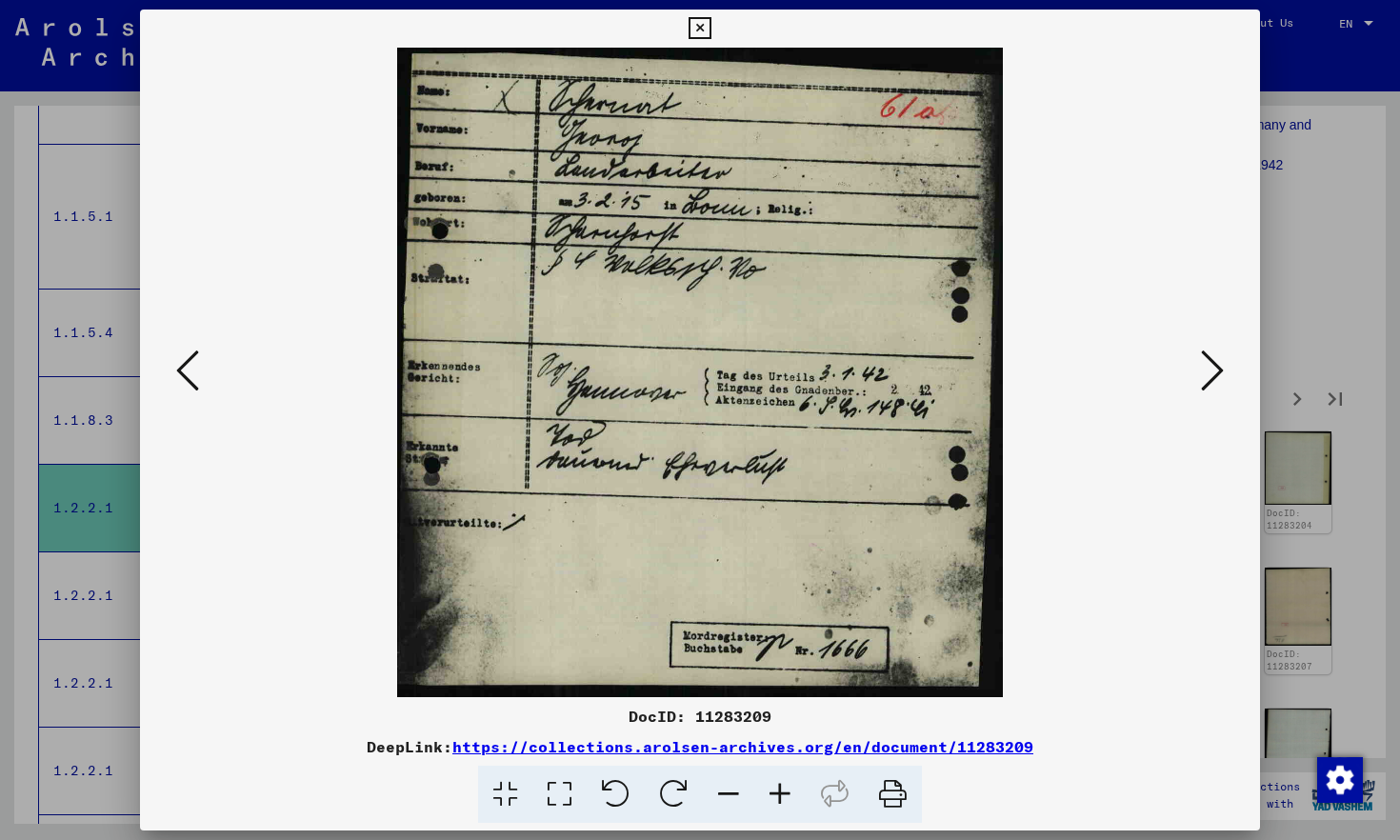 click at bounding box center (1212, 370) 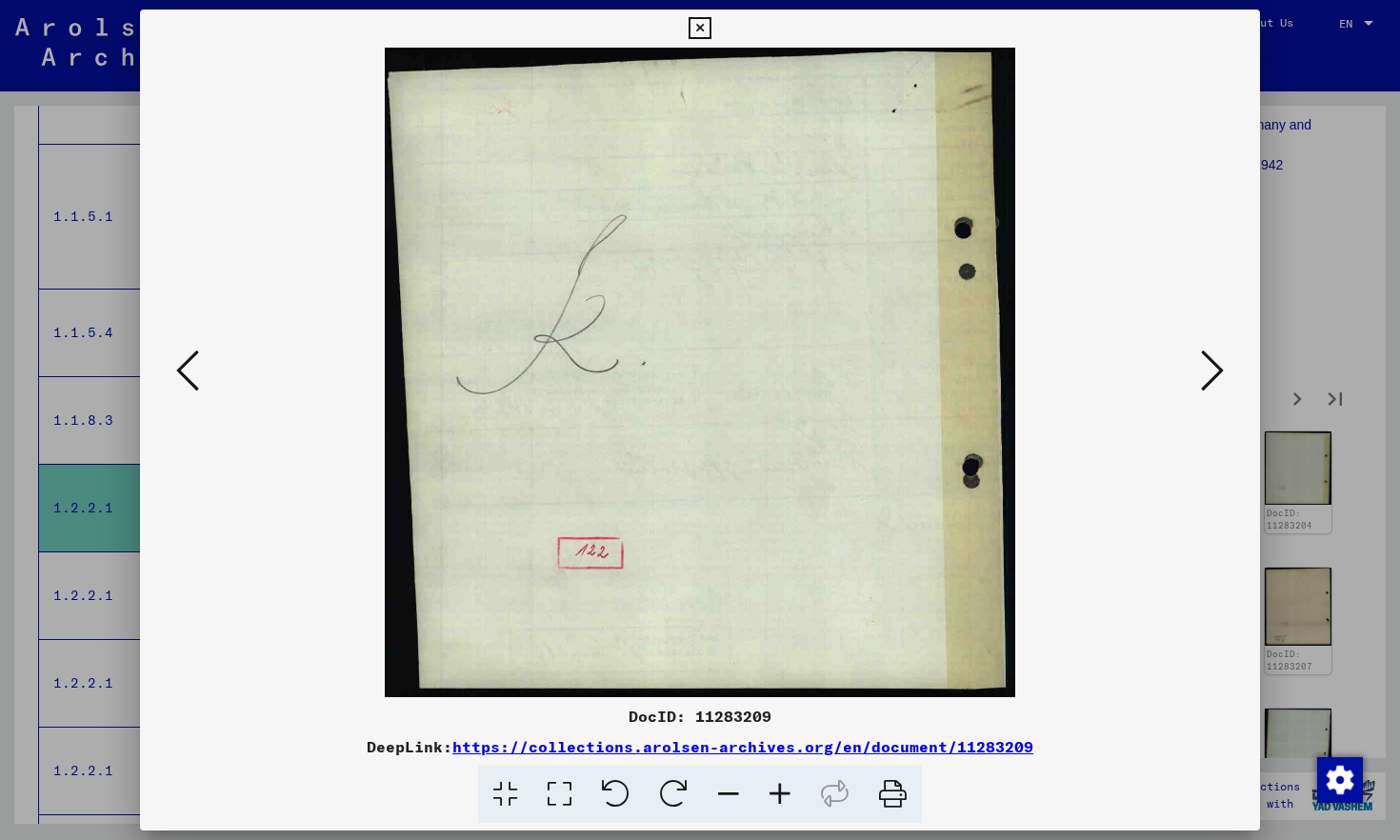 click at bounding box center [1212, 370] 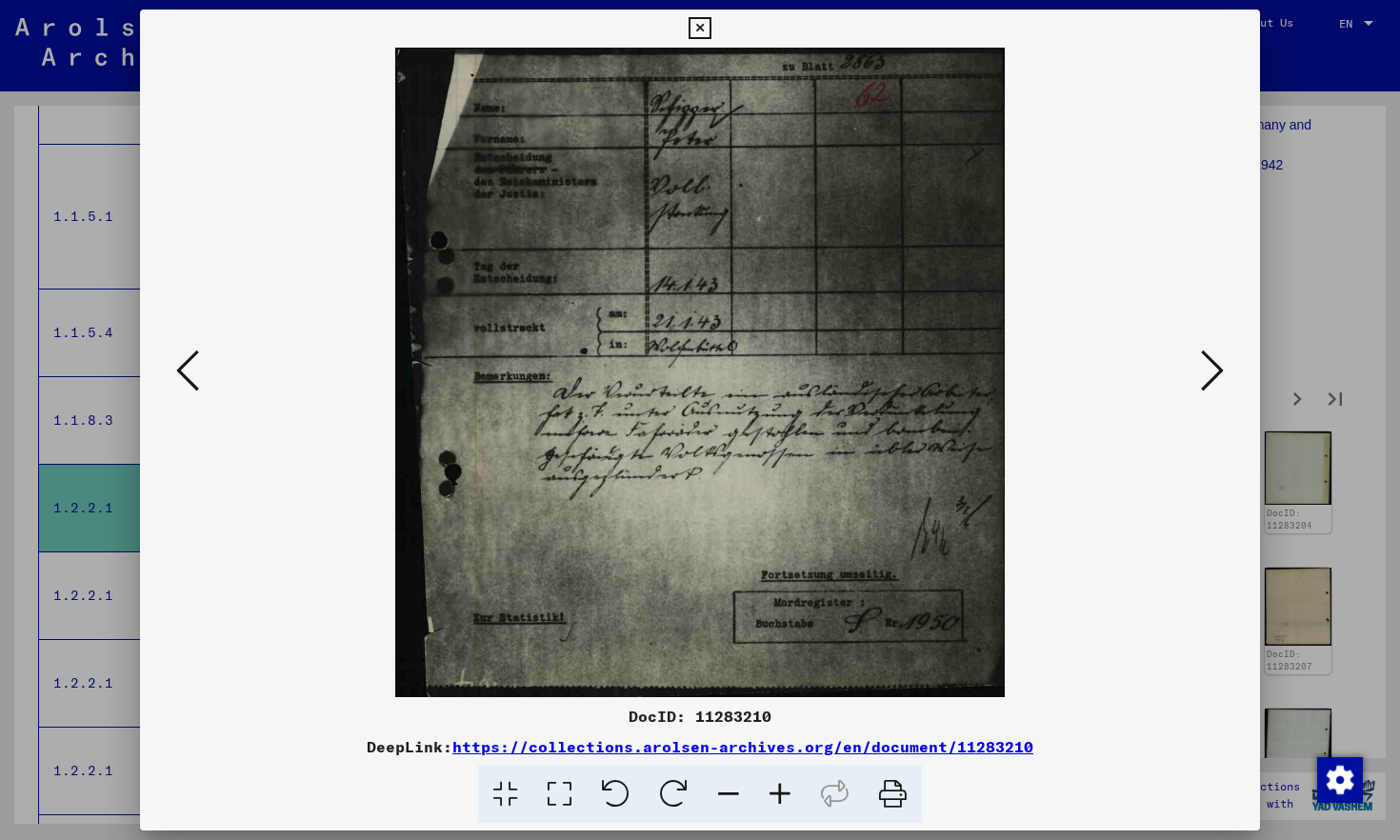 click at bounding box center [1212, 370] 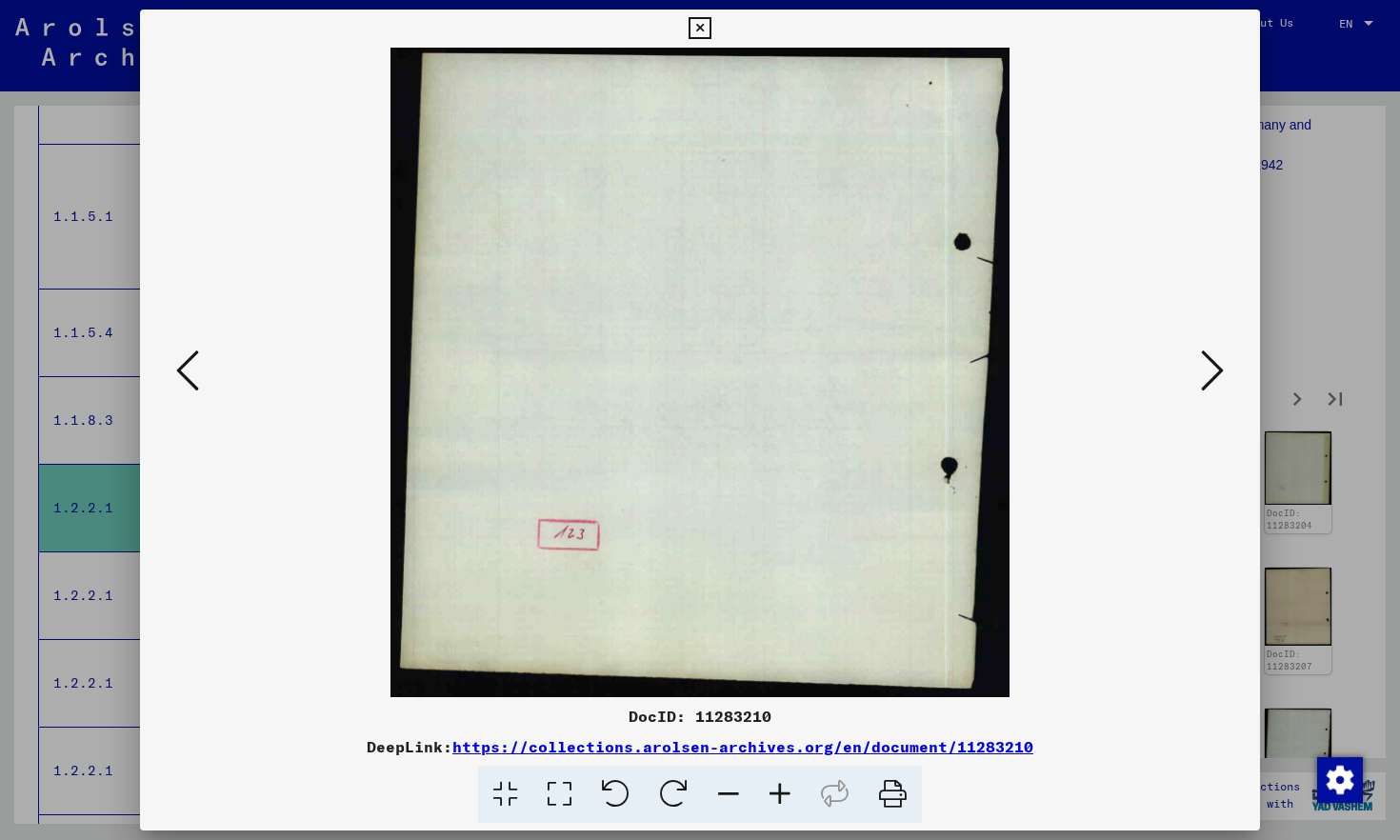 click at bounding box center (1212, 370) 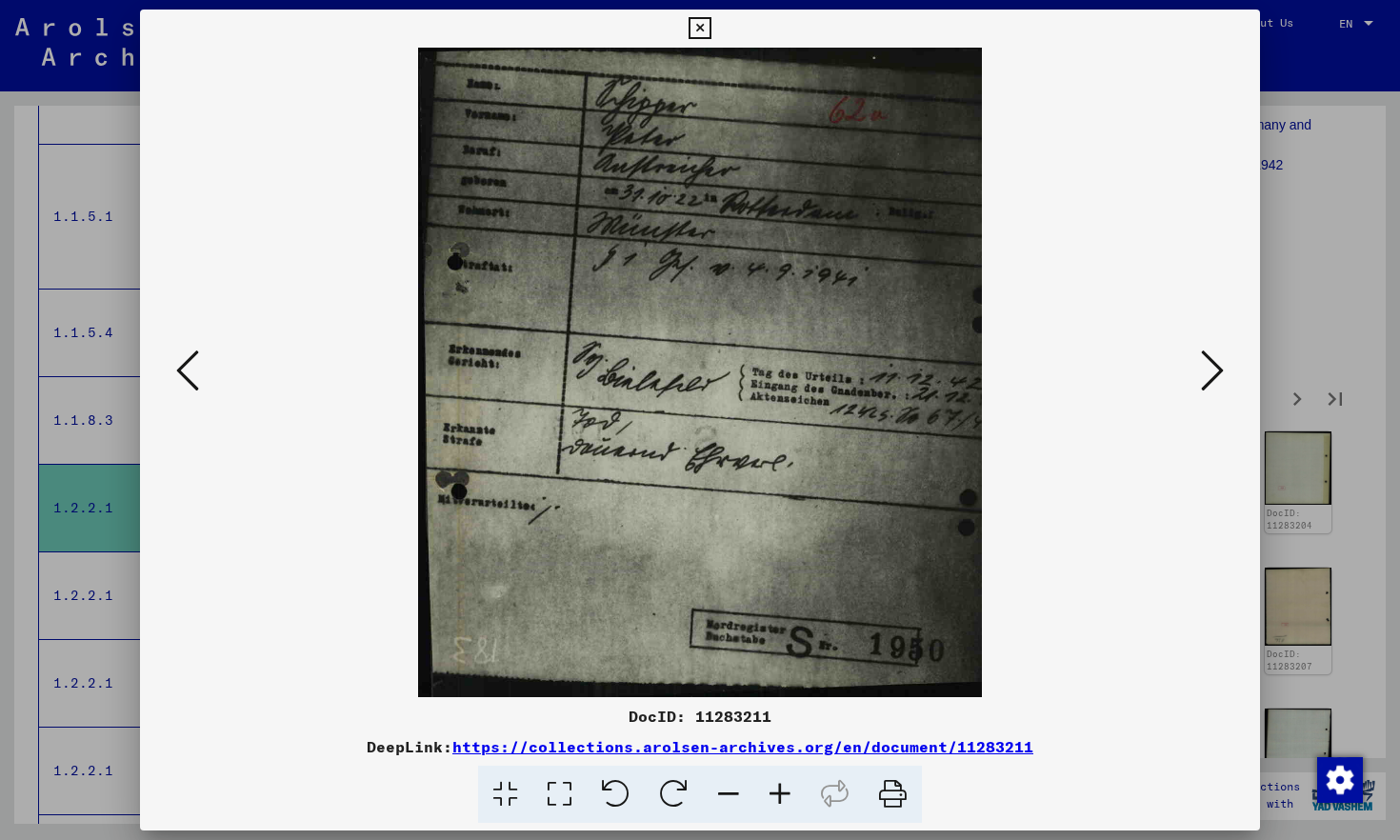 click at bounding box center [1212, 370] 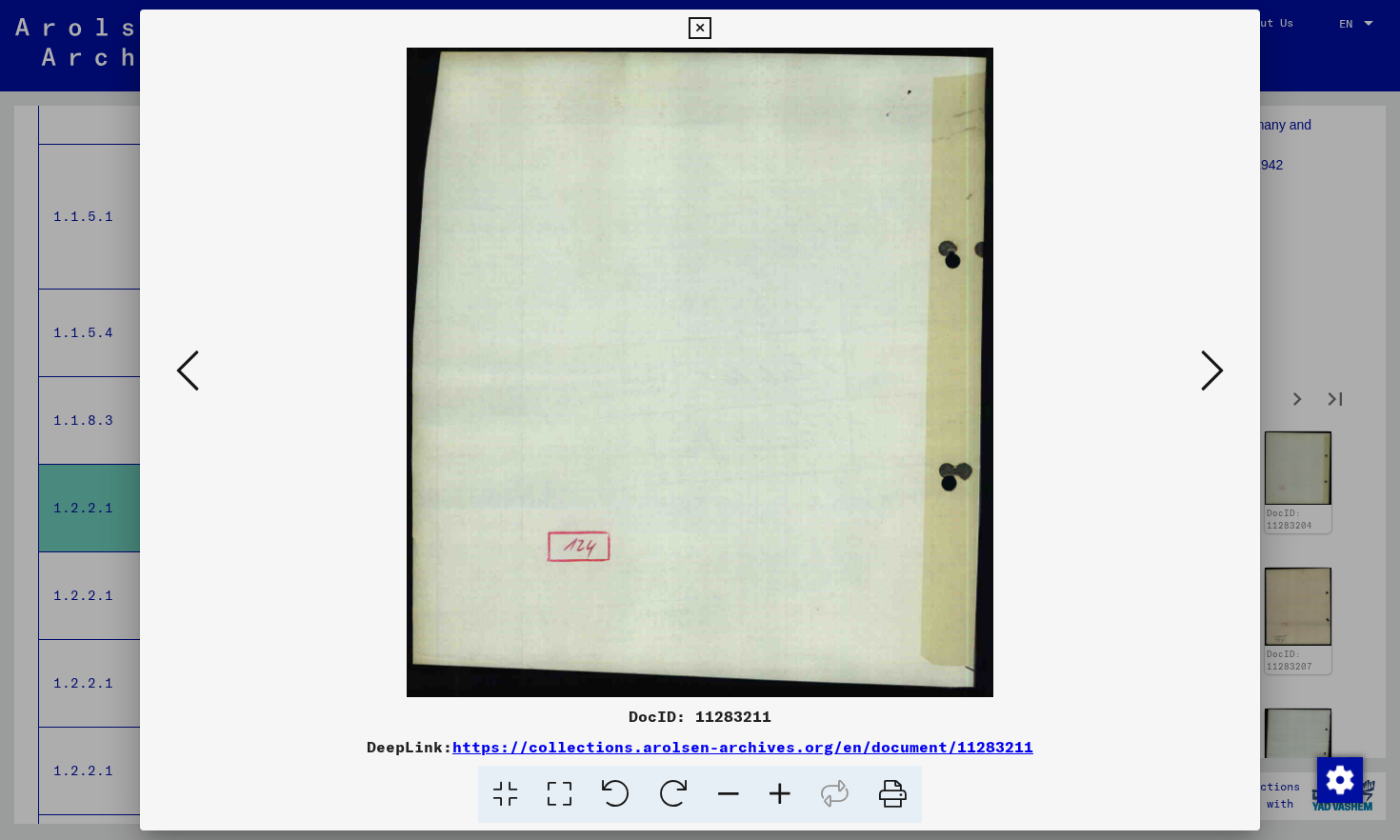 click at bounding box center [1212, 370] 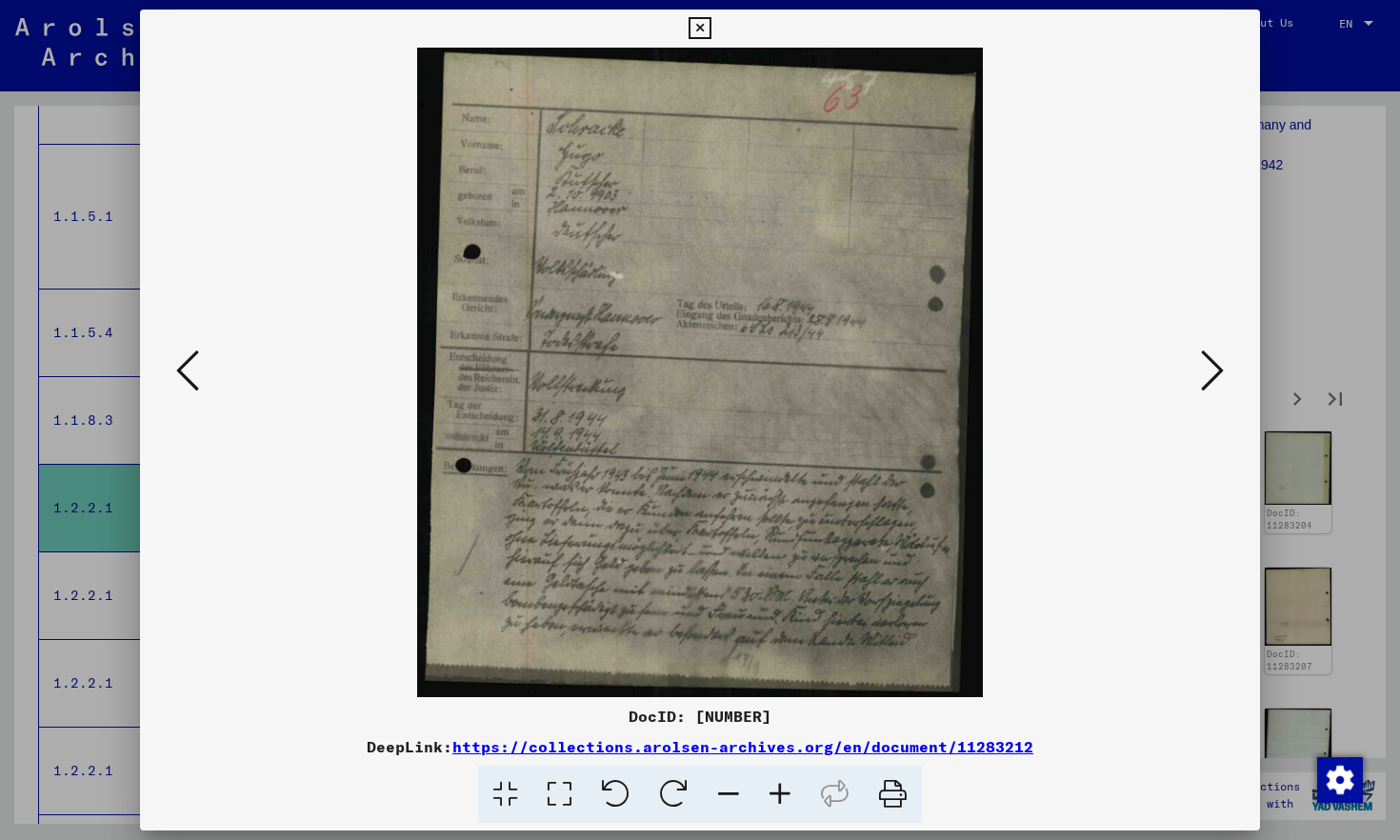 click at bounding box center (1212, 370) 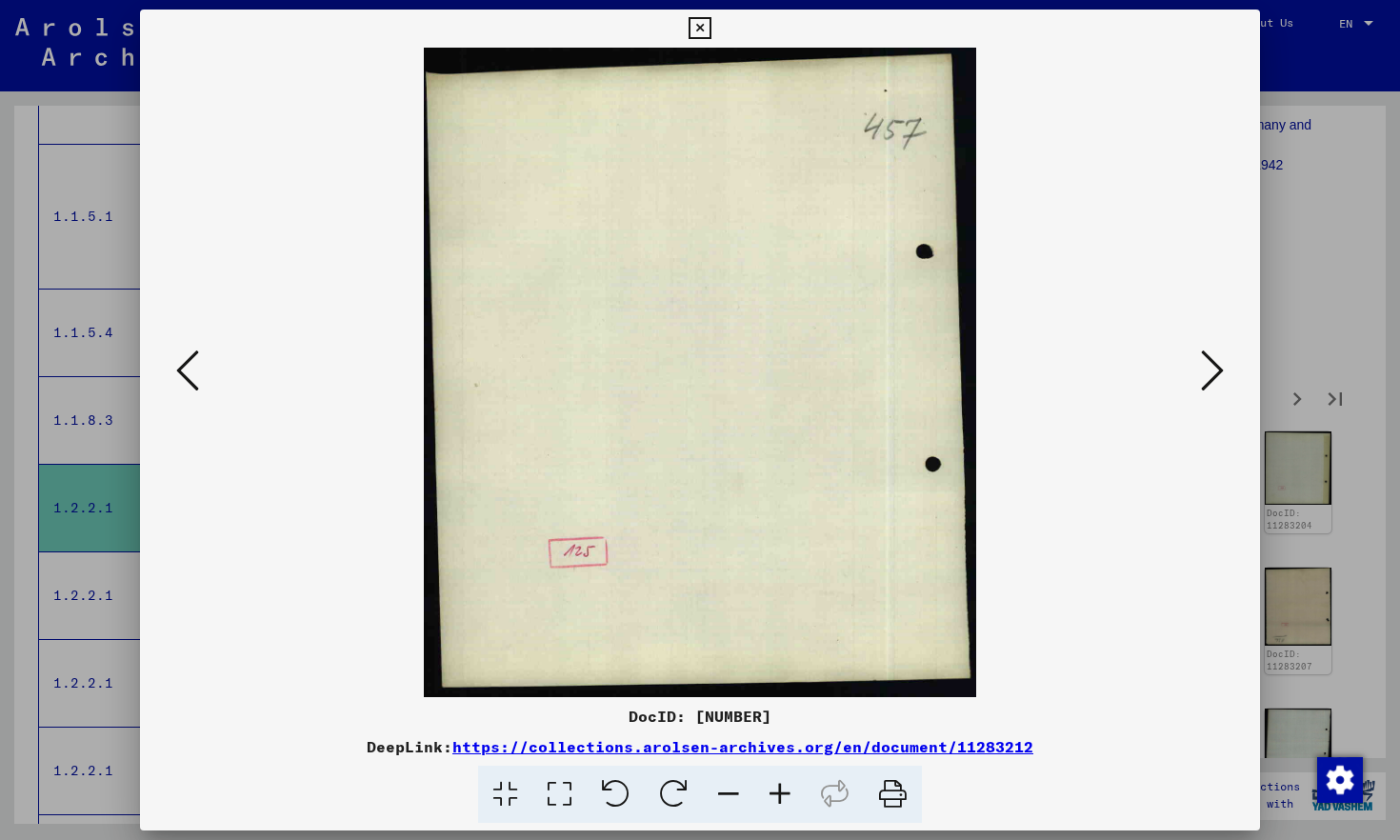 click at bounding box center [1212, 370] 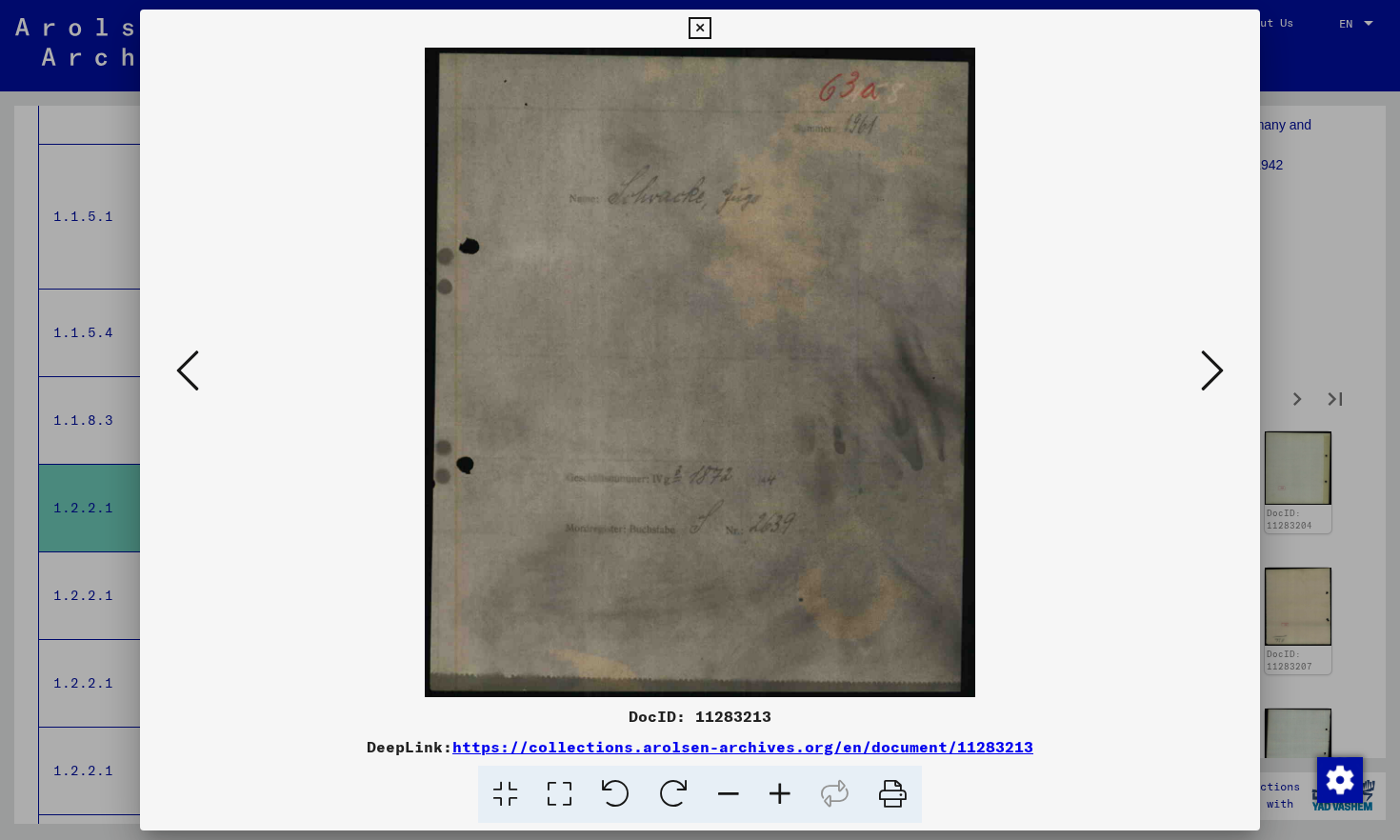 click at bounding box center [1212, 370] 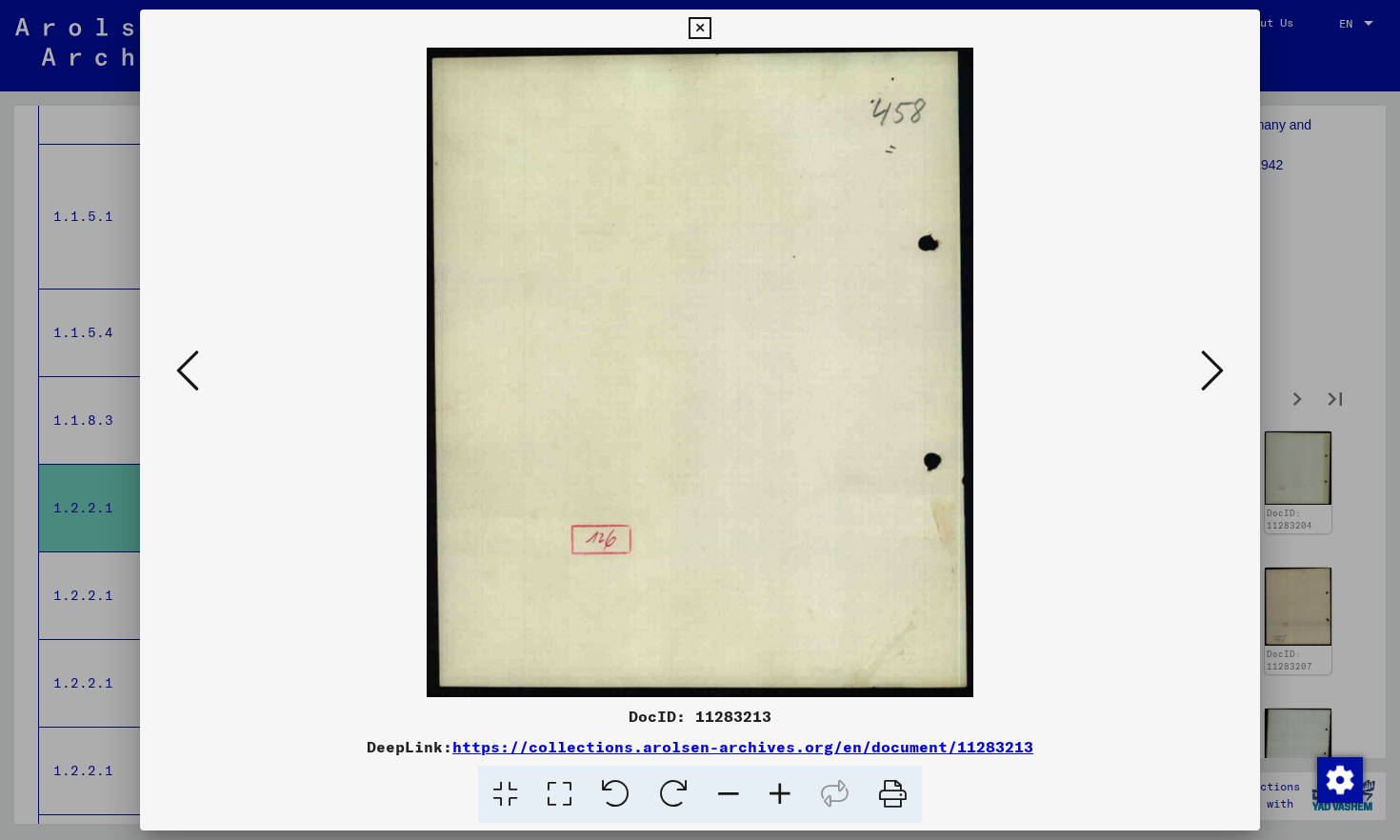 click at bounding box center [1212, 370] 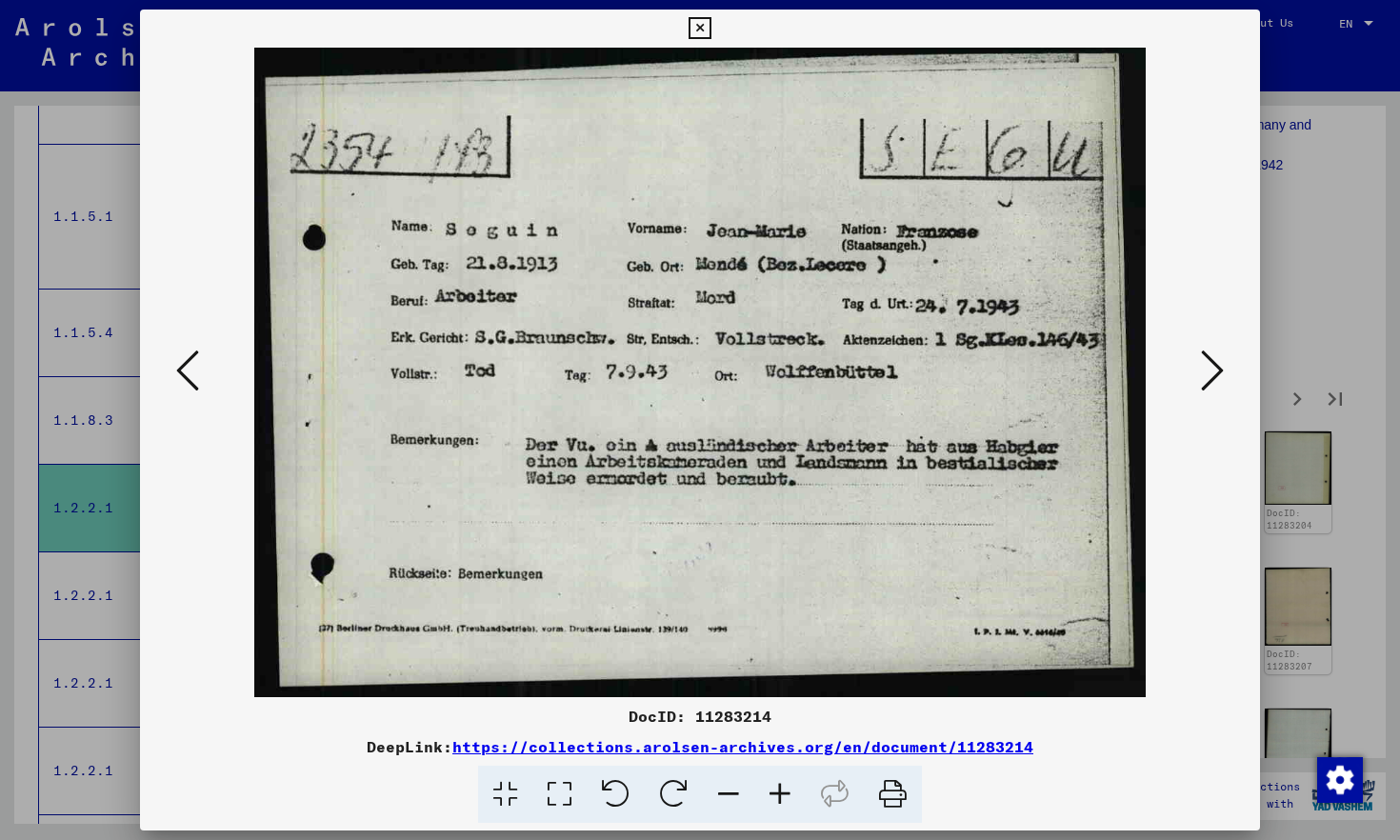 click at bounding box center (1212, 370) 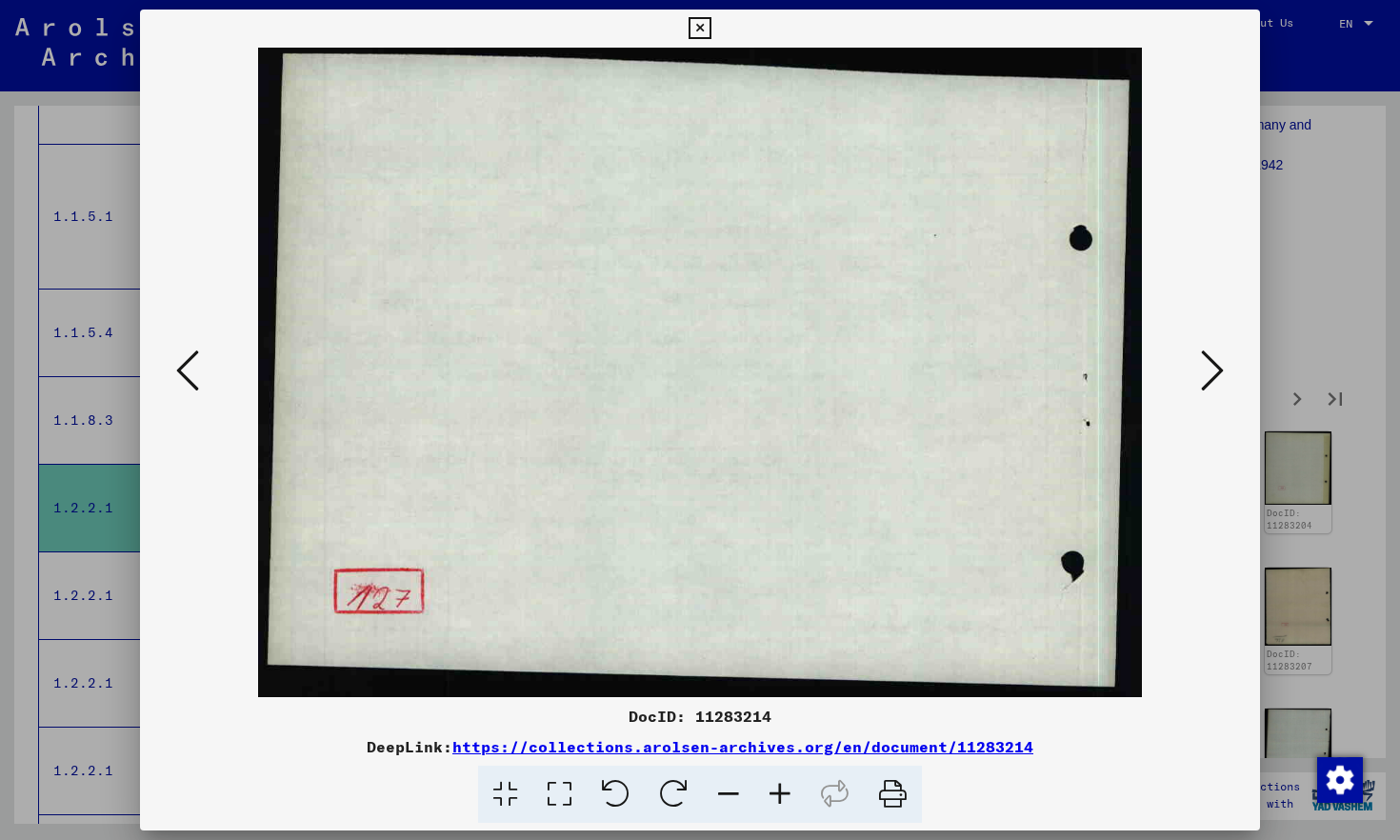 click at bounding box center [1212, 370] 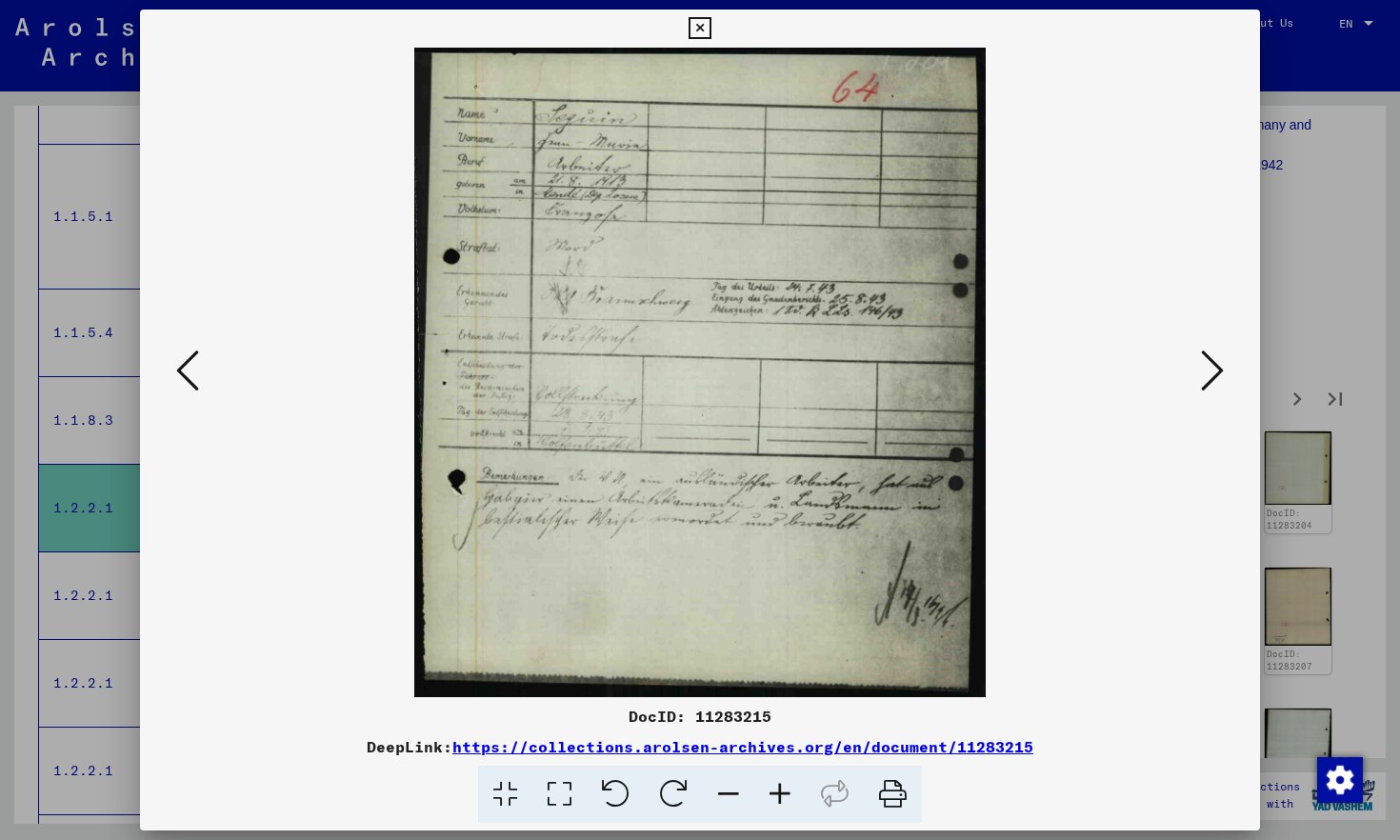 click at bounding box center (1212, 370) 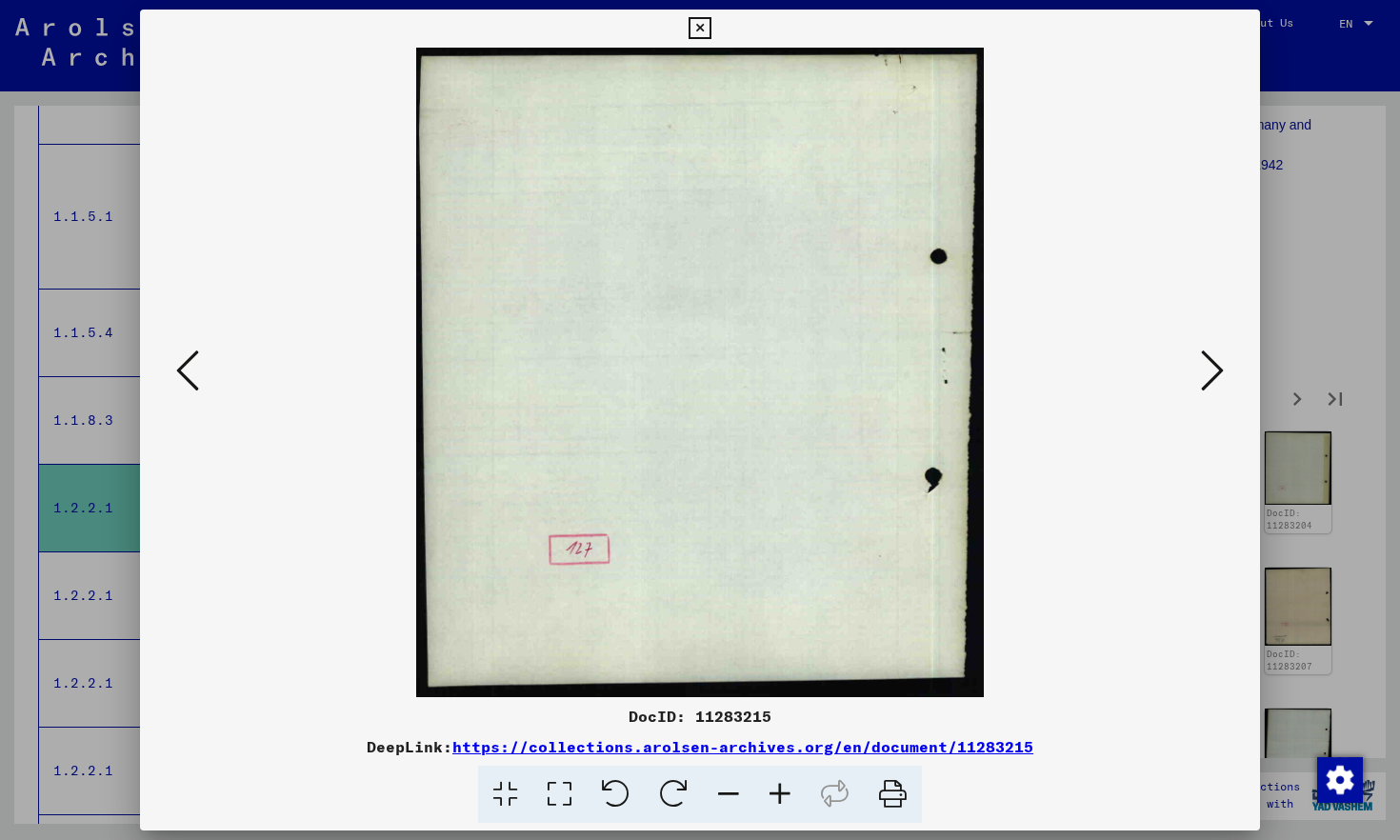 click at bounding box center [1212, 370] 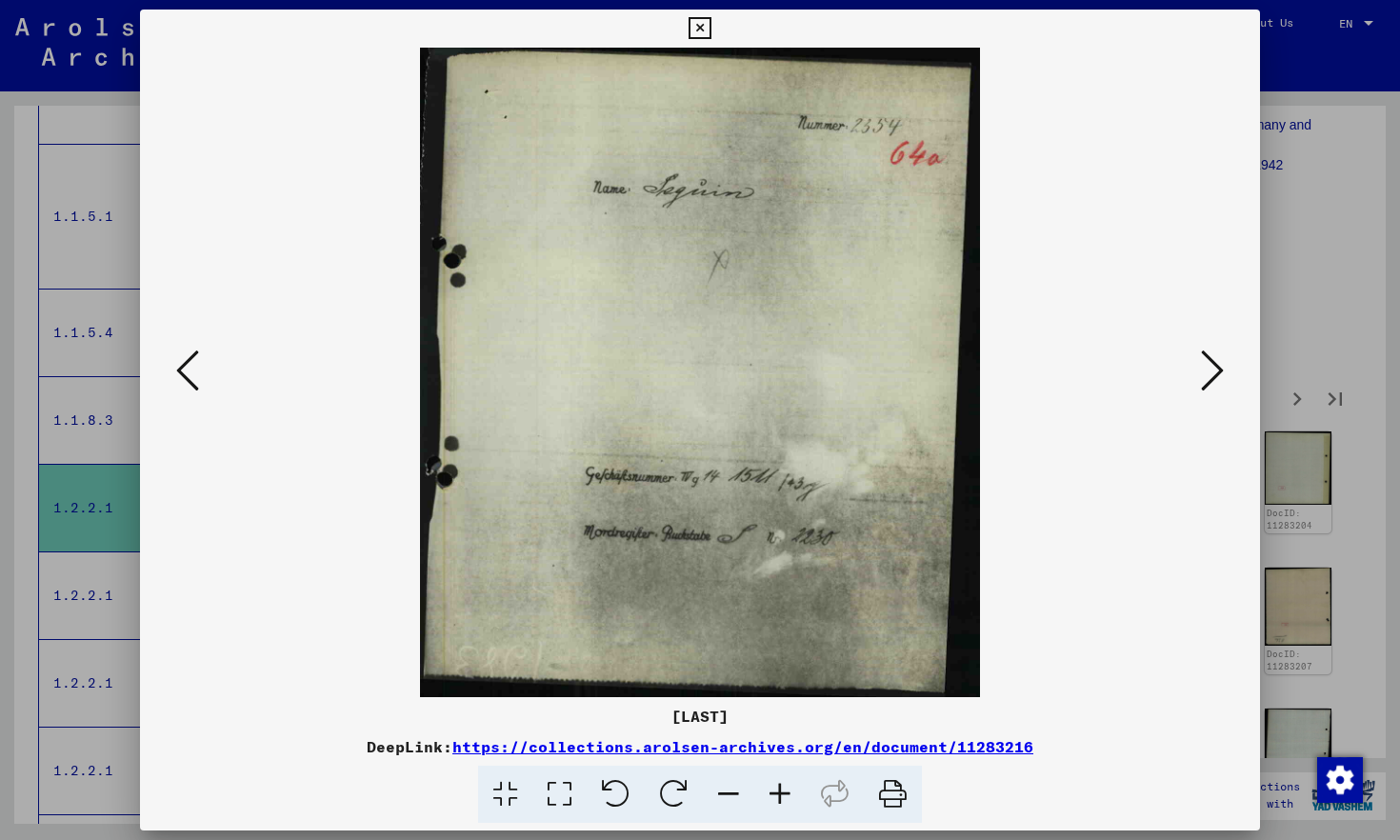 click at bounding box center (1212, 370) 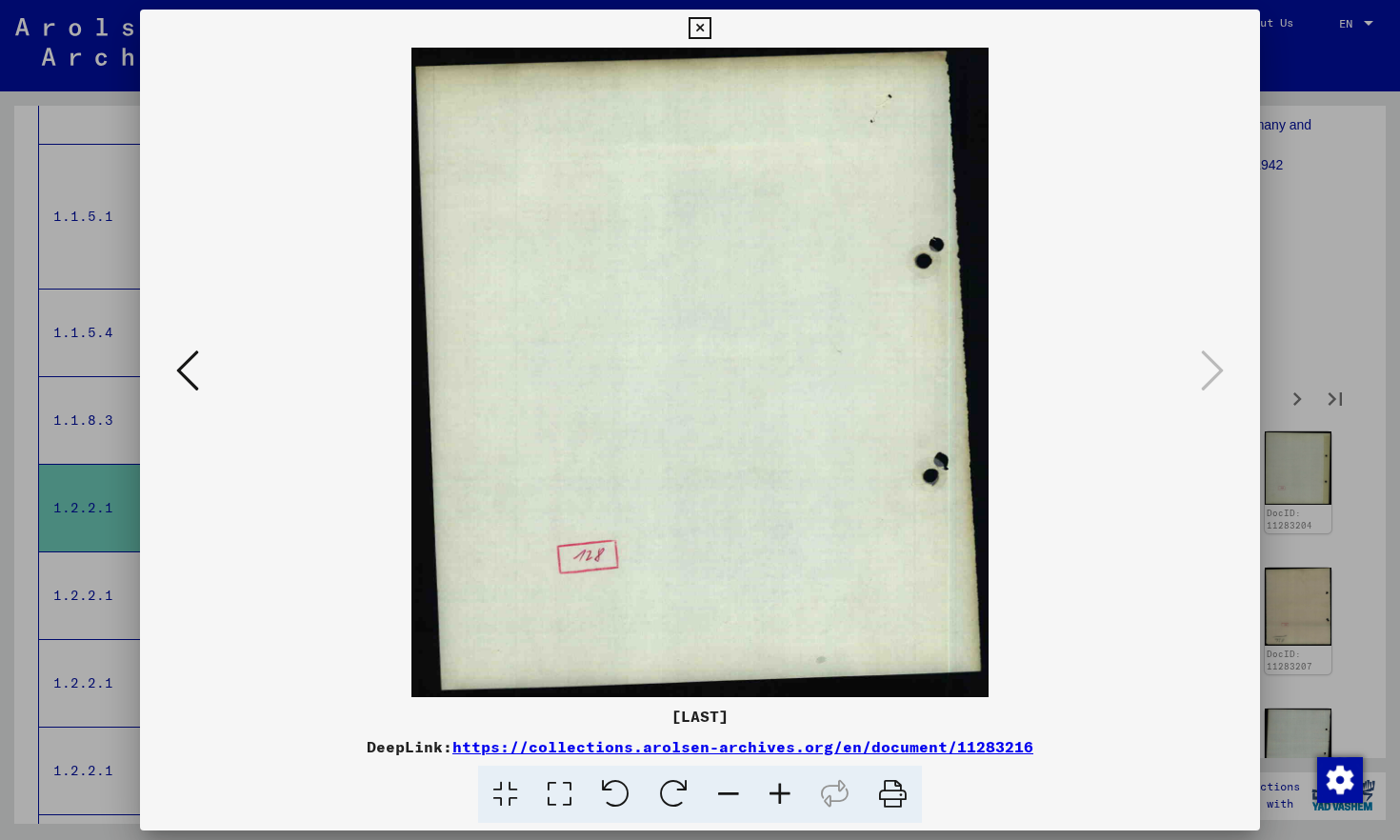 click at bounding box center (699, 29) 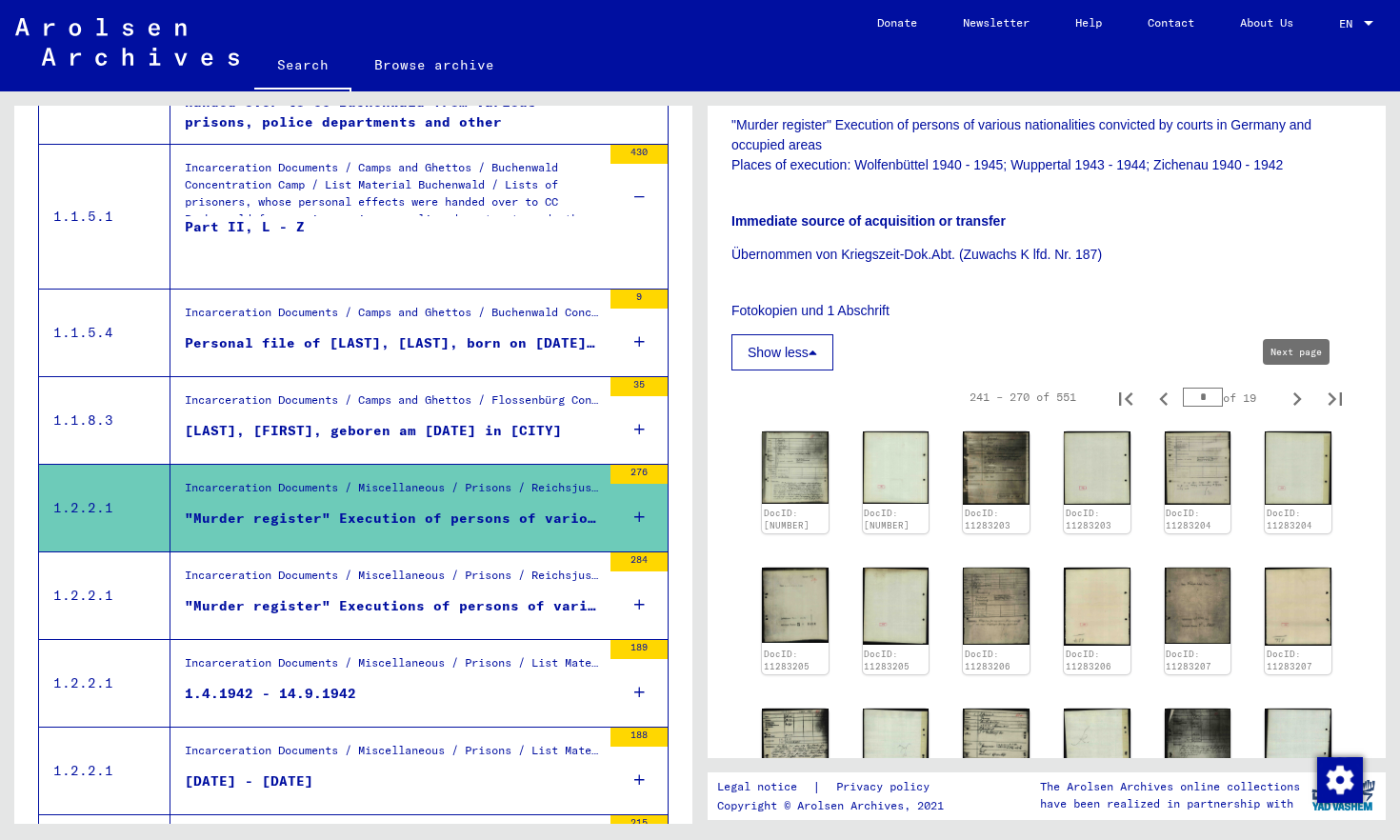 click 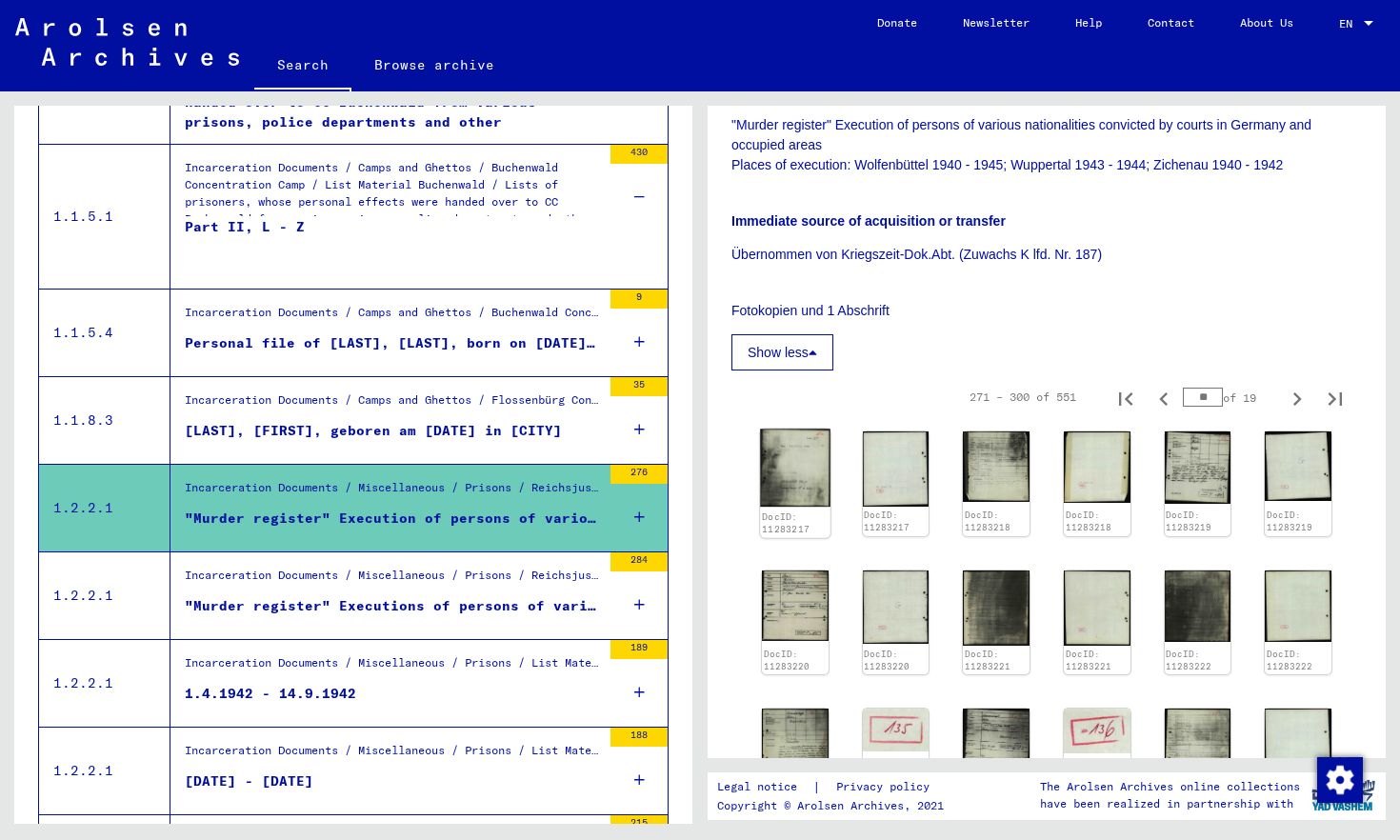 click 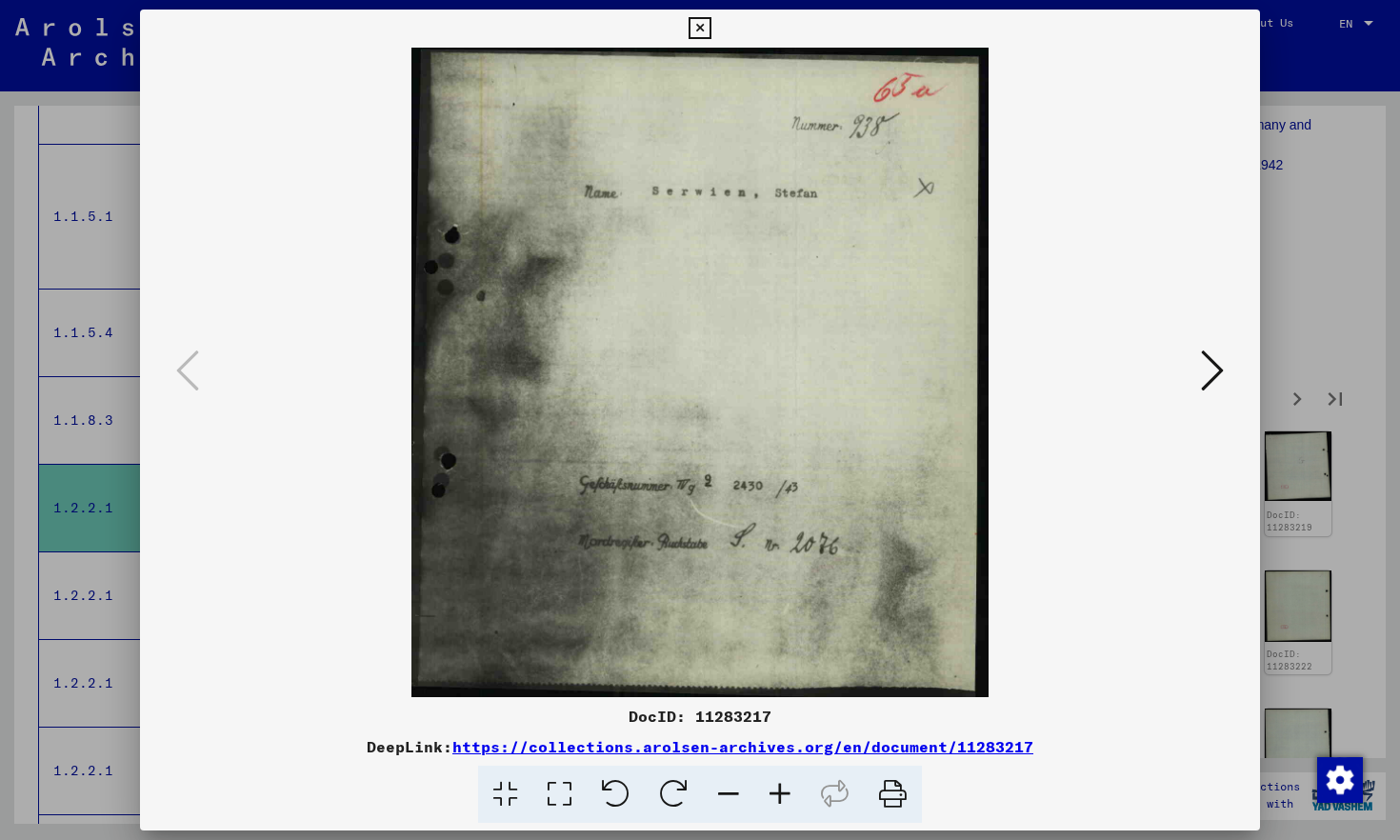 click at bounding box center (700, 372) 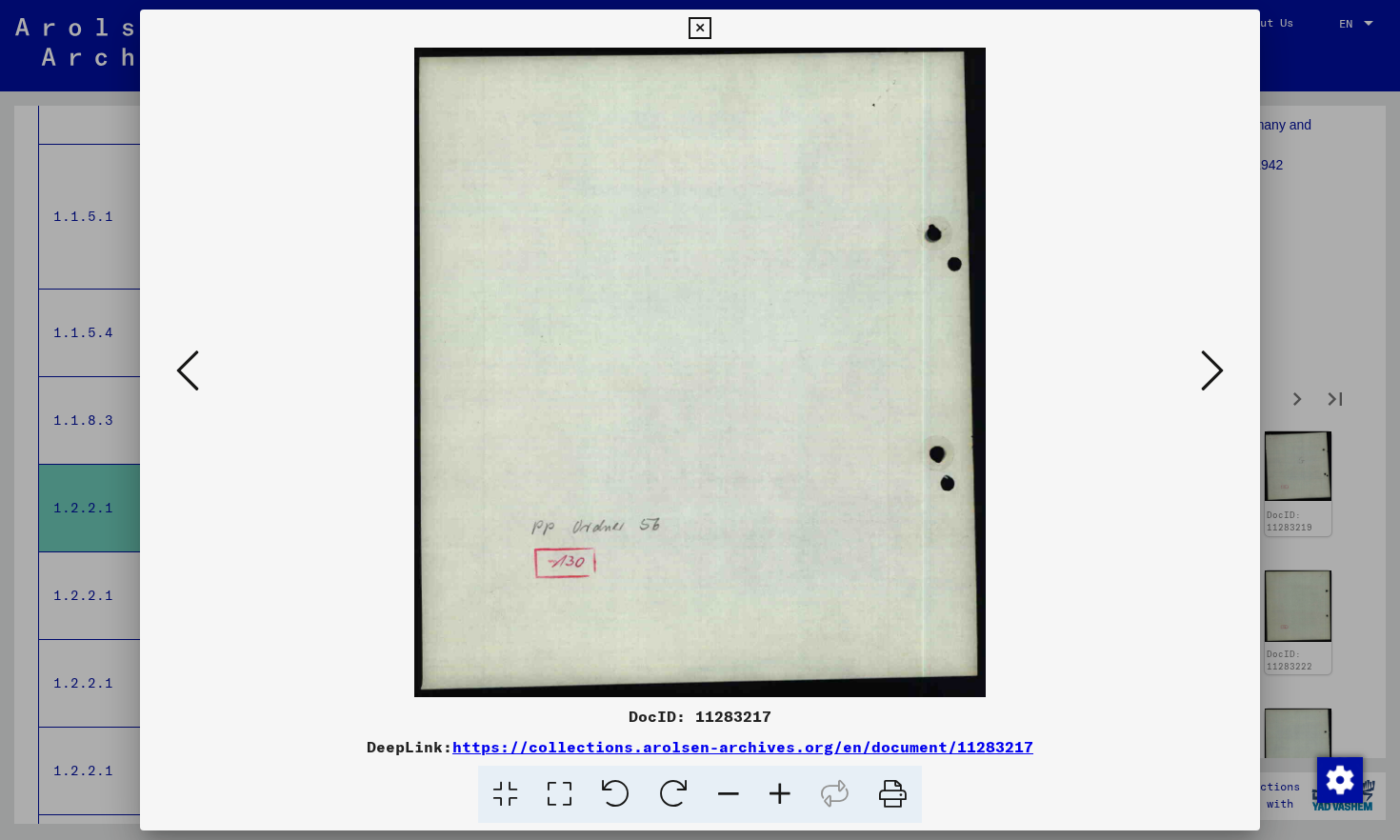click at bounding box center [1212, 371] 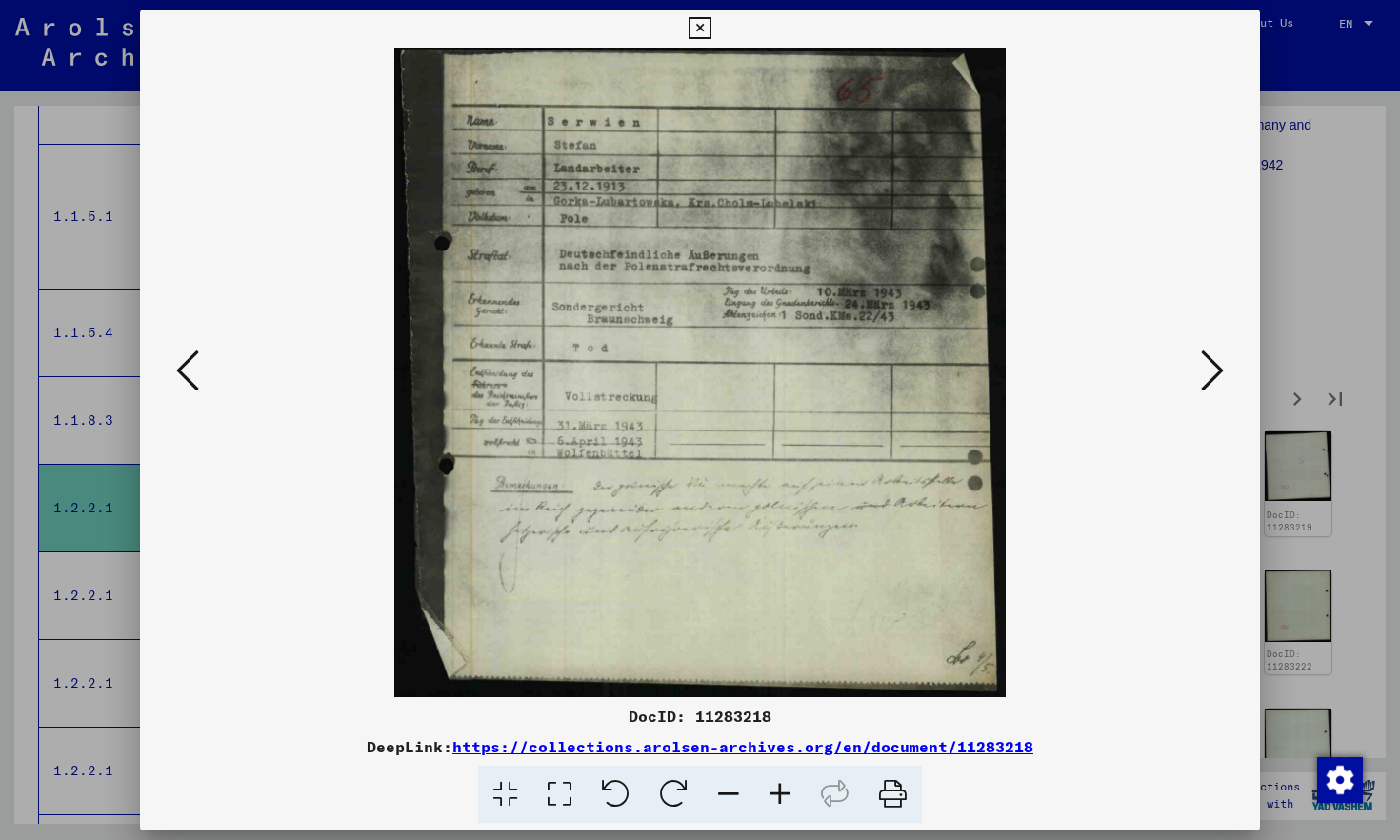 click at bounding box center (1212, 371) 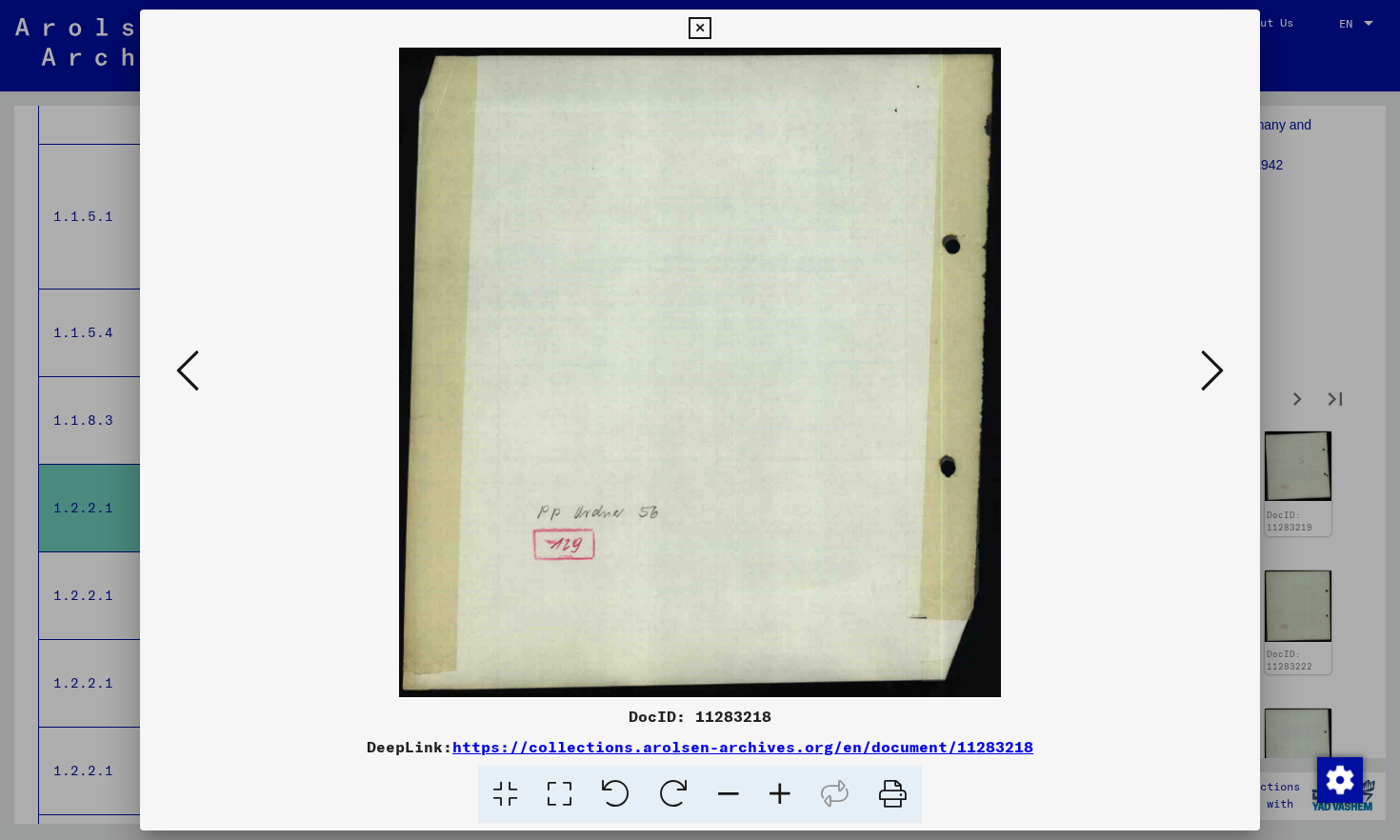 click at bounding box center [1212, 371] 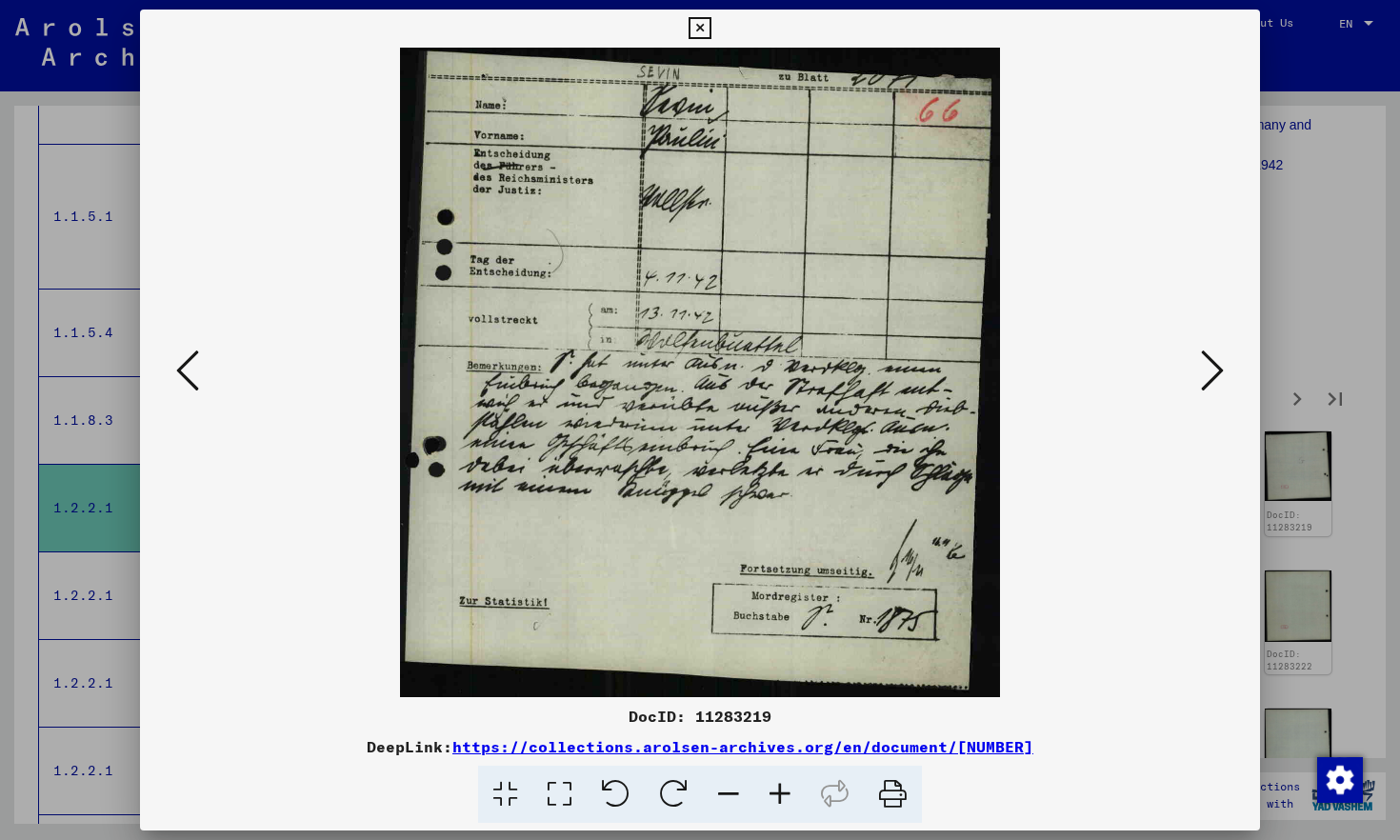 click at bounding box center (1212, 371) 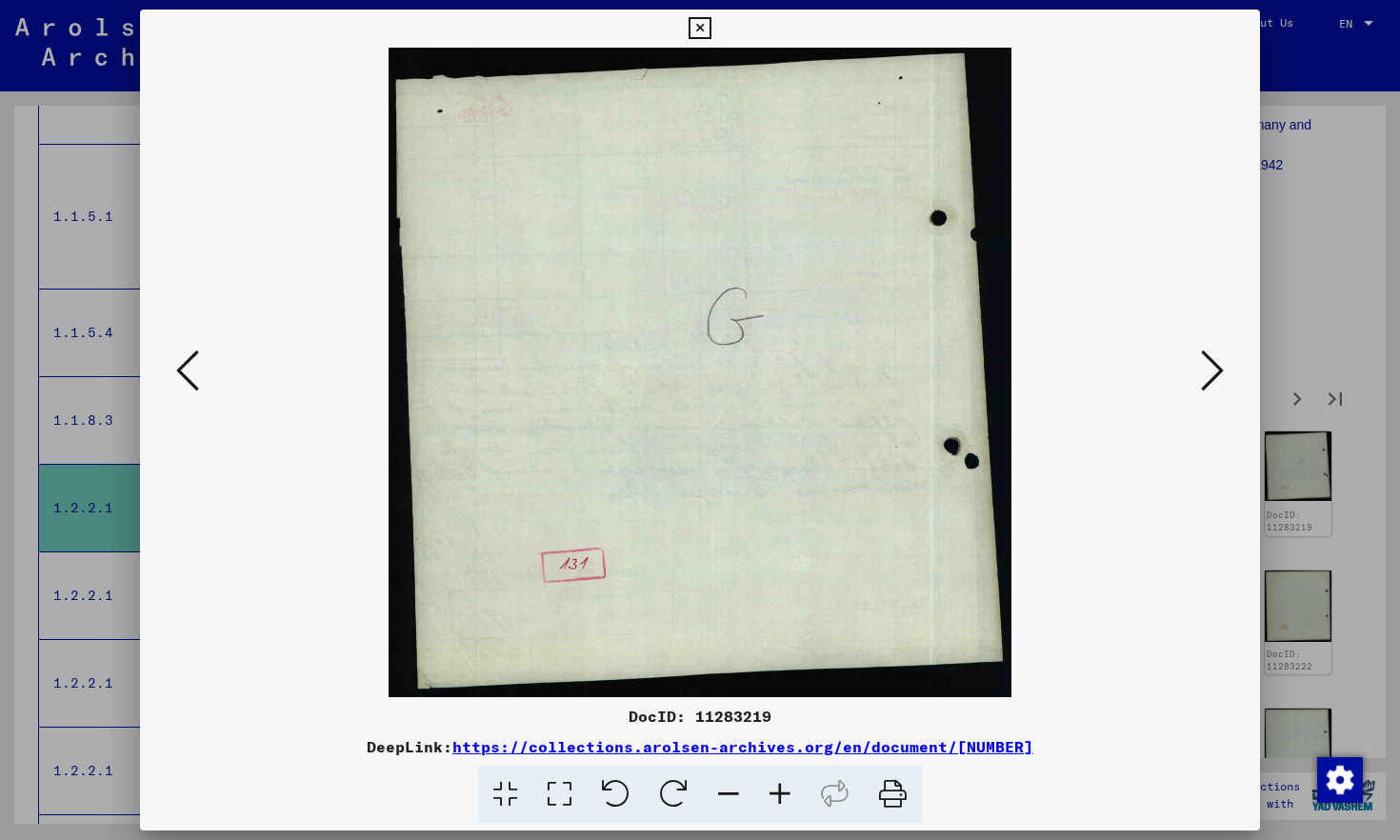 click at bounding box center (1212, 371) 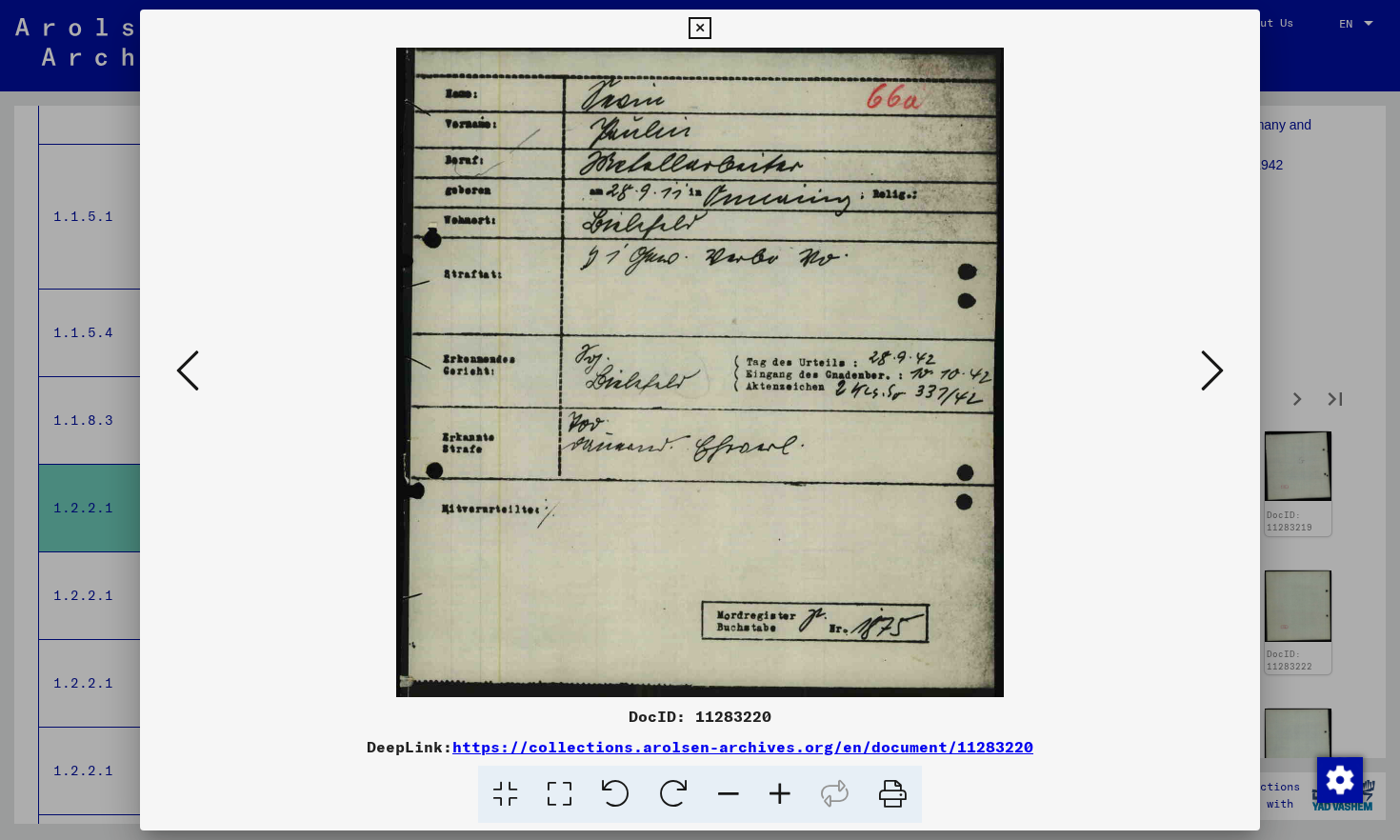 click at bounding box center (1212, 371) 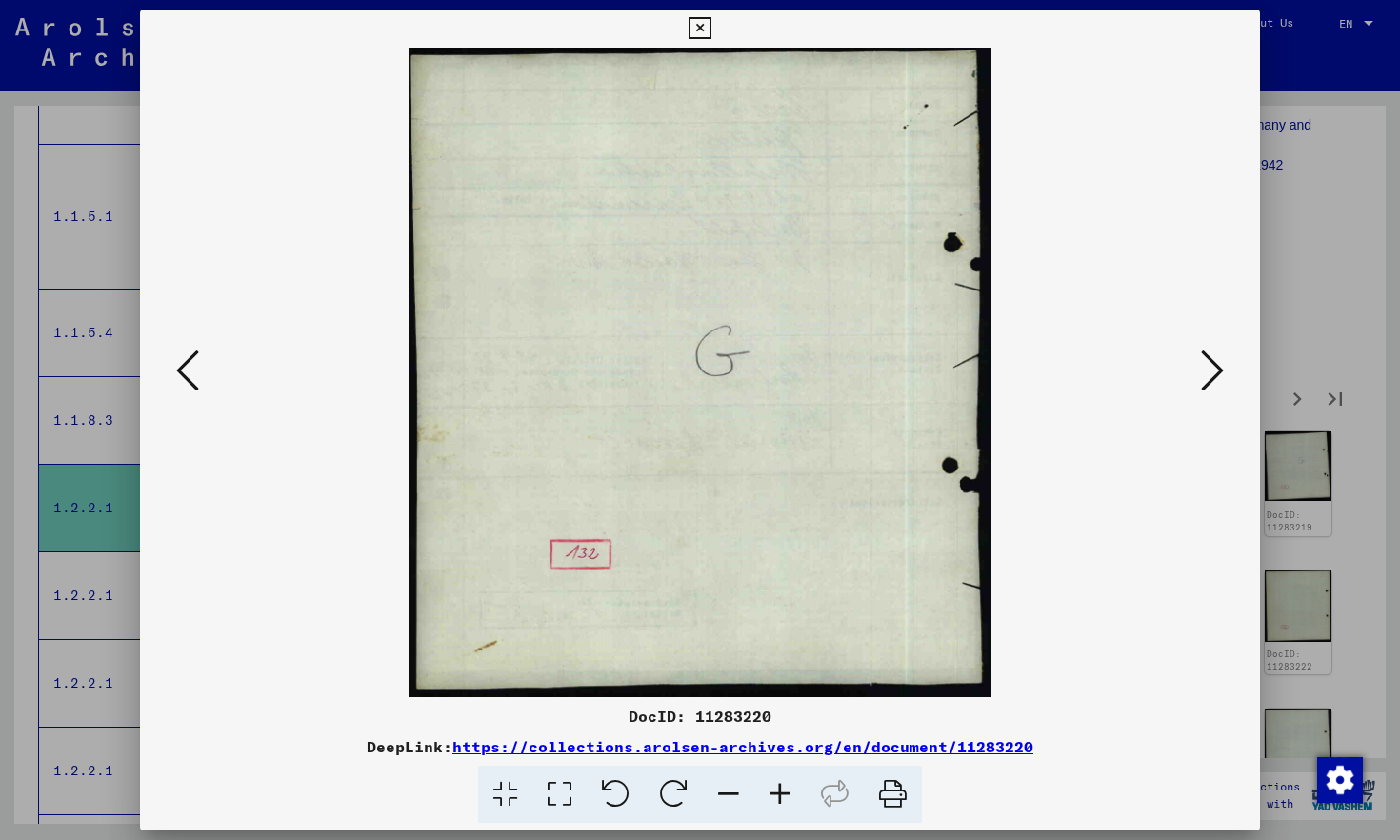 click at bounding box center [1212, 371] 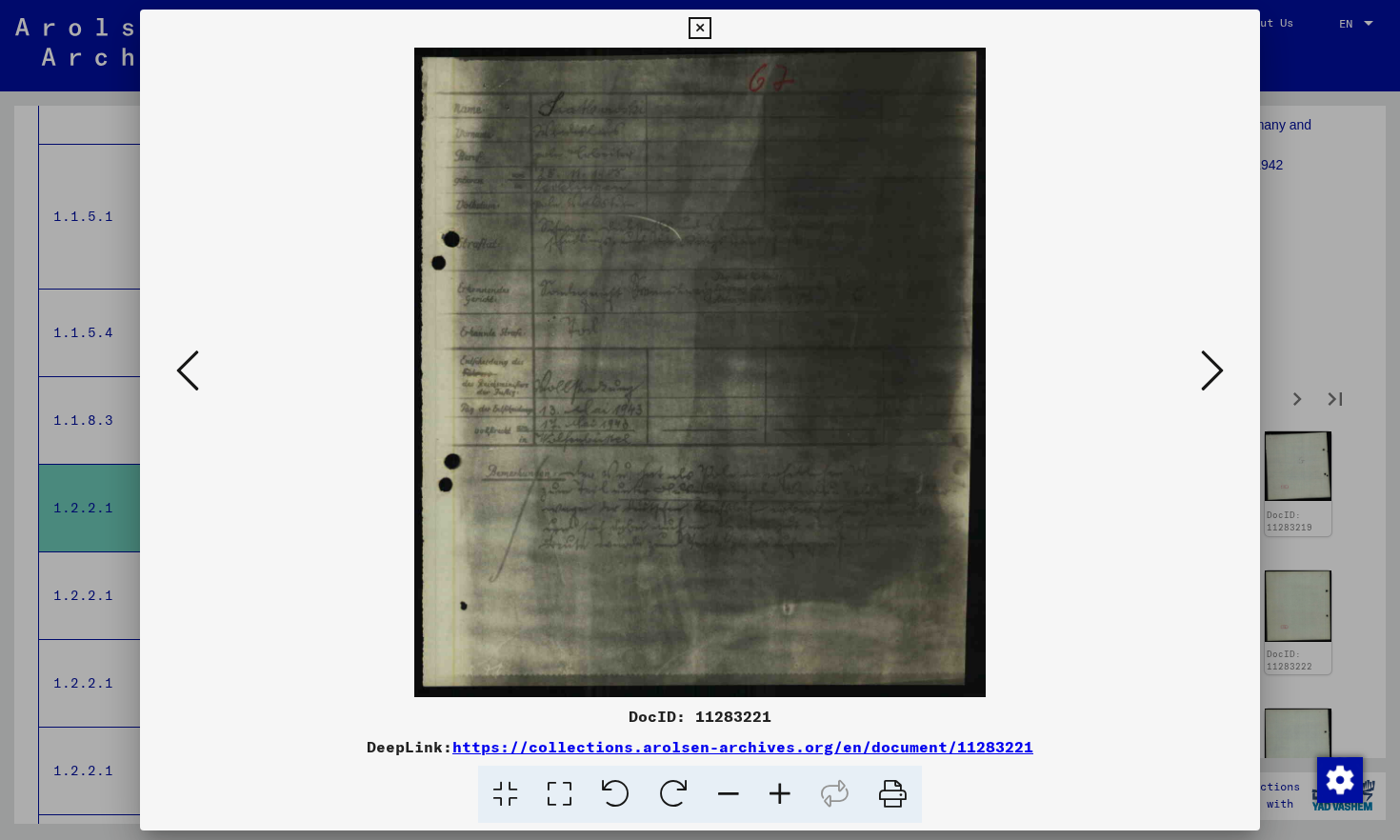 click at bounding box center (1212, 371) 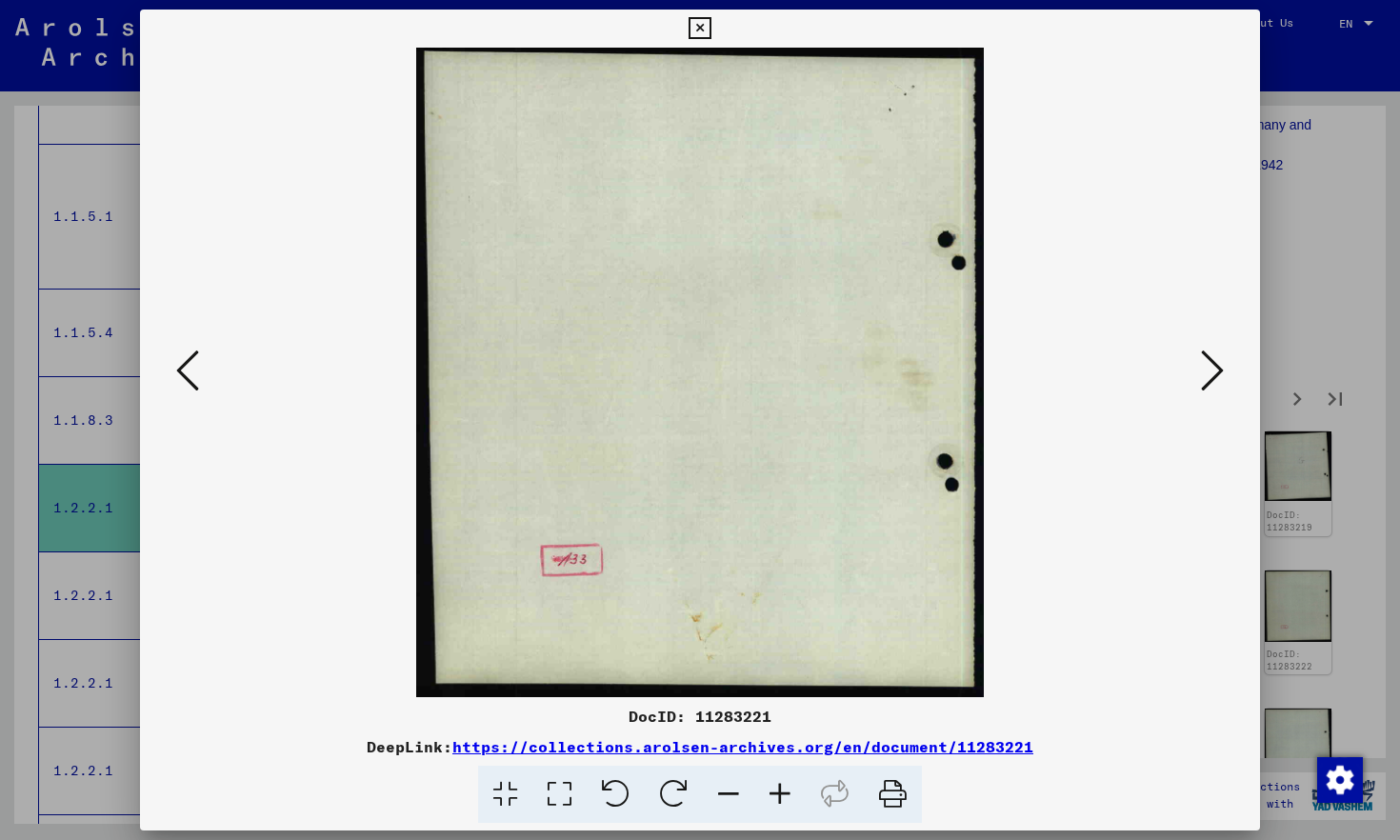 click at bounding box center (1212, 371) 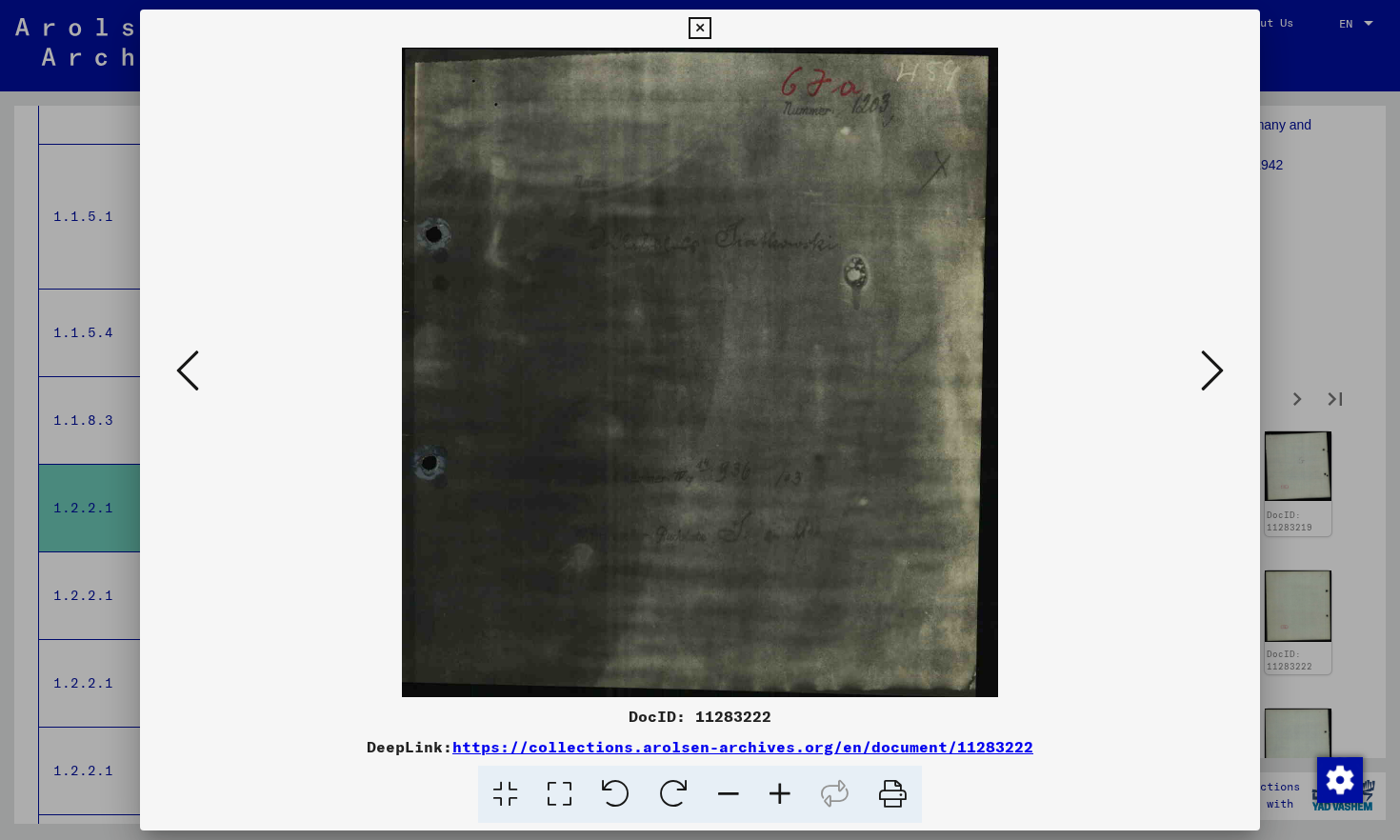 click at bounding box center [1212, 371] 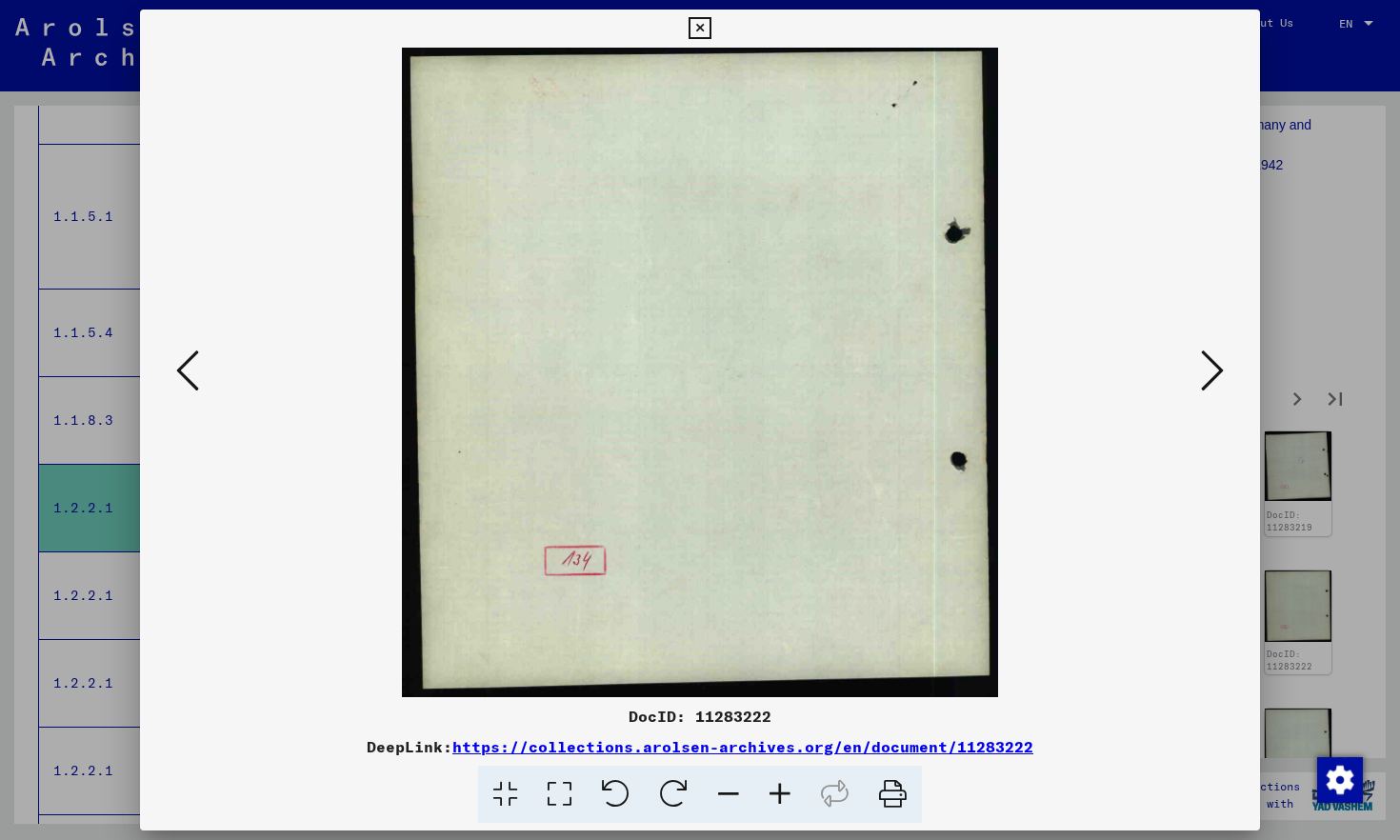 click at bounding box center (1212, 371) 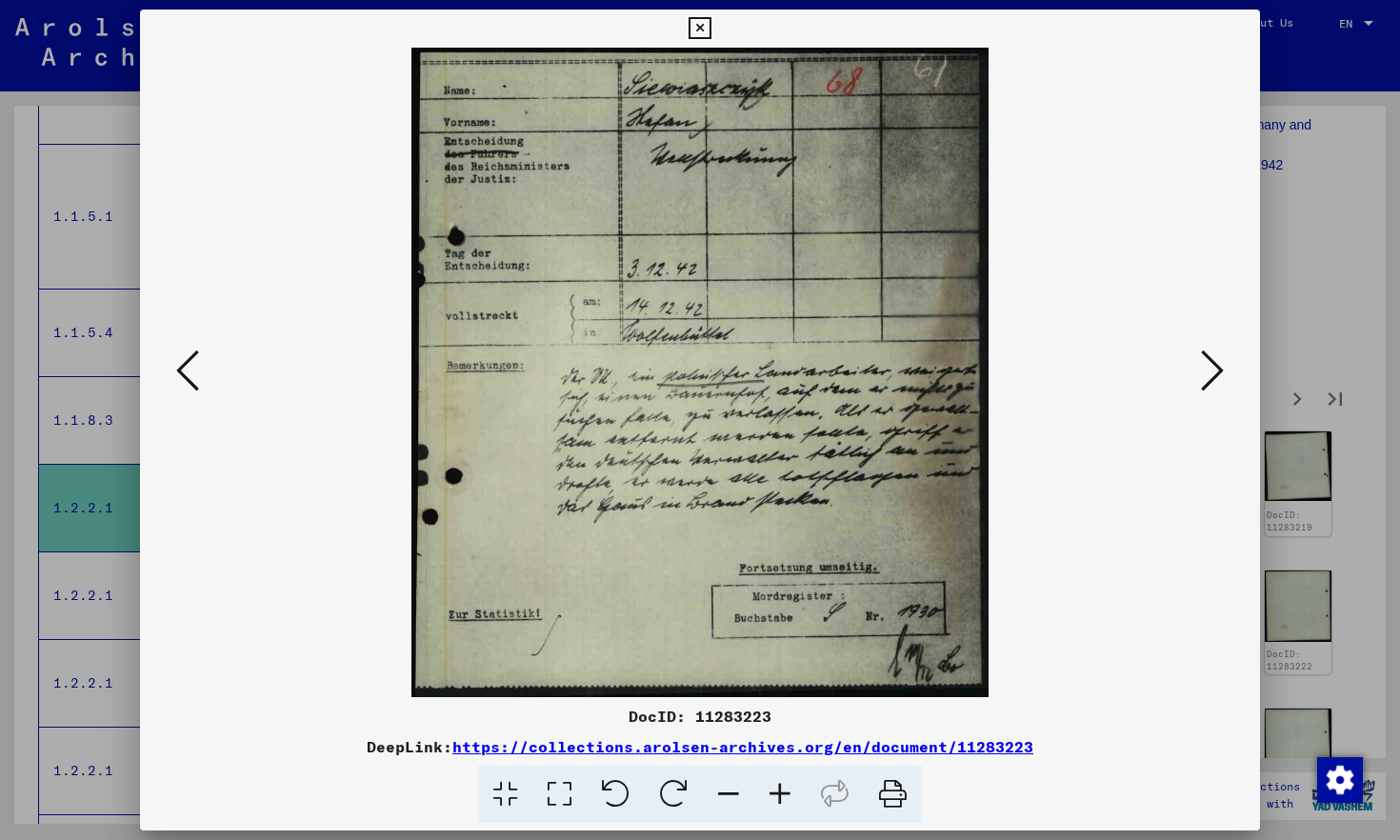 click at bounding box center [1212, 371] 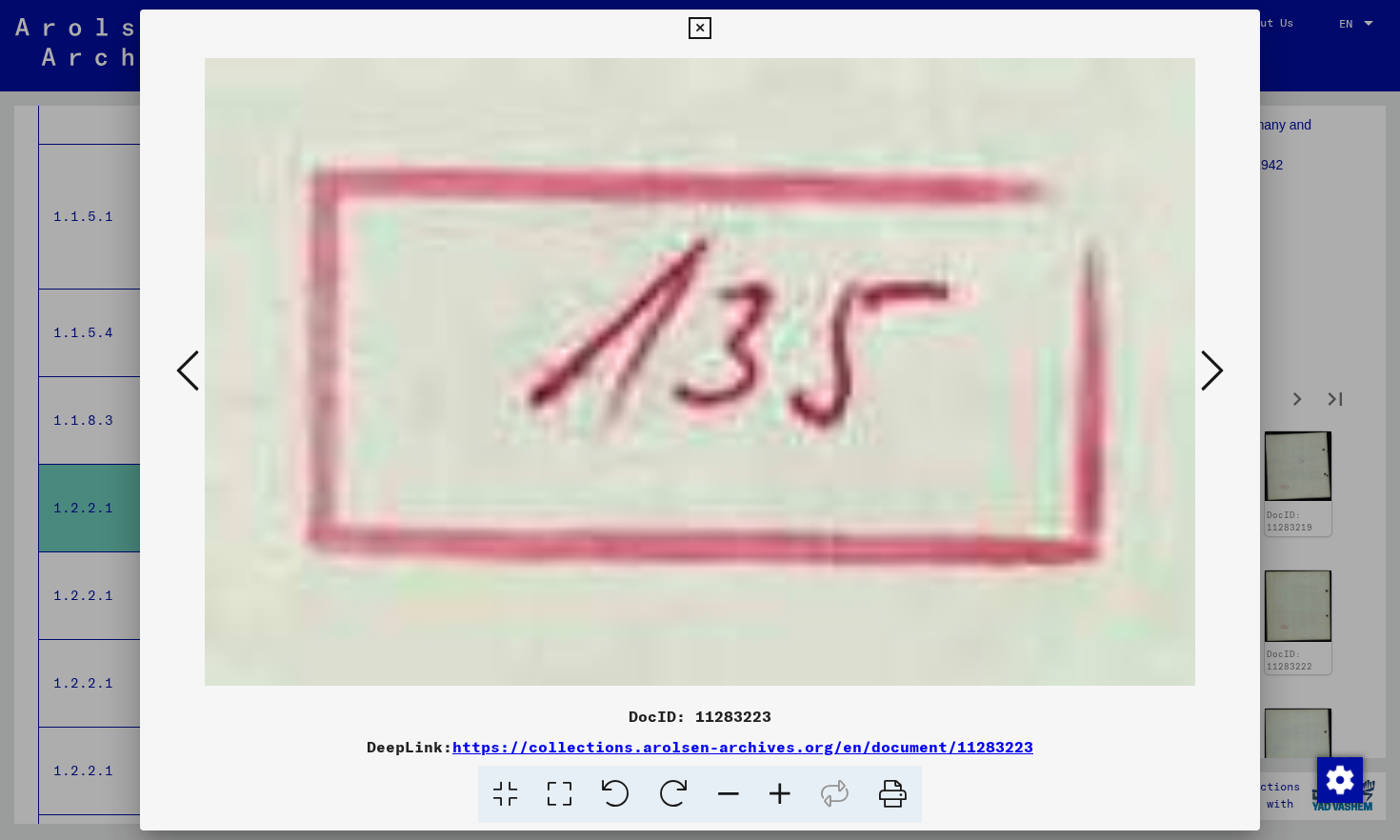 click at bounding box center (1212, 371) 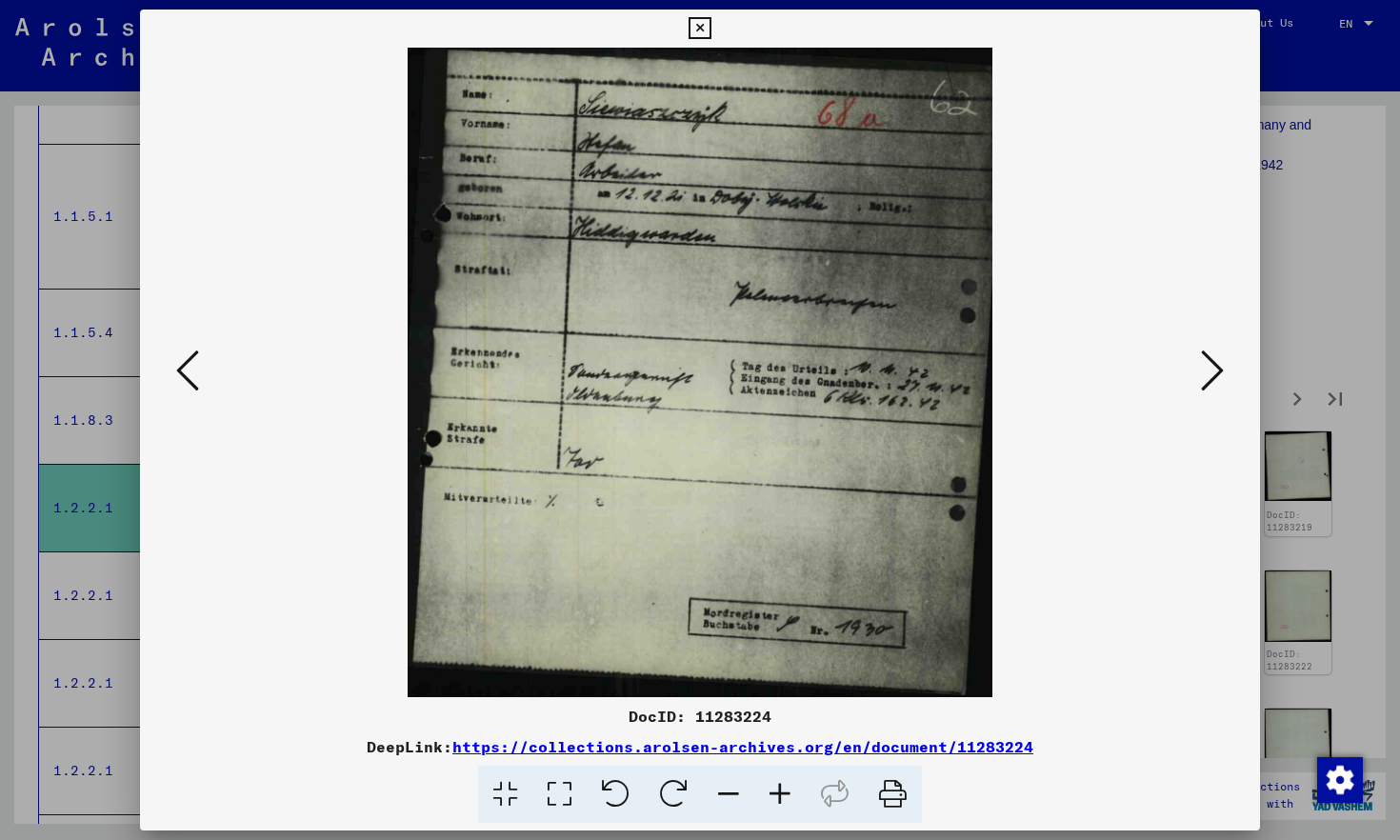 click at bounding box center (1212, 371) 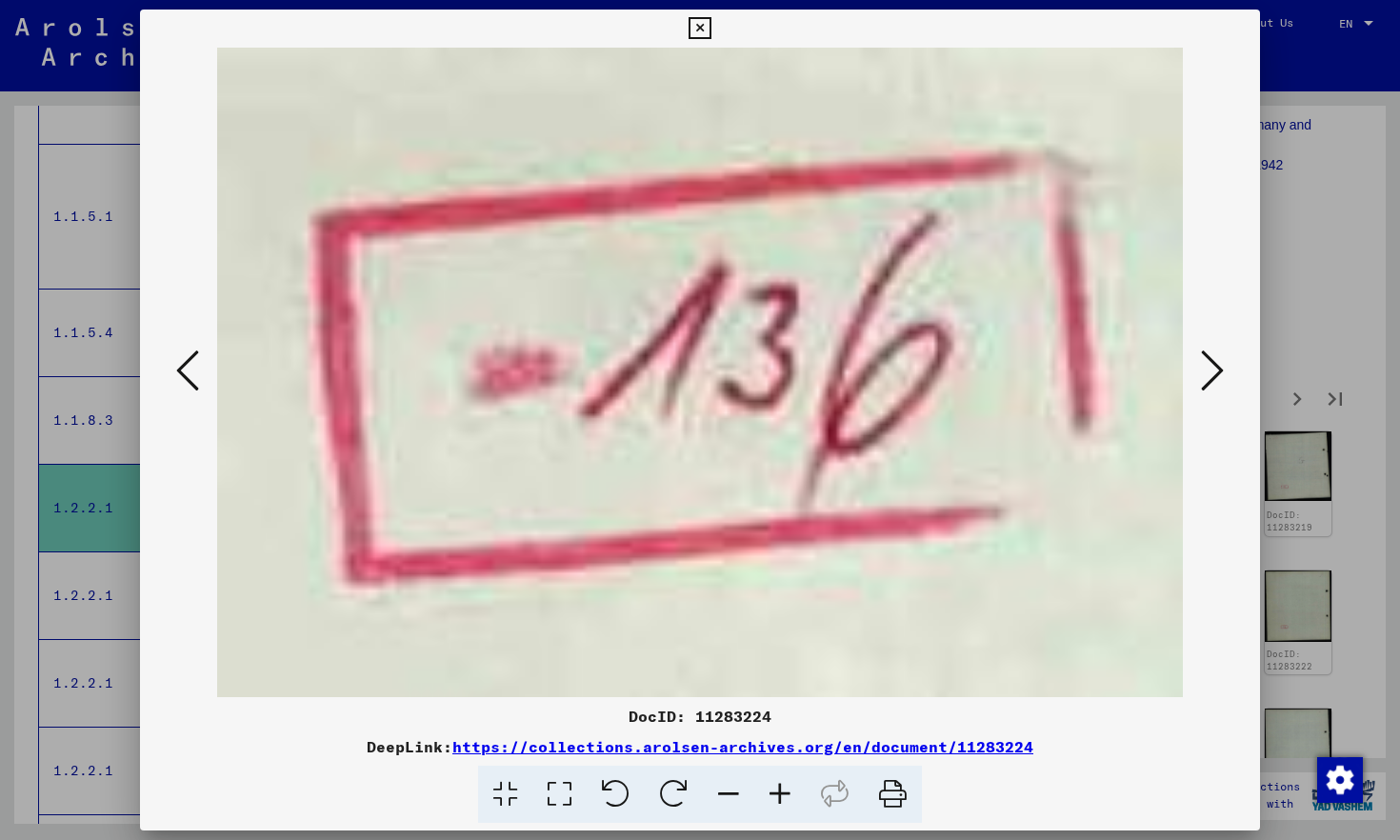 click at bounding box center [1212, 371] 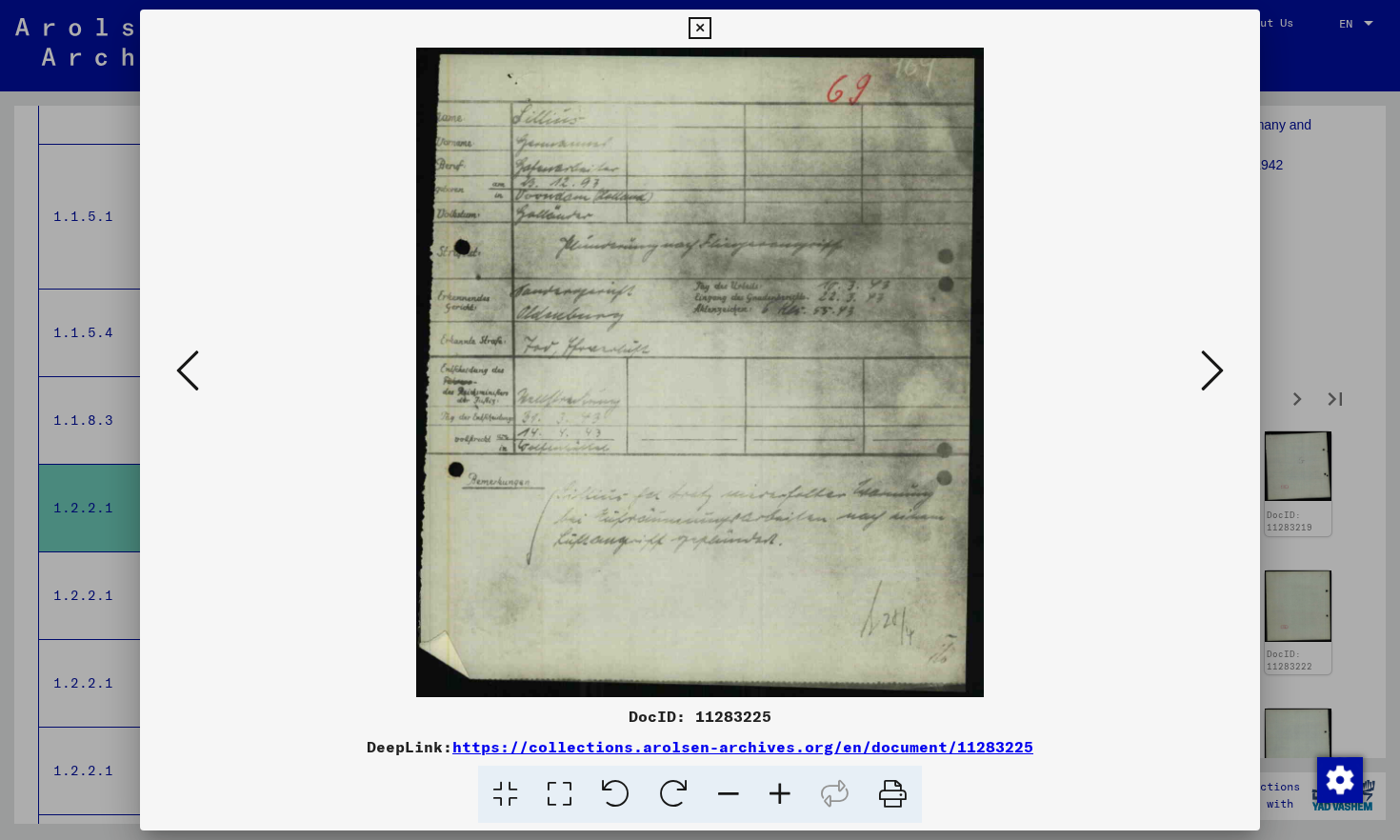 click at bounding box center [1212, 371] 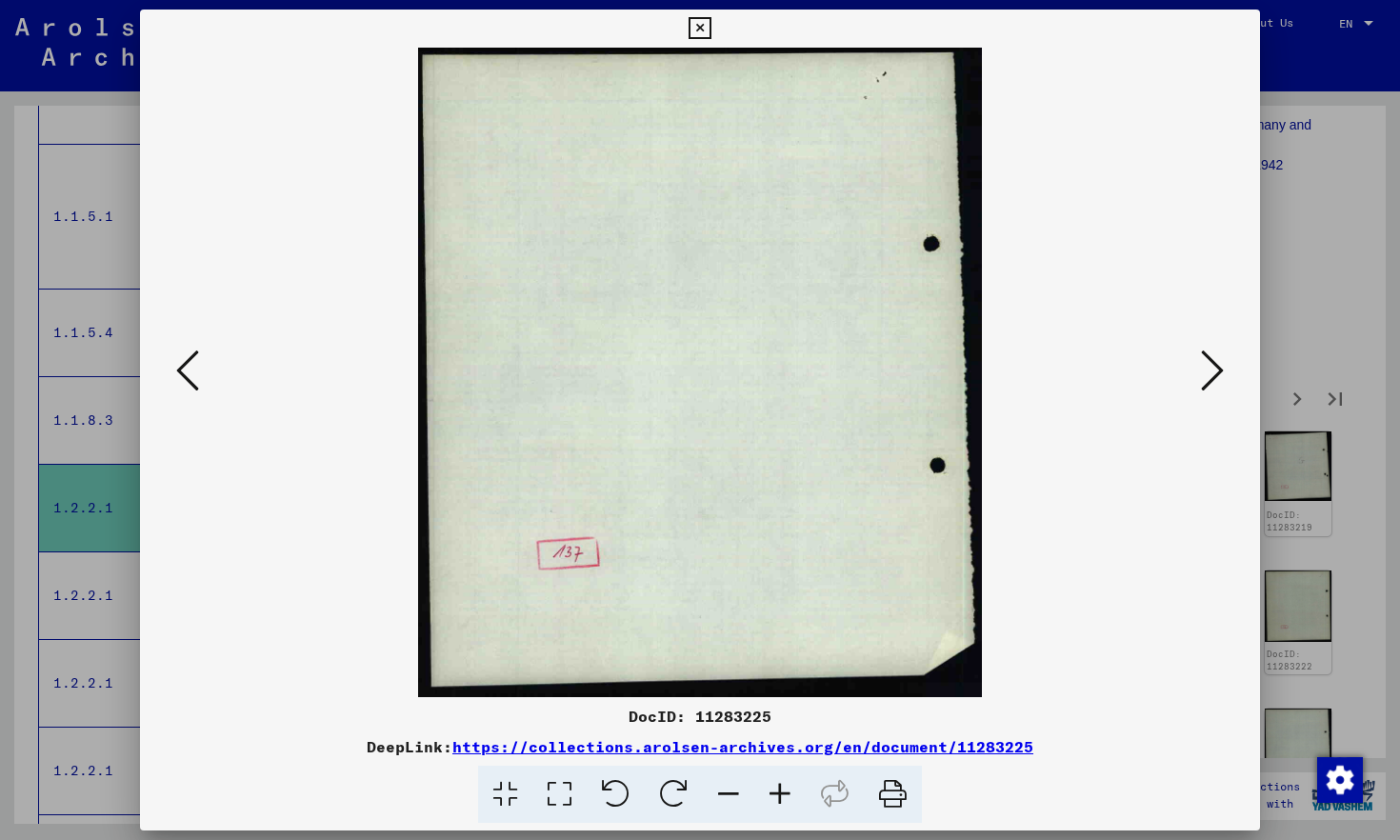click at bounding box center (1212, 371) 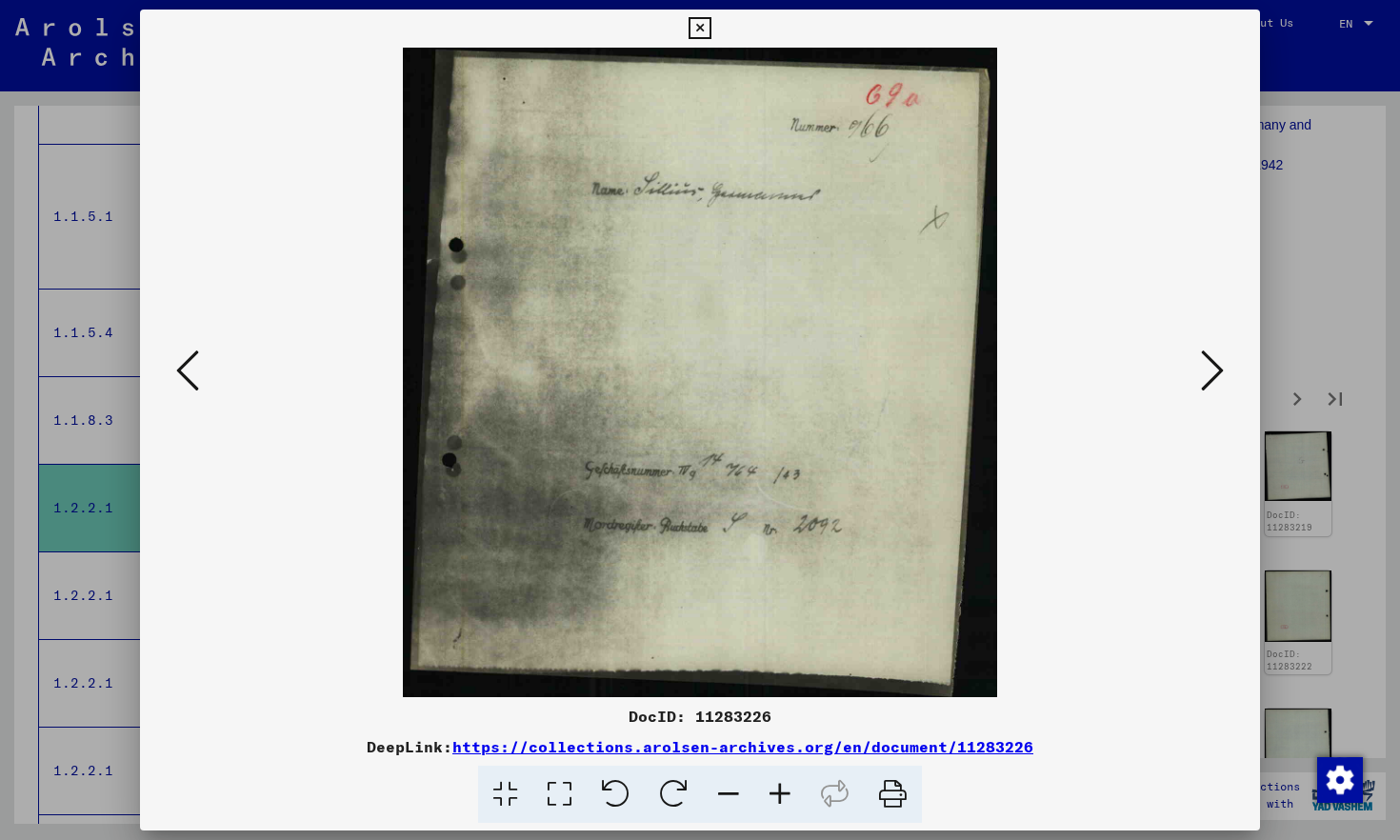 click at bounding box center (1212, 371) 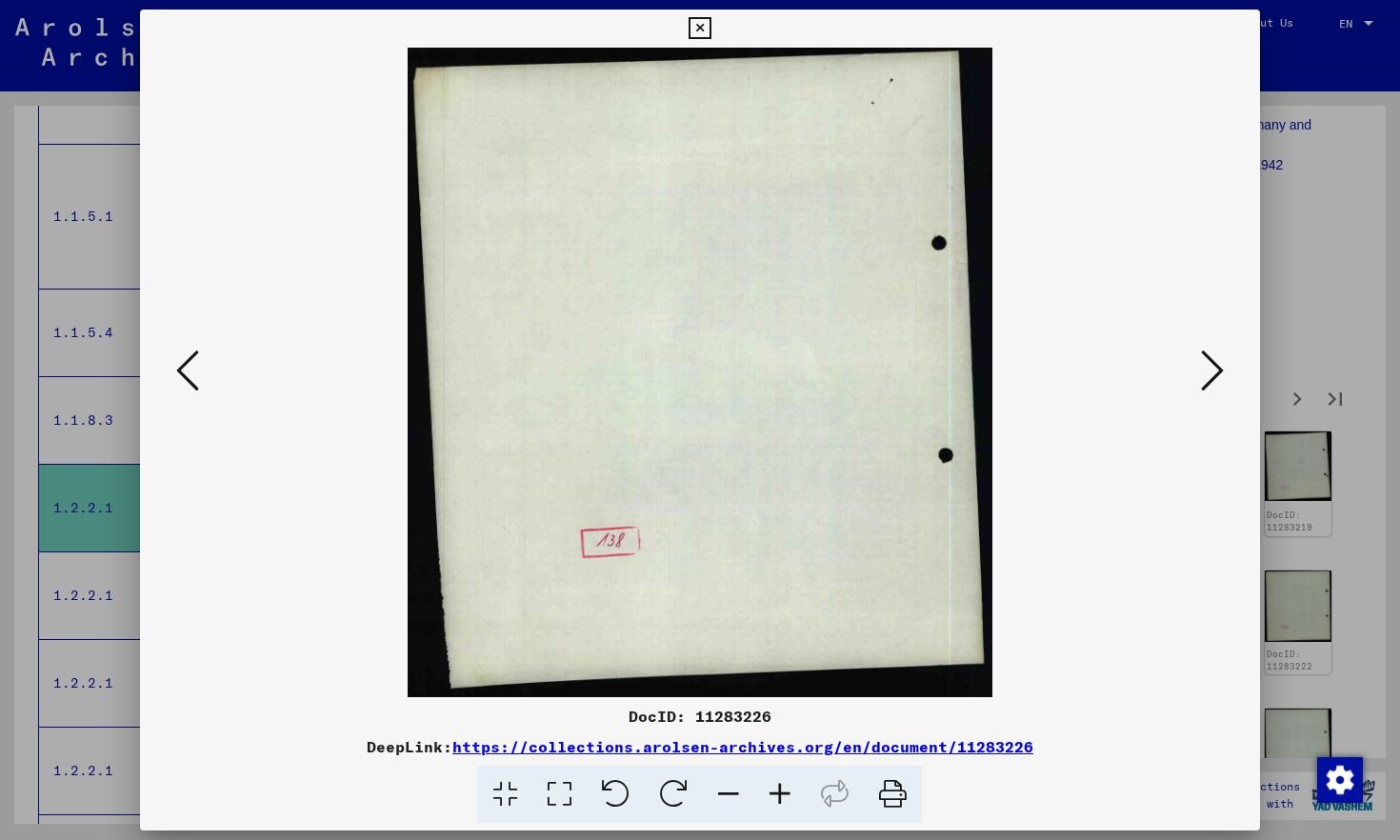 click at bounding box center (1212, 371) 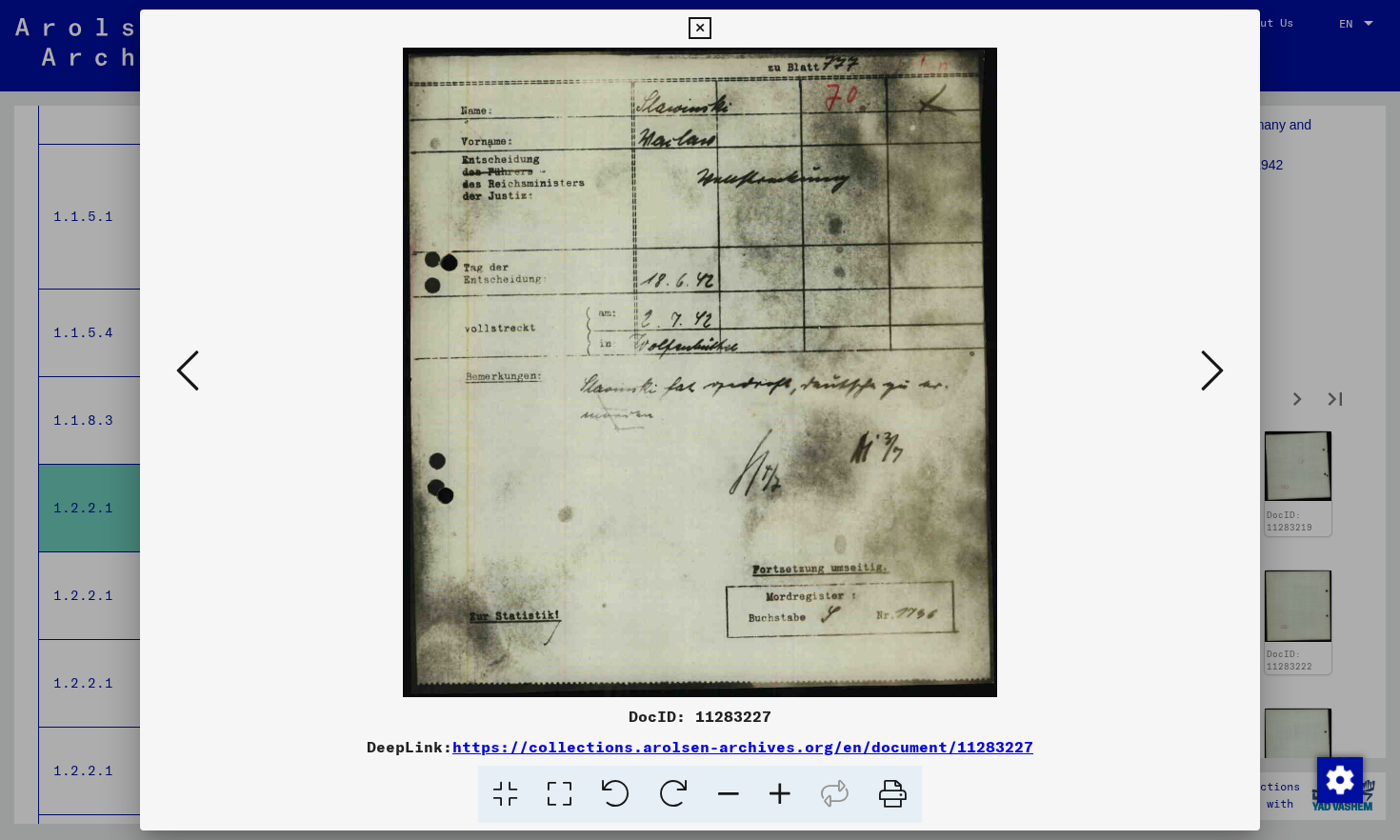 click at bounding box center (1212, 371) 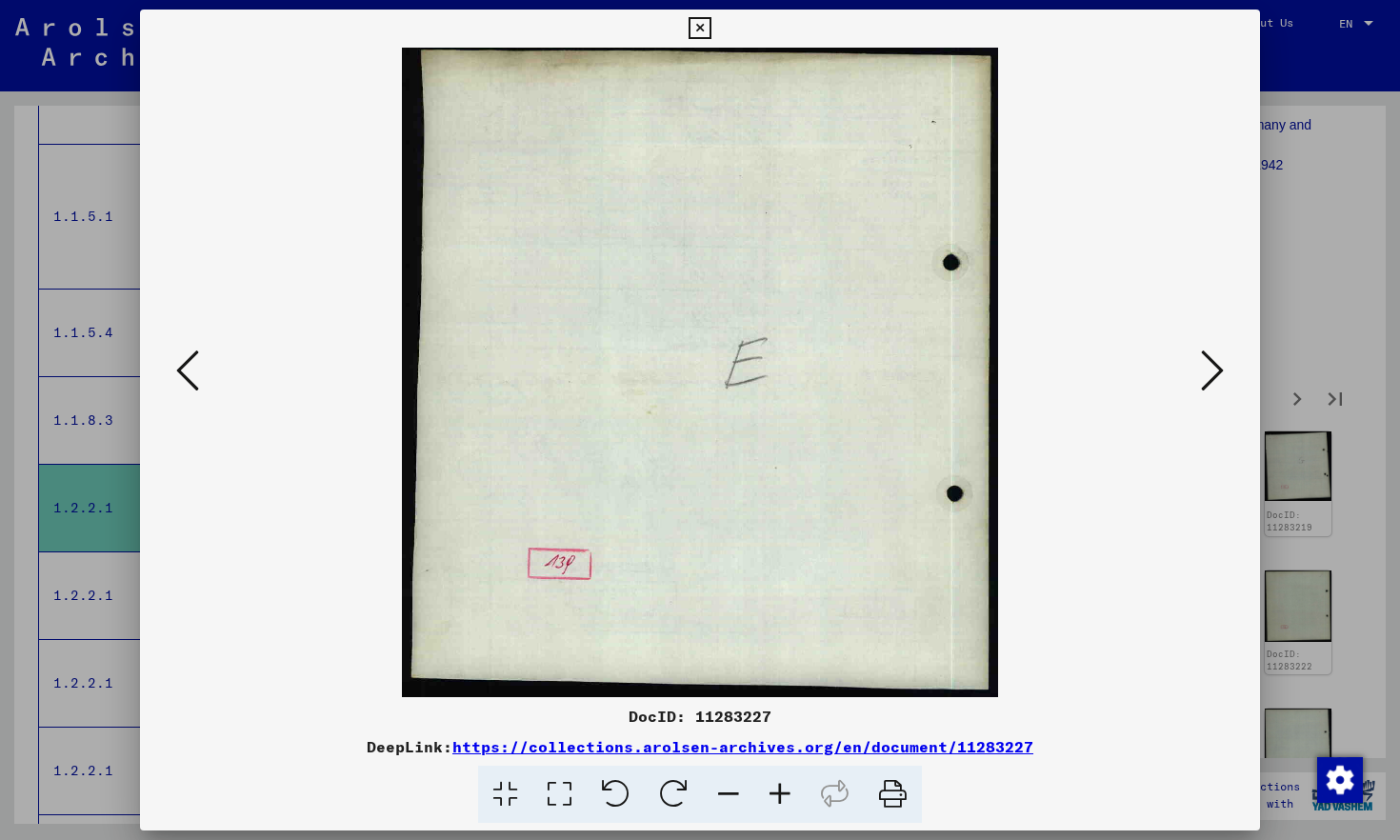click at bounding box center [1212, 371] 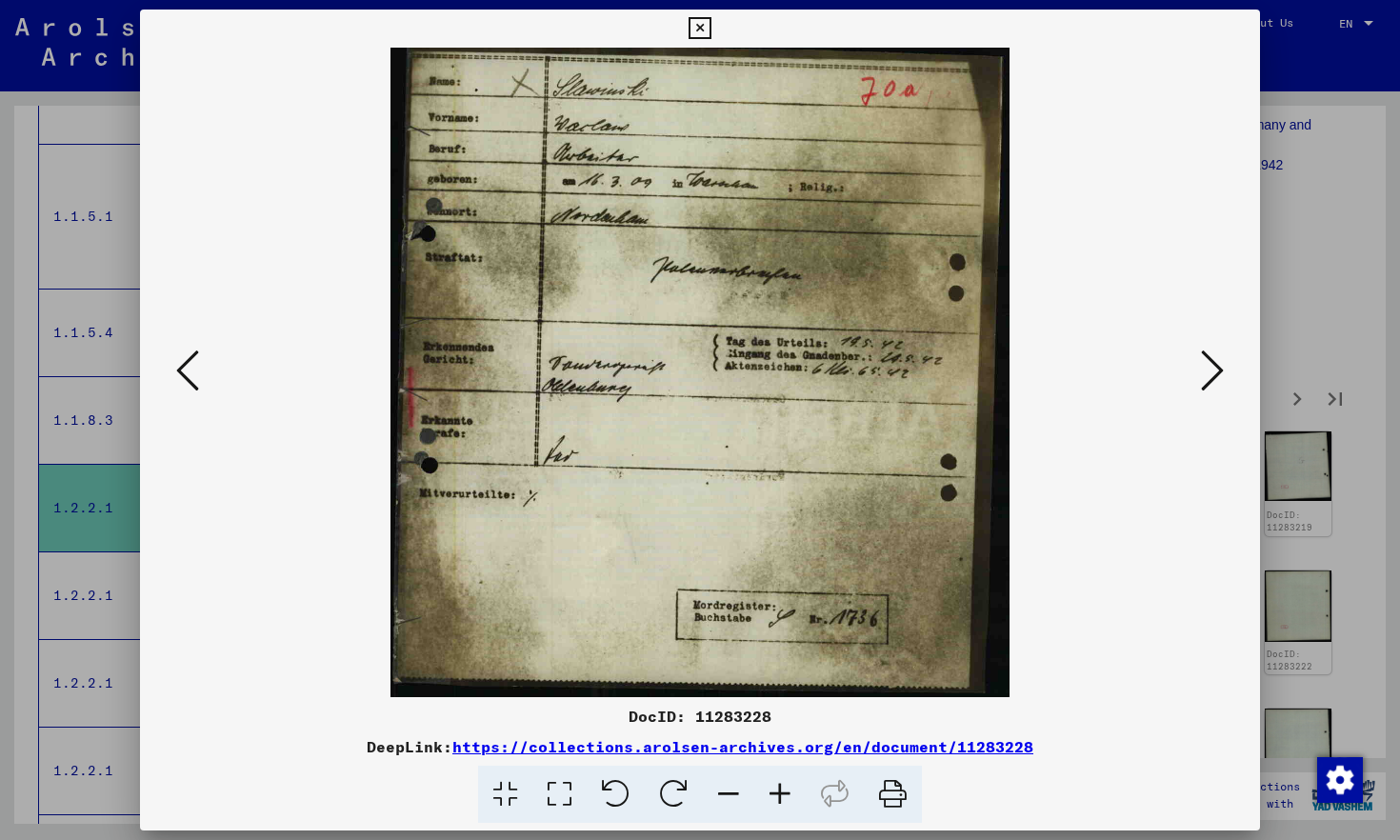click at bounding box center (1212, 371) 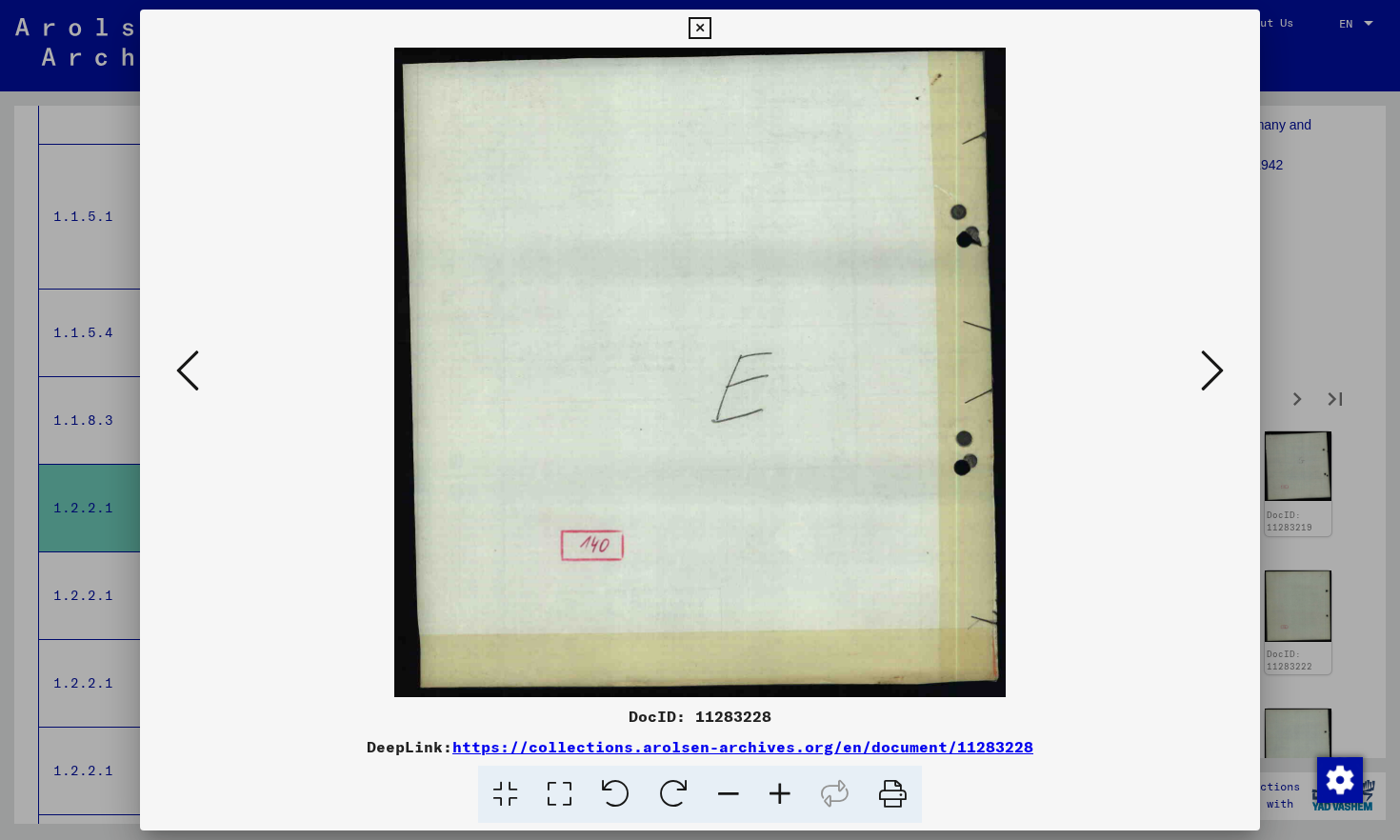 click at bounding box center [1212, 371] 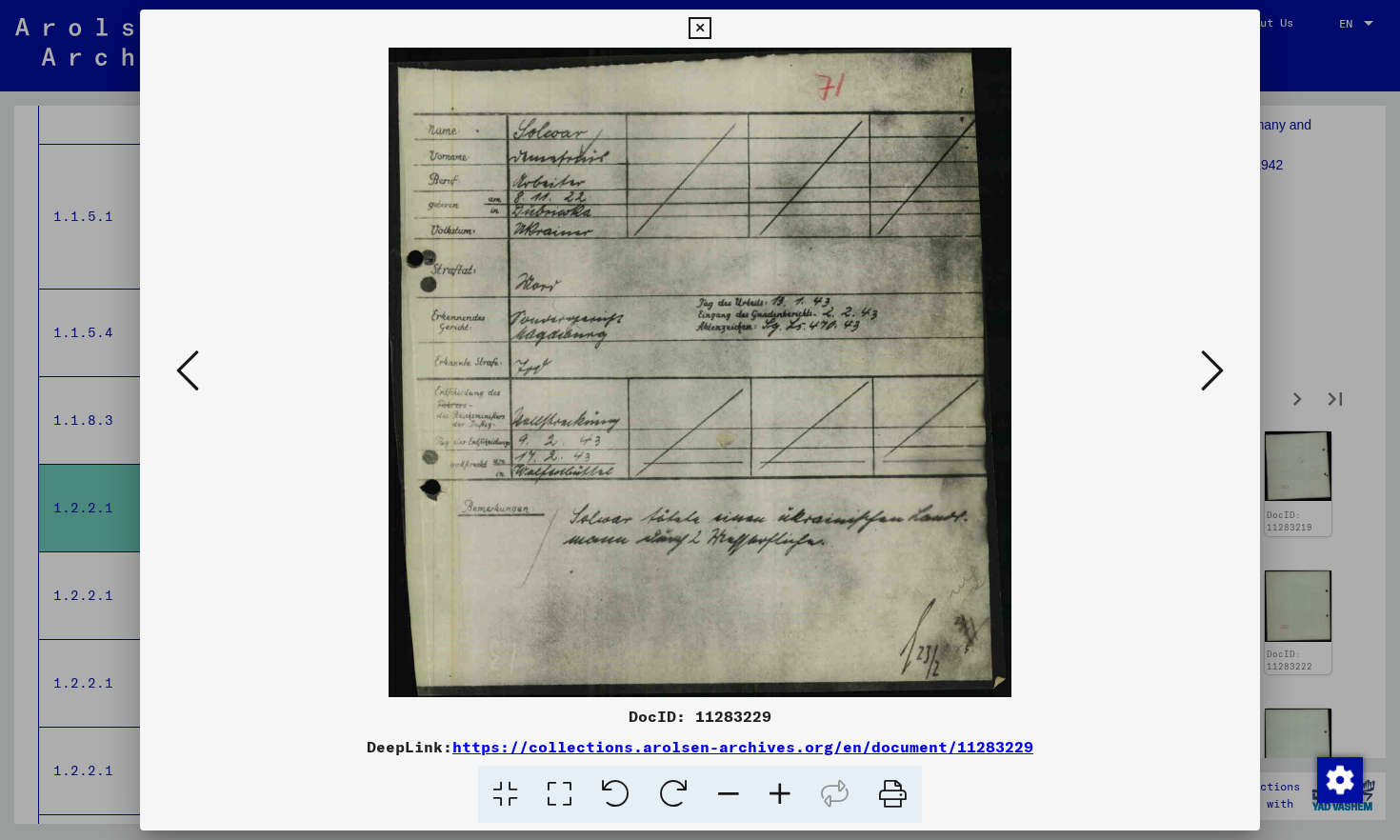 click at bounding box center [1212, 371] 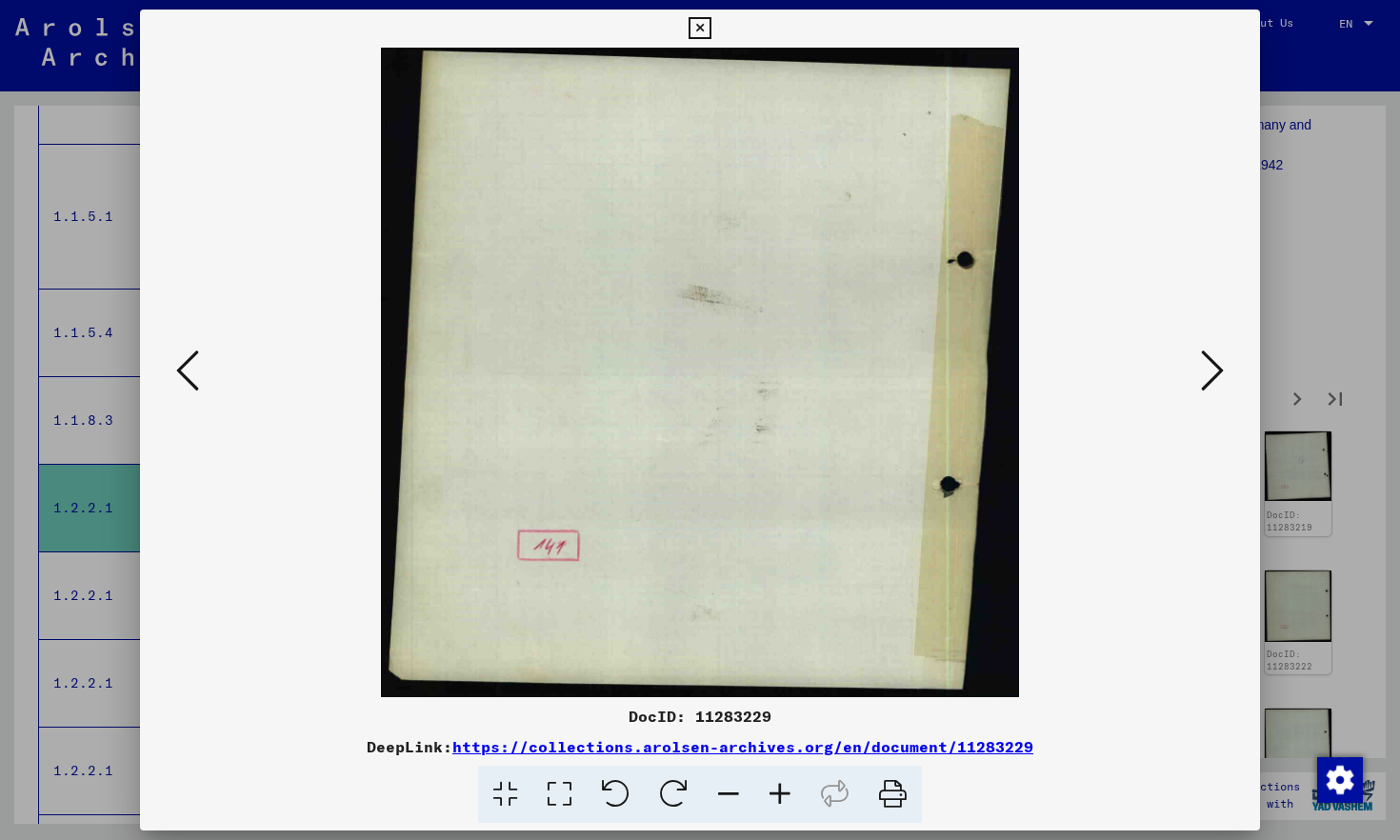click at bounding box center (1212, 371) 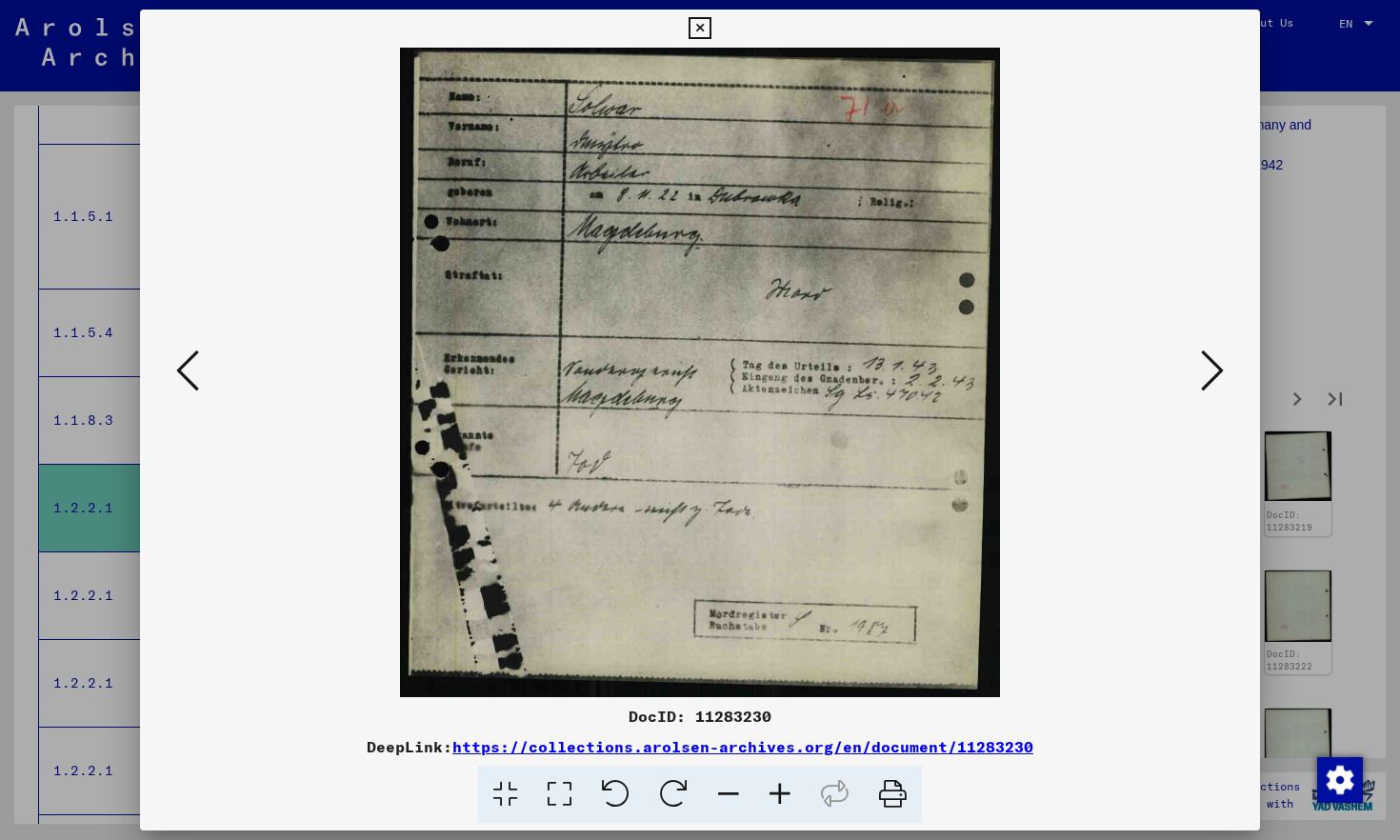 click at bounding box center (1212, 371) 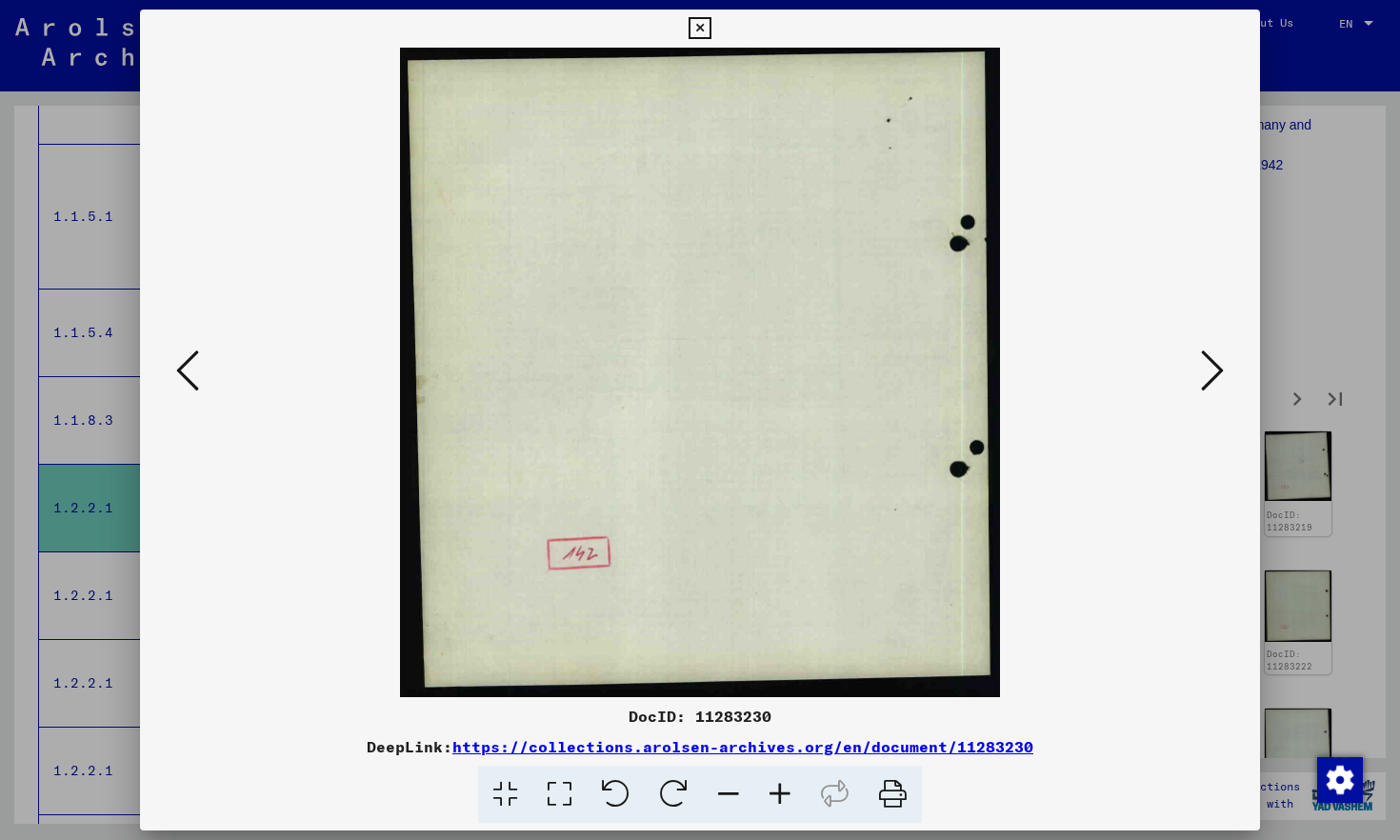 click at bounding box center (1212, 371) 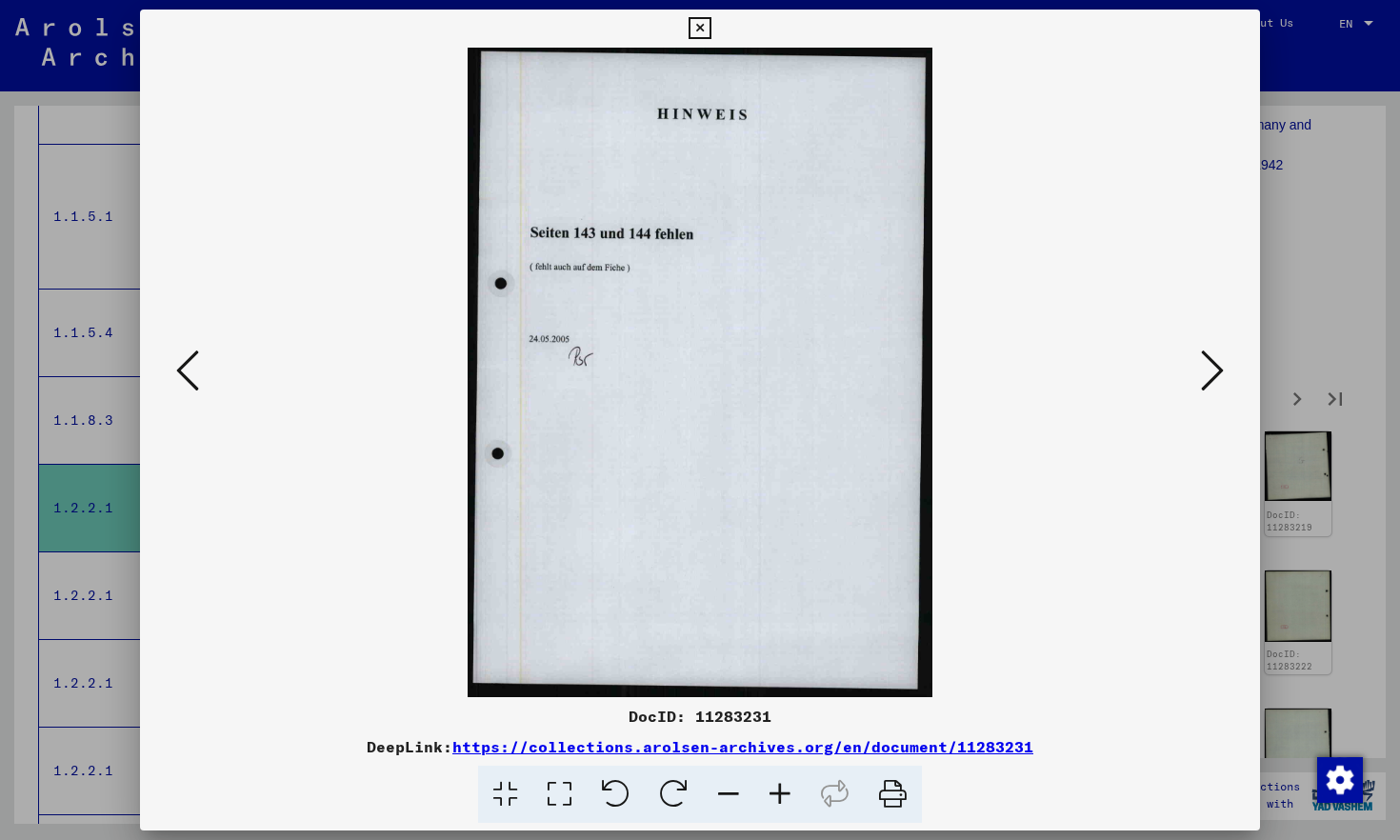 click at bounding box center (1212, 371) 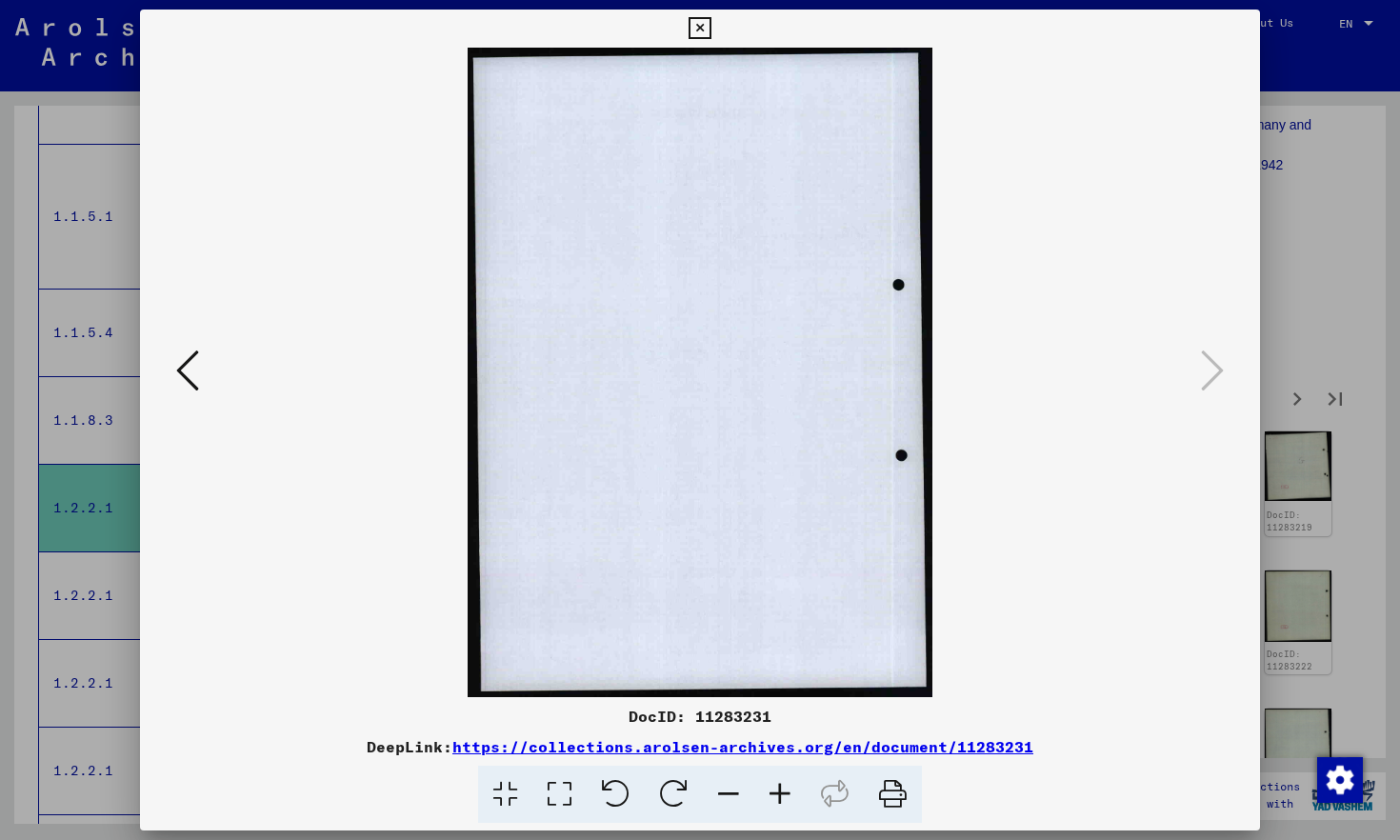click at bounding box center [699, 29] 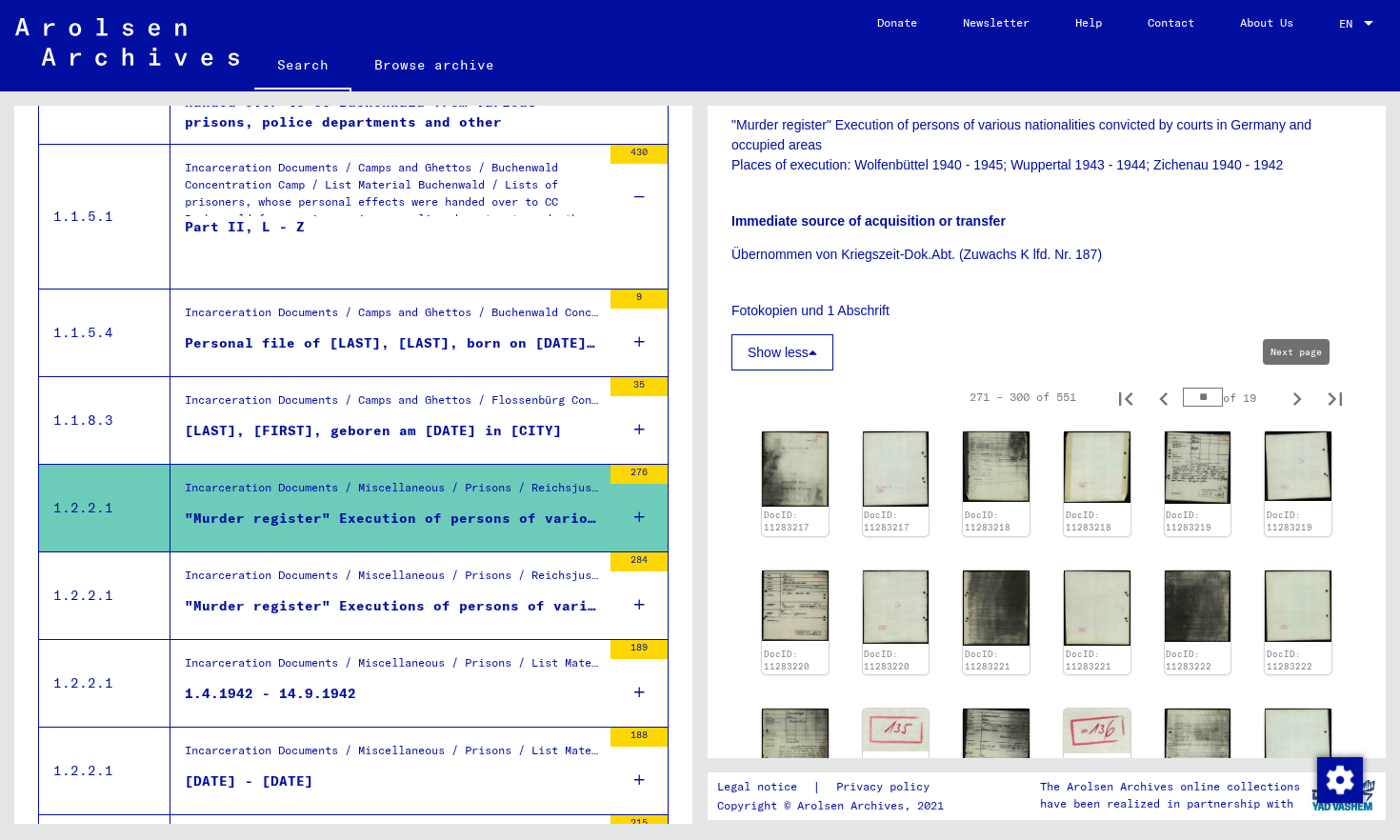 click 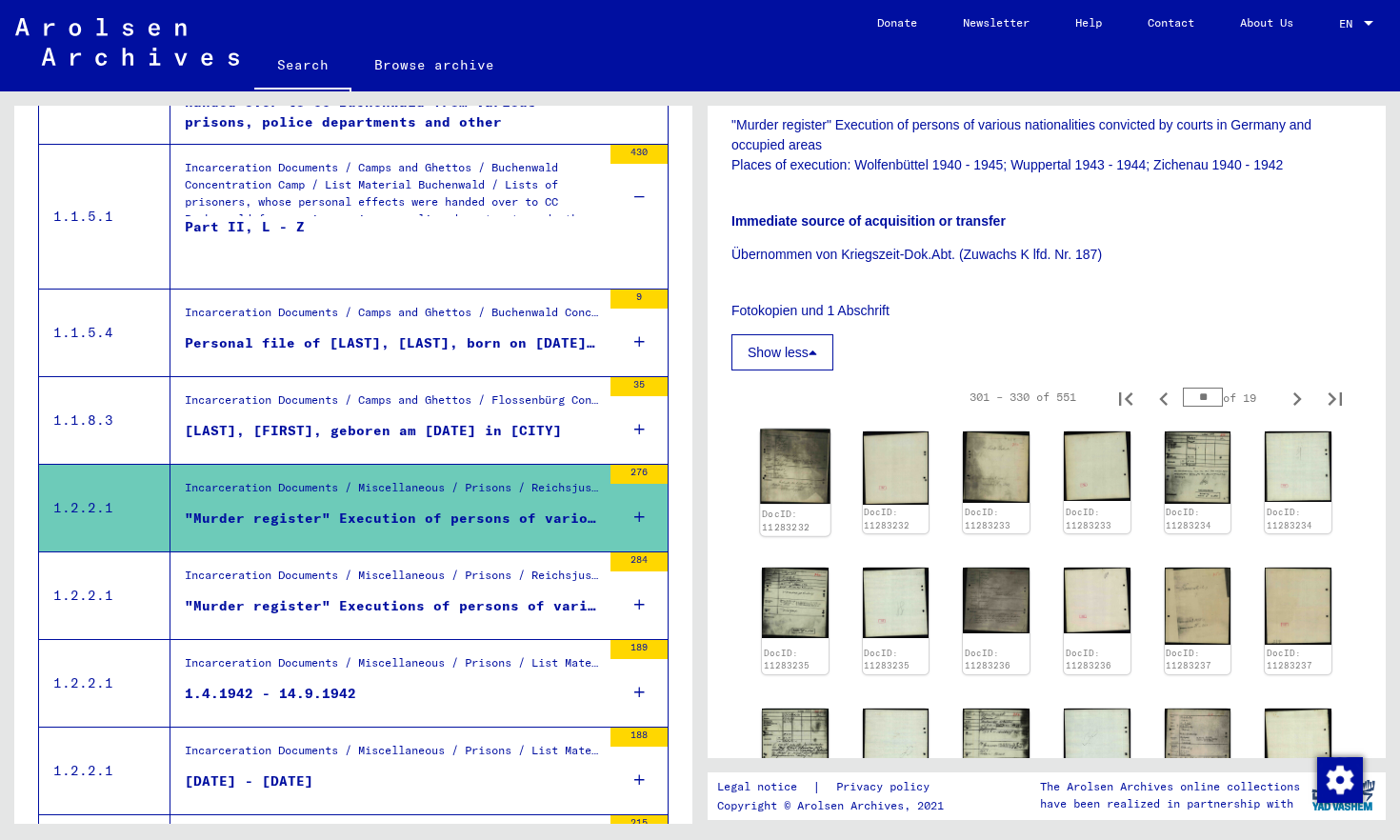 click 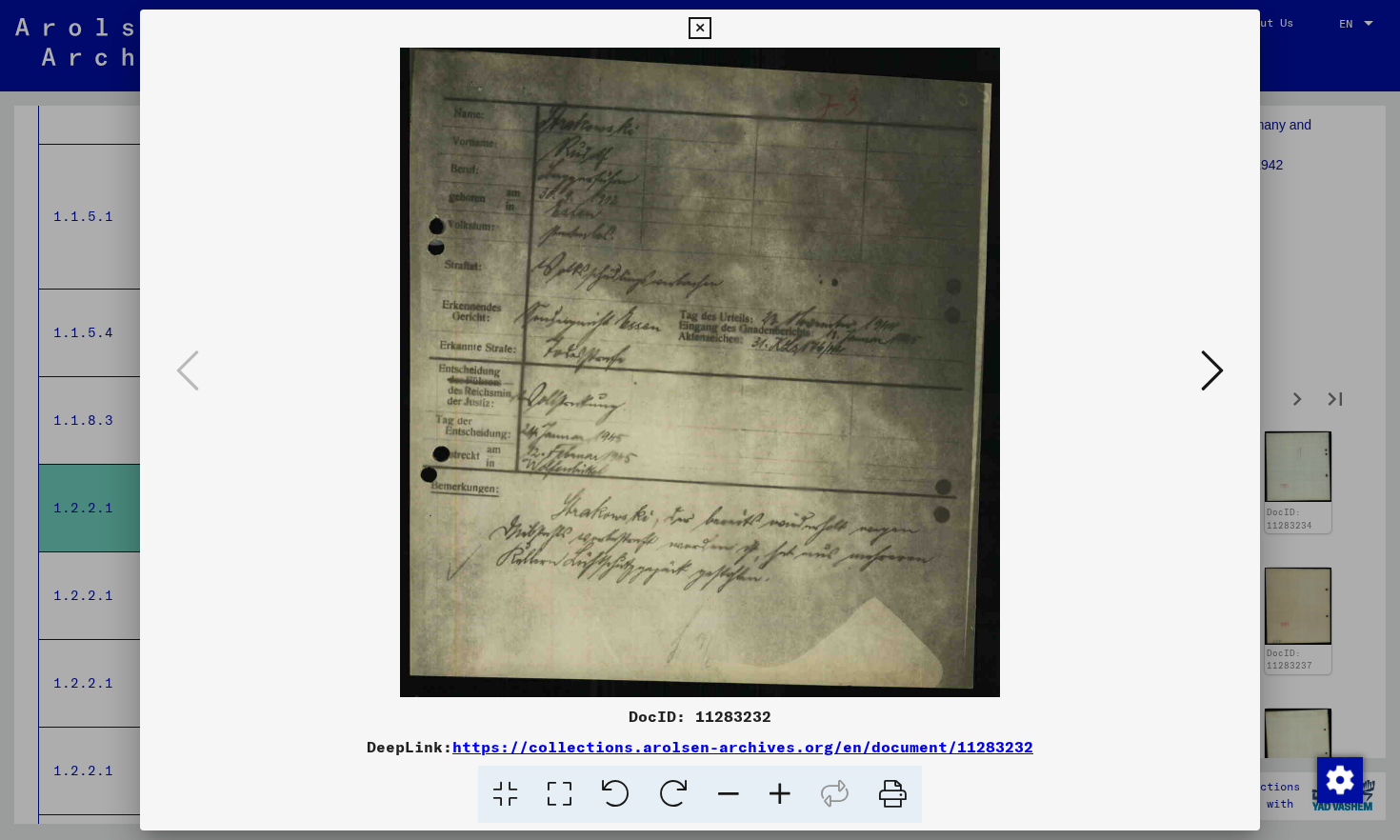 click at bounding box center (700, 372) 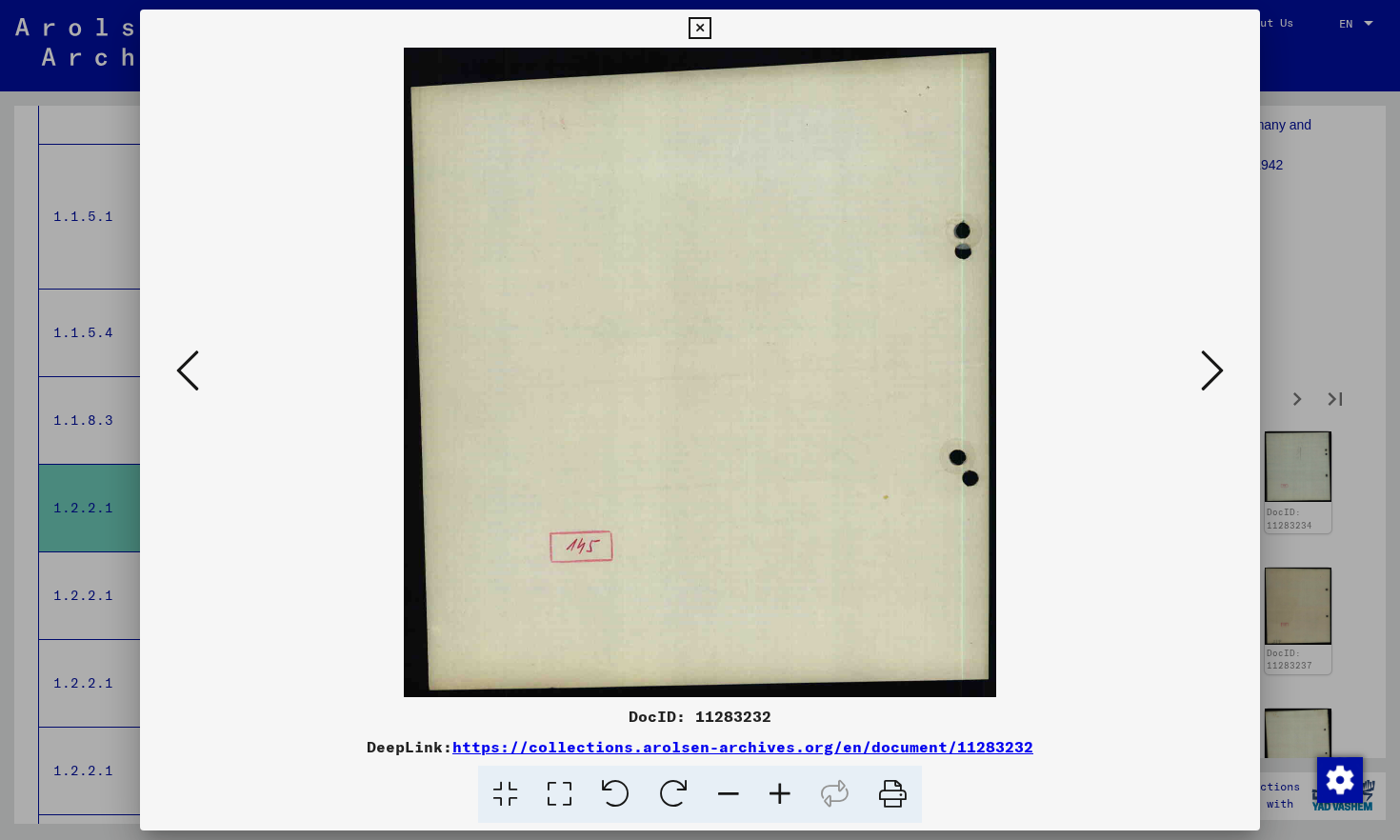 click at bounding box center (1212, 370) 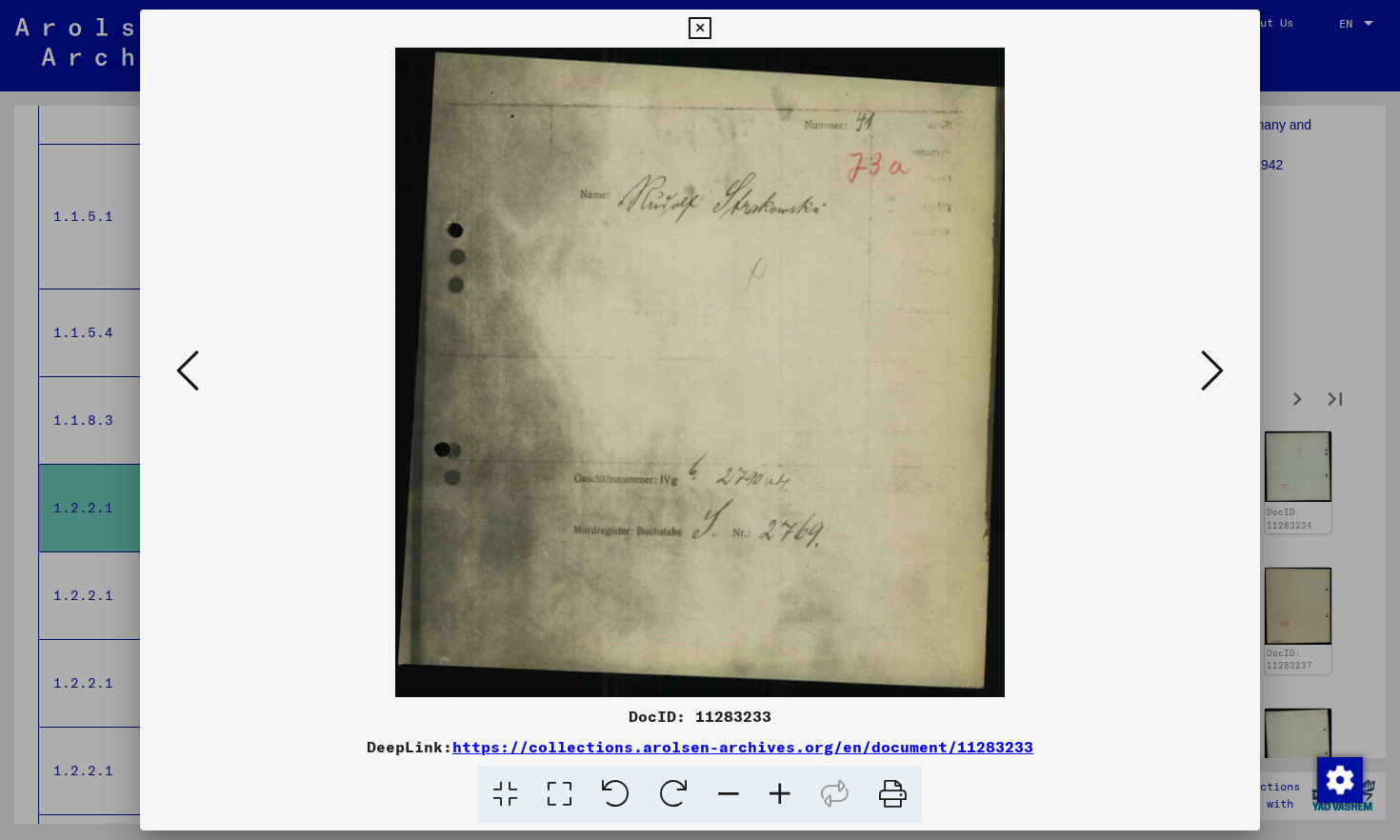 click at bounding box center (1212, 370) 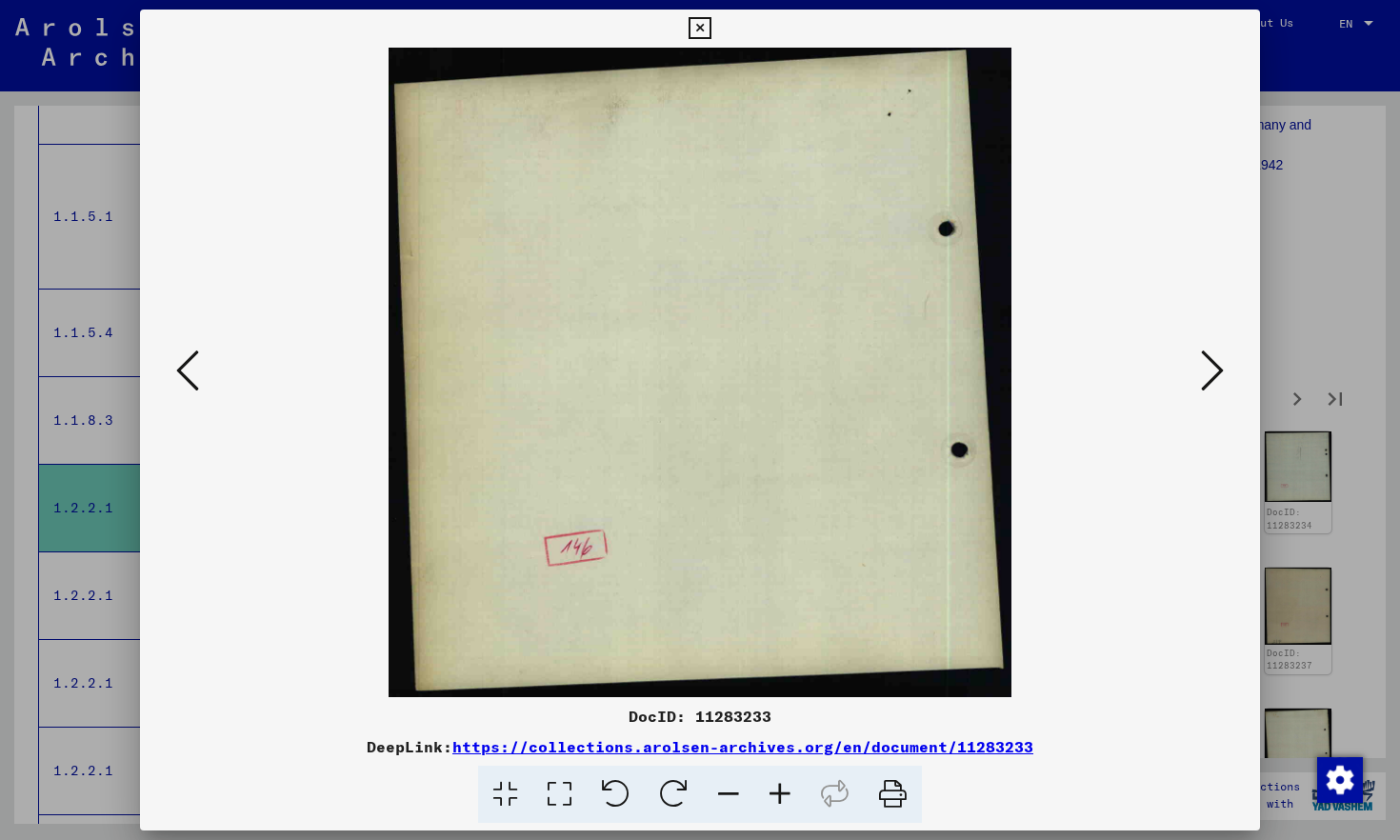click at bounding box center [1212, 370] 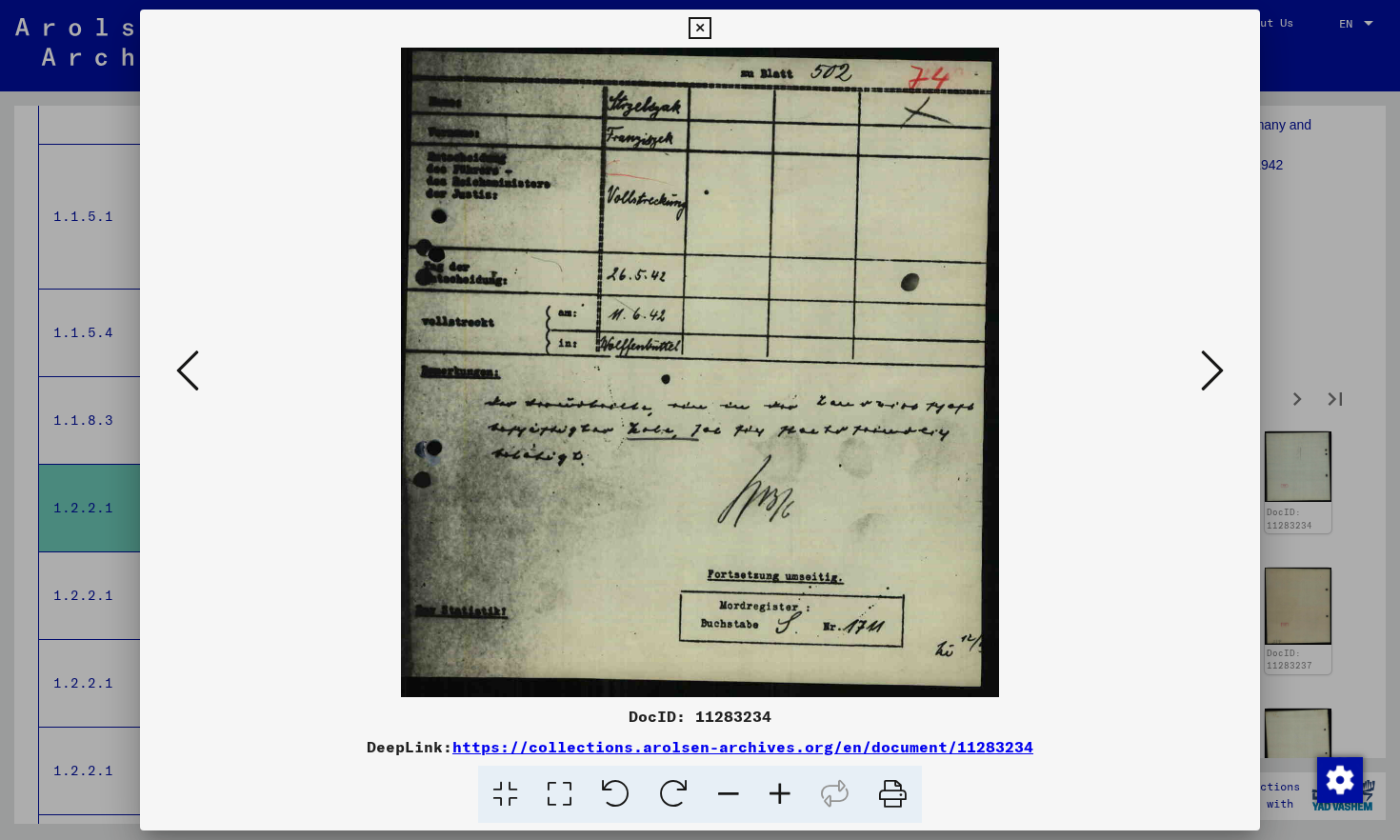 click at bounding box center [1212, 370] 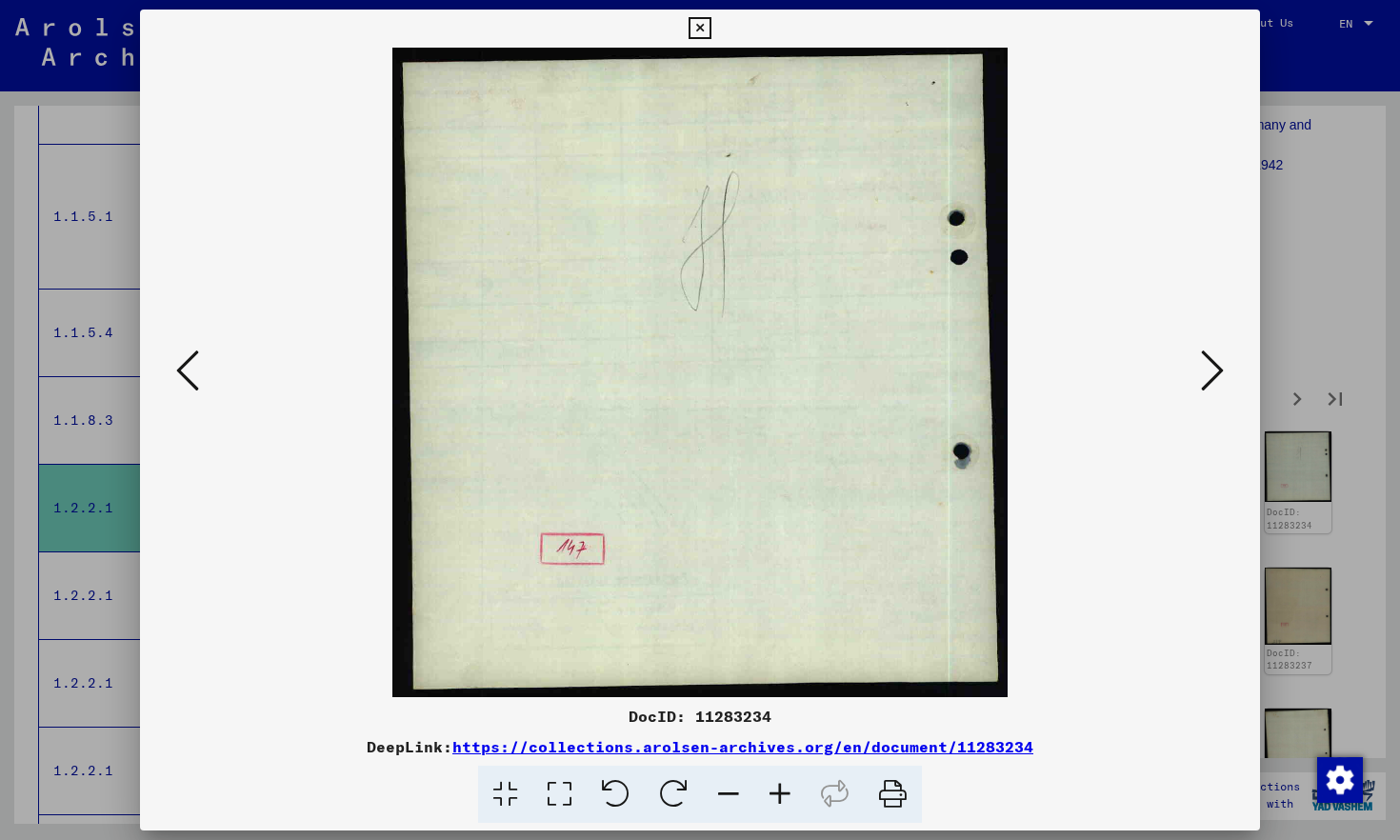click at bounding box center (1212, 370) 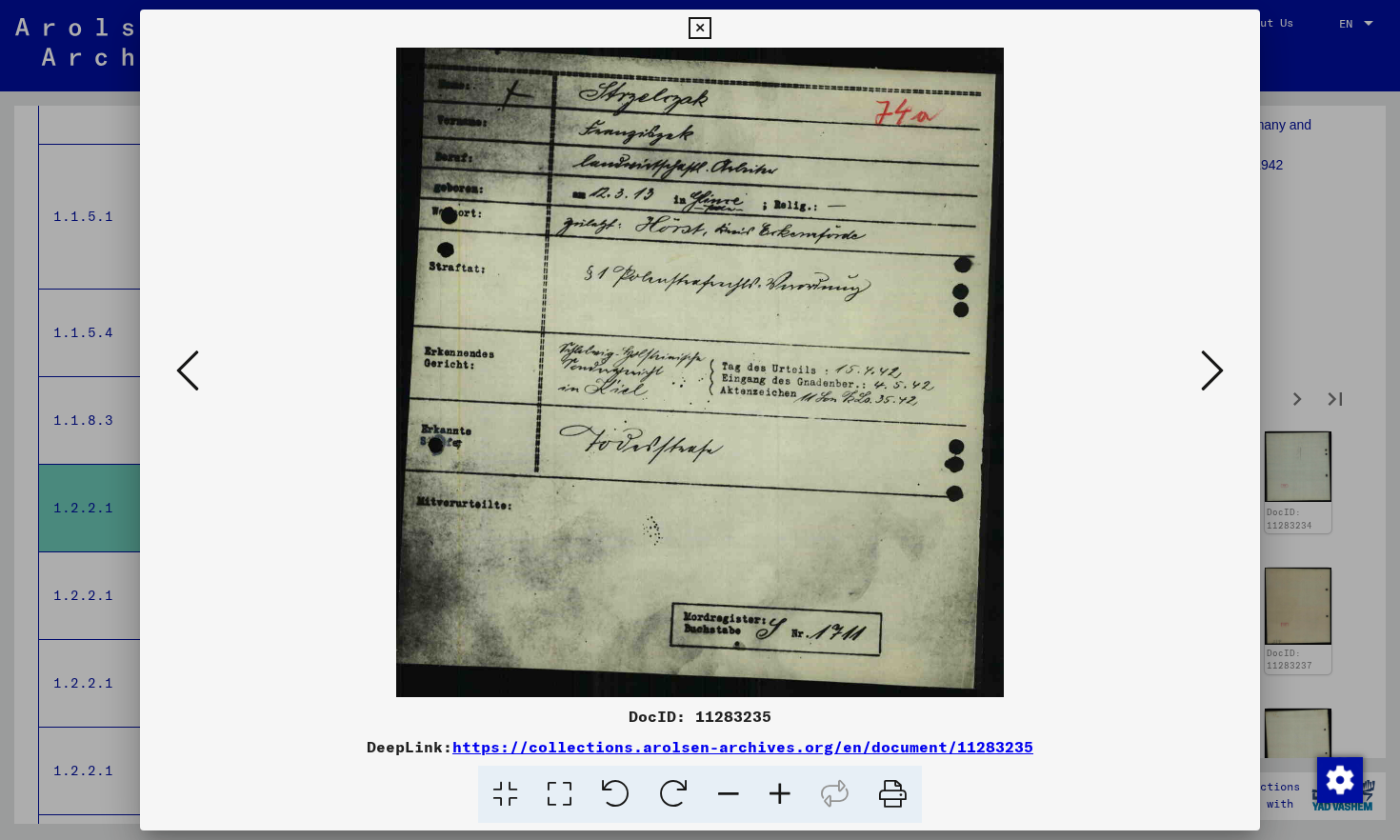 click at bounding box center (1212, 370) 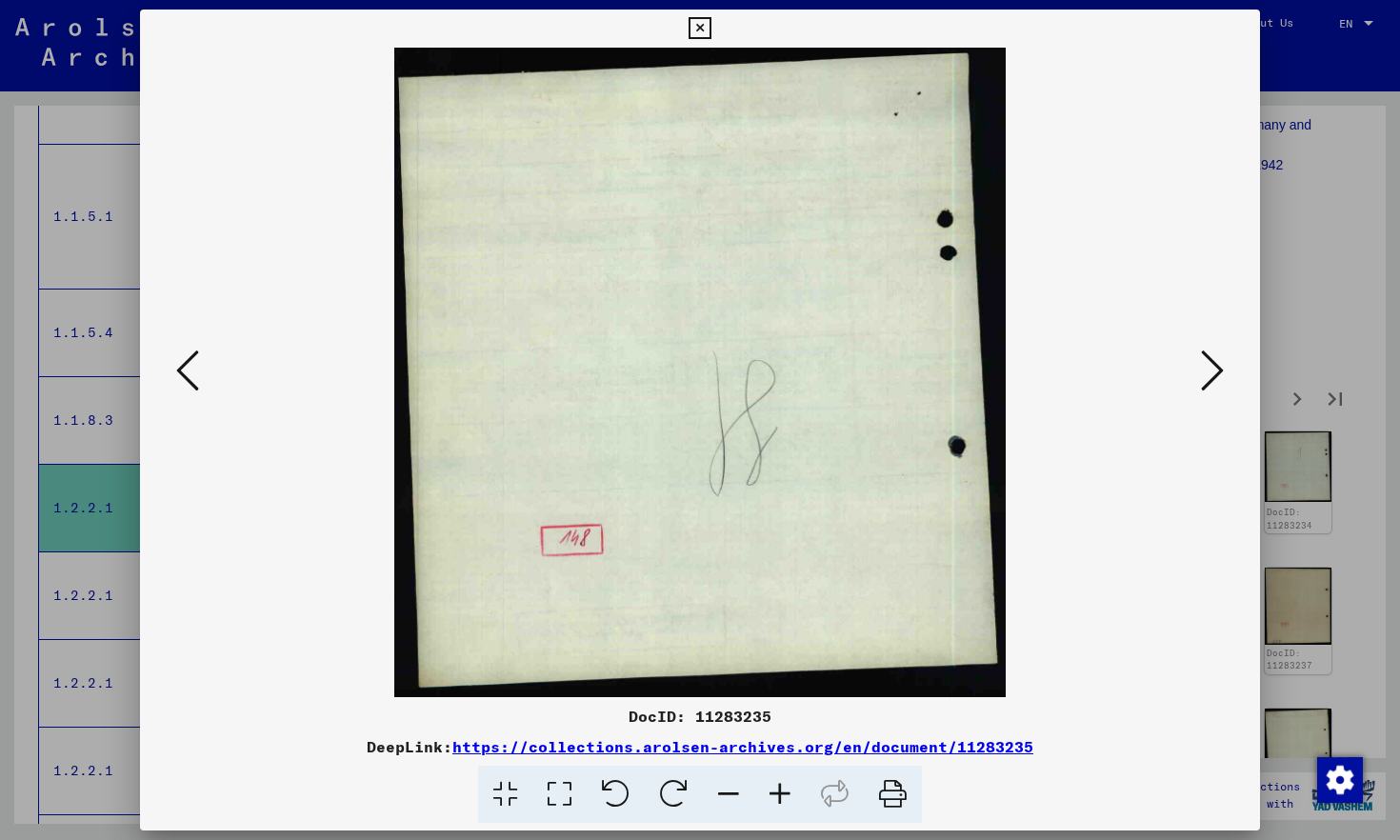 click at bounding box center [1212, 370] 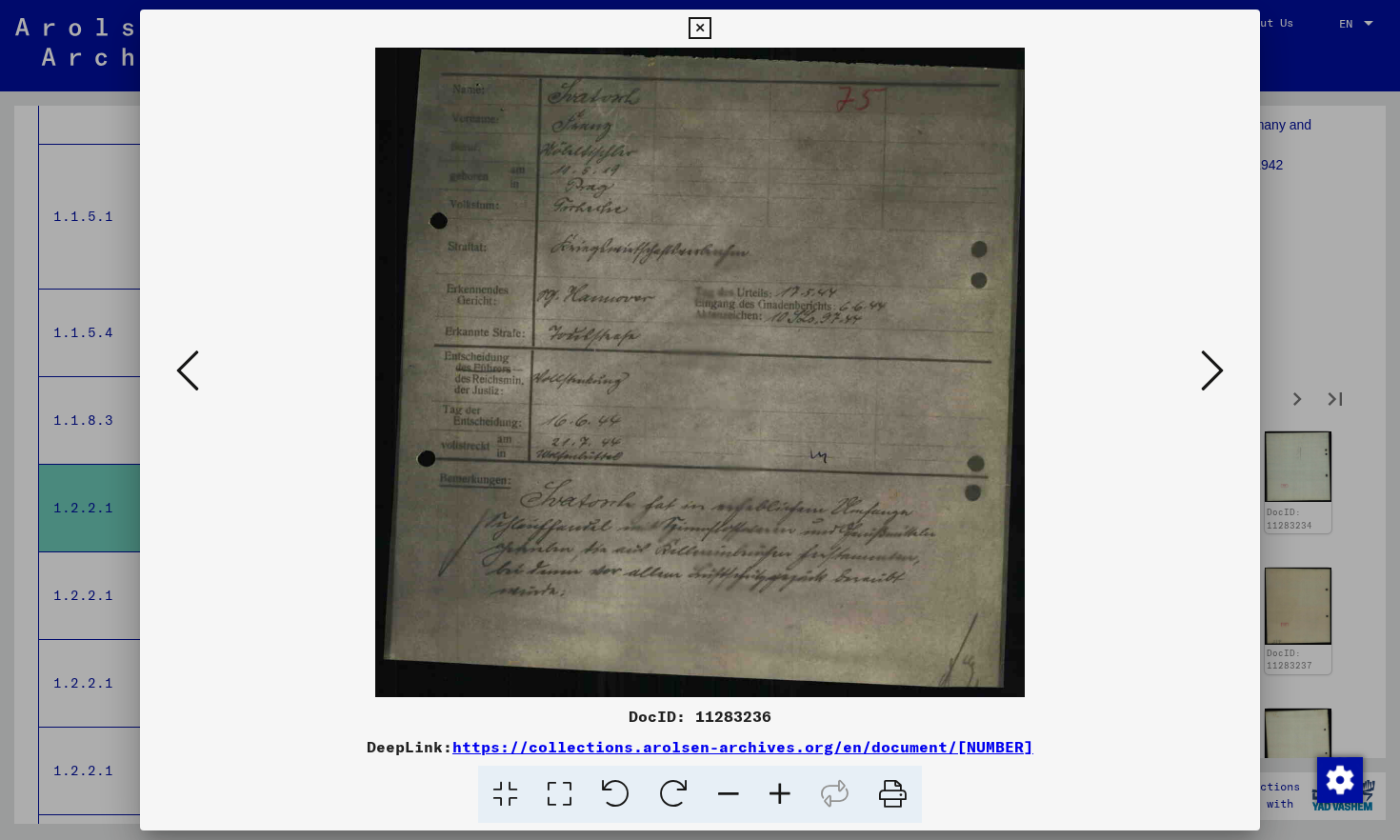 click at bounding box center [1212, 370] 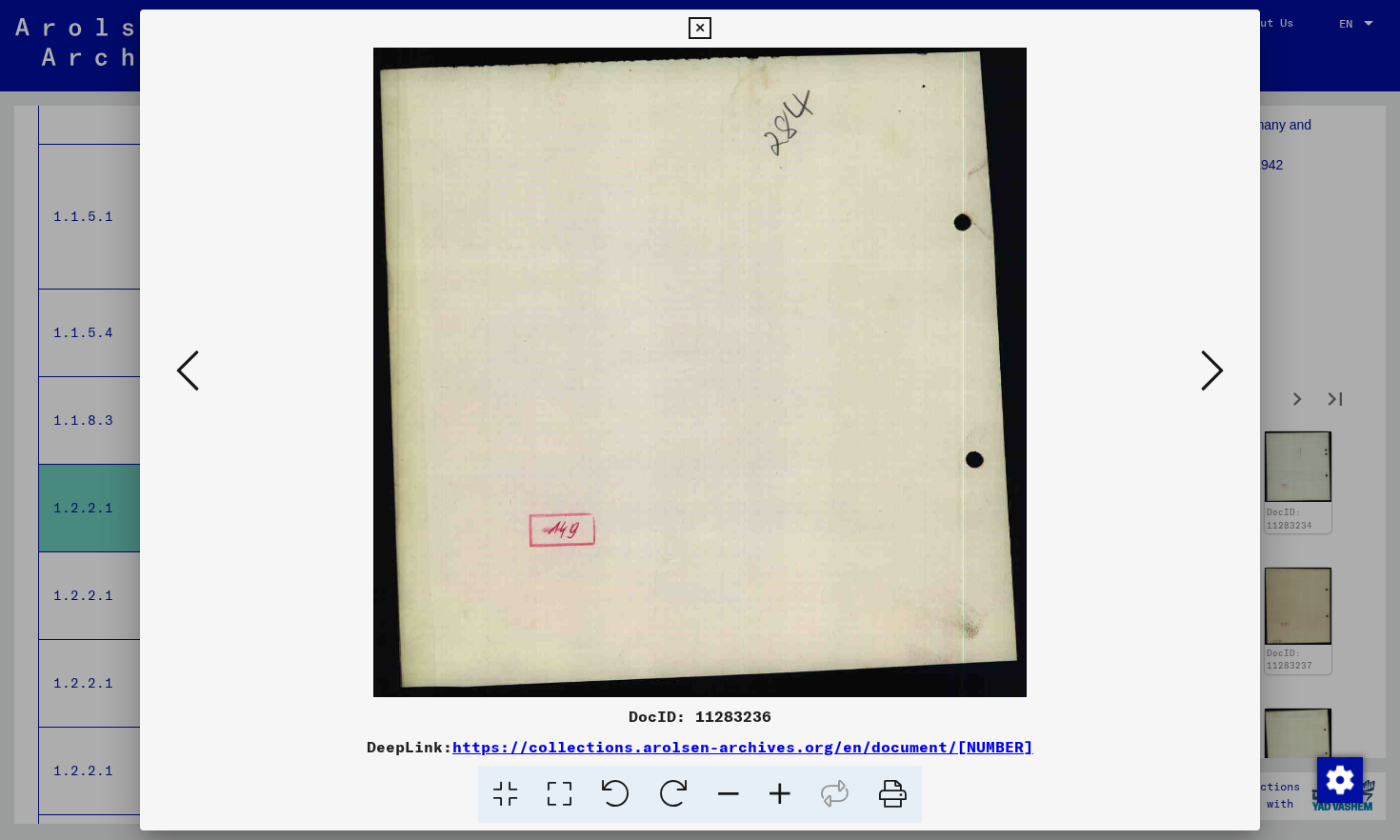 click at bounding box center (1212, 370) 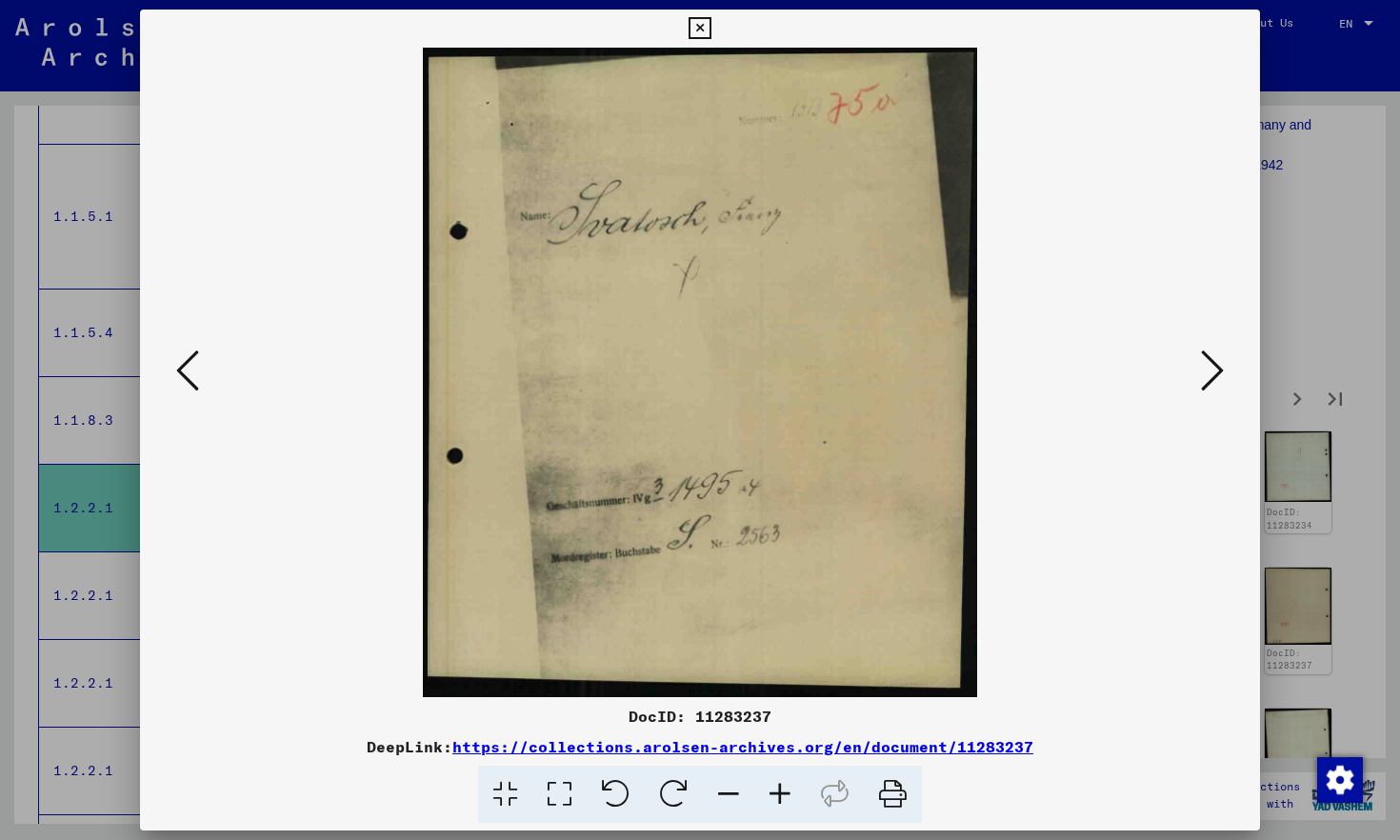click at bounding box center (1212, 370) 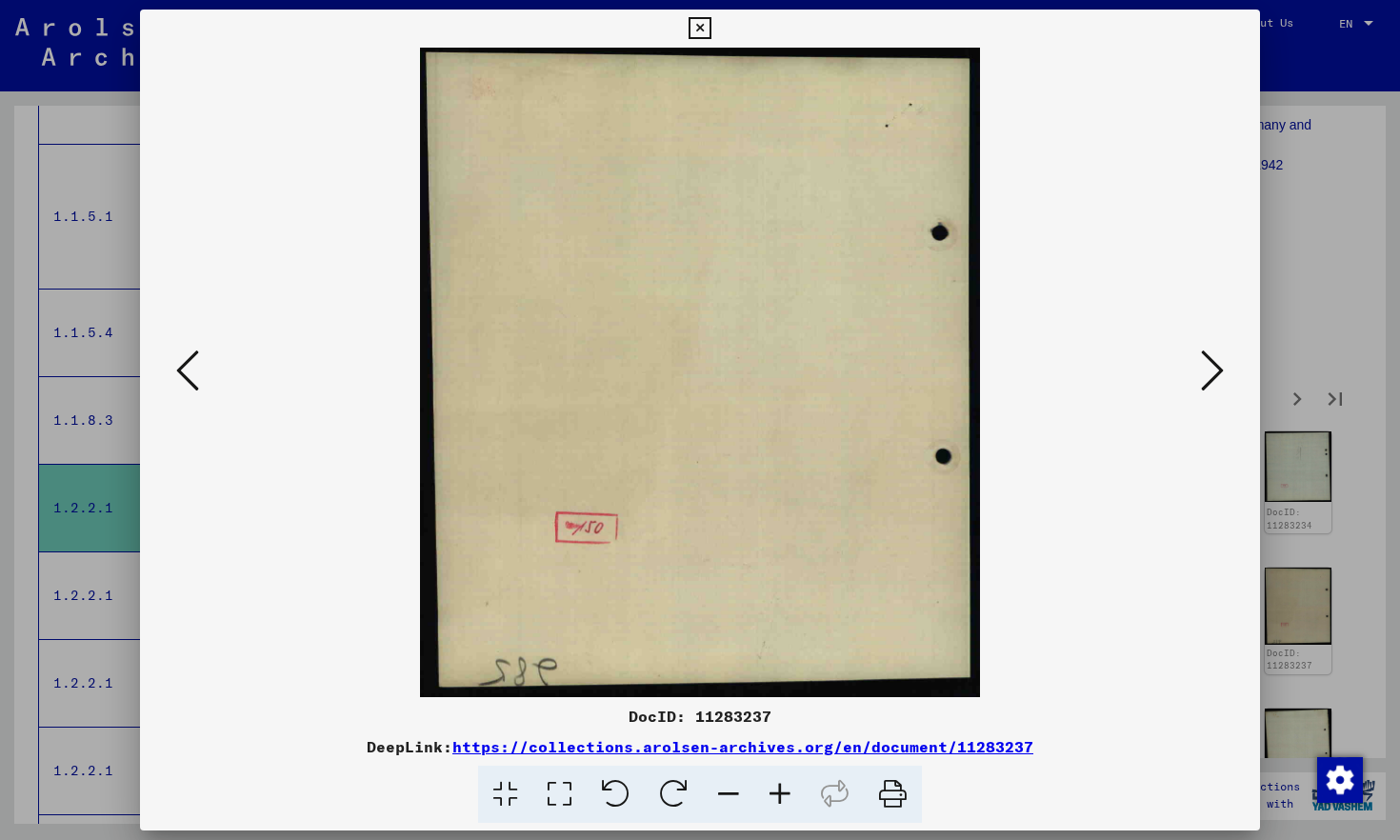 click at bounding box center [1212, 370] 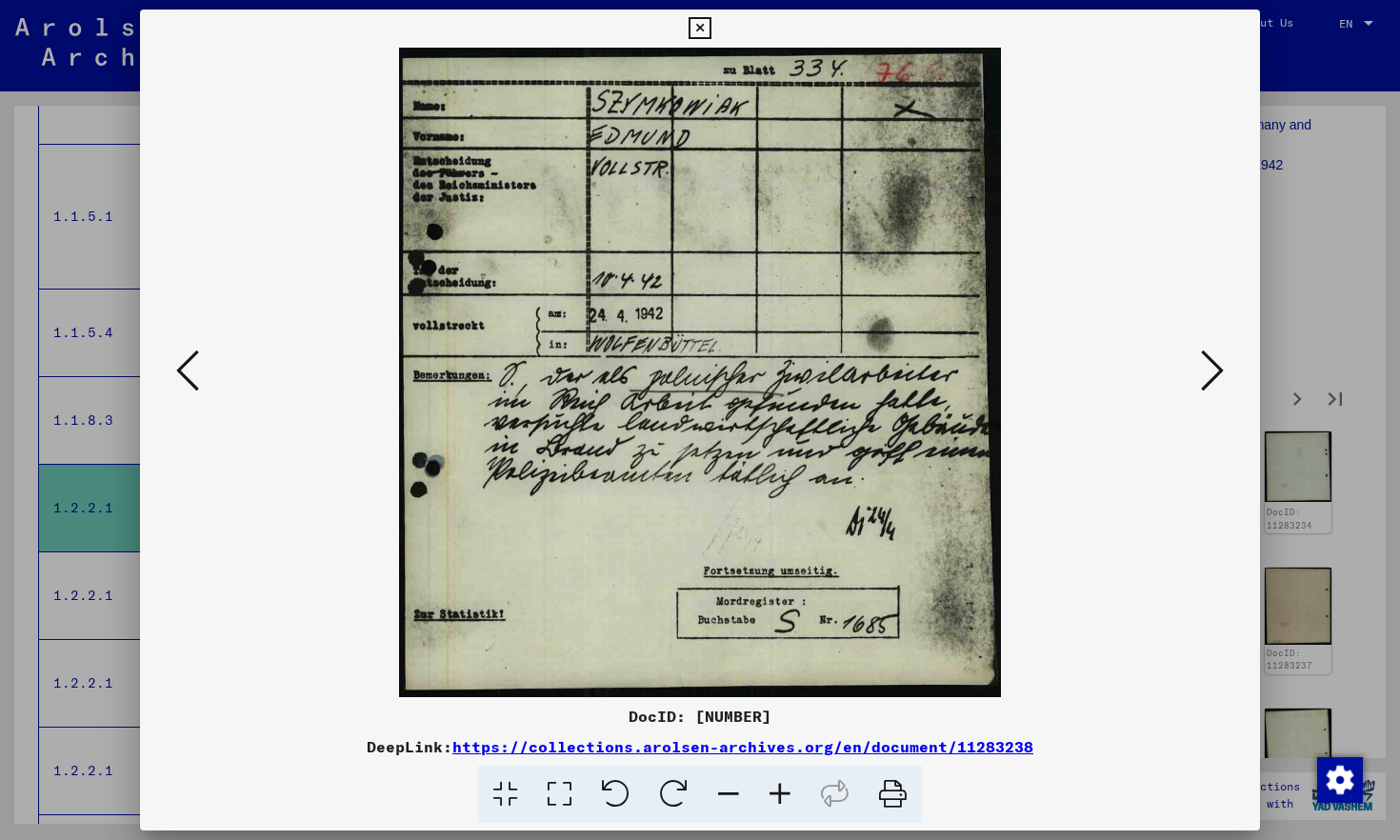 click at bounding box center (1212, 370) 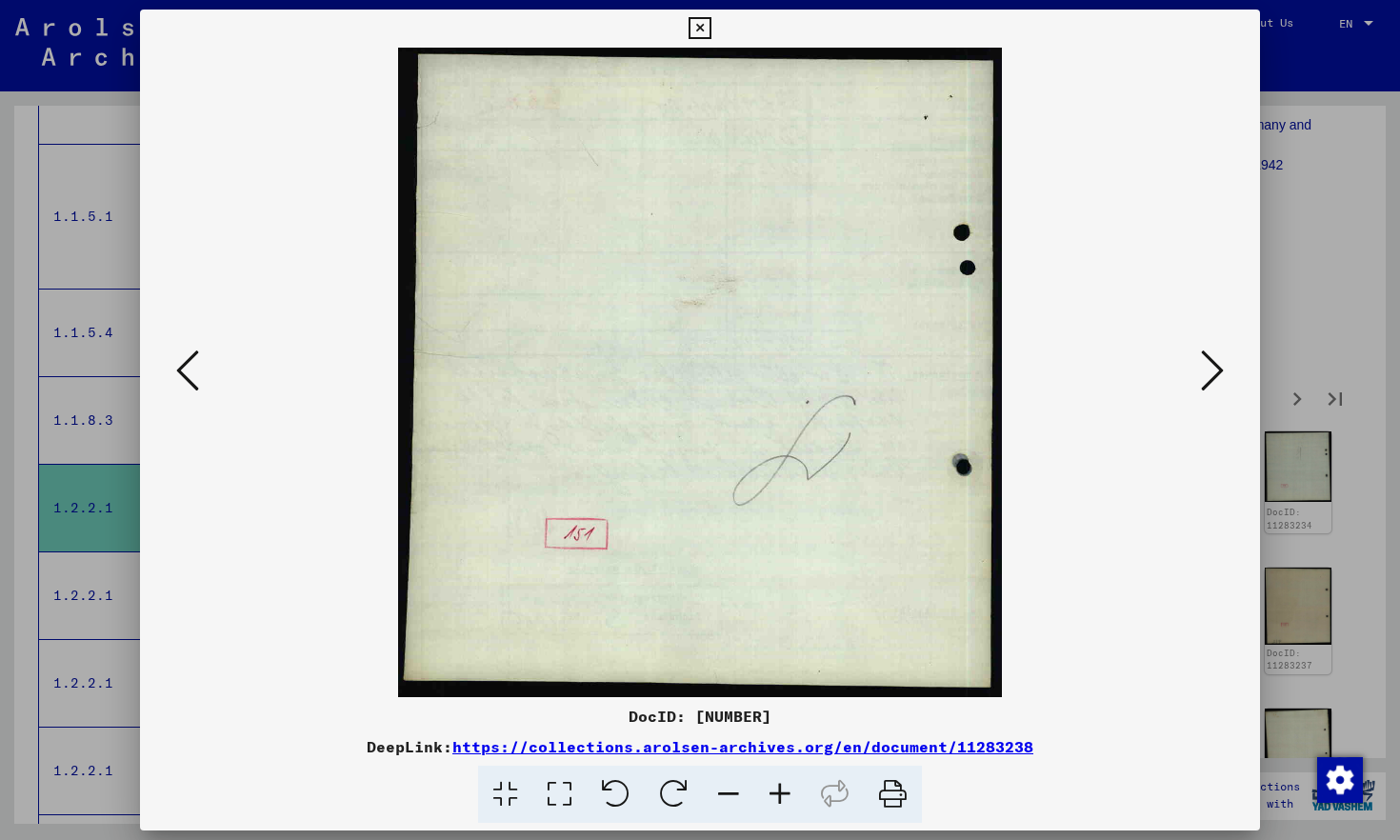 click at bounding box center (1212, 370) 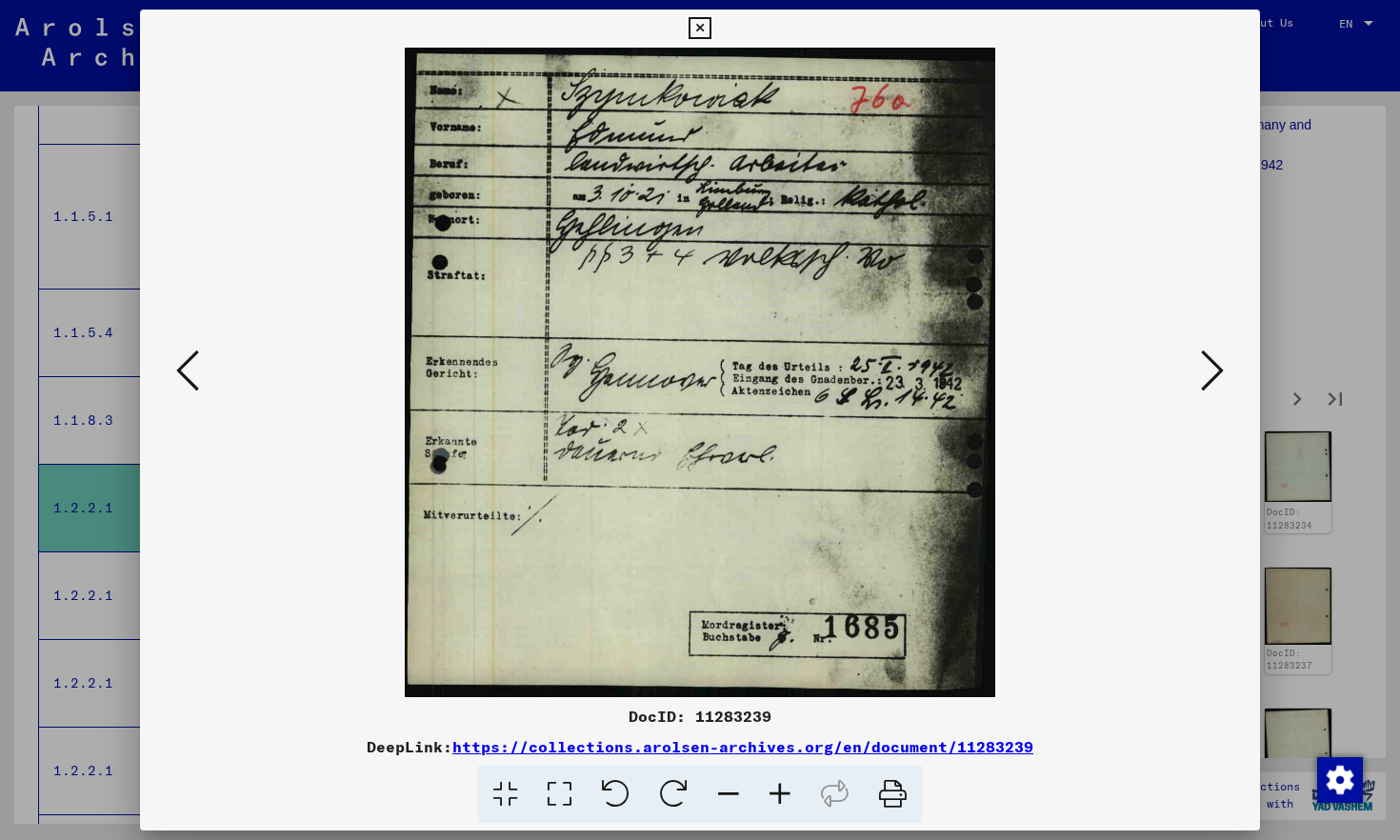 click at bounding box center [1212, 370] 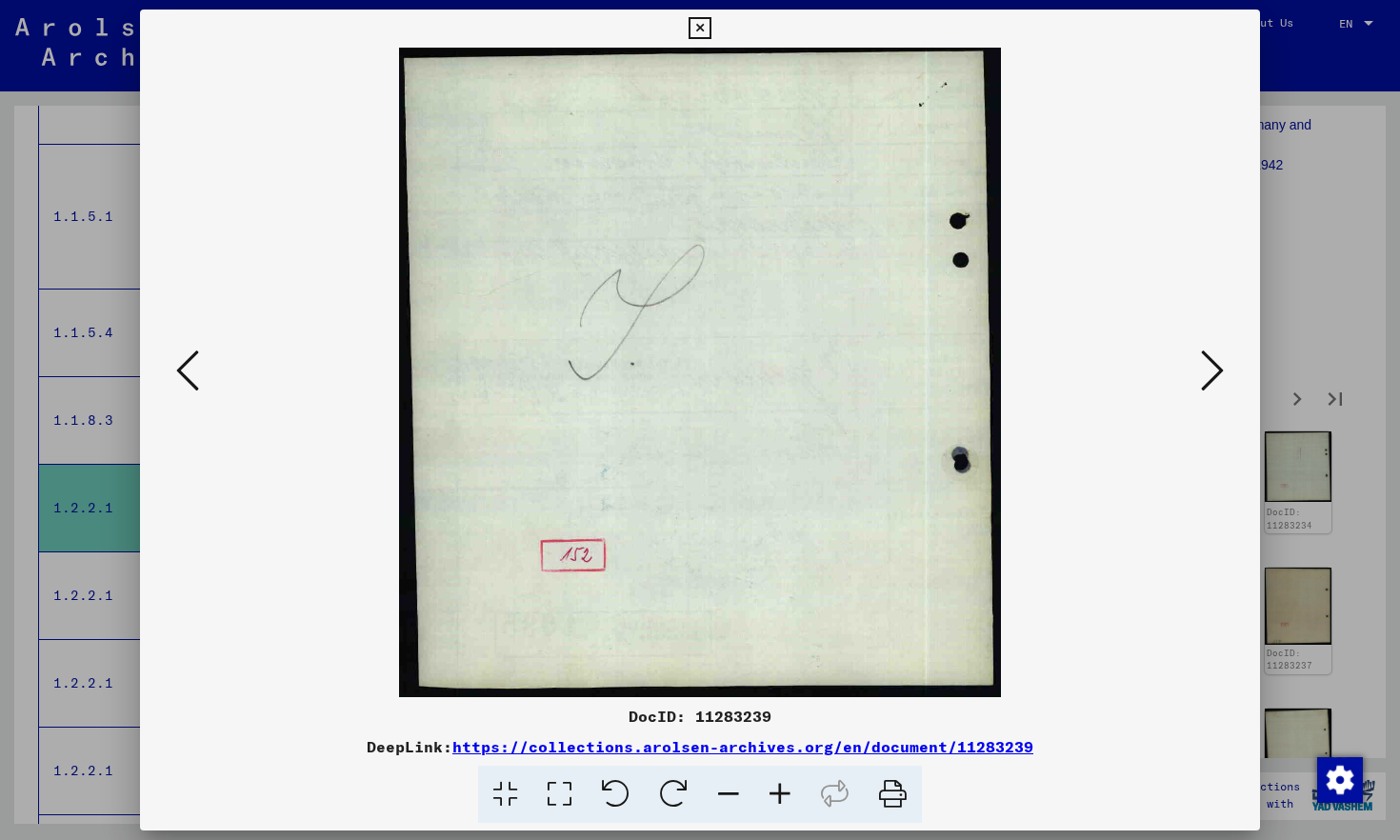 click at bounding box center (1212, 370) 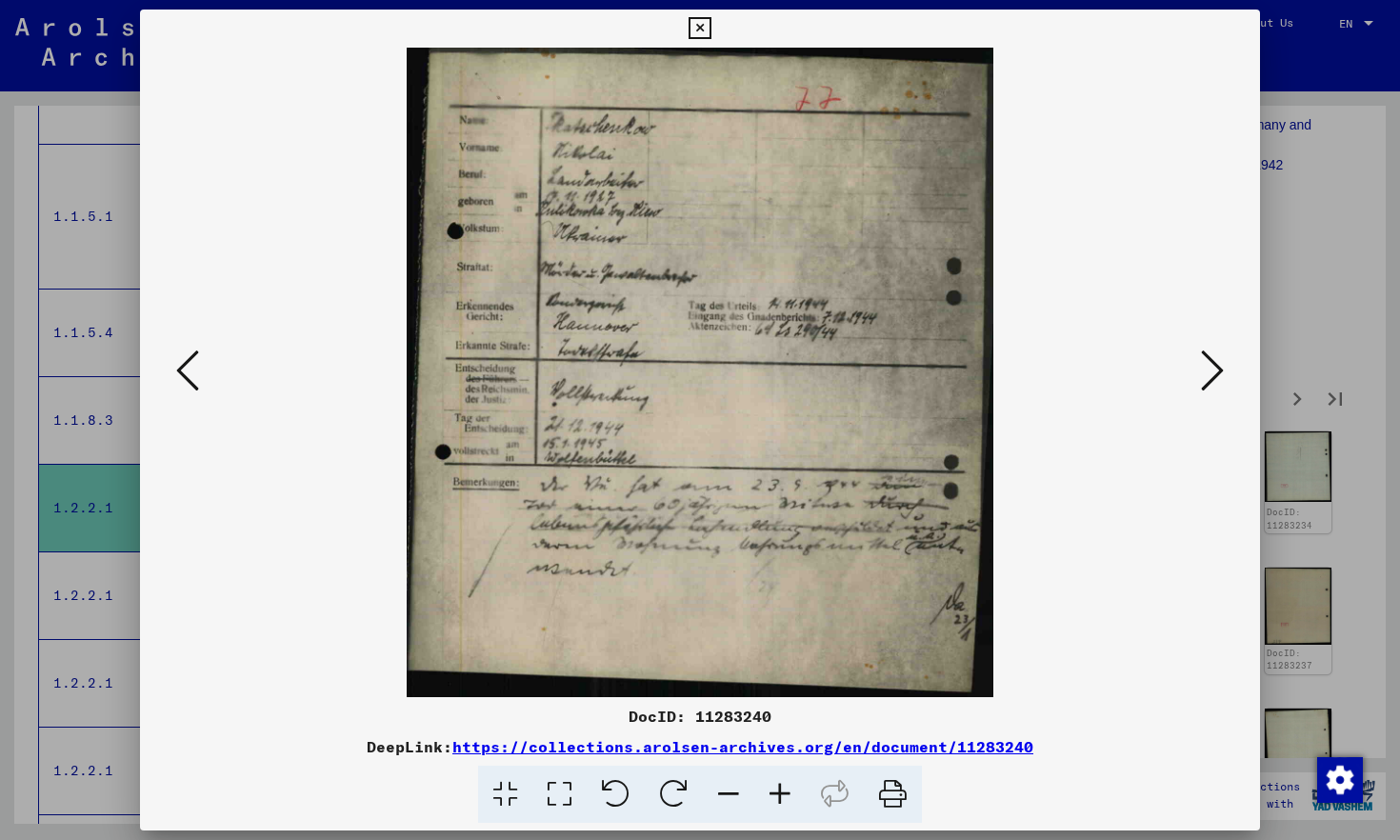 click at bounding box center [1212, 370] 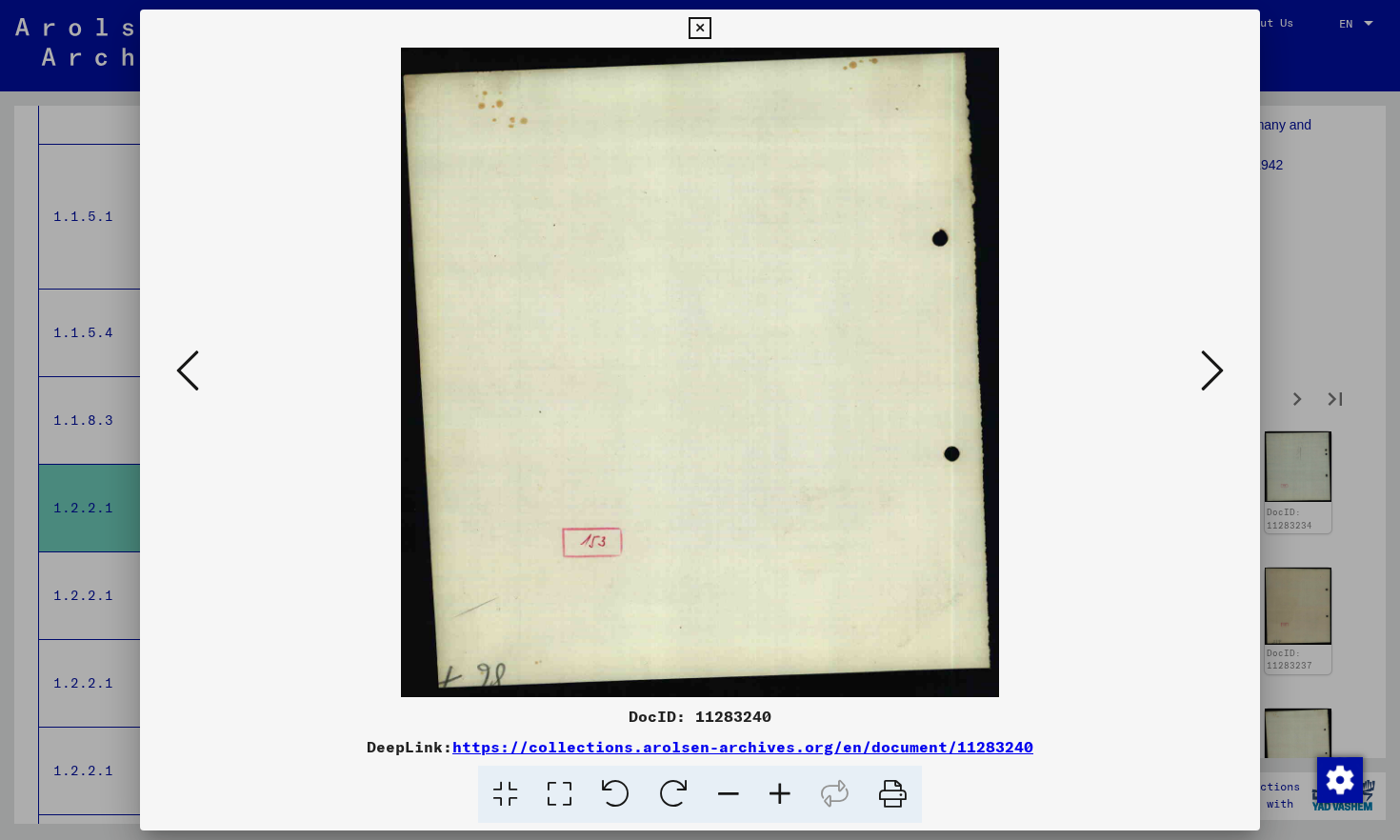 click at bounding box center (1212, 370) 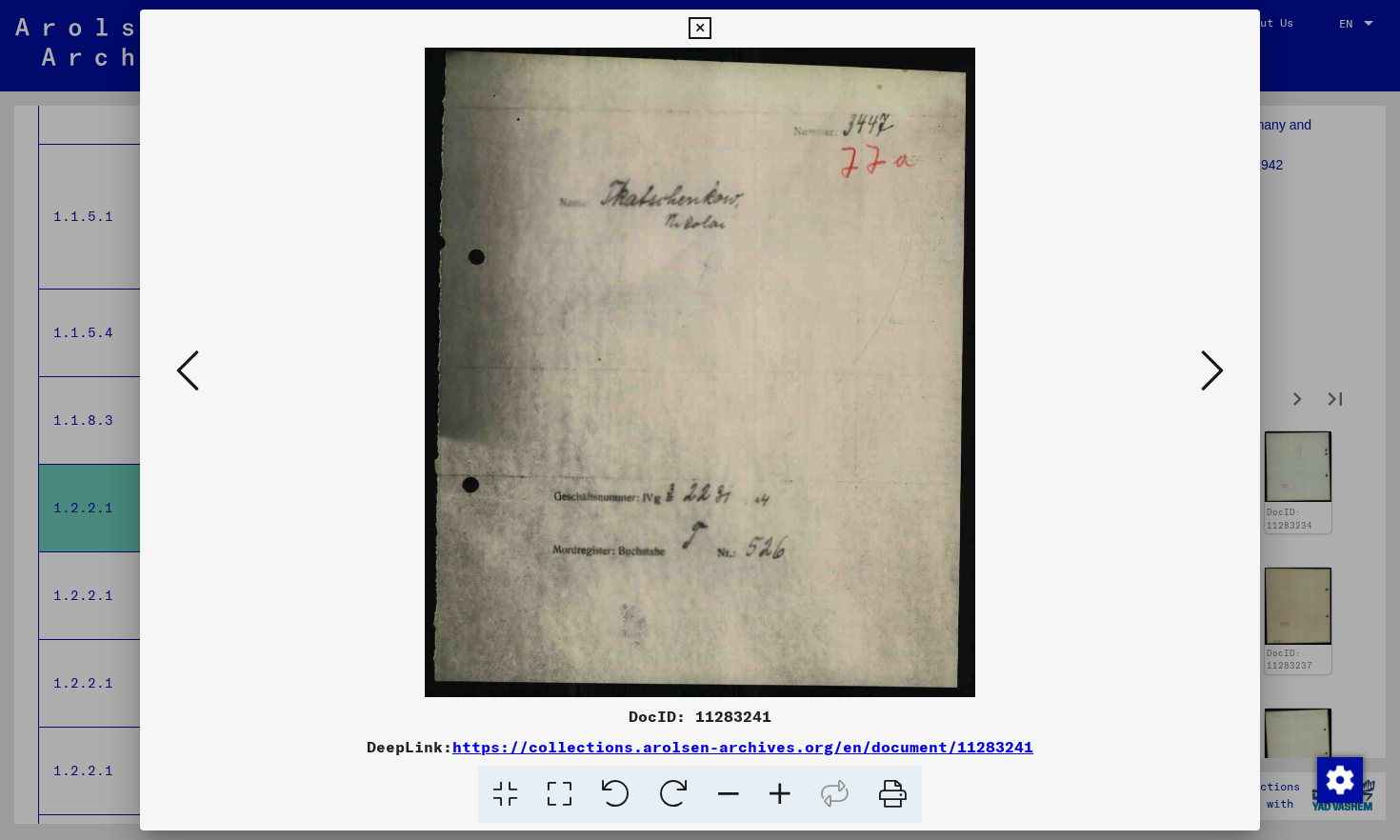 click at bounding box center (1212, 370) 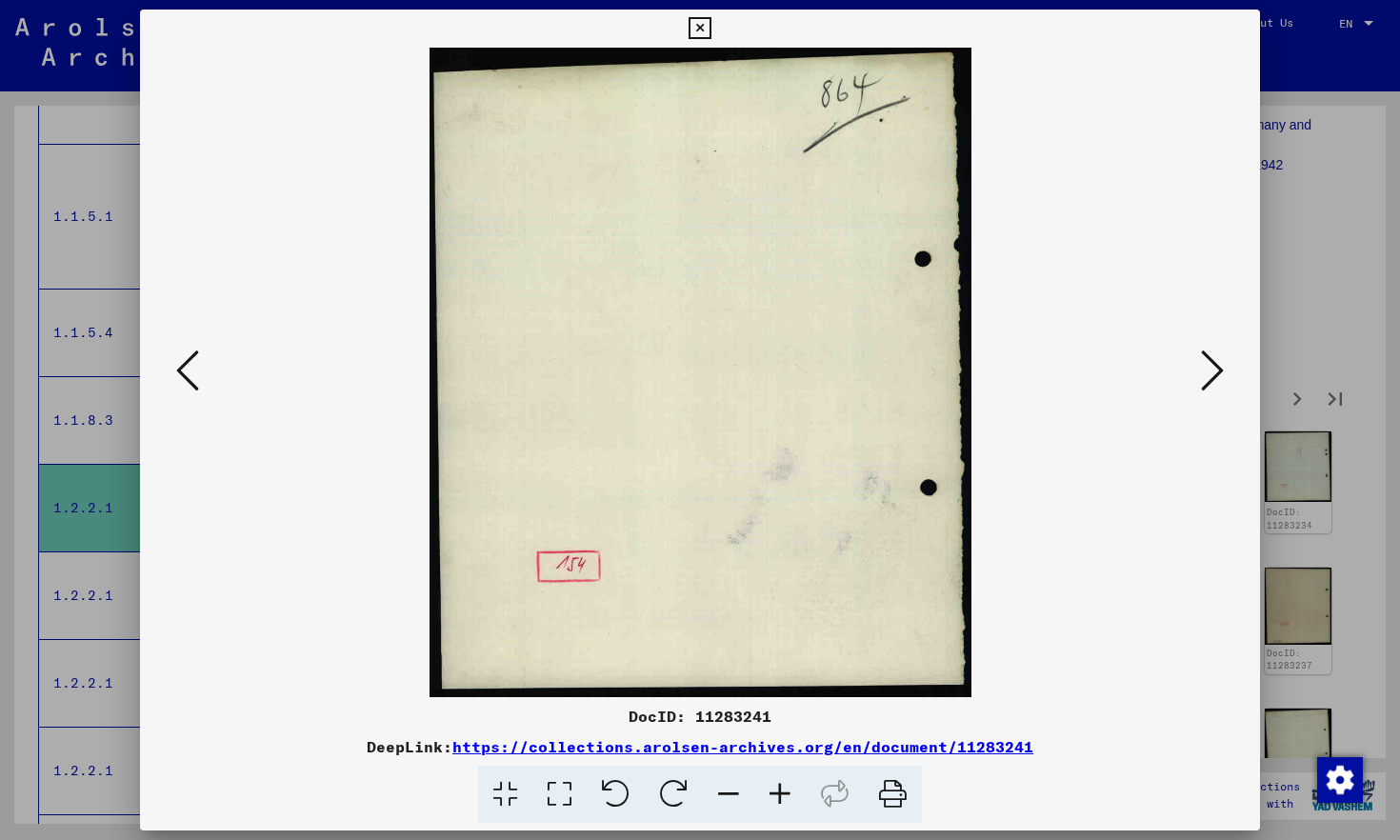 click at bounding box center (1212, 370) 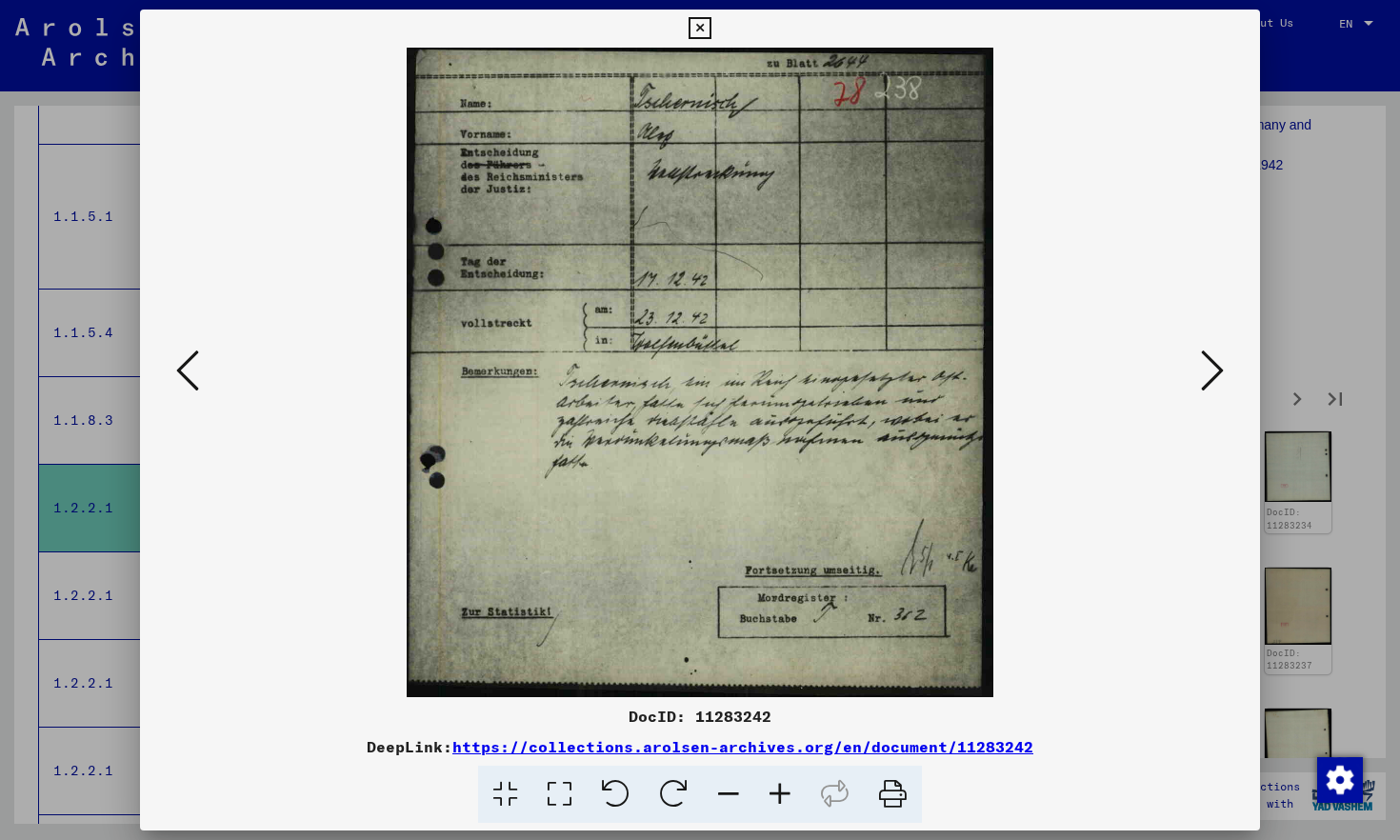 click at bounding box center (1212, 370) 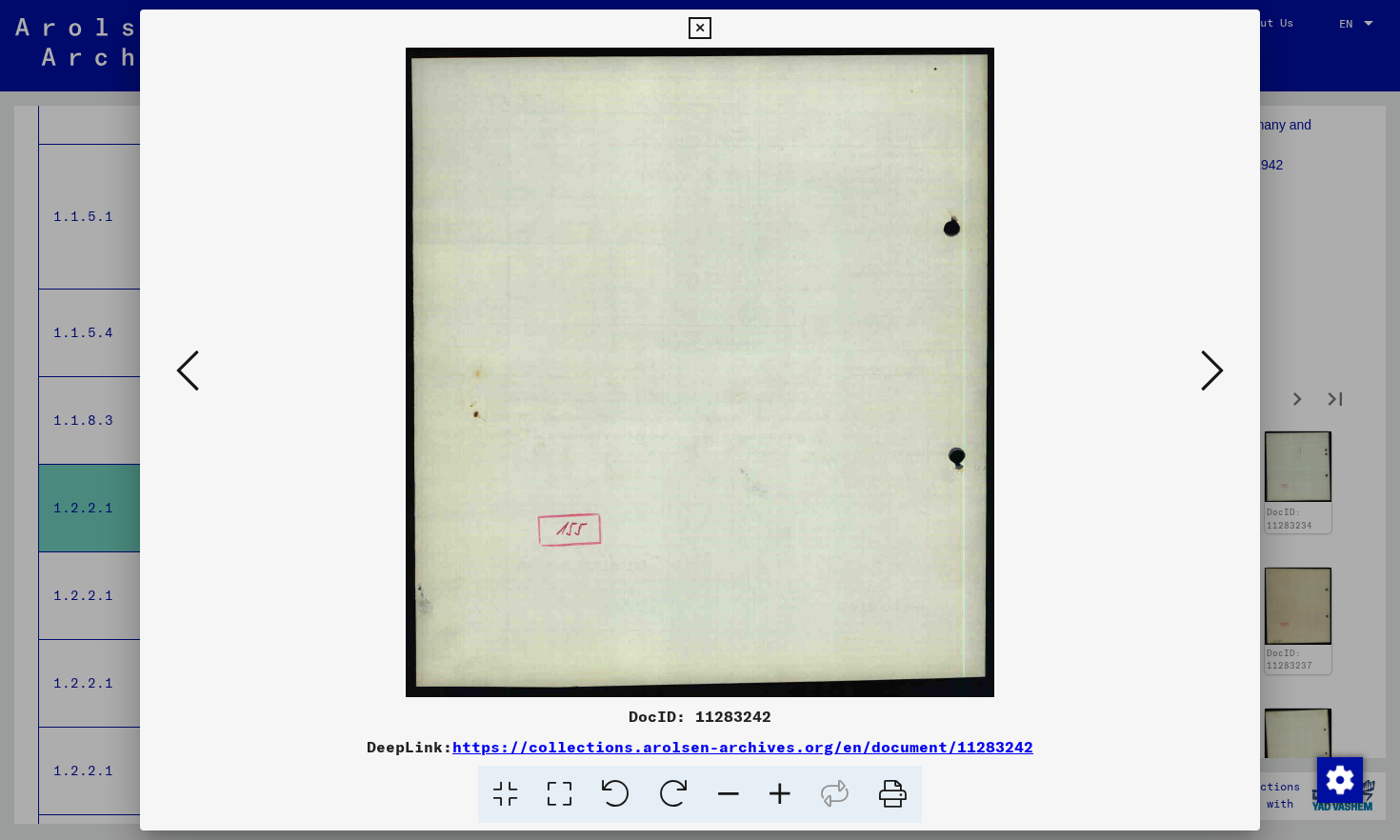 click at bounding box center (1212, 370) 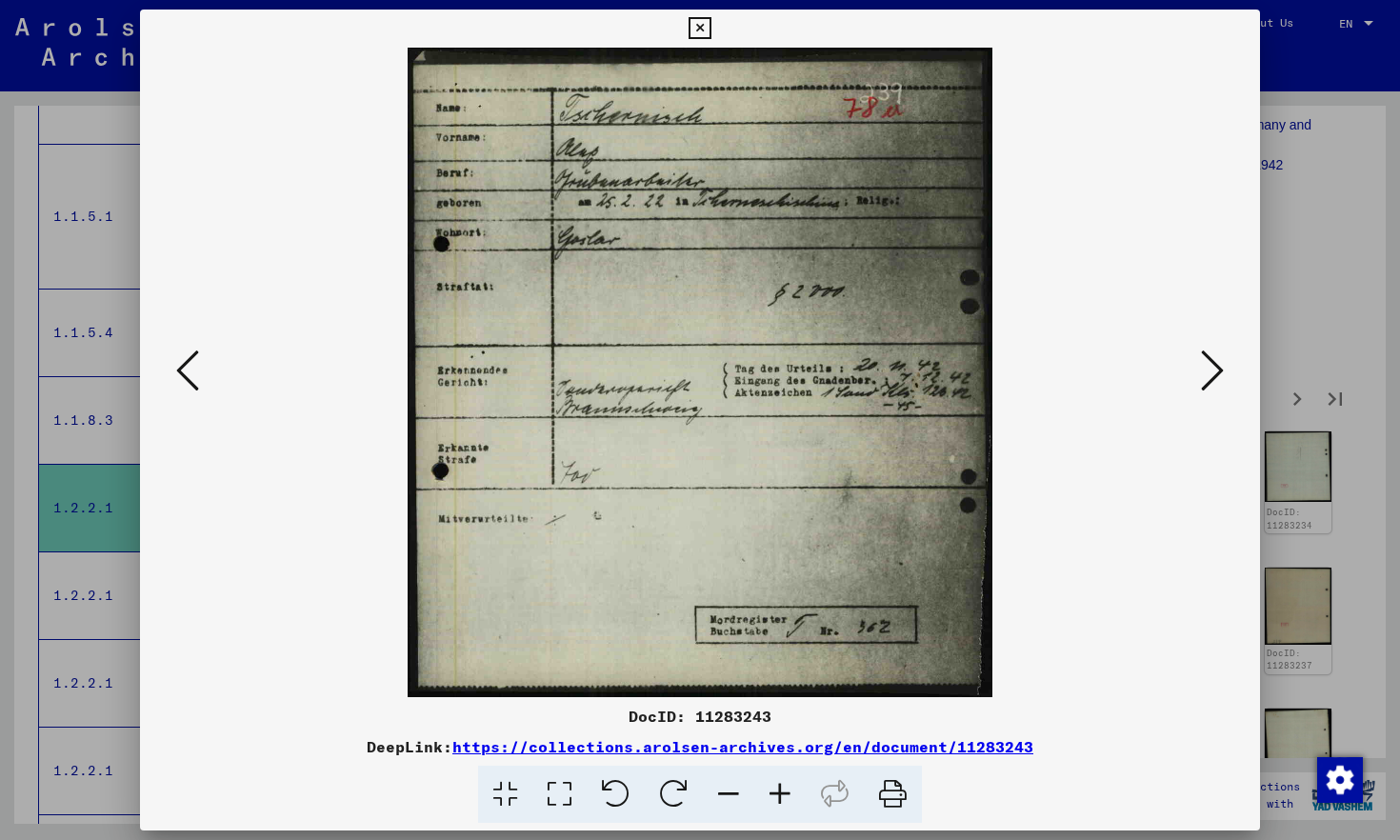 click at bounding box center [1212, 370] 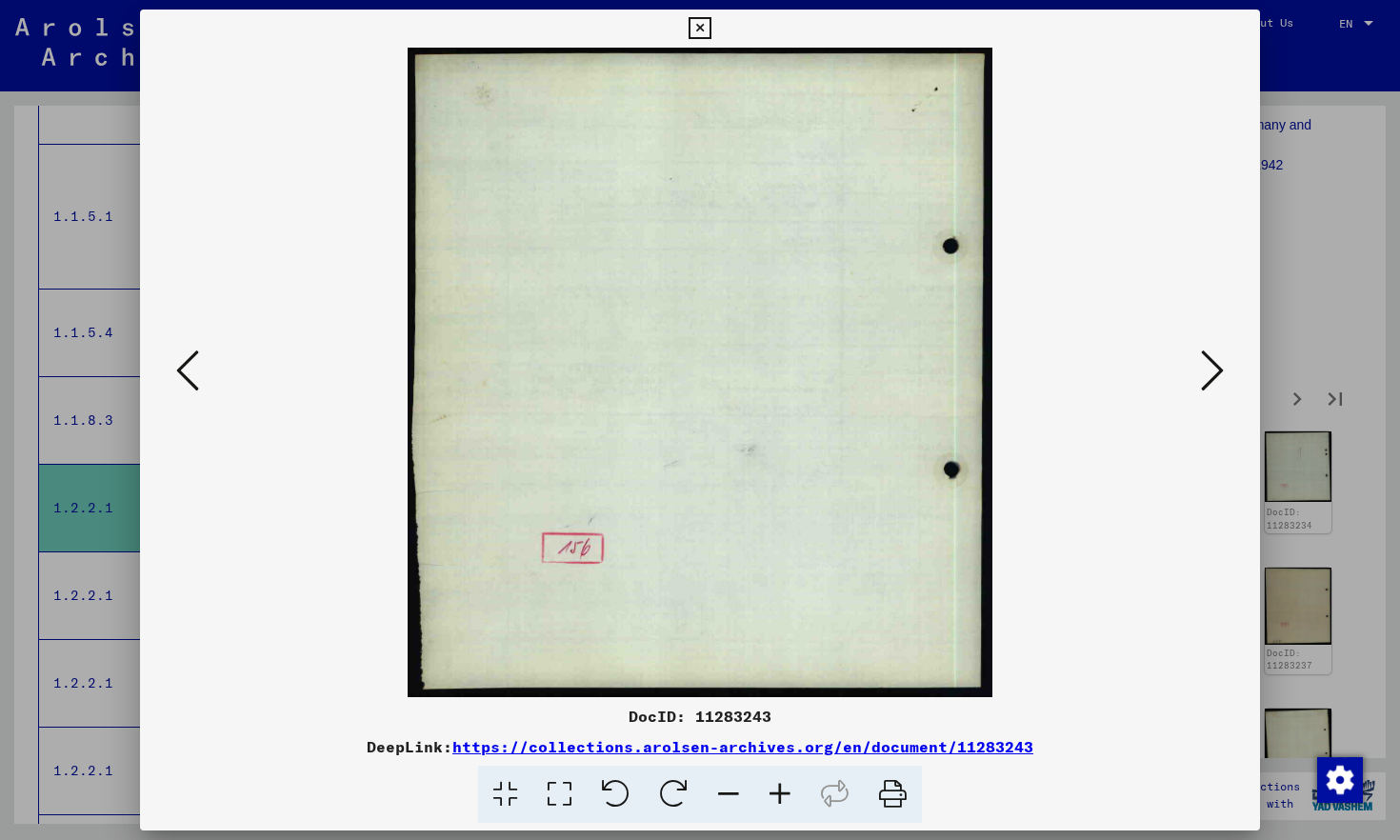 click at bounding box center (1212, 370) 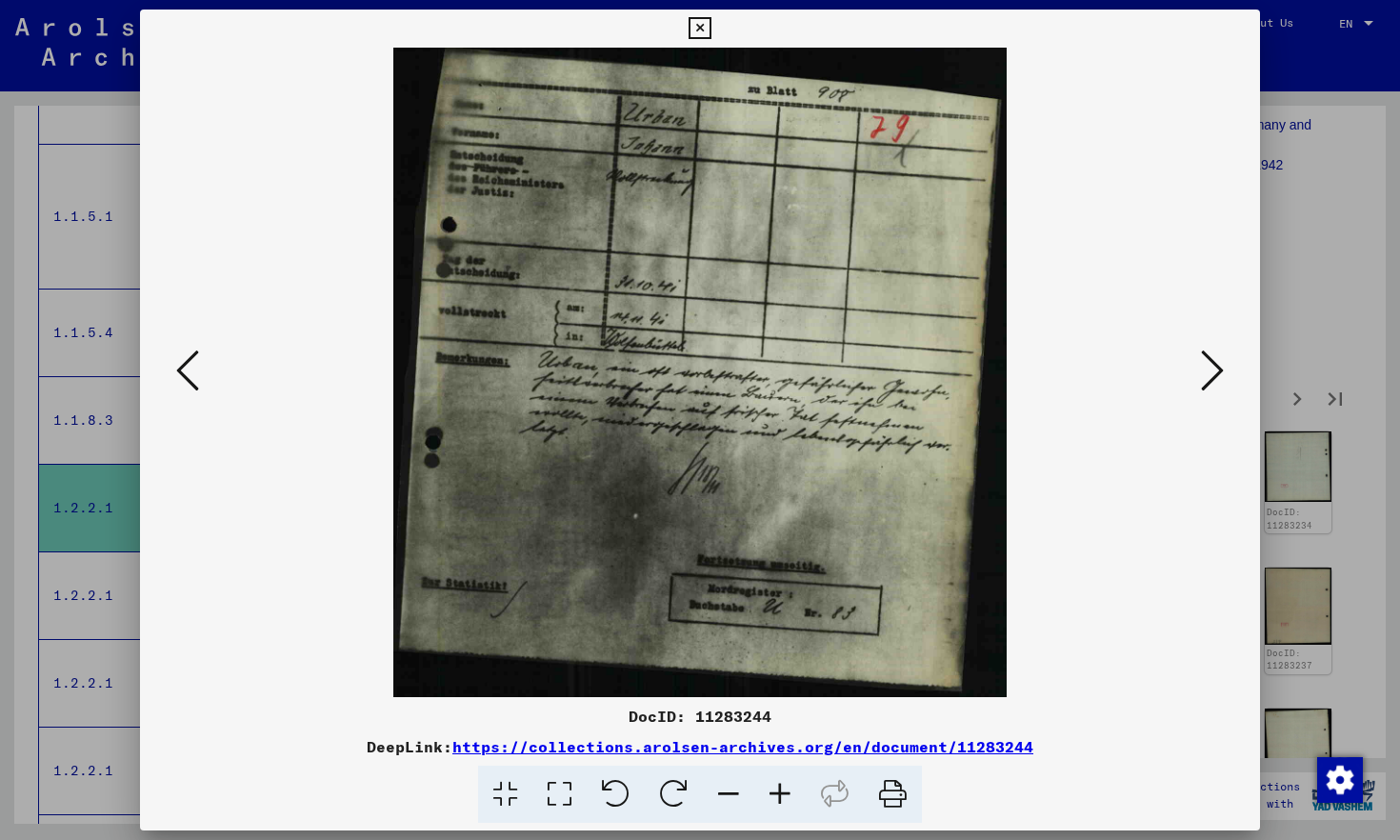 click at bounding box center [1212, 370] 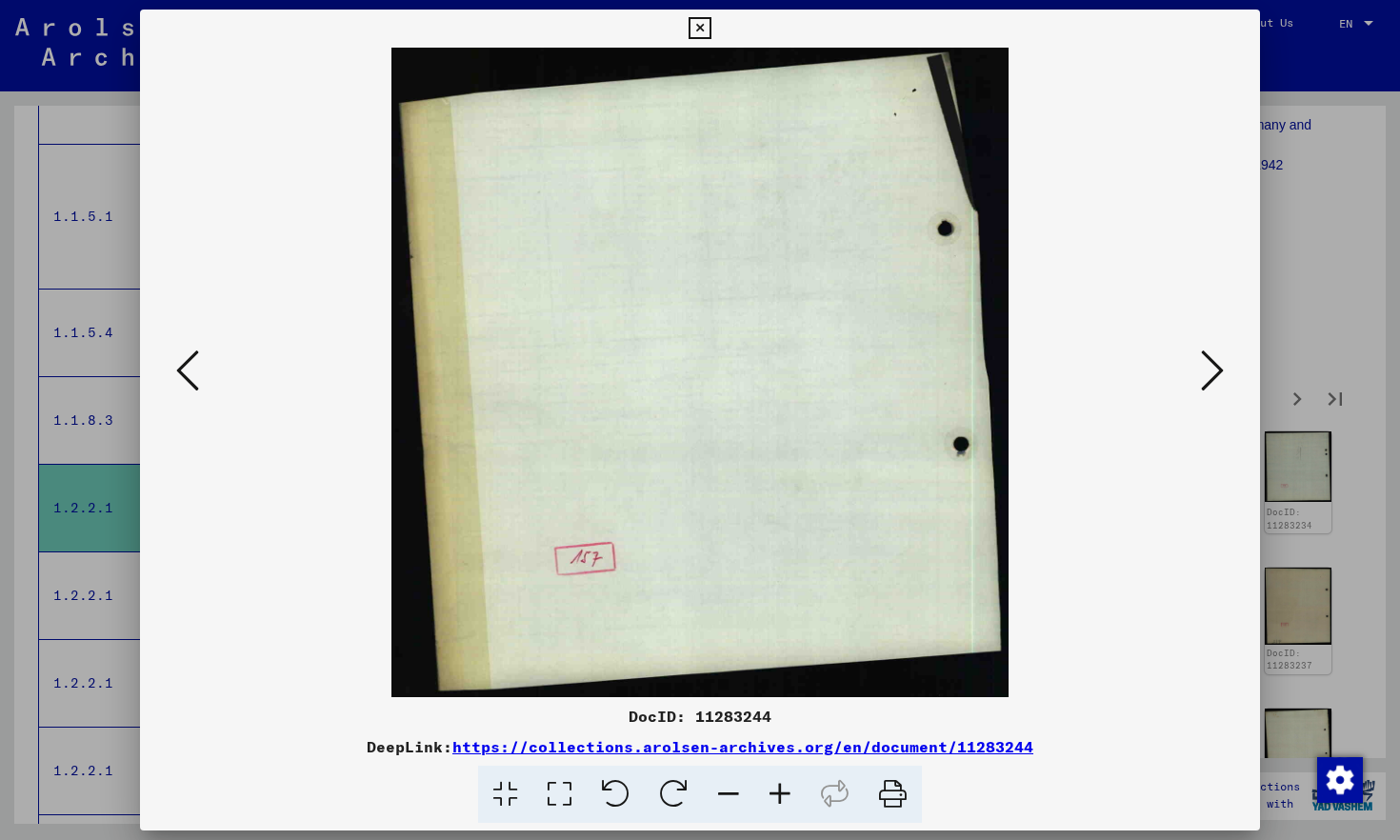 click at bounding box center [1212, 370] 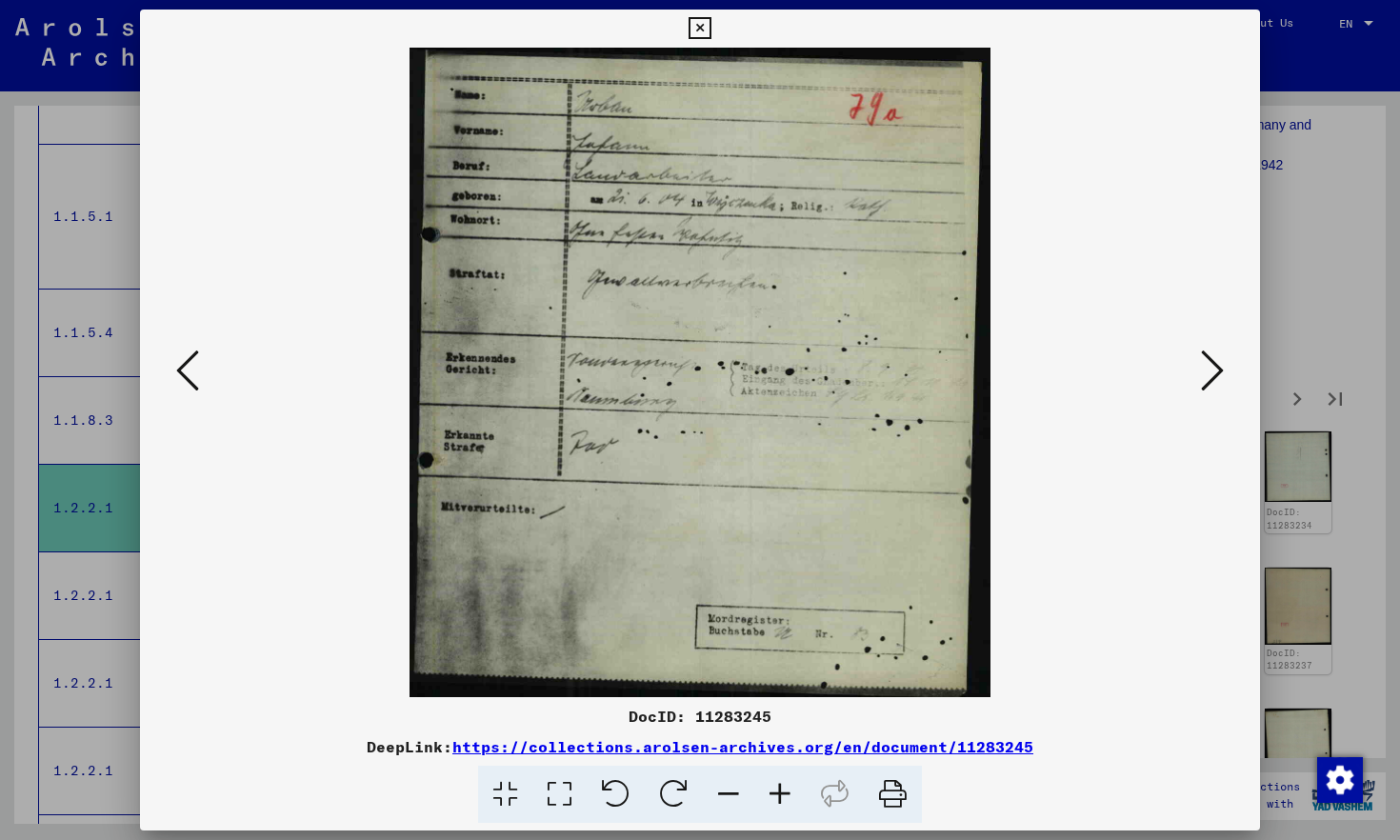 click at bounding box center (1212, 370) 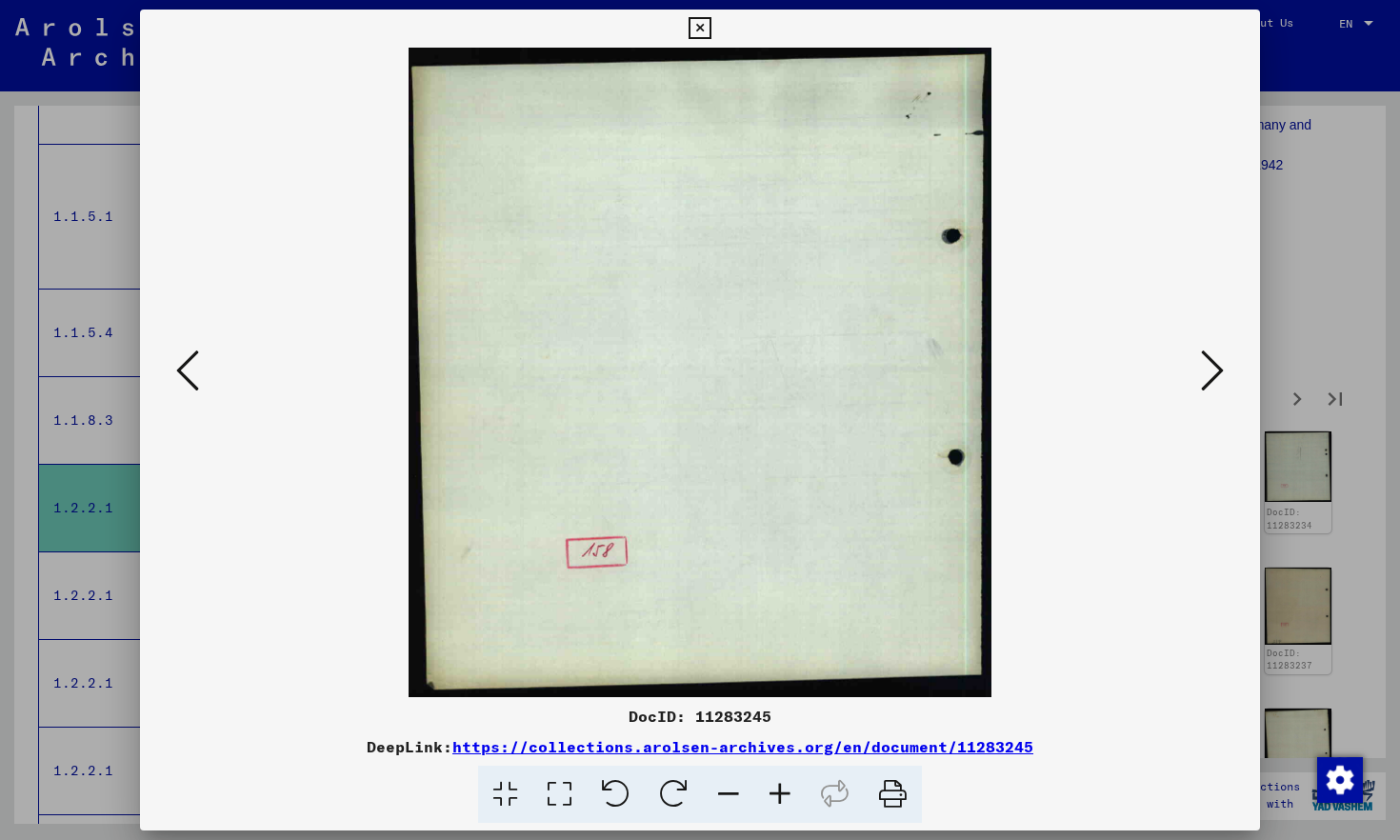 click at bounding box center [1212, 370] 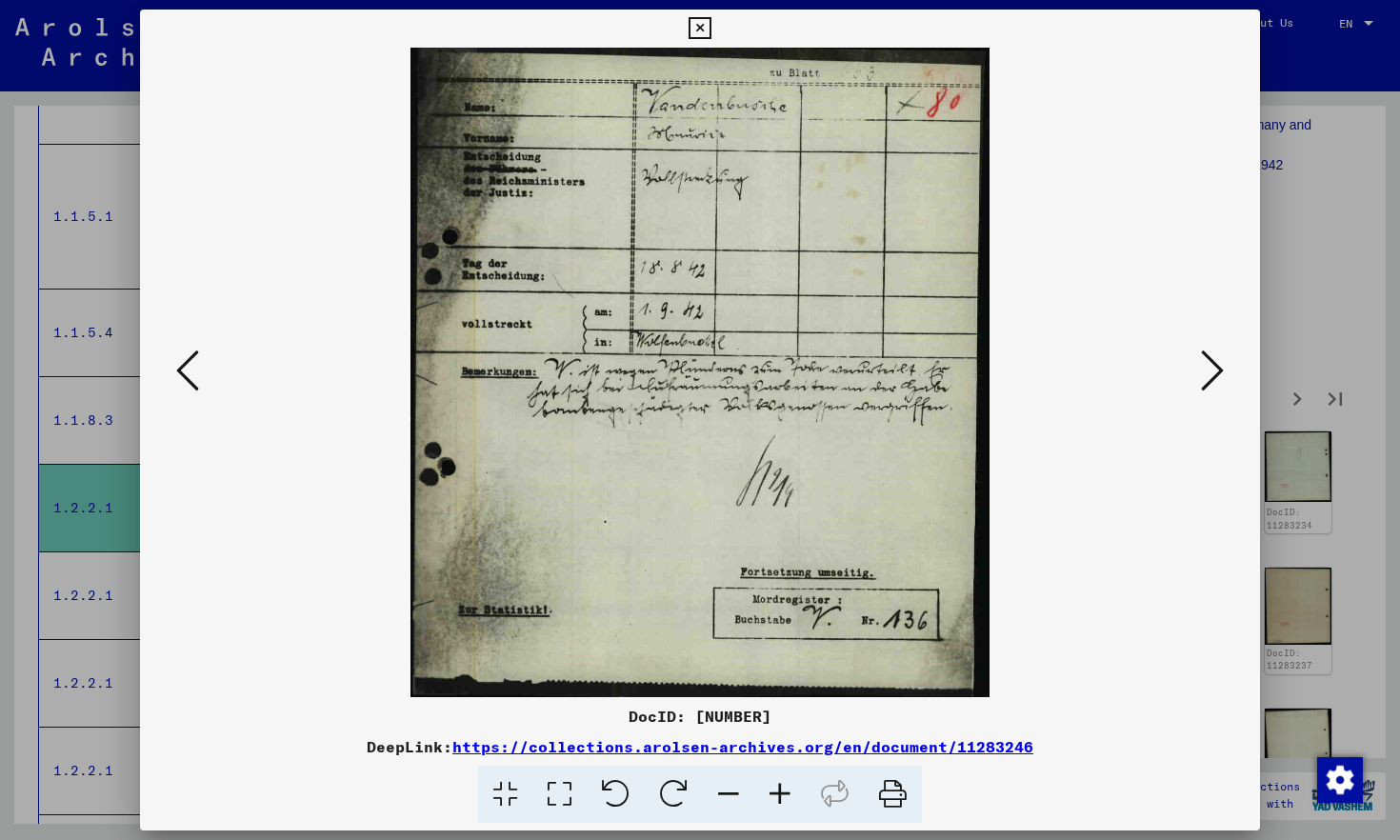 click at bounding box center (1212, 370) 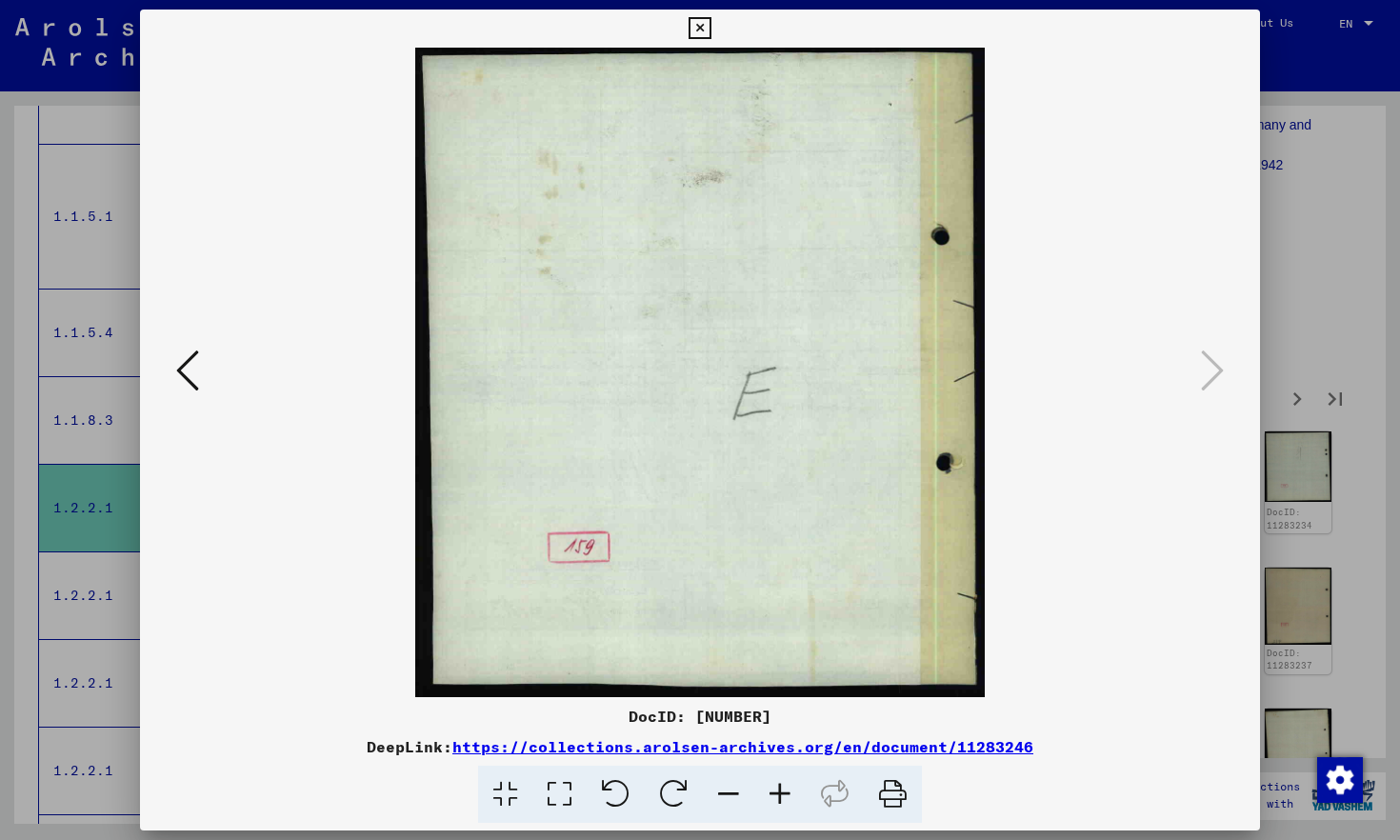 click at bounding box center (699, 29) 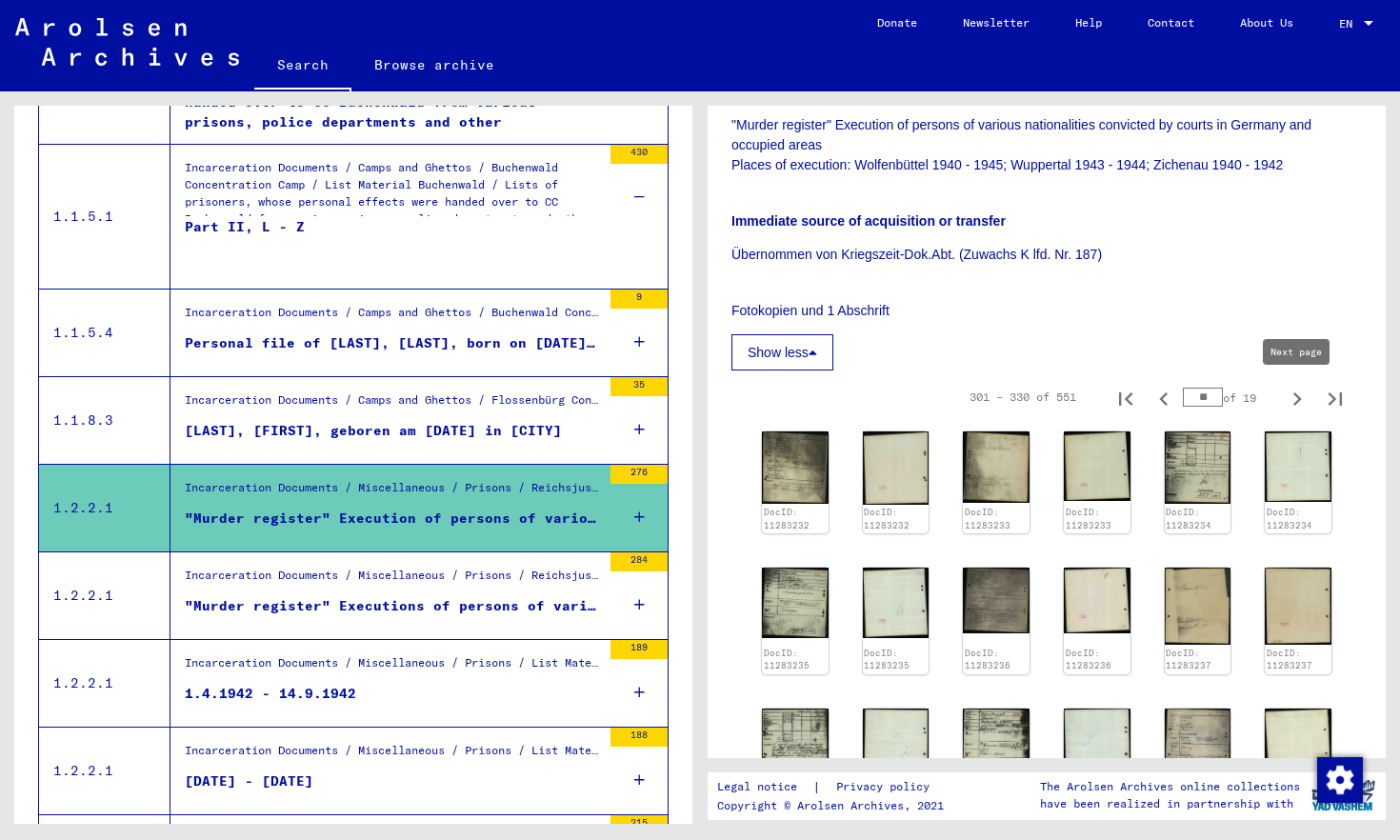 click 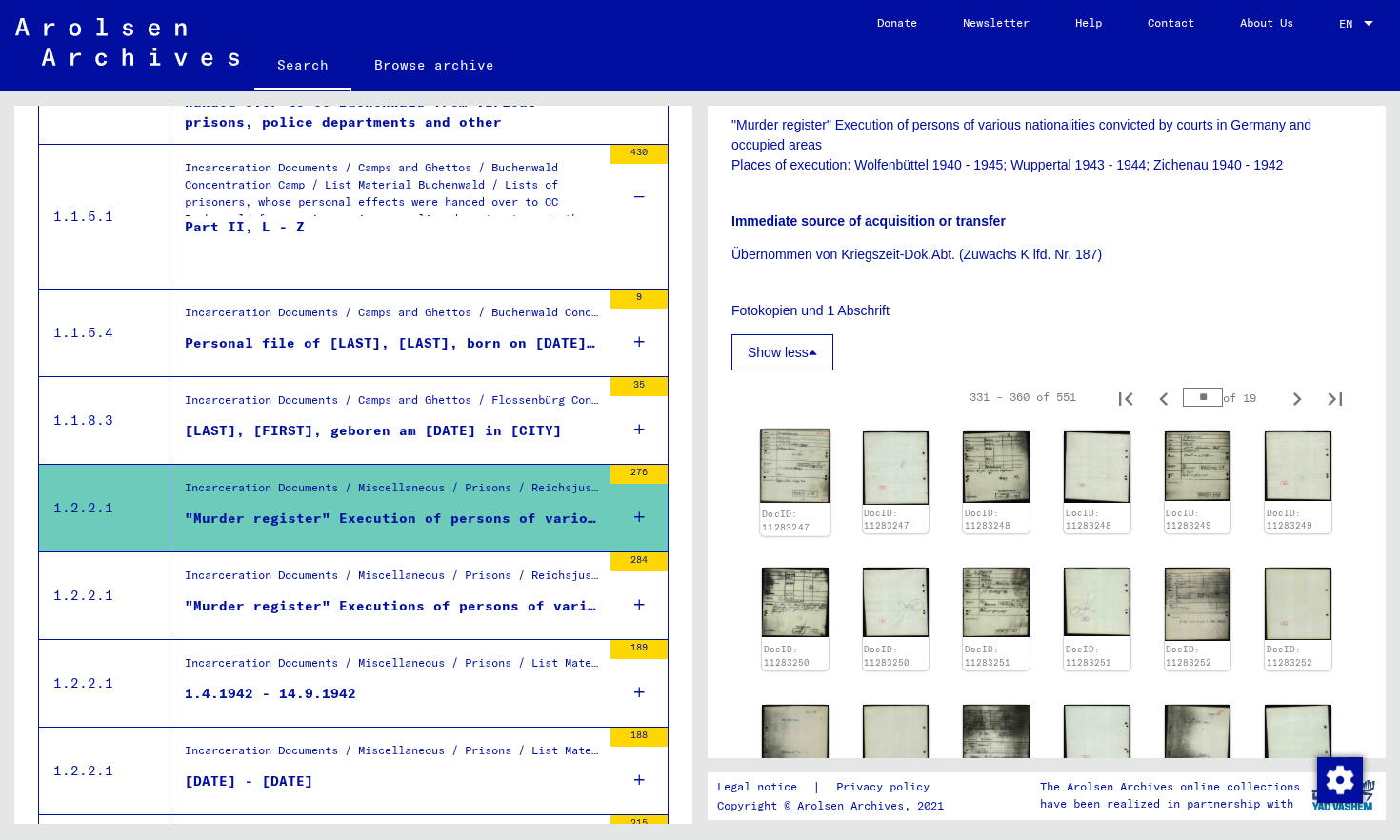 click 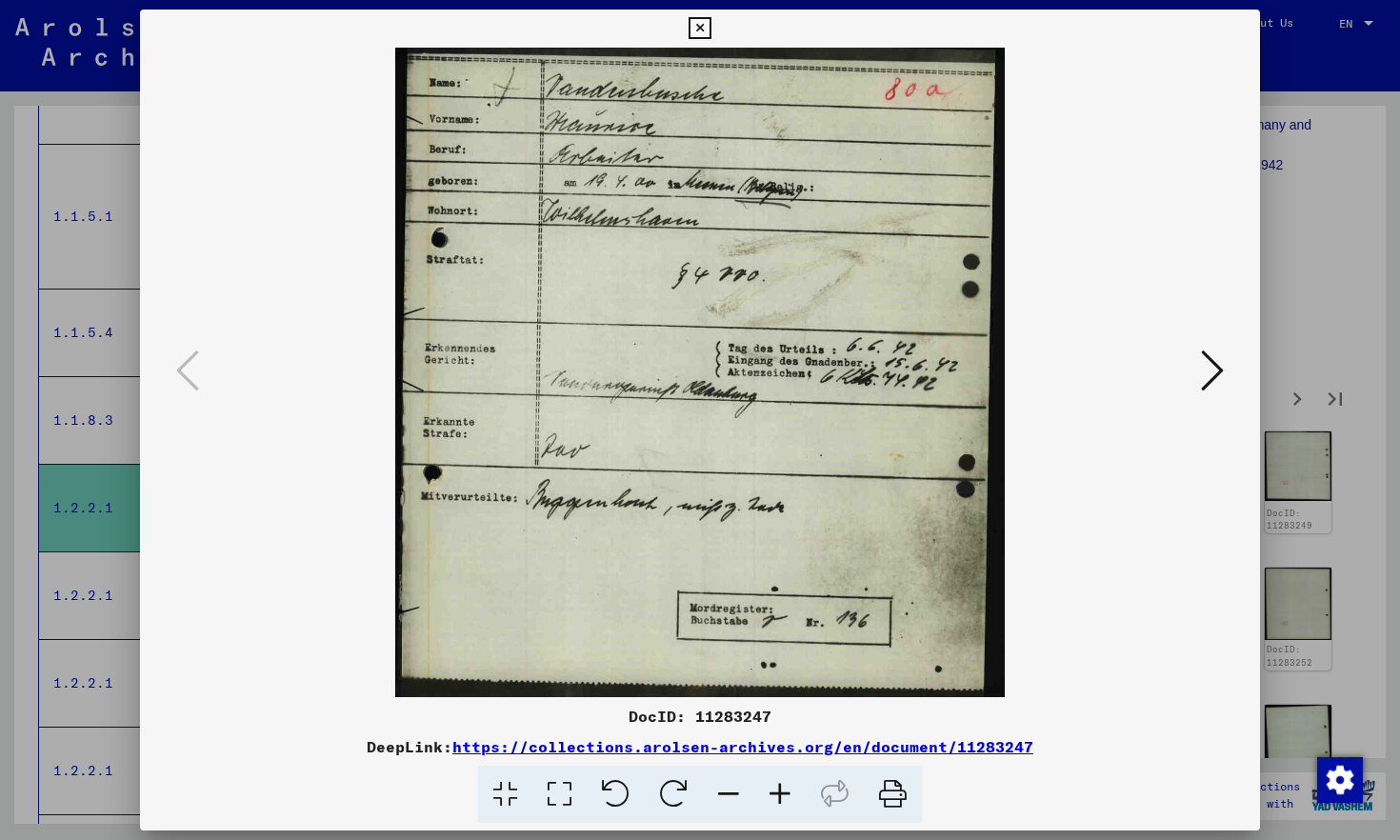 click at bounding box center [1212, 370] 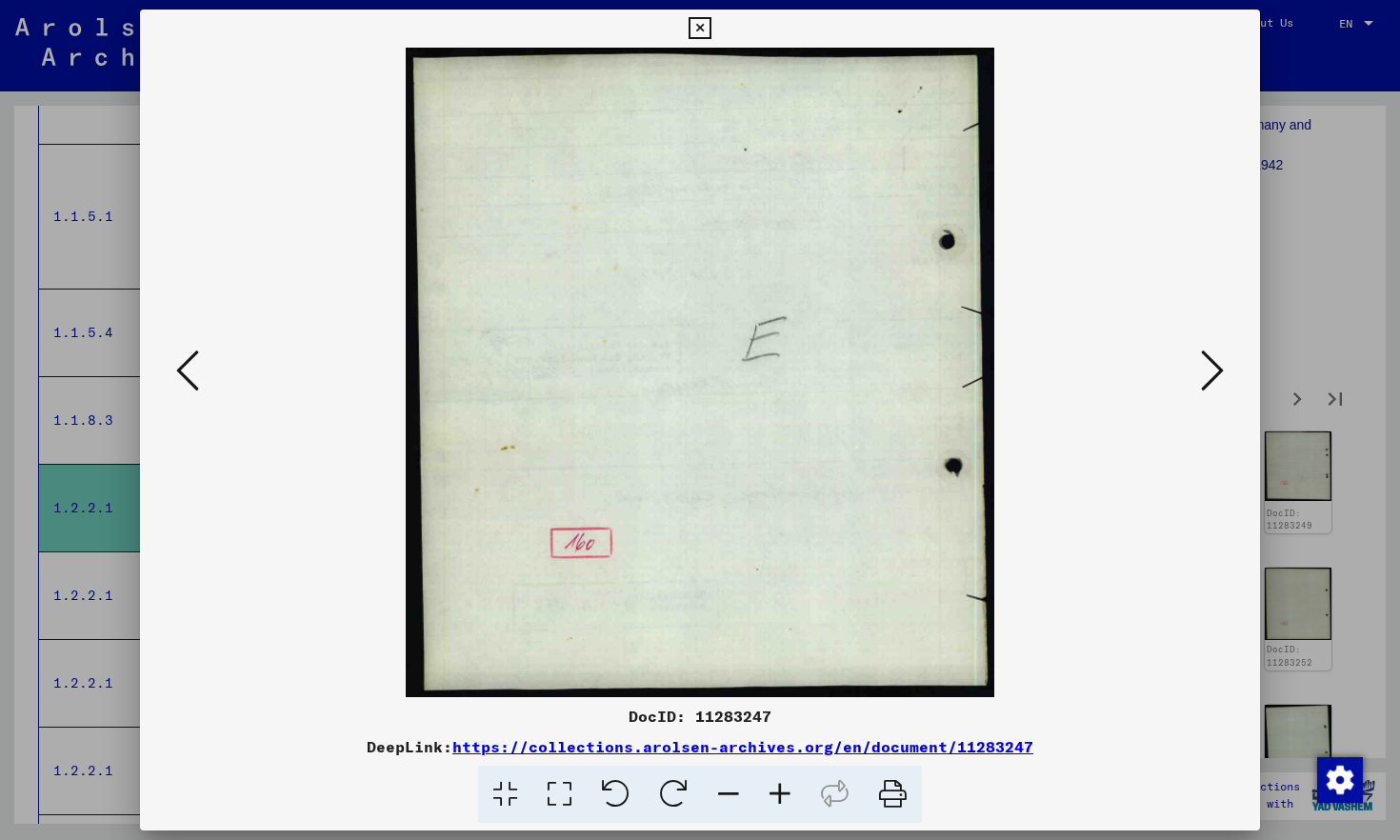 click at bounding box center [1212, 370] 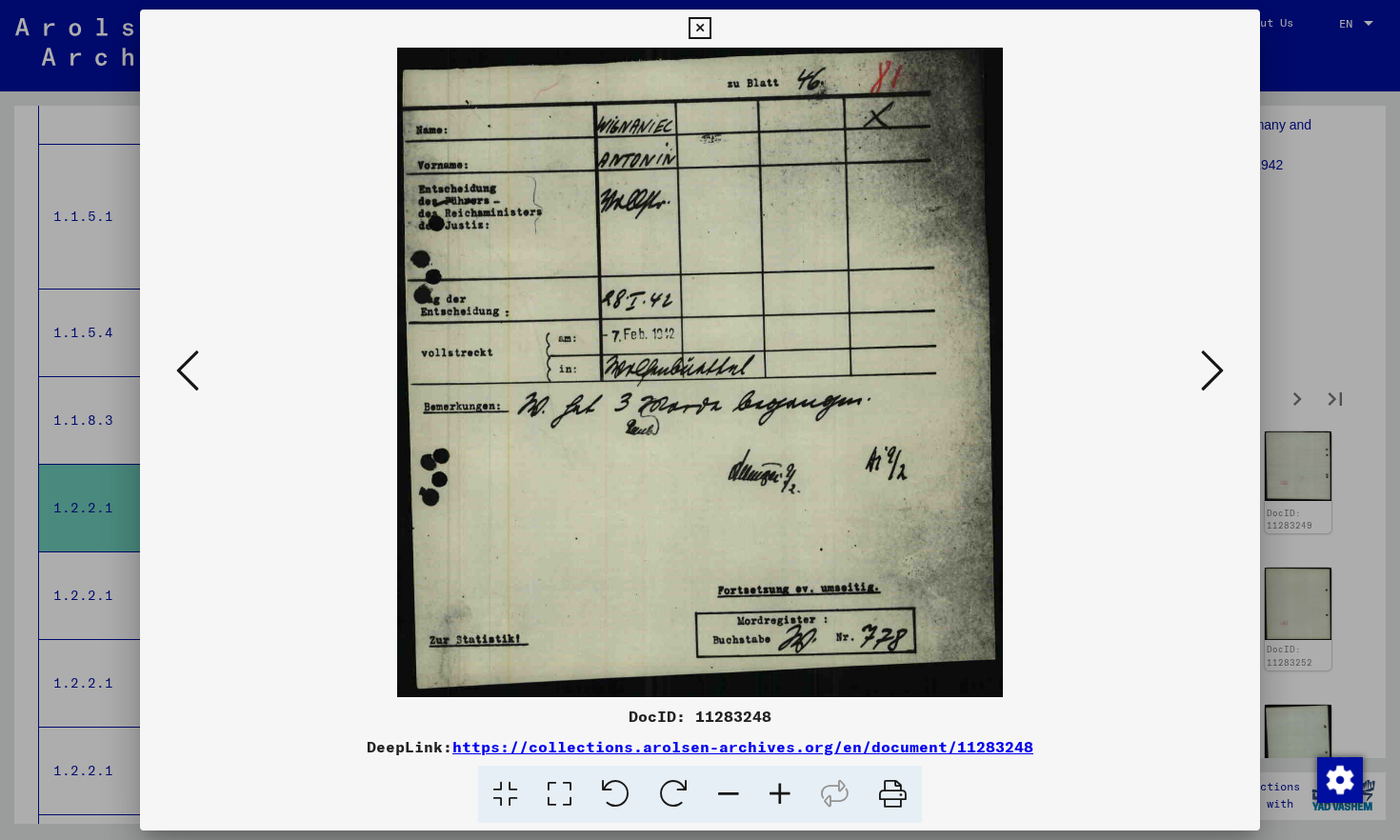 click at bounding box center (1212, 370) 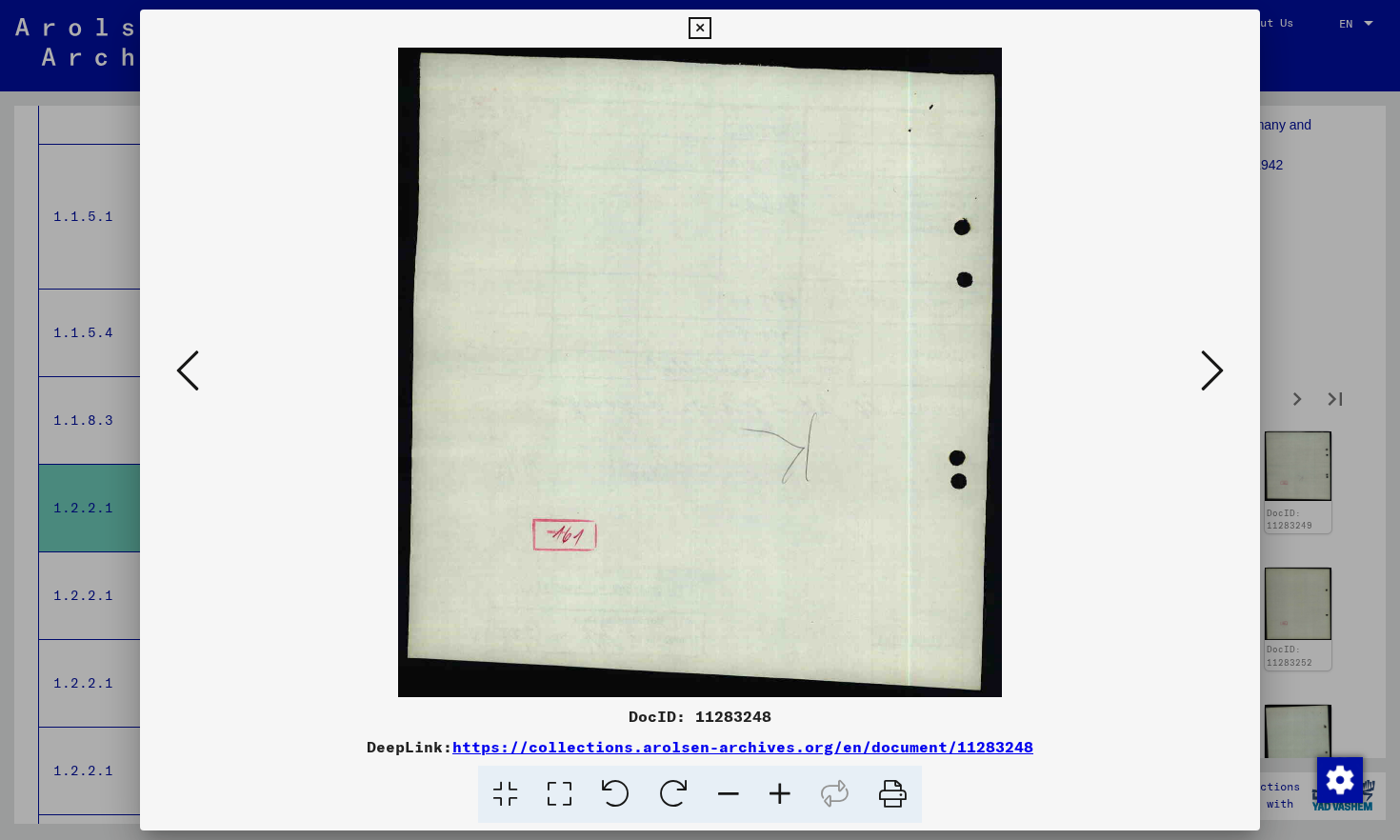 click at bounding box center (1212, 370) 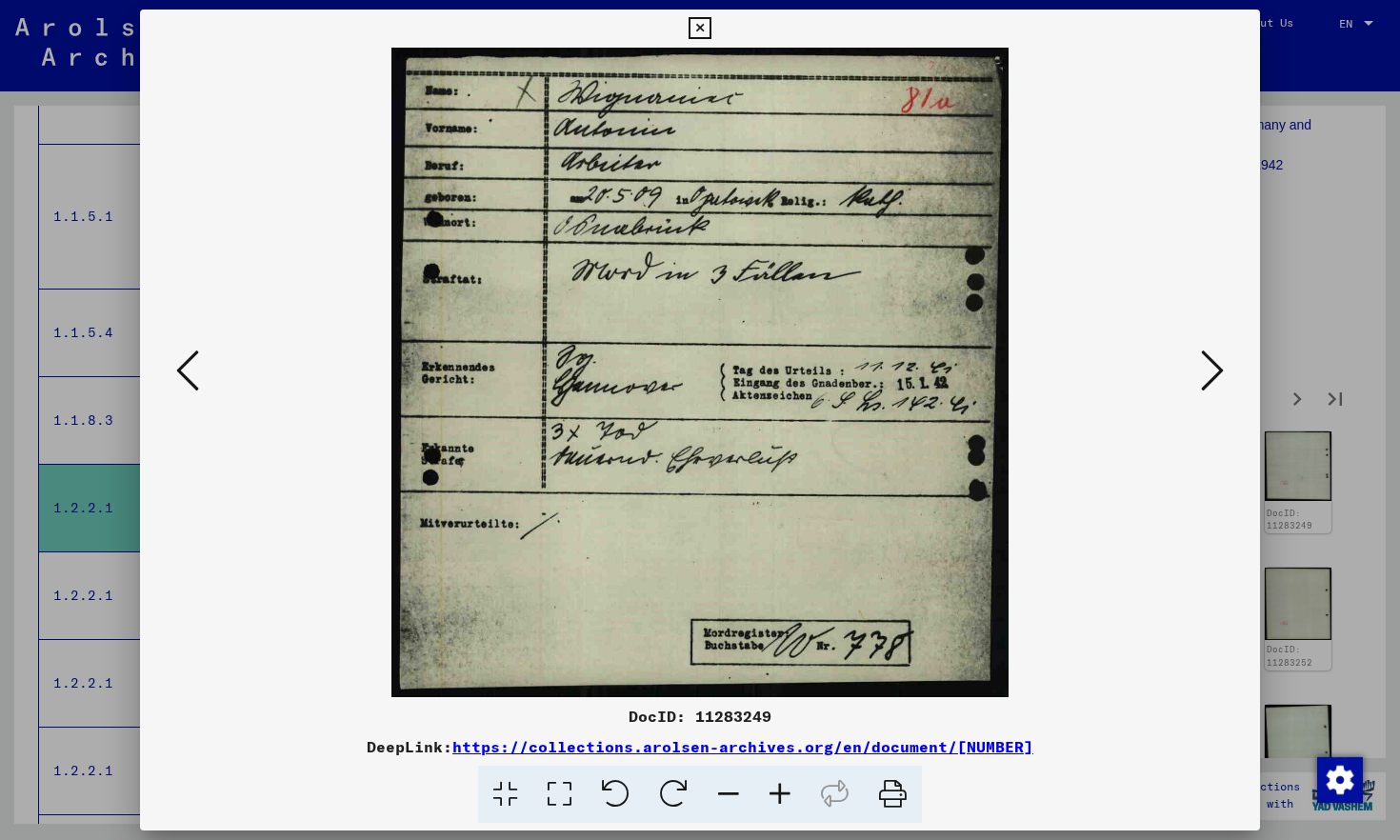click at bounding box center [1212, 370] 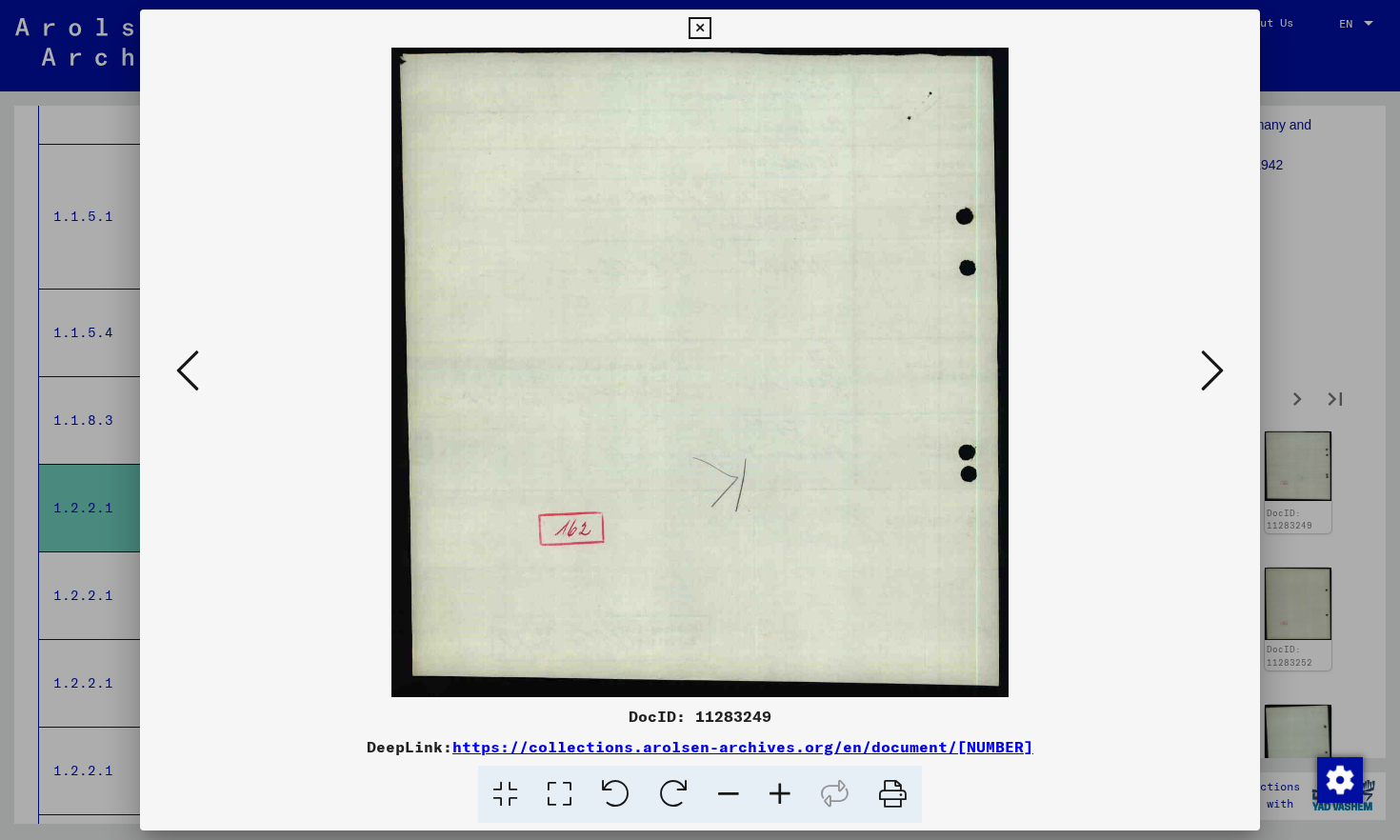 click at bounding box center (1212, 370) 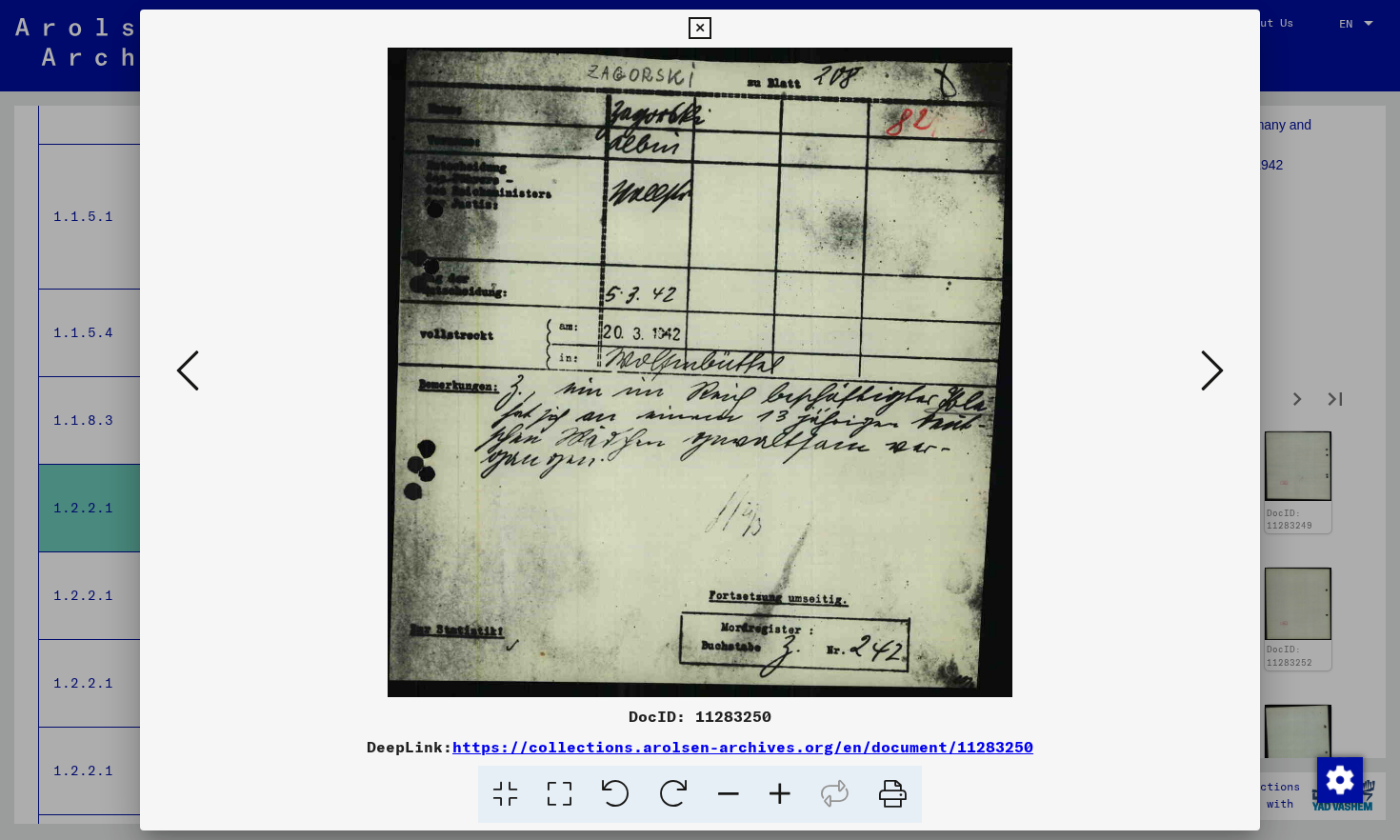 click at bounding box center (1212, 370) 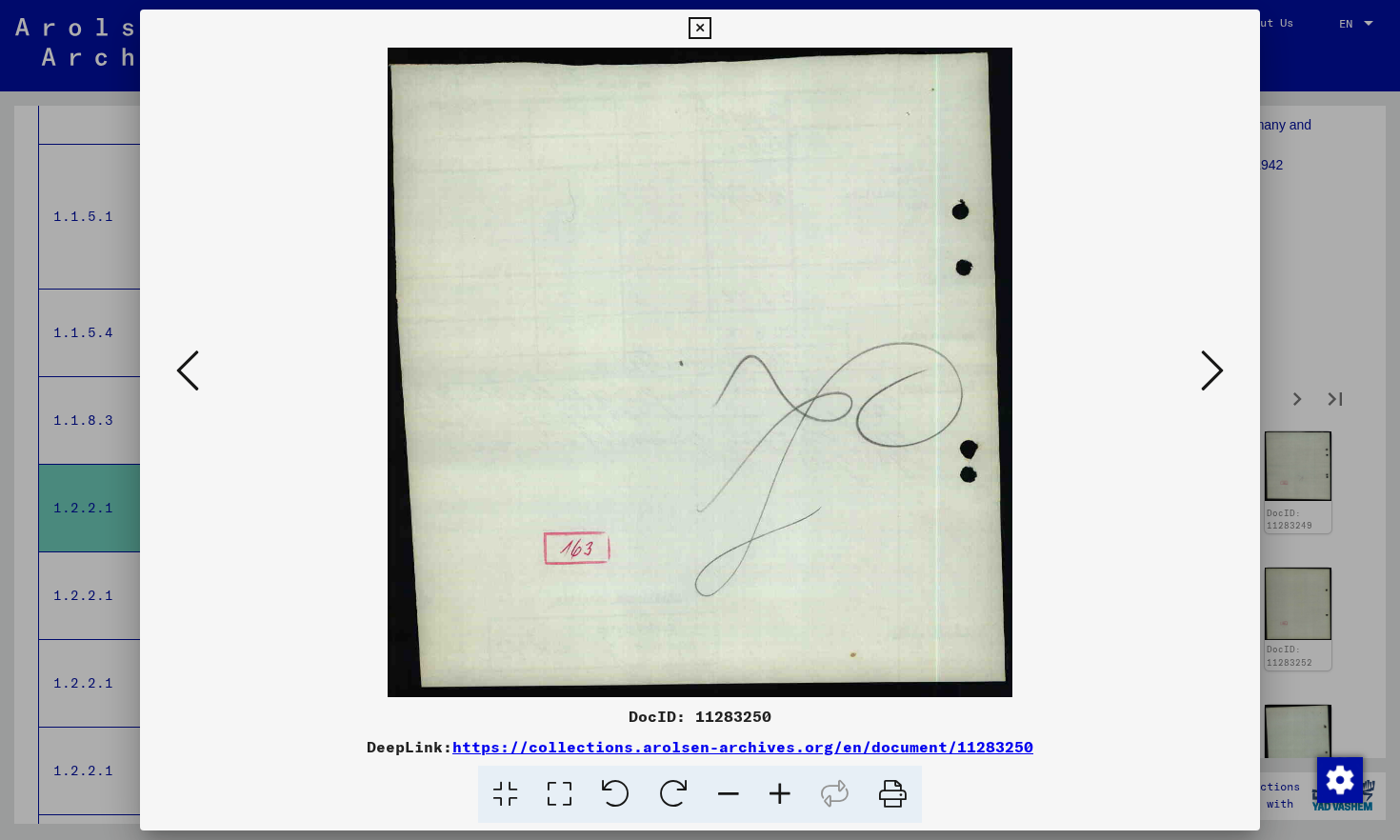 click at bounding box center (1212, 370) 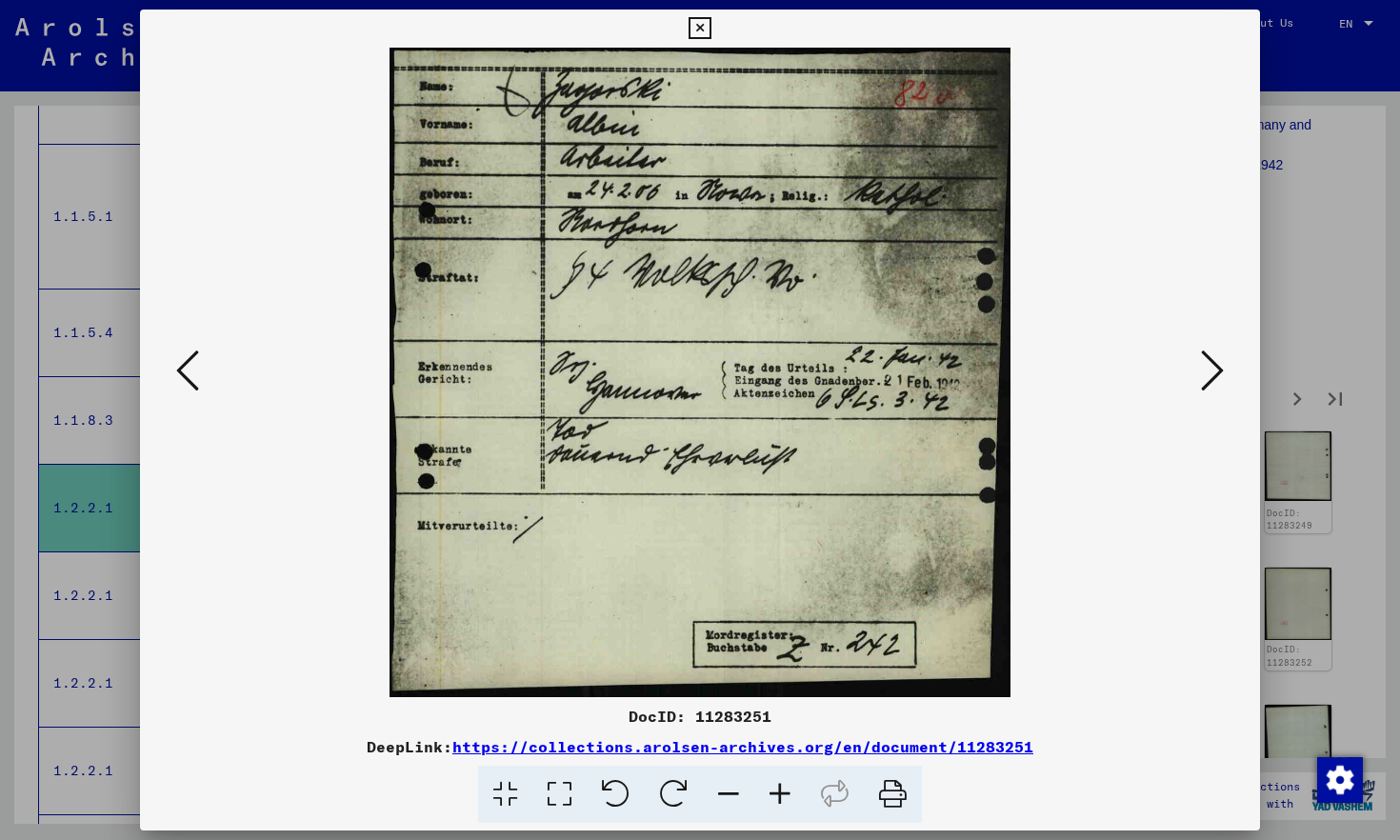 click at bounding box center [1212, 370] 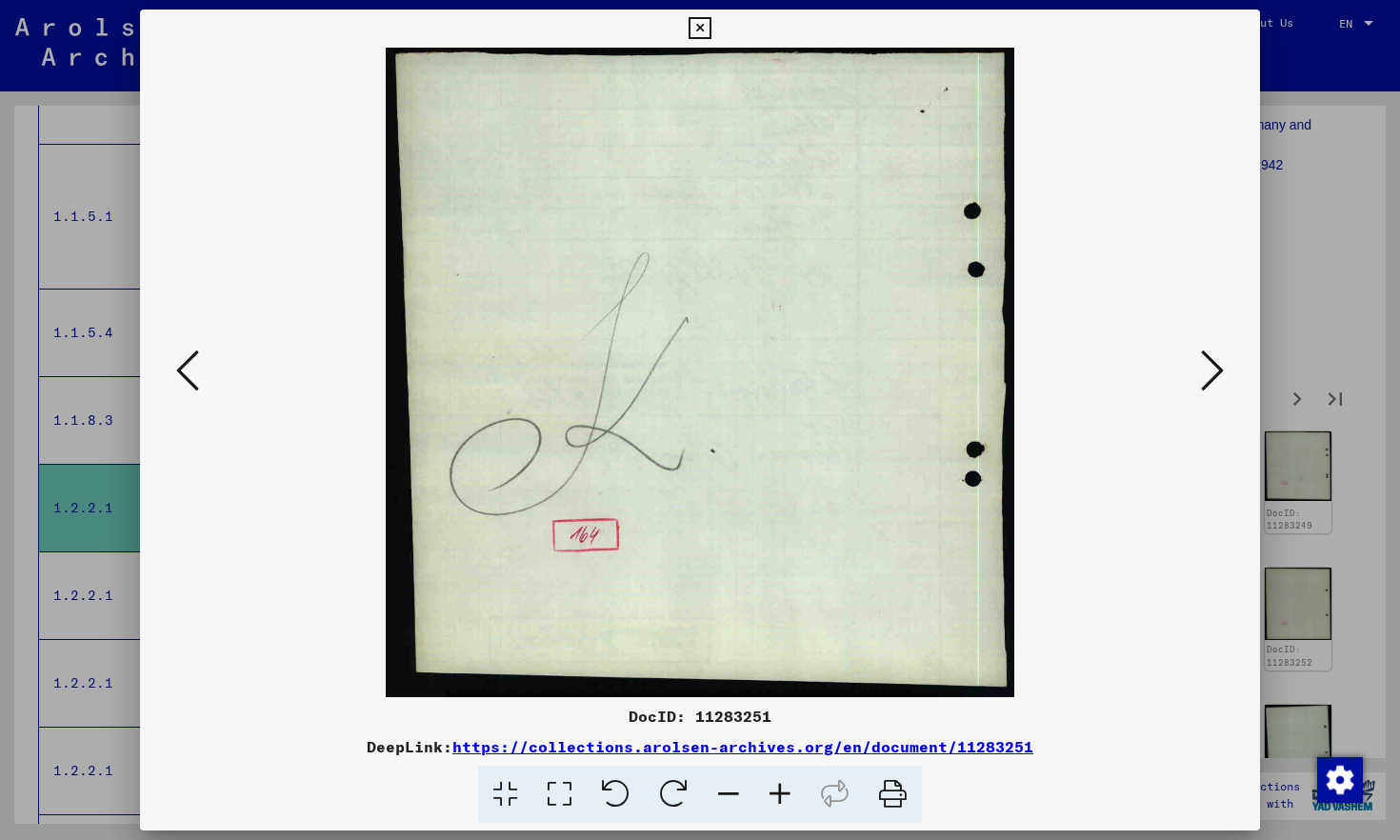 click at bounding box center [1212, 370] 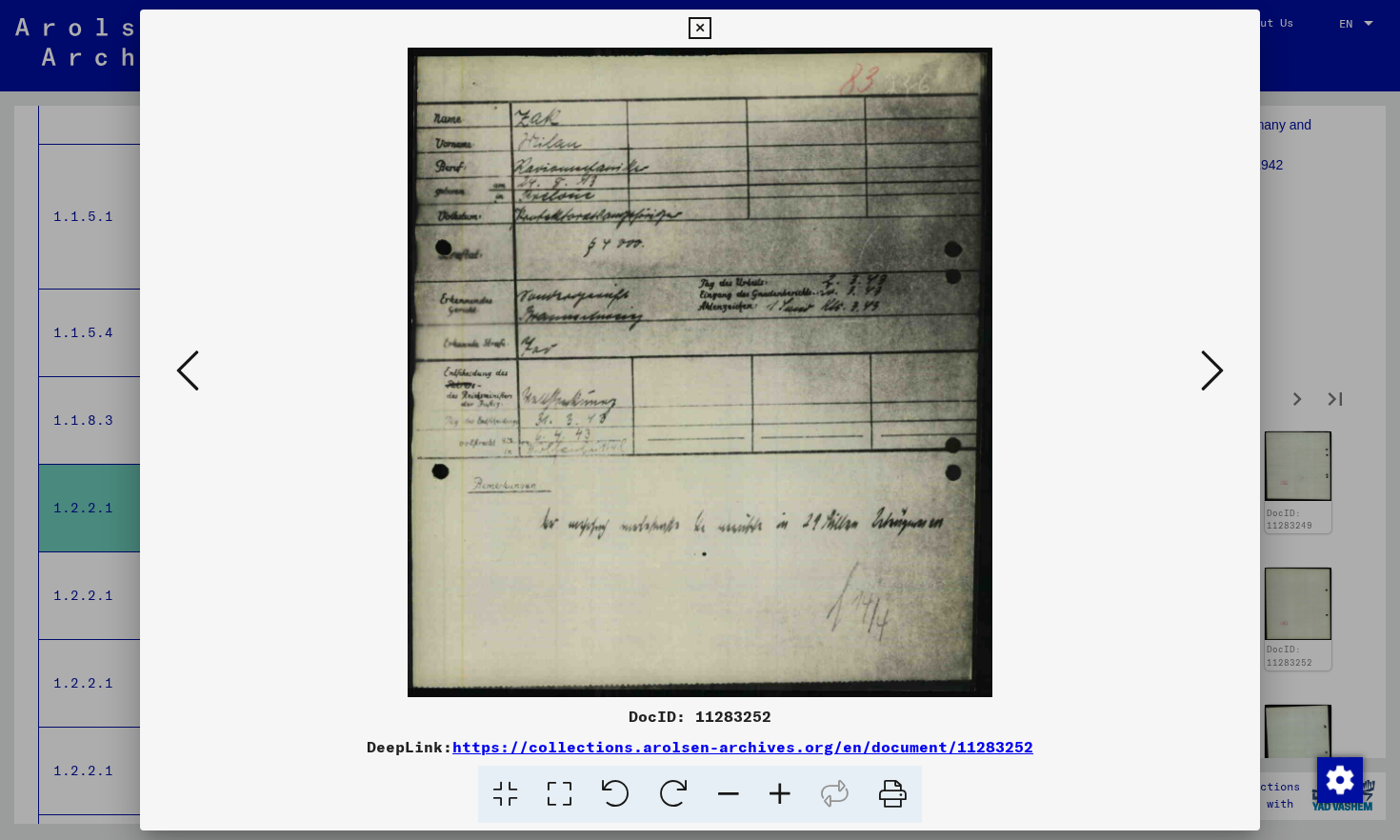 click at bounding box center (1212, 370) 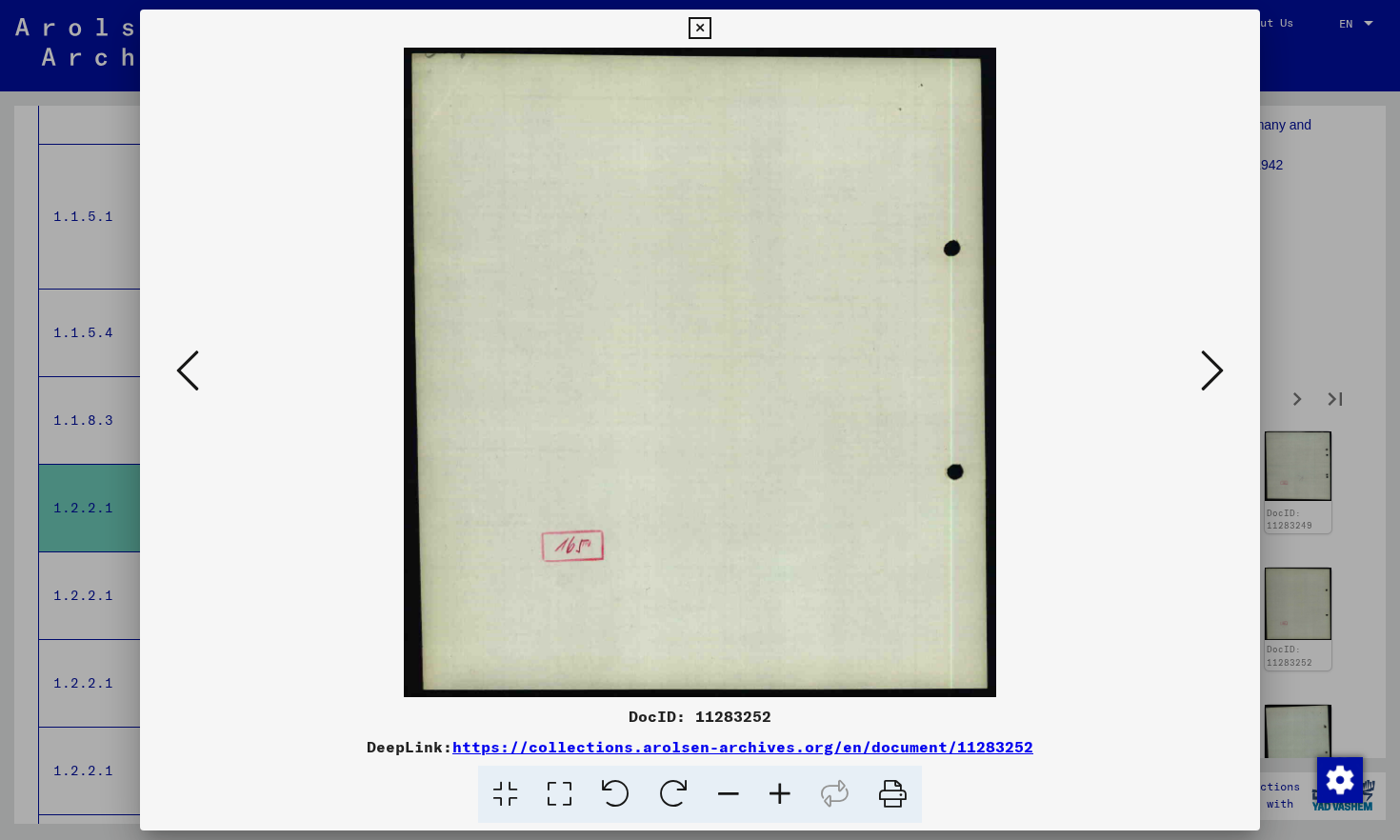 click at bounding box center [1212, 370] 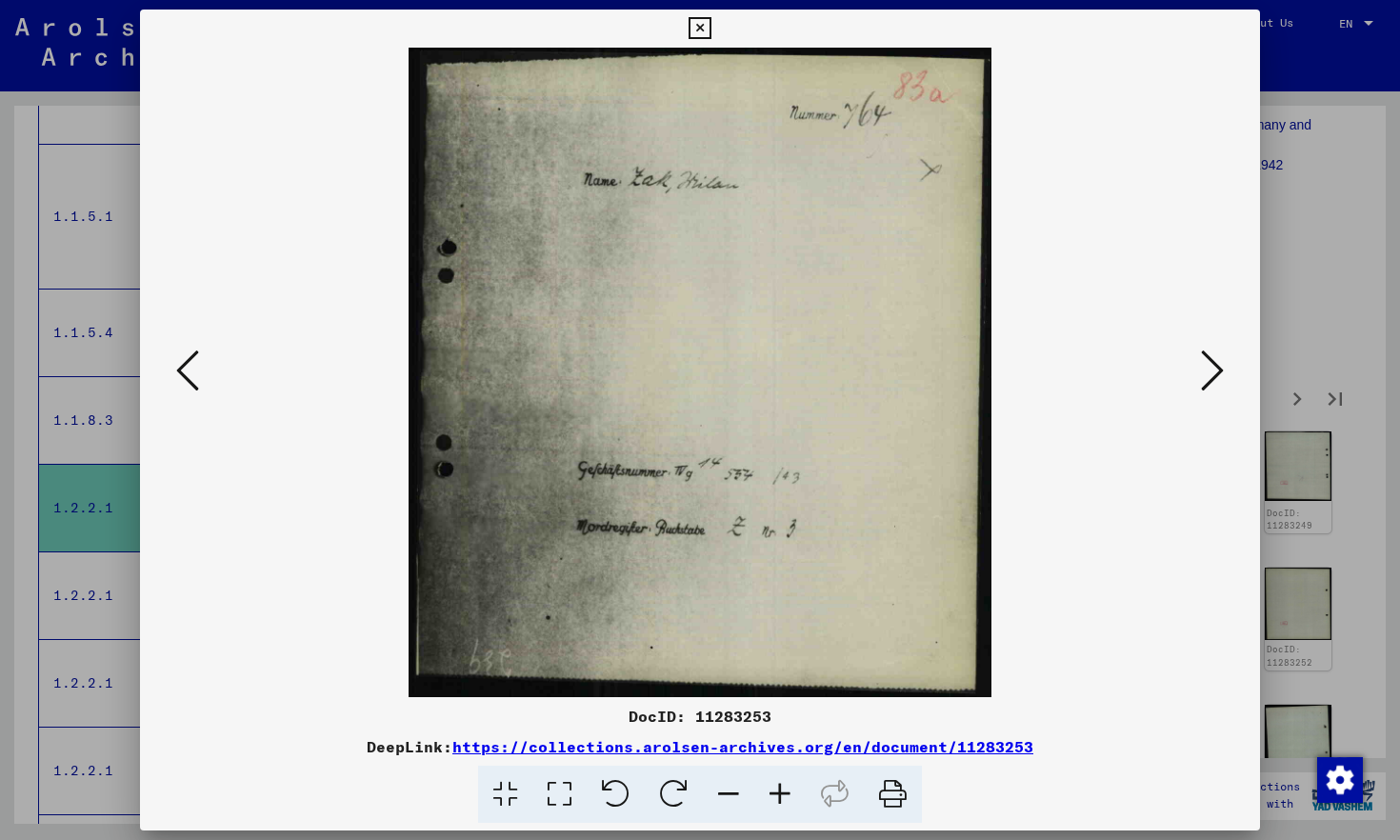 click at bounding box center [1212, 370] 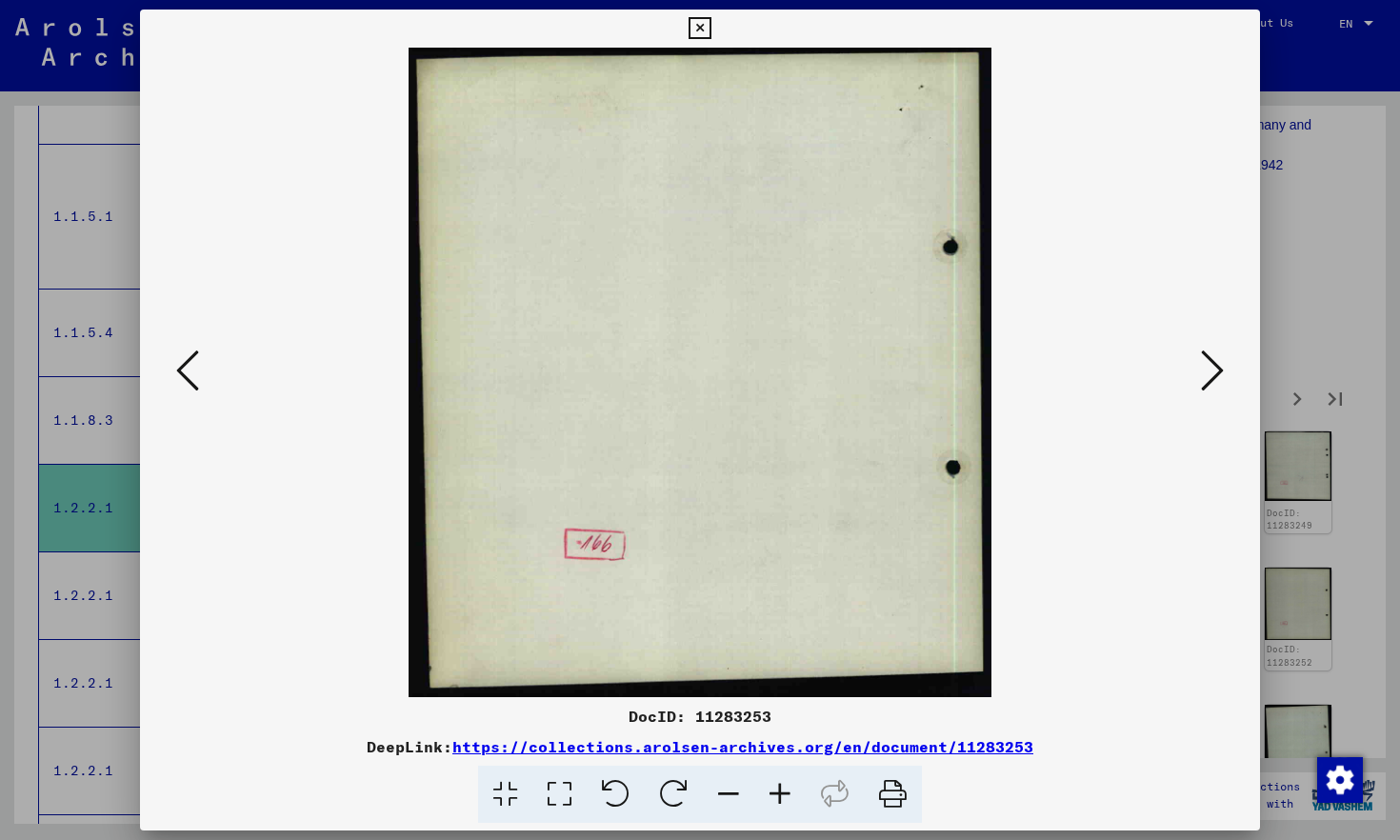 click at bounding box center (1212, 370) 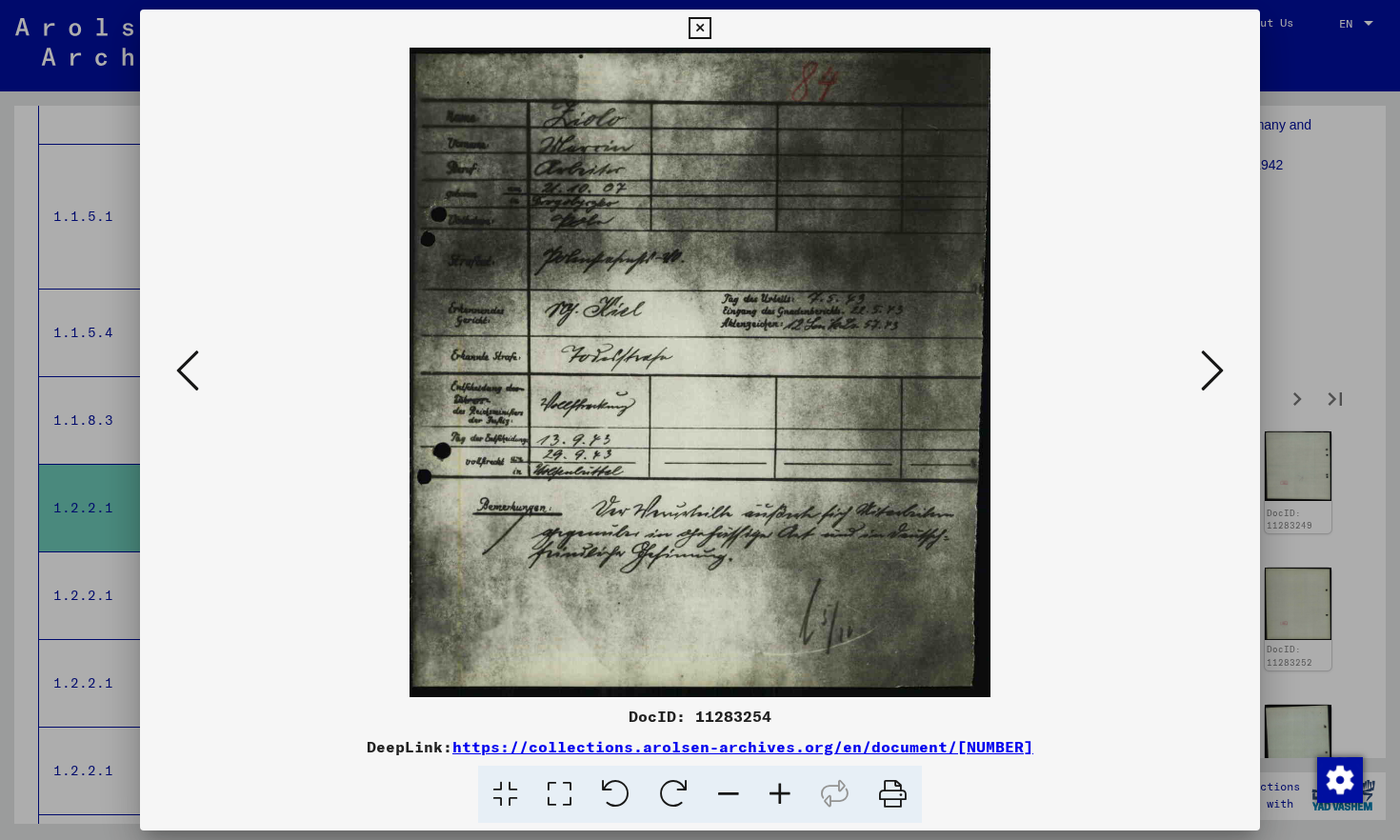 click at bounding box center [1212, 370] 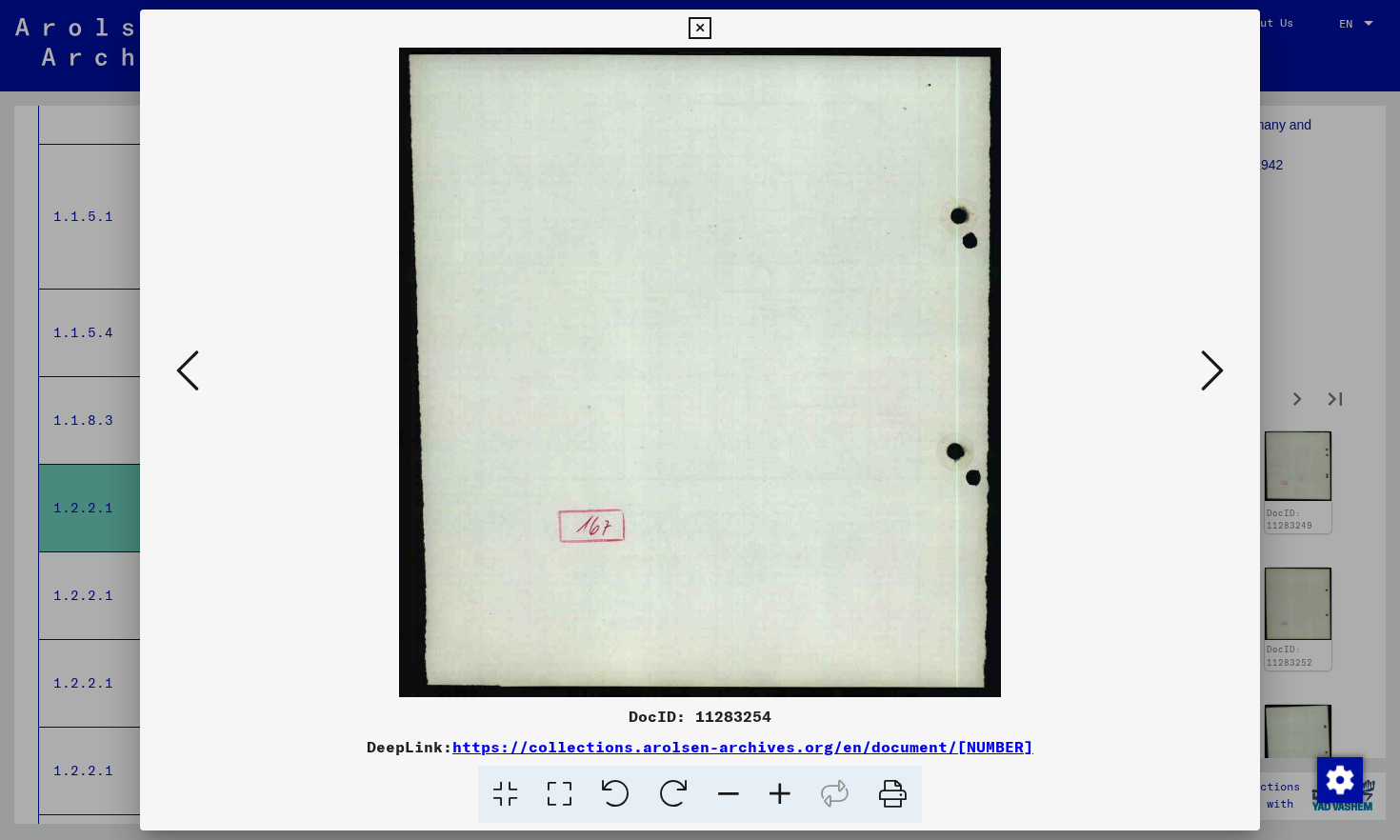 click at bounding box center [1212, 370] 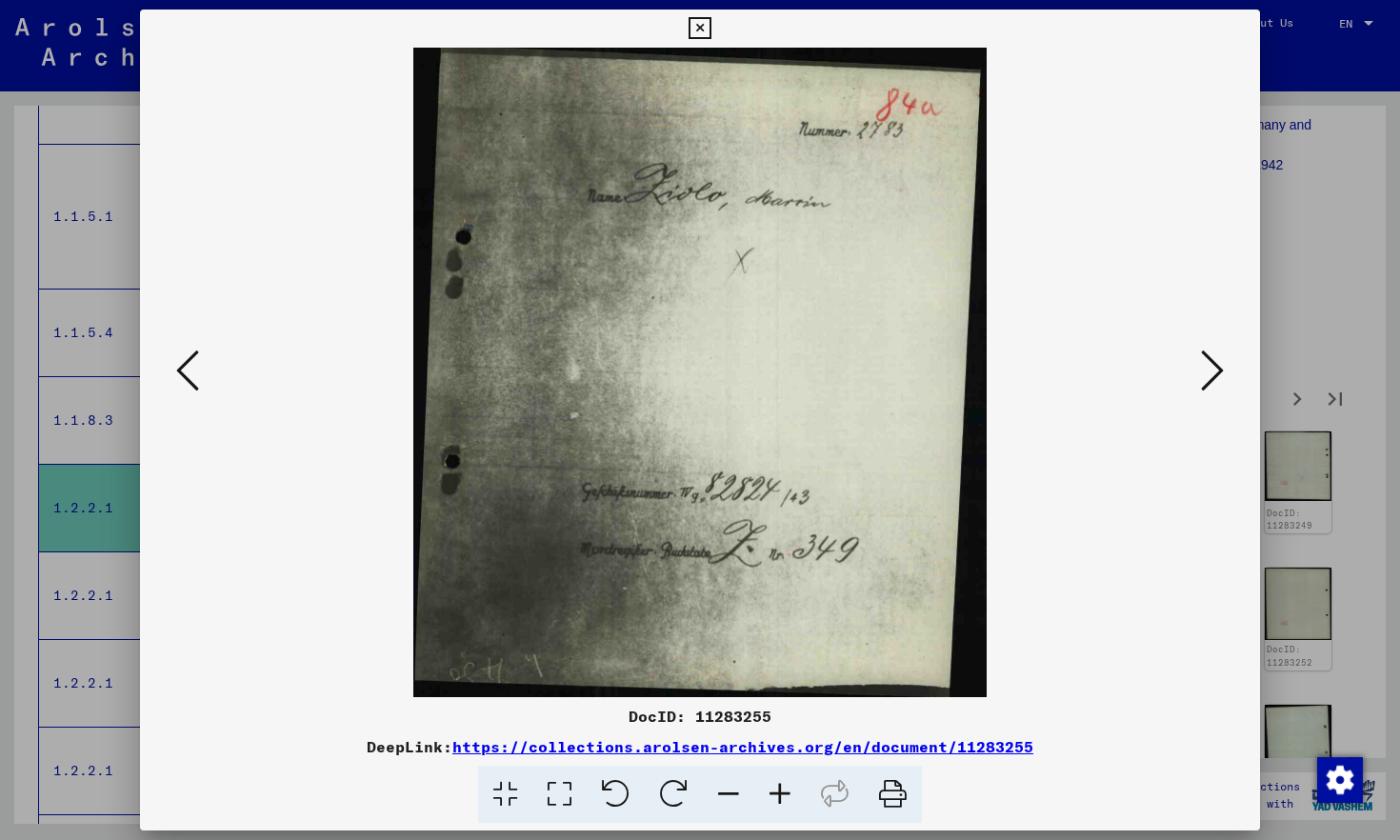 click at bounding box center [1212, 370] 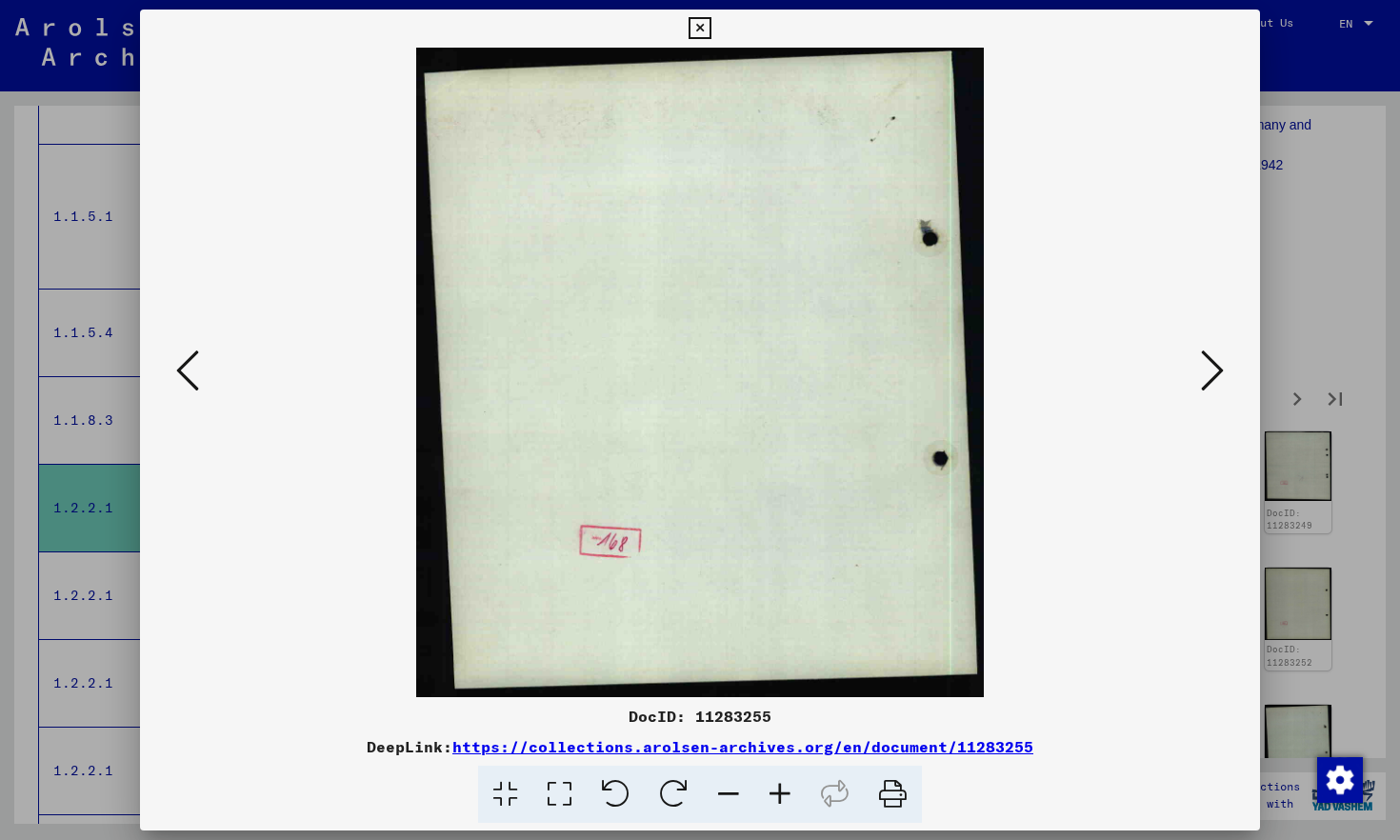 click at bounding box center [1212, 370] 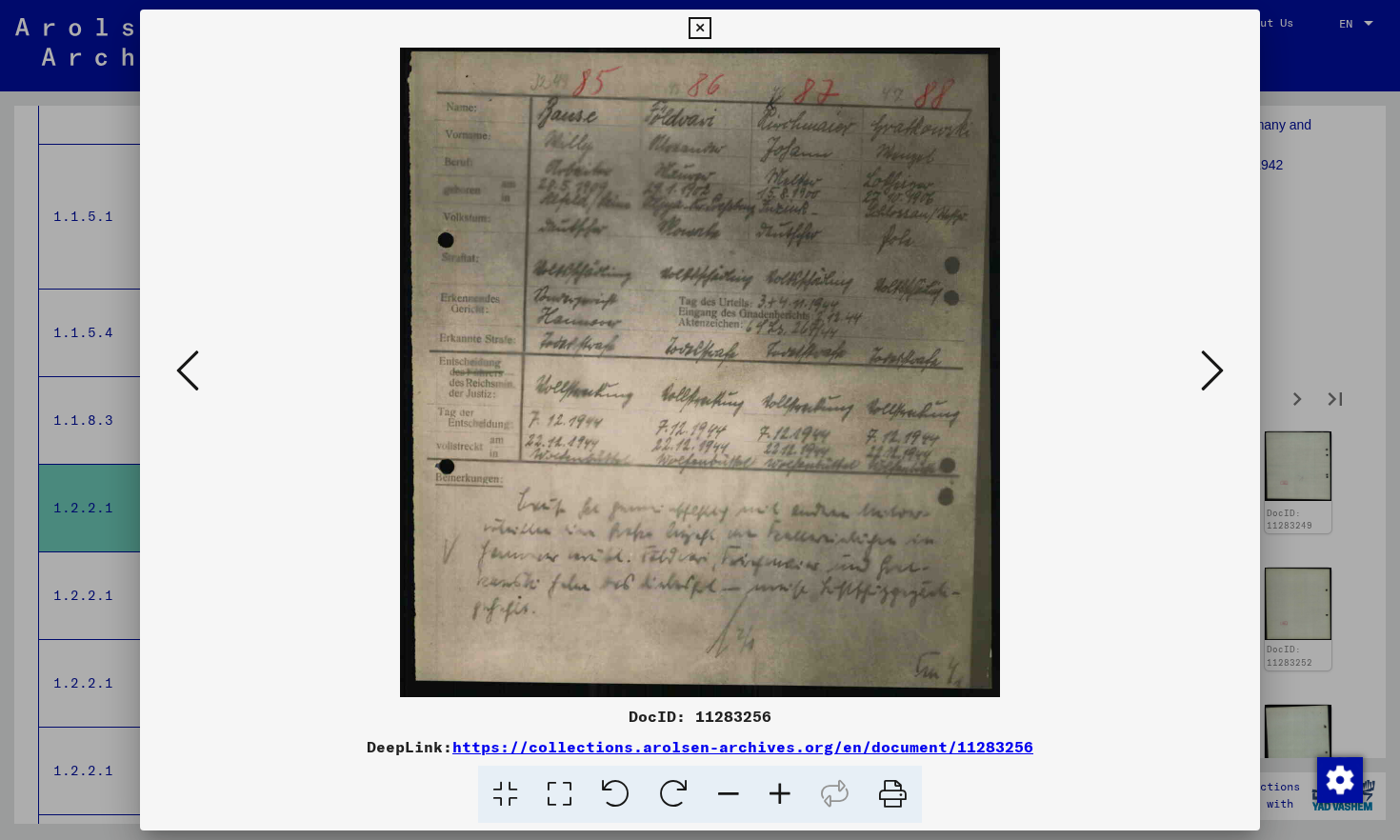 click at bounding box center (1212, 370) 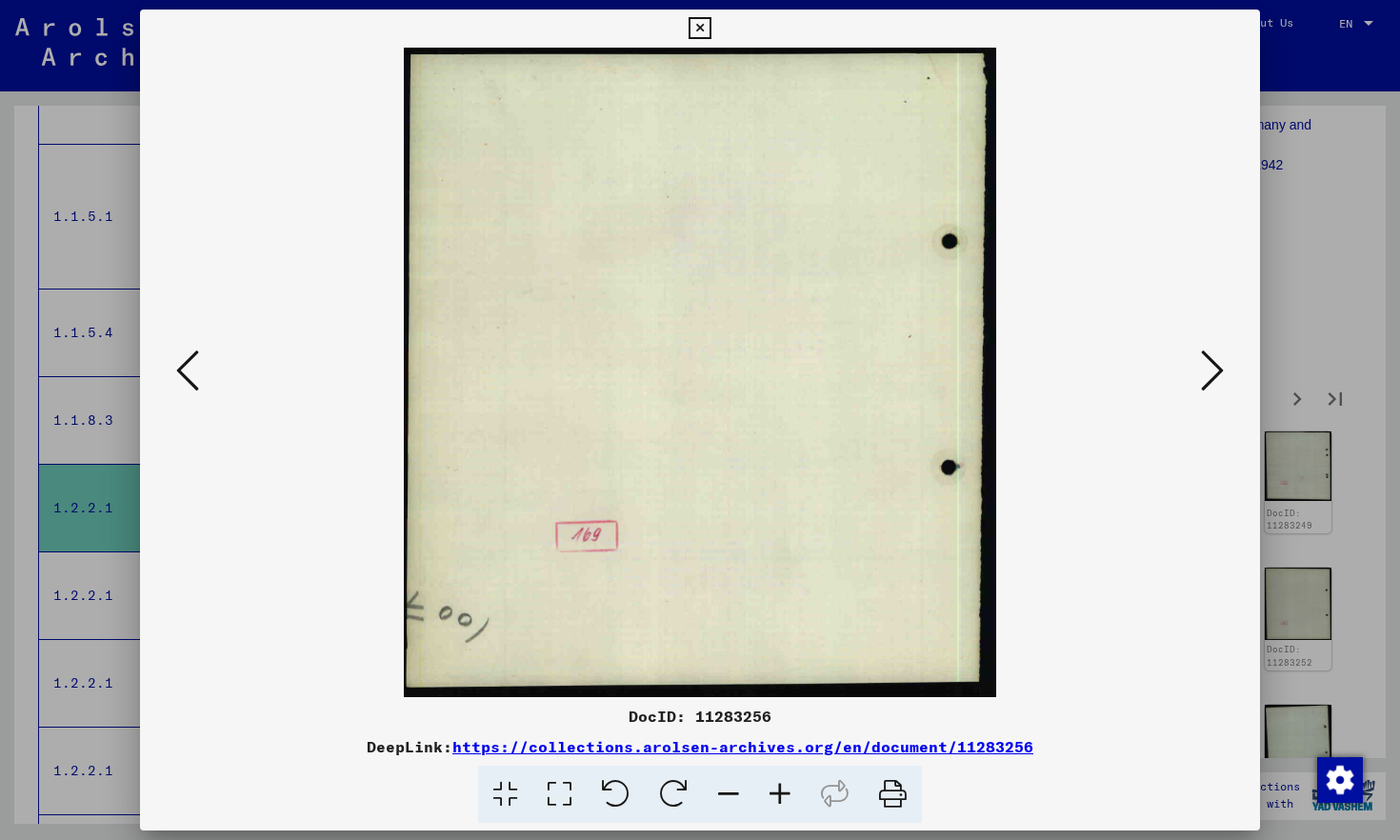 click at bounding box center (1212, 370) 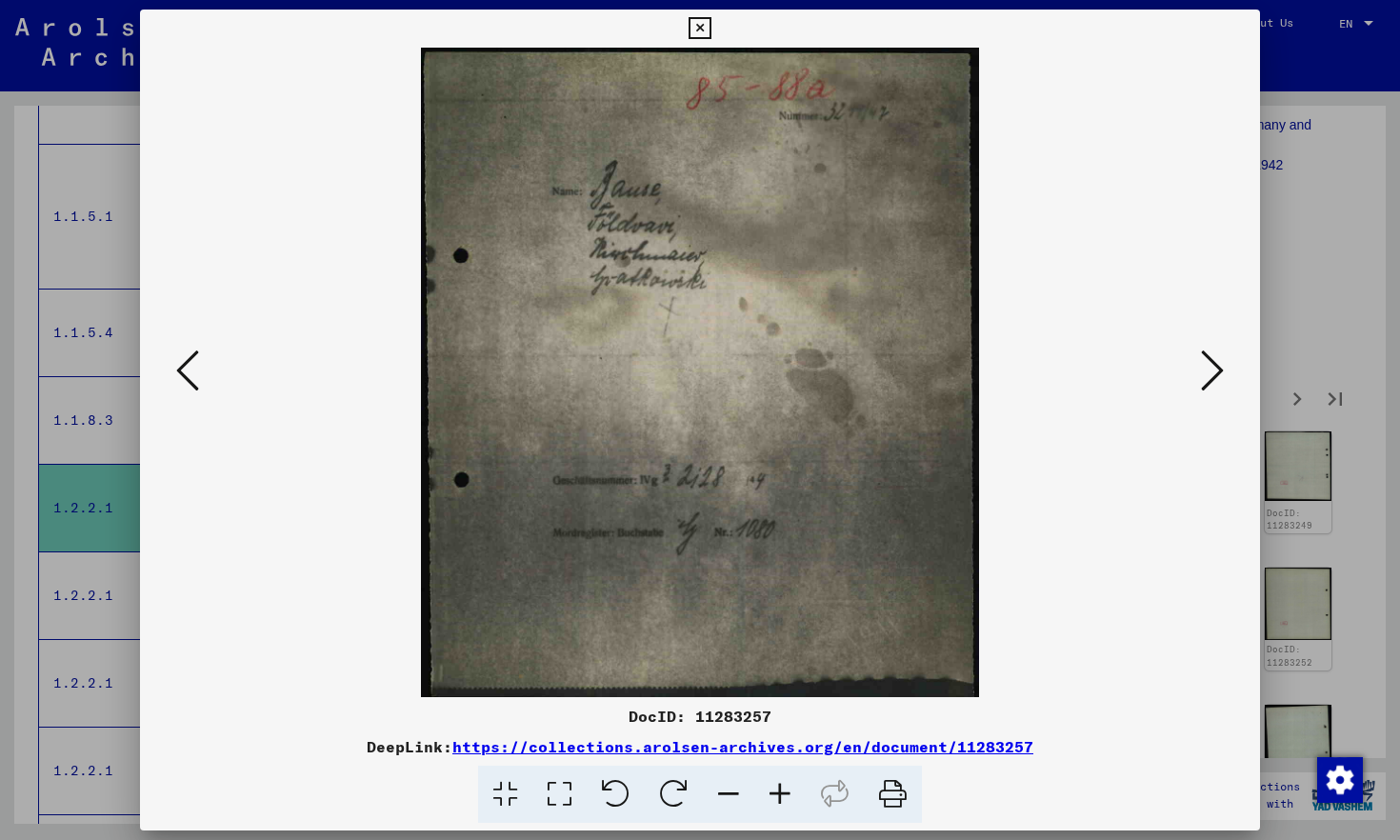 click at bounding box center [1212, 370] 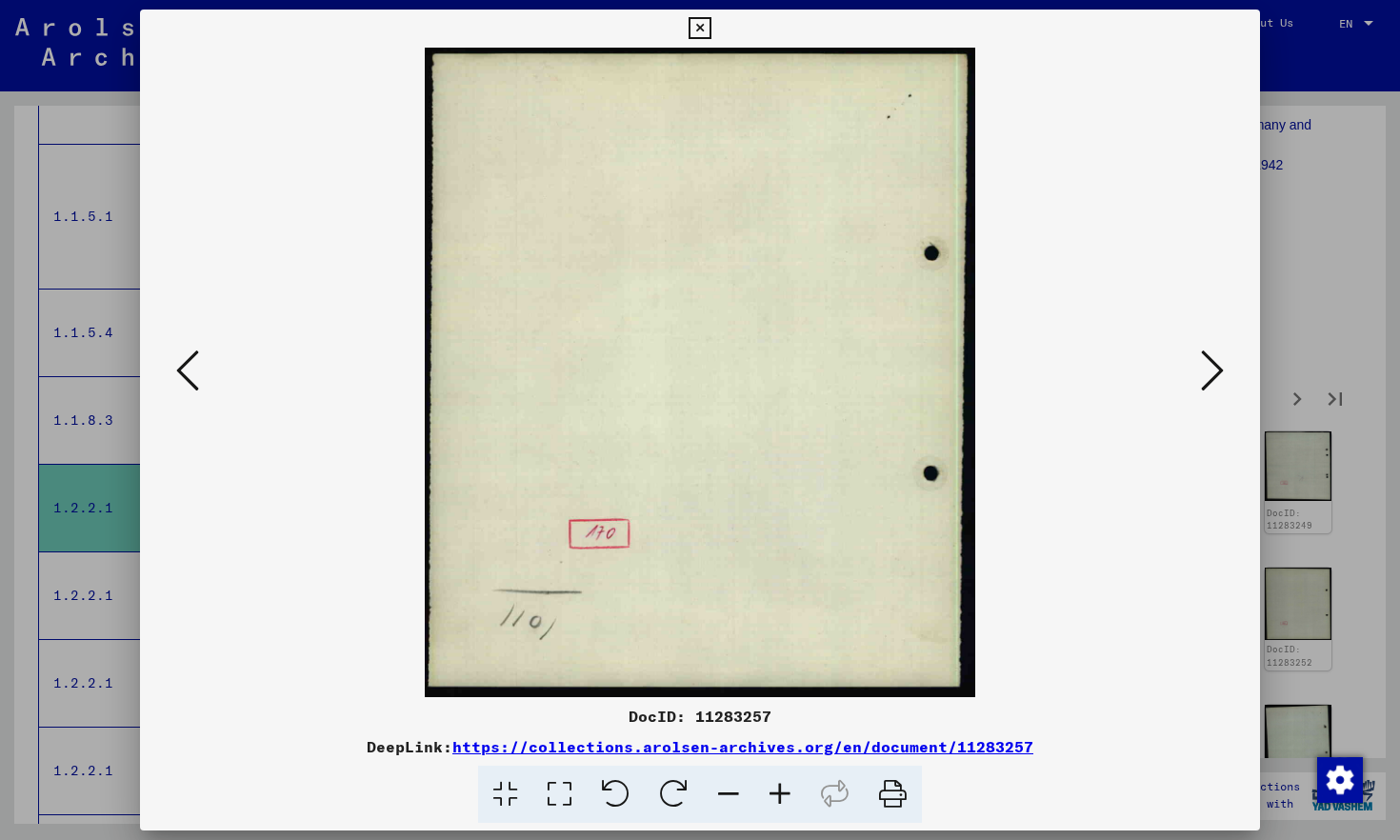click at bounding box center [1212, 370] 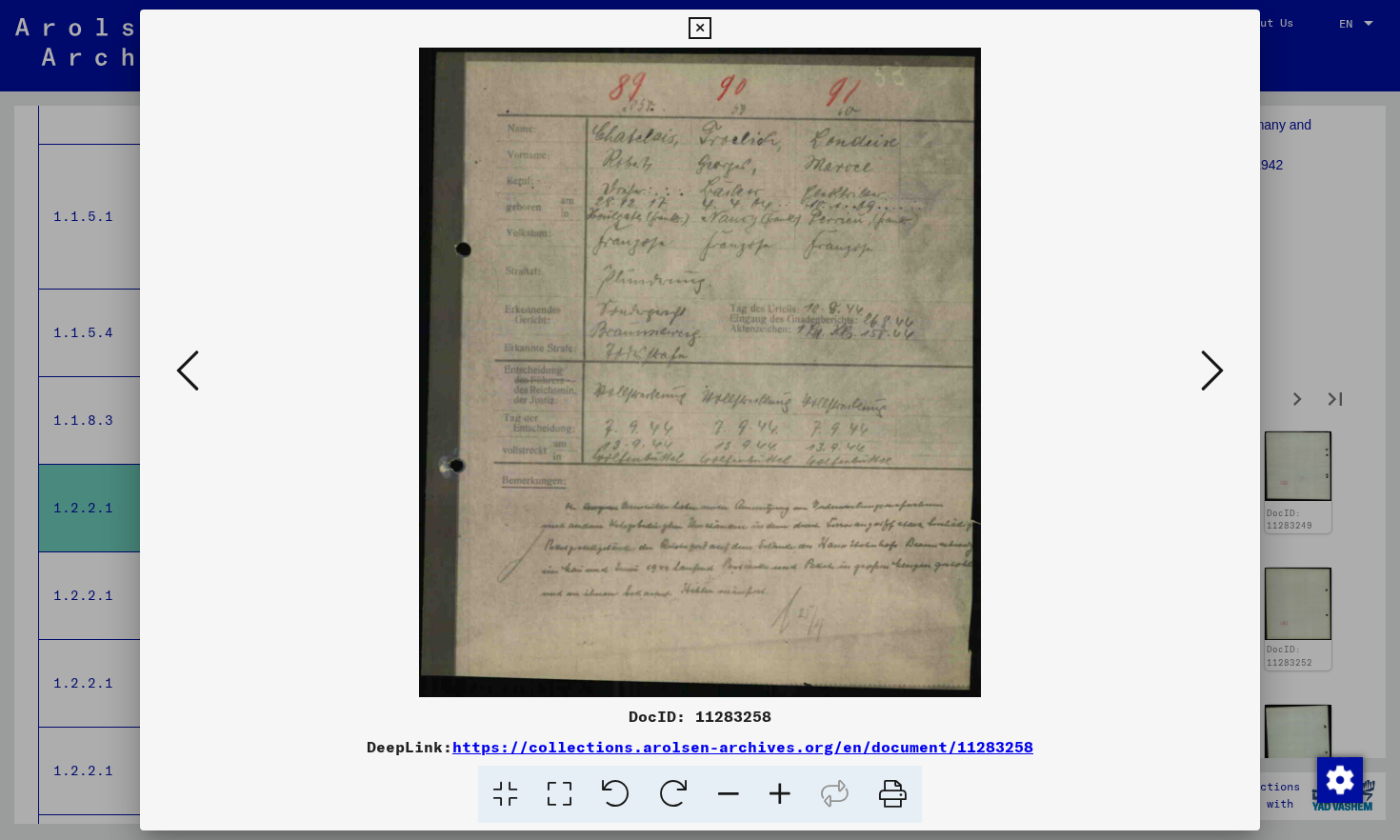 click at bounding box center [1212, 370] 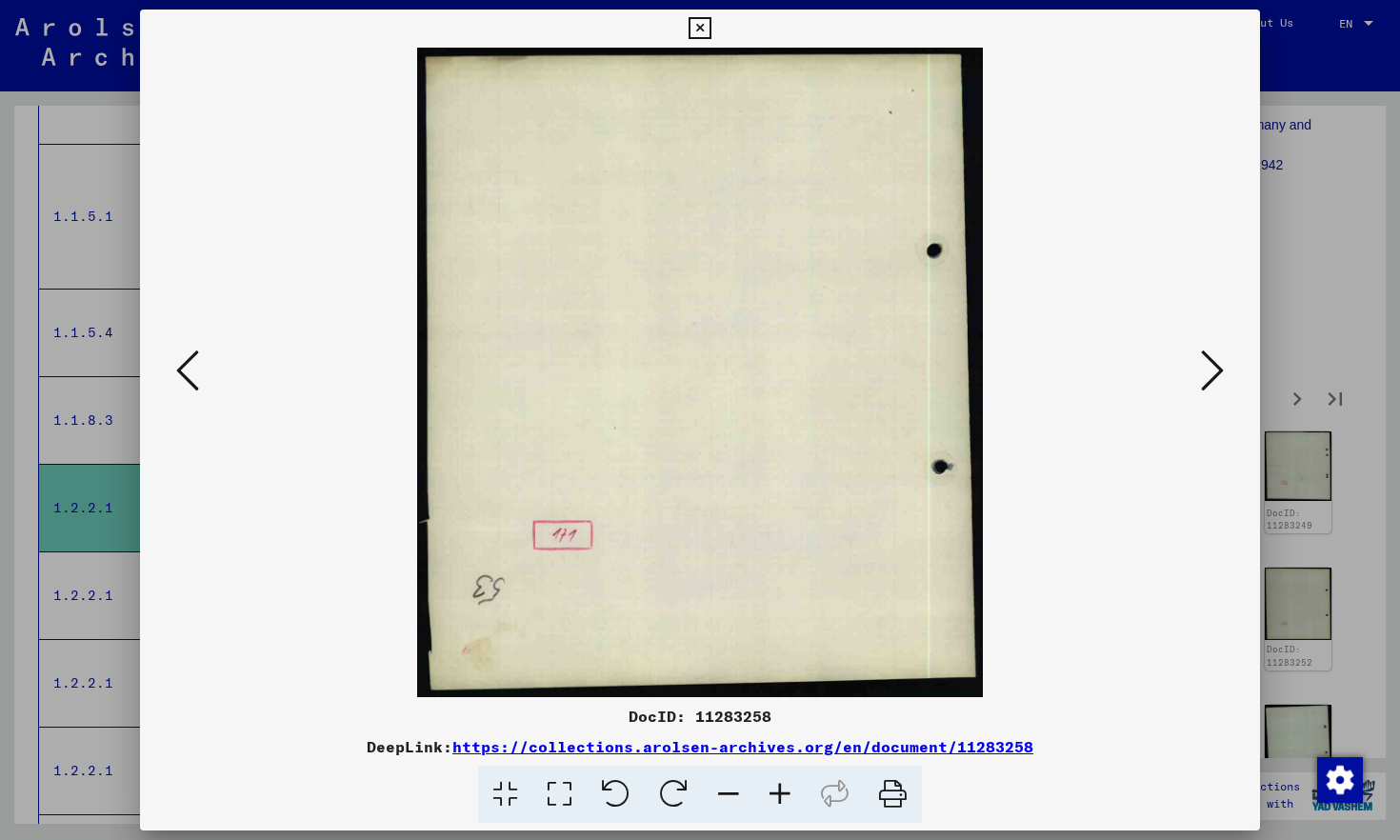 click at bounding box center [1212, 370] 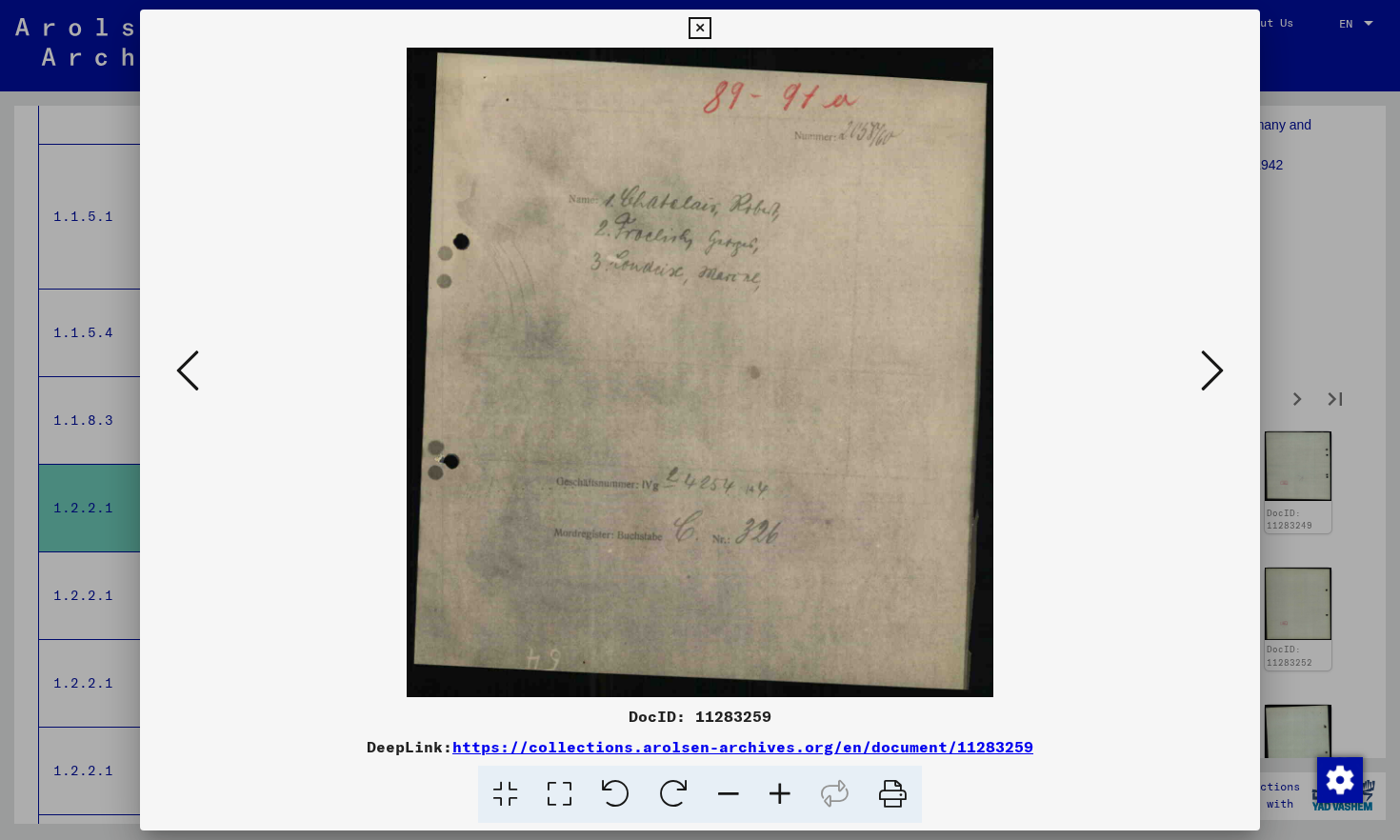 click at bounding box center (1212, 370) 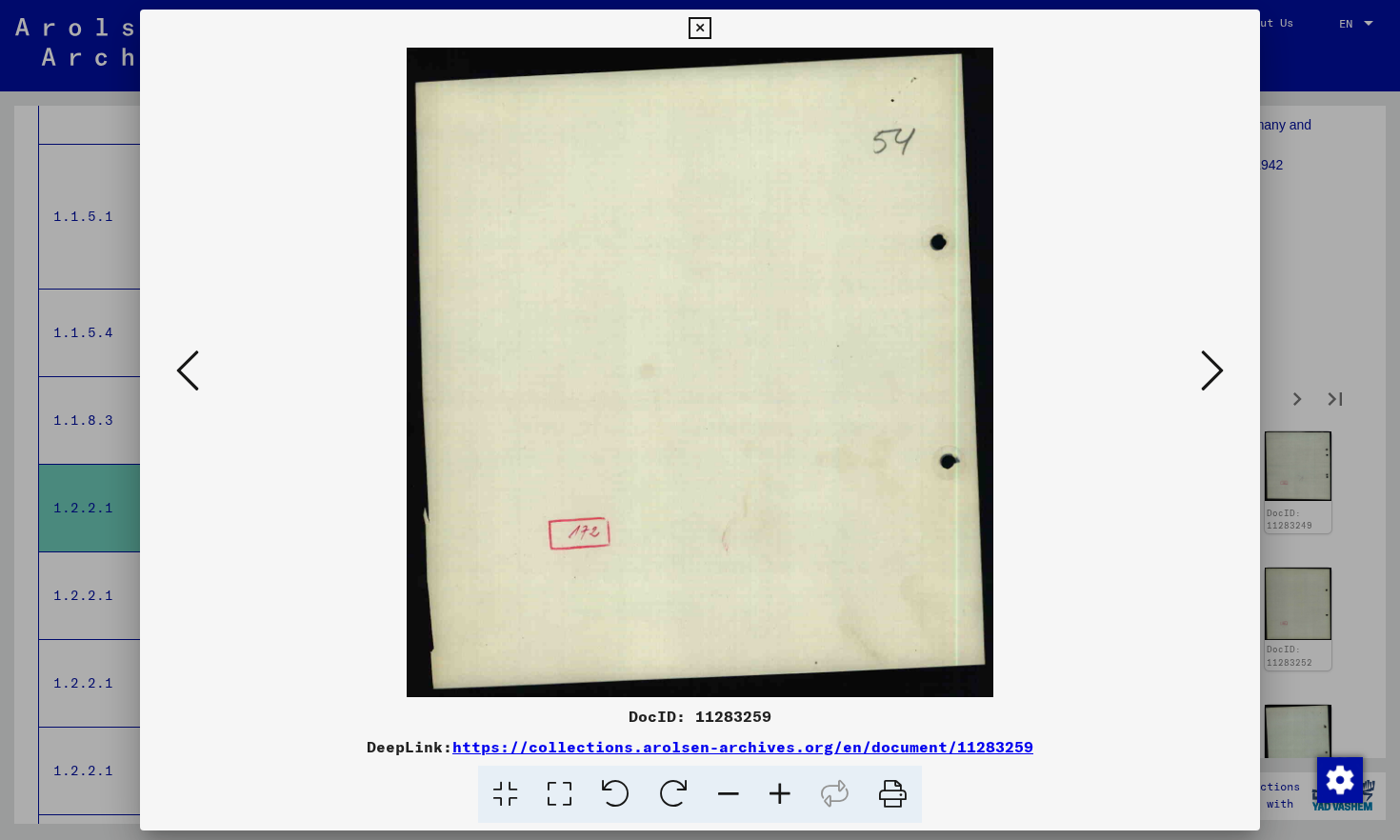 click at bounding box center [1212, 370] 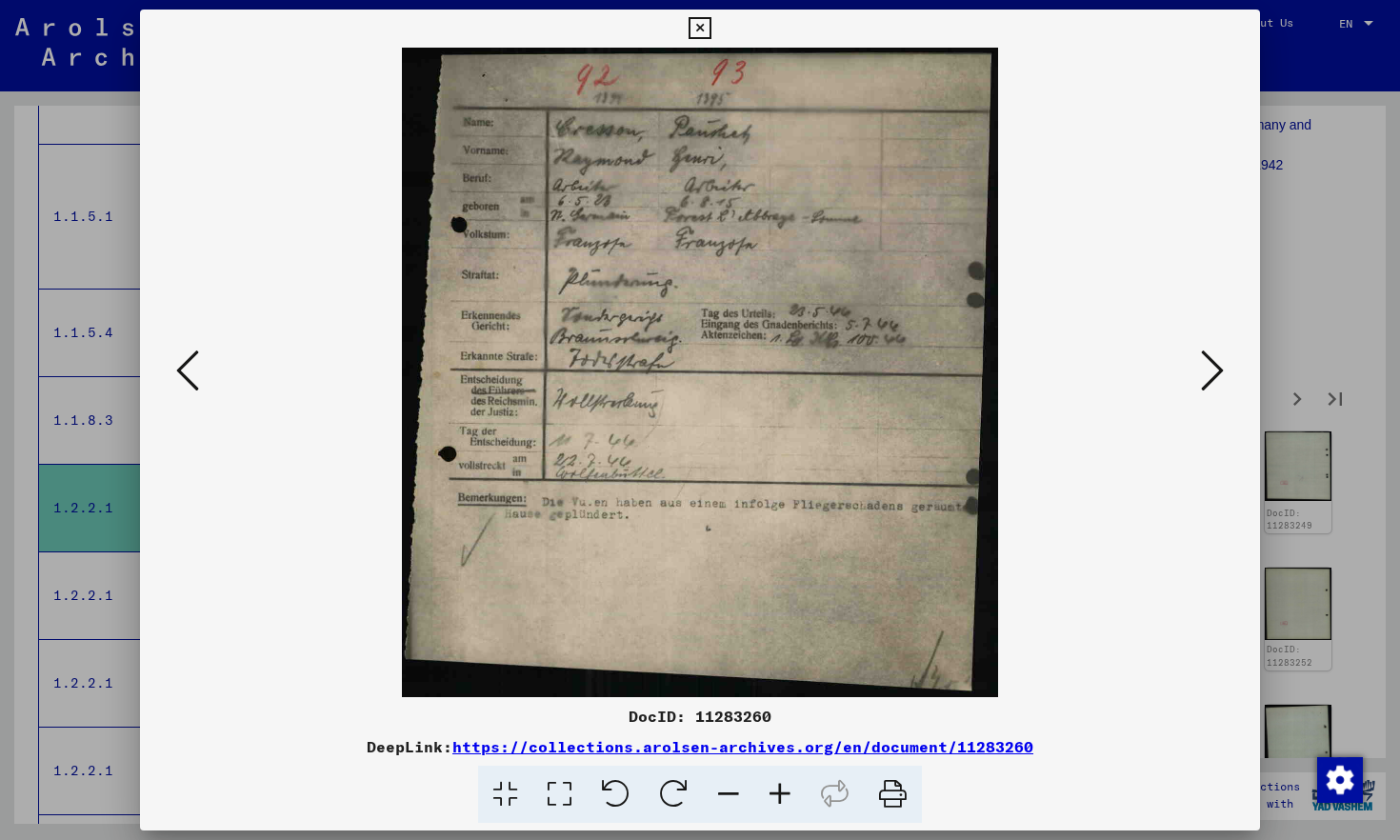 click at bounding box center (1212, 370) 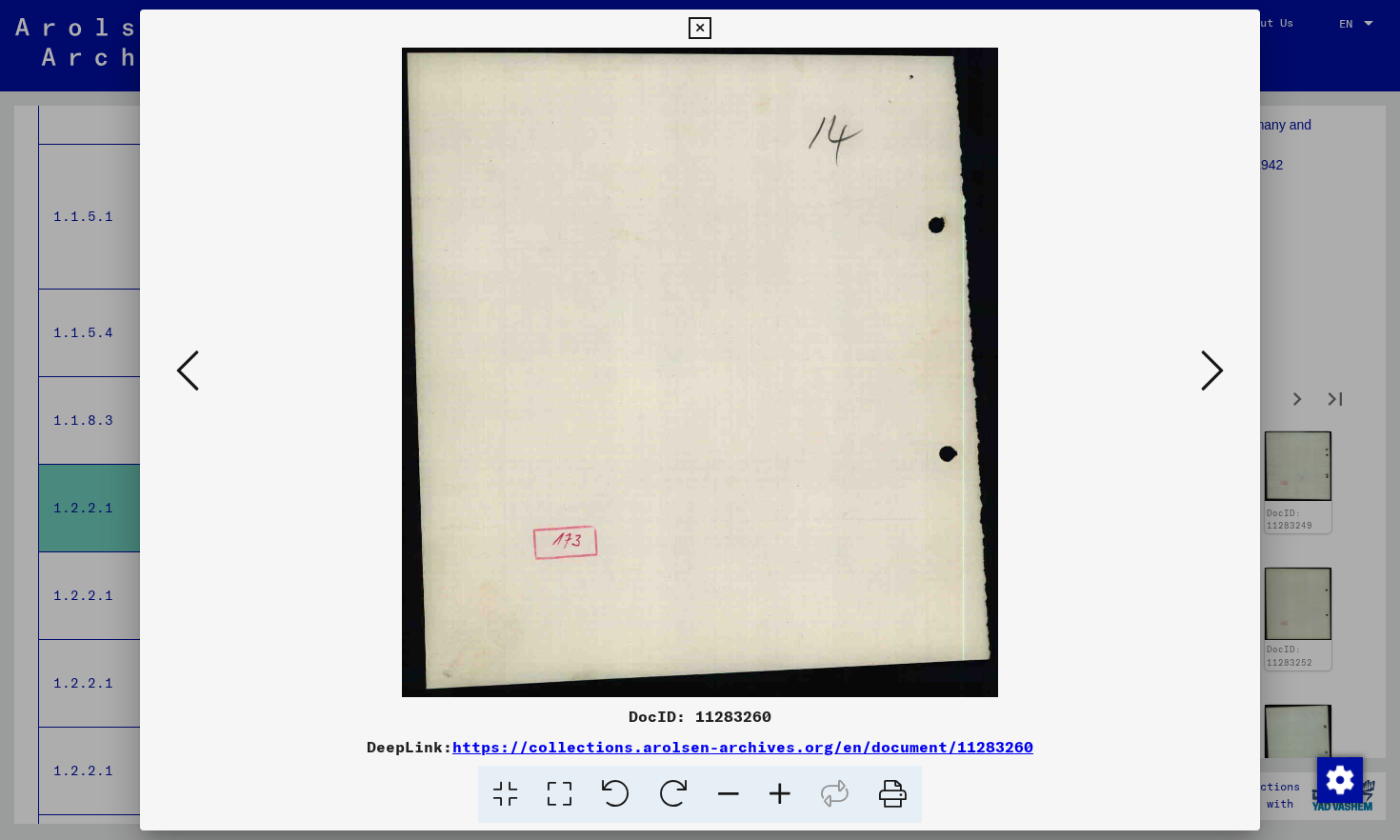 click at bounding box center [1212, 370] 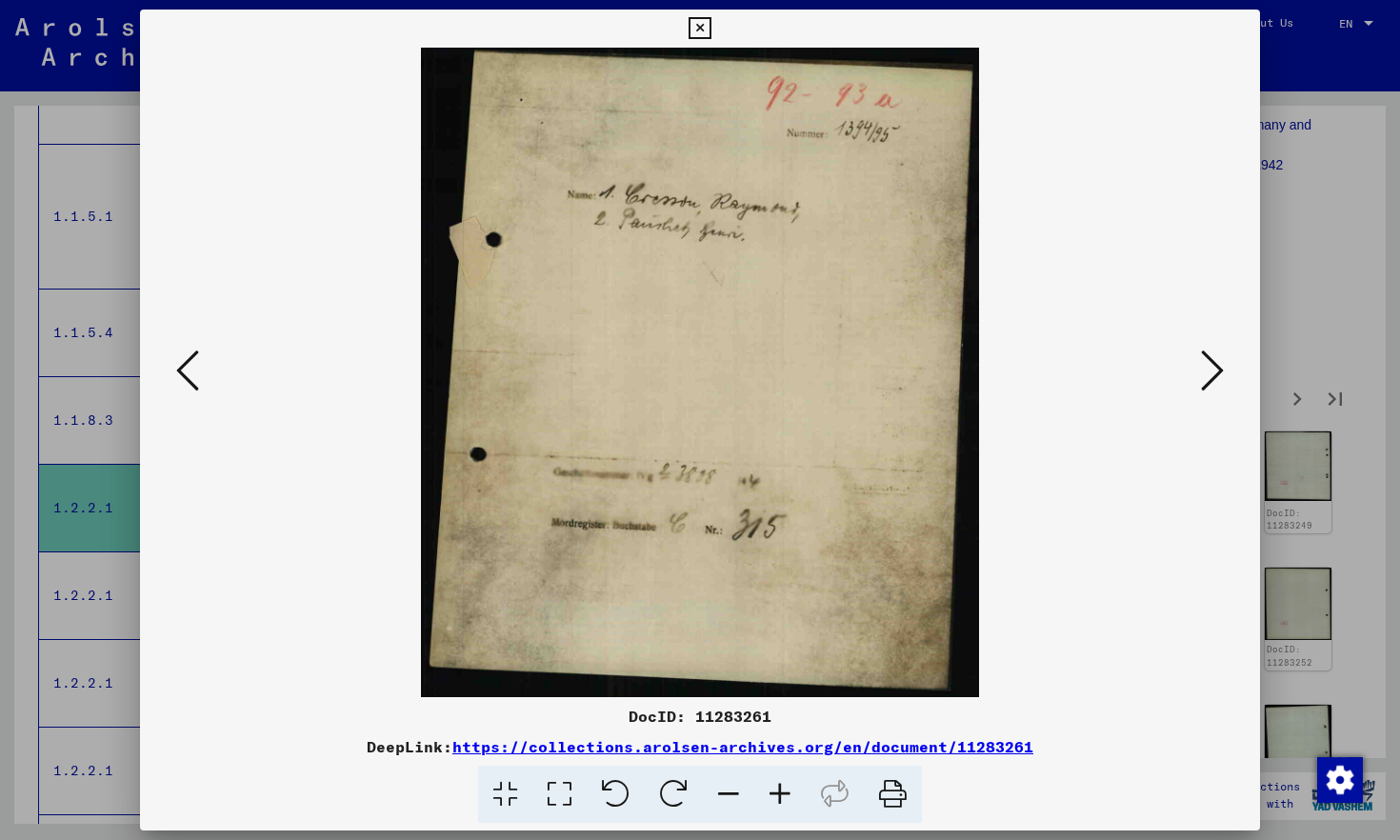 click at bounding box center [1212, 370] 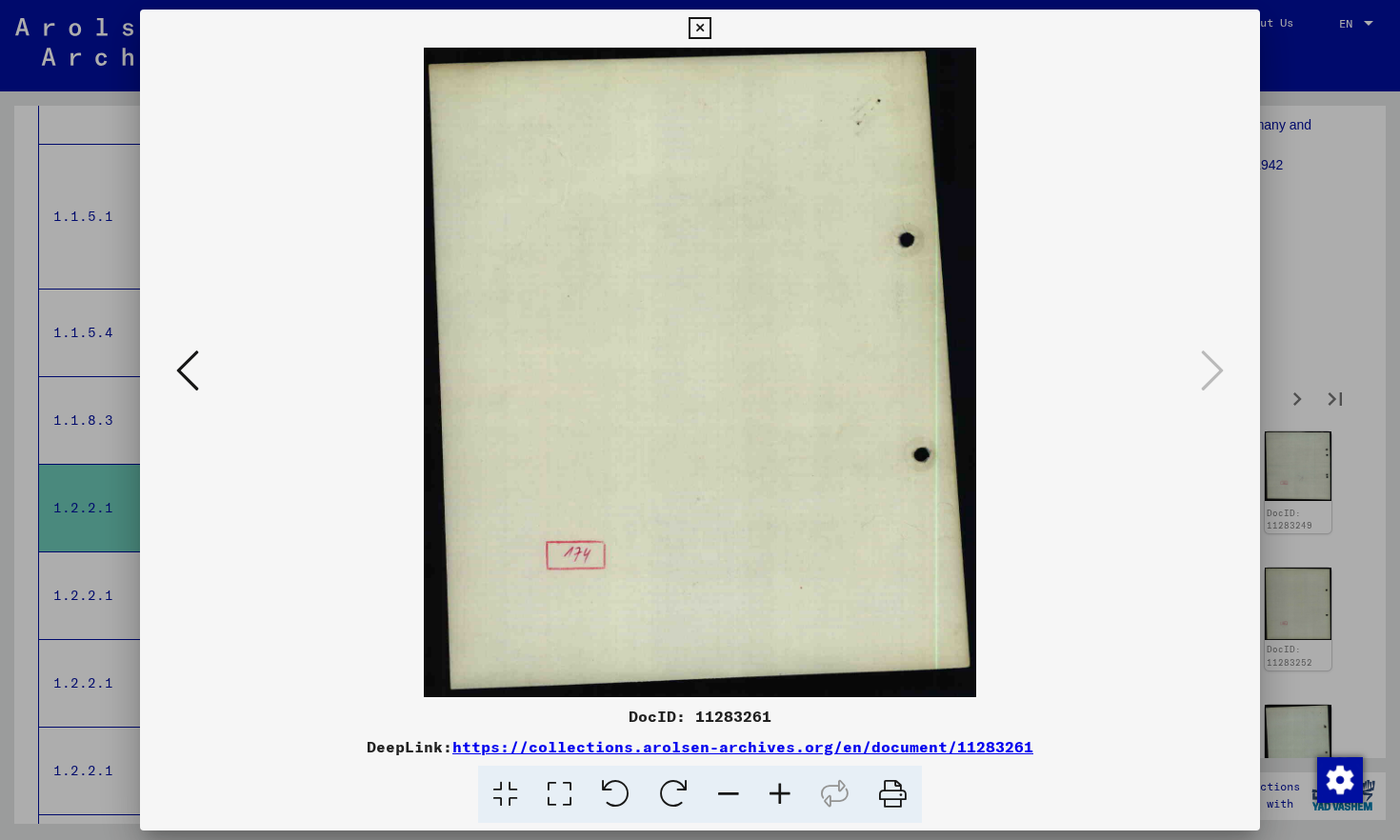 click at bounding box center (699, 29) 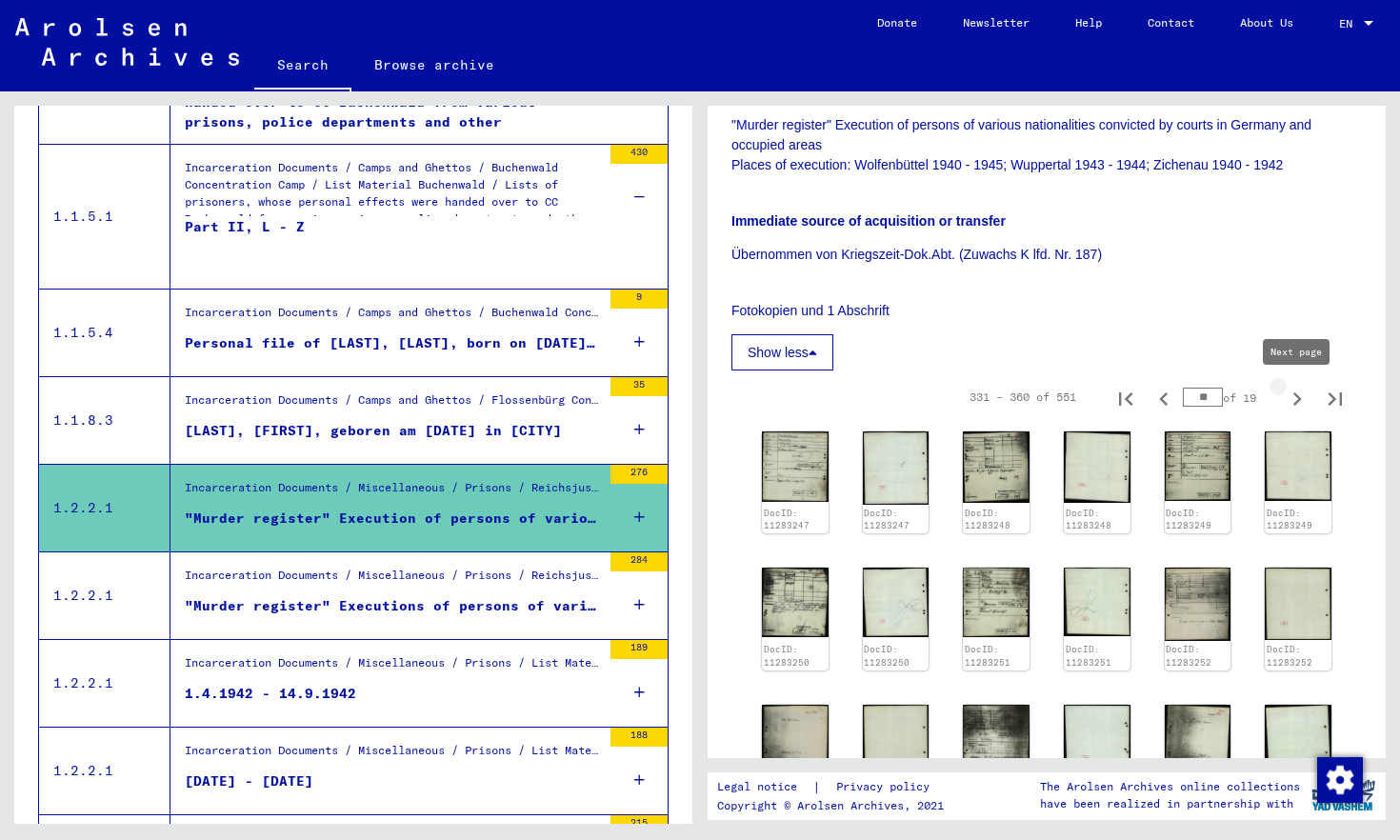 click 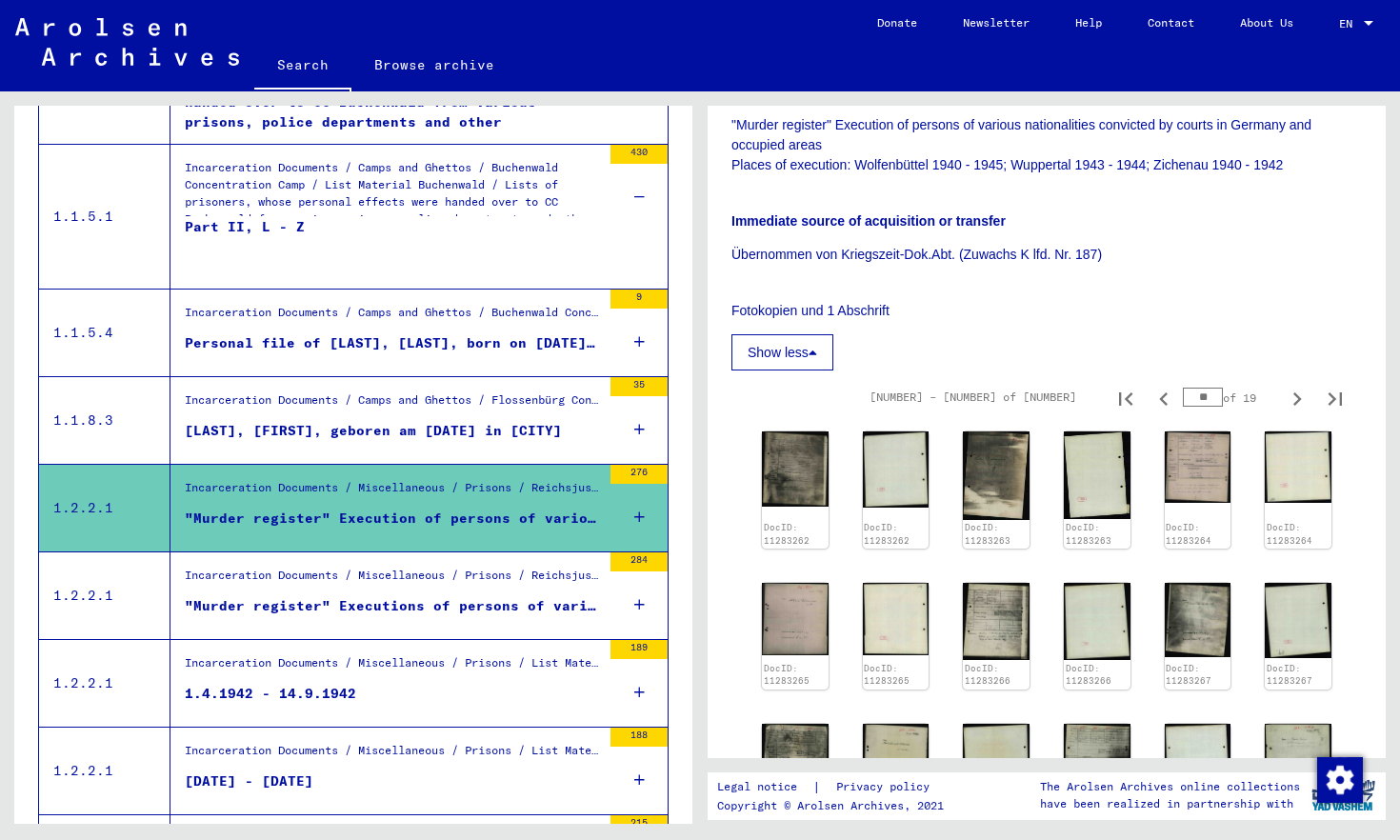 click 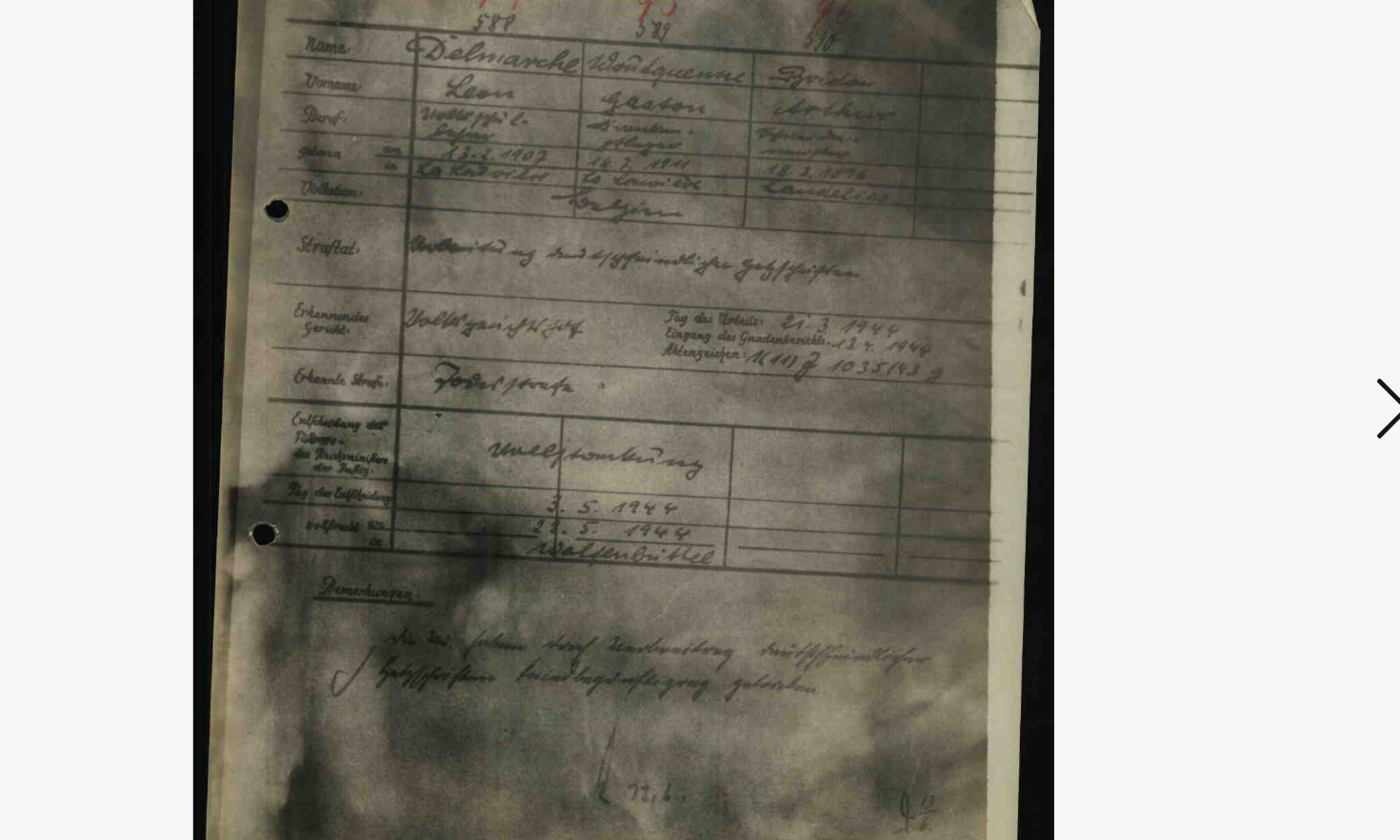 click at bounding box center (1212, 371) 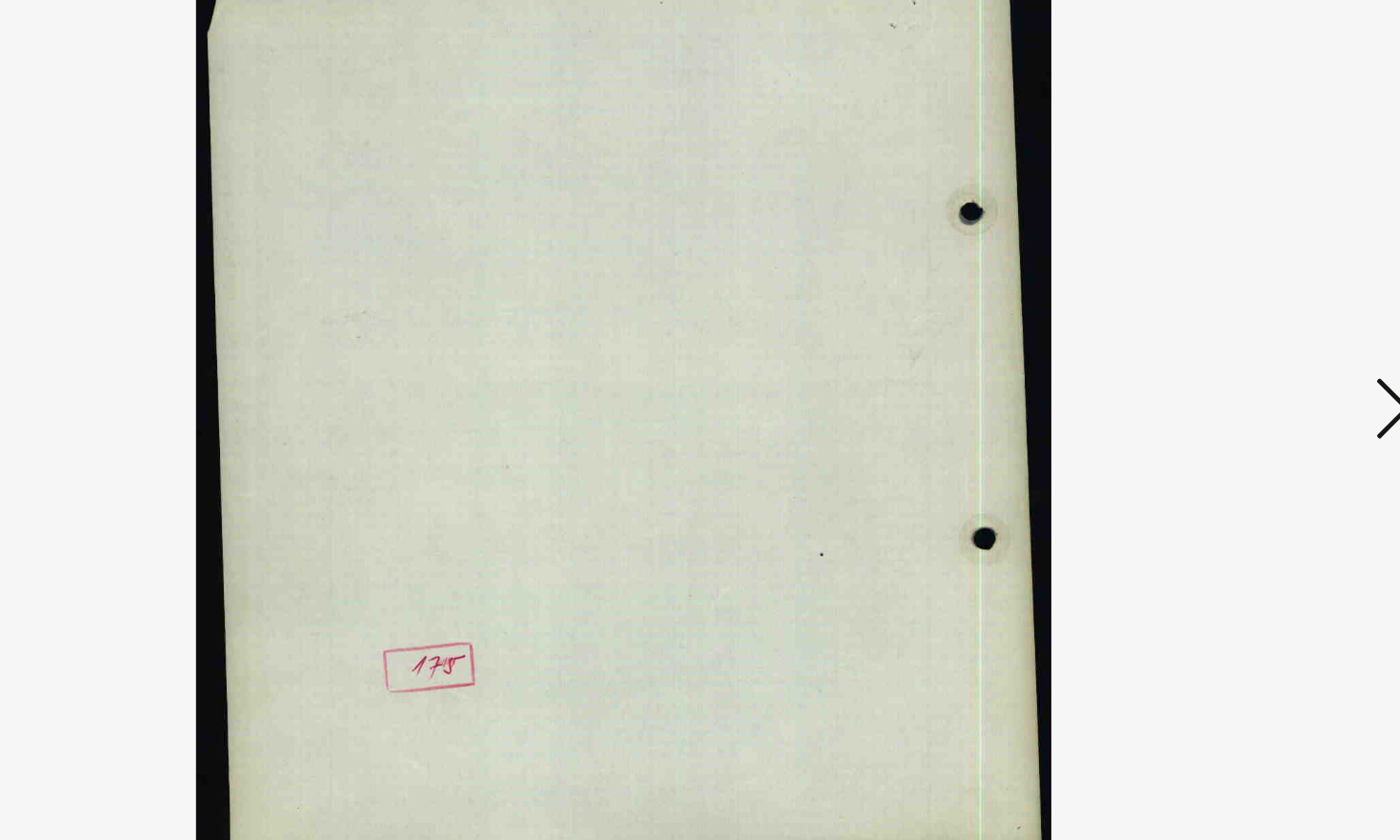 click at bounding box center (1212, 371) 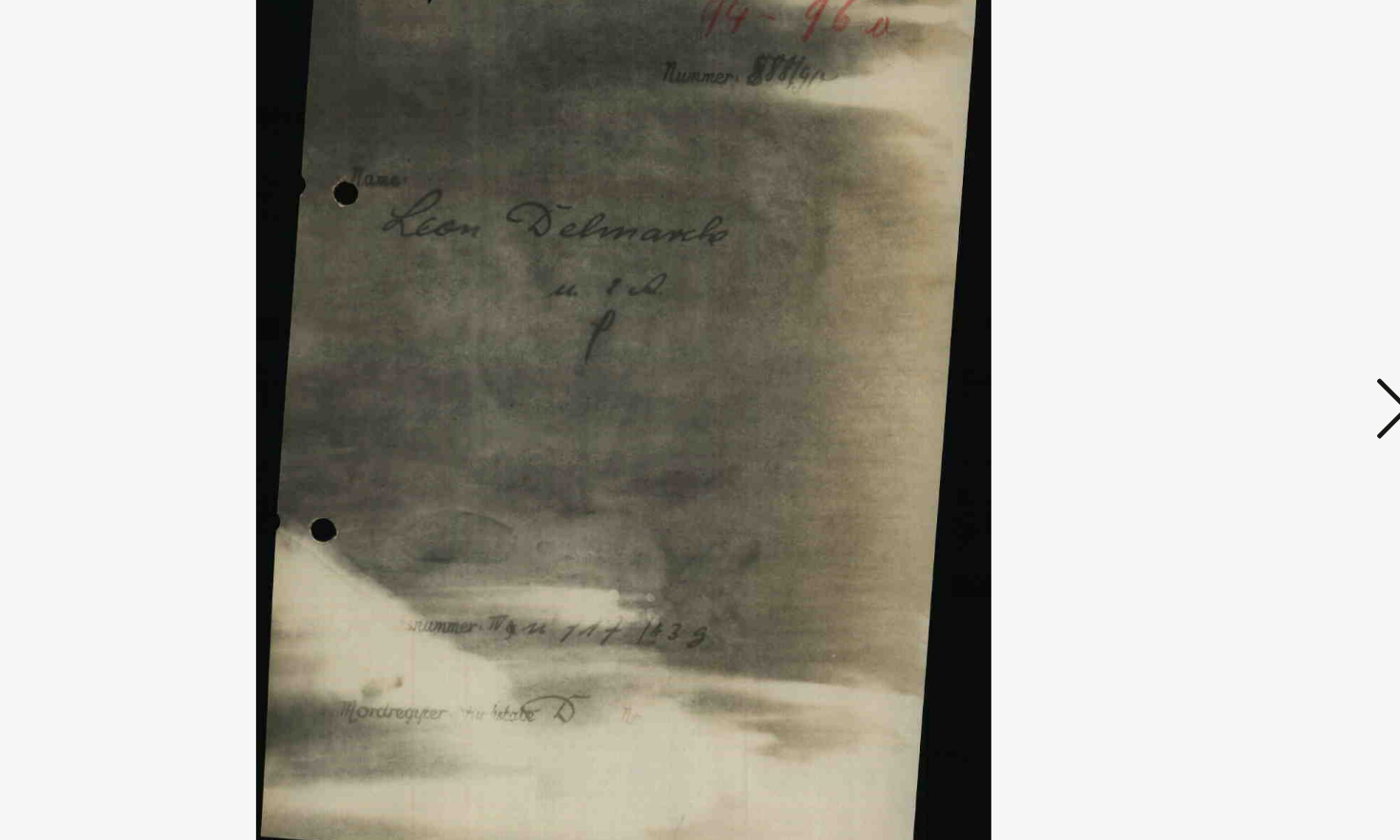click at bounding box center [1212, 371] 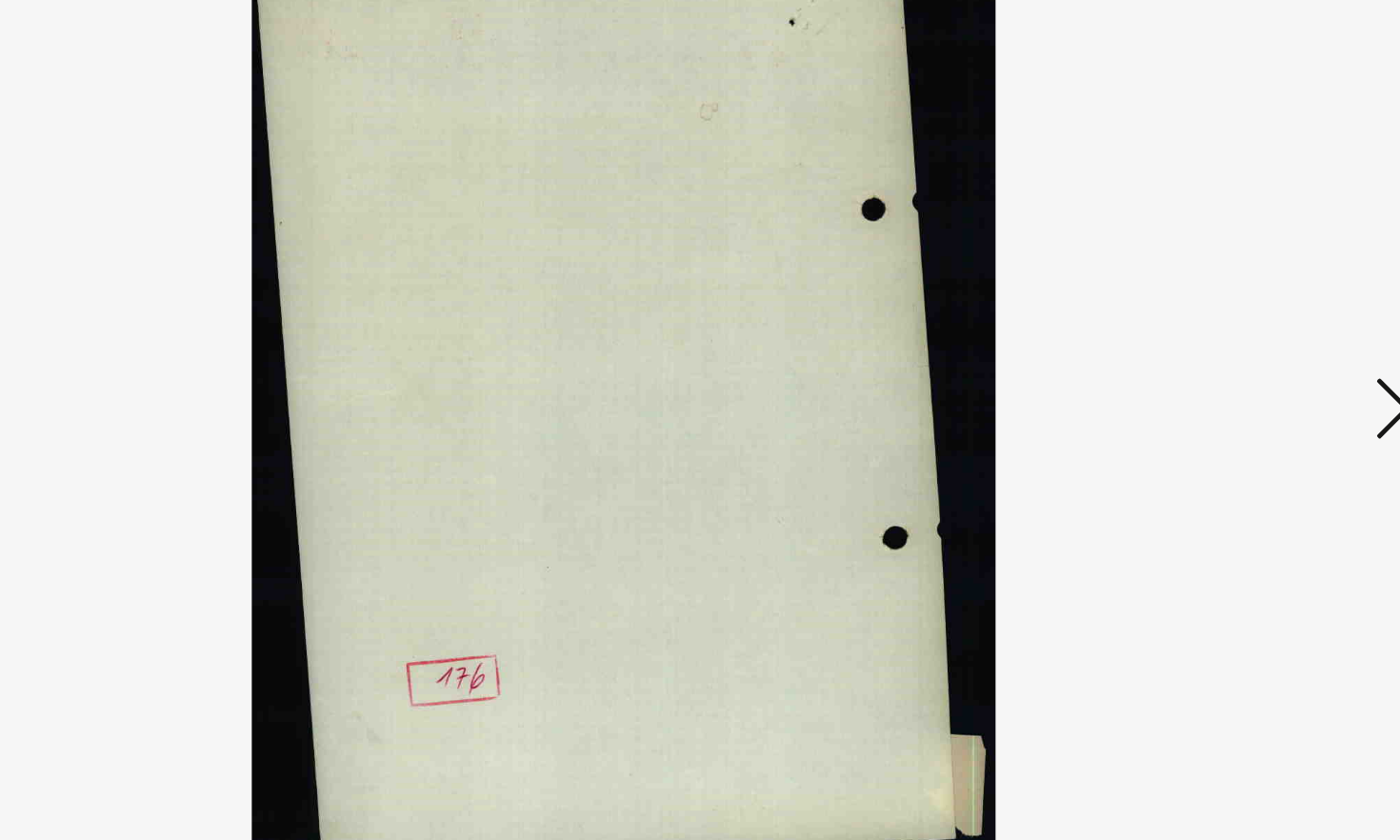 click at bounding box center [1212, 371] 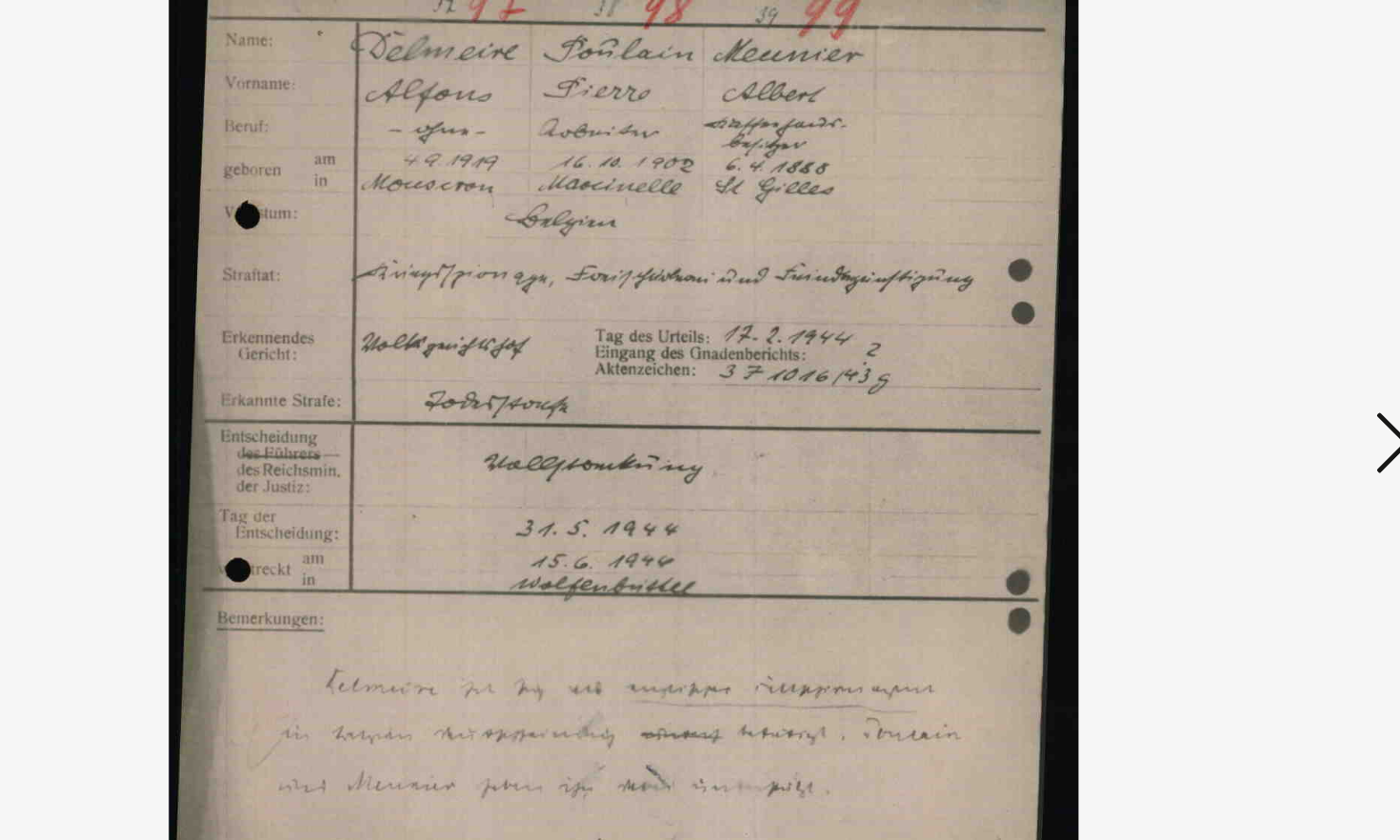 click at bounding box center [700, 372] 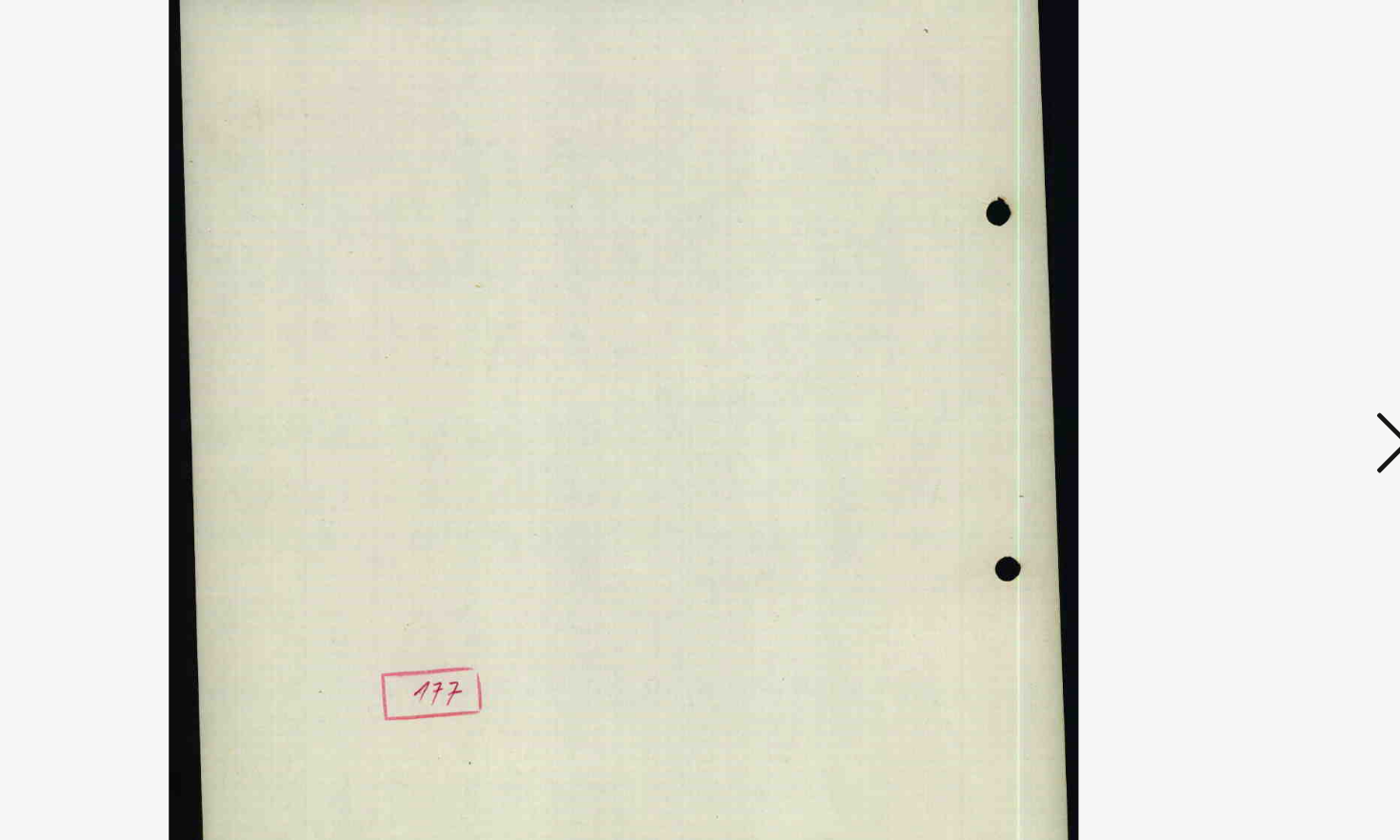 click at bounding box center [1212, 370] 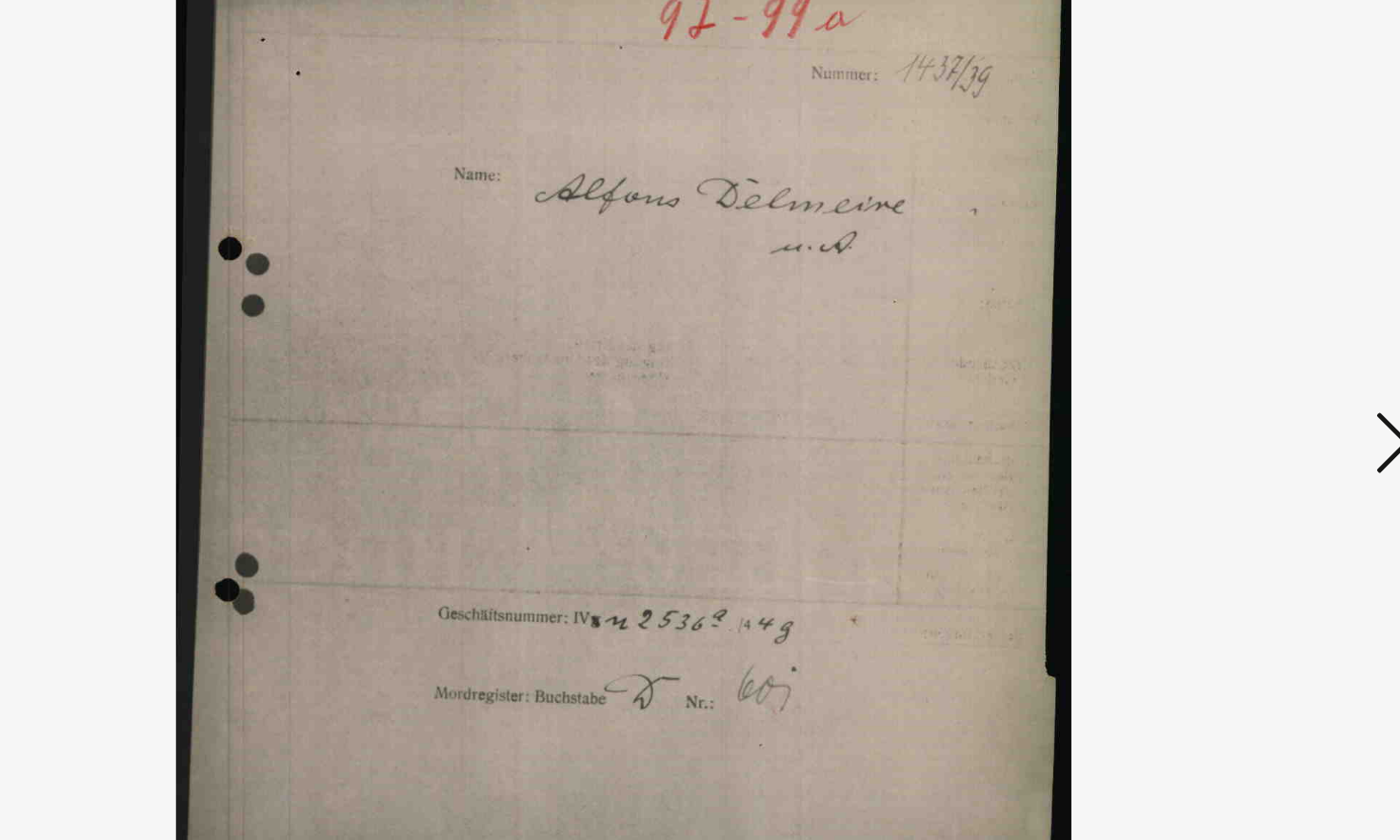 click at bounding box center (1212, 370) 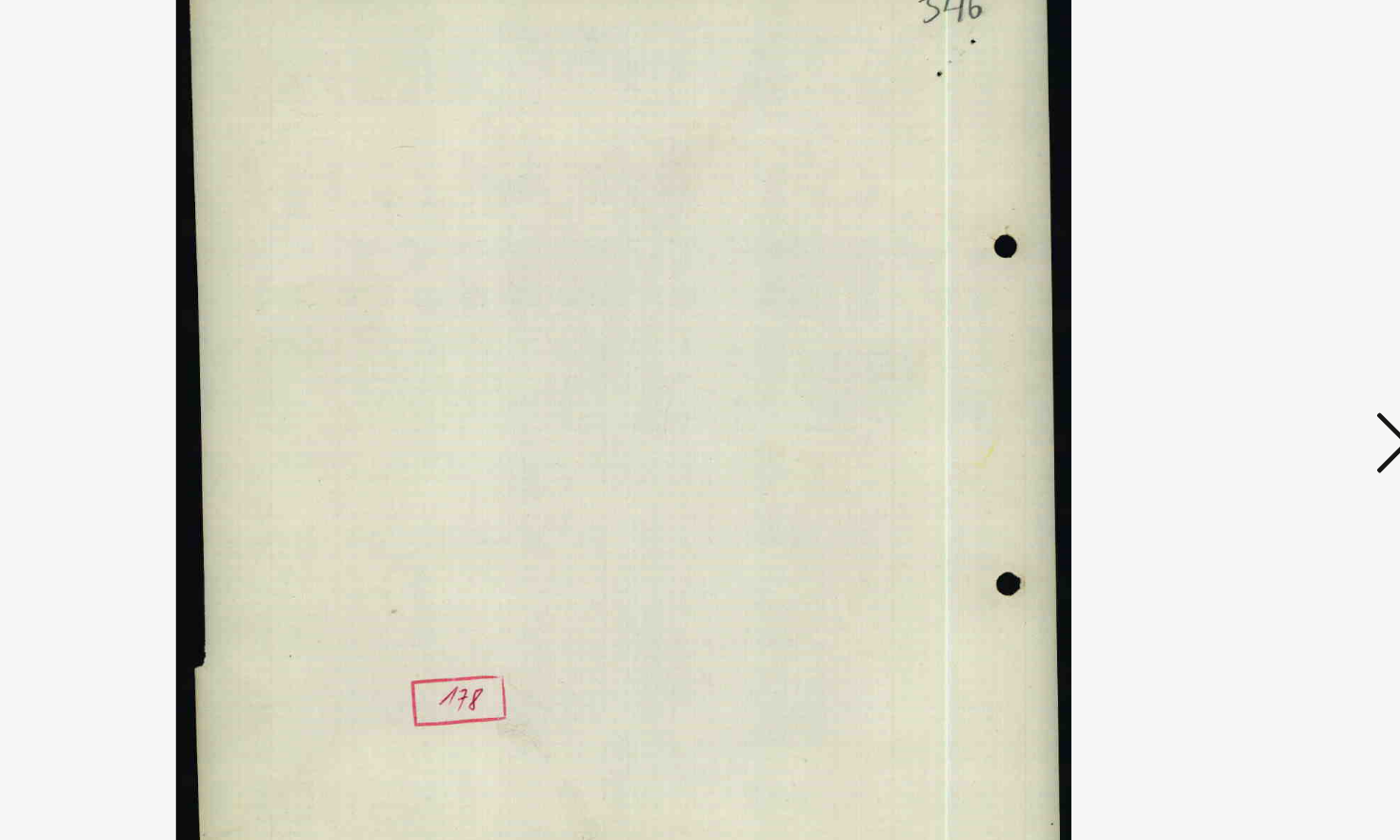 click at bounding box center [1212, 370] 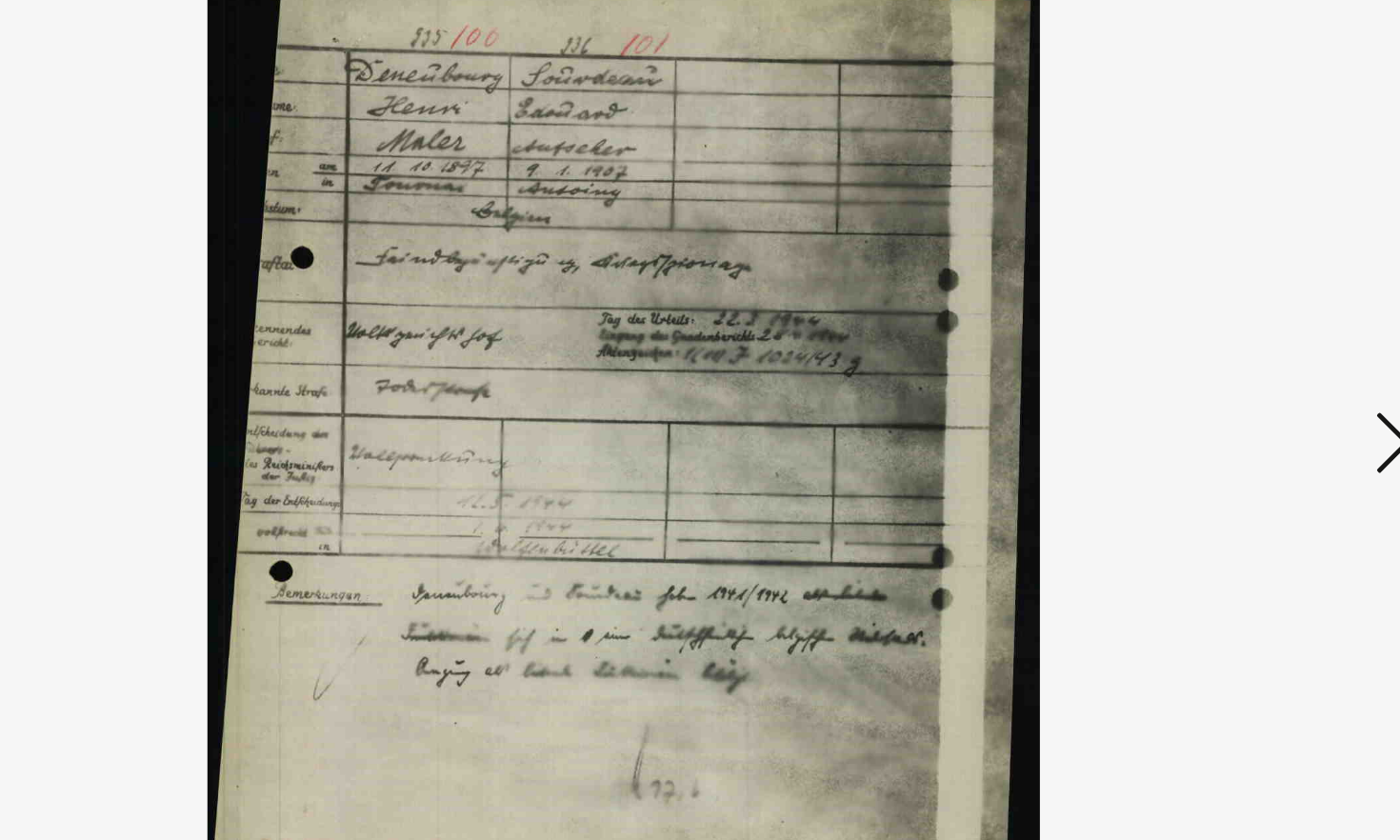 click at bounding box center (1212, 370) 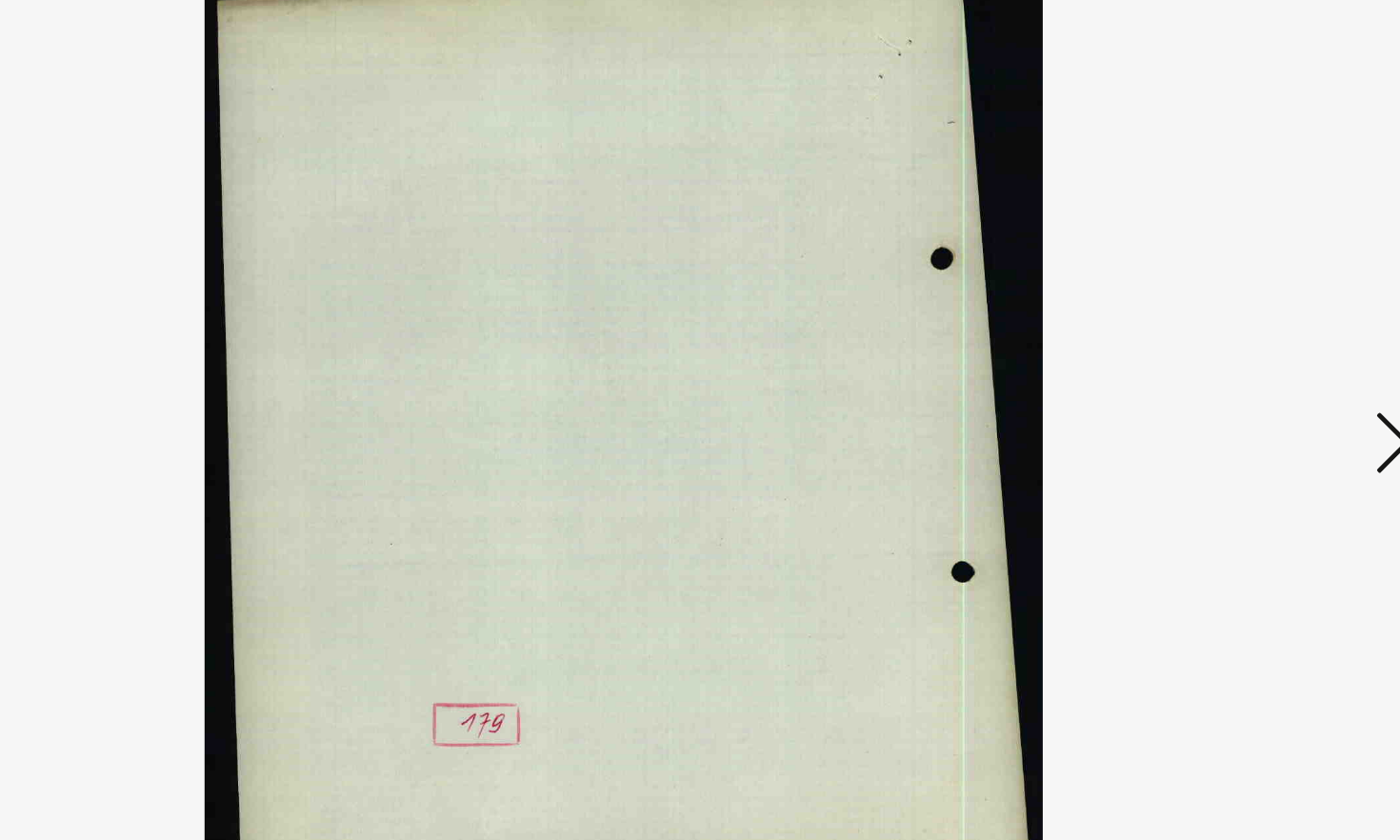 click at bounding box center (1212, 370) 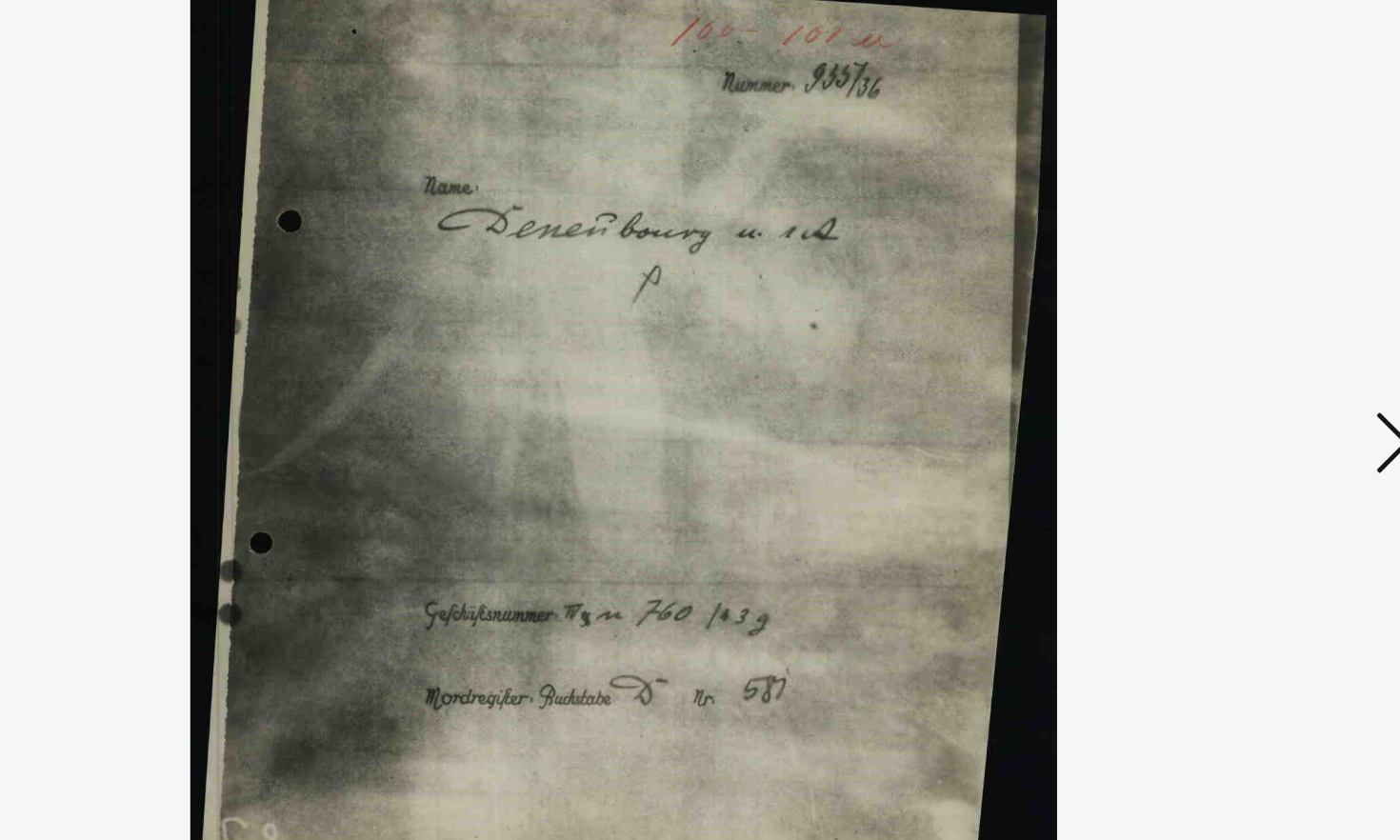 click at bounding box center (1212, 370) 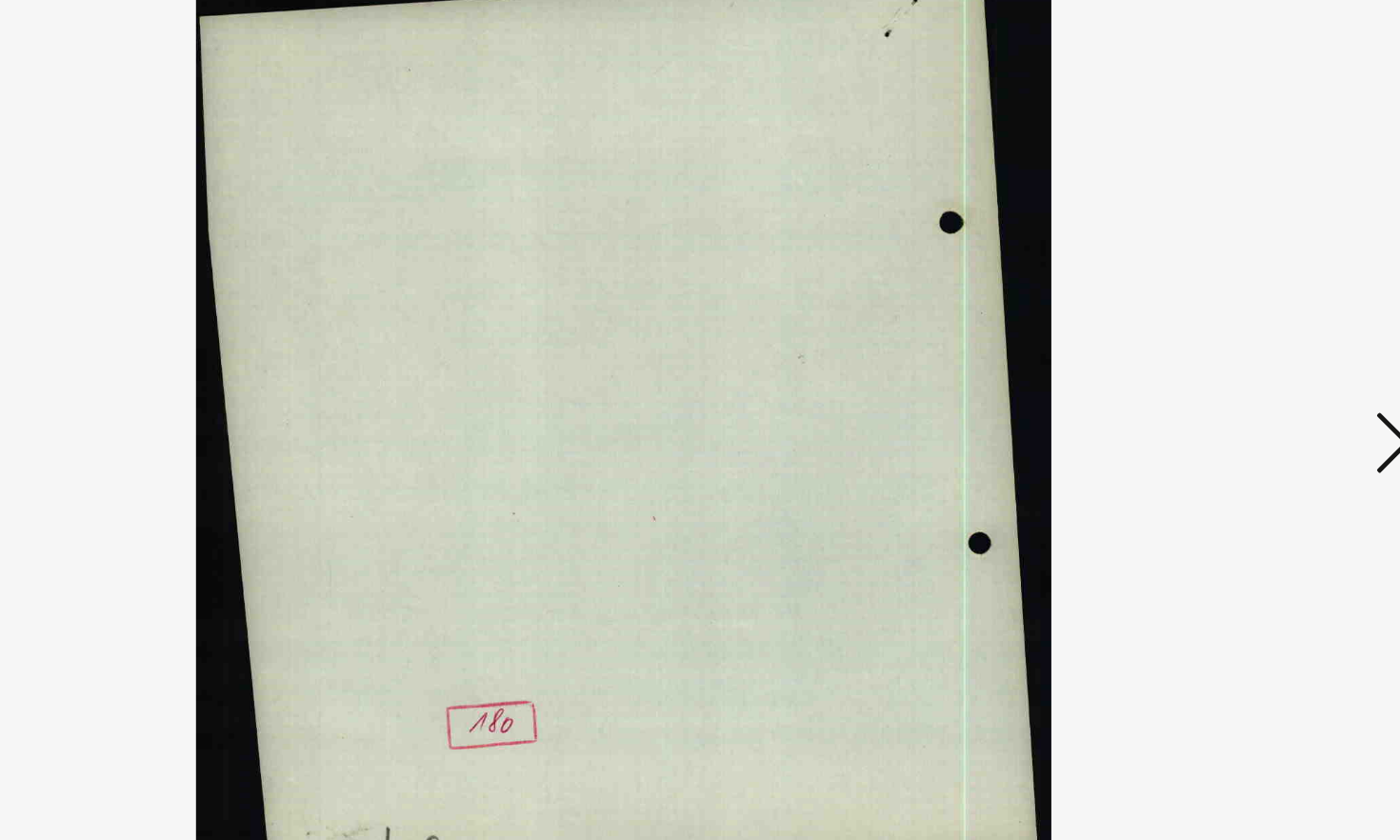 click at bounding box center (1212, 370) 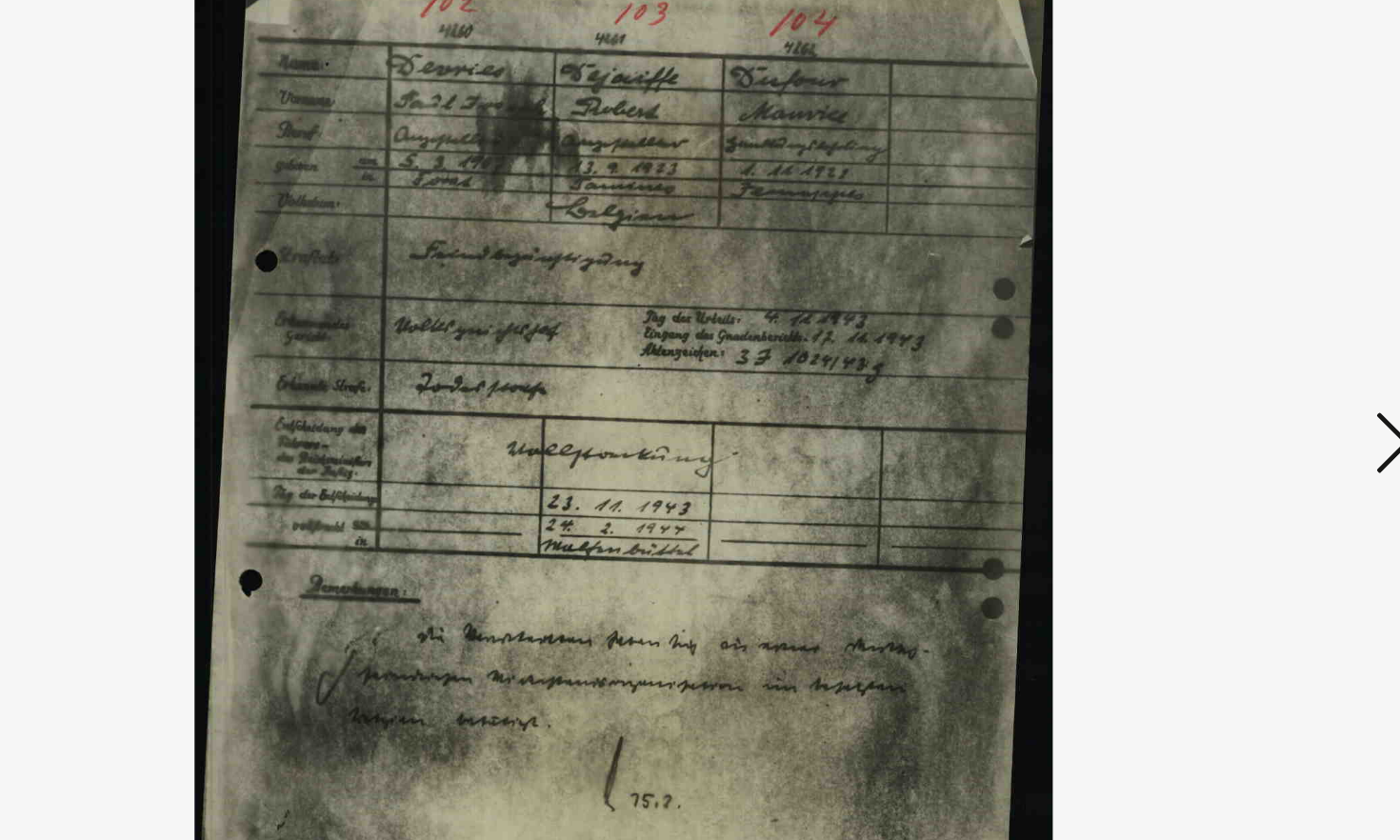 click at bounding box center [1212, 370] 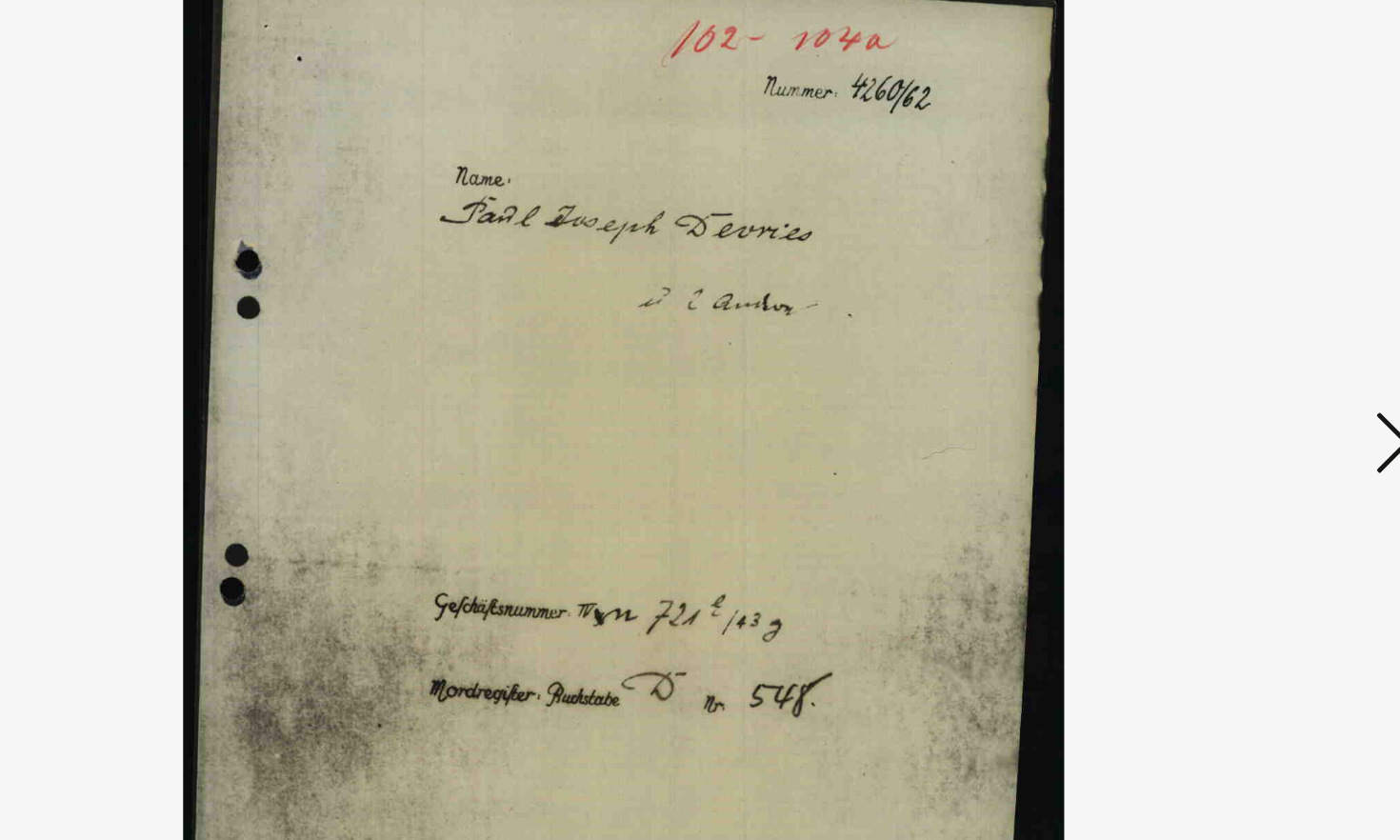 click at bounding box center (1212, 370) 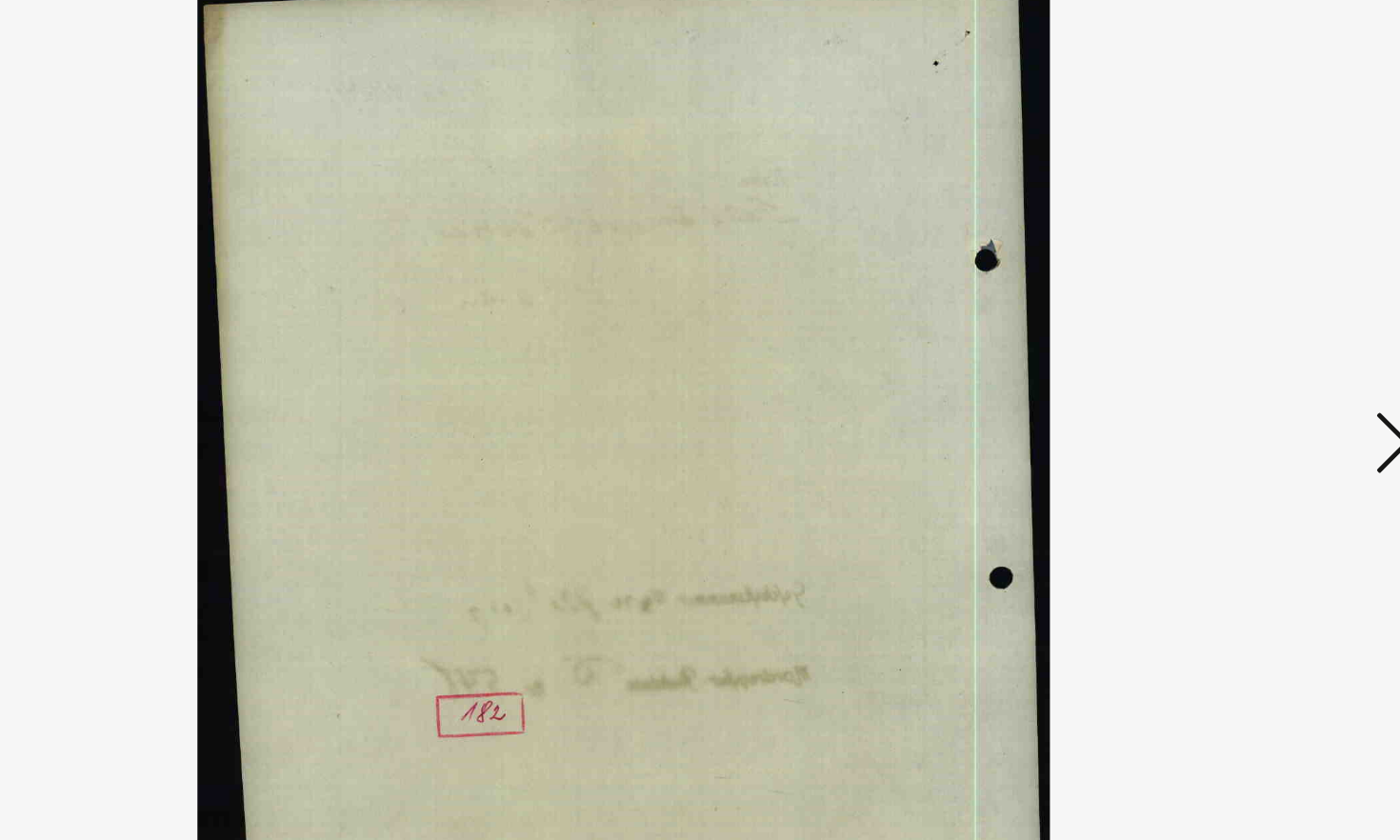 click at bounding box center [1212, 370] 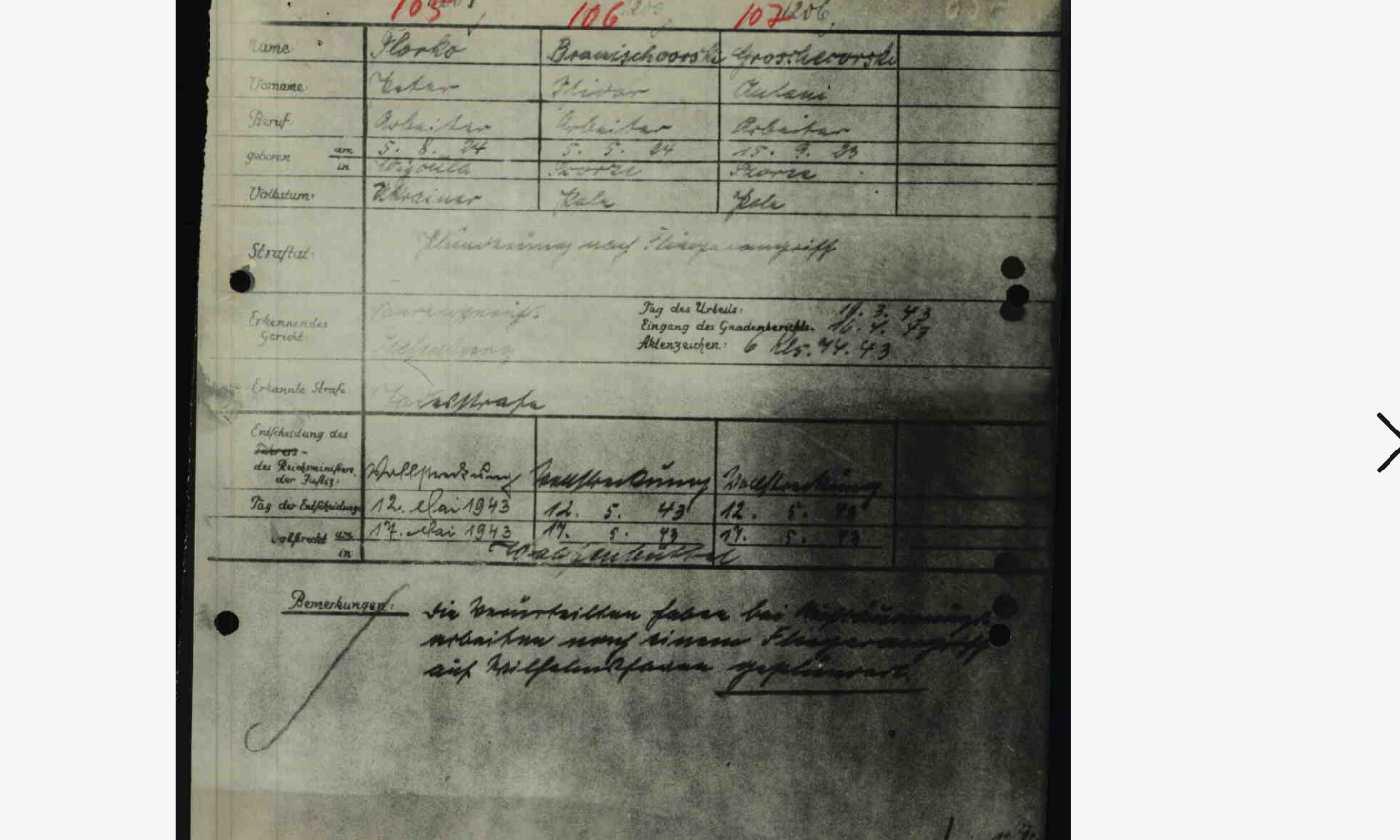 click at bounding box center [1212, 370] 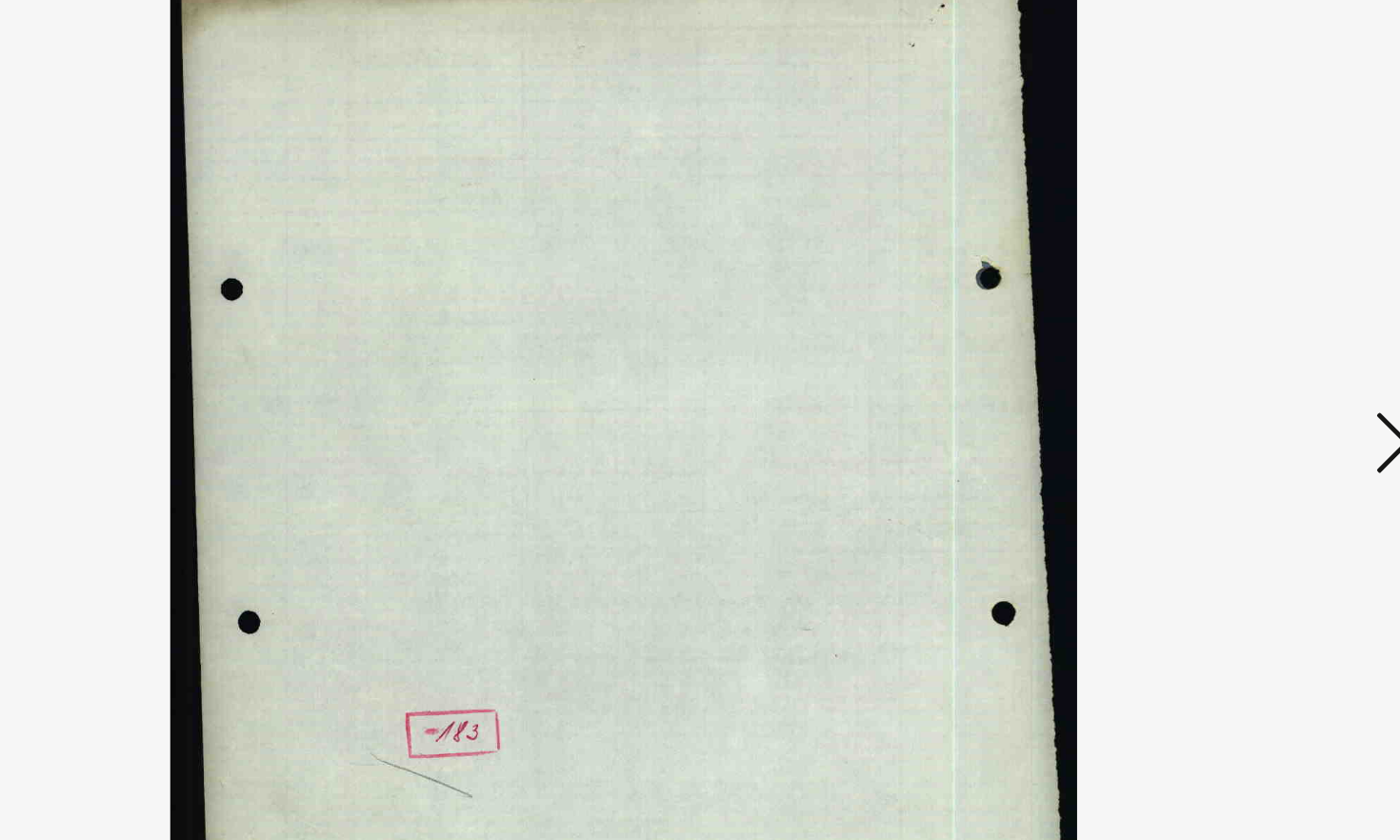 click at bounding box center [1212, 370] 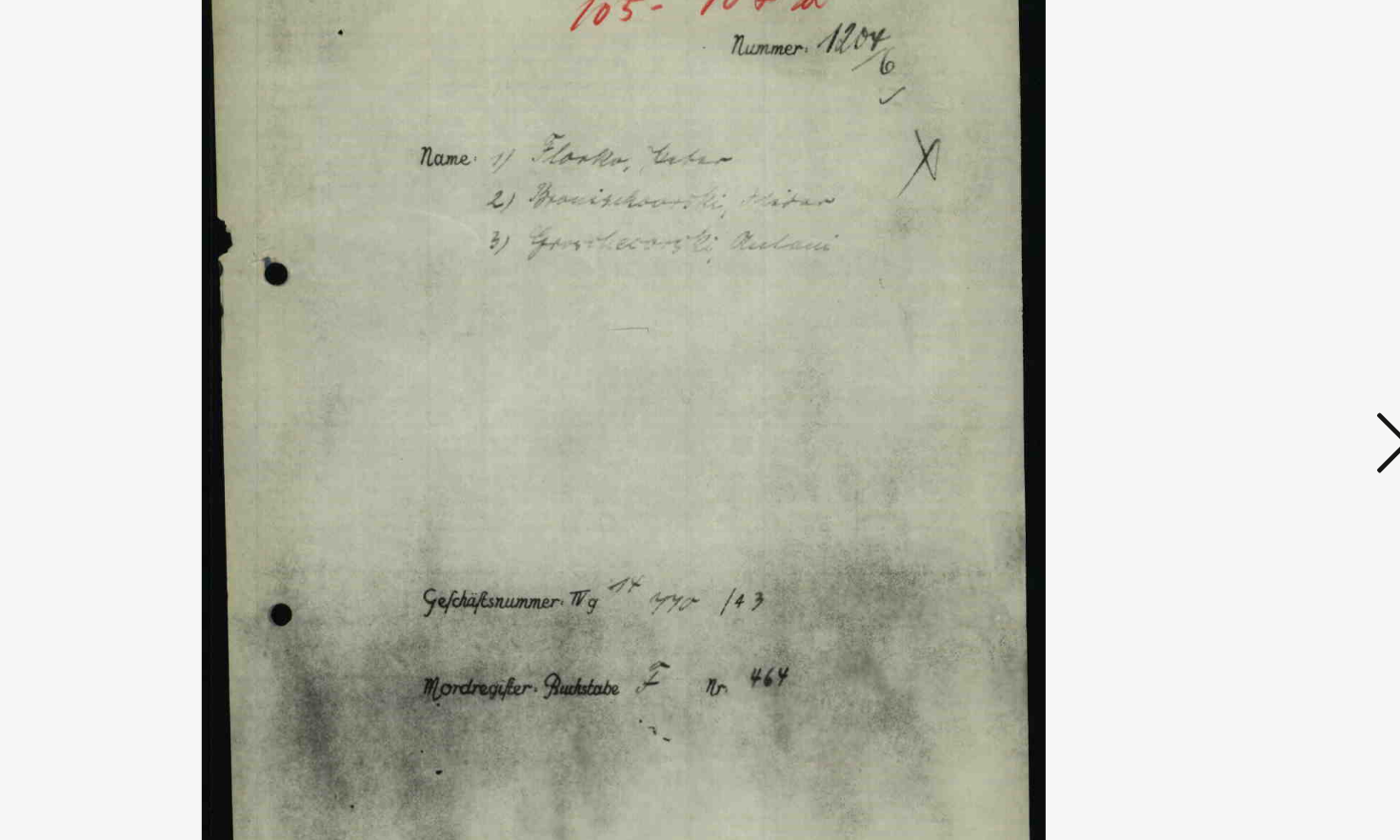 click at bounding box center (1212, 370) 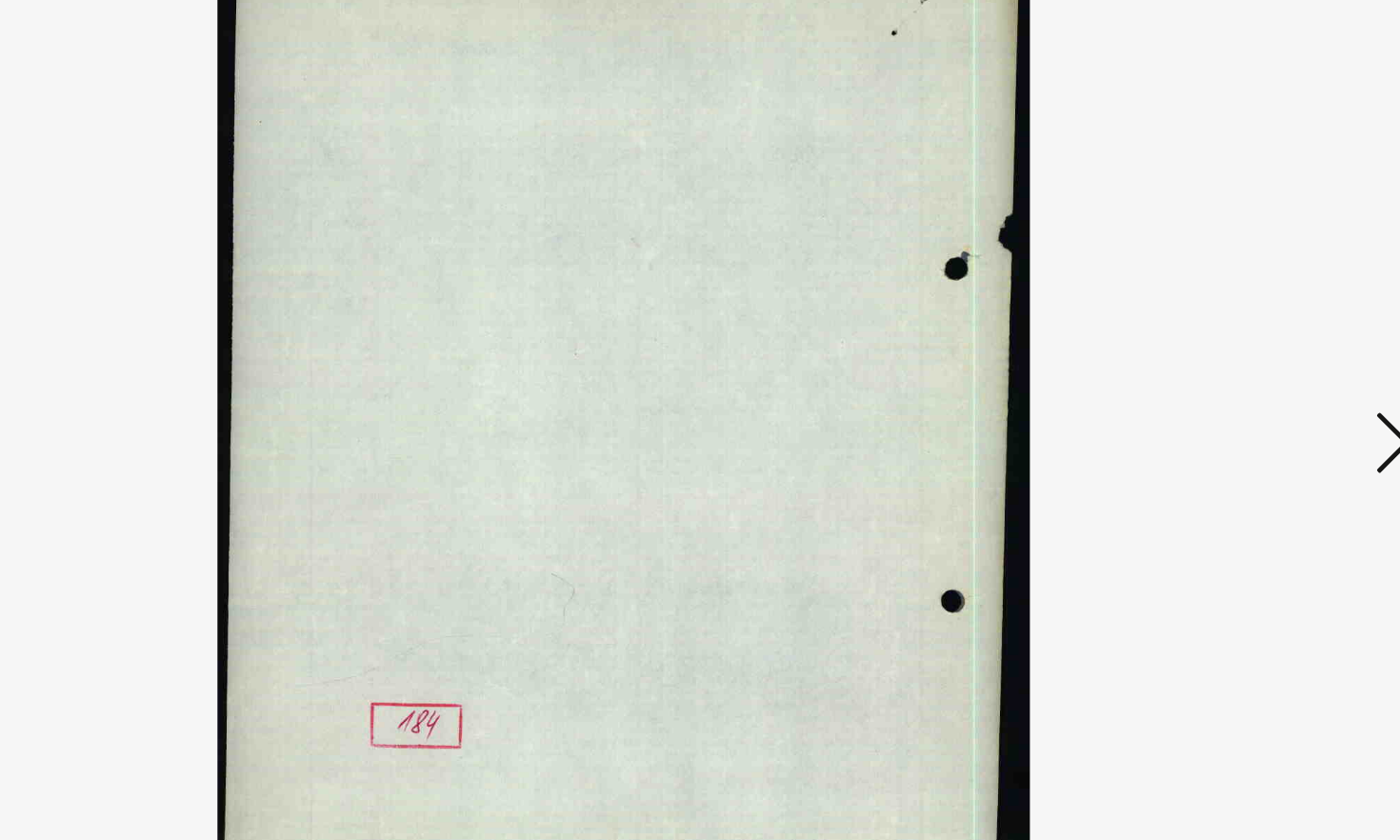 click at bounding box center [1212, 370] 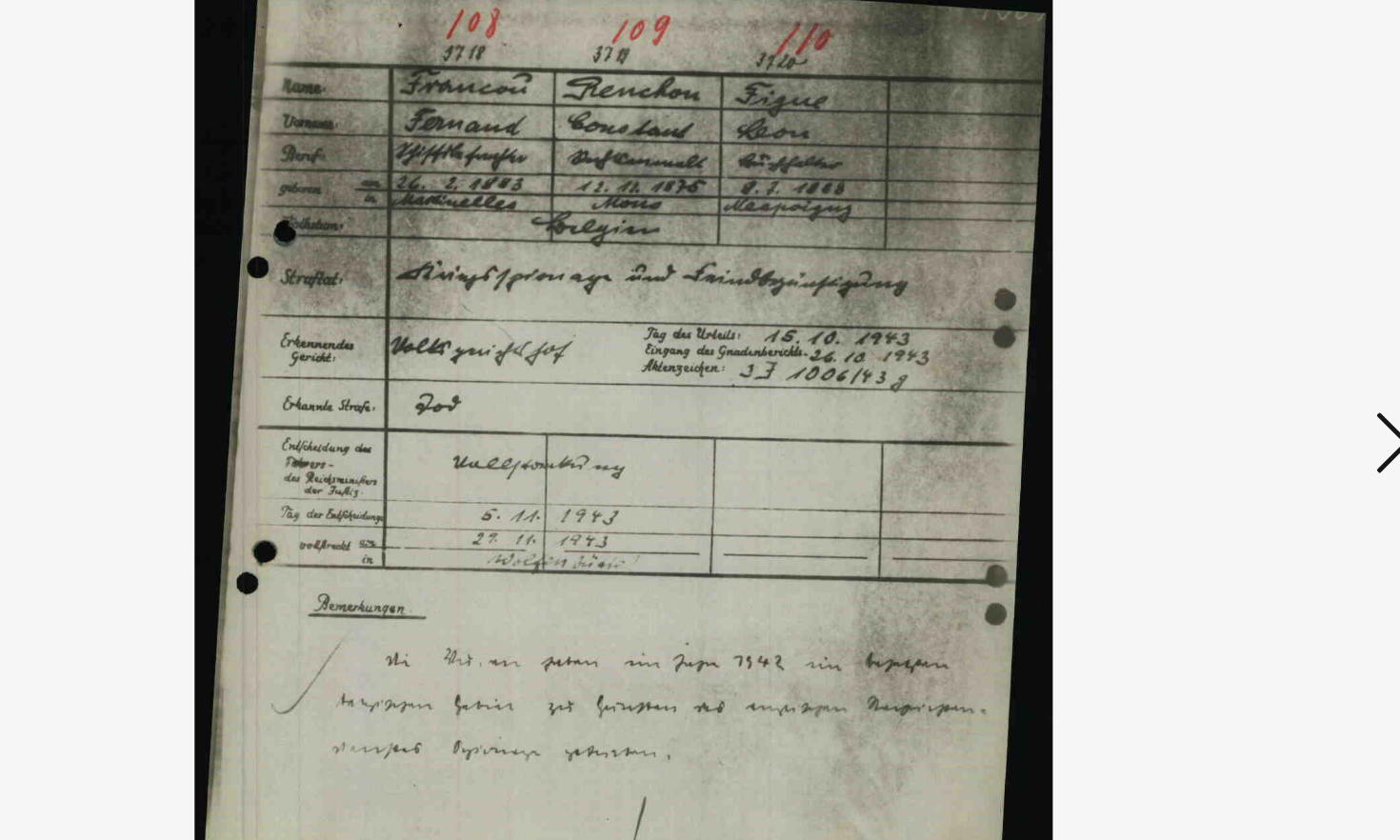 click at bounding box center (1212, 370) 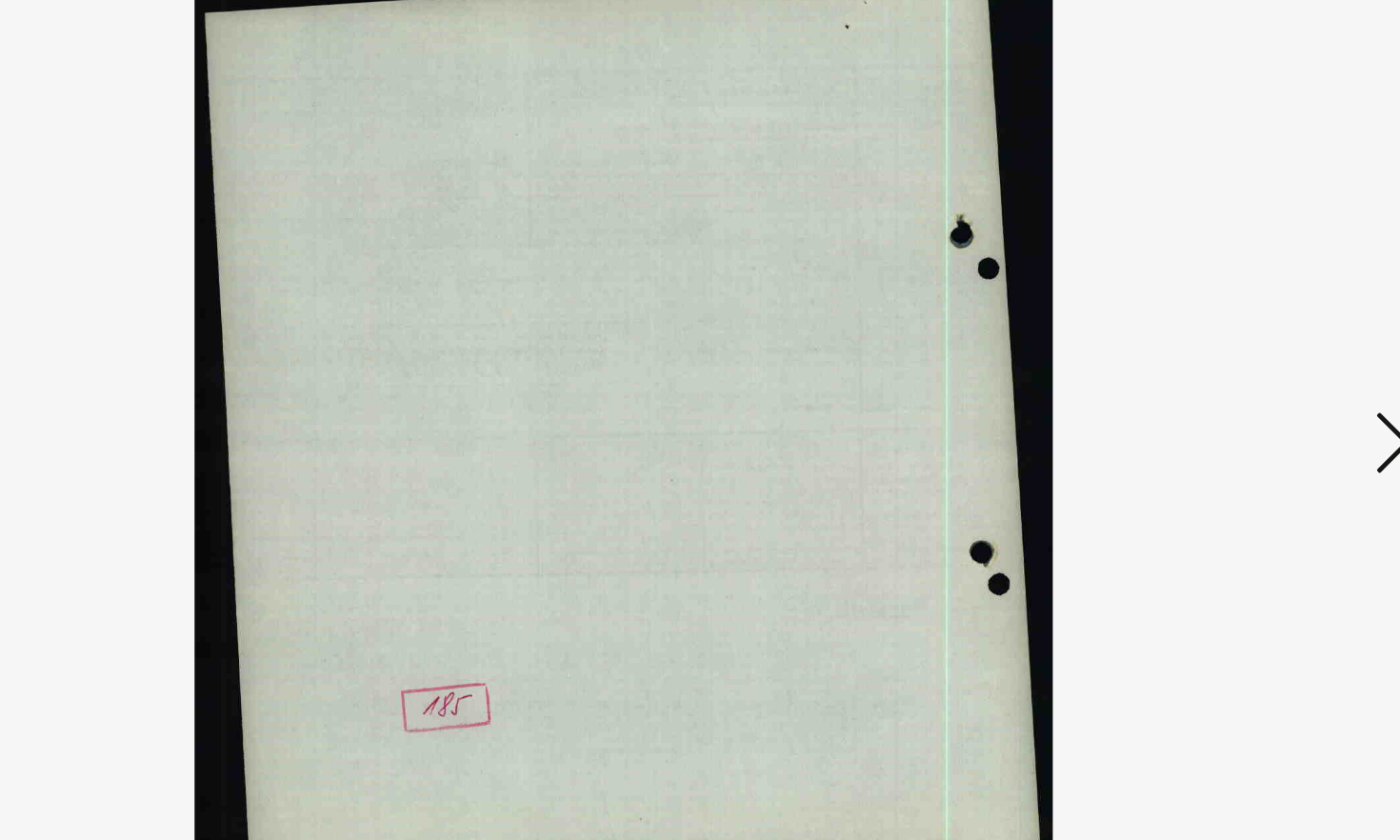 click at bounding box center (1212, 370) 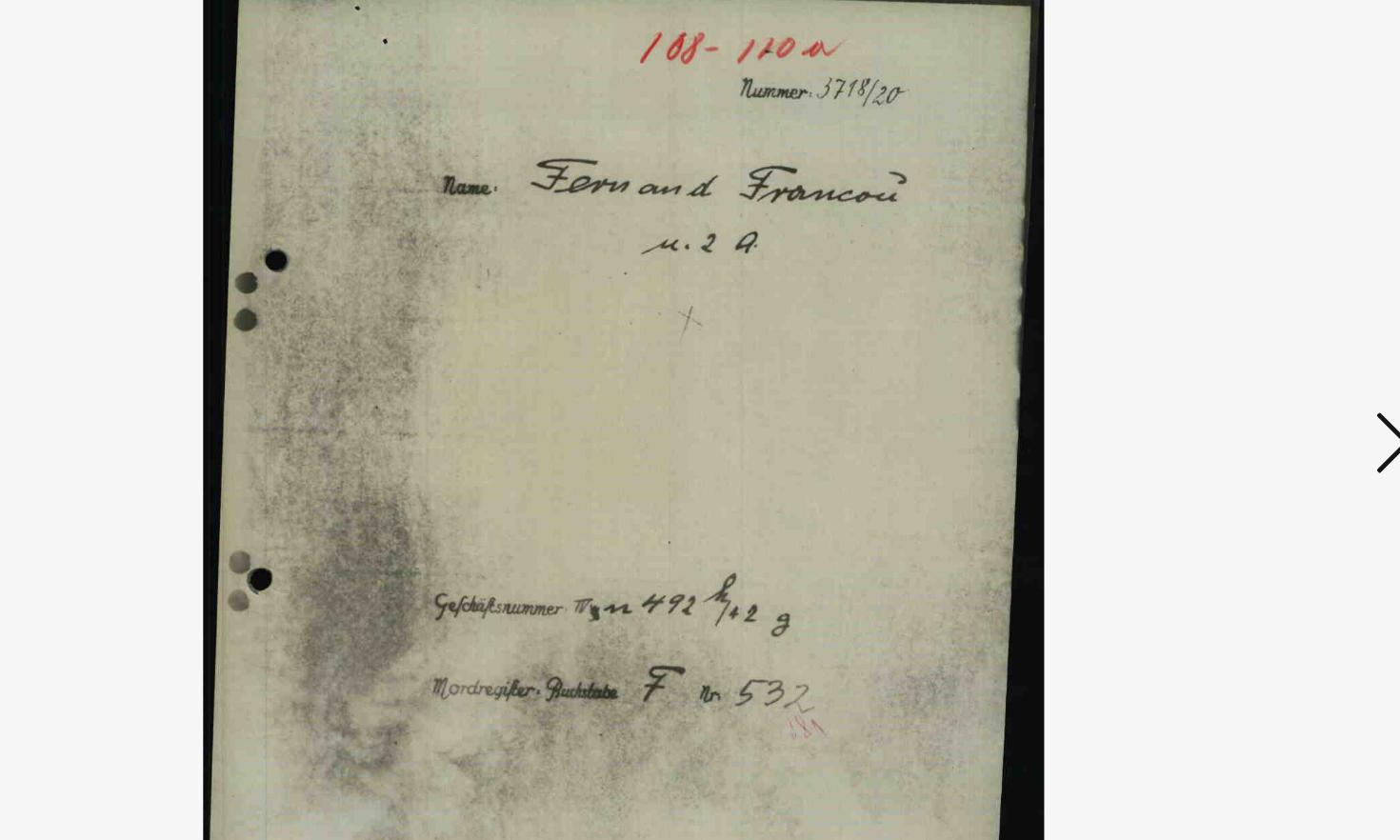 click at bounding box center (1212, 370) 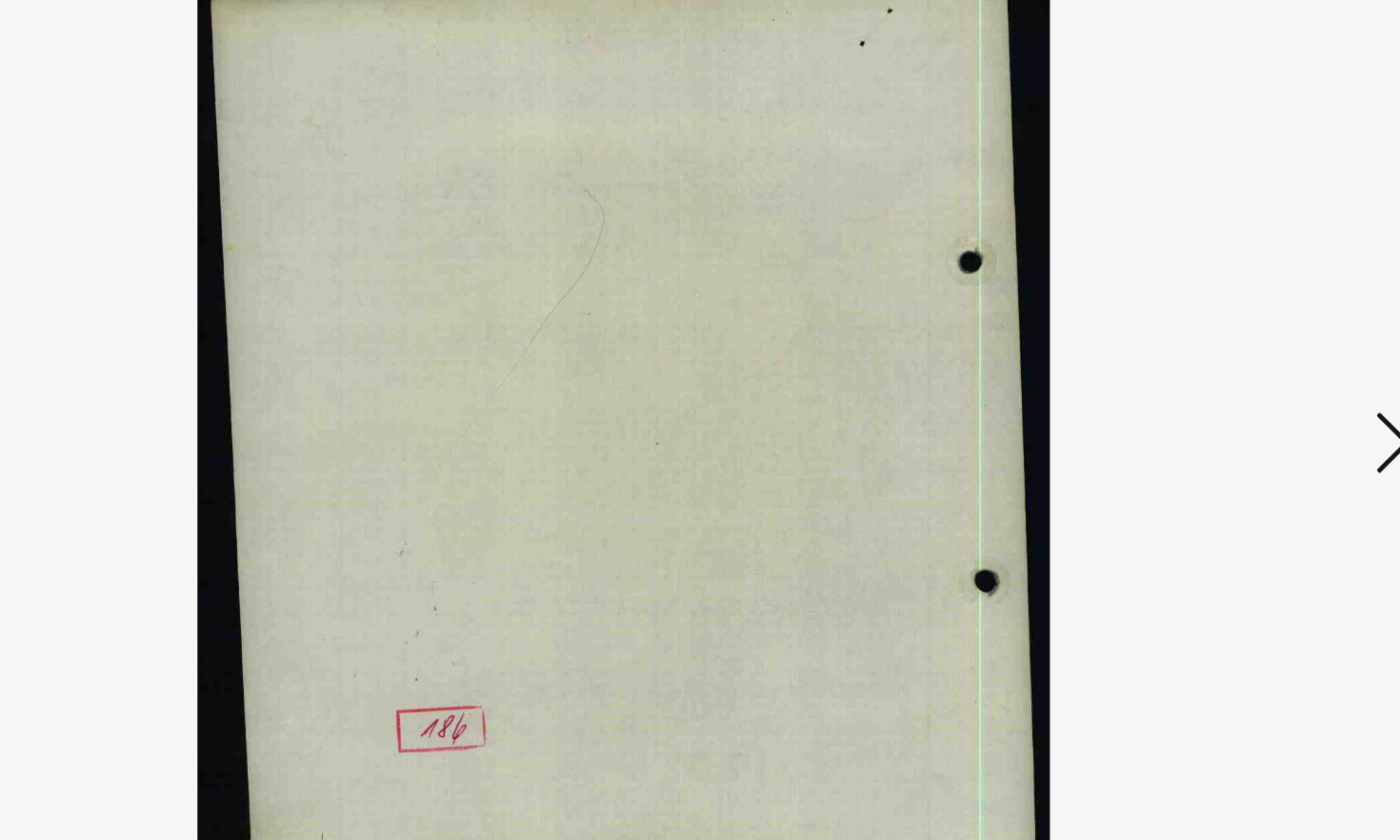 click at bounding box center [1212, 370] 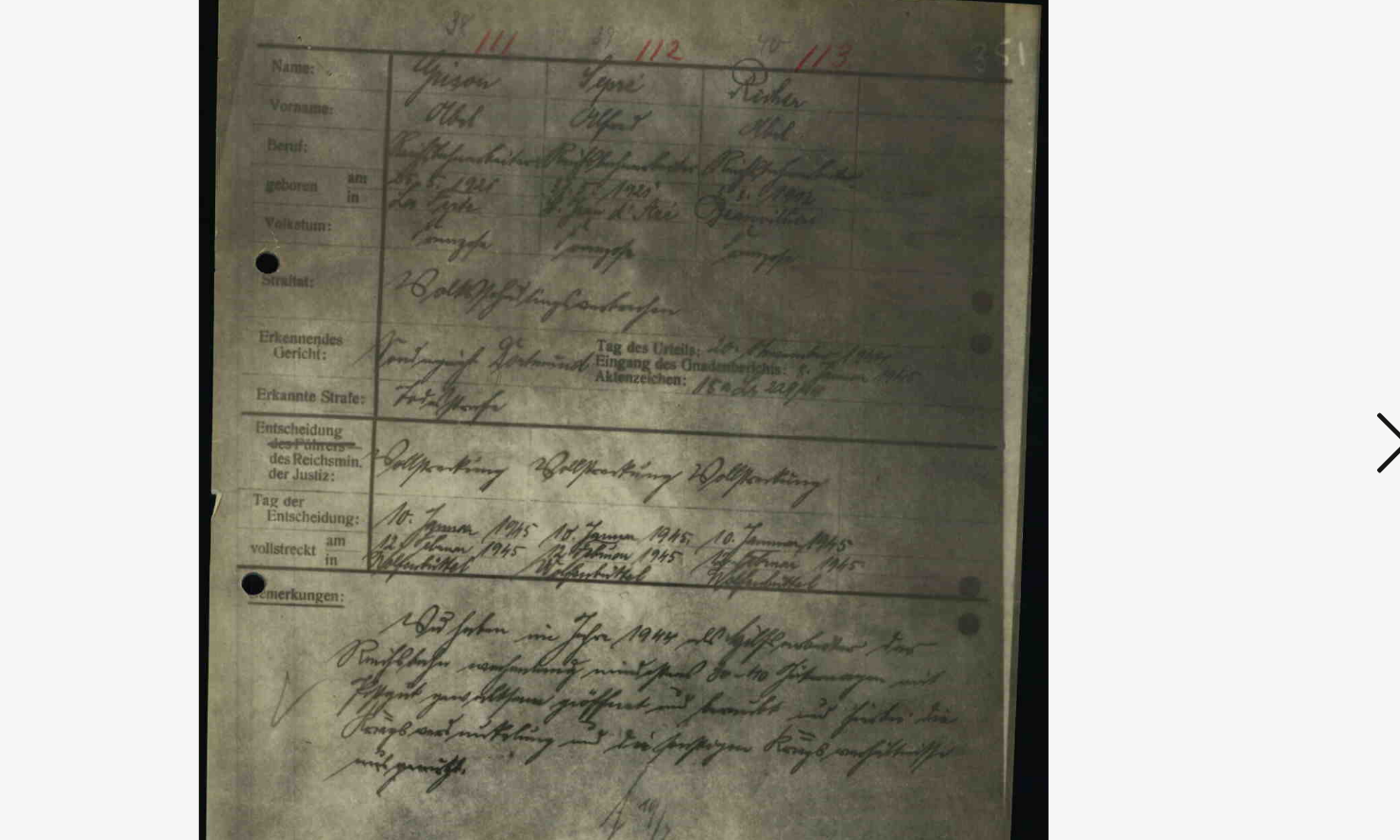 click at bounding box center [1212, 370] 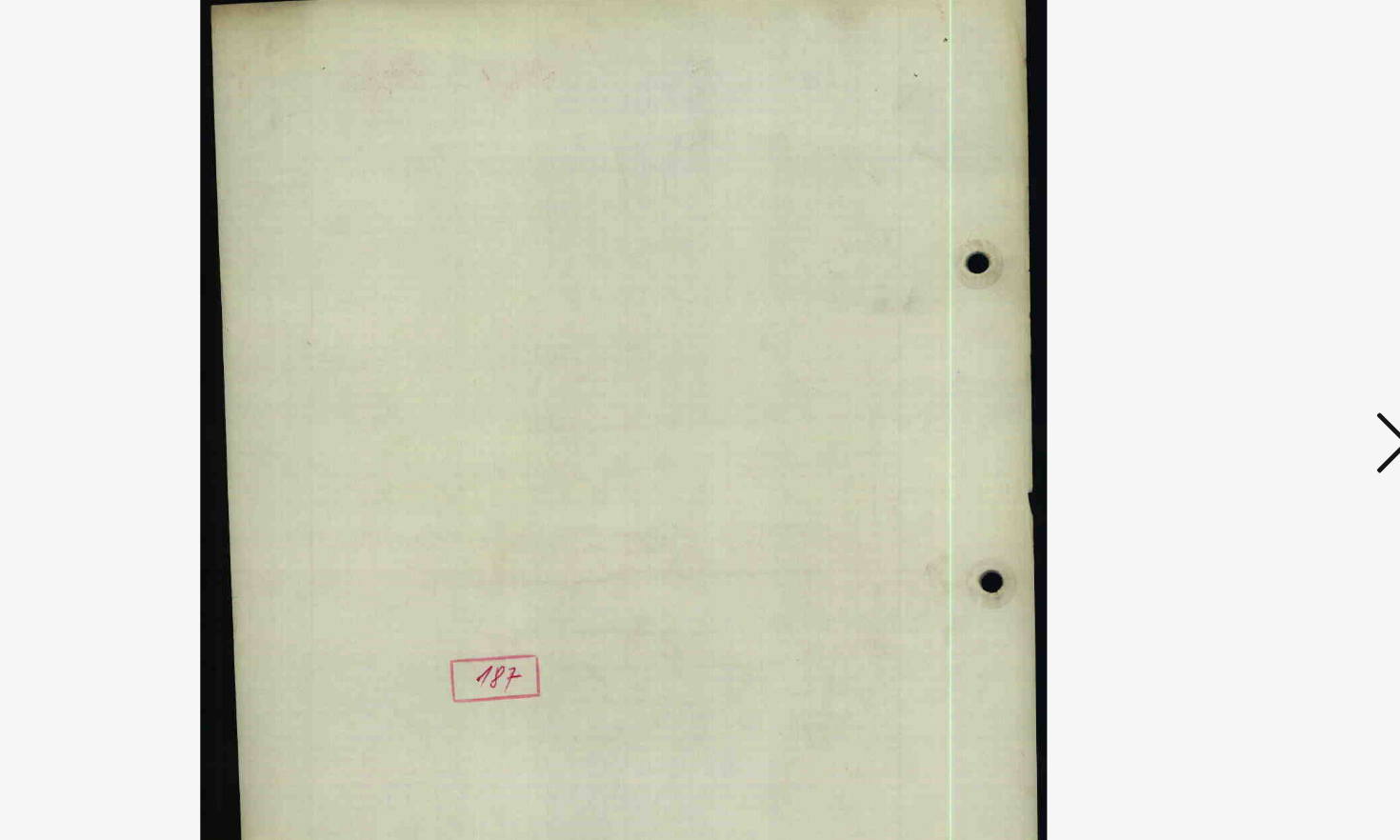 click at bounding box center [1212, 370] 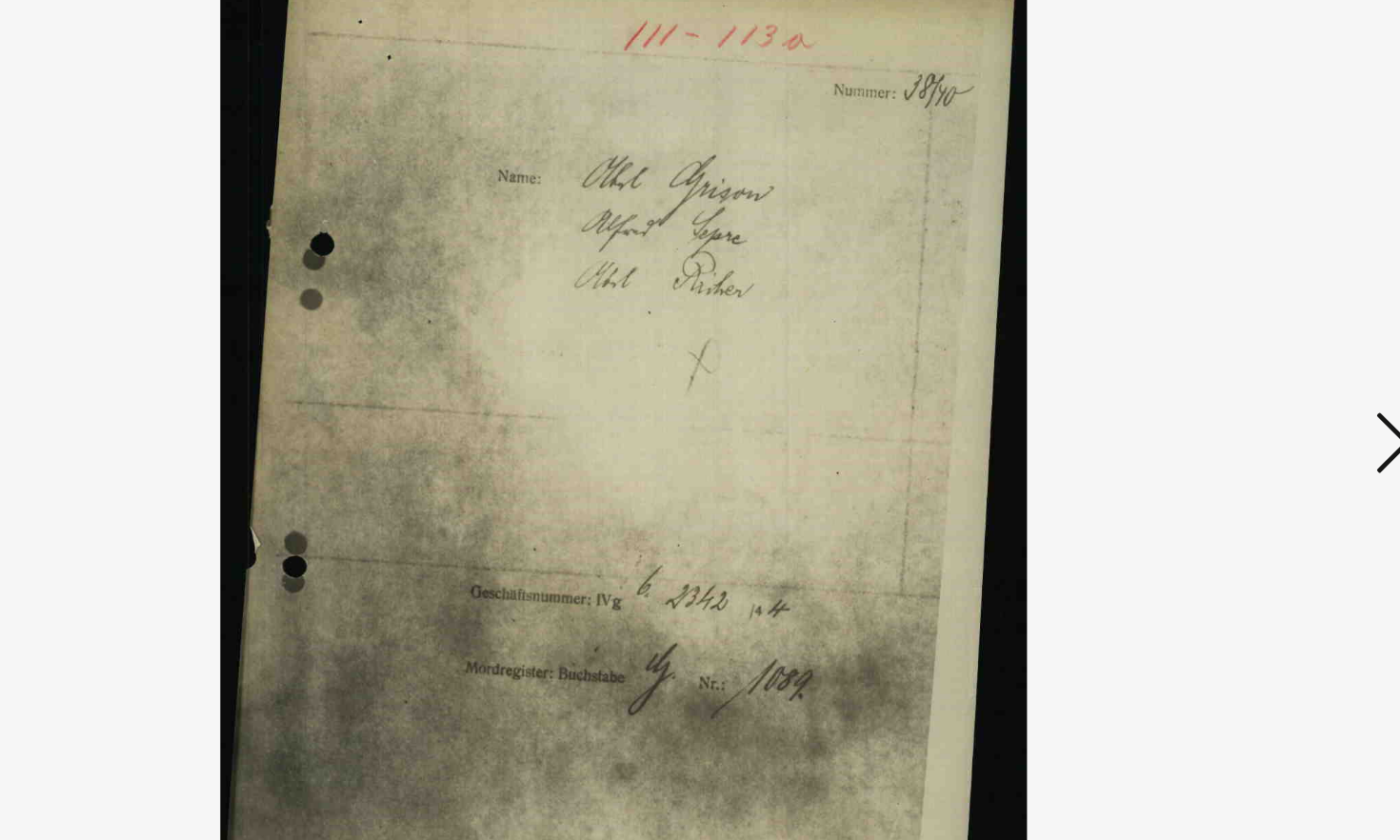click at bounding box center (1212, 370) 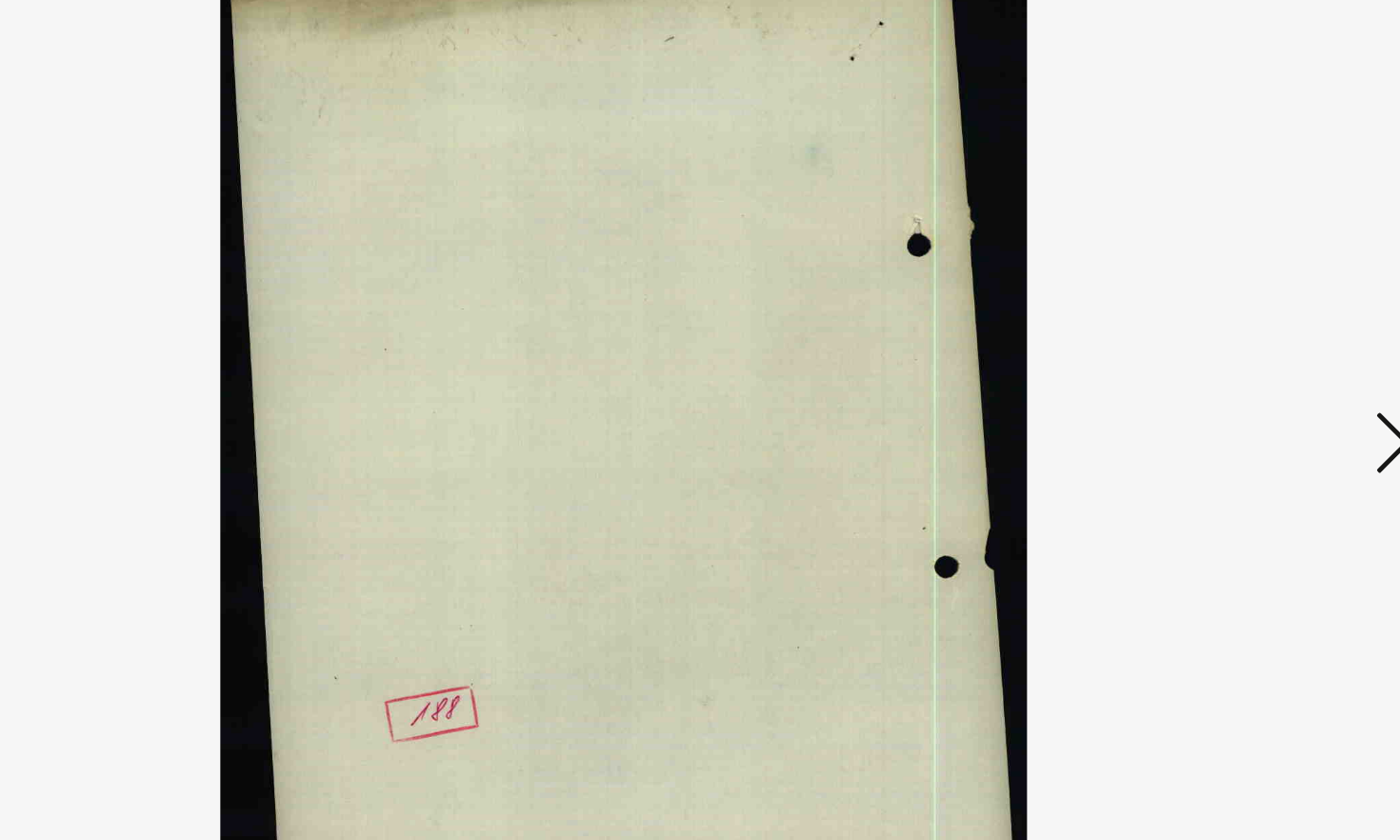 click at bounding box center [1212, 370] 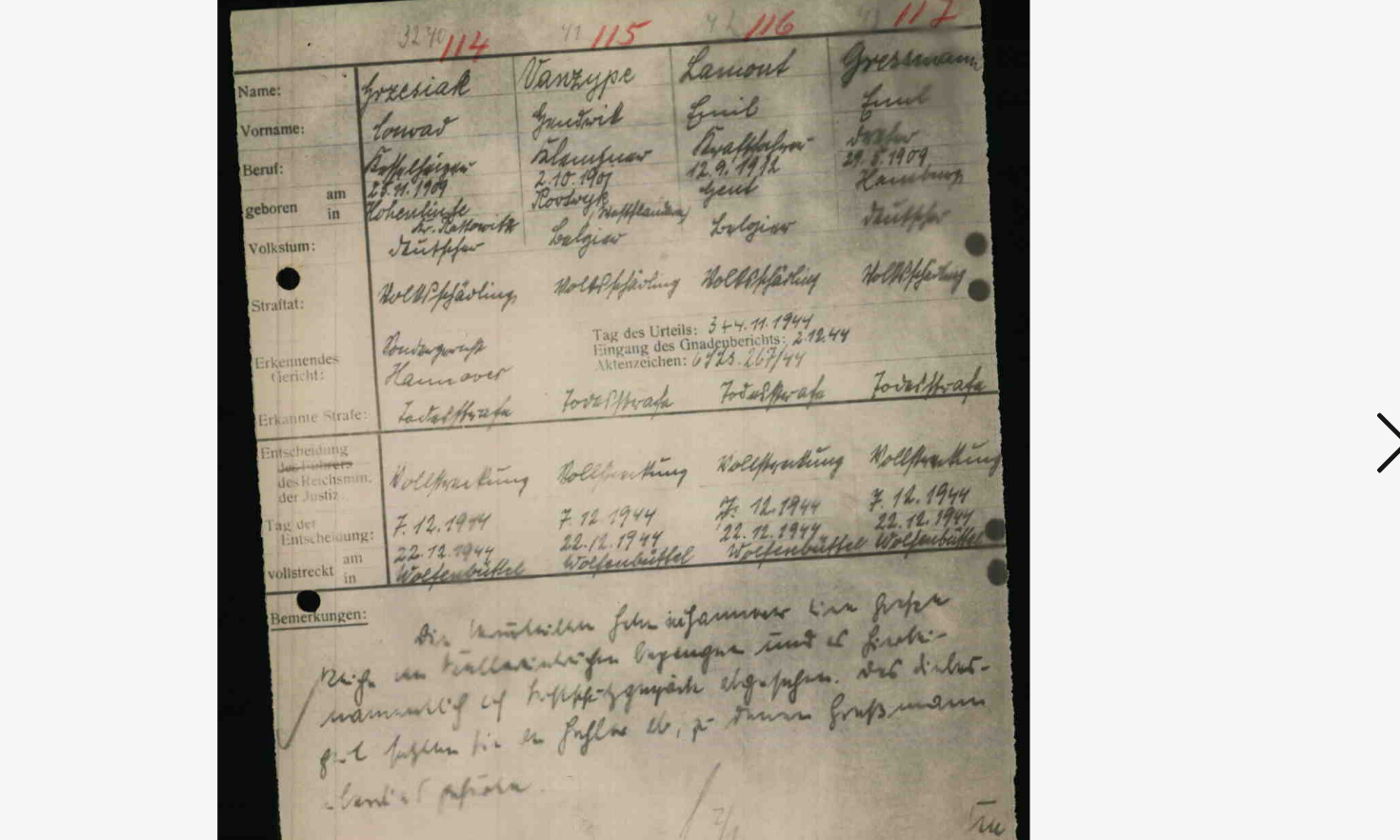 click at bounding box center (1212, 370) 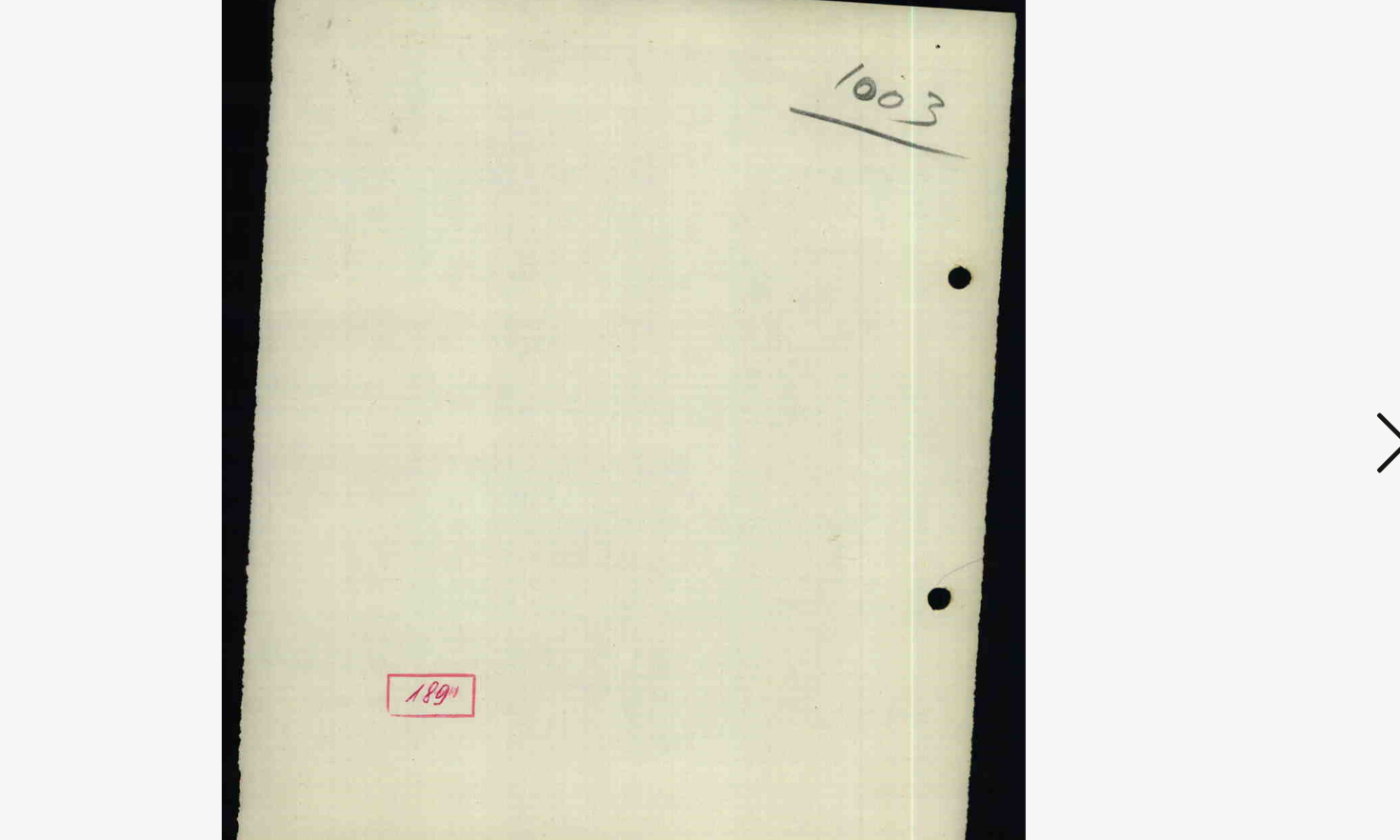 click at bounding box center (1212, 370) 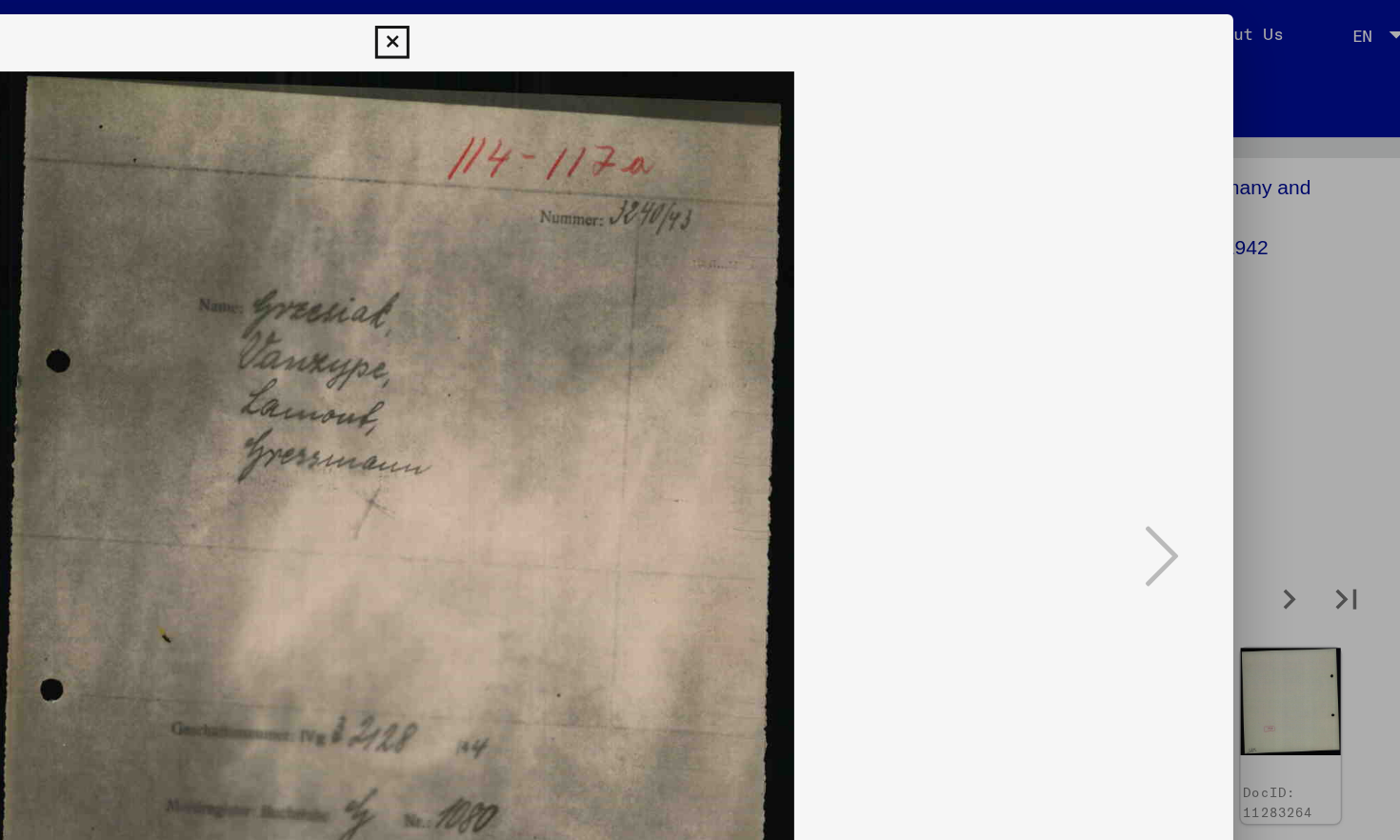 click at bounding box center [699, 29] 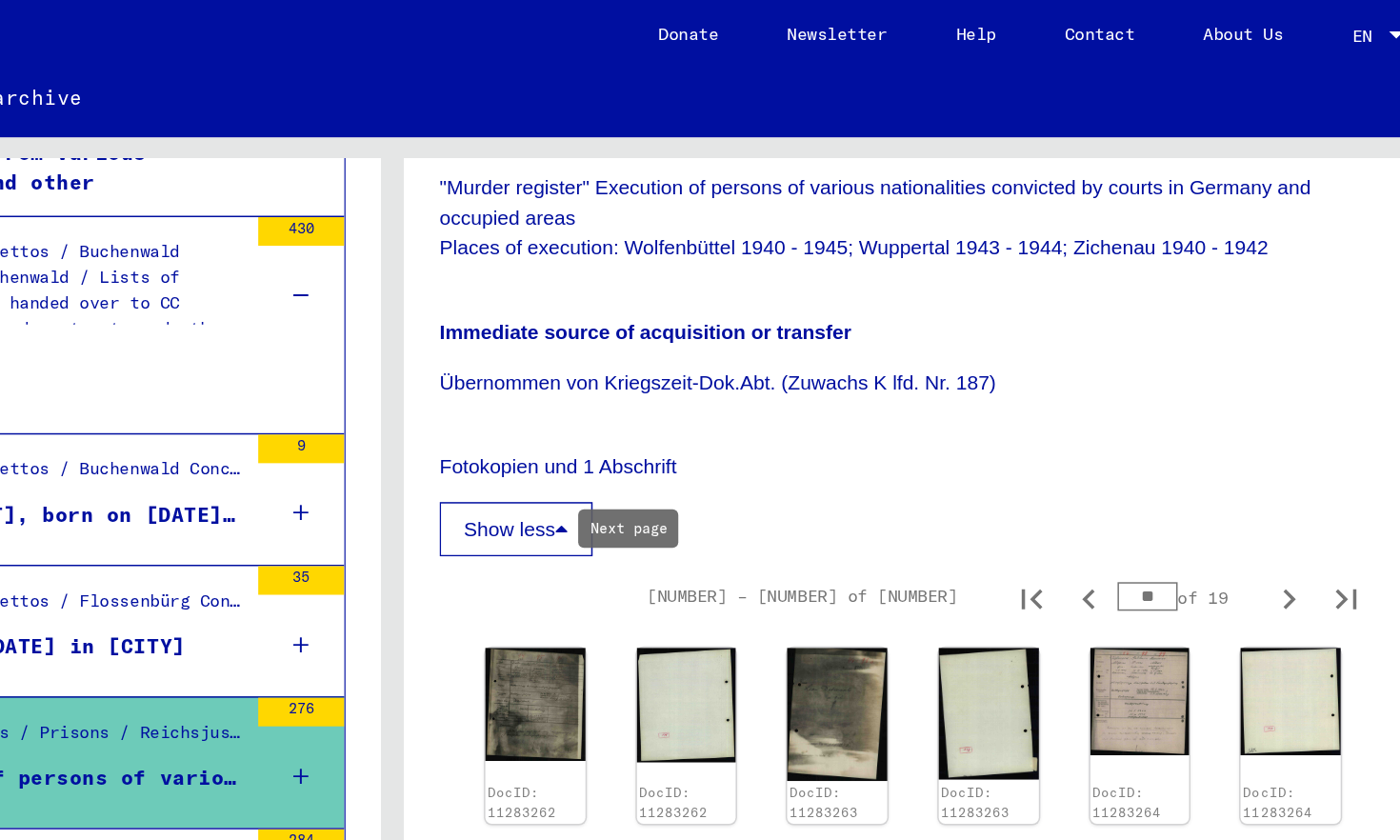 click 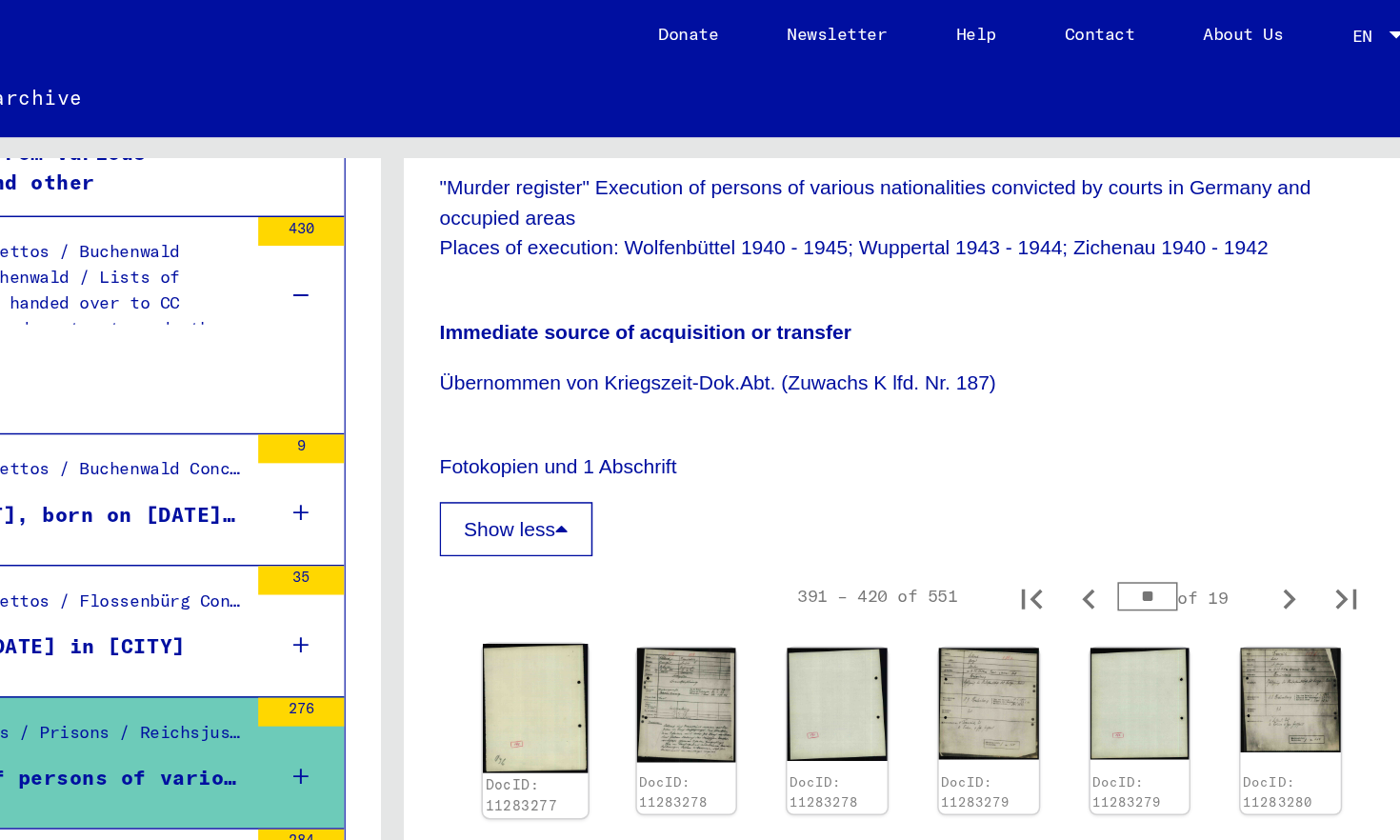 click 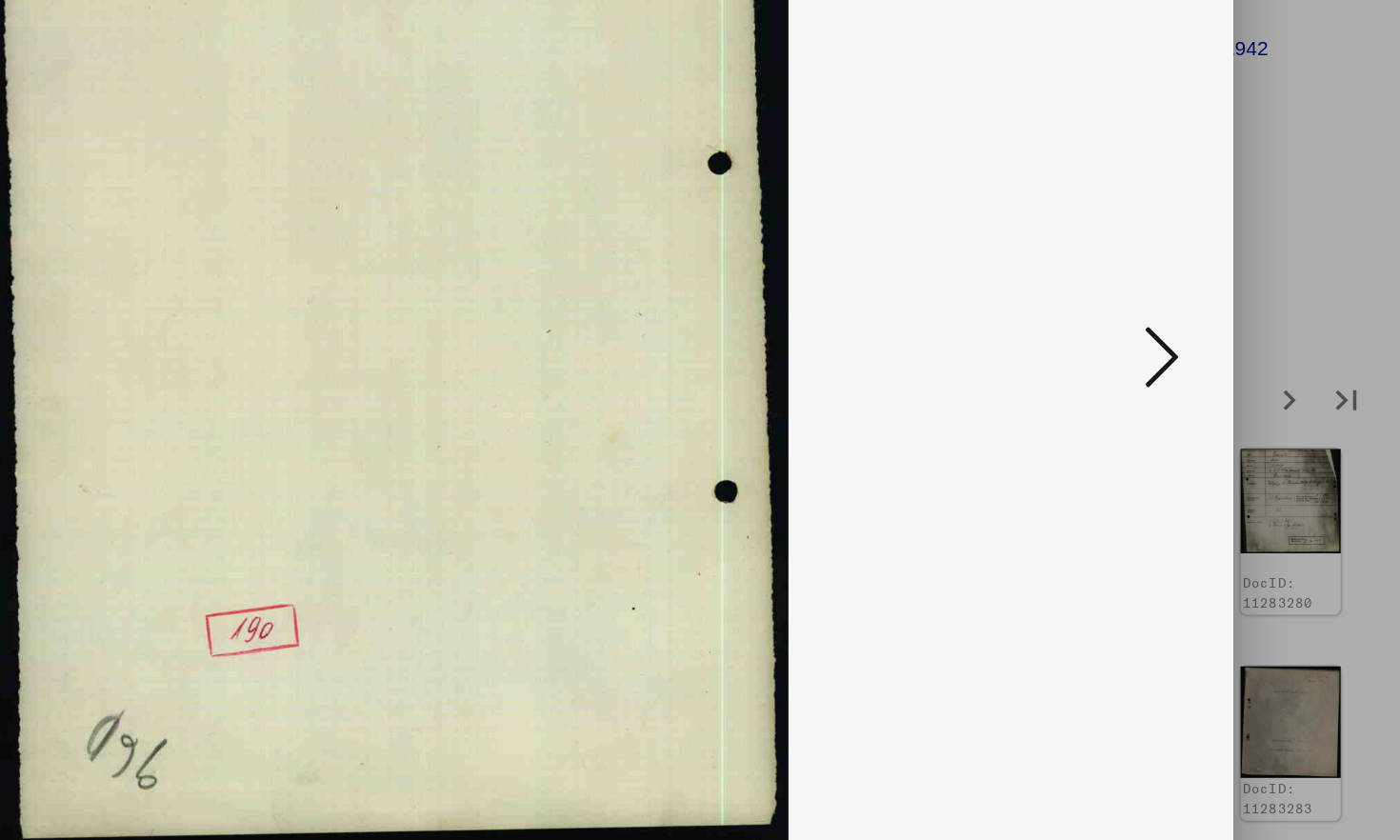 click at bounding box center (700, 372) 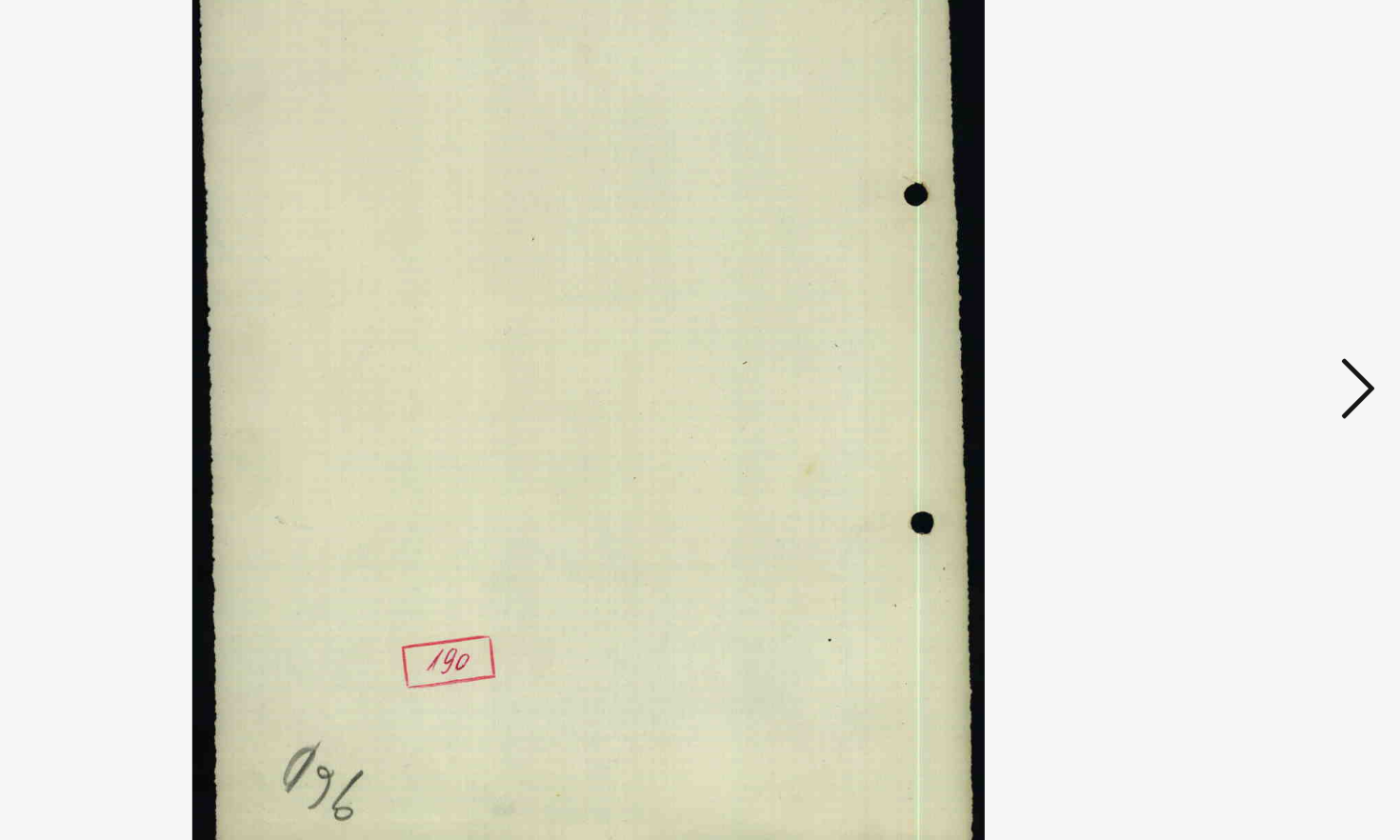 click at bounding box center (1212, 370) 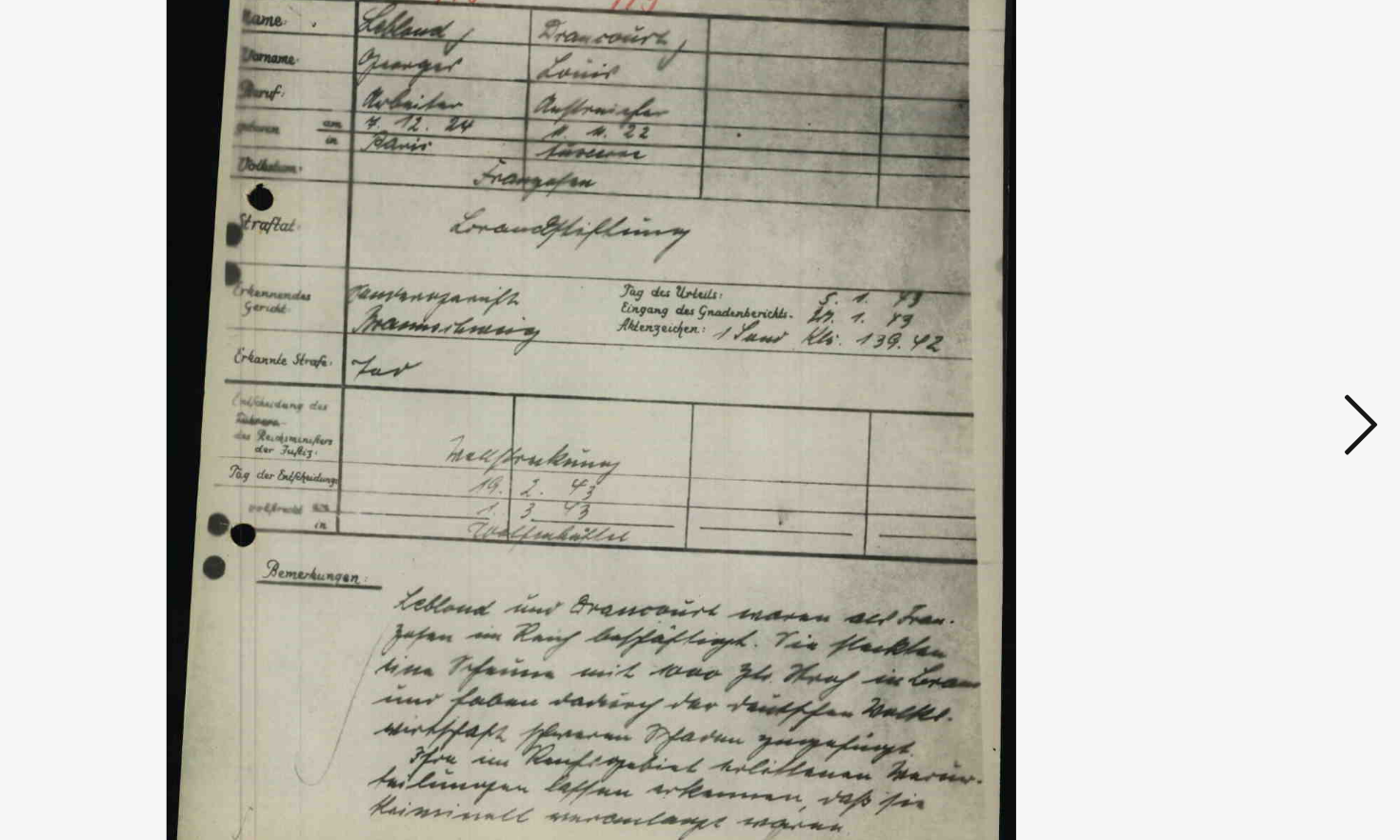 click at bounding box center [1212, 370] 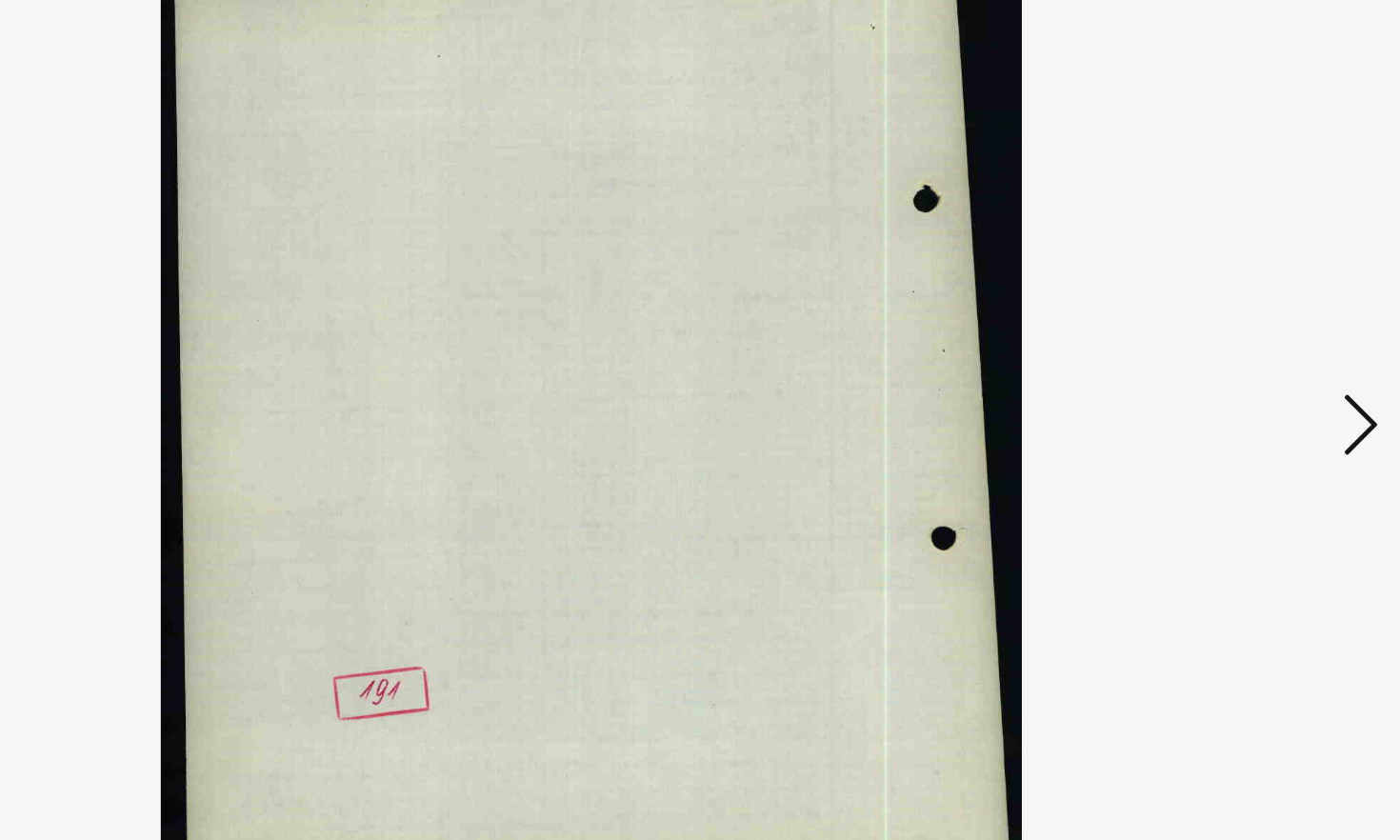 click at bounding box center [1212, 370] 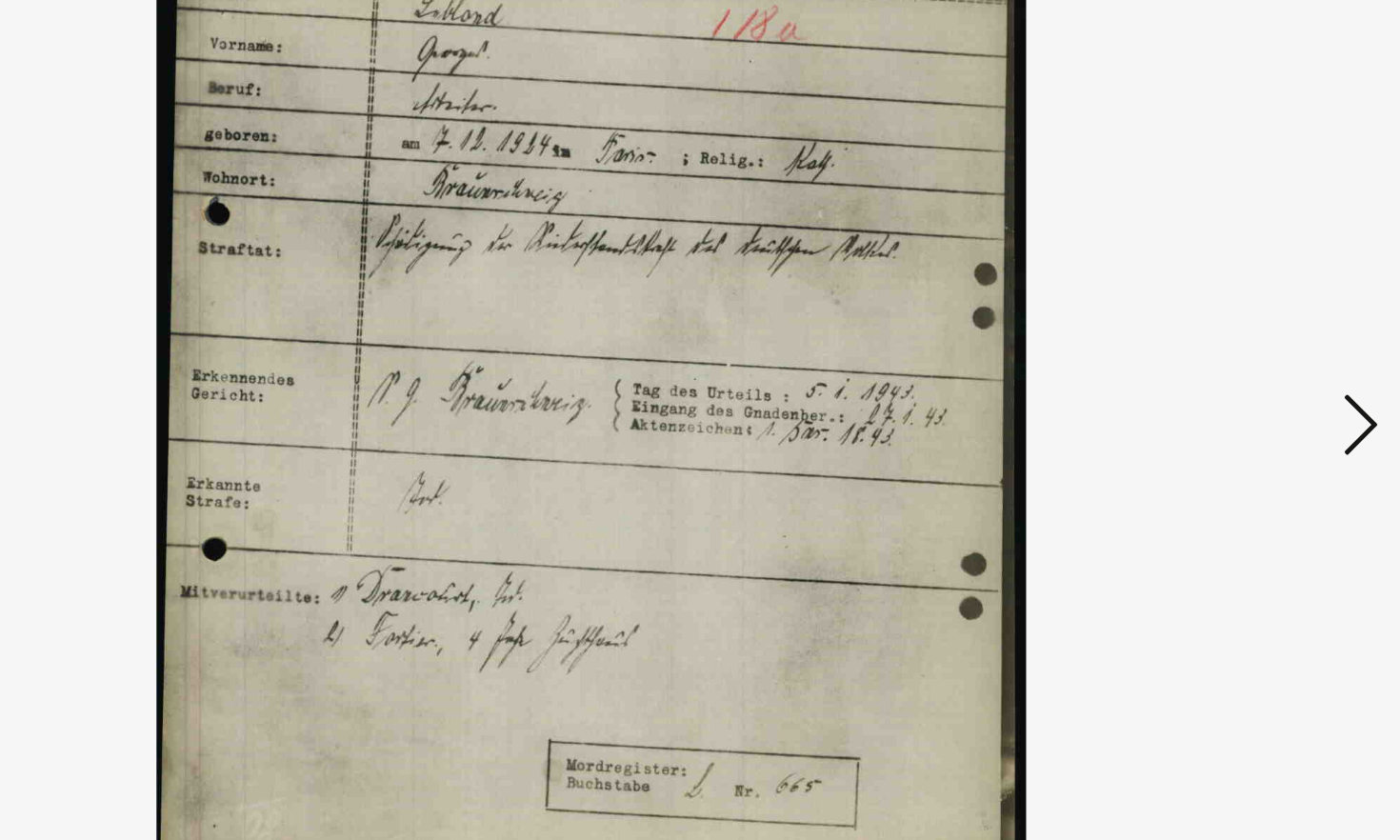 click at bounding box center [1212, 370] 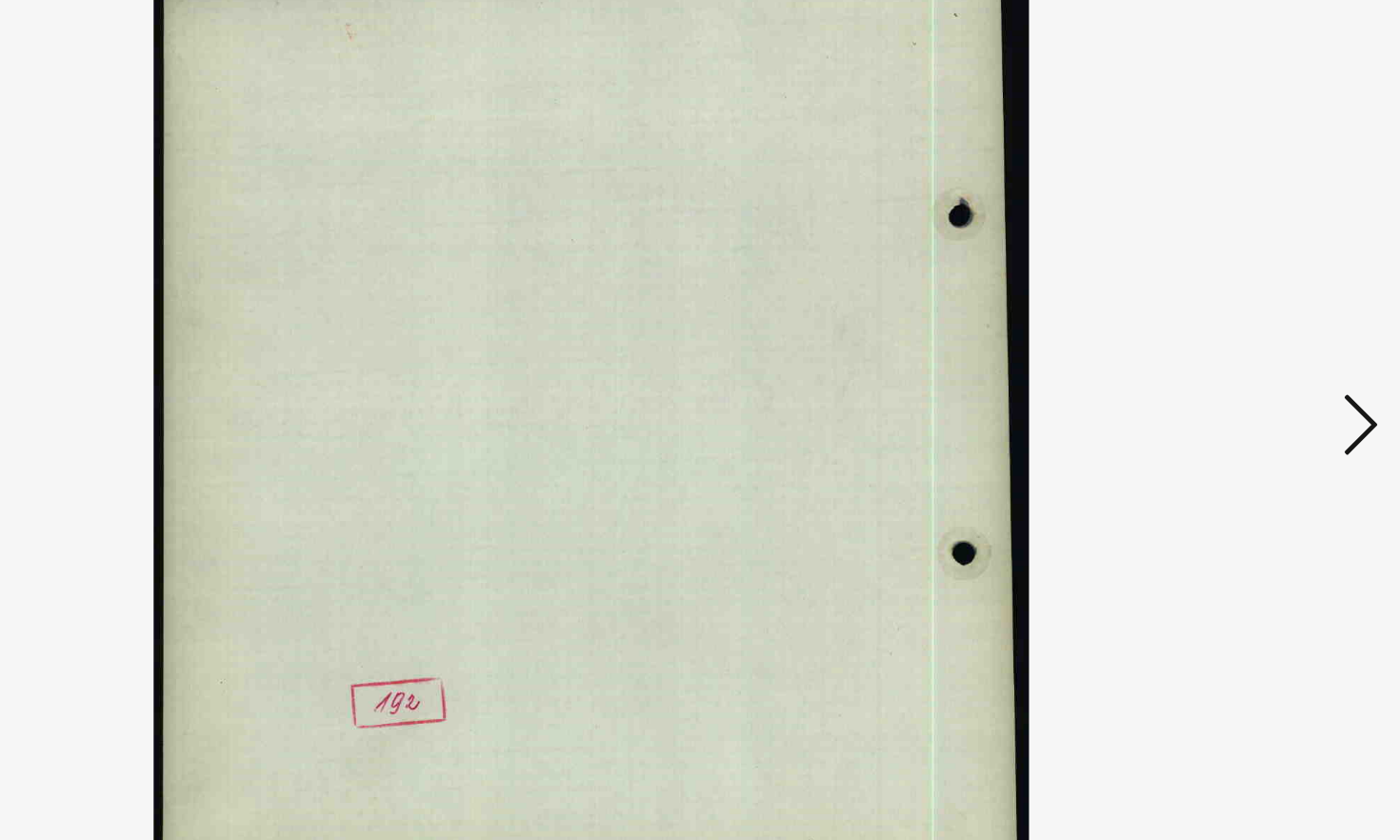 click at bounding box center (1212, 370) 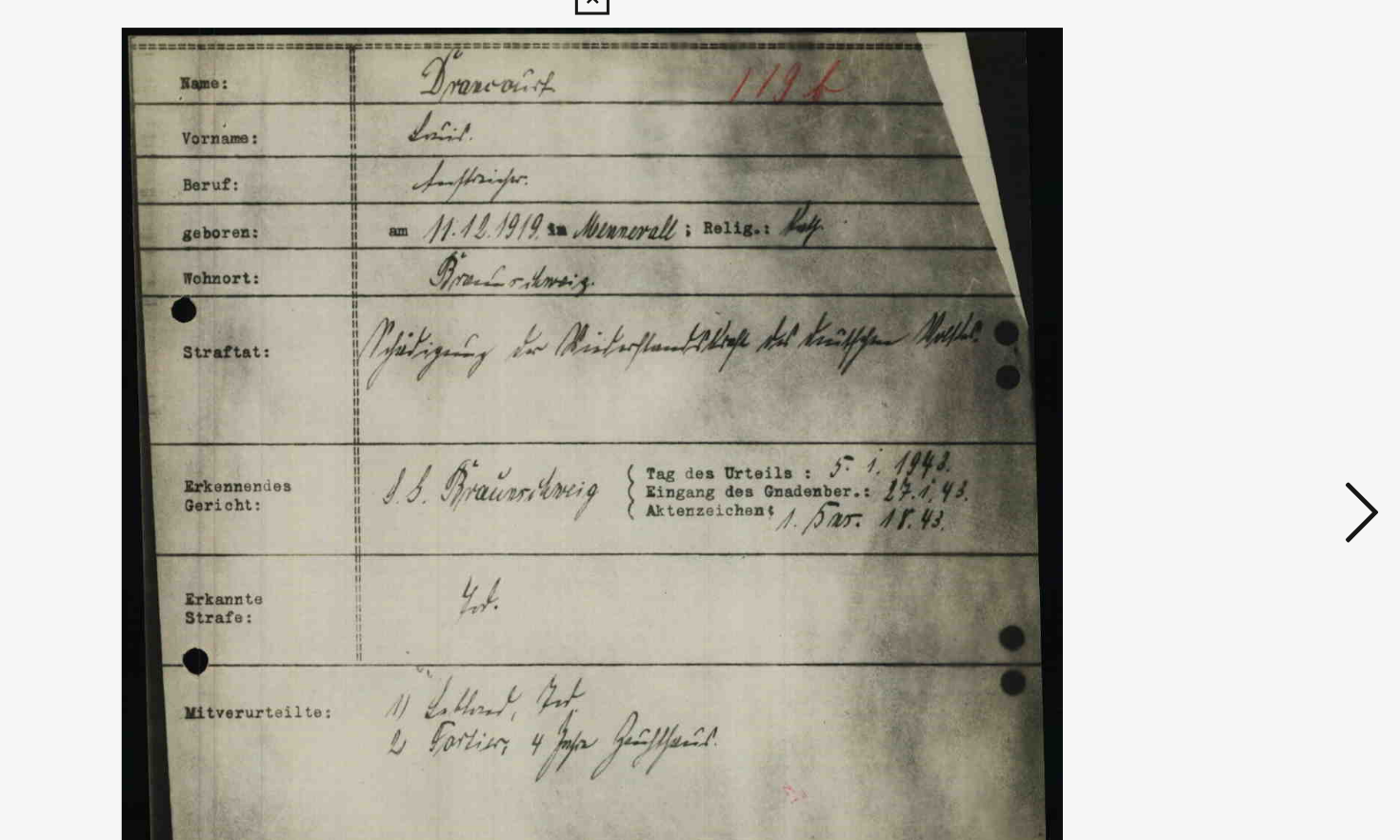 click at bounding box center (1212, 370) 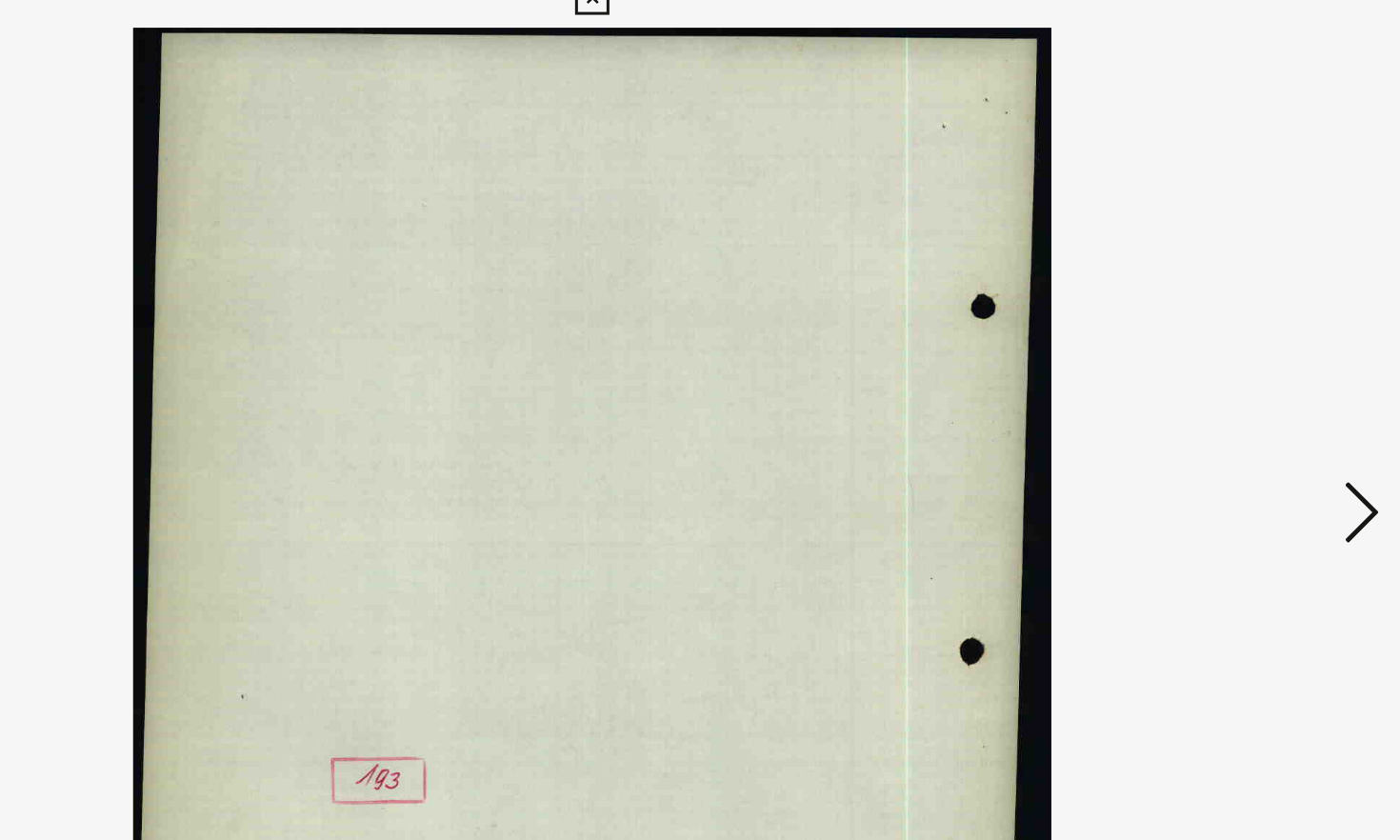 click at bounding box center (1212, 370) 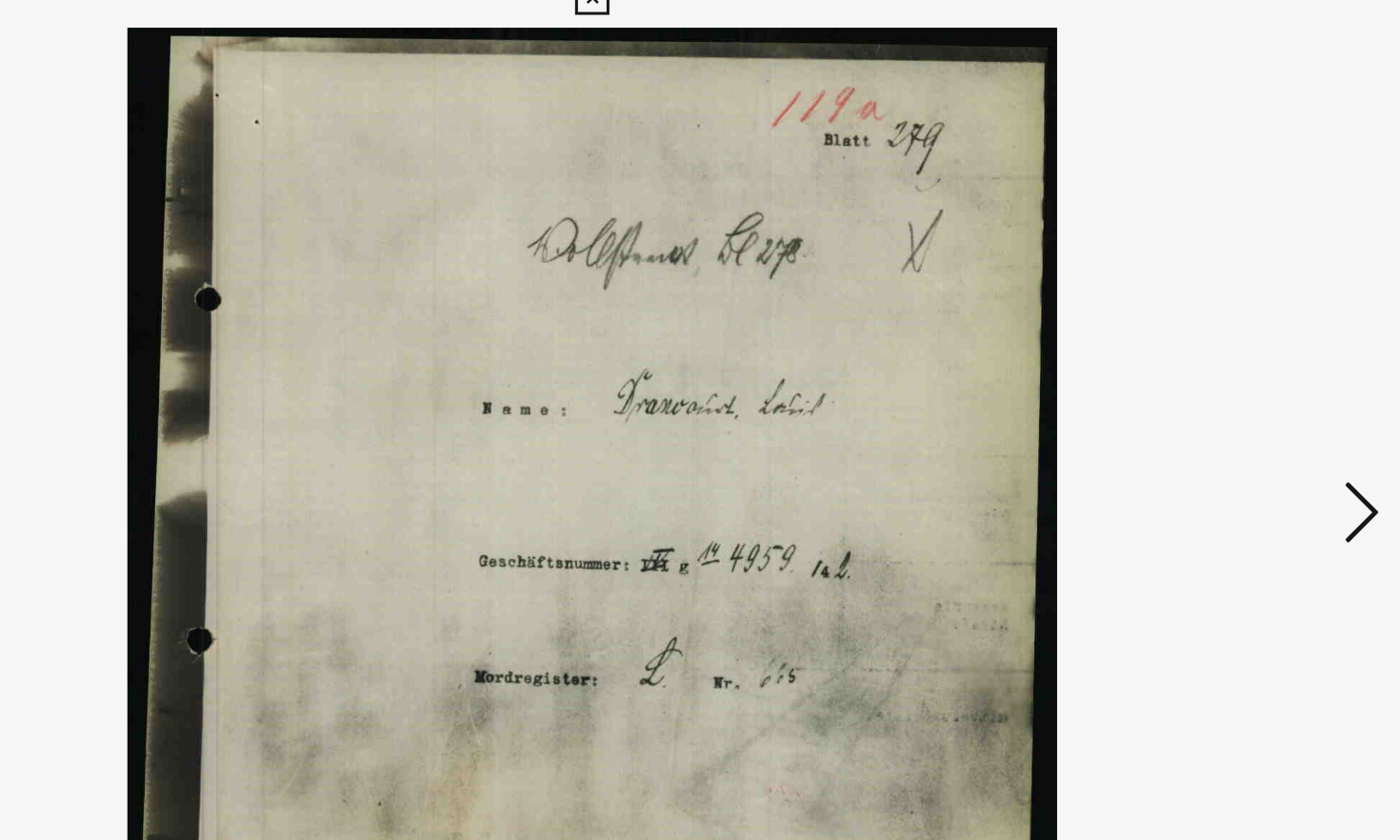 click at bounding box center (1212, 370) 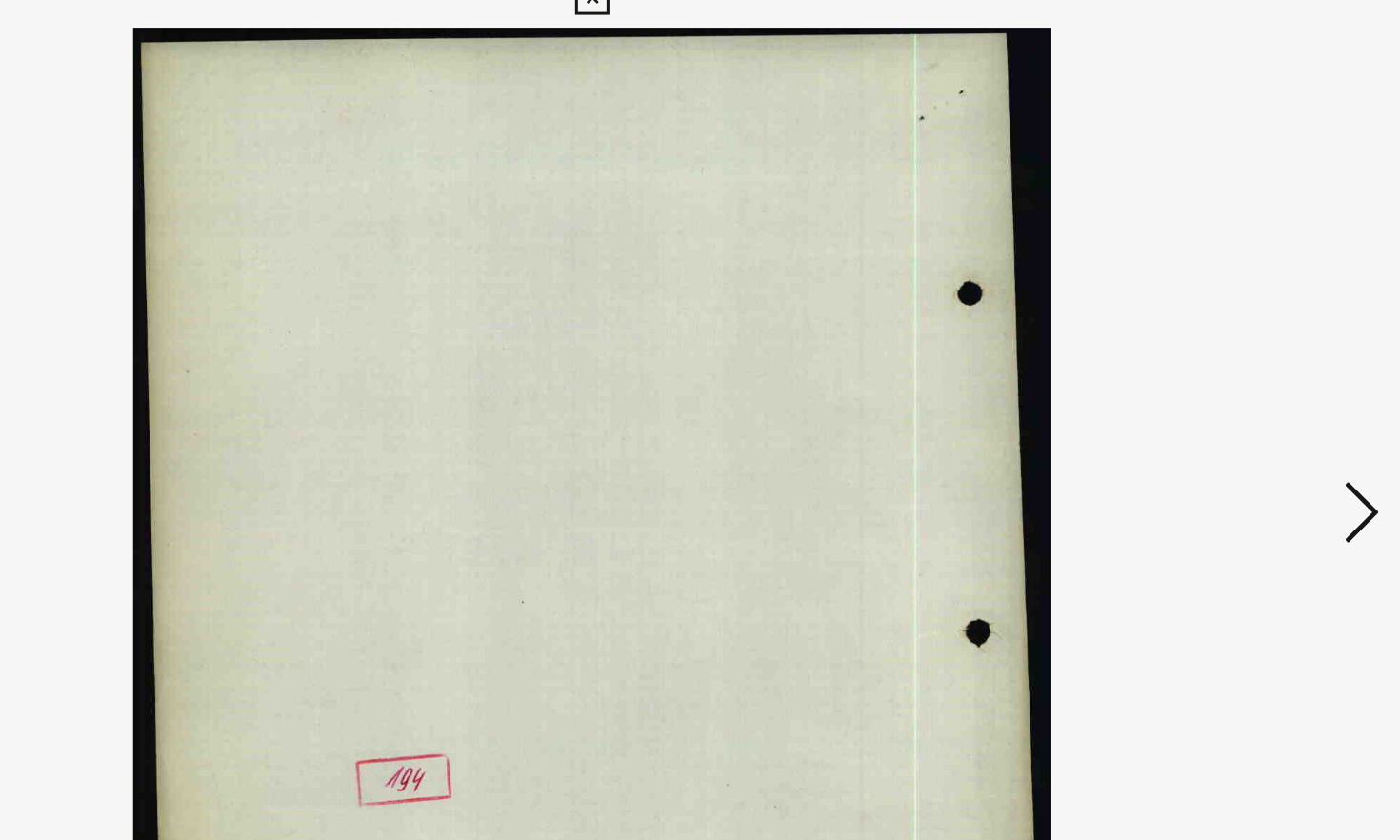 click at bounding box center [1212, 370] 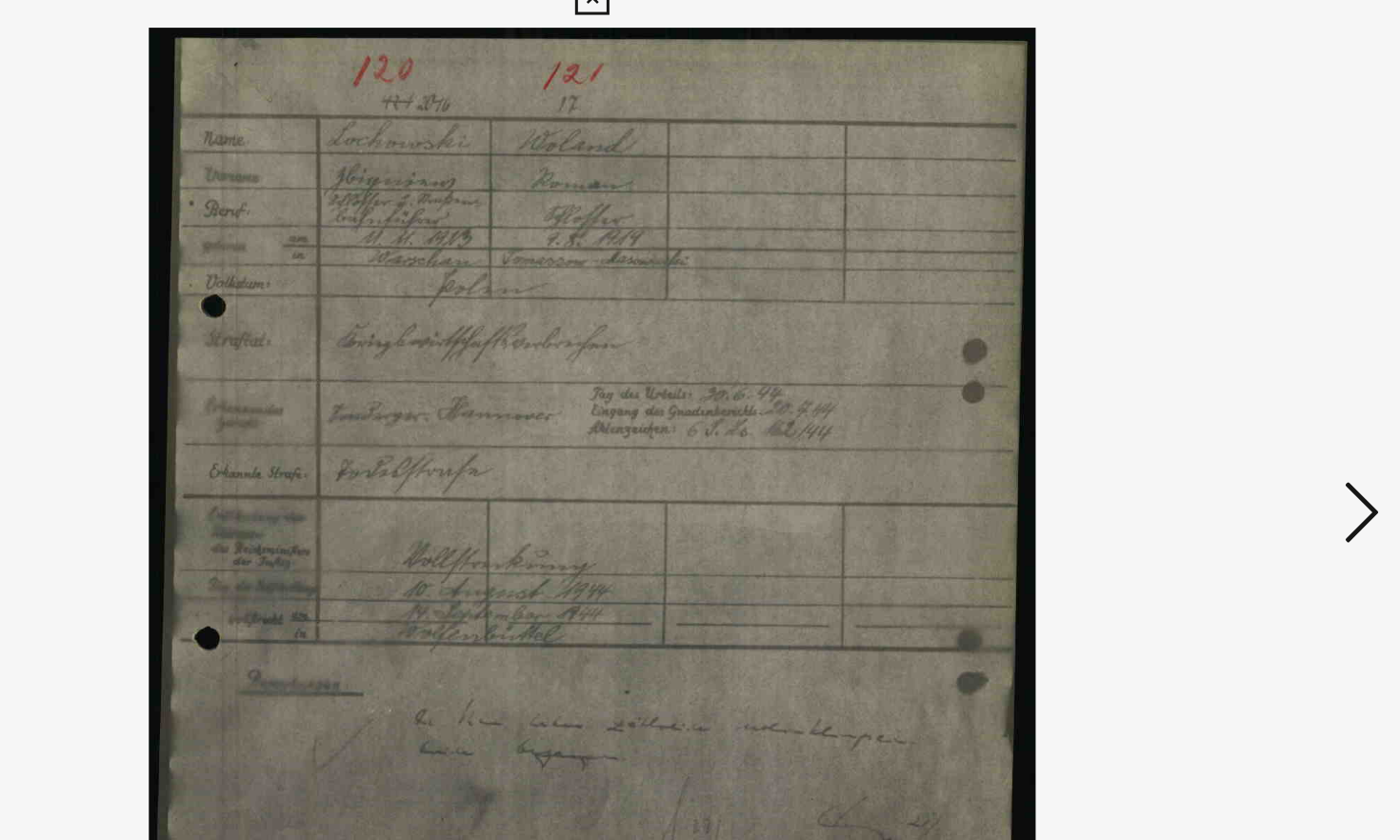 click at bounding box center (1212, 370) 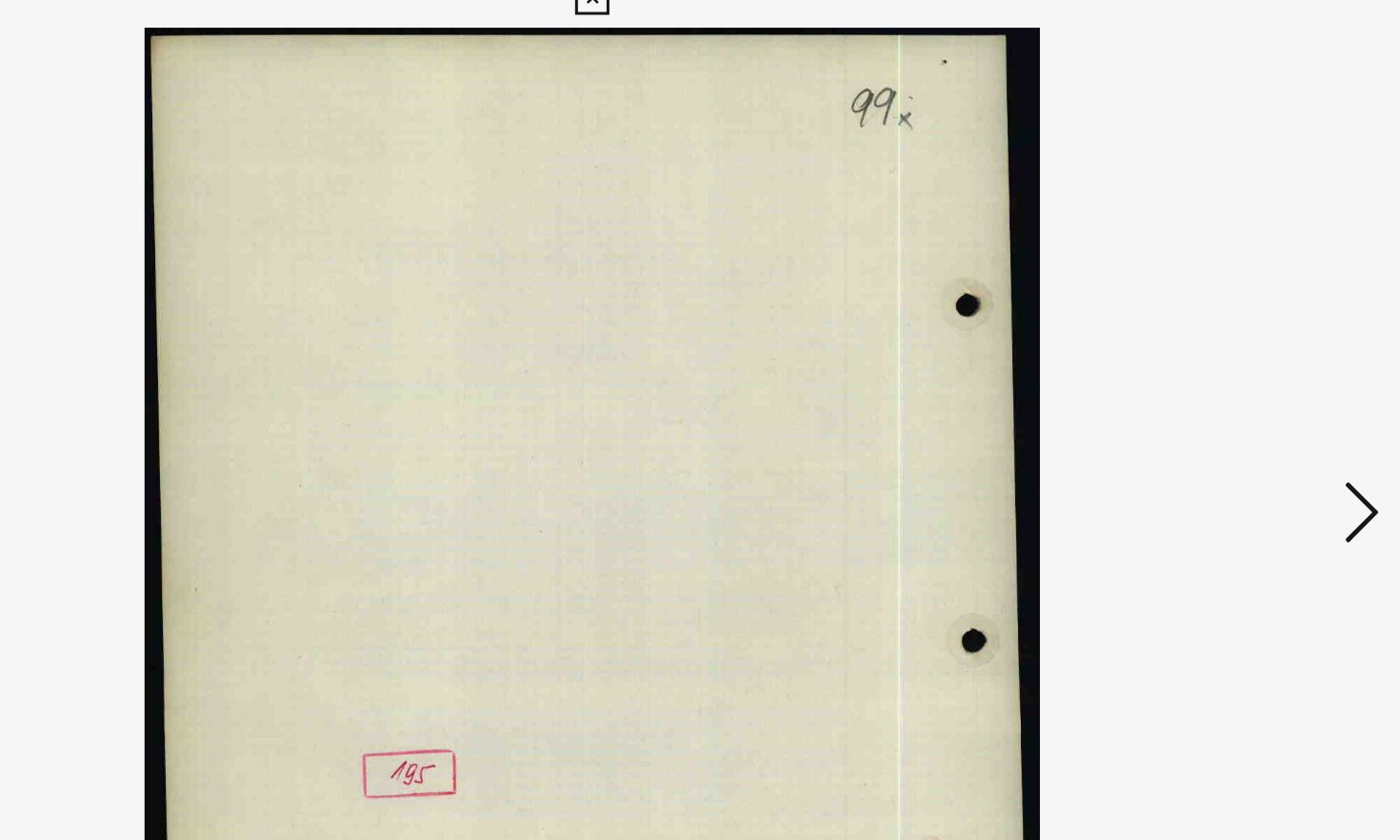 click at bounding box center (1212, 370) 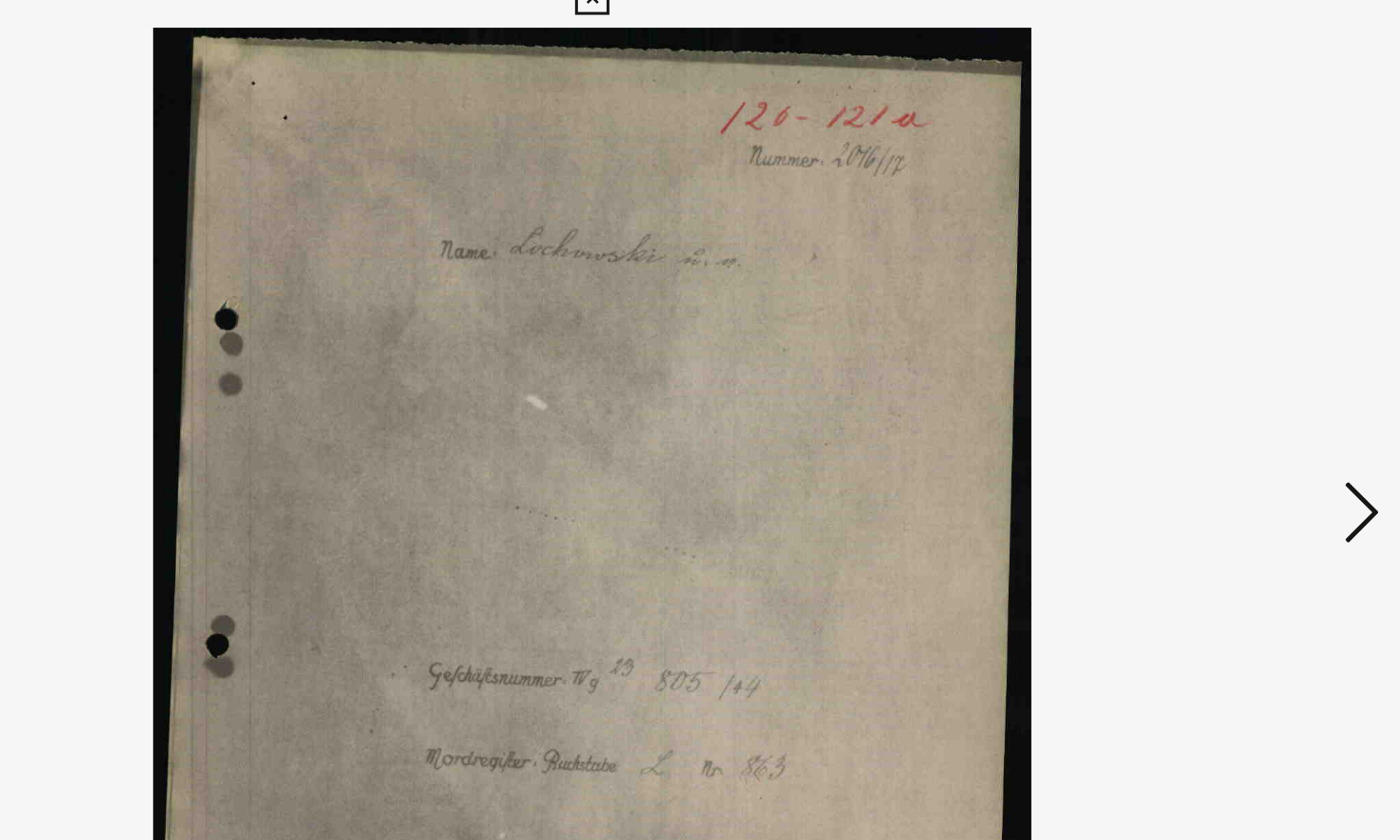 click at bounding box center [1212, 370] 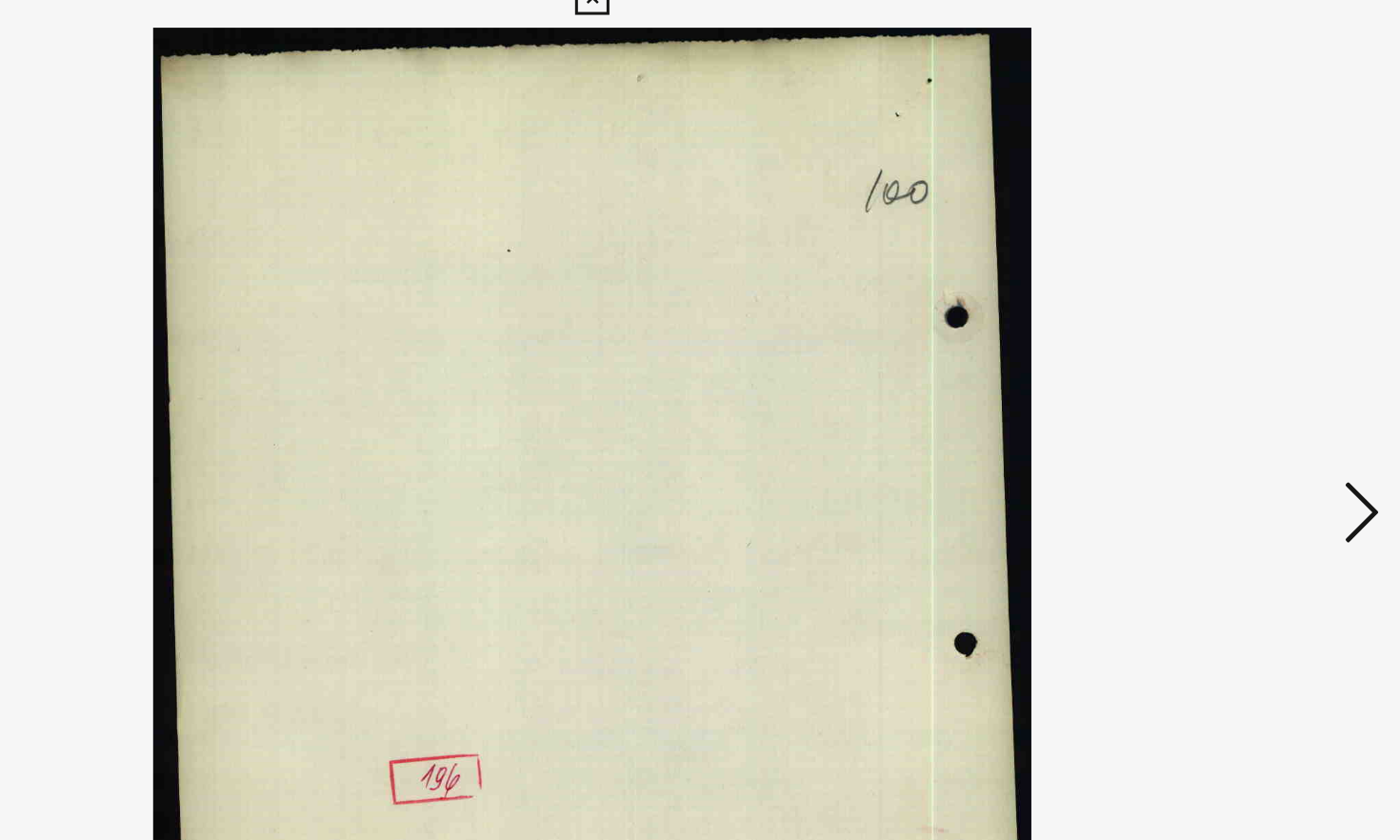 click at bounding box center [1212, 370] 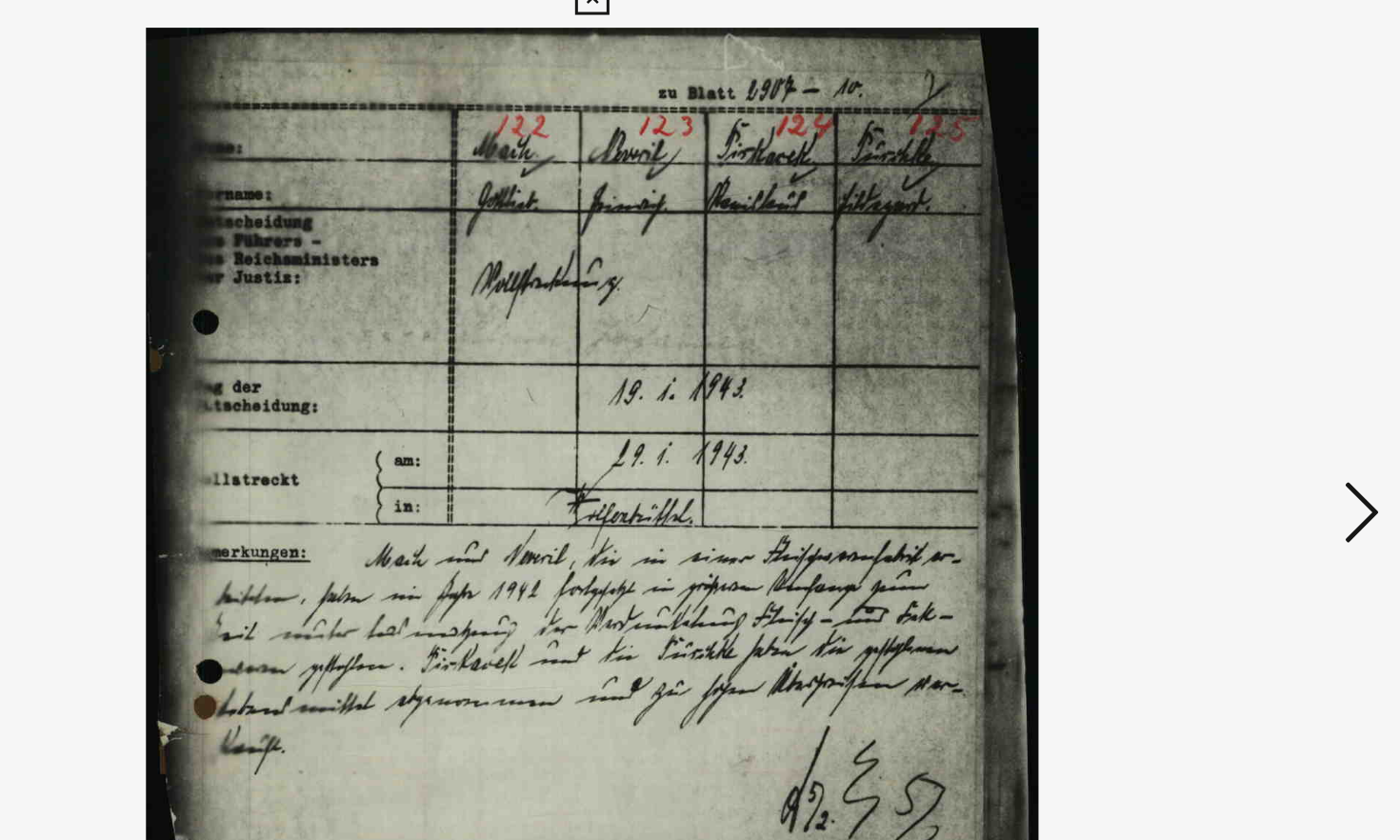 click at bounding box center (1212, 370) 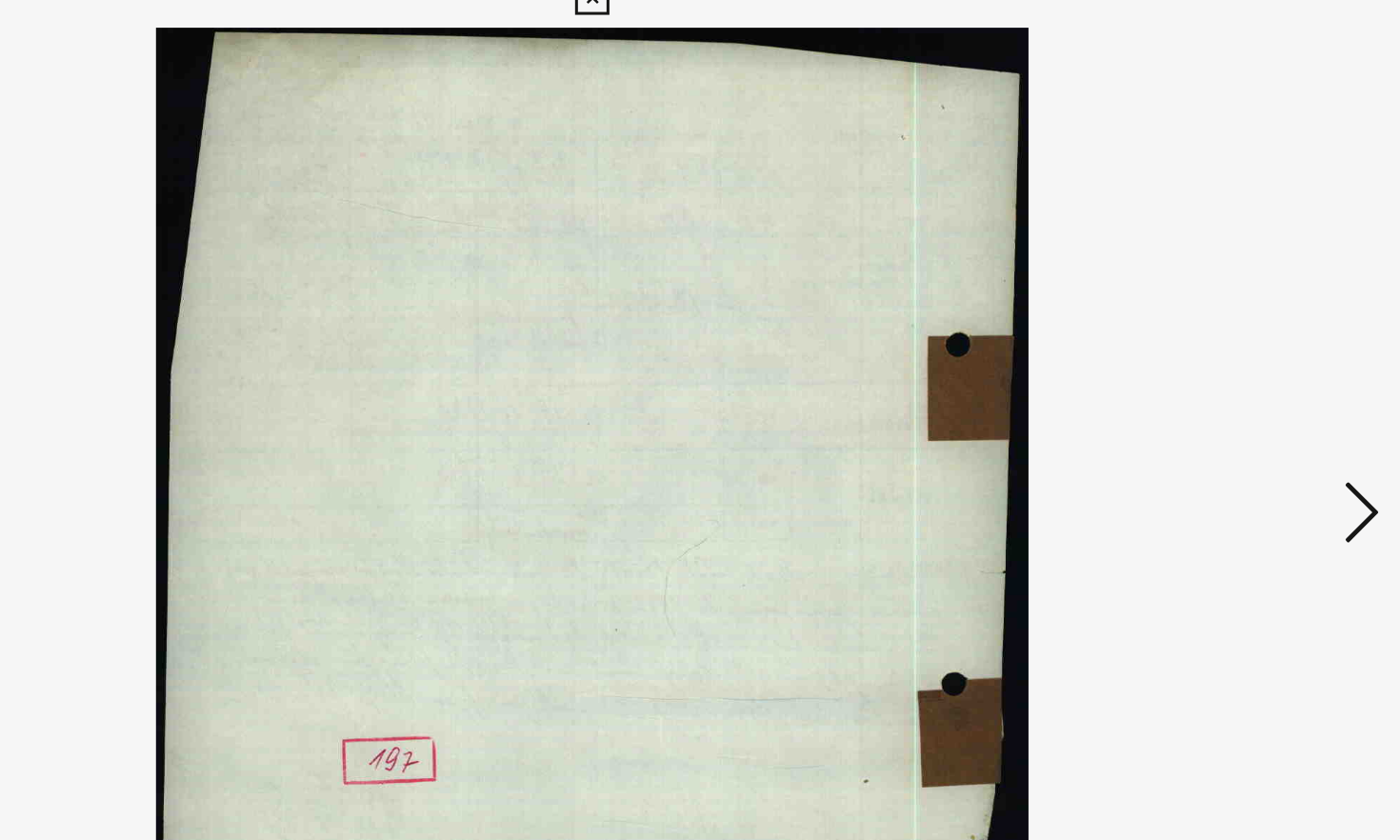 click at bounding box center [1212, 370] 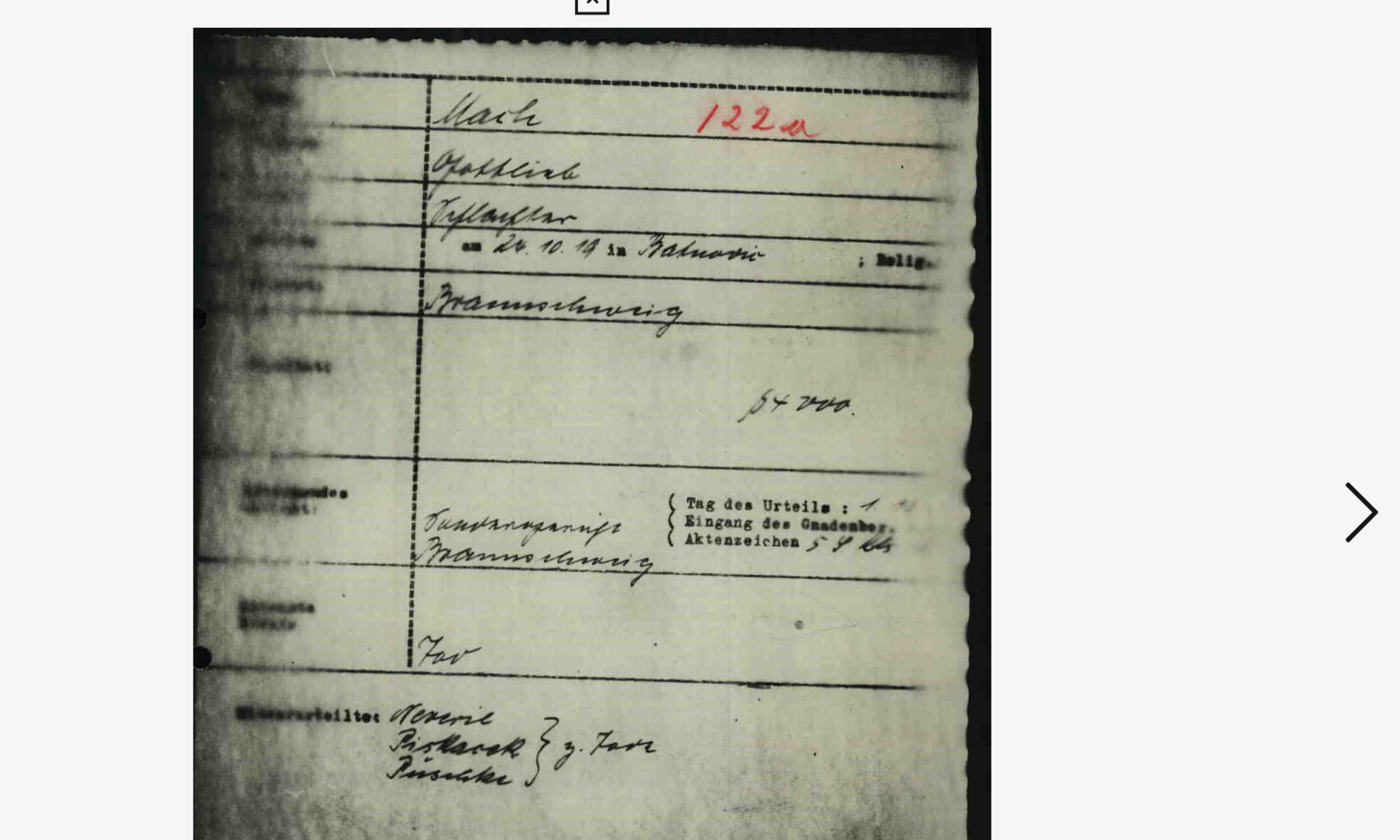 click at bounding box center (1212, 370) 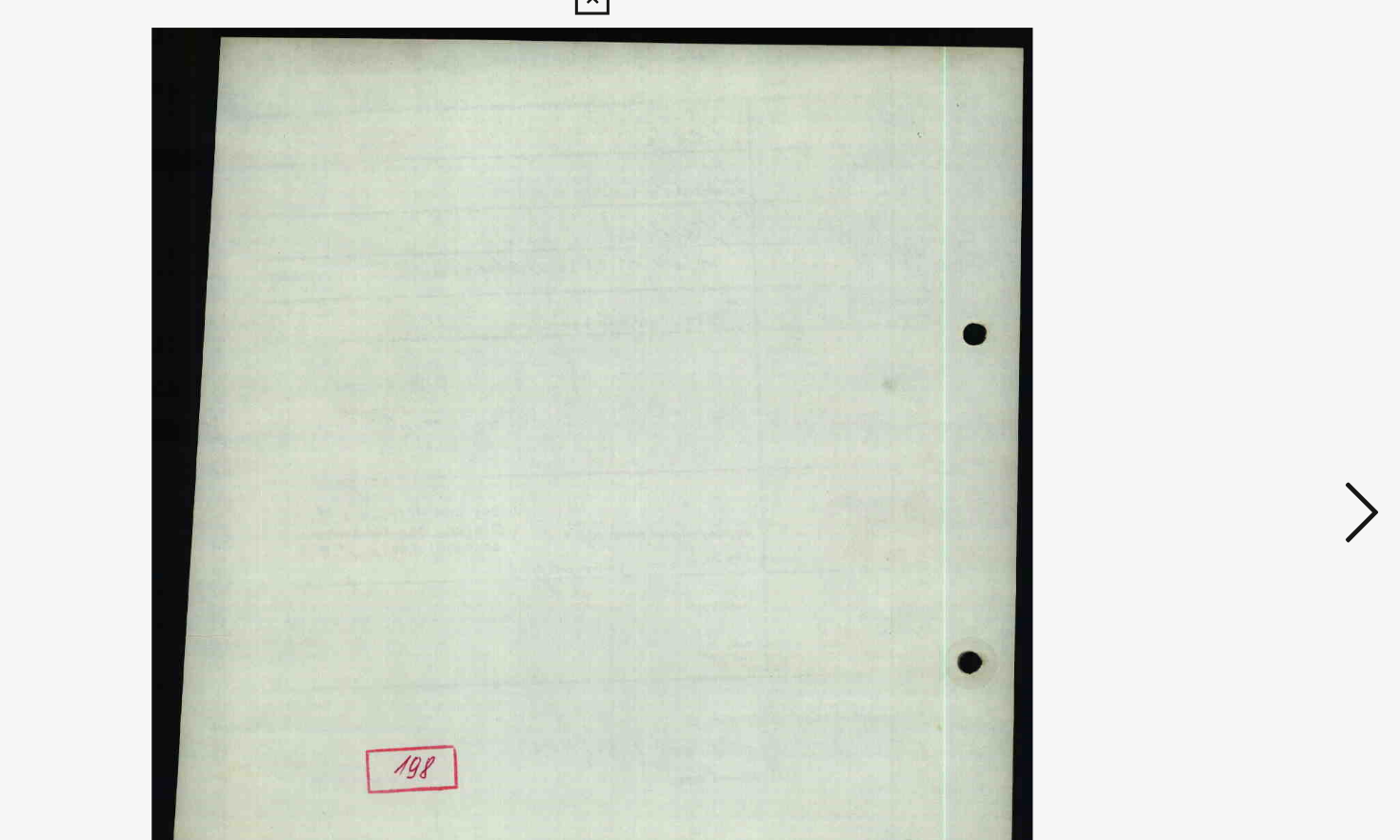 click at bounding box center [1212, 370] 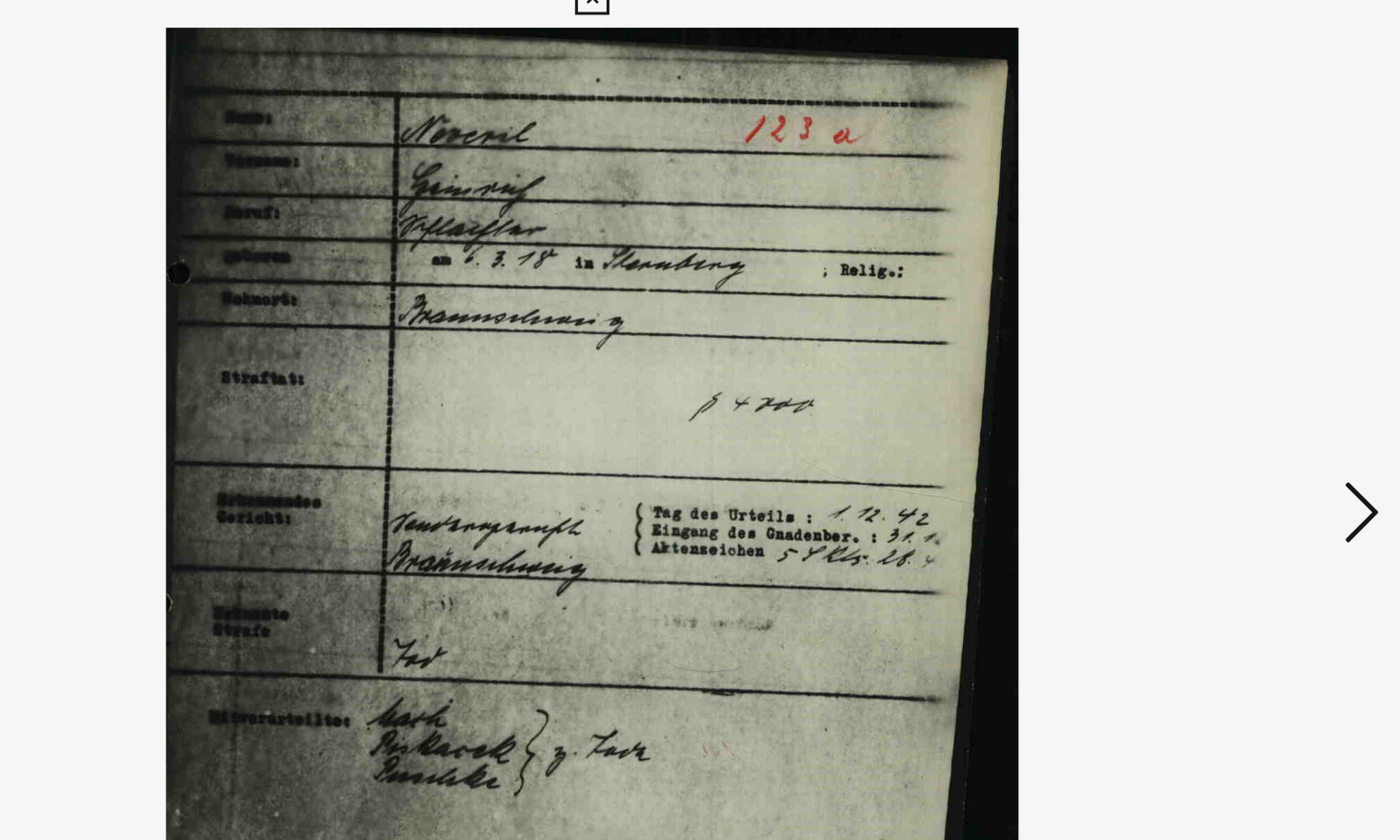 click at bounding box center [1212, 370] 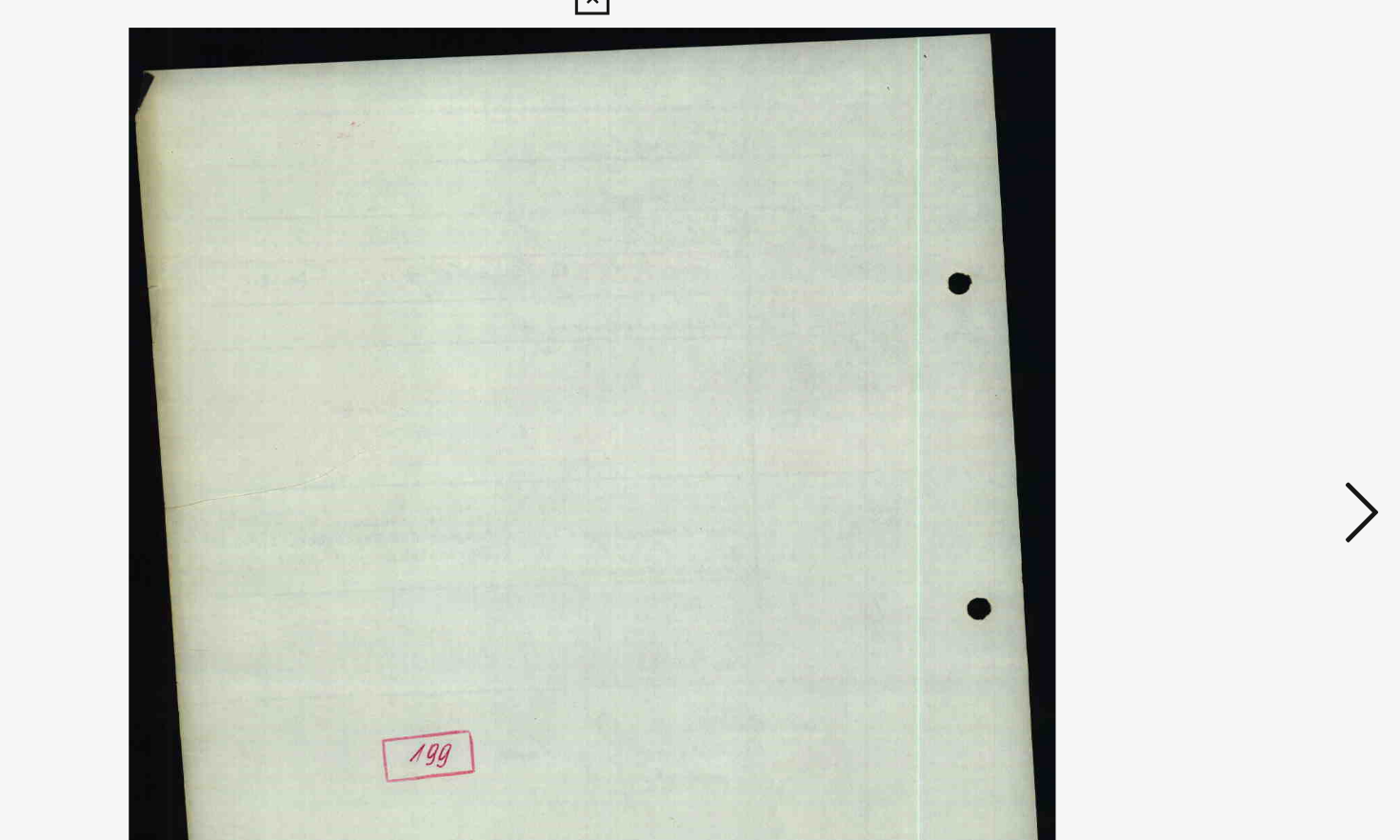 click at bounding box center [1212, 370] 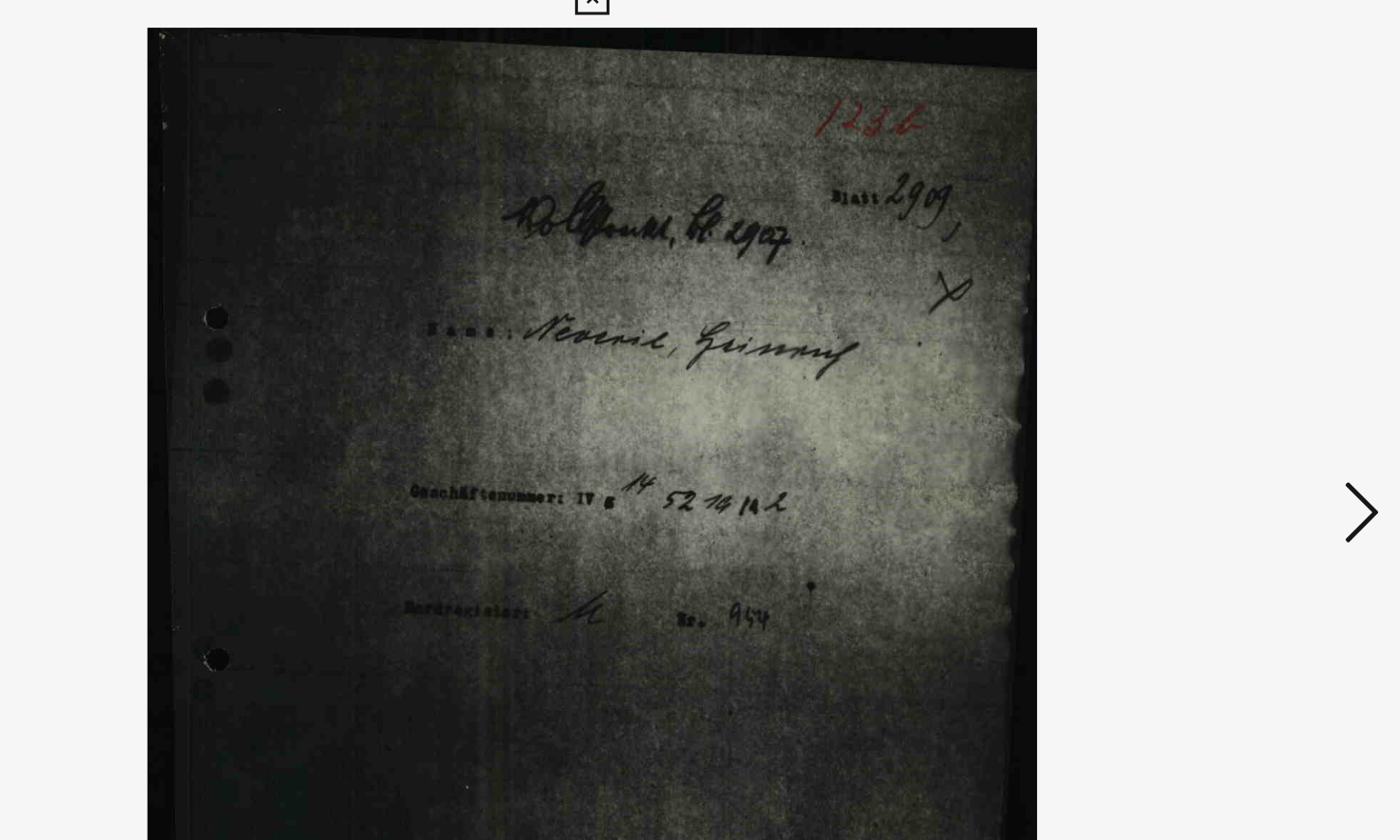 click at bounding box center (1212, 370) 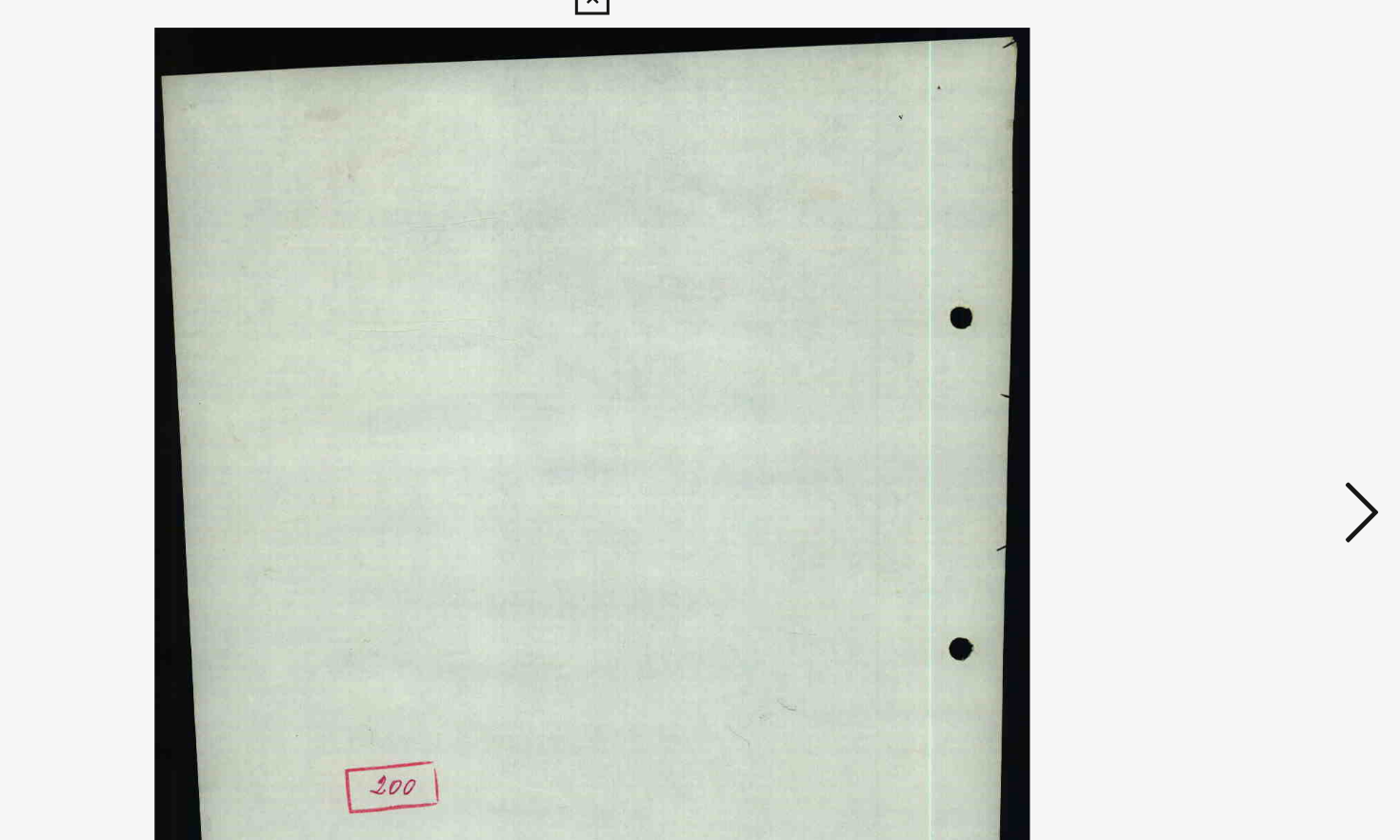 click at bounding box center (1212, 370) 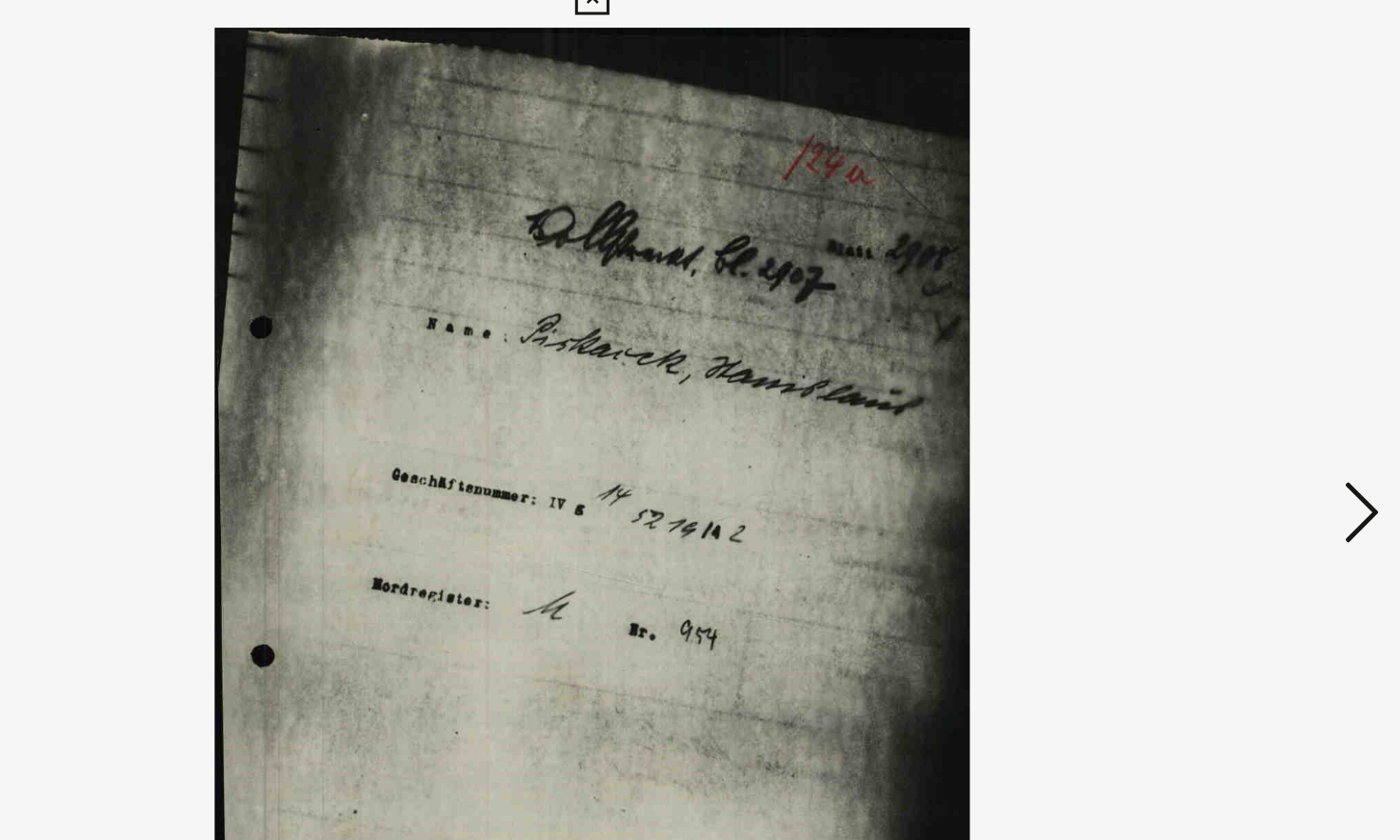 click at bounding box center [1212, 370] 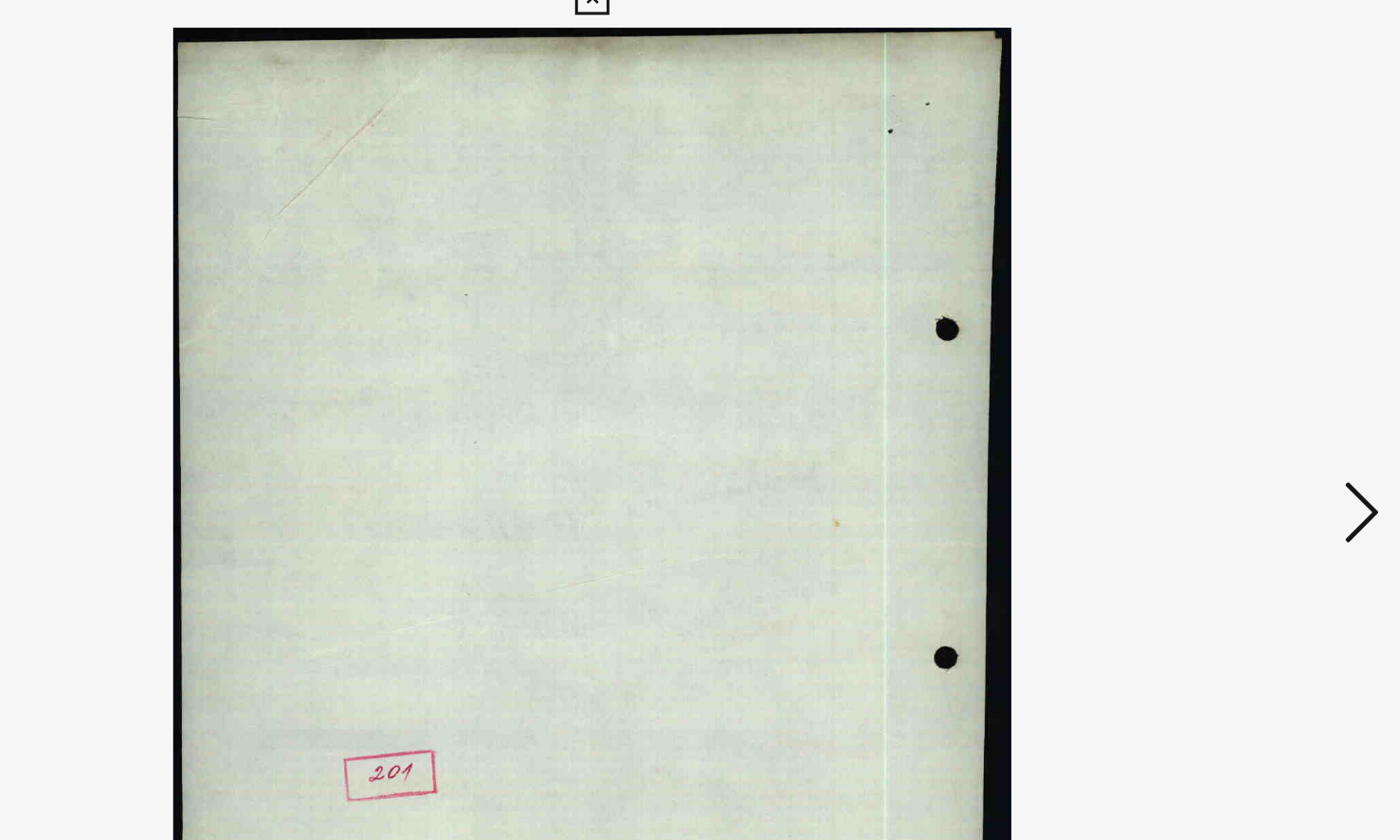 click at bounding box center [1212, 370] 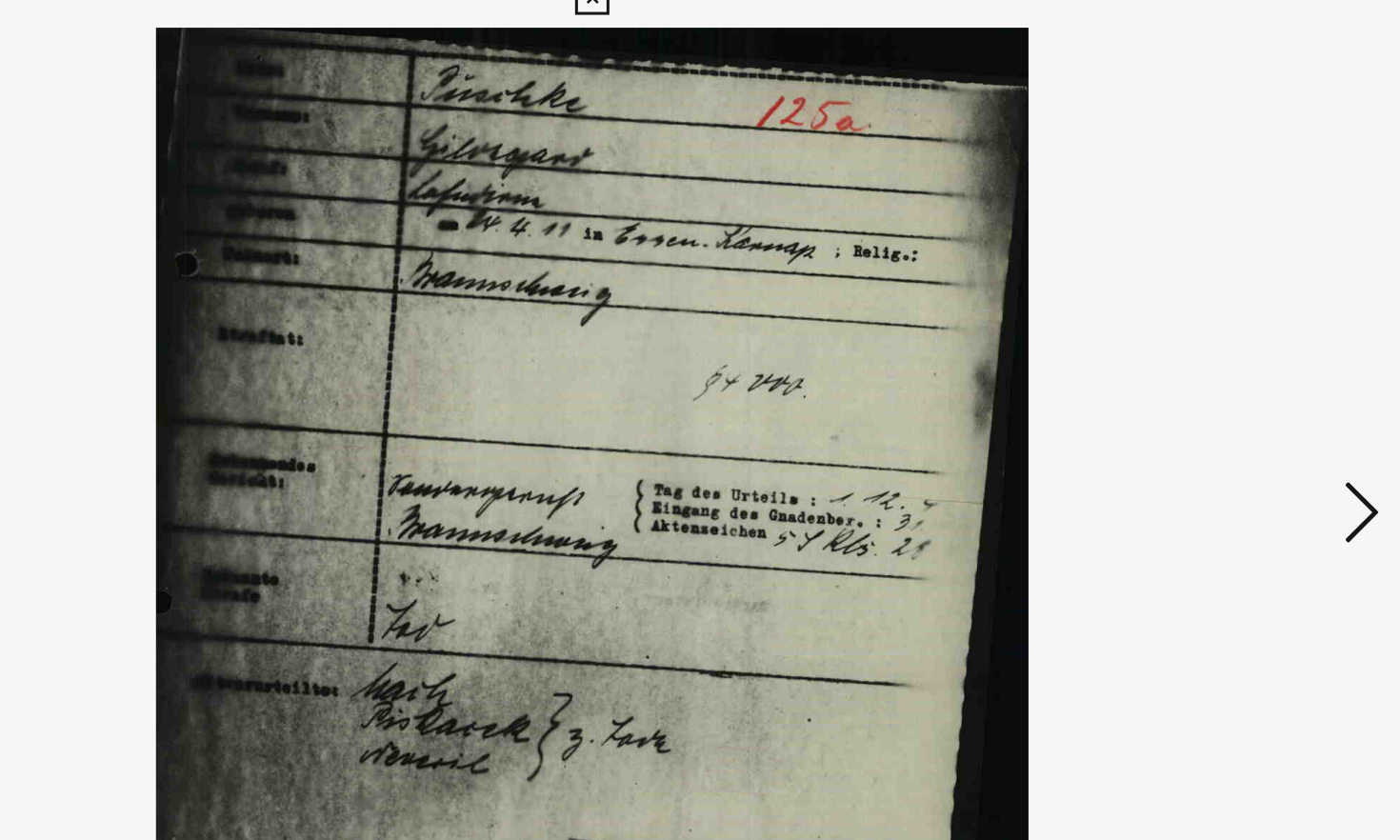click at bounding box center [1212, 370] 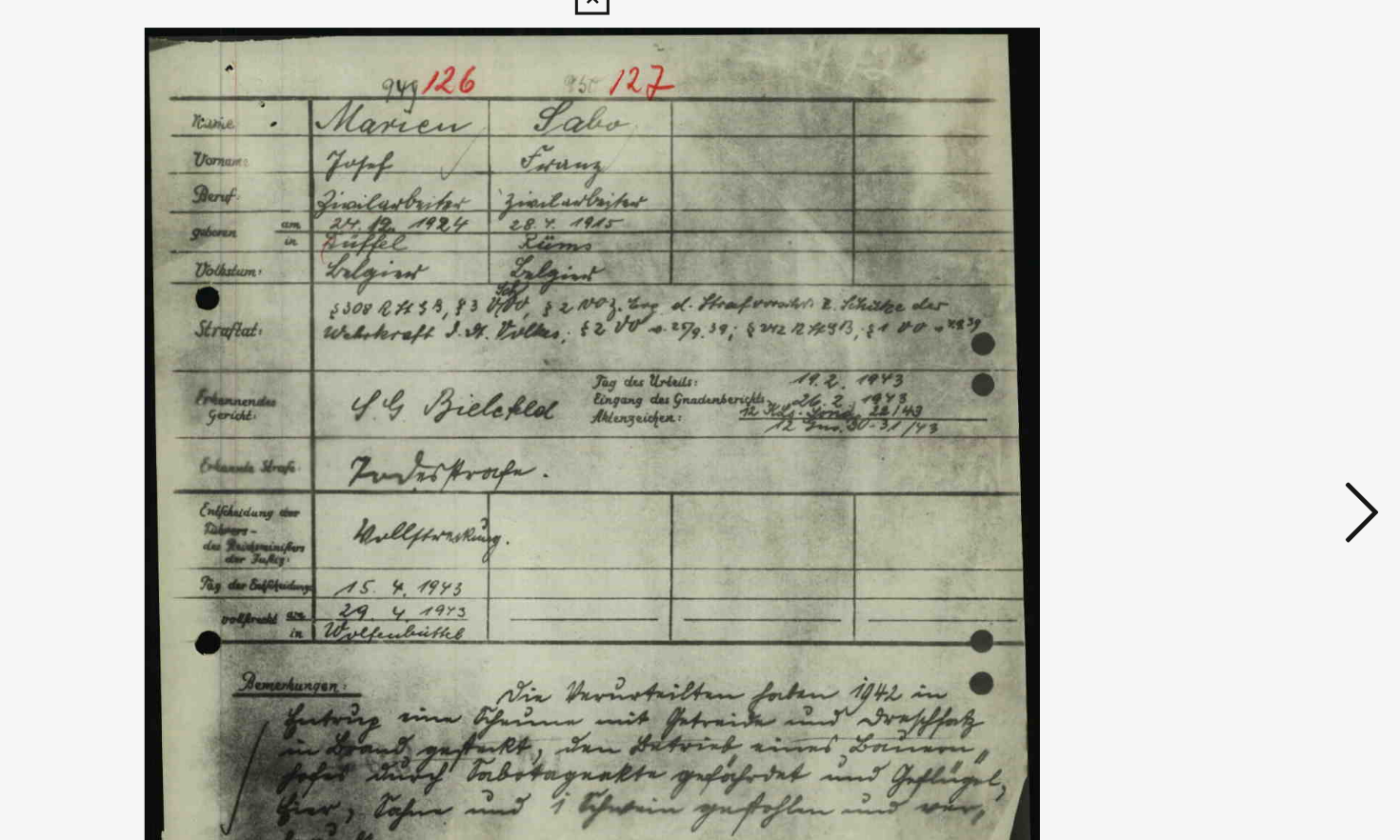 click at bounding box center [1212, 370] 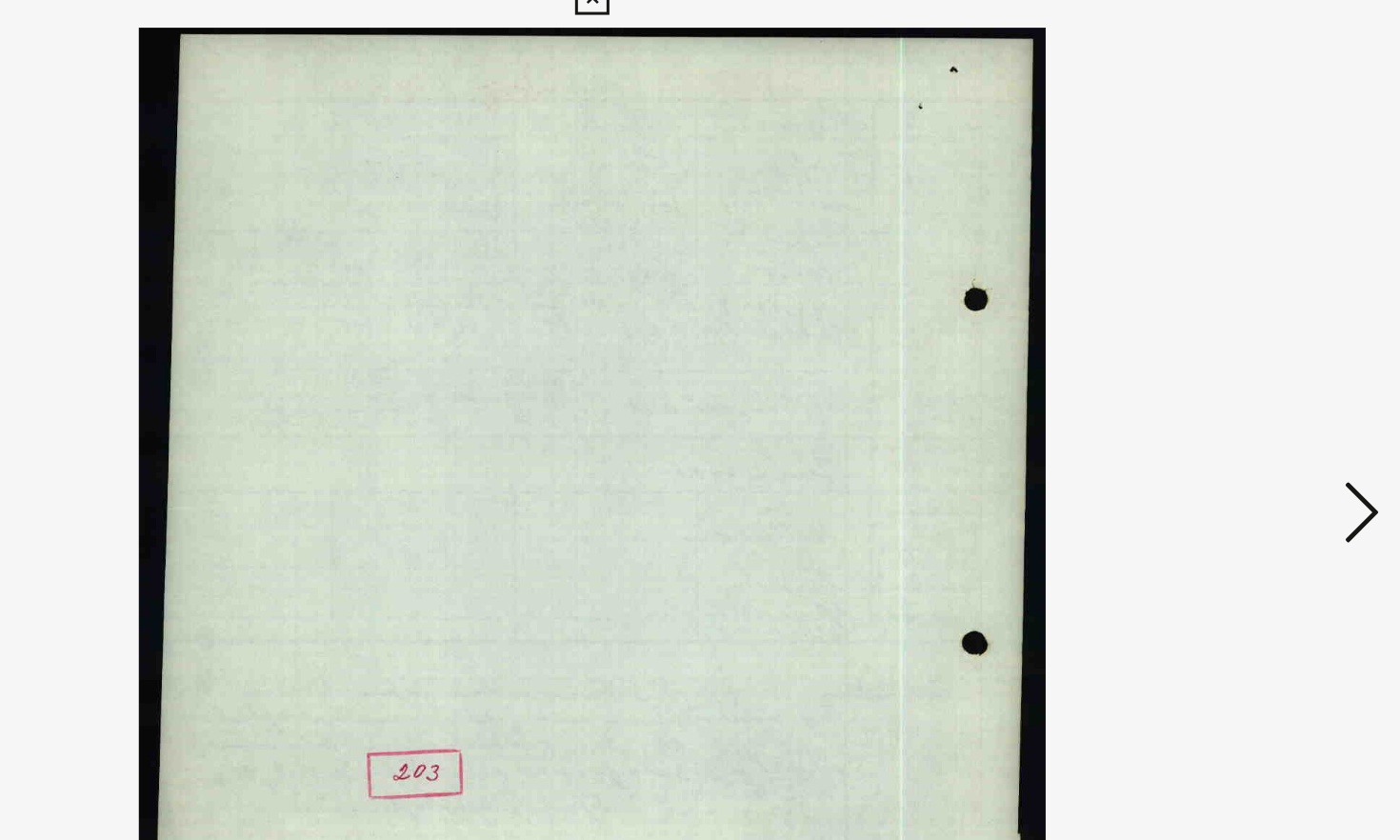 click at bounding box center [1212, 370] 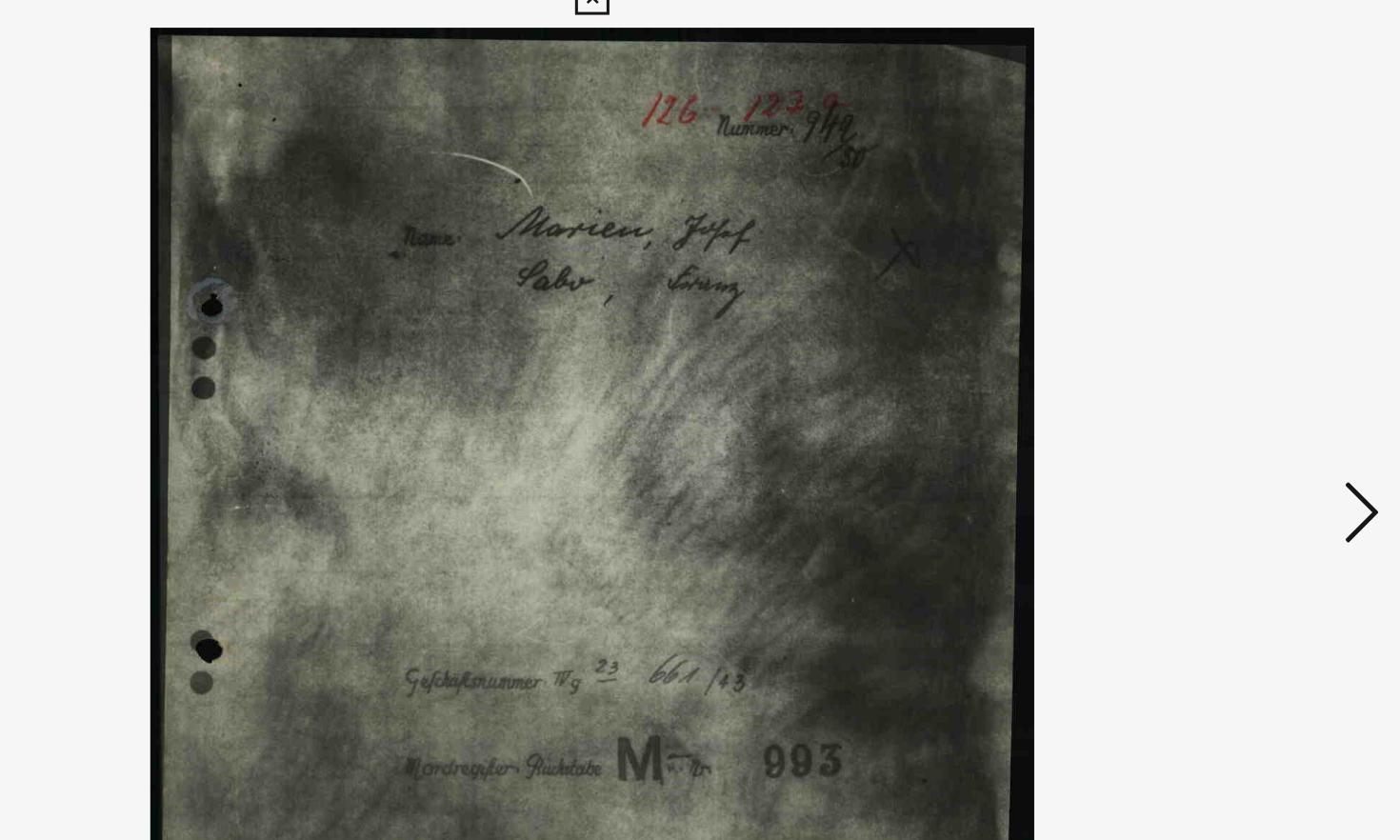 click at bounding box center [1212, 370] 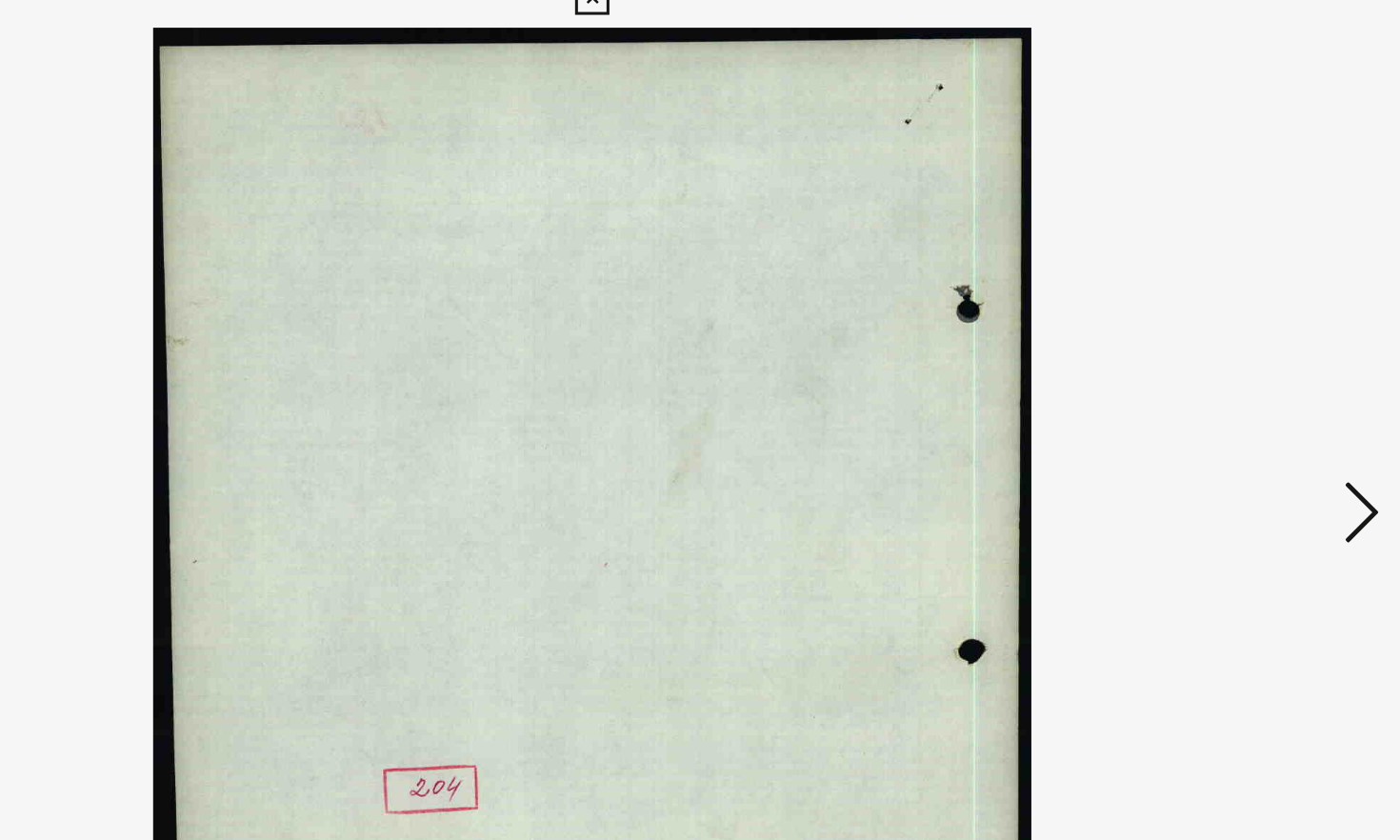 click at bounding box center (1212, 370) 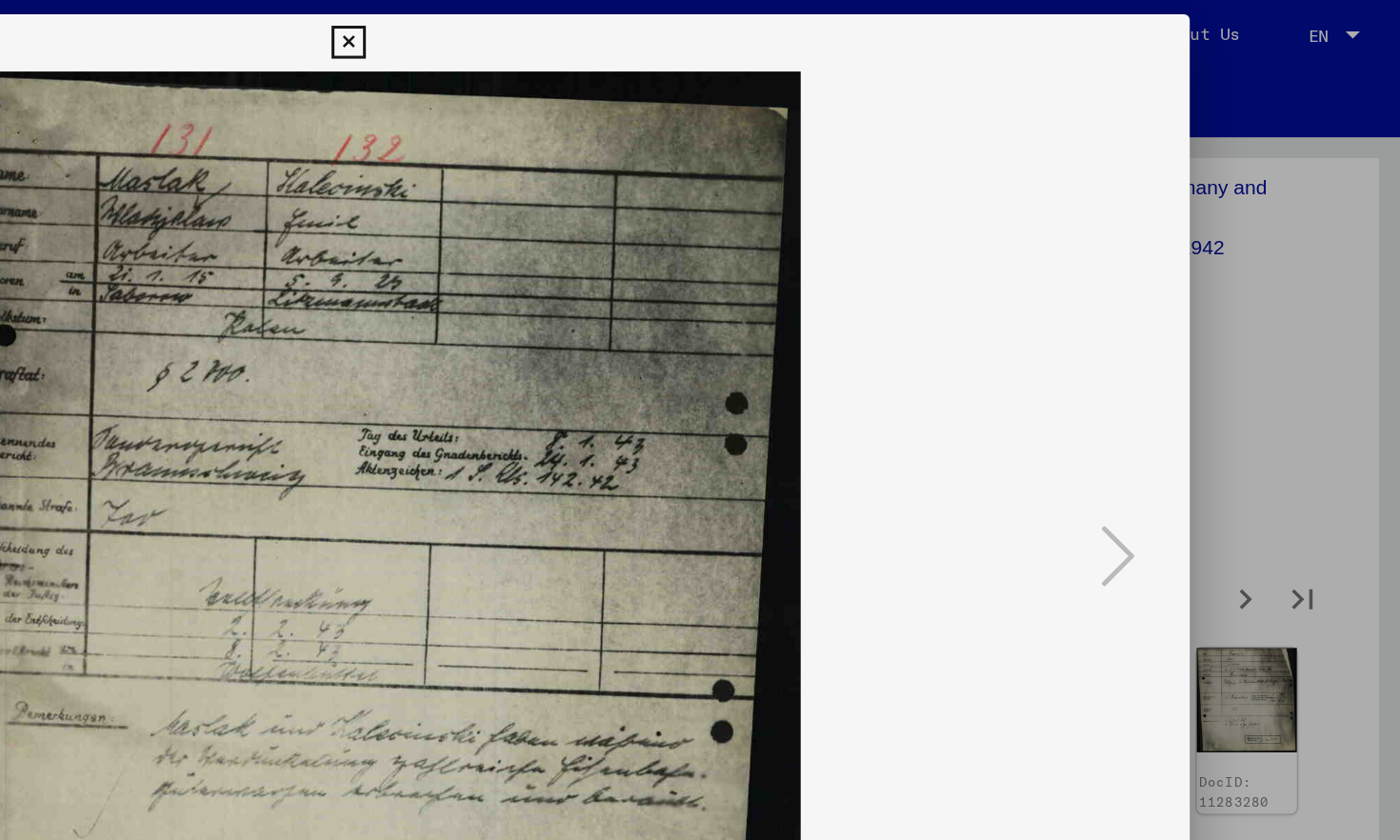 scroll, scrollTop: 0, scrollLeft: 0, axis: both 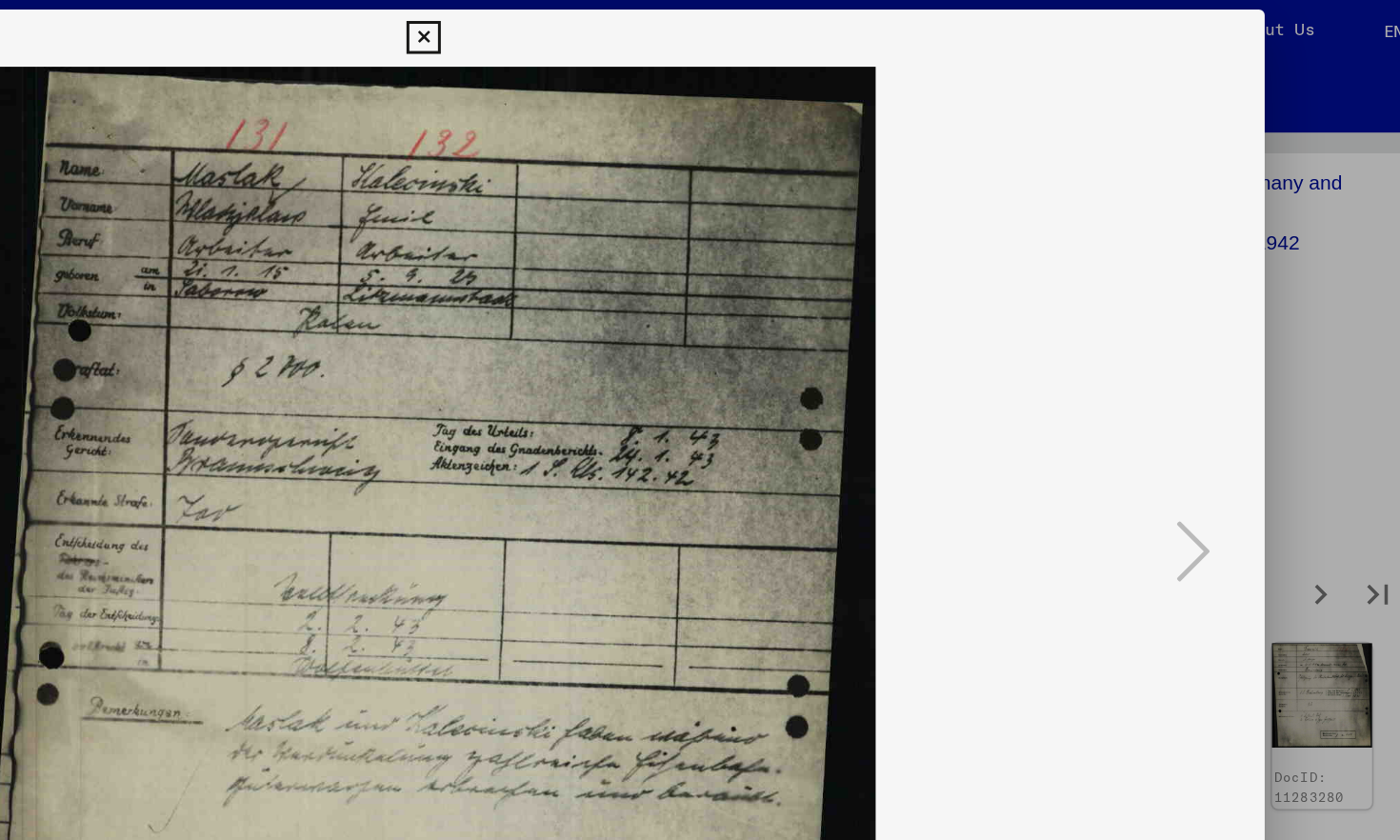 click at bounding box center [699, 29] 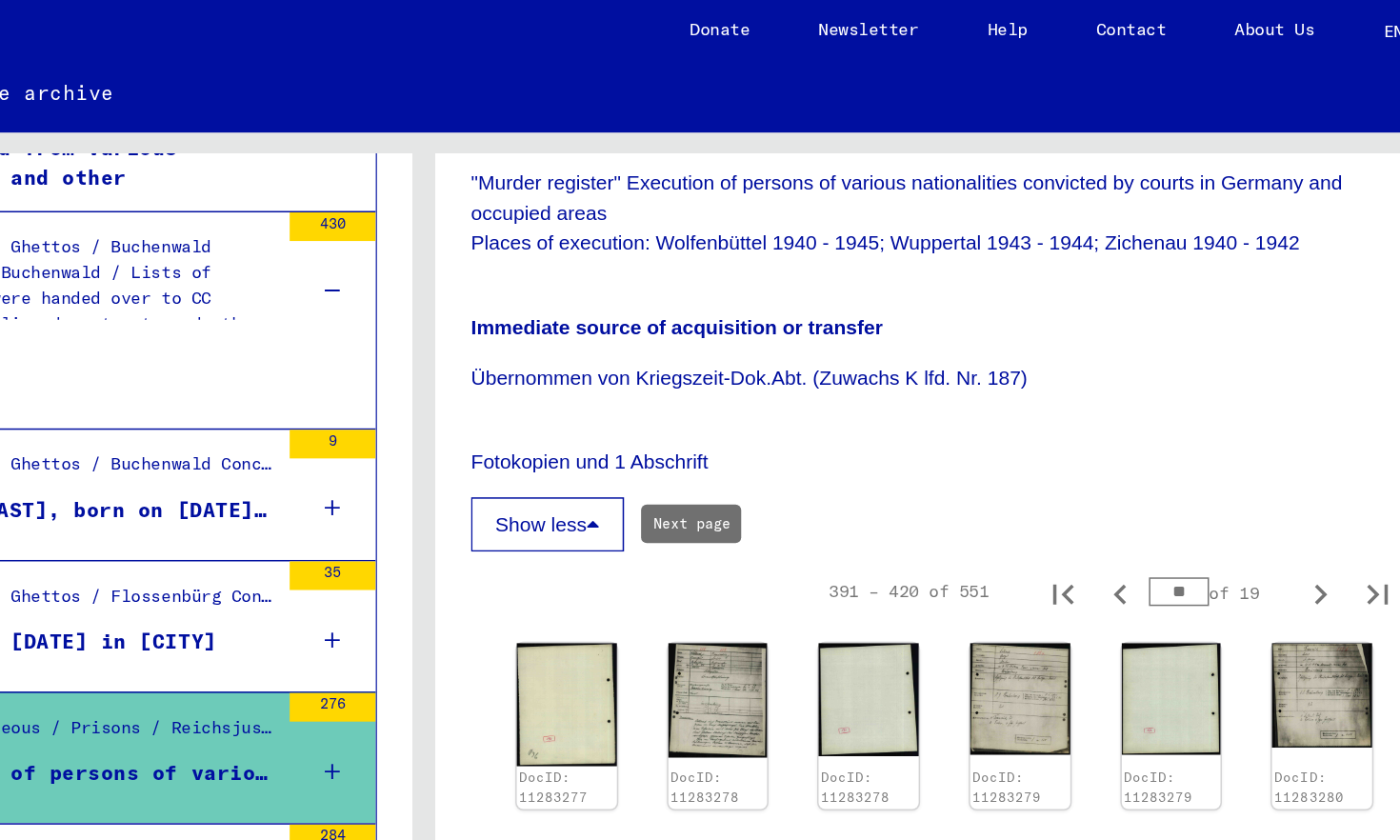 click 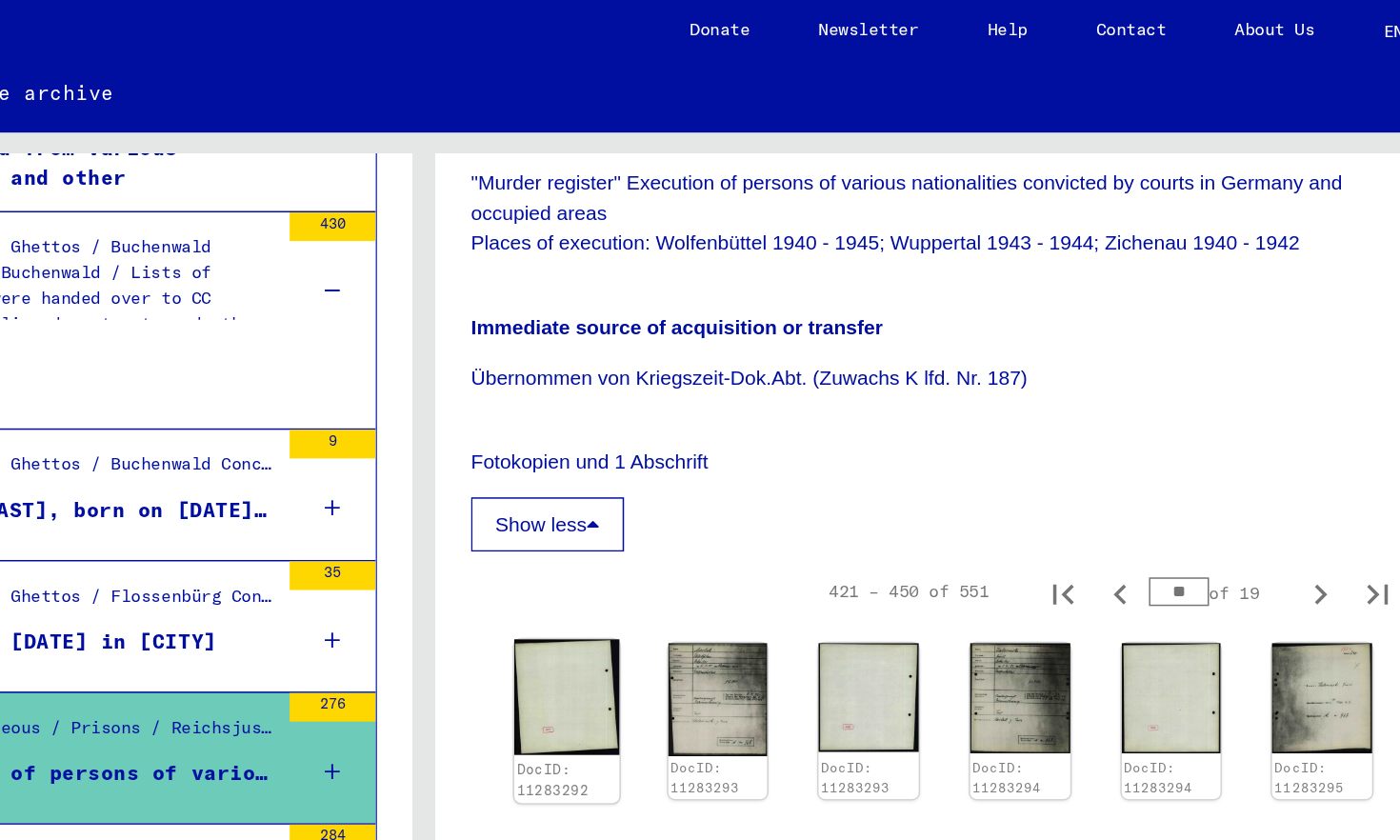 click 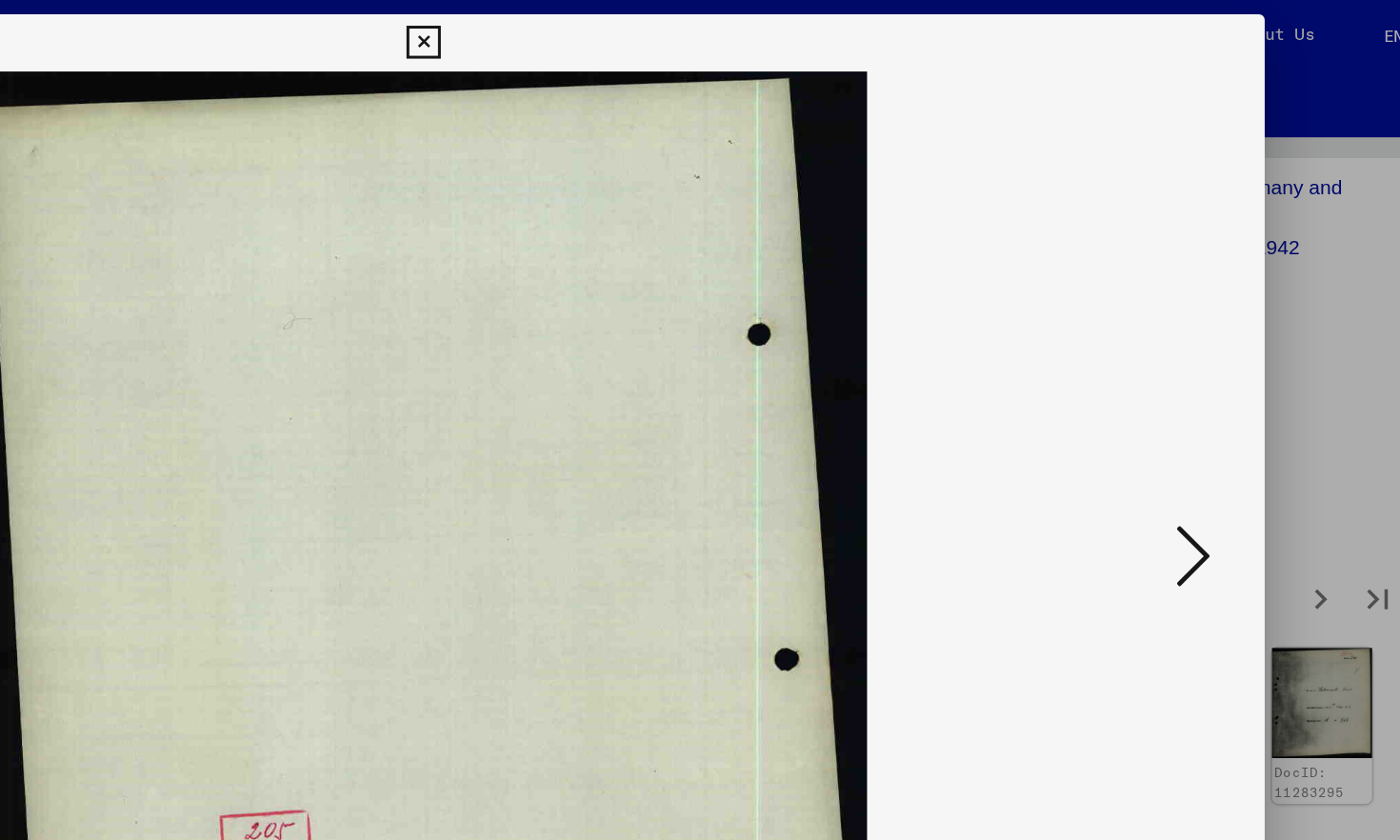 click at bounding box center [1212, 370] 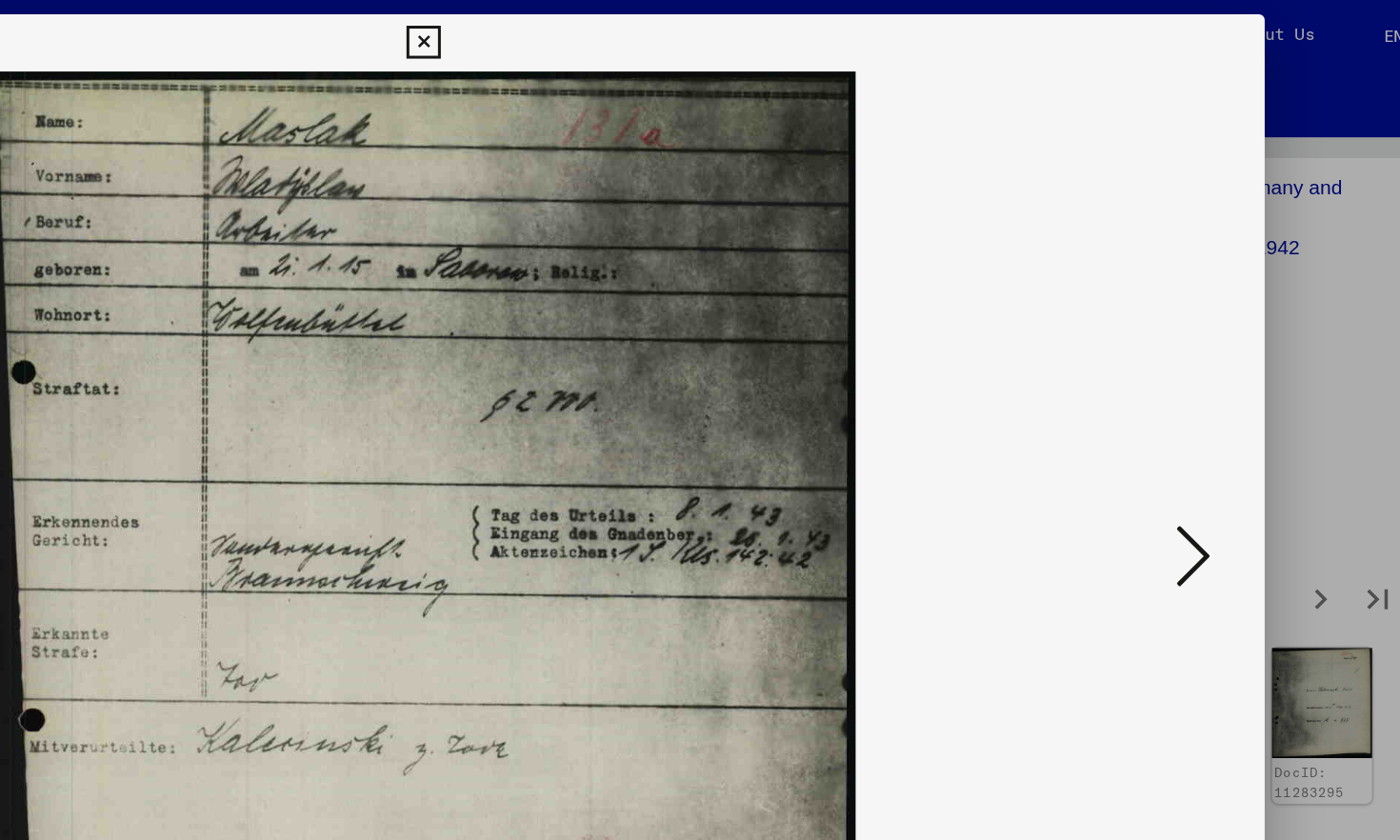 click at bounding box center (1212, 370) 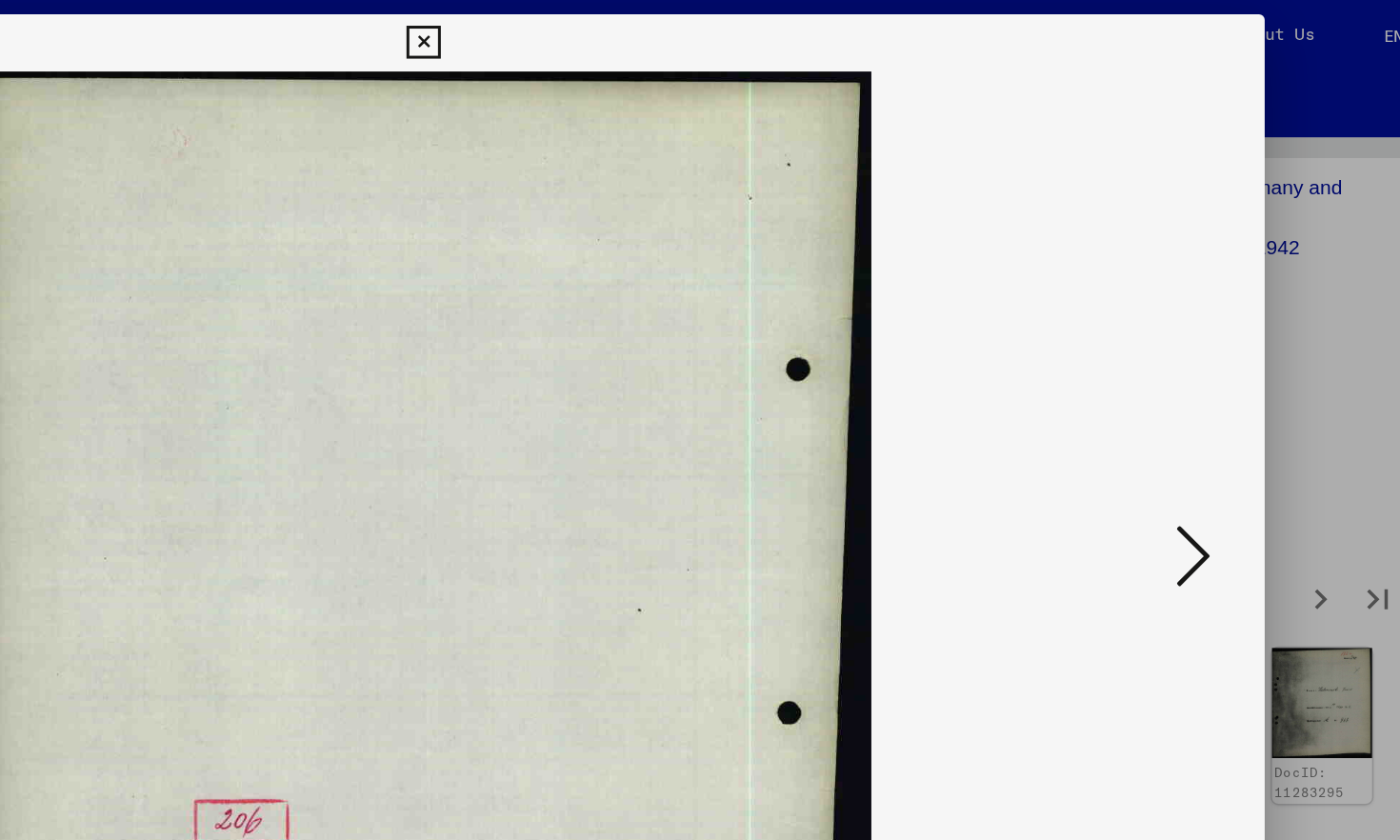 click at bounding box center (1212, 370) 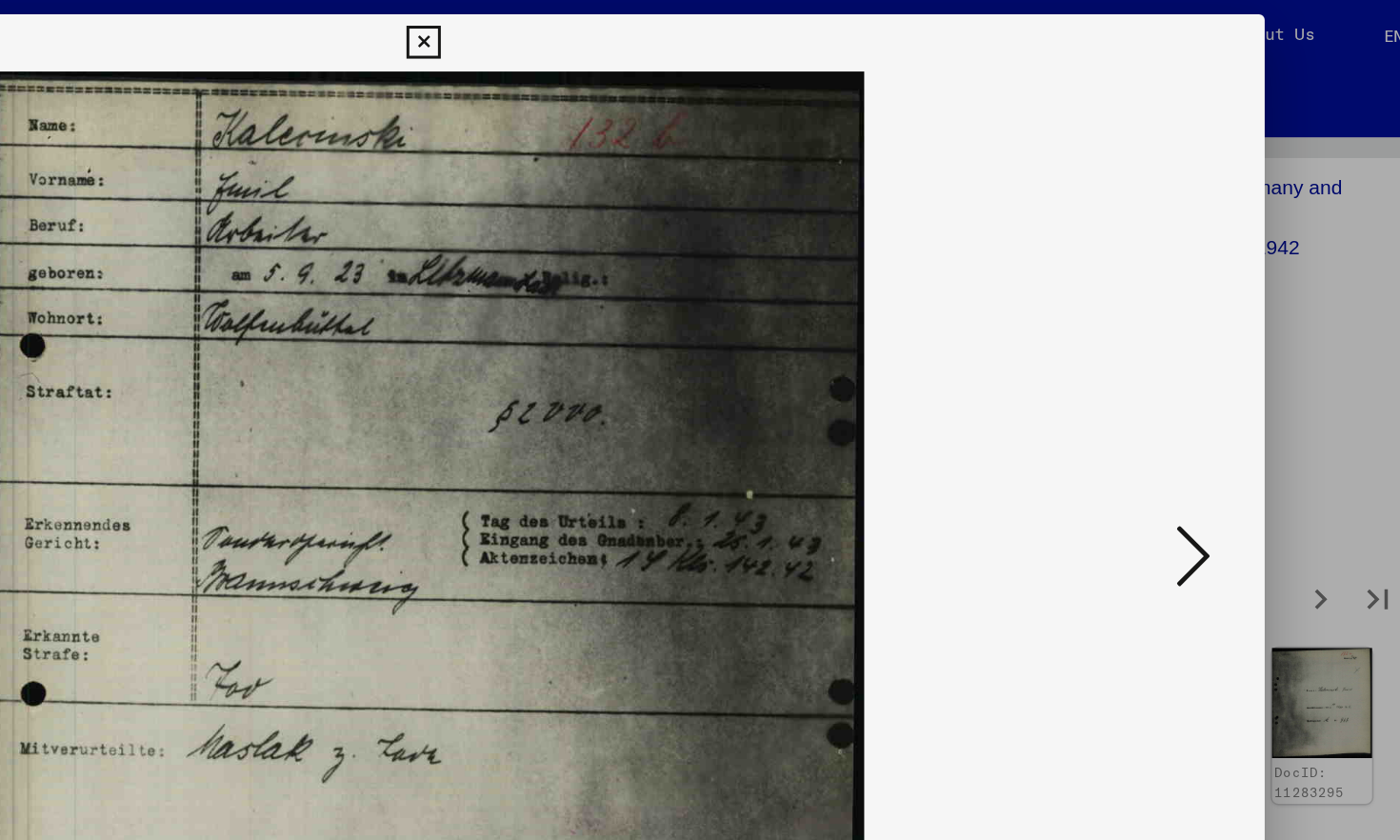 click at bounding box center [1212, 370] 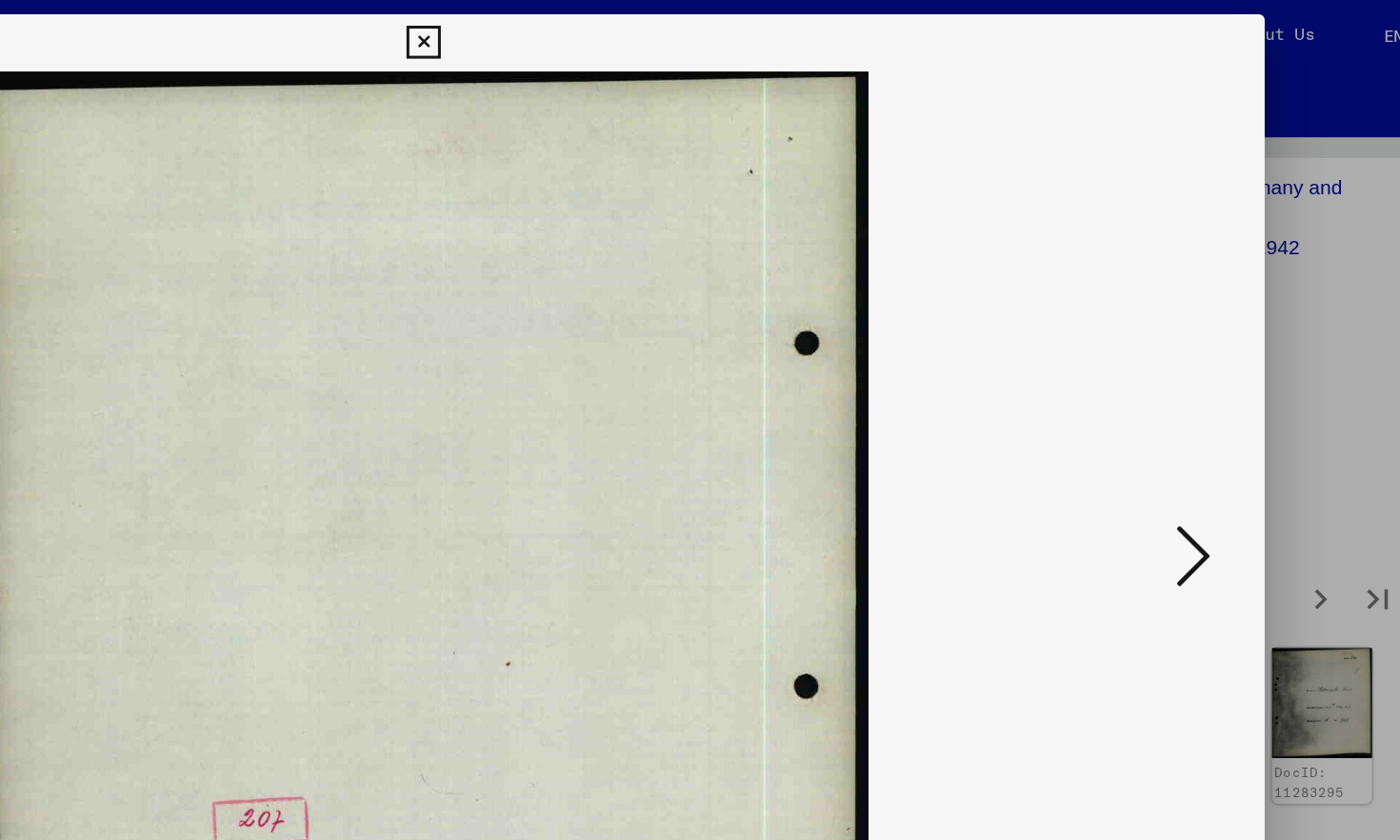 click at bounding box center [1212, 370] 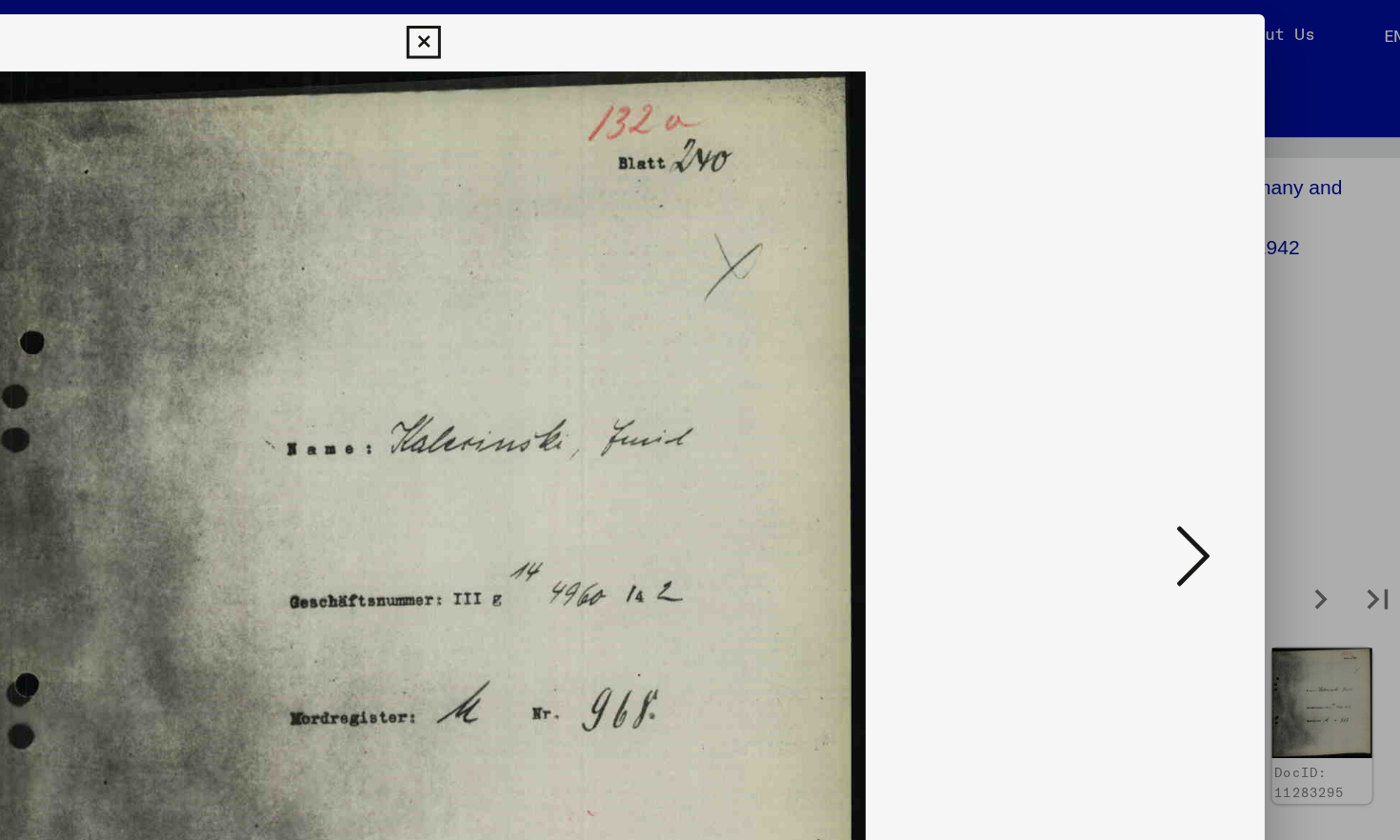 click at bounding box center [1212, 370] 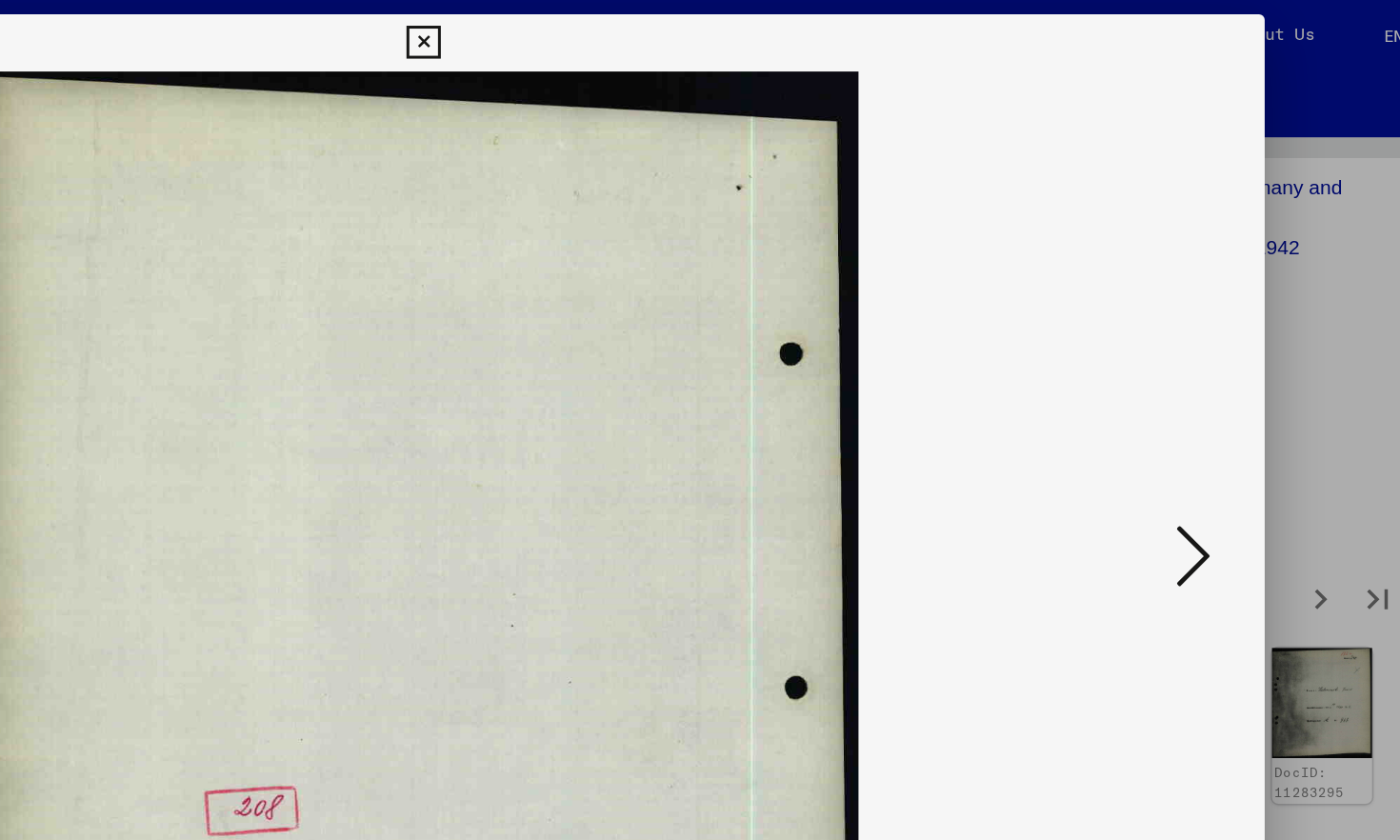 click at bounding box center (1212, 370) 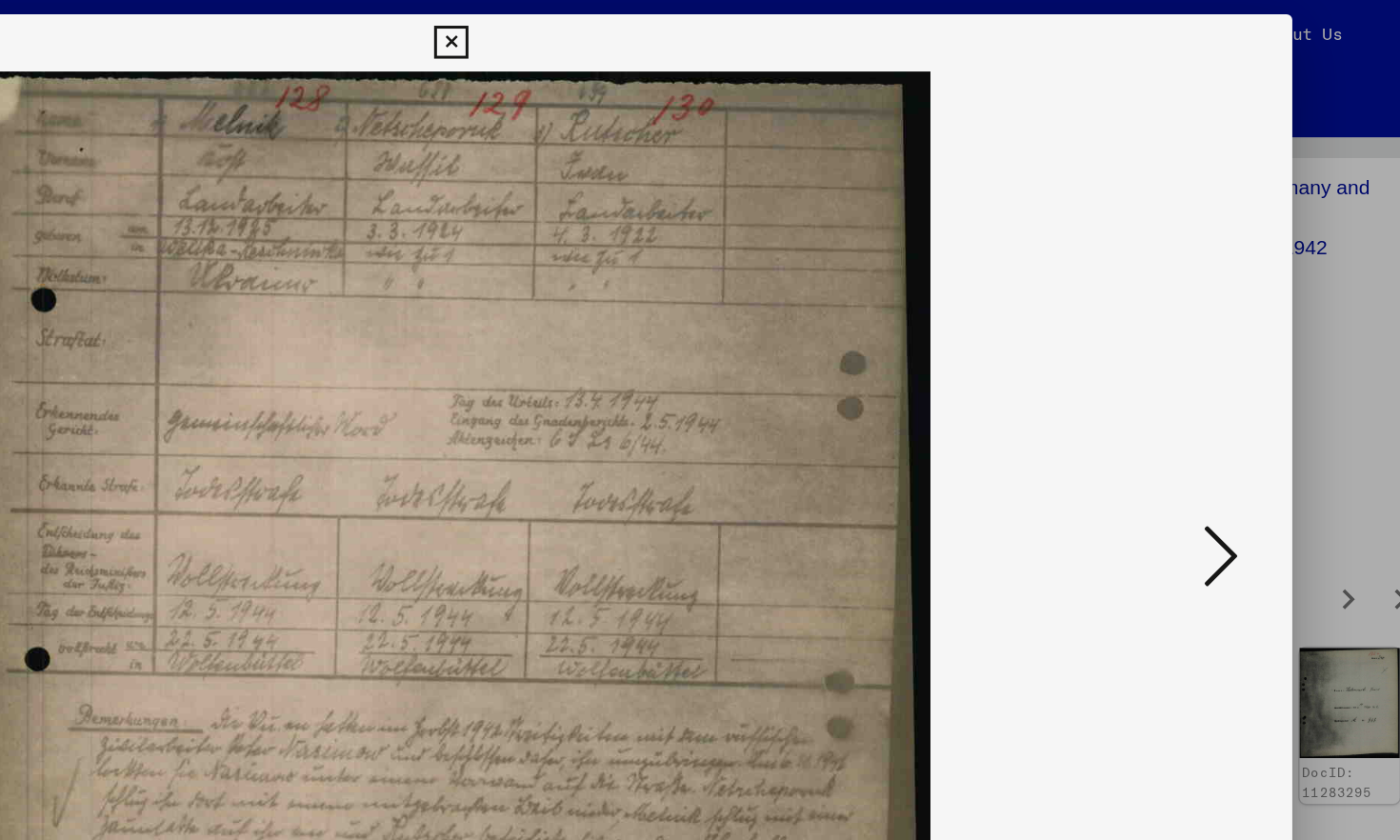click at bounding box center [1212, 370] 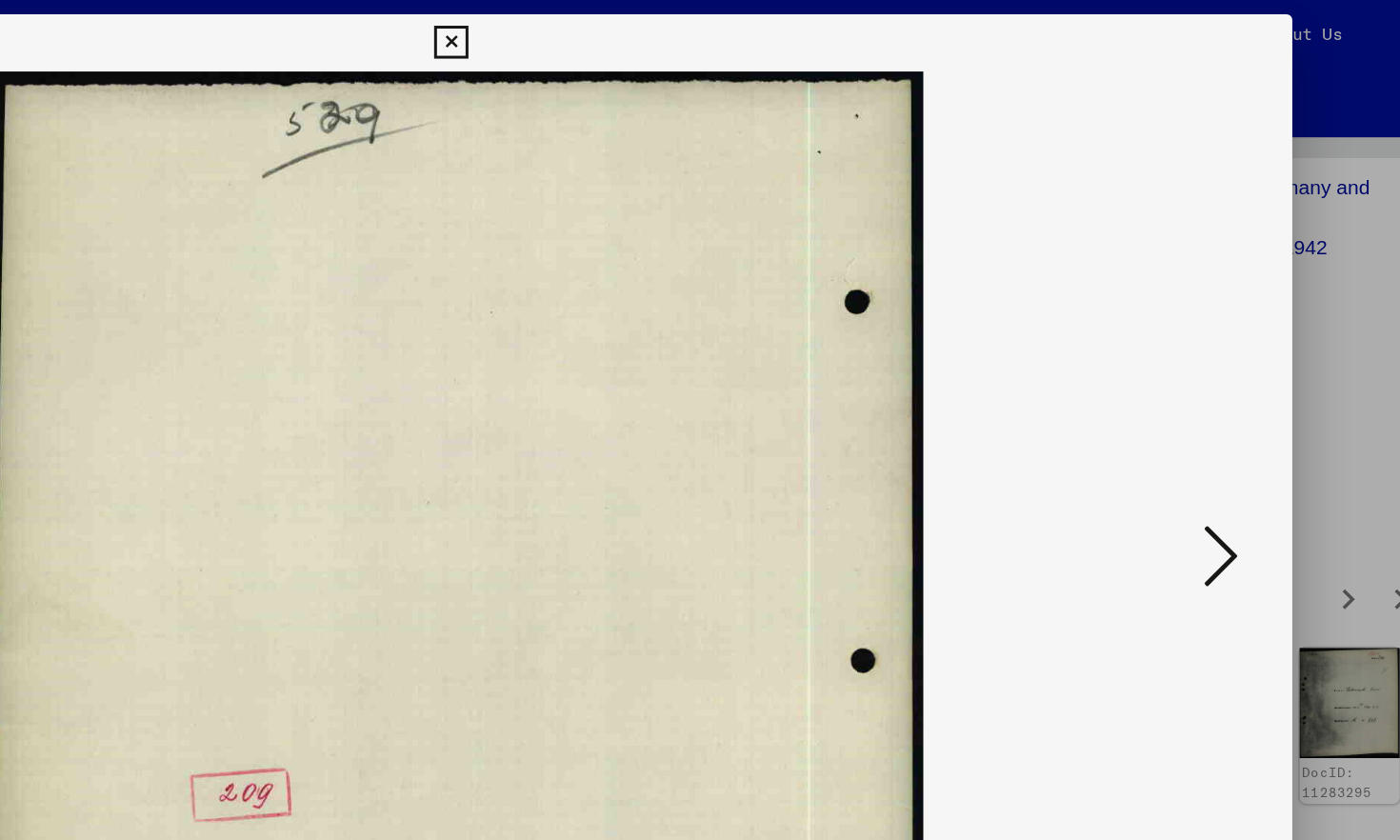 click at bounding box center (1212, 370) 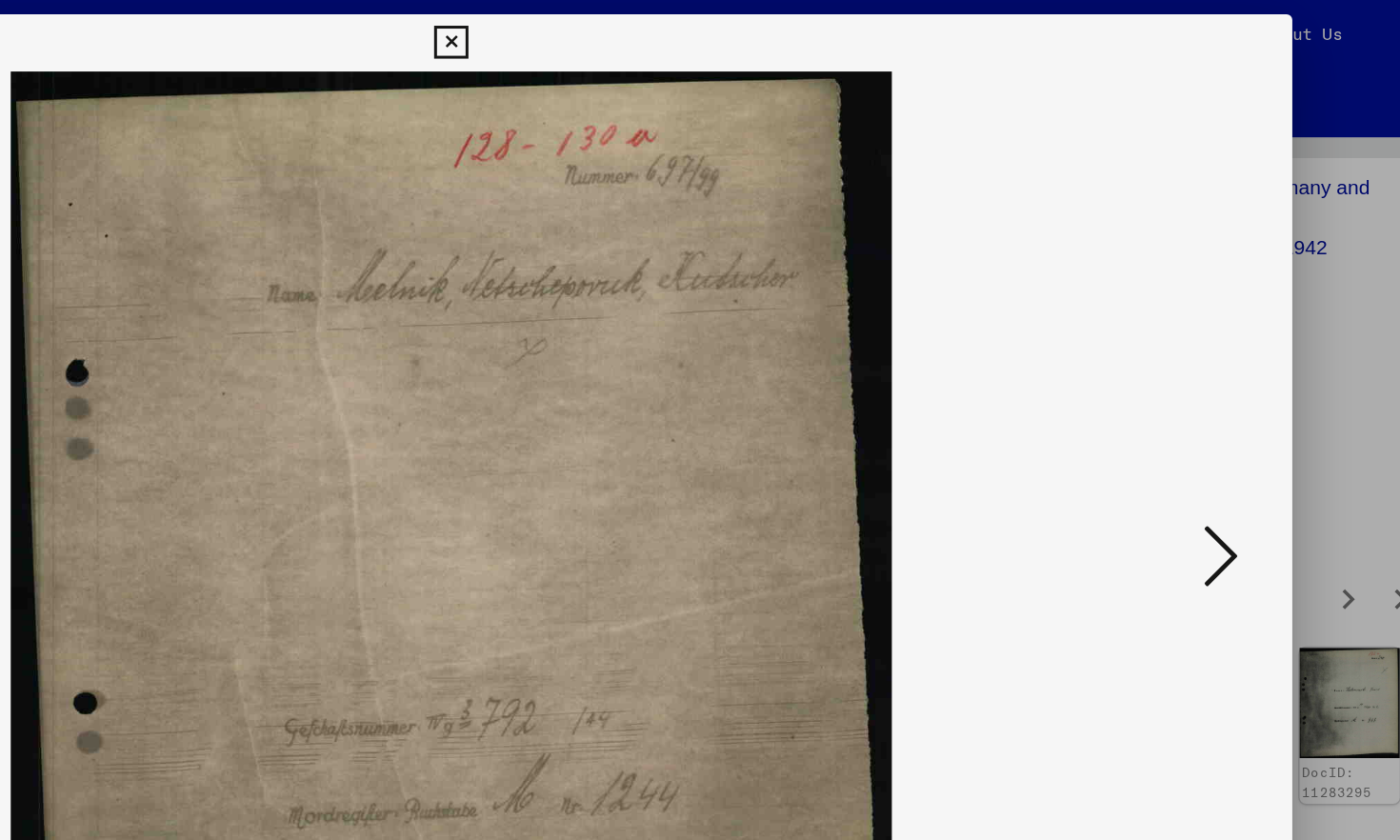click at bounding box center (1212, 370) 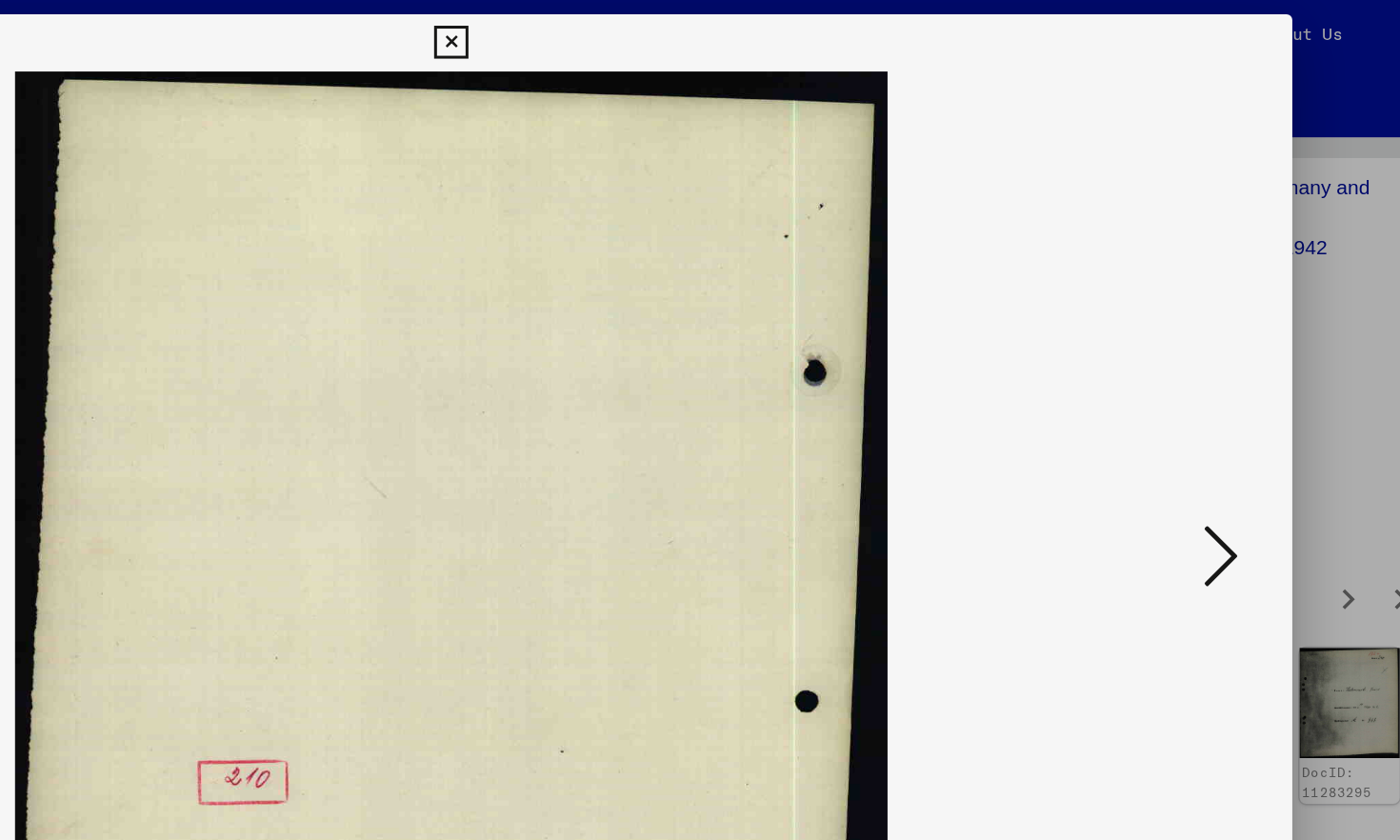 click at bounding box center (1212, 370) 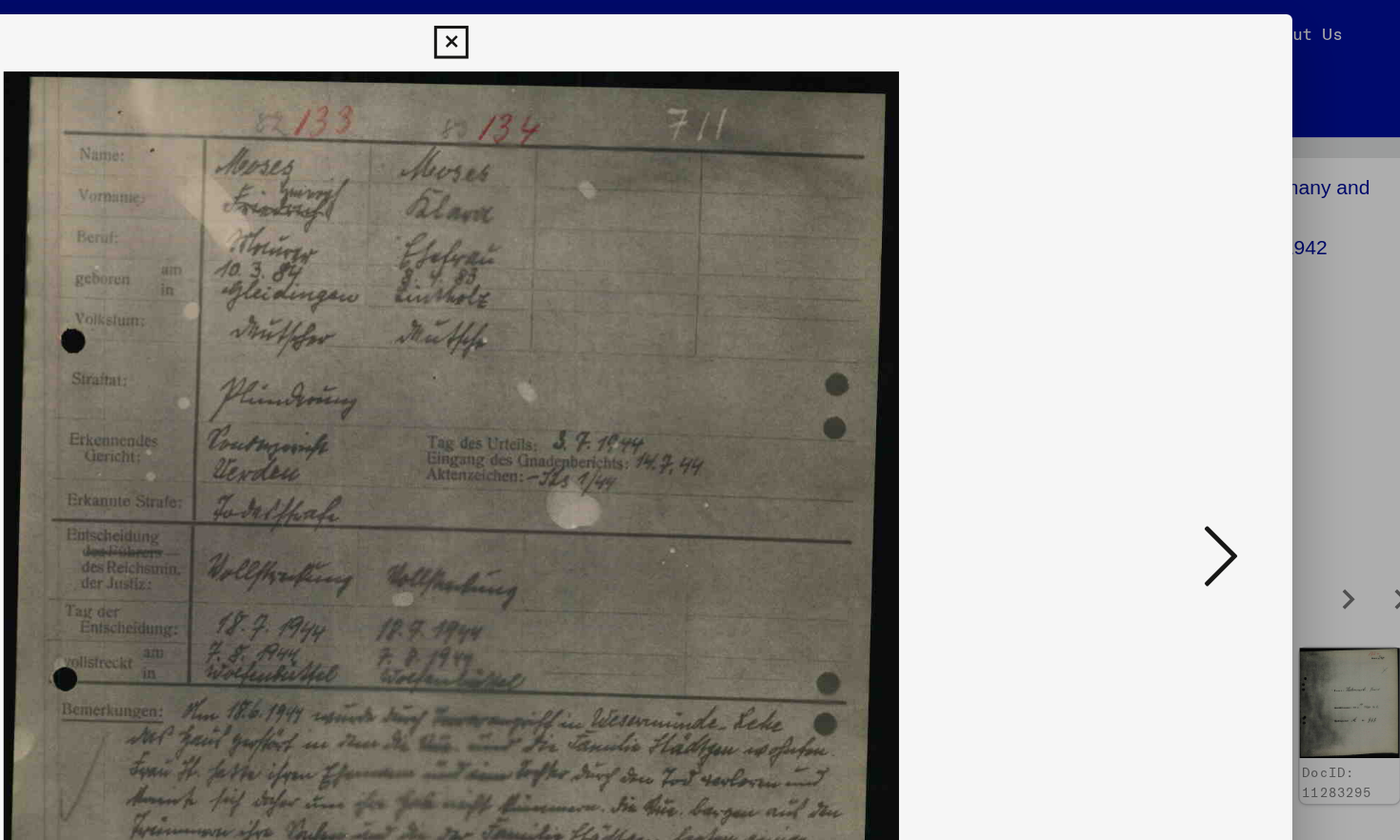 click at bounding box center (1212, 370) 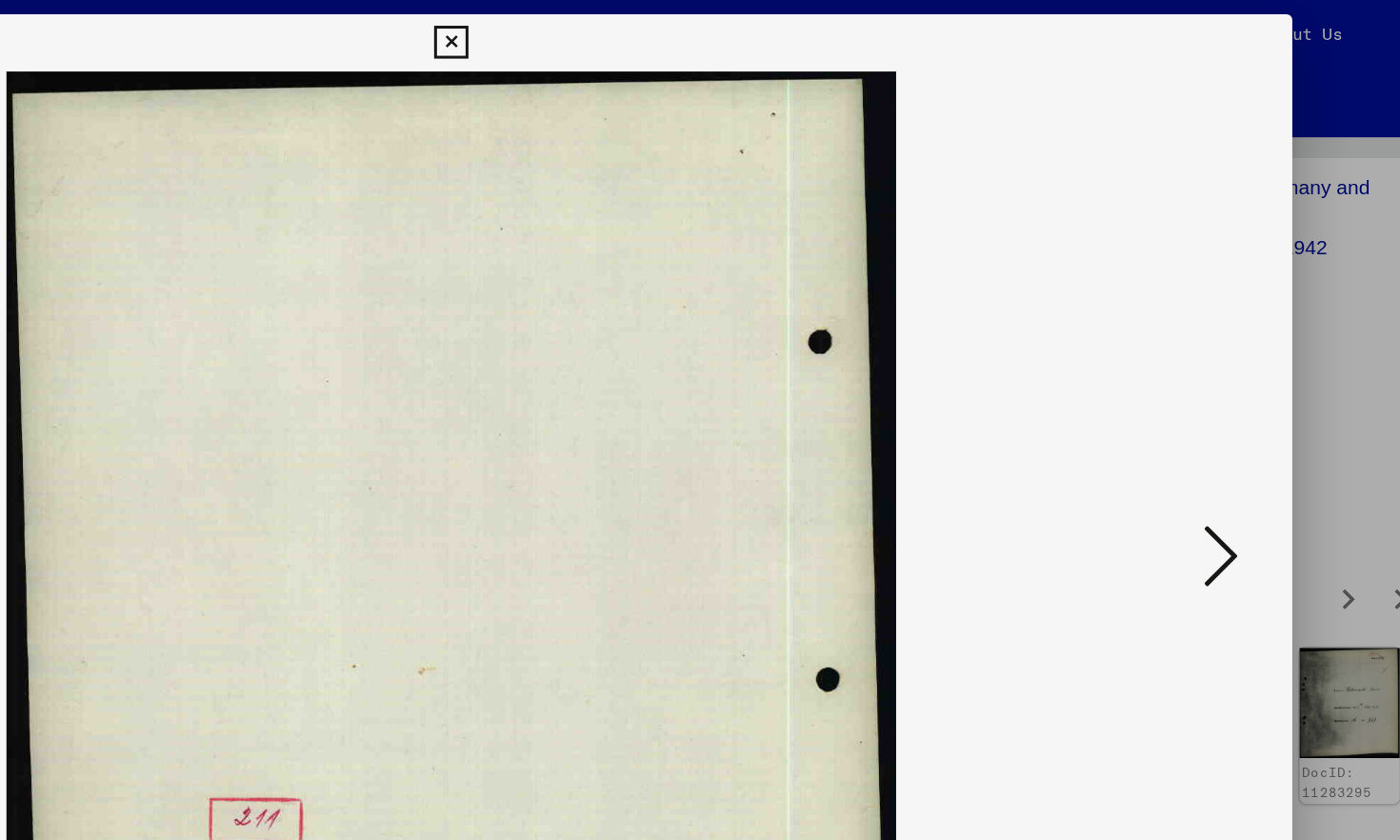 click at bounding box center (1212, 370) 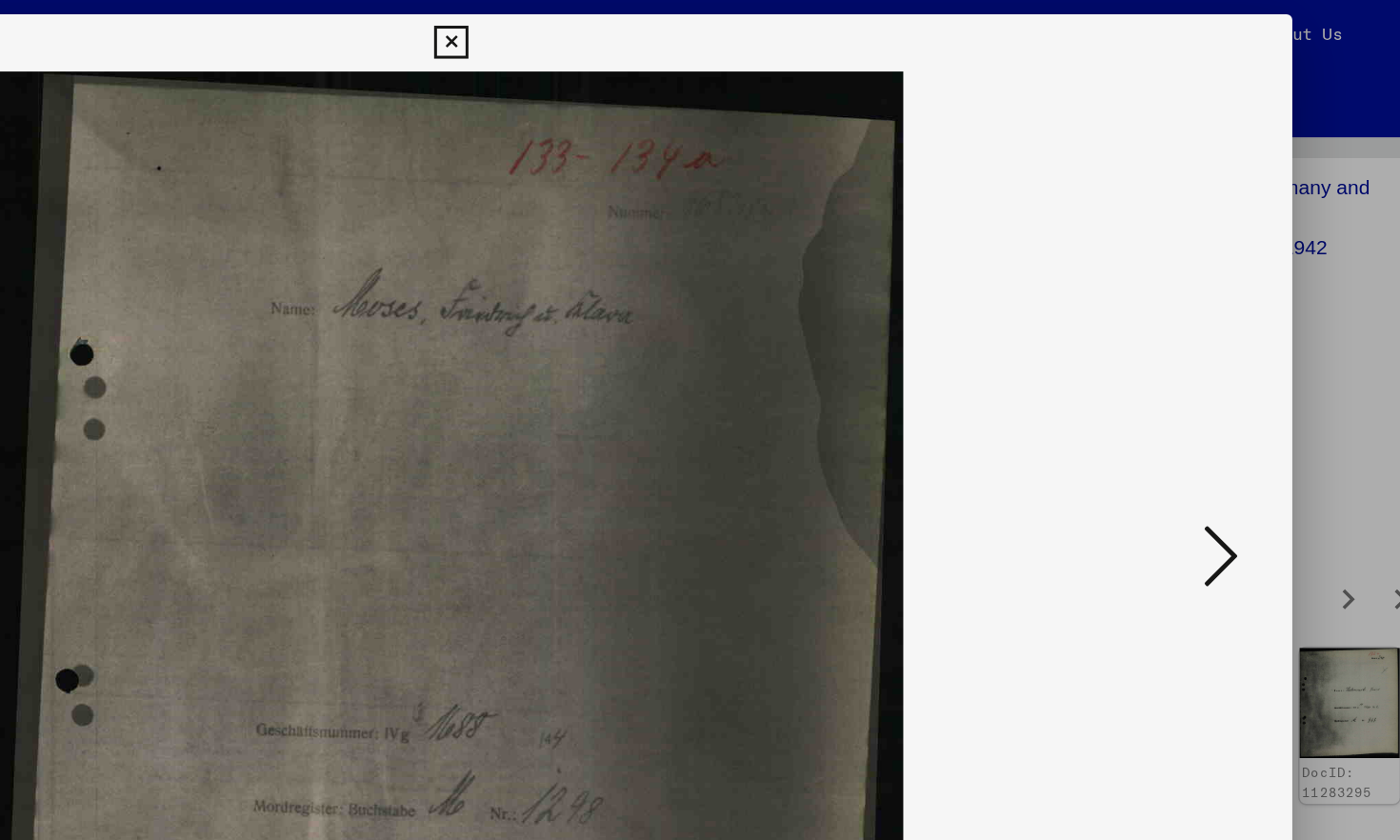 click at bounding box center (1212, 370) 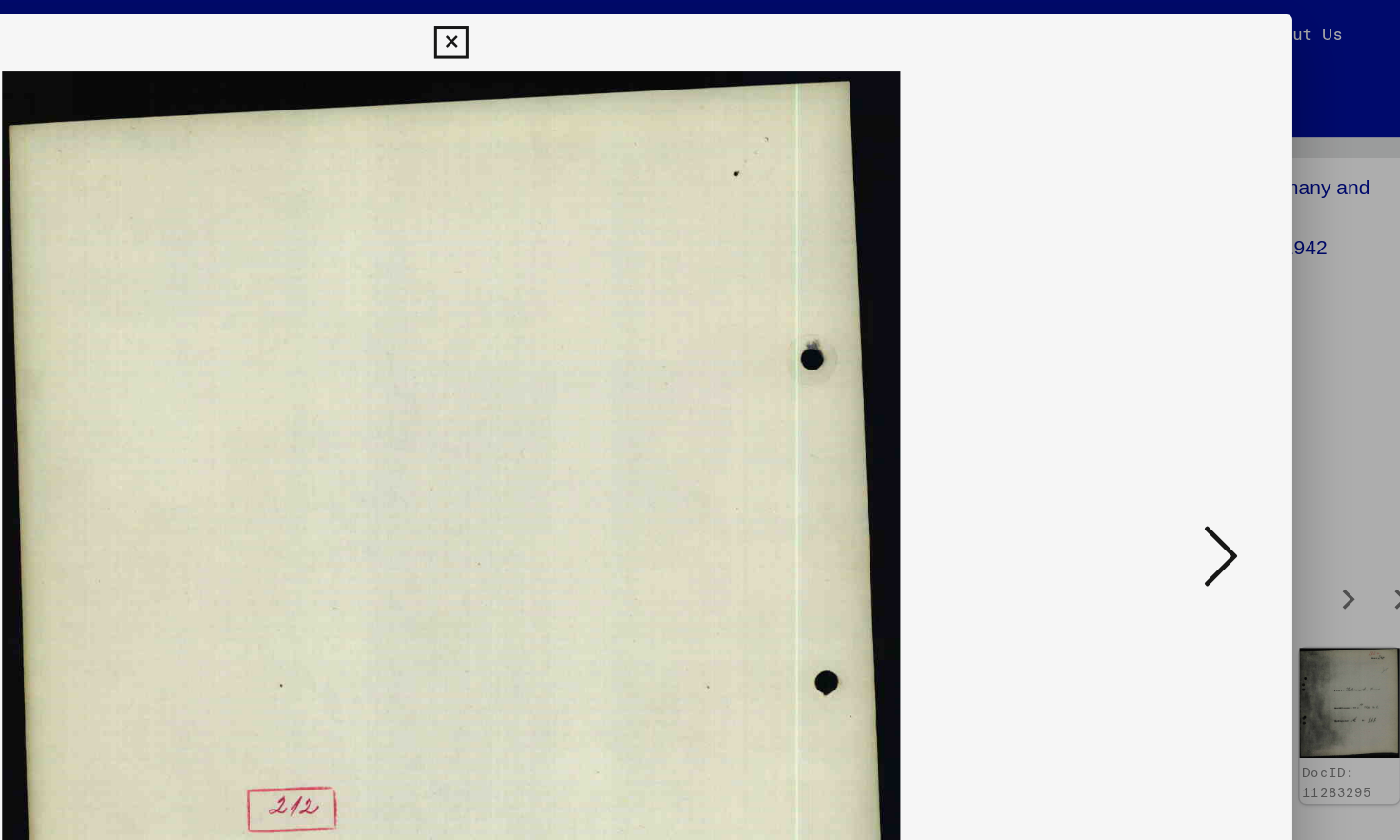 click at bounding box center (1212, 370) 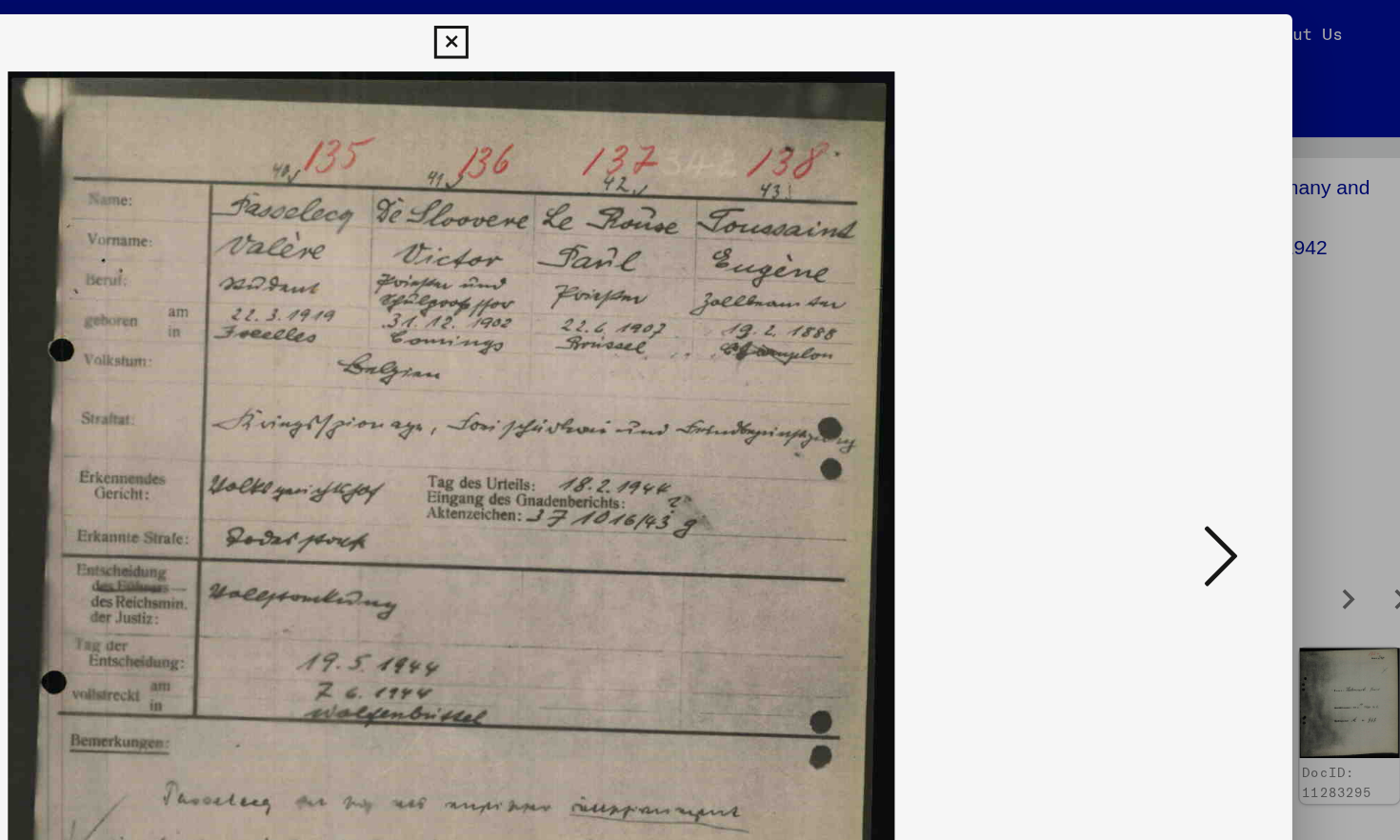 click at bounding box center (1212, 370) 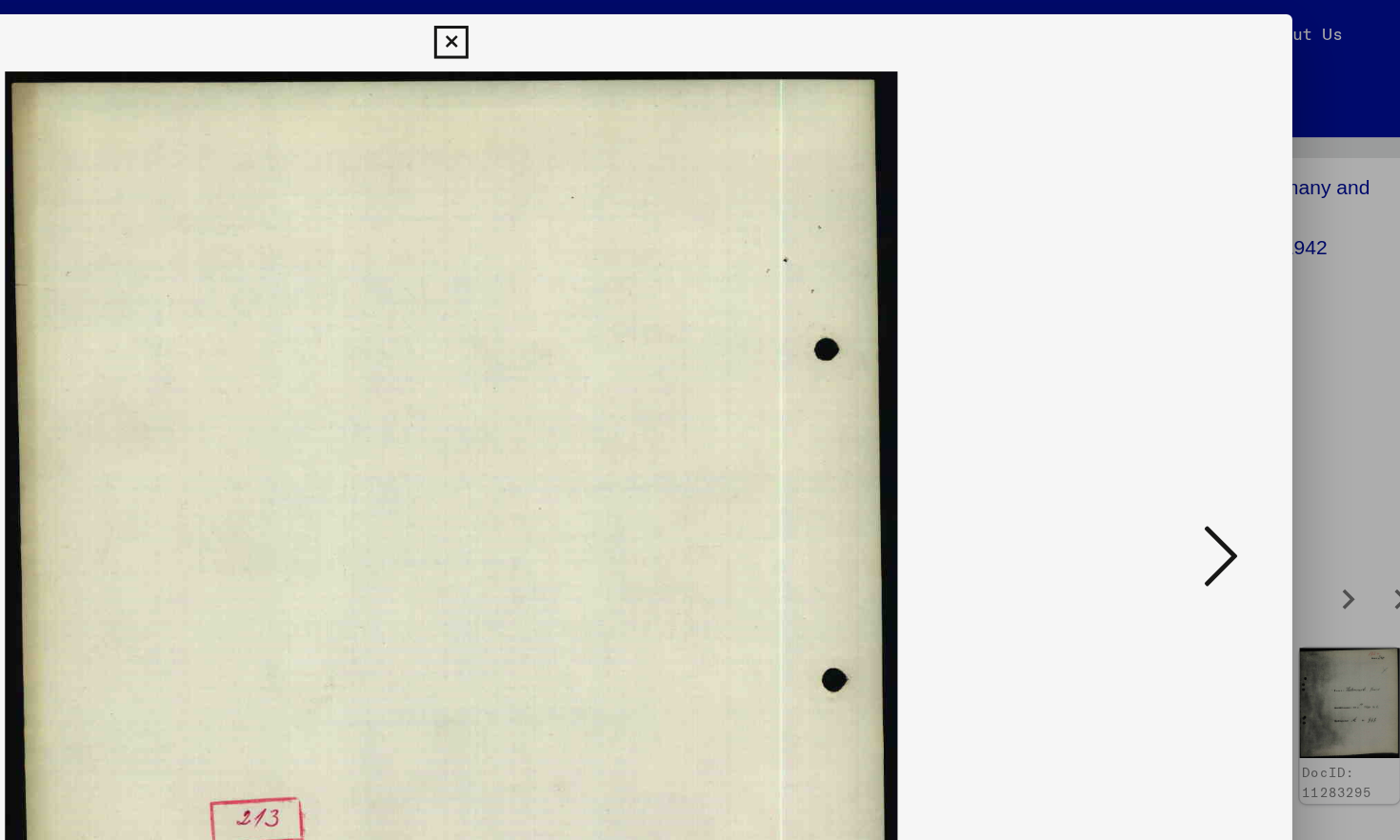 click at bounding box center [1212, 370] 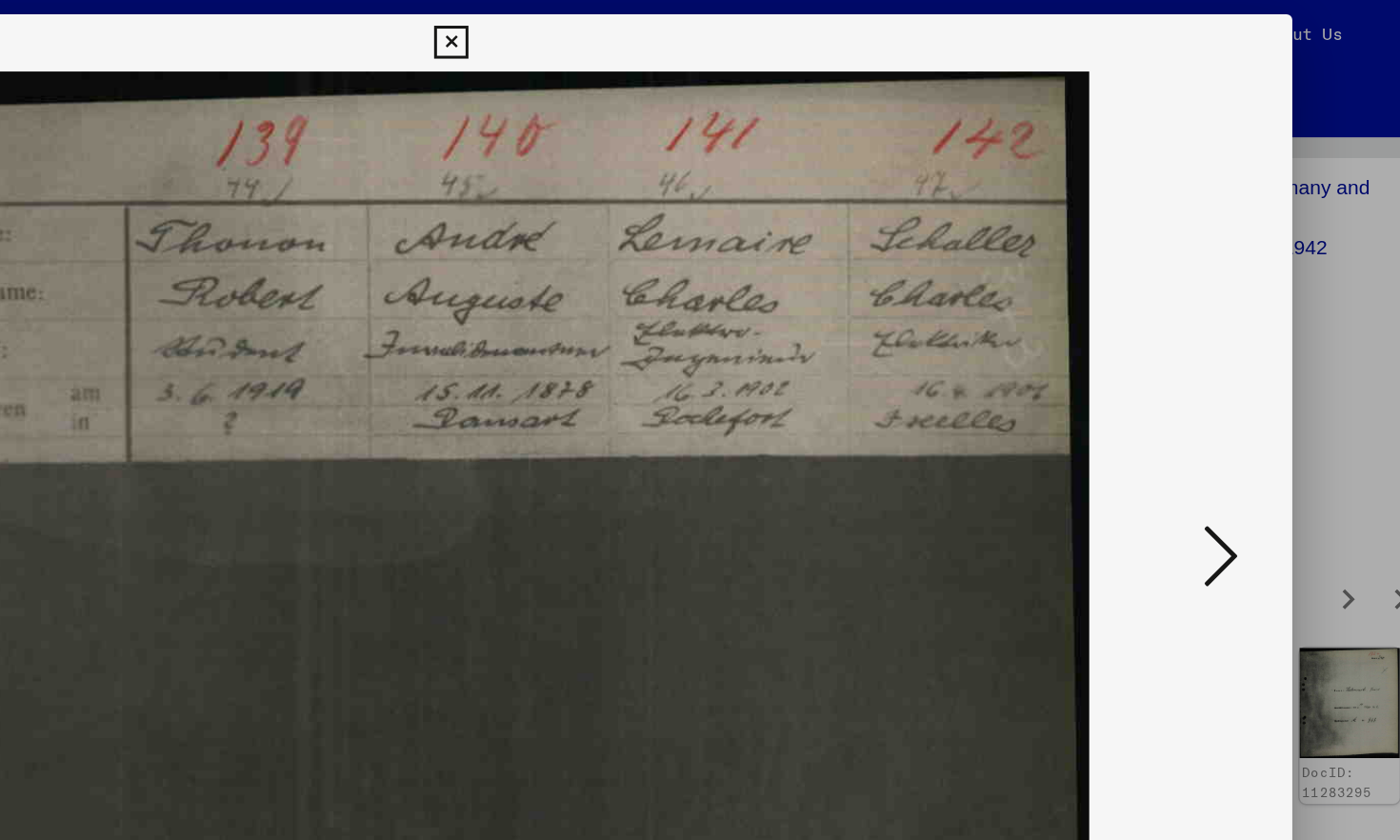 click at bounding box center (1212, 370) 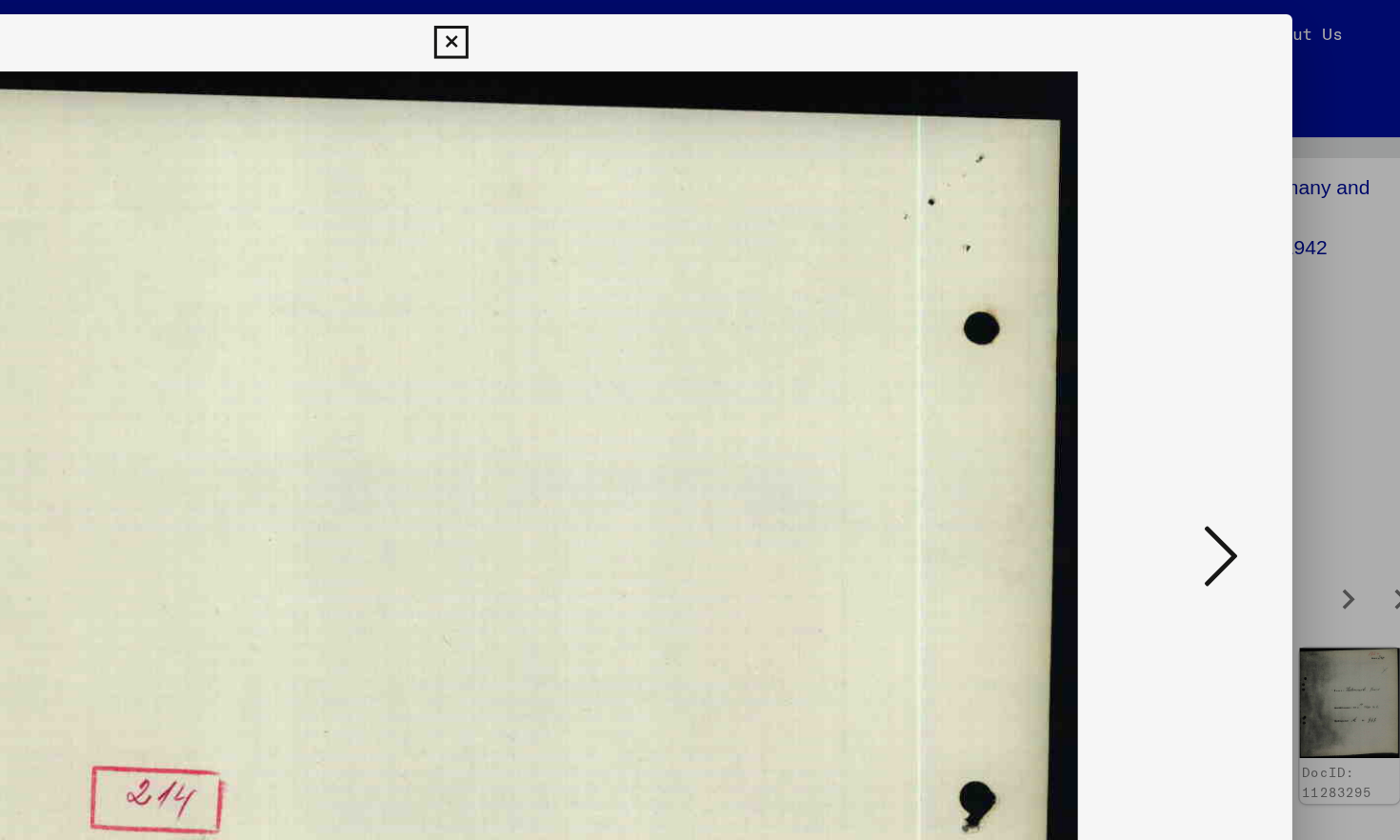 click at bounding box center [1212, 370] 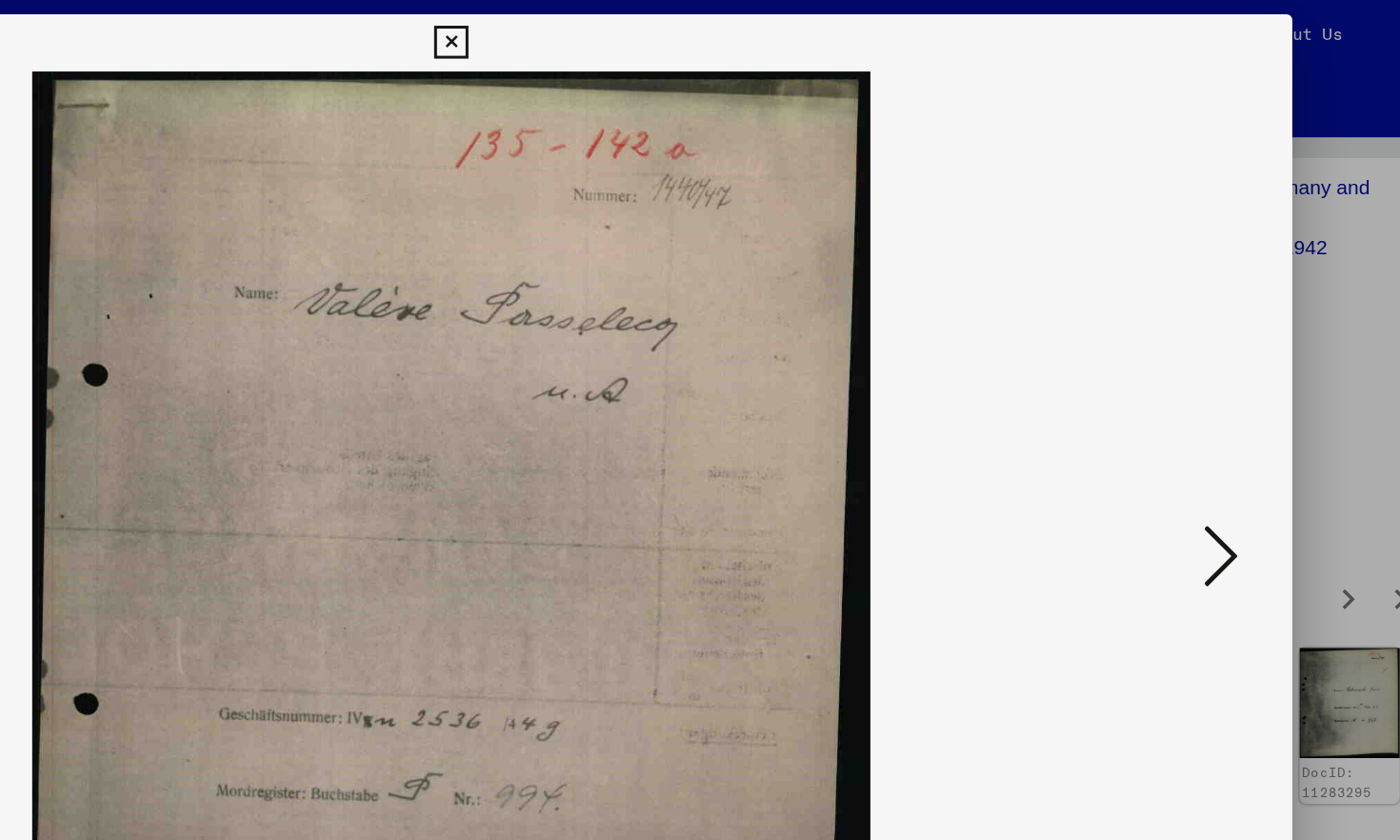 click at bounding box center (1212, 370) 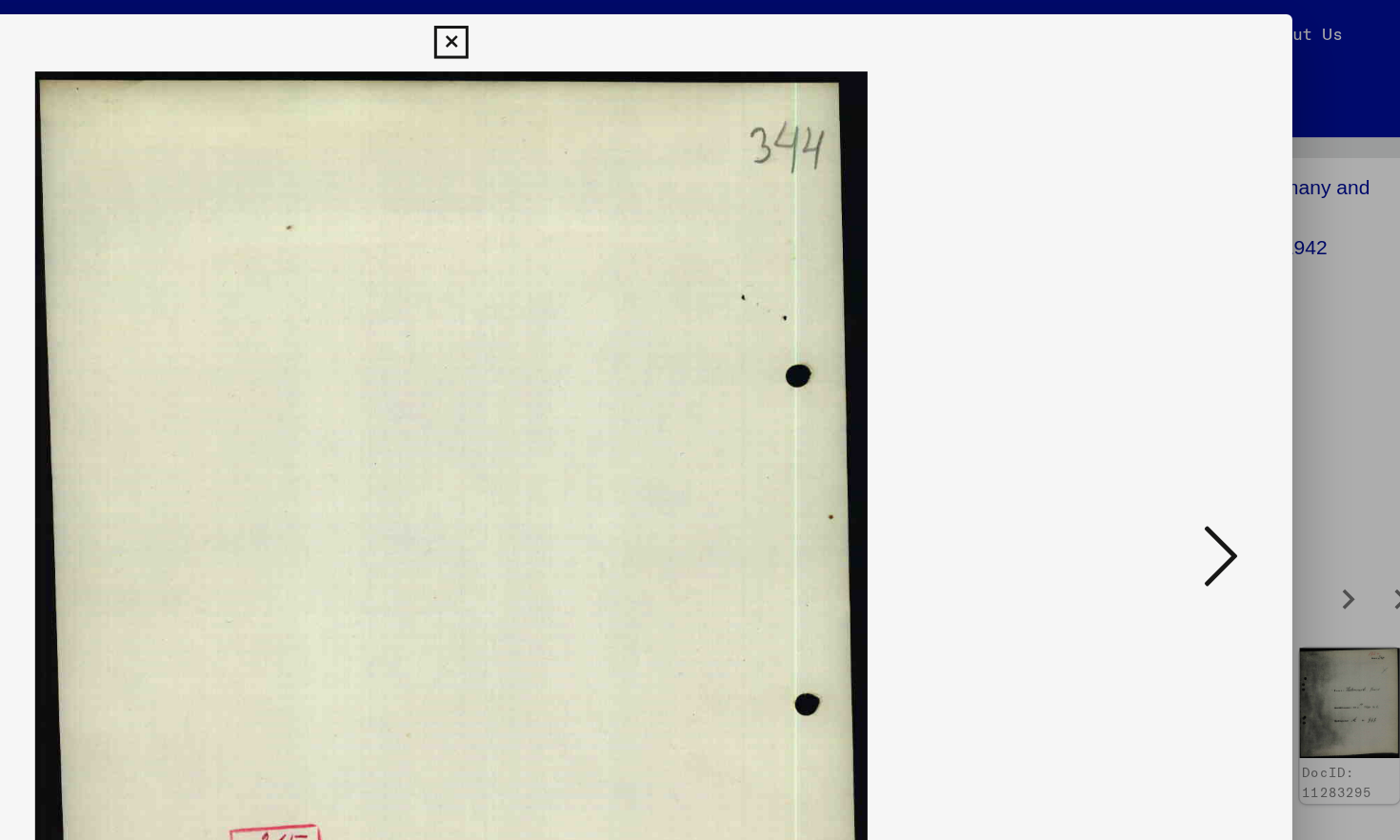 click at bounding box center (1212, 370) 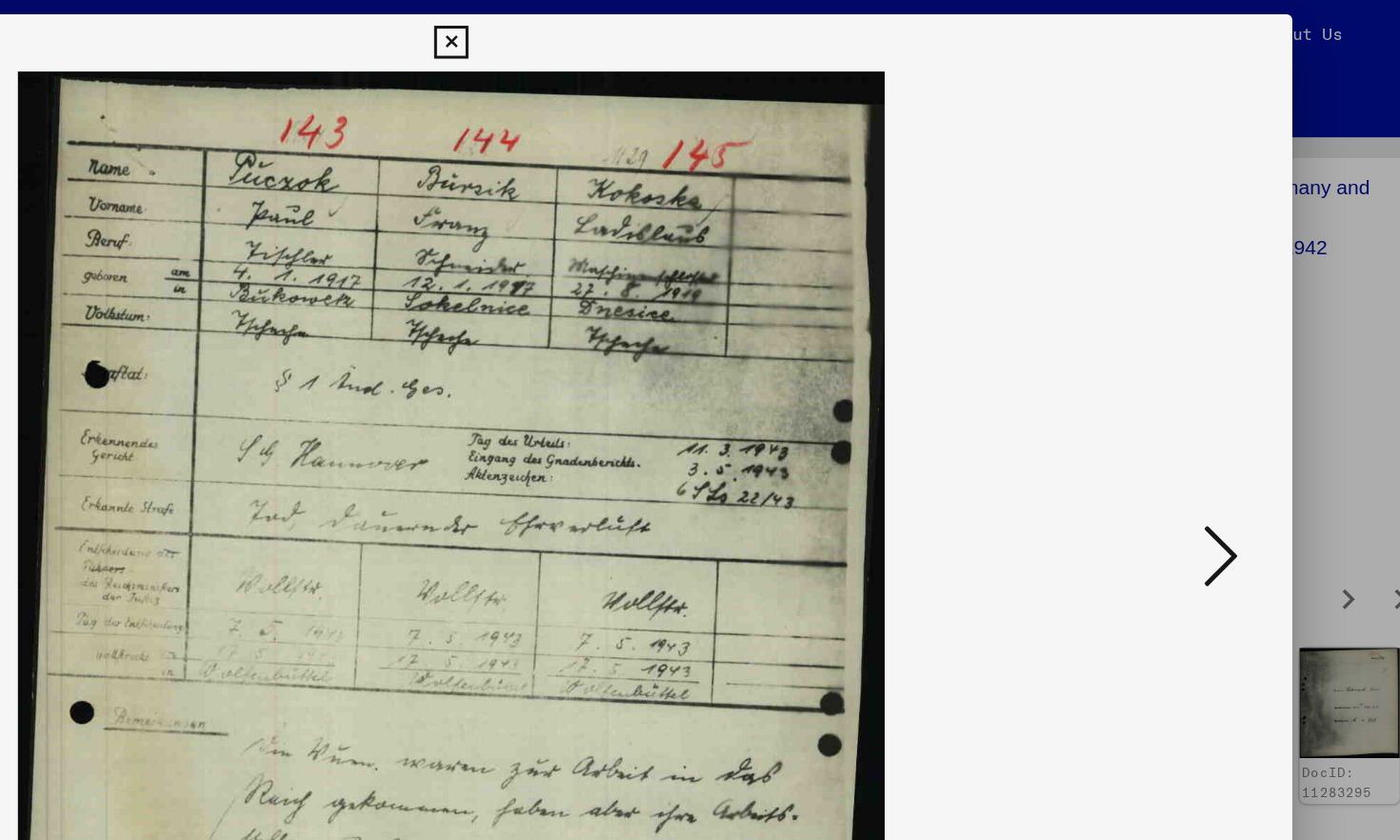 click at bounding box center (1212, 370) 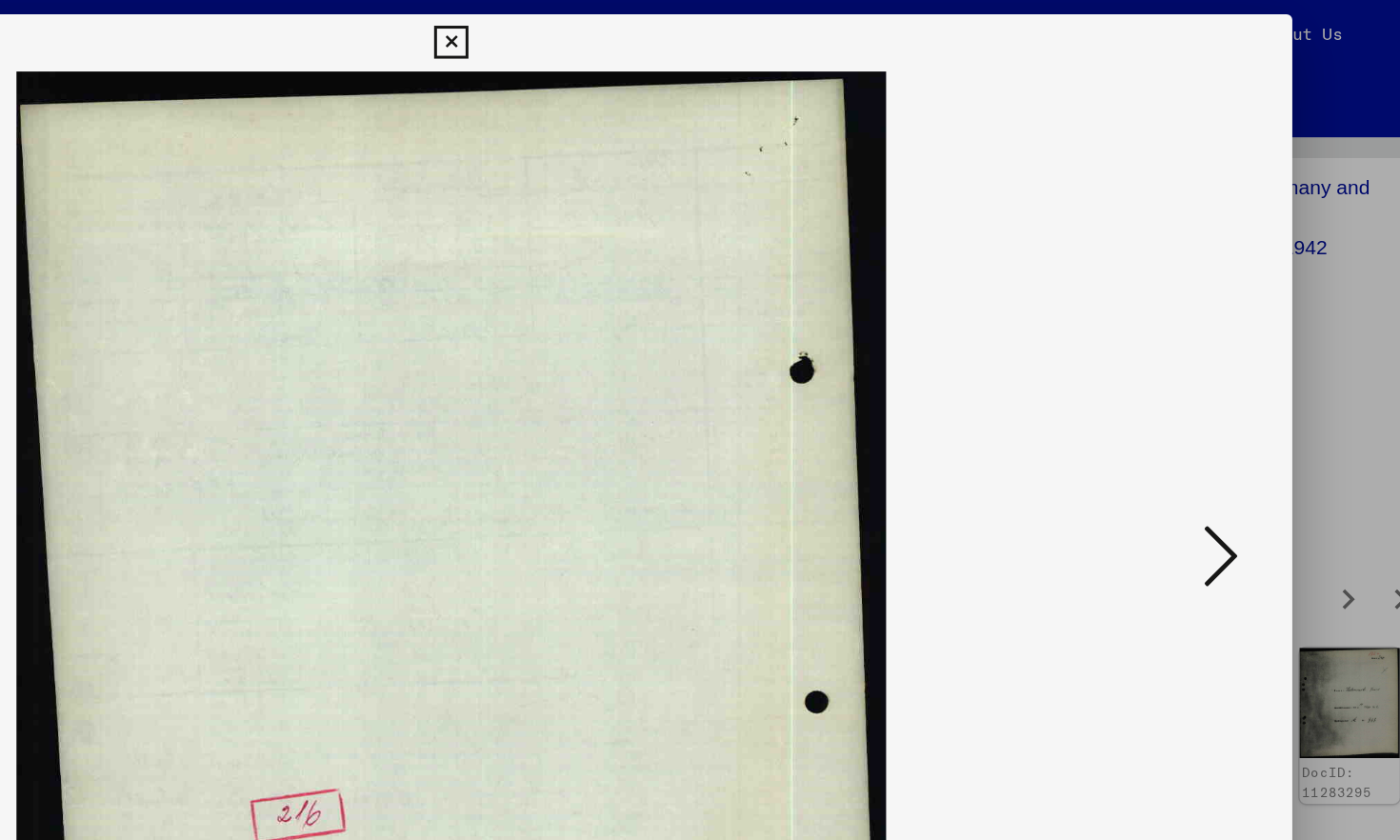 click at bounding box center (1212, 370) 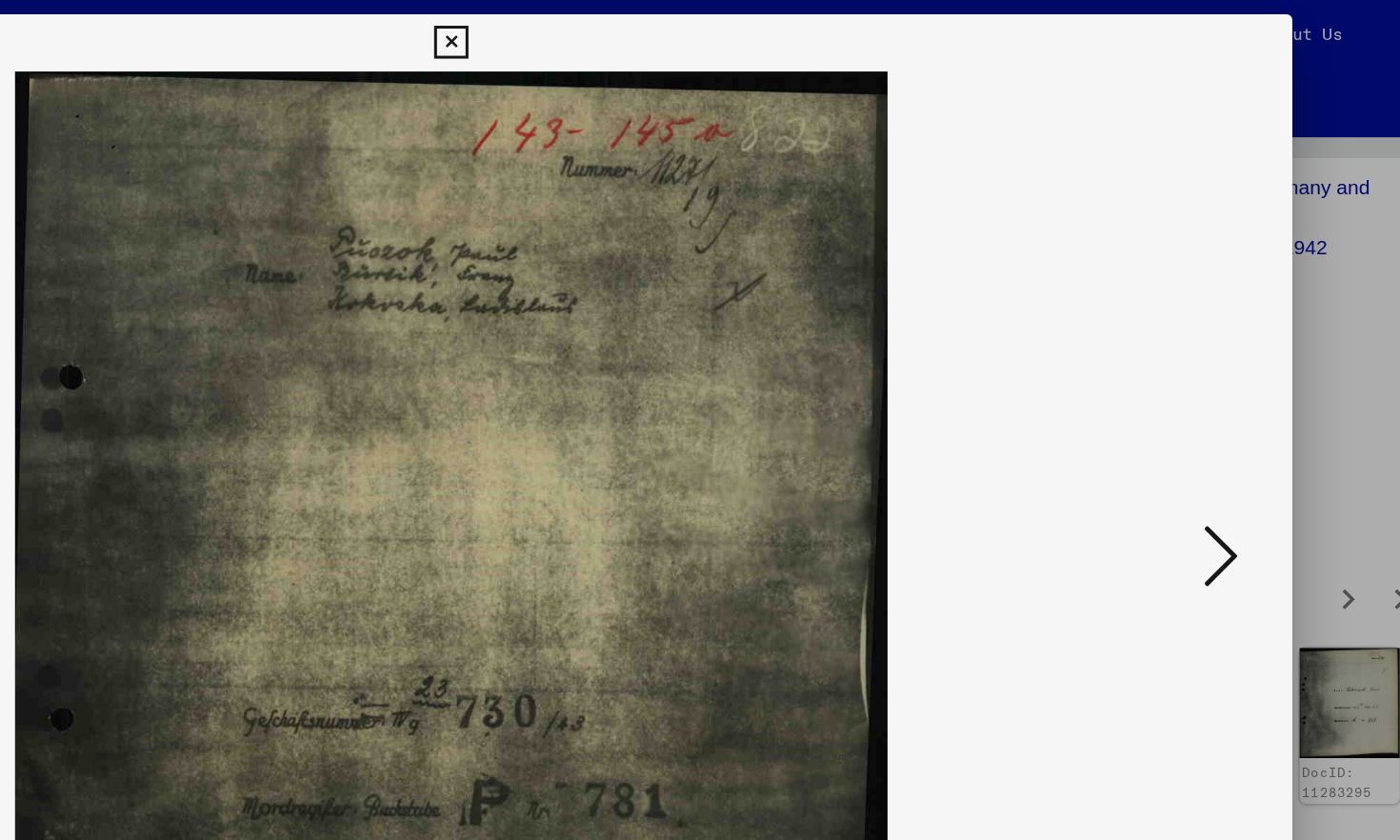 click at bounding box center (1212, 370) 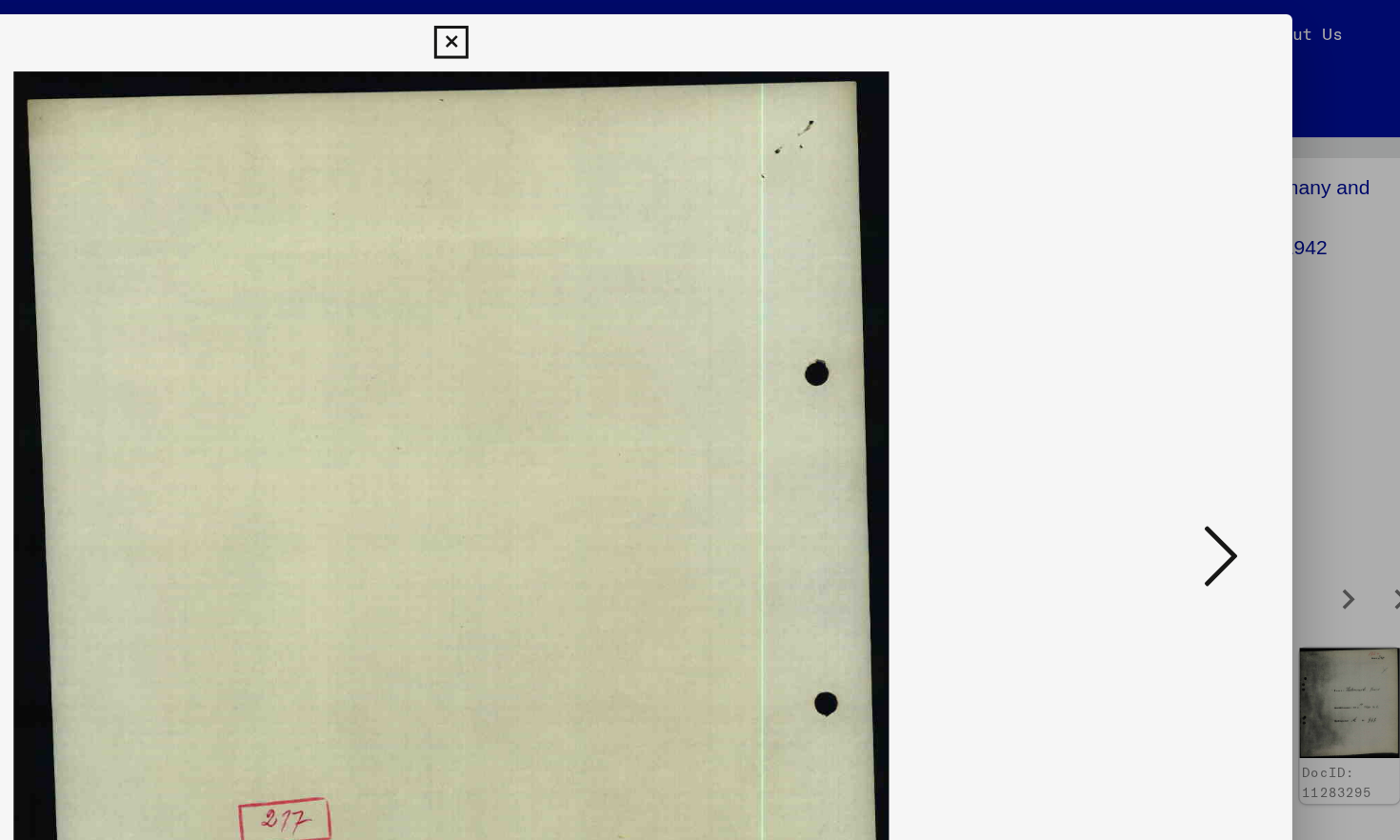 click at bounding box center [1212, 370] 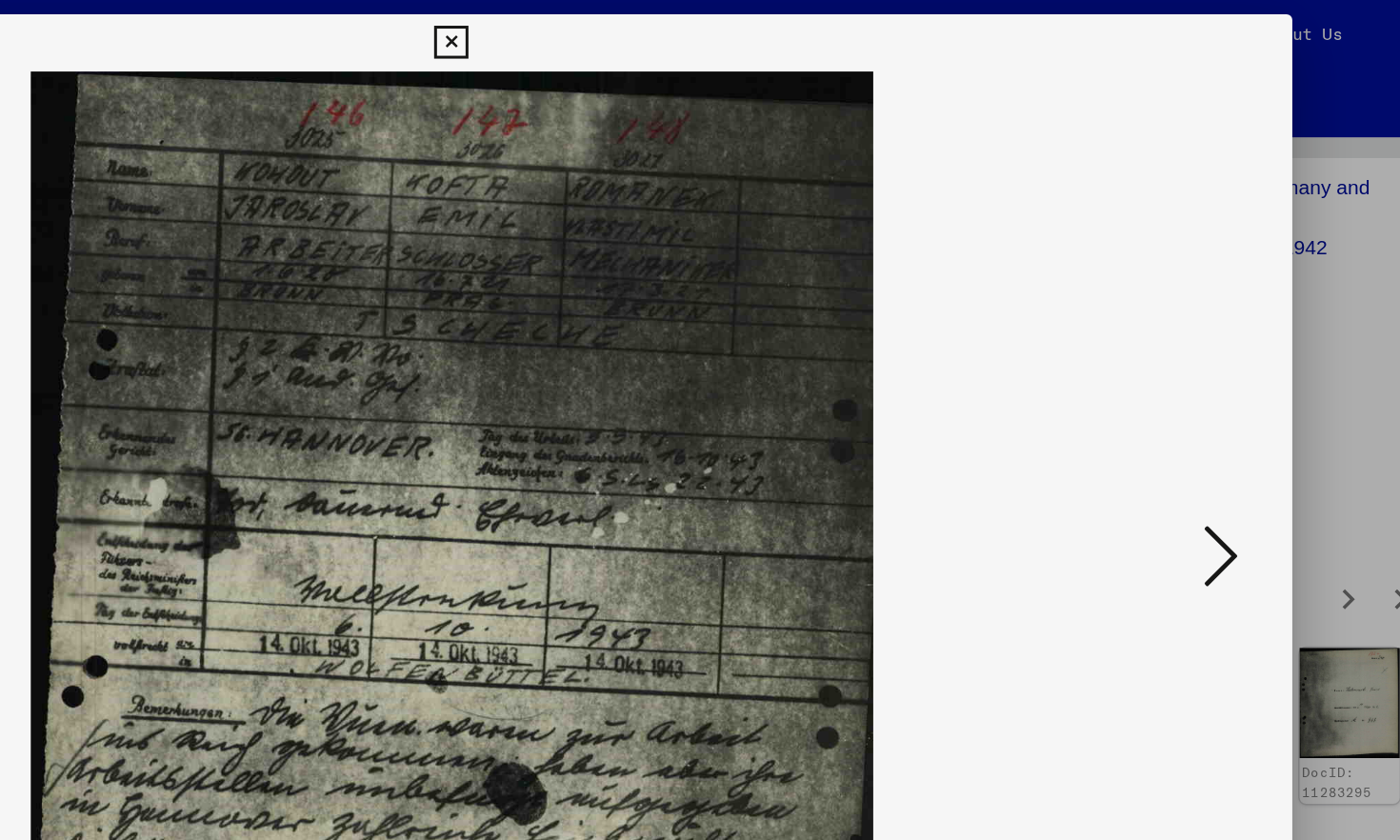 click at bounding box center [1212, 370] 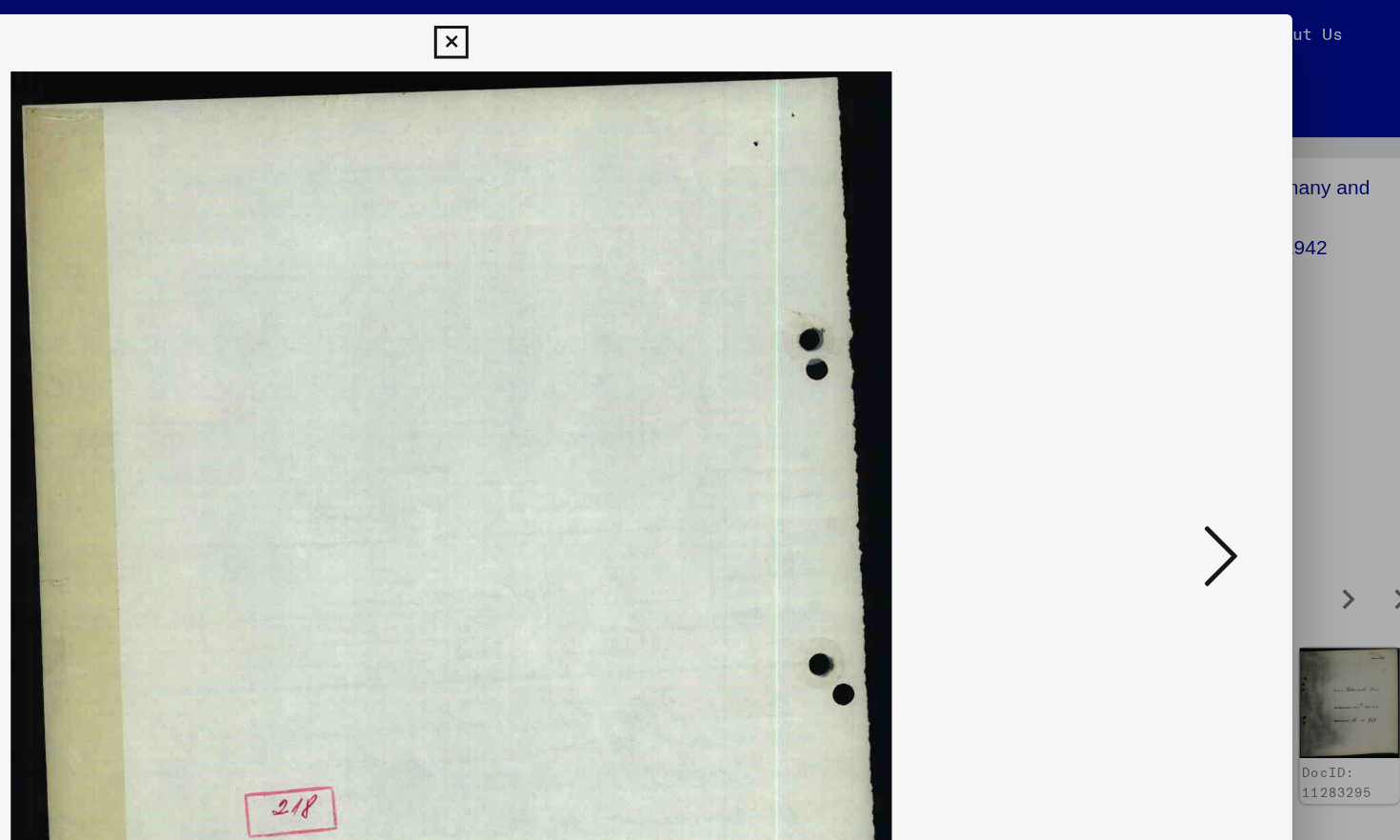 click at bounding box center [1212, 370] 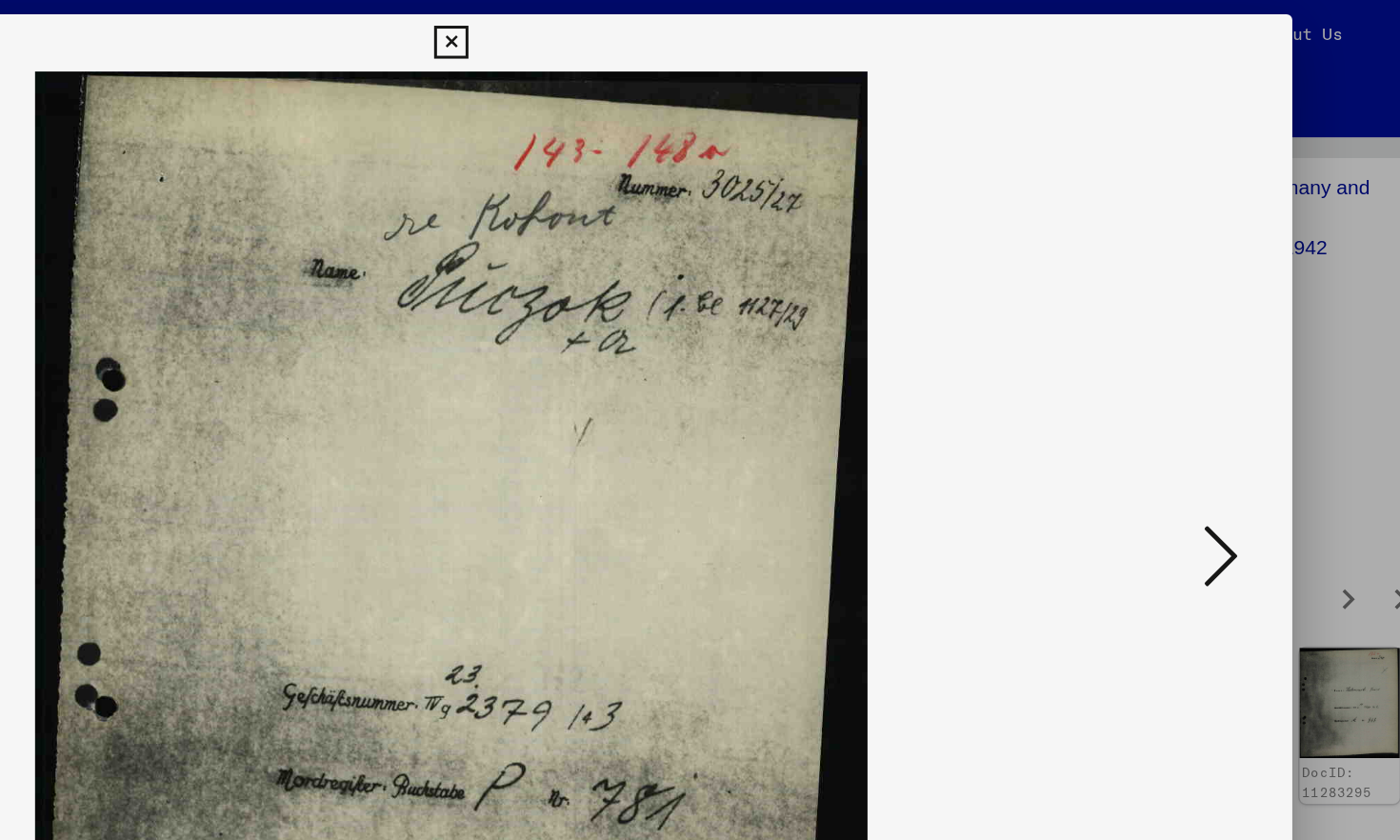 click at bounding box center [1212, 370] 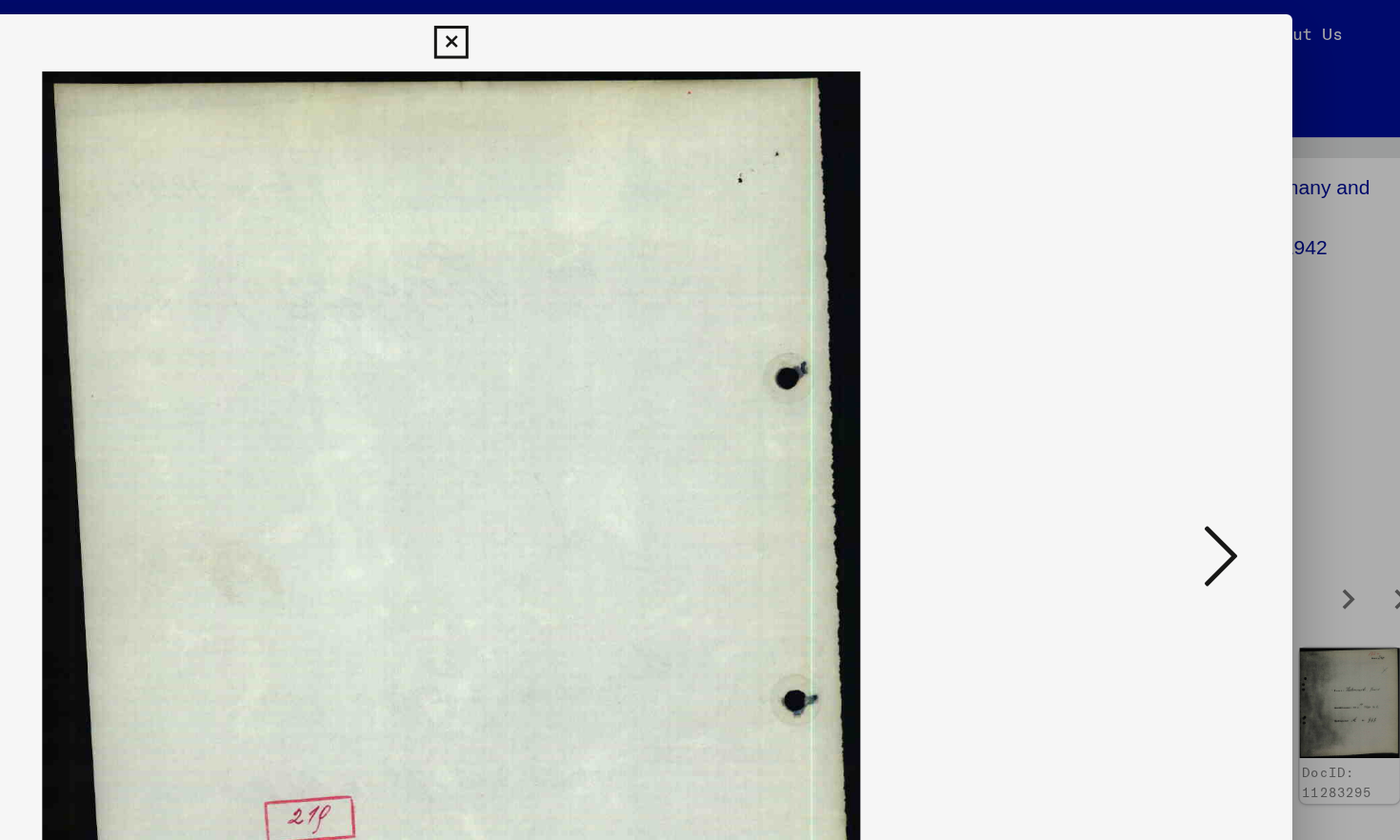 click at bounding box center (1212, 370) 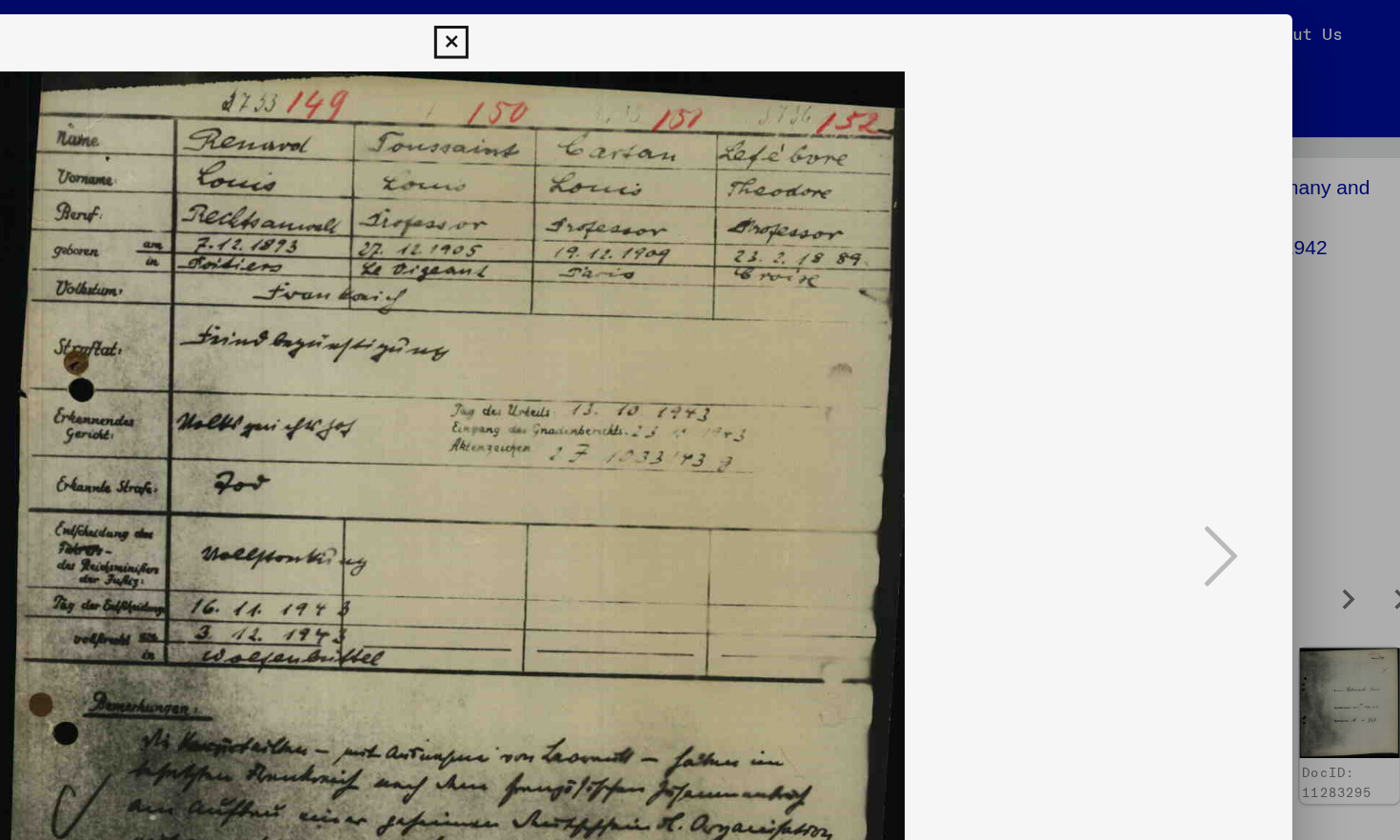 click at bounding box center [699, 29] 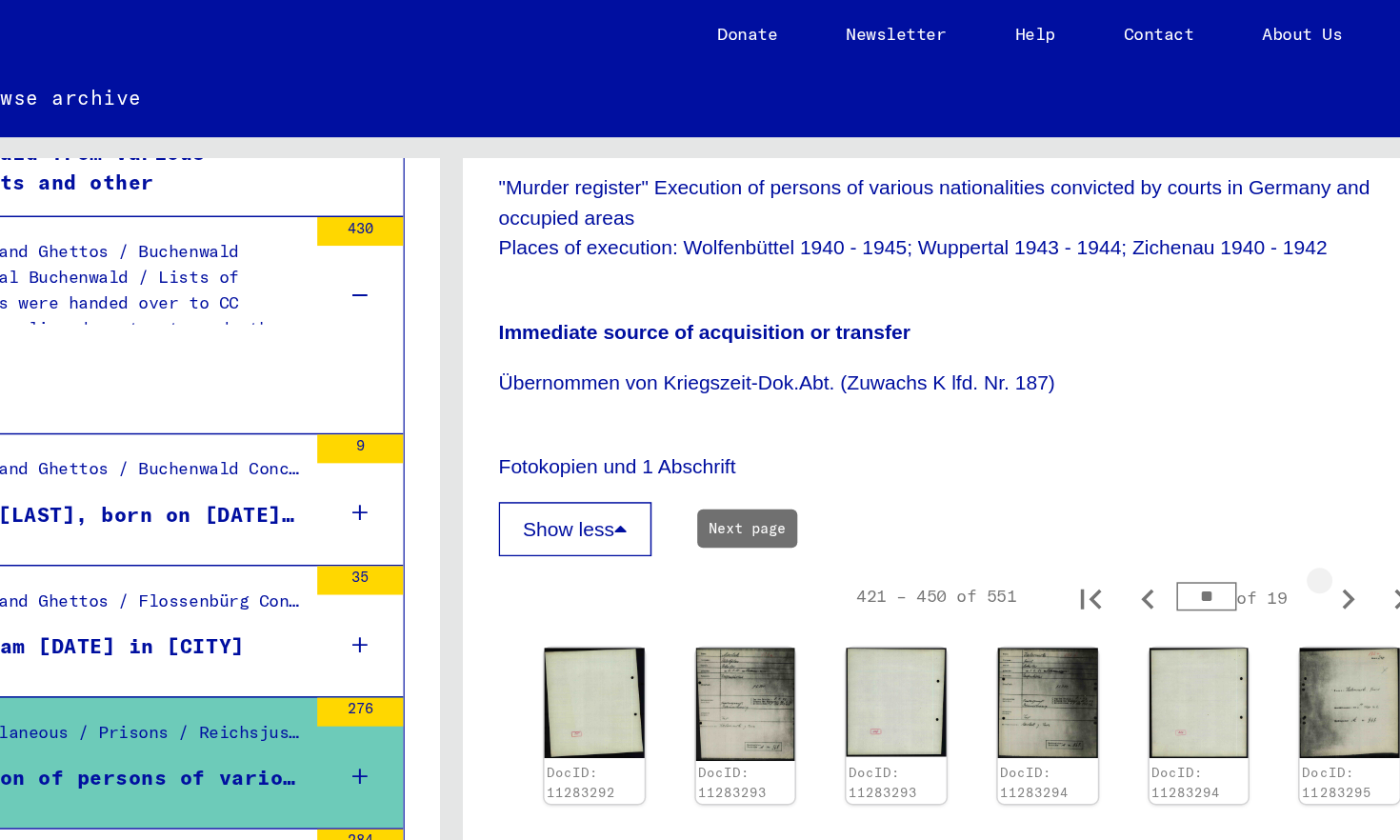click 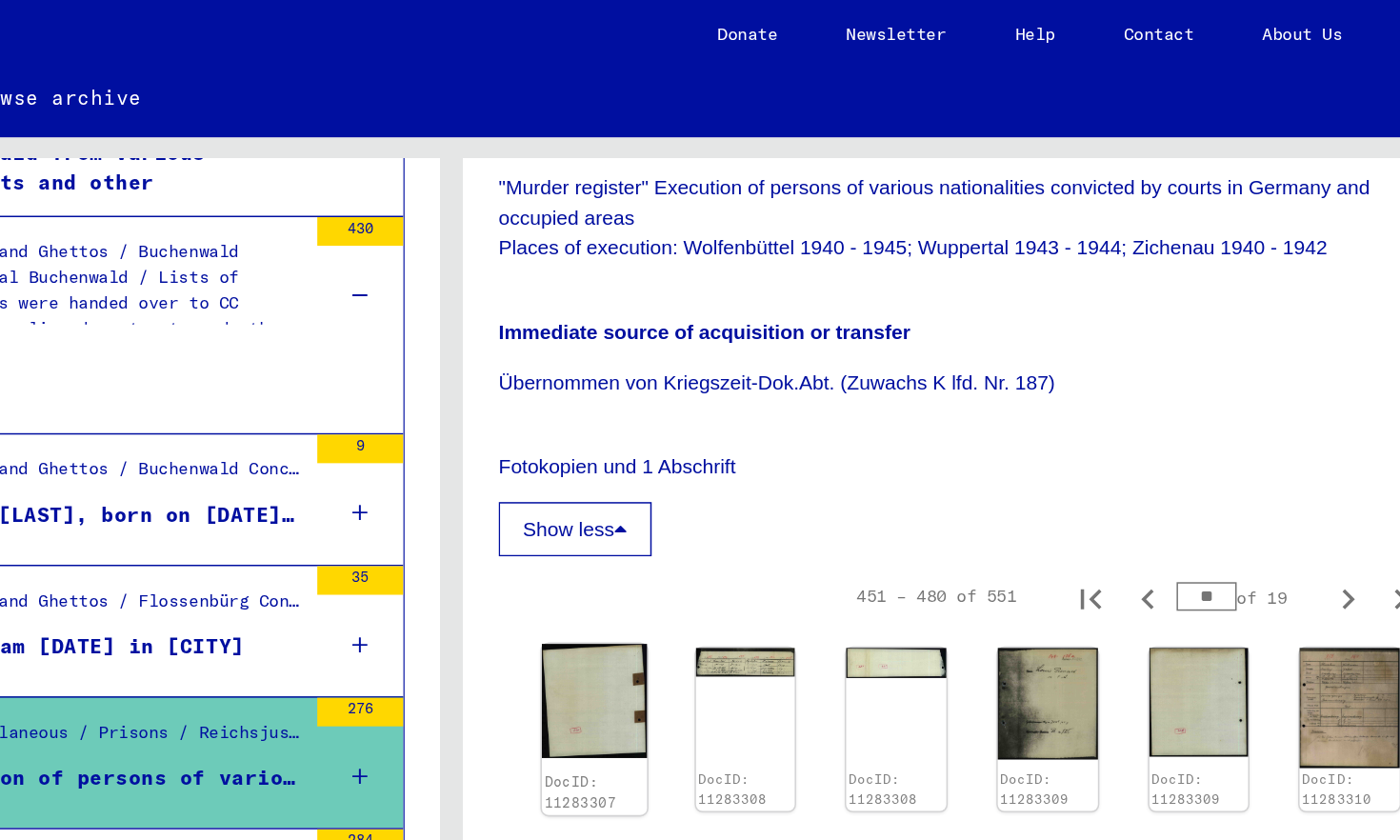 click 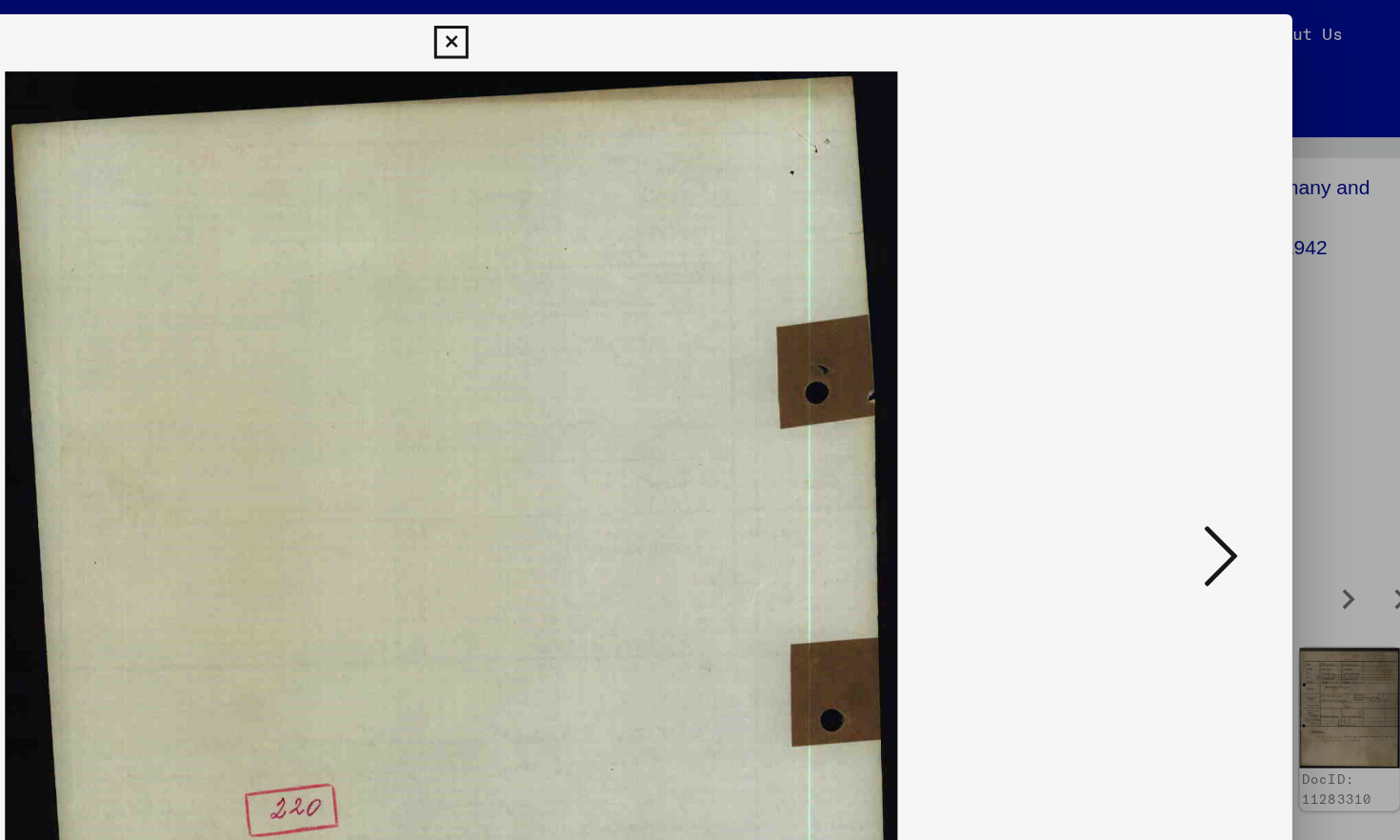 click at bounding box center [1212, 370] 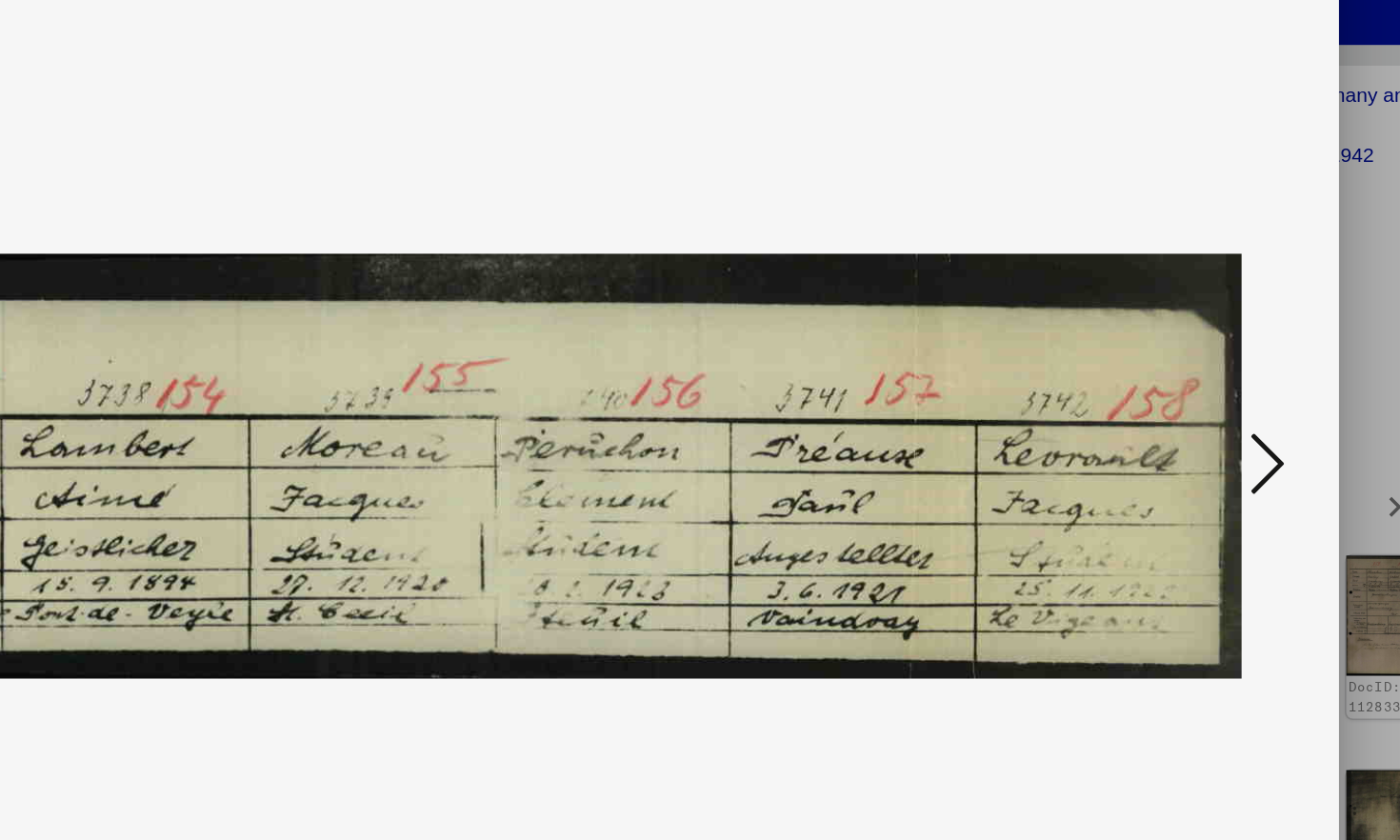 click at bounding box center [1212, 371] 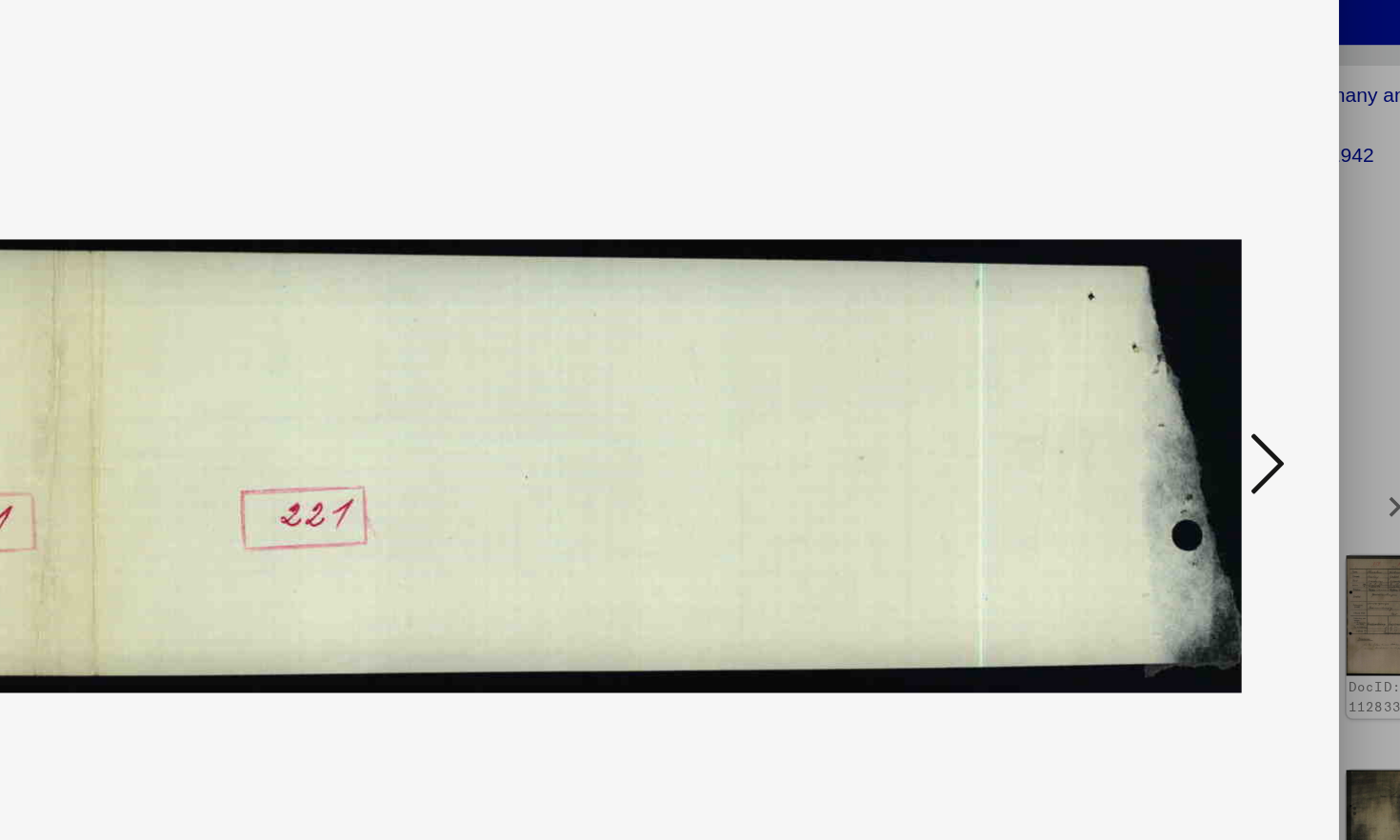 click at bounding box center (1212, 371) 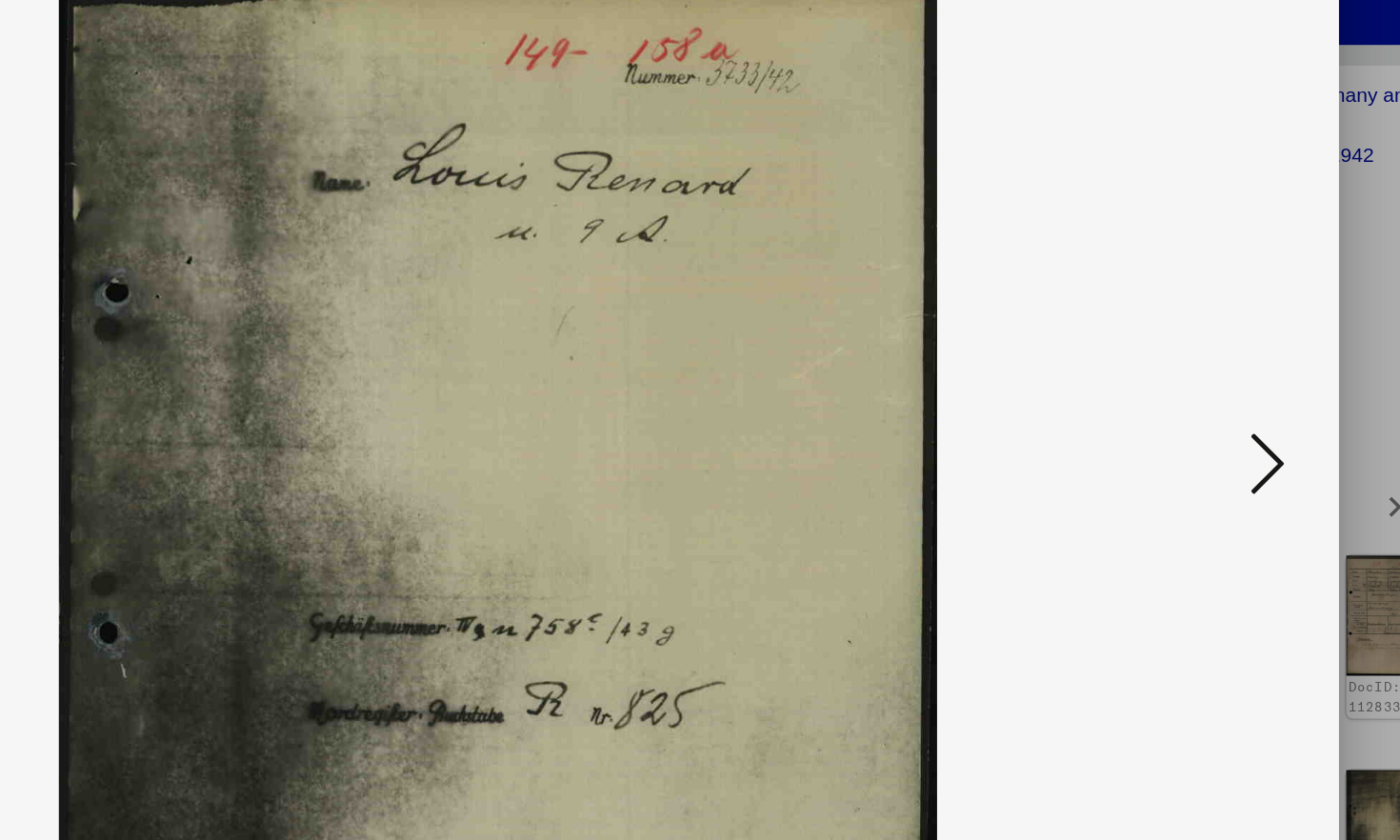 click at bounding box center [1212, 370] 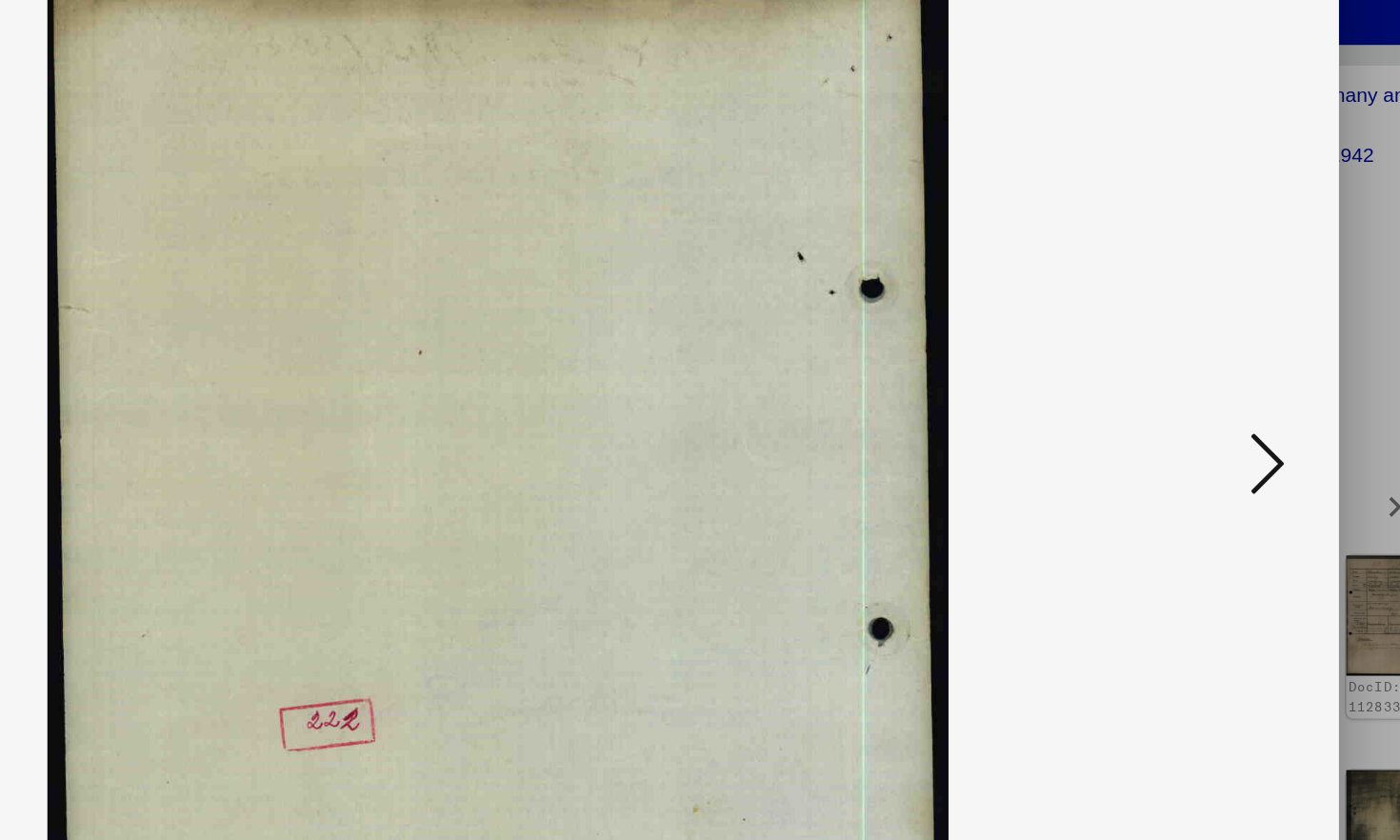 click at bounding box center [1212, 370] 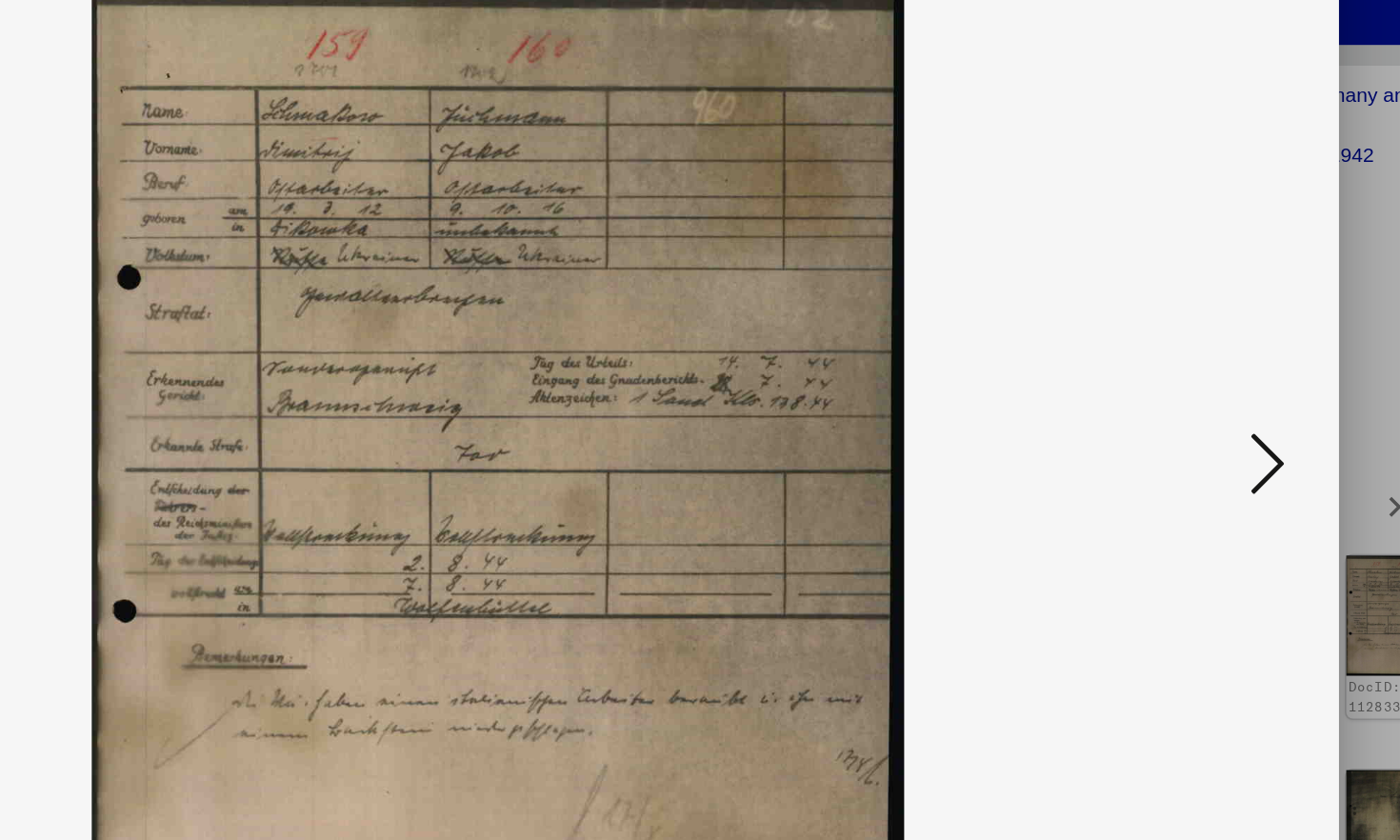 click at bounding box center (1212, 370) 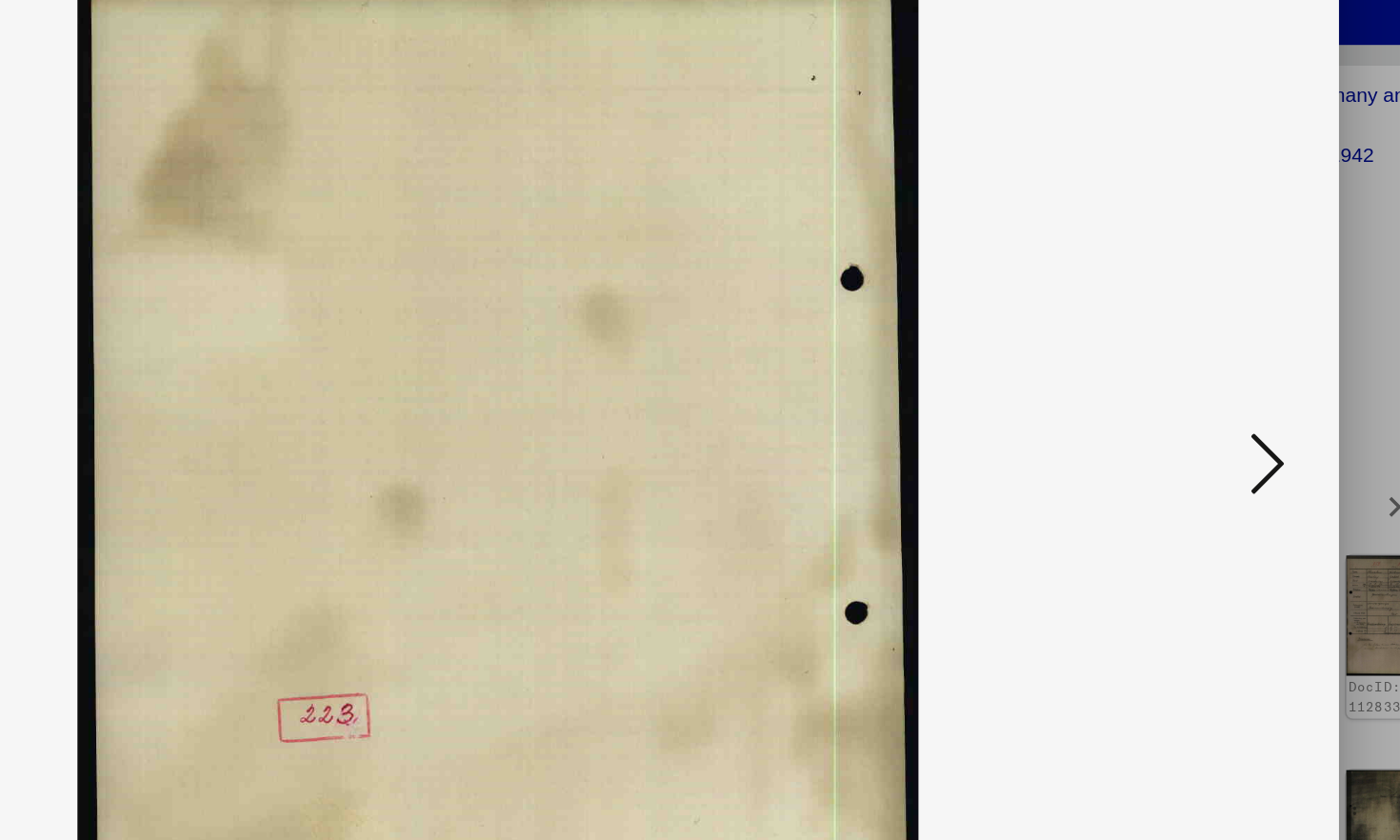click at bounding box center (1212, 370) 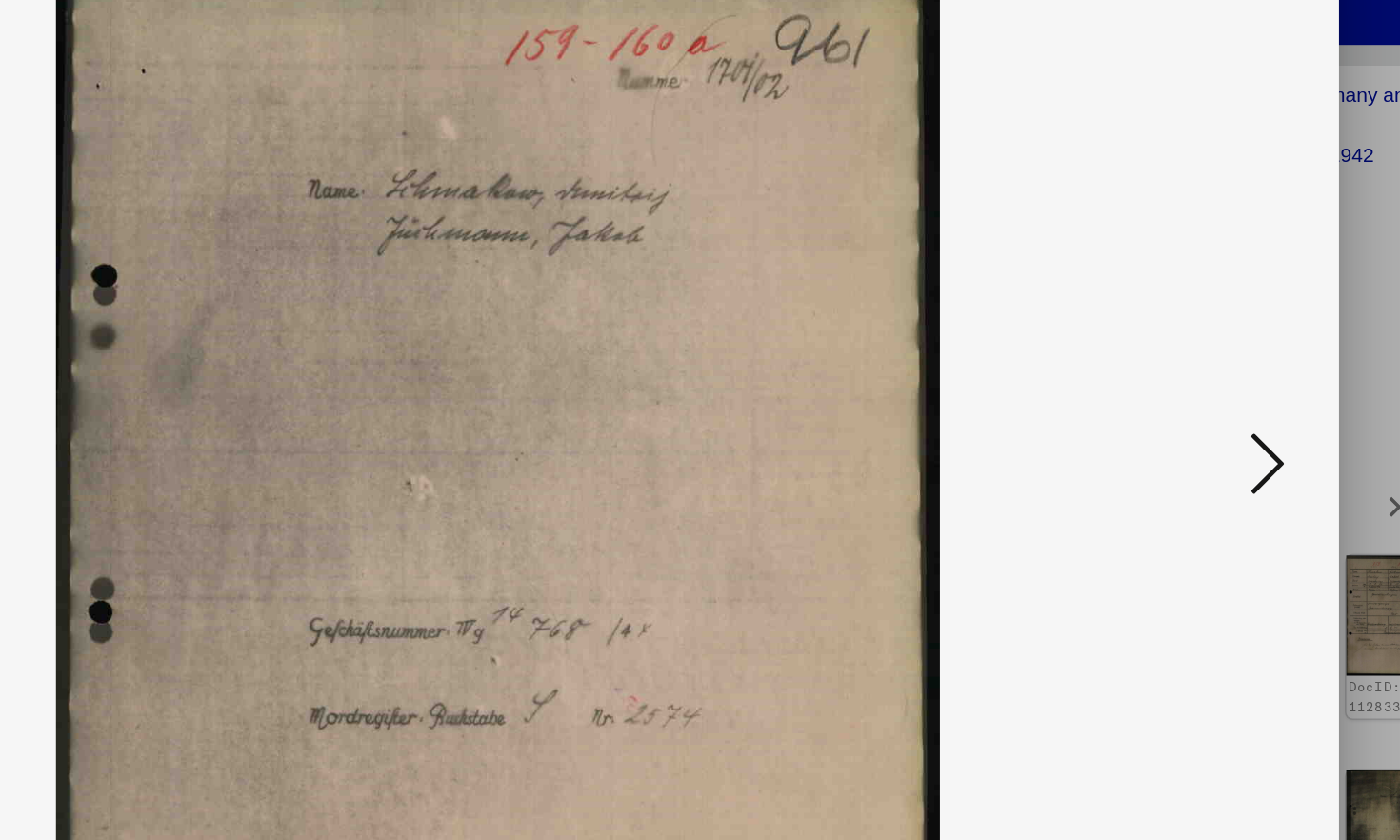 click at bounding box center (1212, 370) 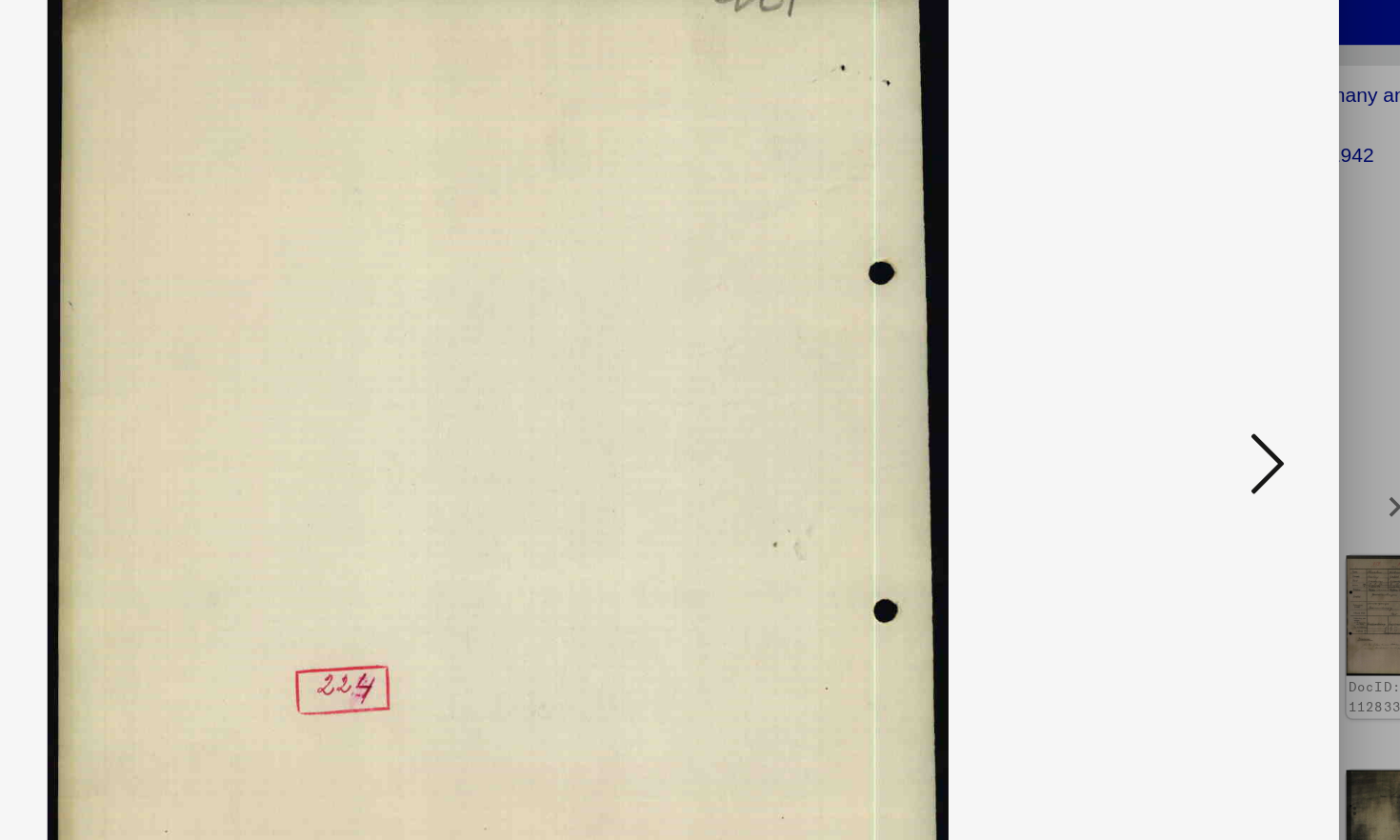 click at bounding box center [1212, 370] 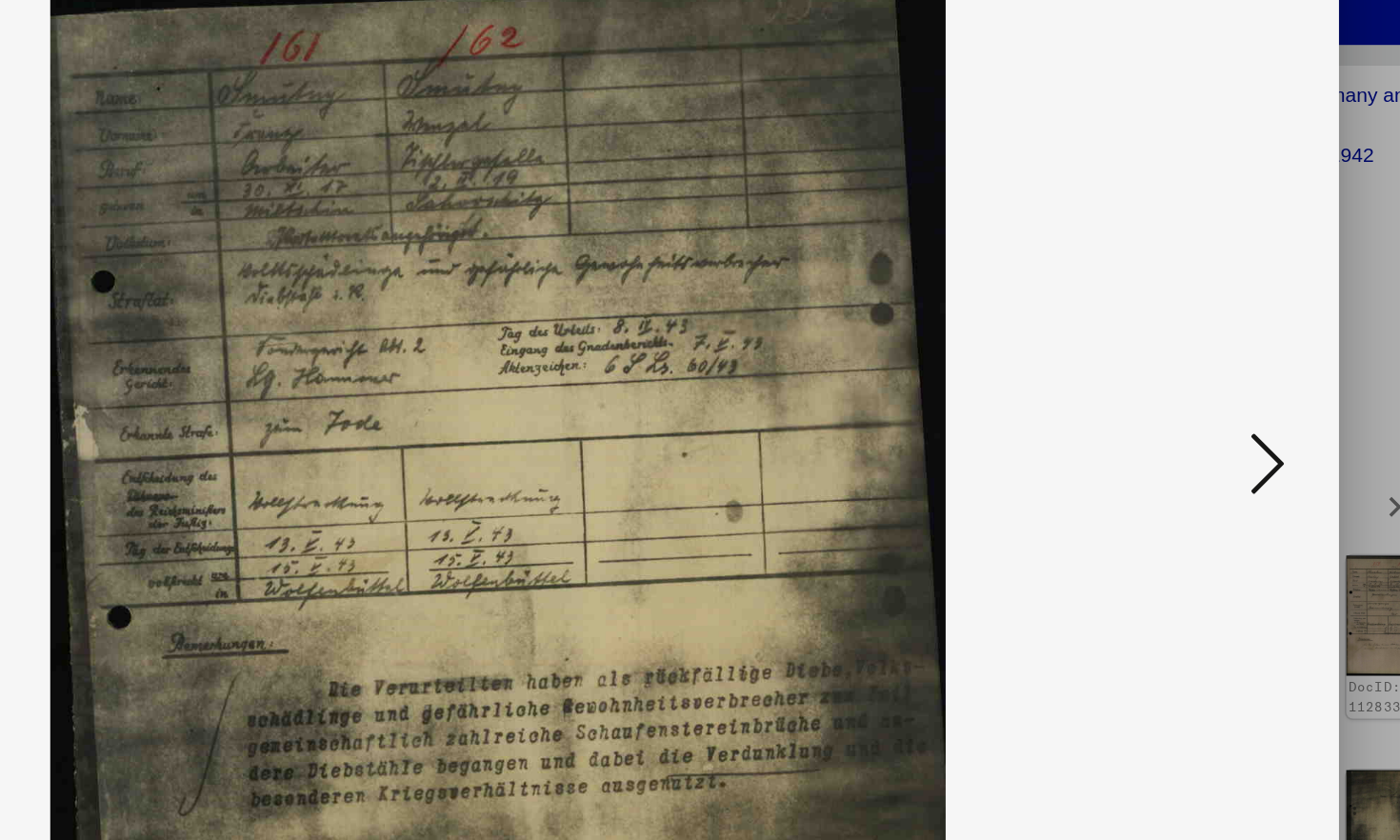 click at bounding box center (1212, 370) 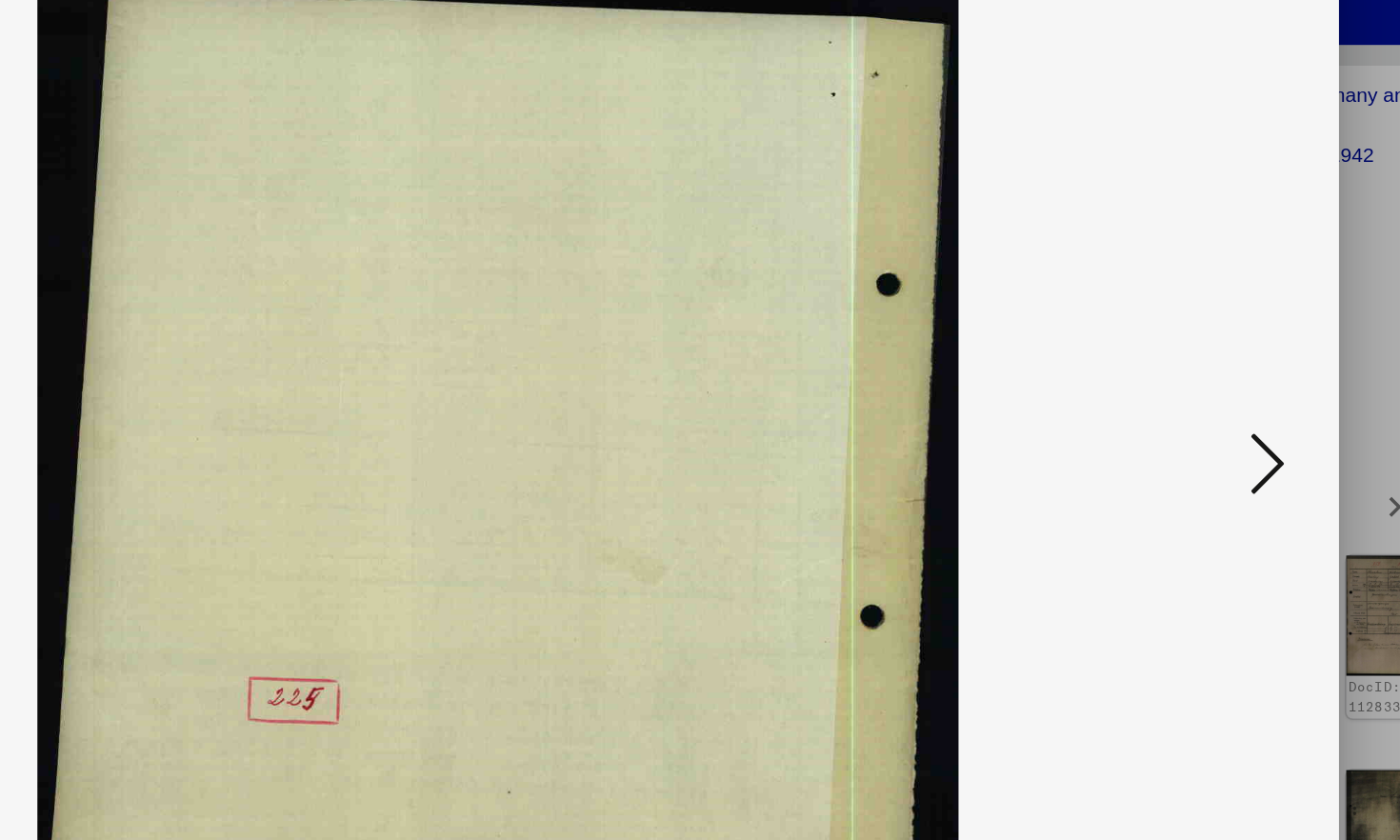 click at bounding box center (1212, 370) 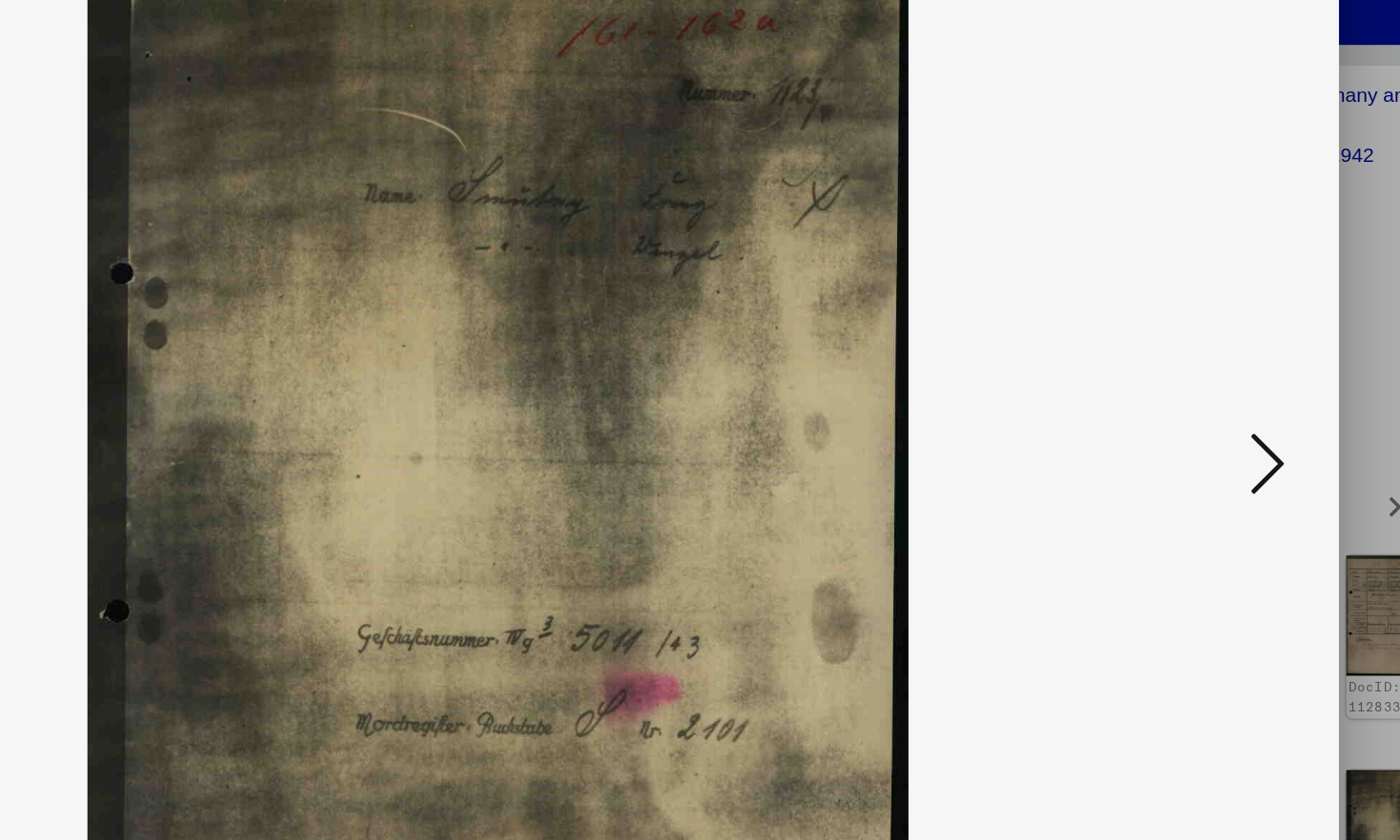 click at bounding box center (1212, 370) 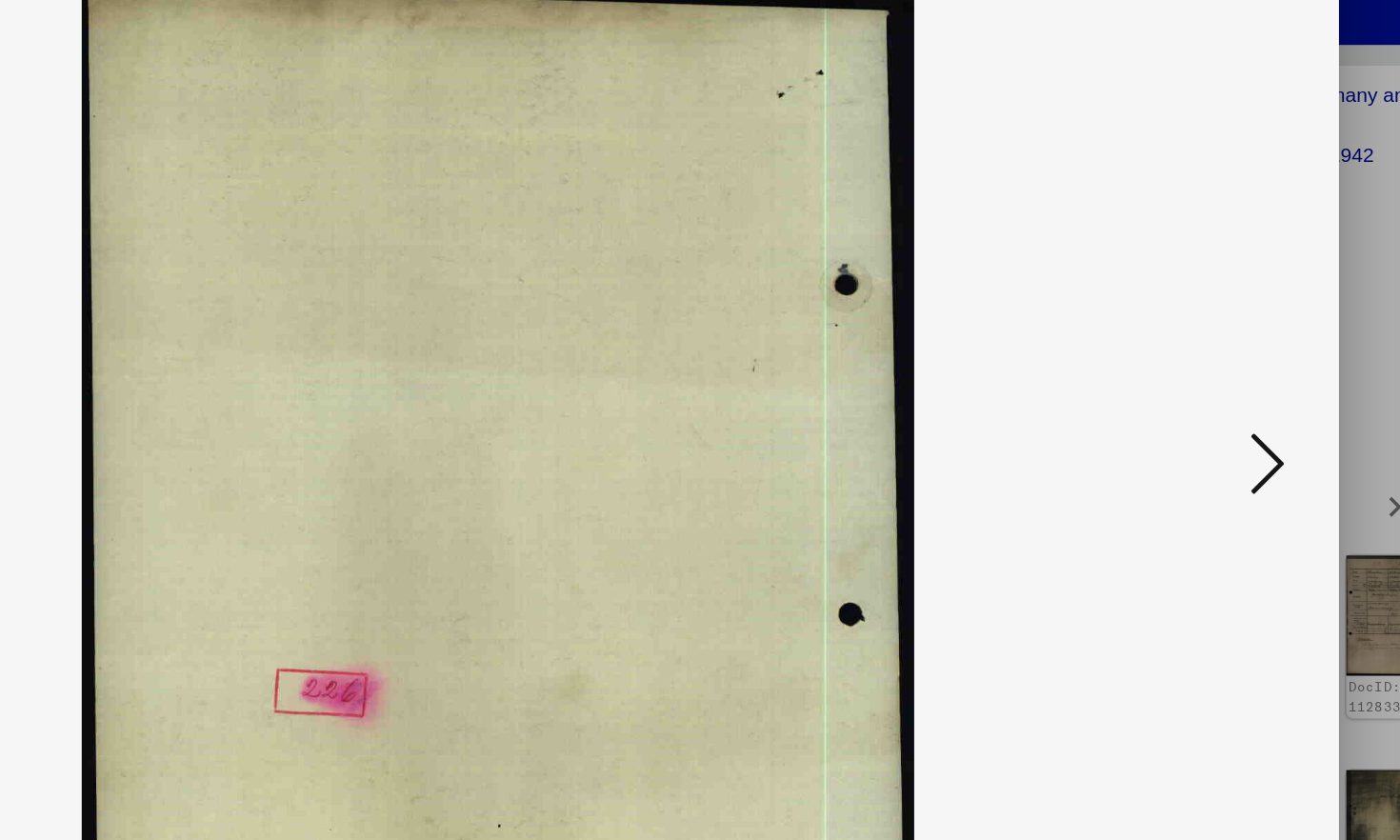 click at bounding box center (1212, 370) 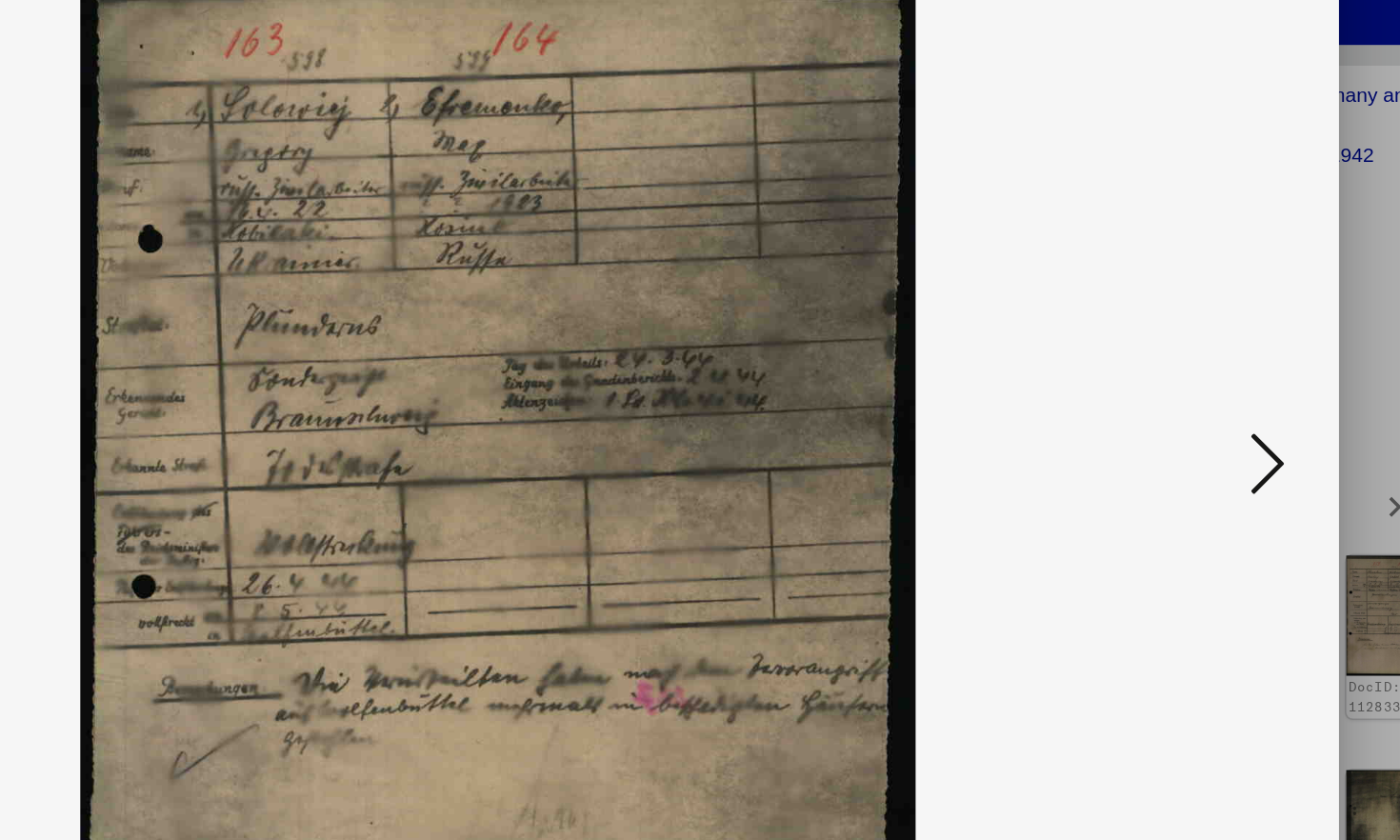 click at bounding box center (1212, 370) 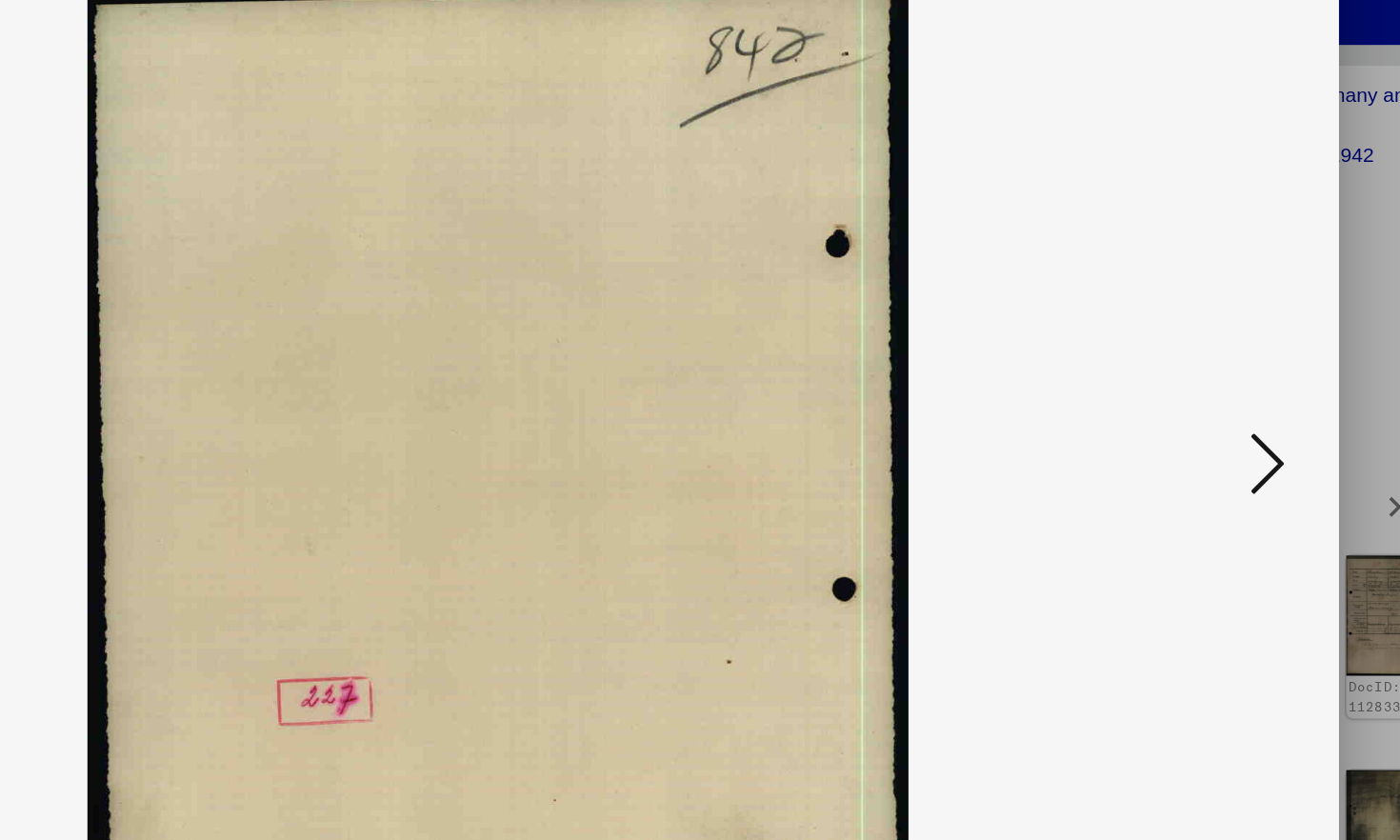 click at bounding box center [1212, 370] 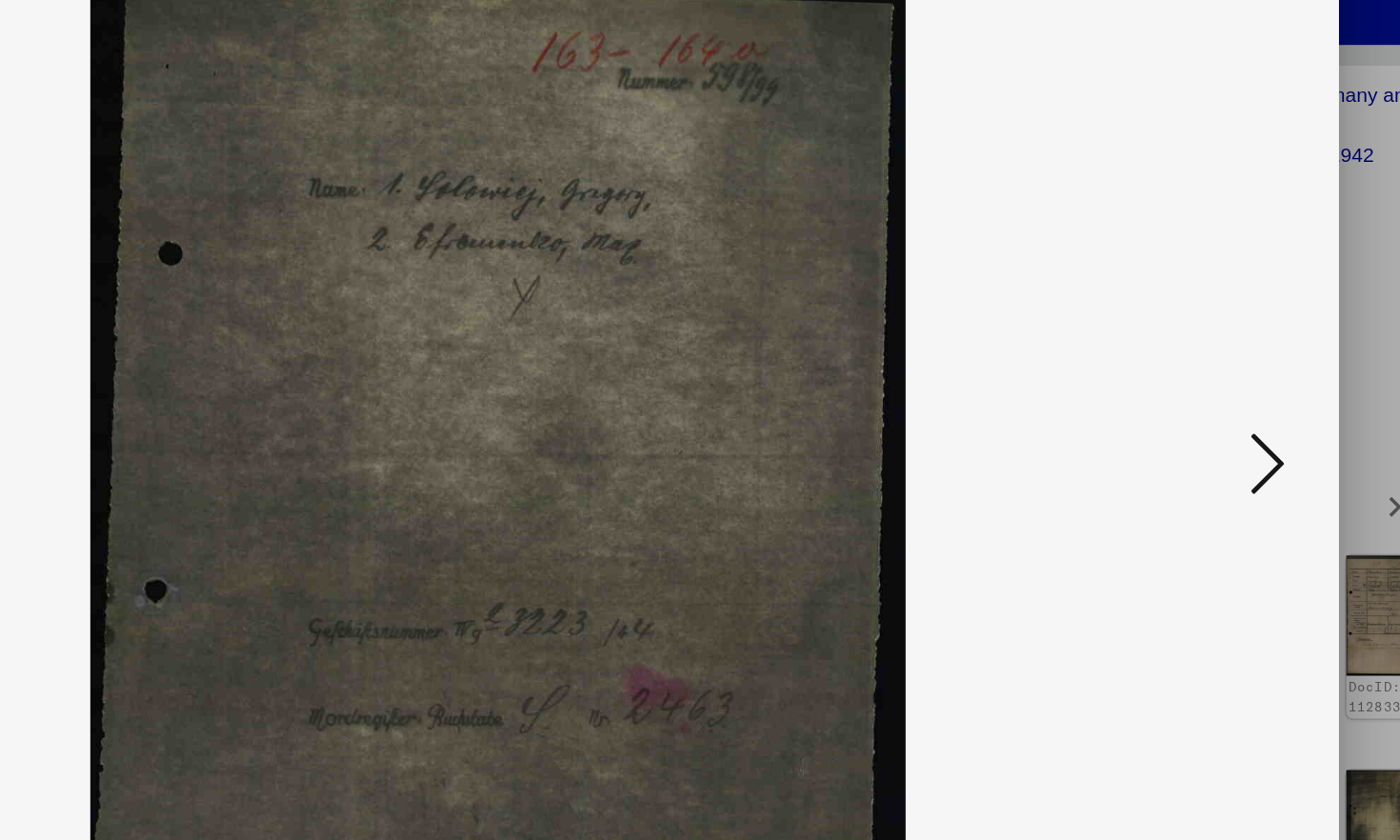 click at bounding box center (1212, 370) 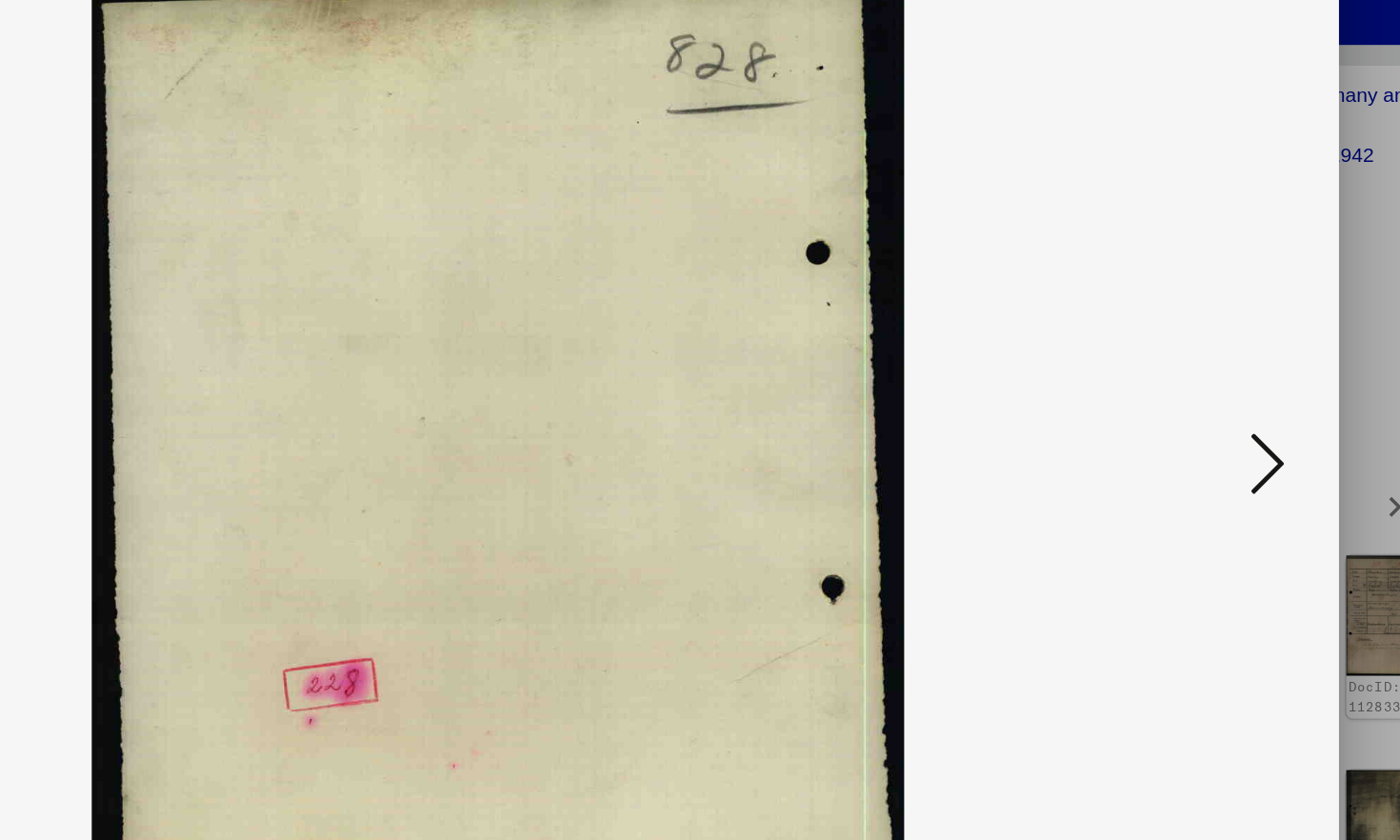 click at bounding box center [1212, 370] 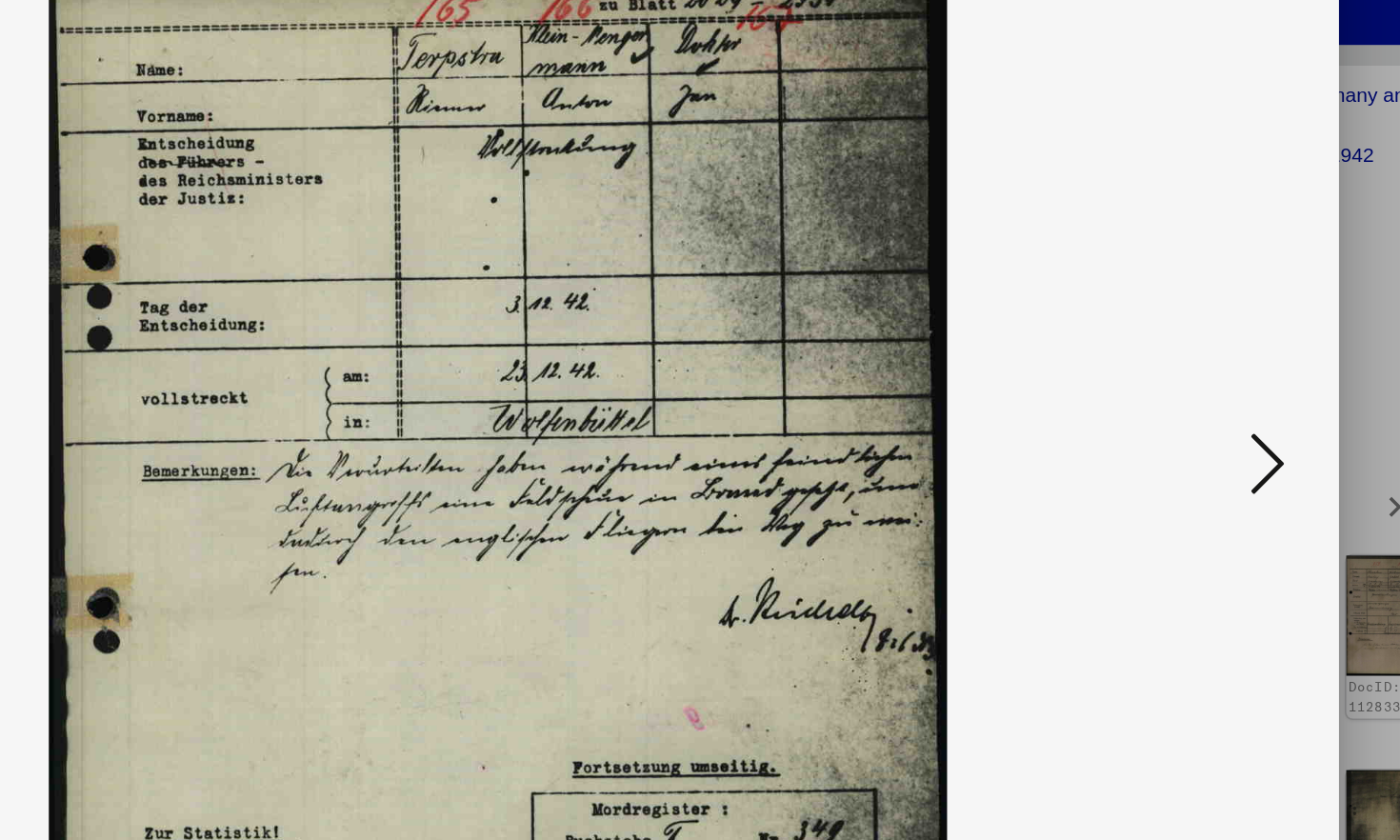 click at bounding box center (1212, 370) 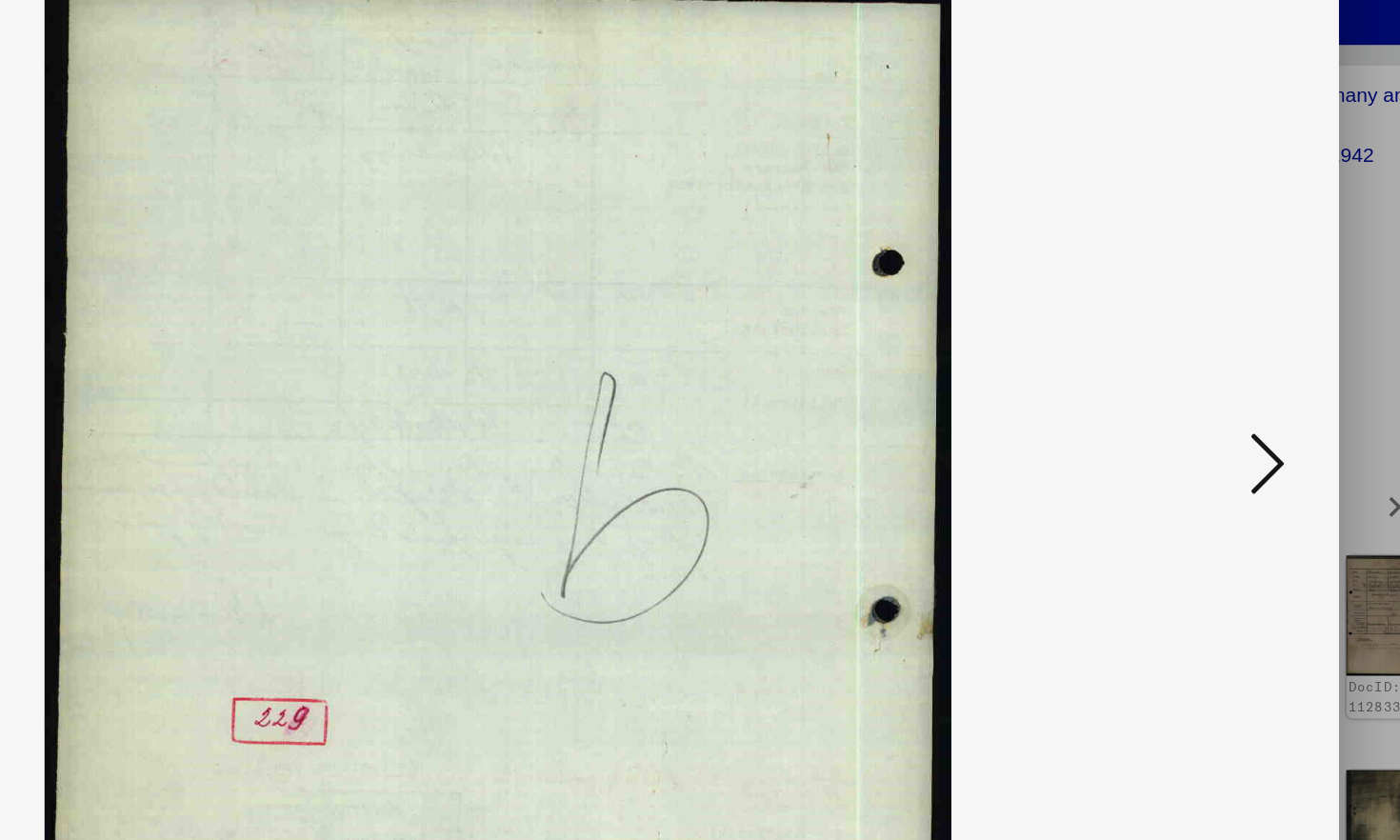 click at bounding box center [1212, 370] 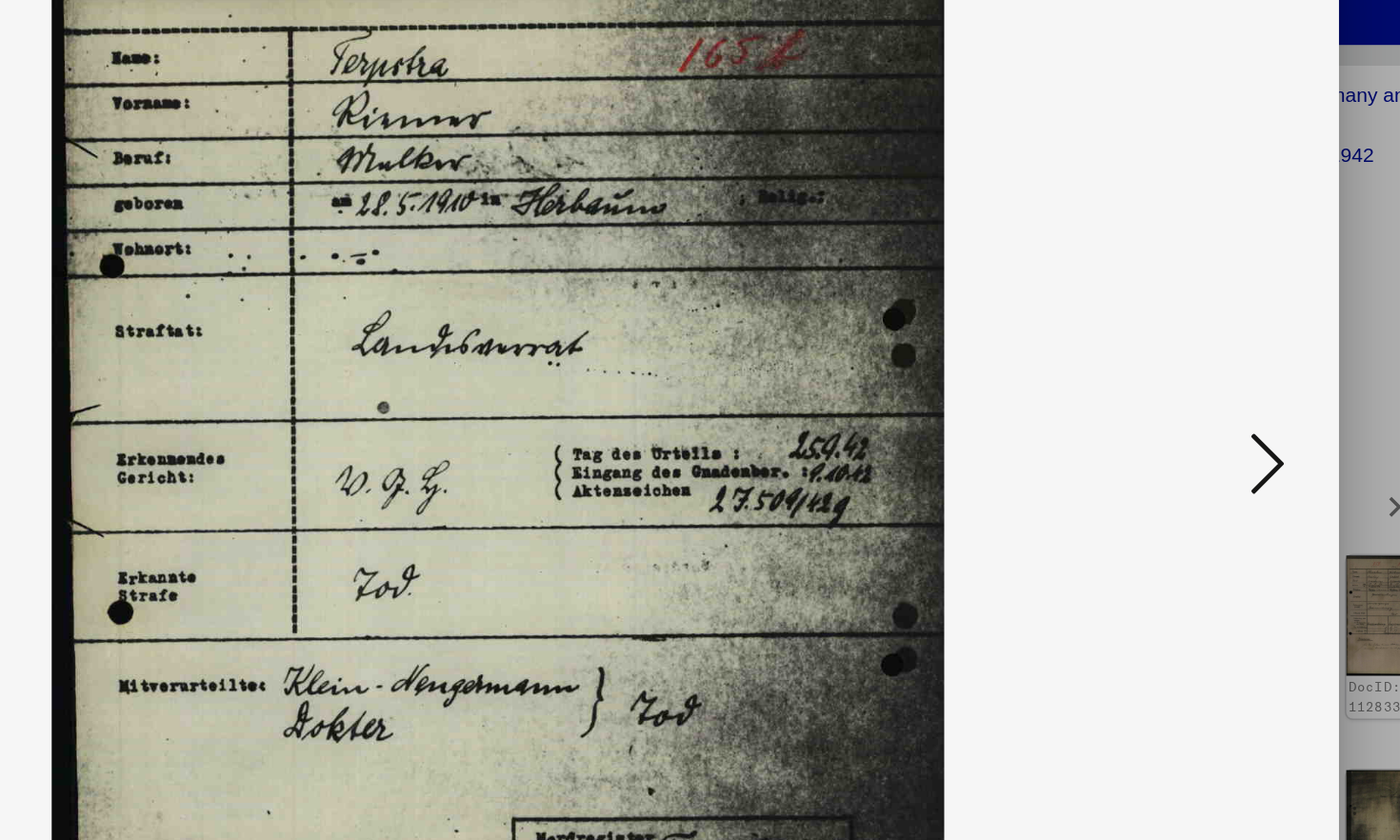 click at bounding box center [1212, 370] 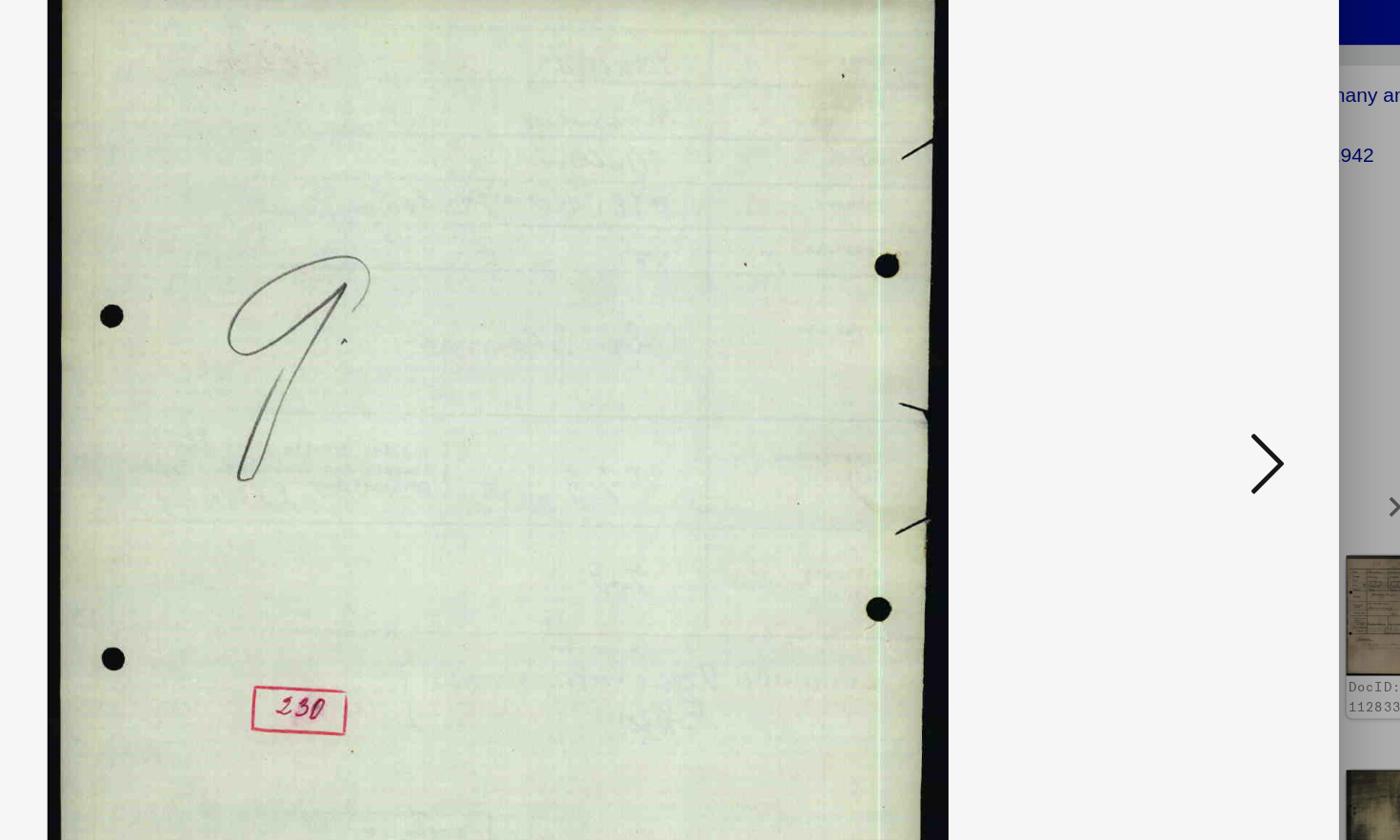 click at bounding box center (1212, 370) 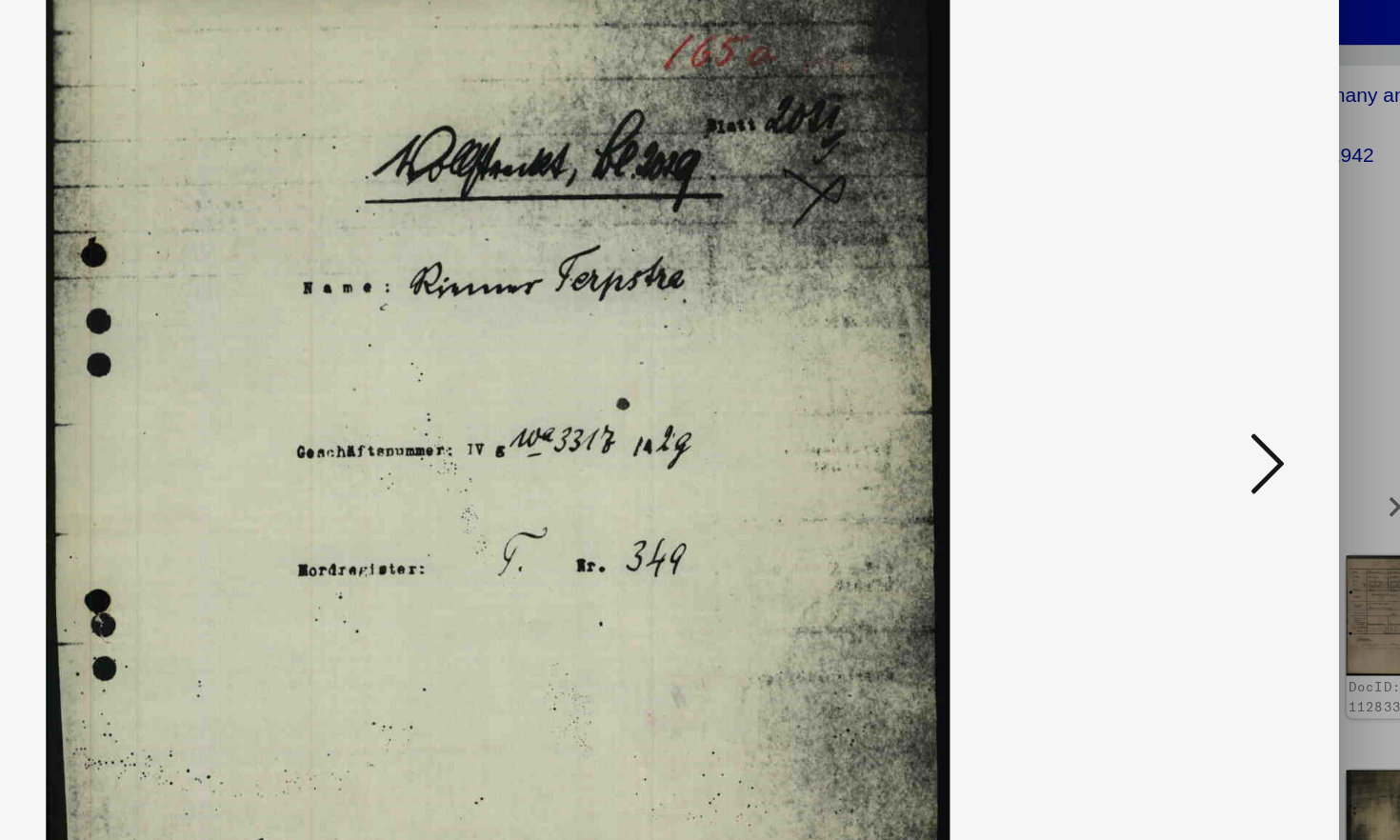 click at bounding box center (1212, 370) 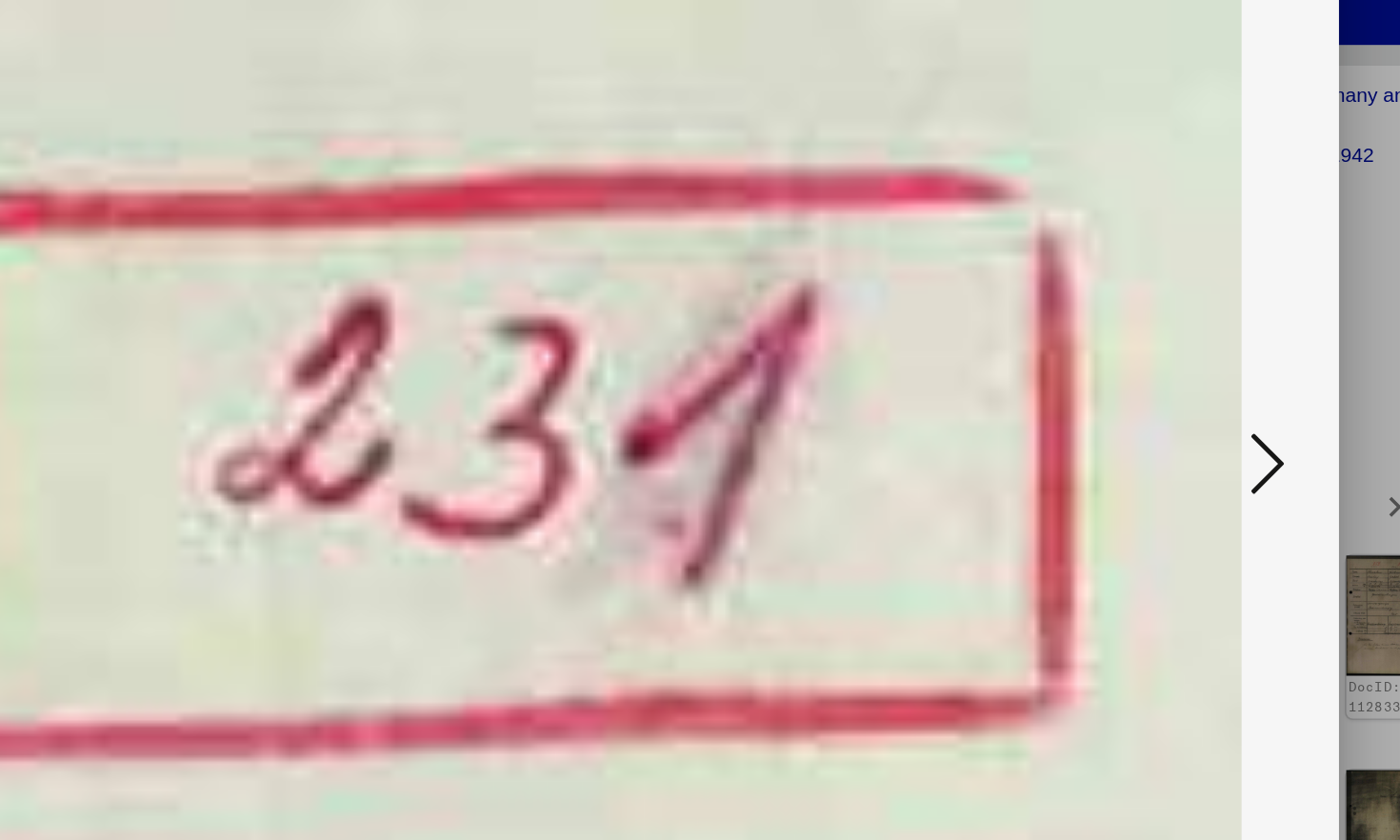 click at bounding box center [1212, 370] 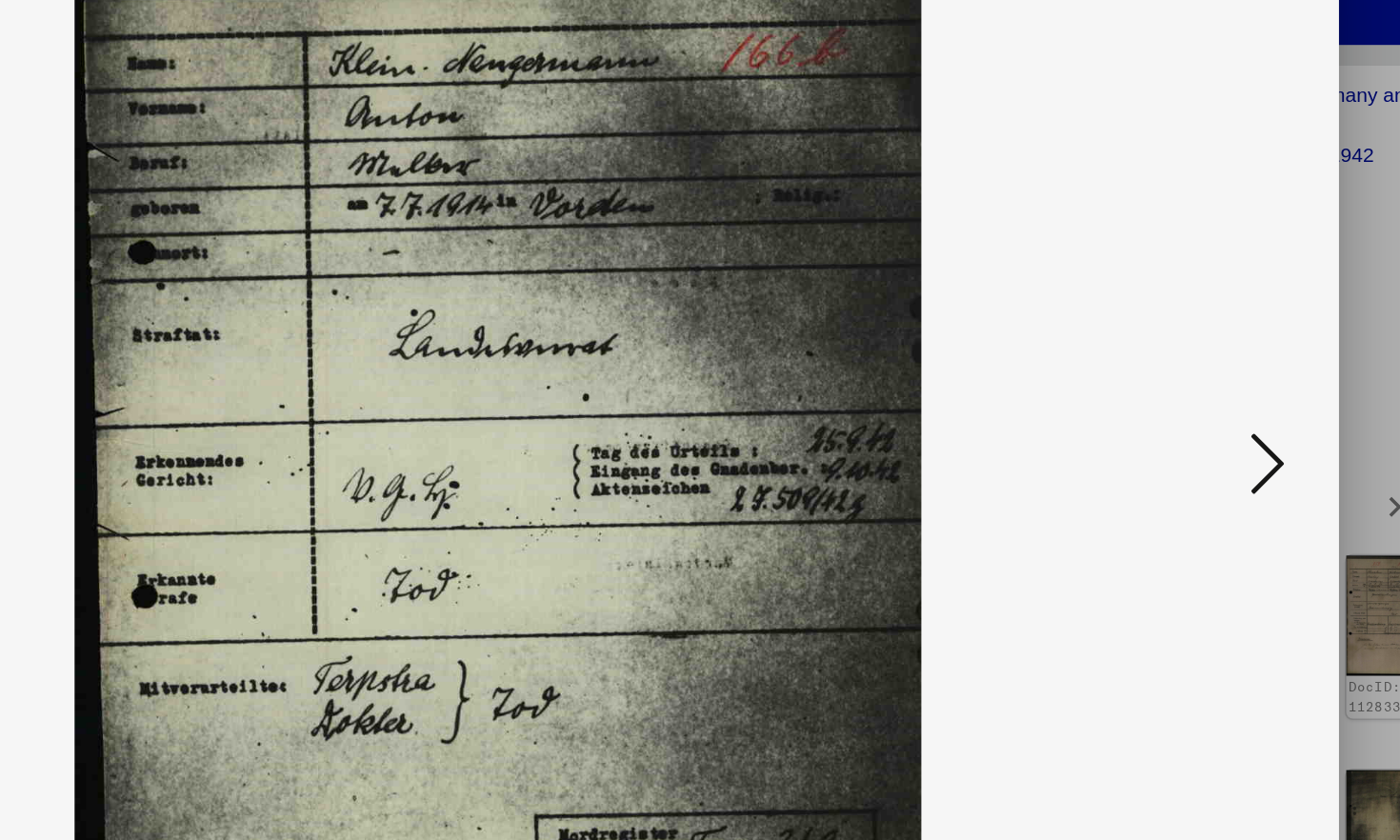 click at bounding box center (1212, 370) 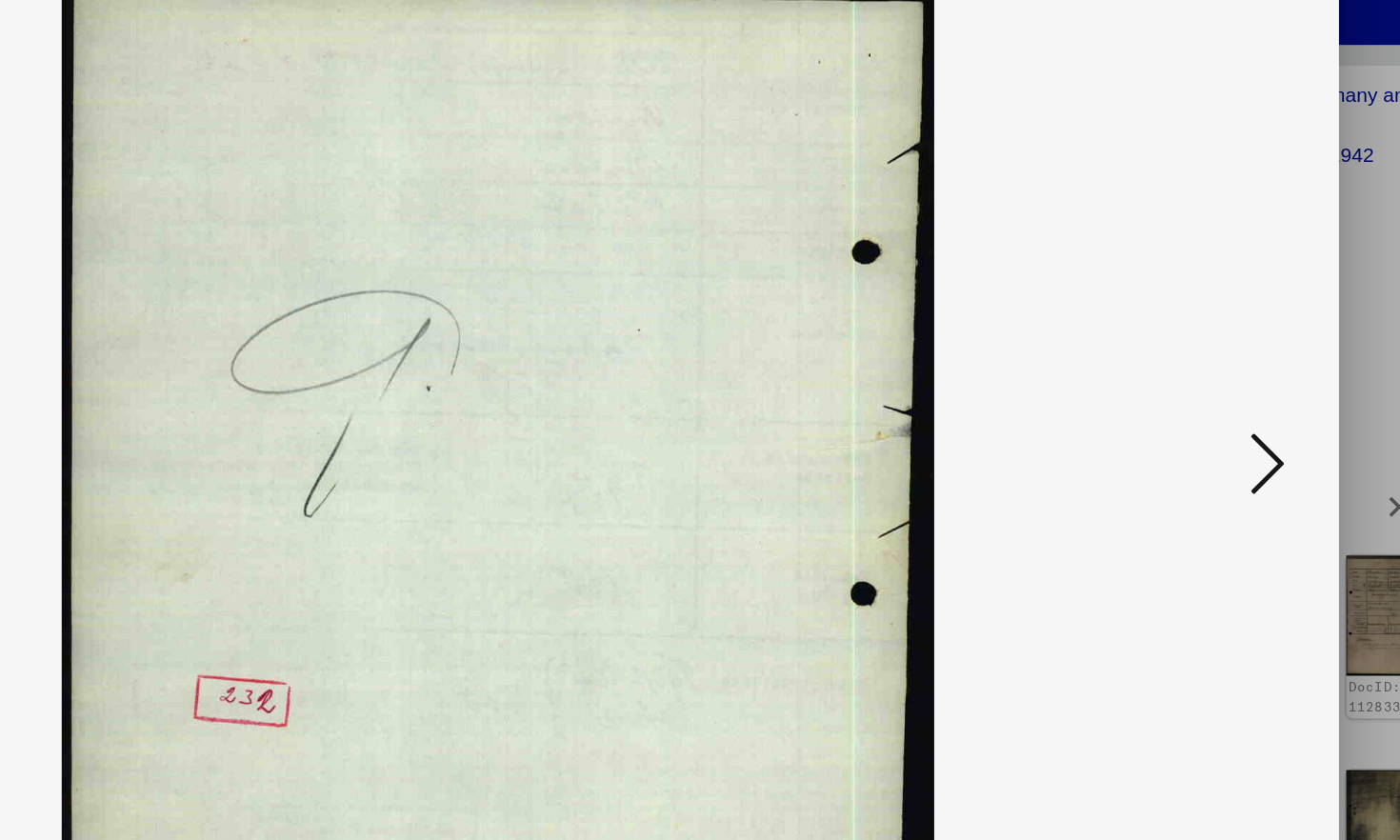 click at bounding box center [1212, 370] 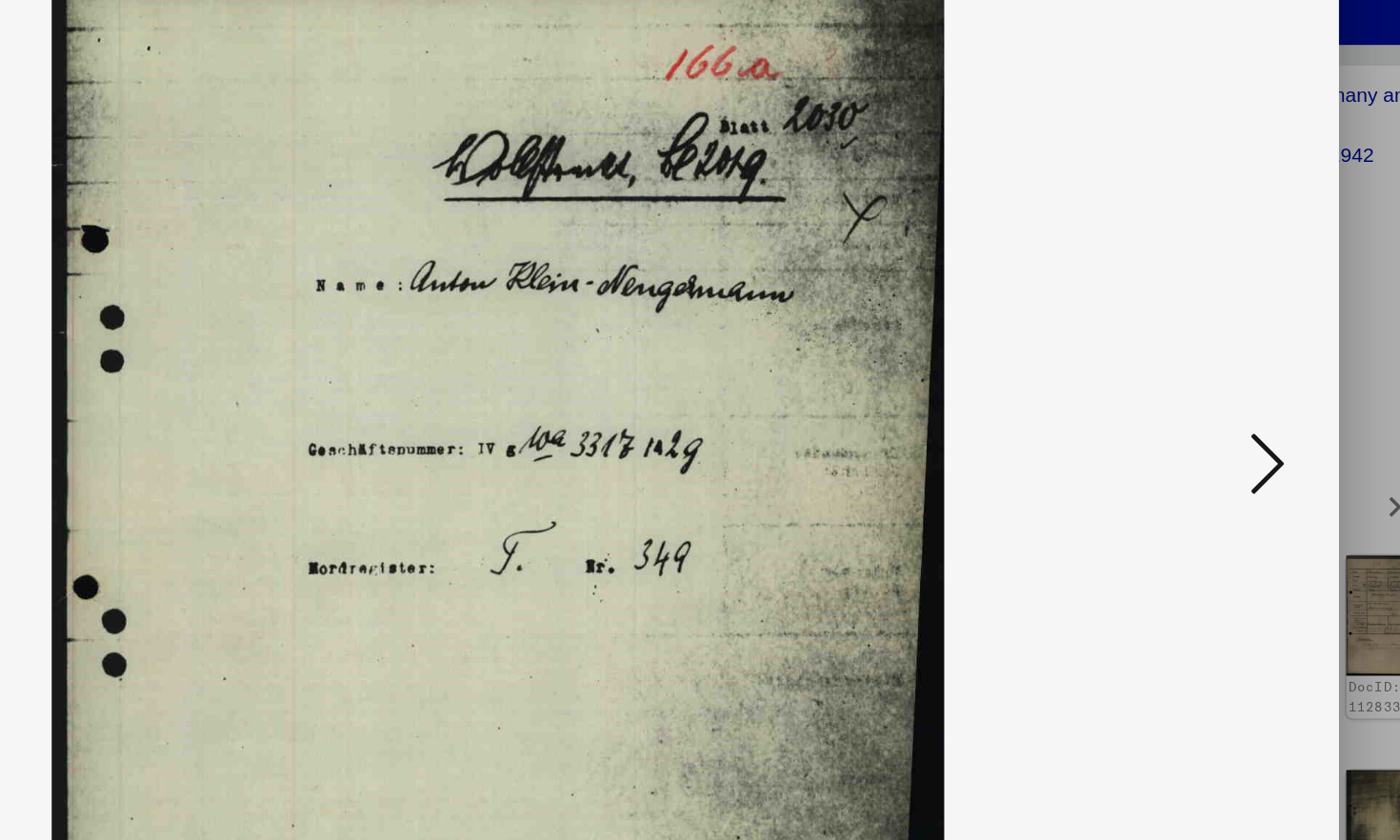 click at bounding box center [1212, 370] 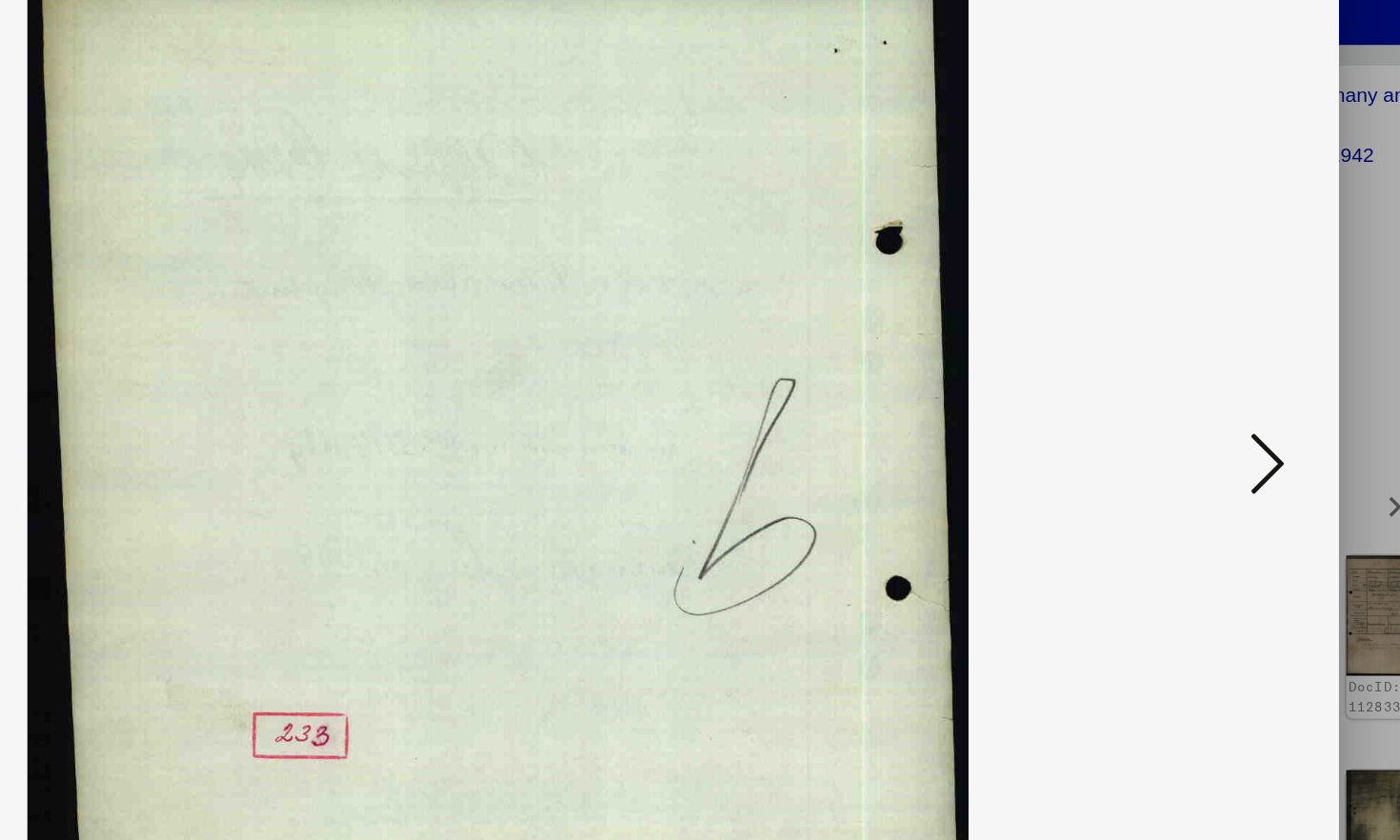 click at bounding box center (1212, 370) 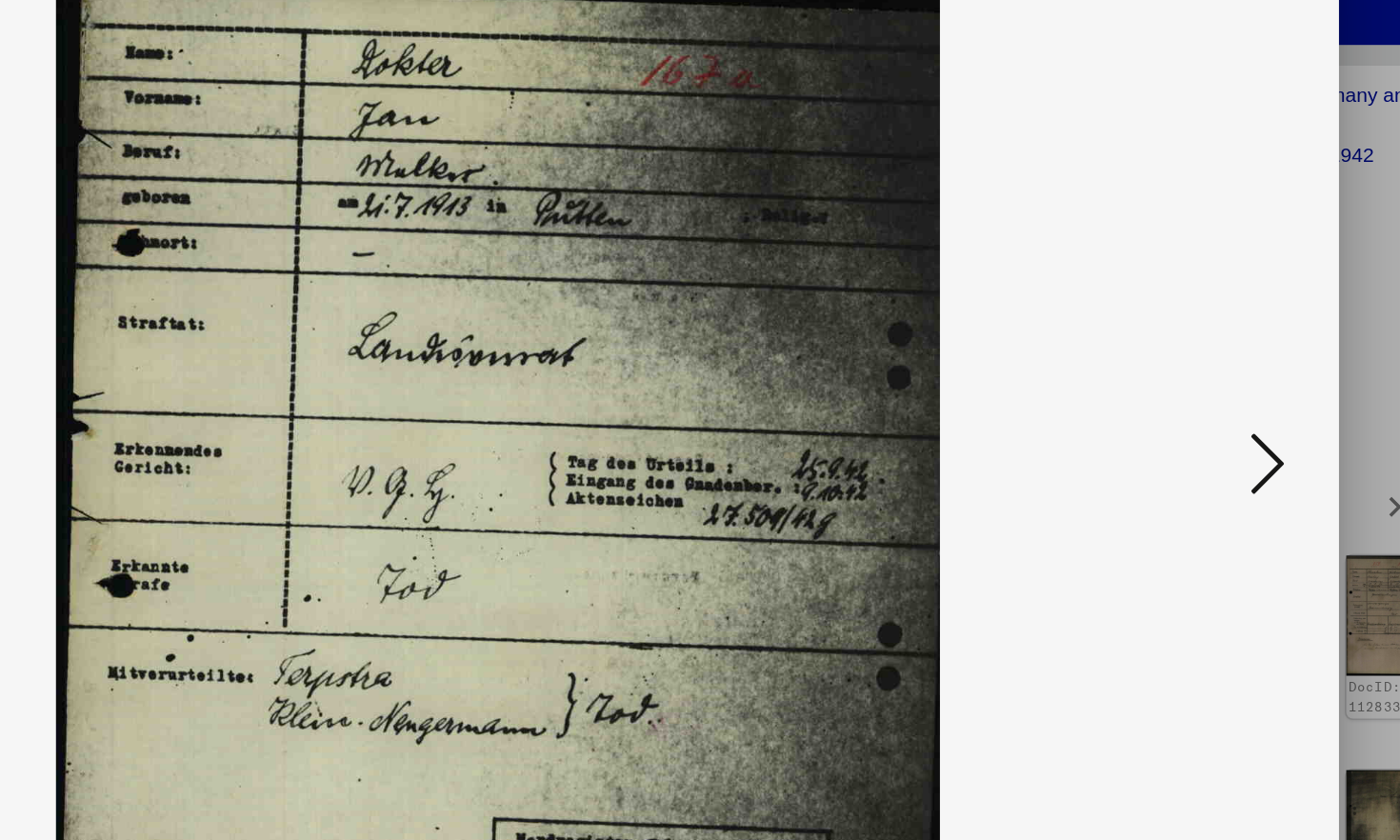 click at bounding box center (1212, 370) 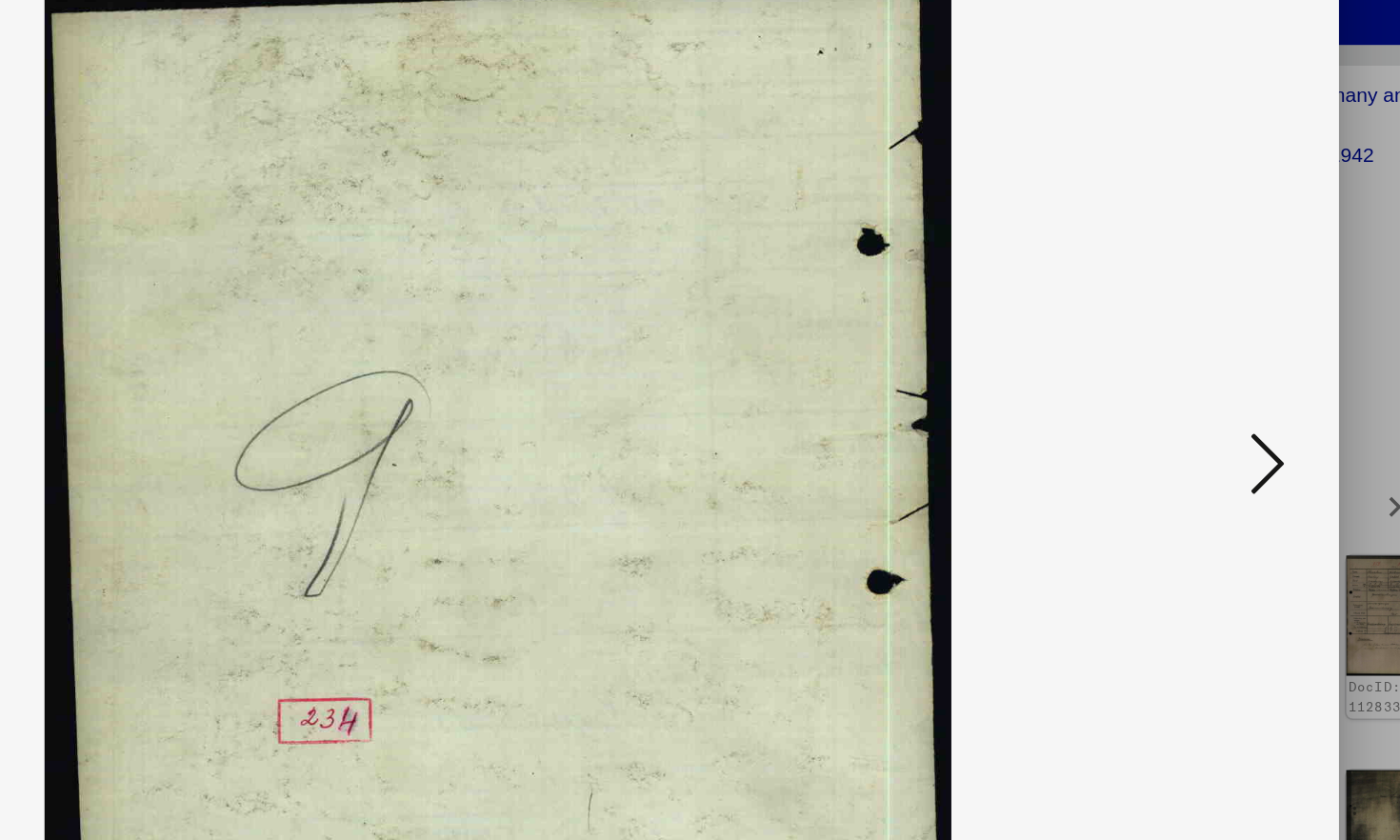 click at bounding box center (1212, 370) 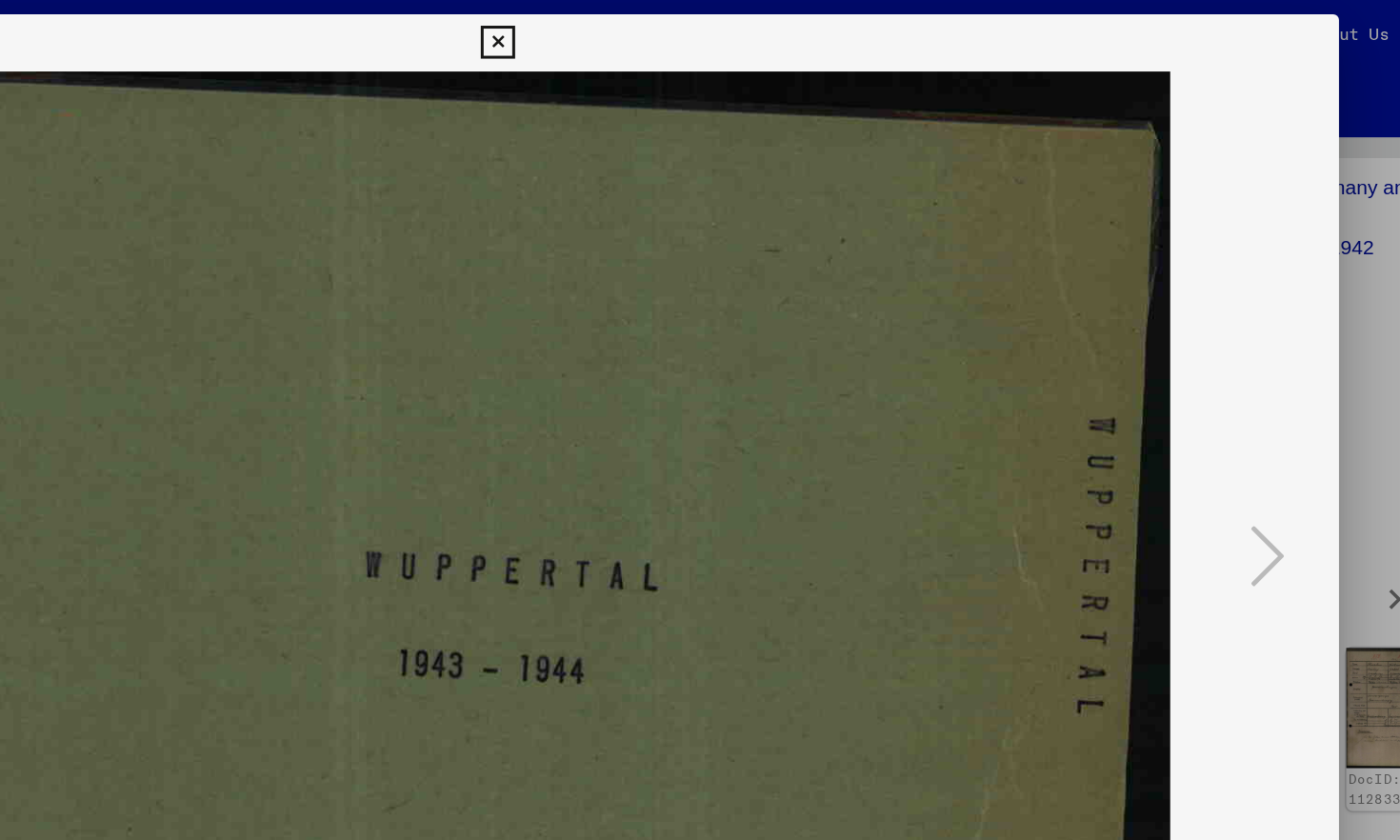 click at bounding box center (699, 29) 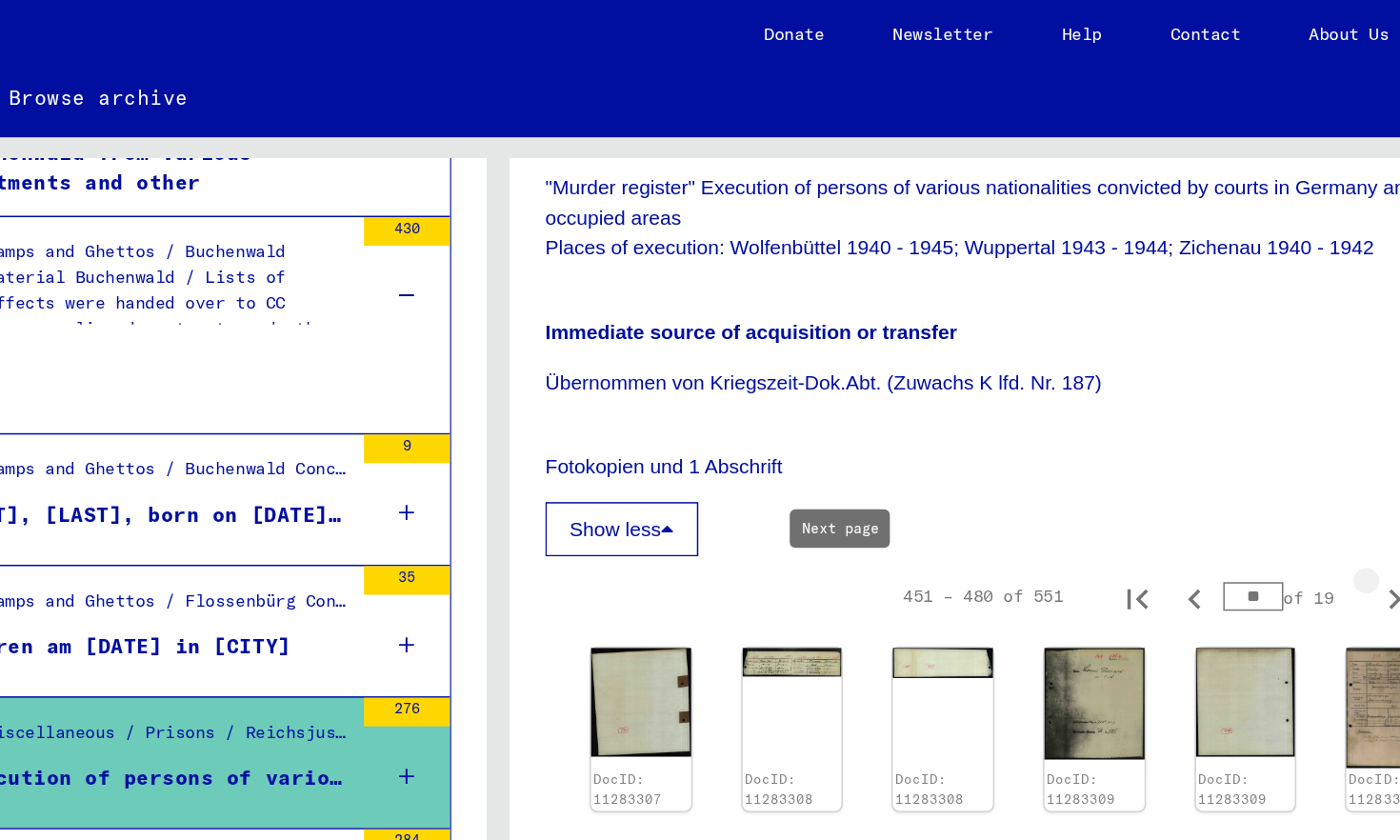 click 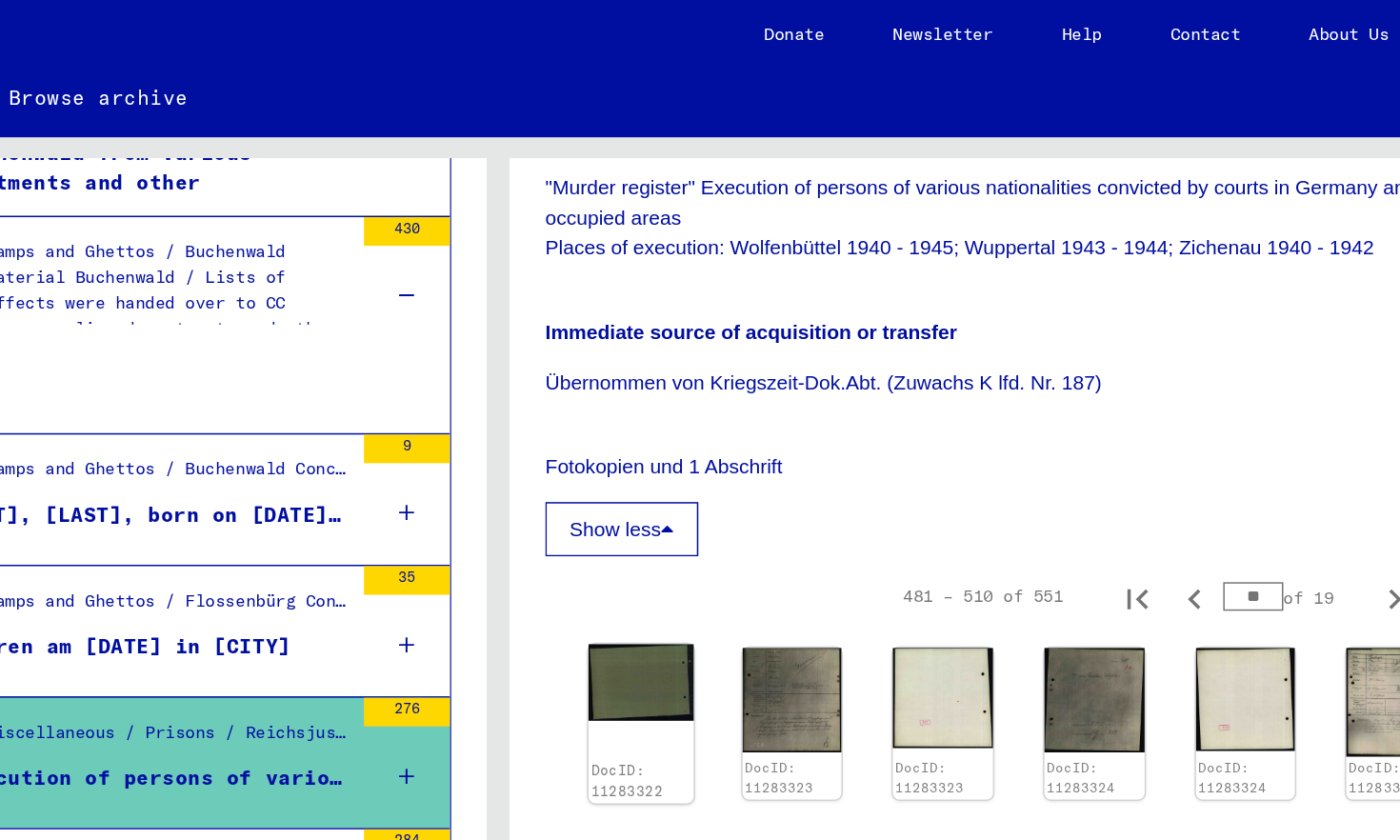 click 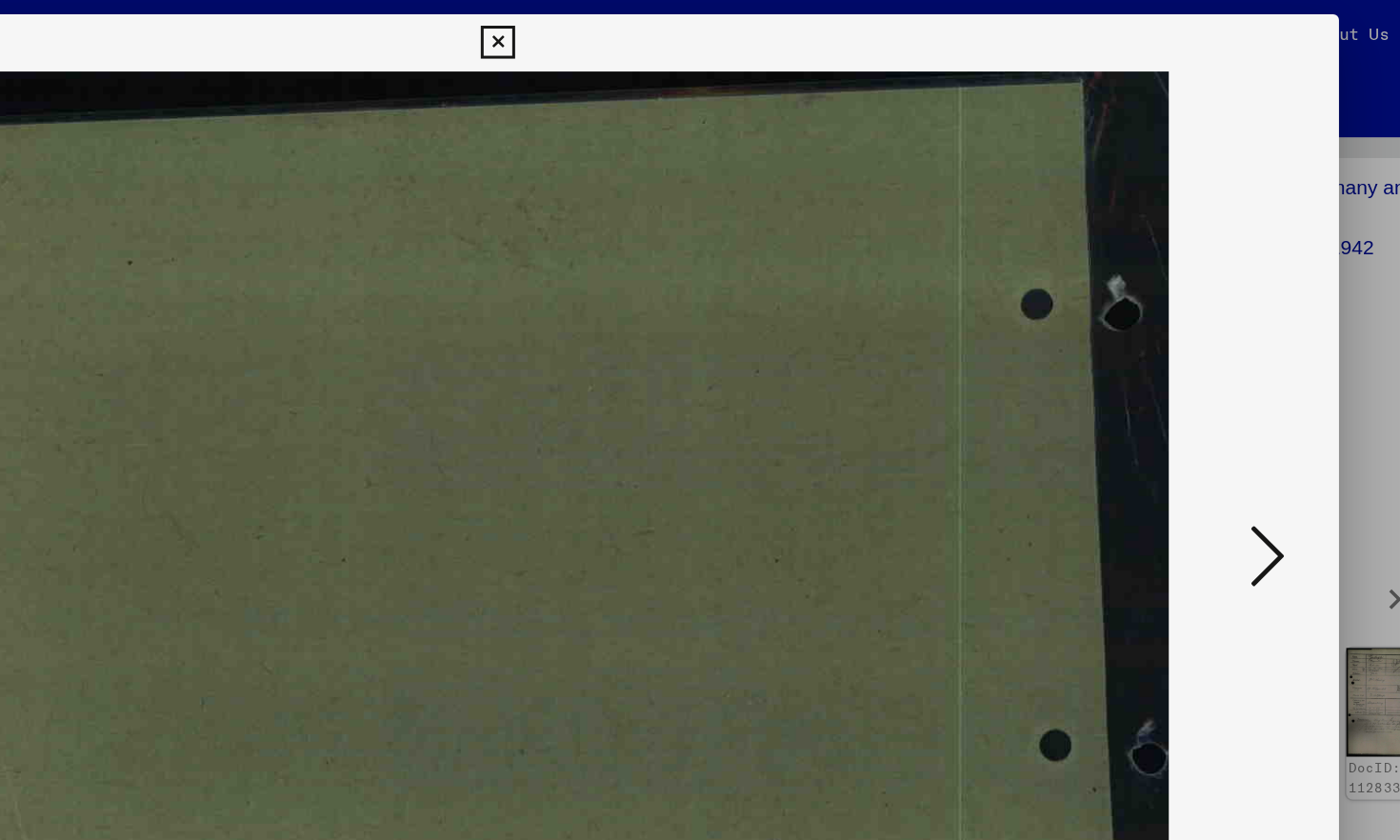 click at bounding box center (700, 372) 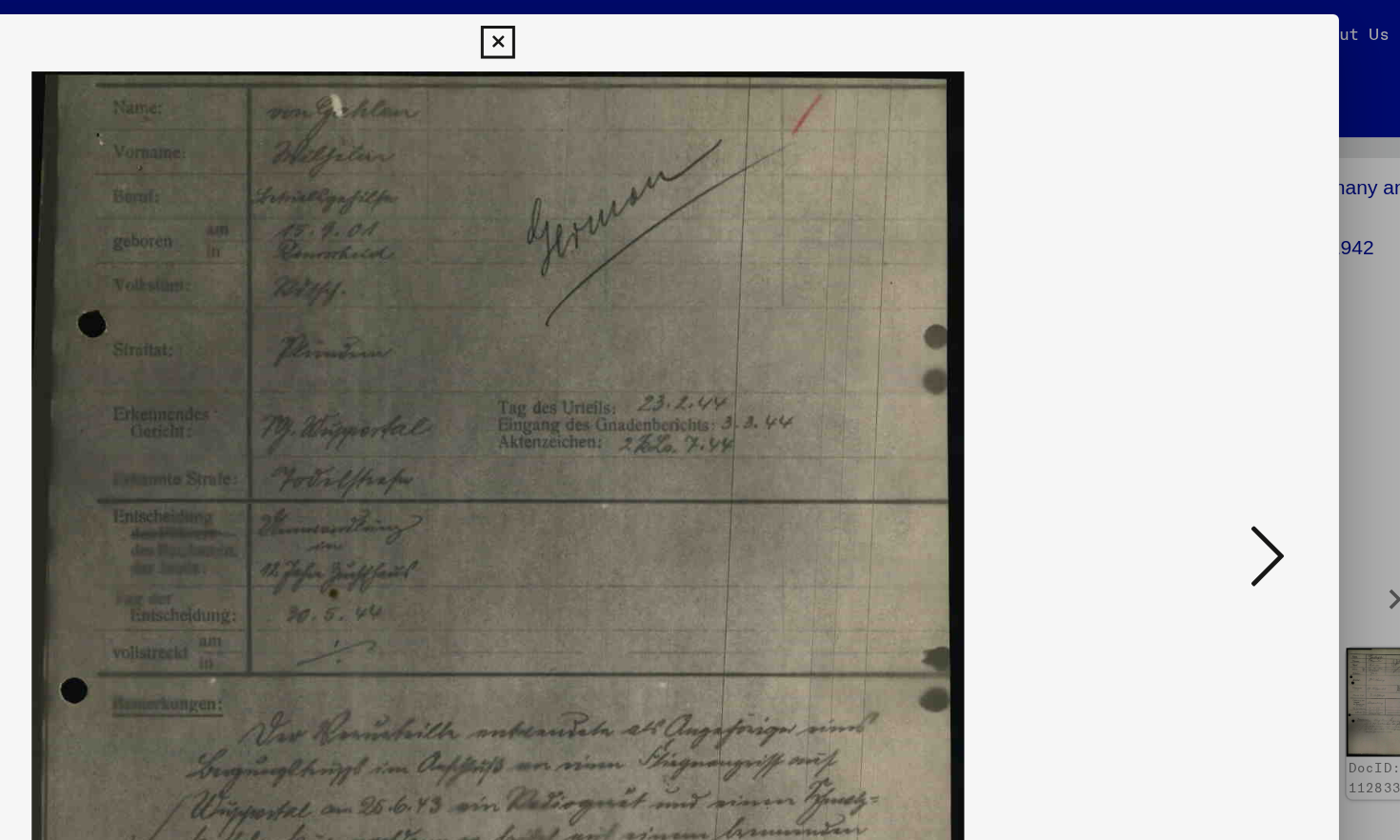 click at bounding box center [1212, 370] 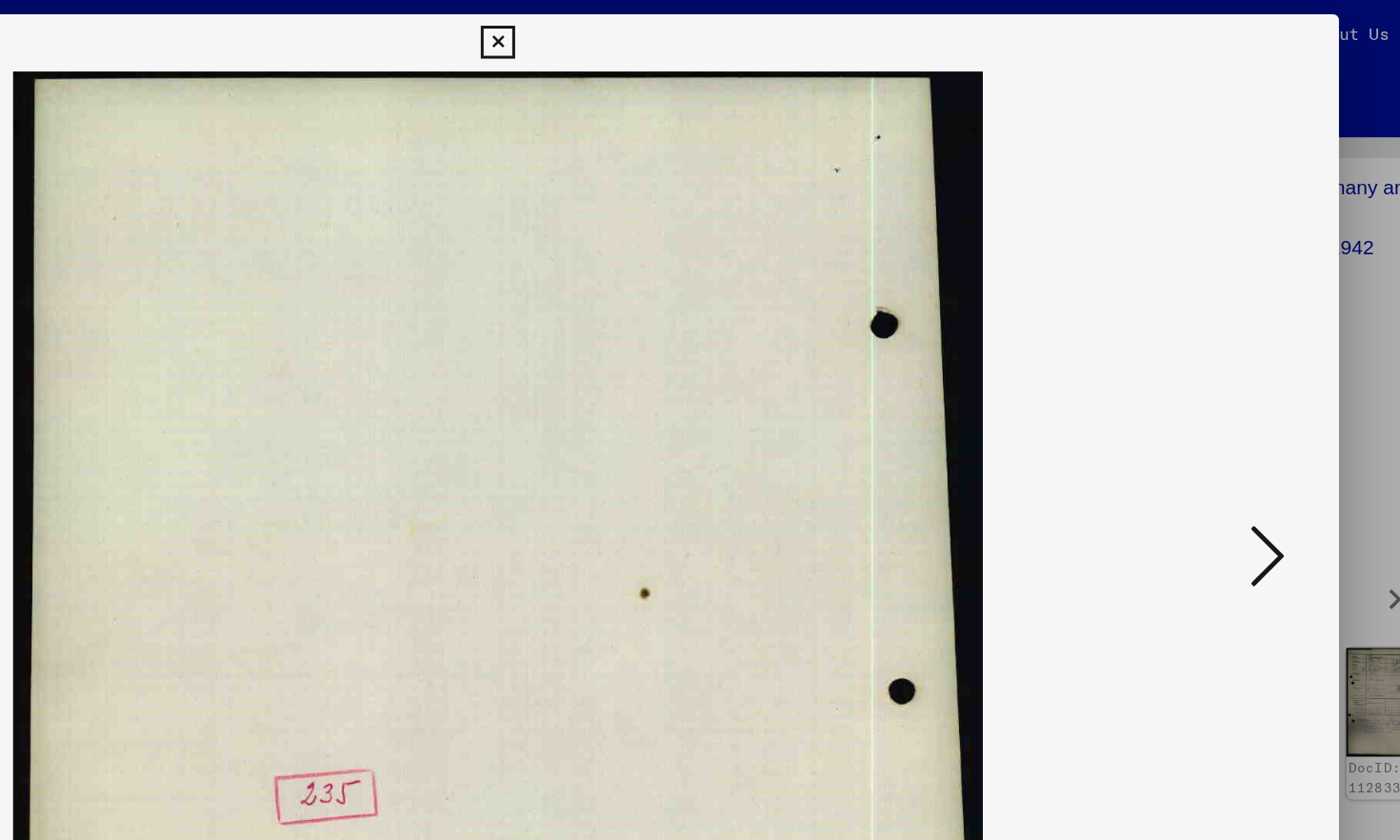 click at bounding box center [1212, 370] 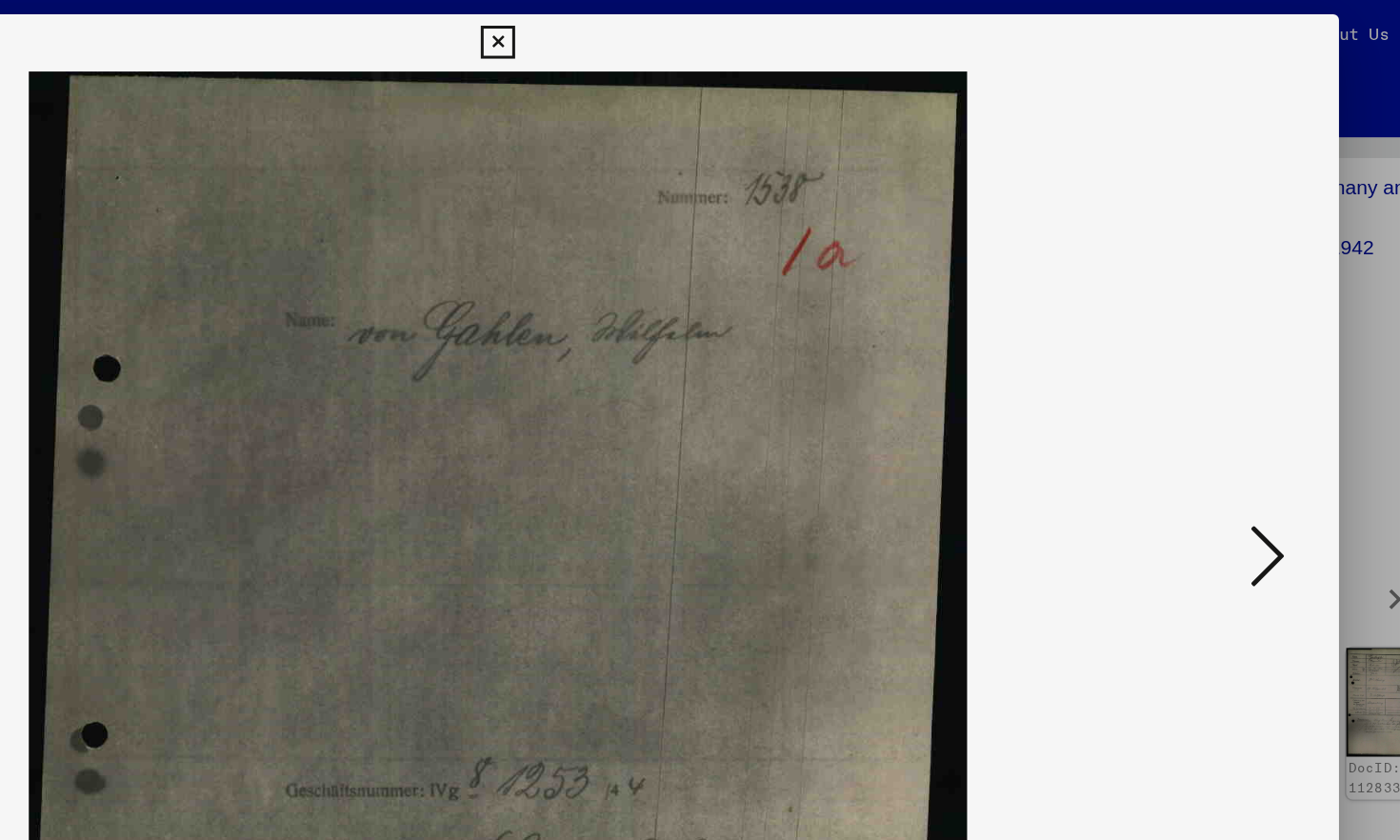 click at bounding box center (1212, 370) 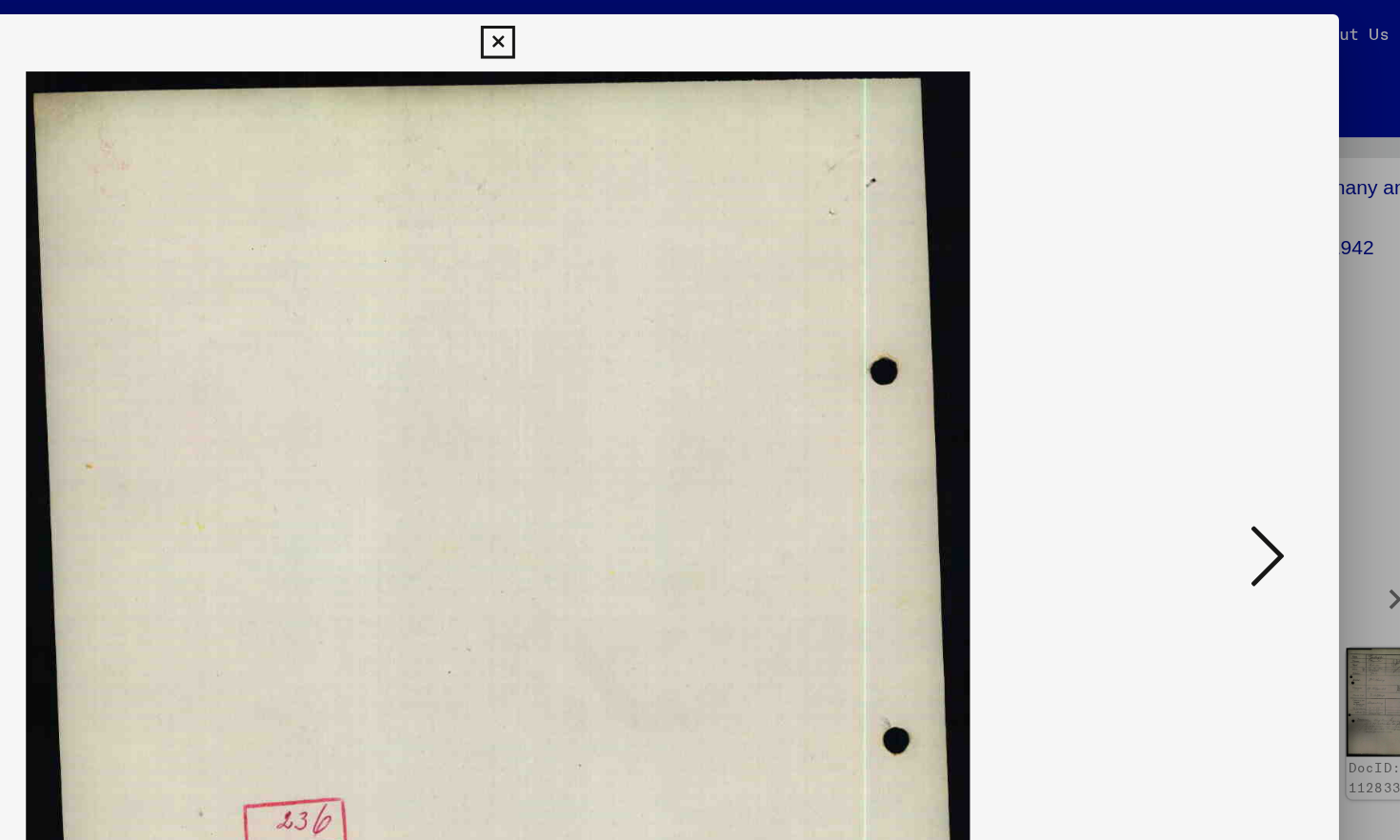 click at bounding box center (1212, 370) 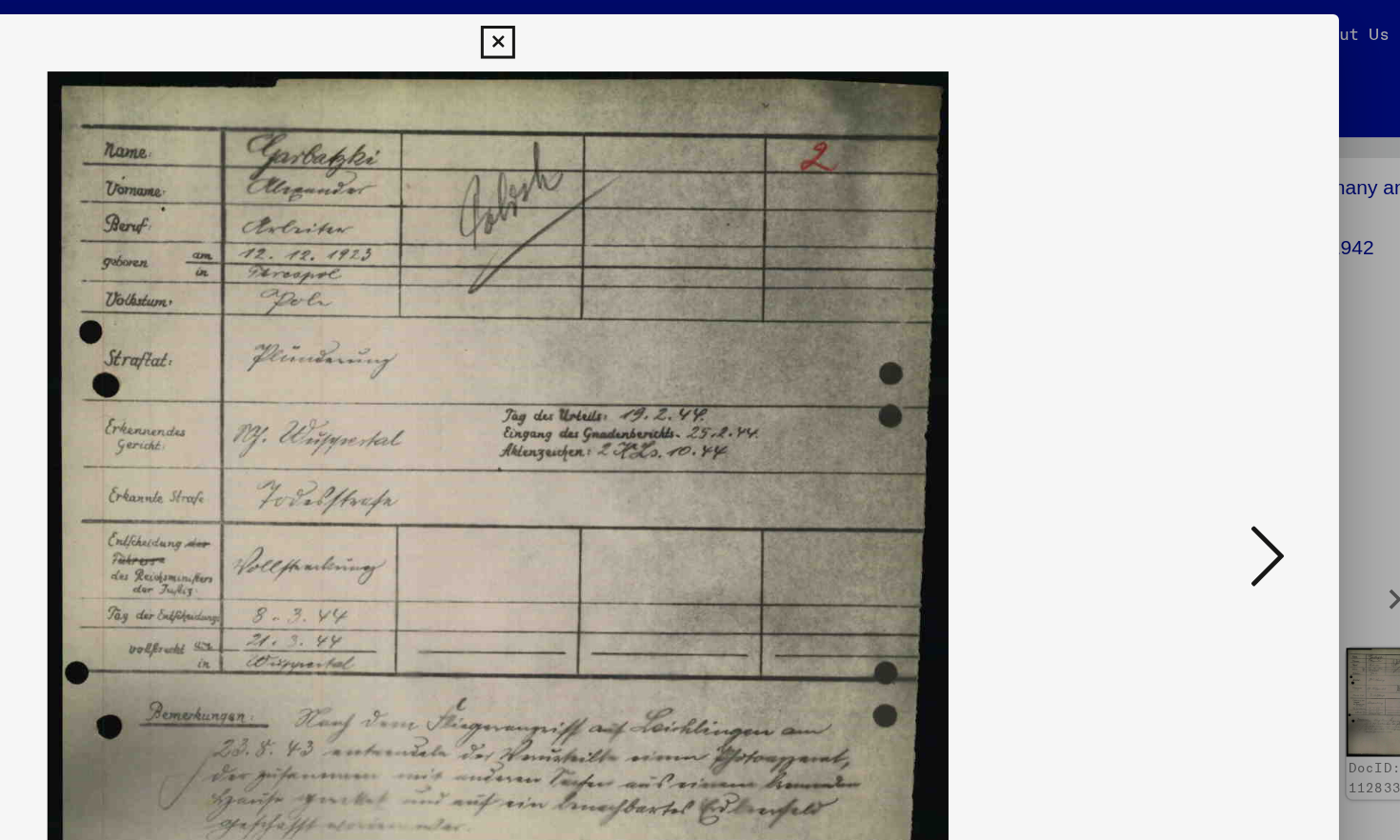 click at bounding box center (1212, 370) 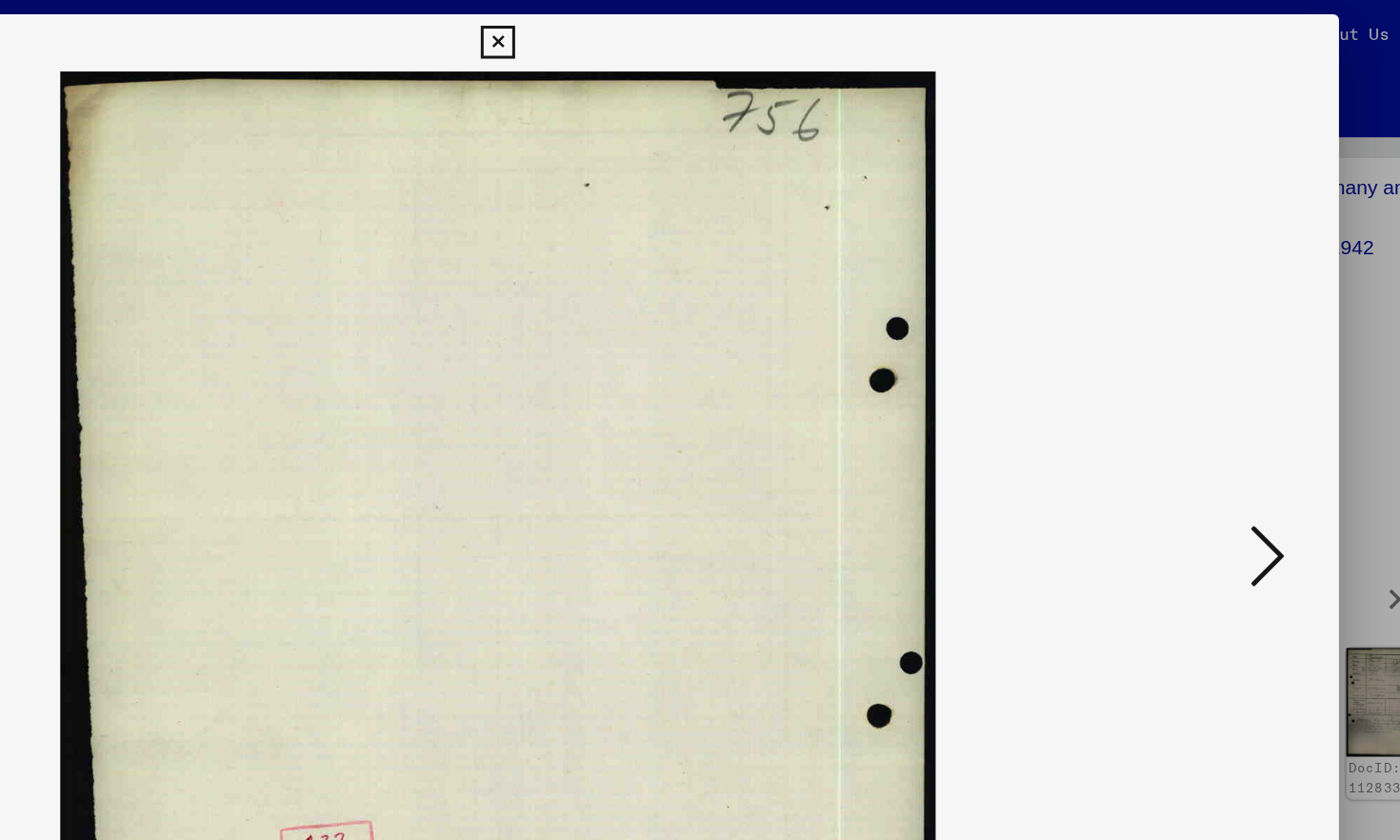 click at bounding box center [1212, 370] 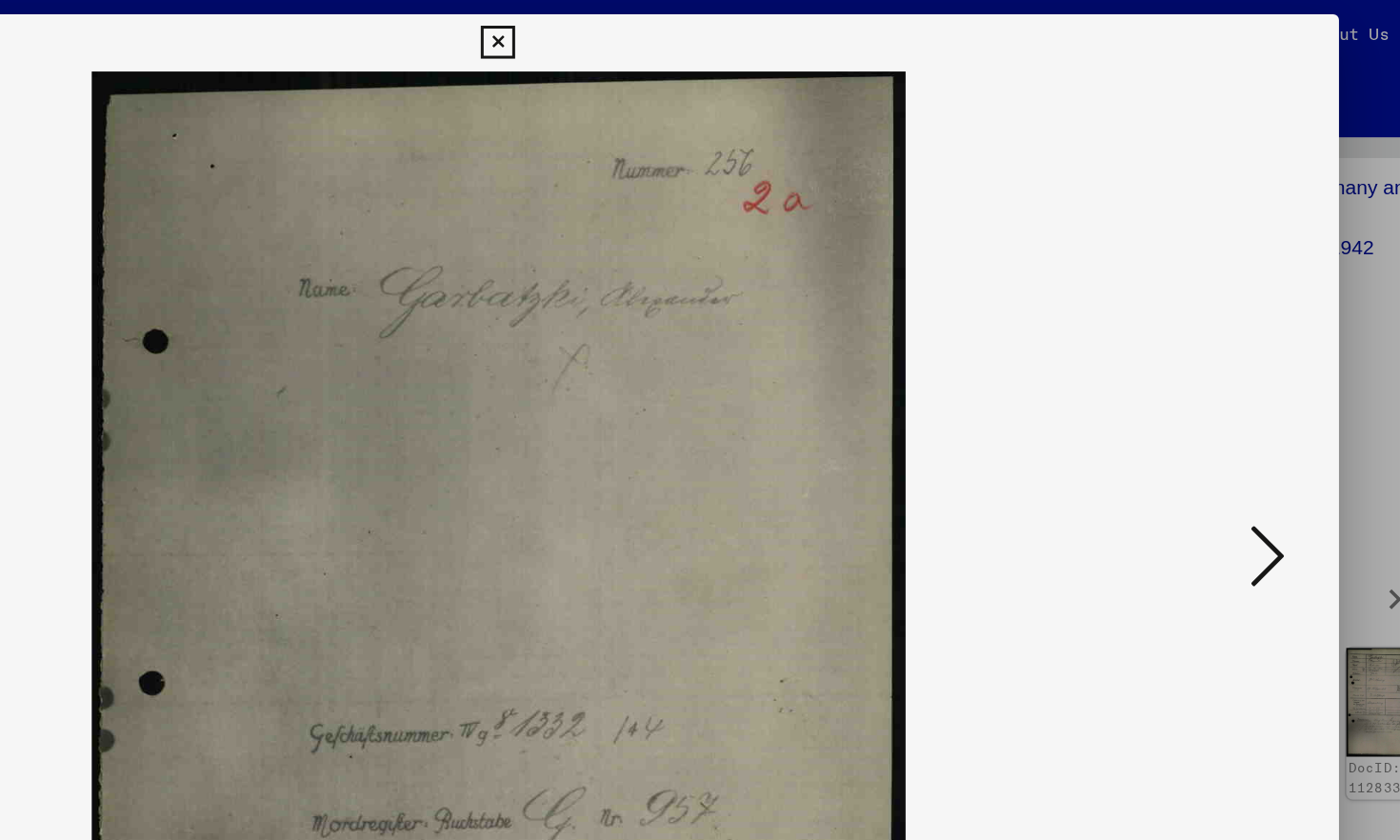 click at bounding box center (1212, 370) 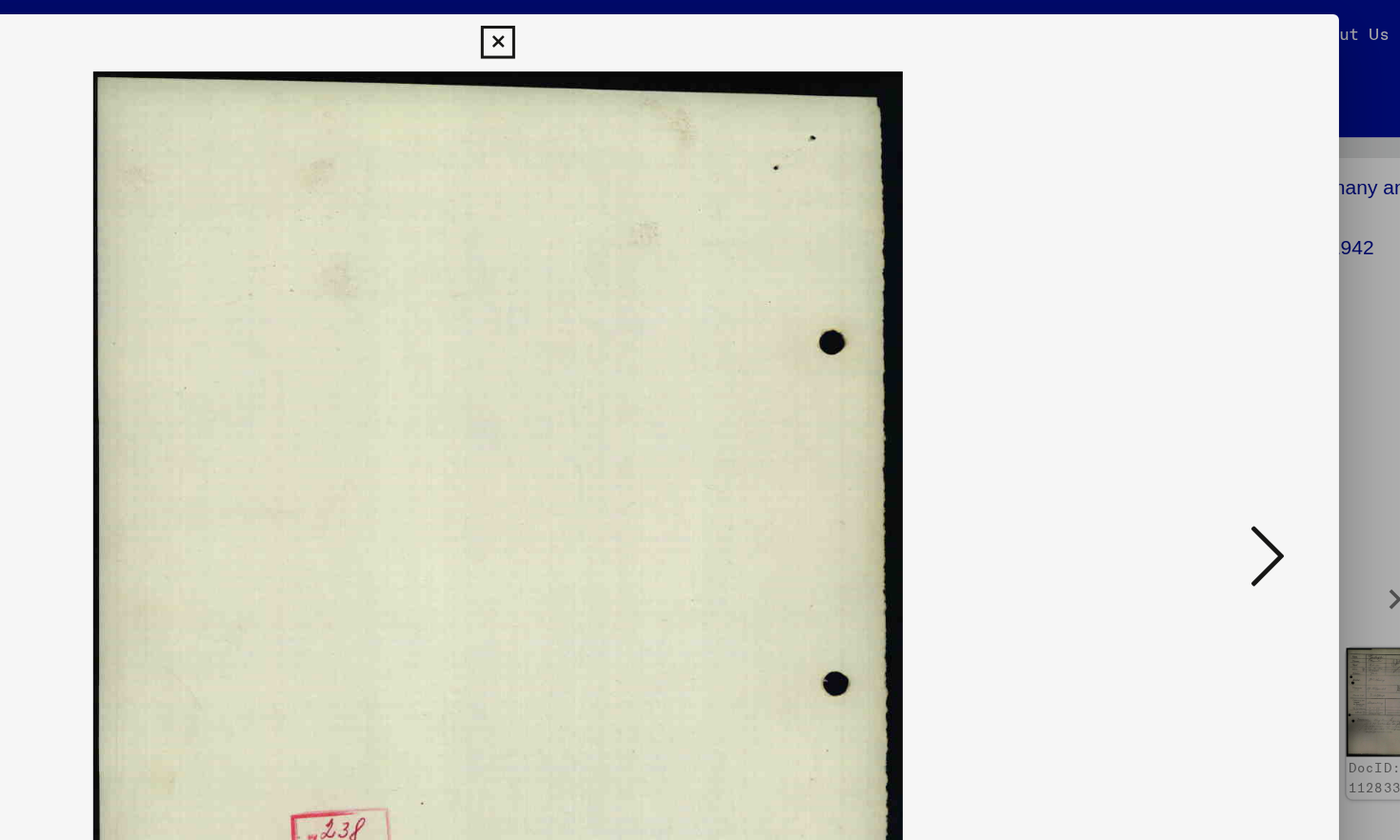 click at bounding box center (1212, 370) 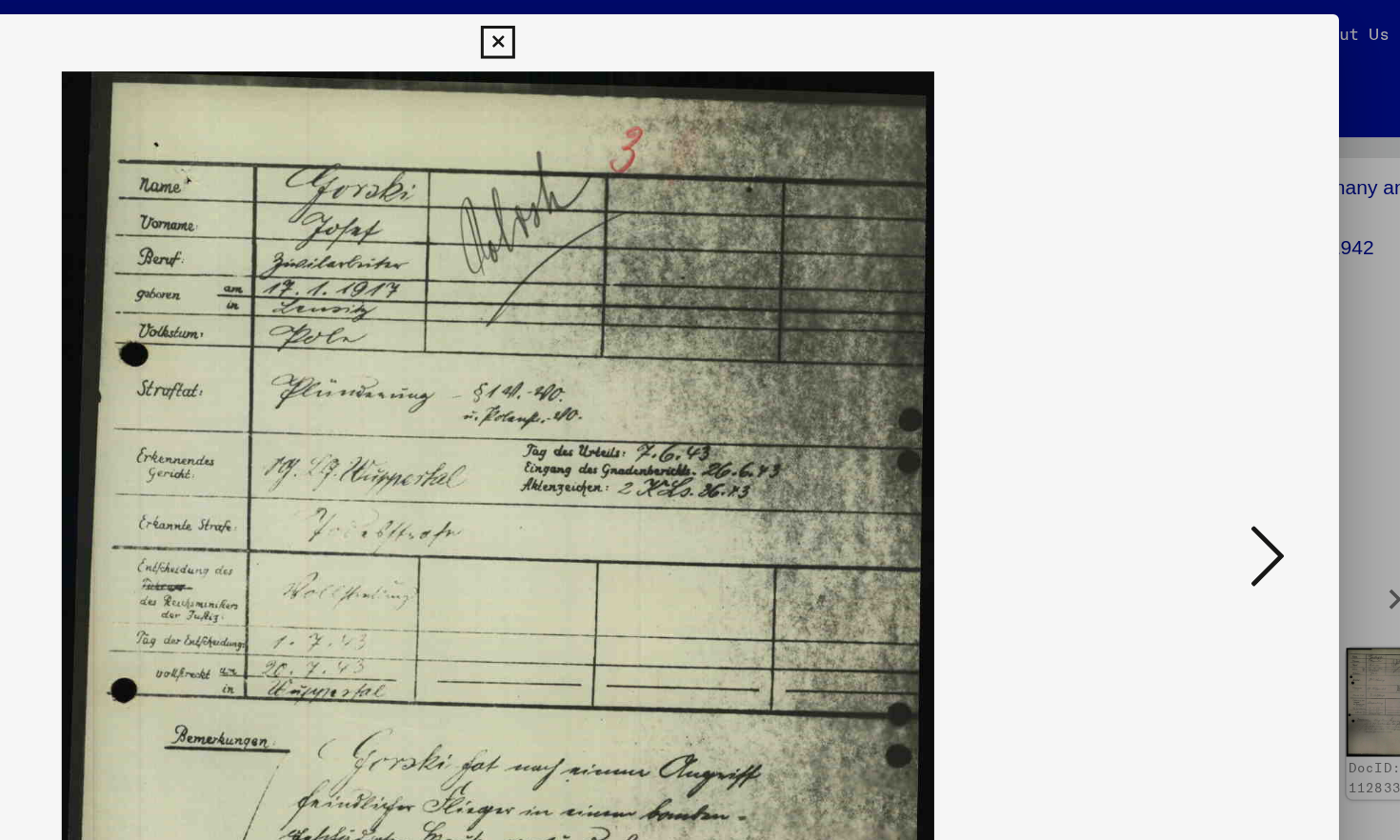 click at bounding box center [1212, 370] 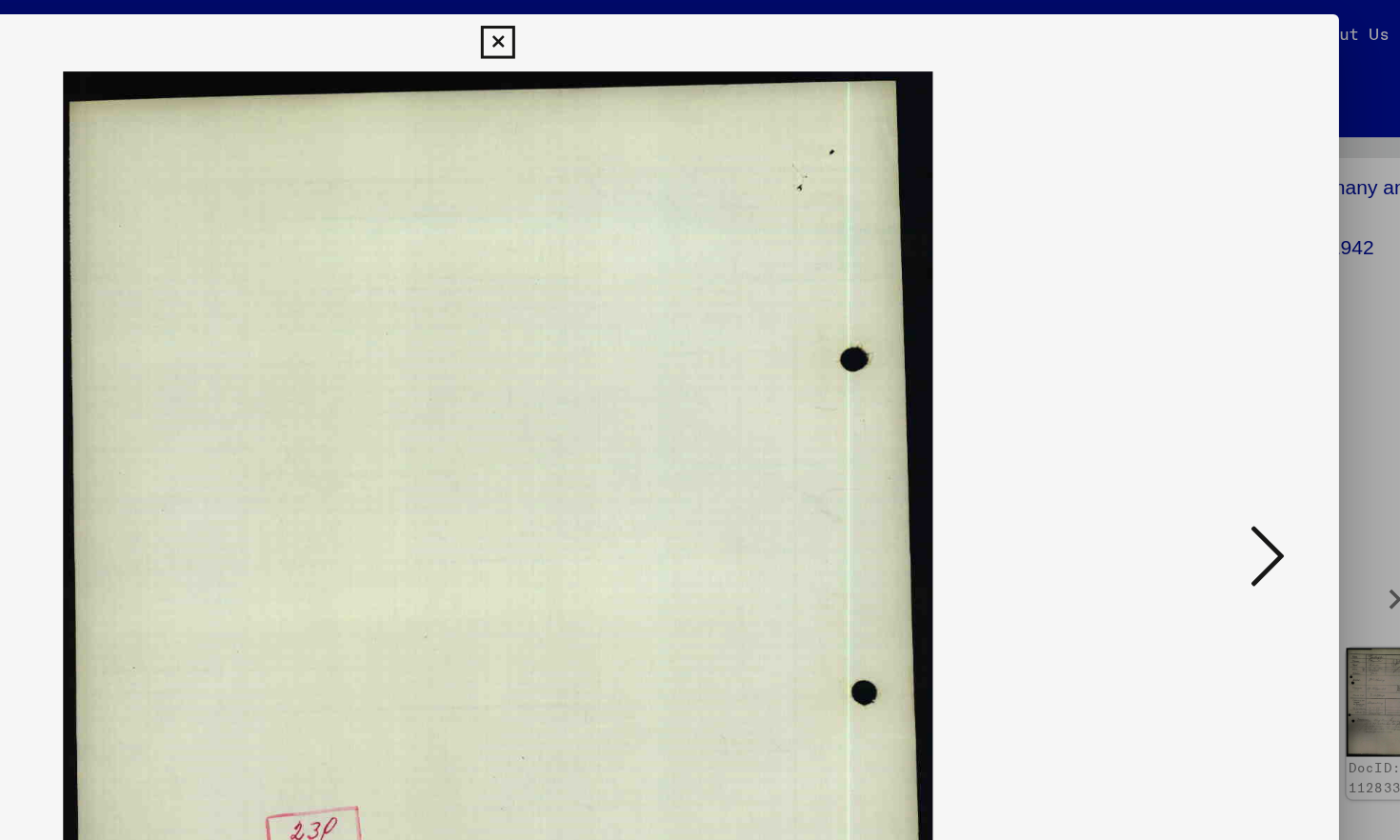 click at bounding box center [1212, 370] 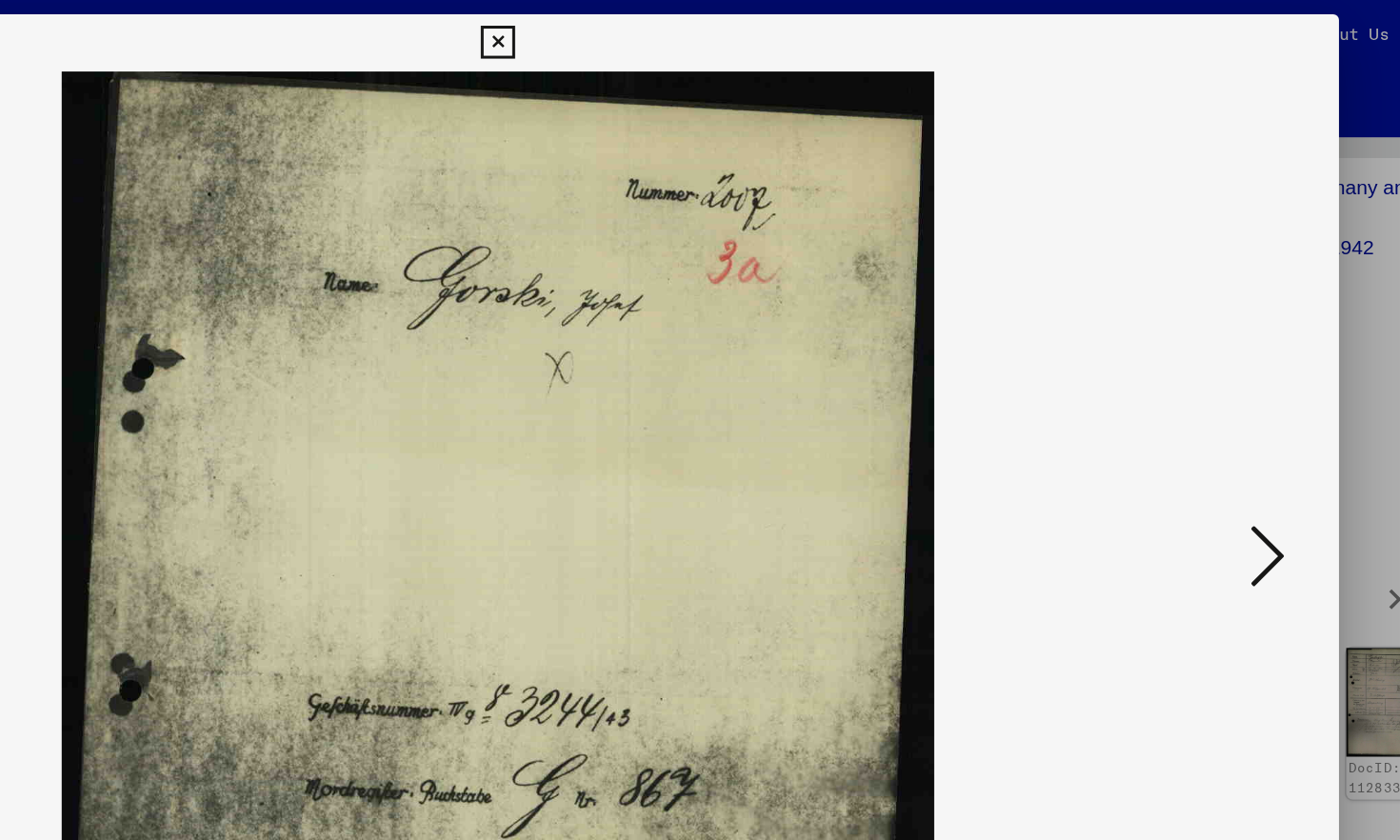click at bounding box center [1212, 370] 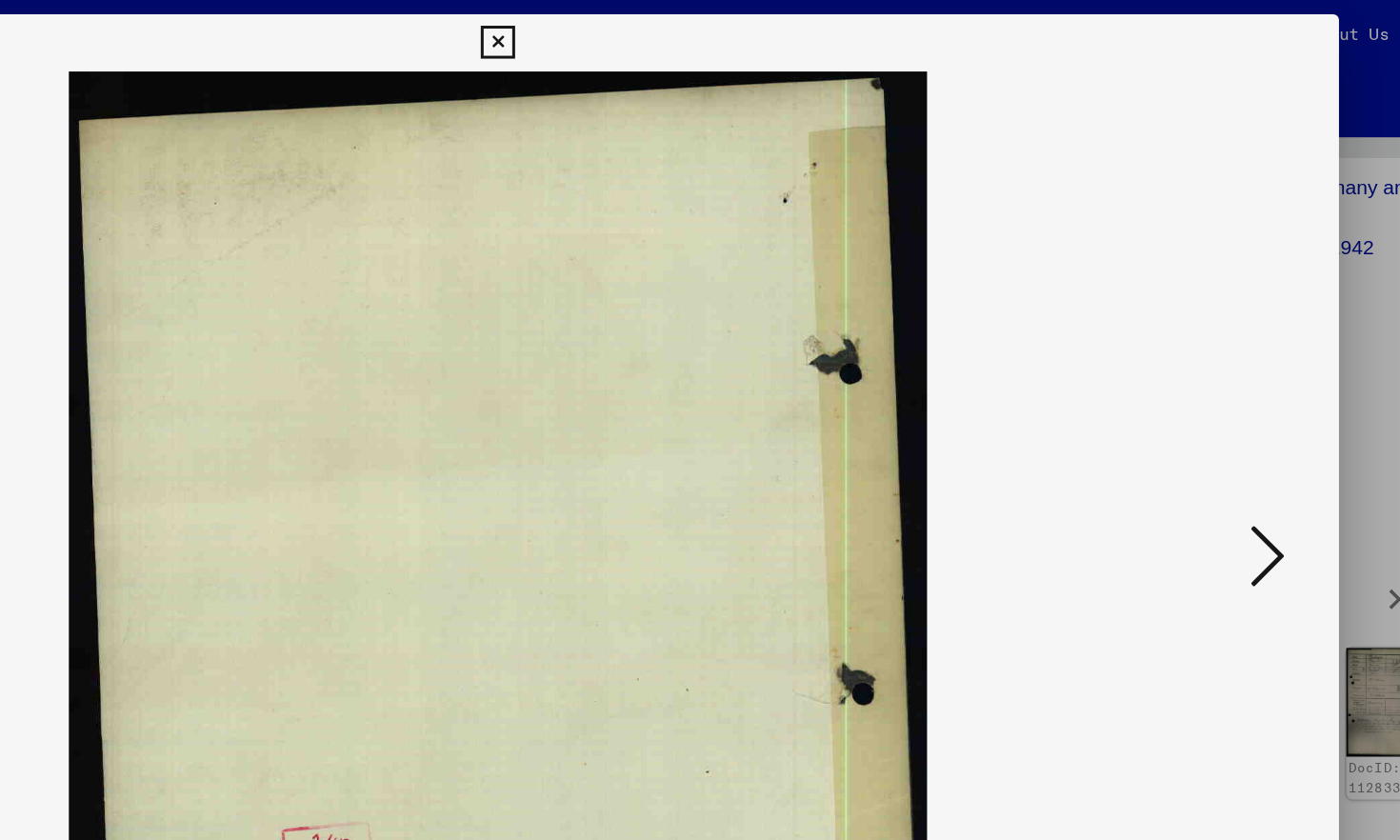 click at bounding box center [1212, 370] 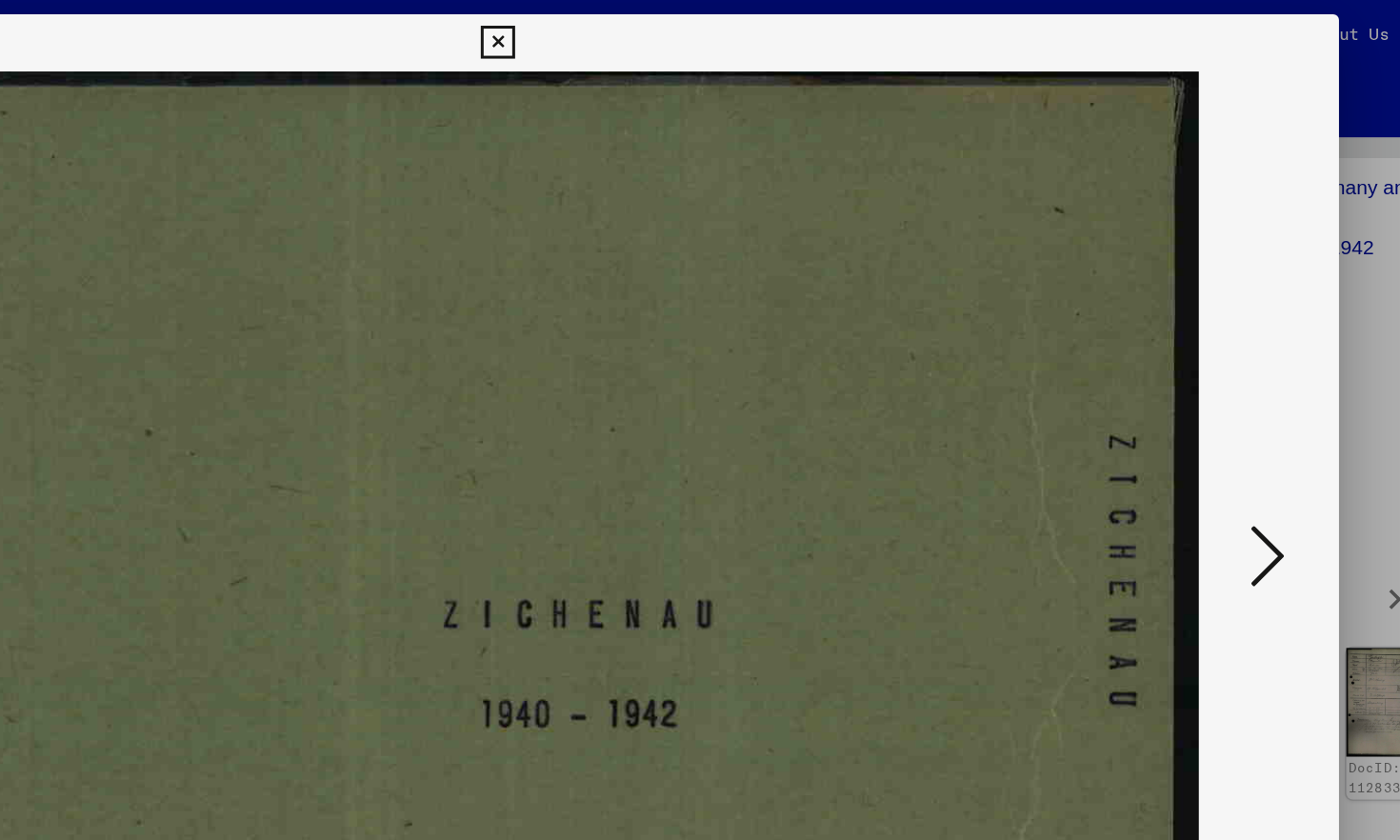 click at bounding box center (1212, 370) 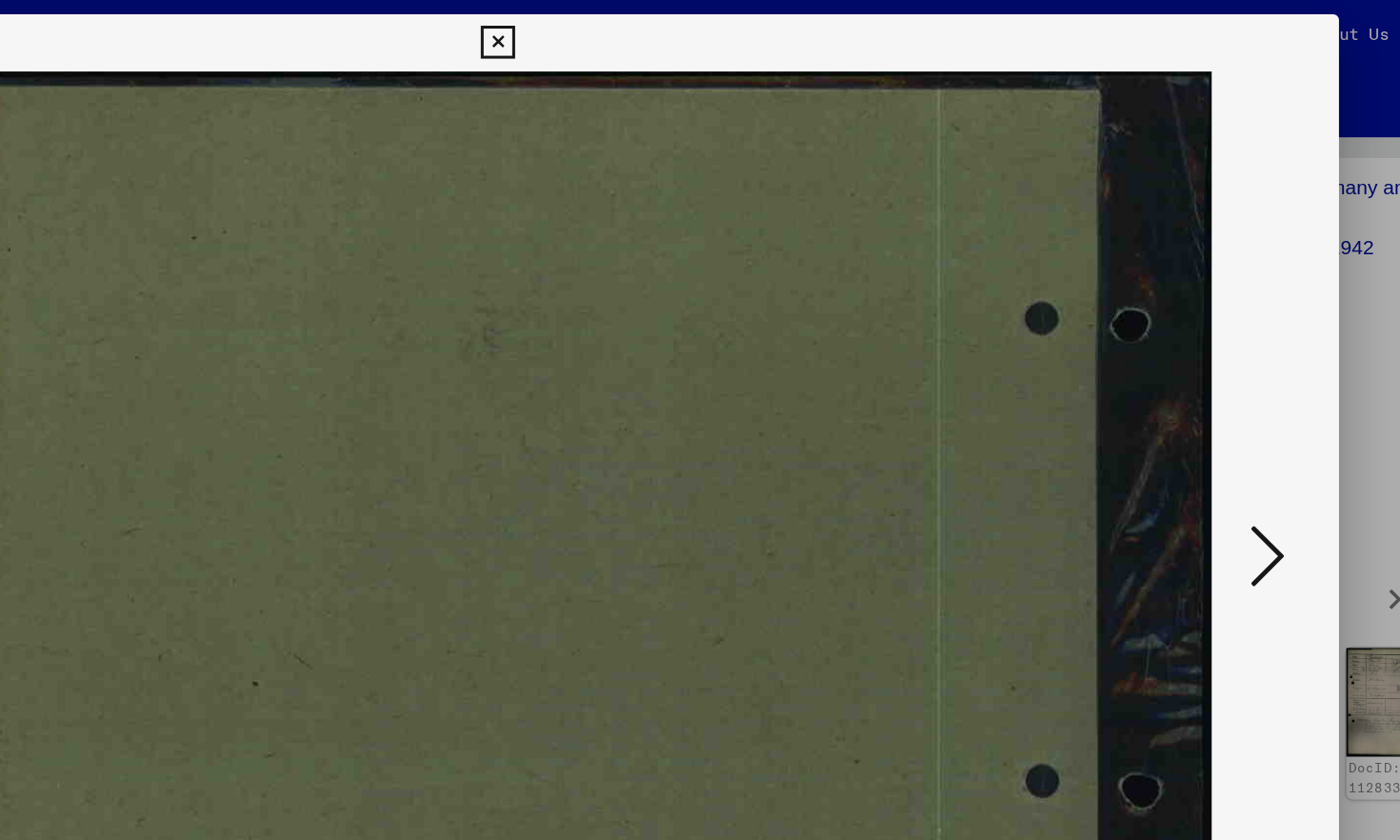 click at bounding box center (1212, 370) 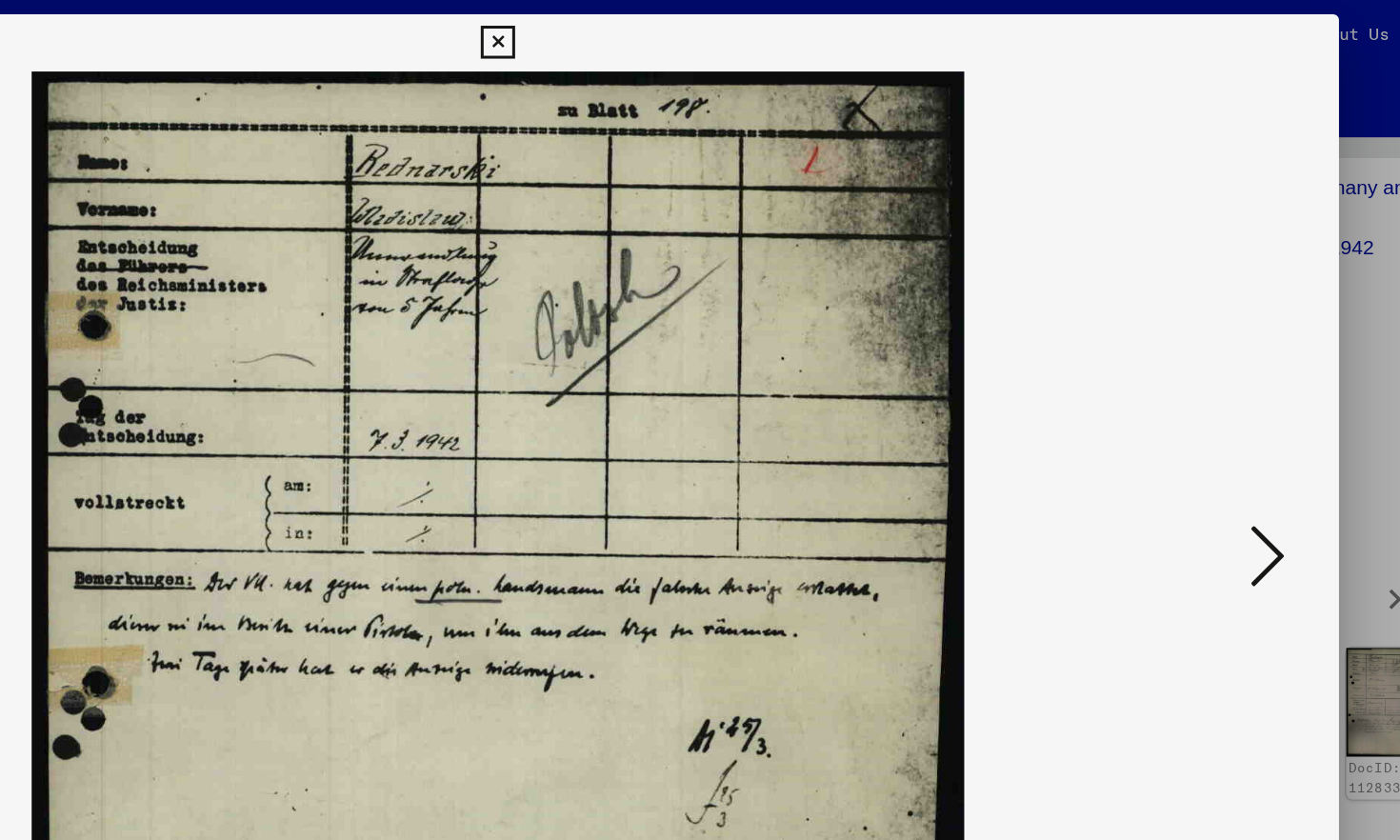 click at bounding box center [1212, 370] 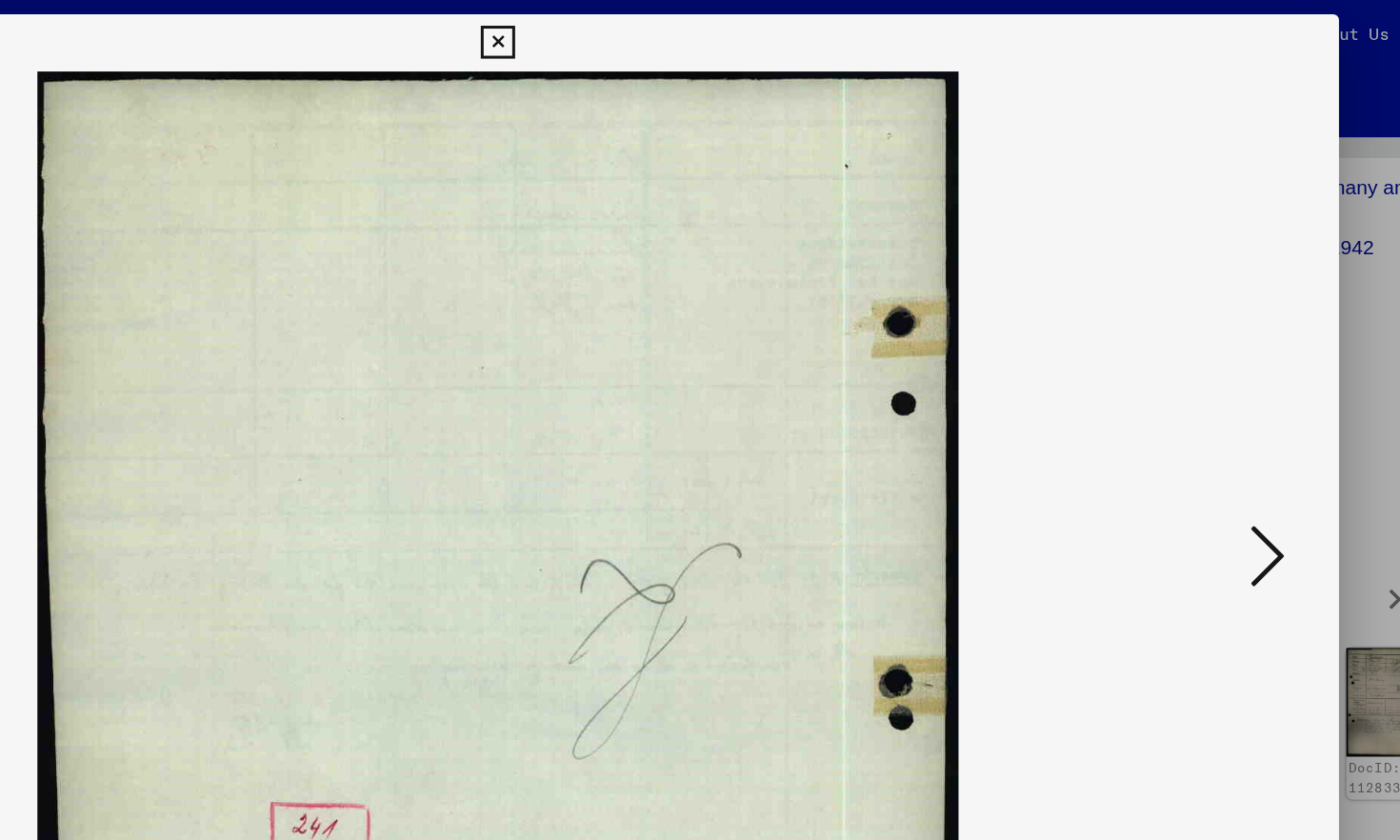 click at bounding box center [1212, 370] 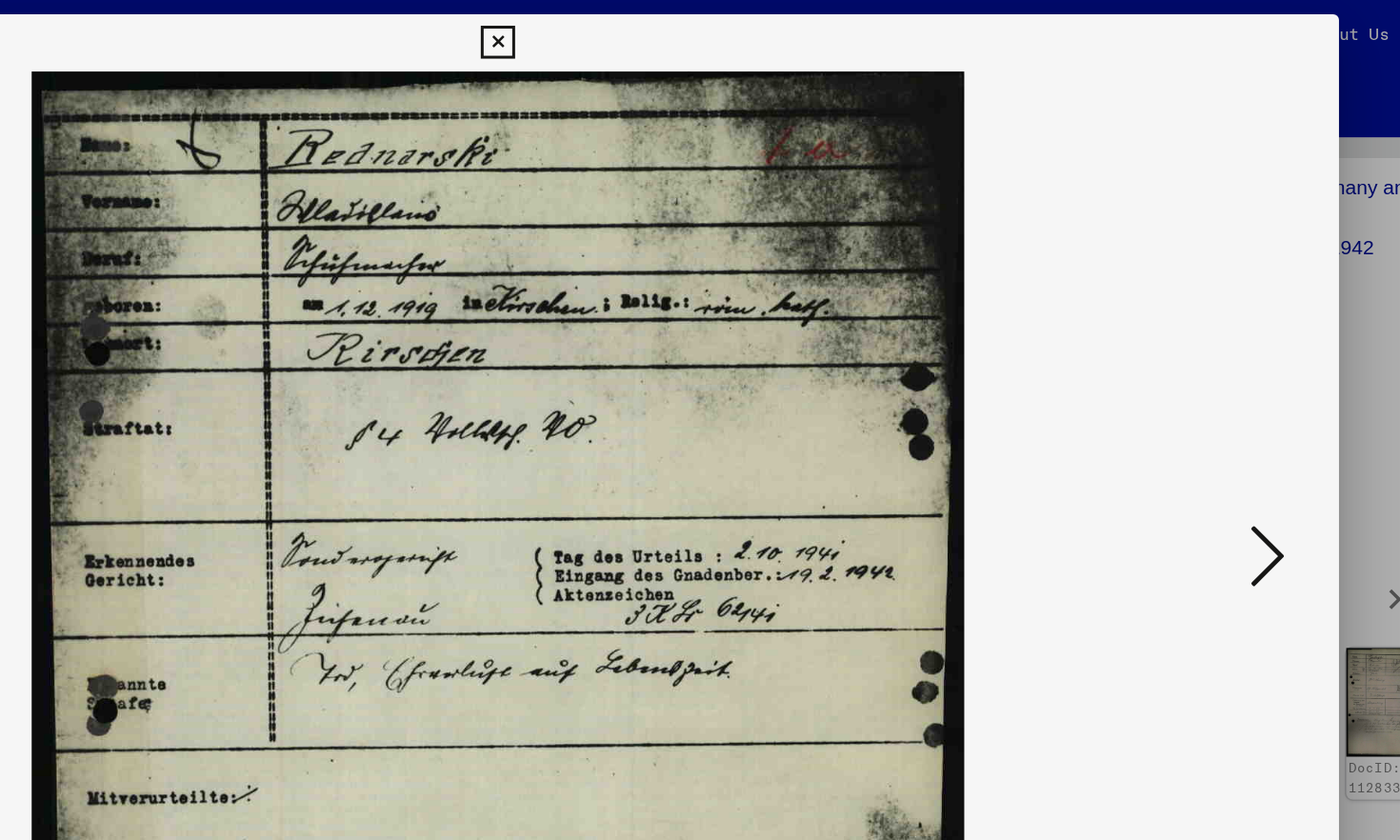 click at bounding box center [1212, 370] 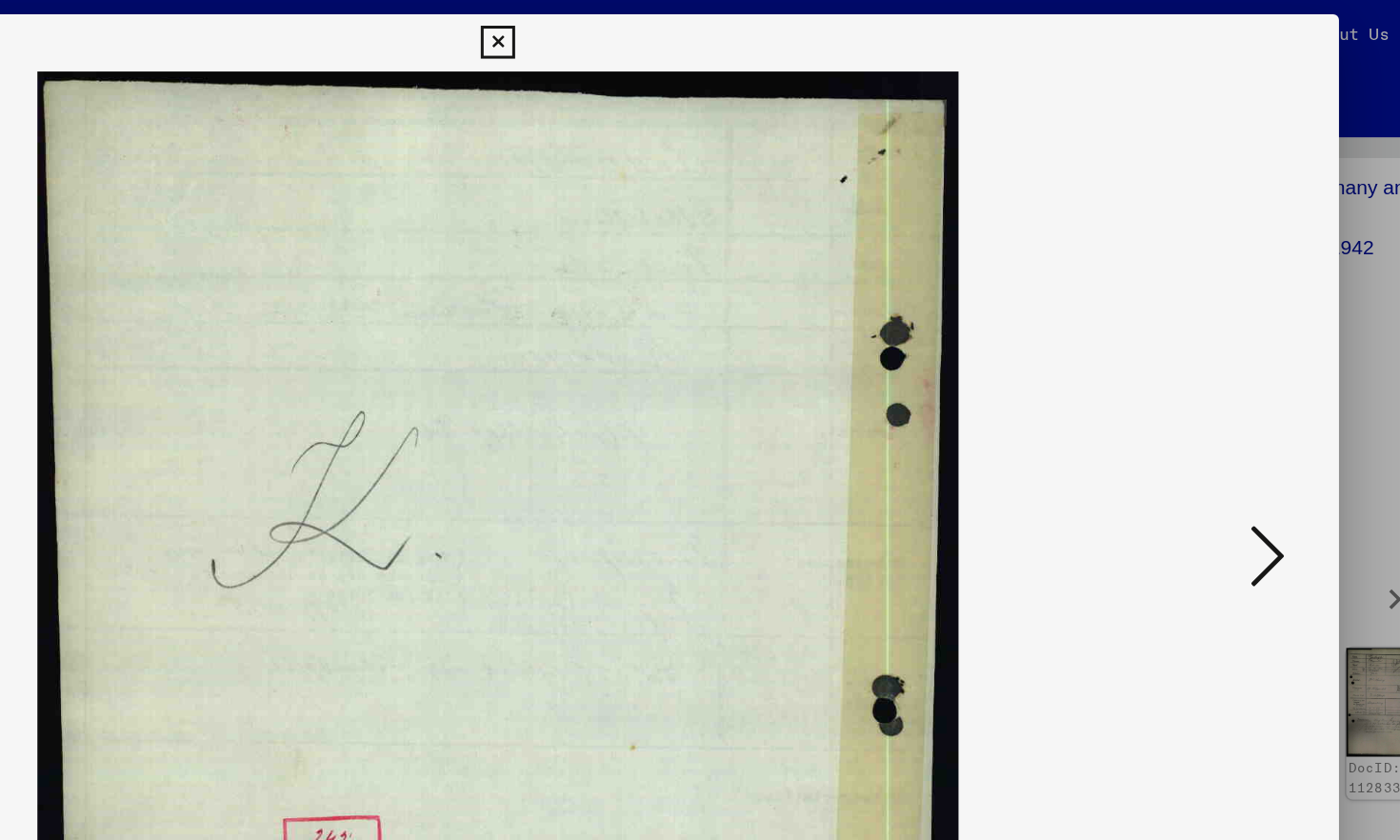 click at bounding box center [1212, 370] 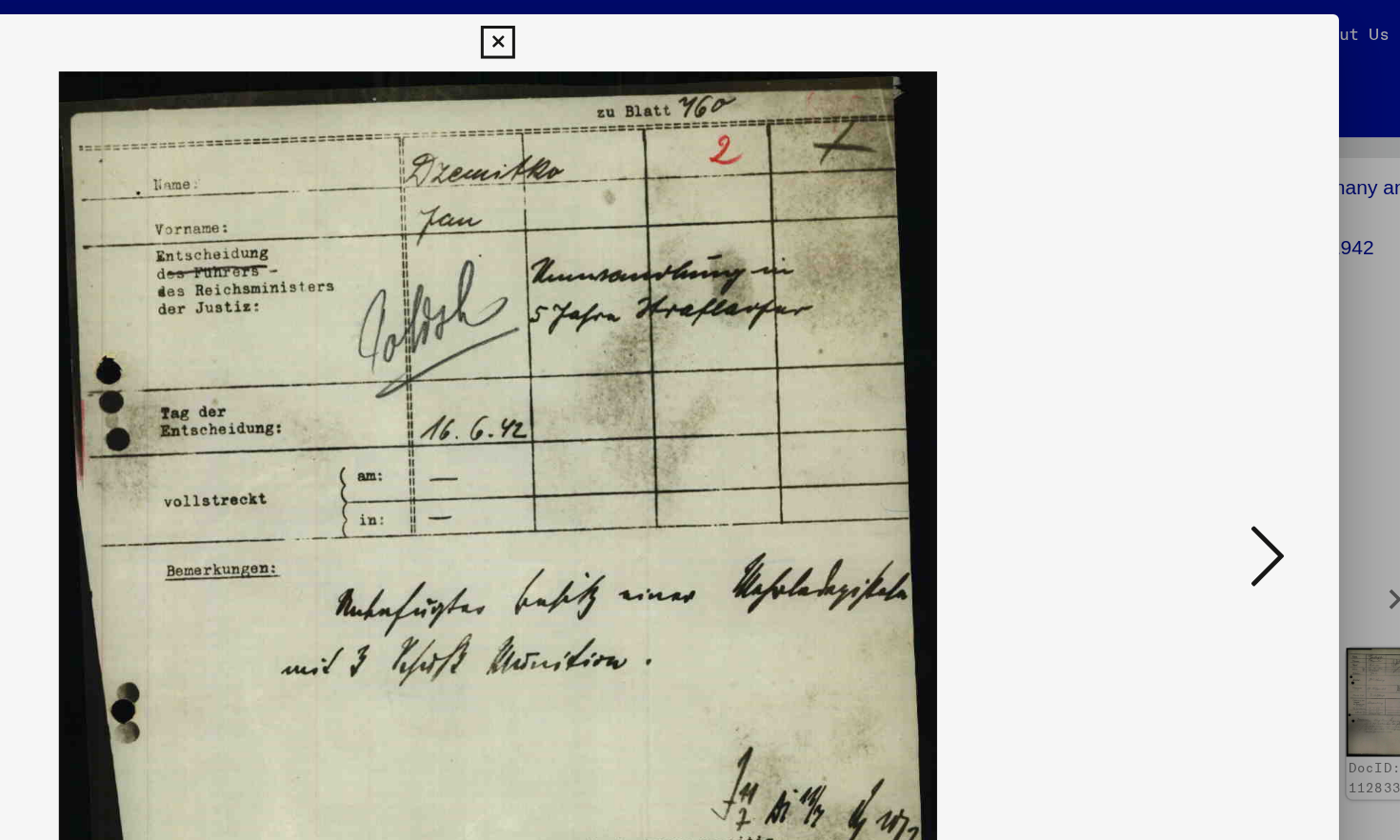 click at bounding box center [1212, 370] 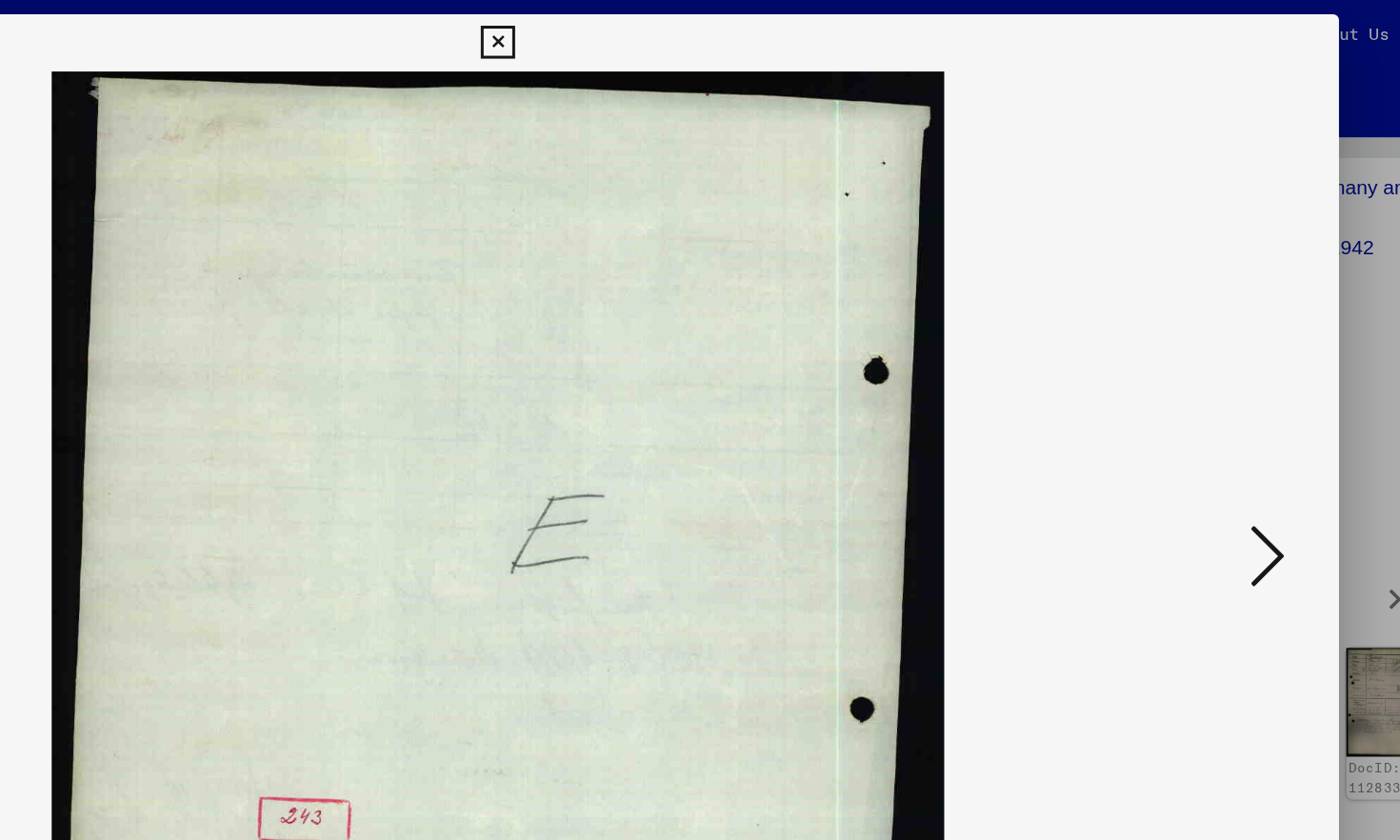 click at bounding box center [1212, 370] 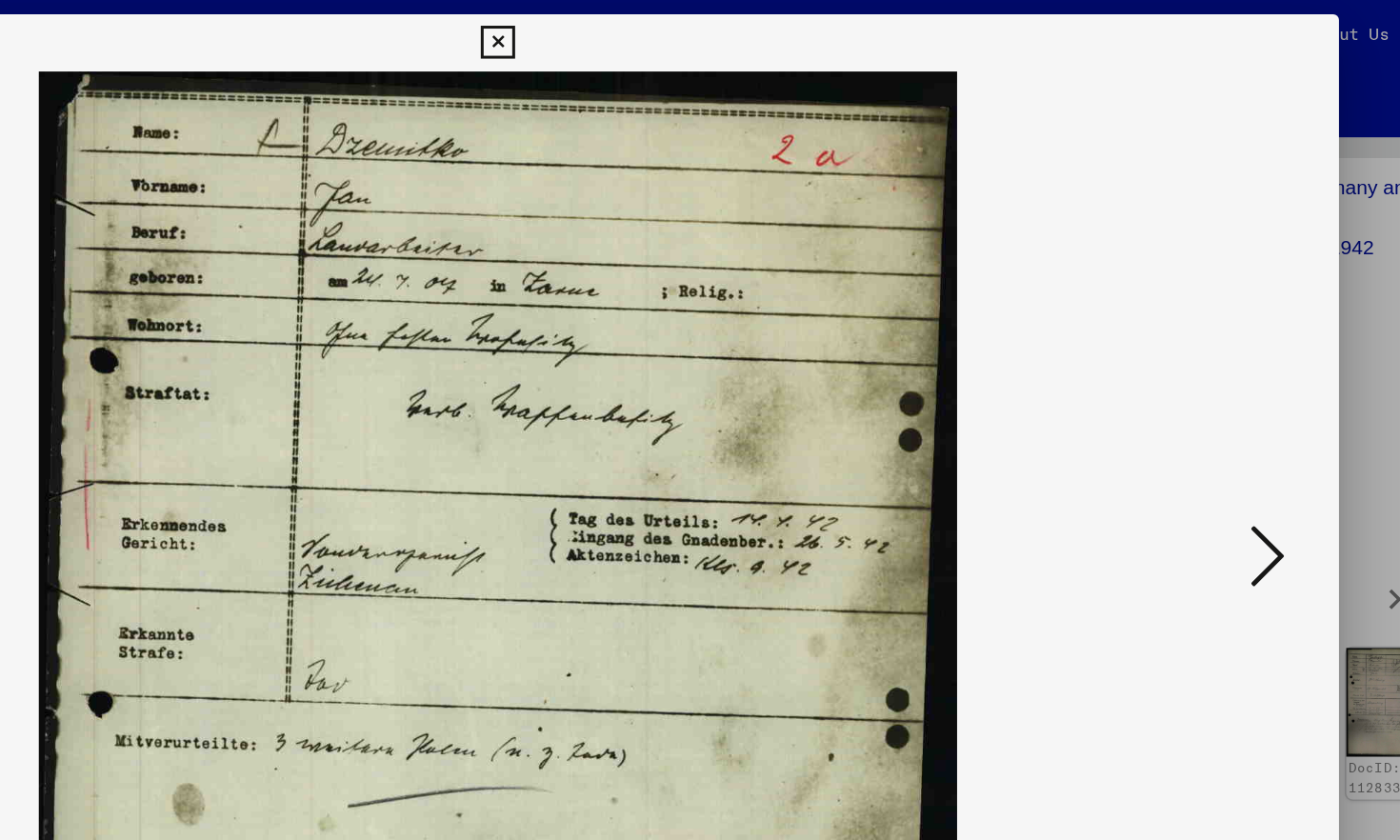 click at bounding box center (1212, 370) 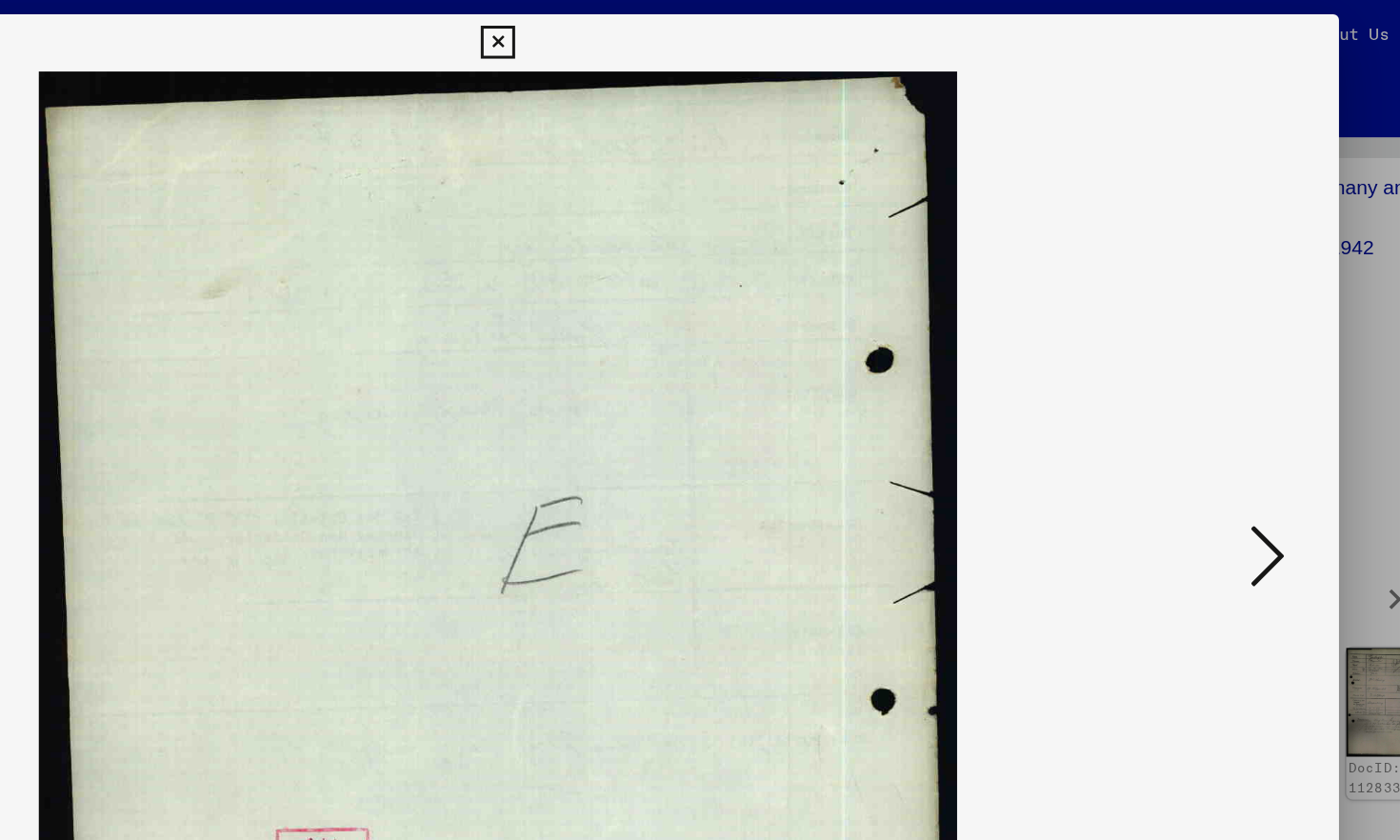 click at bounding box center (1212, 370) 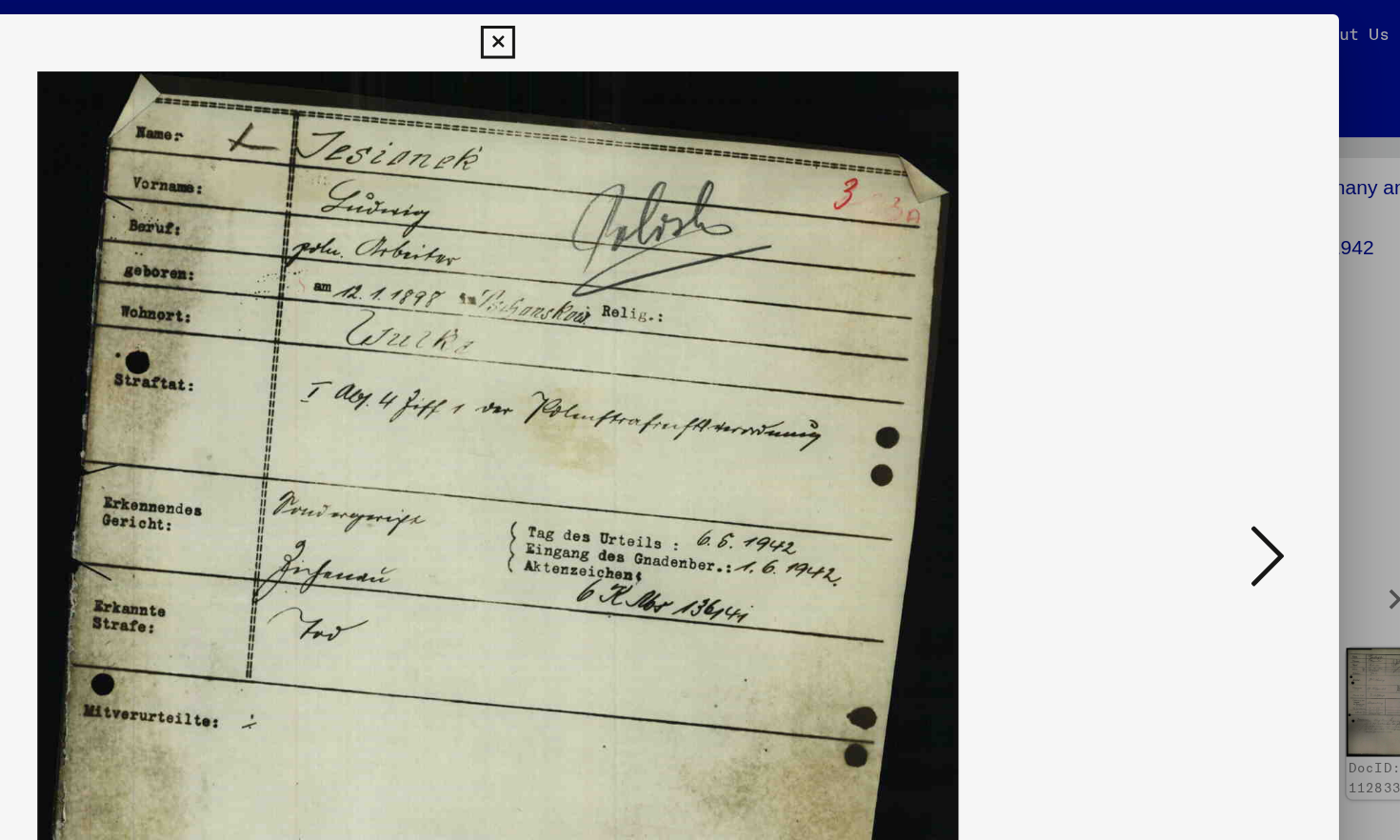 click at bounding box center (1212, 370) 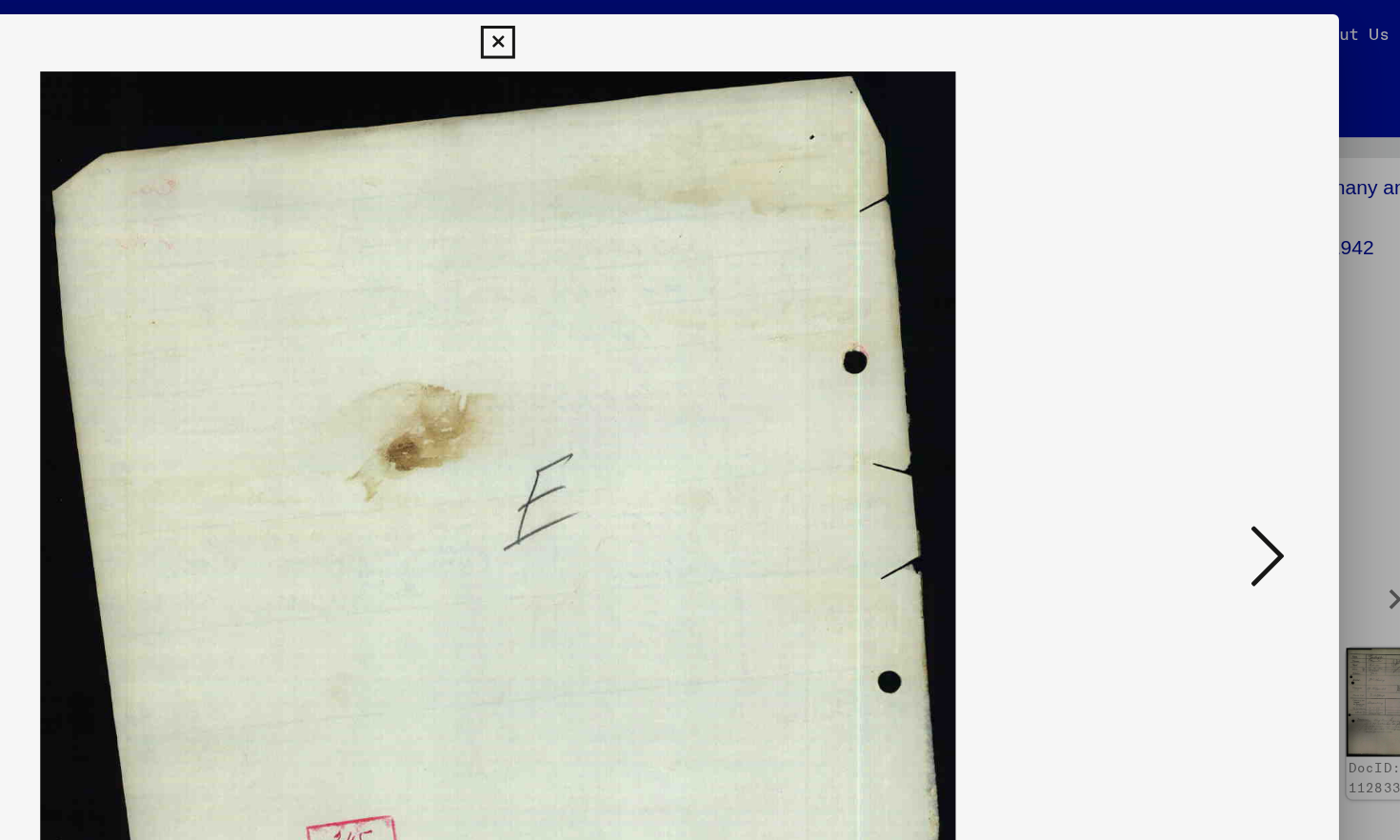 click at bounding box center [1212, 370] 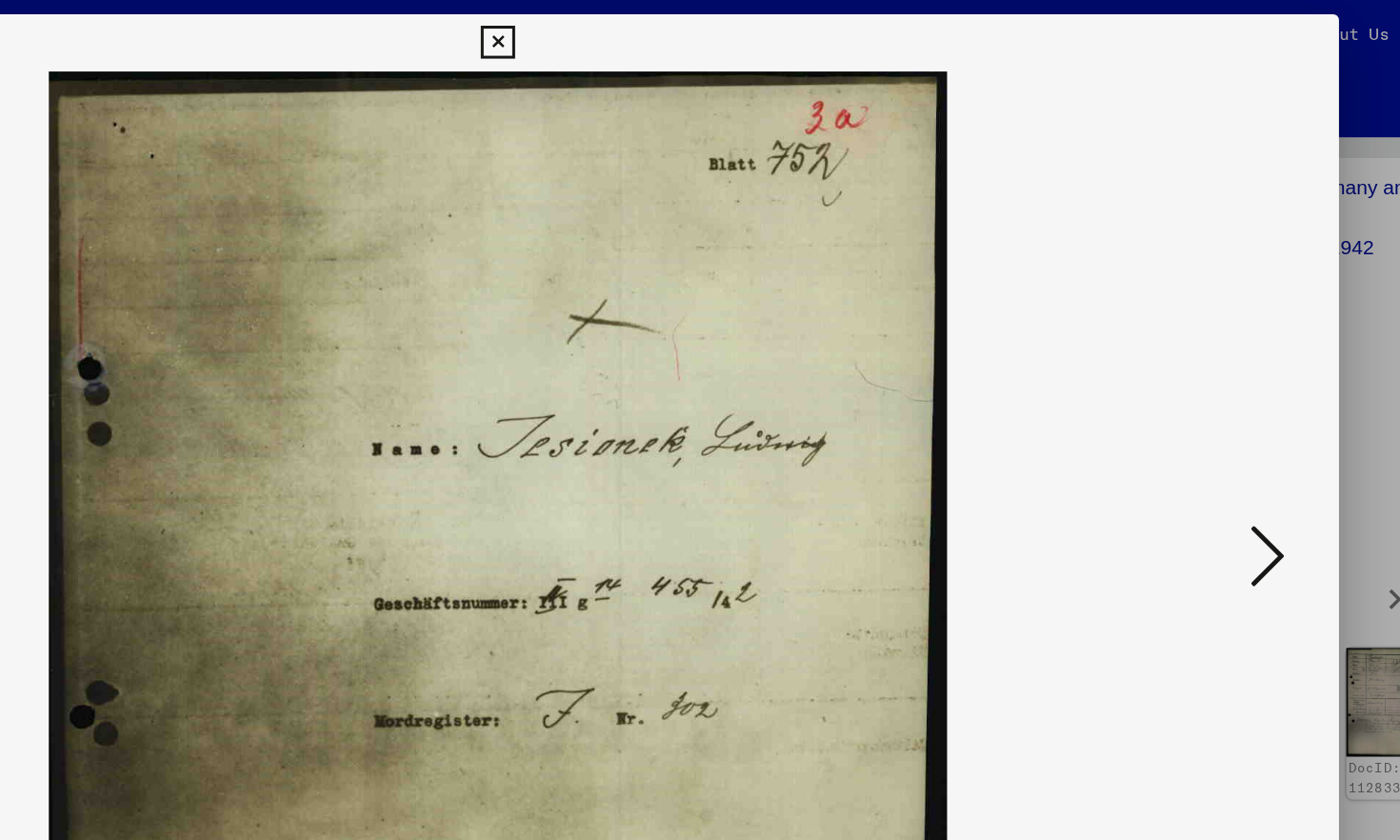 click at bounding box center [1212, 370] 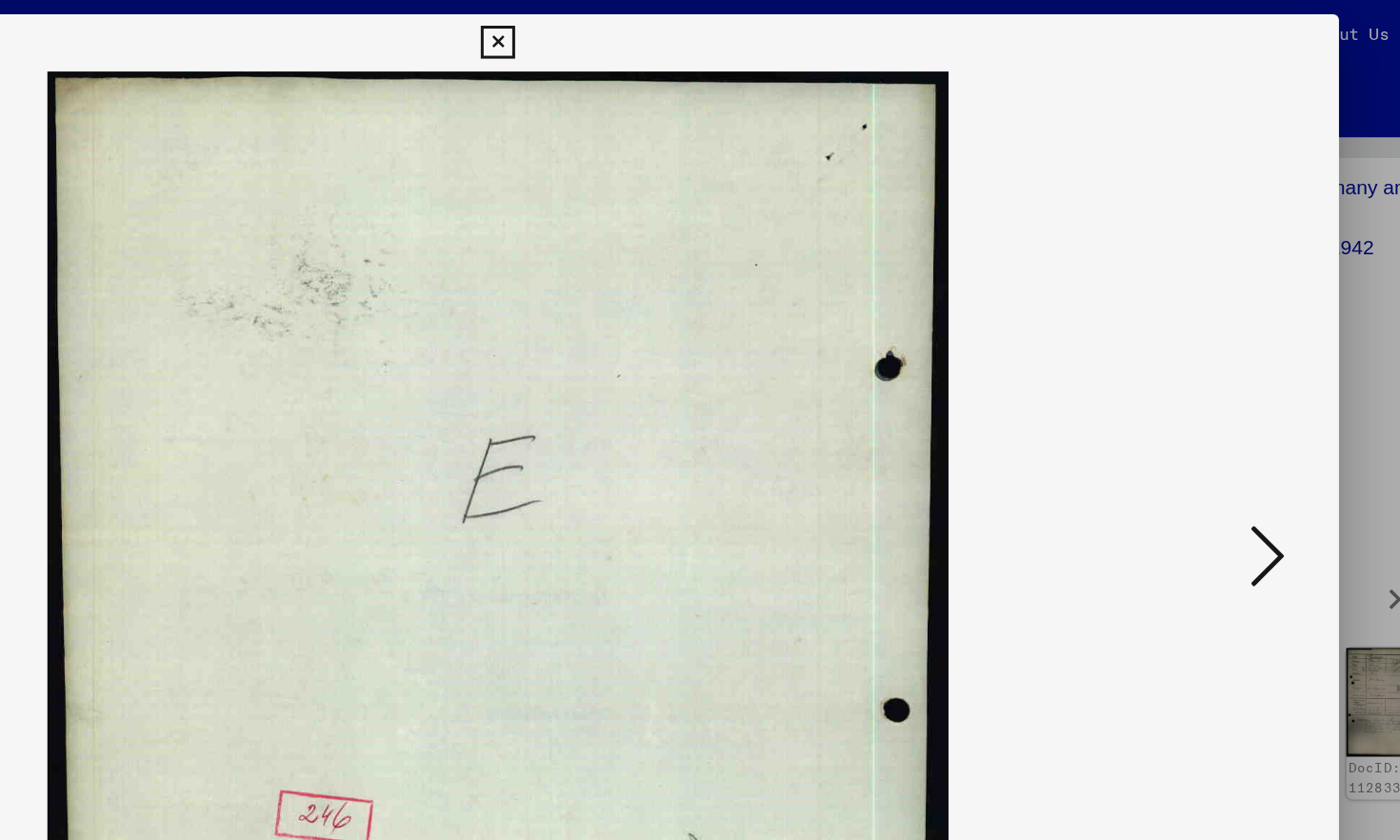 click at bounding box center (1212, 370) 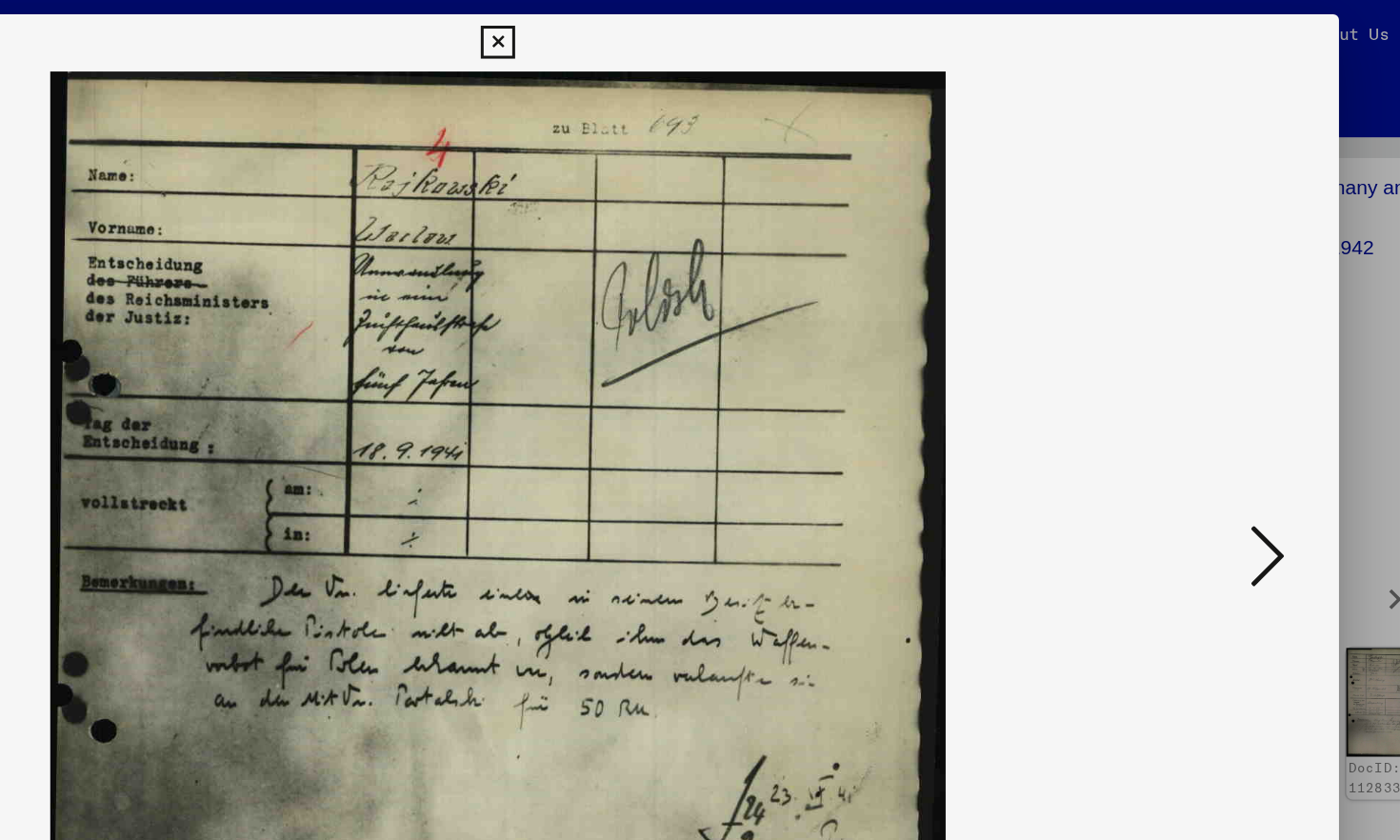 click at bounding box center [1212, 370] 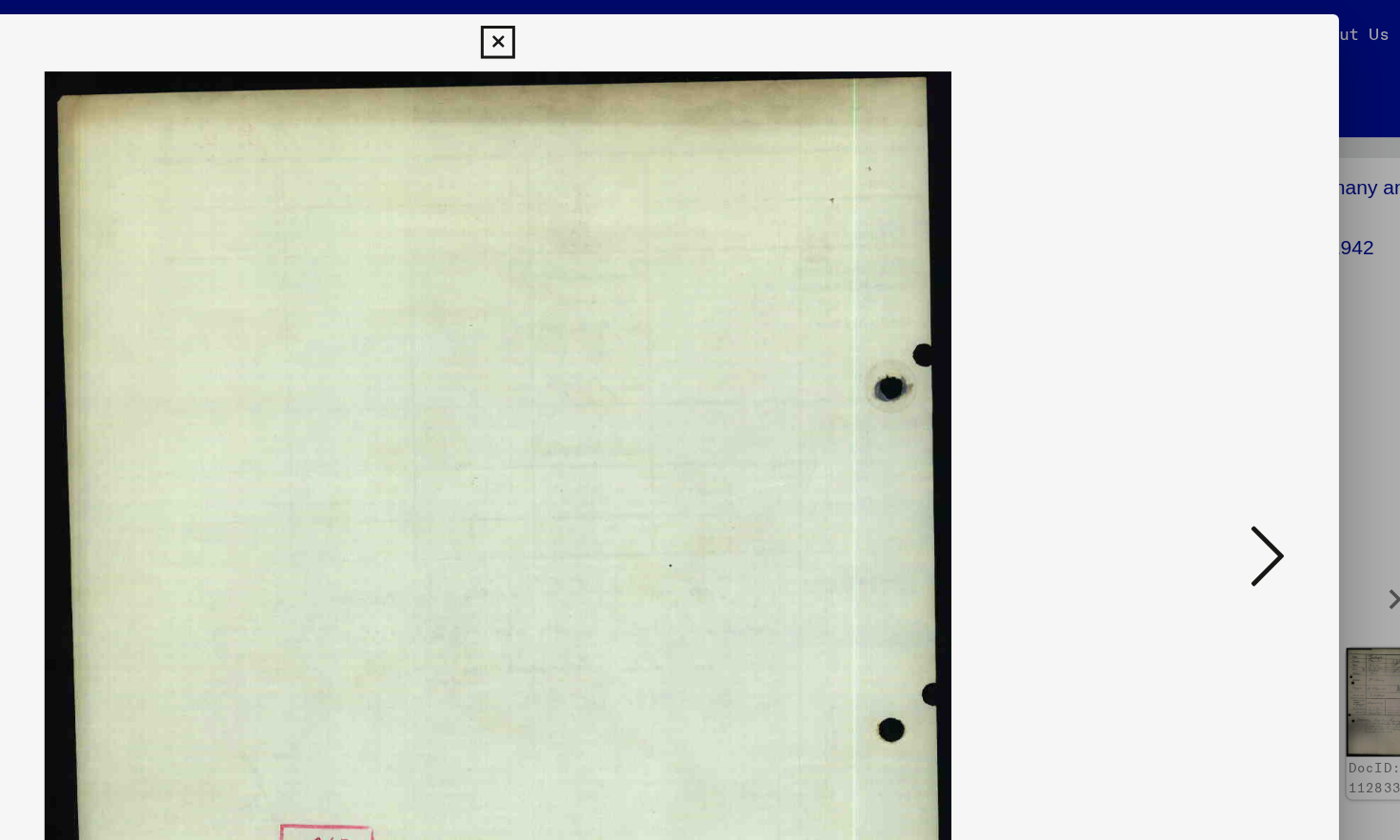 click at bounding box center (1212, 370) 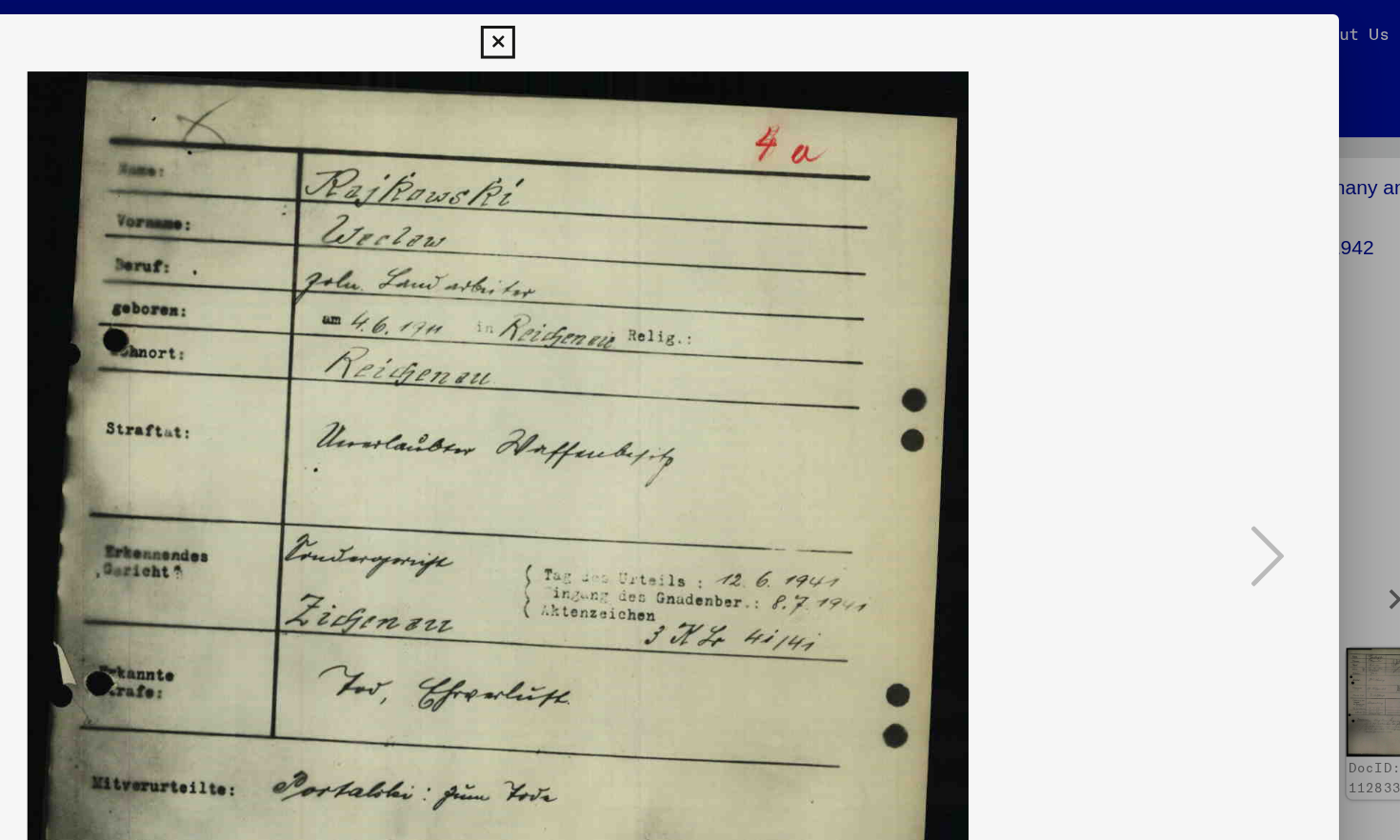 click at bounding box center (699, 29) 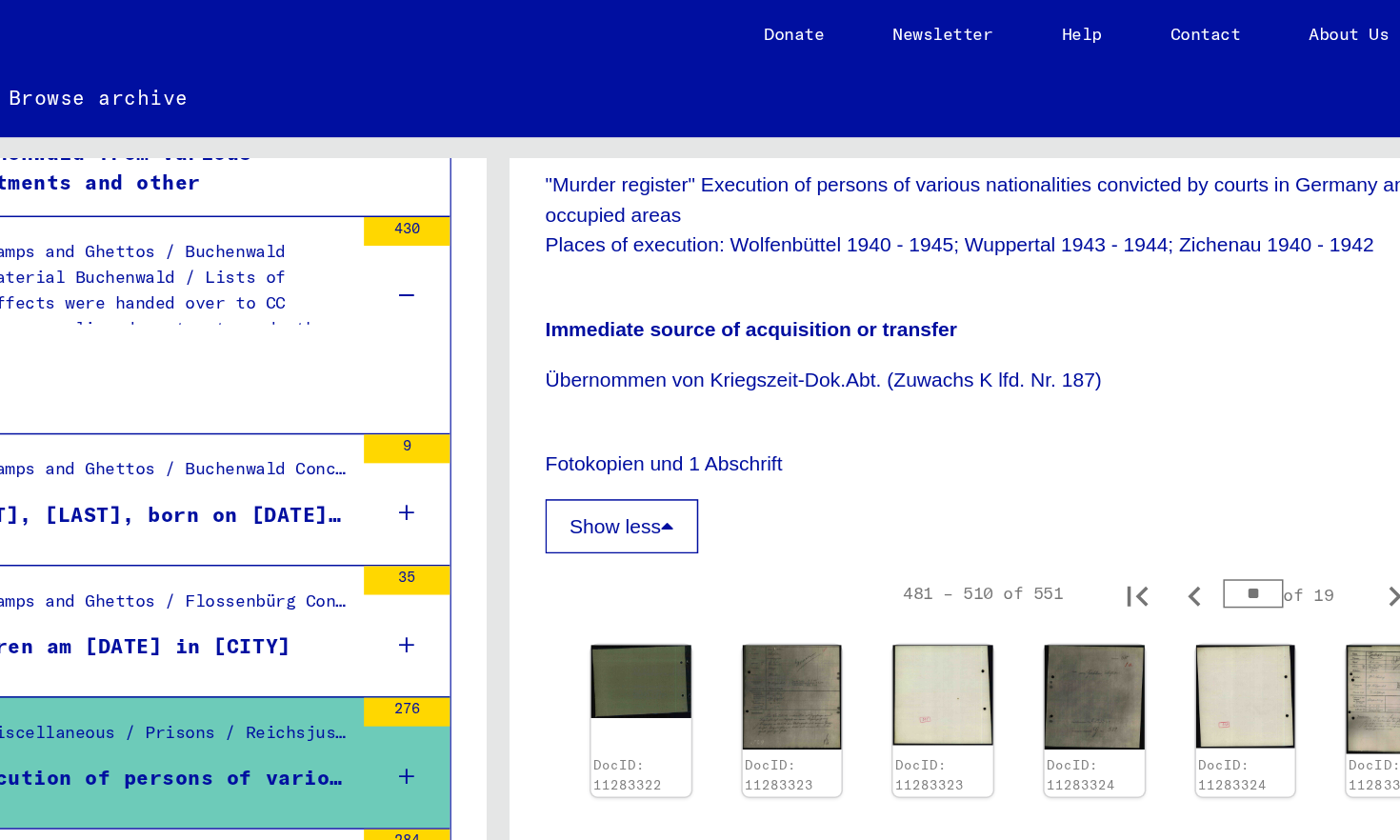 scroll, scrollTop: 396, scrollLeft: 0, axis: vertical 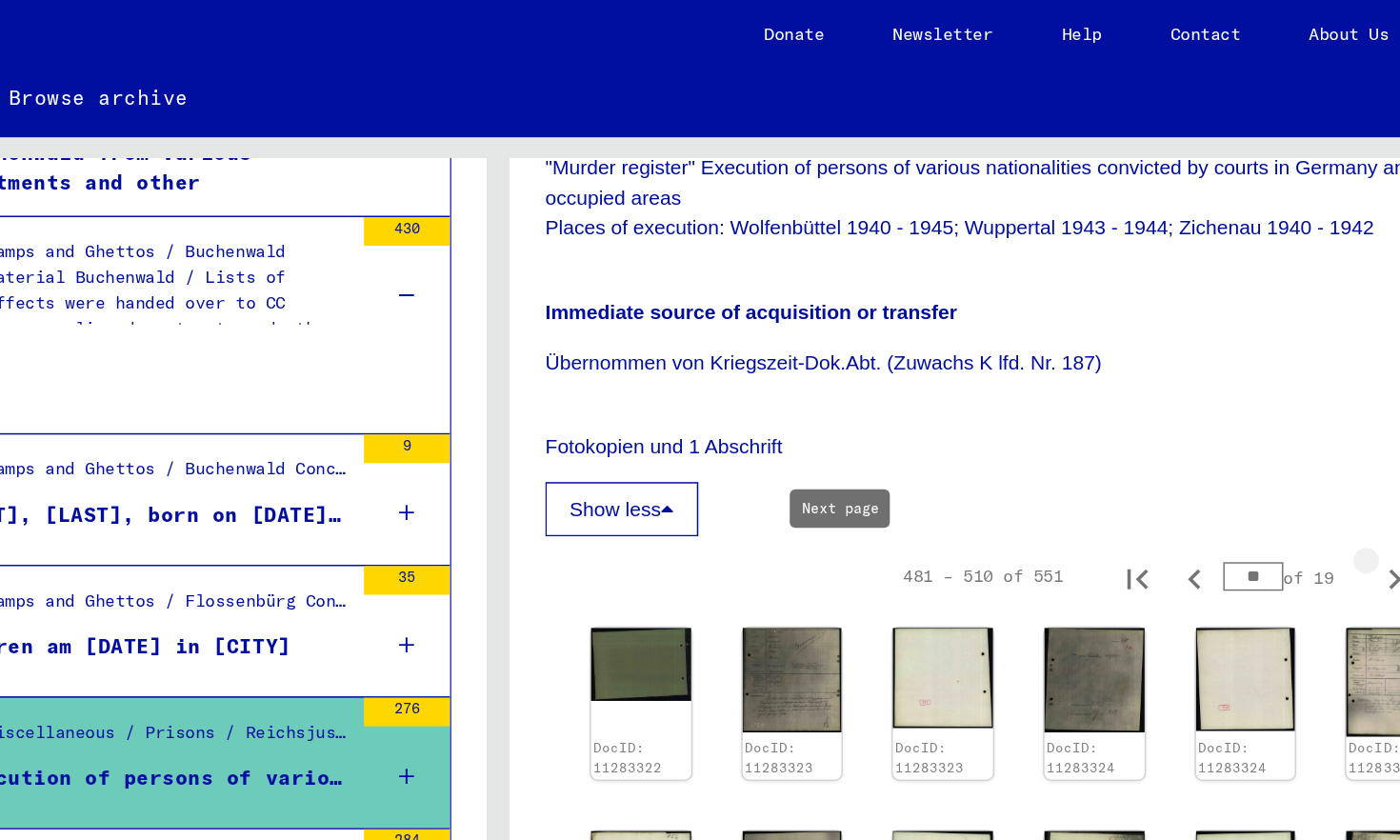 click 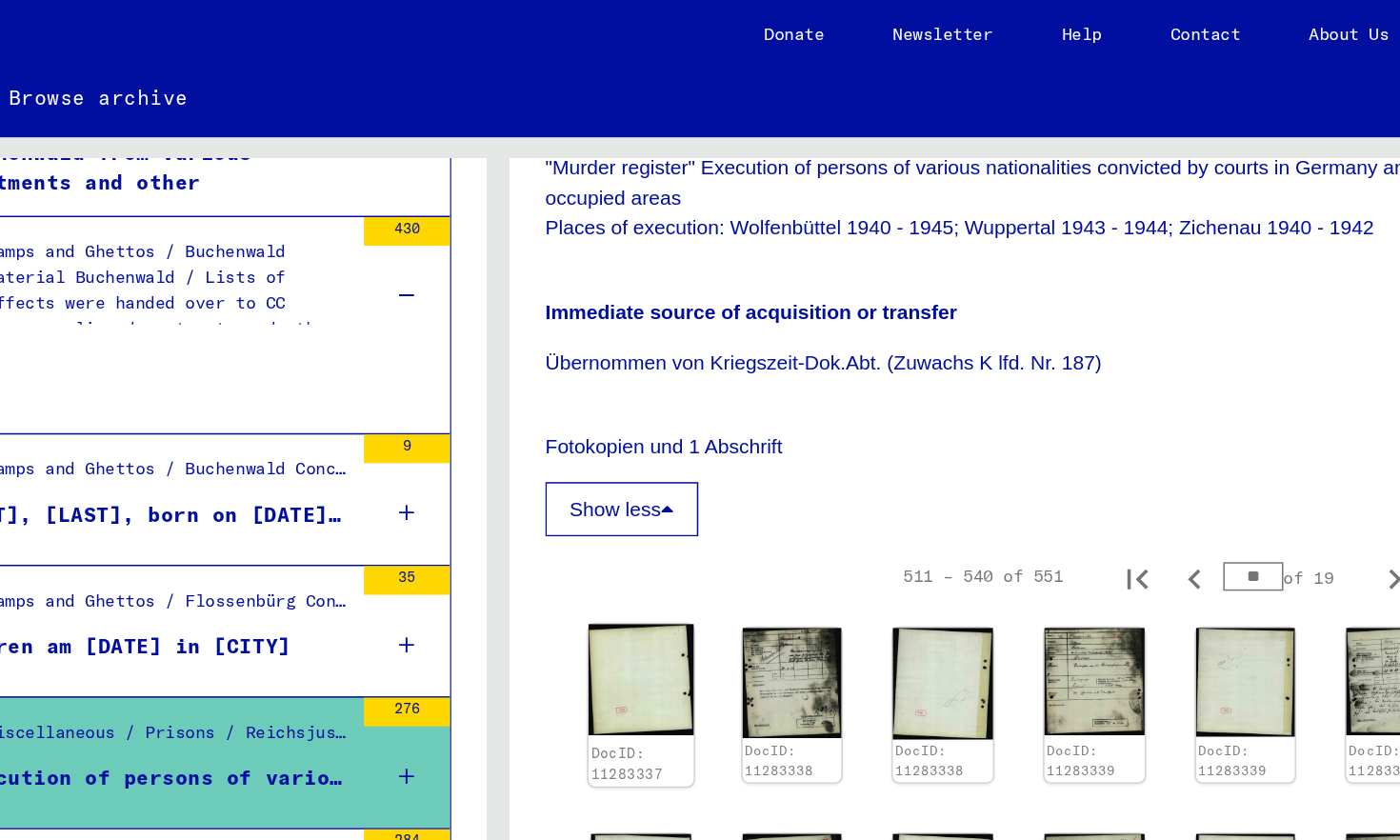 click 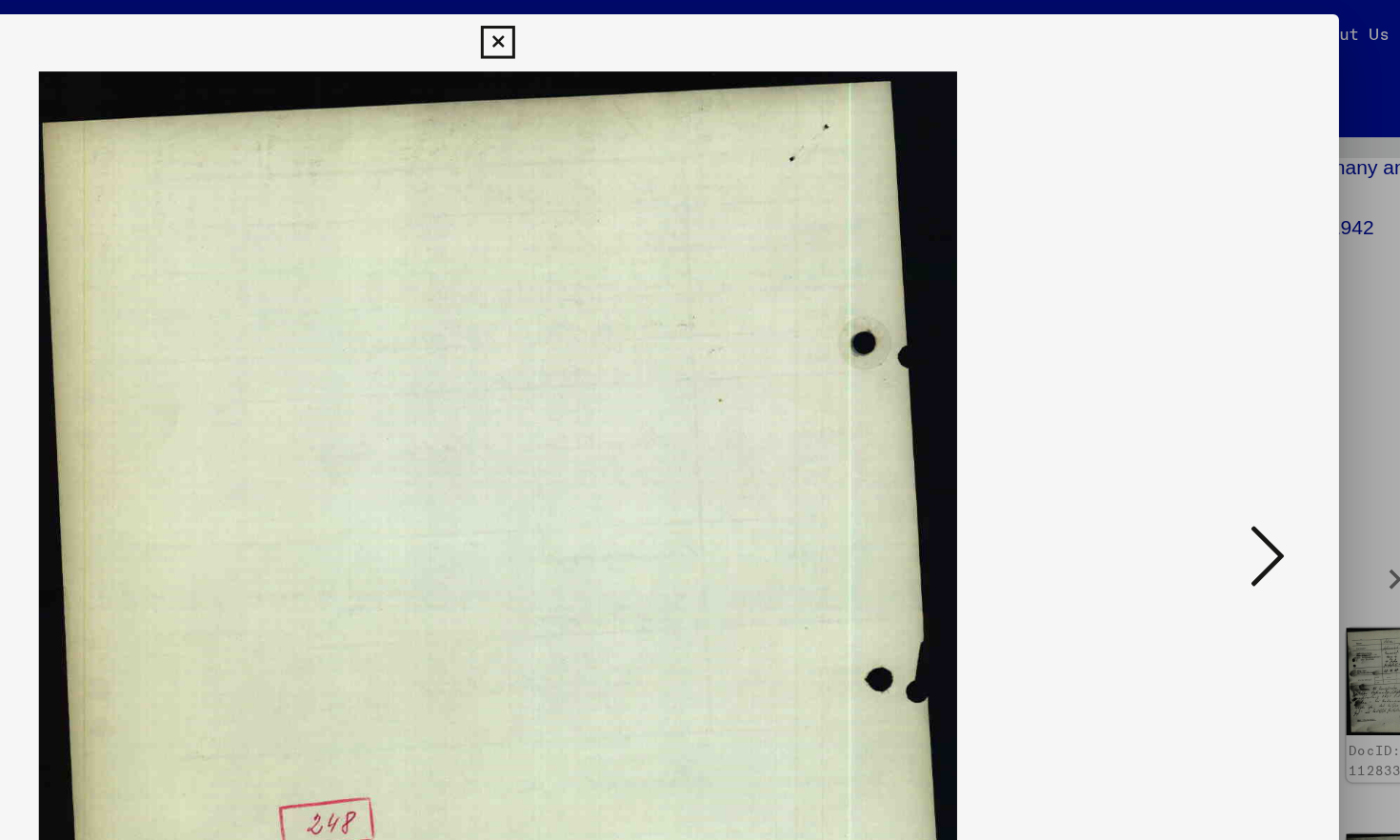 click at bounding box center [1212, 370] 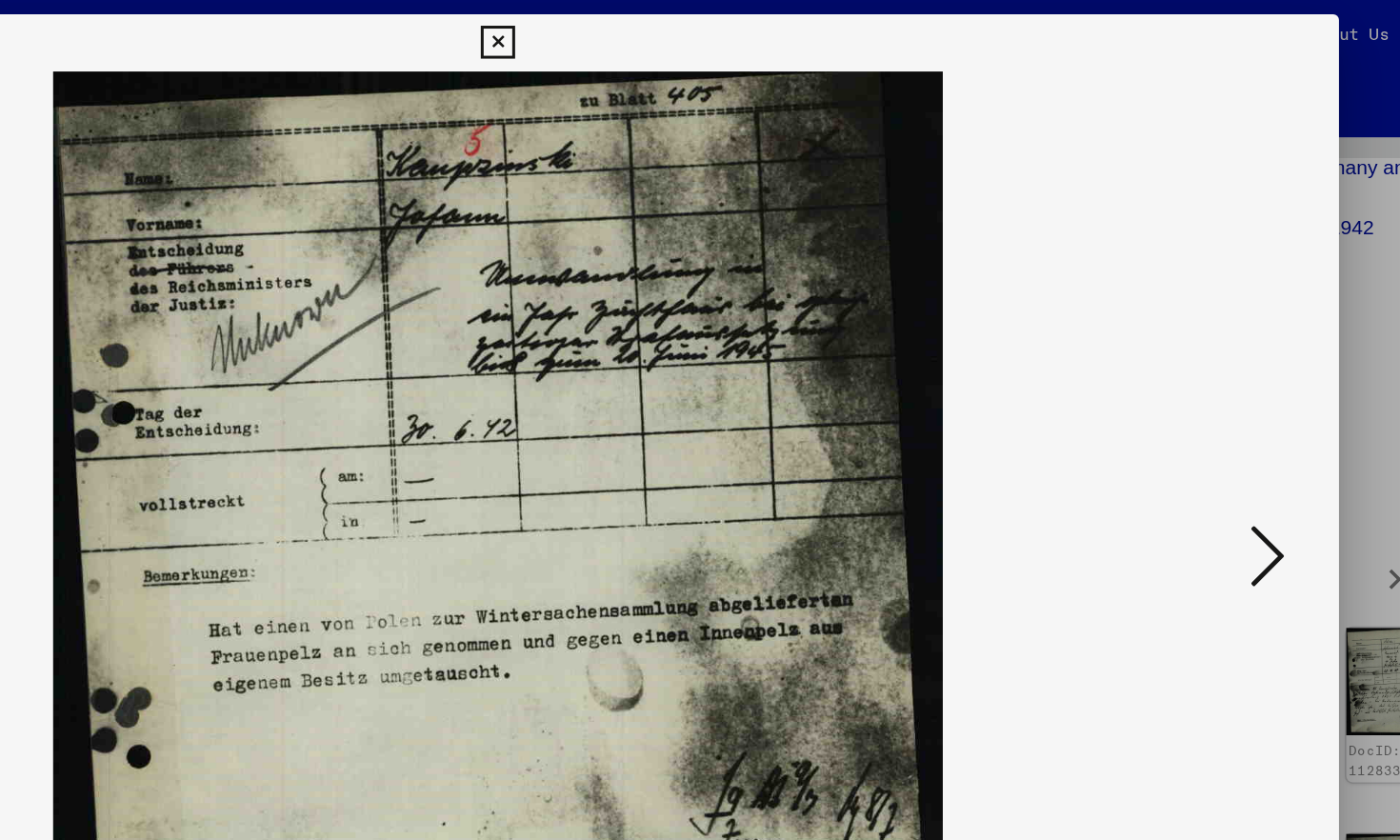 click at bounding box center [1212, 370] 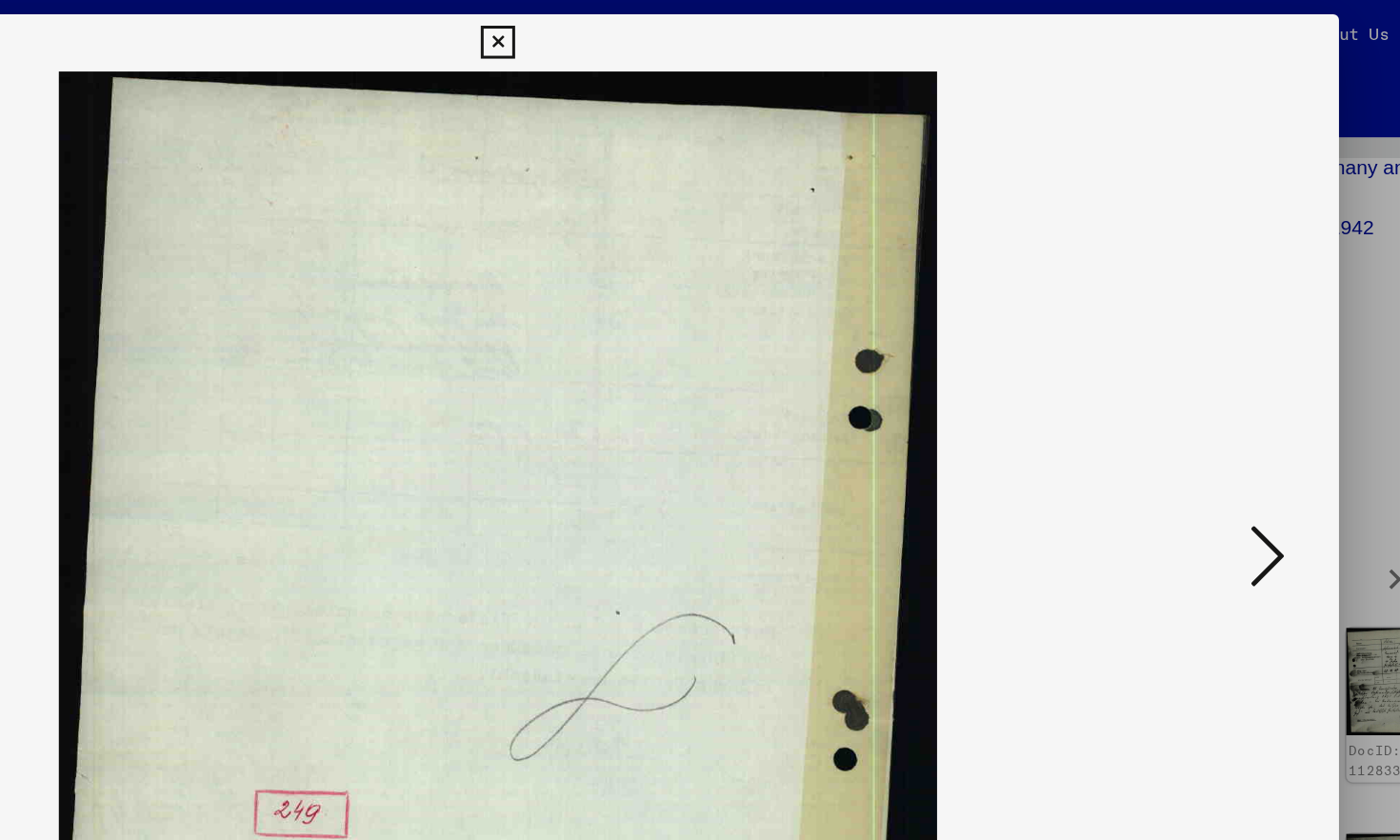 click at bounding box center [1212, 370] 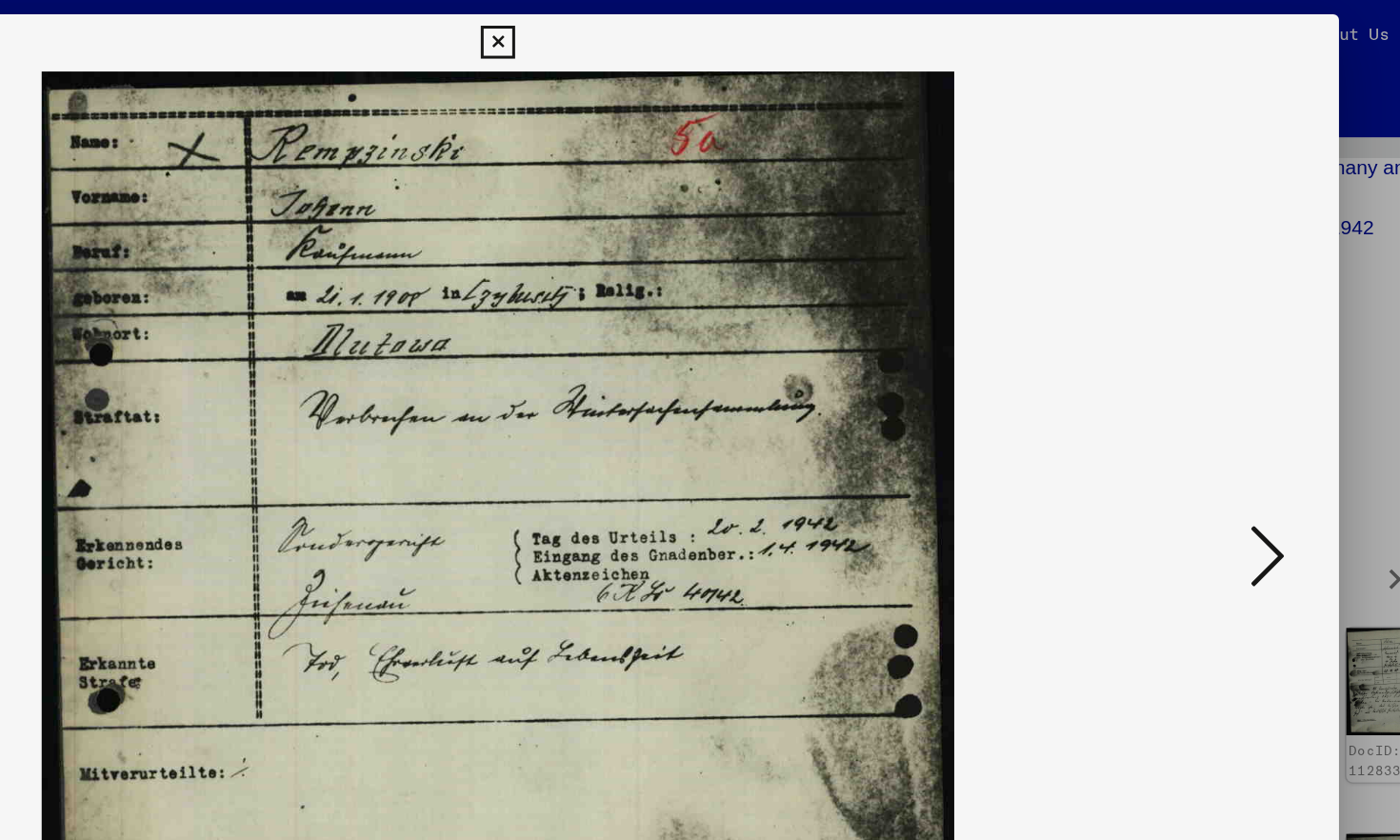 click at bounding box center (1212, 370) 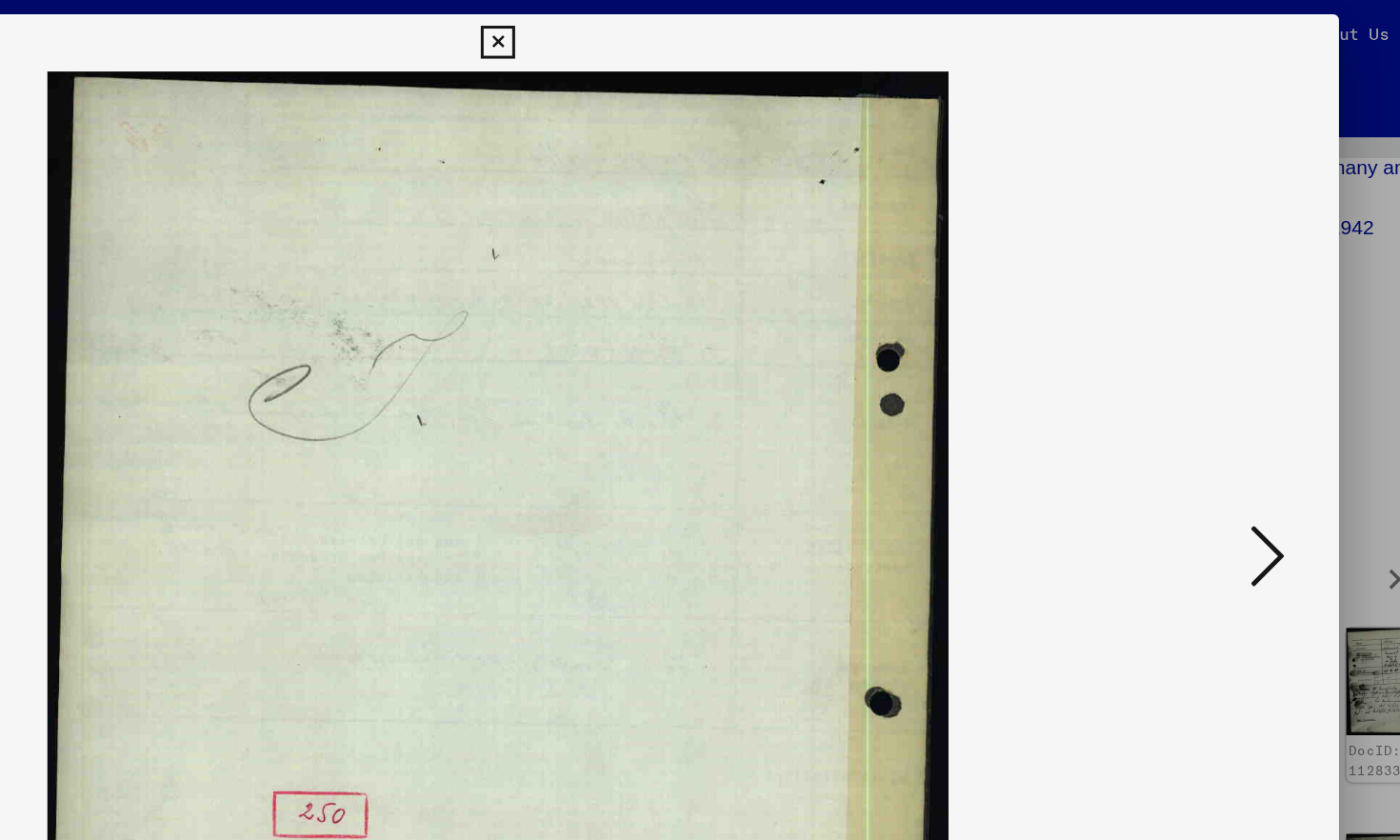 click at bounding box center (1212, 370) 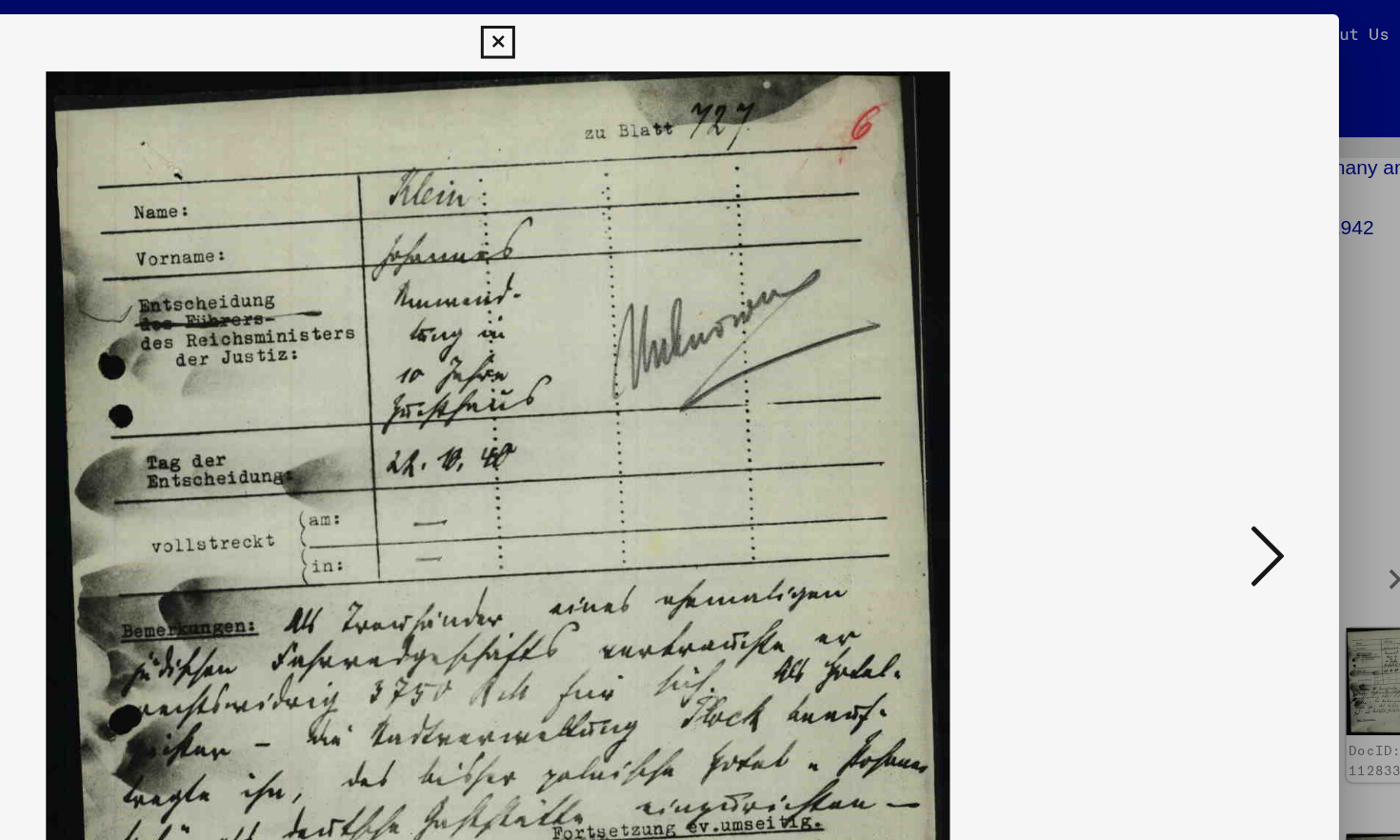 click at bounding box center [1212, 370] 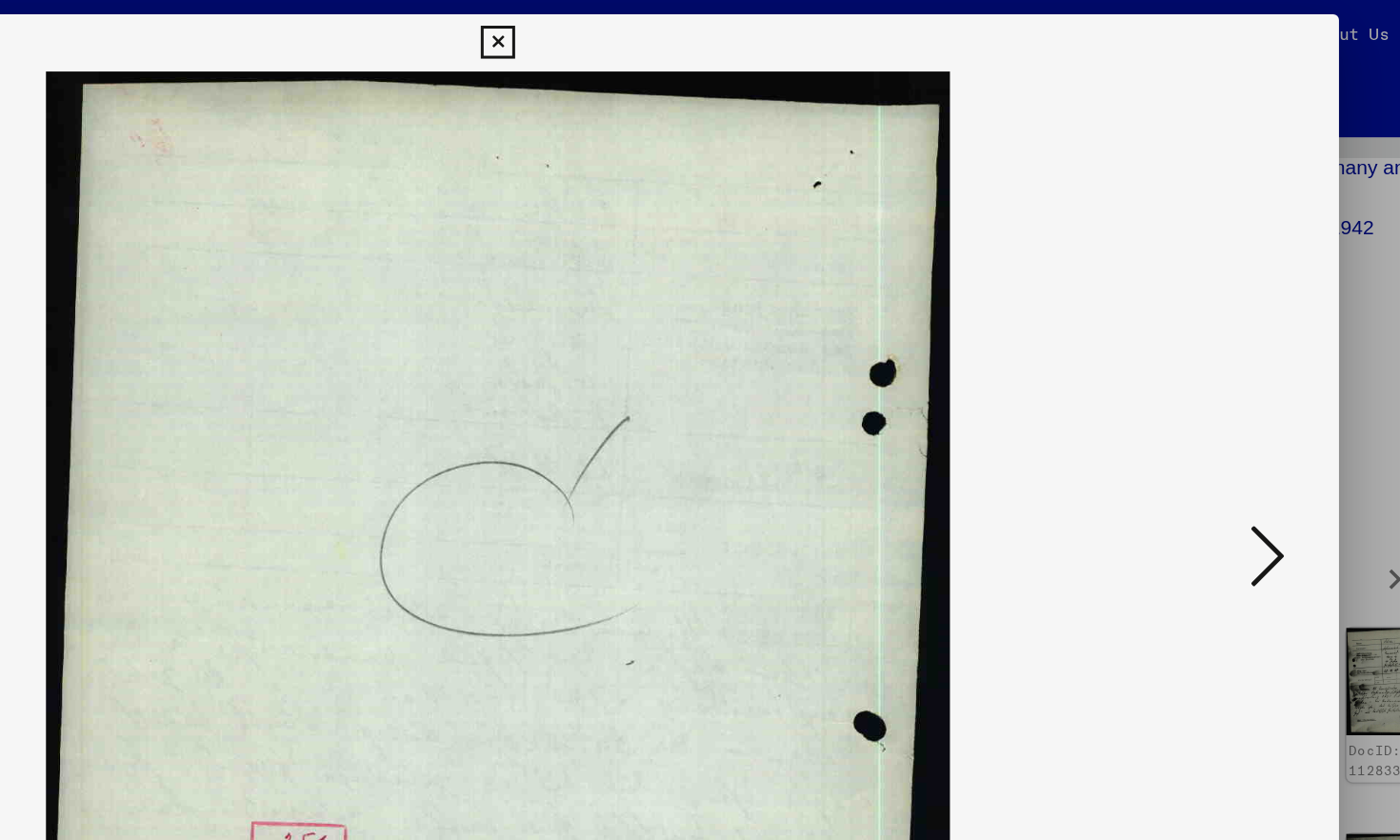 click at bounding box center (1212, 370) 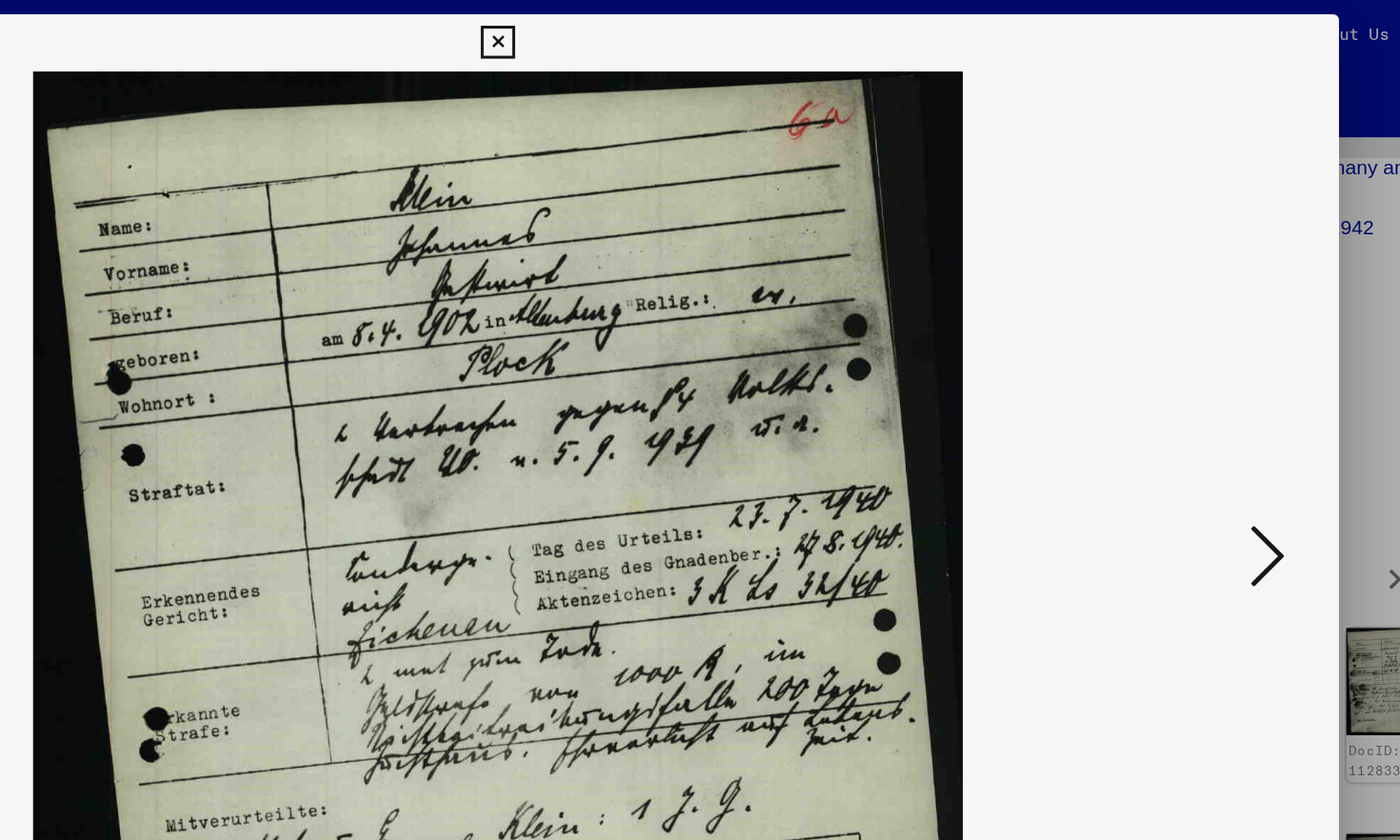 click at bounding box center [1212, 370] 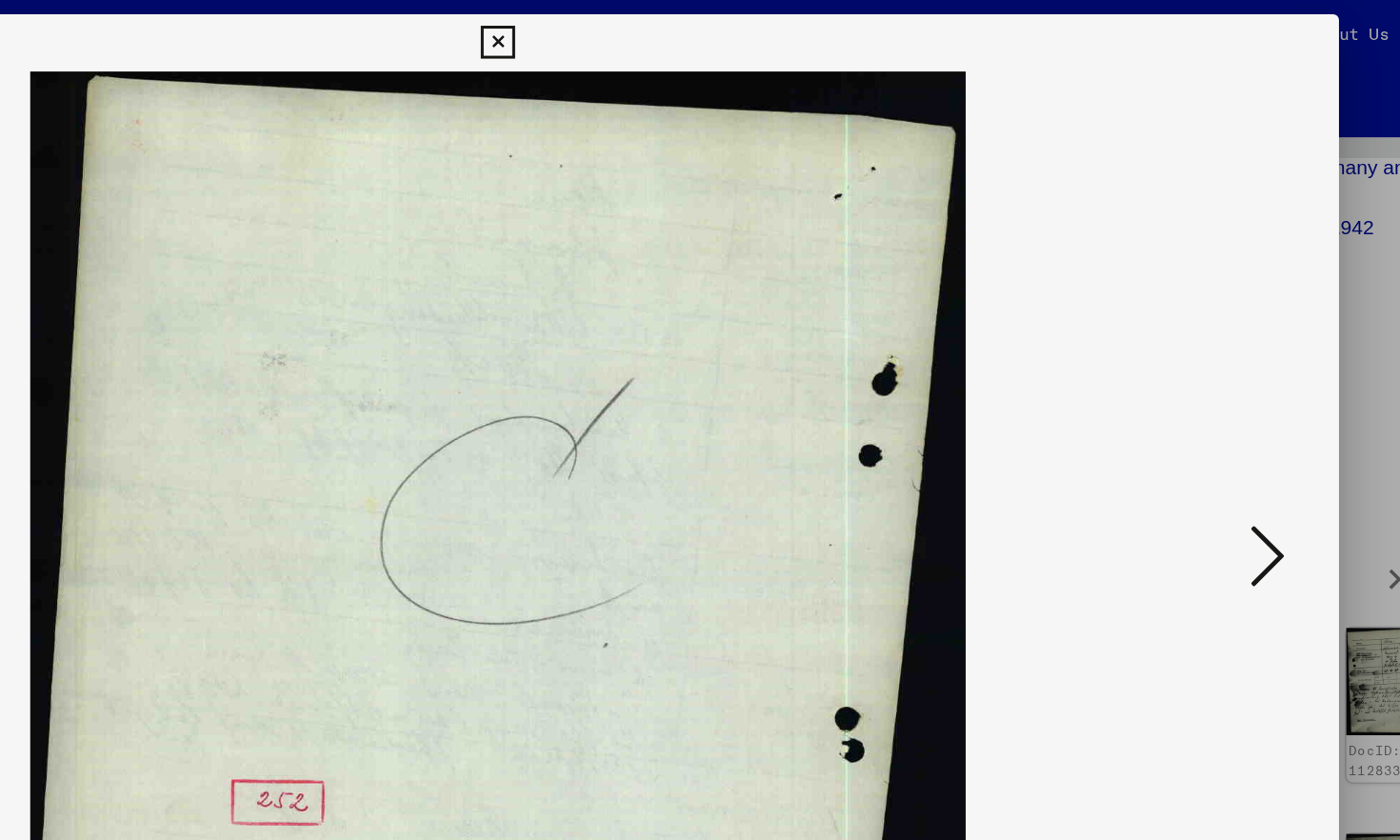 click at bounding box center [1212, 370] 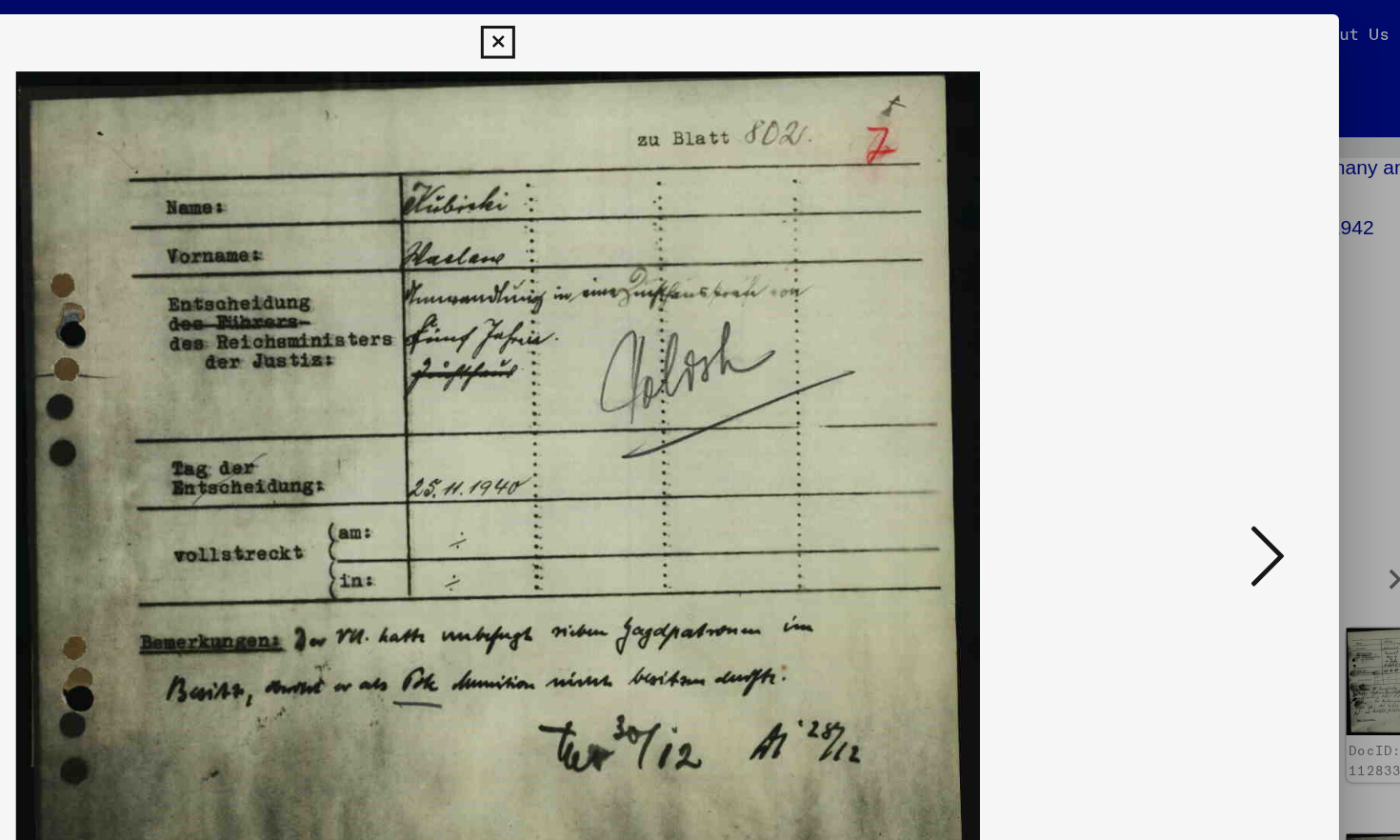 click at bounding box center [1212, 370] 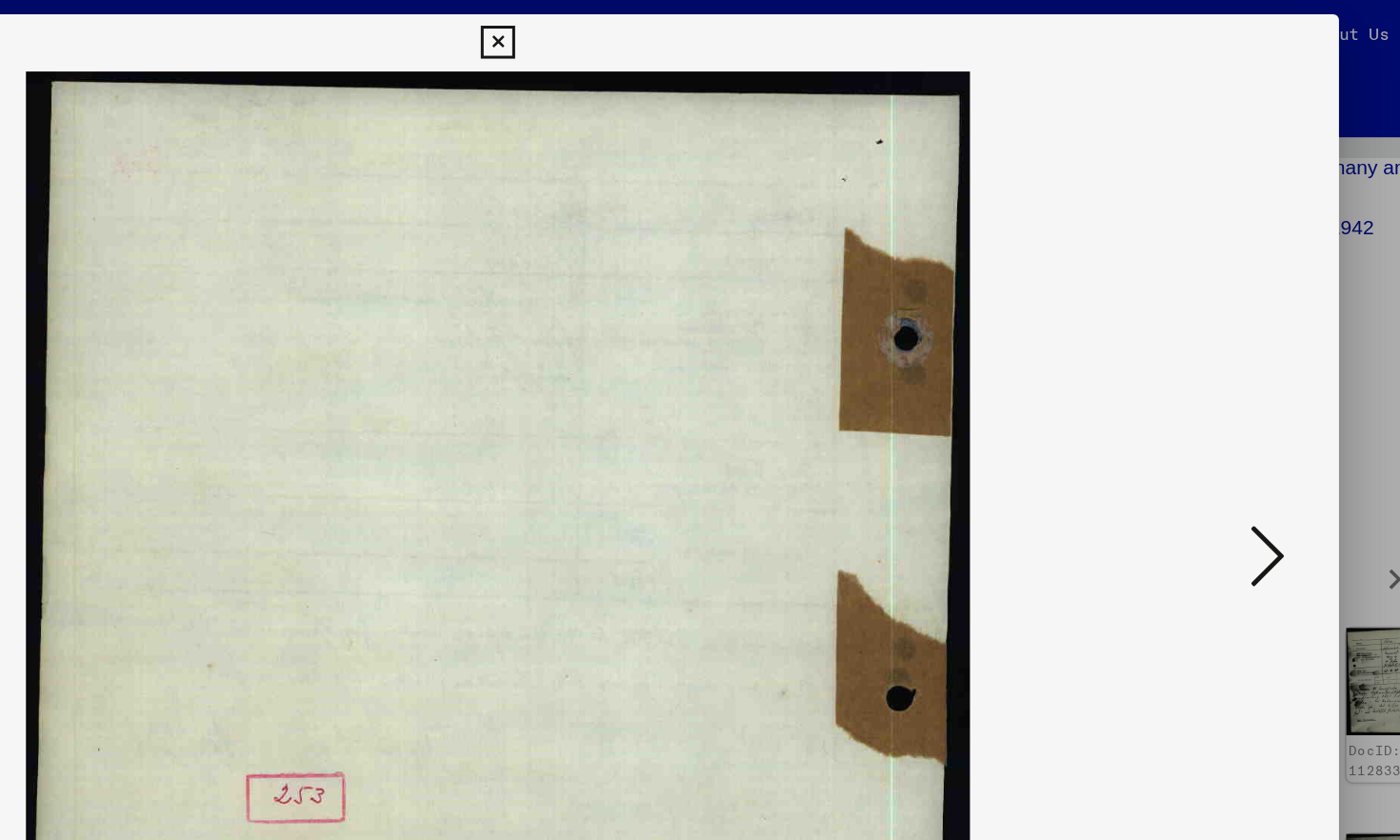 click at bounding box center (1212, 370) 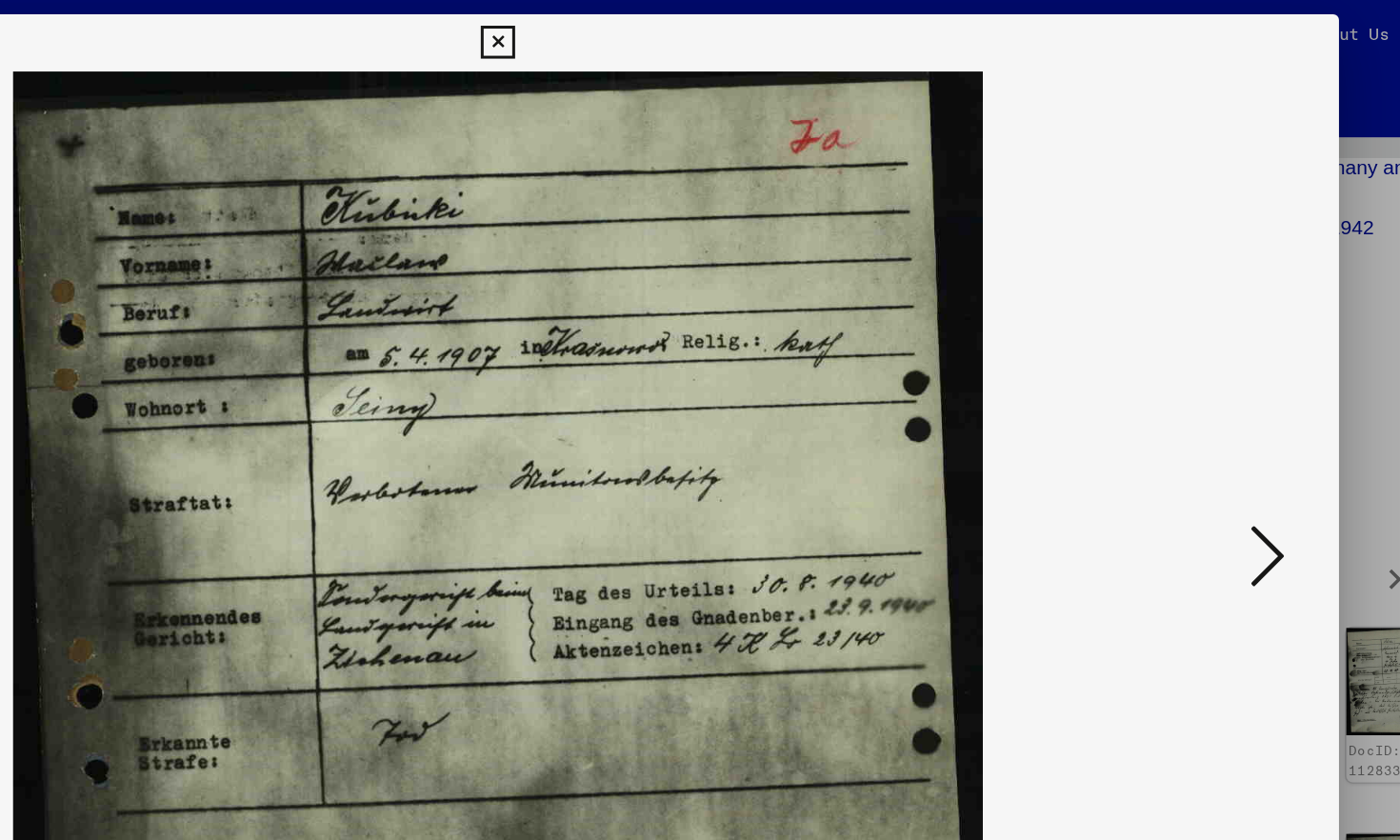 click at bounding box center [1212, 370] 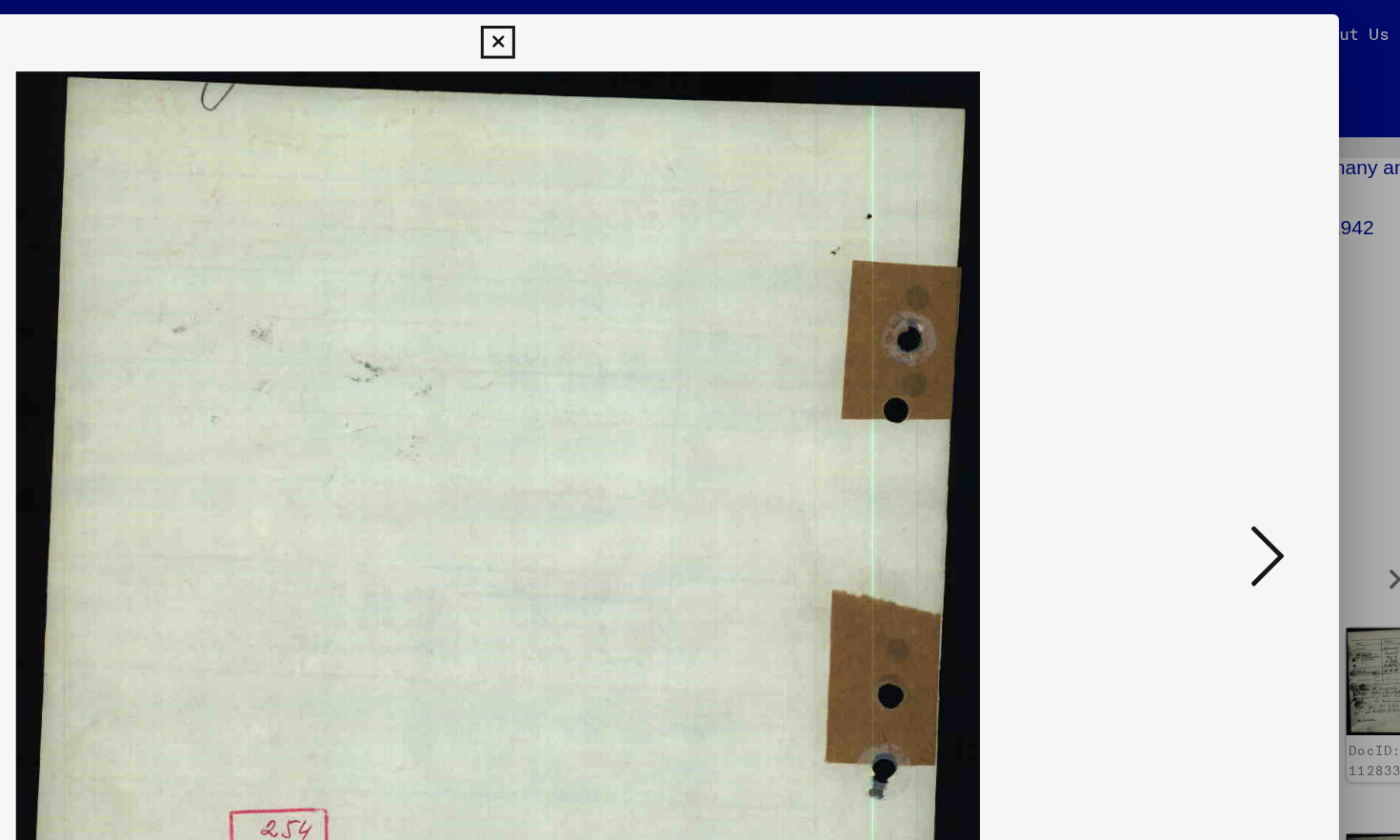 click at bounding box center (1212, 370) 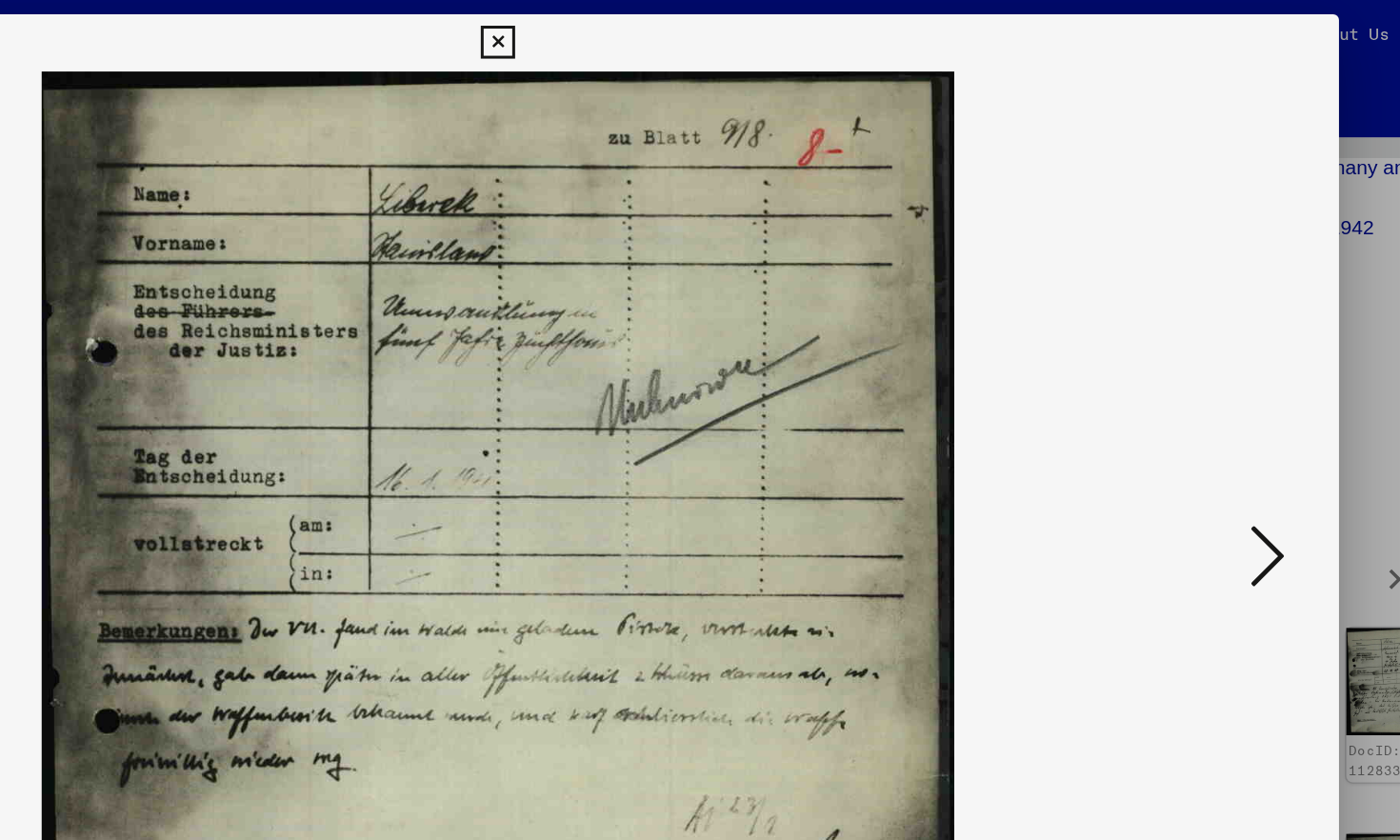 click at bounding box center (1212, 370) 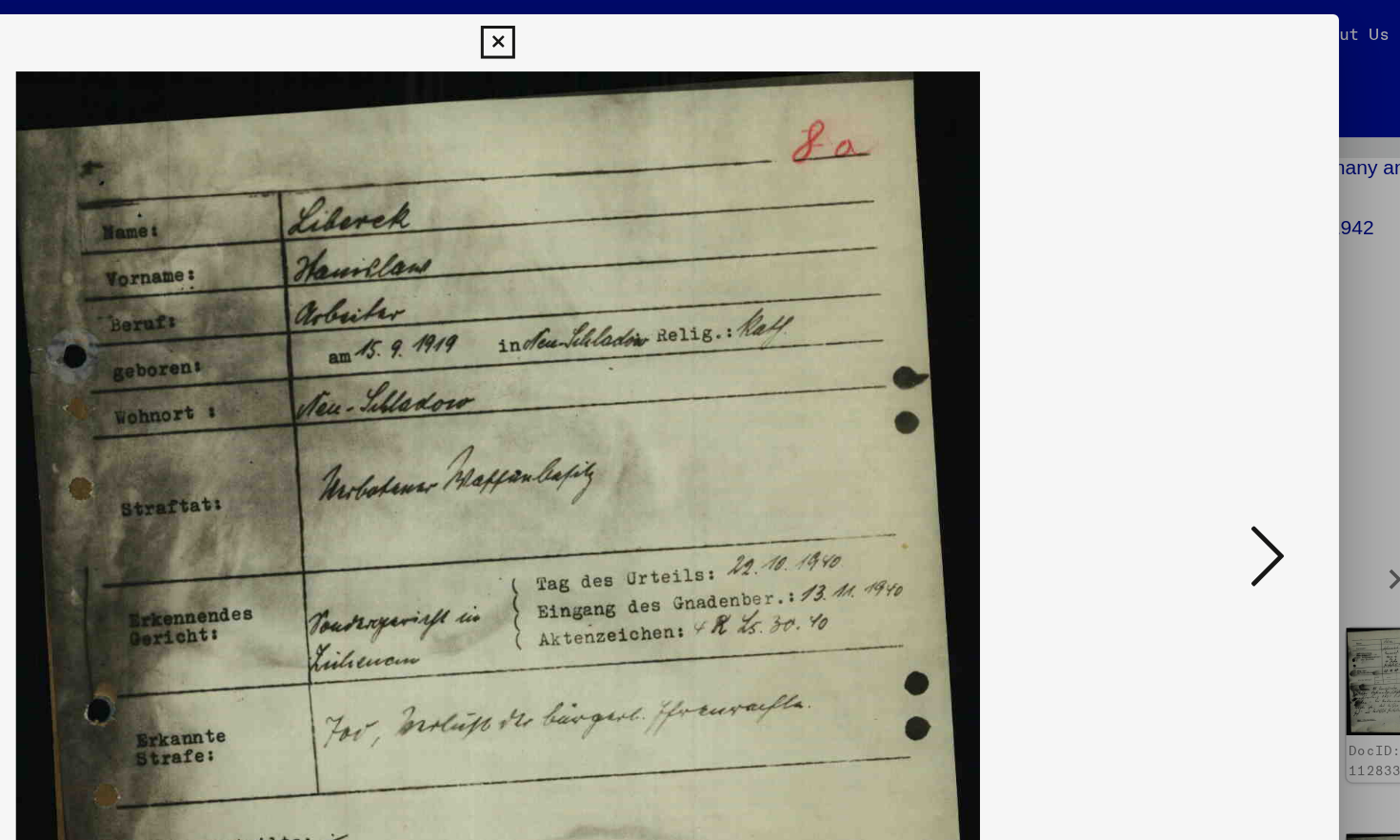 click at bounding box center (1212, 370) 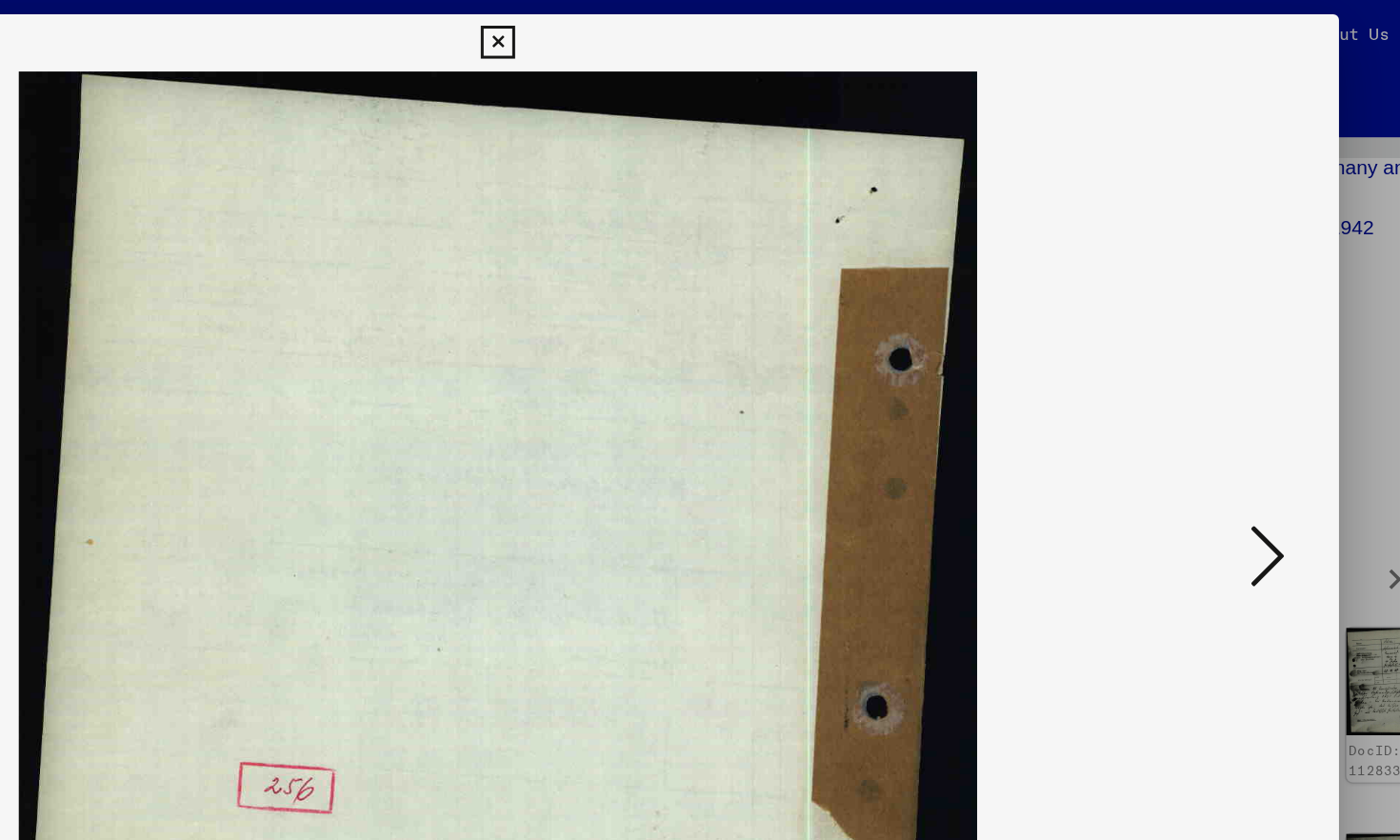 click at bounding box center [1212, 370] 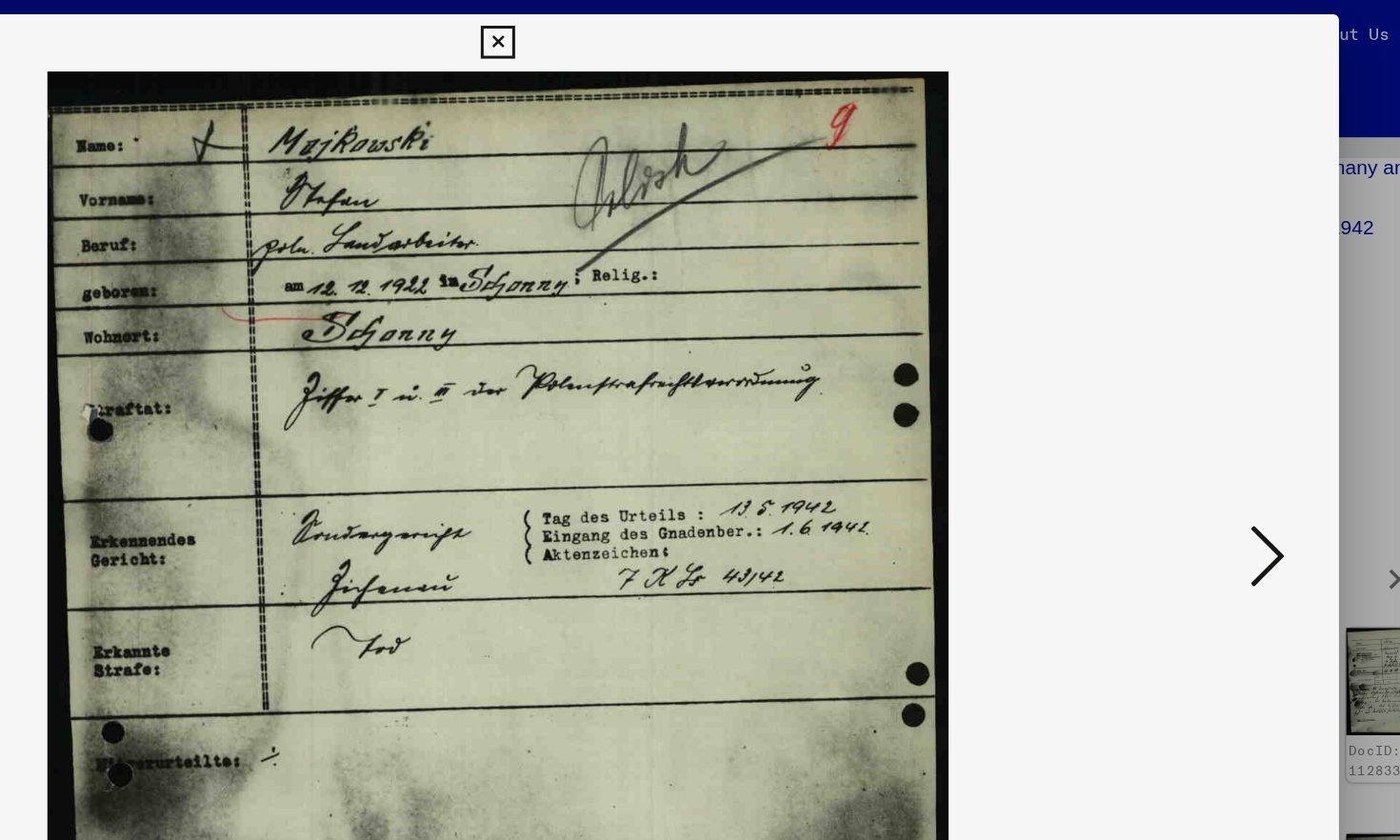 click at bounding box center (1212, 370) 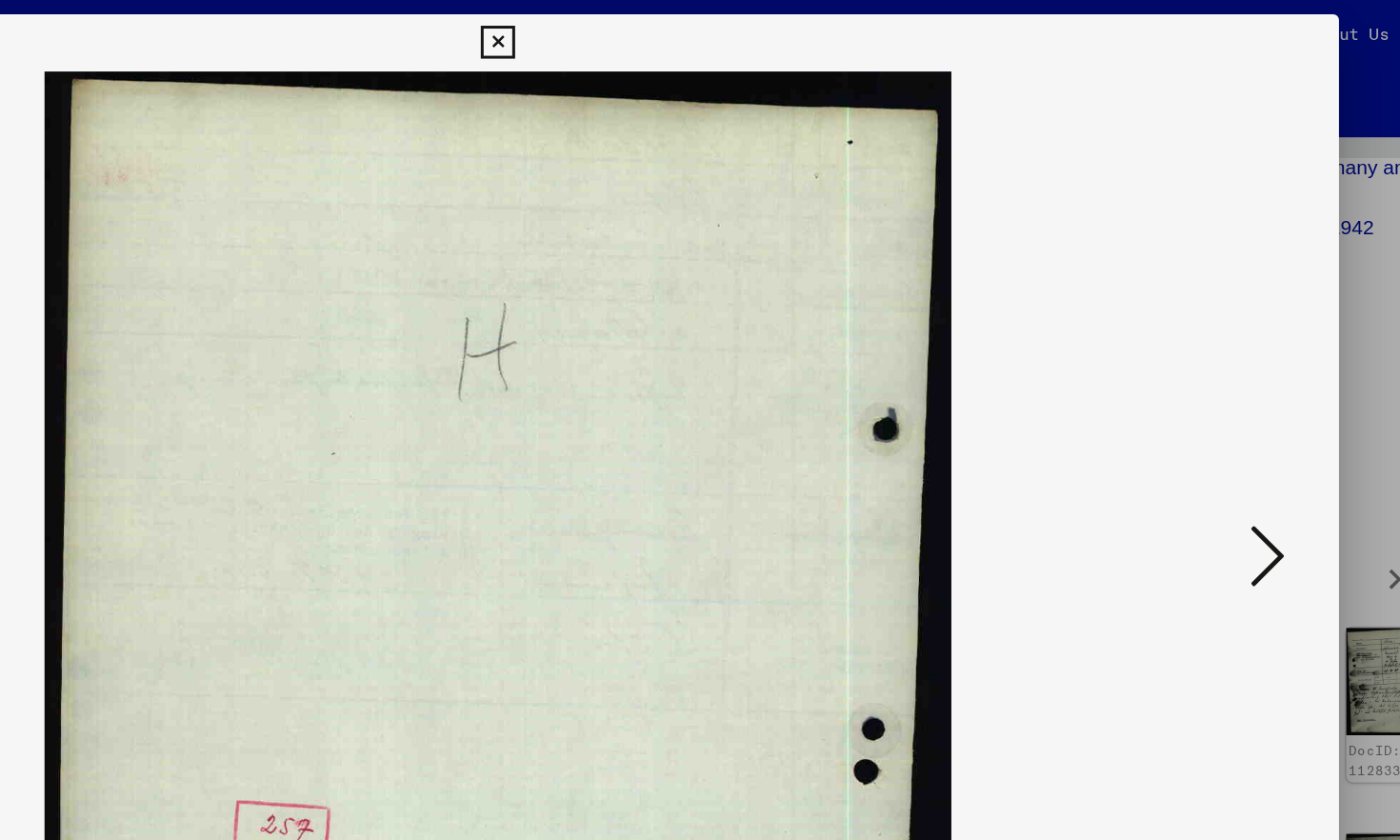 click at bounding box center [1212, 370] 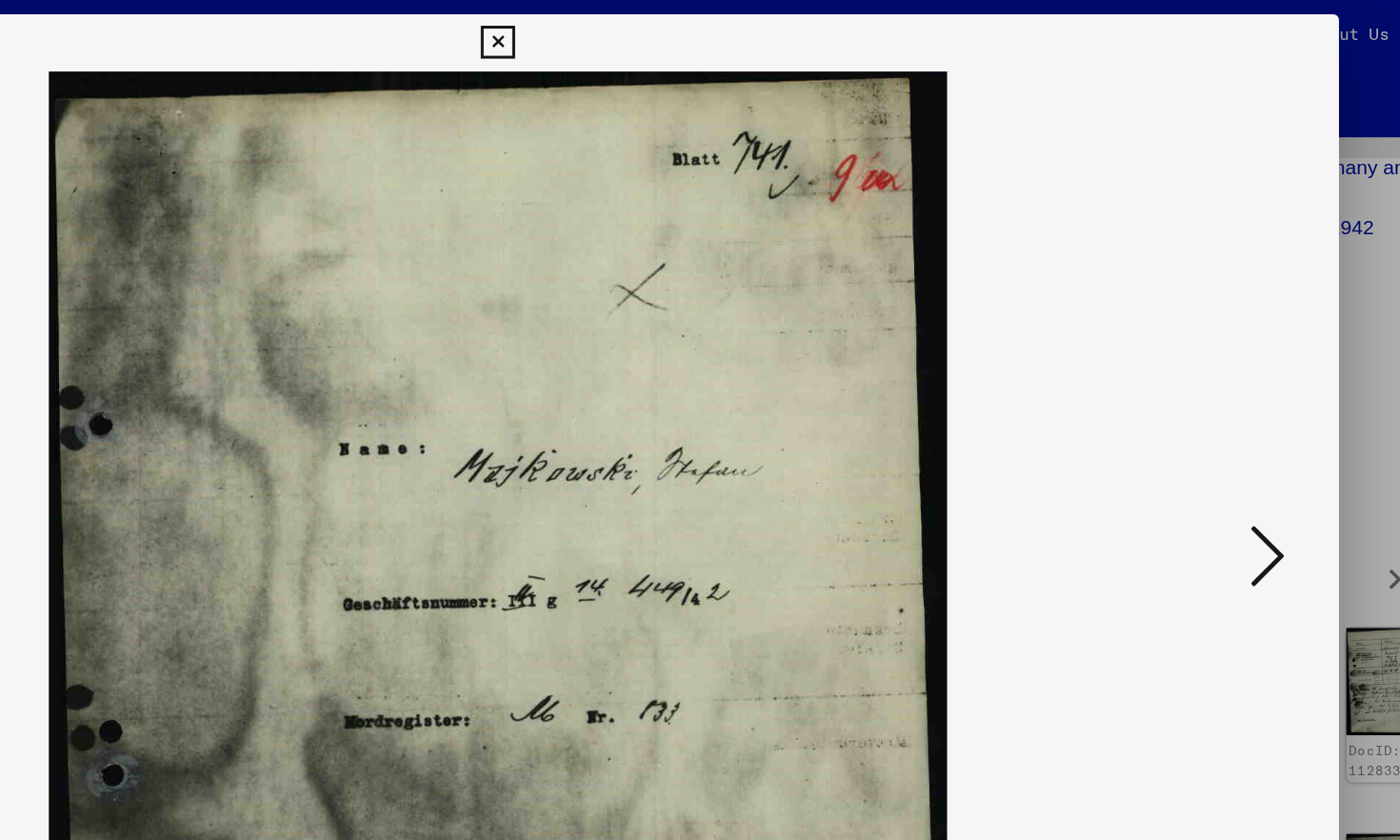 click at bounding box center (1212, 370) 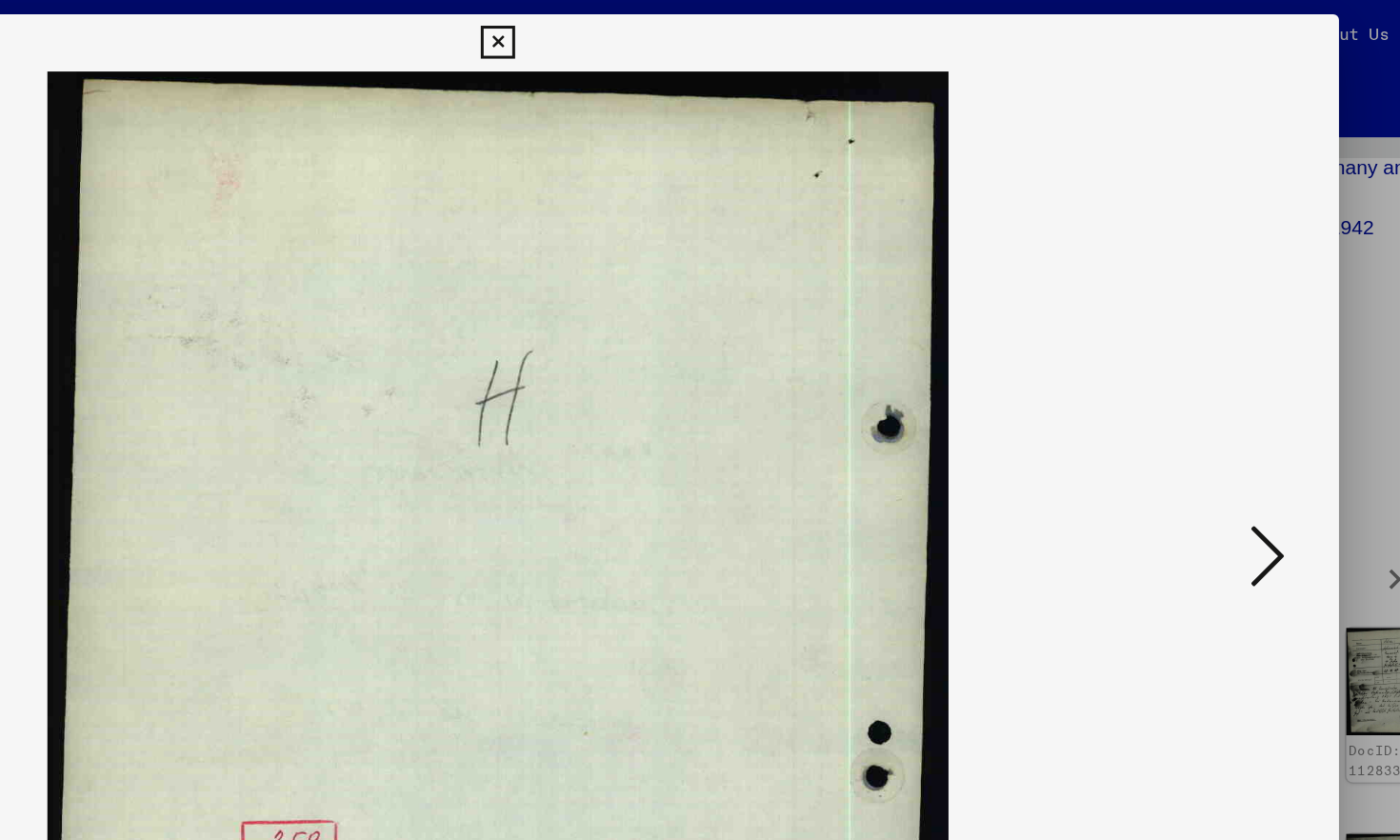 click at bounding box center [1212, 370] 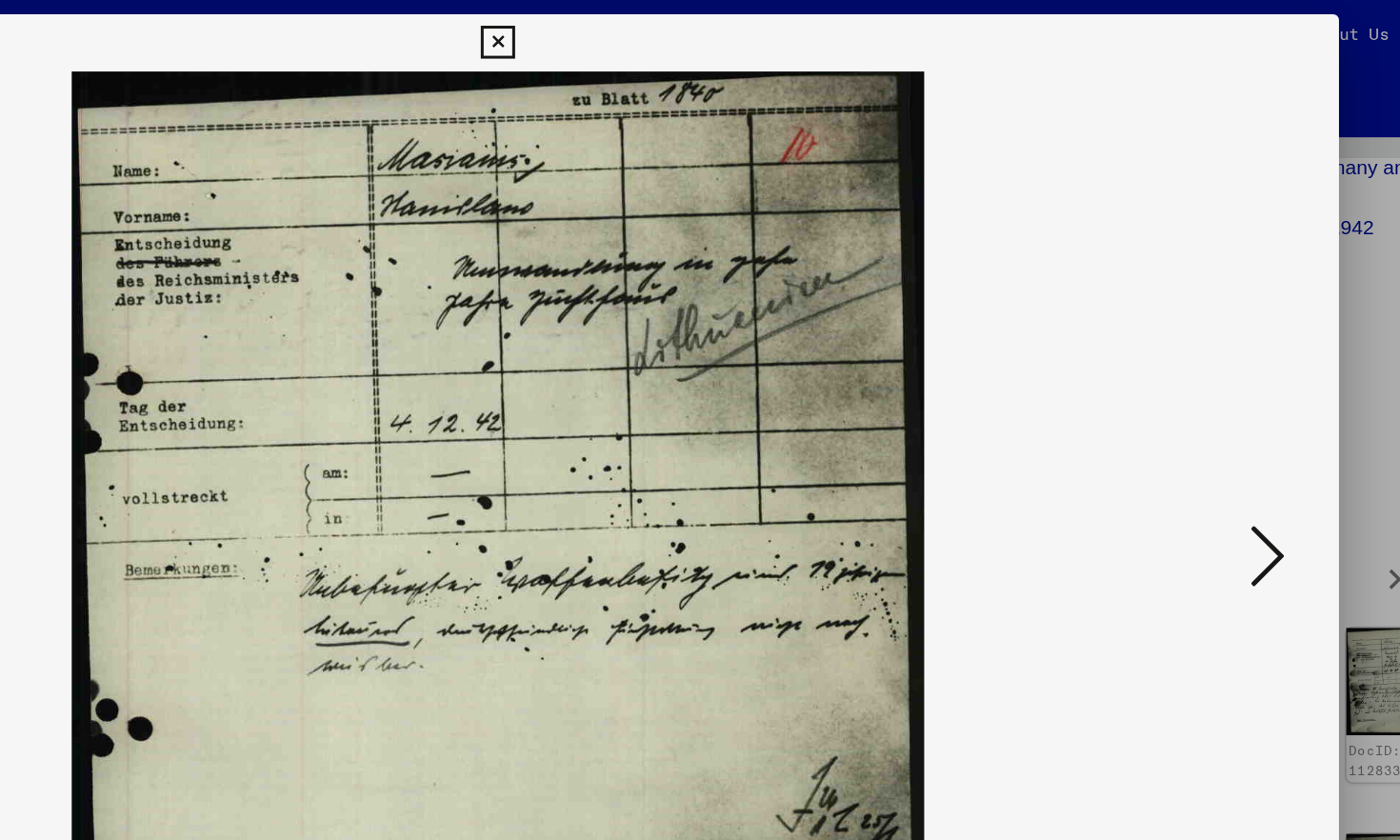 click at bounding box center [1212, 370] 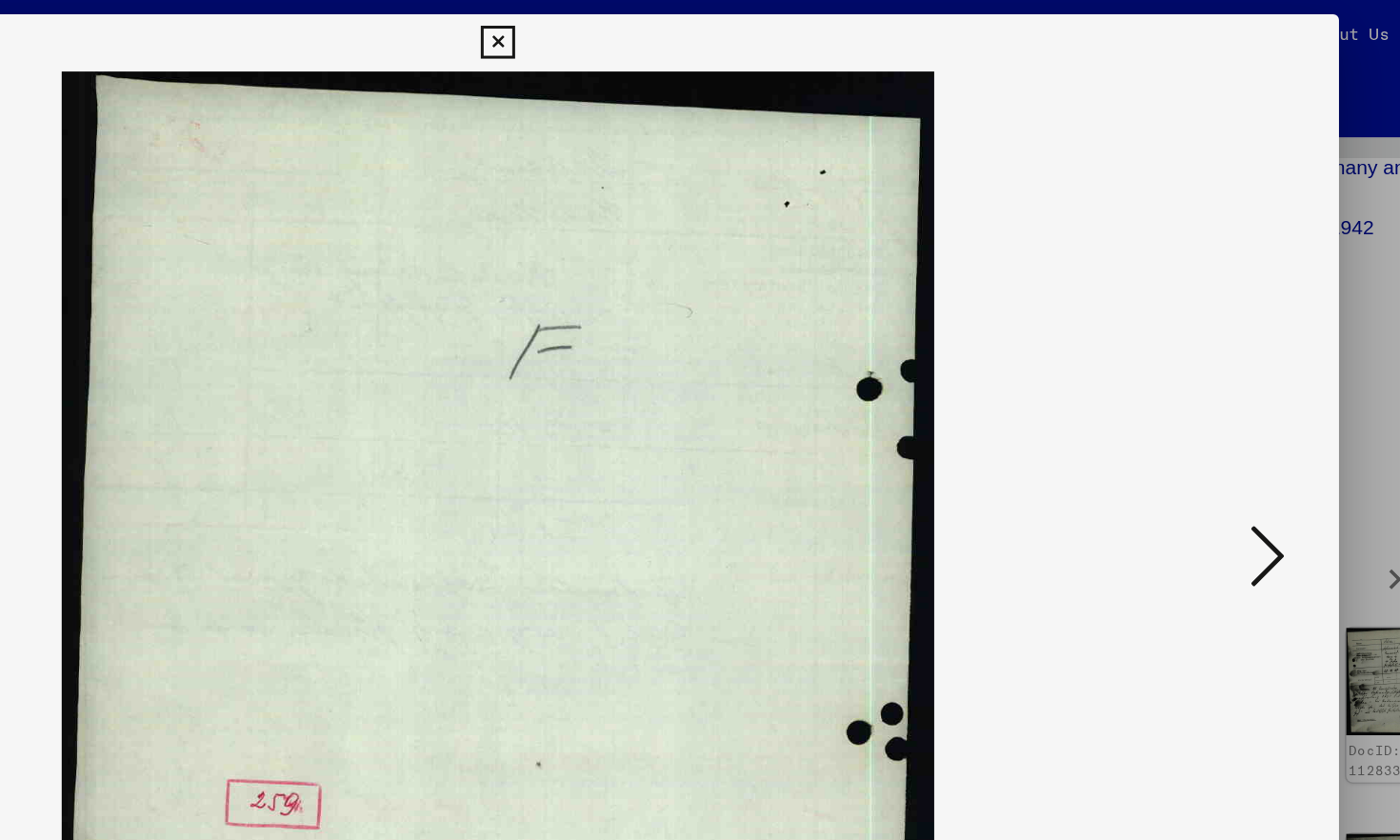 click at bounding box center (1212, 370) 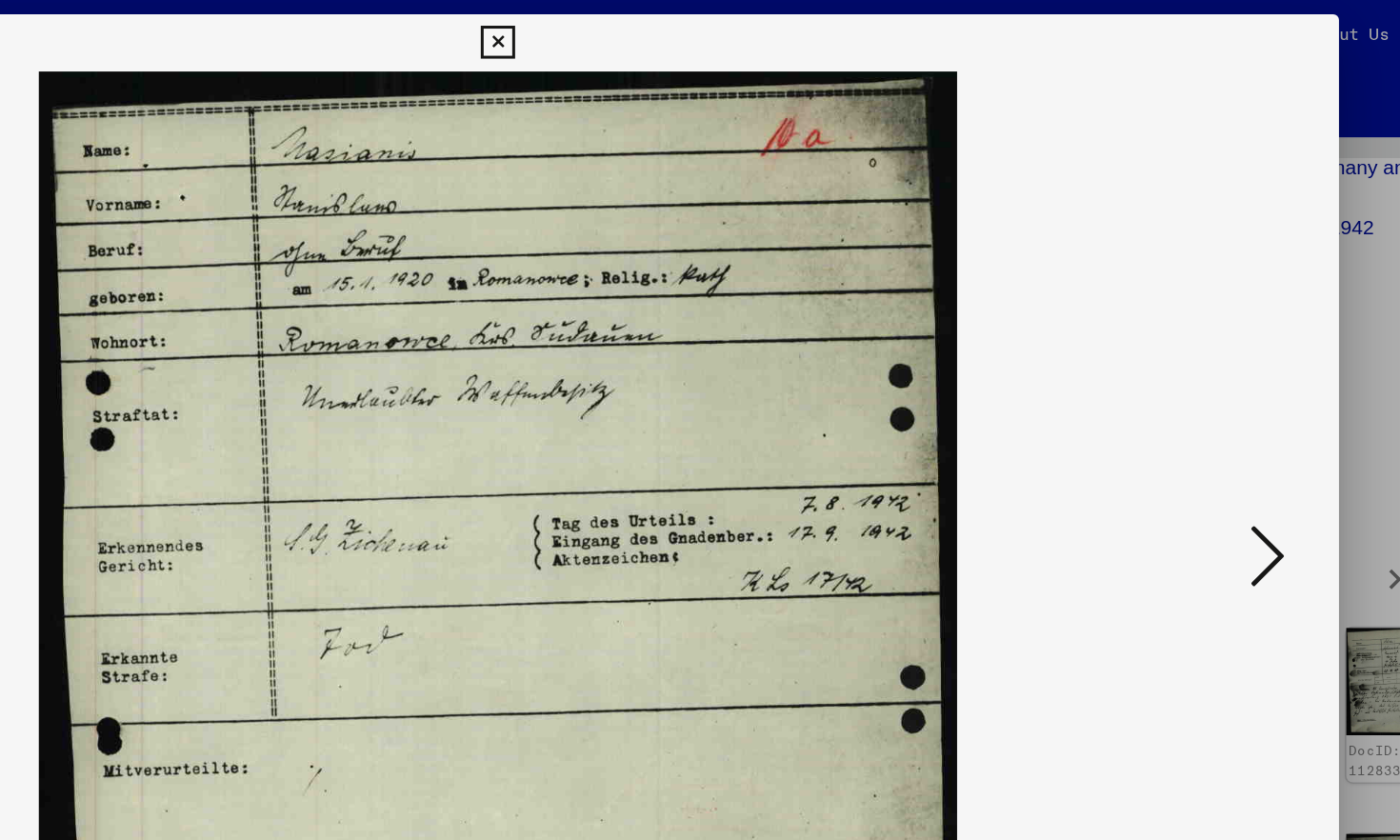 click at bounding box center (1212, 370) 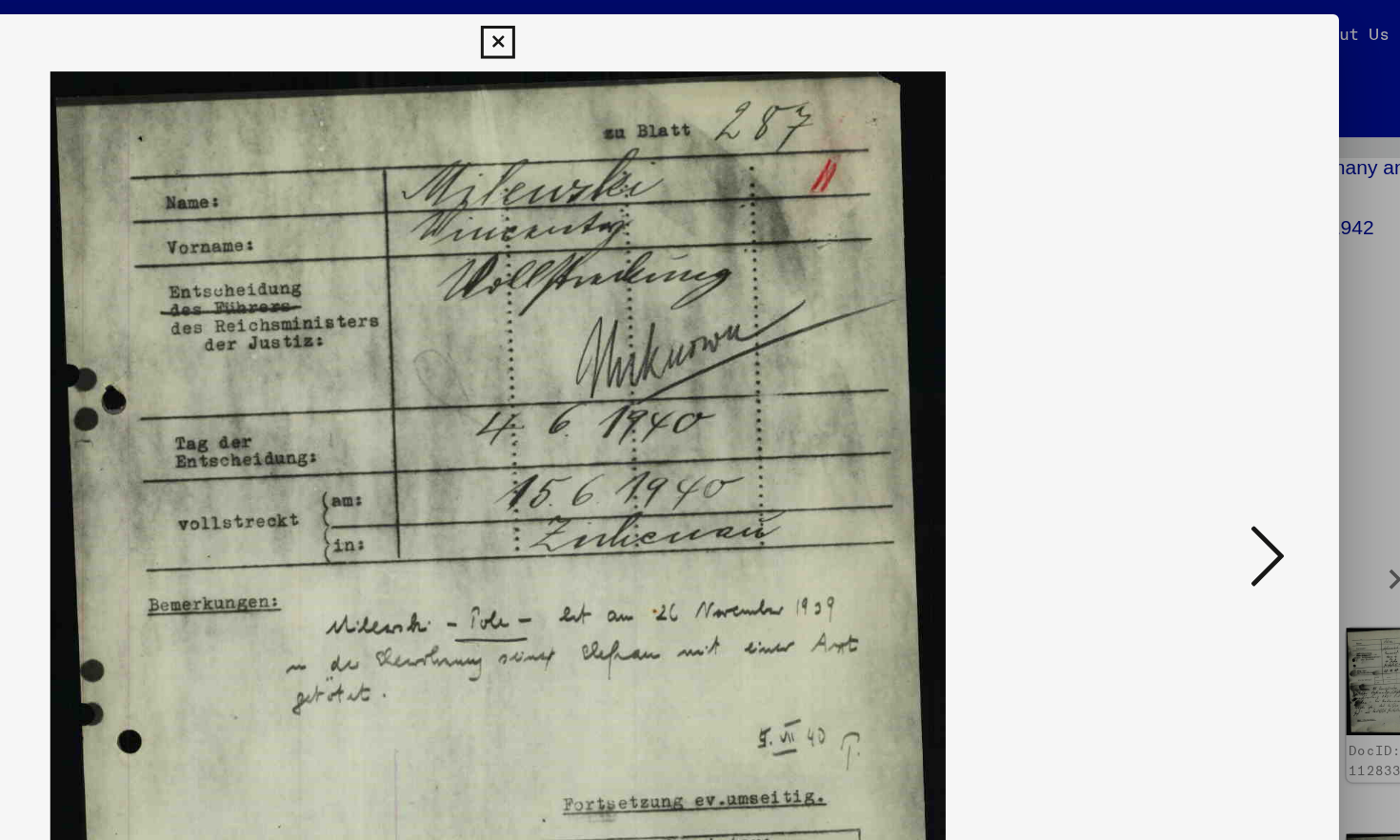 click at bounding box center [1212, 370] 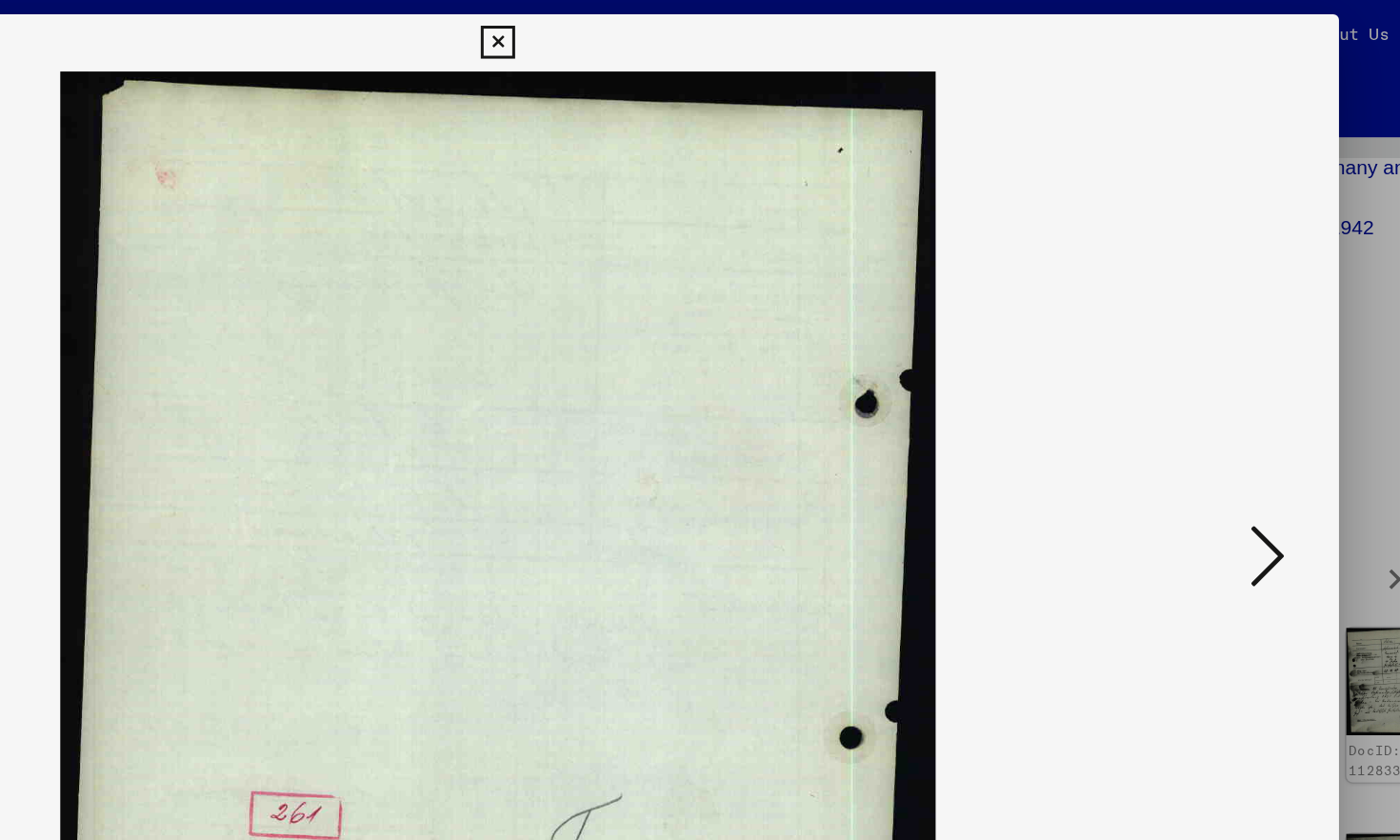 click at bounding box center (1212, 370) 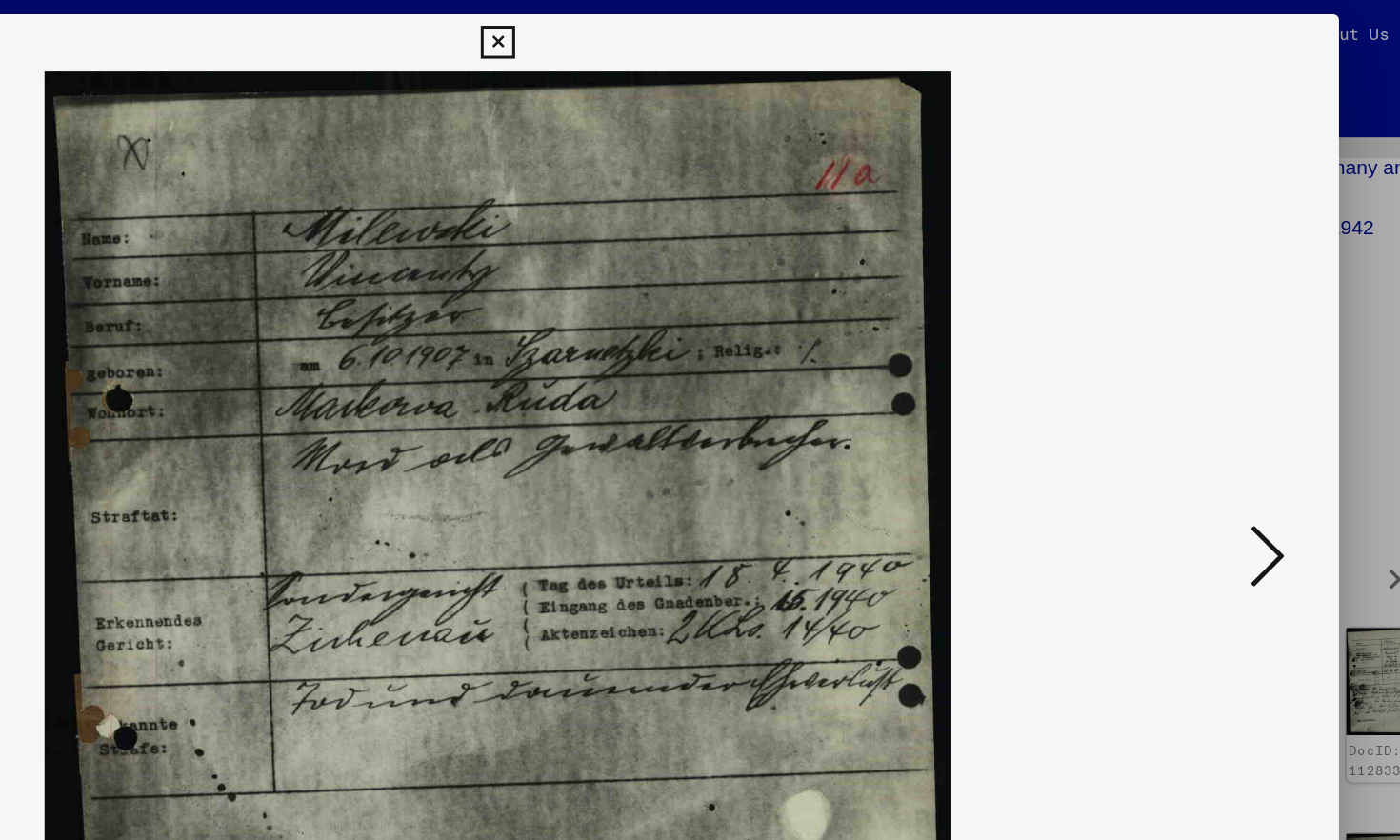 click at bounding box center [1212, 370] 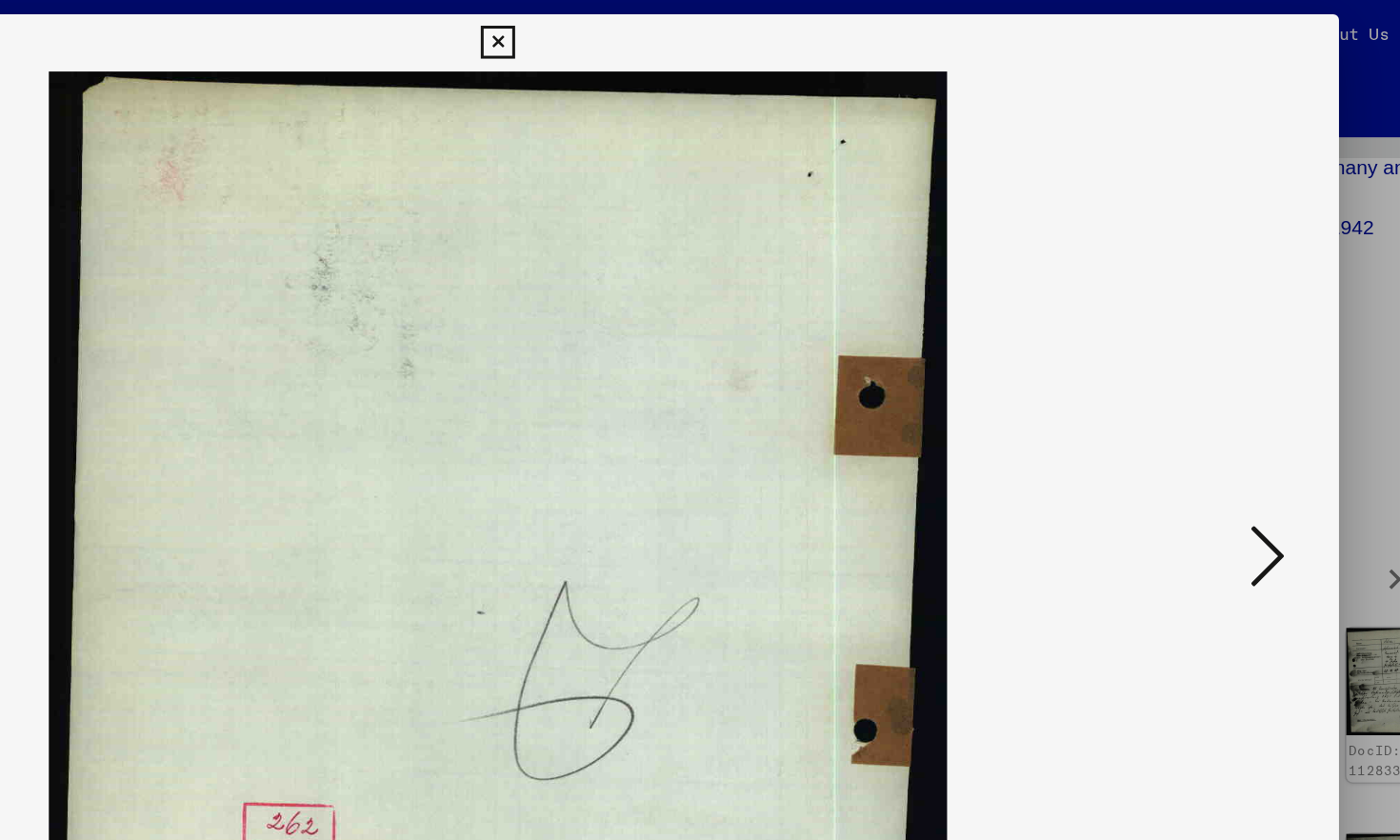 click at bounding box center (1212, 370) 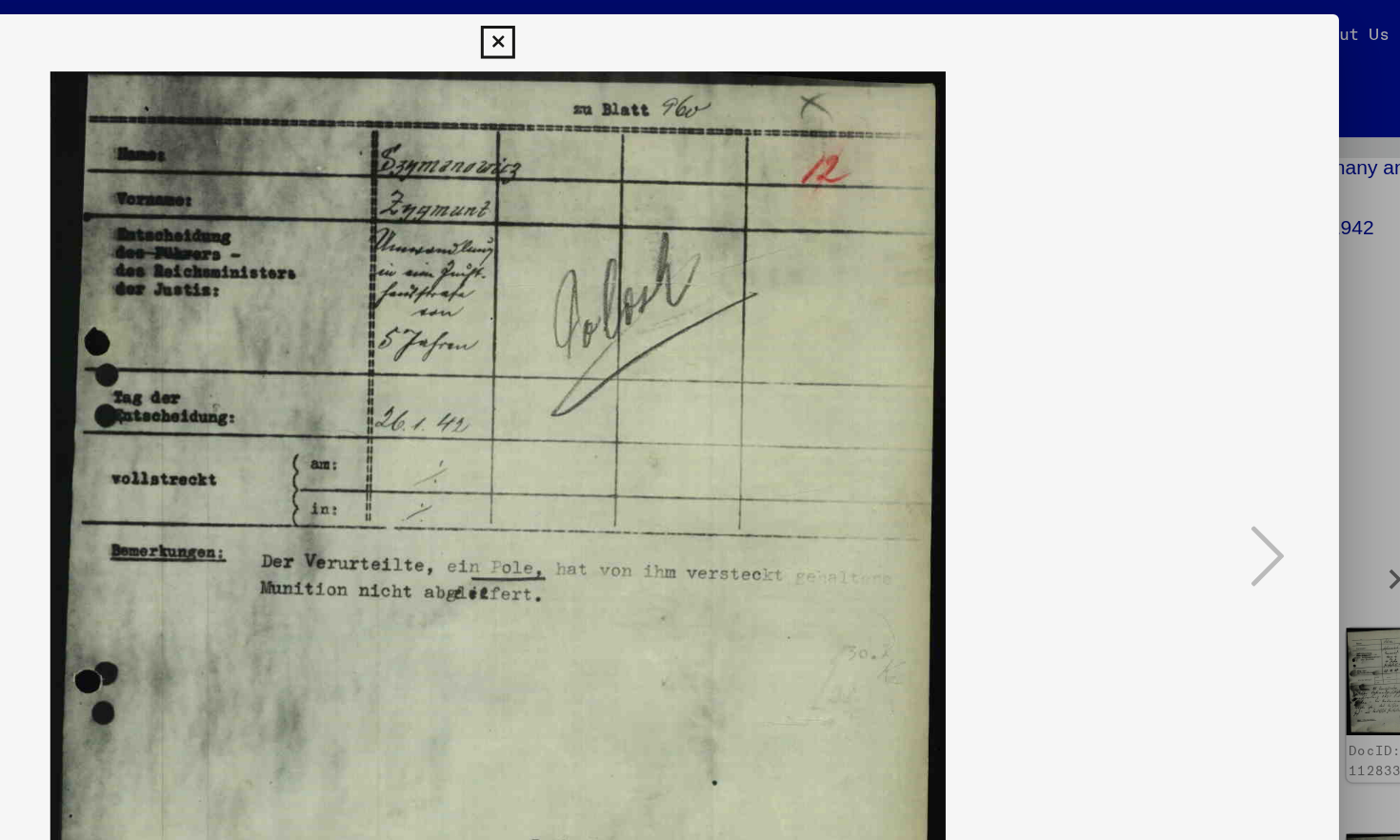 click at bounding box center (699, 29) 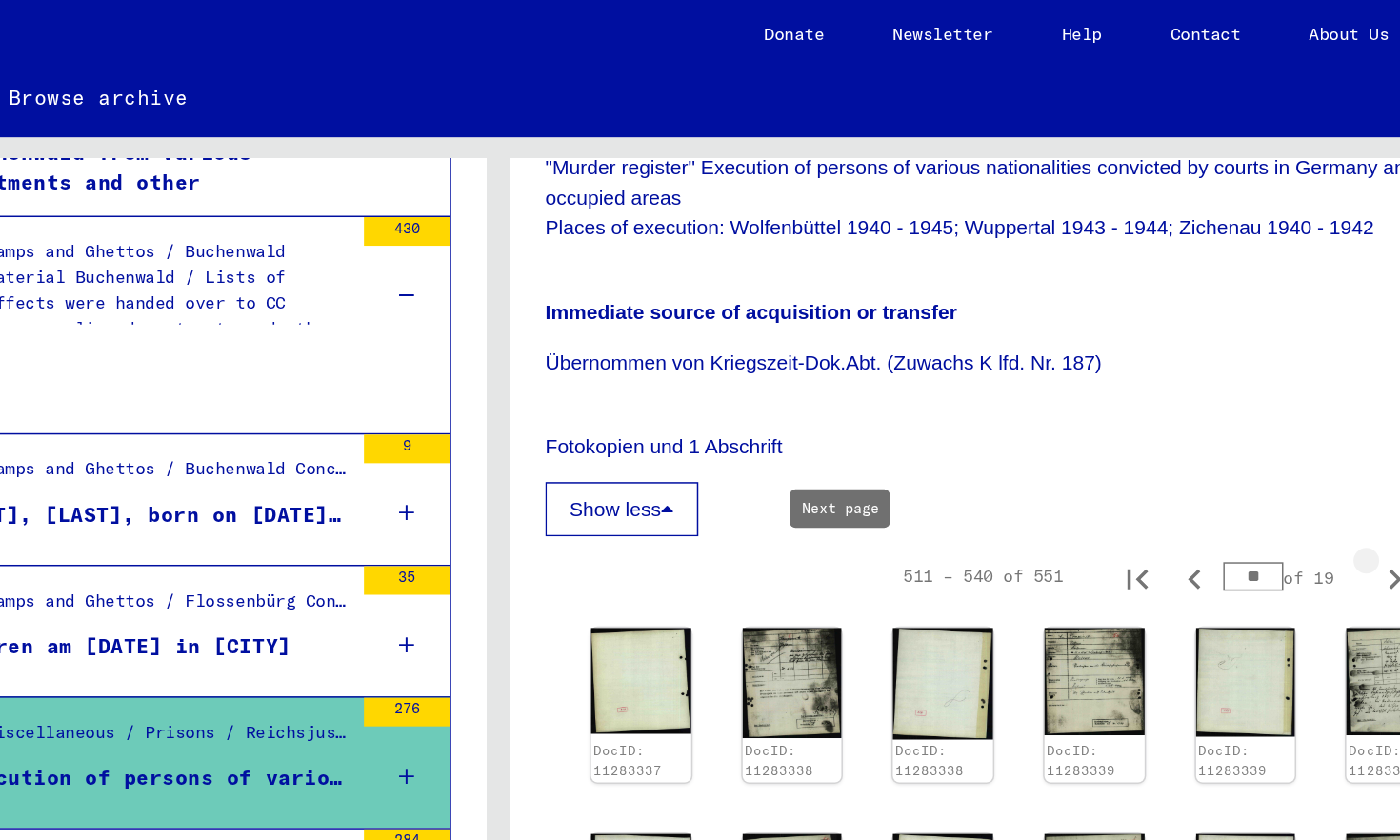 click 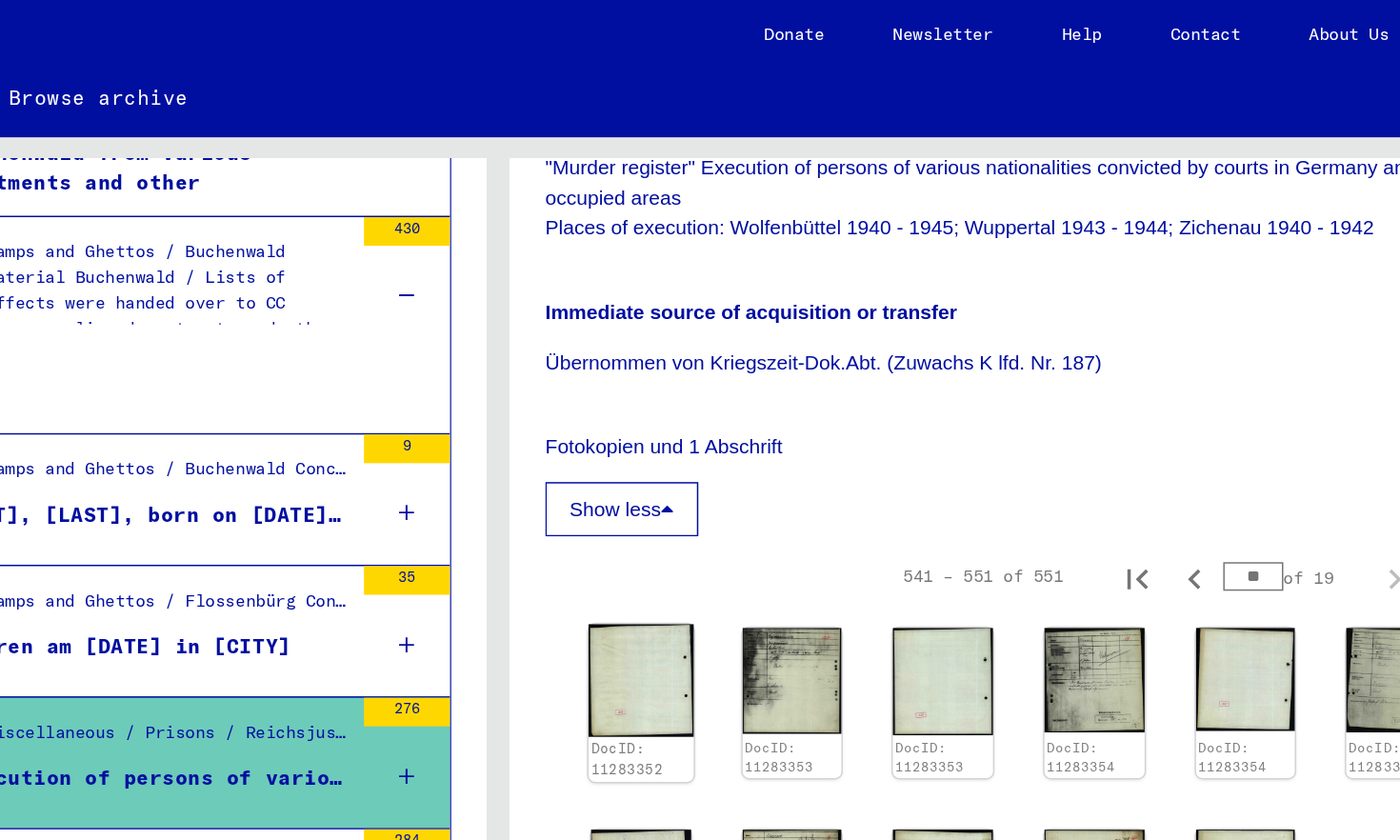 click 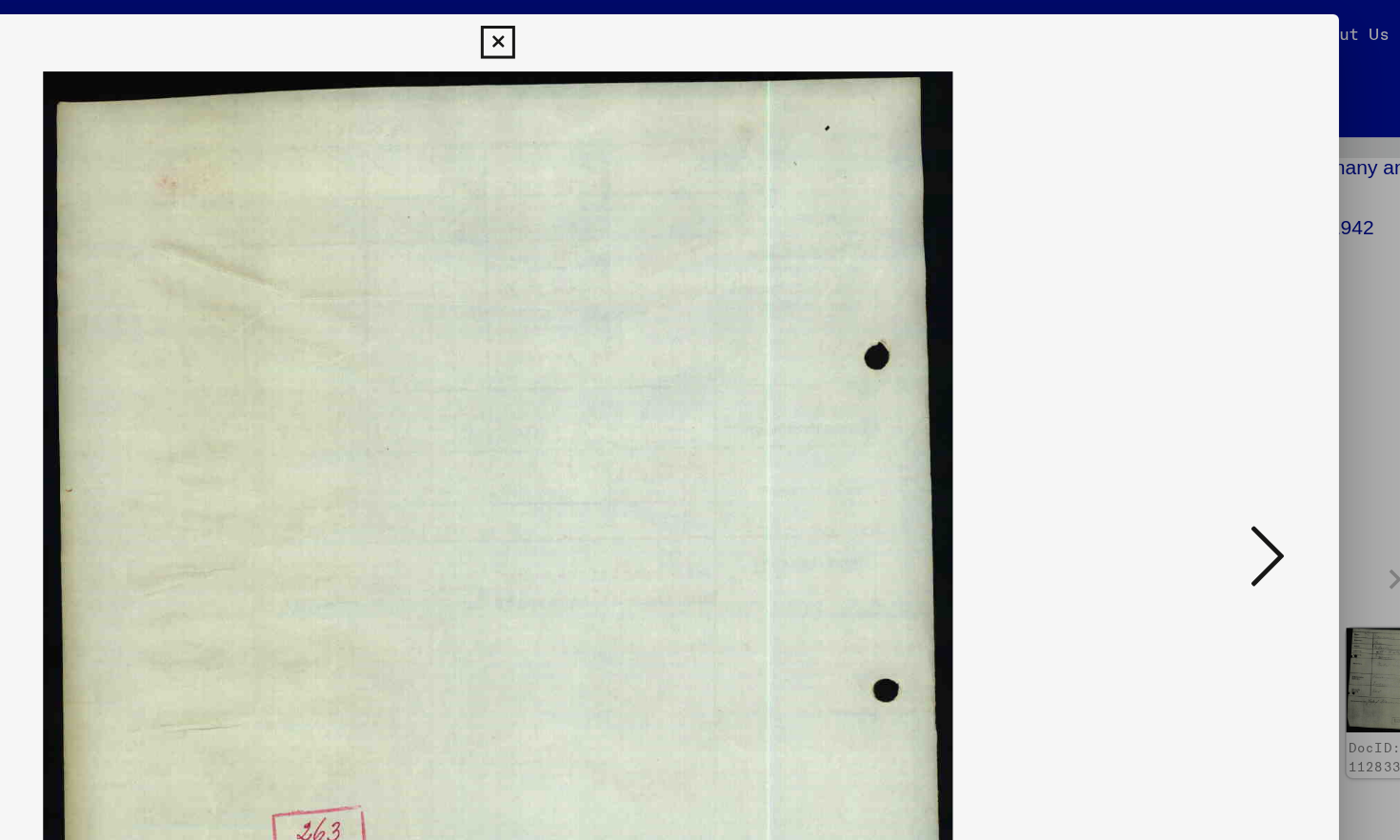 click at bounding box center (1212, 370) 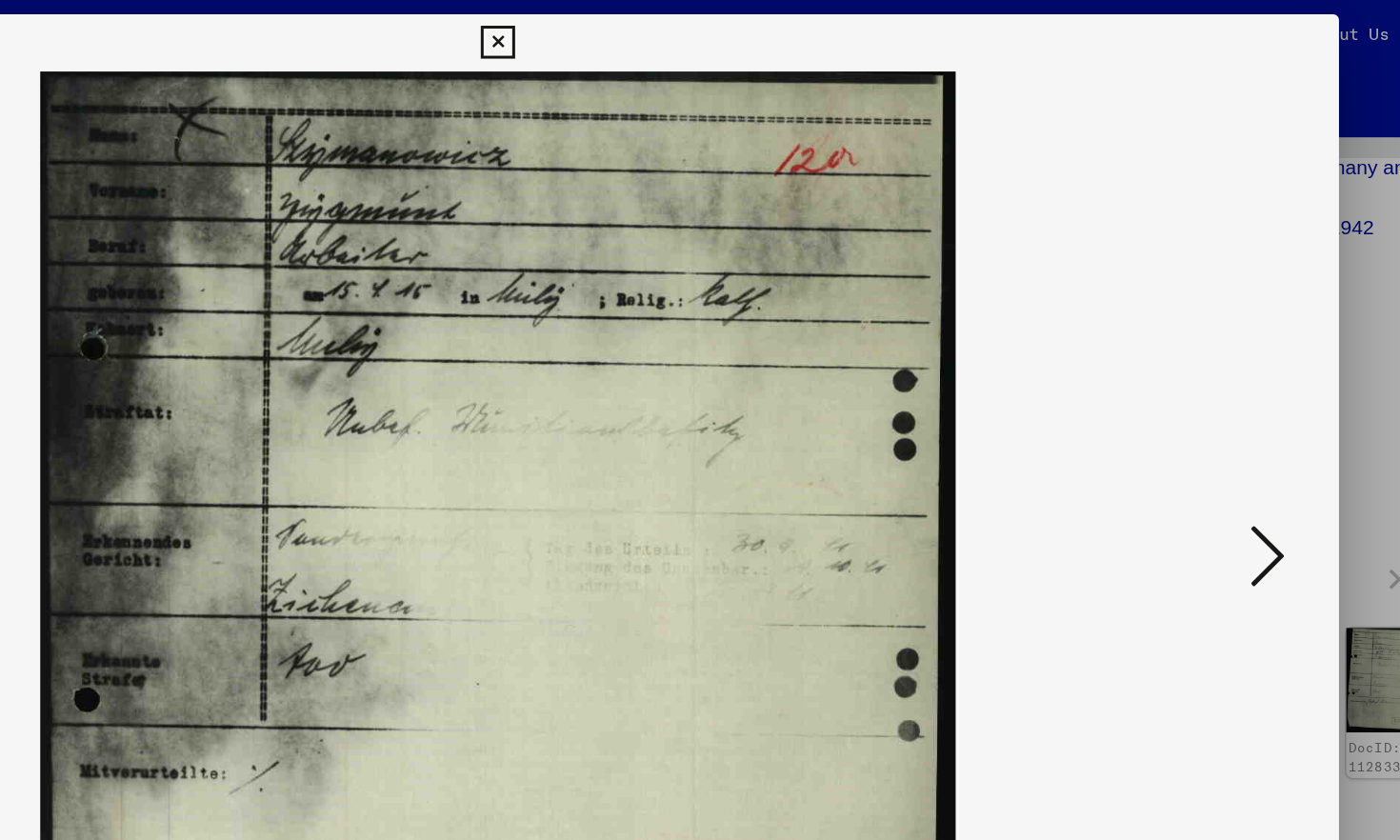 click at bounding box center [1212, 370] 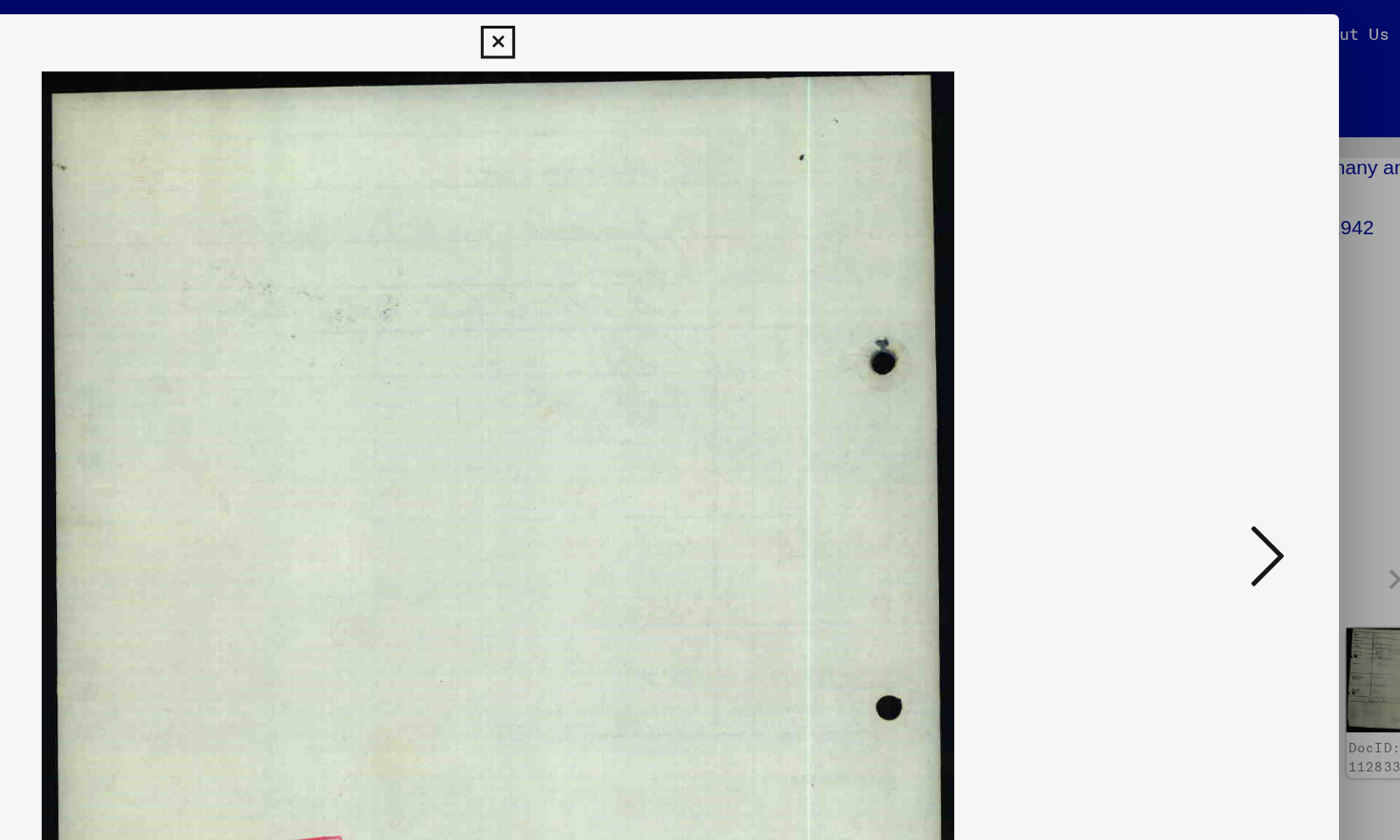 click at bounding box center (1212, 370) 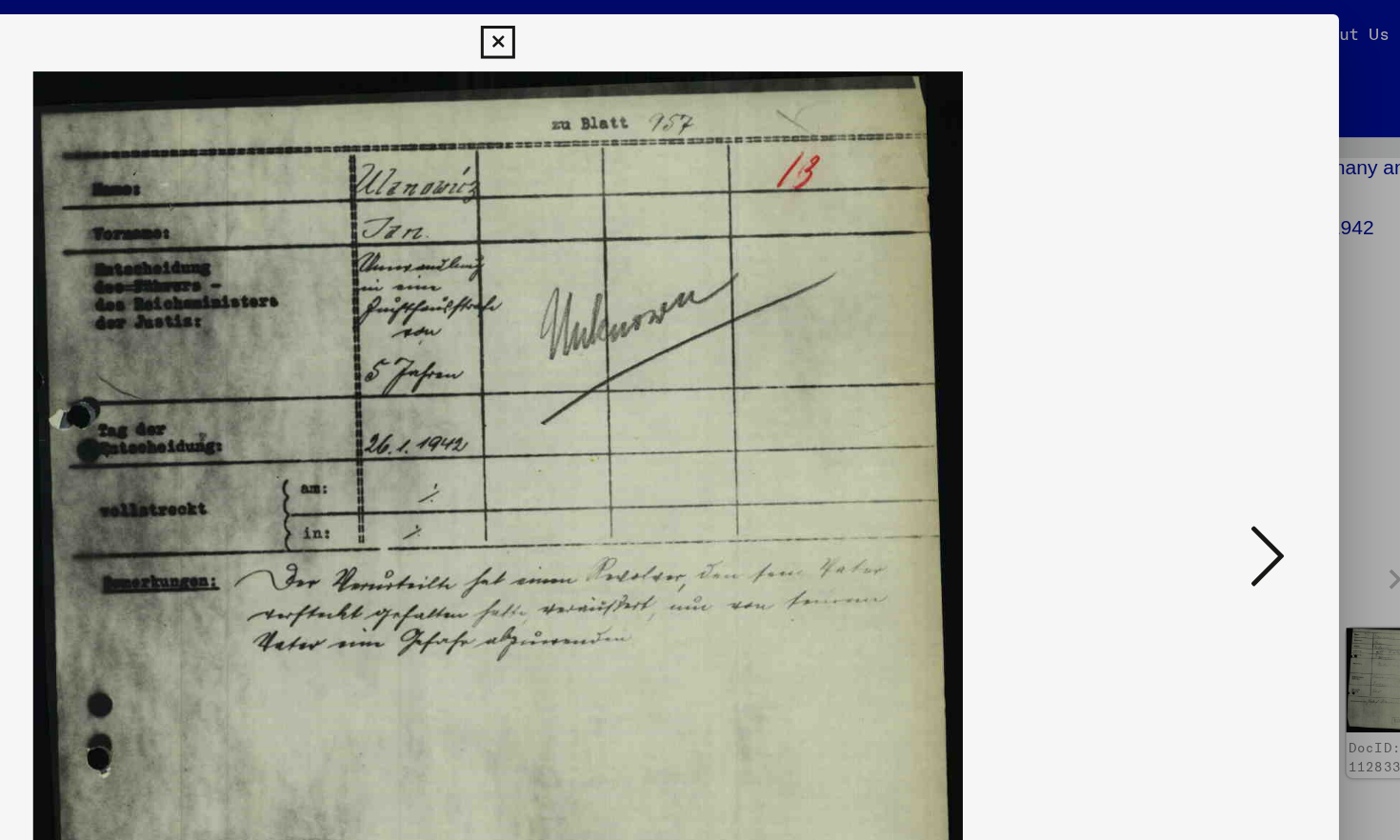 click at bounding box center [1212, 370] 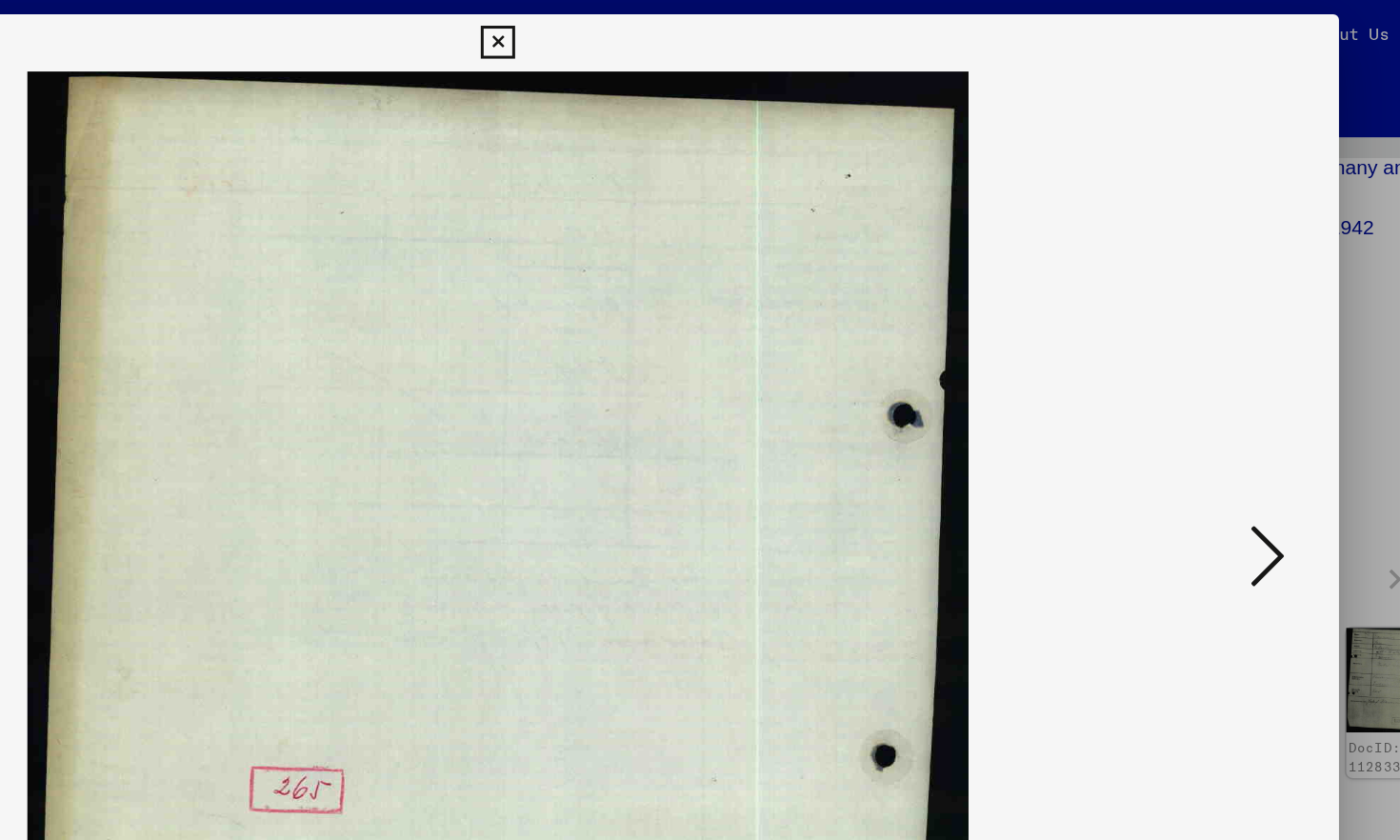click at bounding box center (1212, 370) 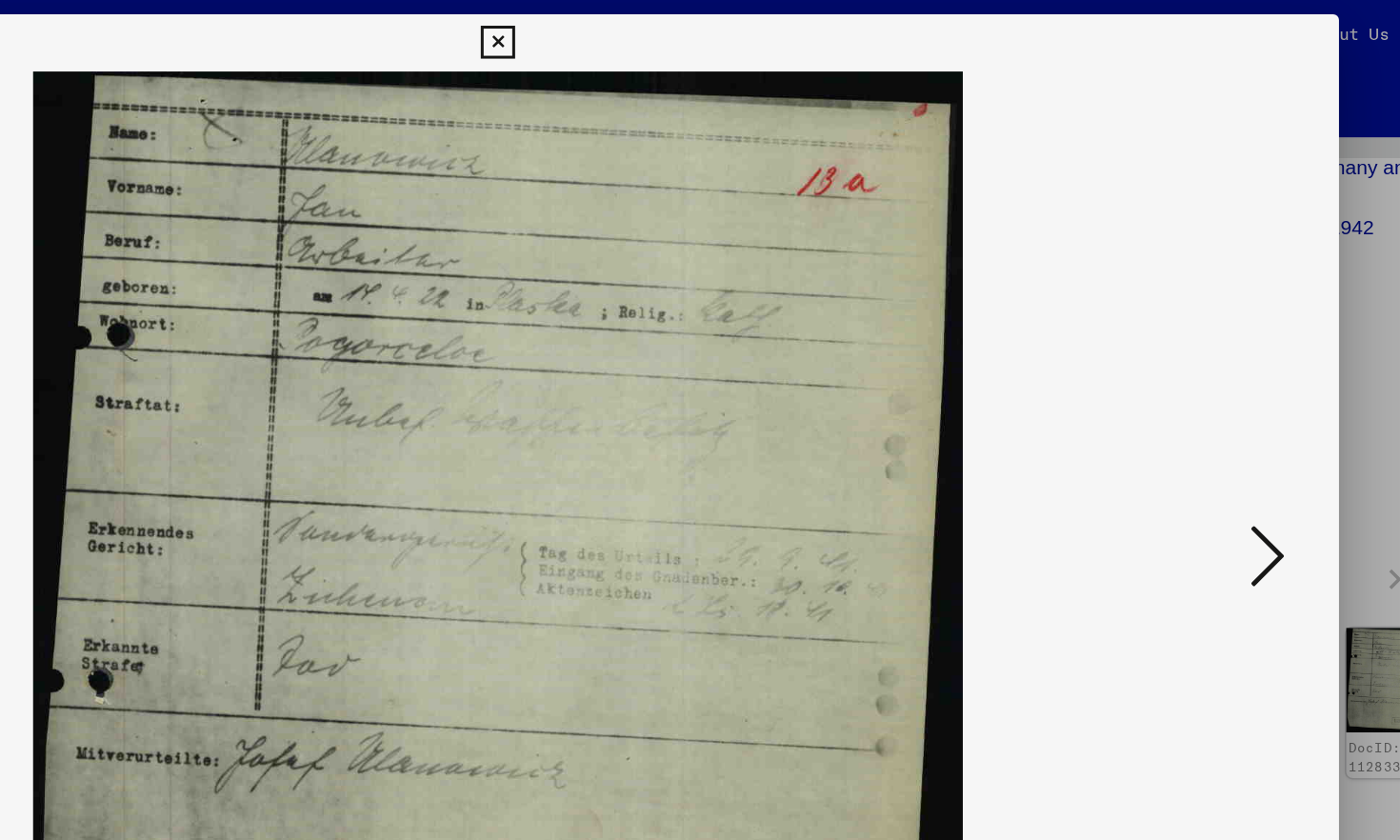 click at bounding box center (1212, 370) 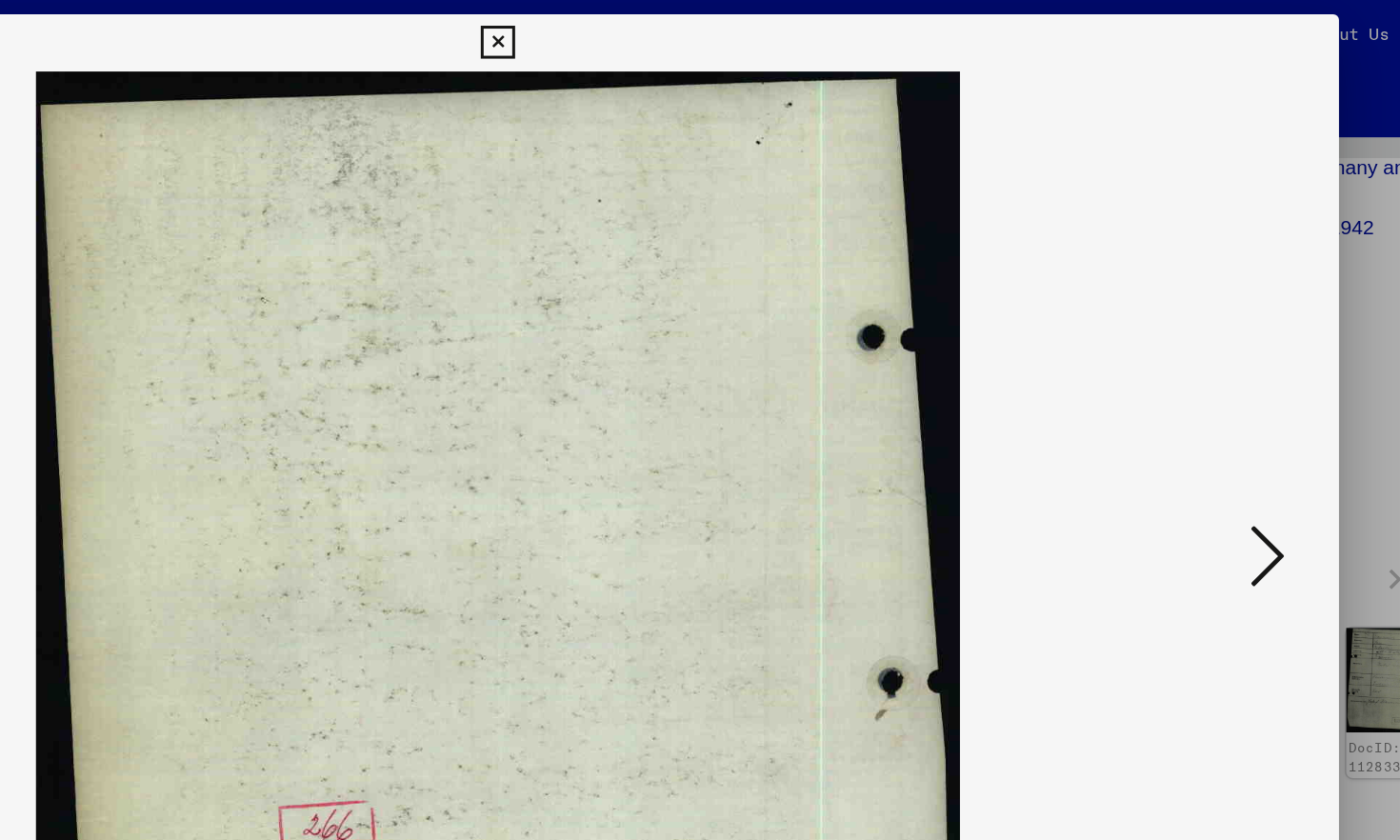 click at bounding box center (1212, 370) 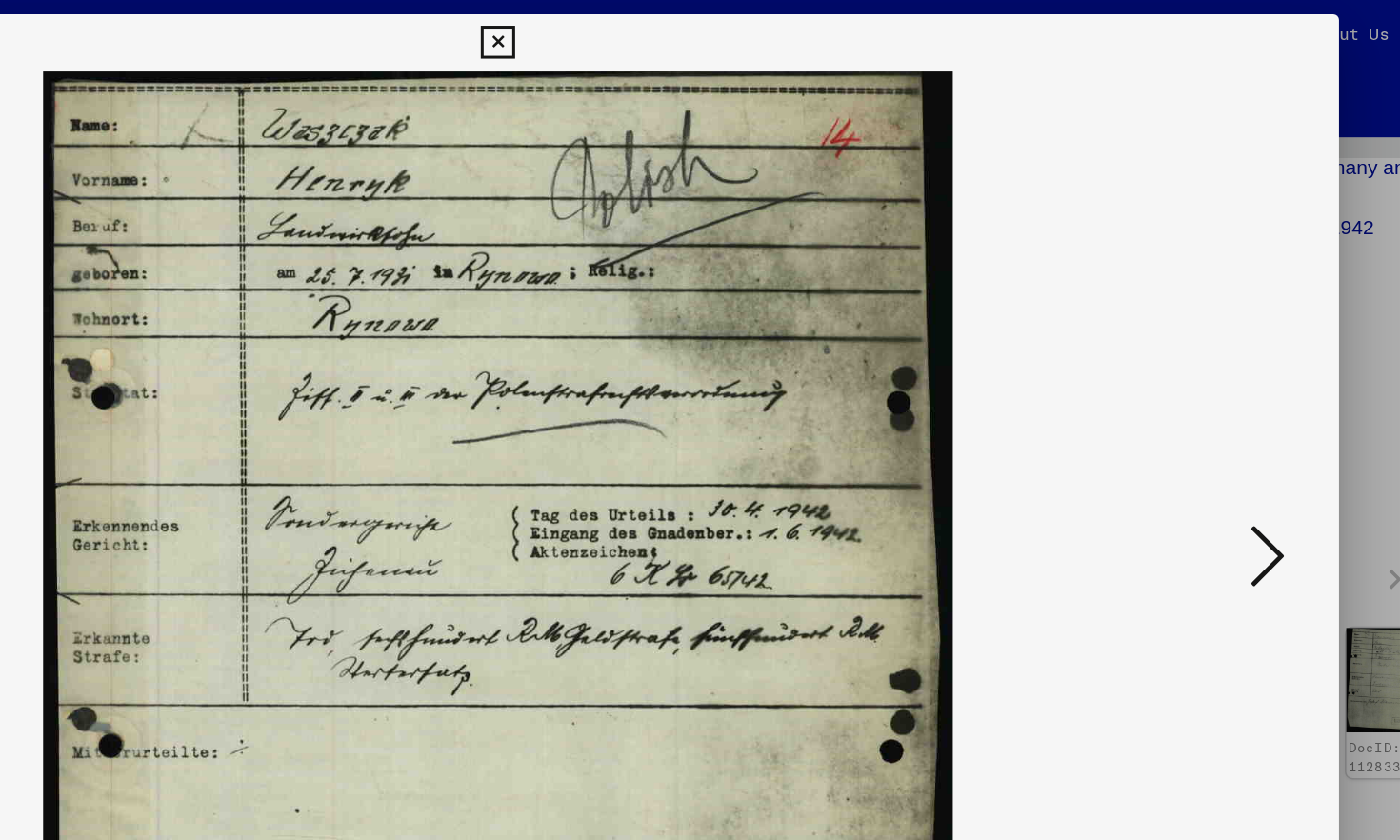 click at bounding box center (1212, 370) 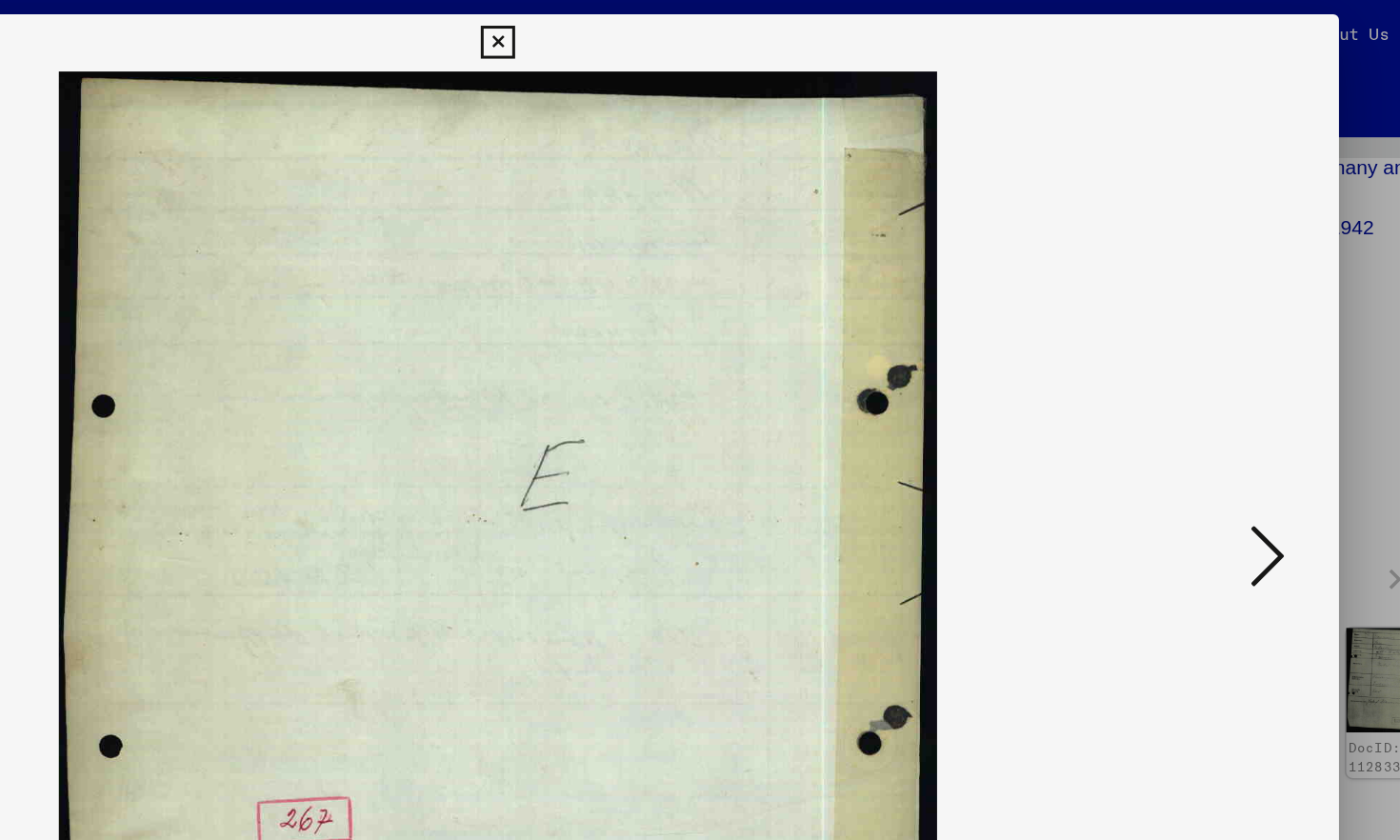 click at bounding box center (1212, 370) 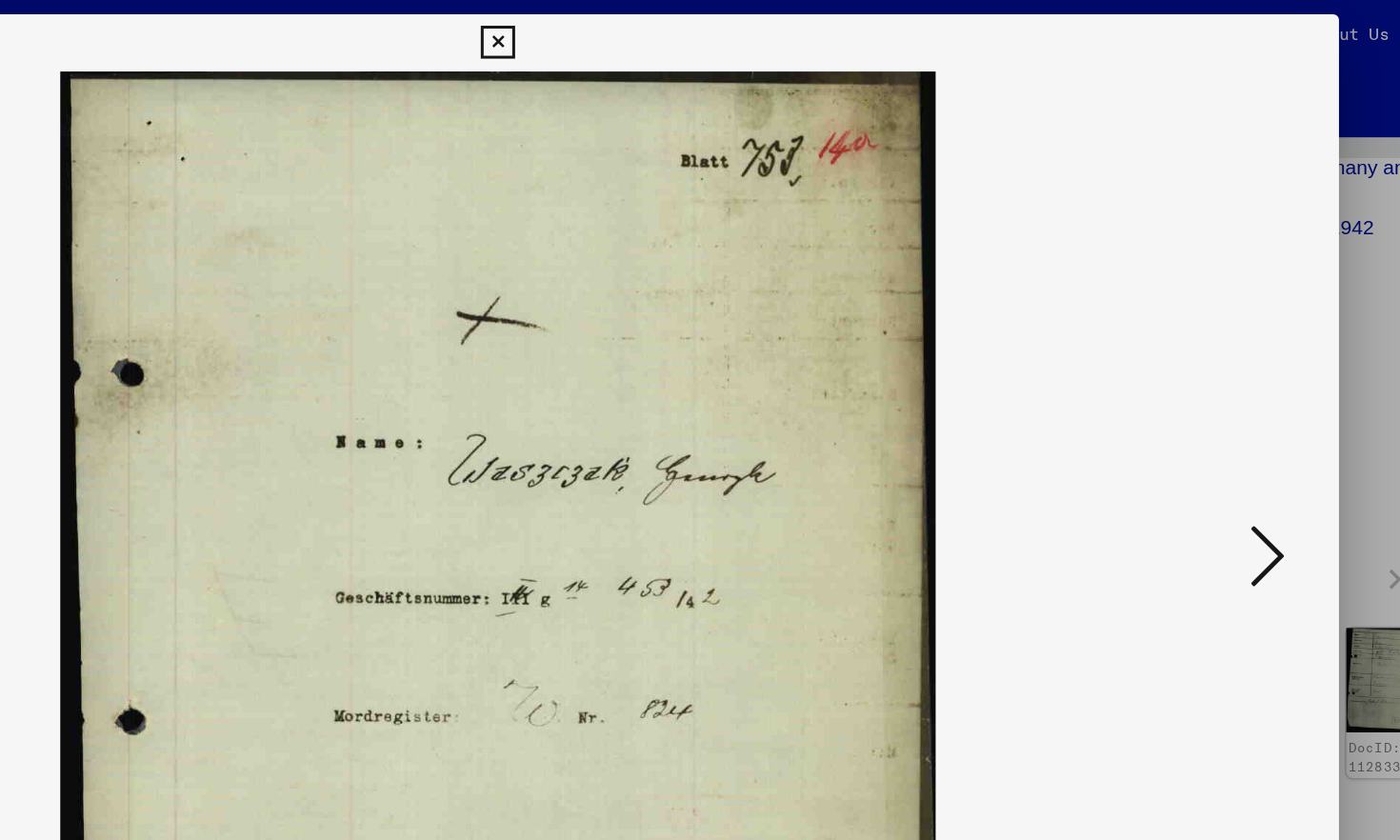 click at bounding box center [1212, 370] 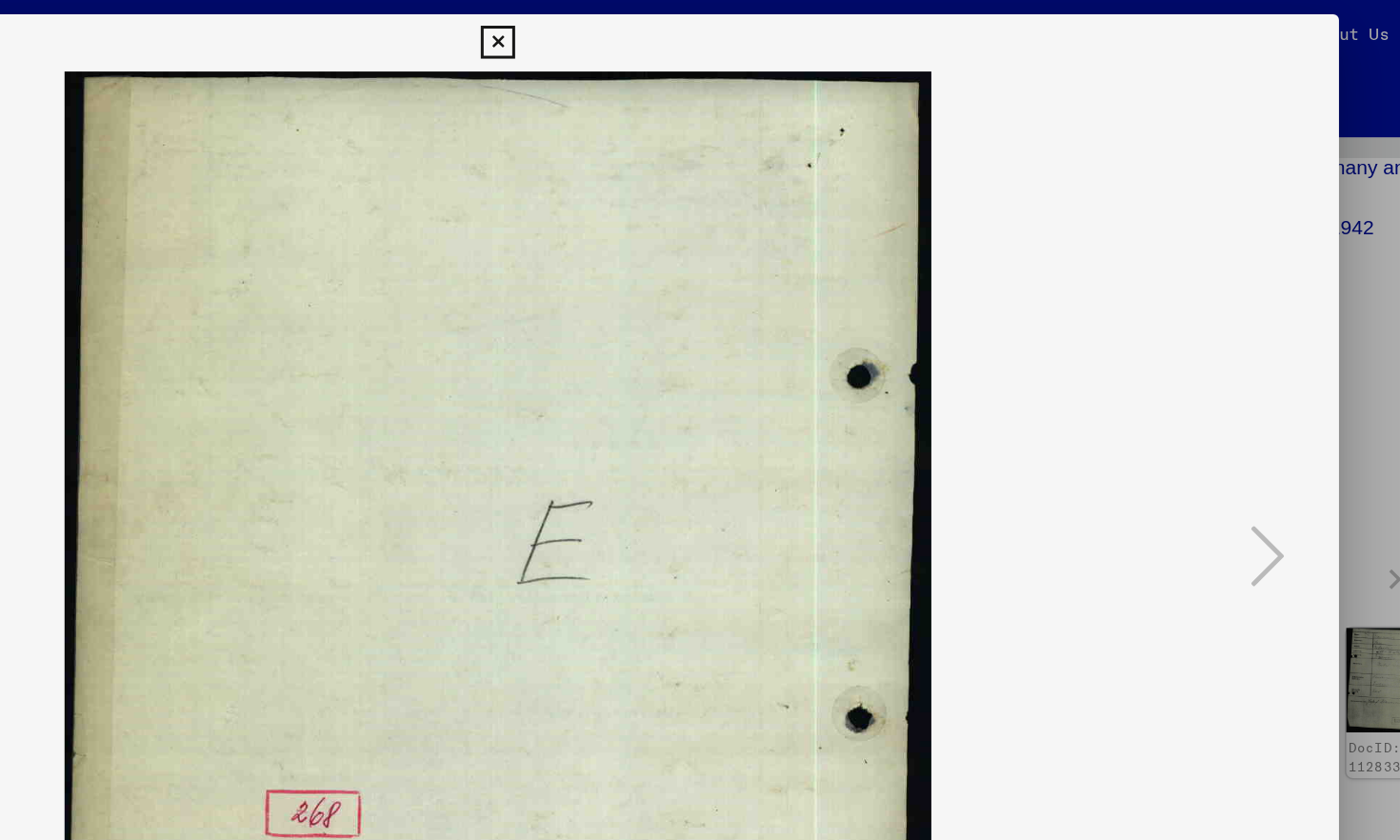 click at bounding box center (699, 29) 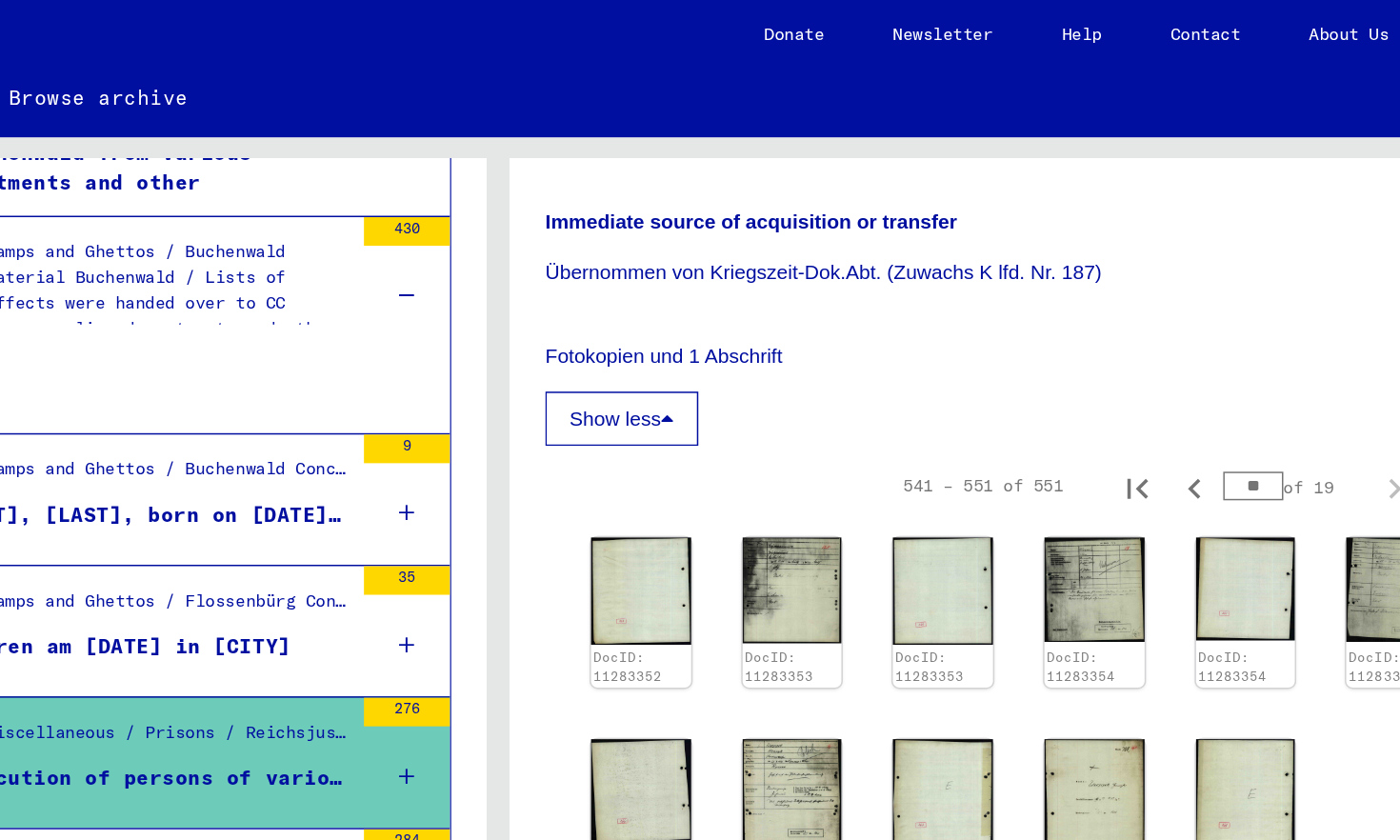 scroll, scrollTop: 474, scrollLeft: 0, axis: vertical 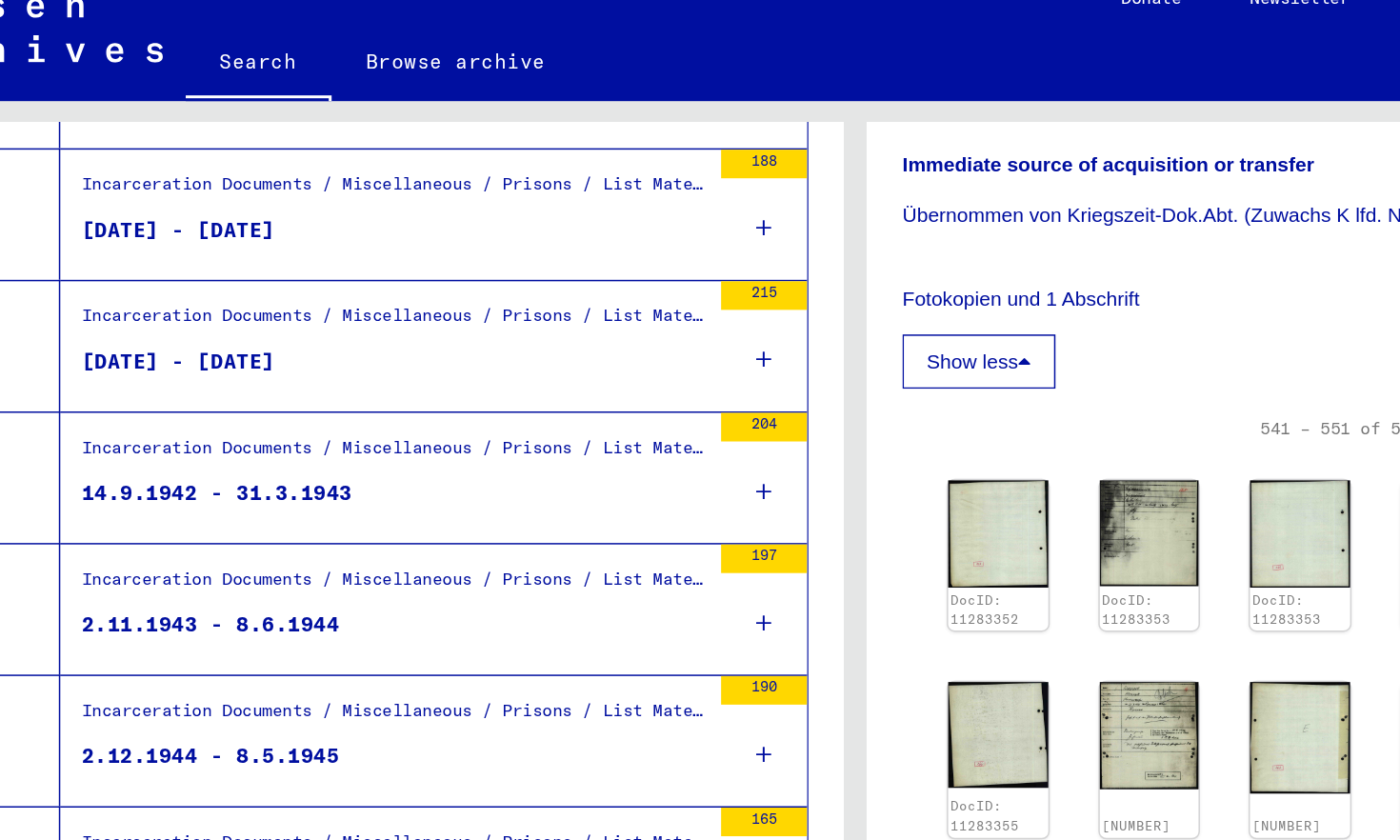 click on "197" at bounding box center [639, 430] 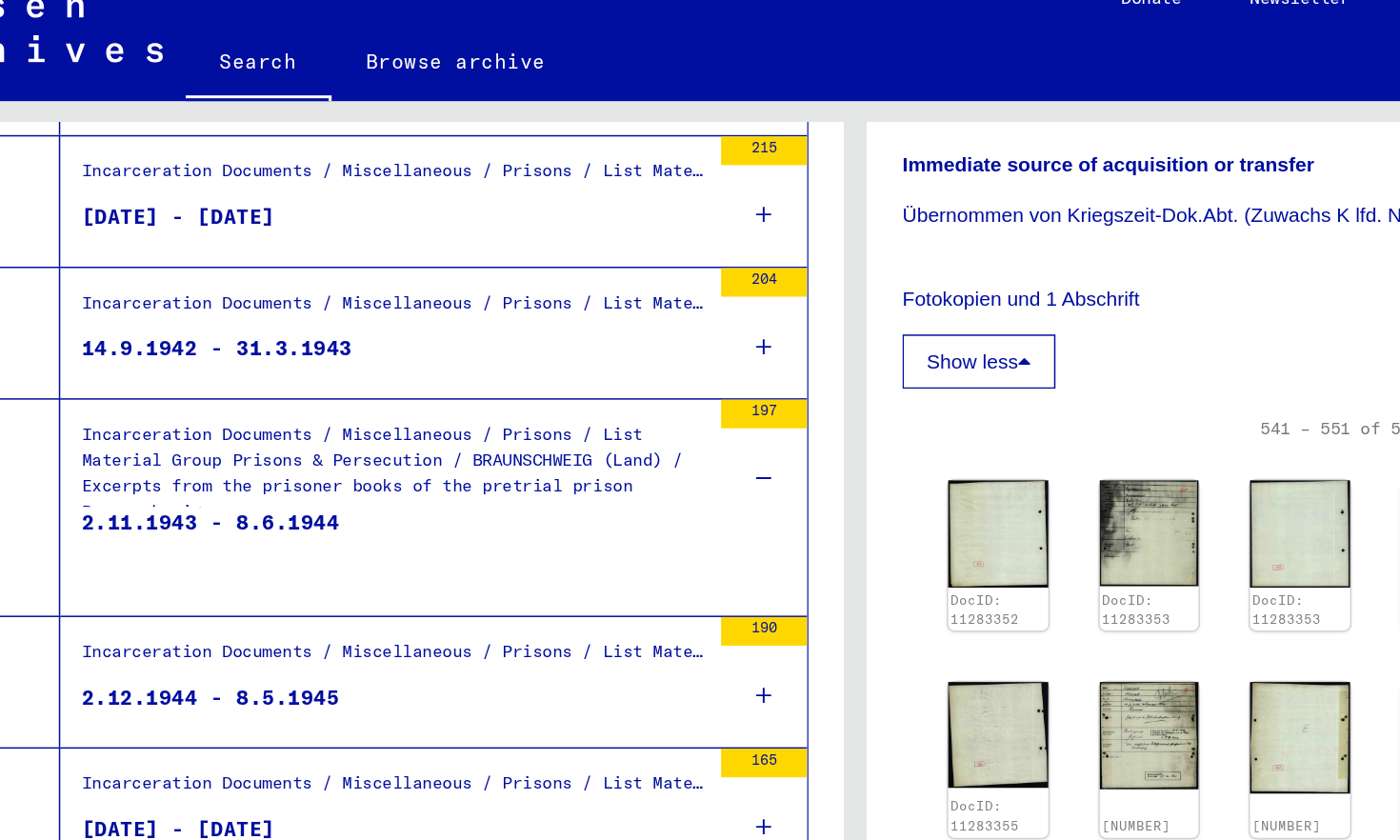 scroll, scrollTop: 1450, scrollLeft: 0, axis: vertical 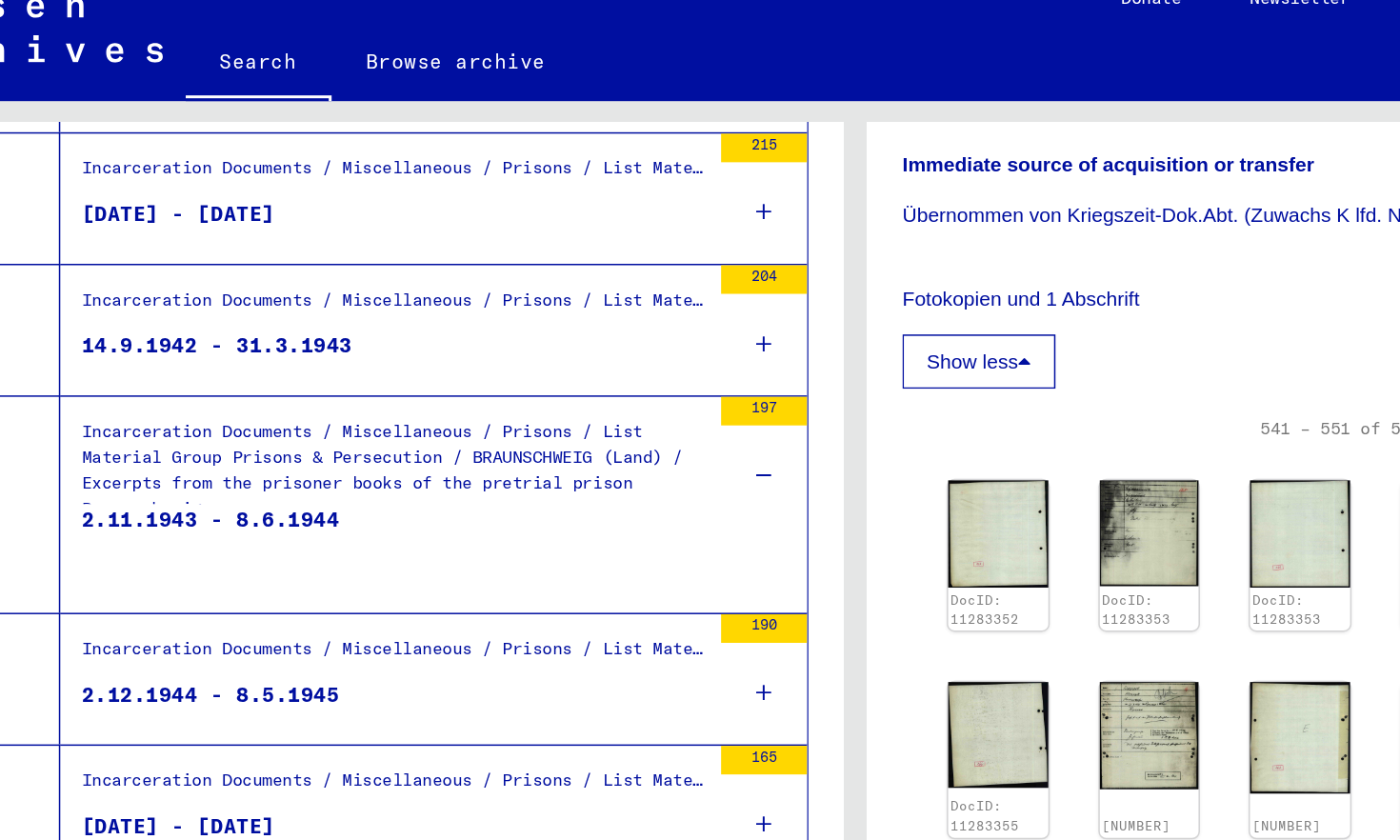 click on "Incarceration Documents / Miscellaneous / Prisons / List Material Group Prisons & Persecution / BRAUNSCHWEIG (Land) / Excerpts from the prisoner books of the pretrial prison Braunschweig" at bounding box center [392, 336] 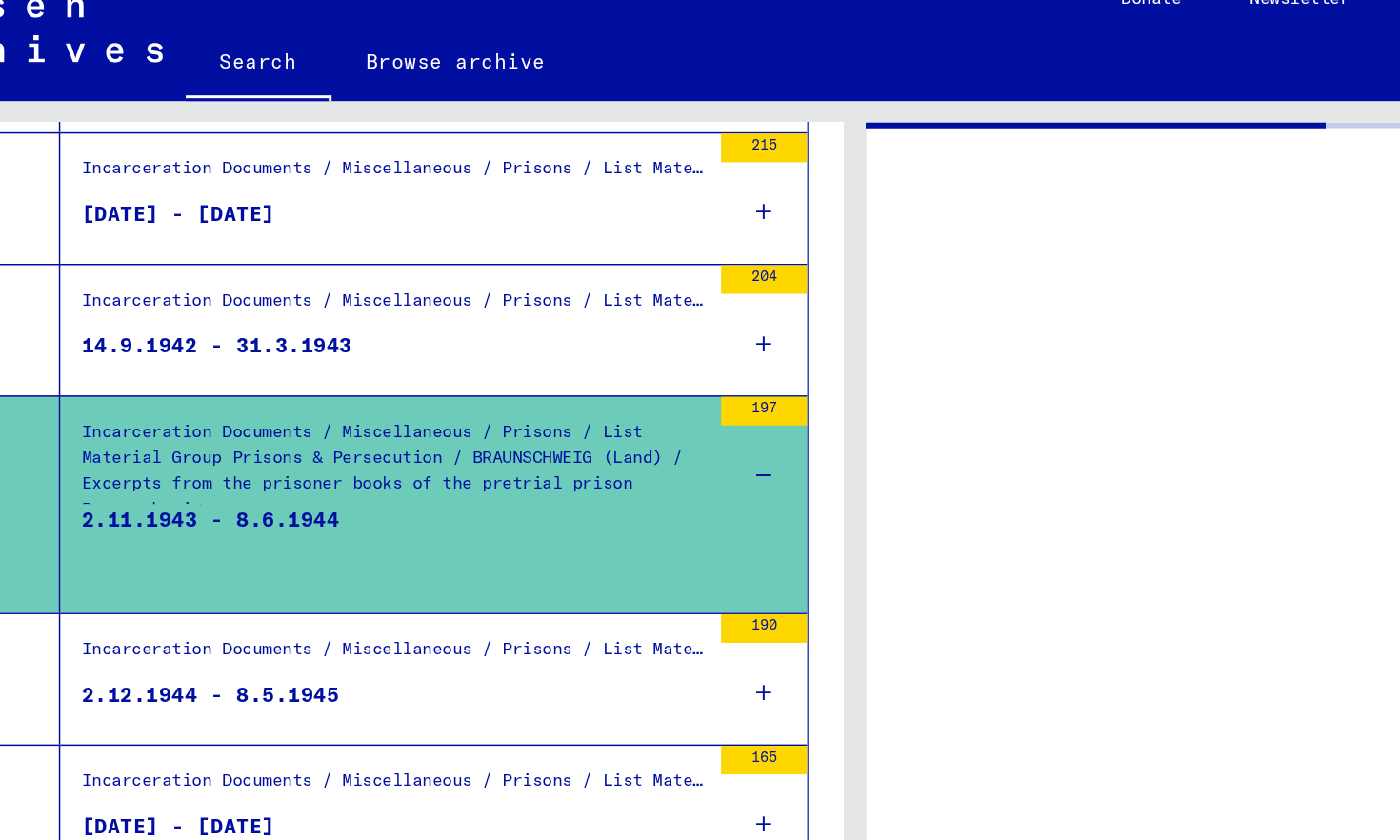 scroll, scrollTop: 0, scrollLeft: 0, axis: both 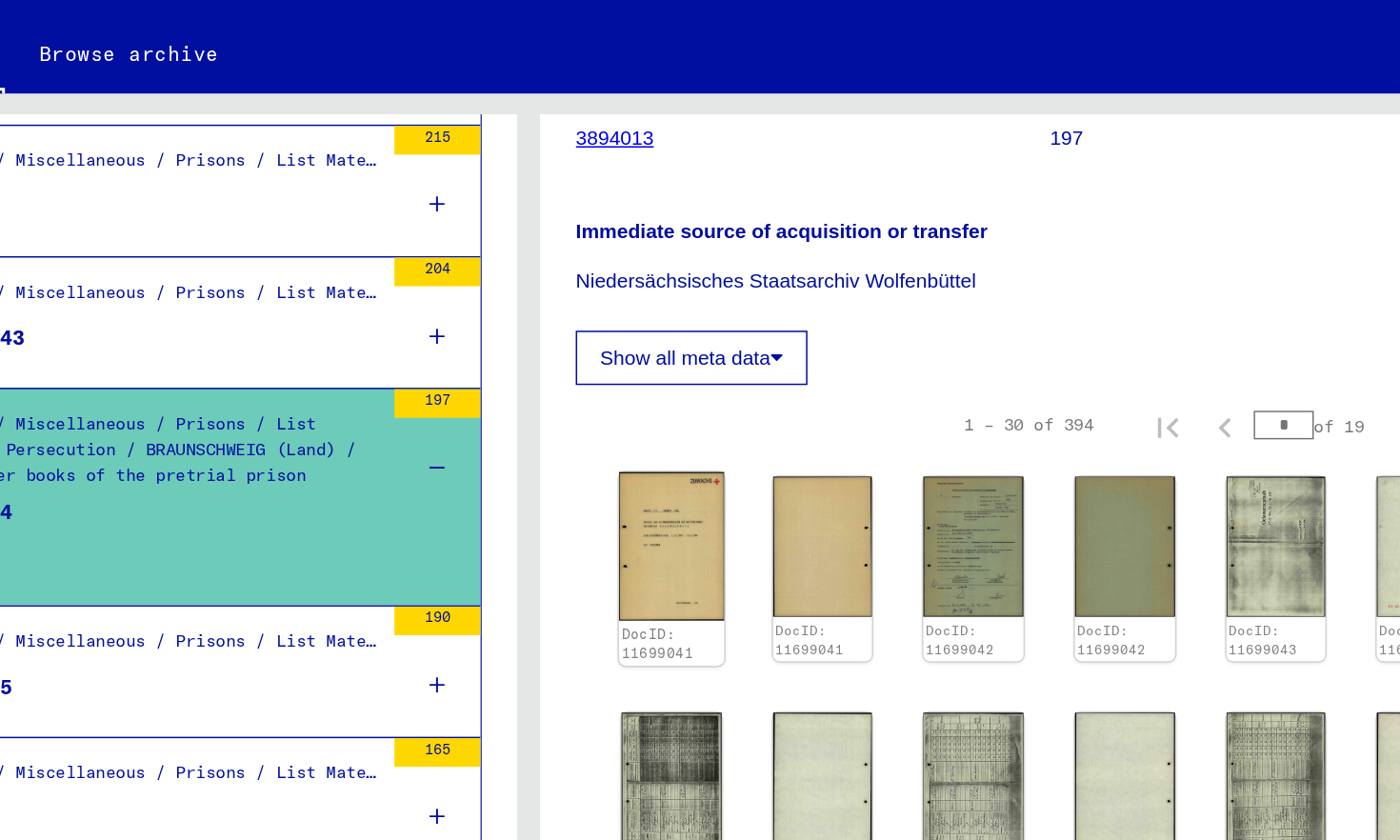 click 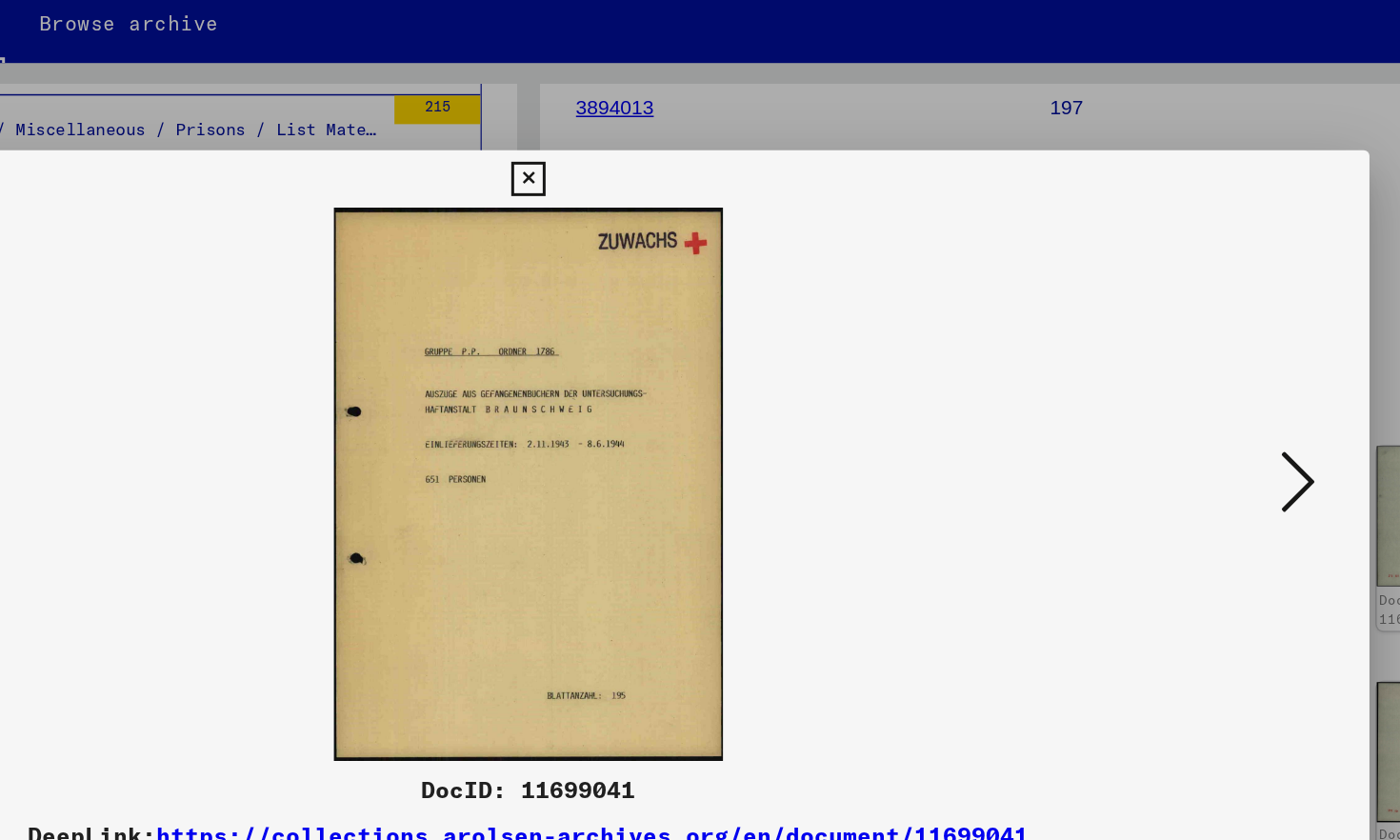 click at bounding box center [1212, 370] 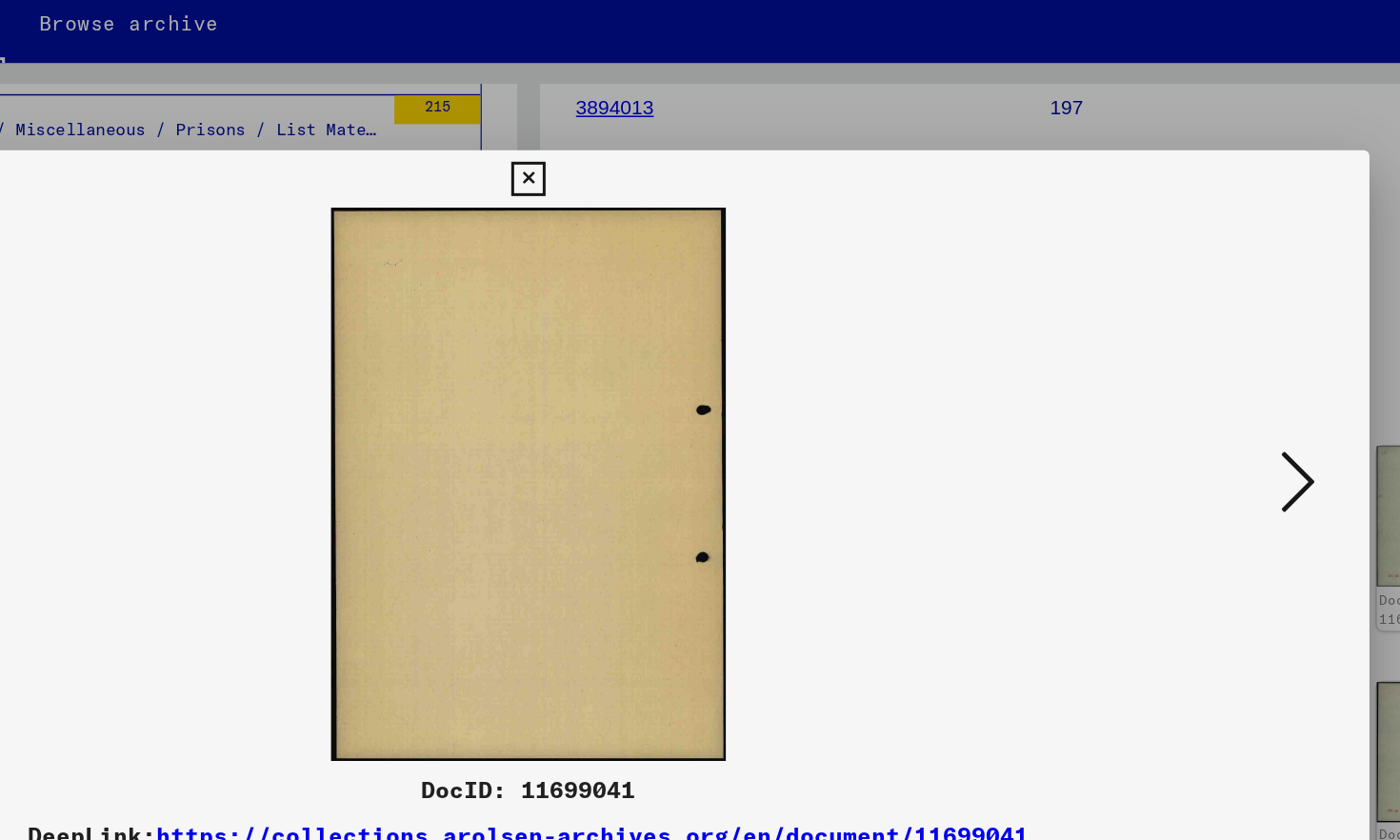 click at bounding box center (1212, 370) 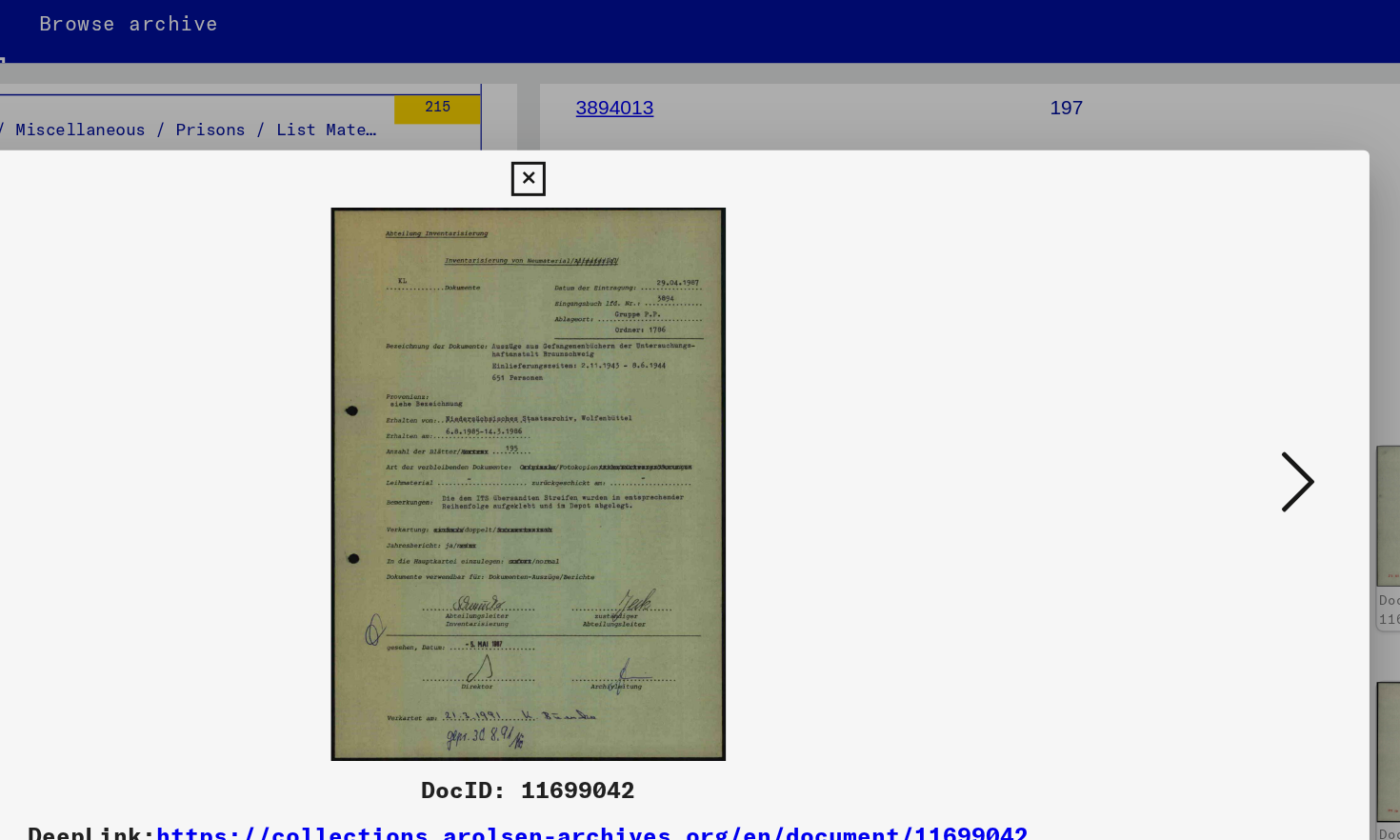 click at bounding box center (1212, 370) 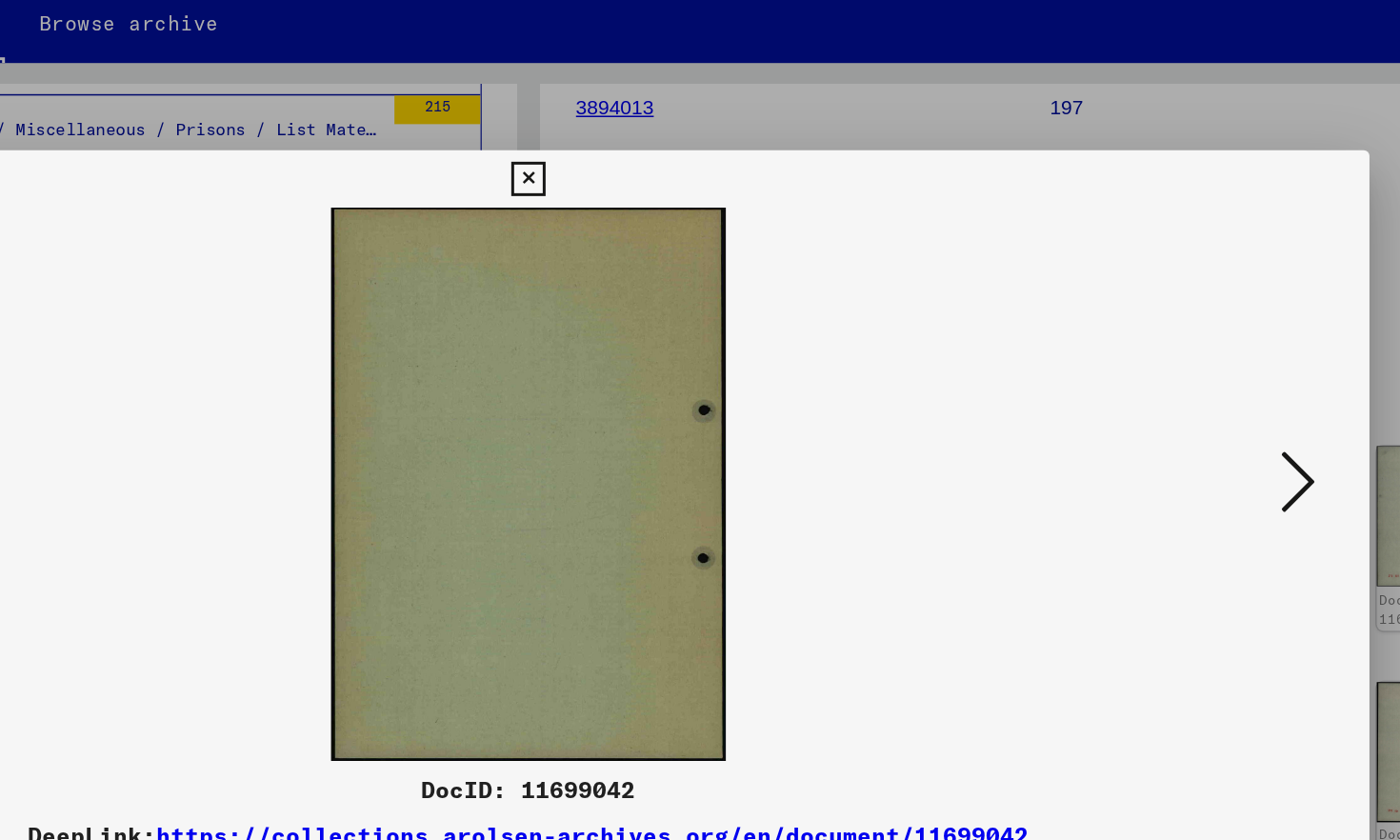 click at bounding box center (1212, 370) 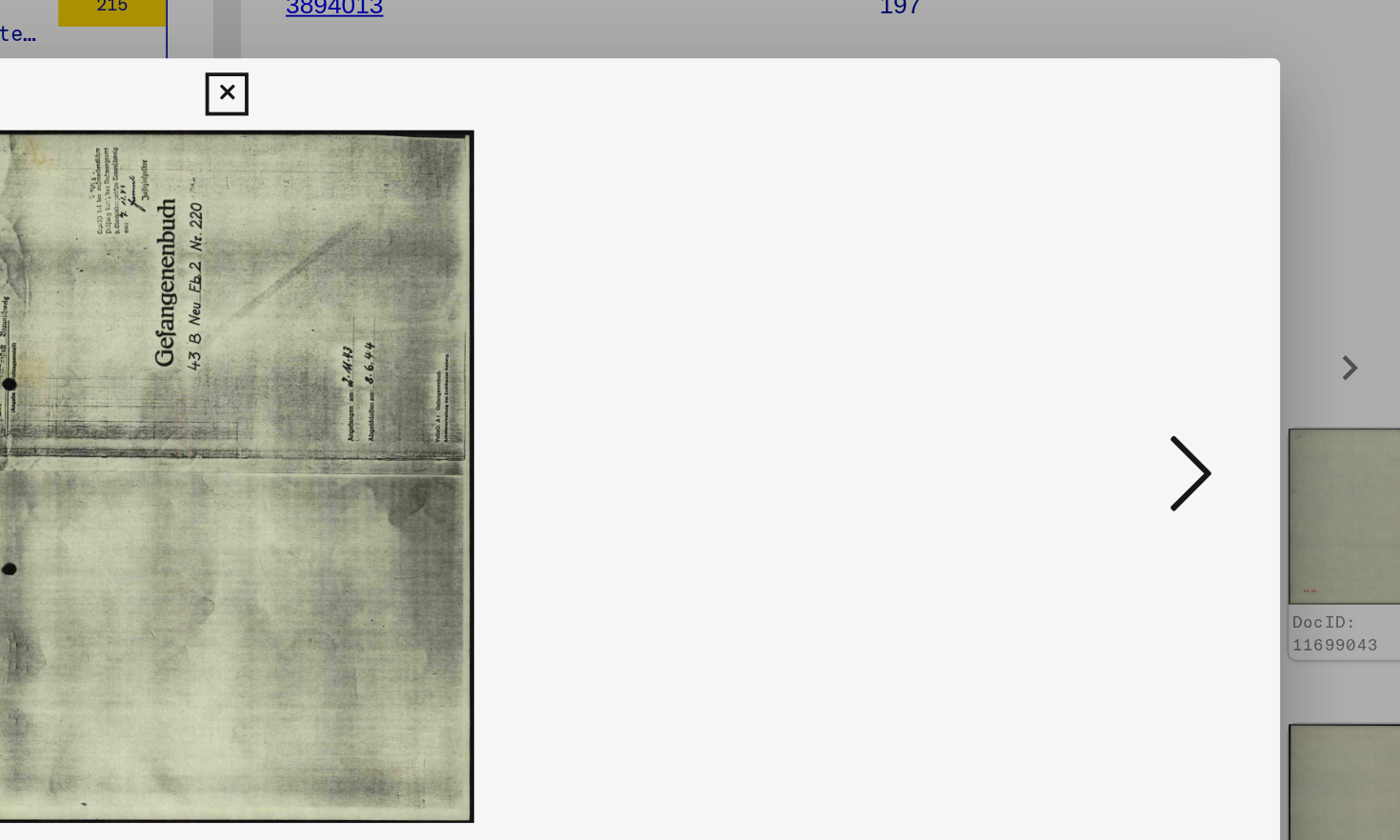 click at bounding box center (1212, 370) 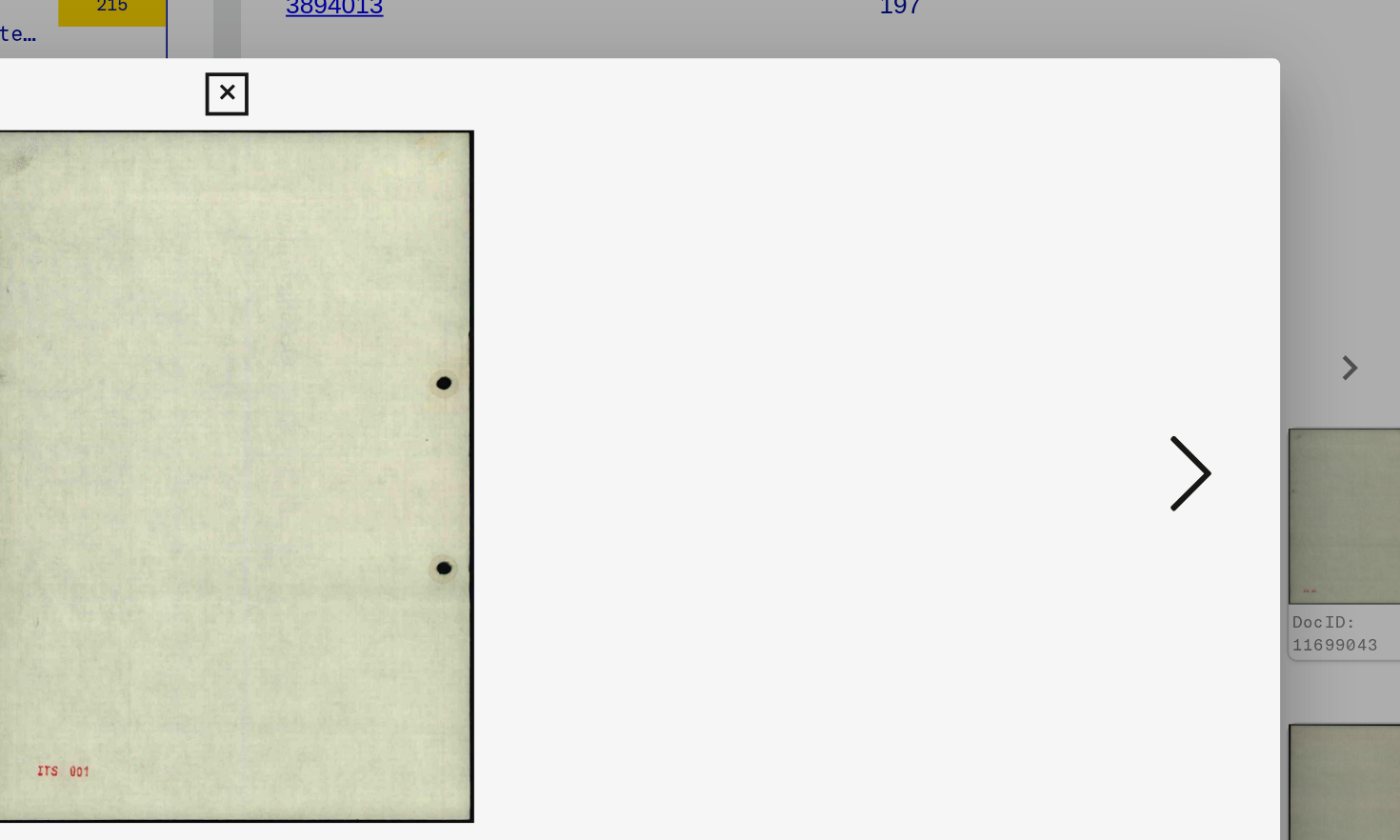 click at bounding box center [1212, 370] 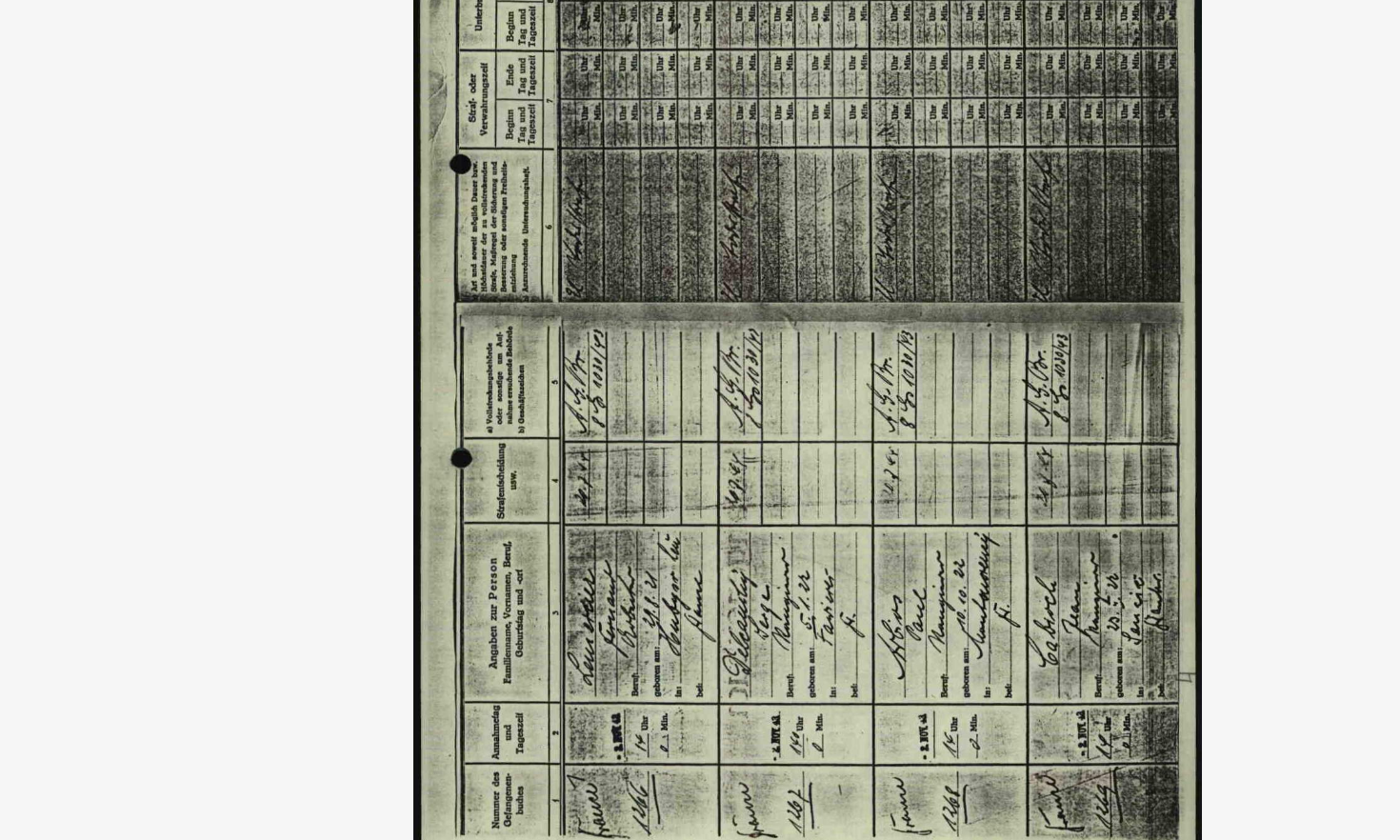 click at bounding box center (700, 371) 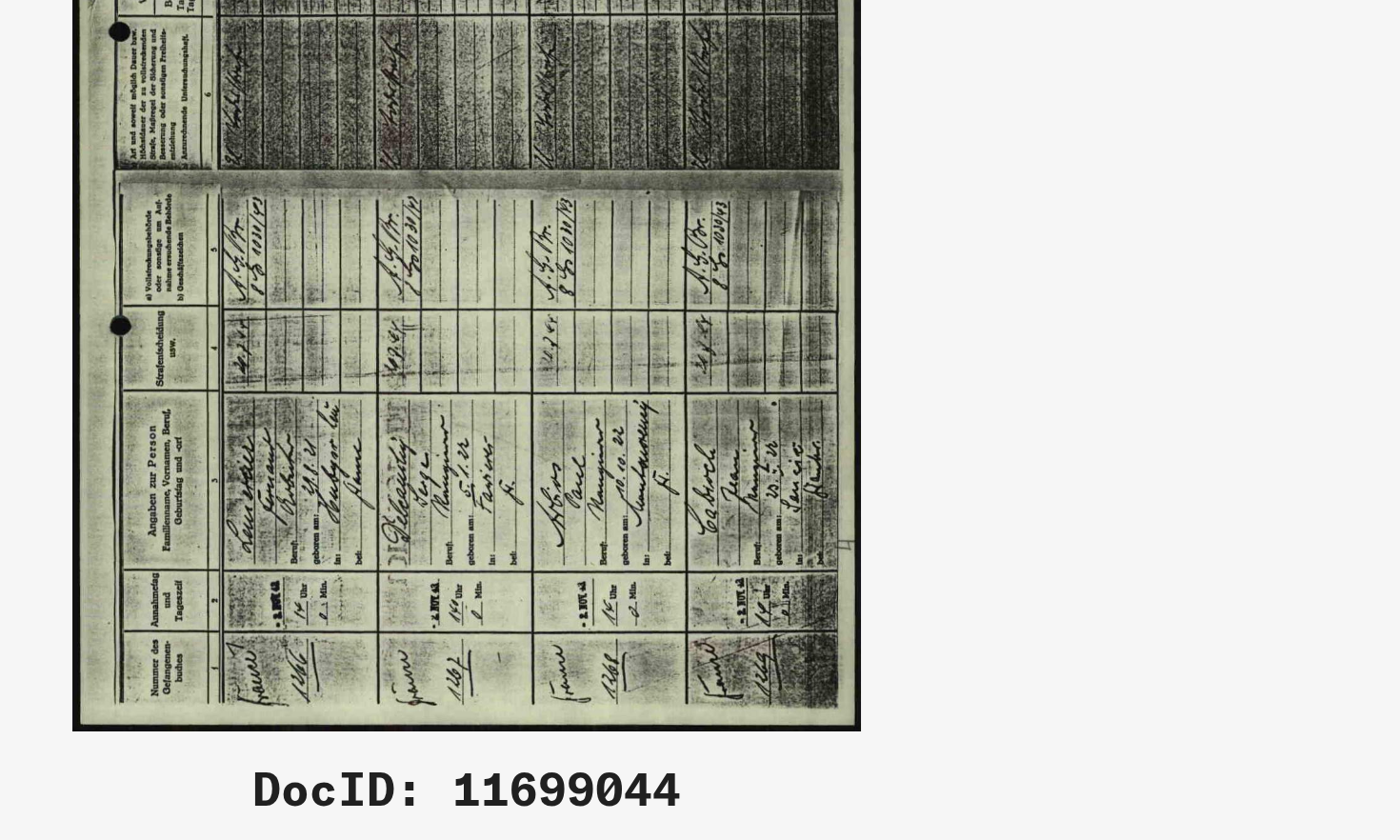 click at bounding box center [700, 371] 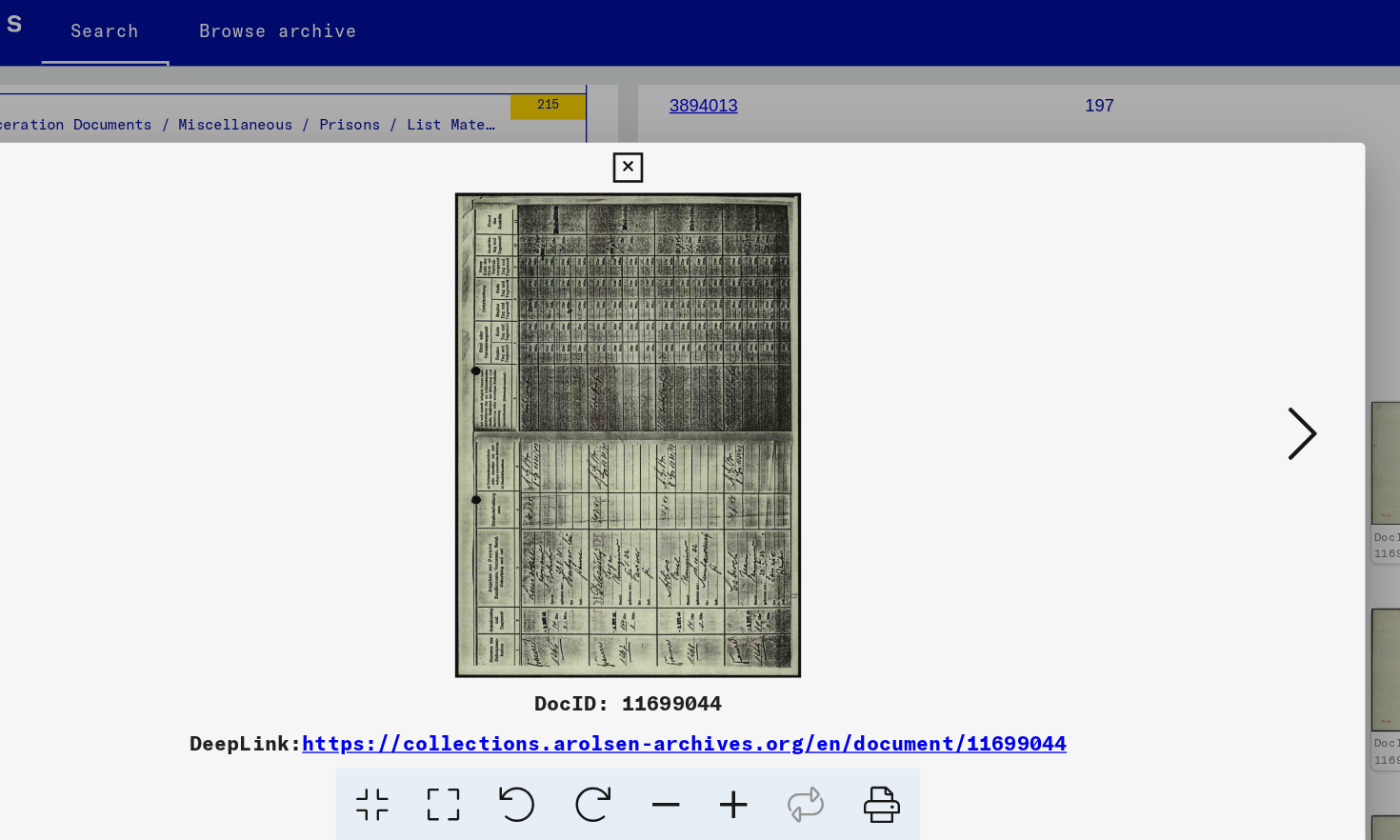 click at bounding box center (1212, 370) 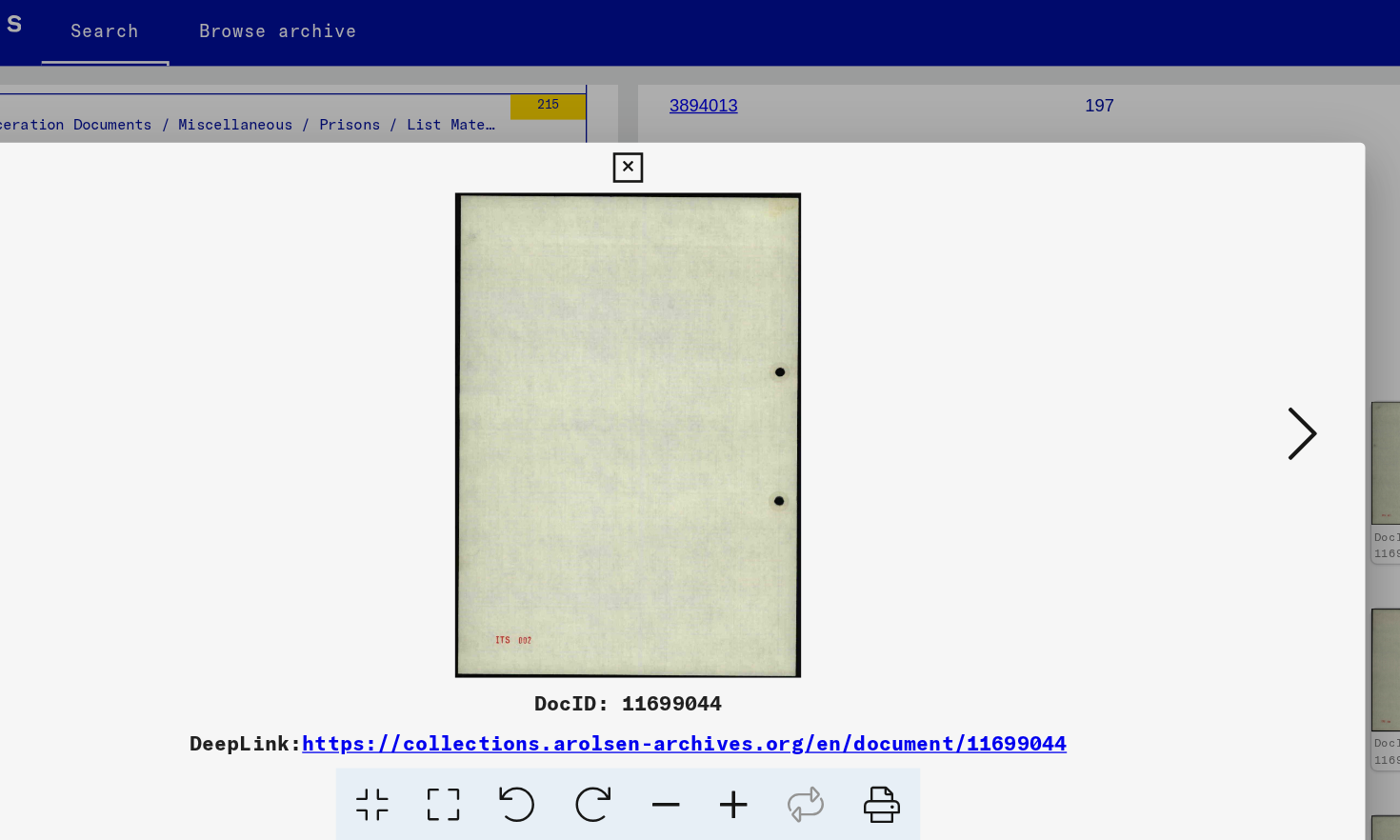 click at bounding box center (1212, 370) 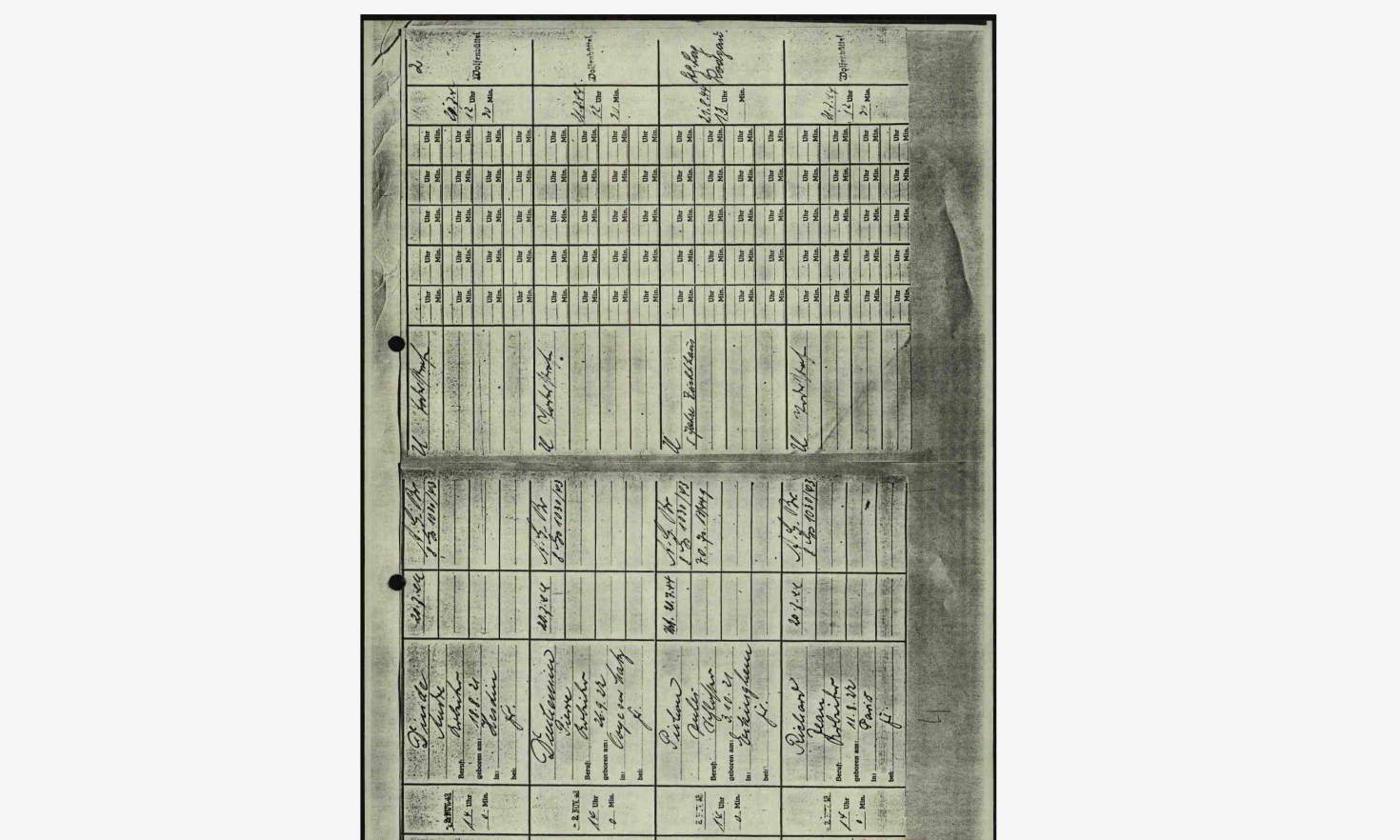 click at bounding box center [700, 371] 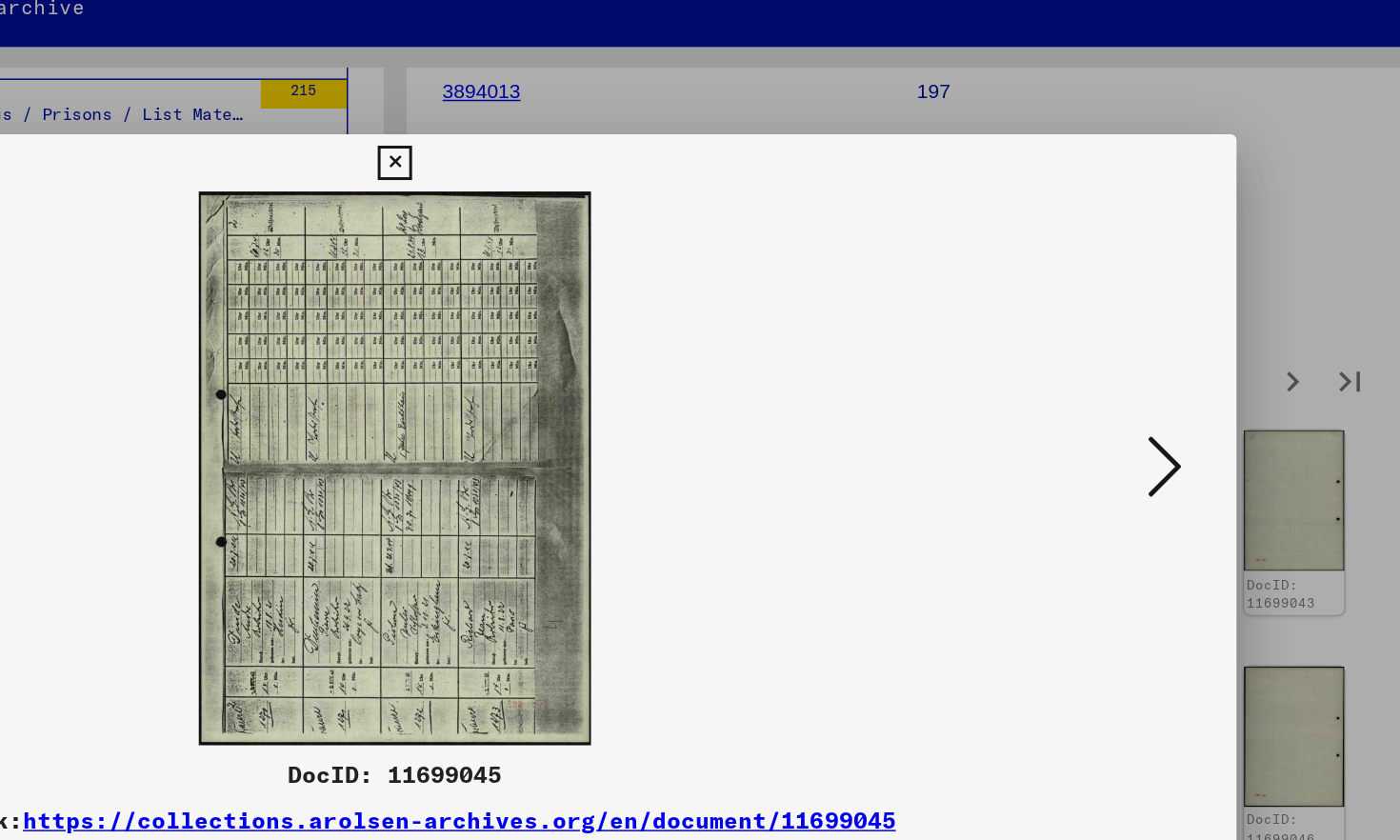 click at bounding box center (1212, 370) 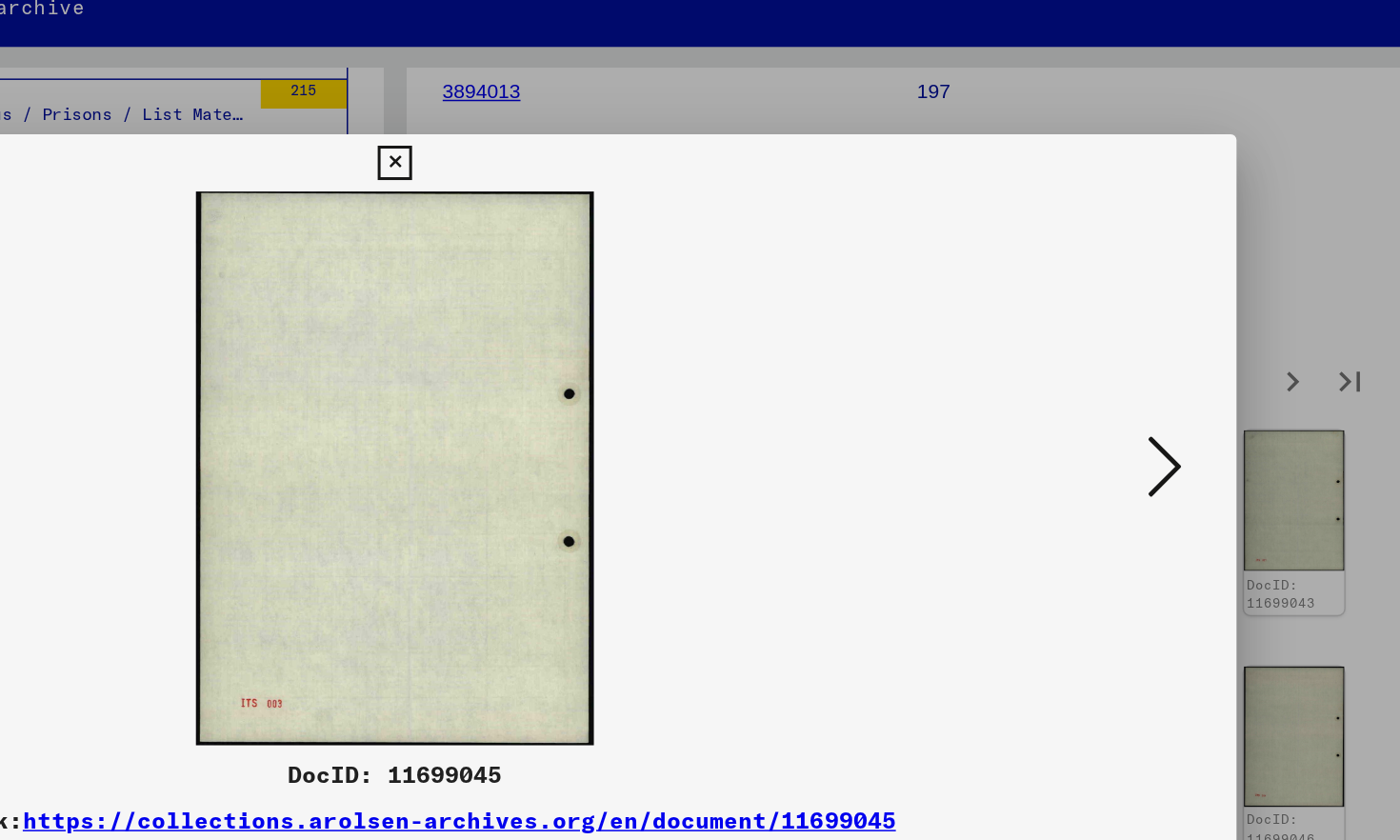 click at bounding box center [1212, 370] 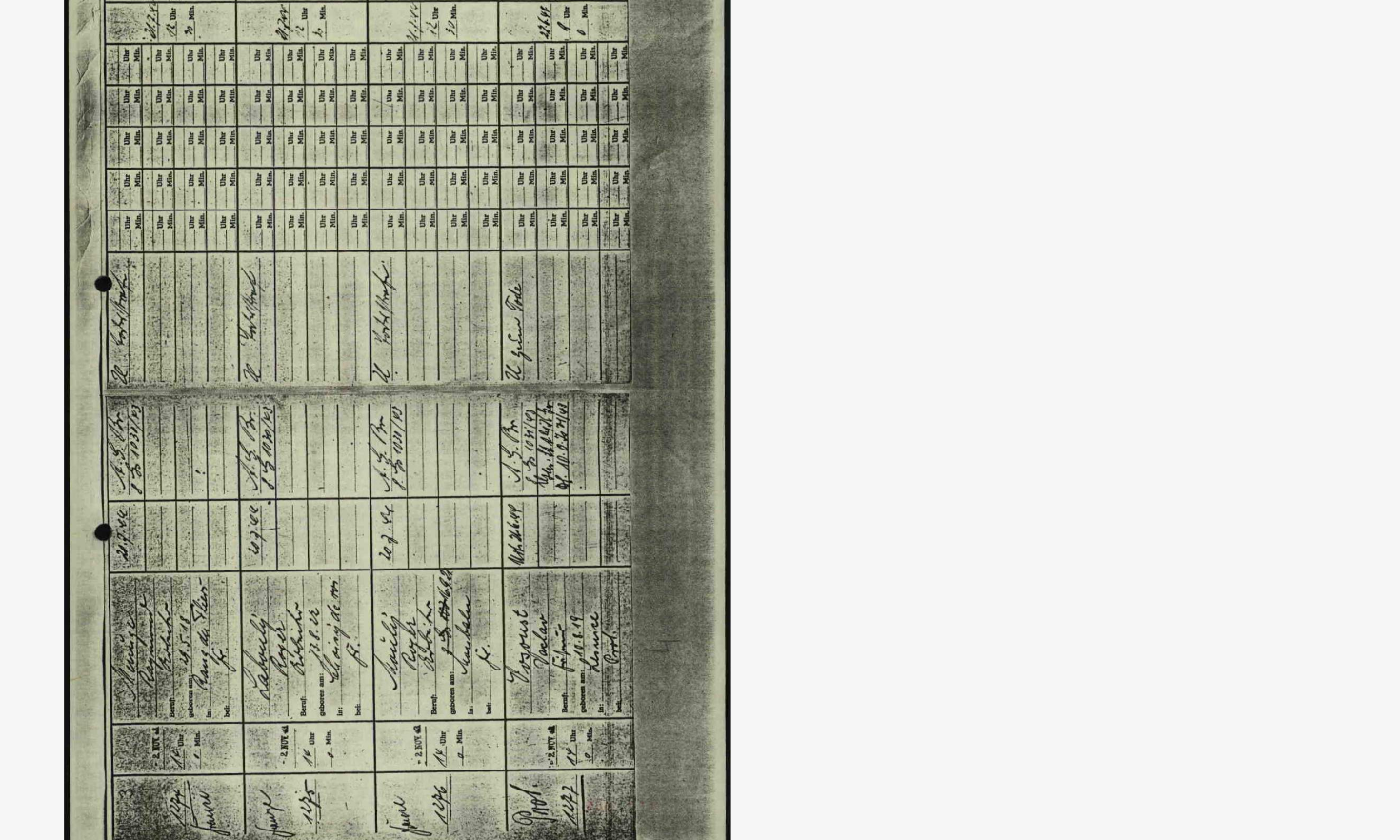 click at bounding box center [700, 371] 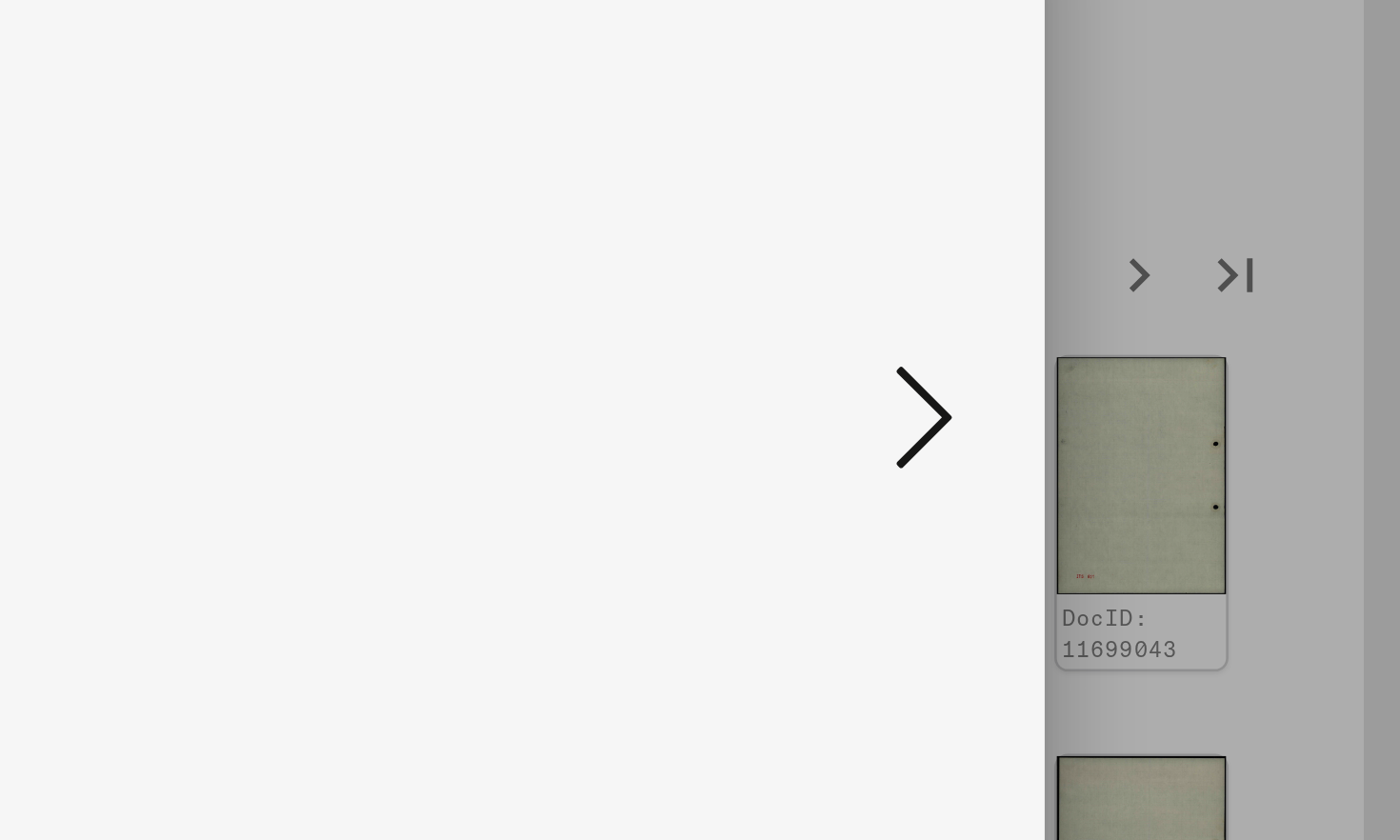 scroll, scrollTop: 0, scrollLeft: 0, axis: both 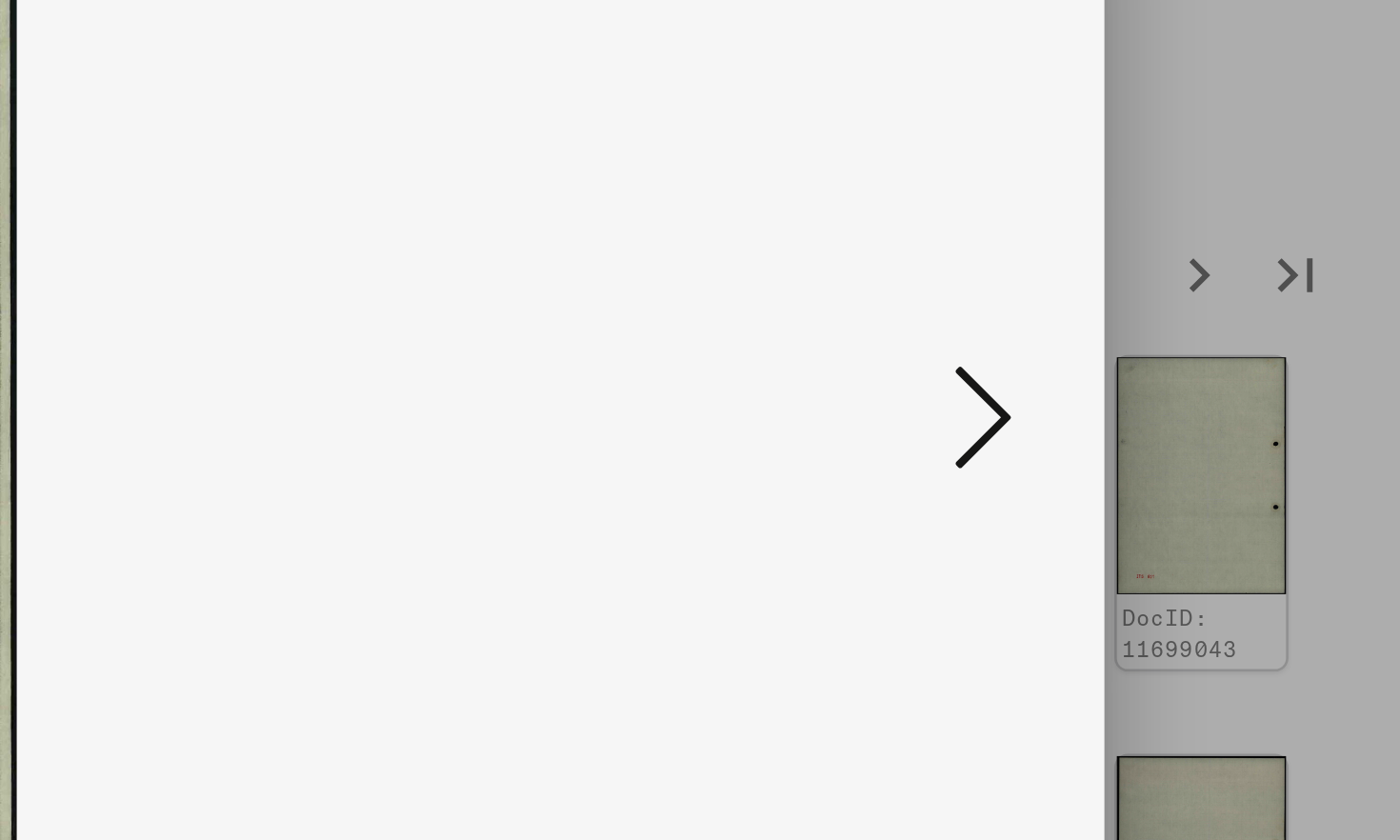 click at bounding box center [1212, 370] 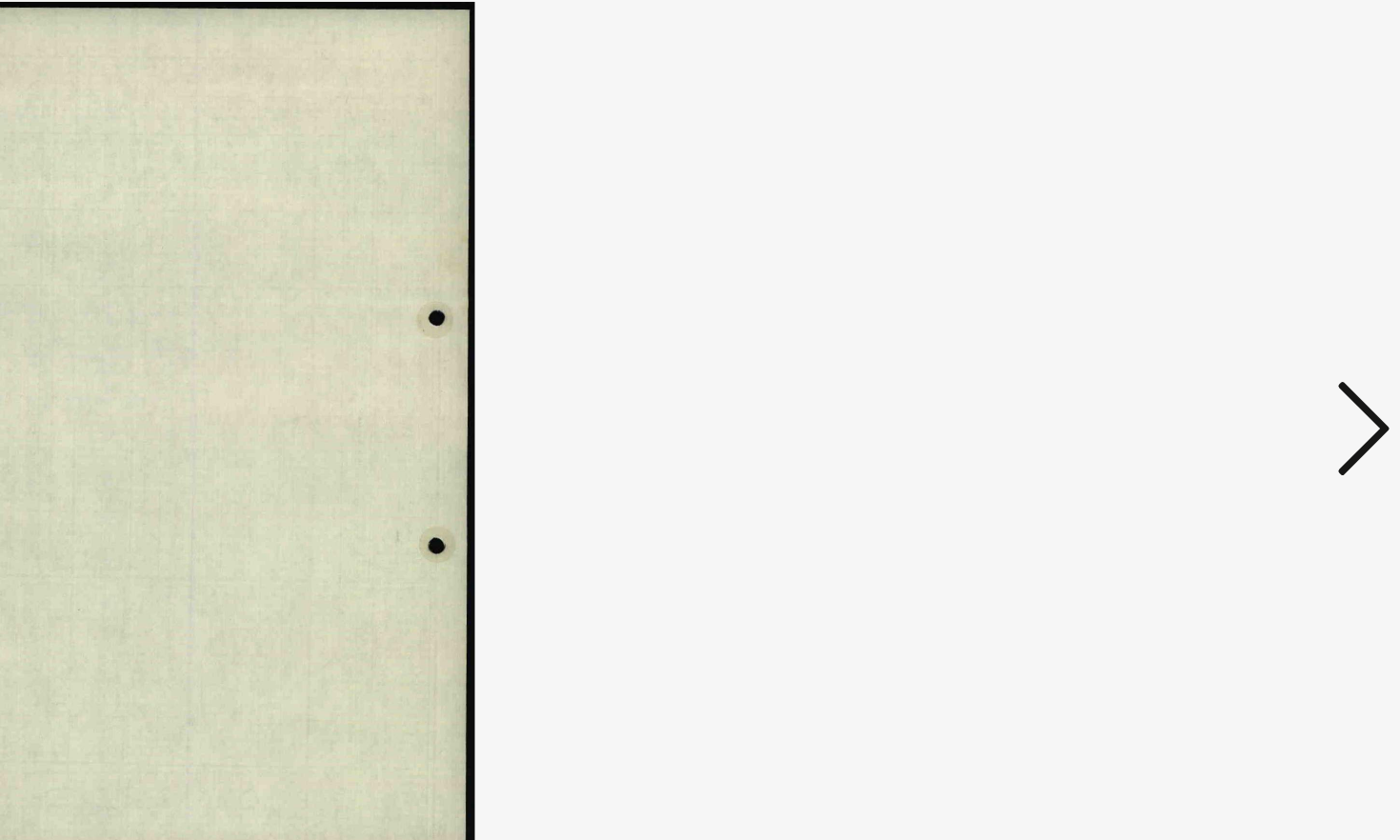 click at bounding box center [1212, 370] 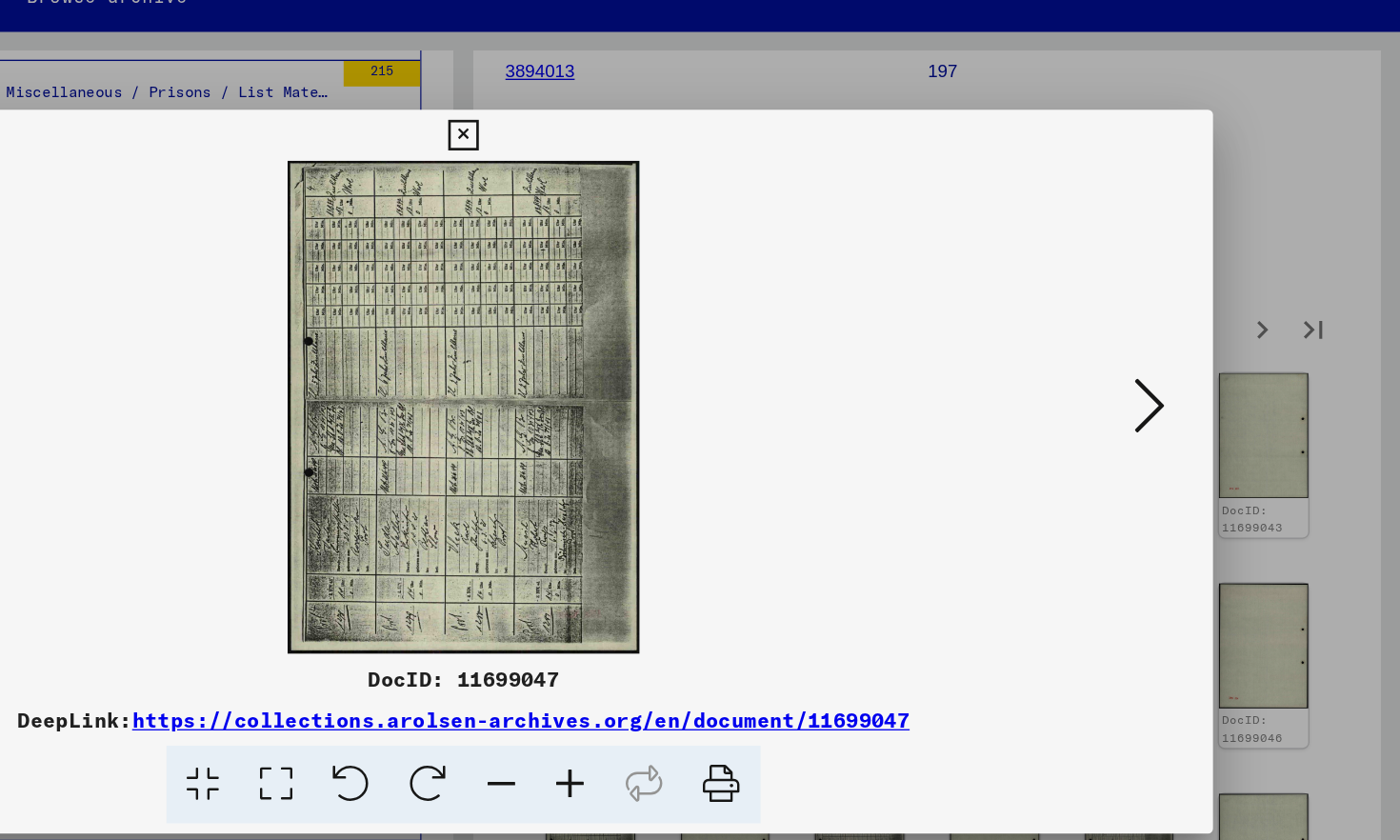 click at bounding box center (1212, 371) 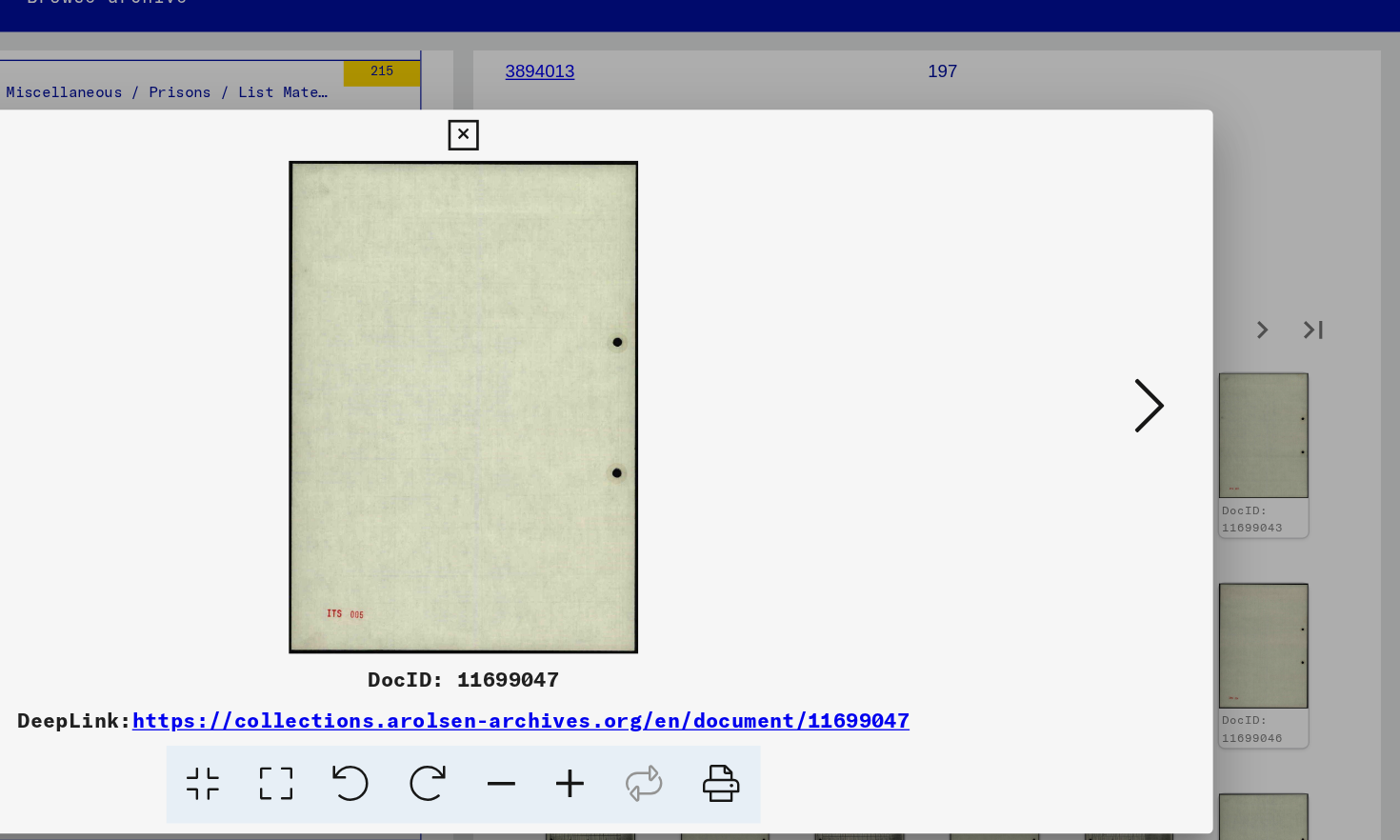 click at bounding box center [1212, 370] 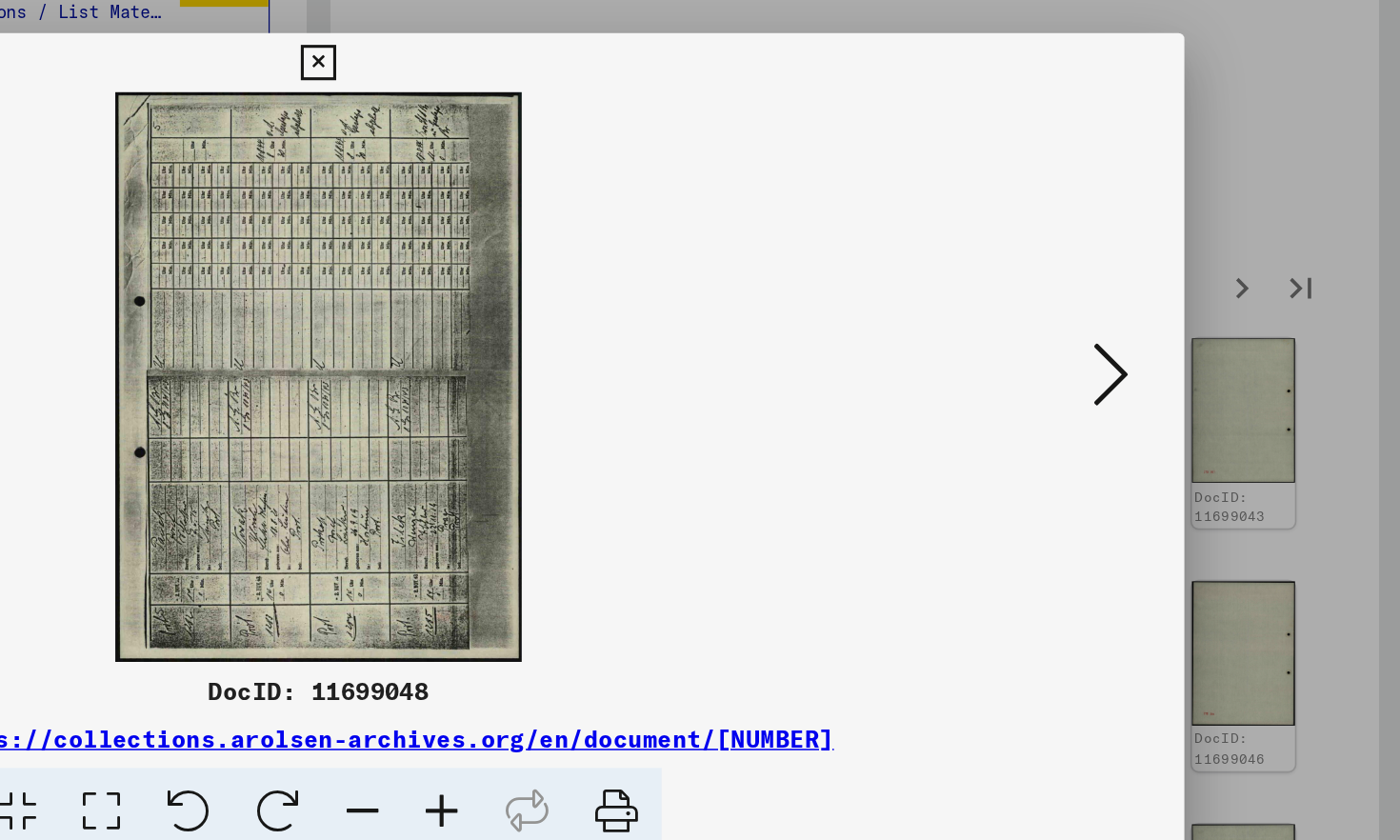 click at bounding box center [1212, 370] 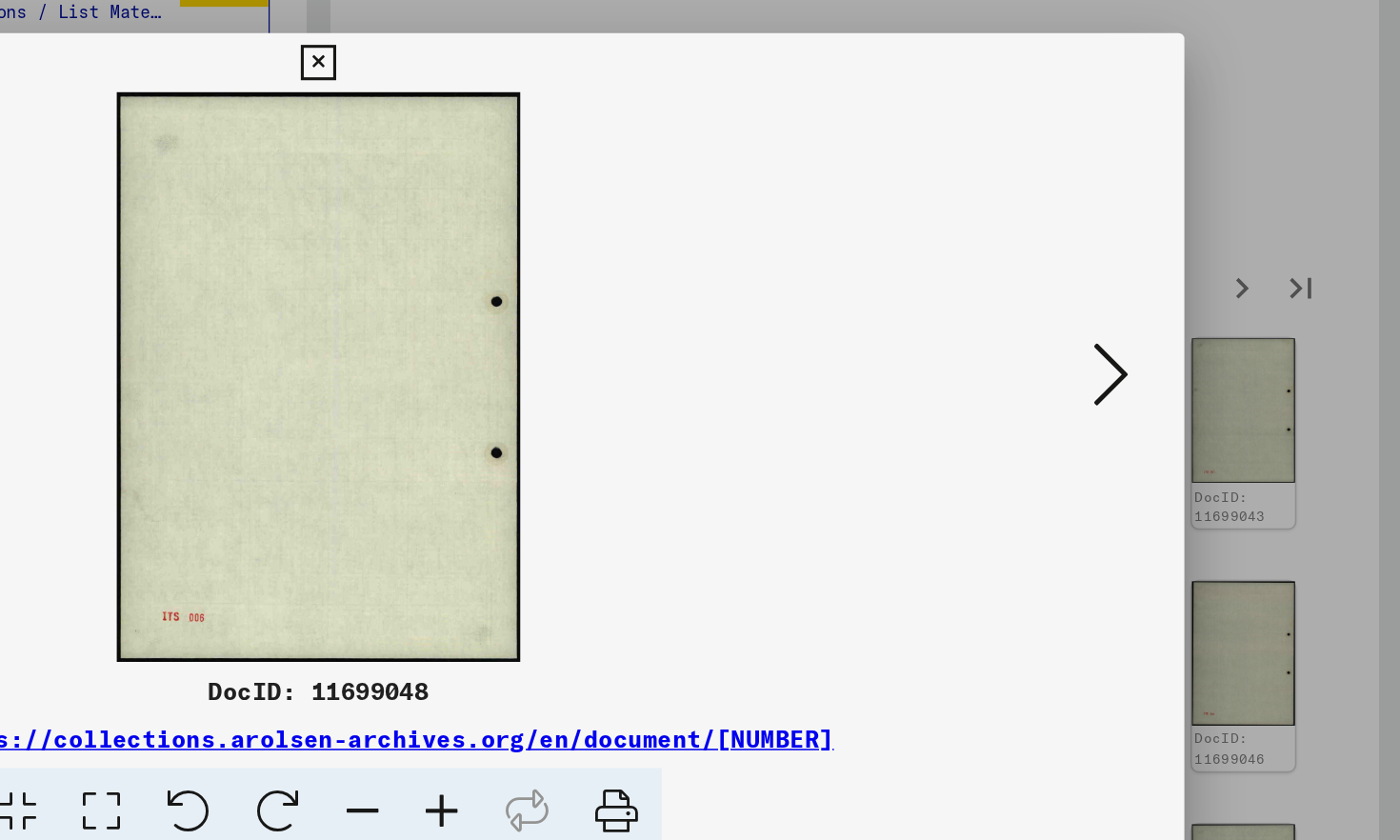 click at bounding box center [1212, 370] 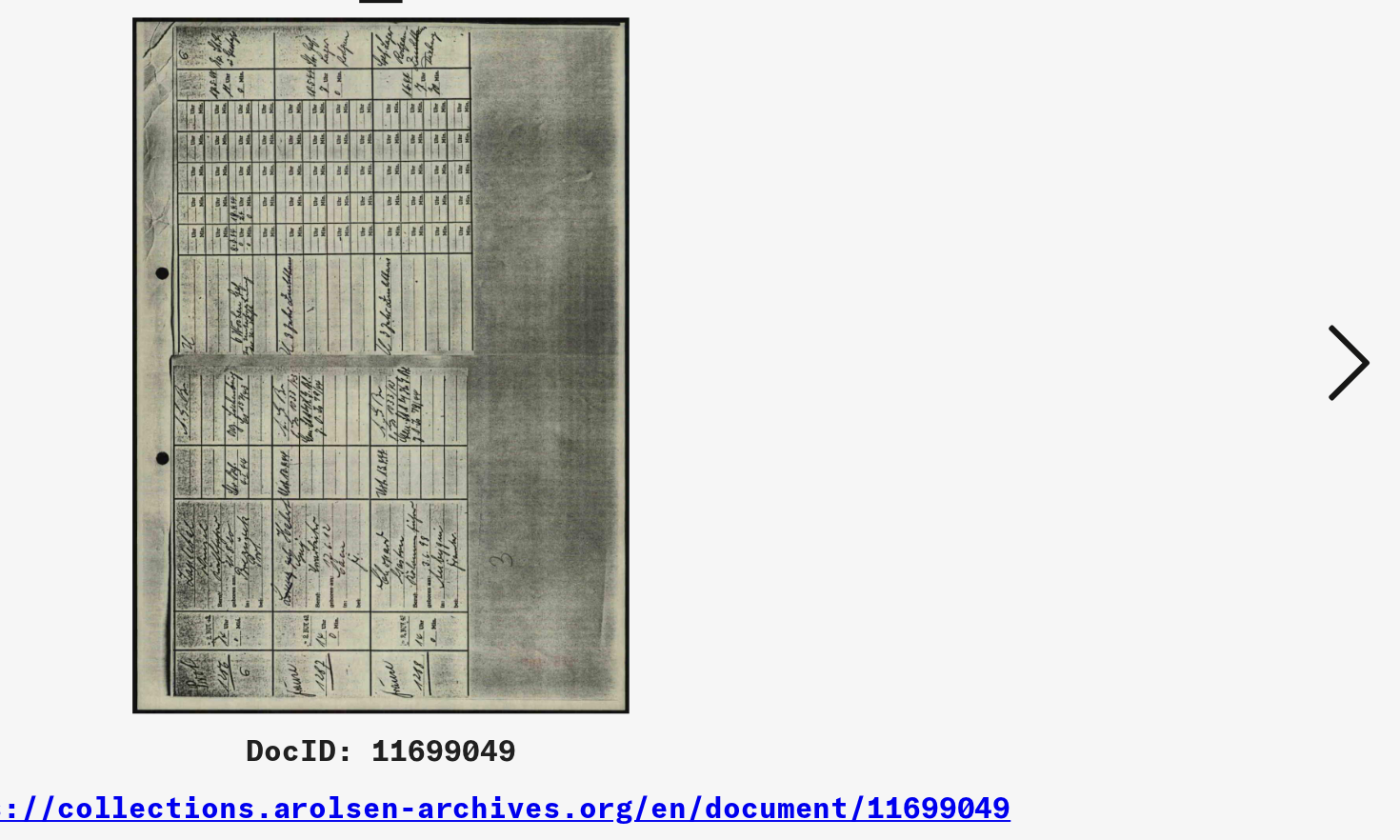 click at bounding box center (1212, 370) 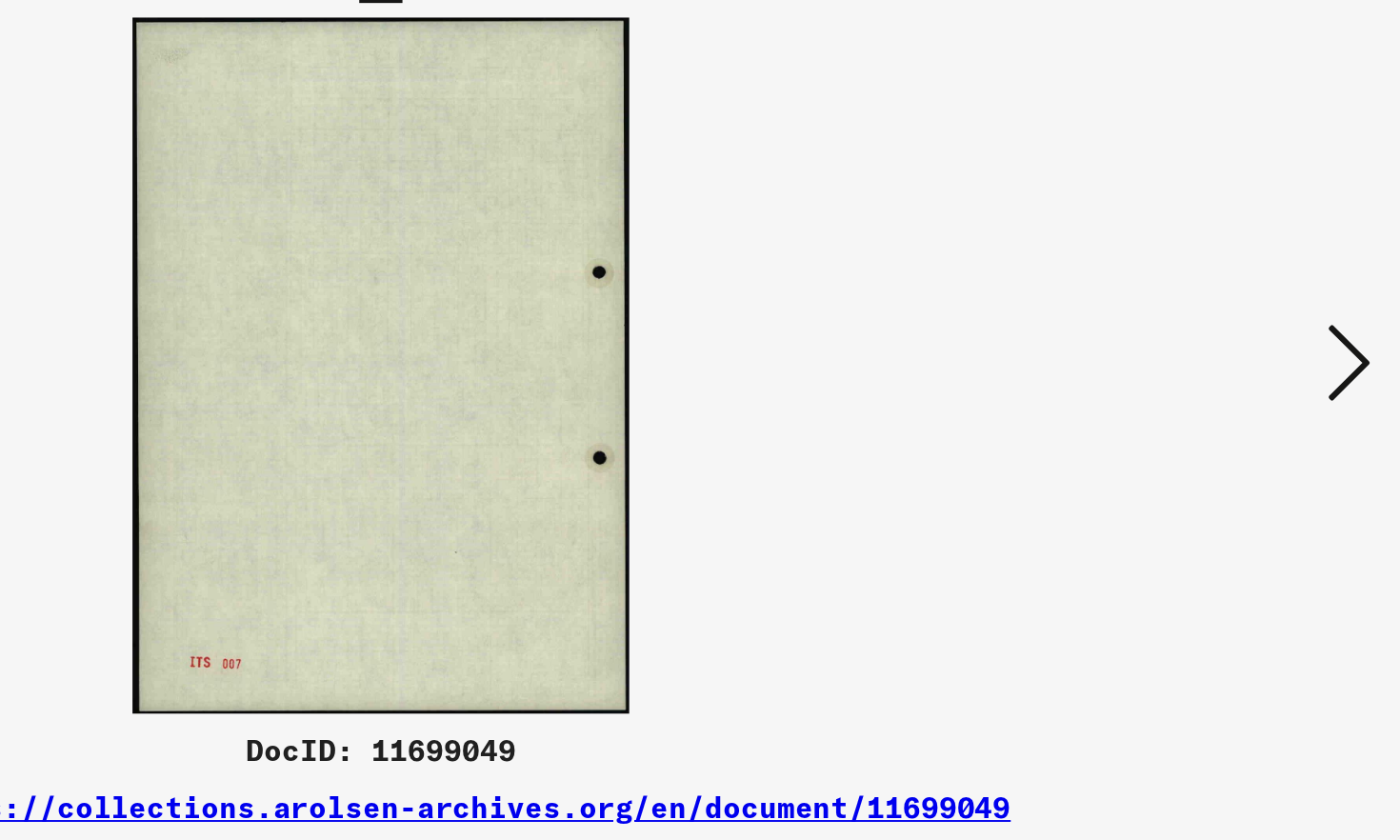 click at bounding box center (1212, 370) 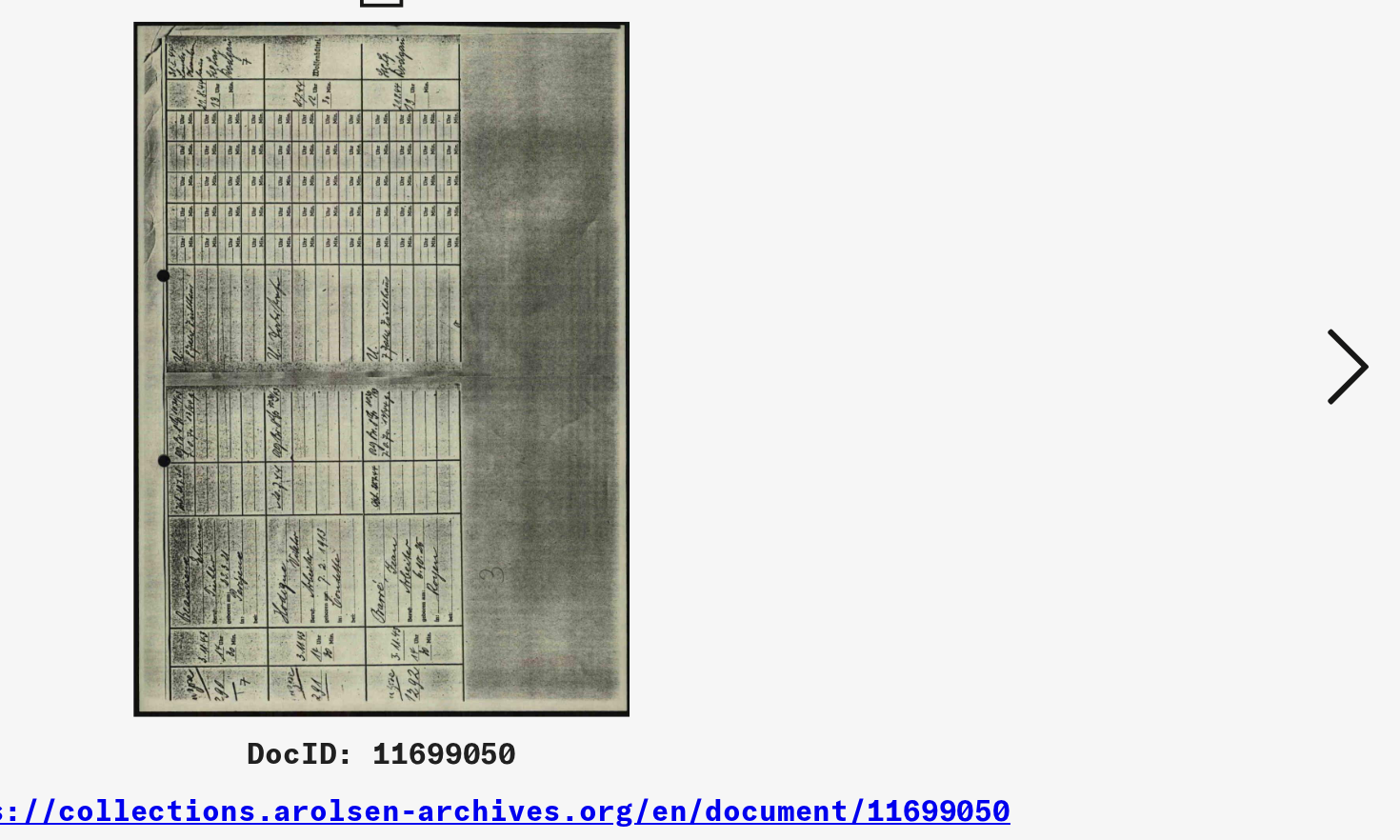 click at bounding box center [1212, 370] 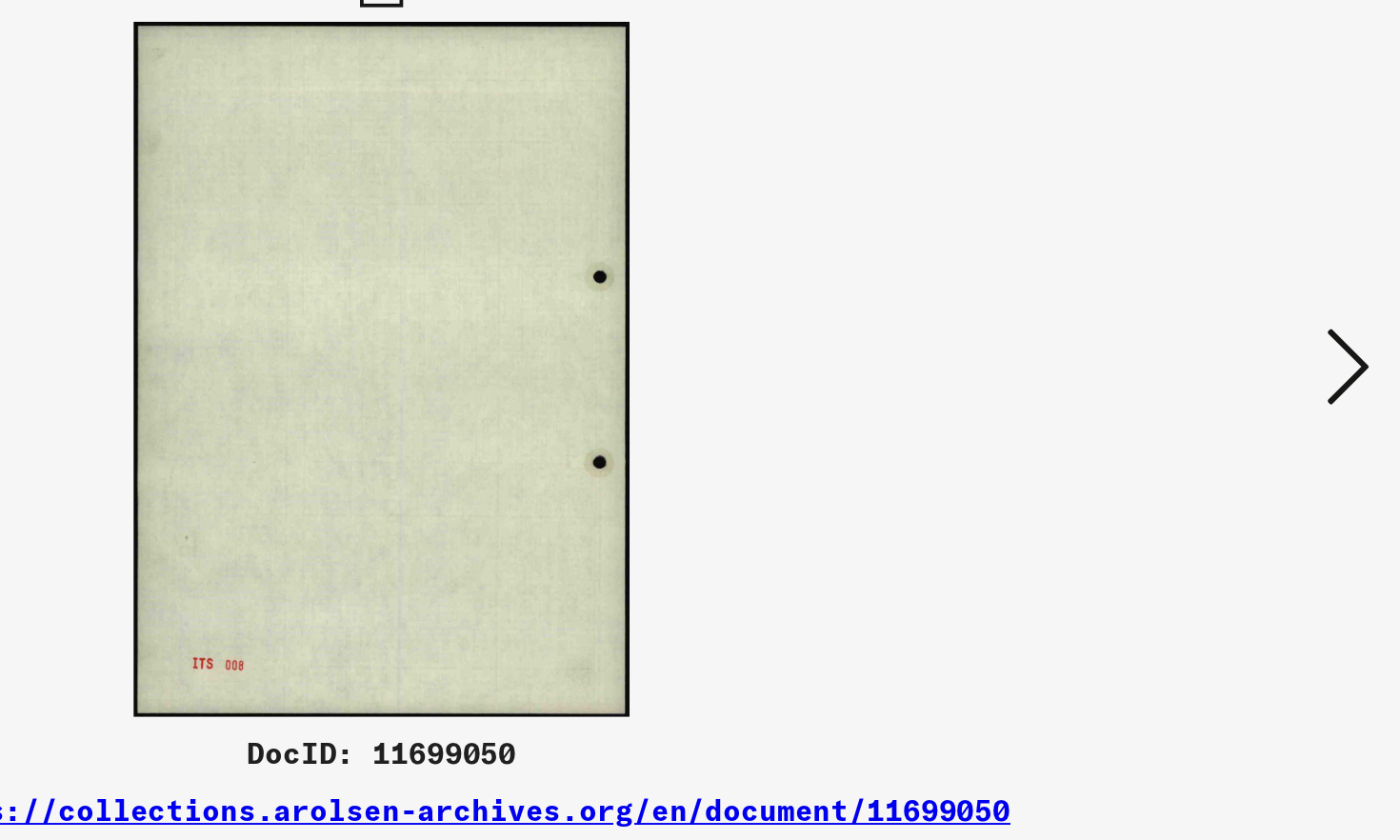 click at bounding box center (1212, 370) 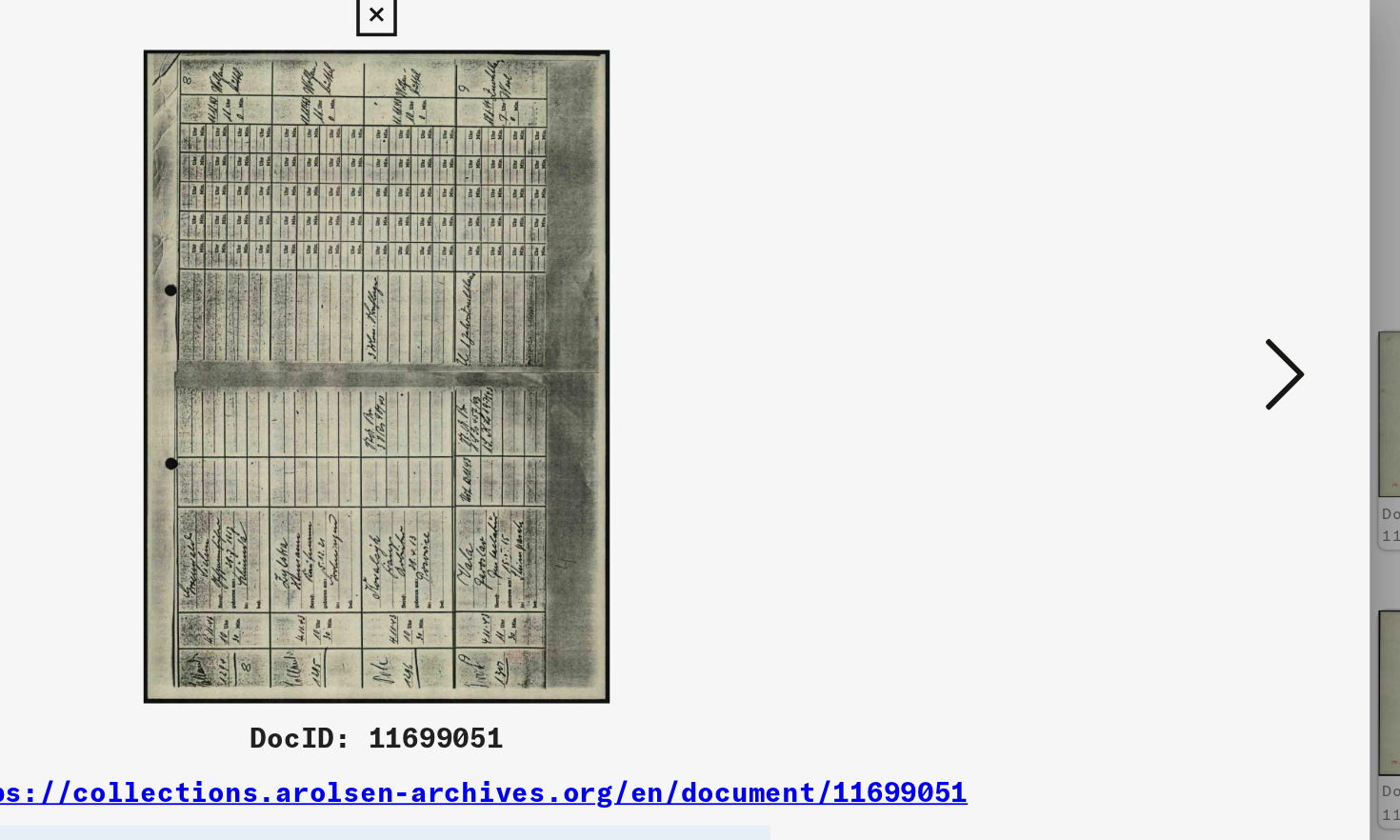 click at bounding box center [1212, 370] 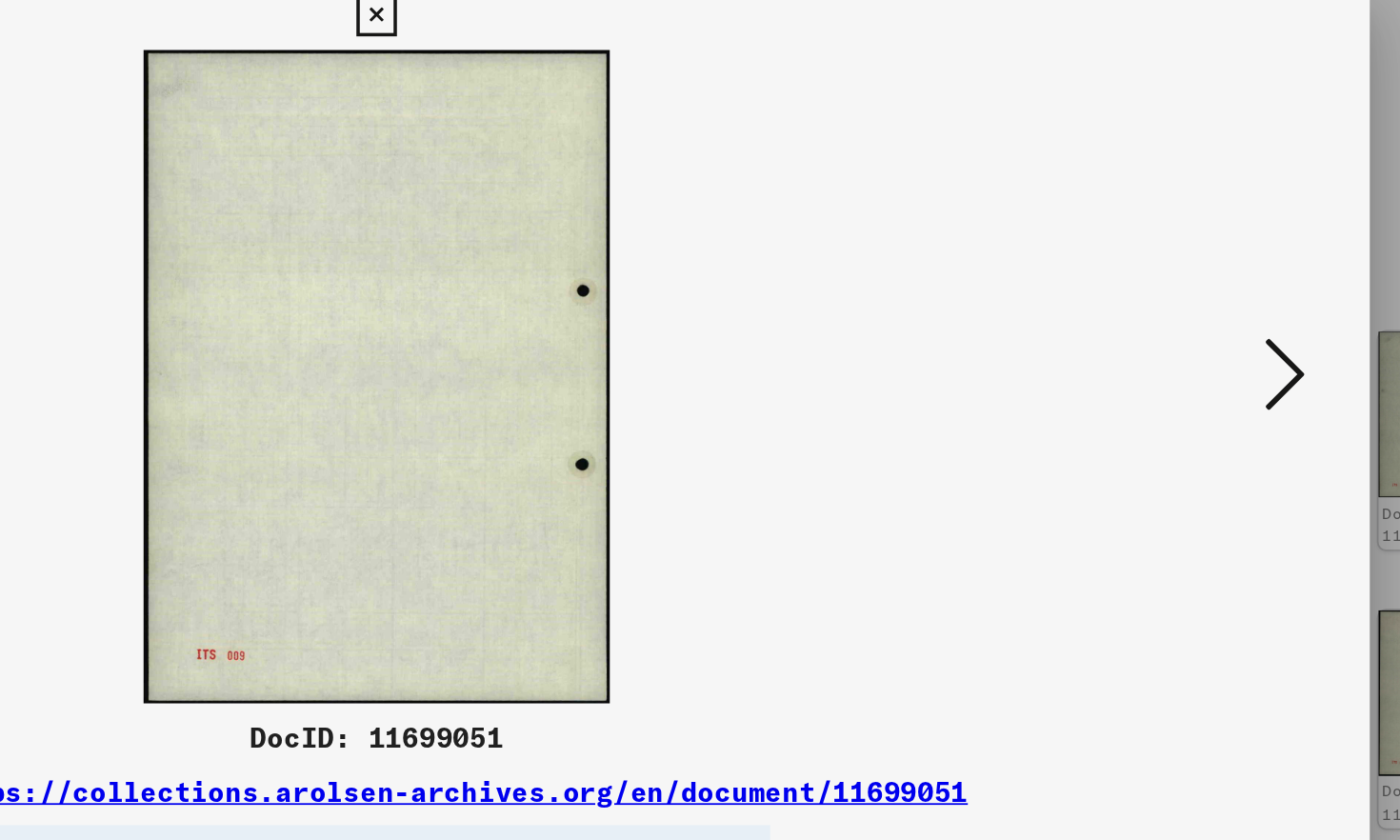 click at bounding box center (1212, 370) 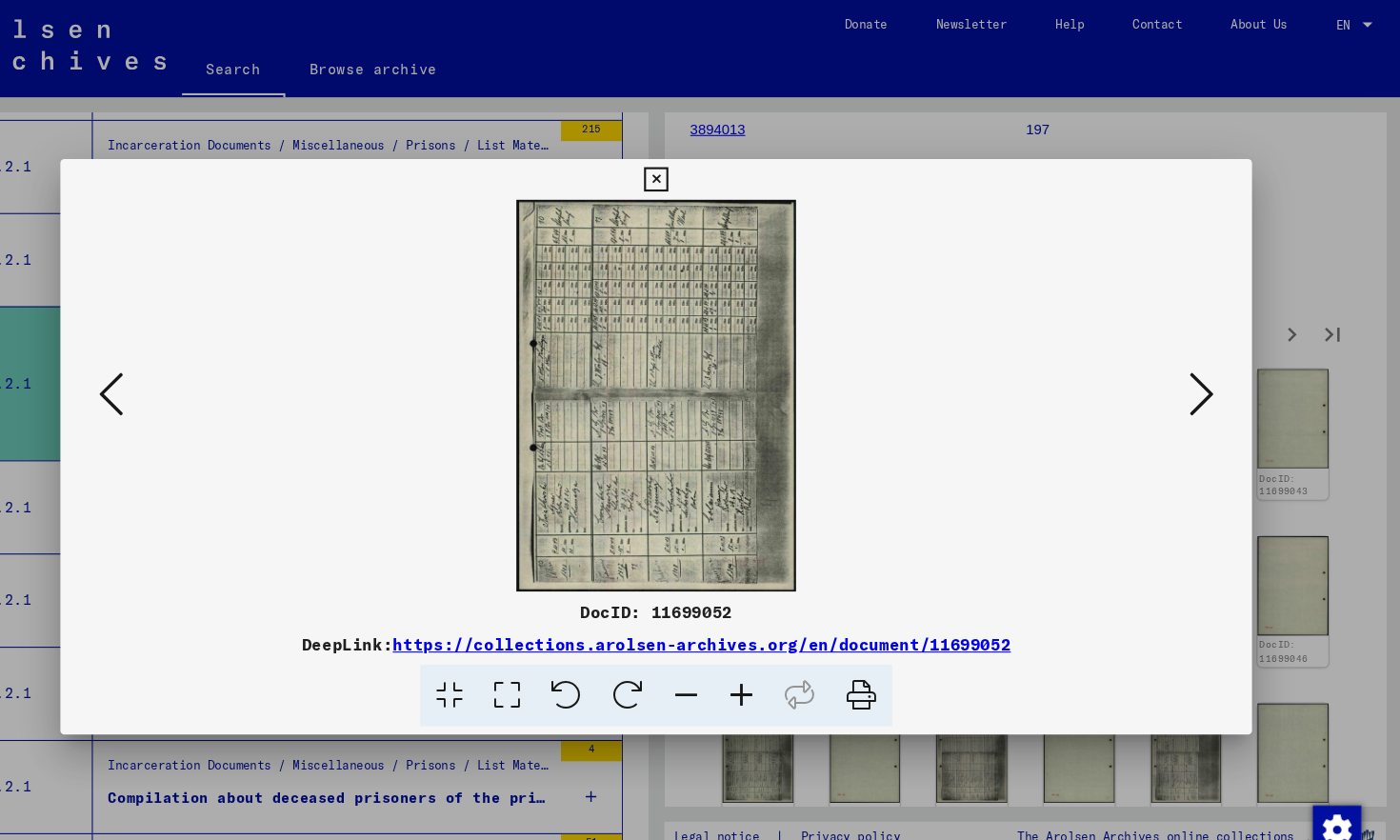 click at bounding box center (699, 169) 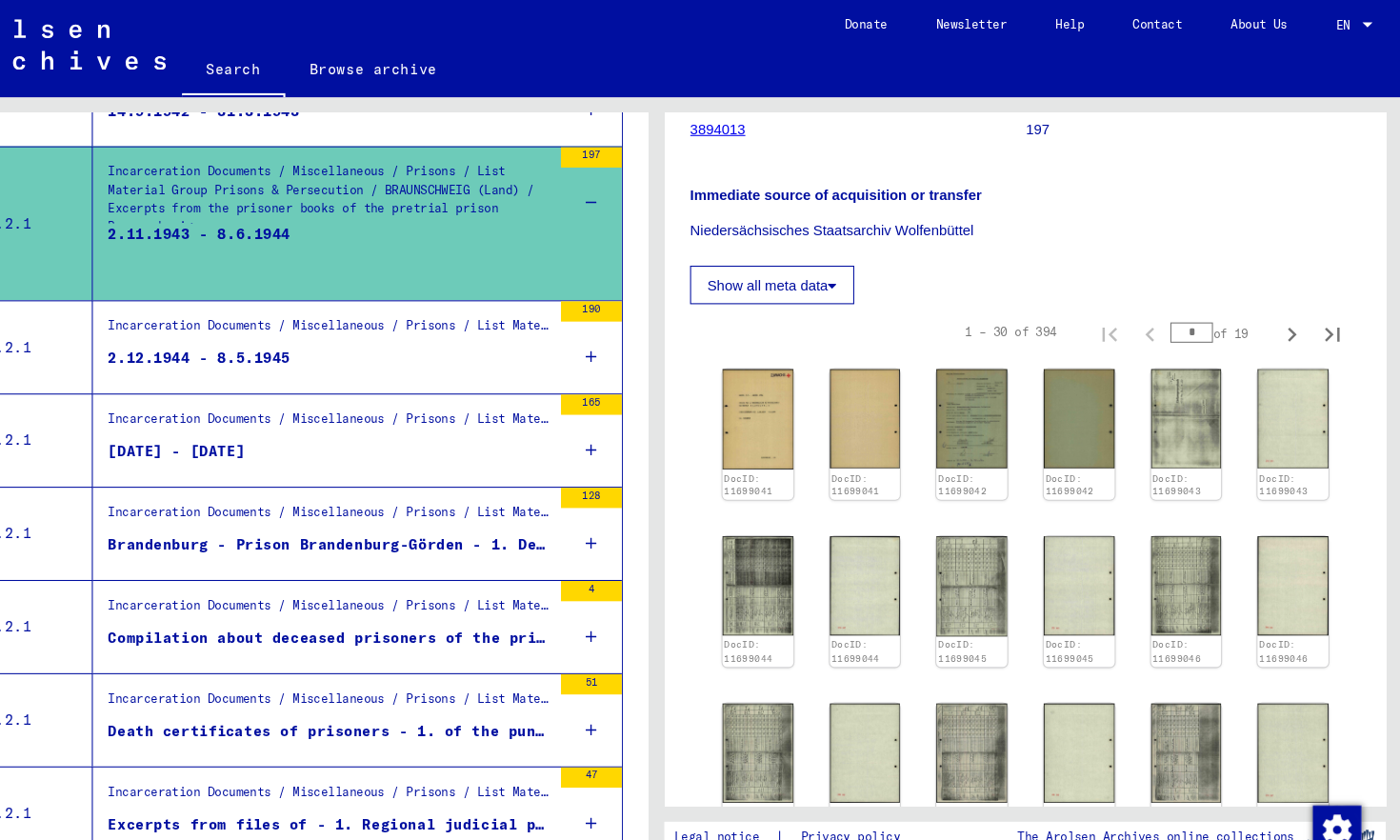 scroll, scrollTop: 1609, scrollLeft: 0, axis: vertical 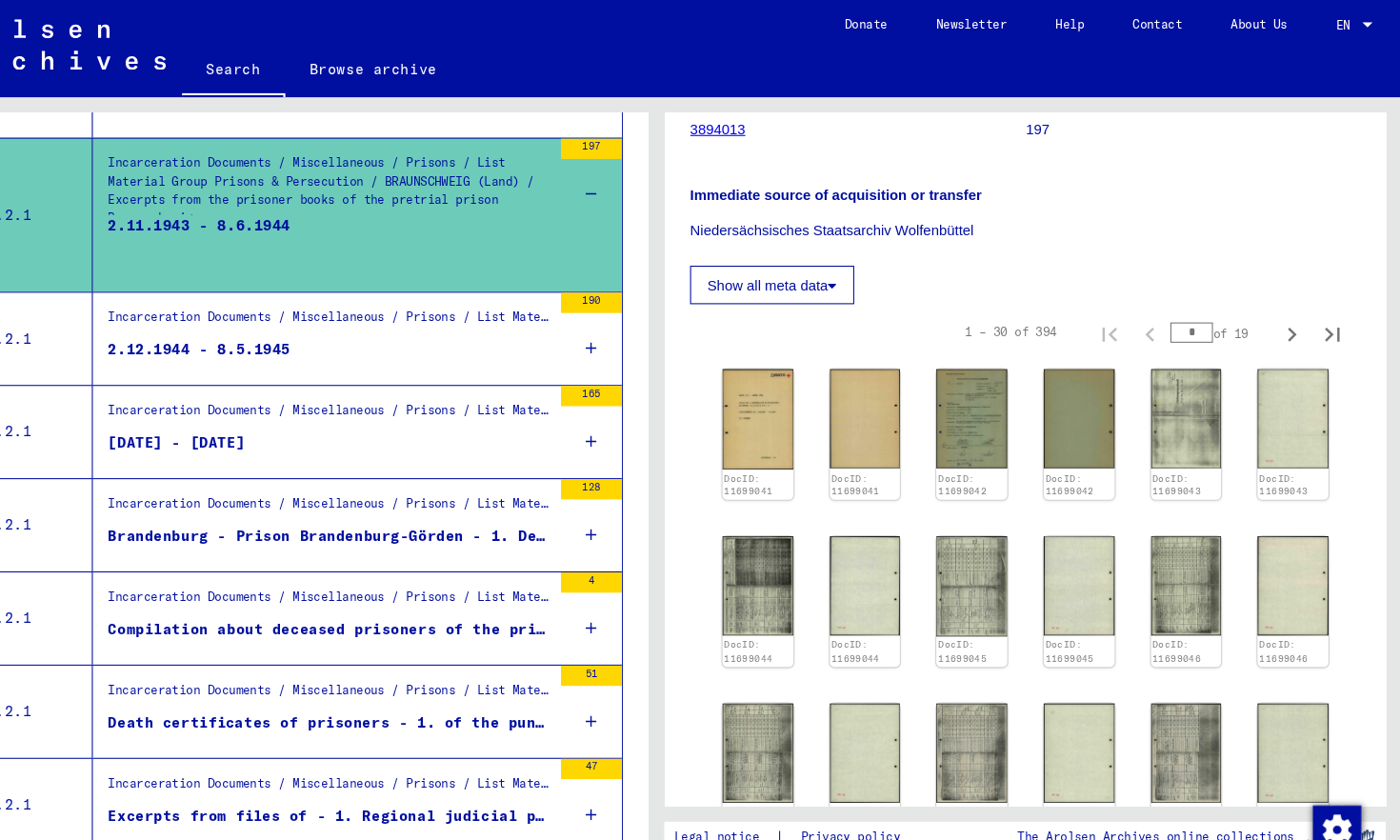 click on "Incarceration Documents / Miscellaneous / Prisons / List Material Group Prisons & Persecution / BRAUNSCHWEIG (Land)" at bounding box center [392, 566] 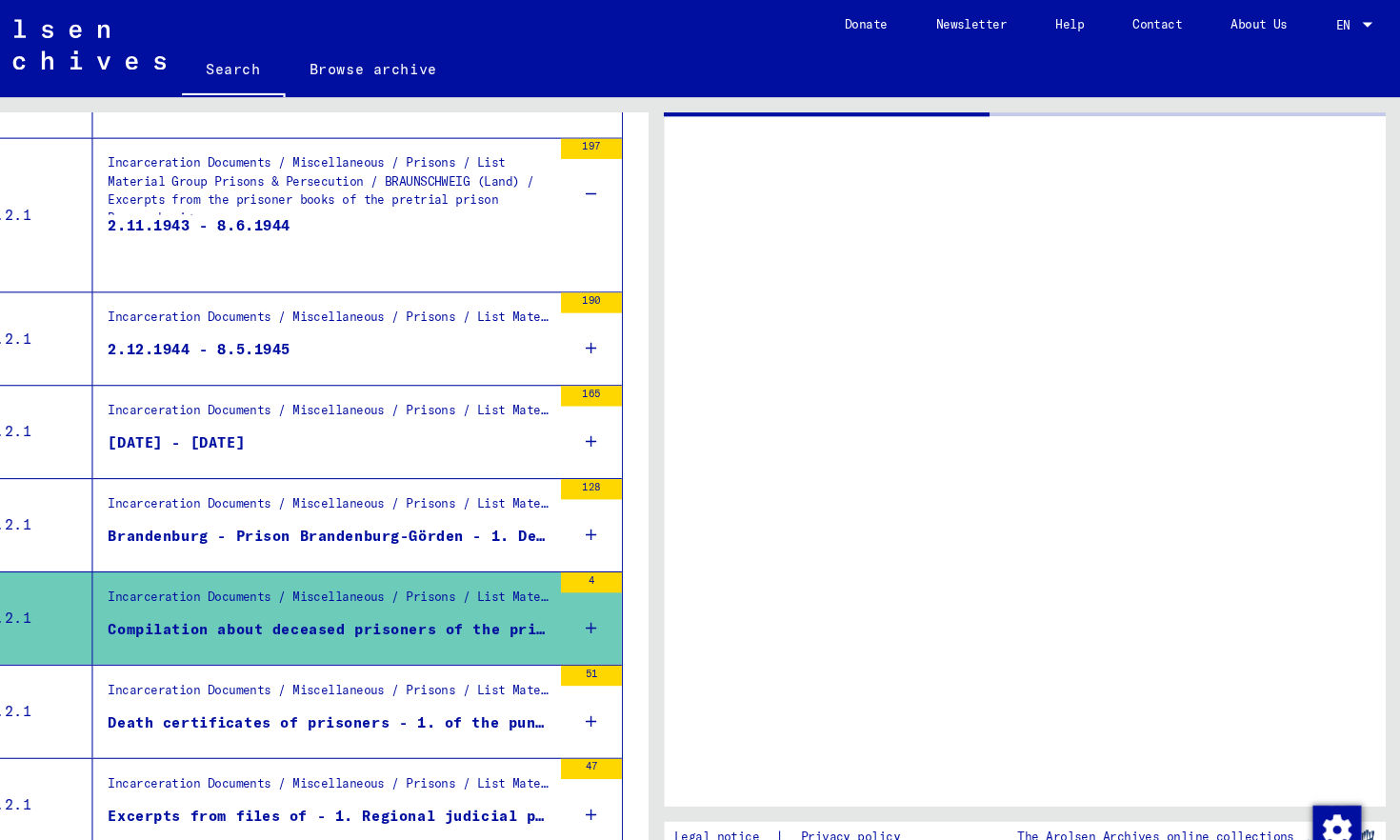scroll, scrollTop: 0, scrollLeft: 0, axis: both 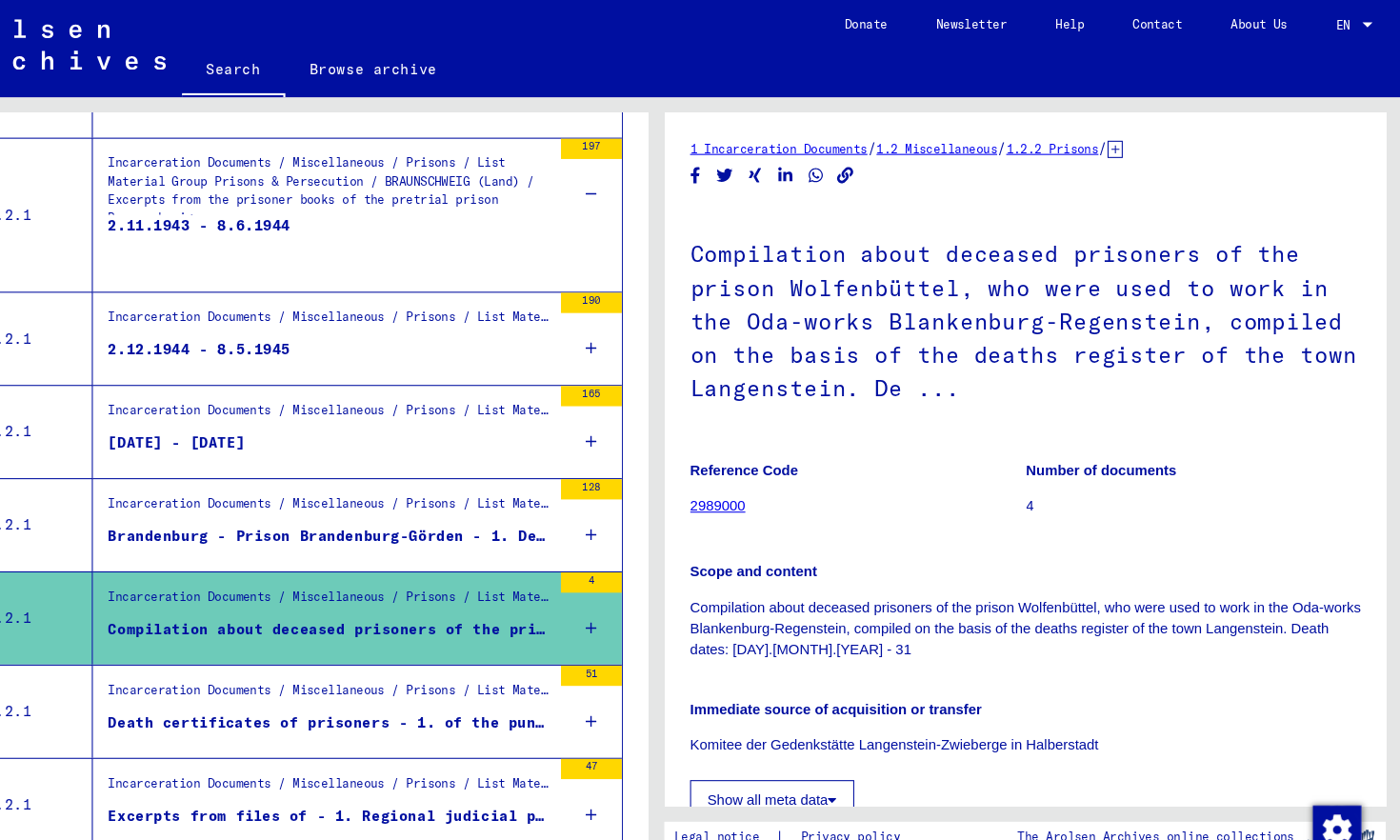 click on "Death certificates of prisoners - 1. of the punishment prison Berlin-Tegel - death dates: 20.1.1943 - 10.7.1944 -  ..." at bounding box center (392, 679) 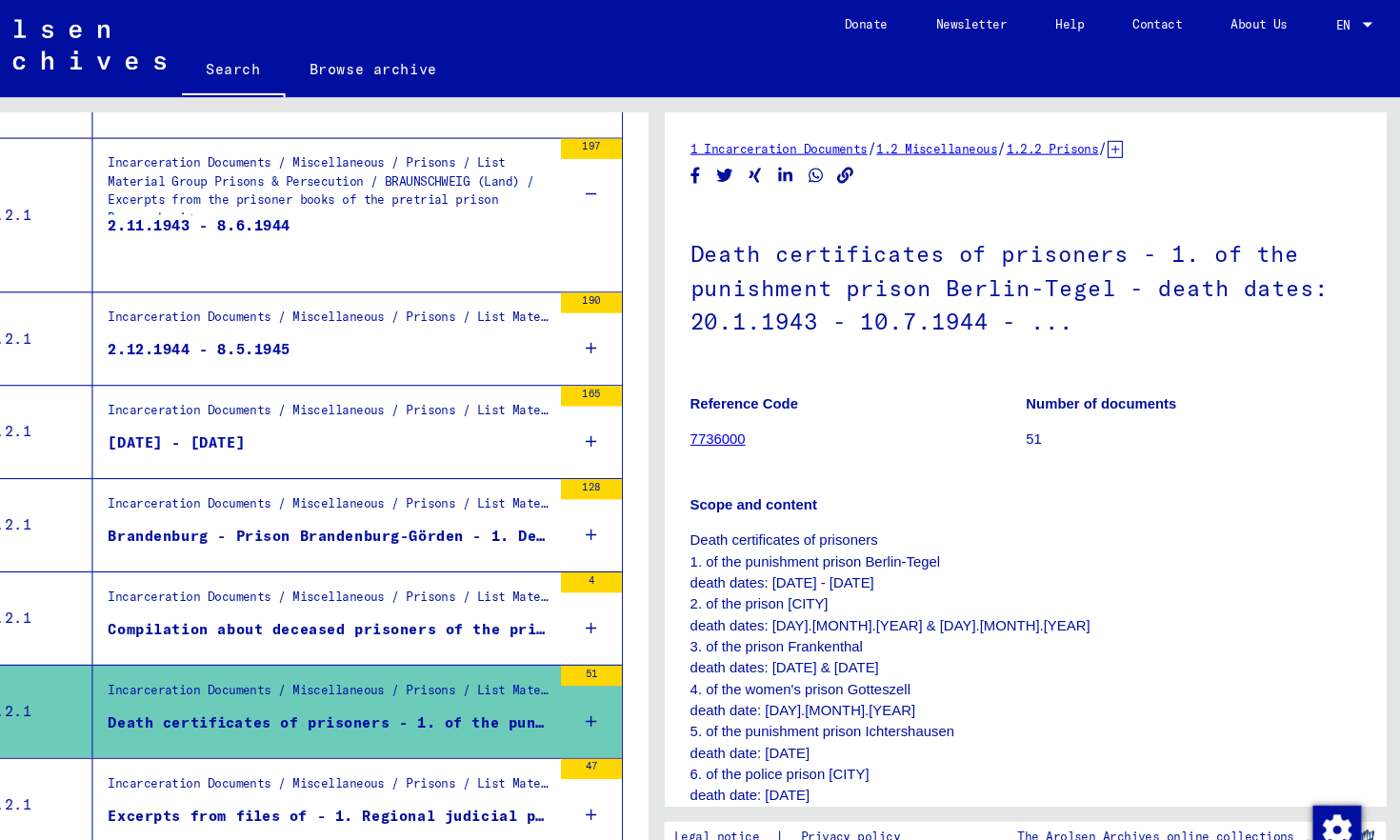 scroll, scrollTop: 0, scrollLeft: 0, axis: both 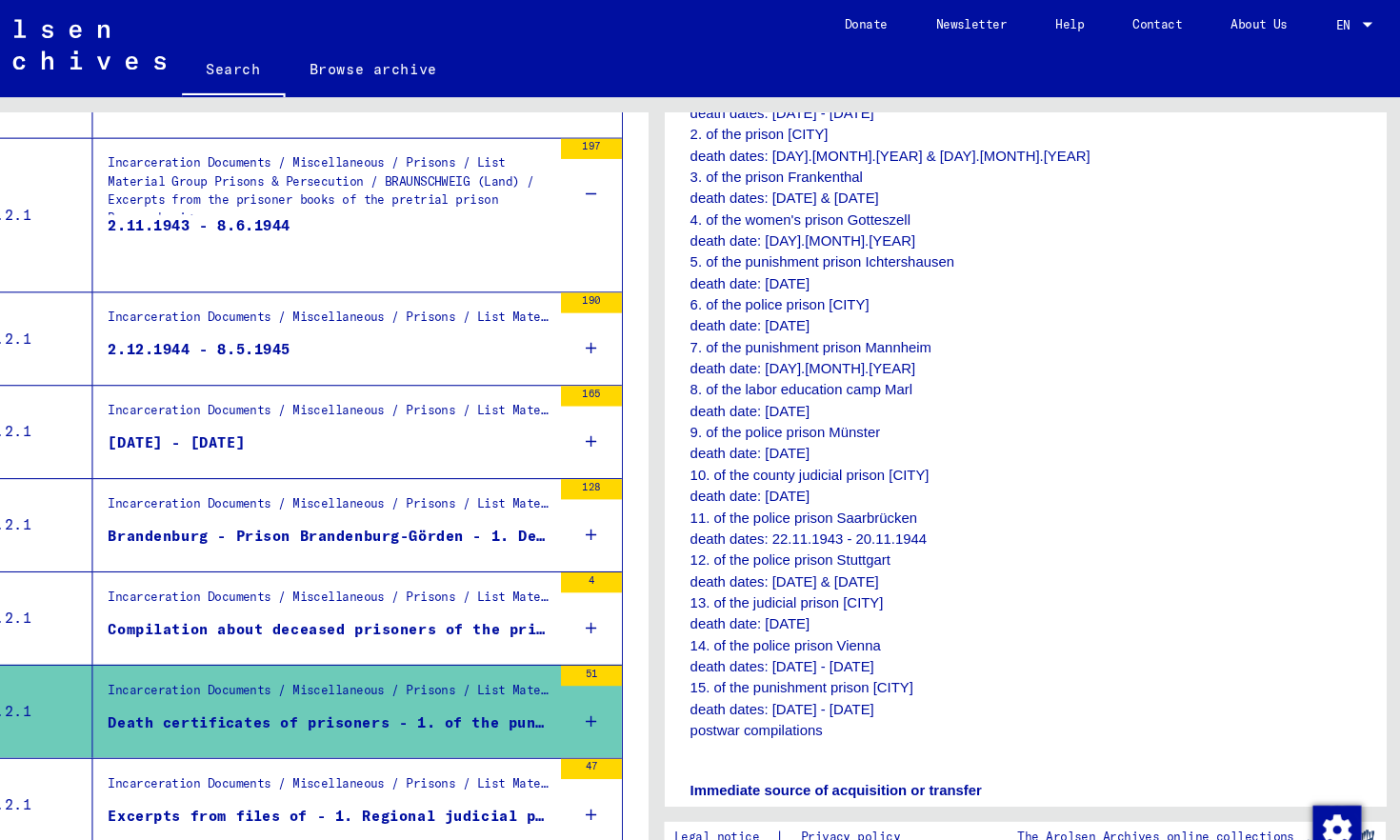 click on "Incarceration Documents / Miscellaneous / Prisons / List Material Group Prisons & Persecution / BERLIN (Land)" at bounding box center (392, 653) 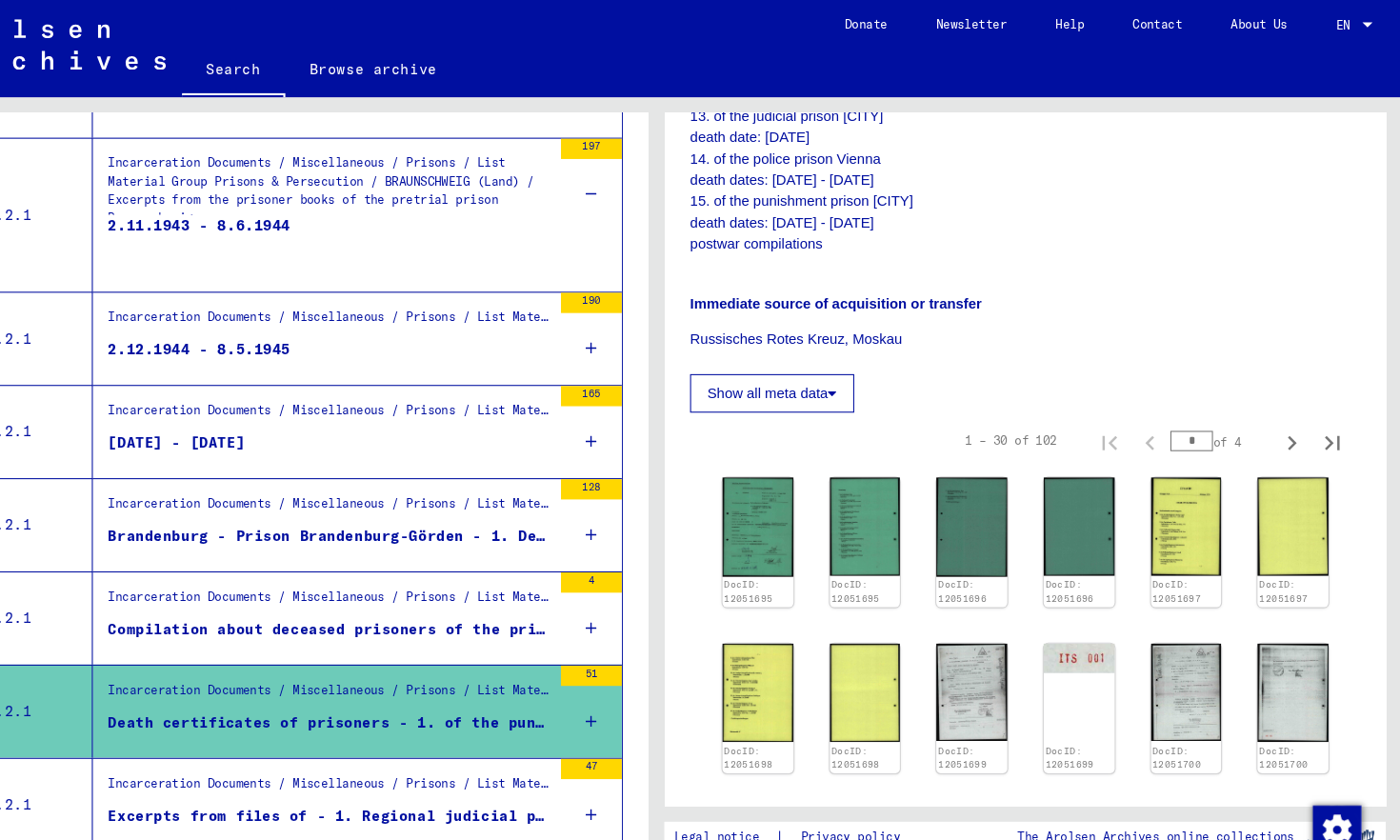scroll, scrollTop: 901, scrollLeft: 0, axis: vertical 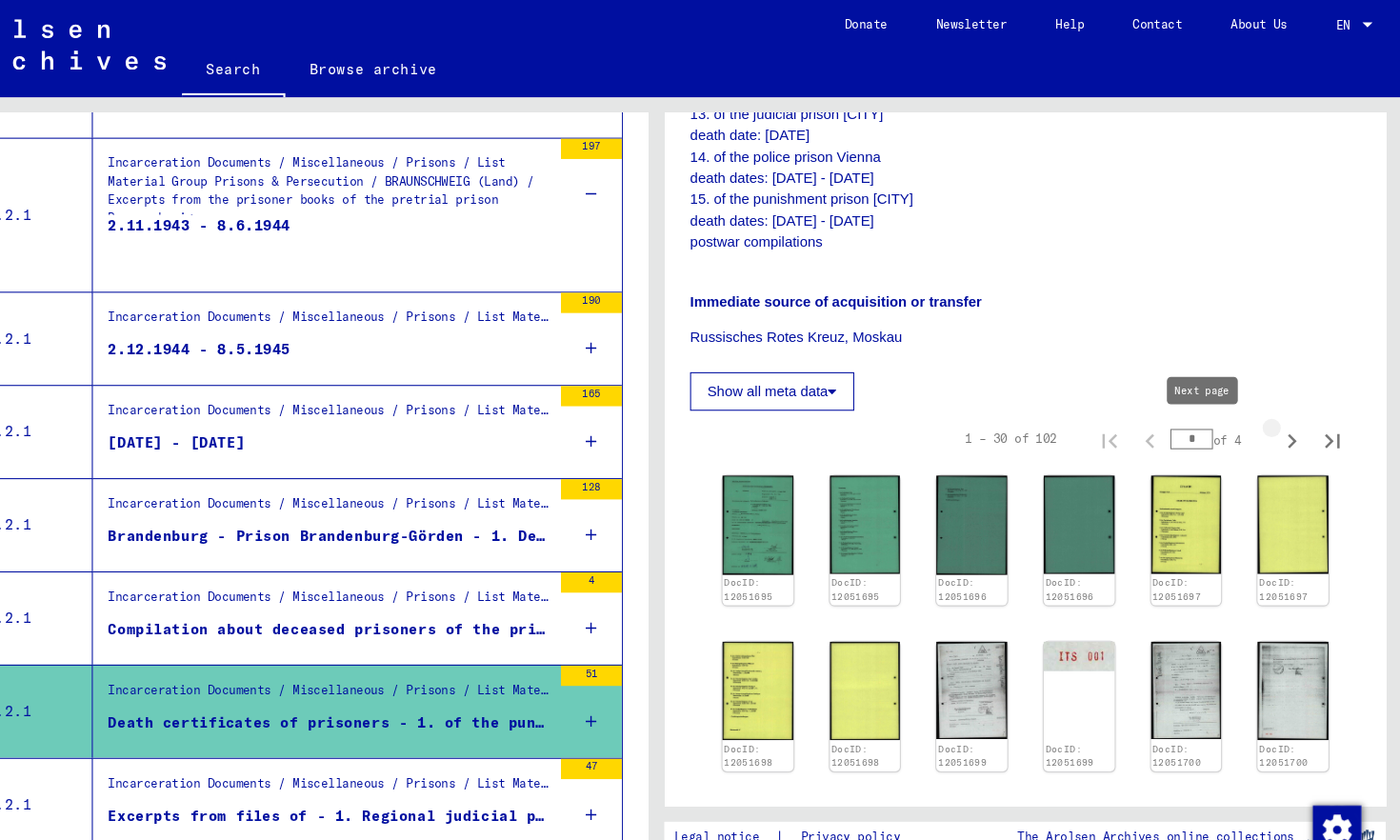 click 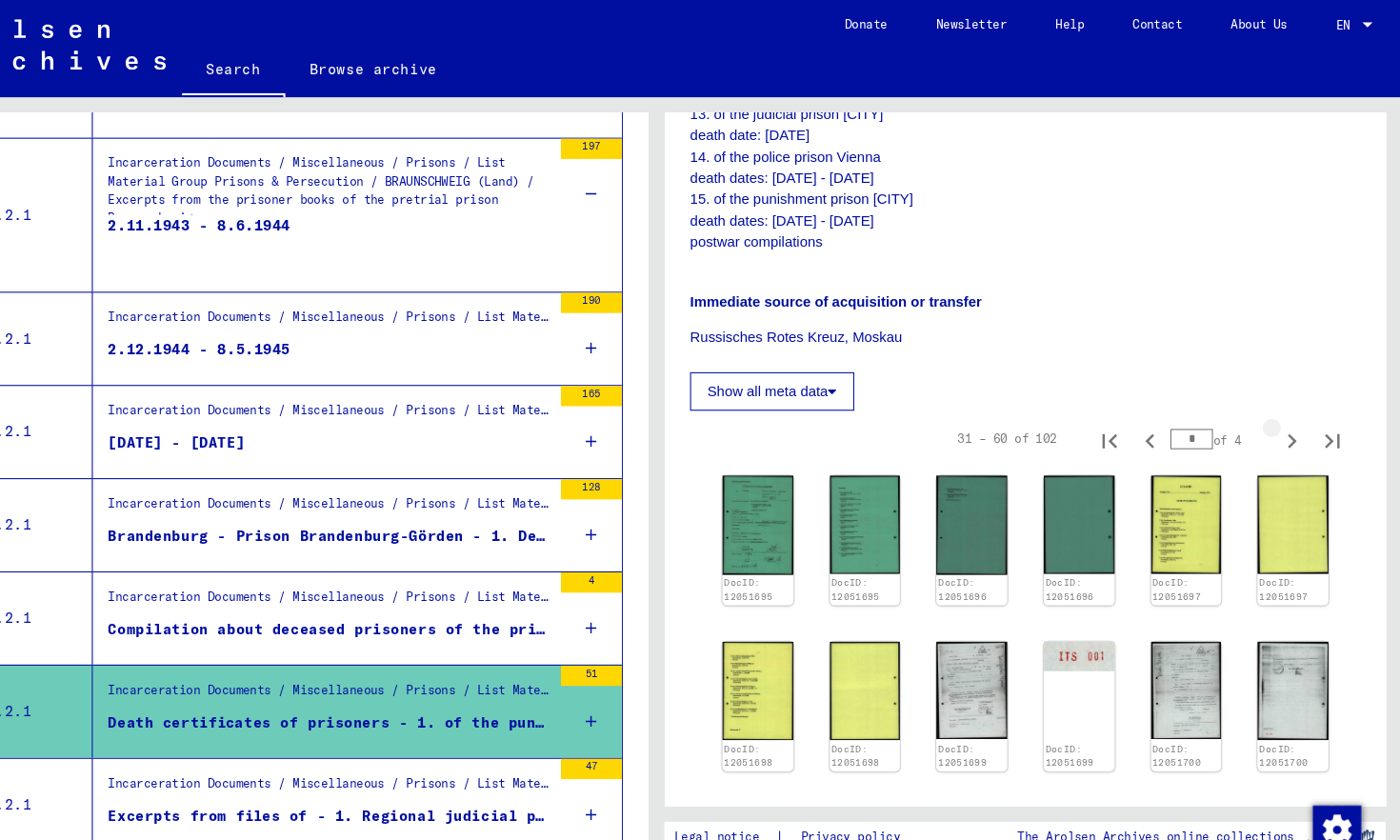 click 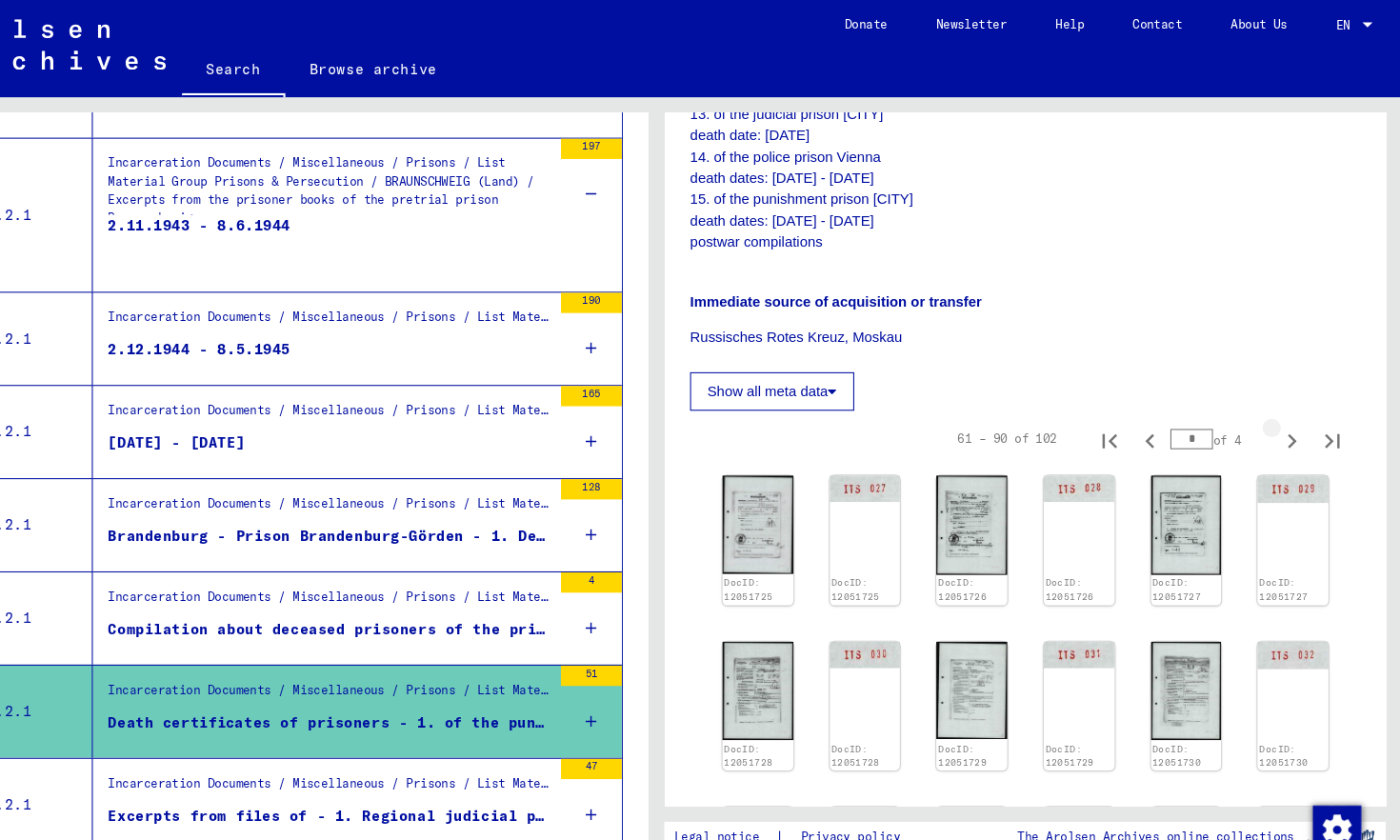 click 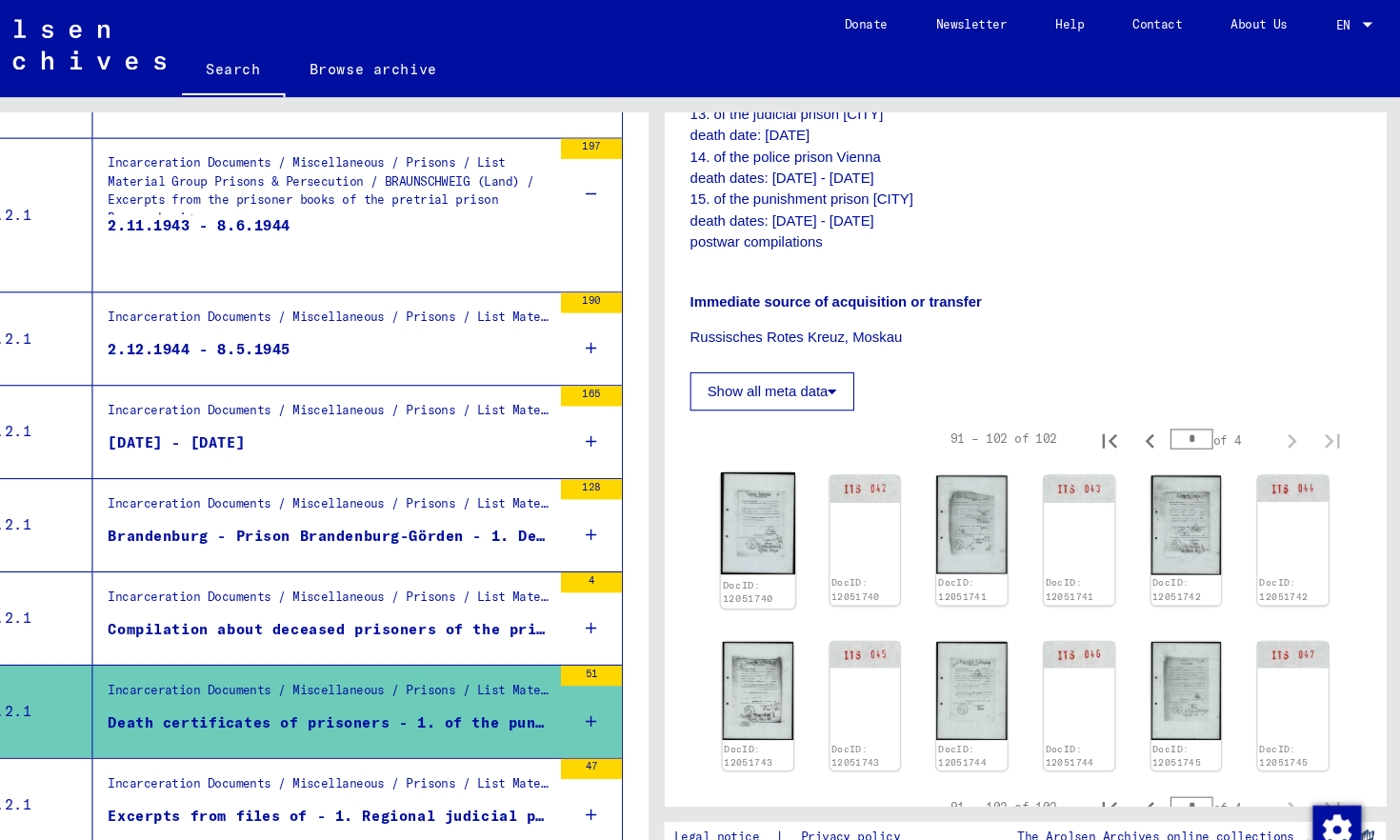 click 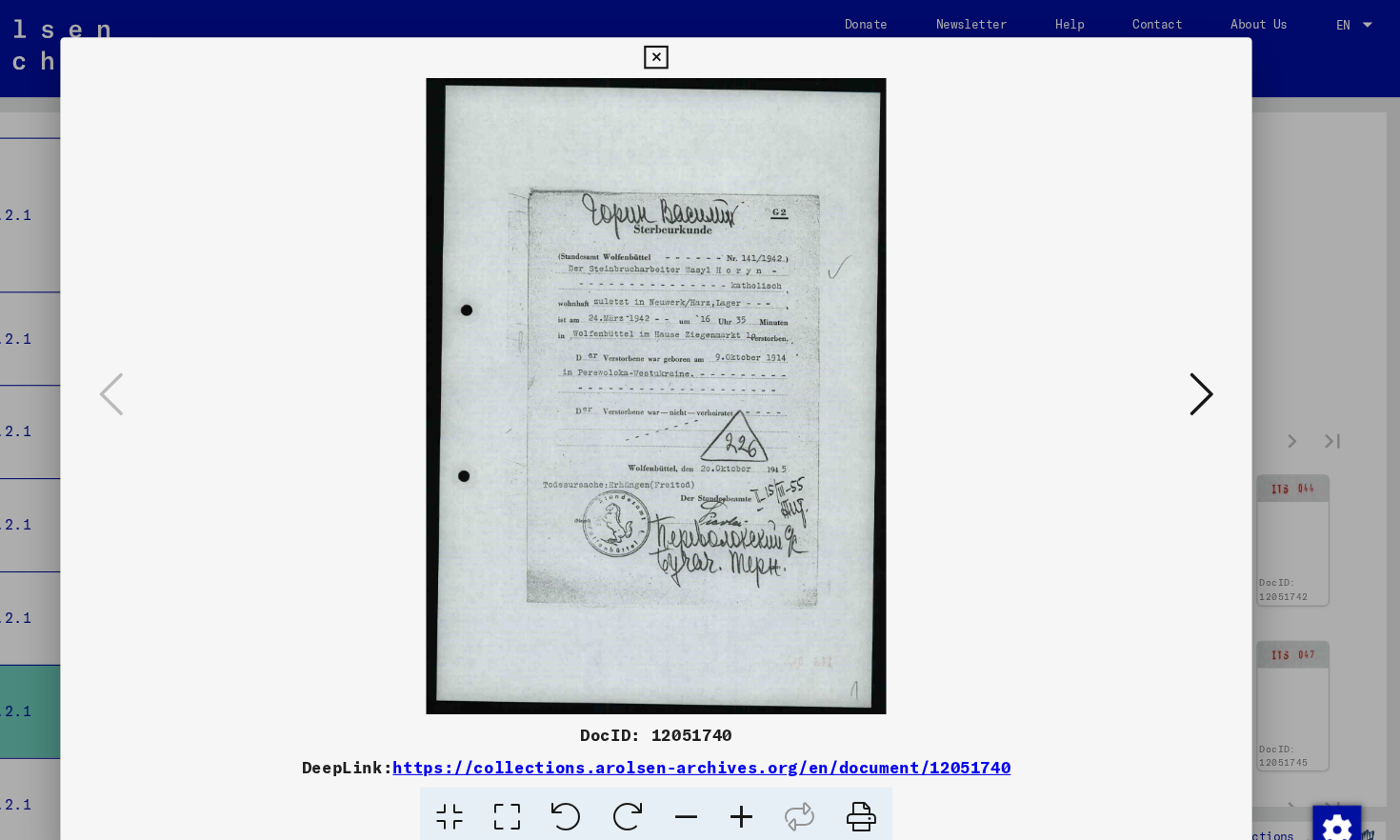 click at bounding box center [700, 372] 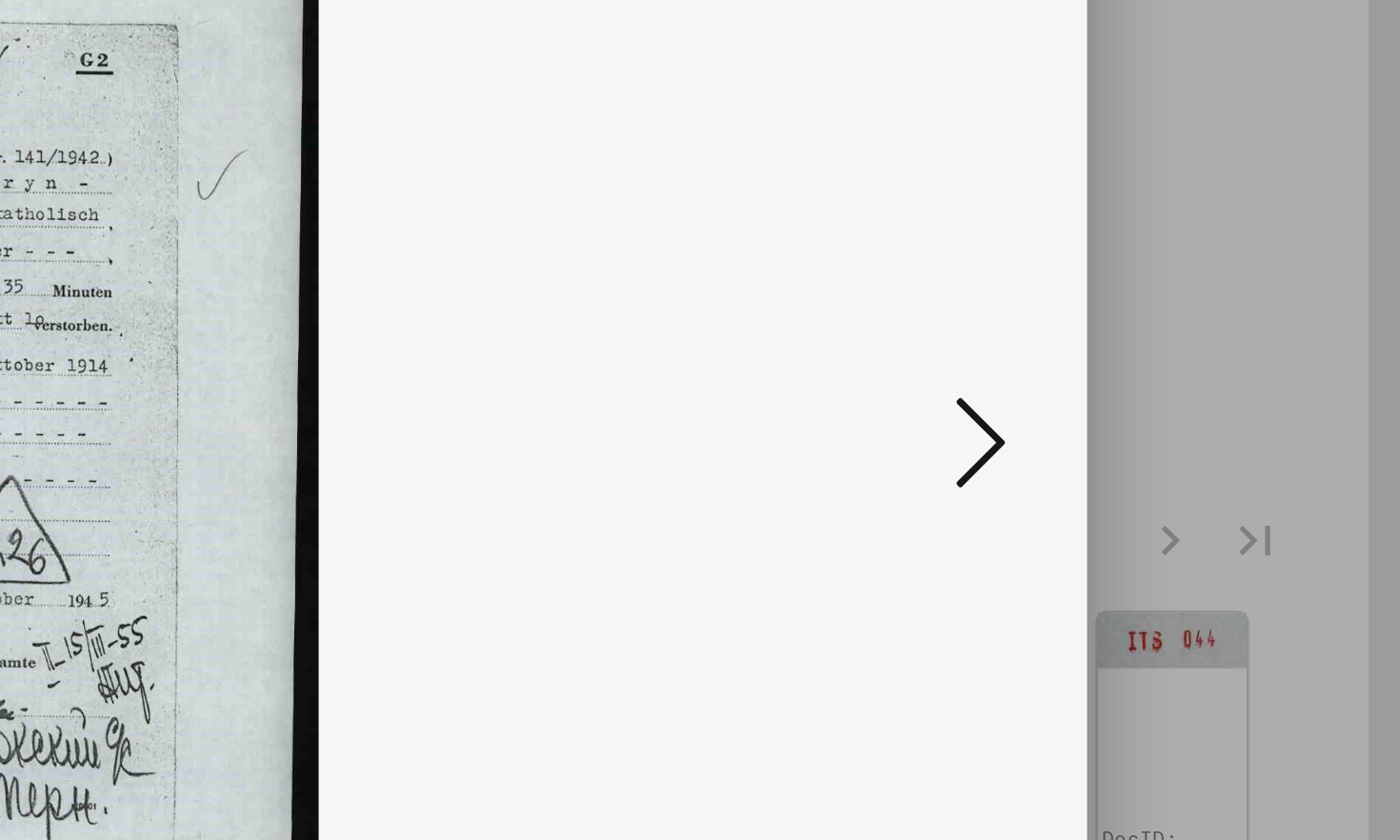 scroll, scrollTop: 0, scrollLeft: 0, axis: both 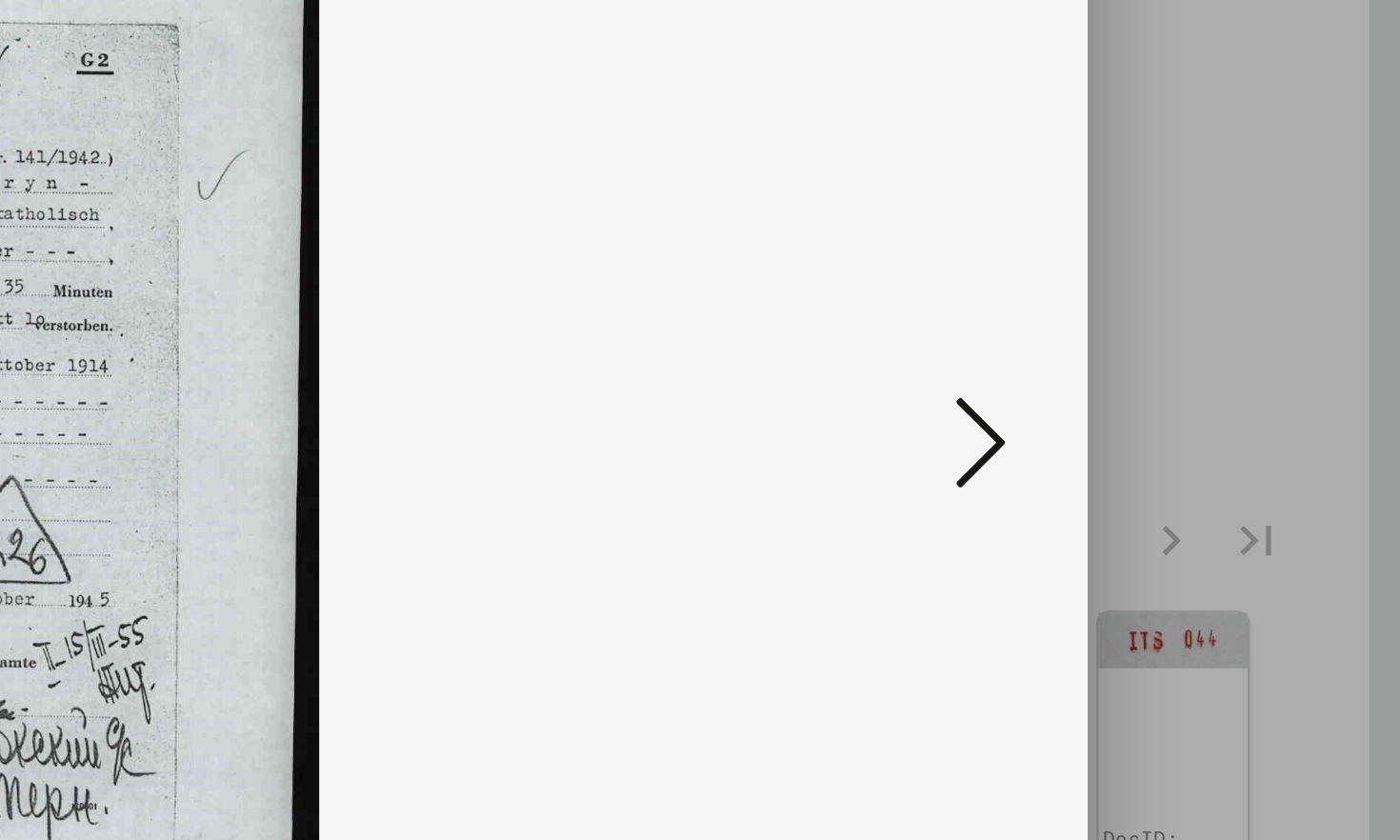 click at bounding box center (1212, 370) 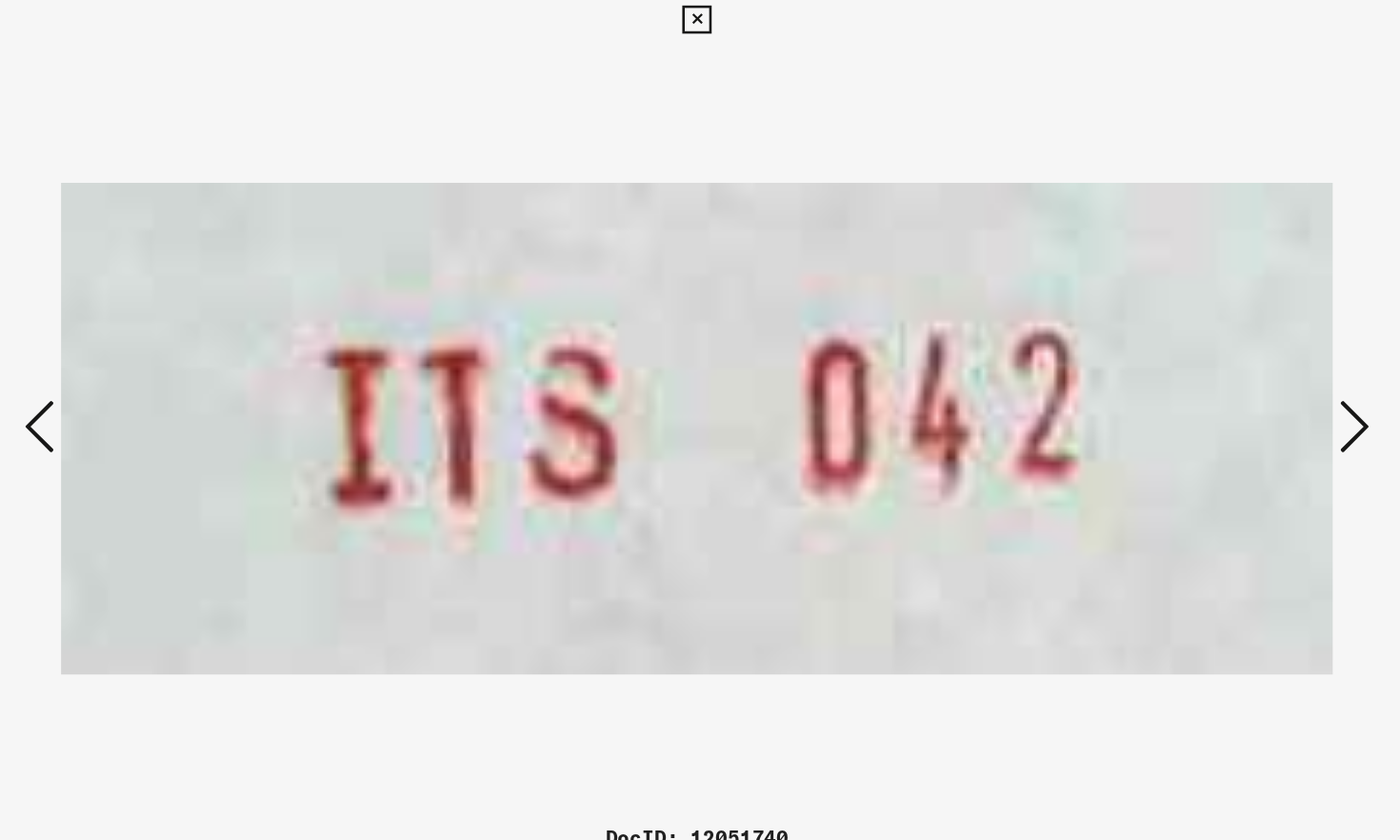 click at bounding box center [1212, 370] 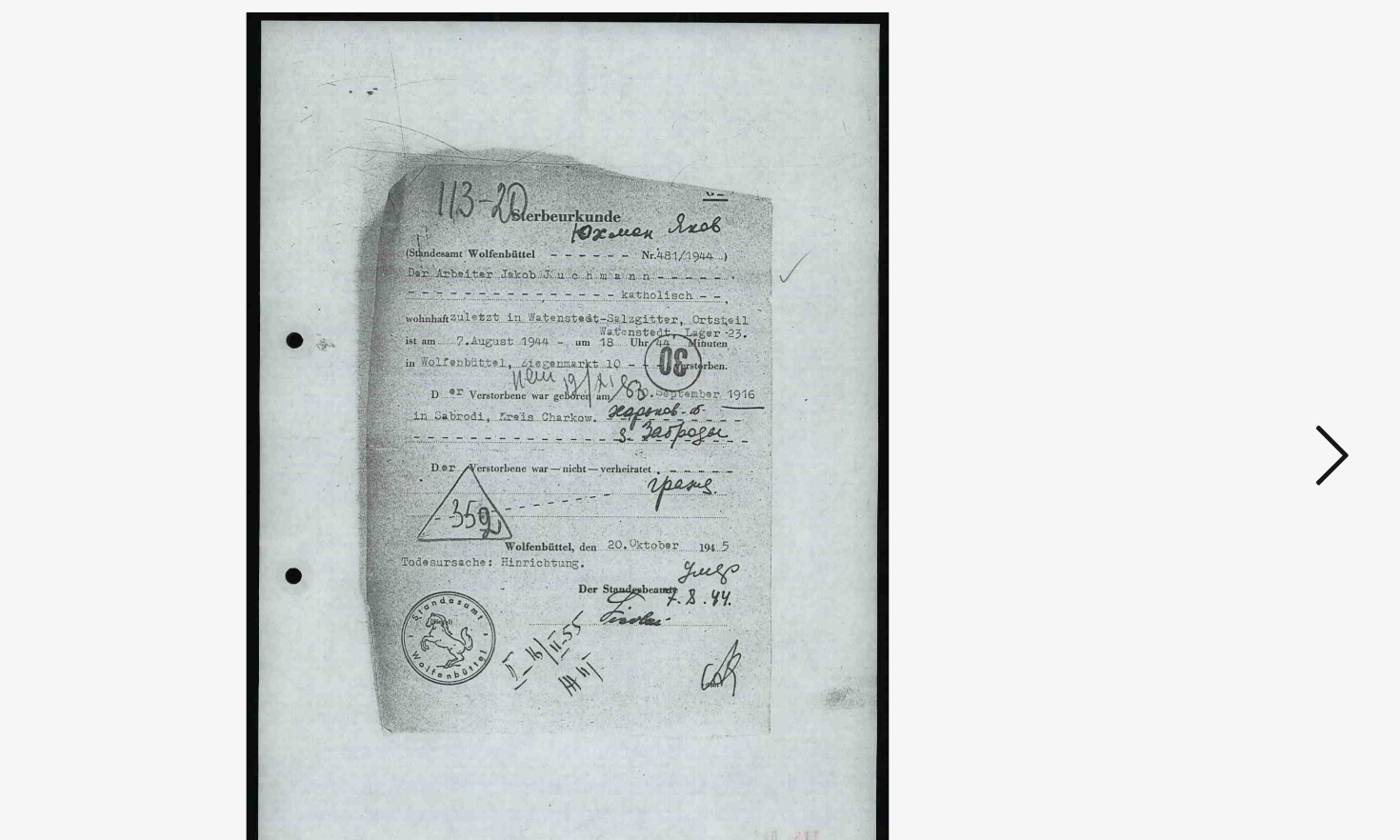 click at bounding box center [1212, 370] 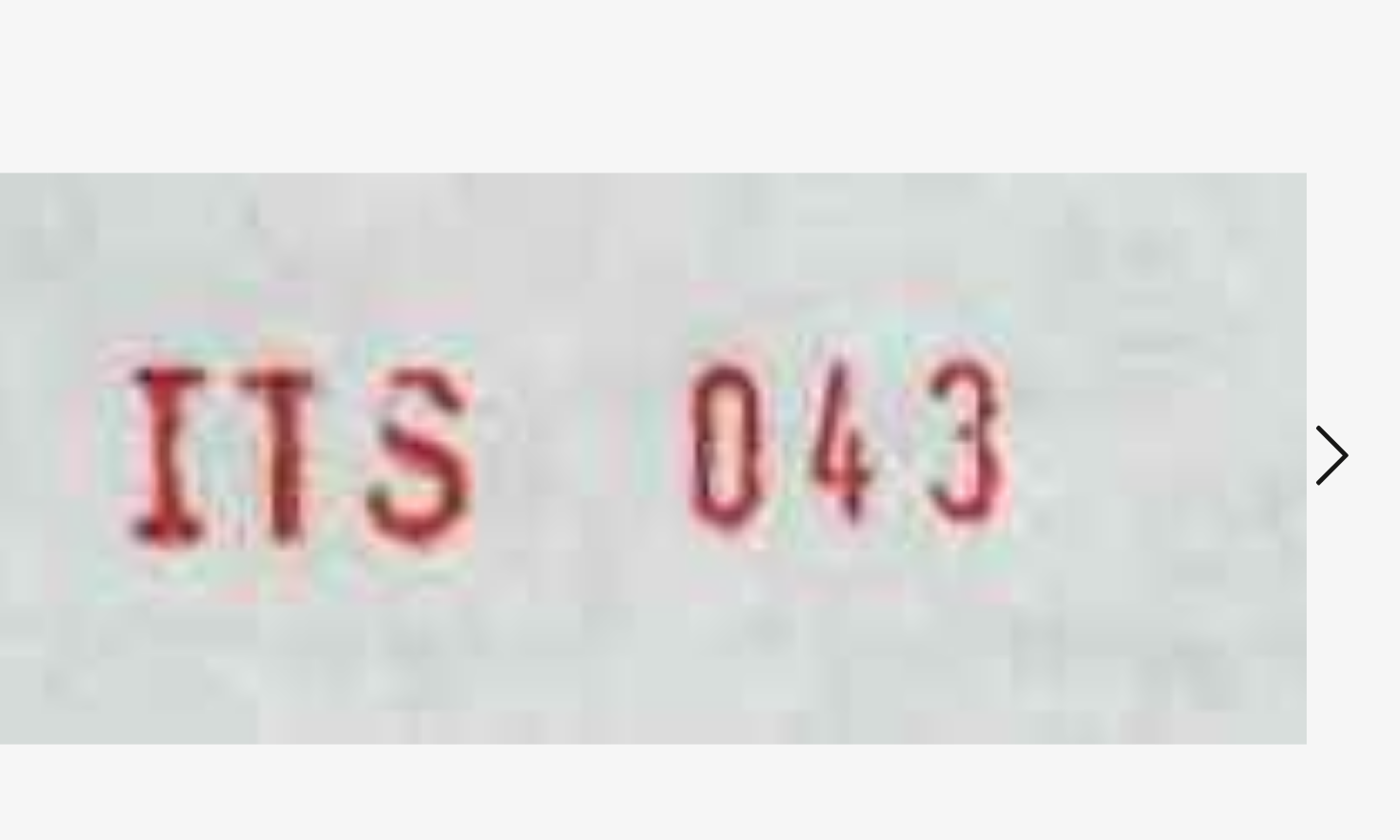 click at bounding box center [1212, 370] 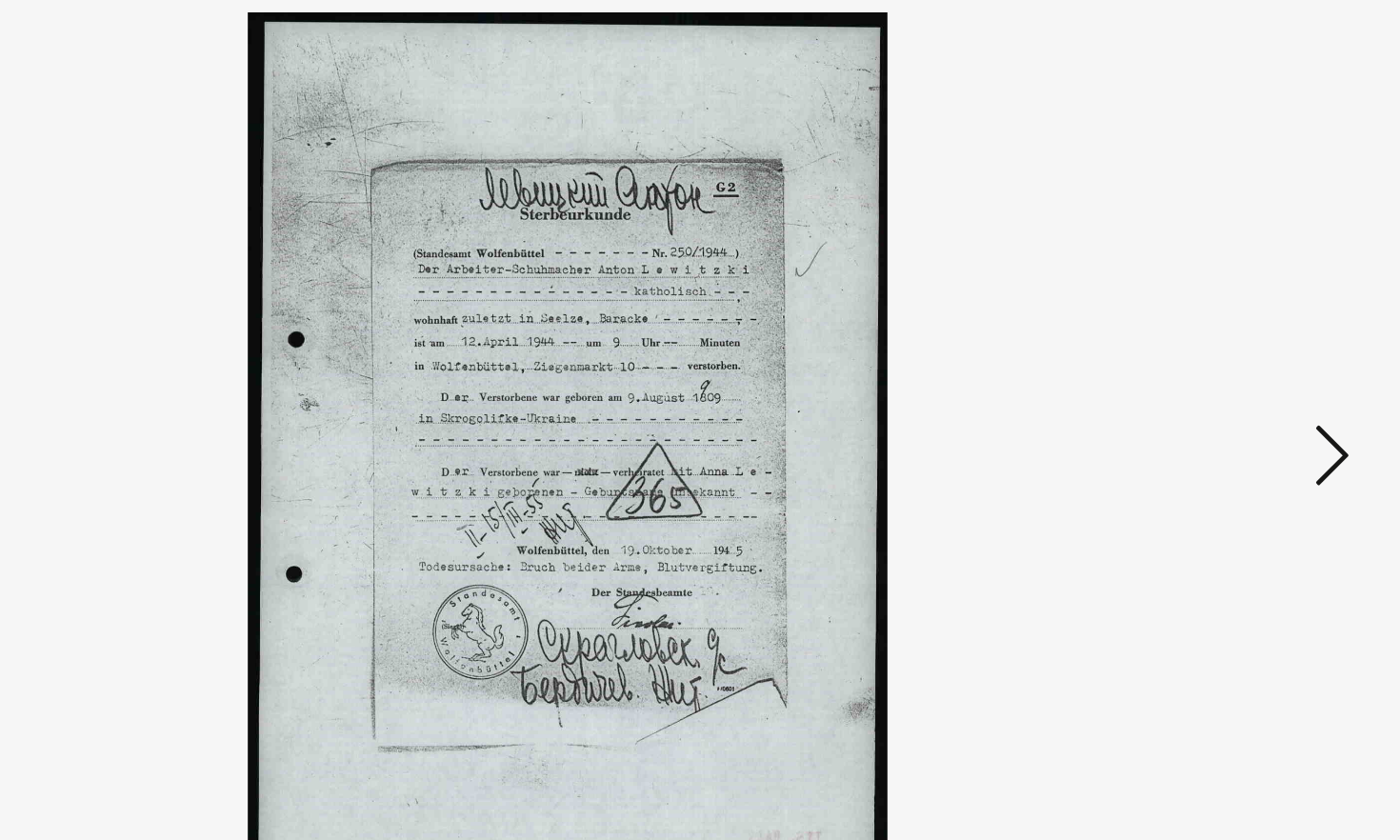click at bounding box center [1212, 370] 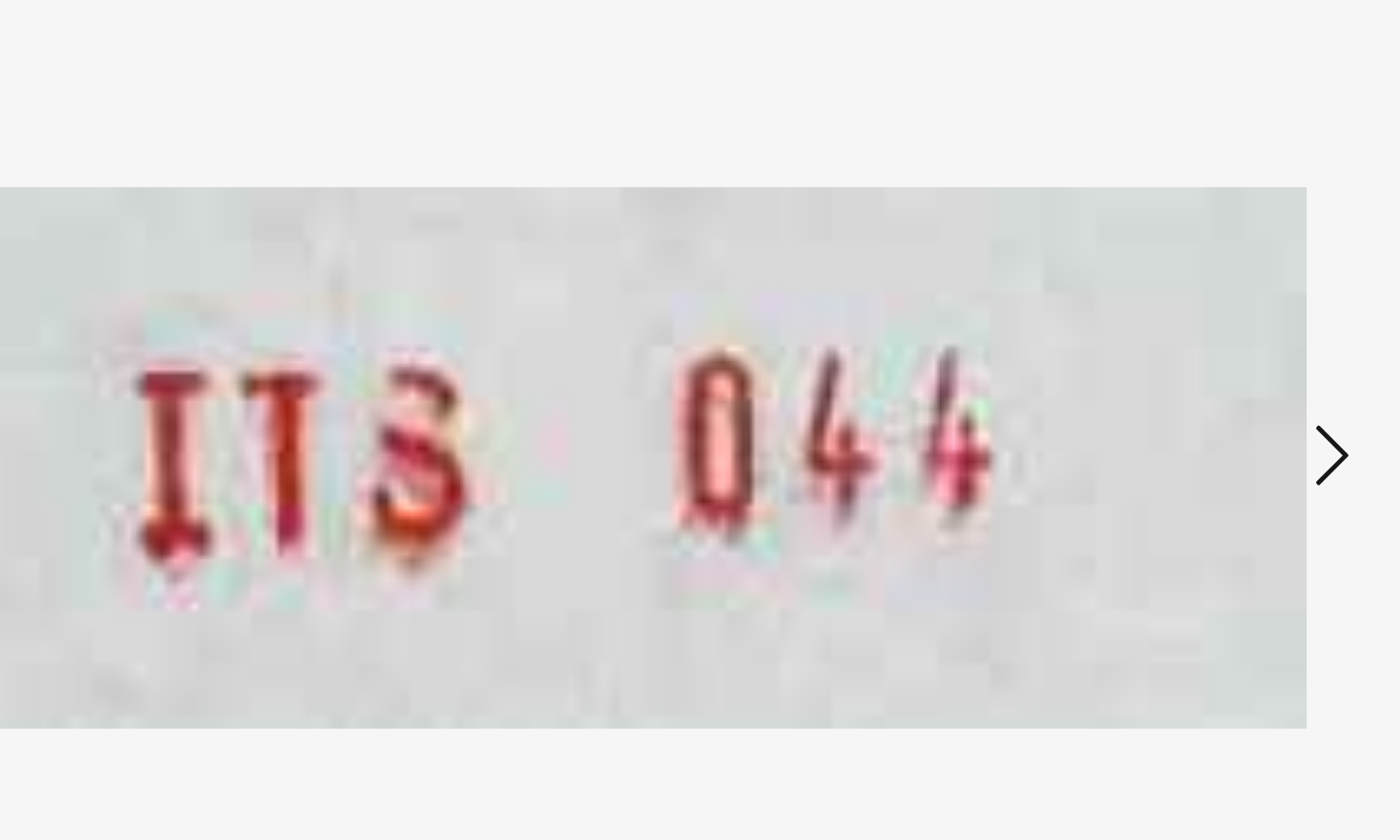 click at bounding box center [1212, 370] 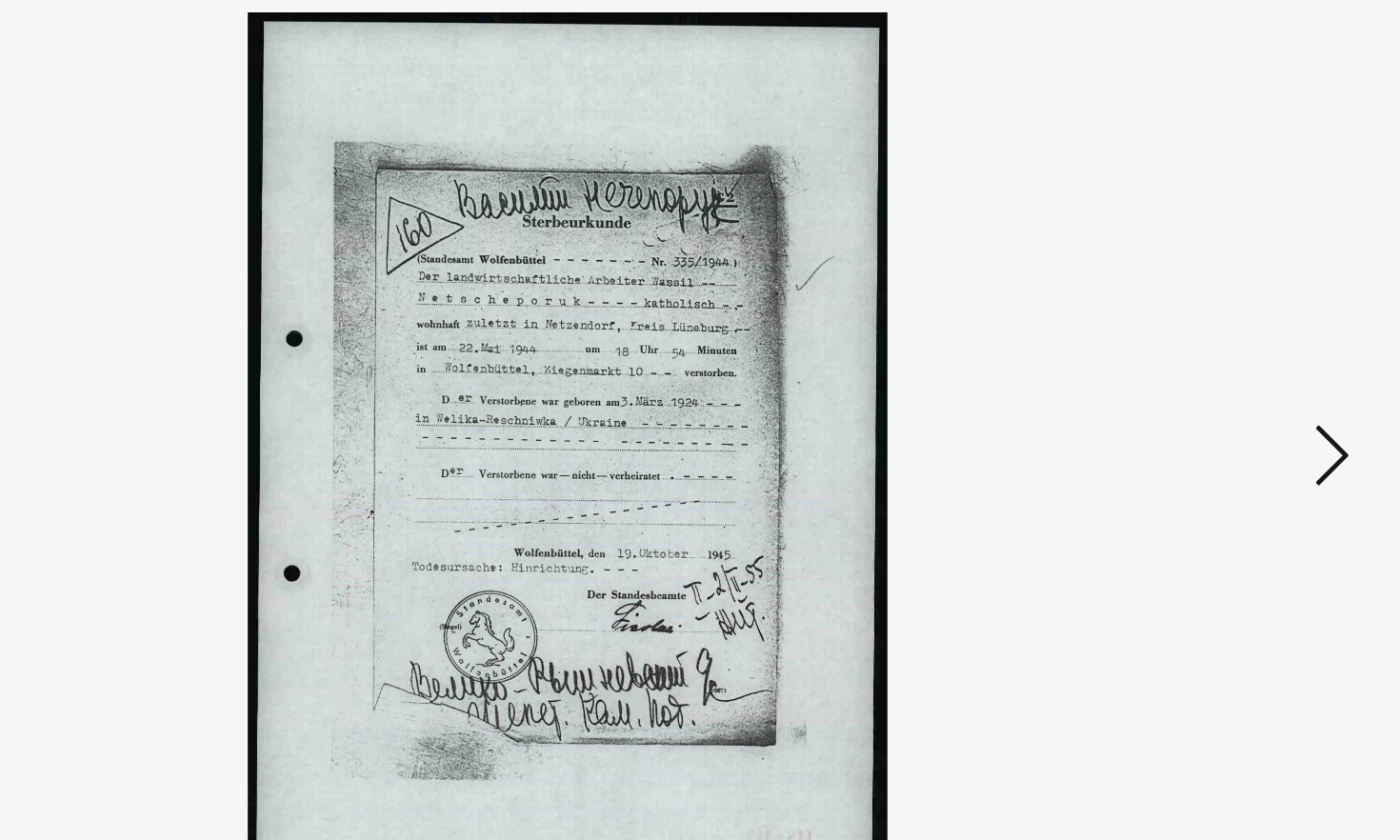 click at bounding box center [1212, 370] 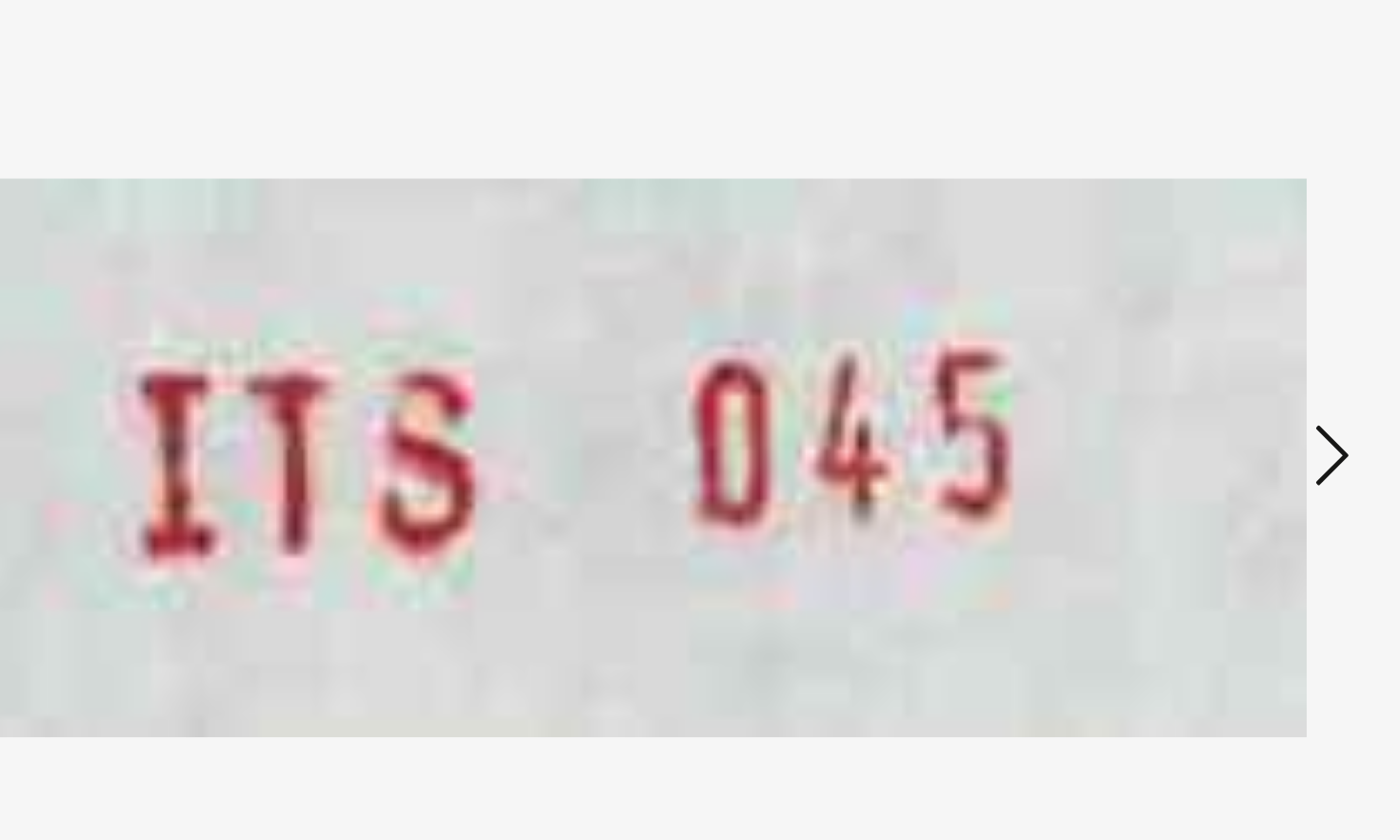 click at bounding box center [1212, 370] 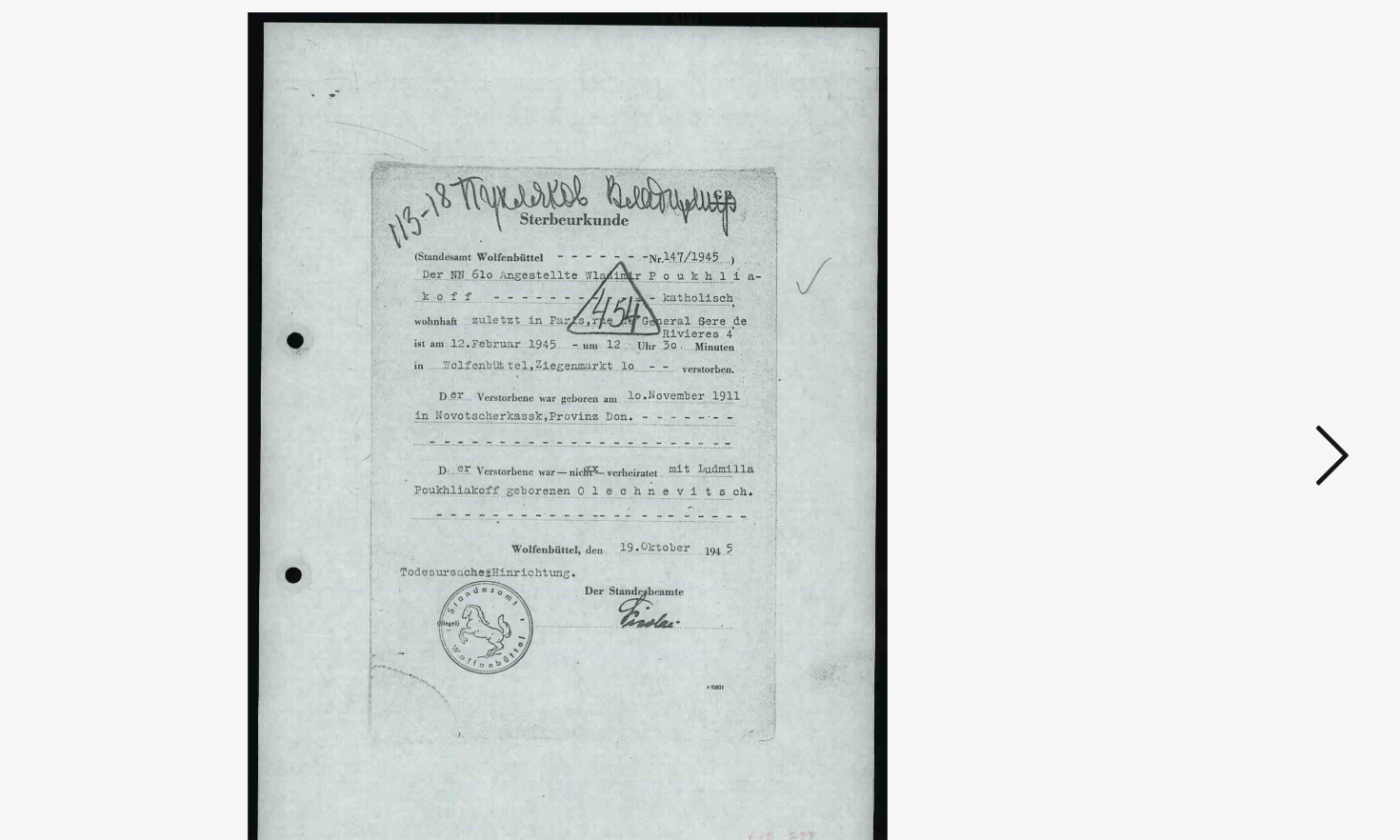click at bounding box center [1212, 370] 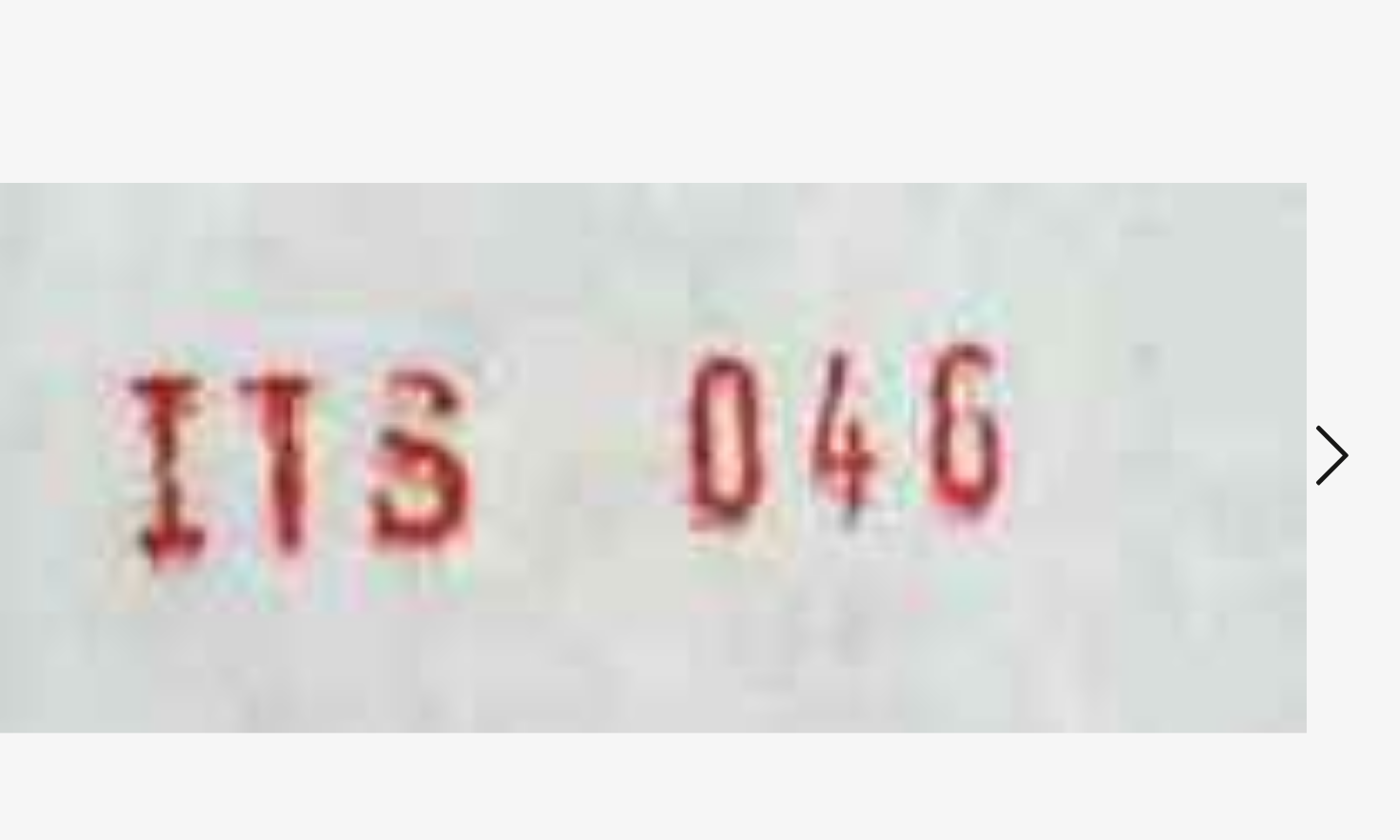 click at bounding box center (1212, 370) 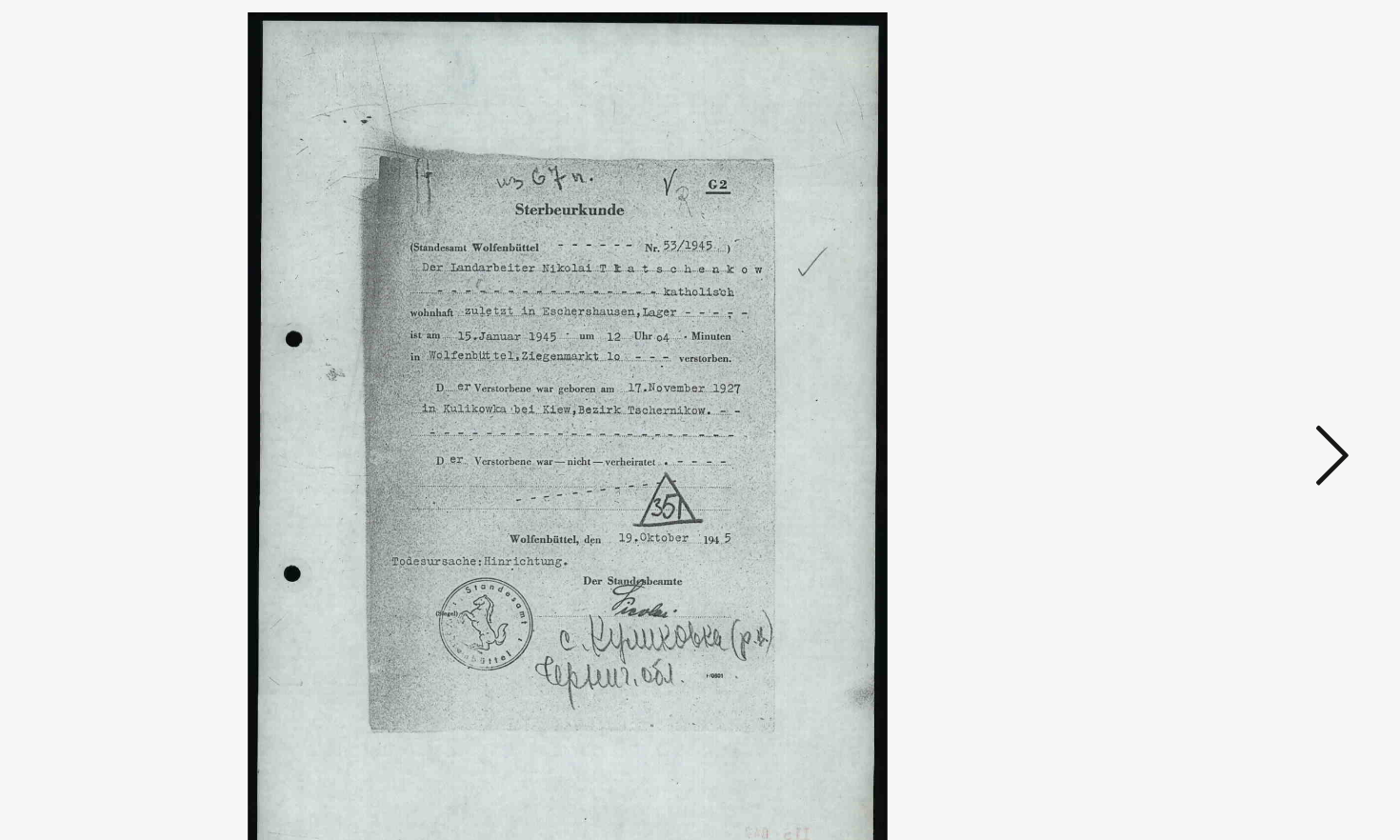 click at bounding box center (1212, 370) 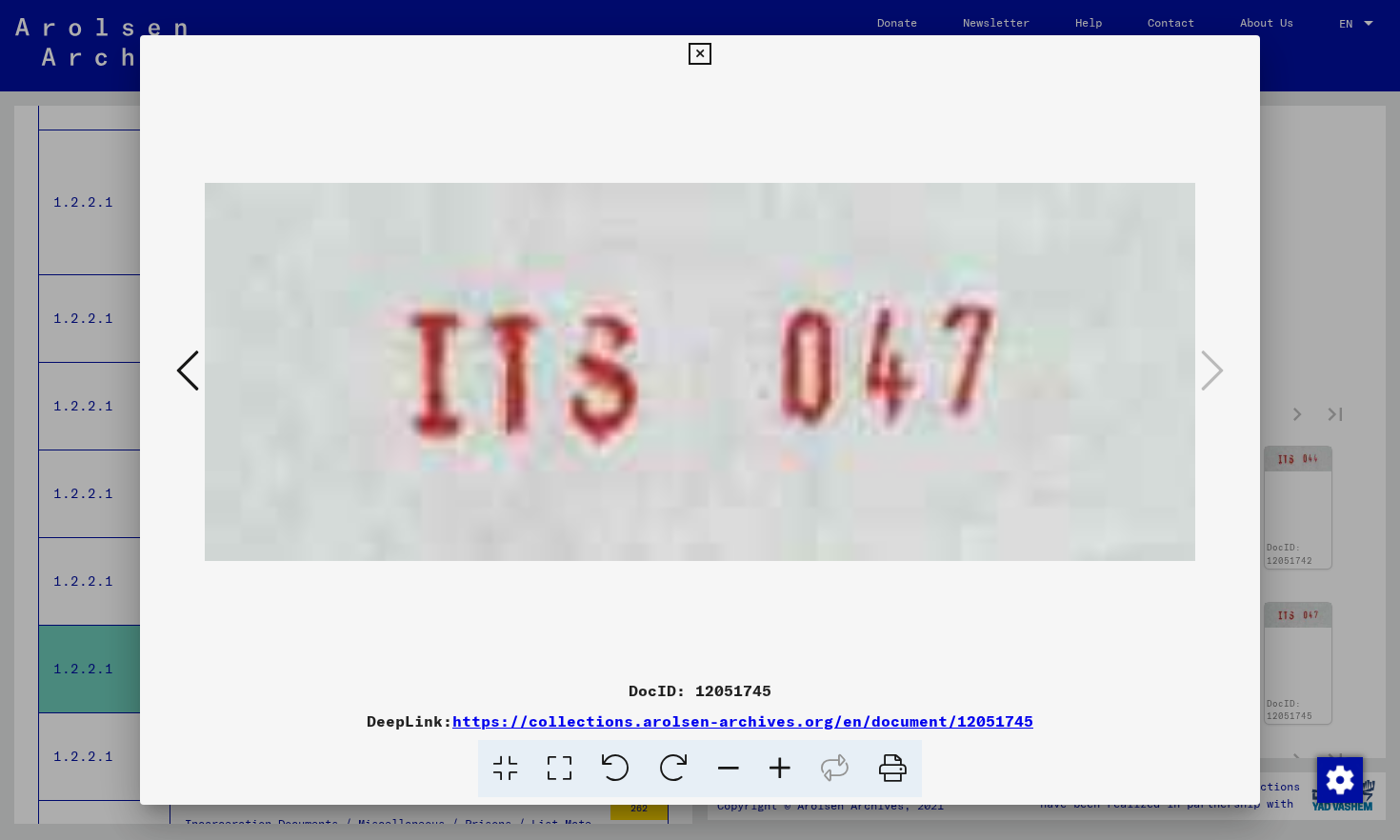 click at bounding box center [699, 54] 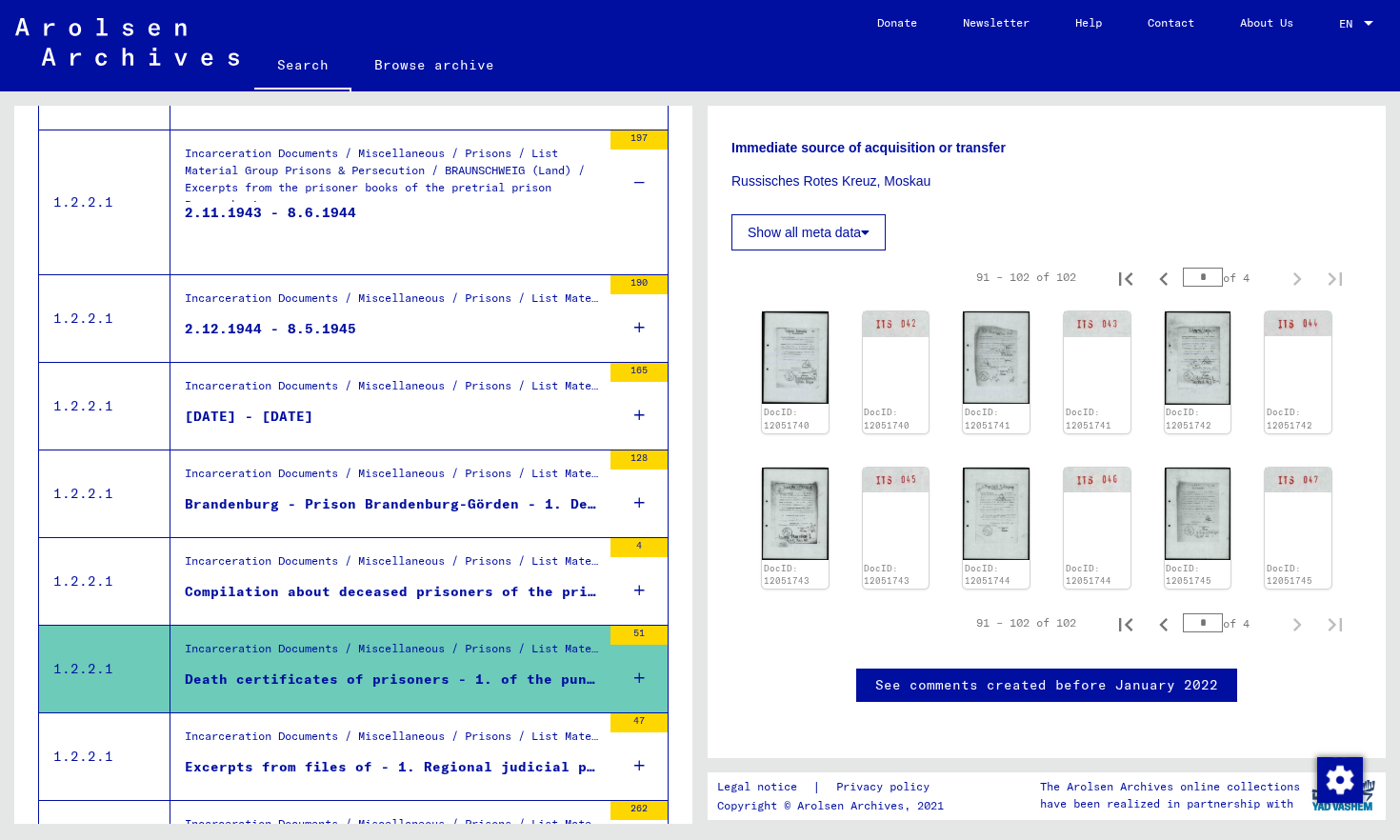 scroll, scrollTop: 1038, scrollLeft: 0, axis: vertical 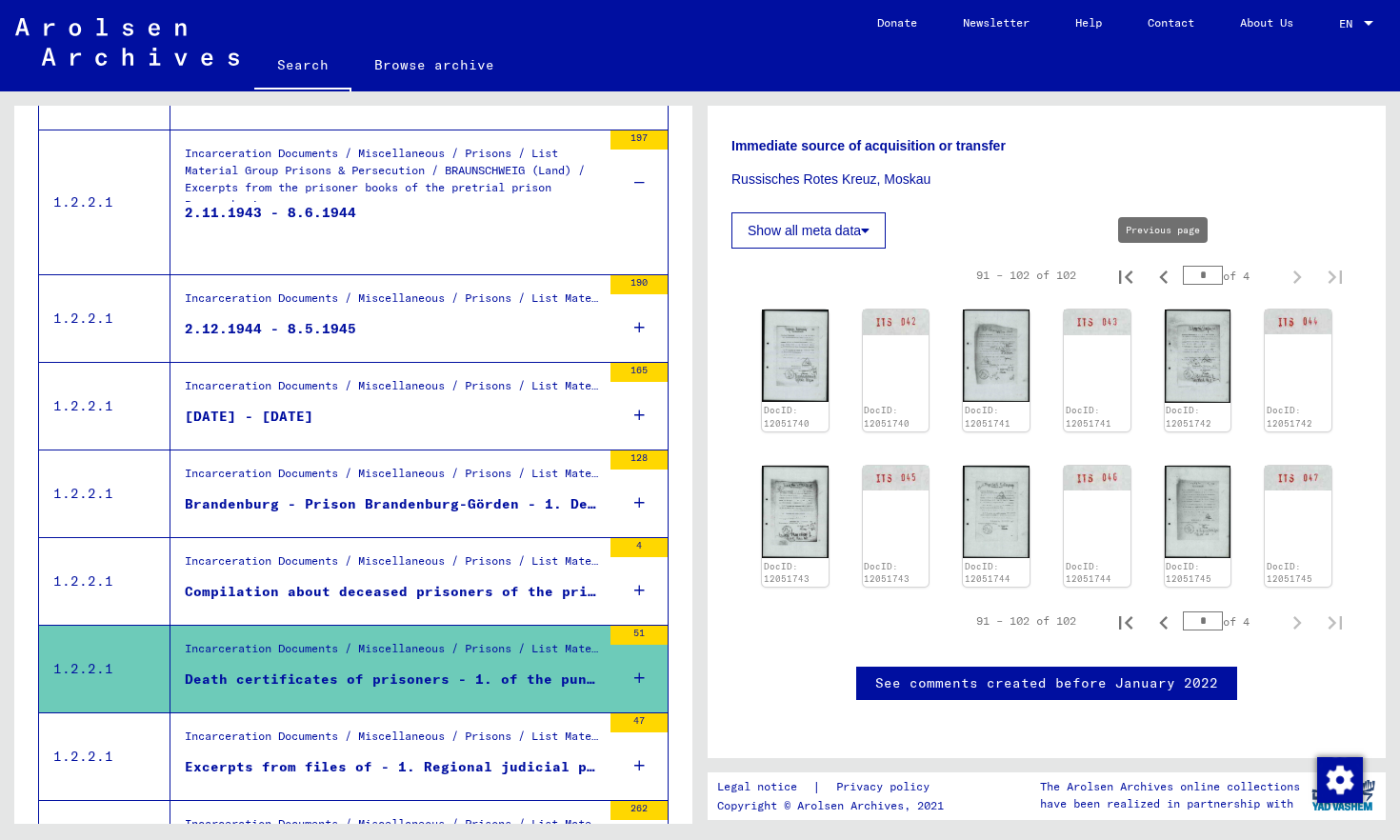 click 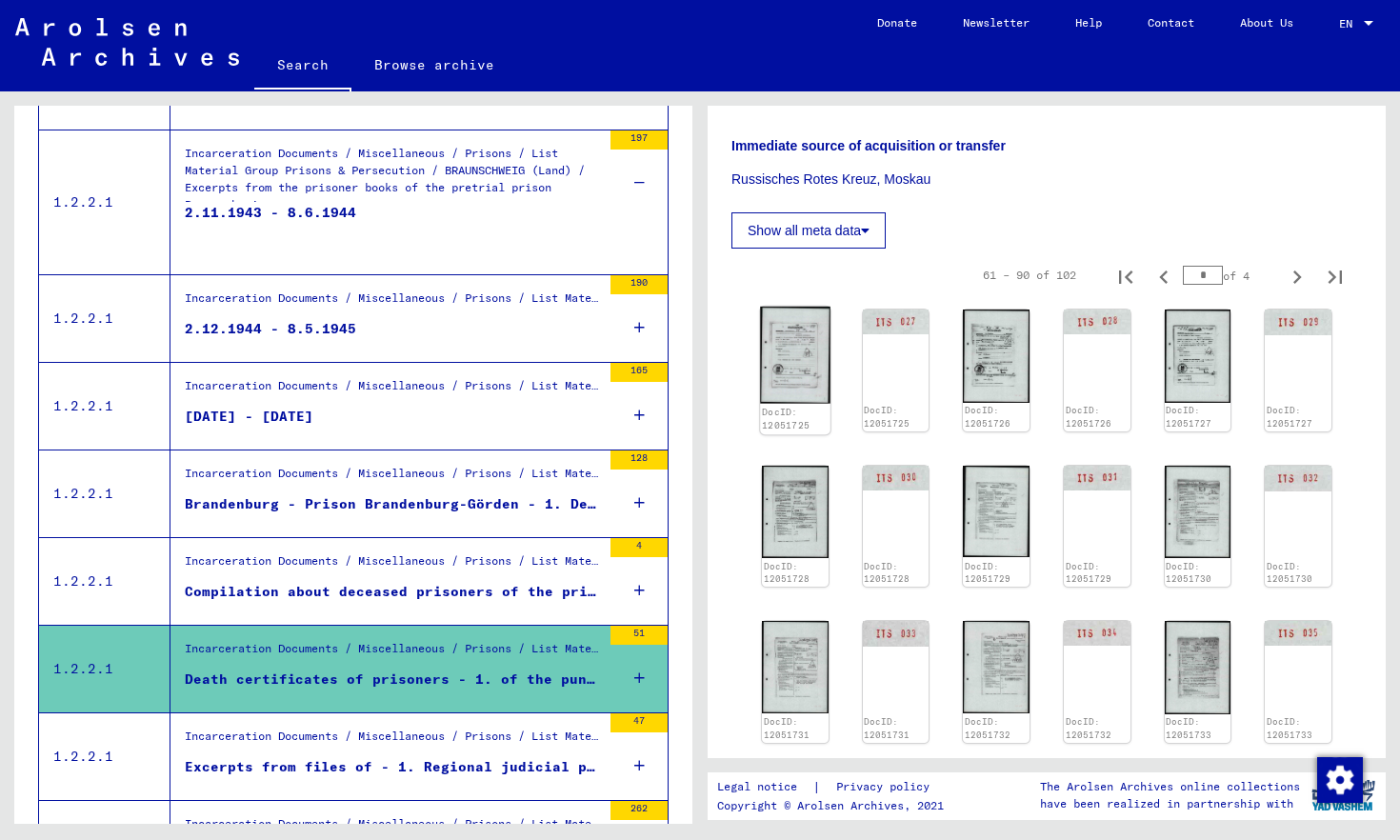 click 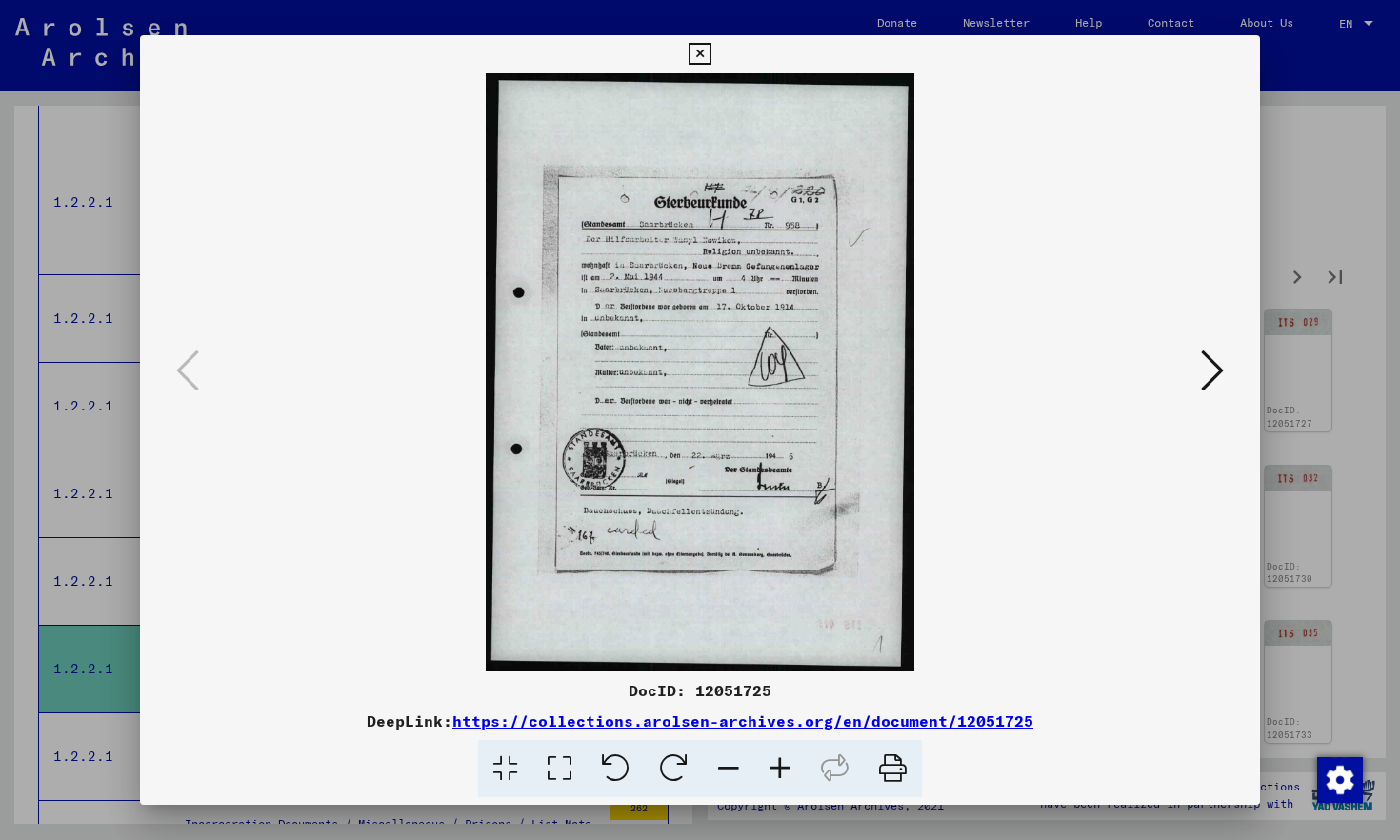 click at bounding box center [700, 372] 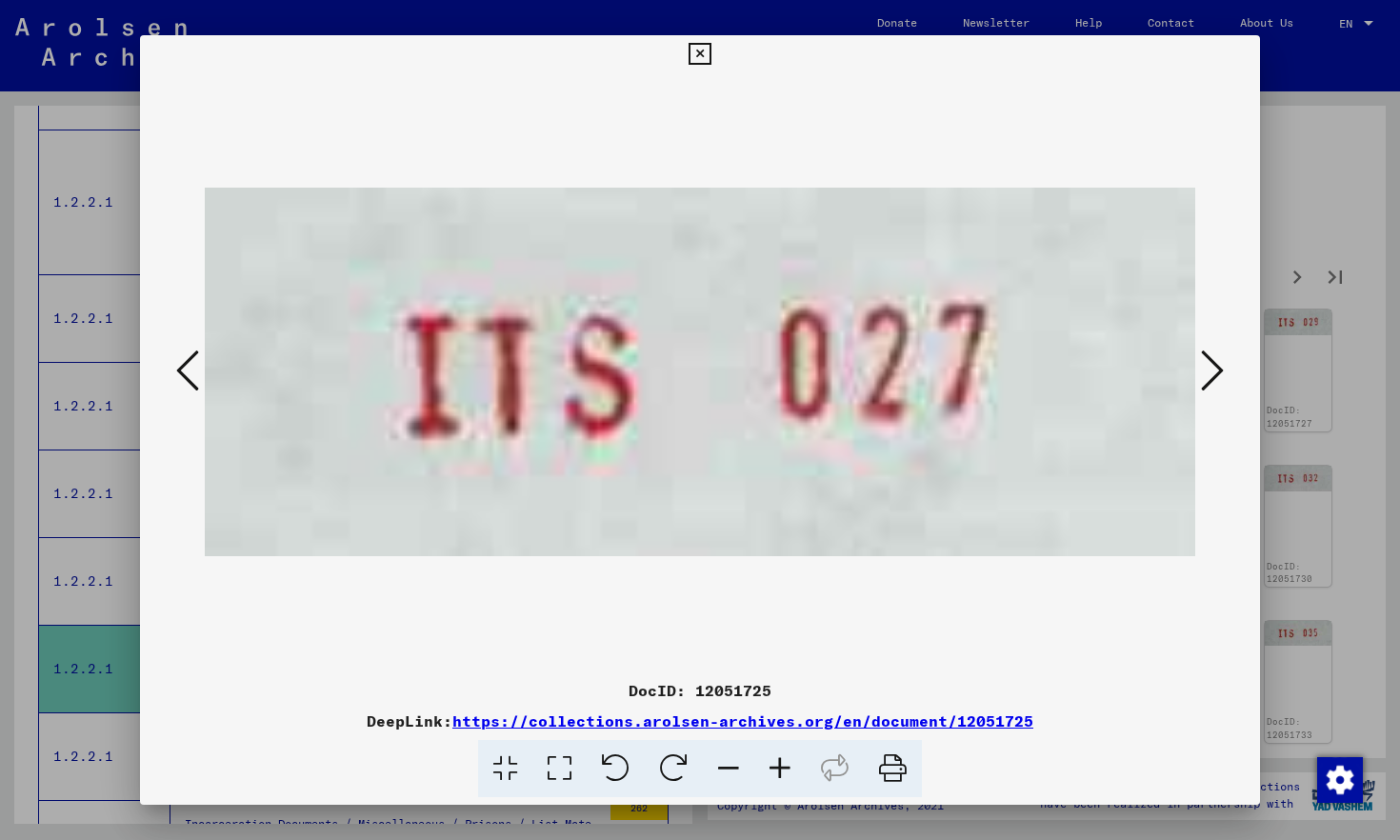 click at bounding box center (1212, 370) 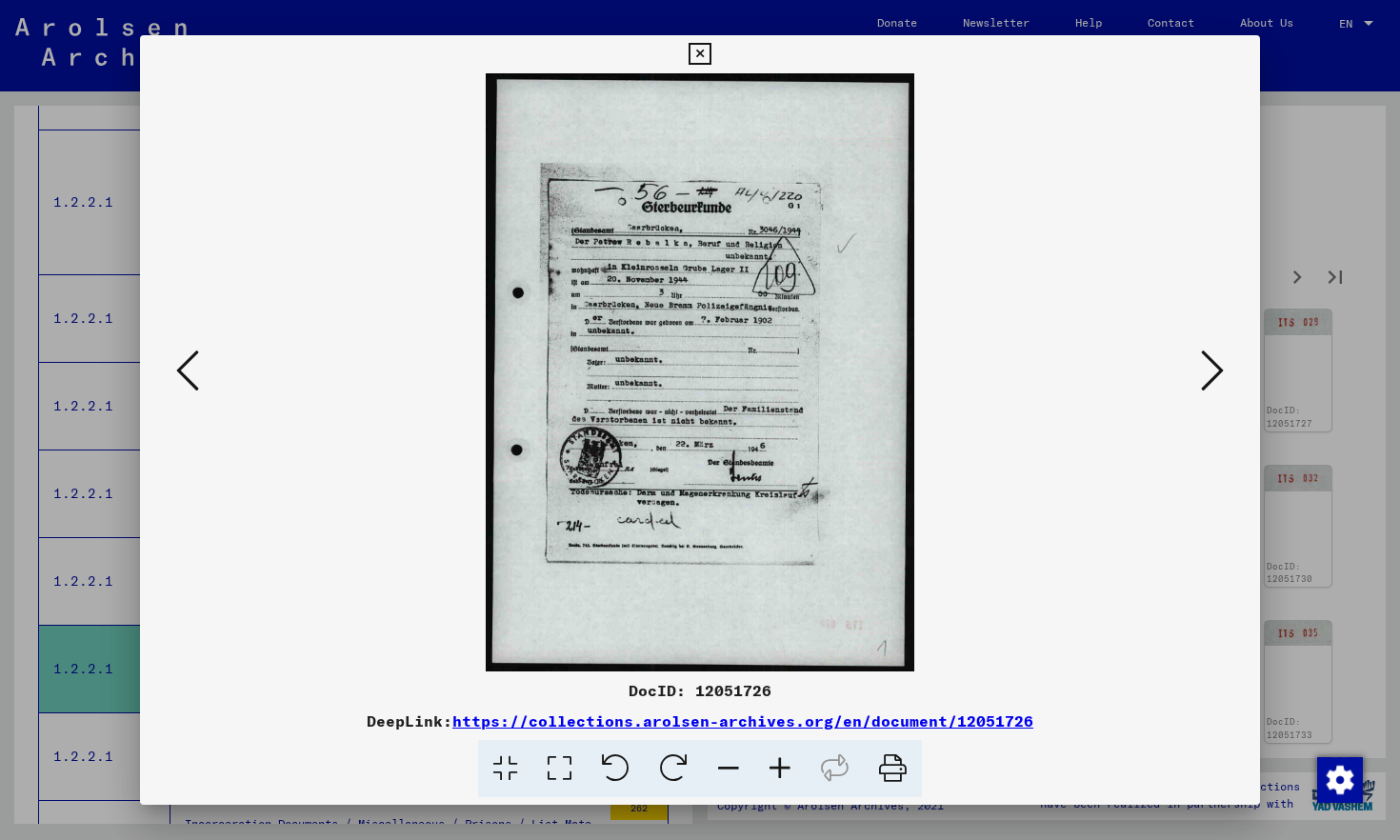 click at bounding box center (1212, 370) 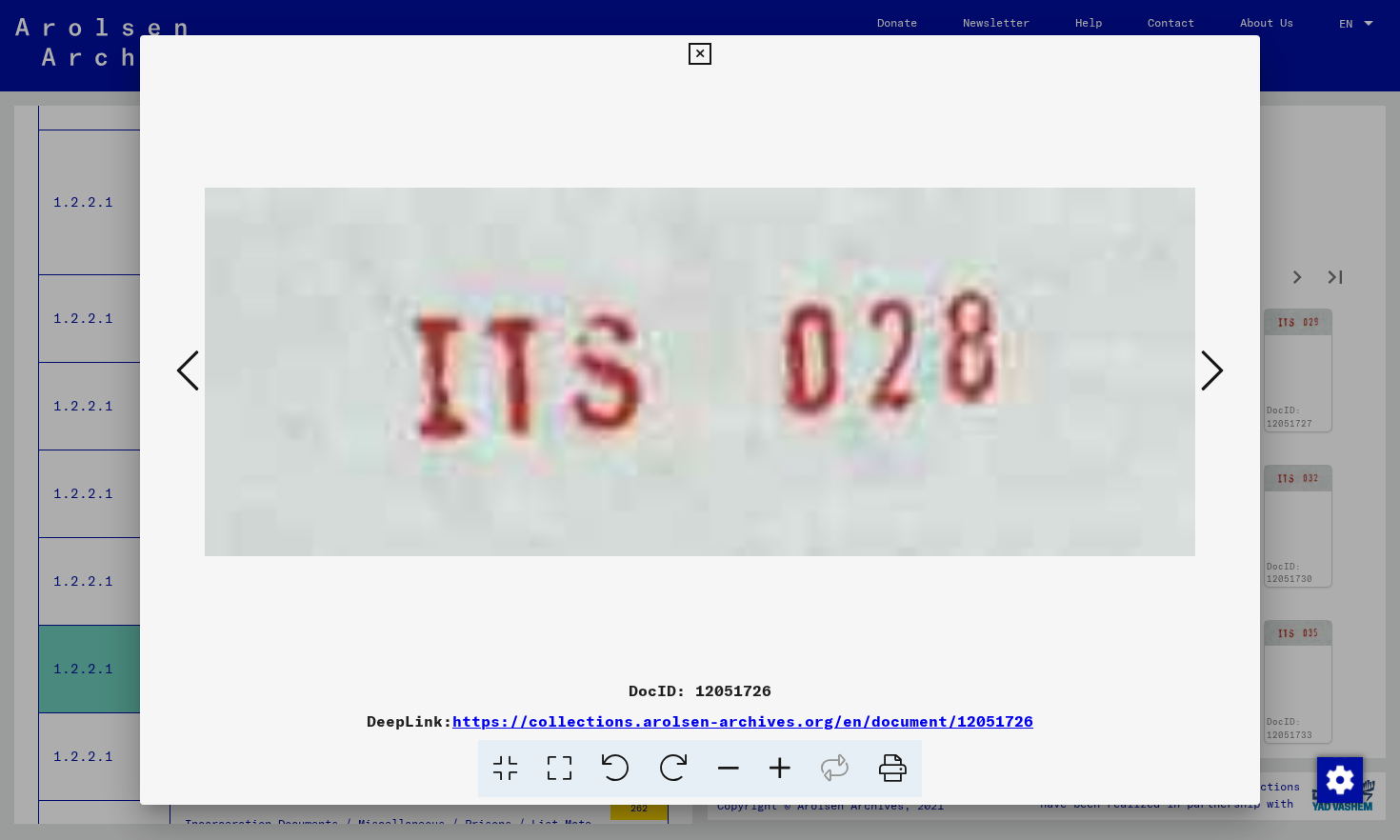 click at bounding box center (1212, 370) 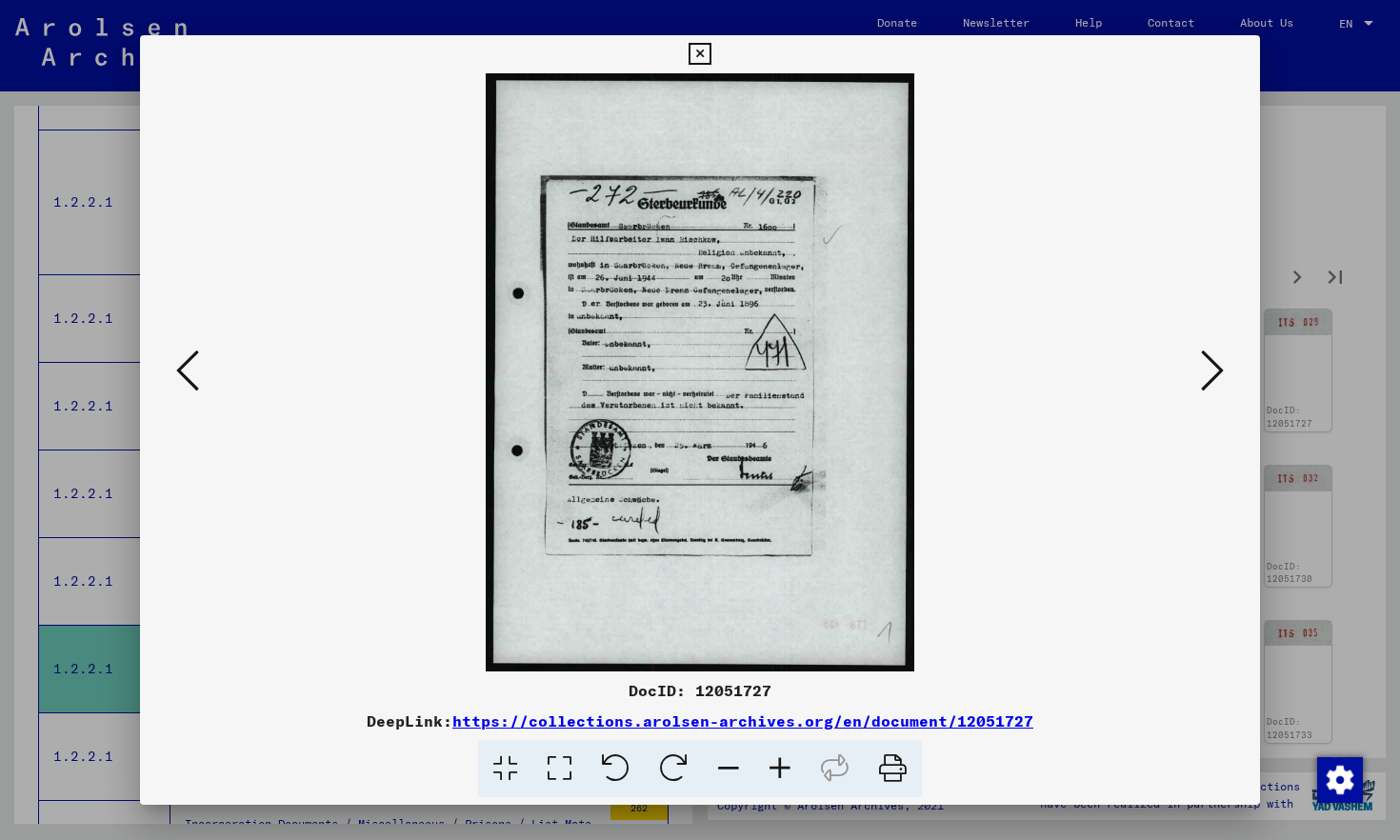 click at bounding box center (1212, 370) 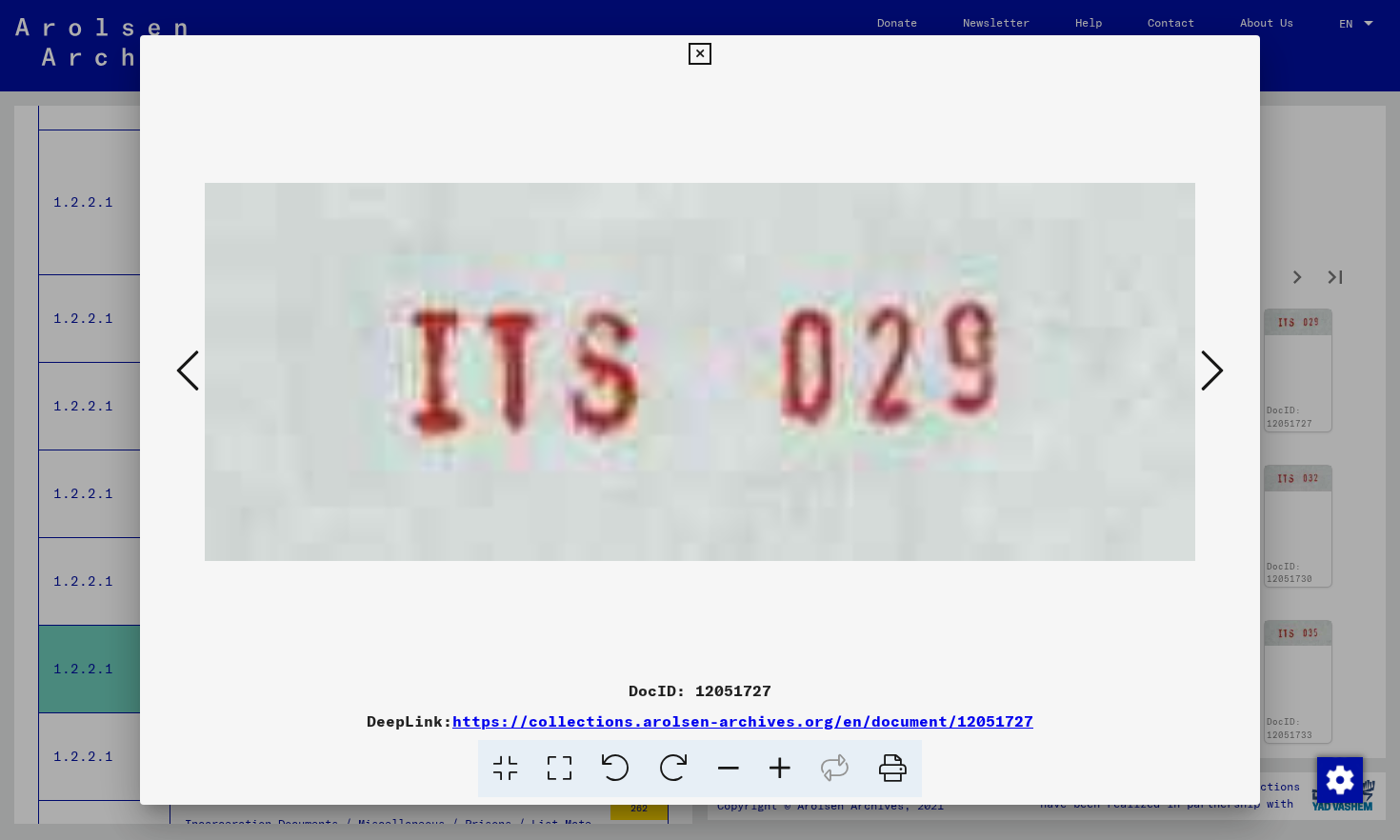 click at bounding box center [1212, 370] 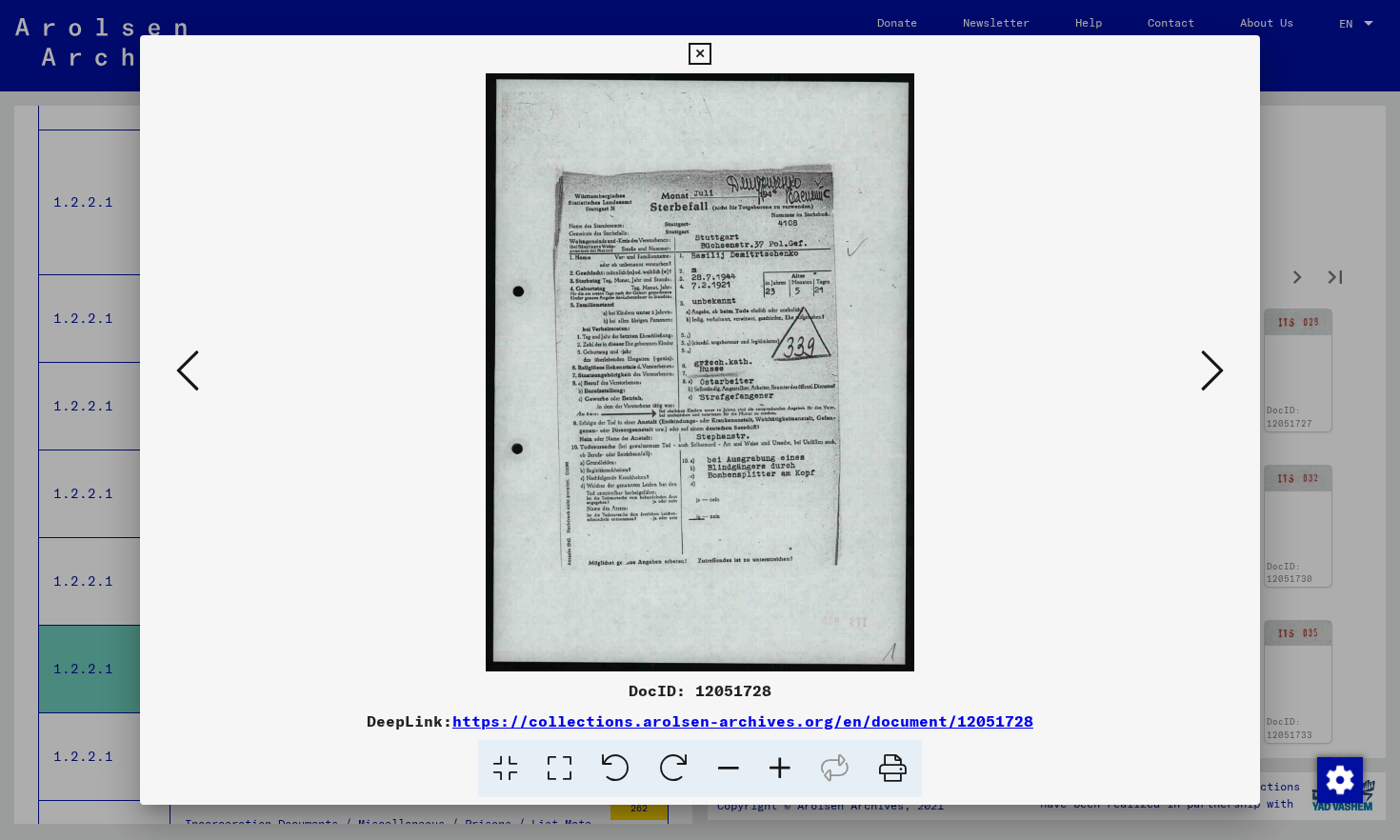 click at bounding box center [1212, 370] 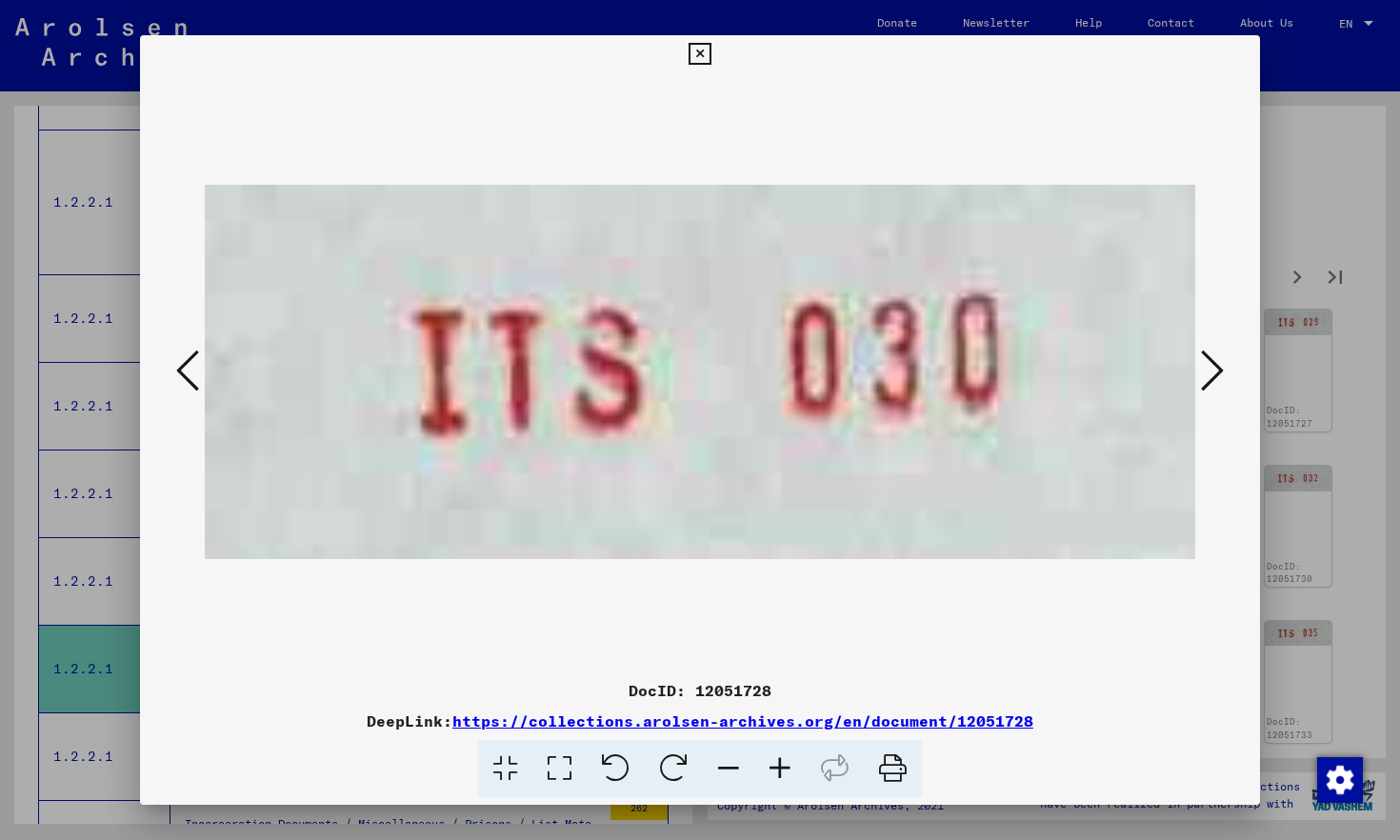 click at bounding box center [1212, 370] 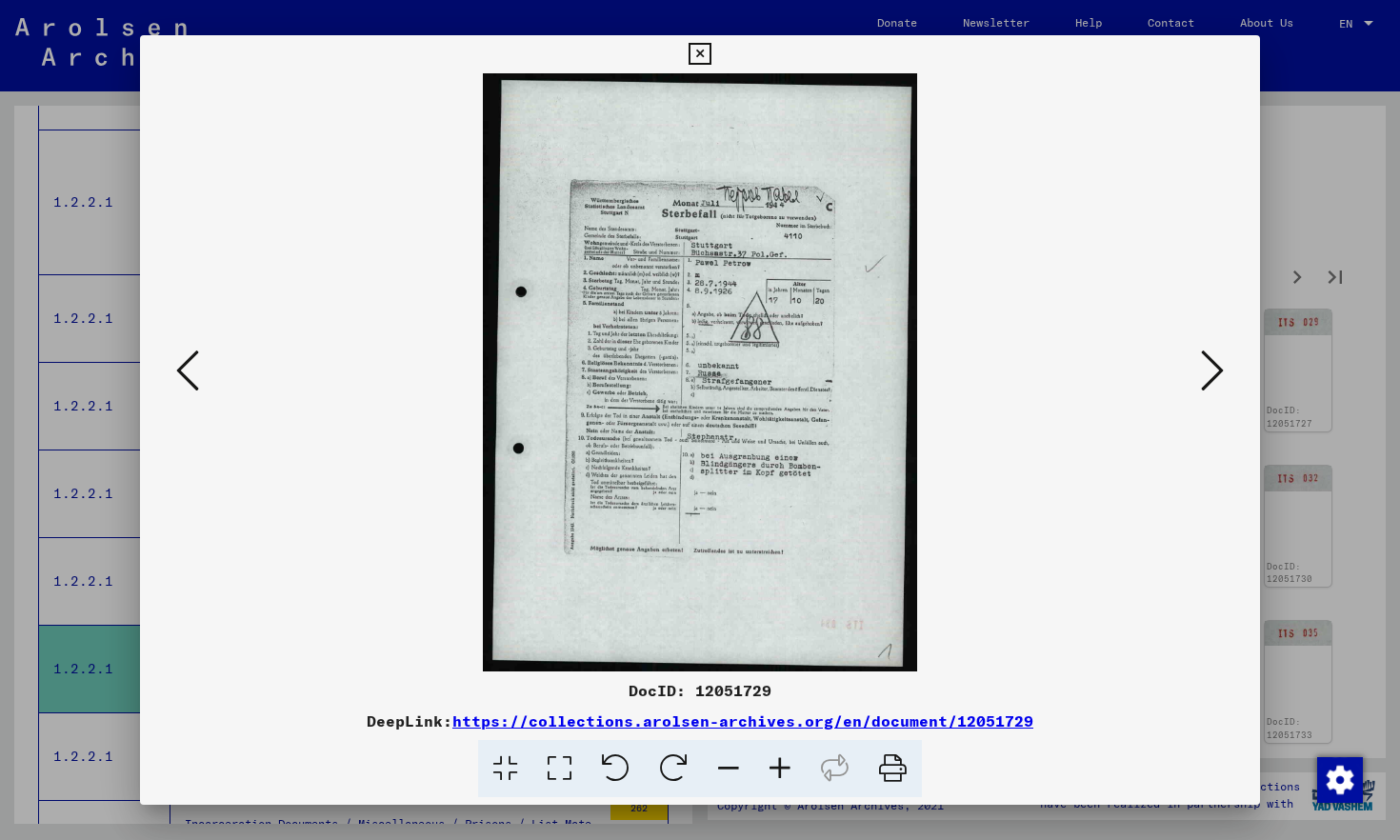 click at bounding box center (1212, 370) 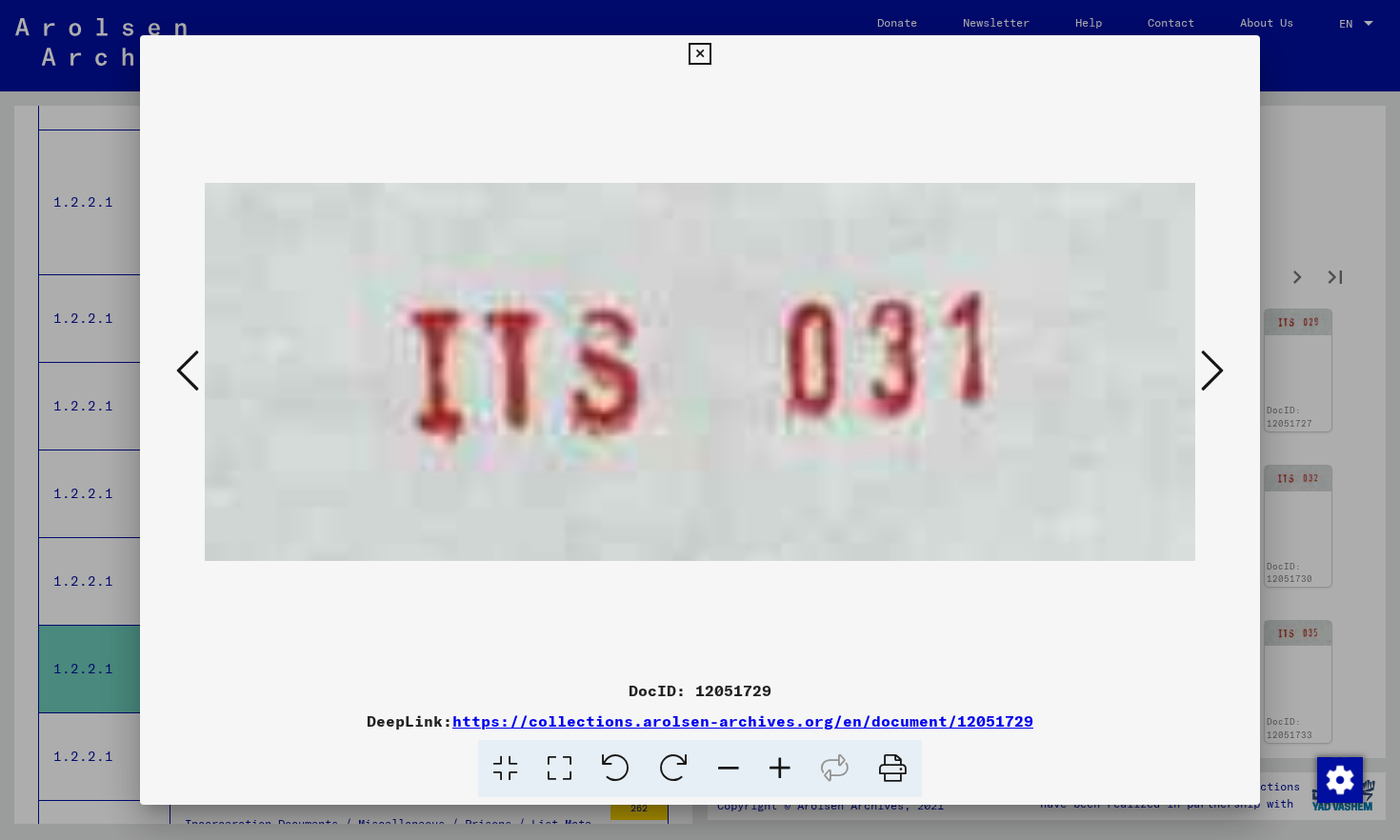 click at bounding box center (1212, 370) 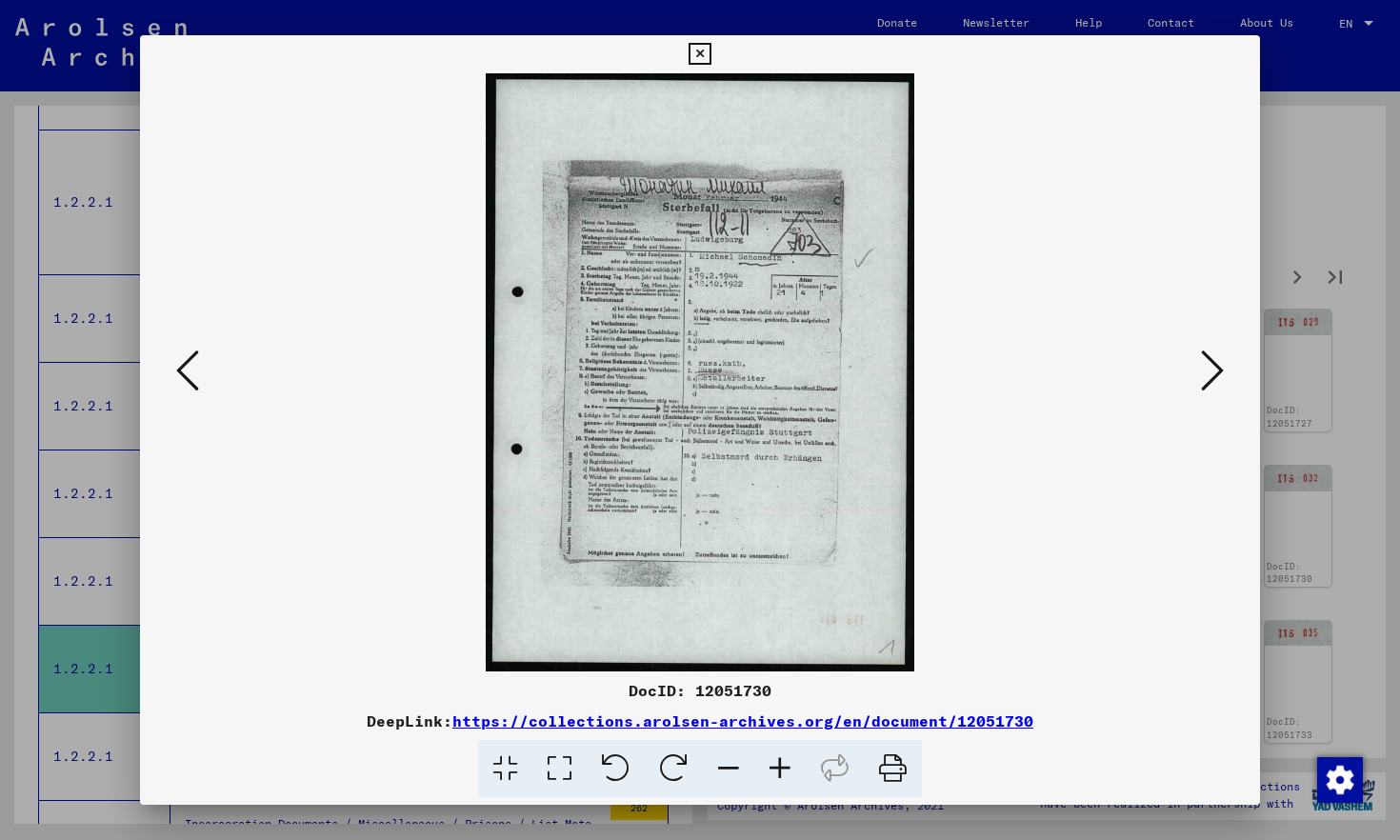 click at bounding box center [1212, 370] 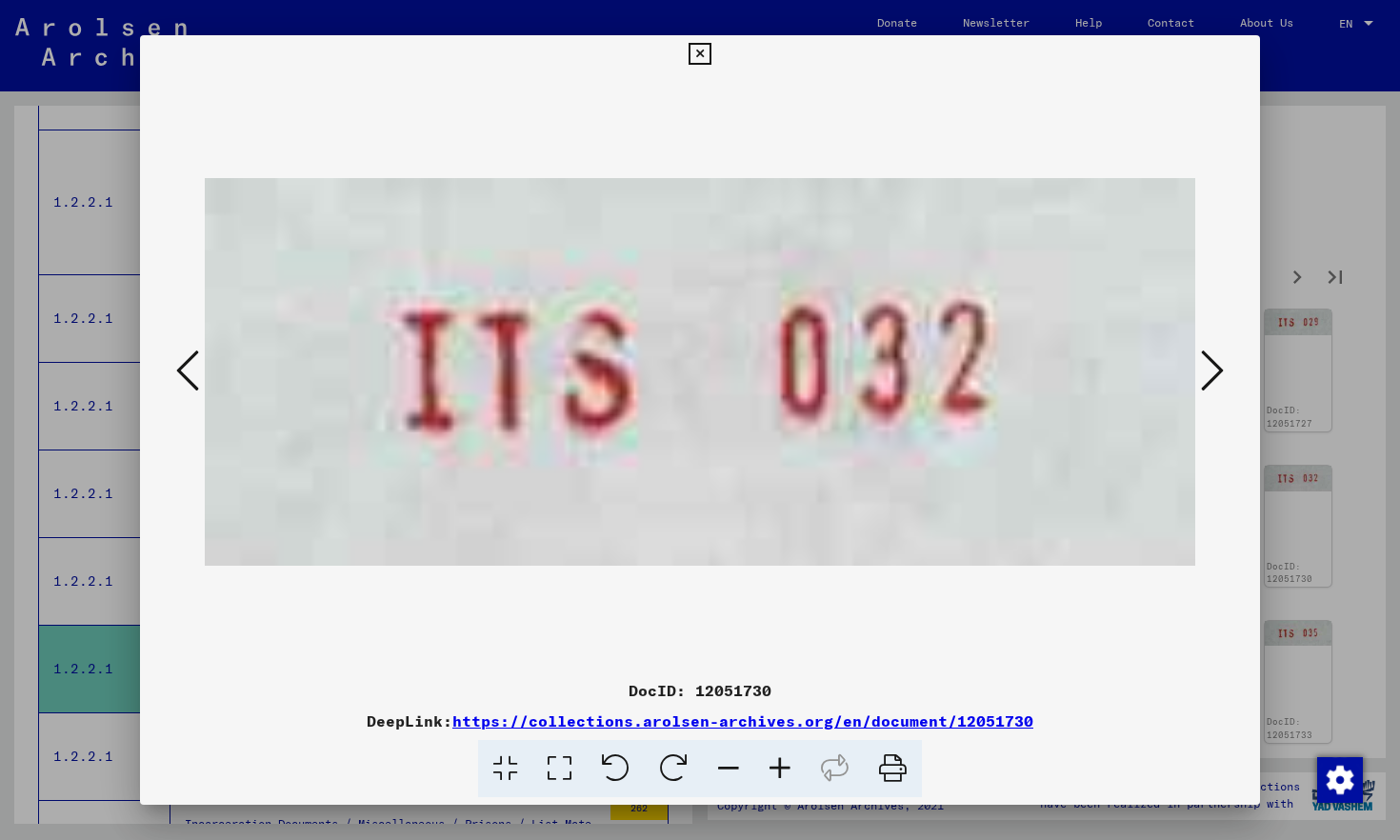 click at bounding box center [1212, 370] 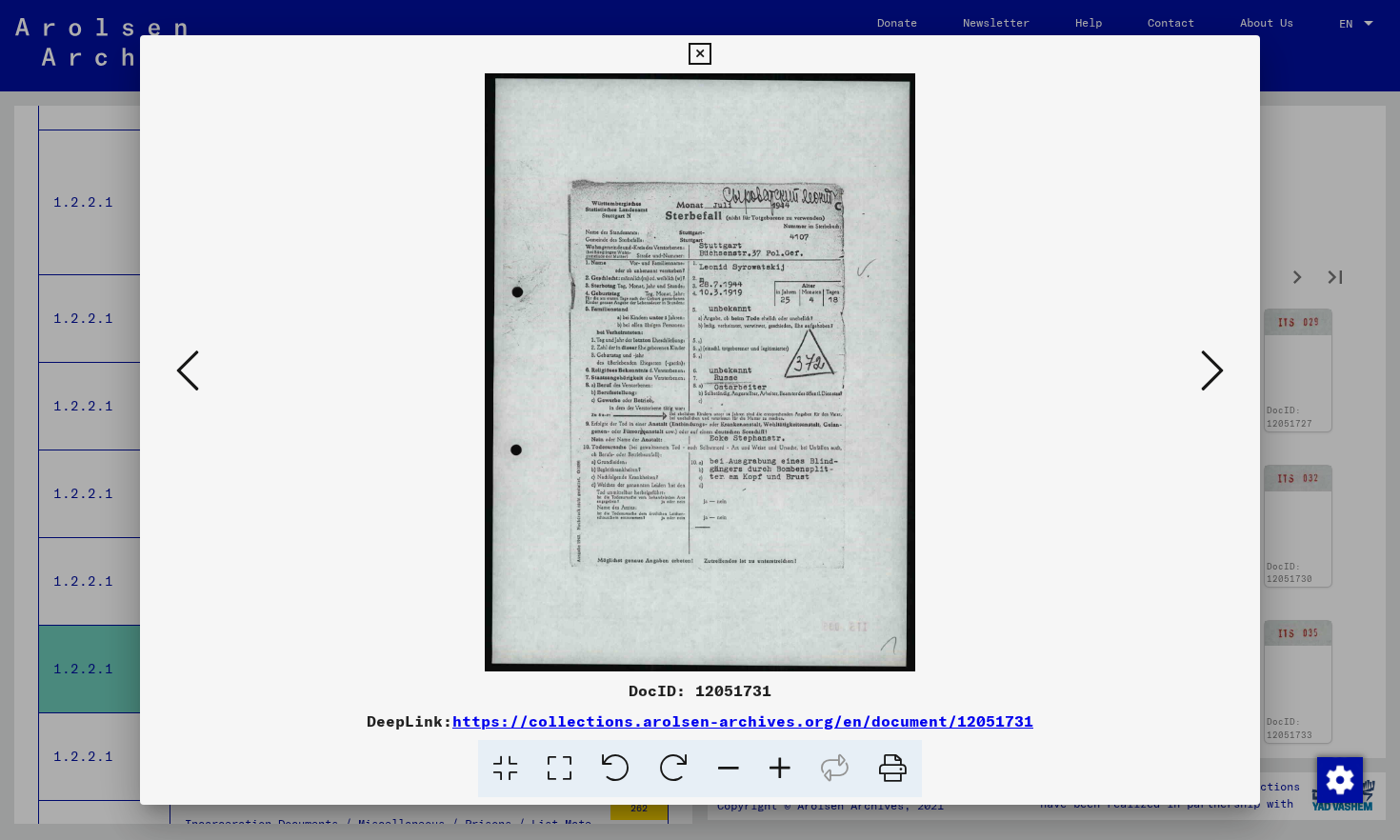 click at bounding box center [1212, 370] 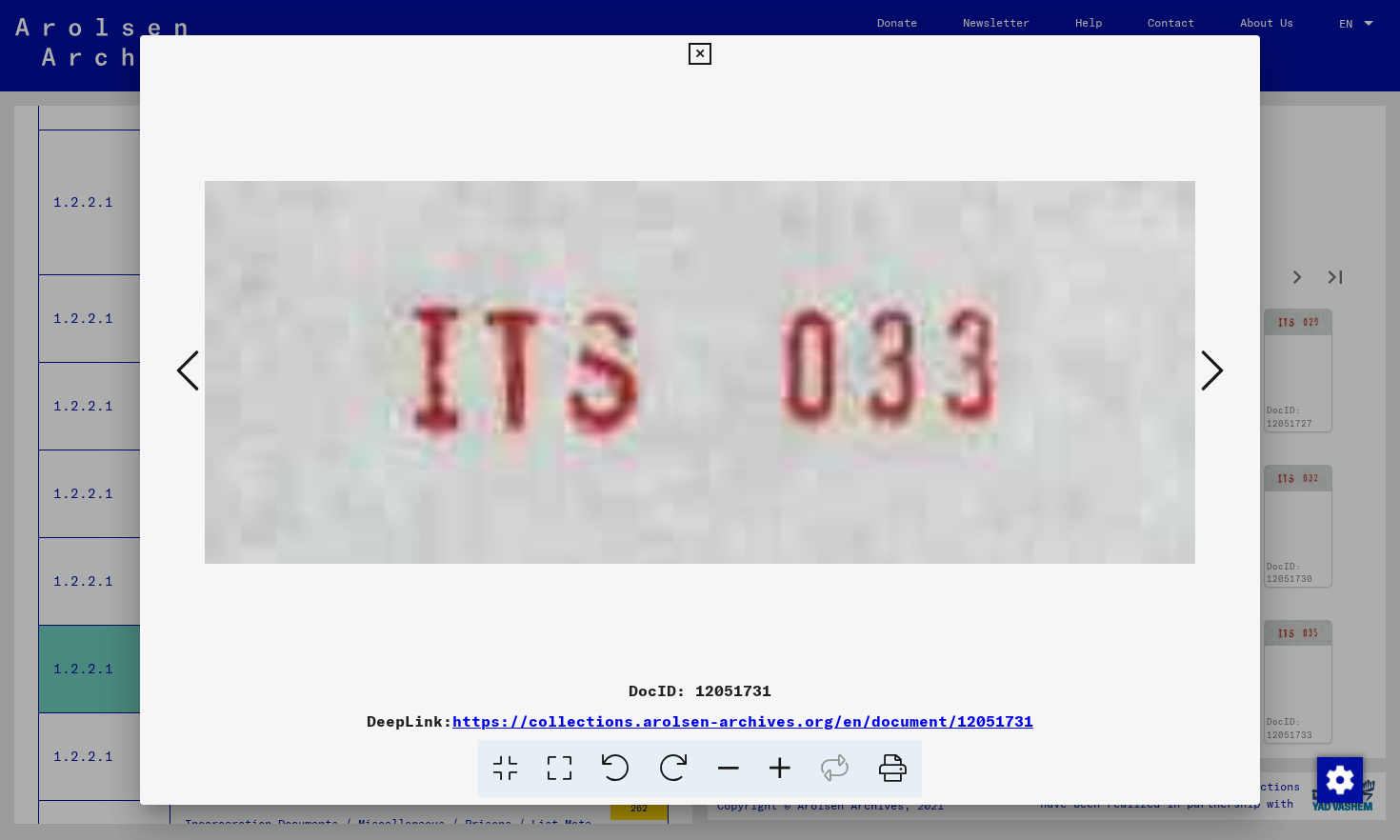 click at bounding box center (1212, 370) 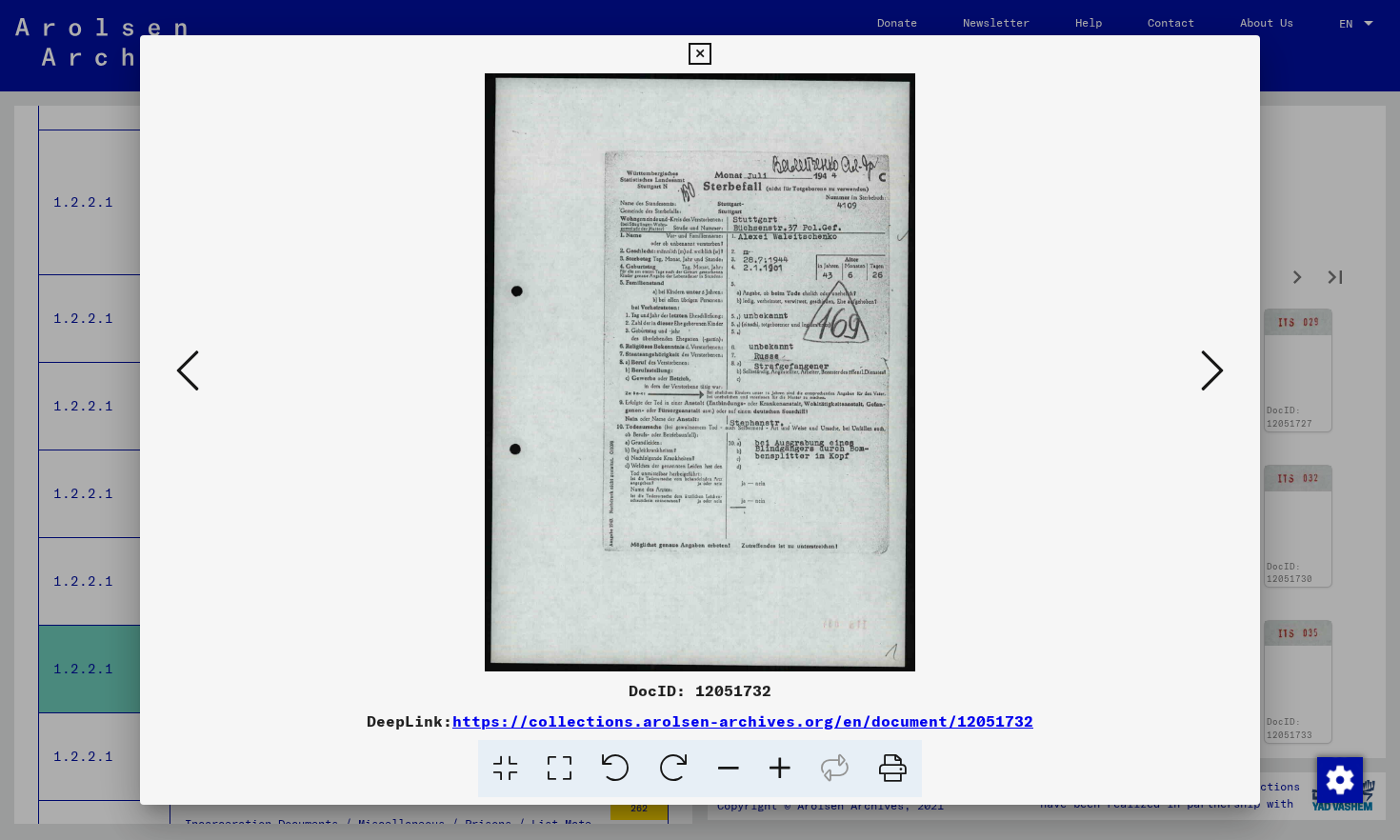 click at bounding box center (1212, 370) 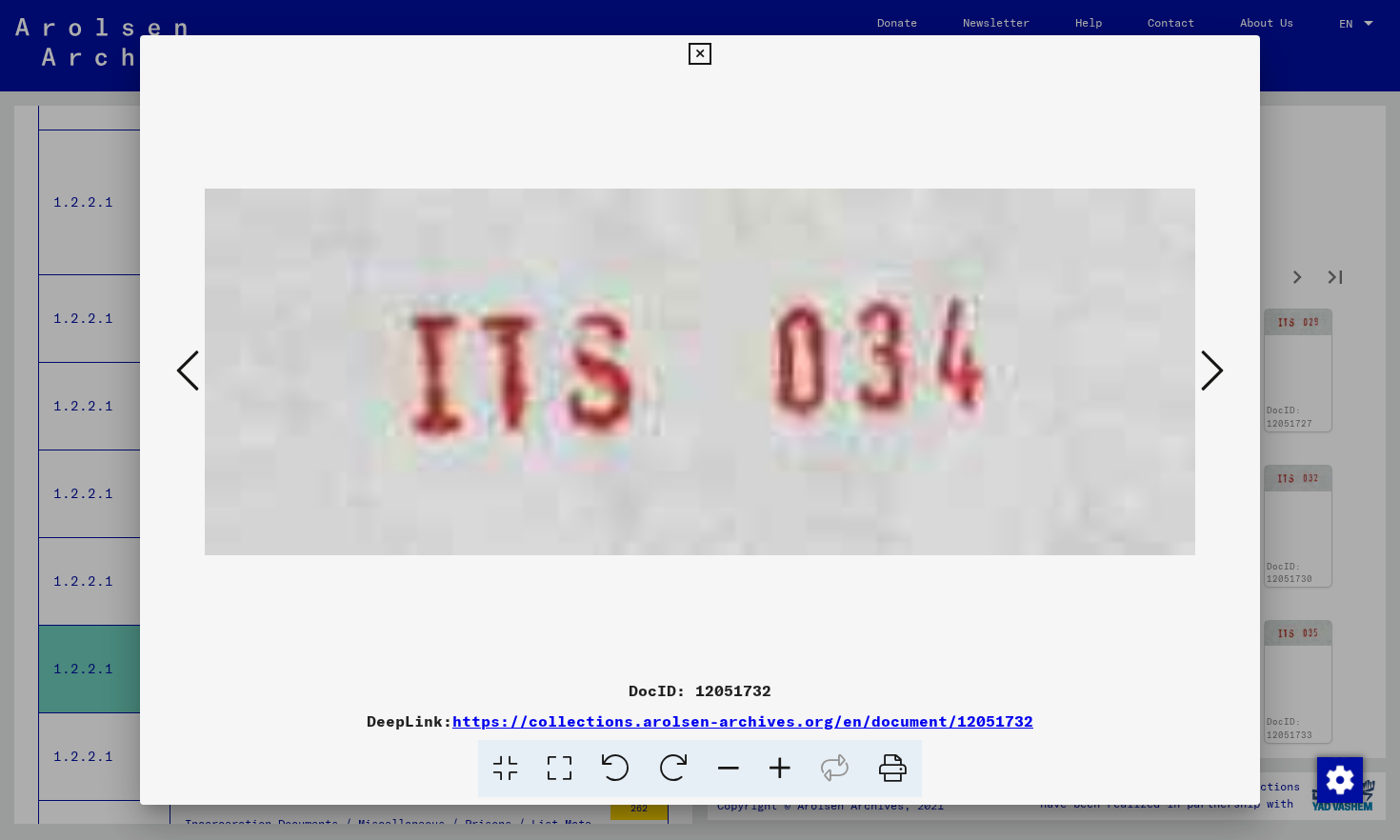click at bounding box center [1212, 370] 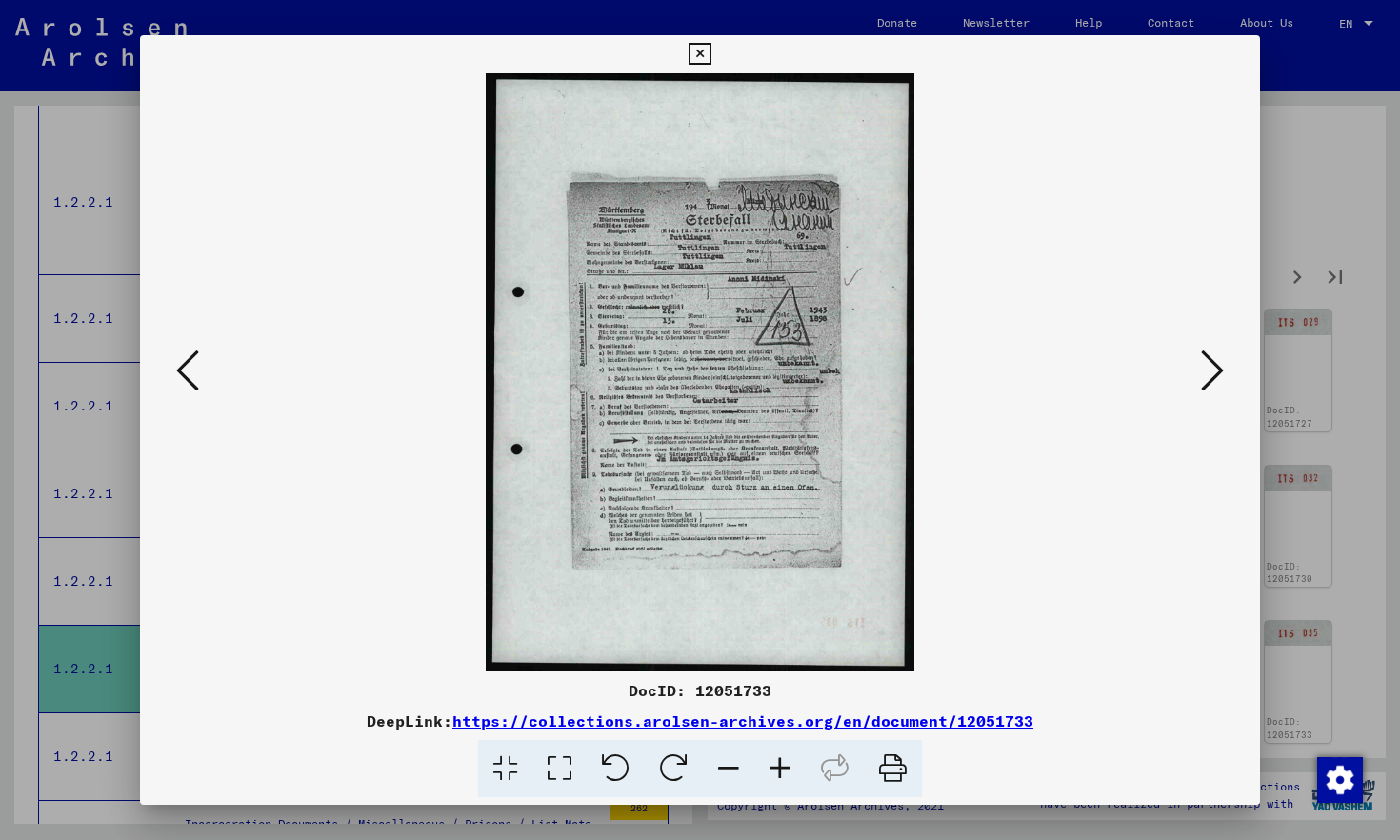 click at bounding box center (699, 54) 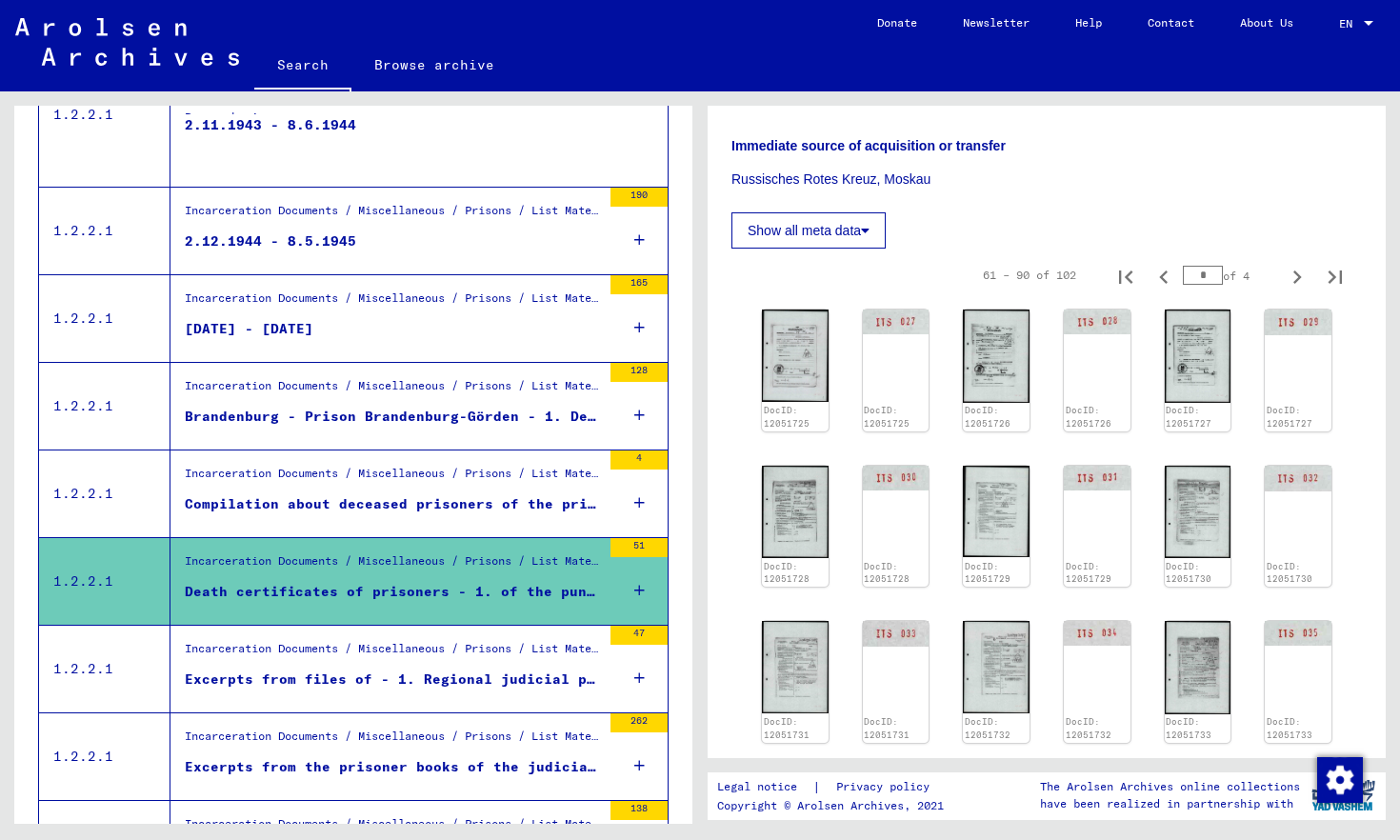 scroll, scrollTop: 1698, scrollLeft: 0, axis: vertical 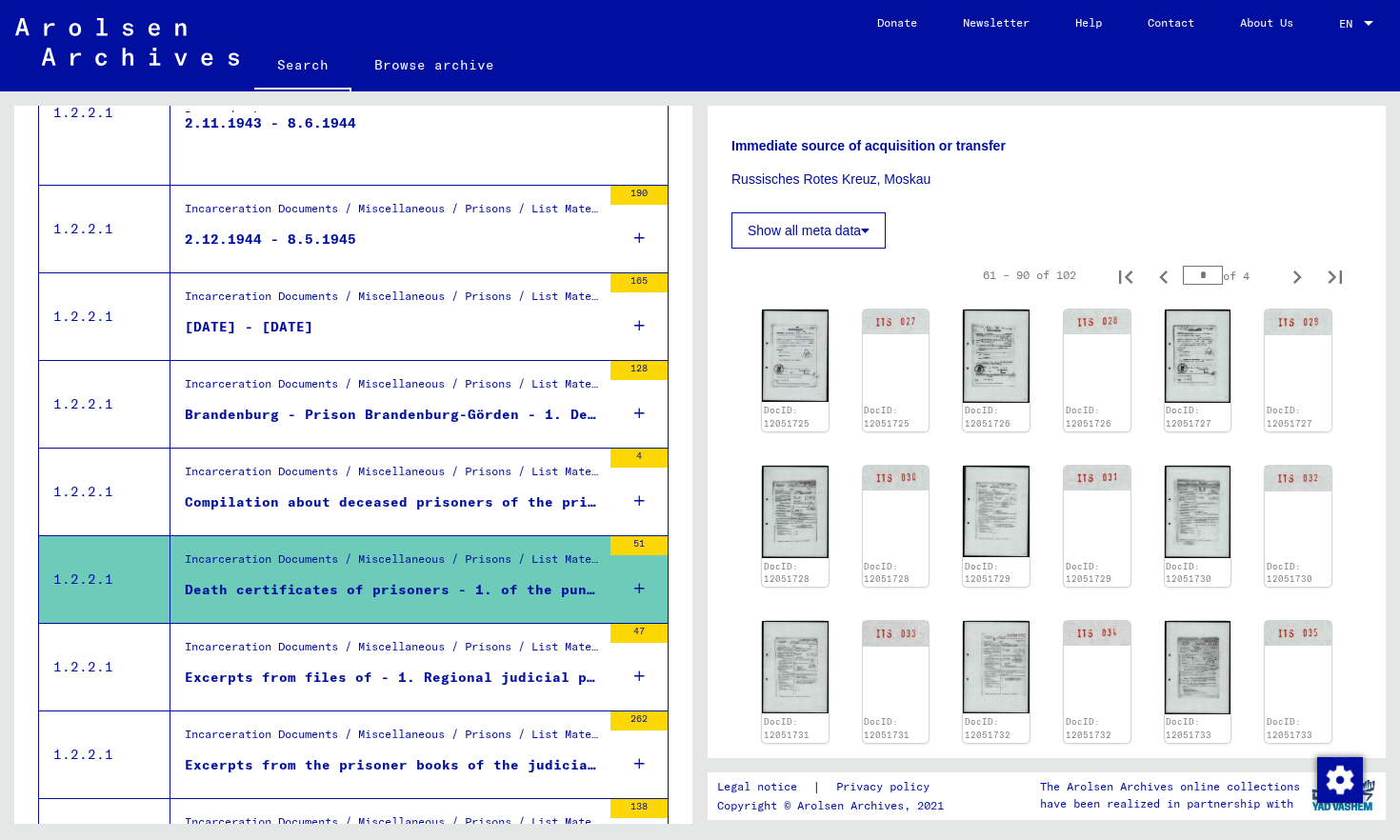click at bounding box center [639, 676] 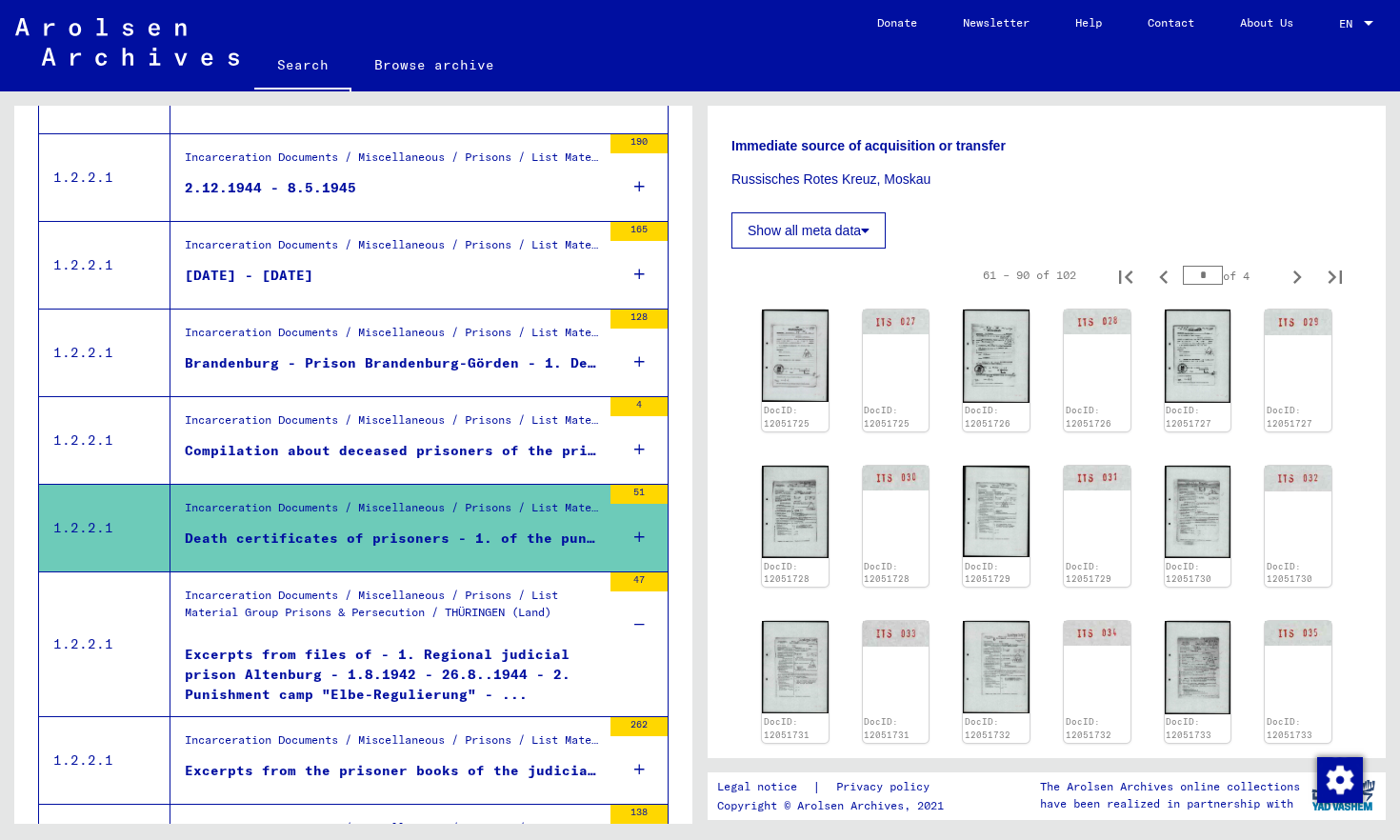 scroll, scrollTop: 1750, scrollLeft: 0, axis: vertical 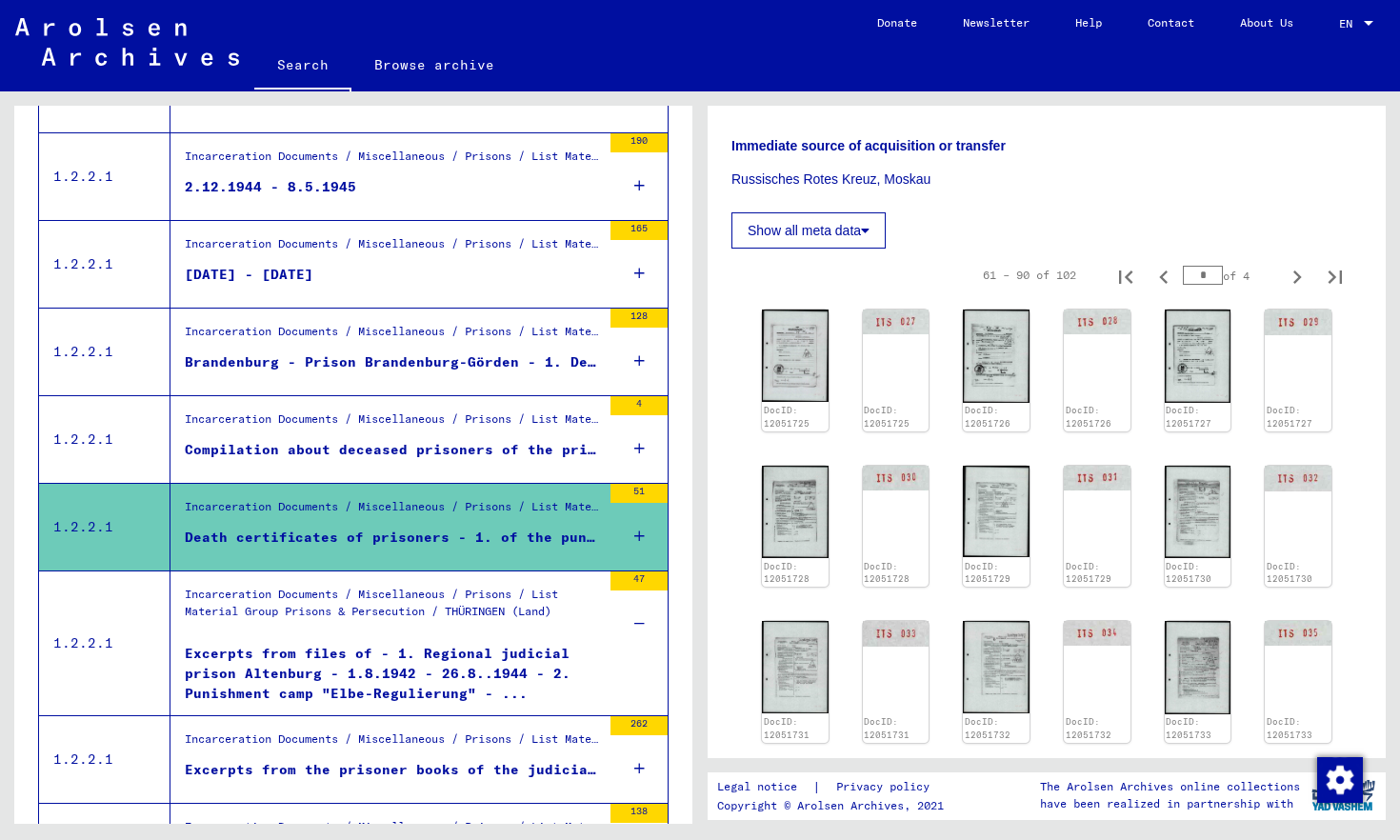 click on "Excerpts from files of - 1. Regional judicial prison Altenburg - 1.8.1942 - 26.8..1944 - 2. Punishment camp "Elbe-Regulierung" -  ..." at bounding box center [392, 672] 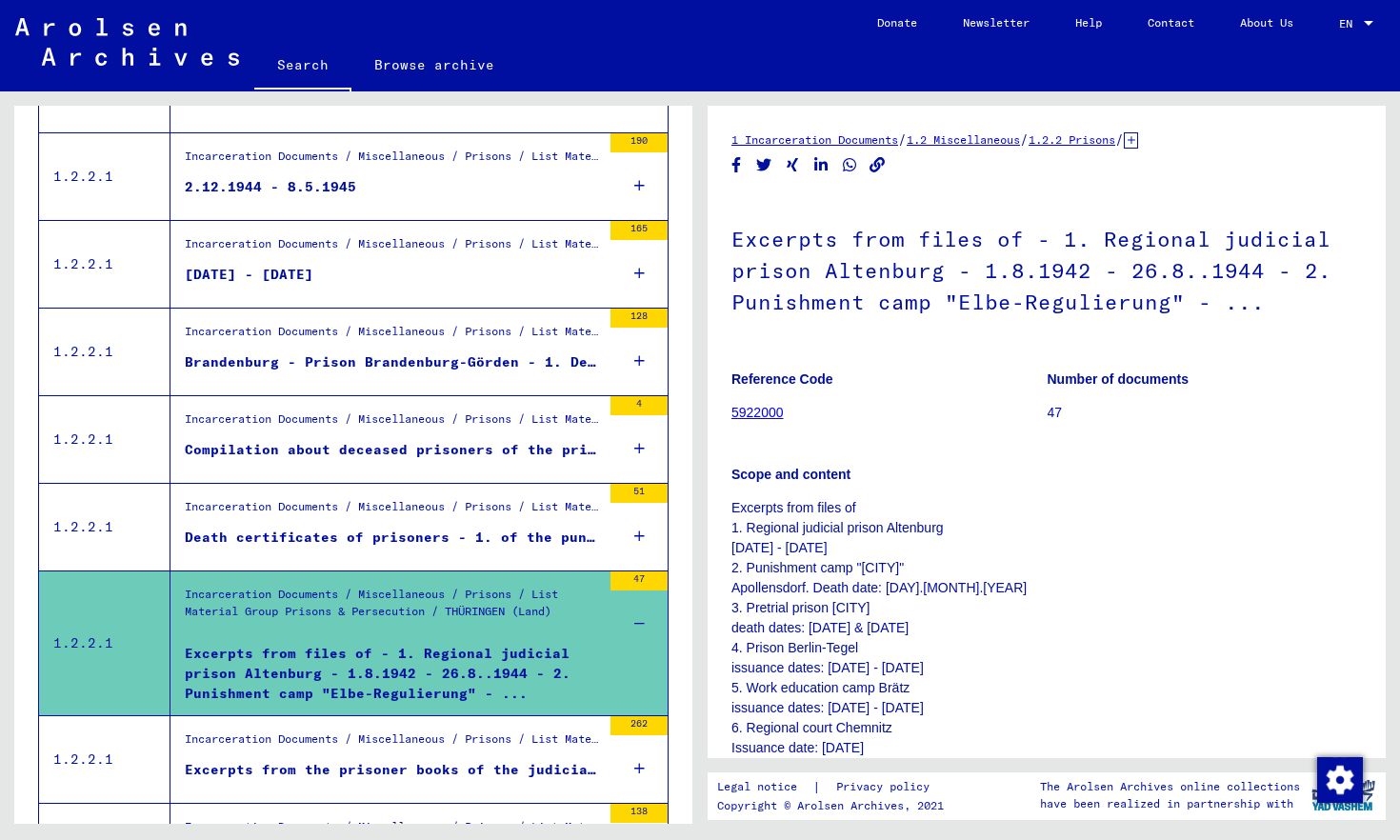 scroll, scrollTop: 1758, scrollLeft: 0, axis: vertical 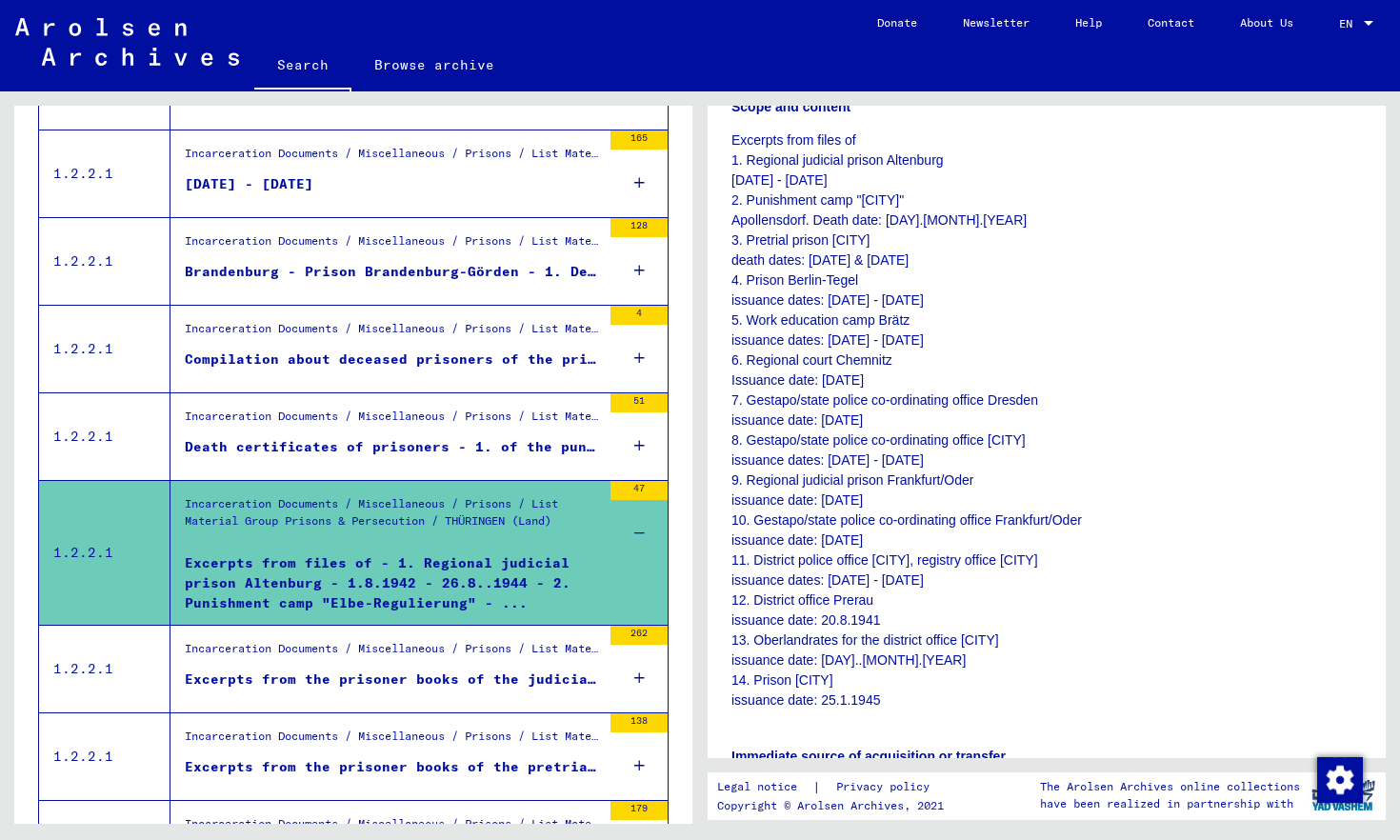 click at bounding box center [639, 678] 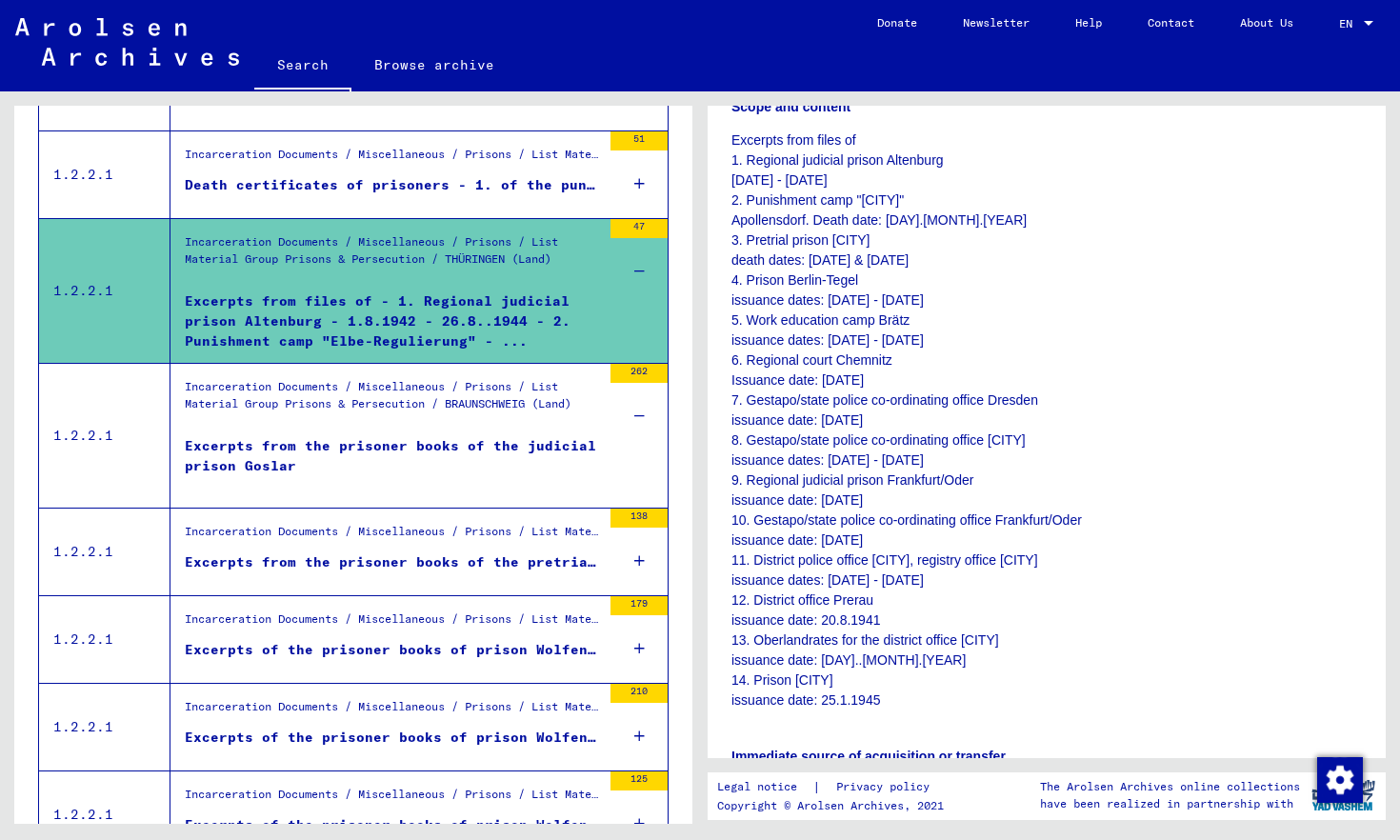 scroll, scrollTop: 2172, scrollLeft: 0, axis: vertical 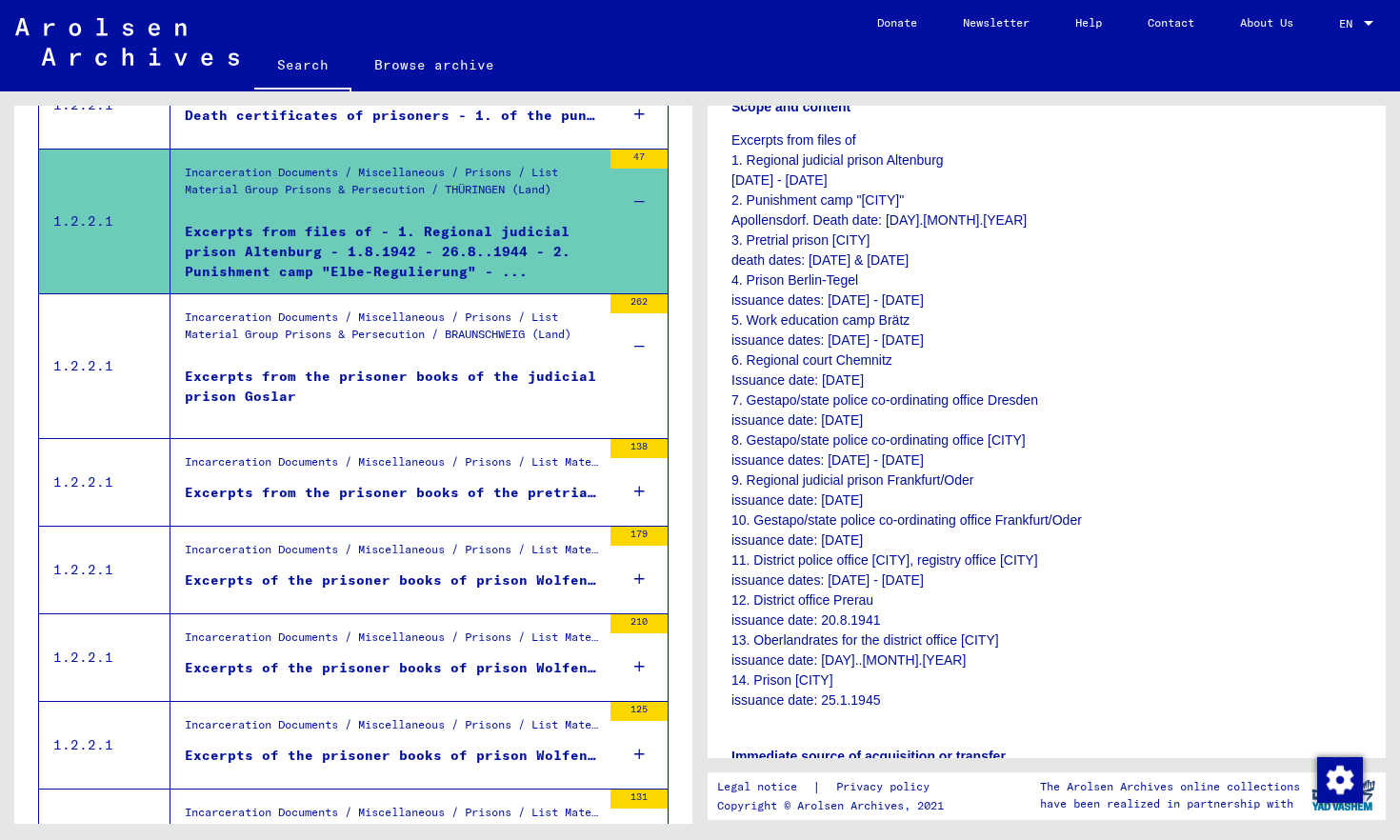 click at bounding box center (639, 491) 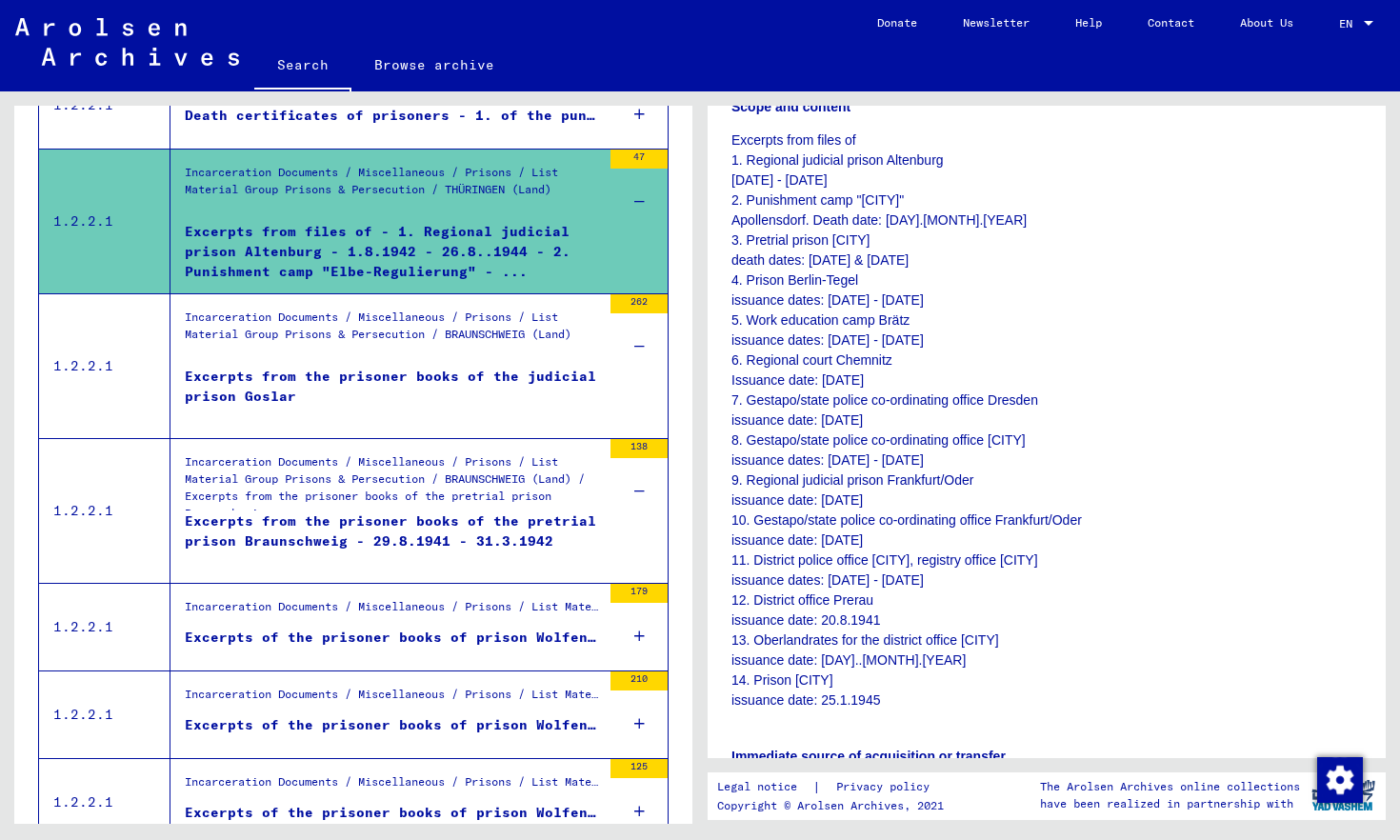 scroll, scrollTop: 2201, scrollLeft: 0, axis: vertical 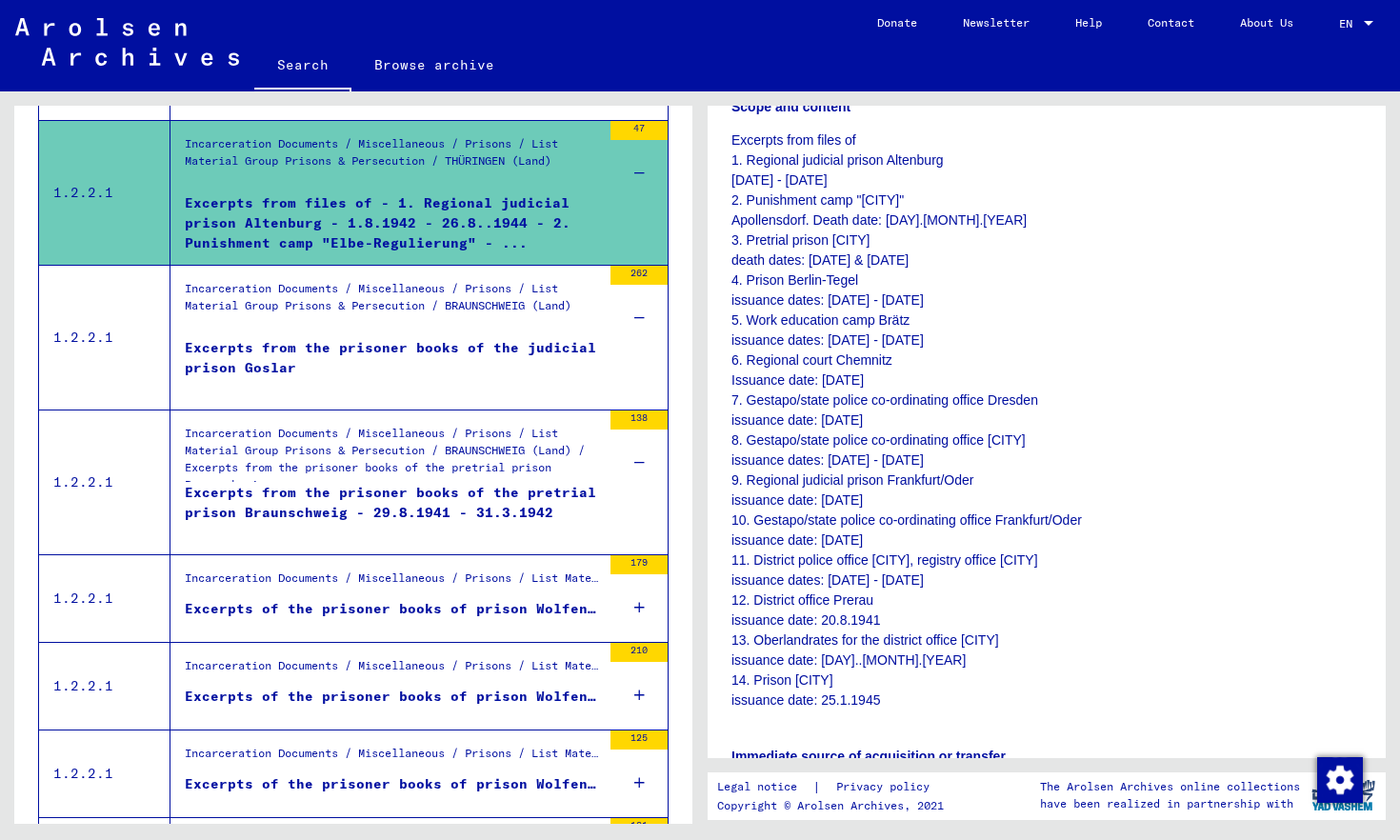 click on "Excerpts from the prisoner books of the judicial prison Goslar" at bounding box center (392, 367) 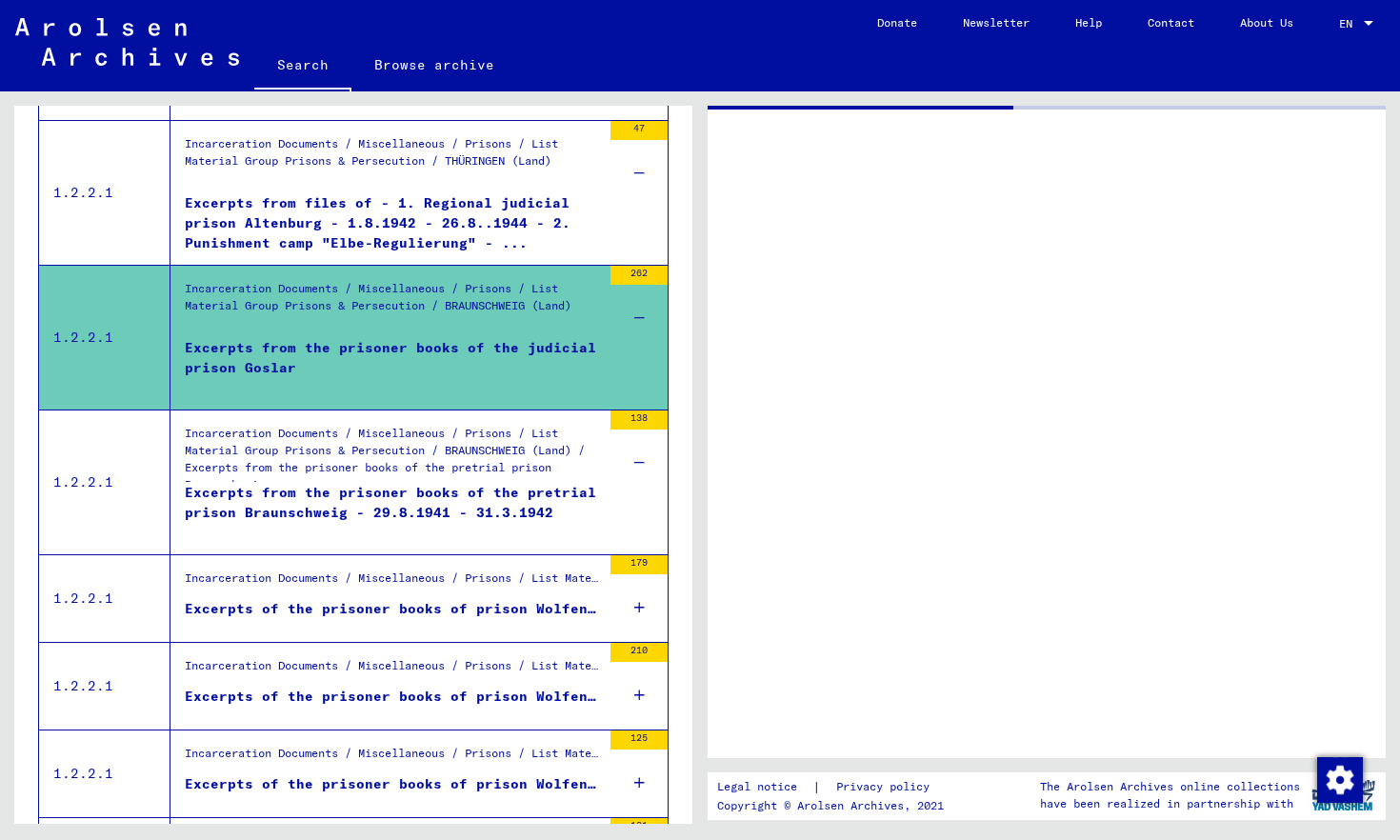 scroll, scrollTop: 0, scrollLeft: 0, axis: both 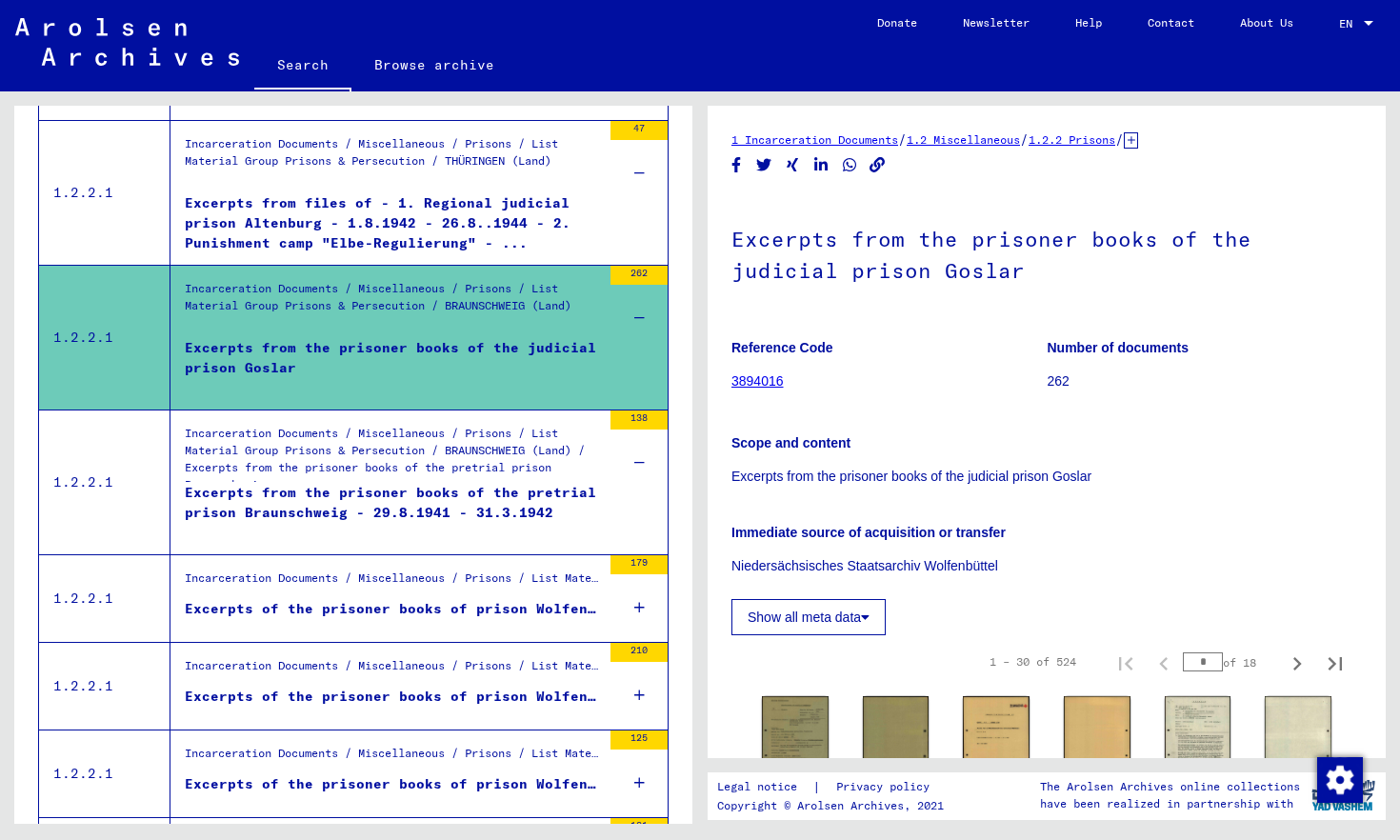 click on "Excerpts from the prisoner books of the pretrial prison Braunschweig  - 29.8.1941 - 31.3.1942" at bounding box center (392, 511) 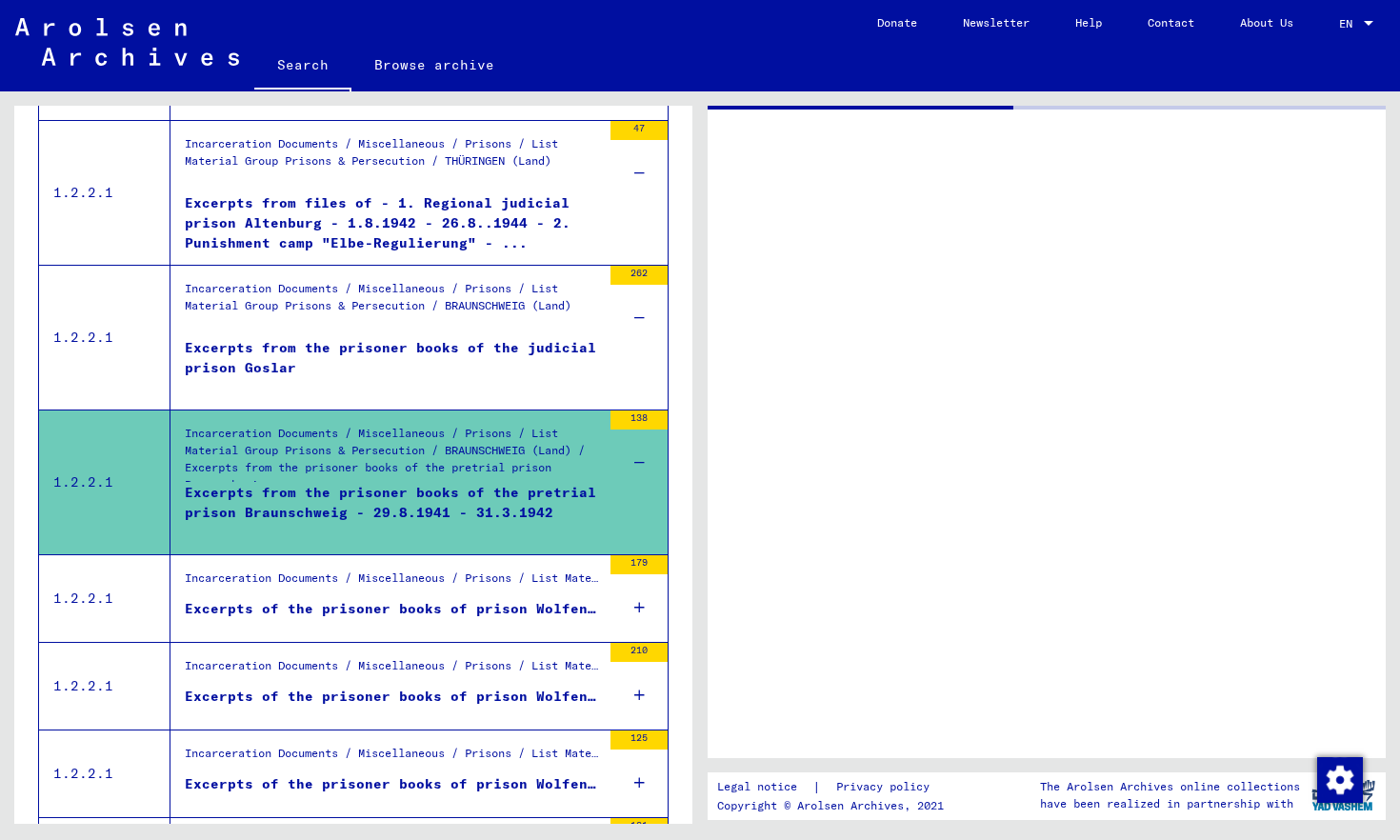 click on "Excerpts from the prisoner books of the pretrial prison Braunschweig  - 29.8.1941 - 31.3.1942" at bounding box center (392, 511) 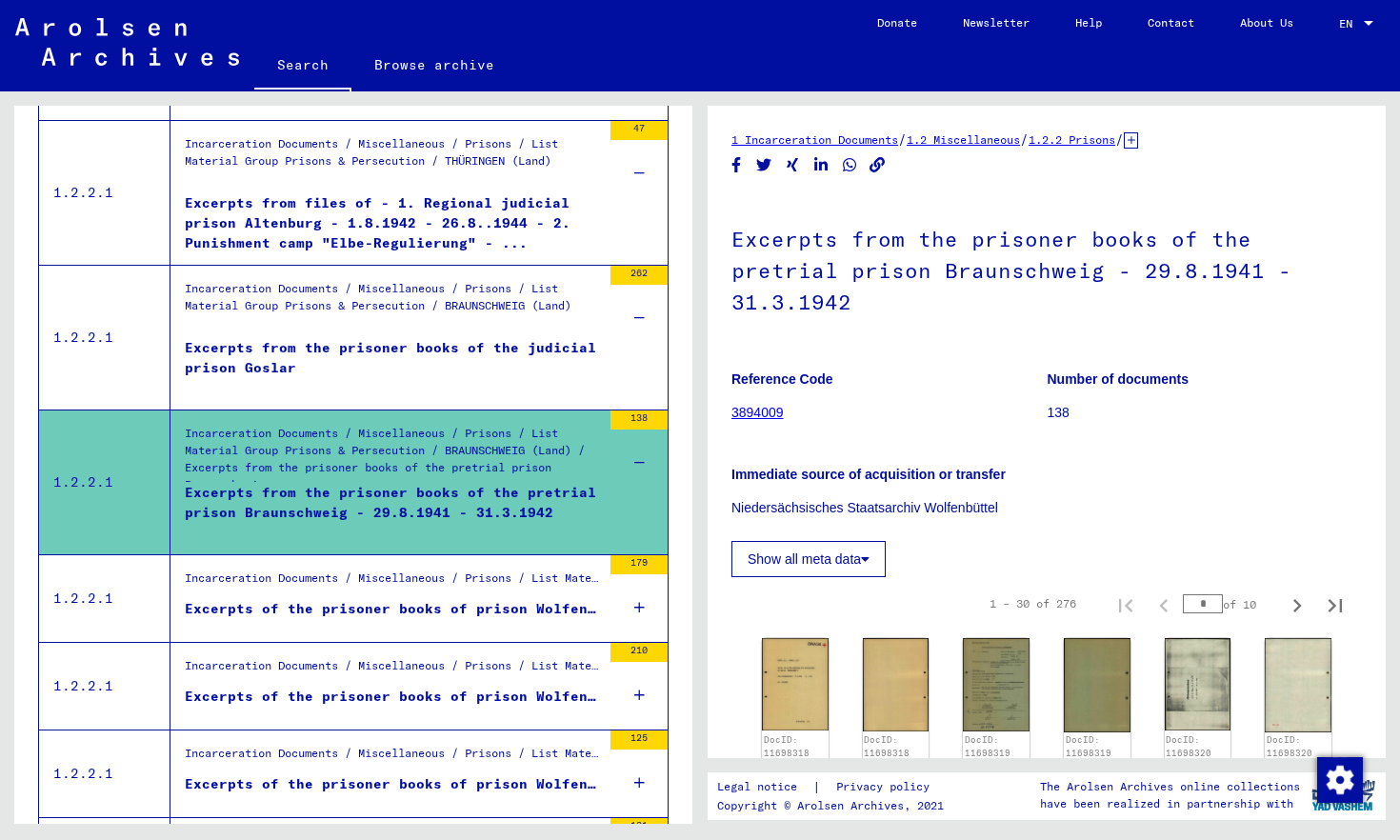 scroll, scrollTop: 0, scrollLeft: 0, axis: both 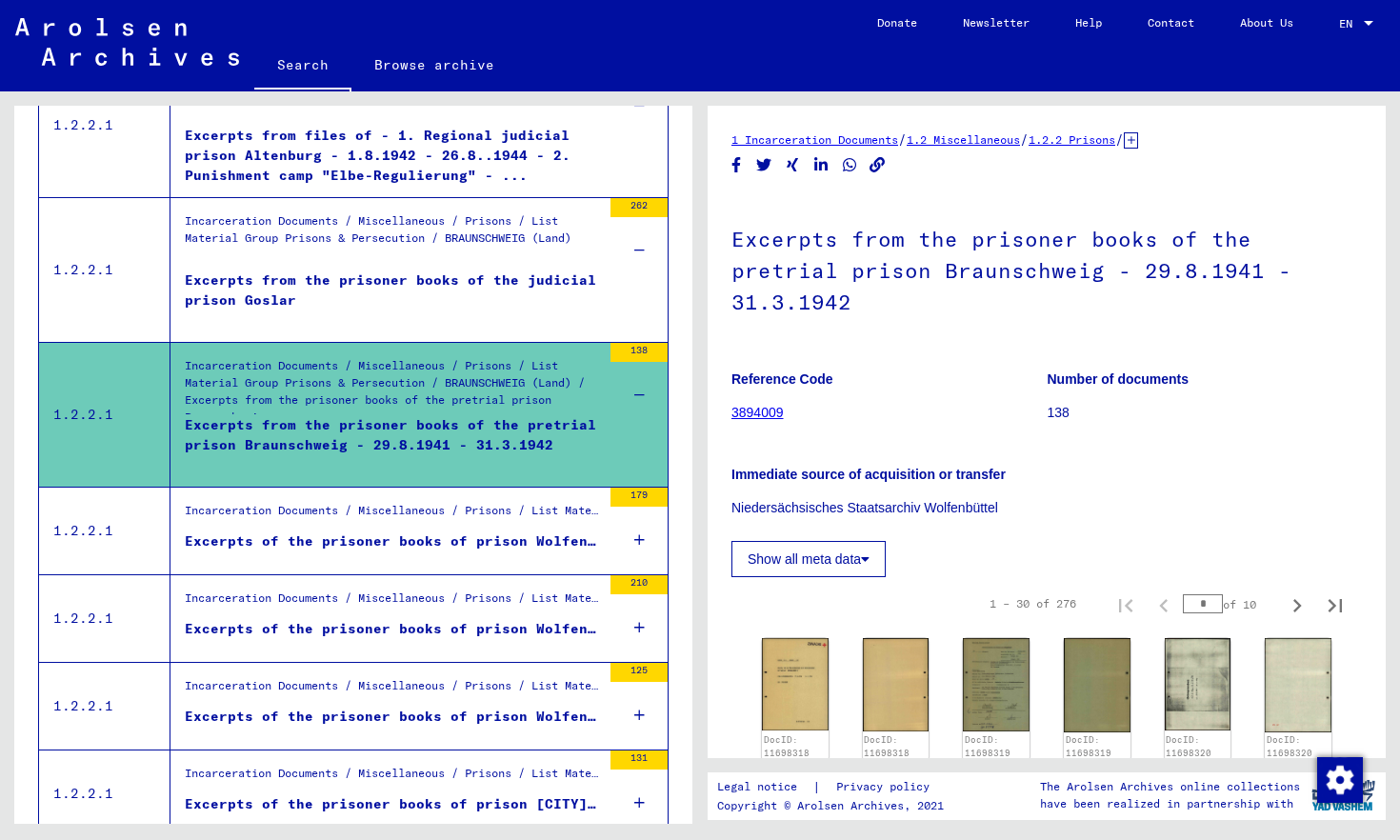click on "Incarceration Documents / Miscellaneous / Prisons / List Material Group Prisons & Persecution / BRAUNSCHWEIG (Land)" at bounding box center [392, 515] 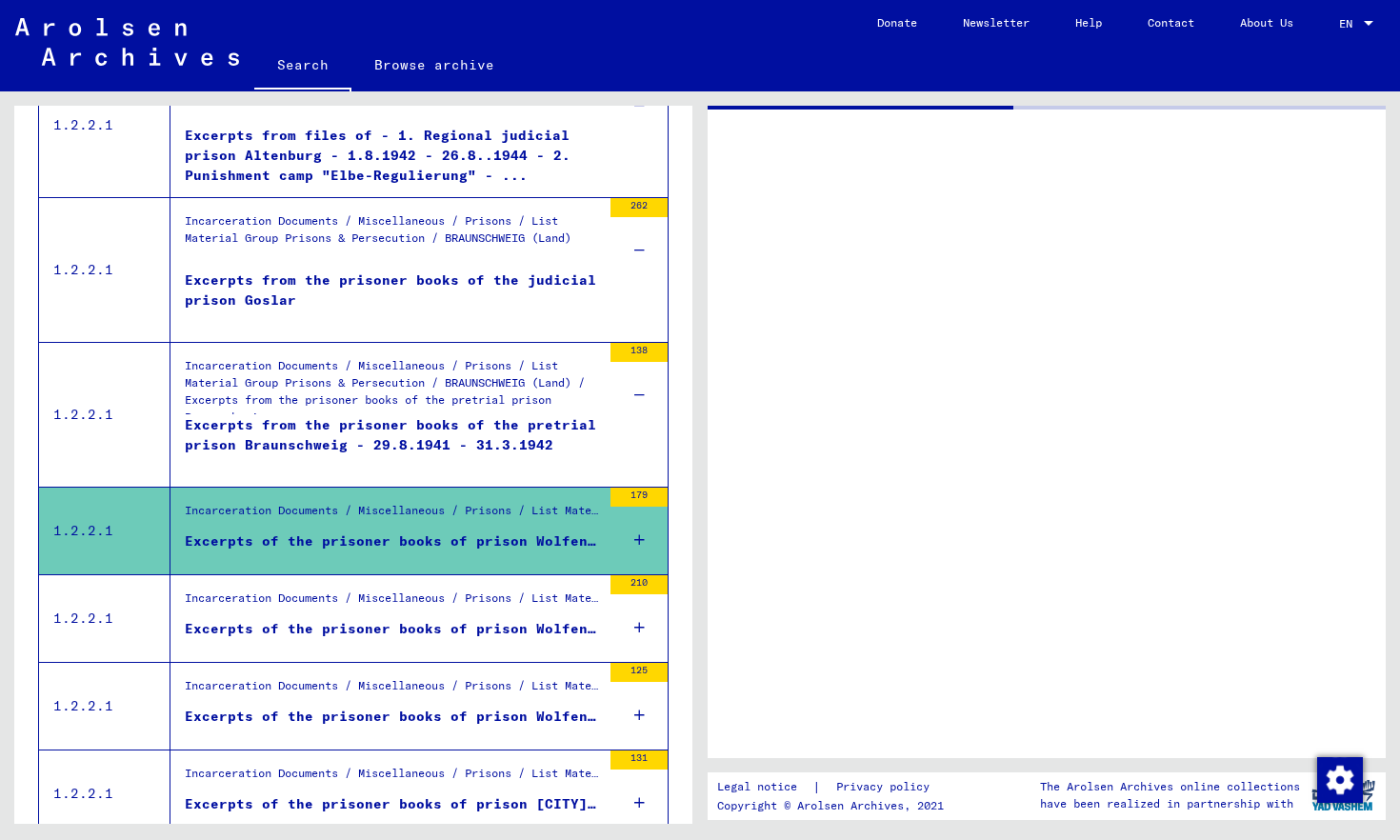 click on "Incarceration Documents / Miscellaneous / Prisons / List Material Group Prisons & Persecution / BRAUNSCHWEIG (Land)" at bounding box center (392, 515) 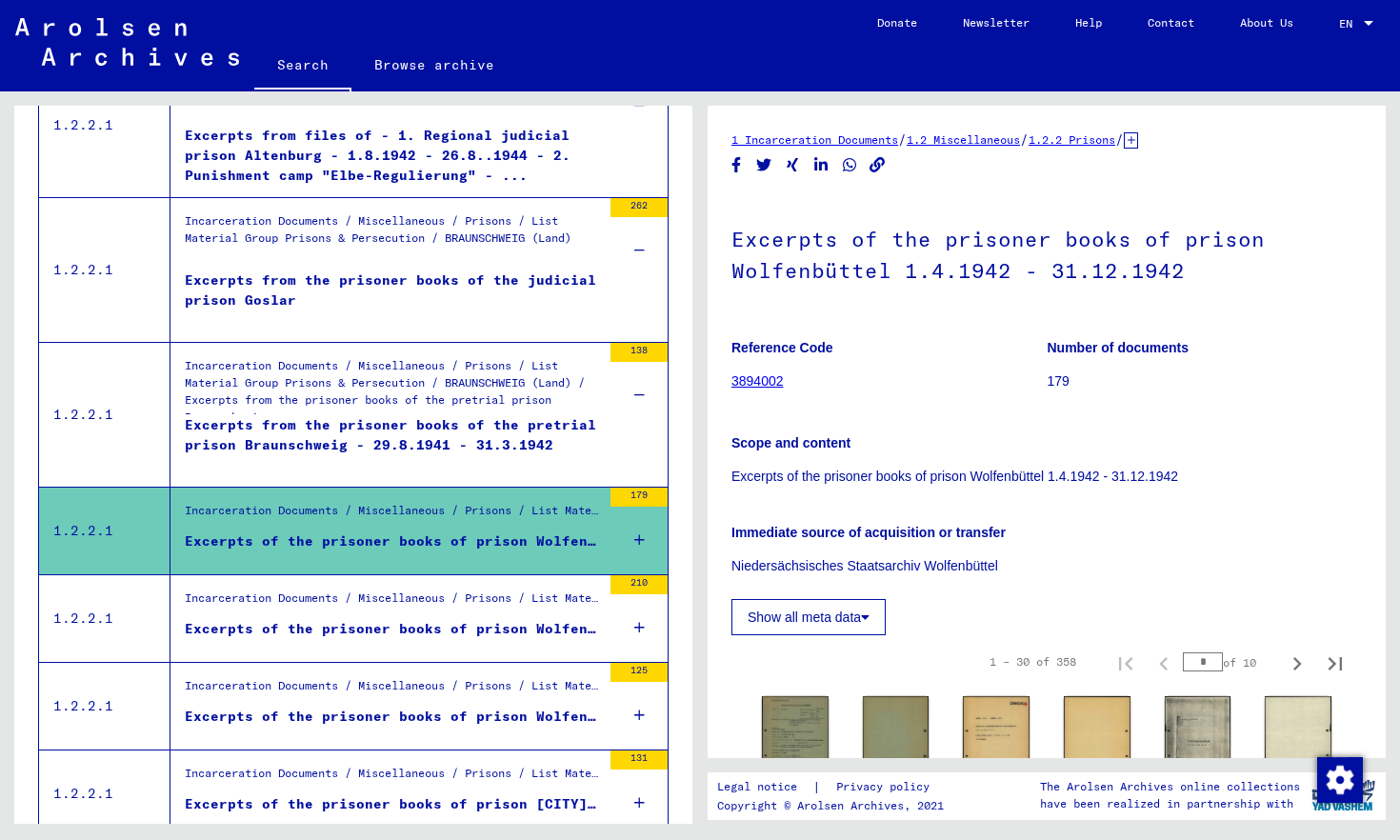 scroll, scrollTop: 0, scrollLeft: 0, axis: both 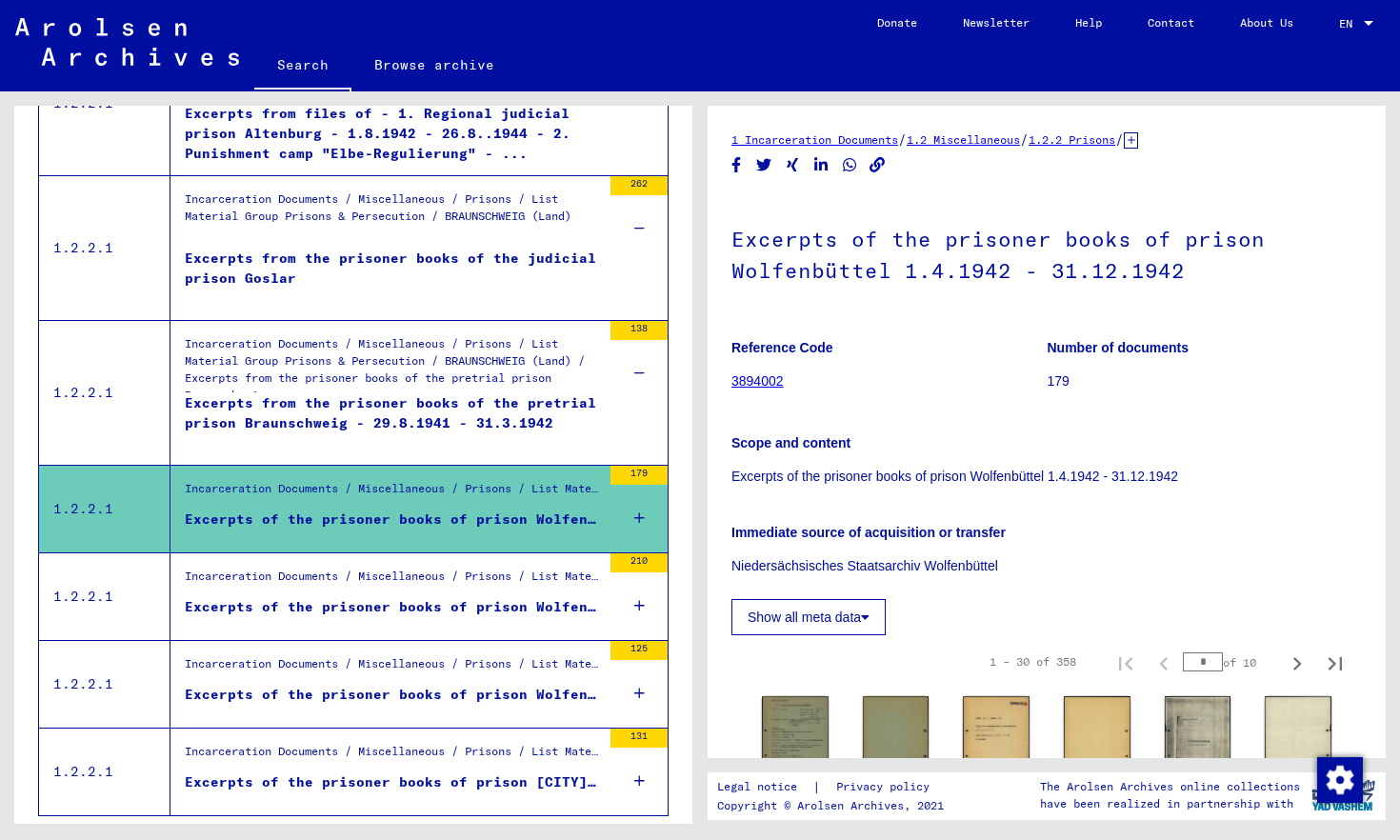 click on "Excerpts of the prisoner books of prison Wolfenbüttel 12.9.1944 - 6.4.1945" at bounding box center (392, 607) 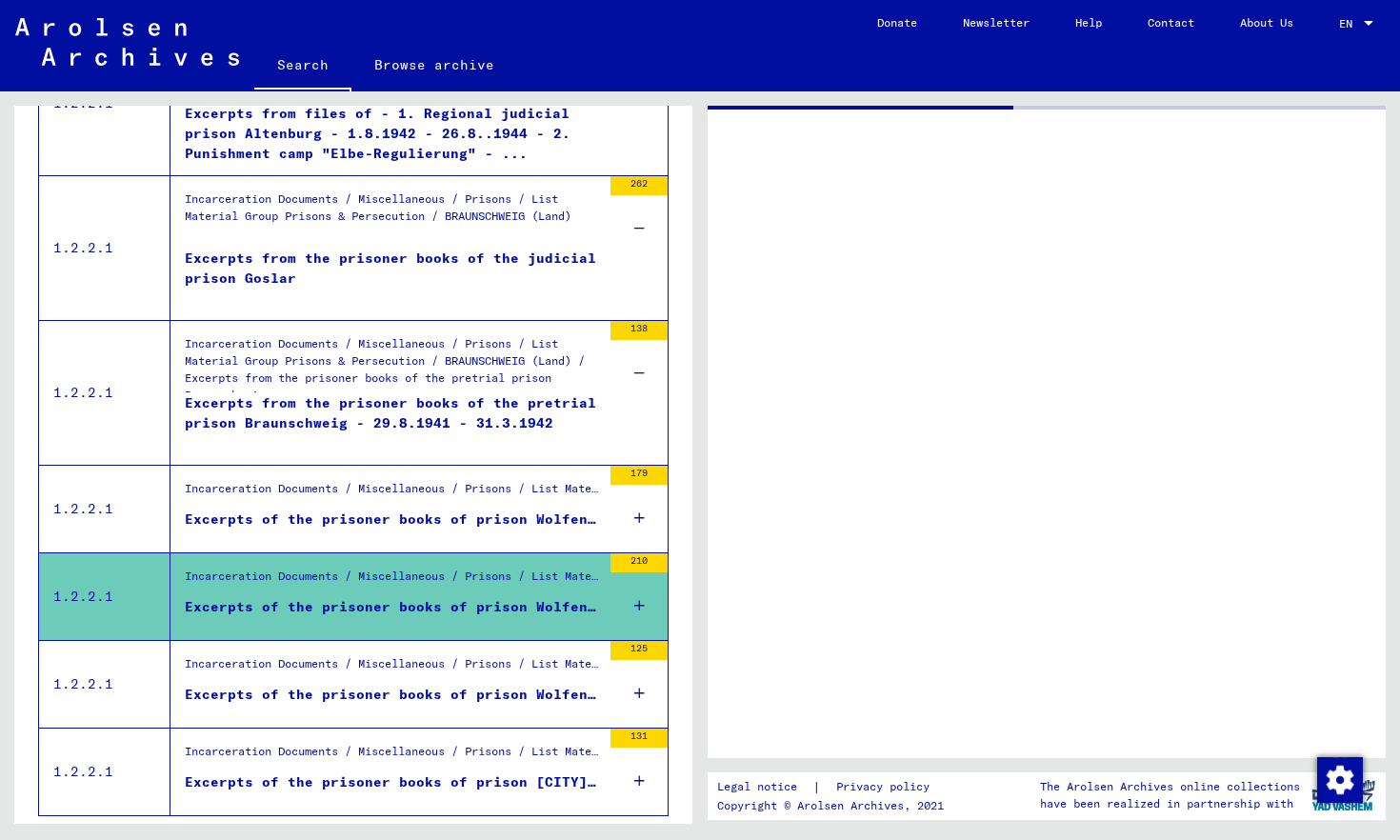 click on "Excerpts of the prisoner books of prison Wolfenbüttel 12.9.1944 - 6.4.1945" at bounding box center (392, 607) 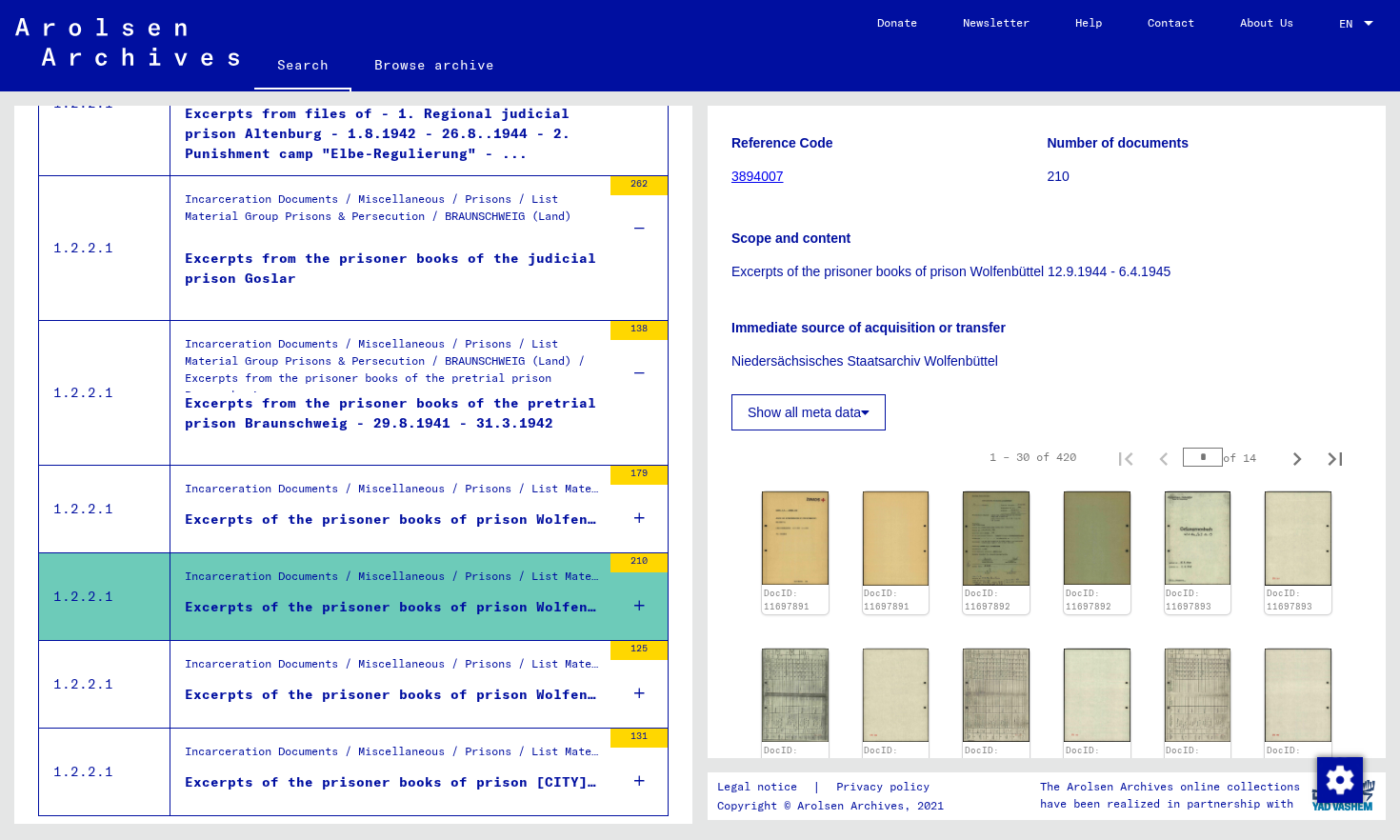 scroll, scrollTop: 211, scrollLeft: 0, axis: vertical 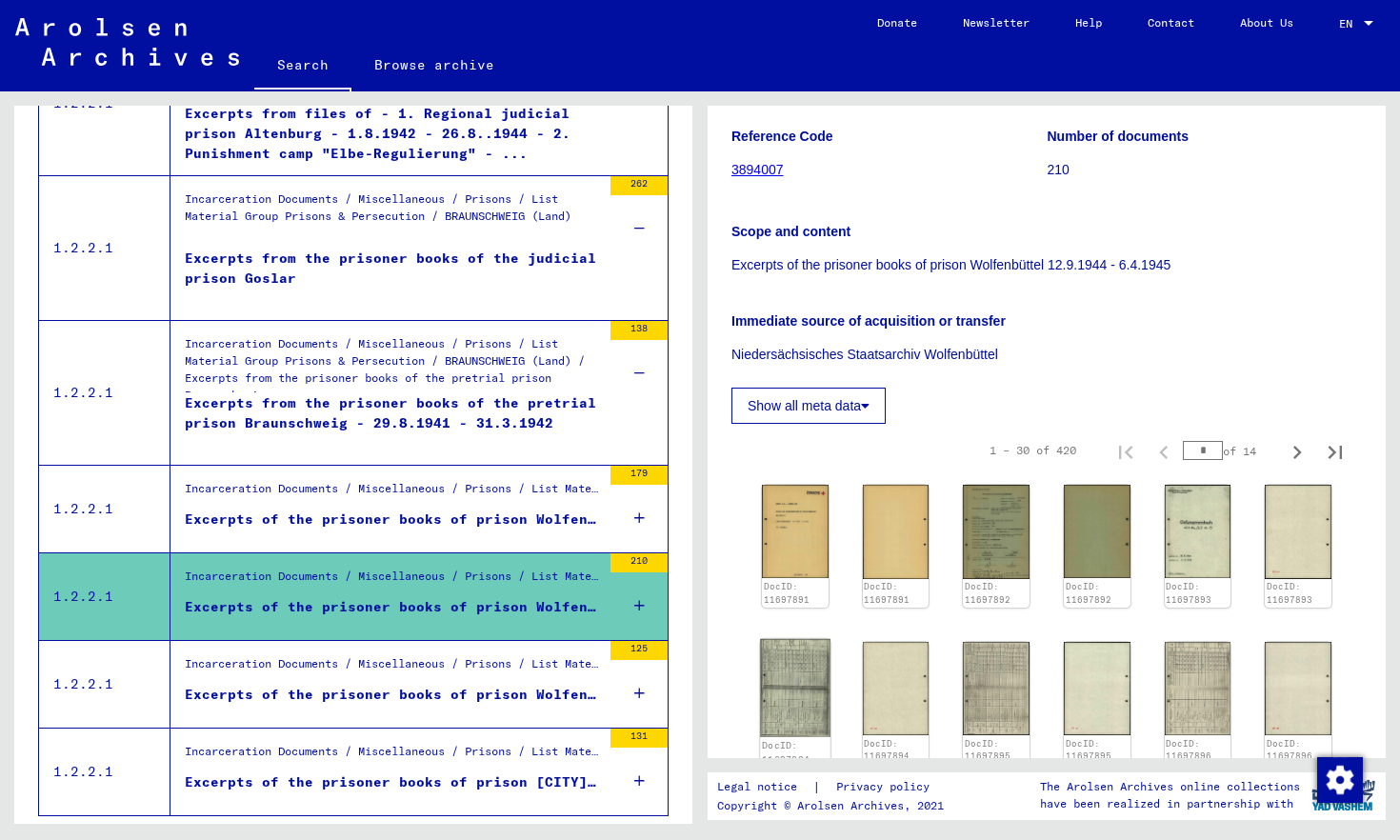 click 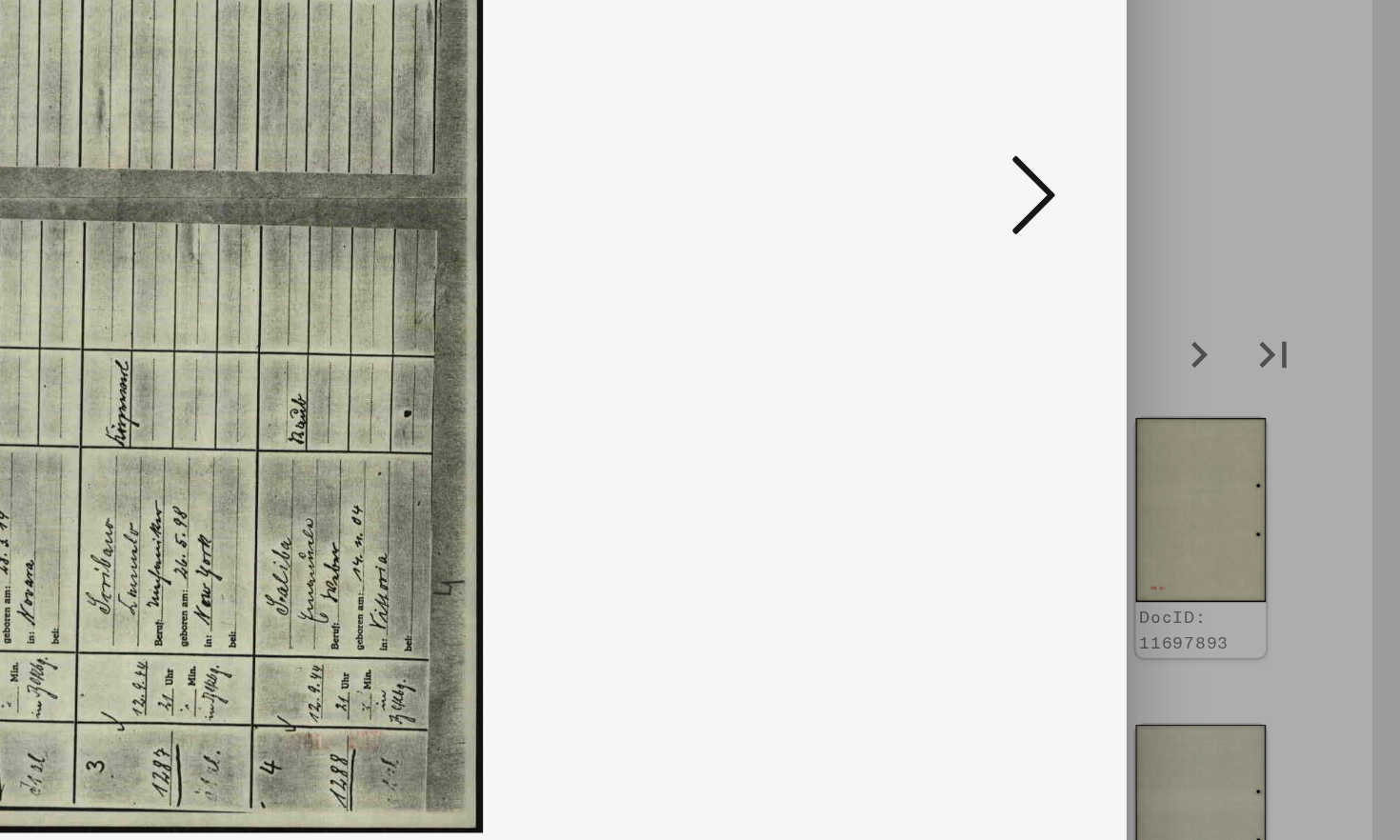scroll, scrollTop: 0, scrollLeft: 0, axis: both 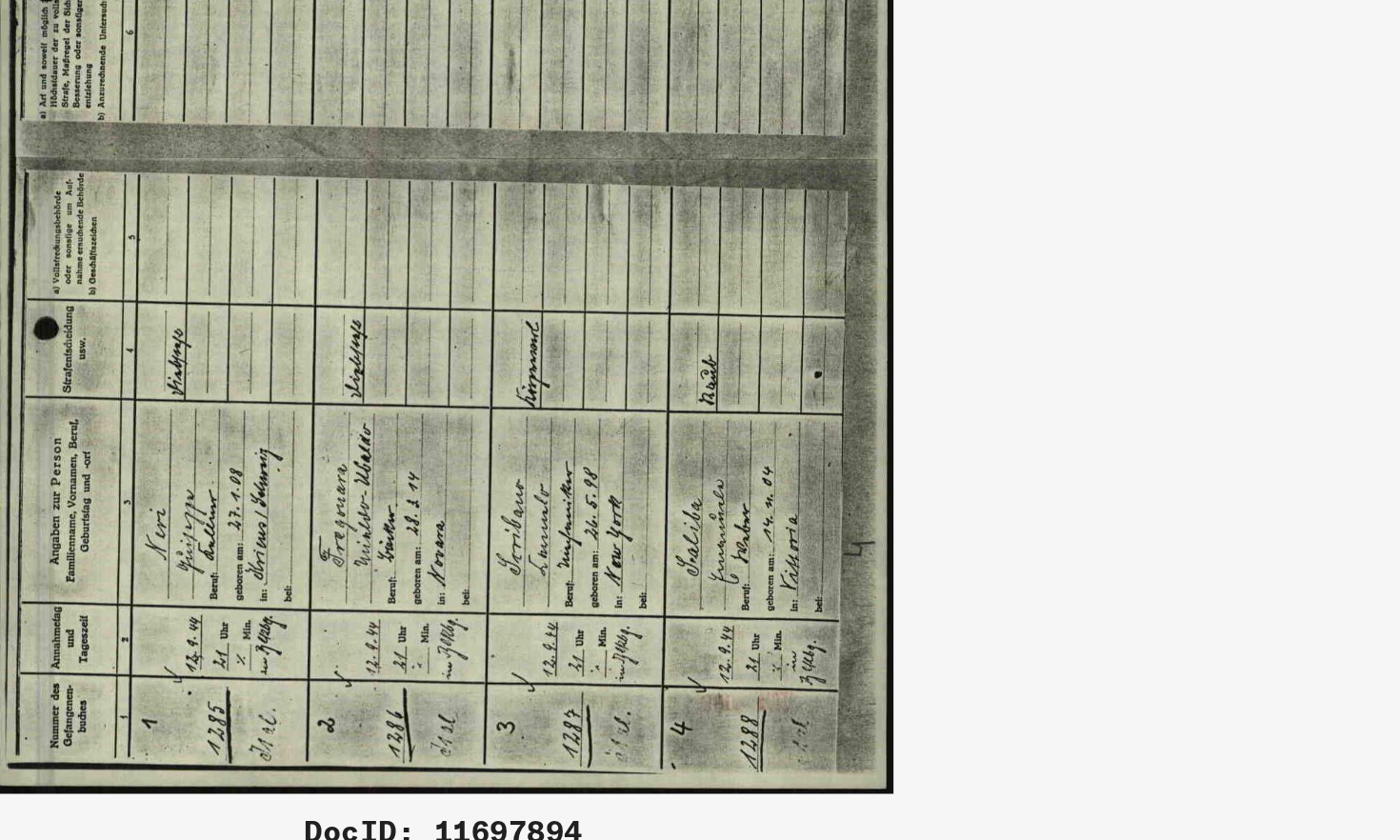 click at bounding box center (700, 372) 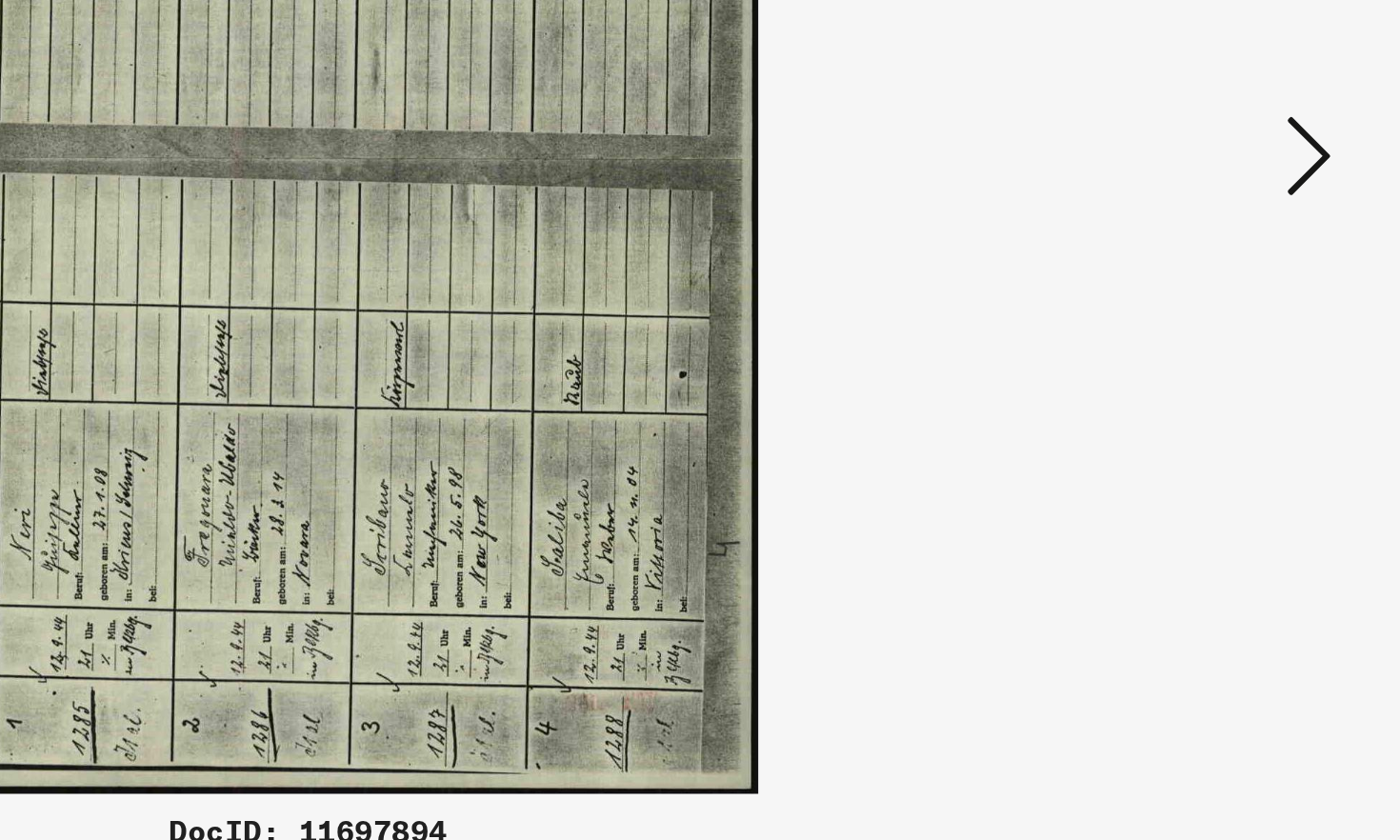 click at bounding box center (1212, 370) 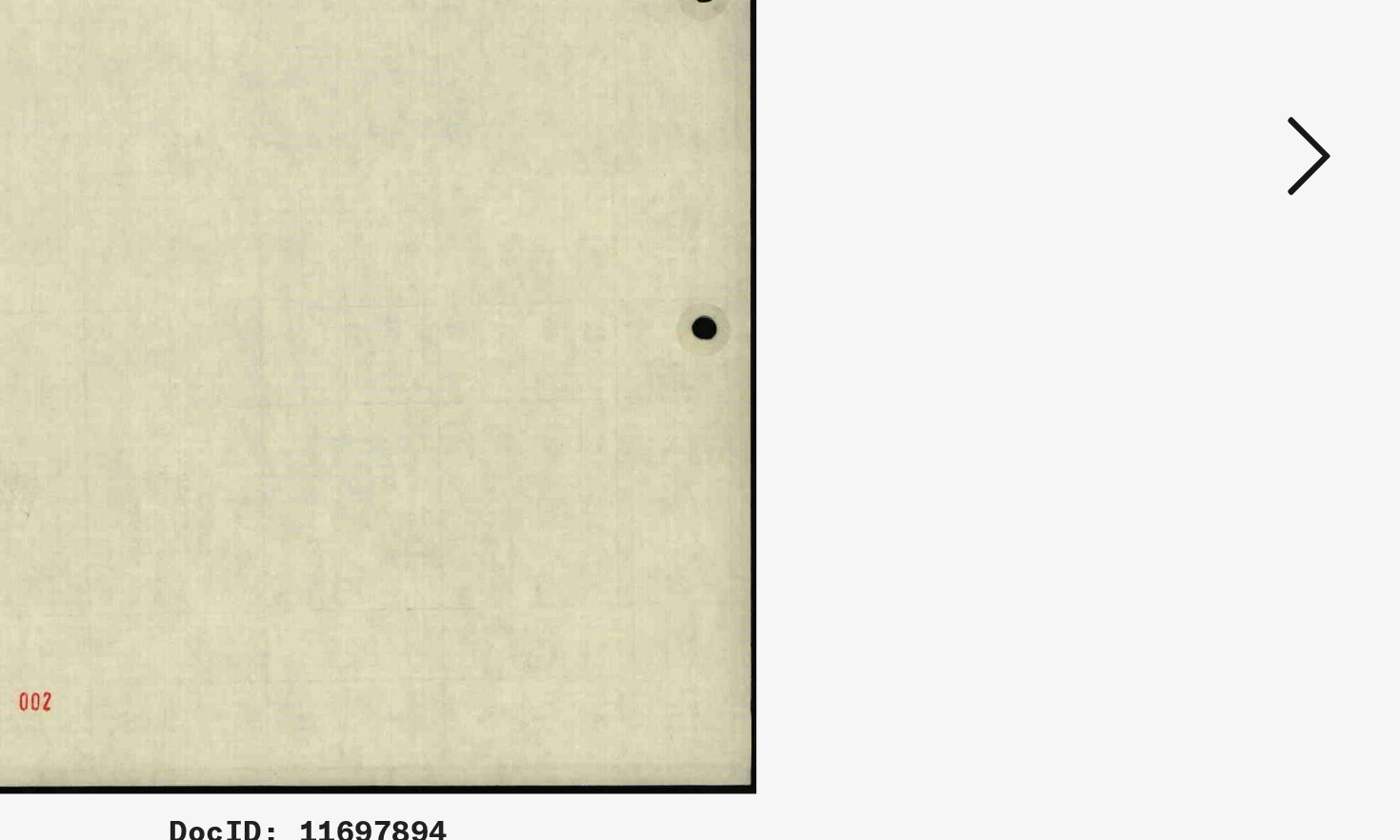 click at bounding box center [1212, 370] 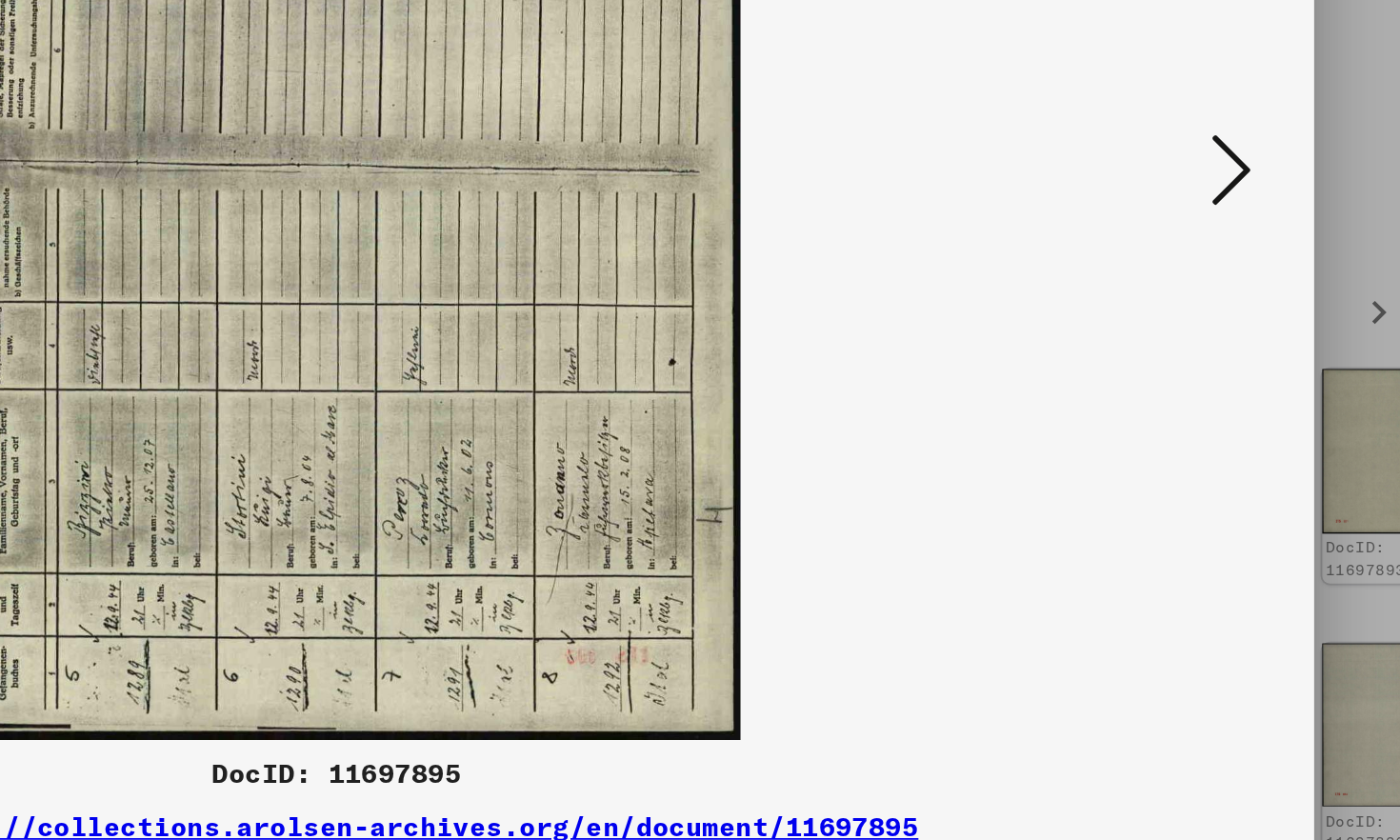 click at bounding box center (1212, 370) 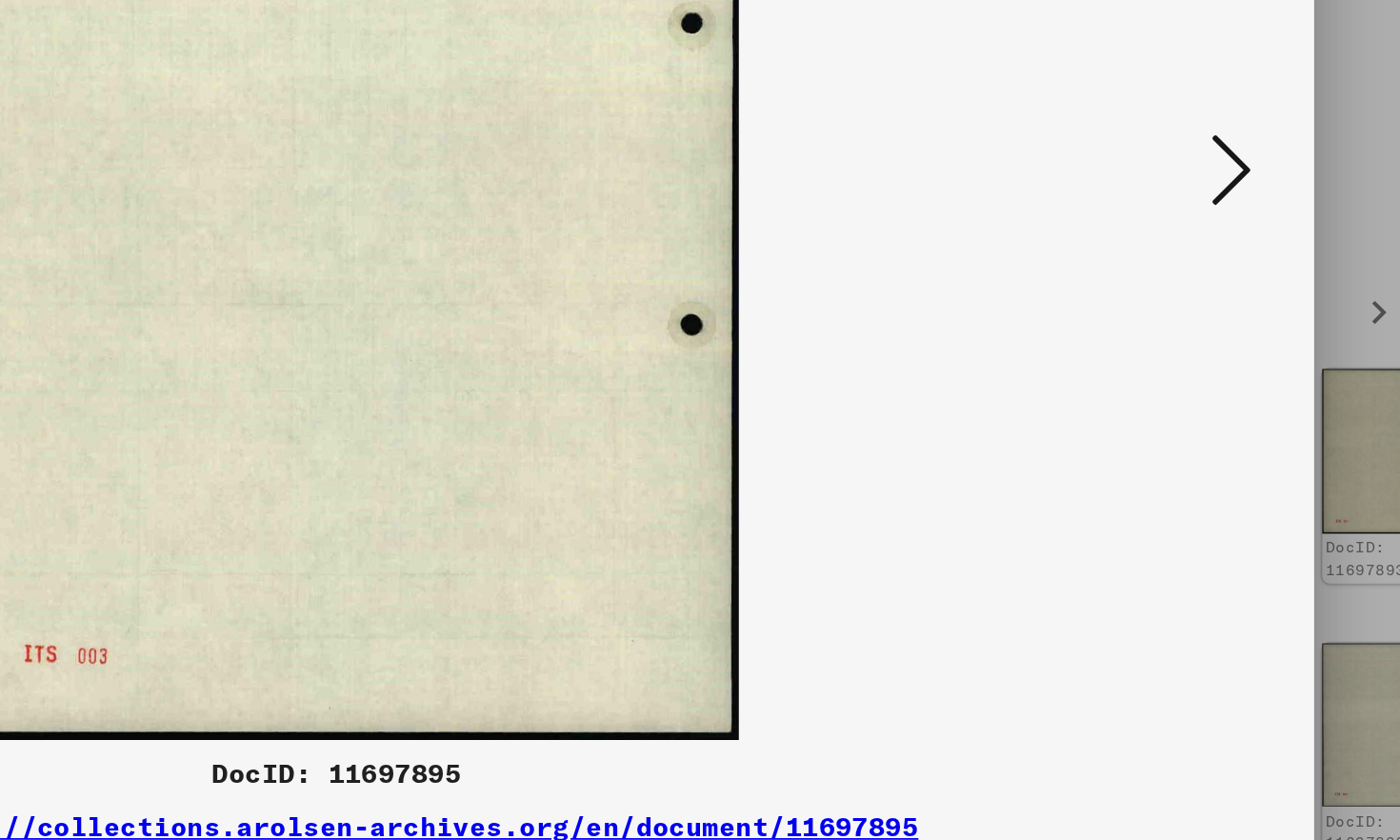click at bounding box center (1212, 370) 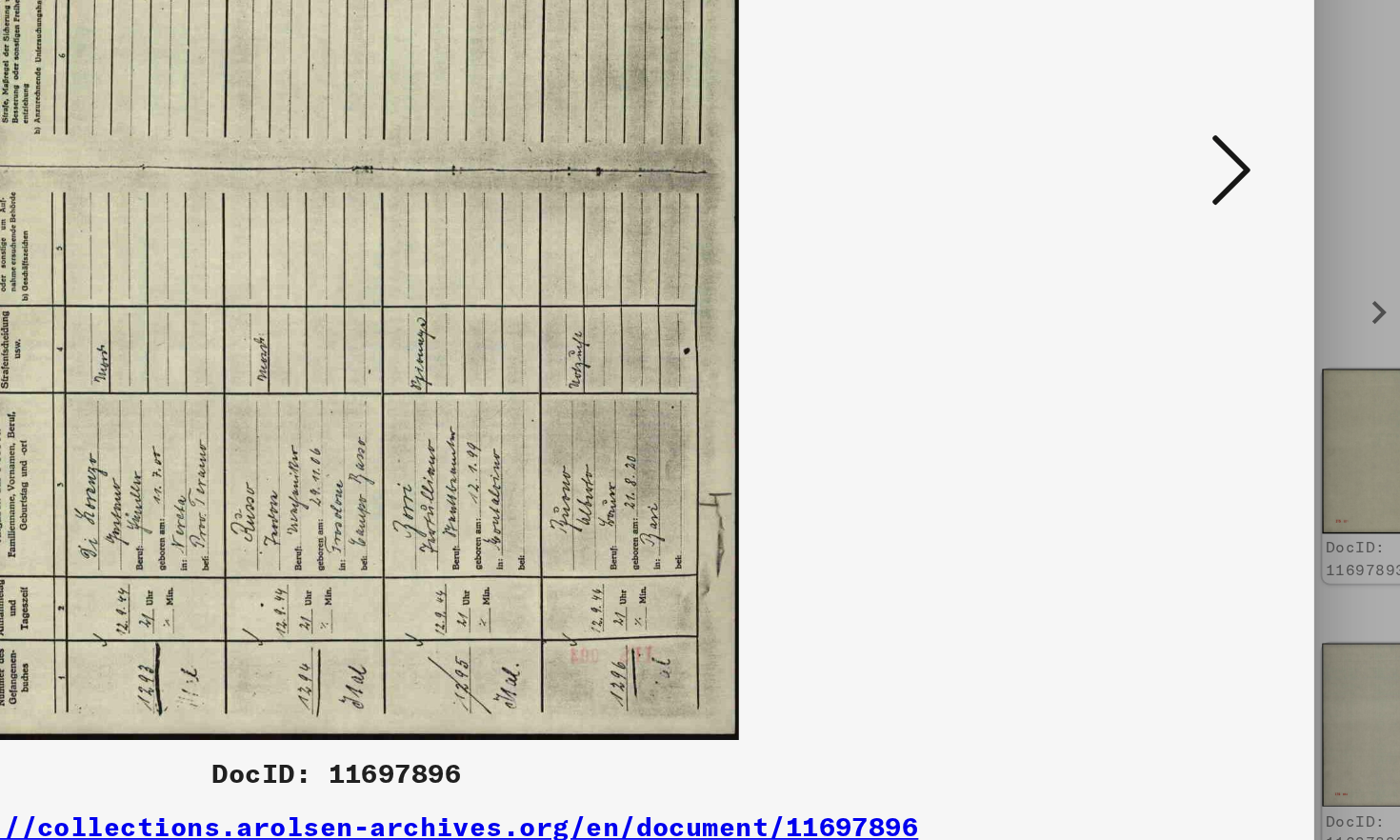 click at bounding box center [1212, 370] 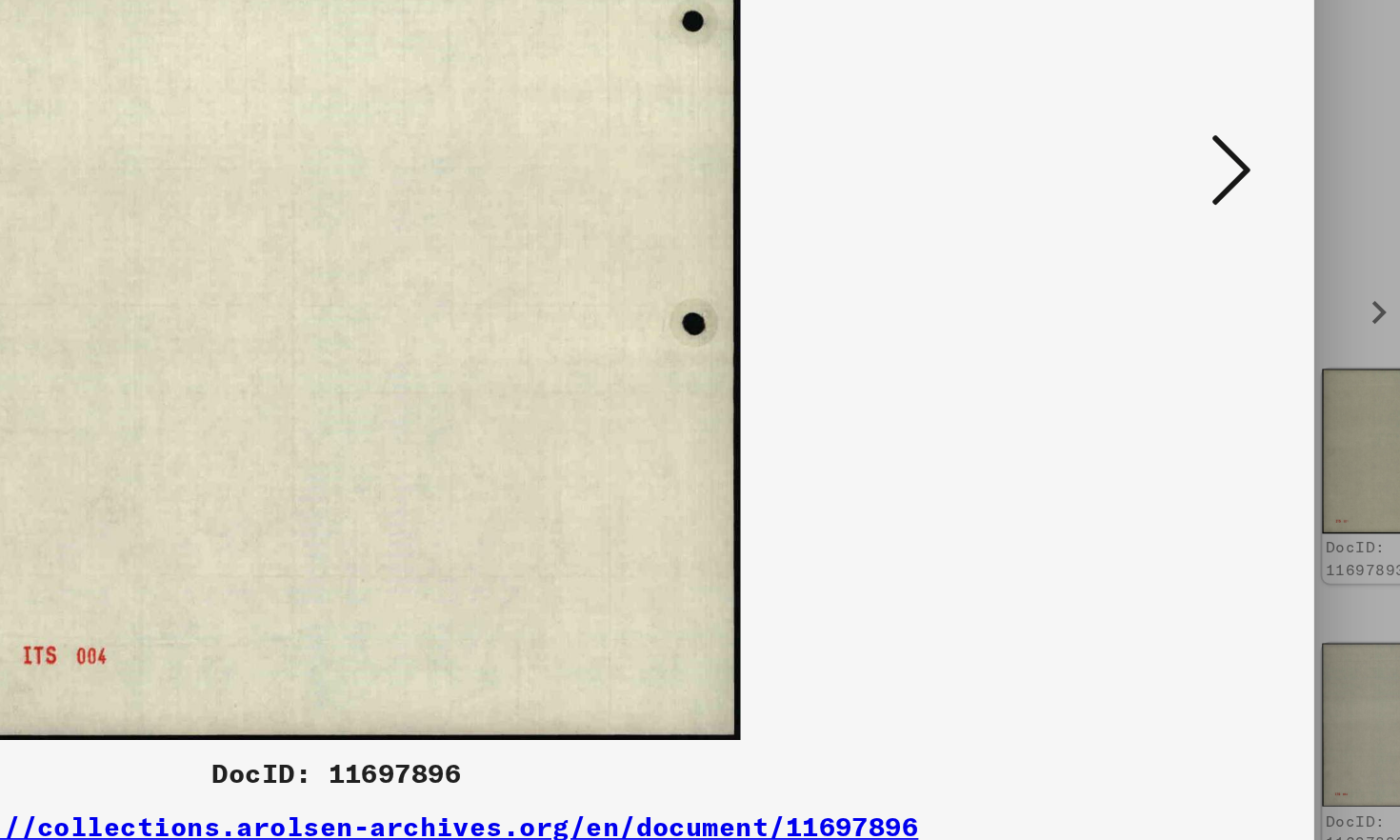 click at bounding box center [1212, 370] 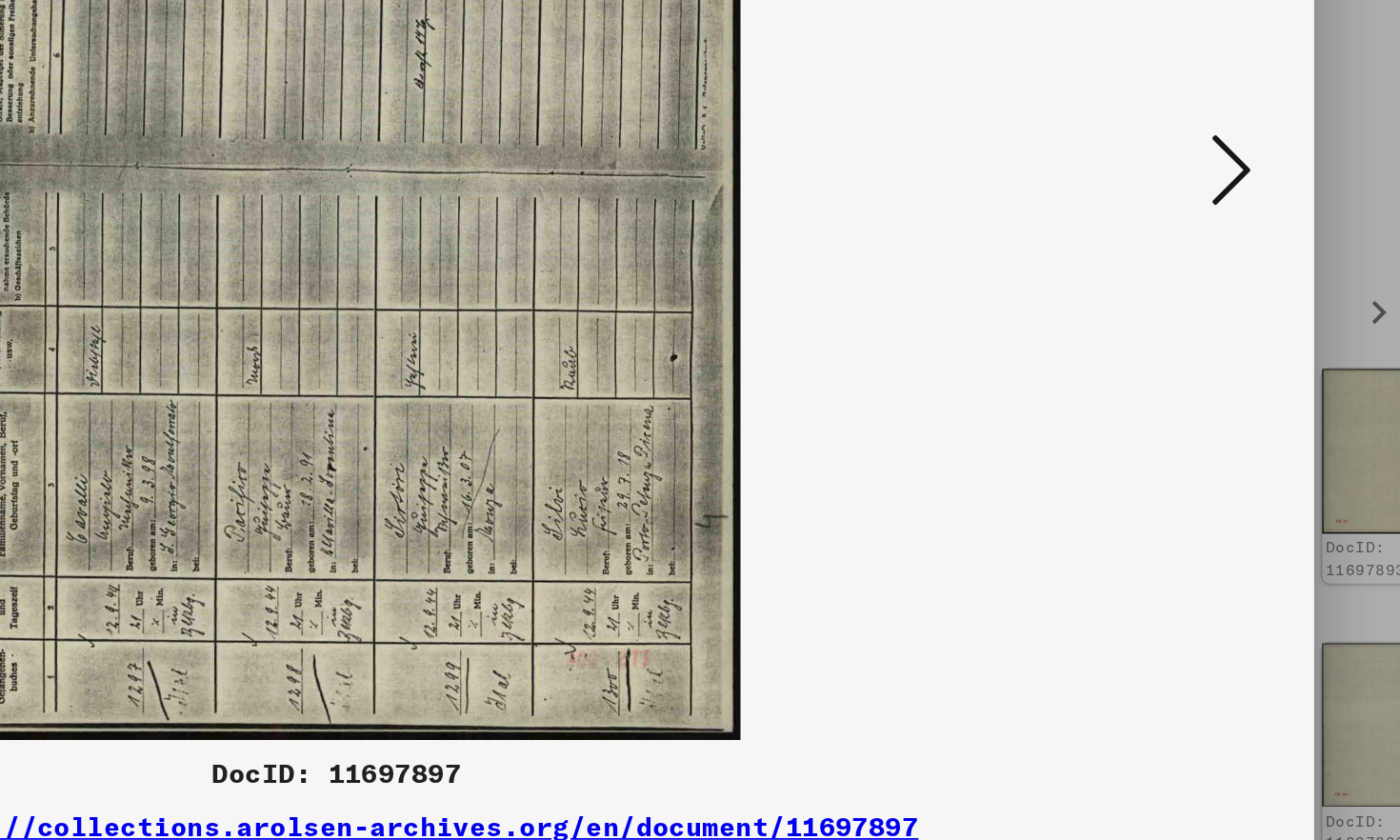 click at bounding box center [1212, 370] 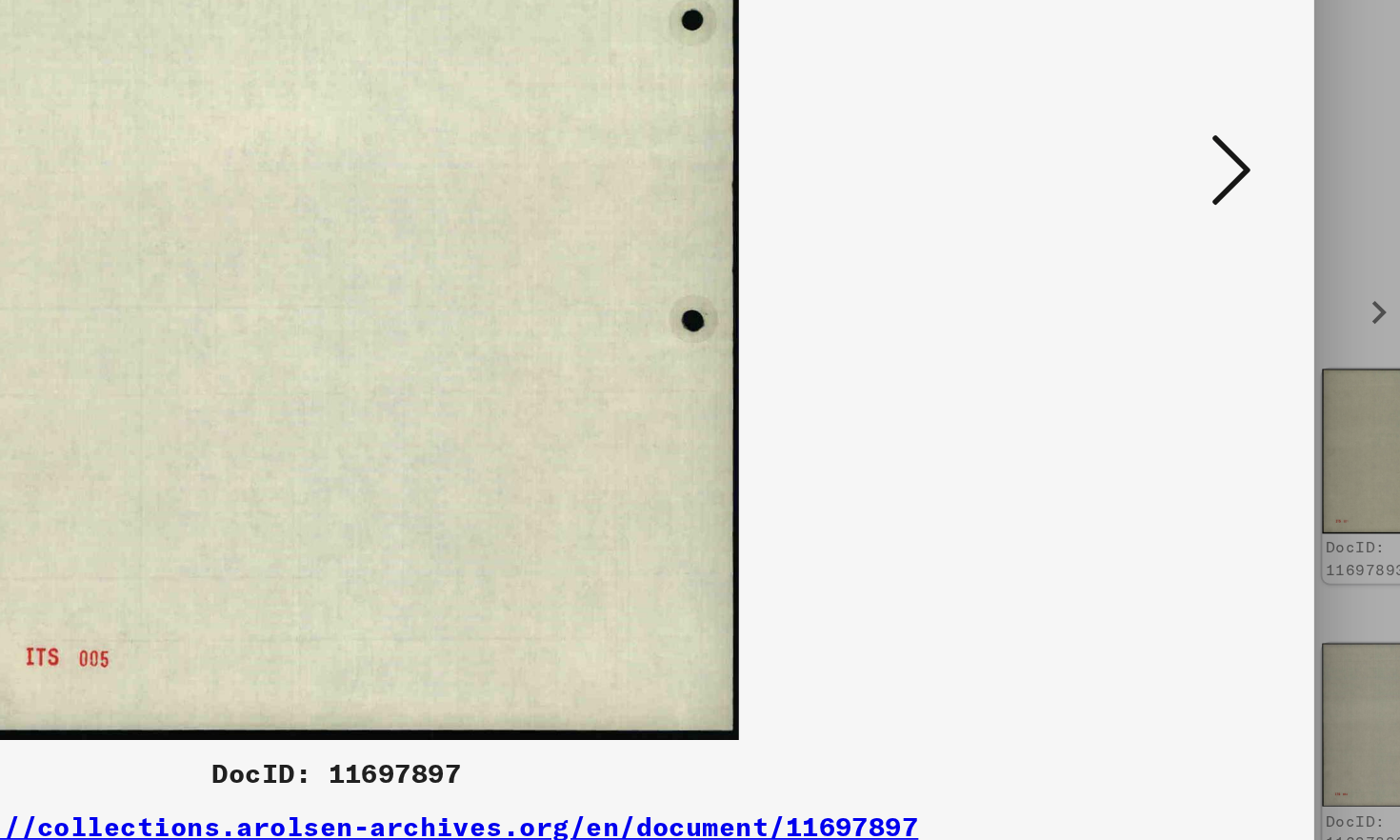 click at bounding box center (1212, 370) 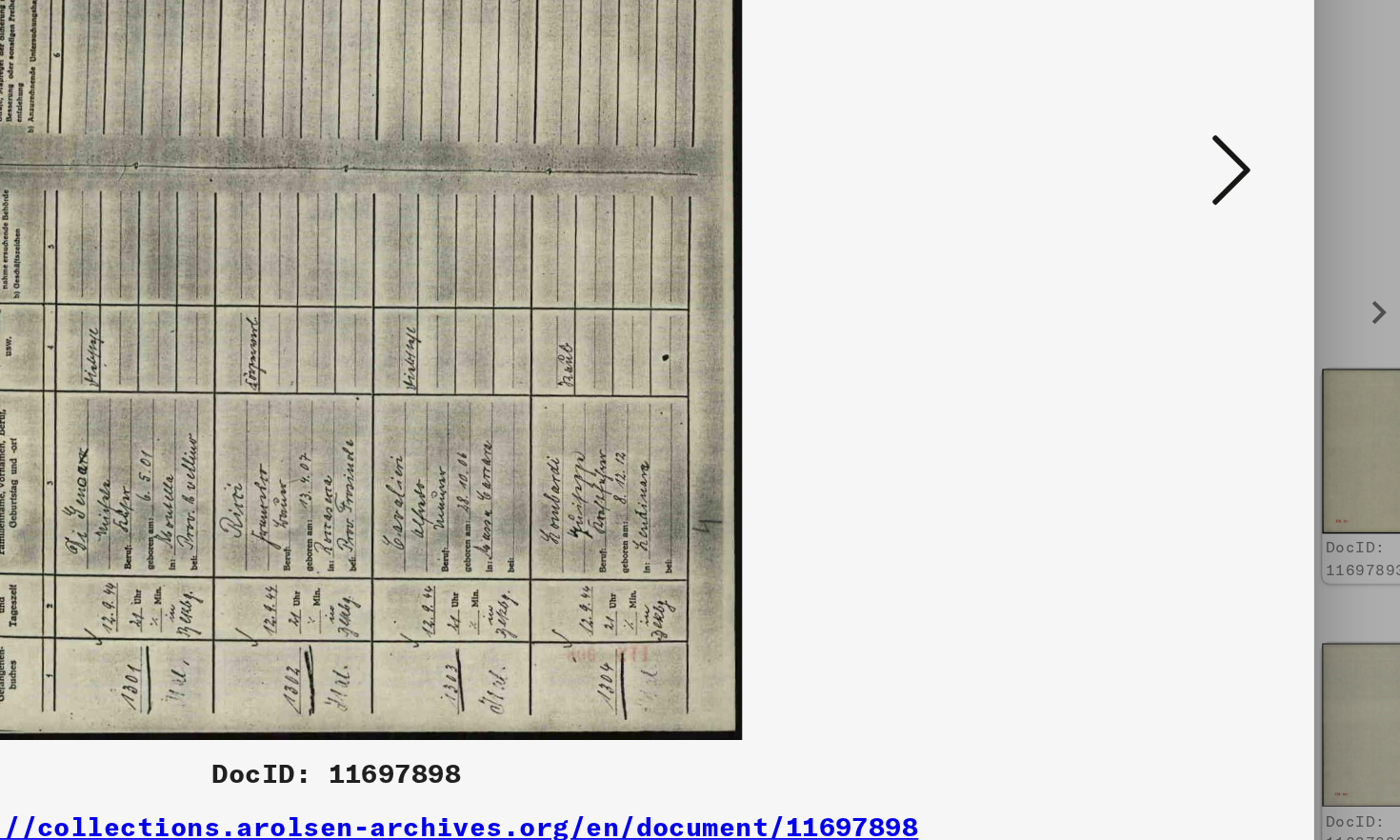 click at bounding box center (1212, 370) 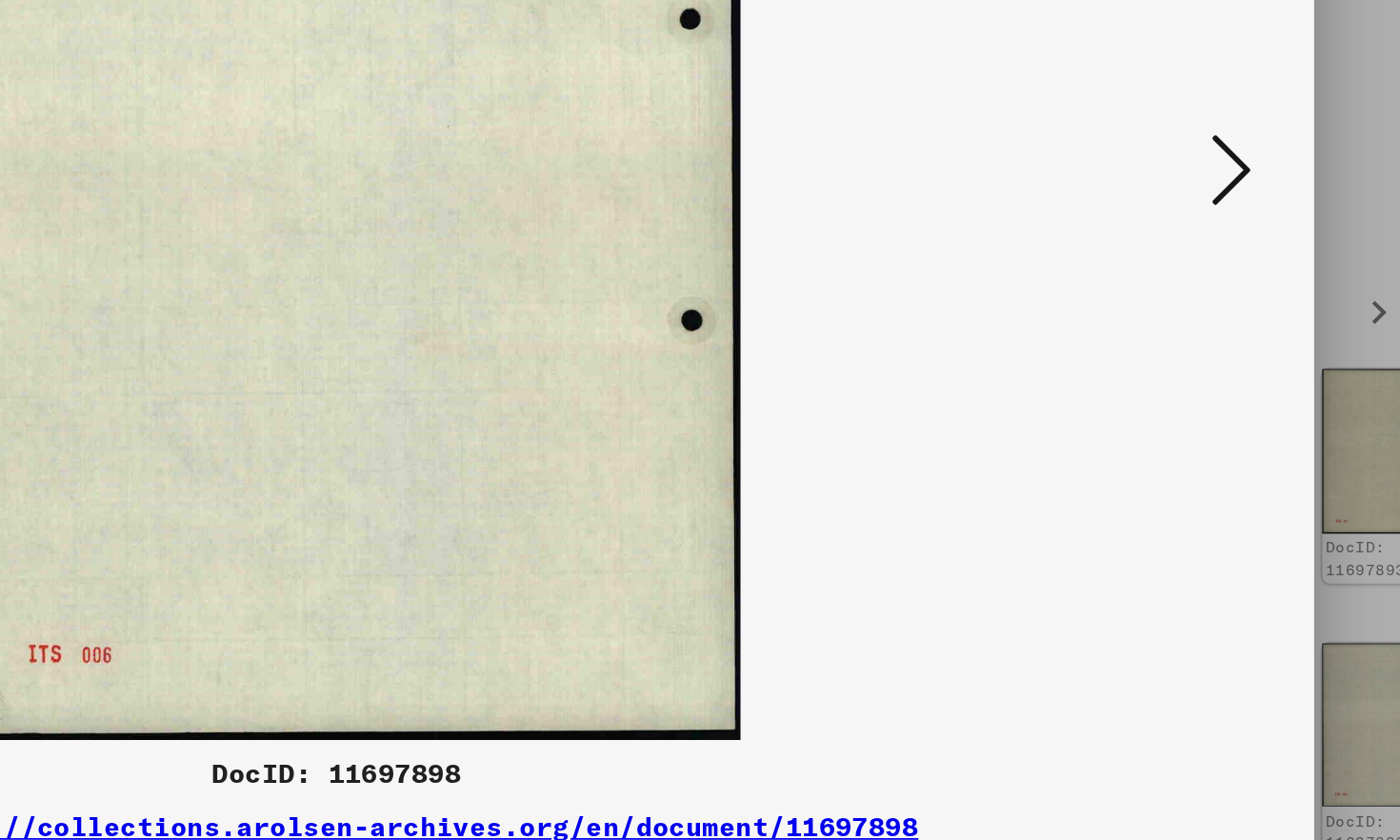 click at bounding box center [1212, 370] 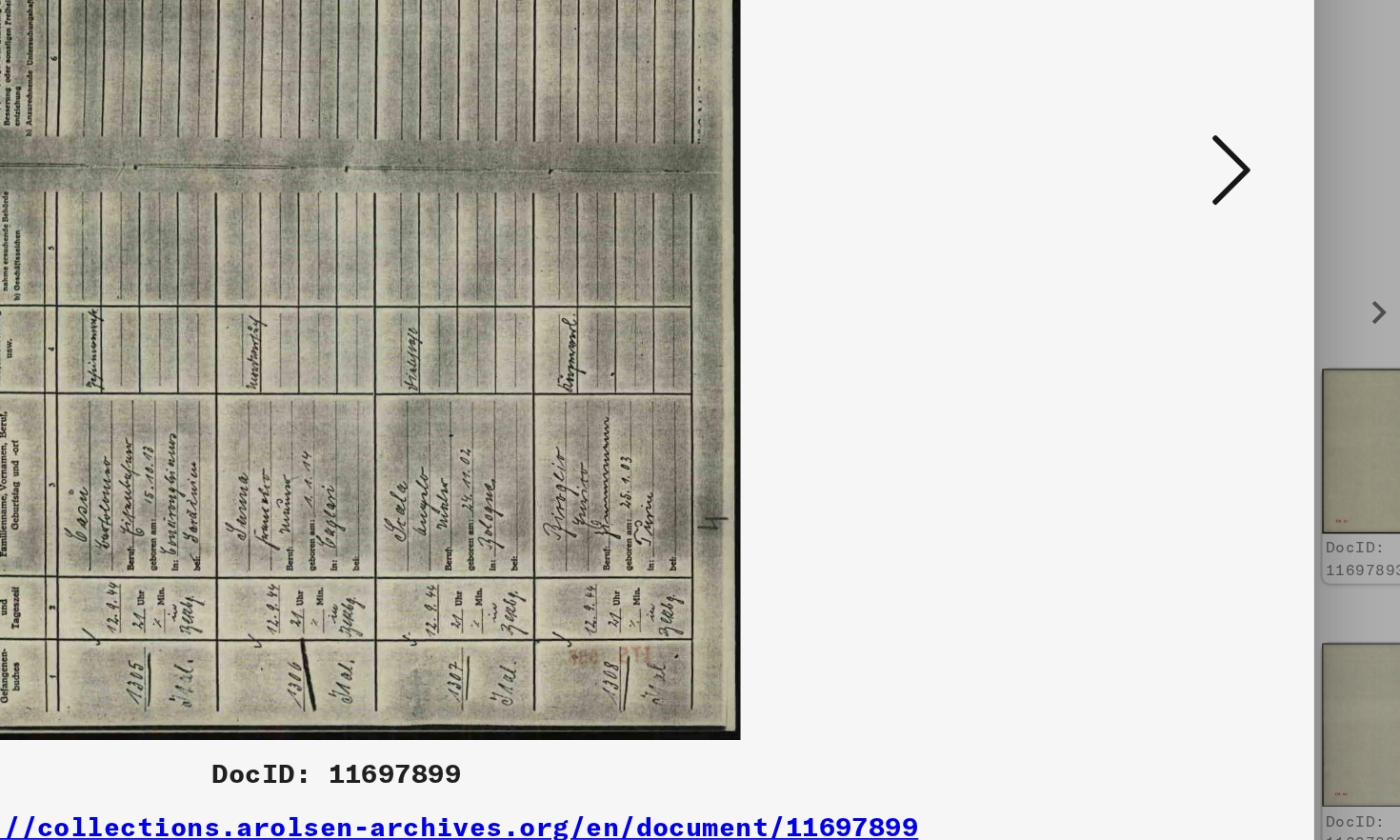 click at bounding box center (1212, 370) 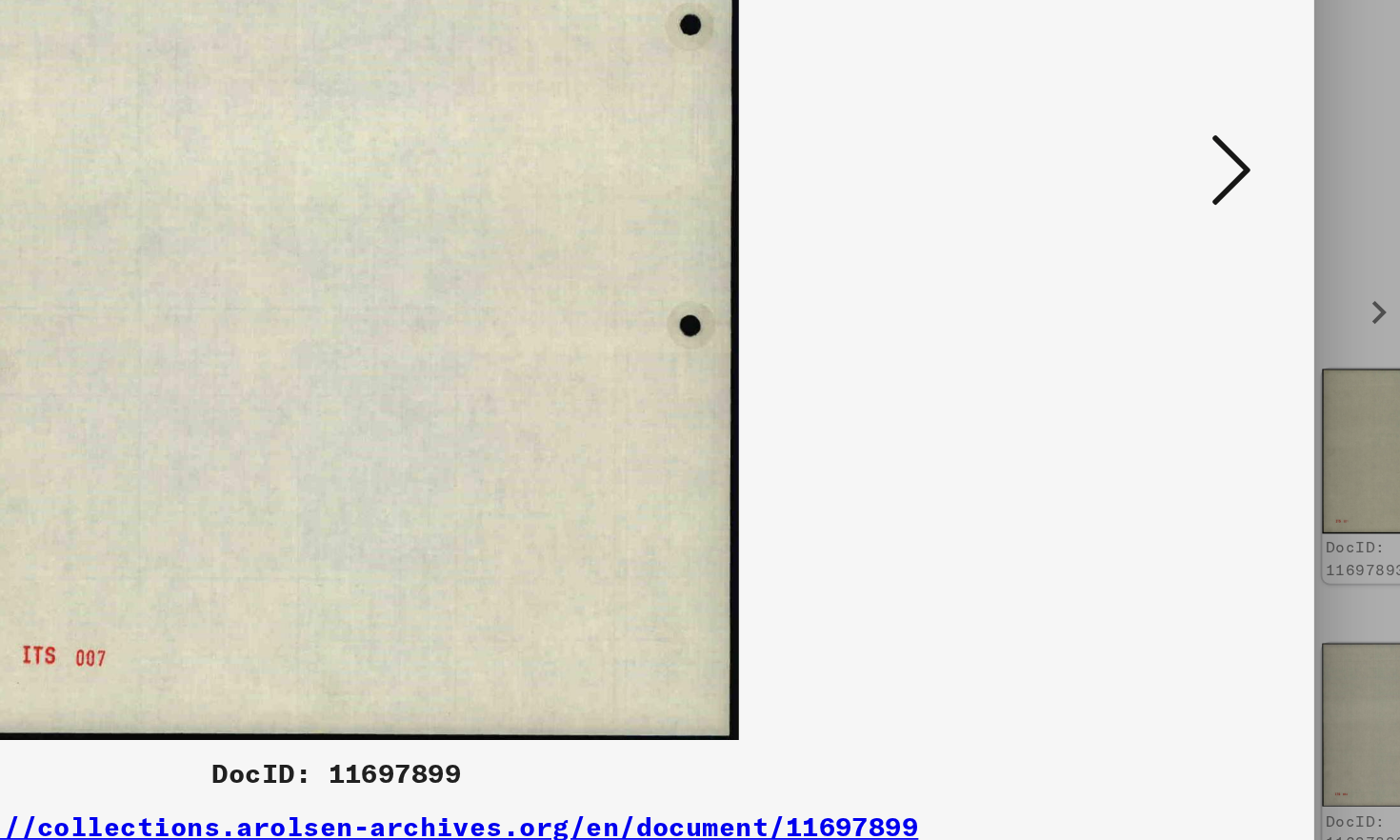 click at bounding box center [1212, 370] 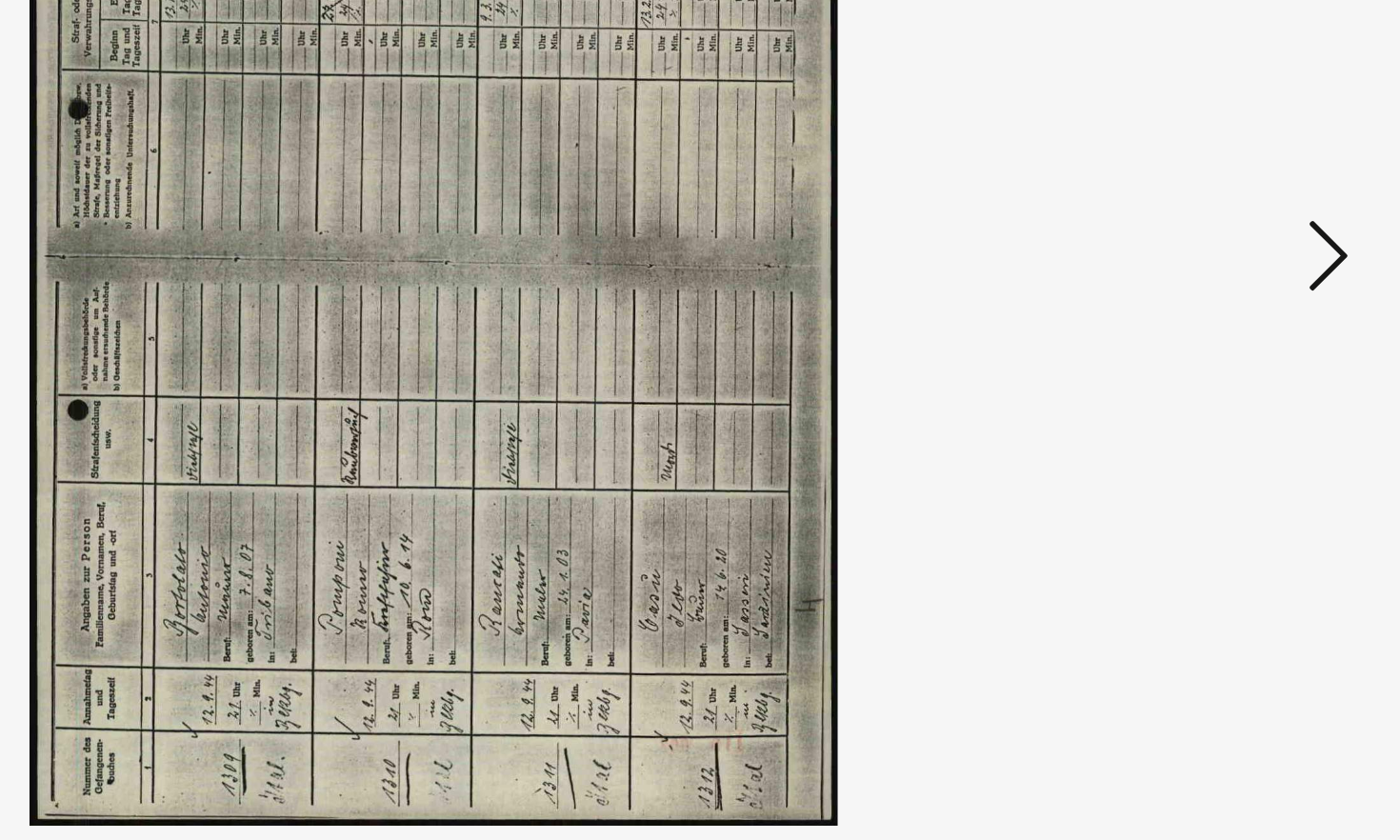click at bounding box center (1212, 370) 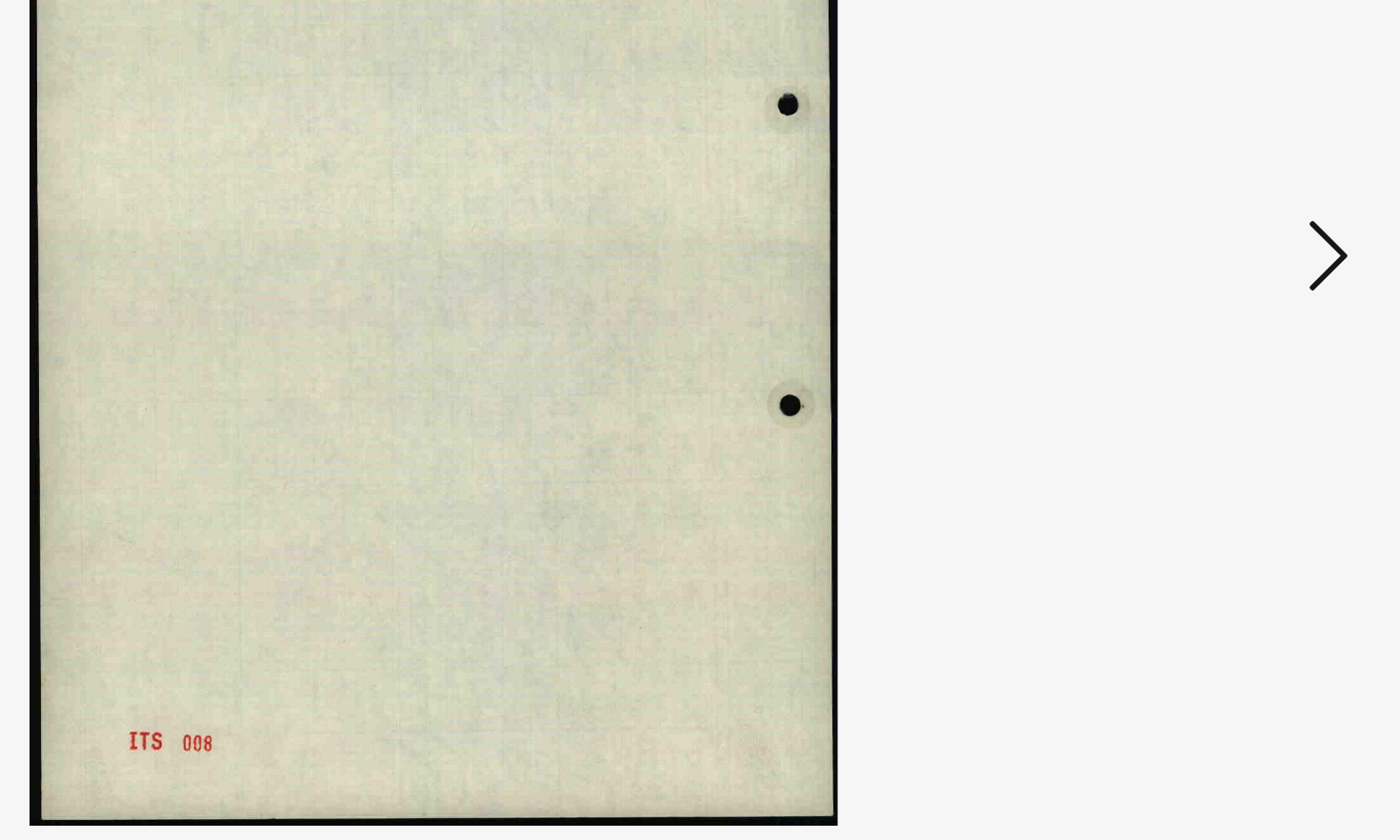 click at bounding box center (1212, 370) 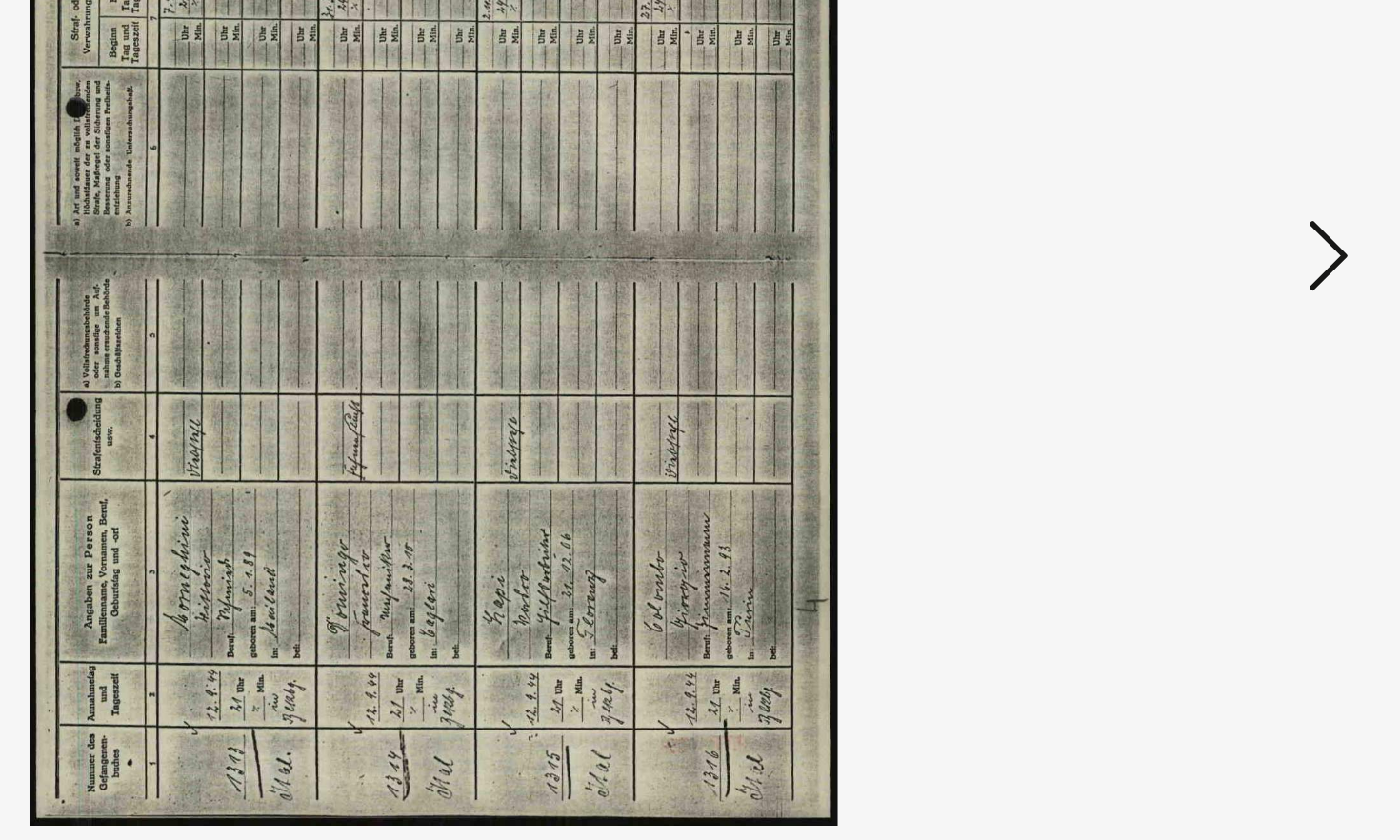 click at bounding box center [1212, 370] 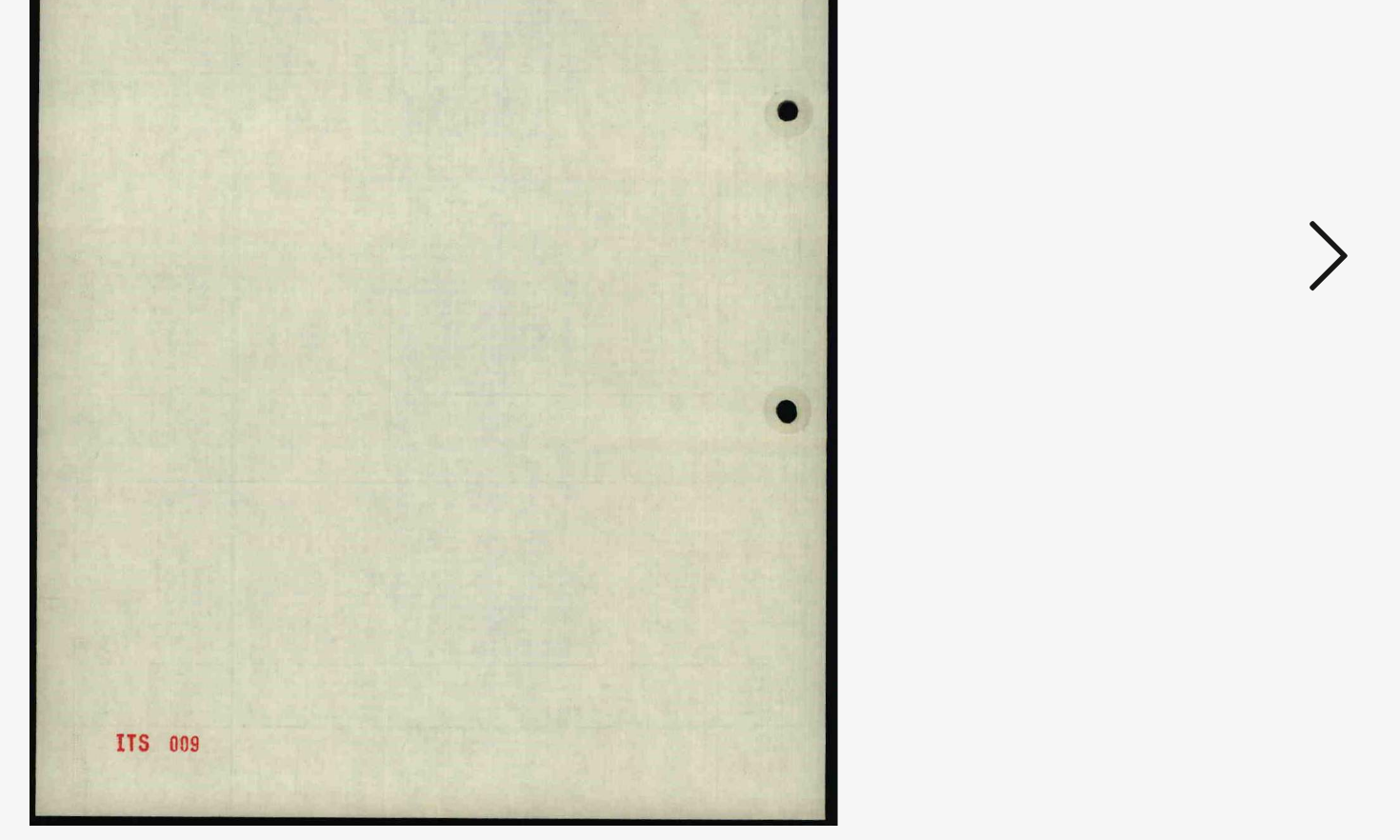 click at bounding box center [1212, 370] 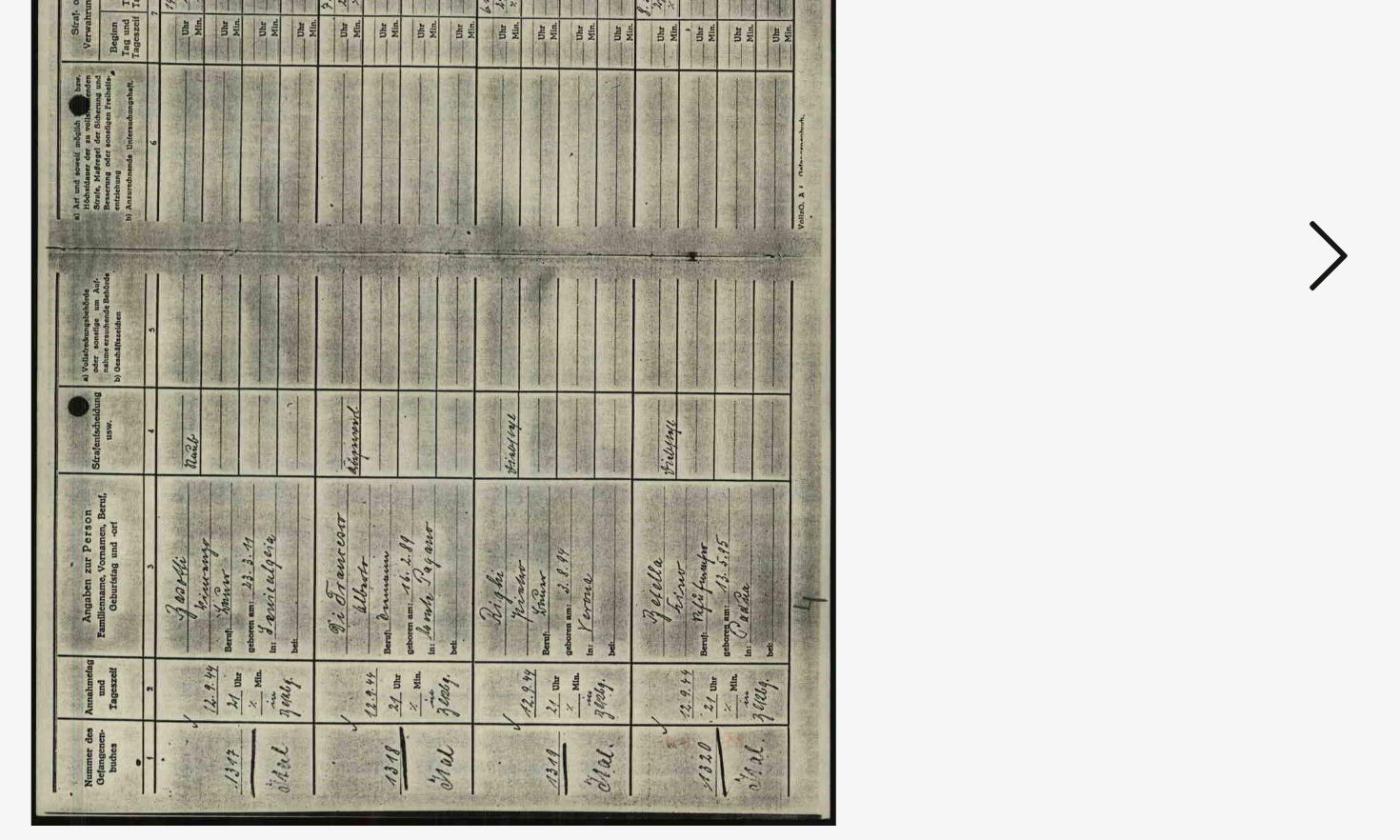 click at bounding box center [1212, 370] 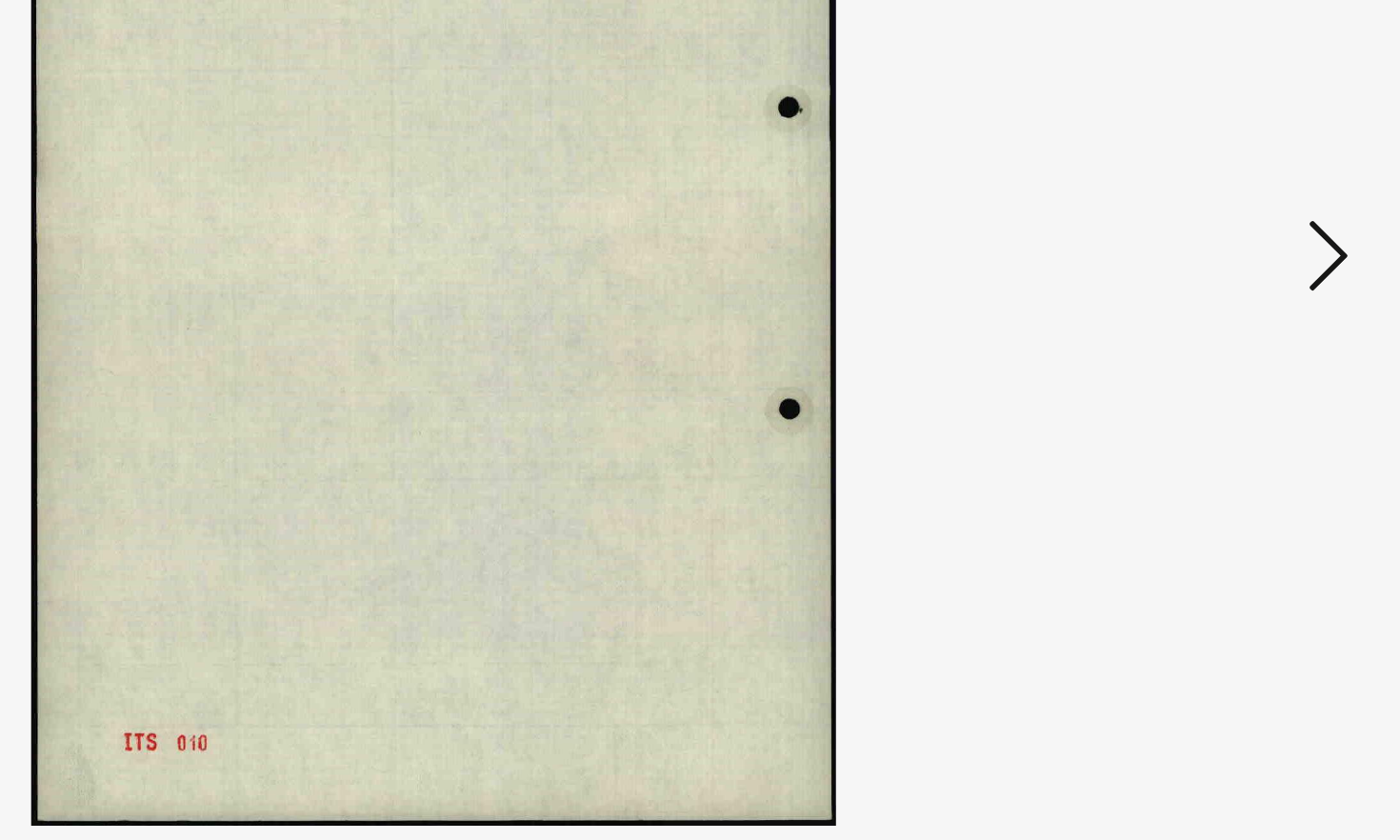 click at bounding box center (1212, 370) 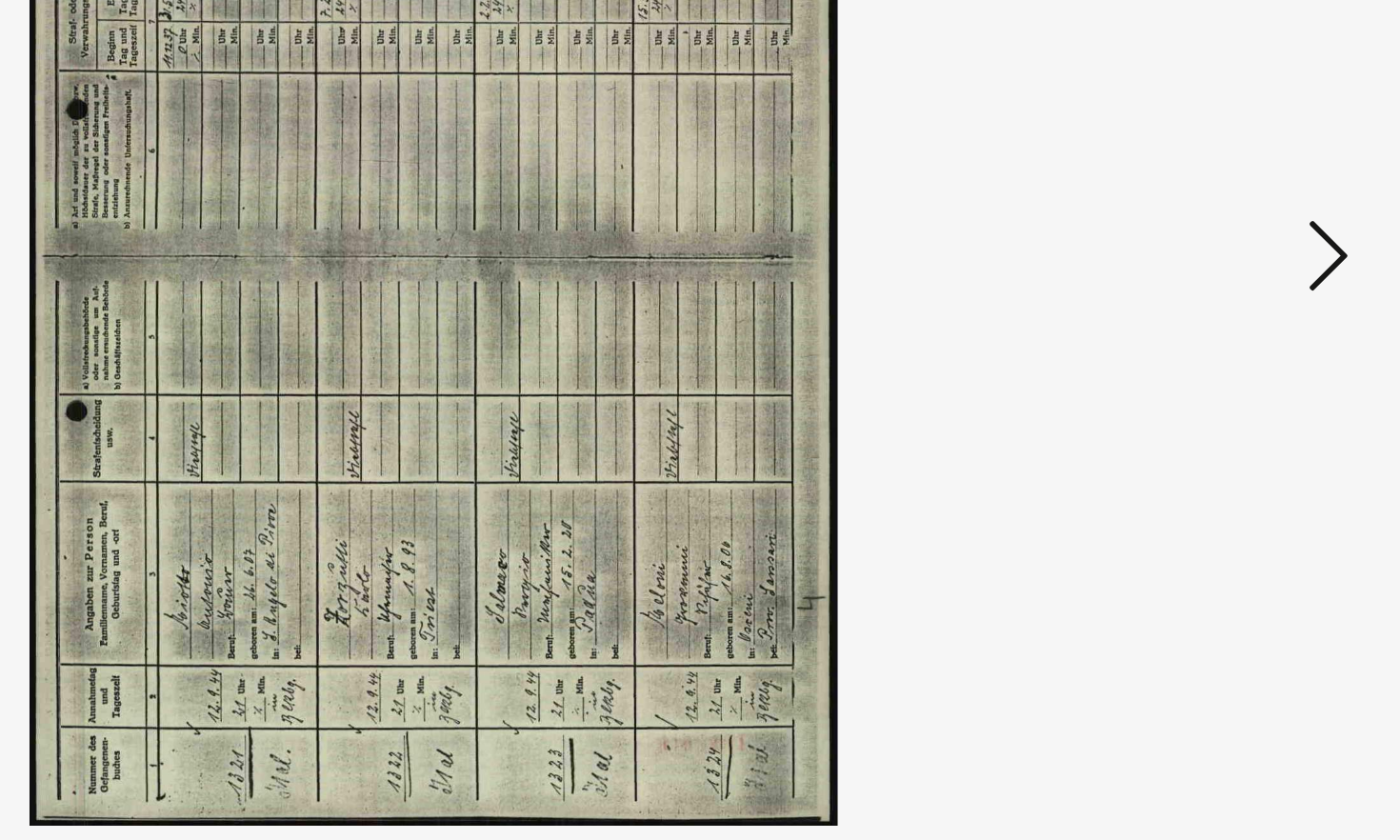 click at bounding box center [1212, 370] 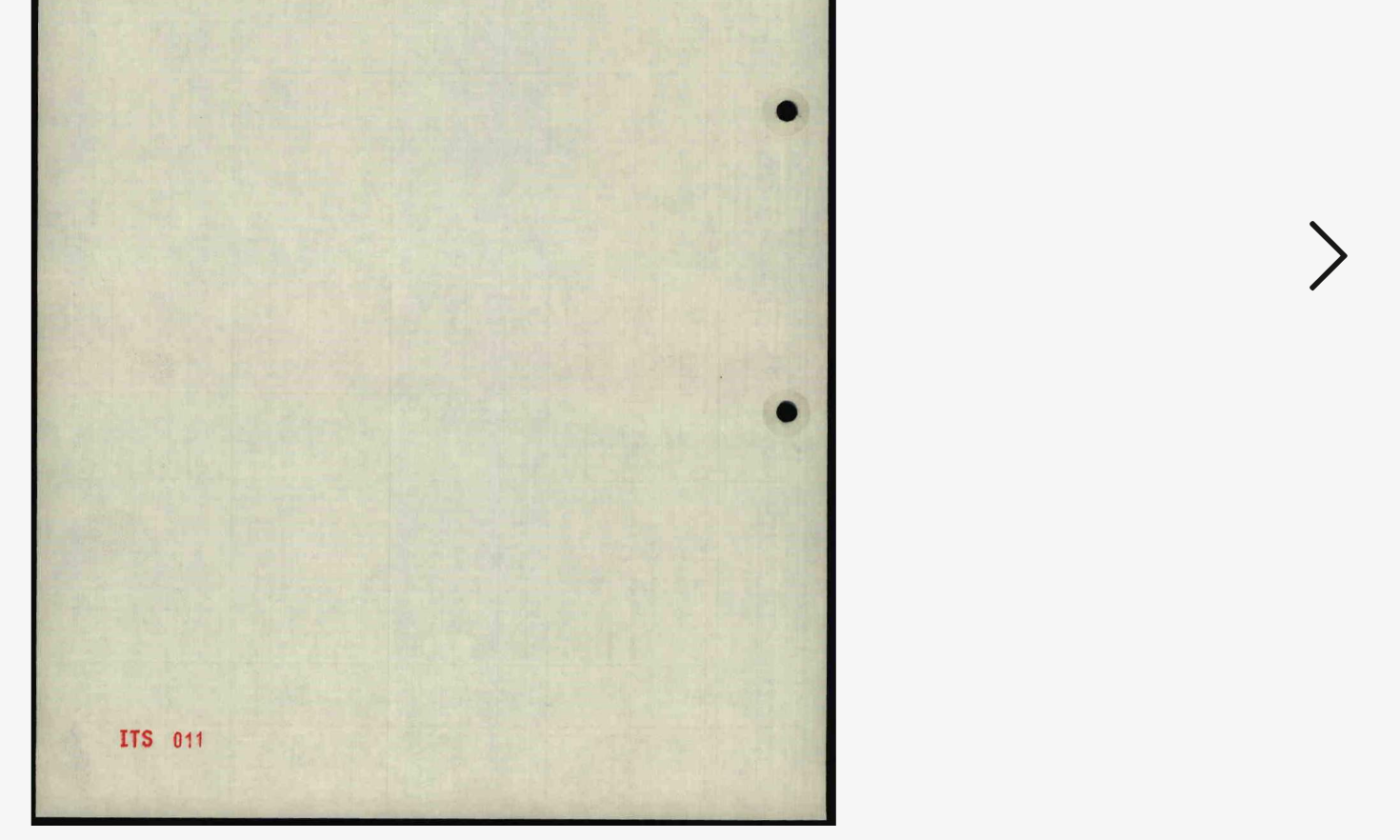 click at bounding box center (1212, 370) 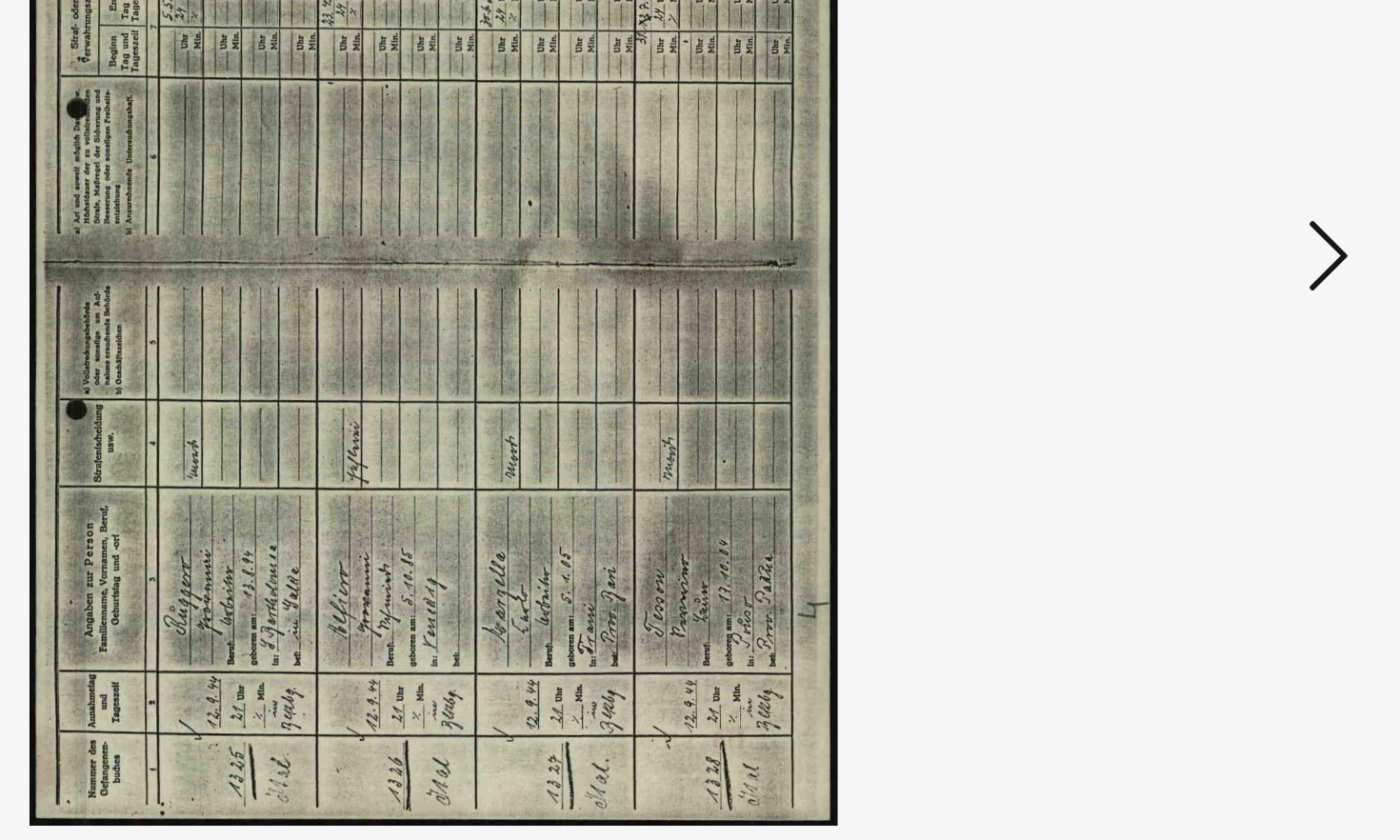 click at bounding box center [1212, 370] 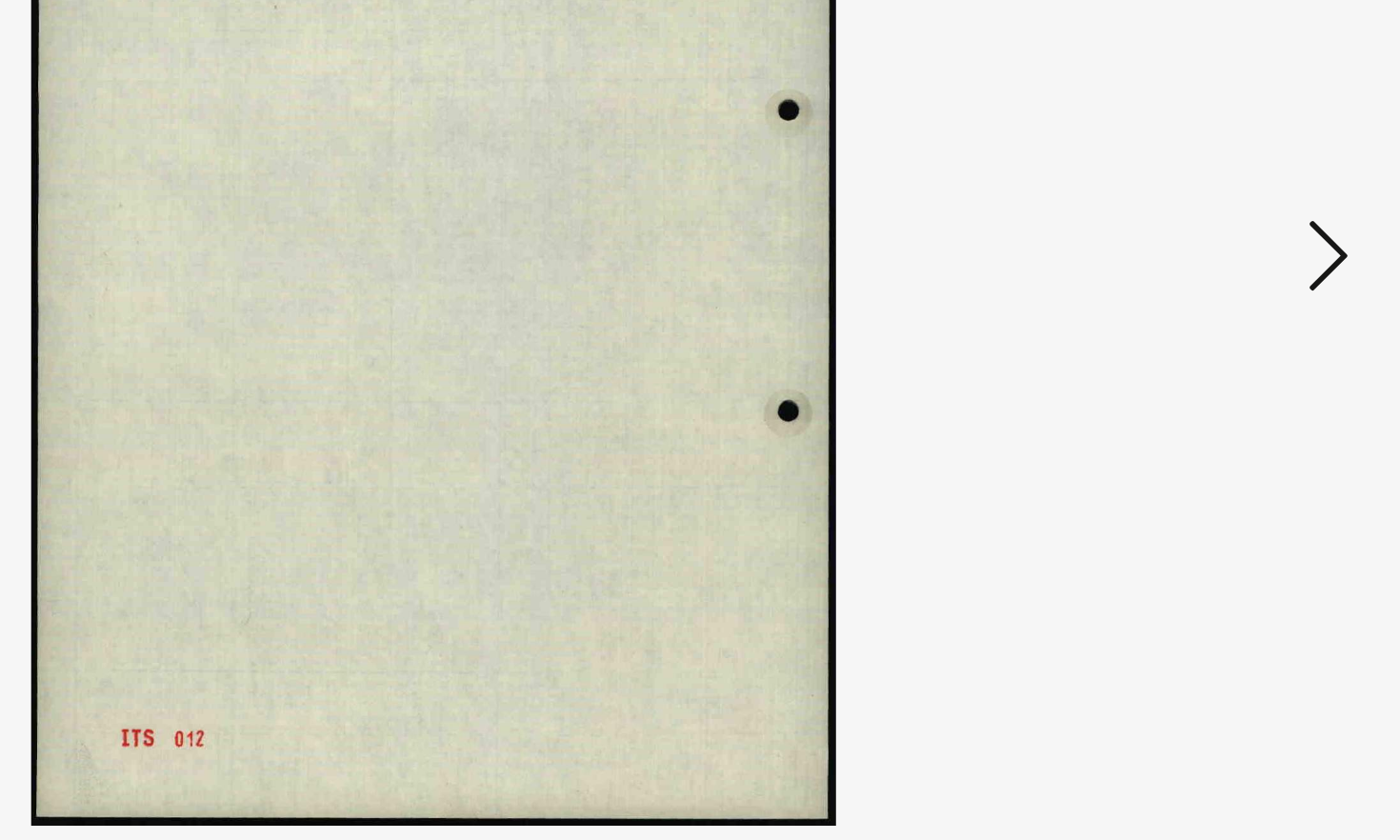 click at bounding box center (1212, 370) 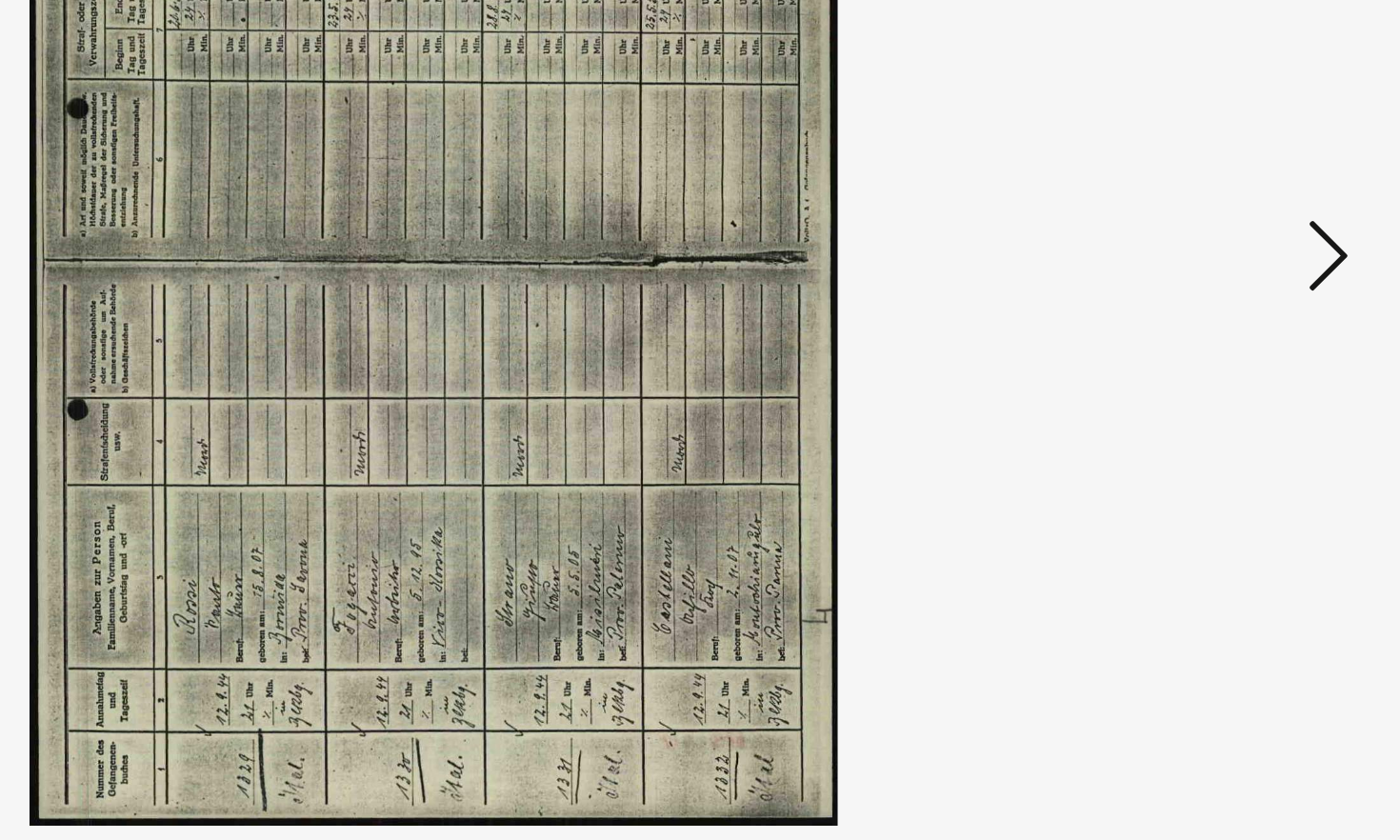 click at bounding box center (1212, 370) 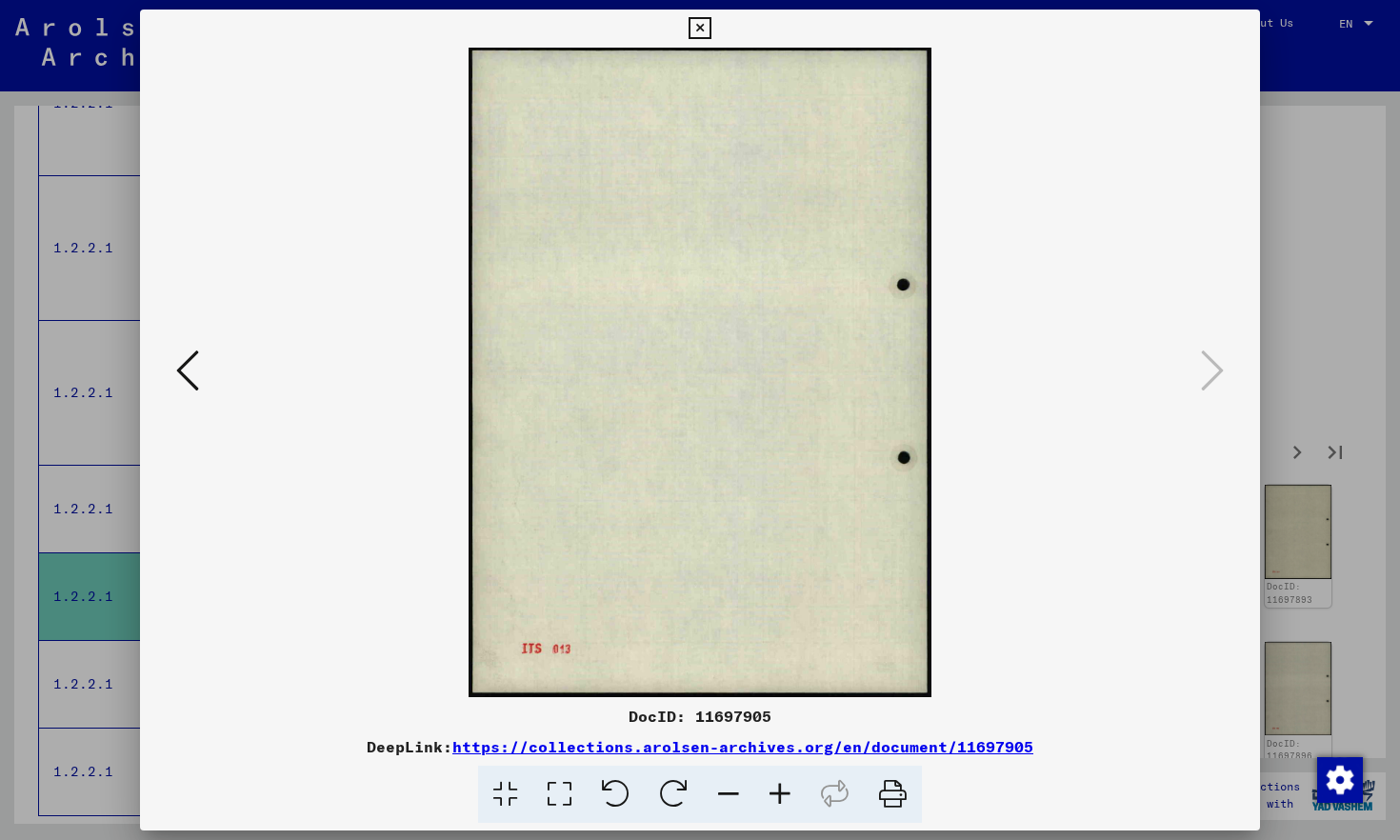 click at bounding box center [699, 29] 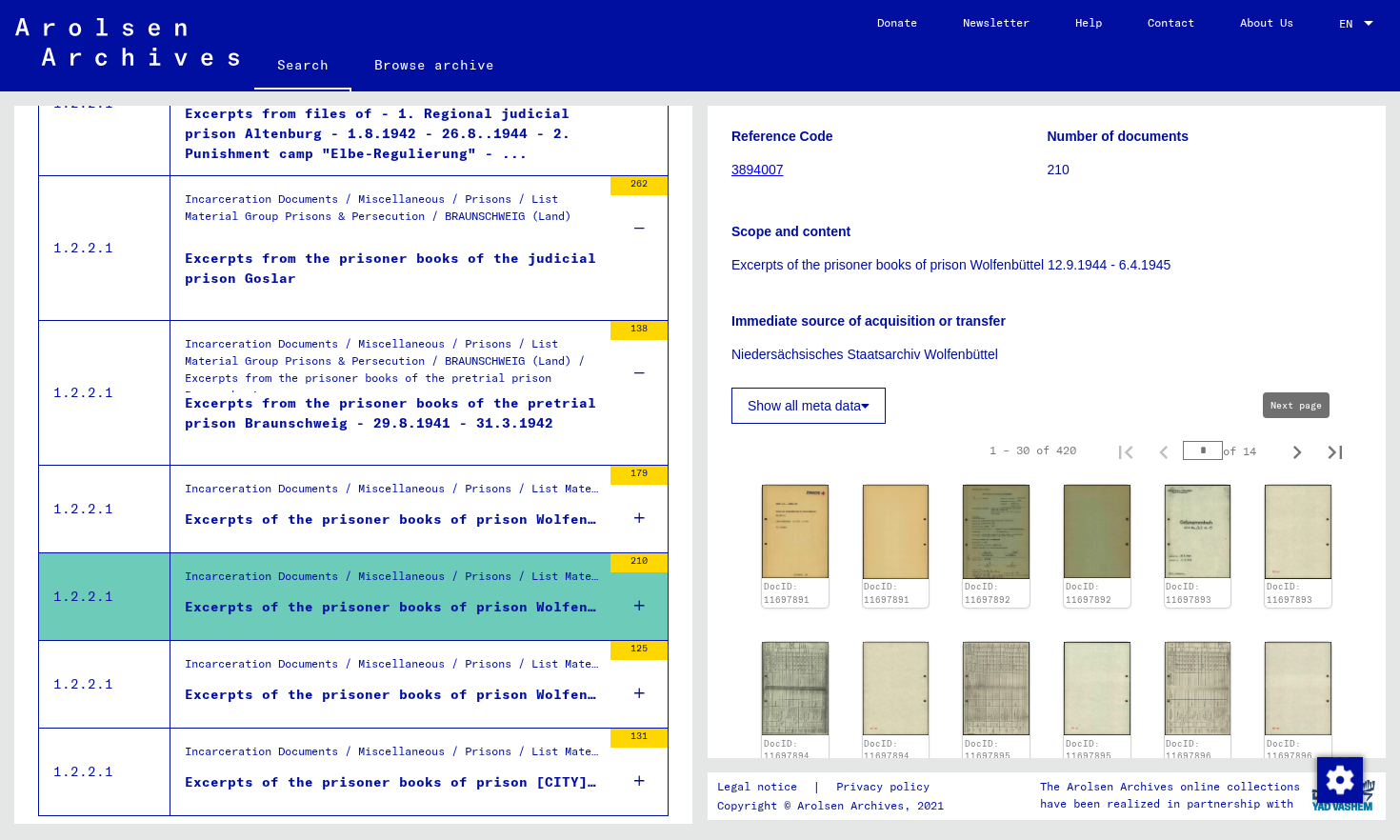 click 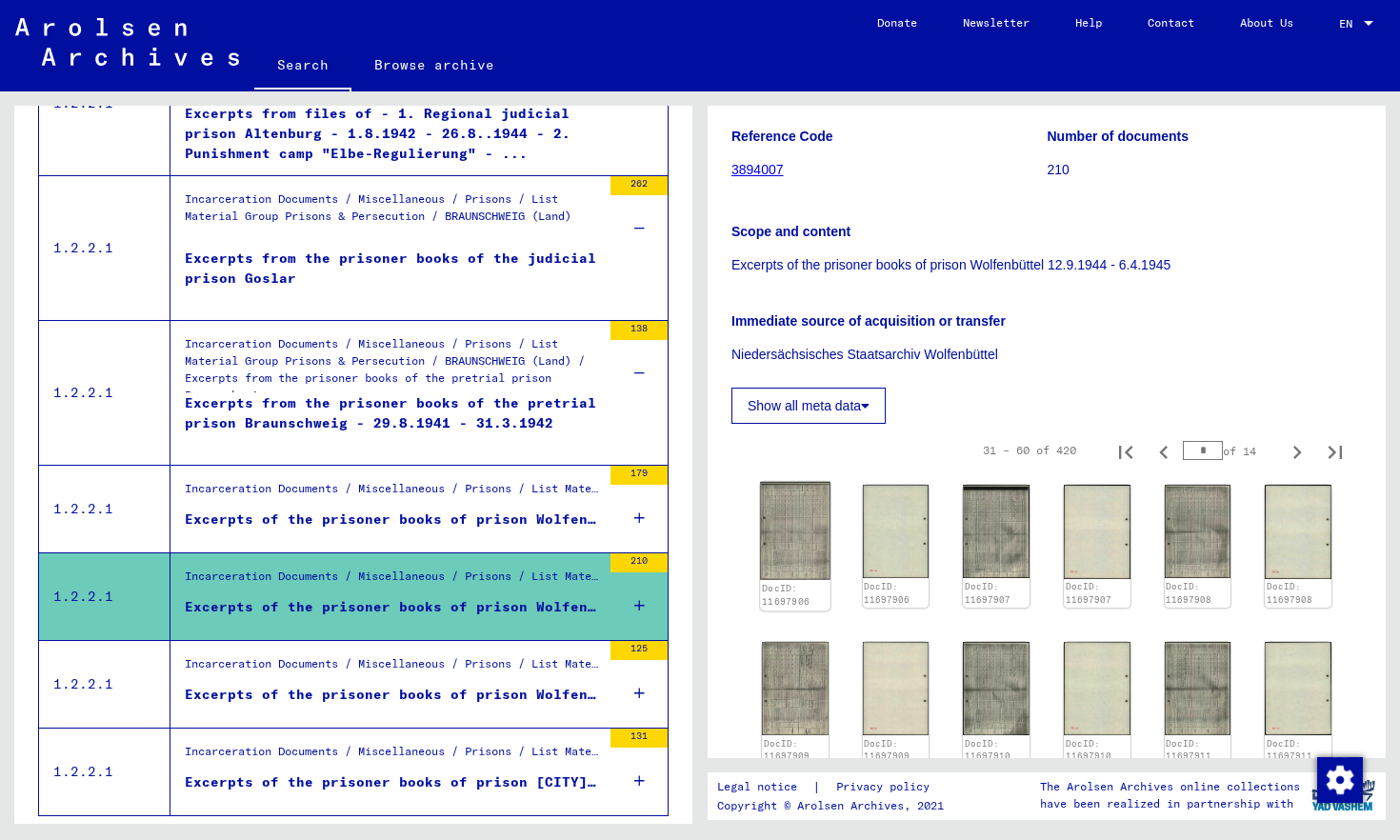 click 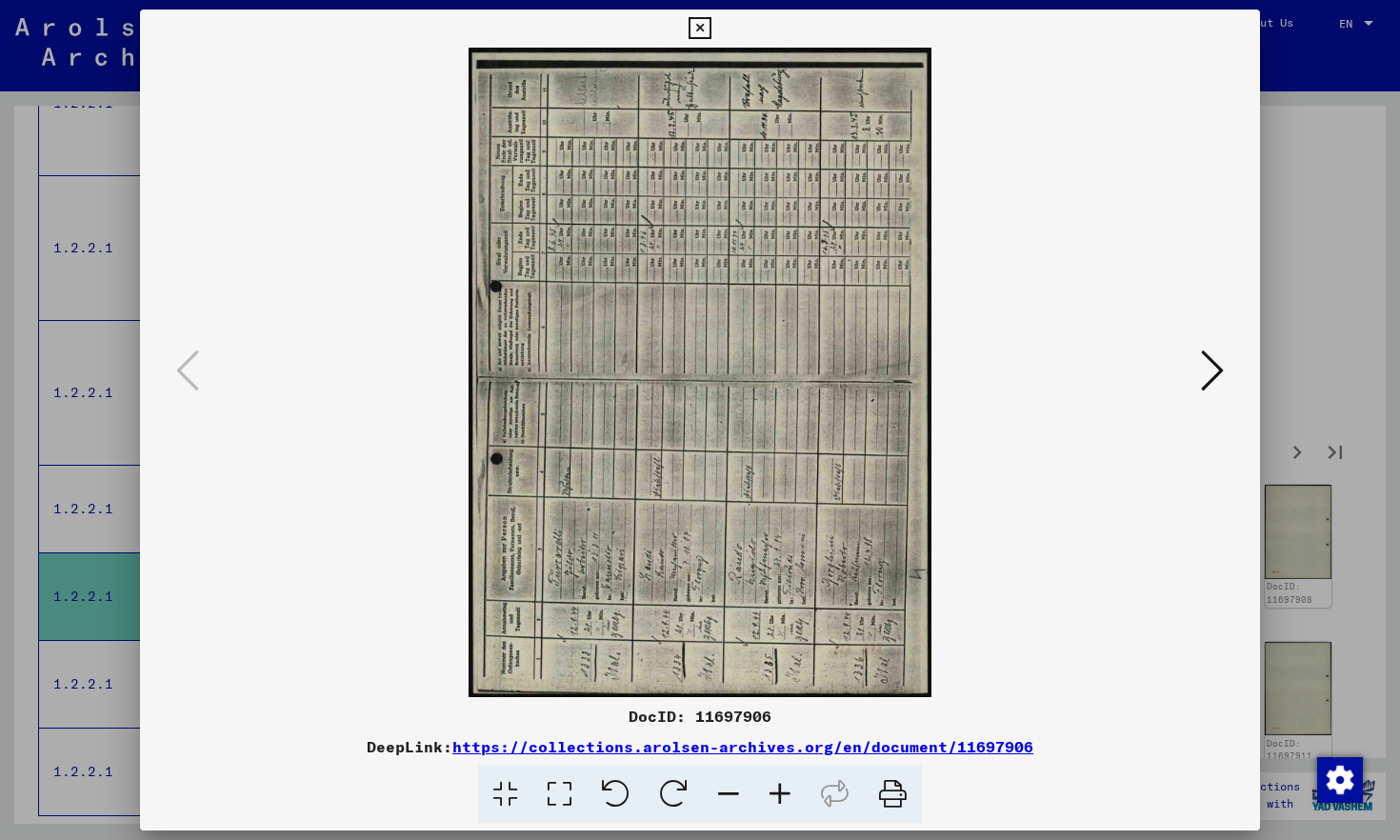 click at bounding box center [700, 372] 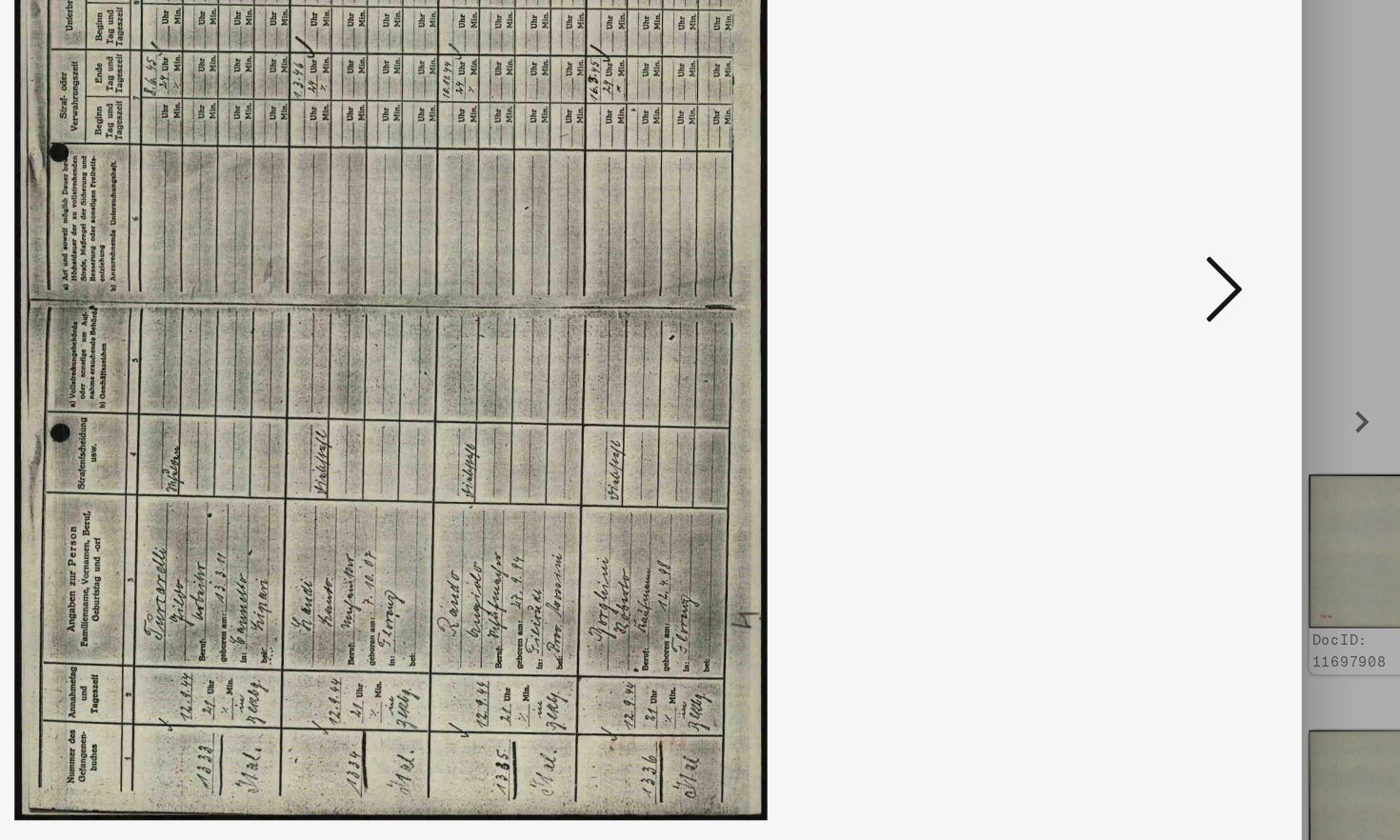 click at bounding box center (1212, 370) 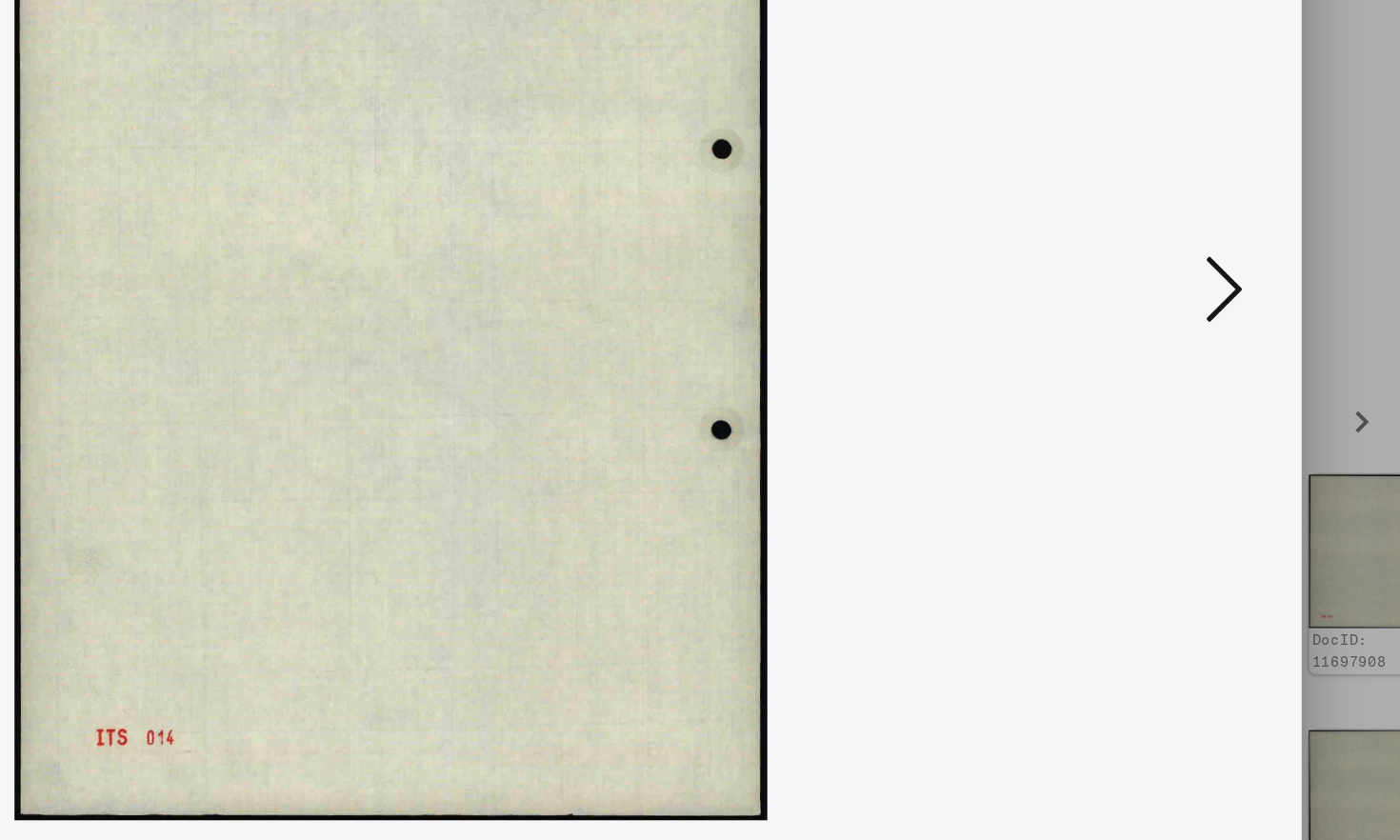 click at bounding box center (1212, 370) 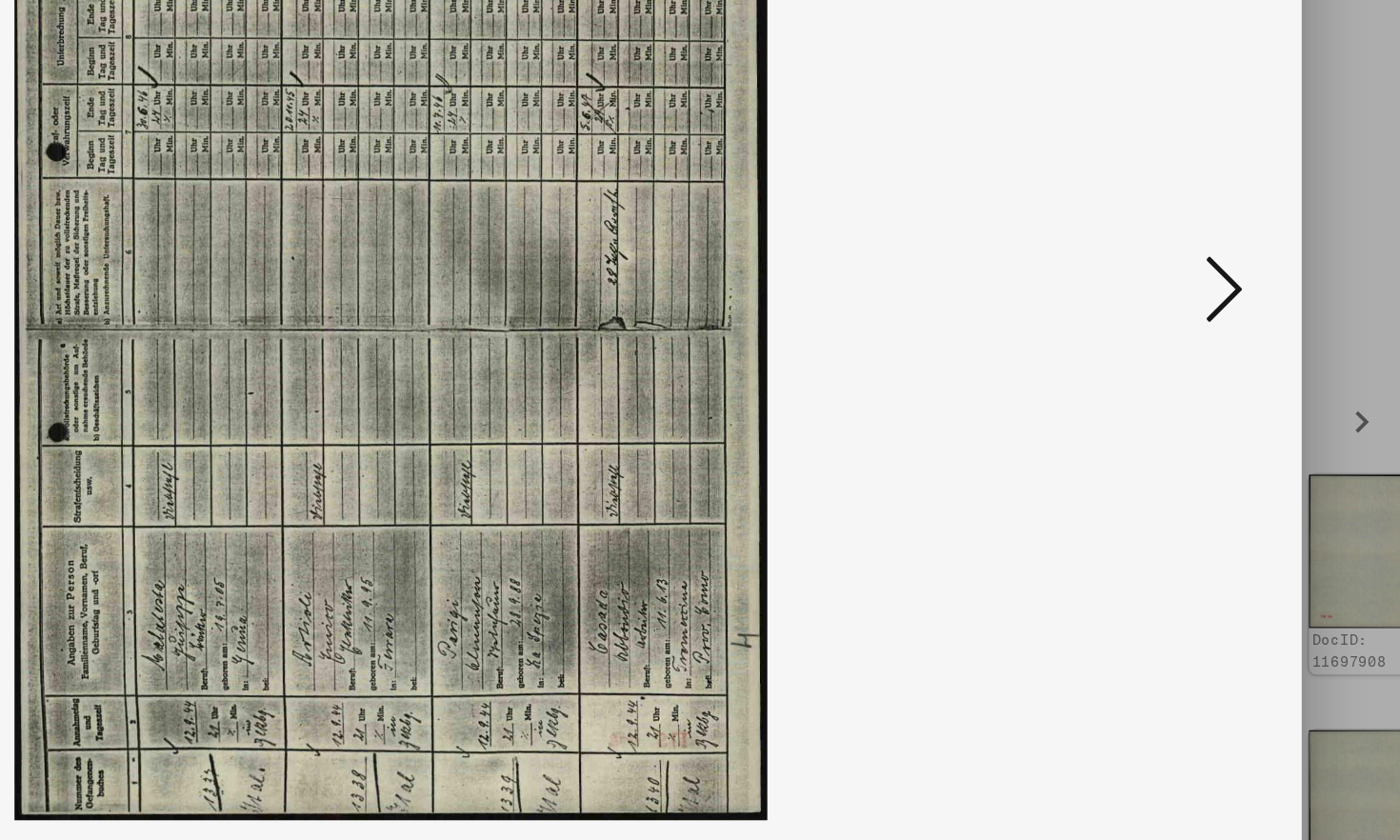click at bounding box center [1212, 370] 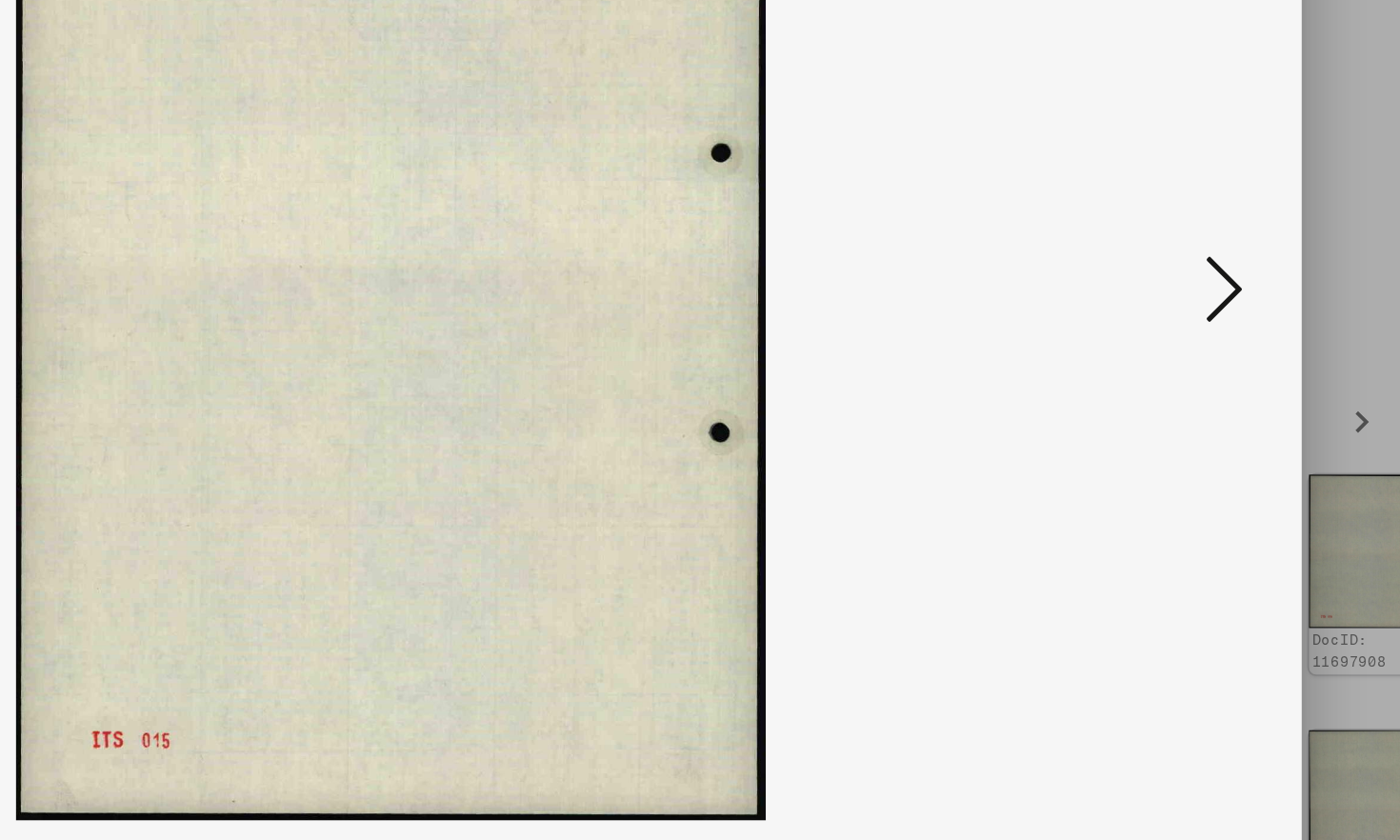 click at bounding box center [1212, 370] 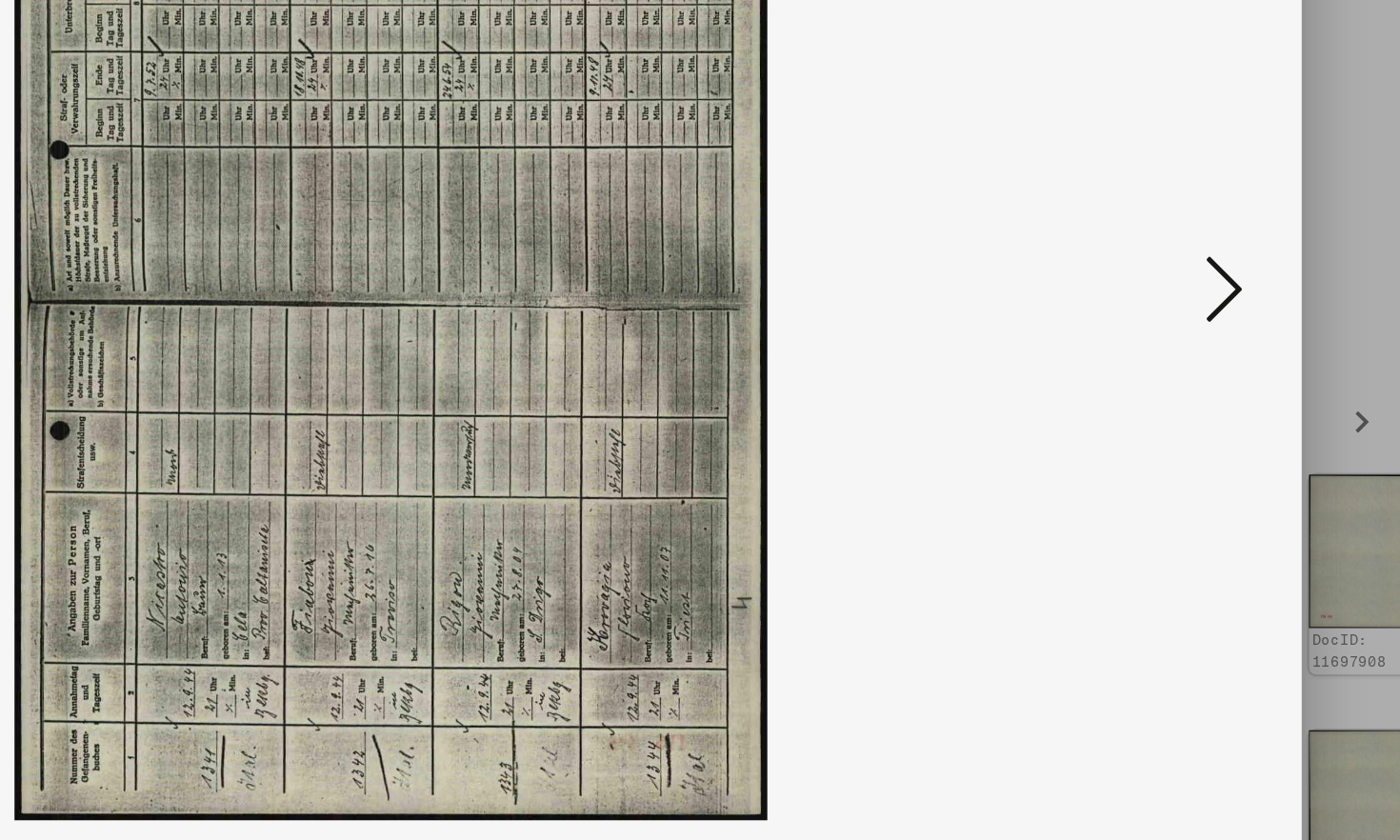 click at bounding box center (1212, 370) 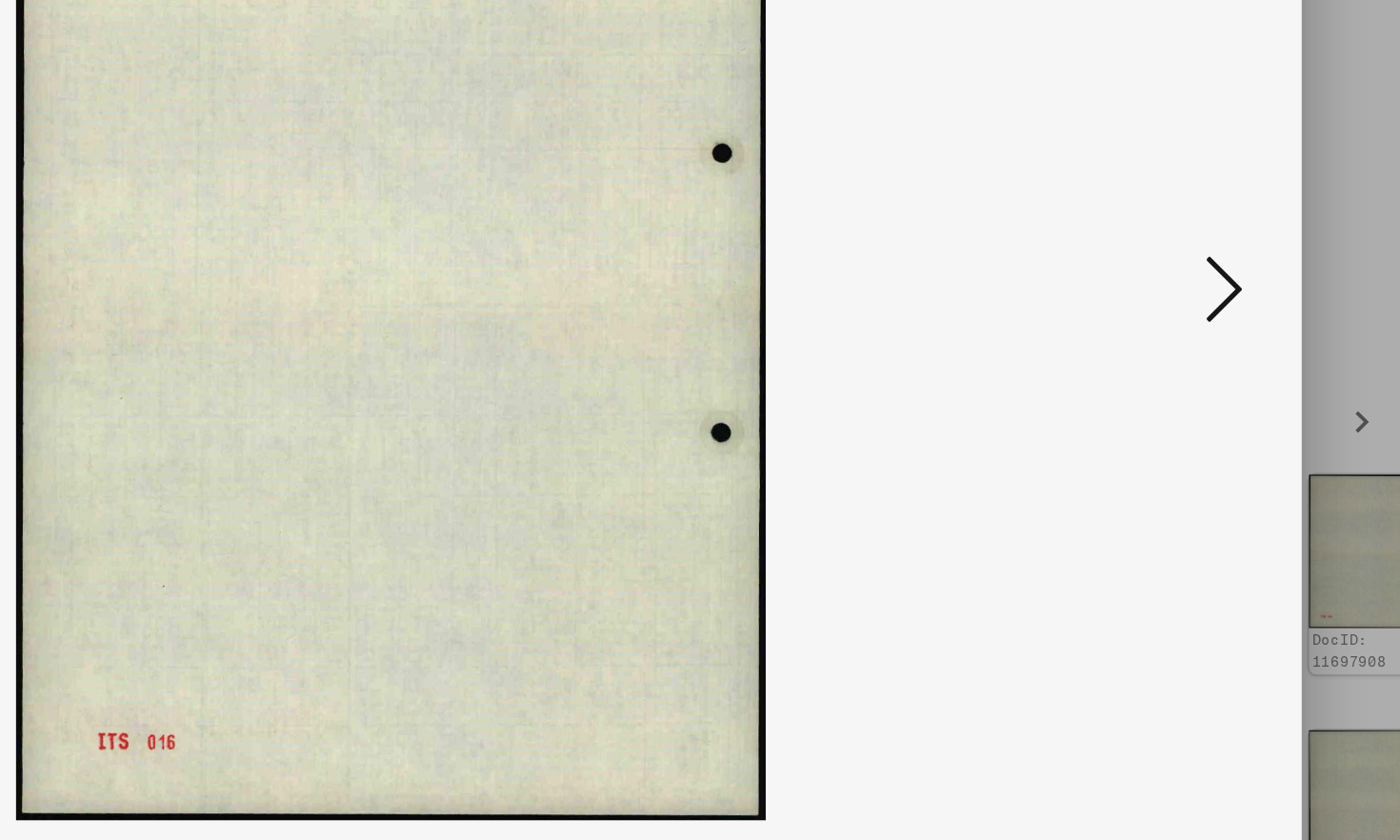 click at bounding box center [1212, 370] 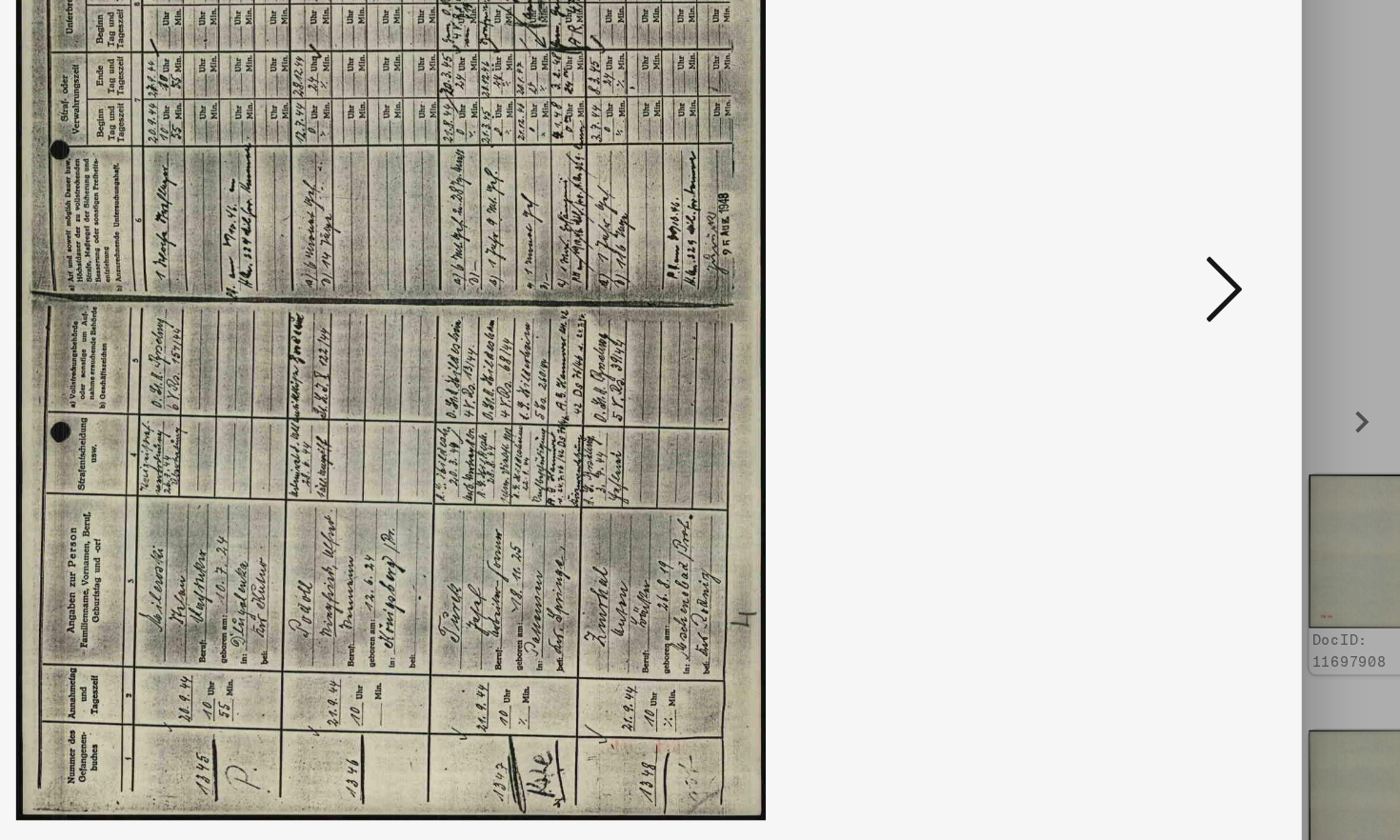 click at bounding box center [1212, 370] 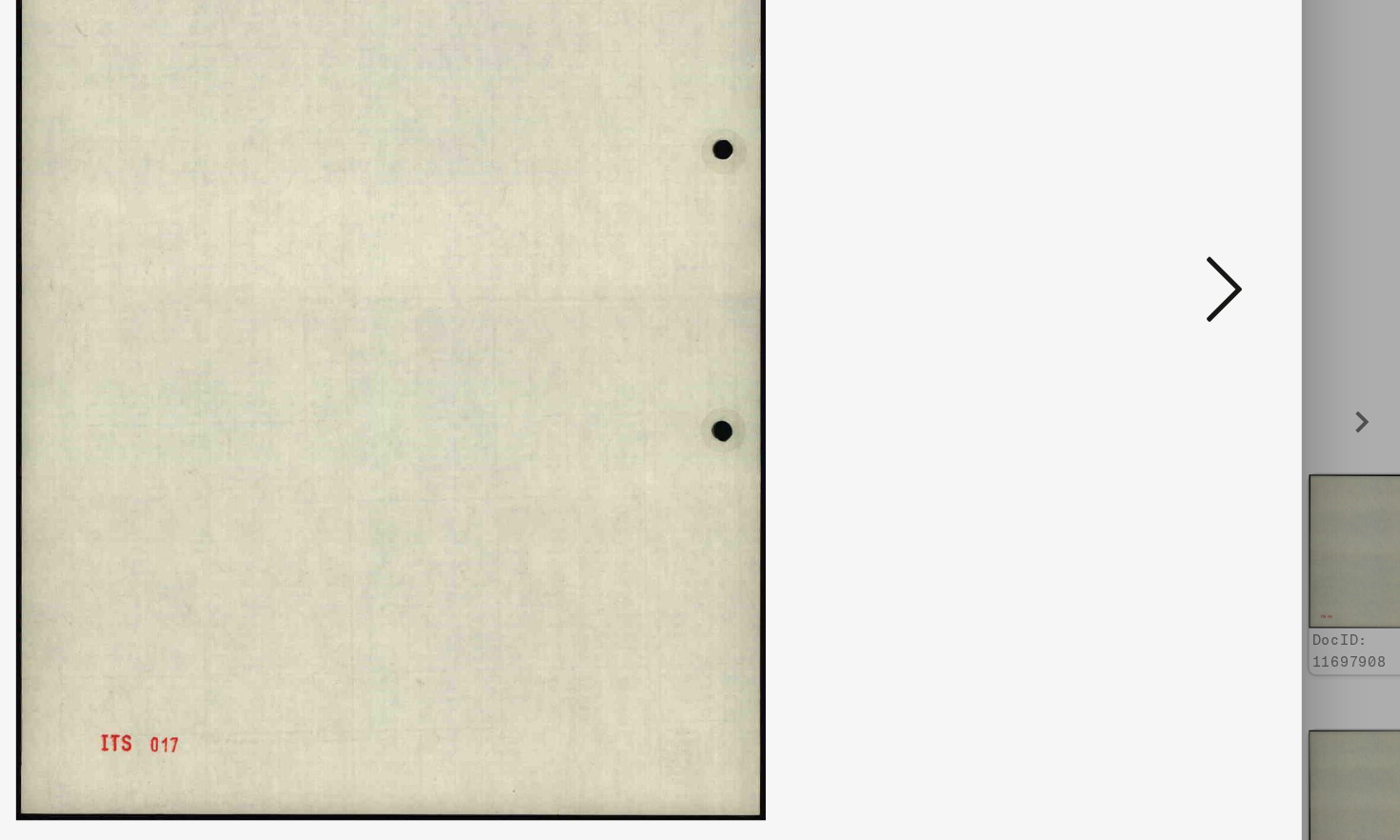 click at bounding box center [1212, 370] 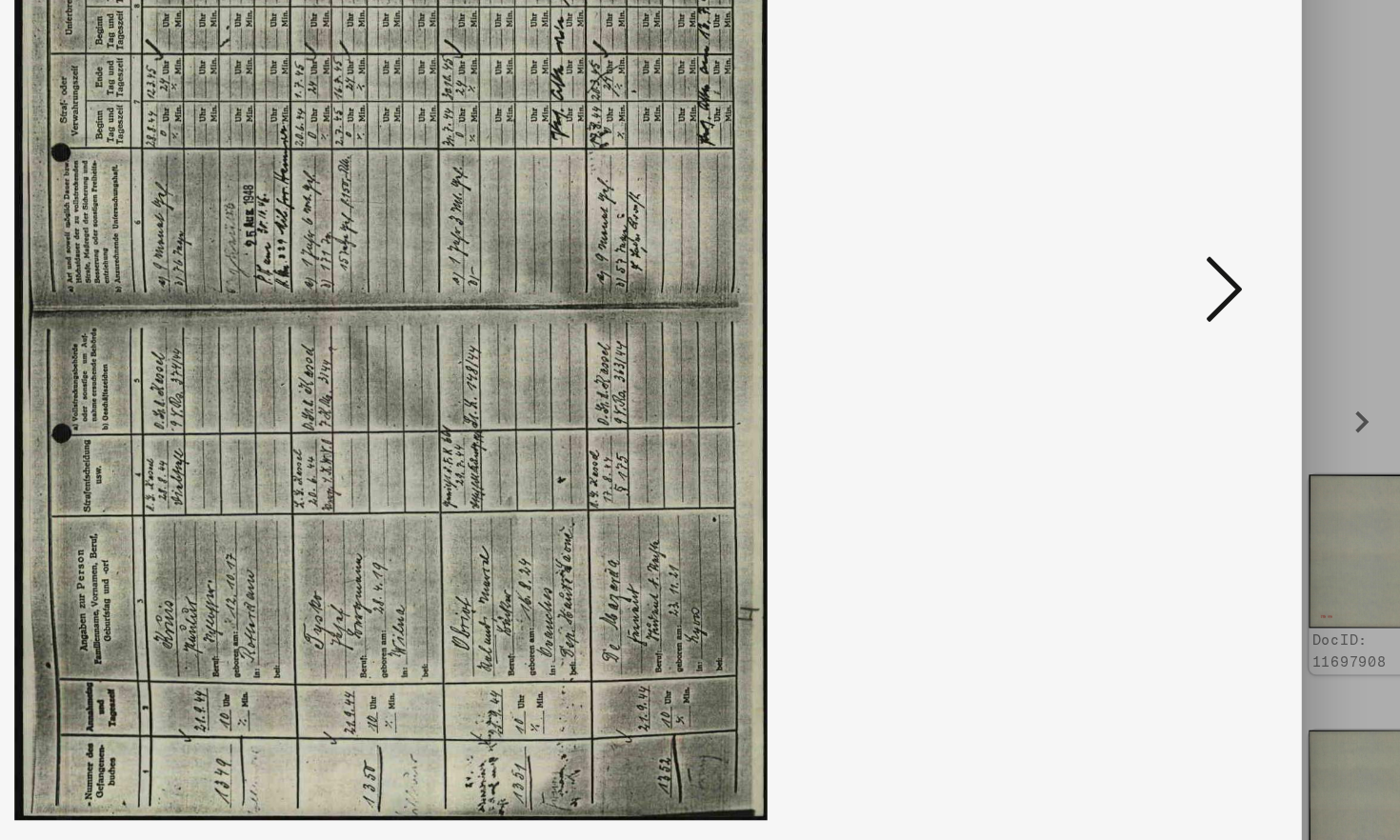click at bounding box center (1212, 370) 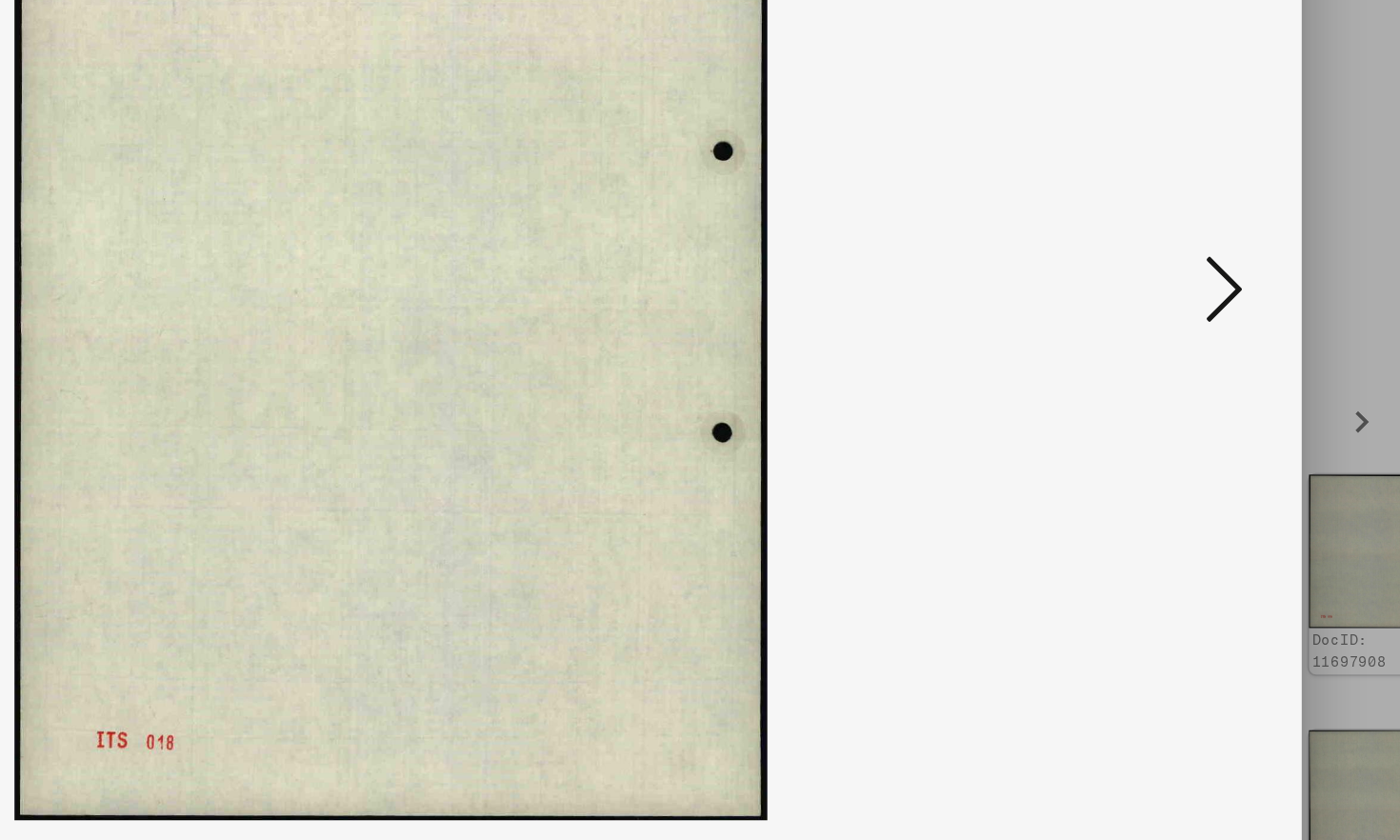 click at bounding box center (1212, 370) 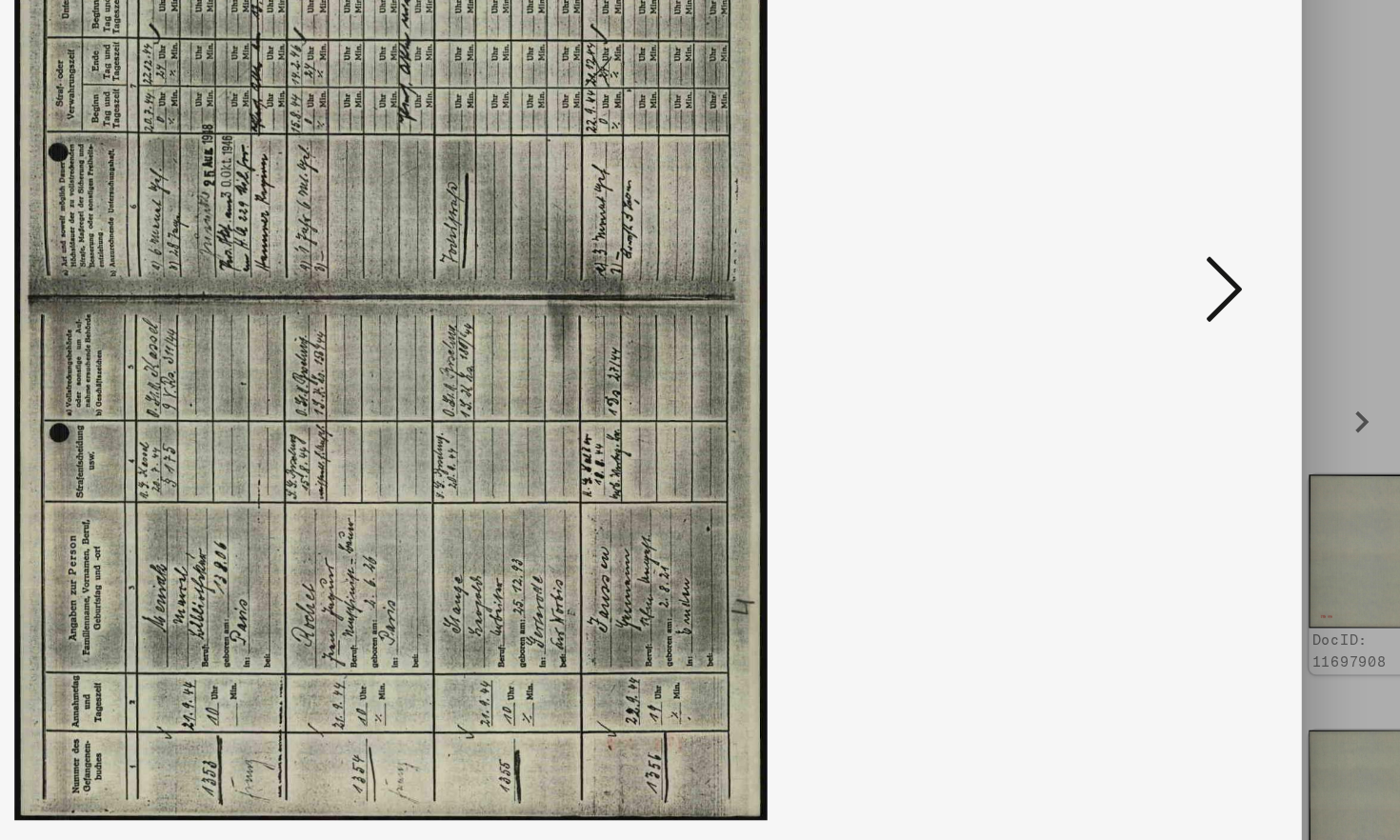 click at bounding box center (1212, 371) 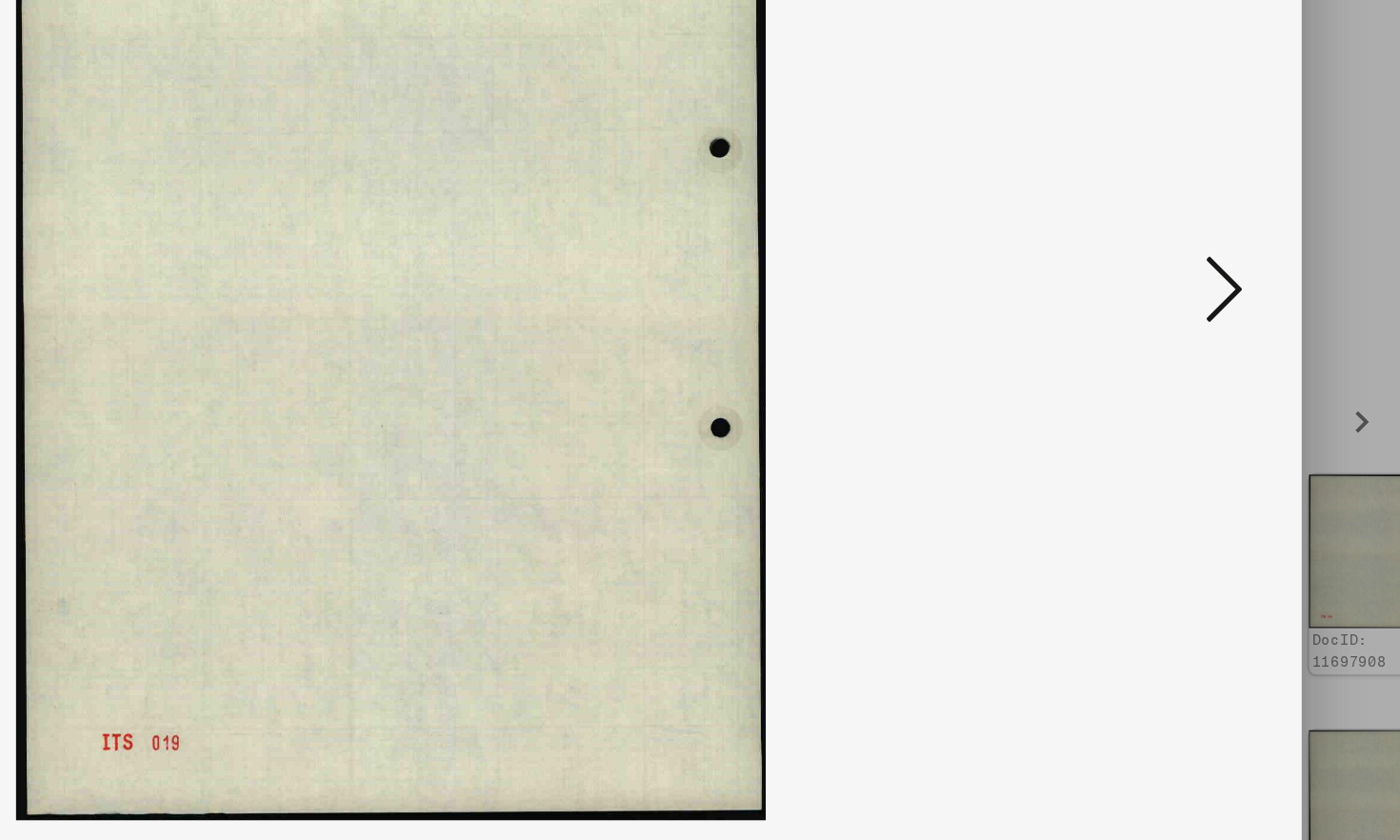 click at bounding box center [1212, 371] 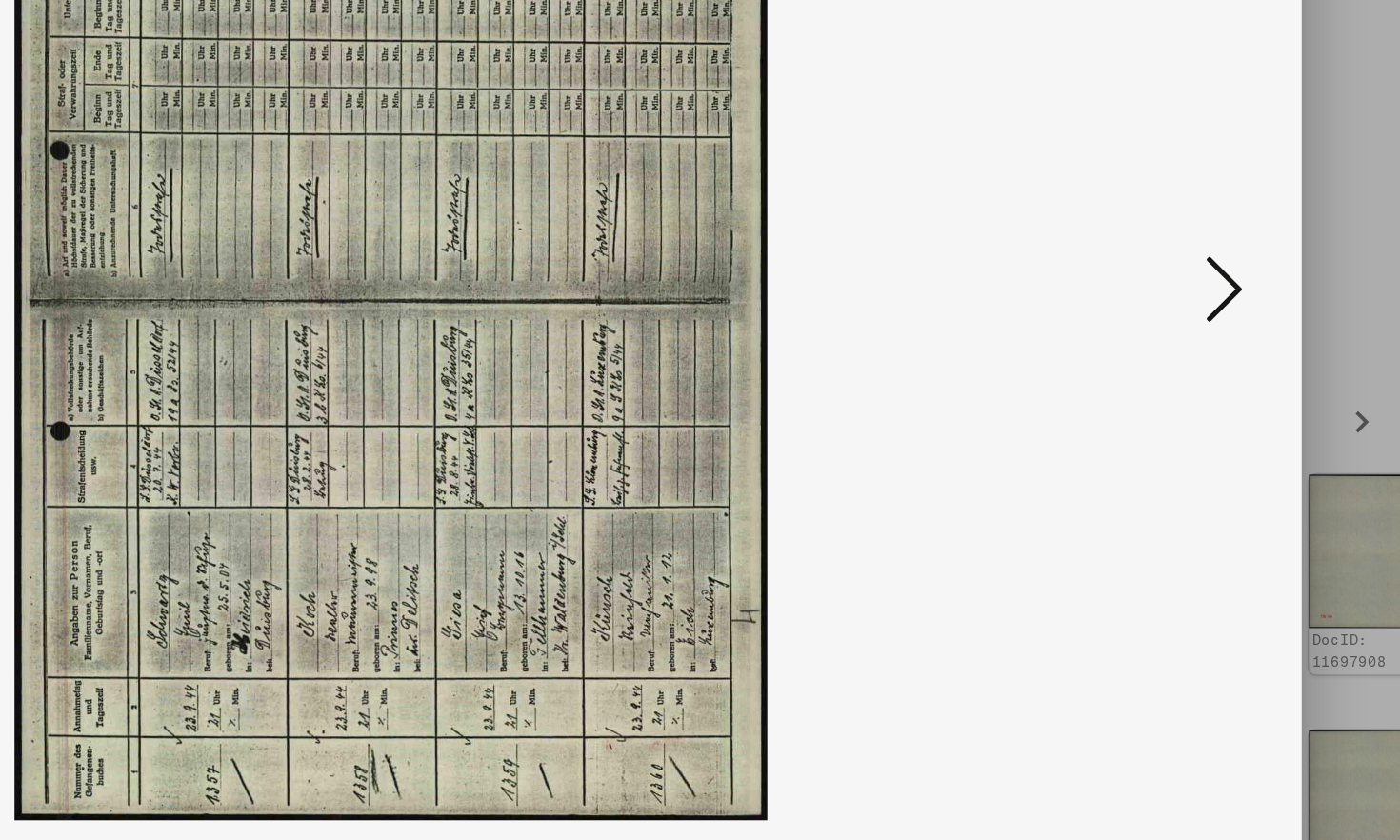 click at bounding box center [1212, 371] 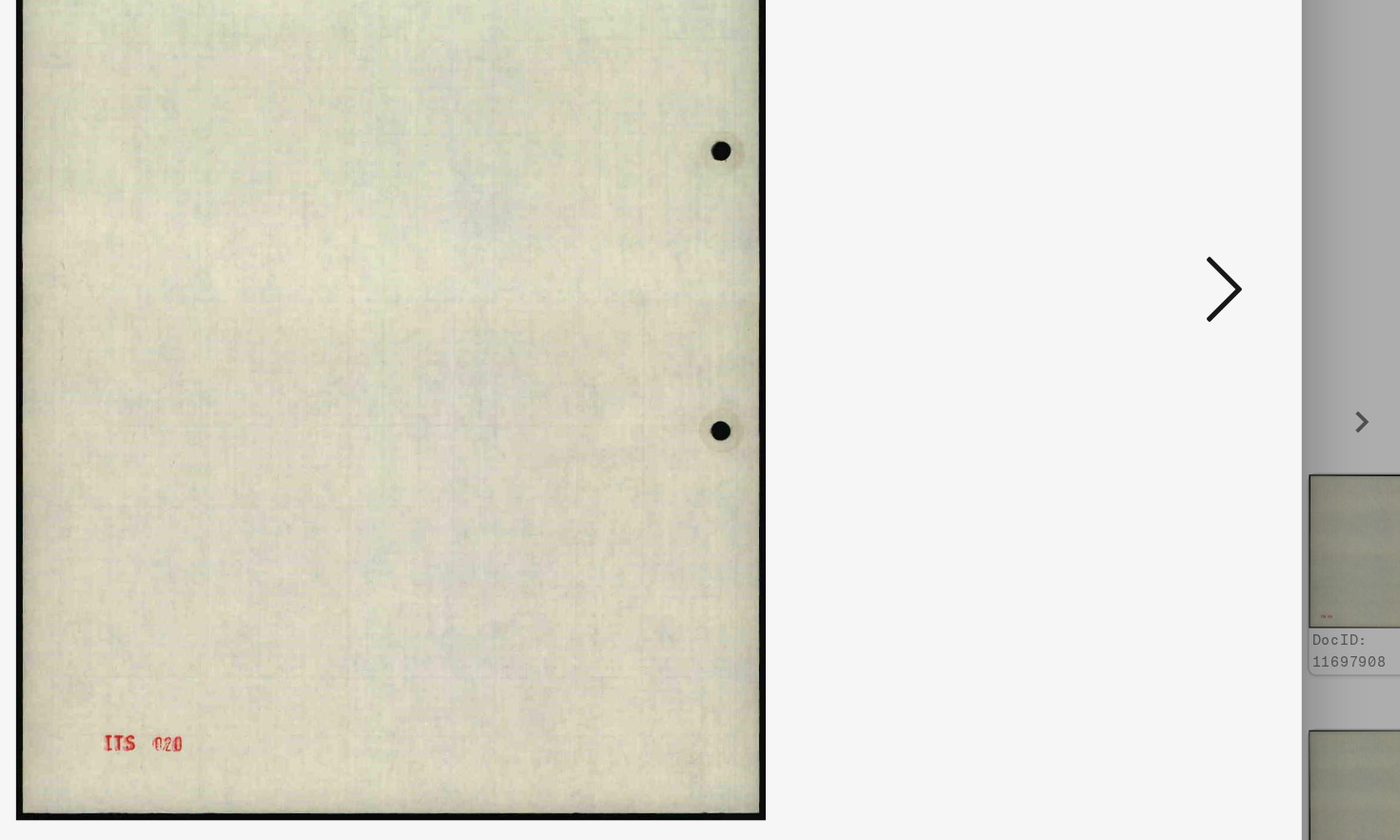 click at bounding box center (1212, 371) 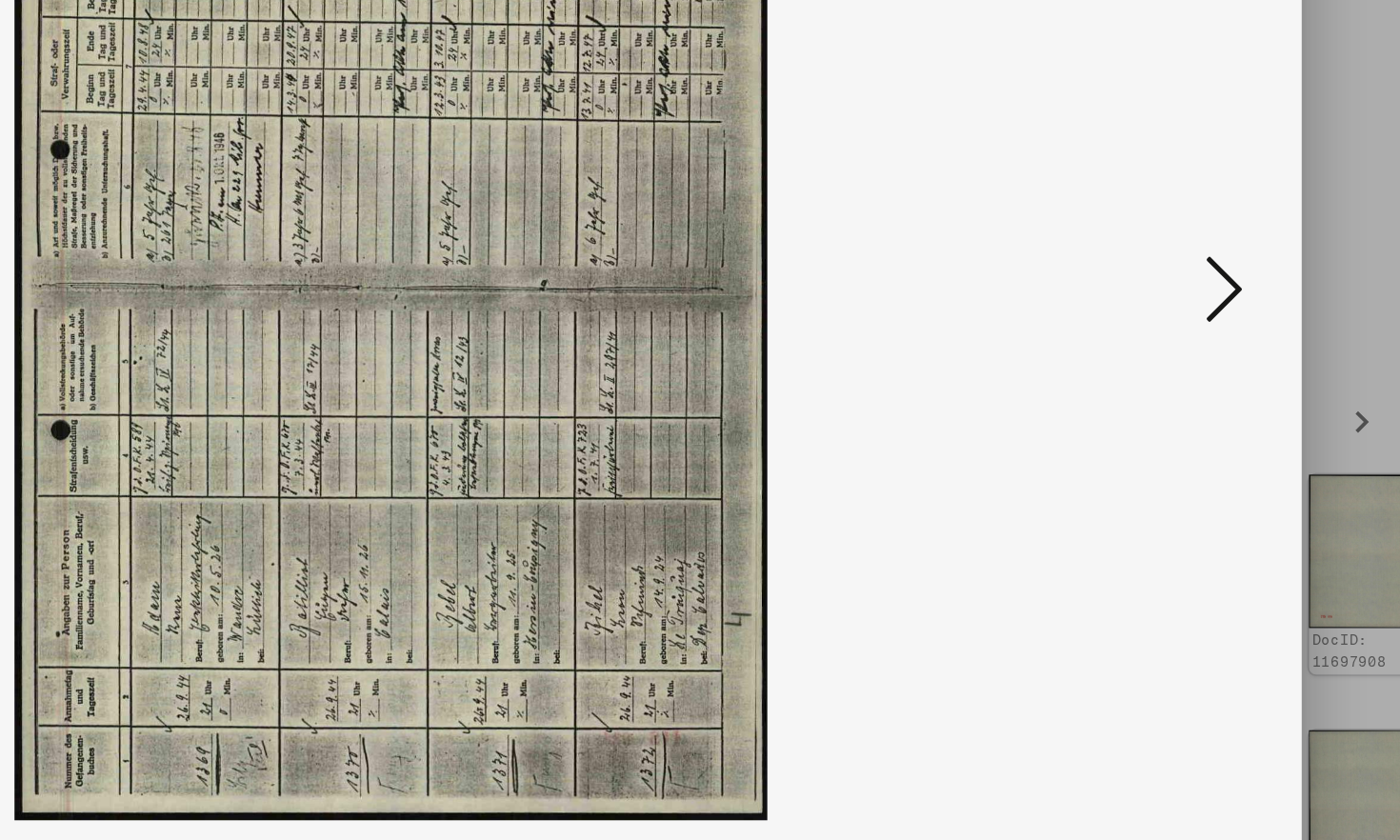 click at bounding box center (1212, 371) 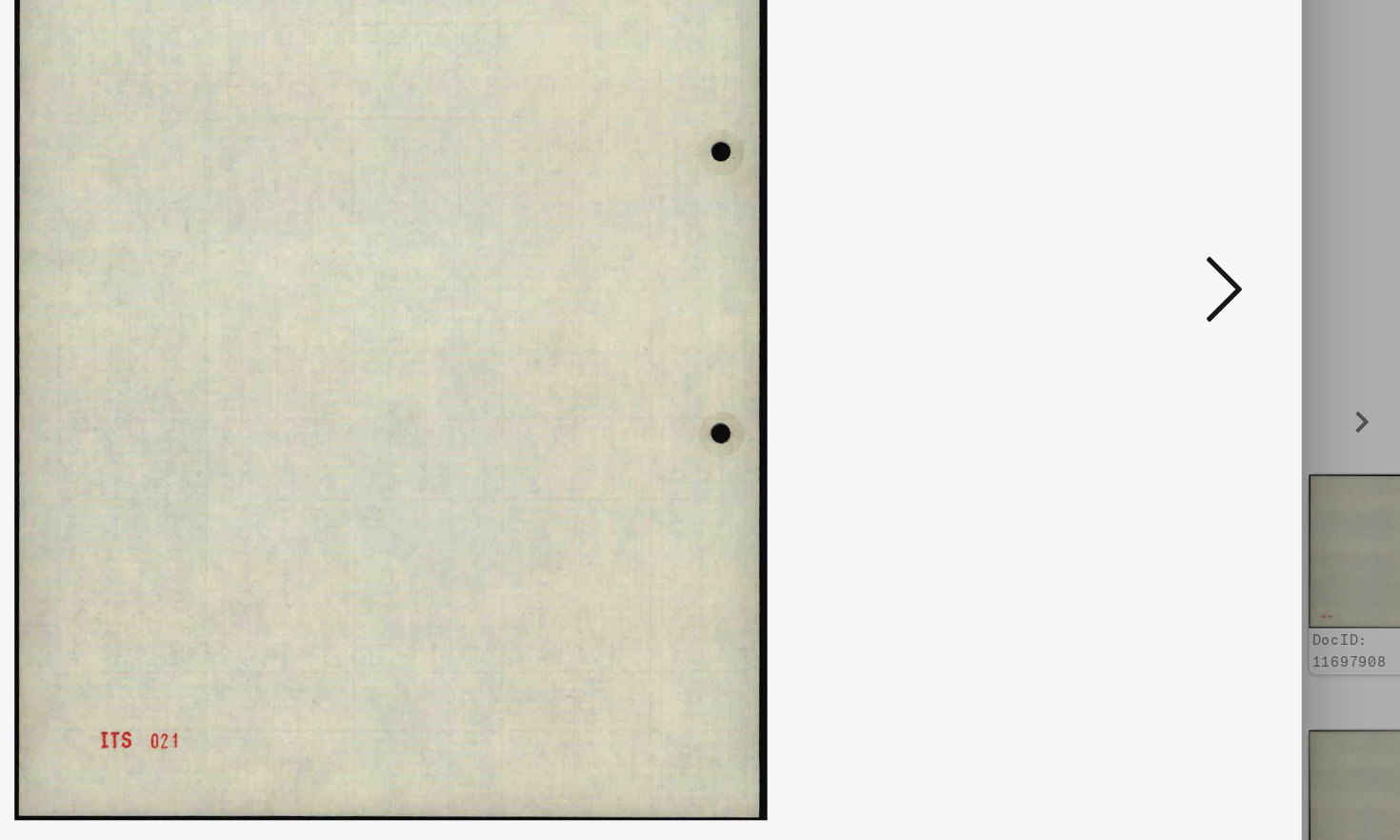 click at bounding box center [1212, 371] 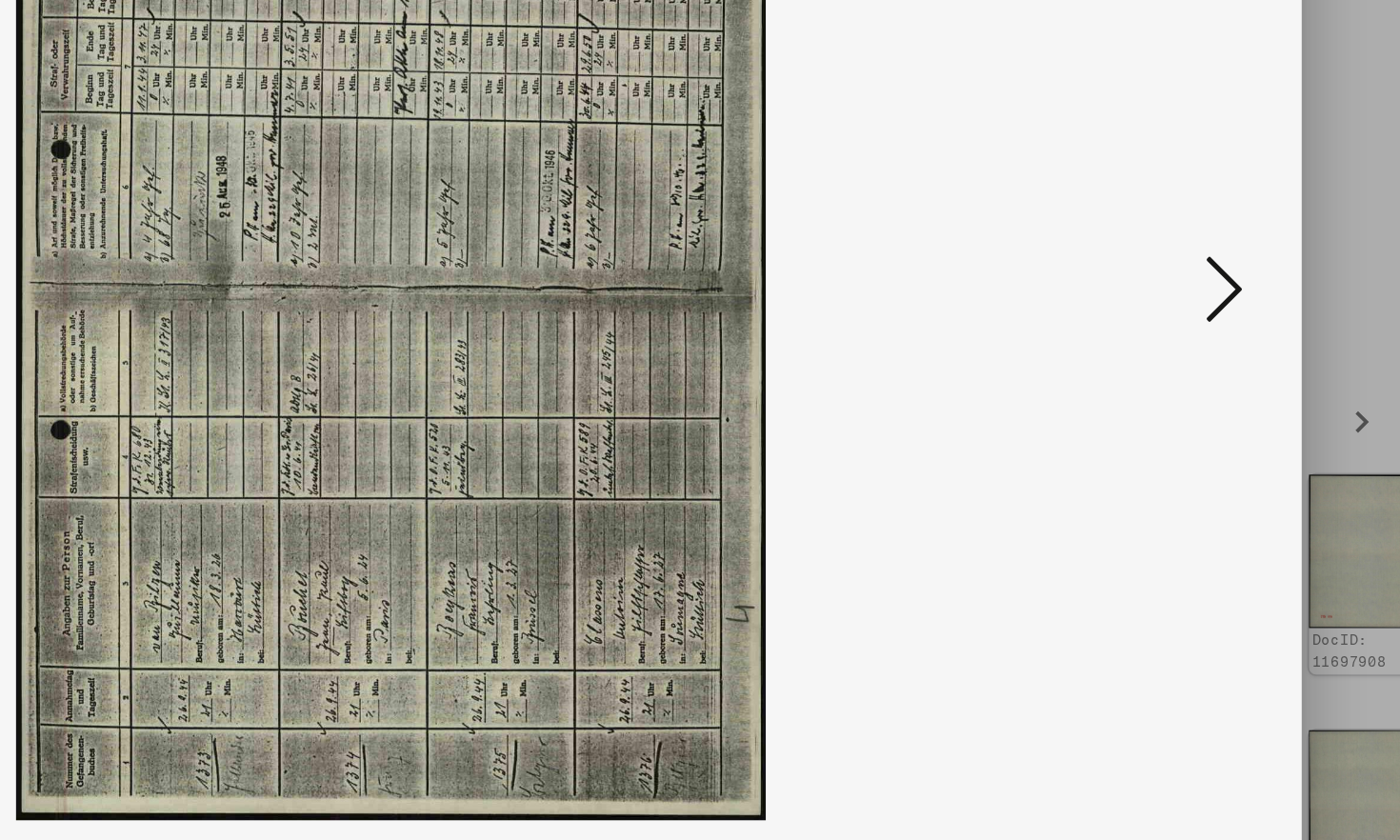 click at bounding box center [1212, 370] 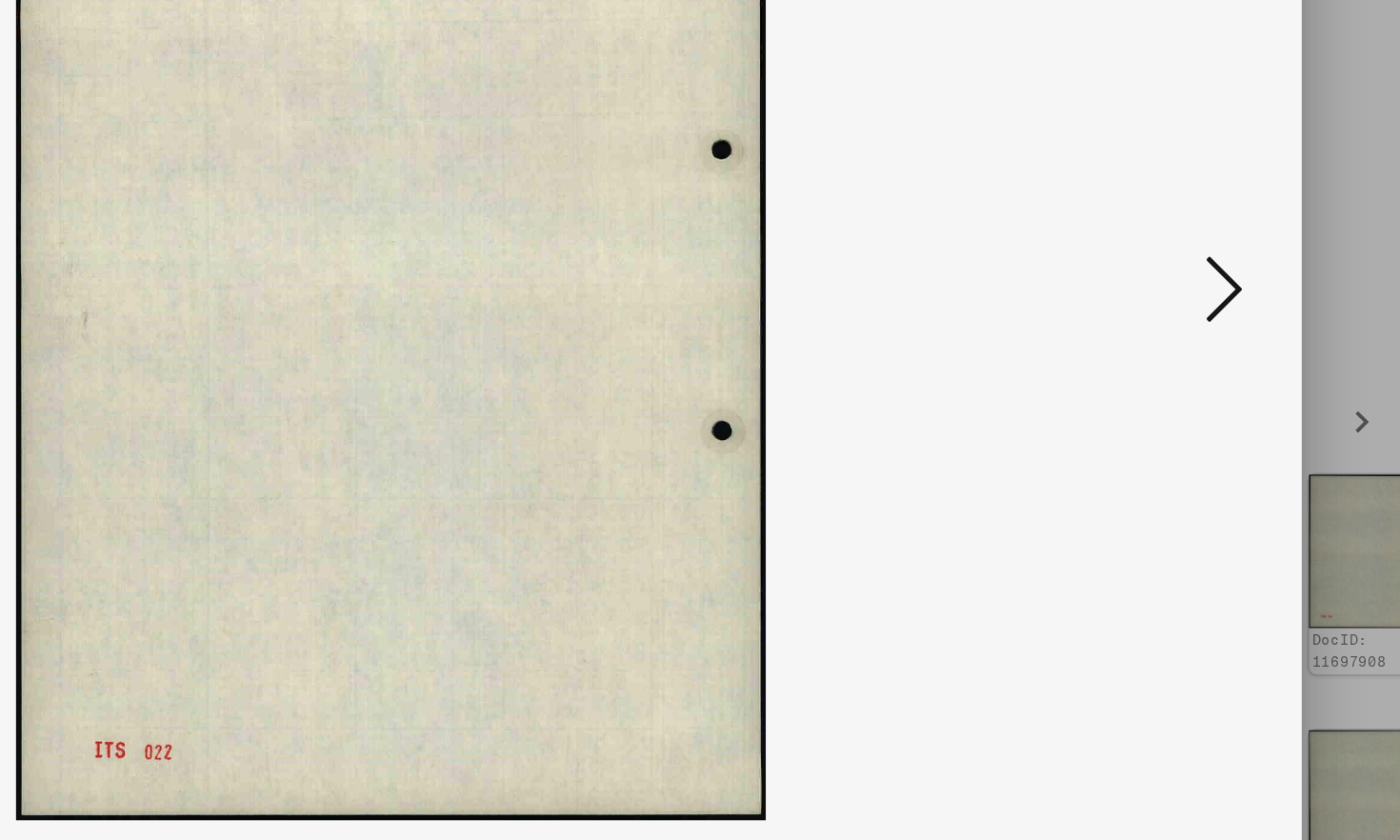 click at bounding box center (1212, 370) 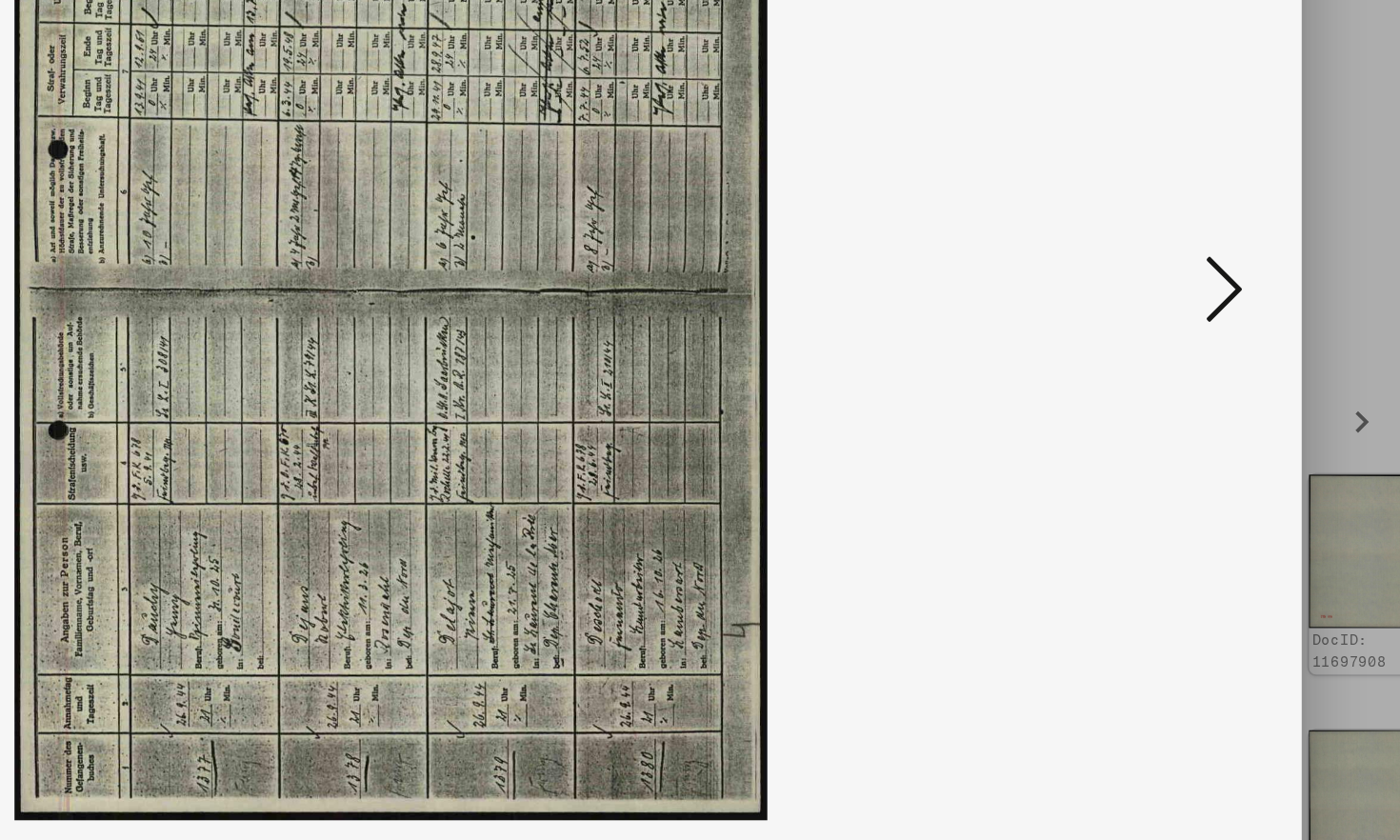 click at bounding box center (1212, 370) 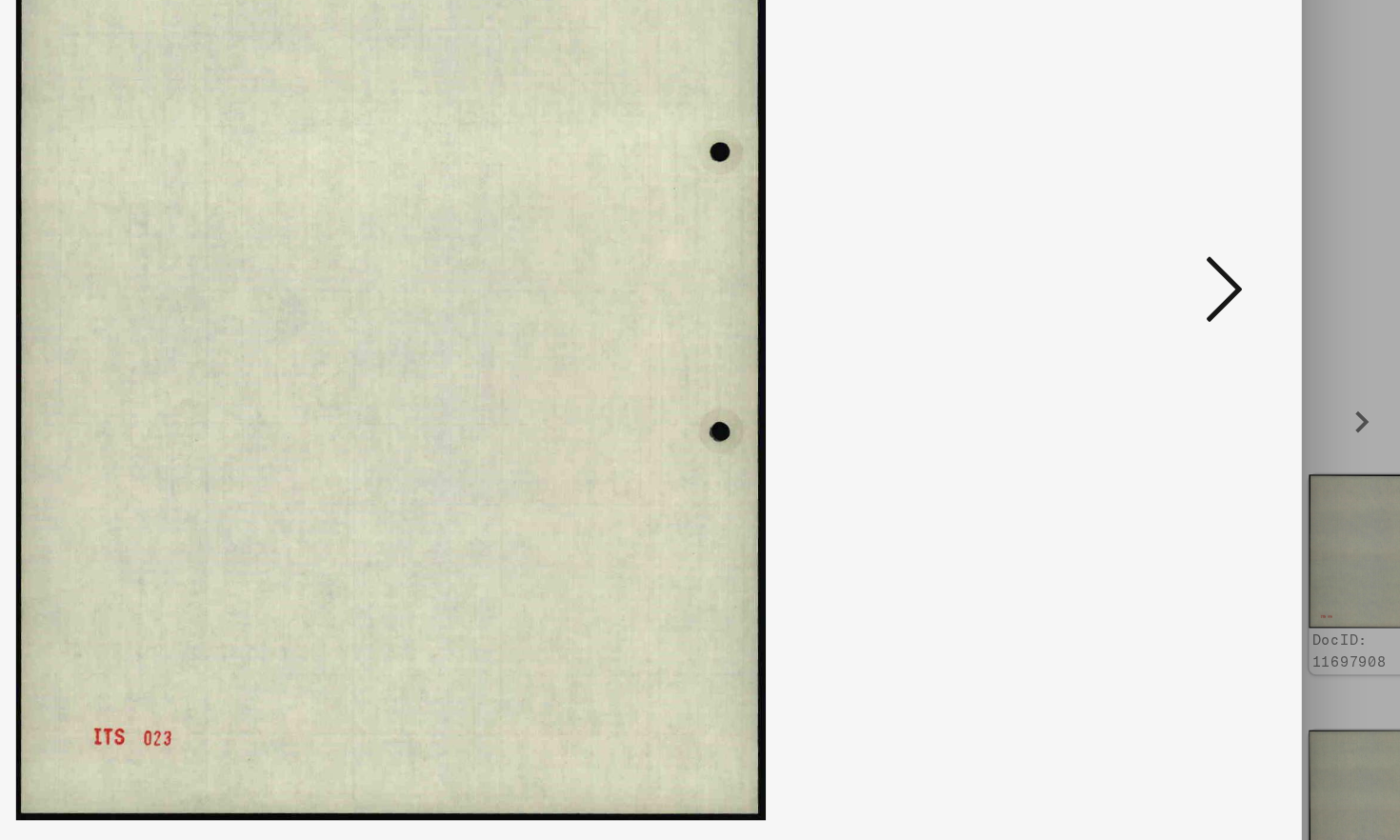click at bounding box center (1212, 370) 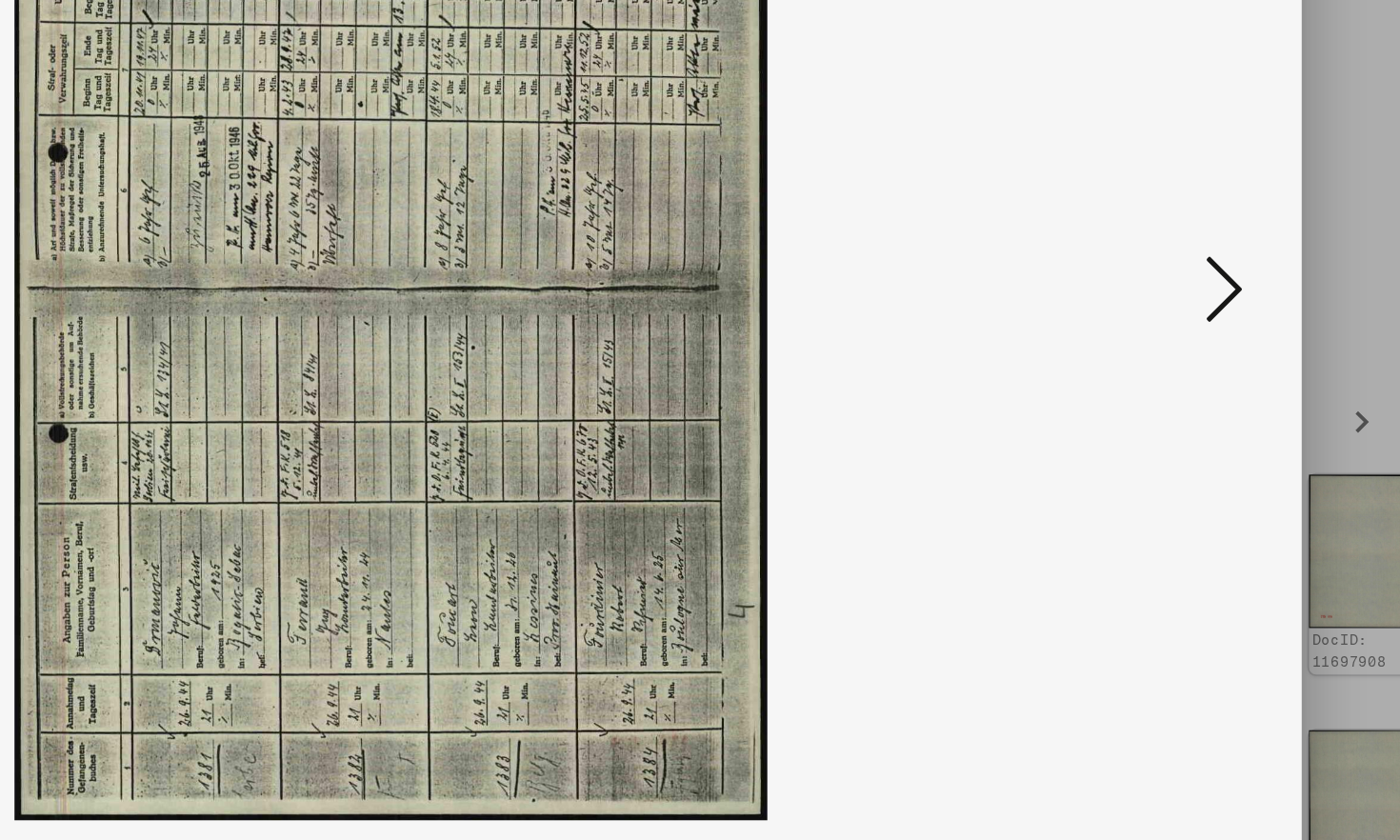 click at bounding box center [1212, 370] 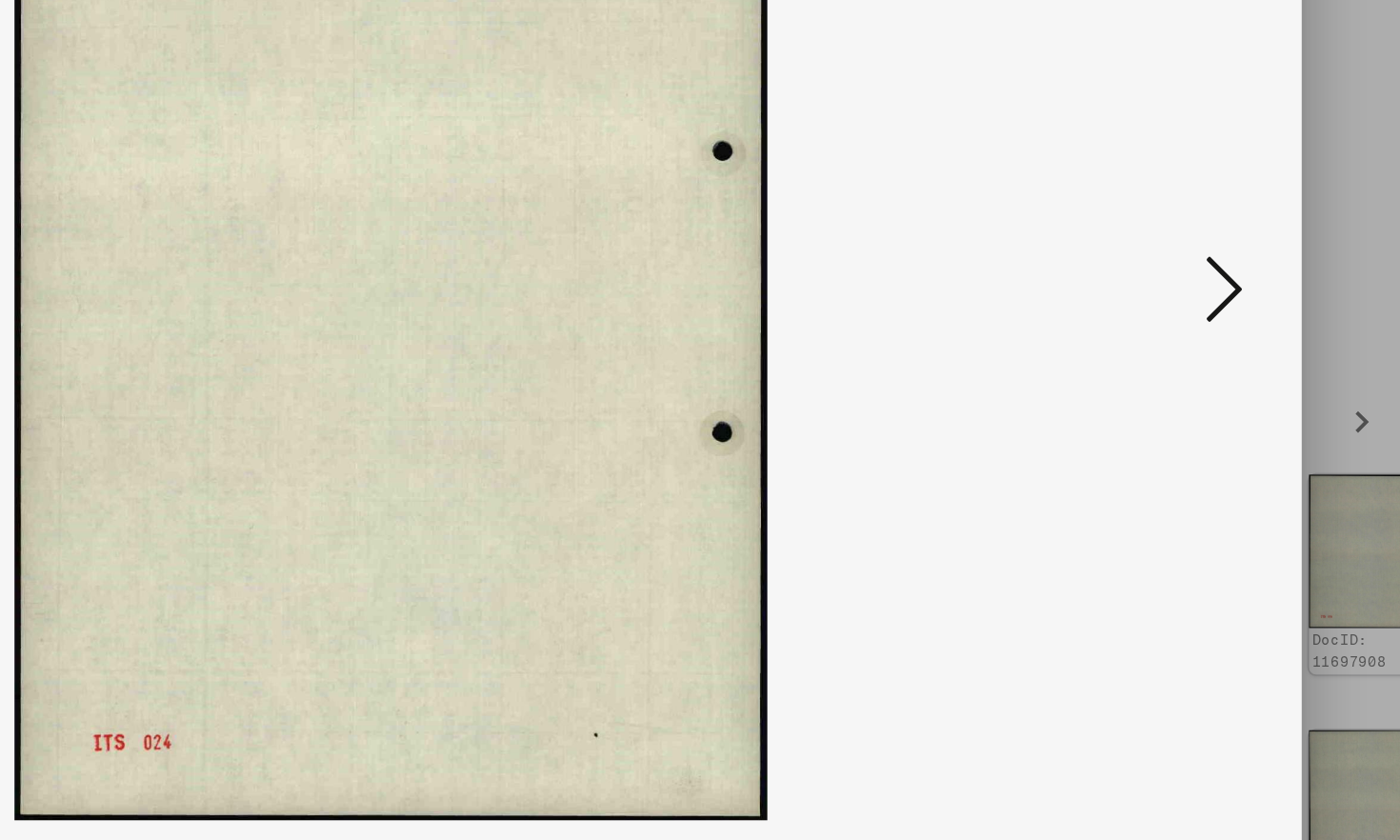 click at bounding box center (1212, 370) 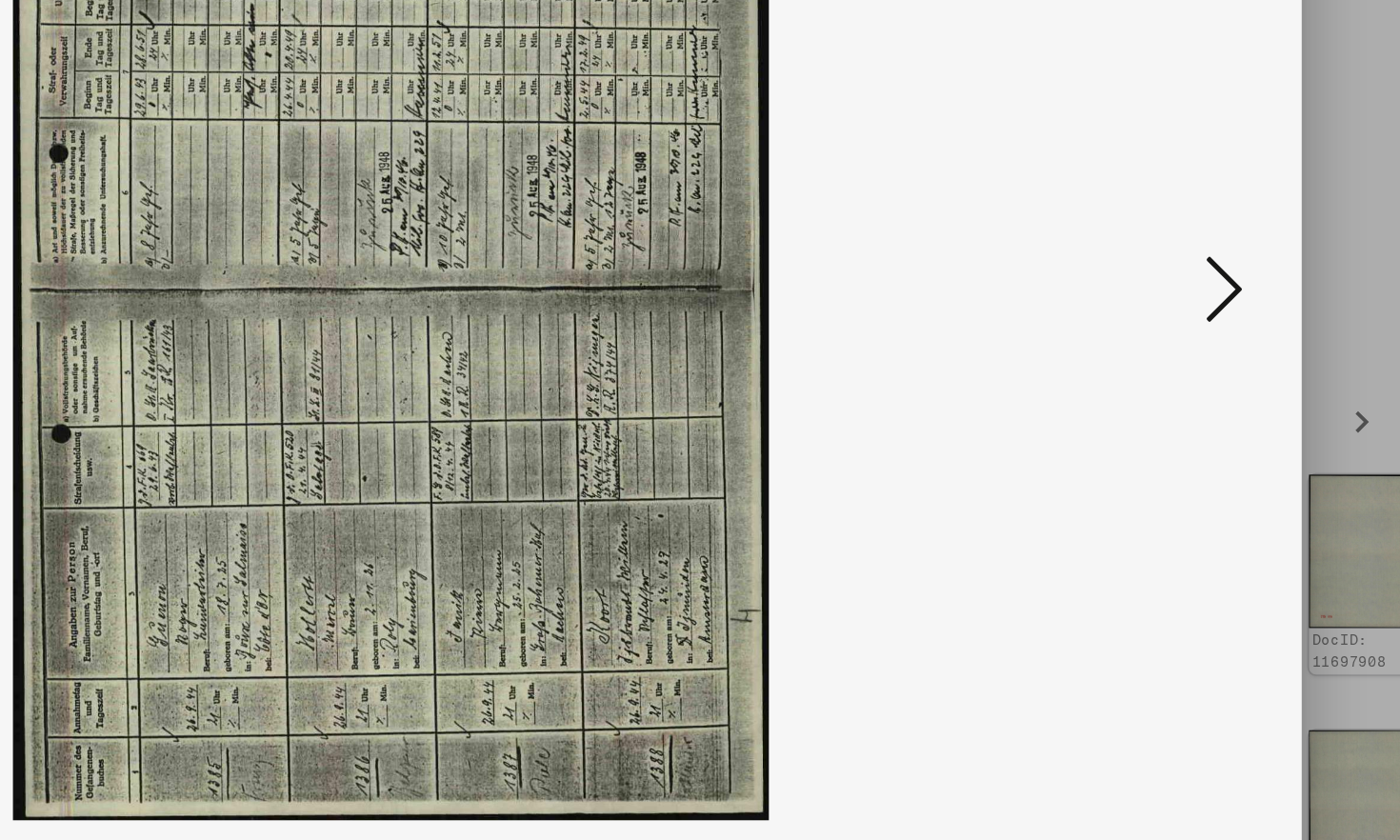 click at bounding box center [1212, 370] 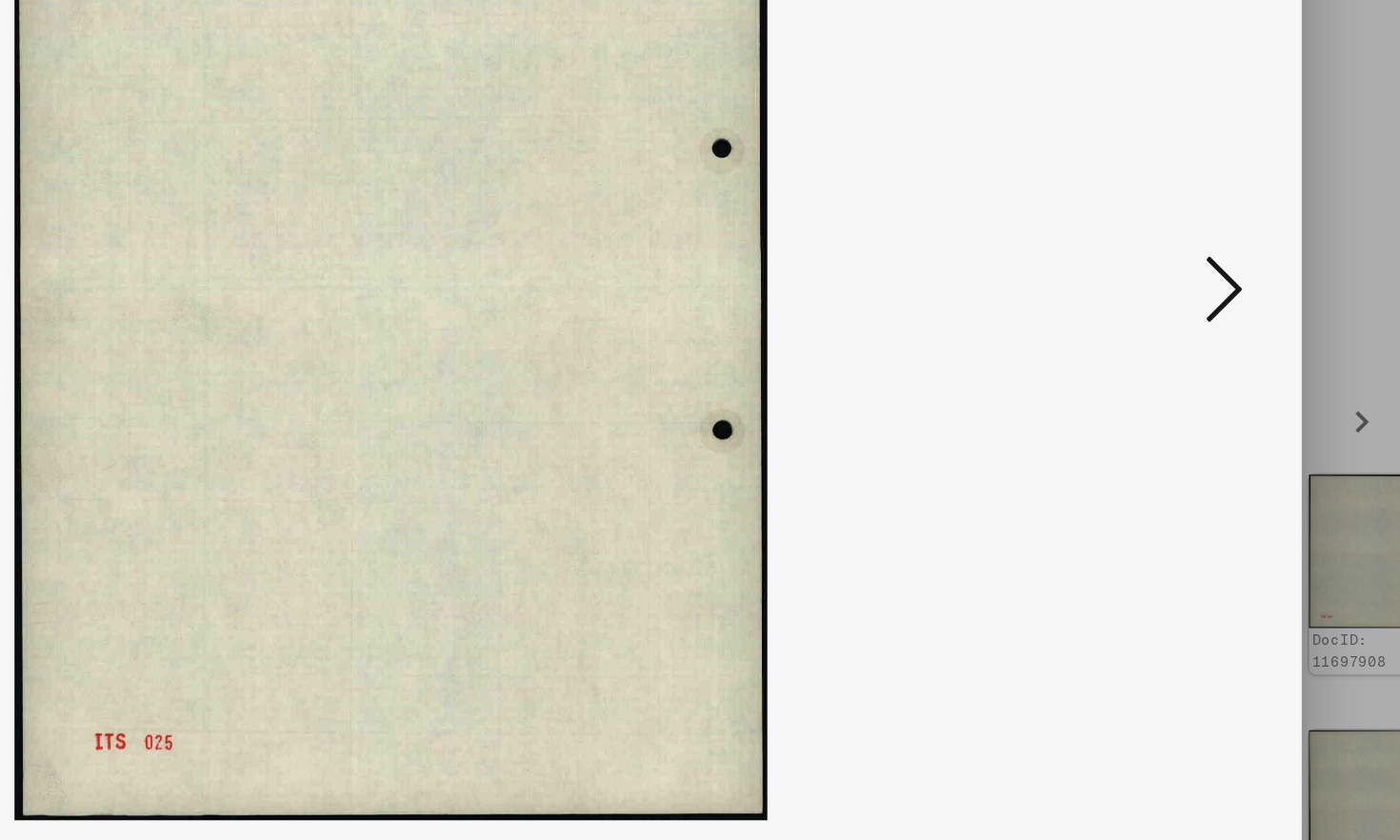 click 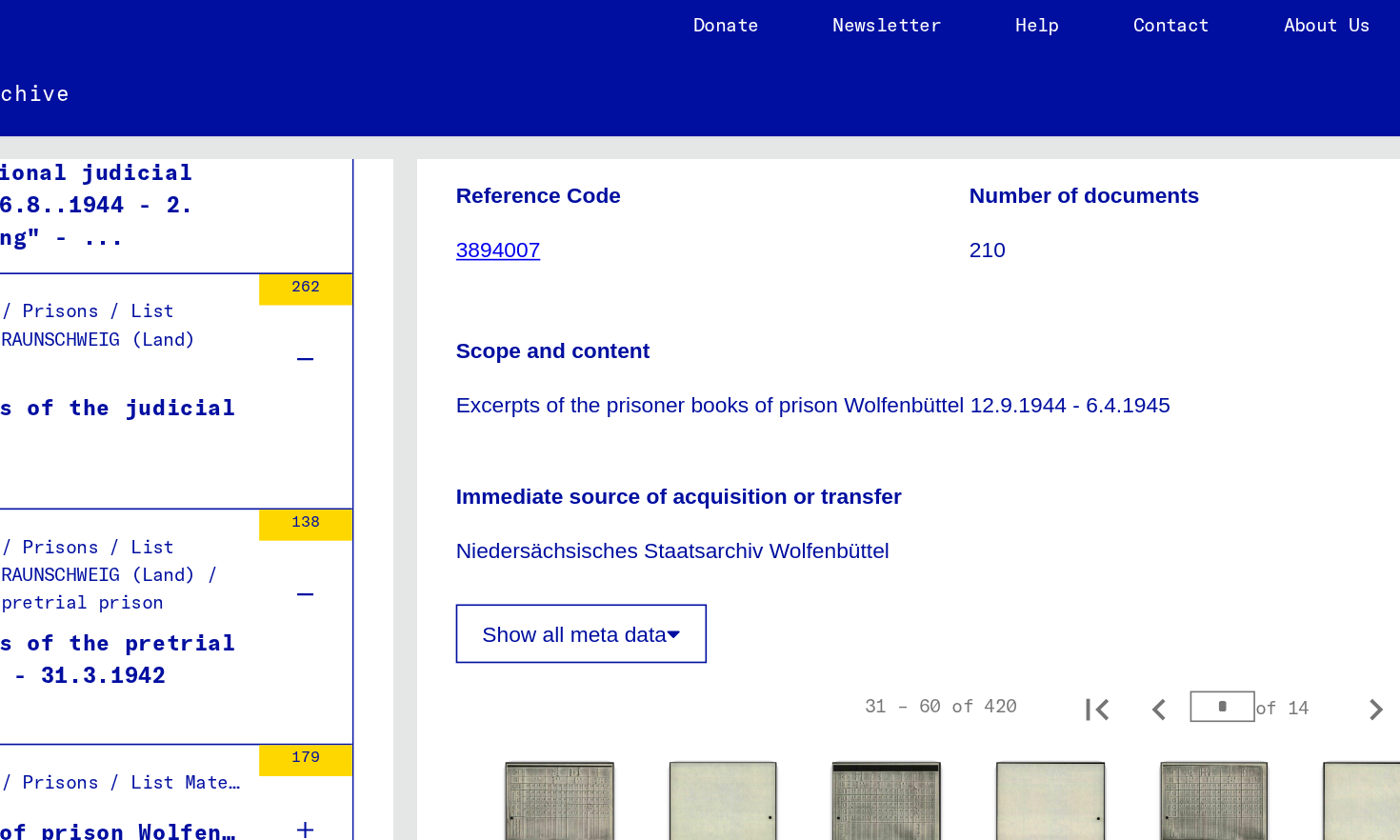 scroll, scrollTop: 222, scrollLeft: 0, axis: vertical 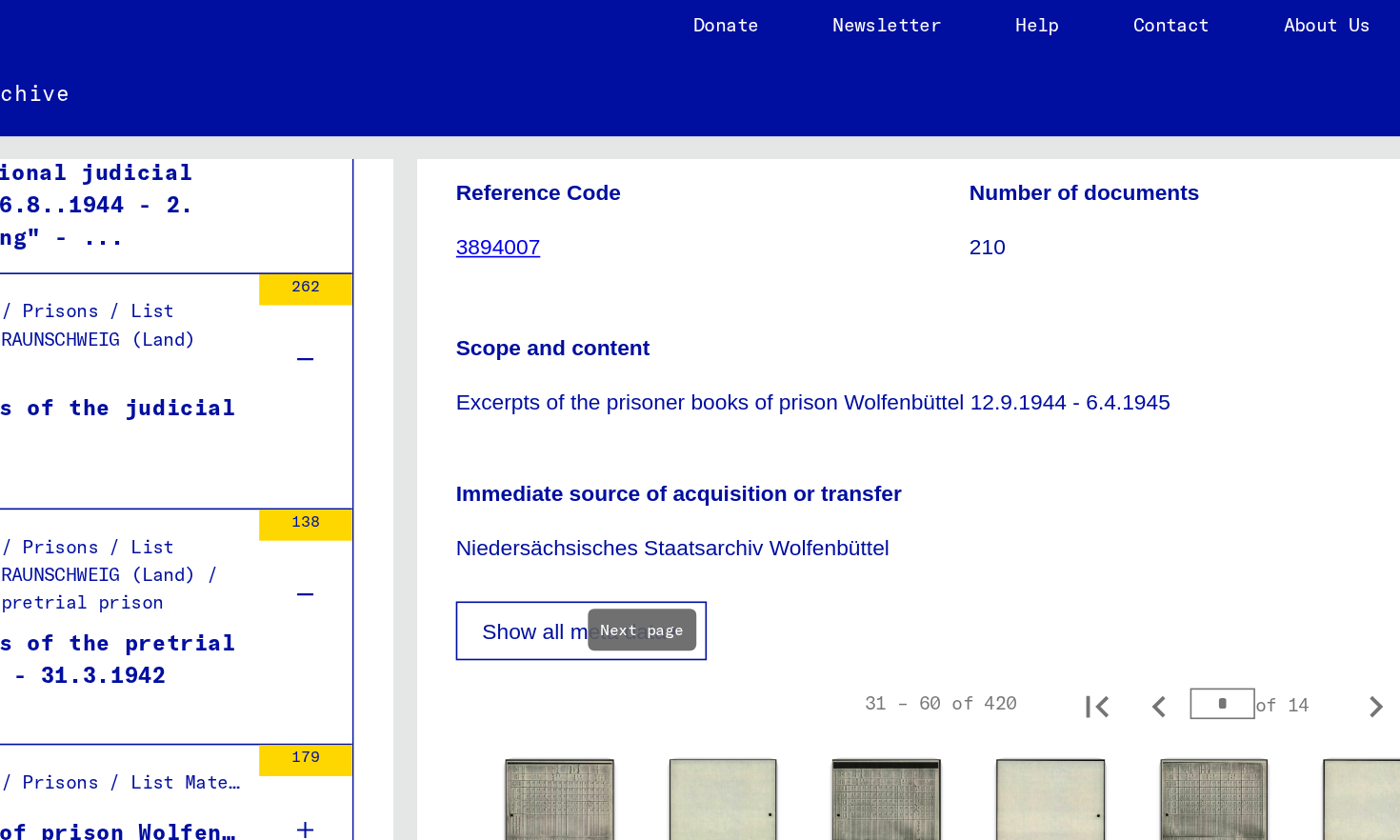type on "*" 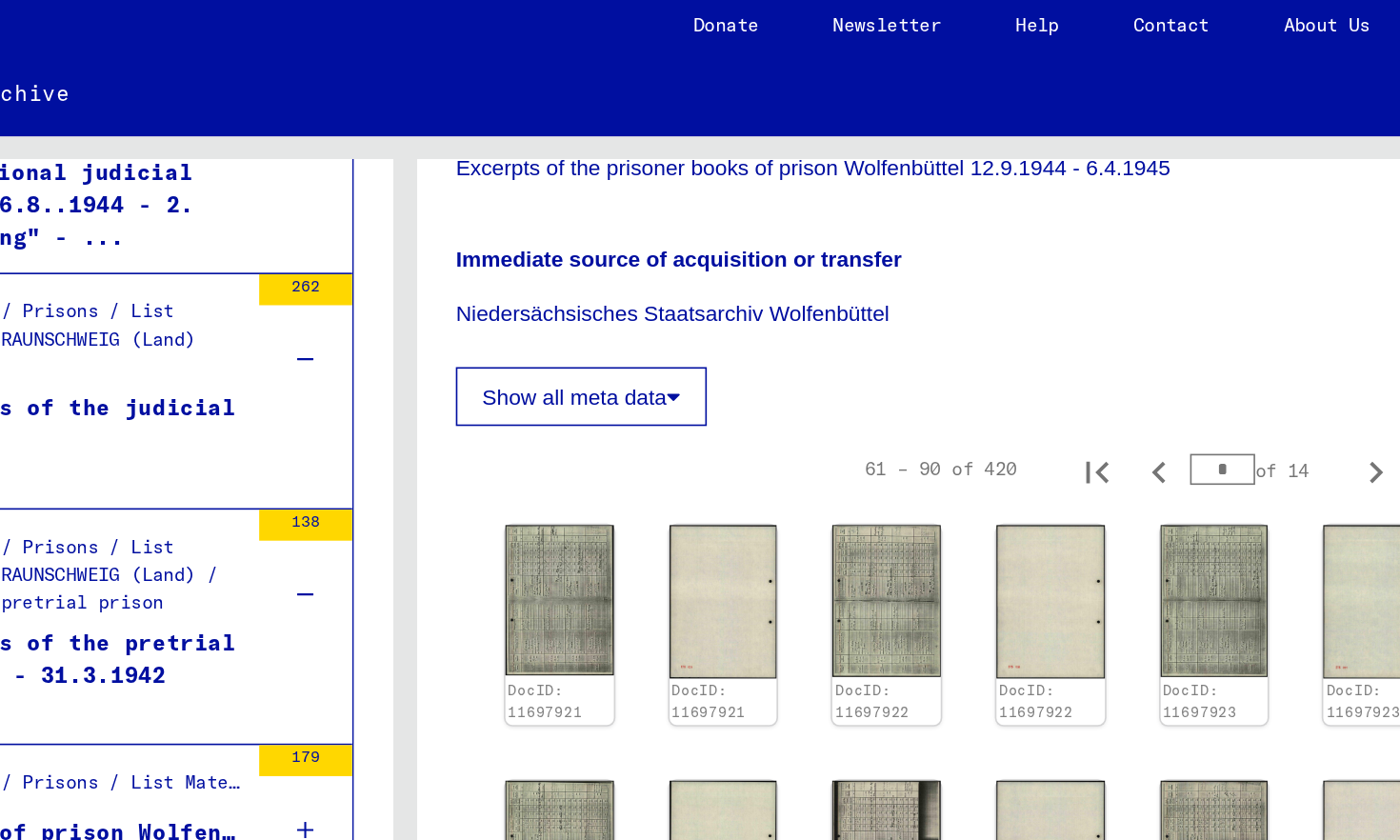 scroll, scrollTop: 372, scrollLeft: 0, axis: vertical 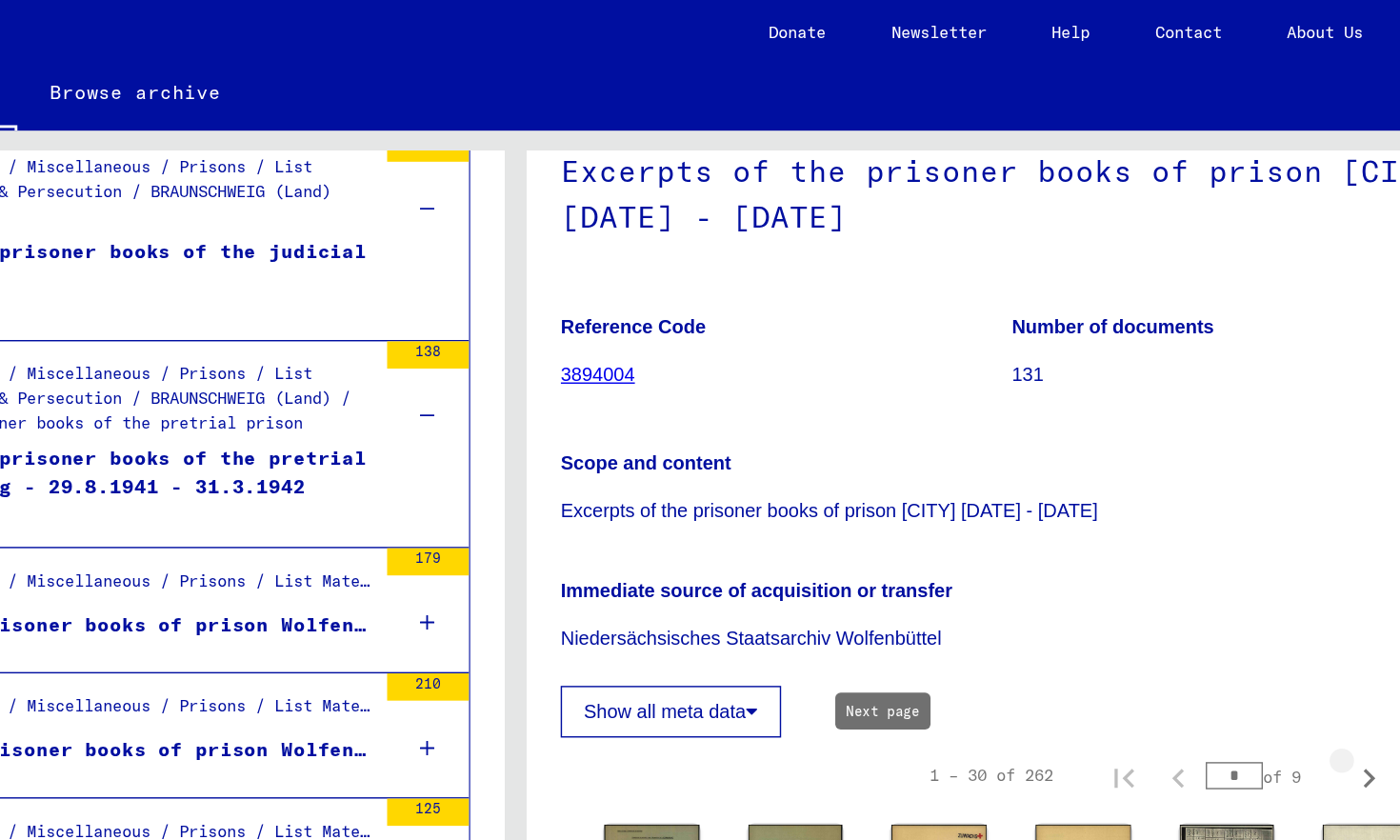 type on "*" 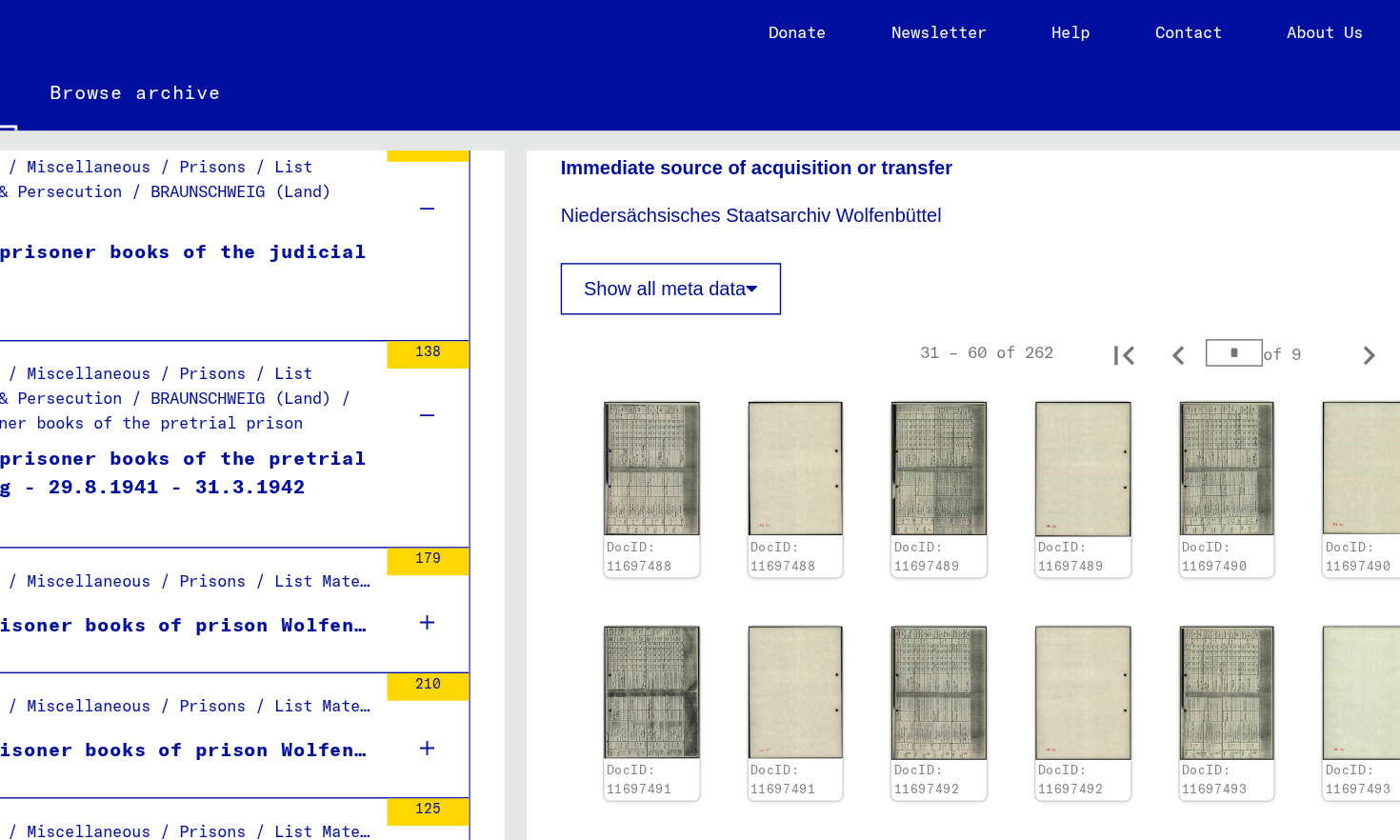 scroll, scrollTop: 411, scrollLeft: 0, axis: vertical 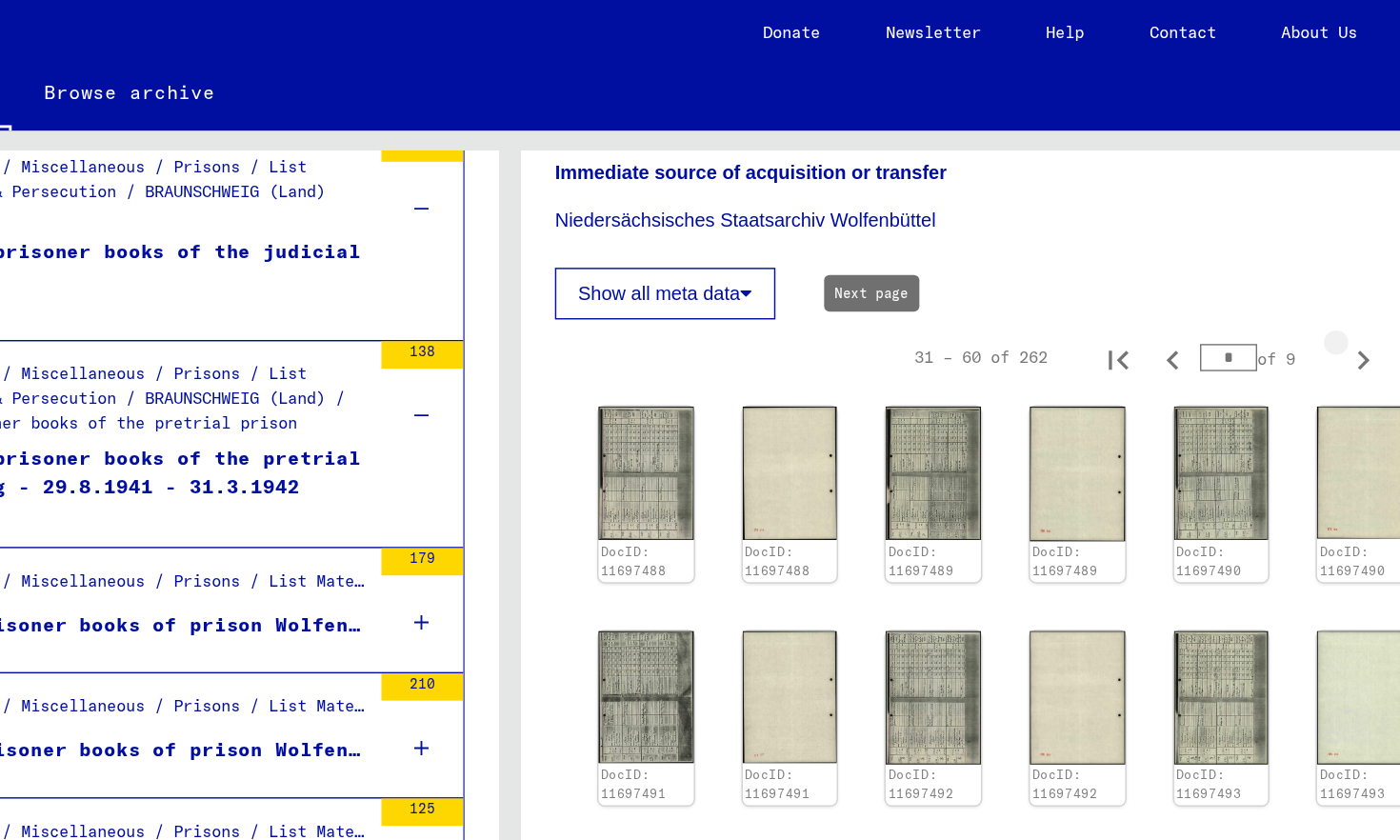 type on "*" 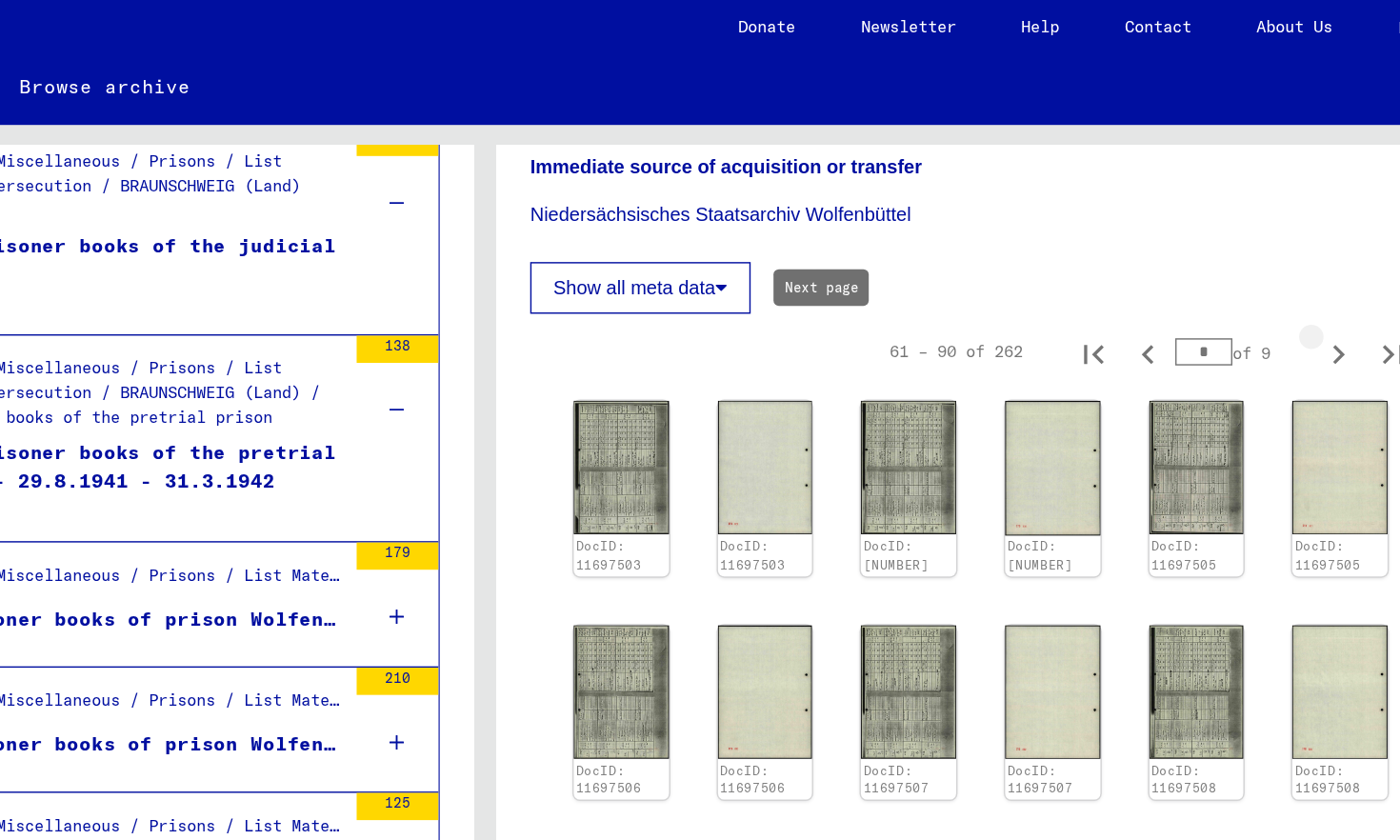 type on "*" 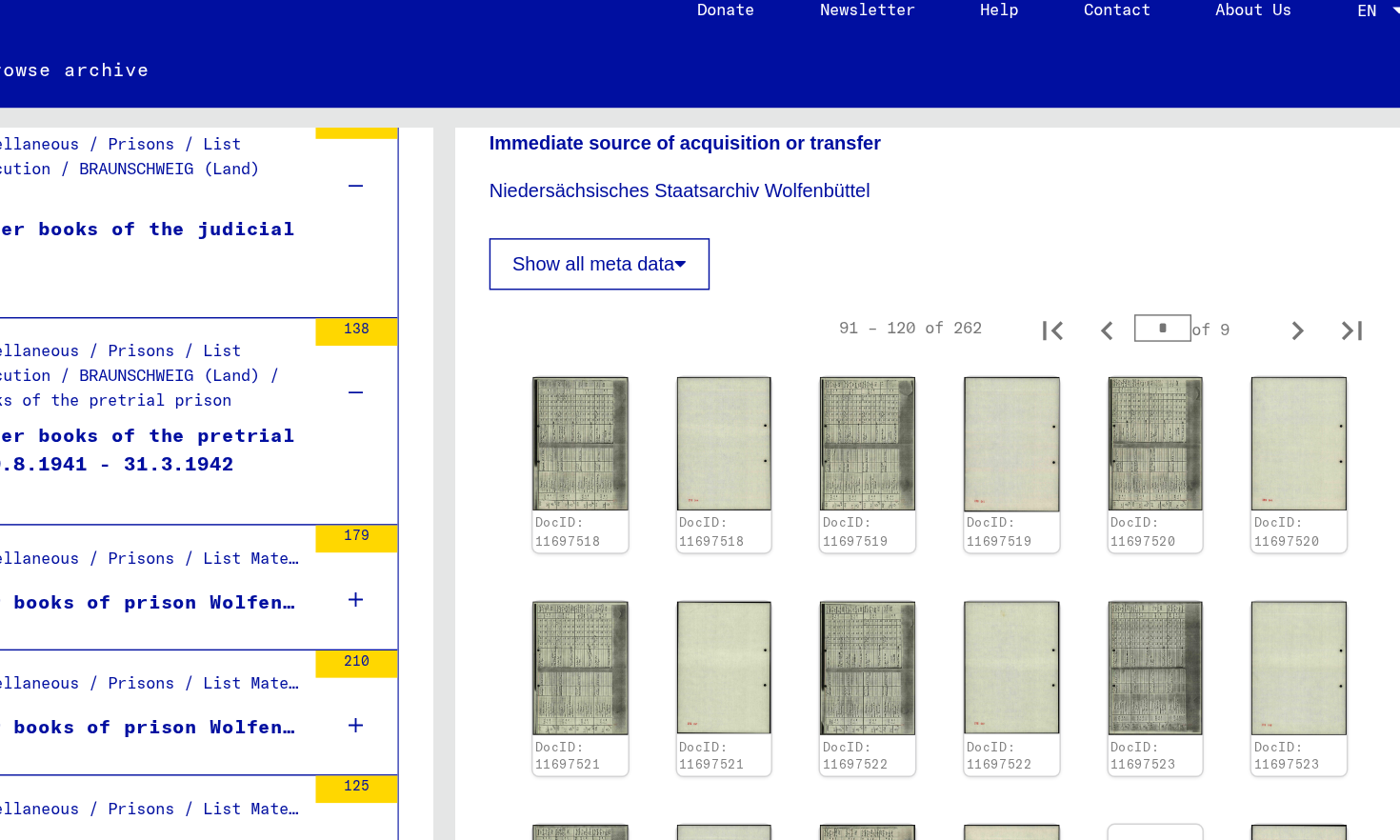 scroll, scrollTop: 418, scrollLeft: 0, axis: vertical 